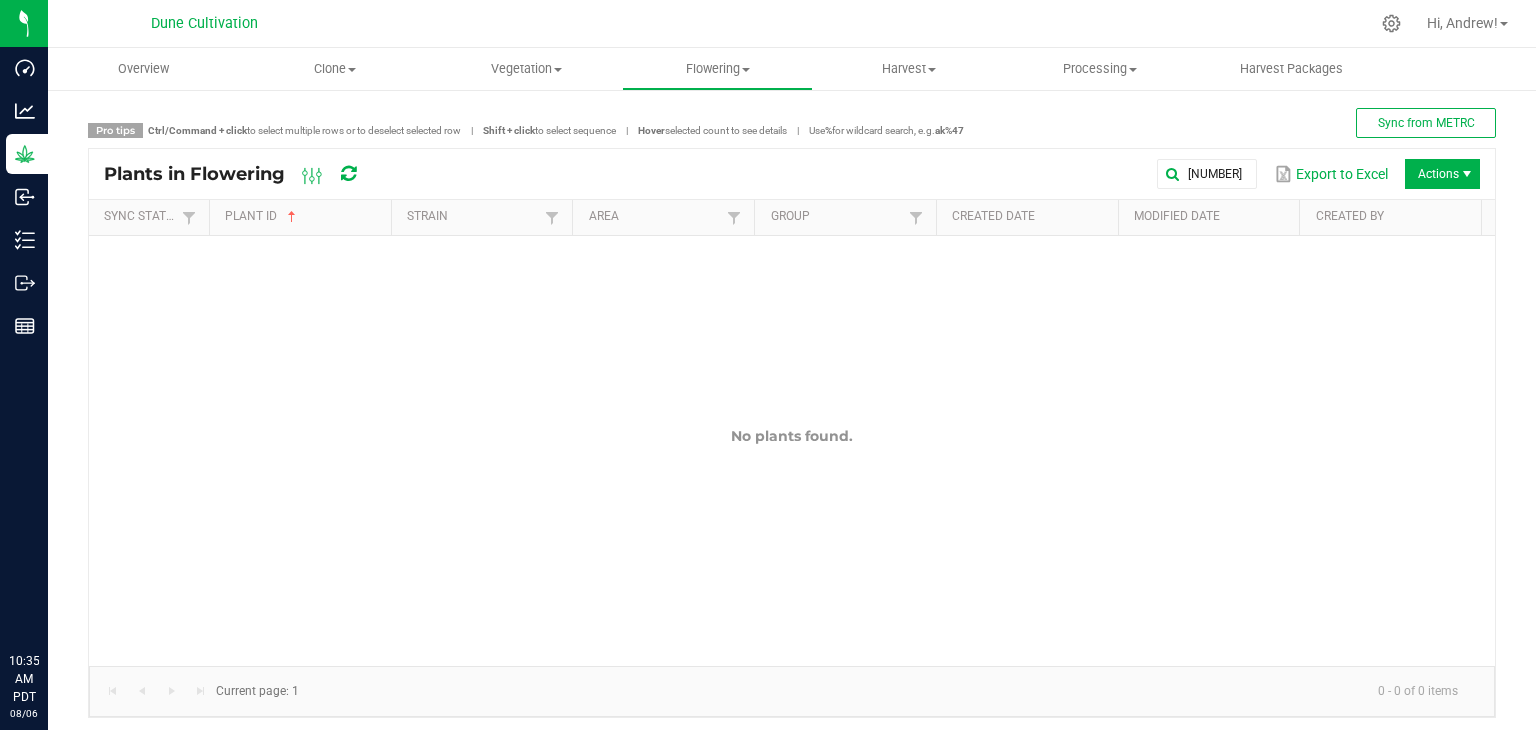 scroll, scrollTop: 0, scrollLeft: 0, axis: both 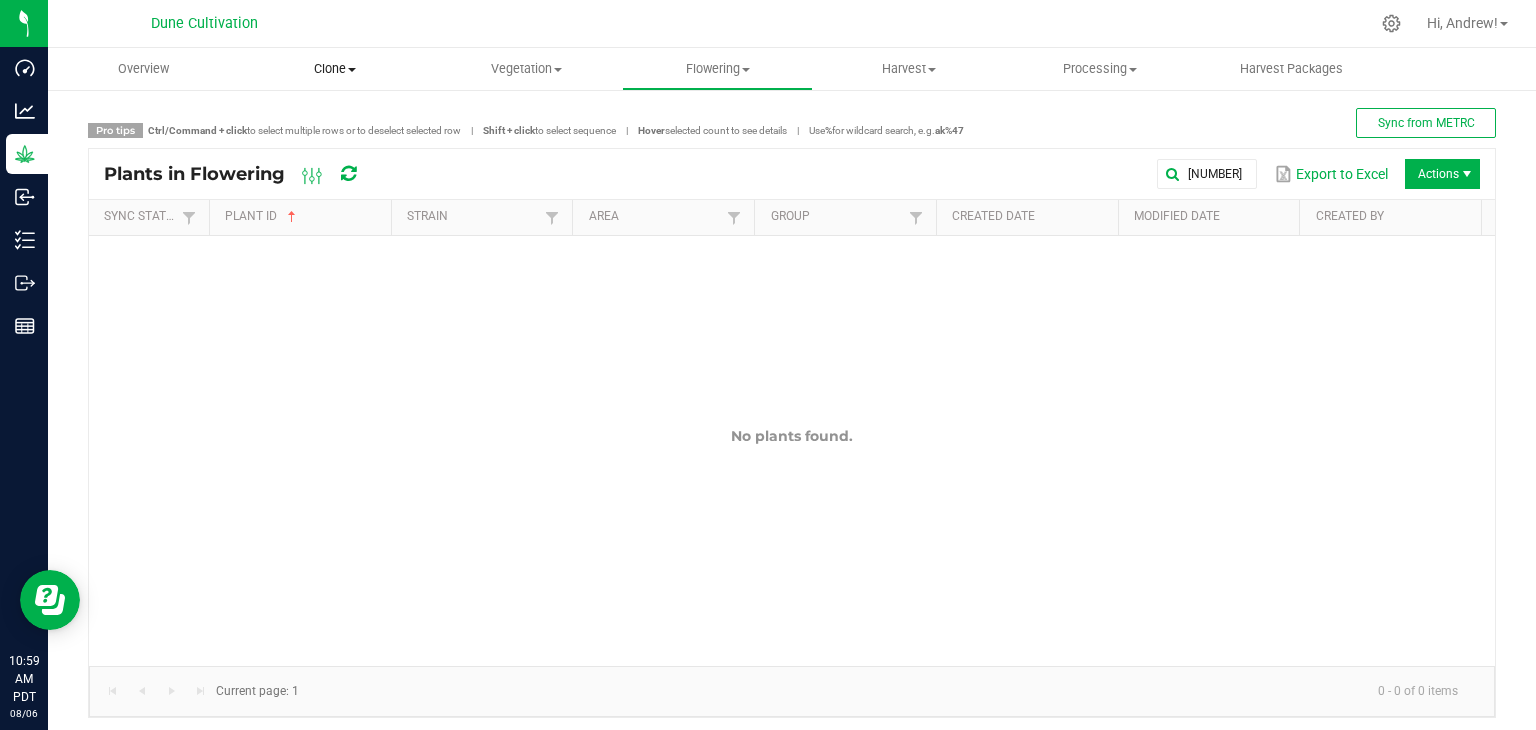 click on "Clone" at bounding box center [334, 69] 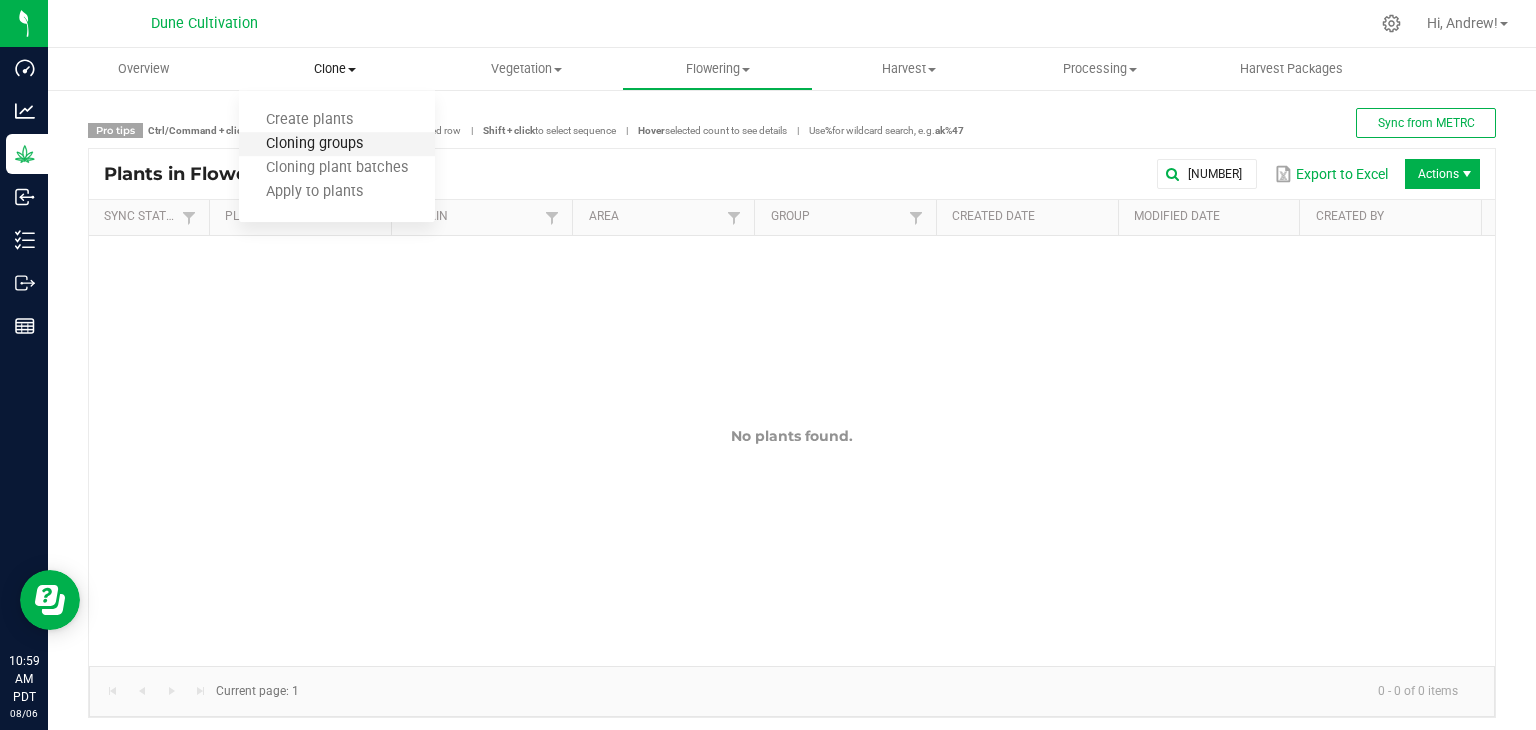 click on "Cloning groups" at bounding box center (314, 144) 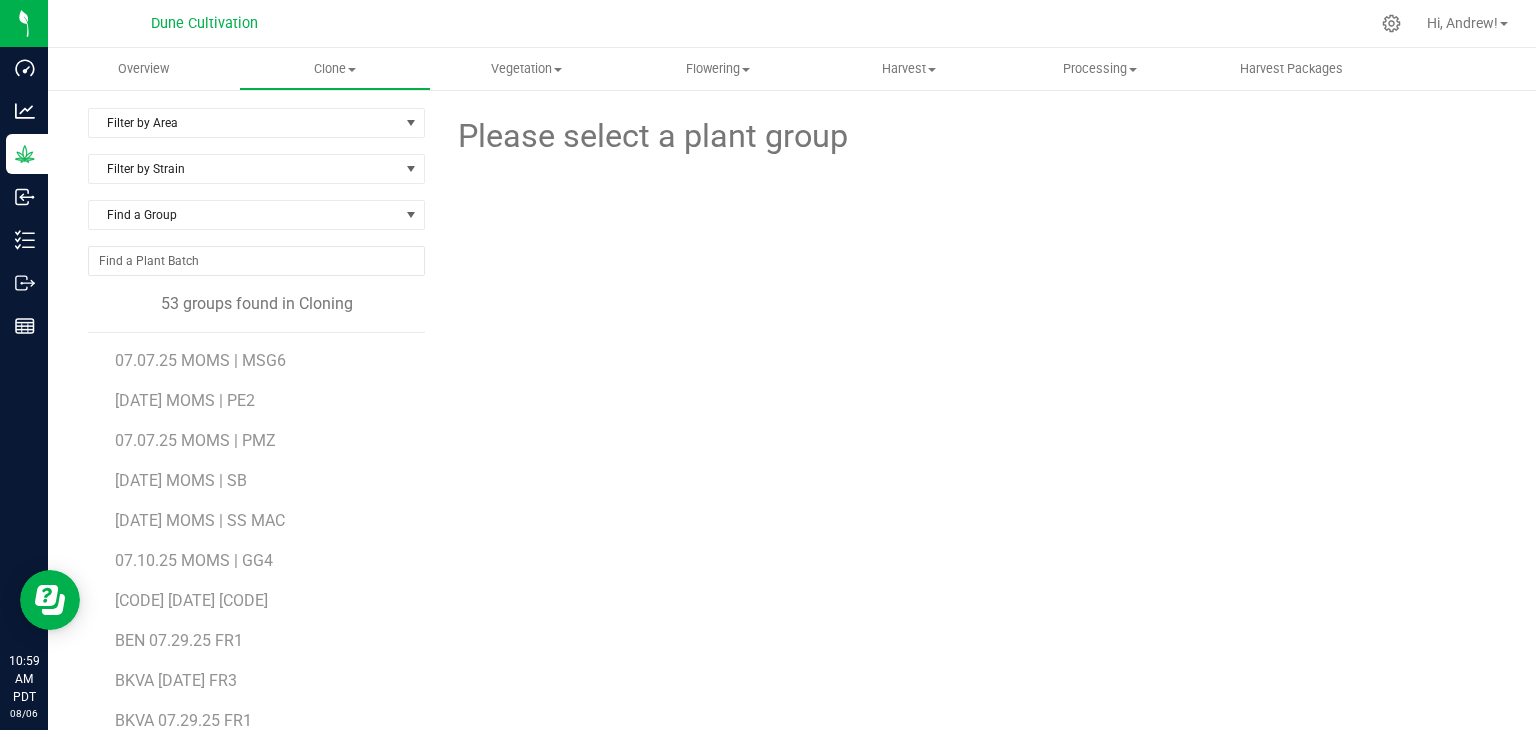 scroll, scrollTop: 0, scrollLeft: 0, axis: both 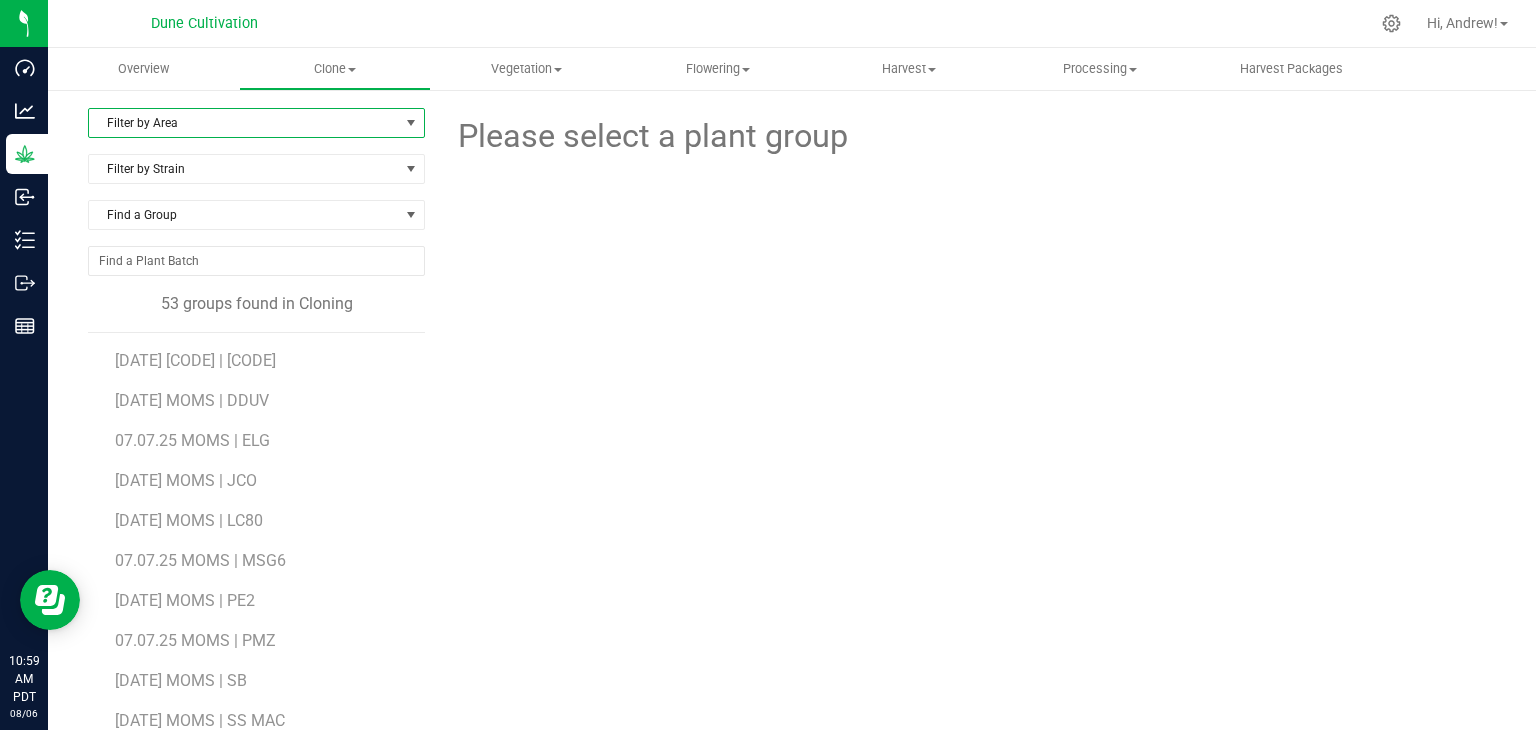 click on "Filter by Area" at bounding box center [244, 123] 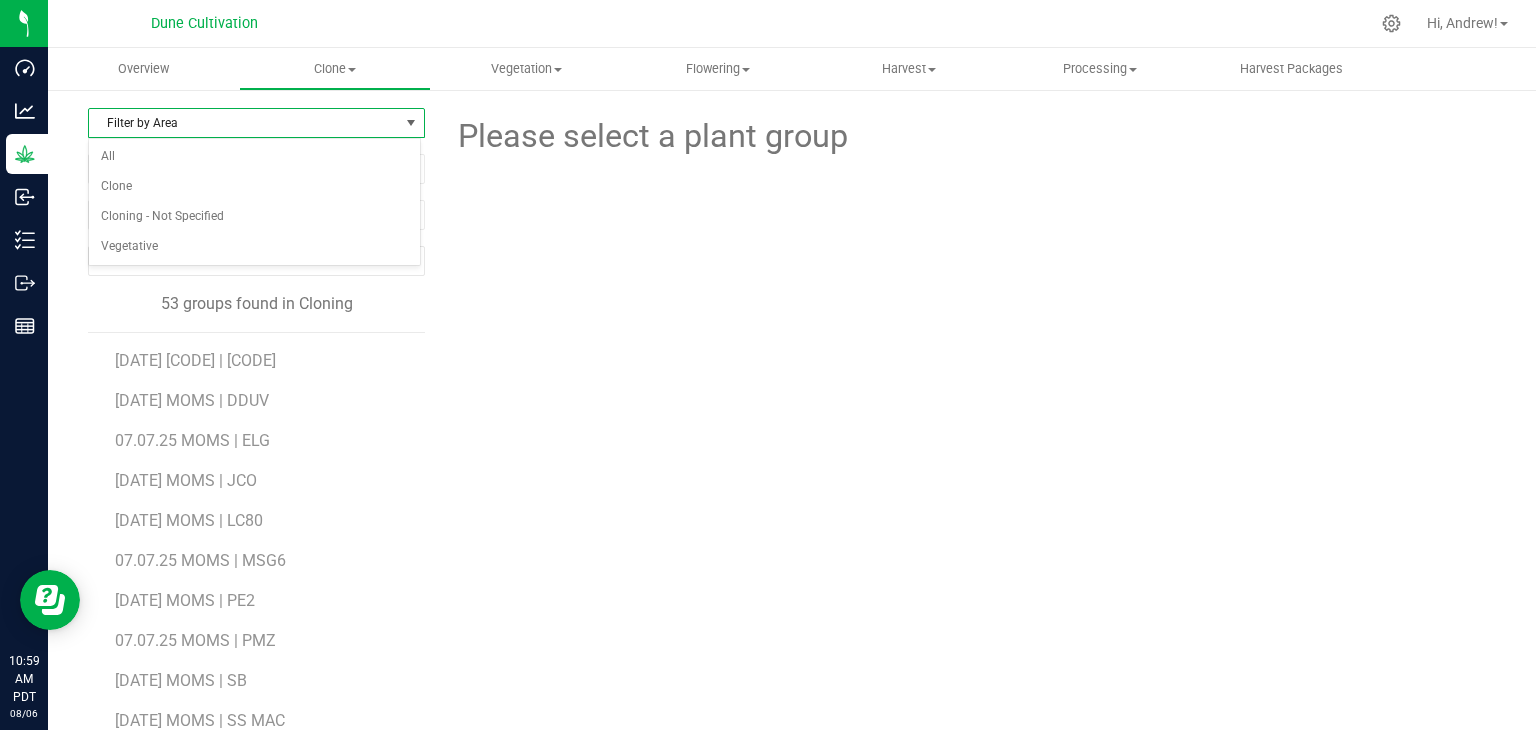 click on "[DATE] [CODE] | [CODE]" at bounding box center (263, 353) 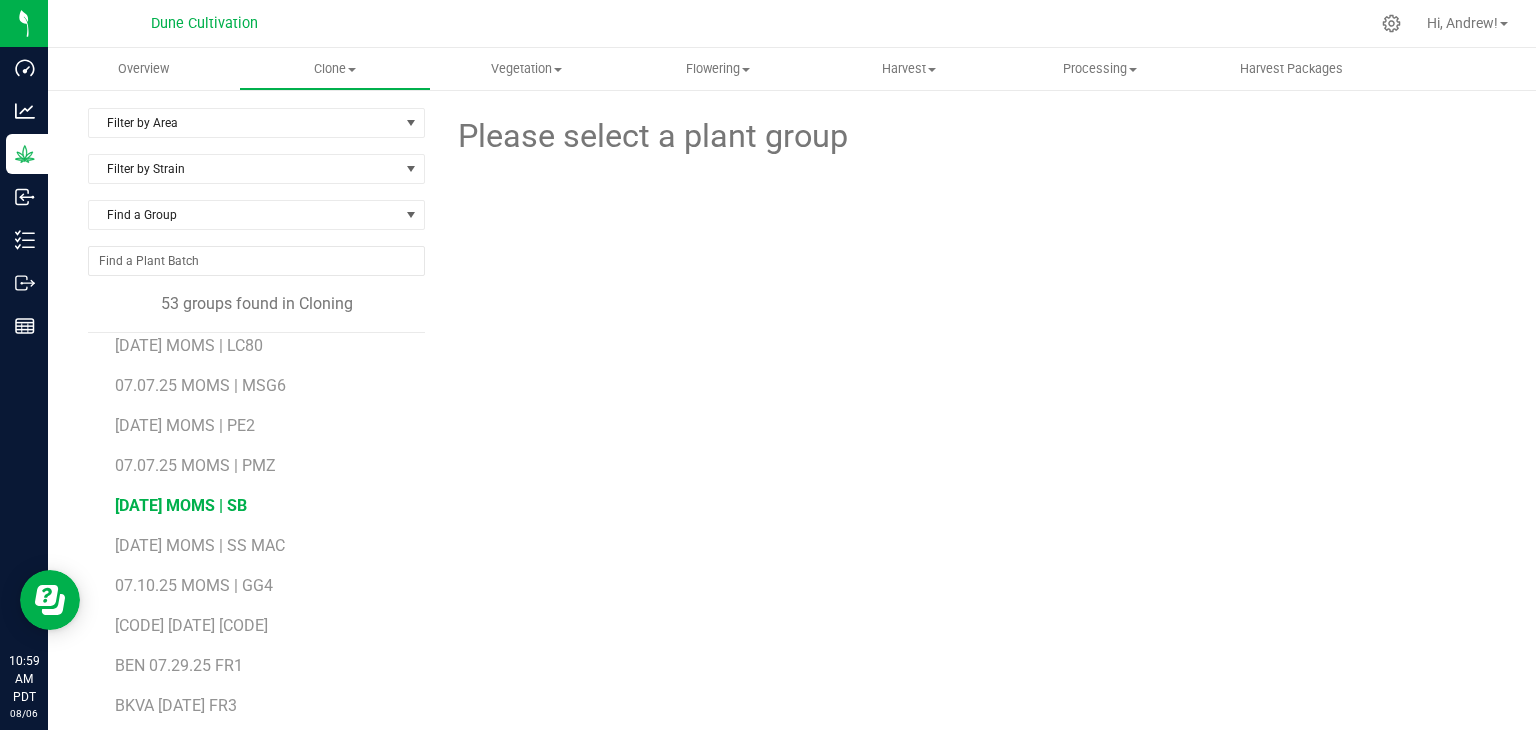 scroll, scrollTop: 300, scrollLeft: 0, axis: vertical 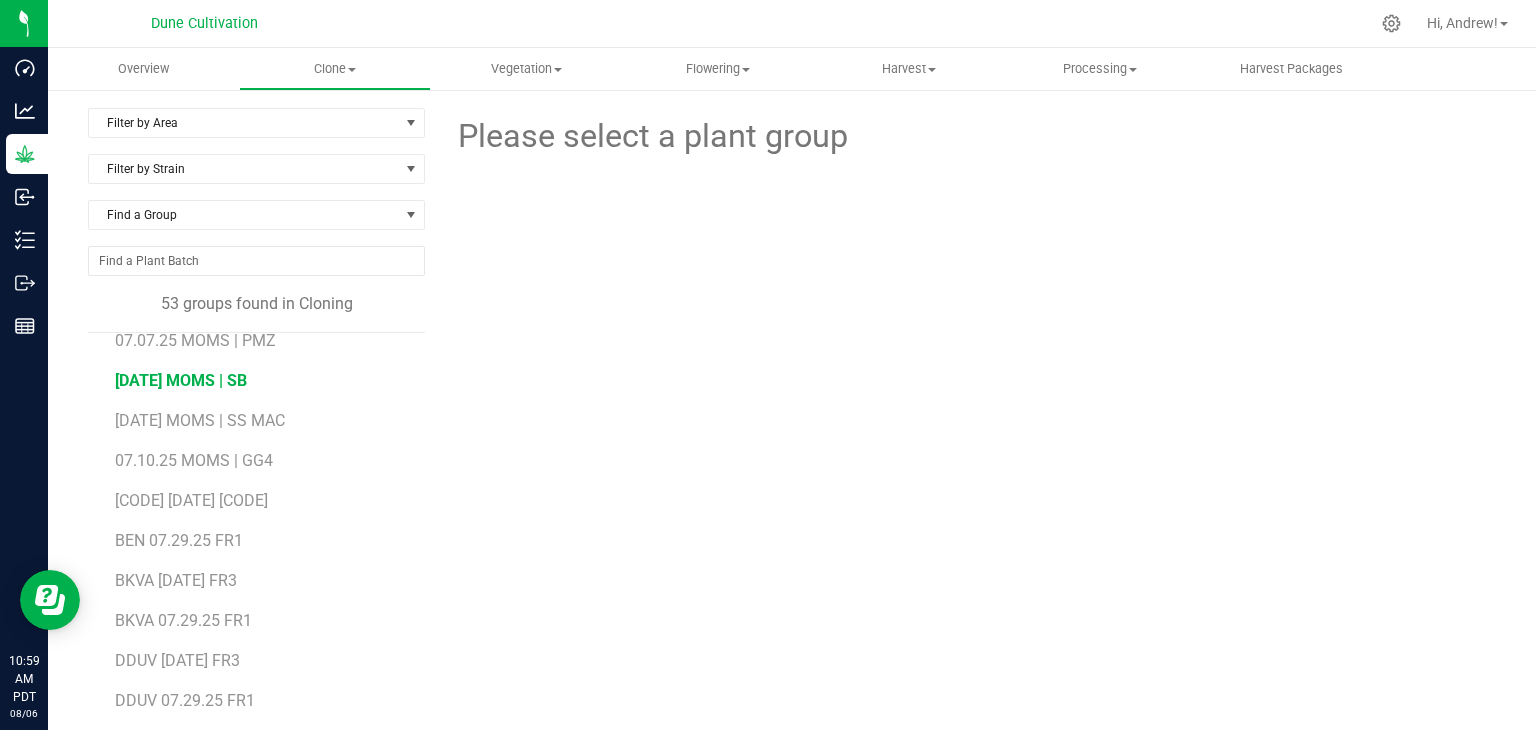 click on "[DATE] MOMS | SB" at bounding box center [181, 380] 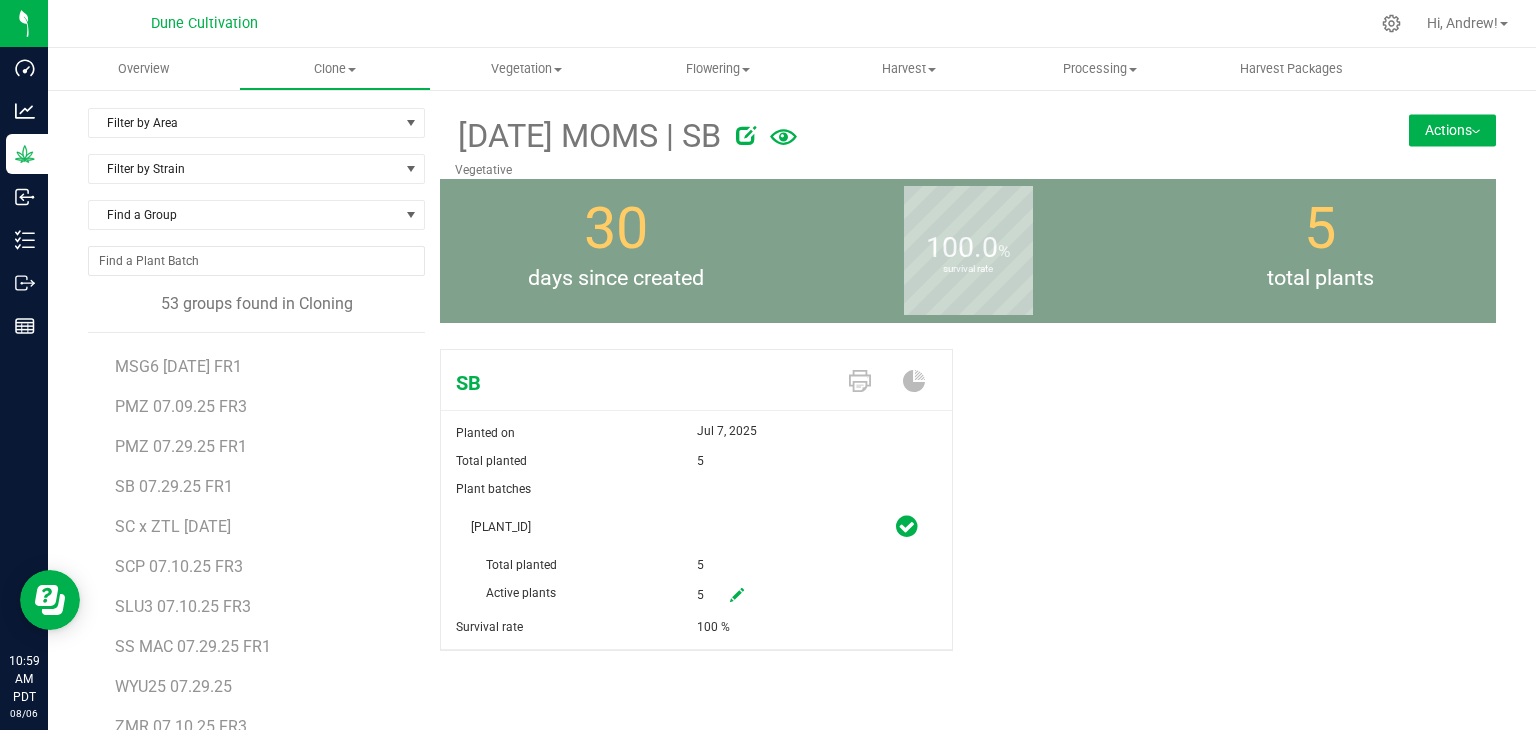 scroll, scrollTop: 1636, scrollLeft: 0, axis: vertical 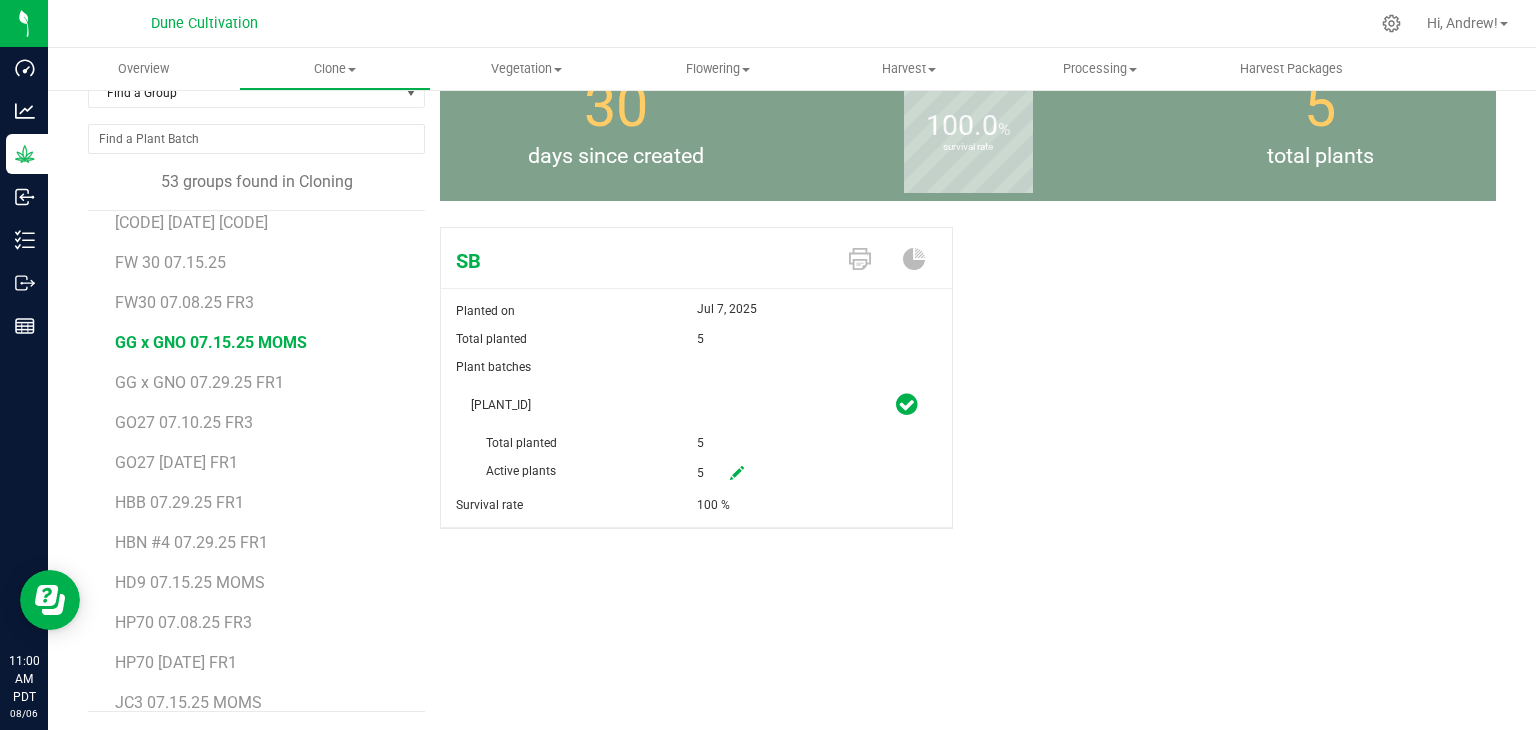 click on "GG x GNO 07.15.25 MOMS" at bounding box center (211, 342) 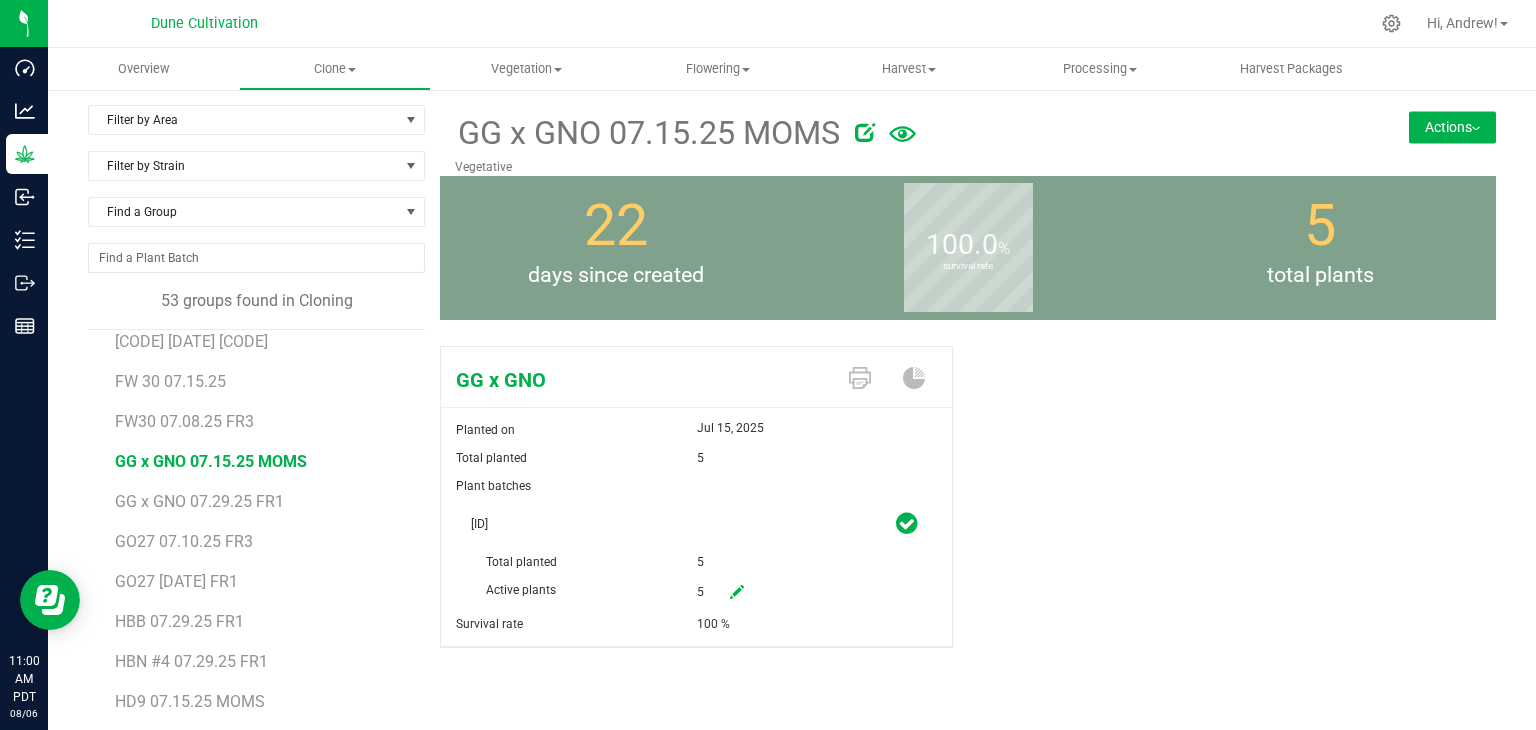 scroll, scrollTop: 0, scrollLeft: 0, axis: both 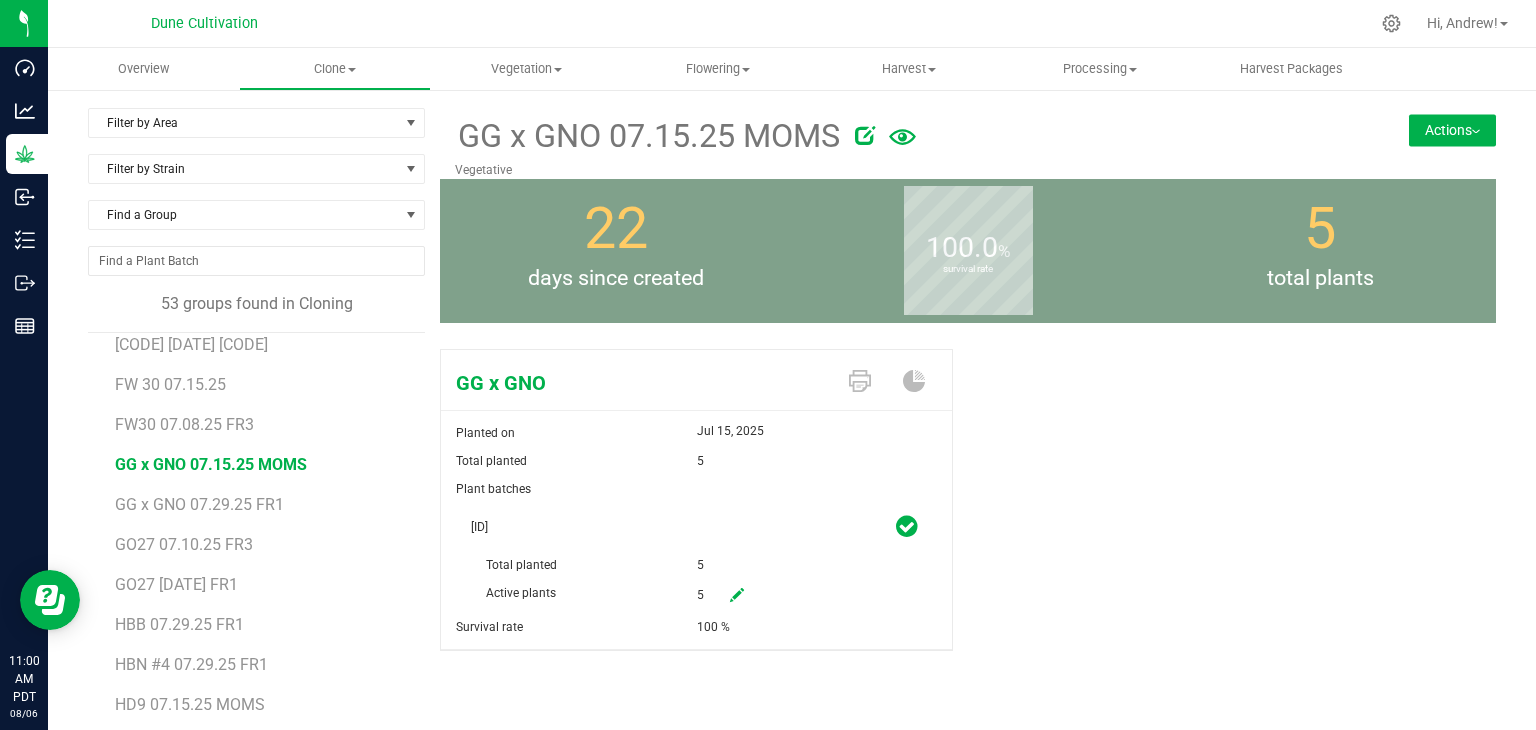 click on "Actions" at bounding box center (1452, 130) 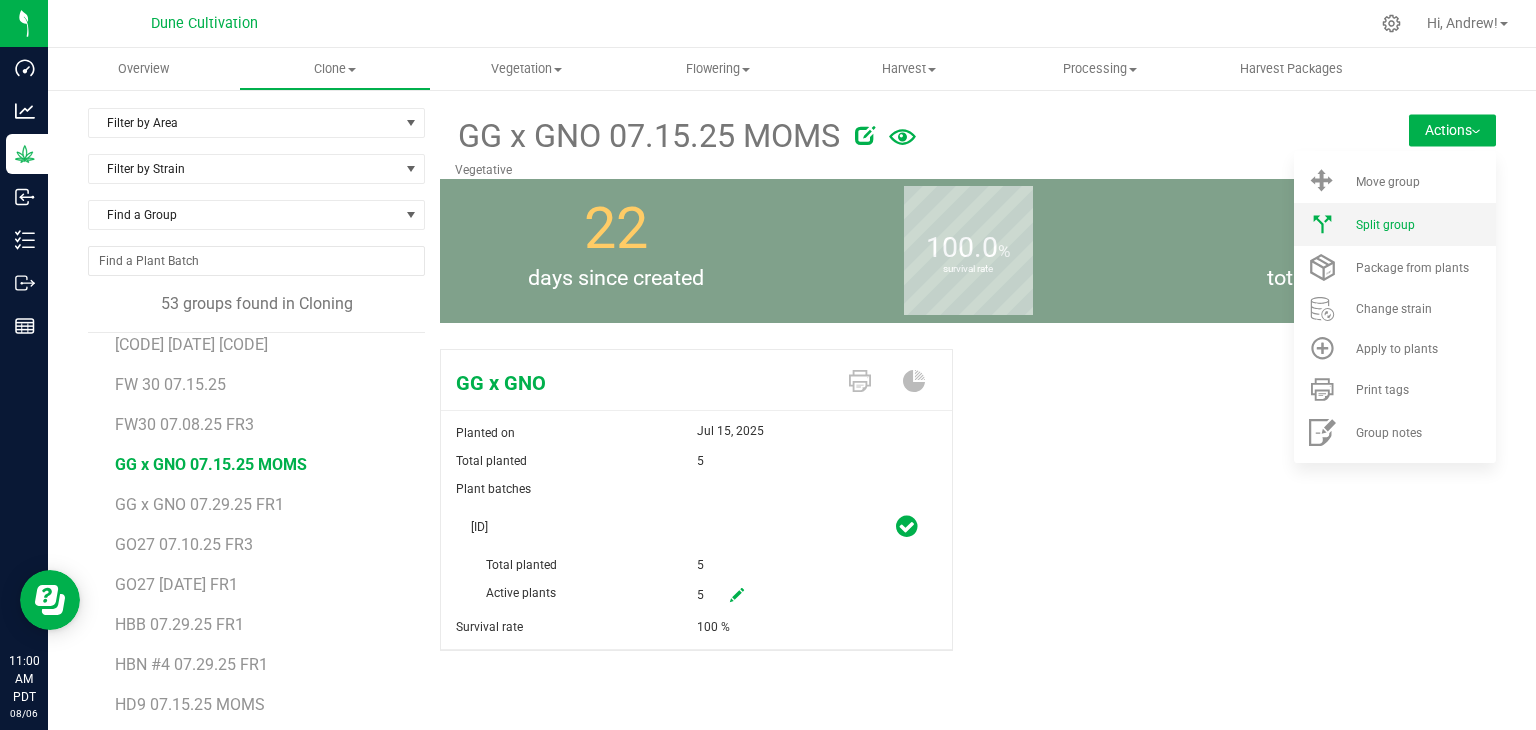 click on "Split group" at bounding box center (1385, 225) 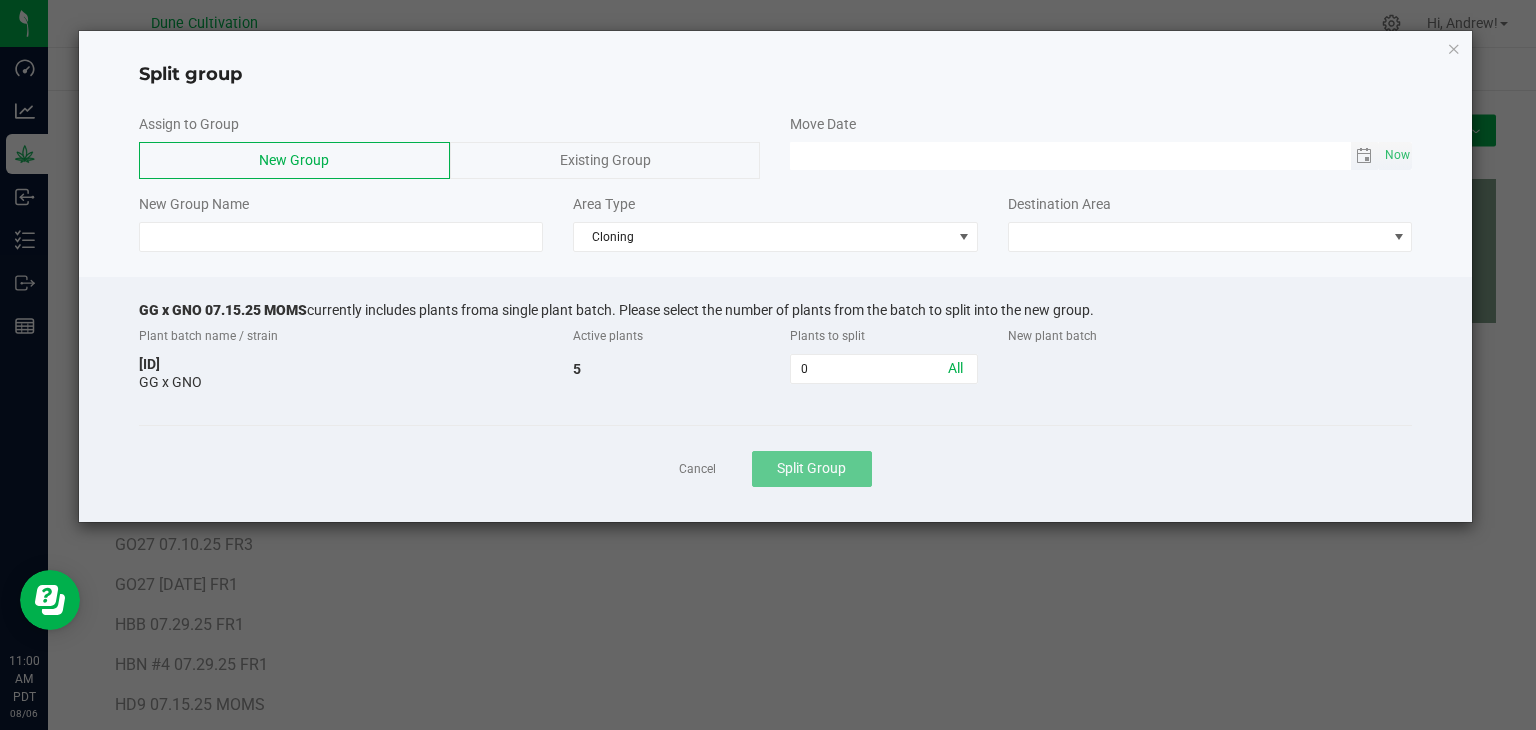 type on "MM/dd/yy HH:MM AM" 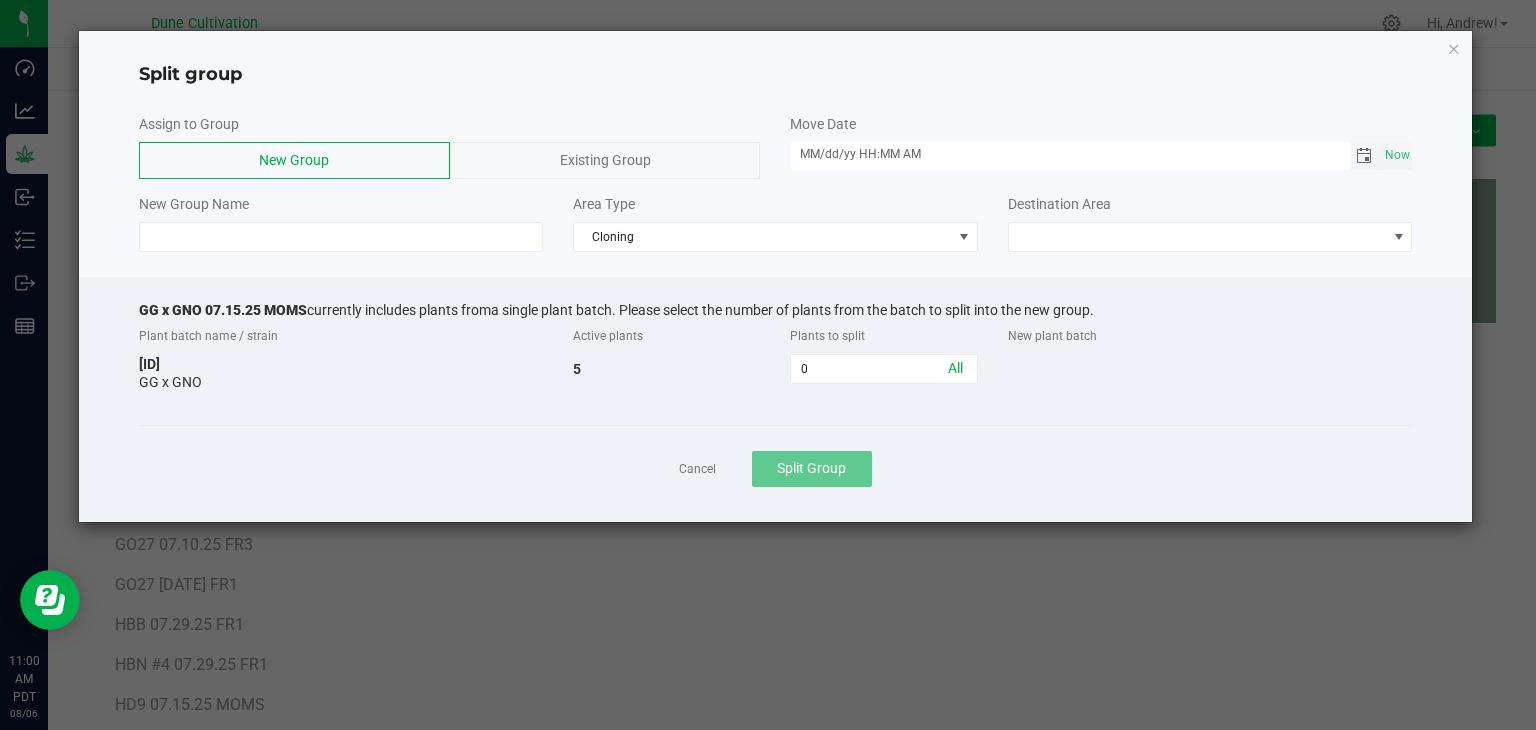 click on "MM/dd/yy HH:MM AM" at bounding box center [1070, 154] 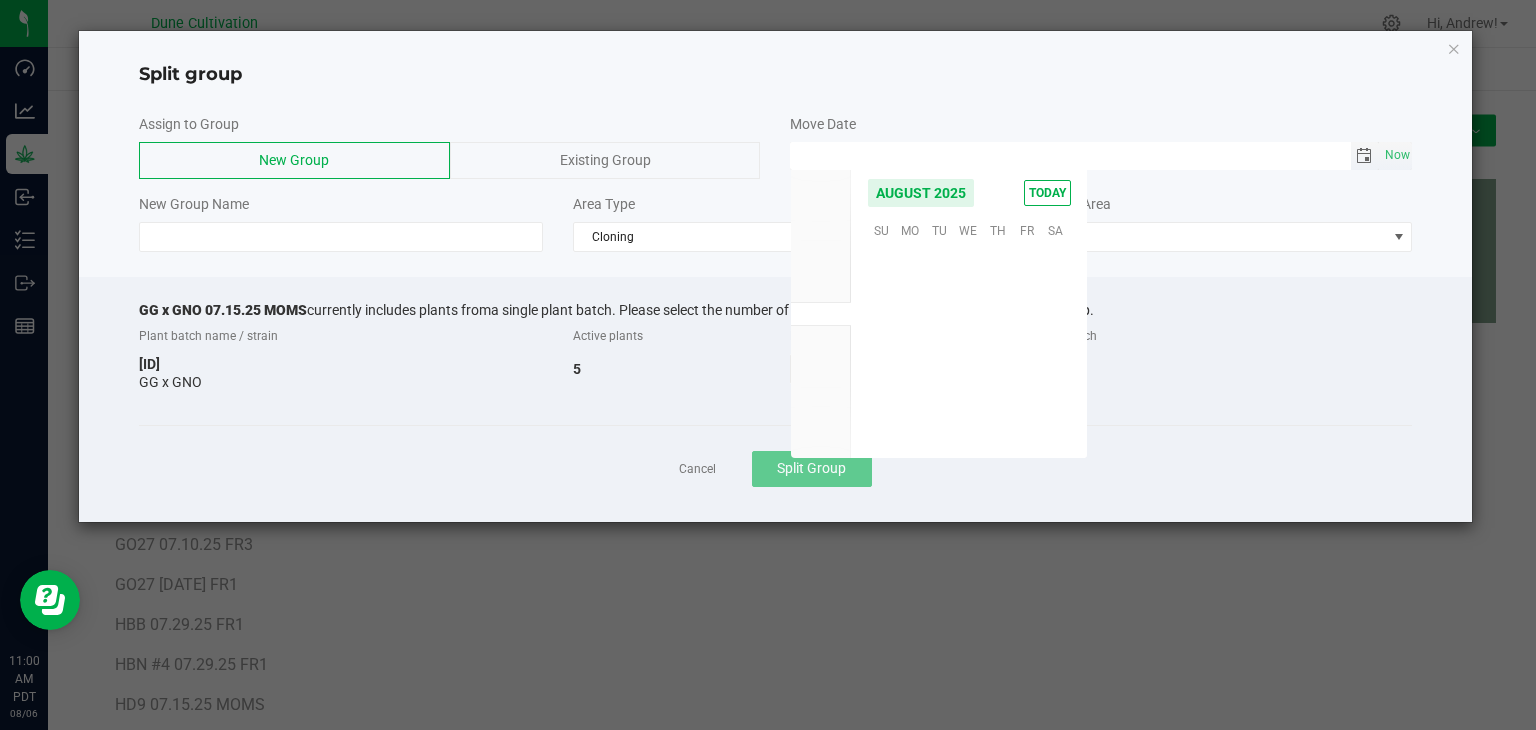 scroll, scrollTop: 36168, scrollLeft: 0, axis: vertical 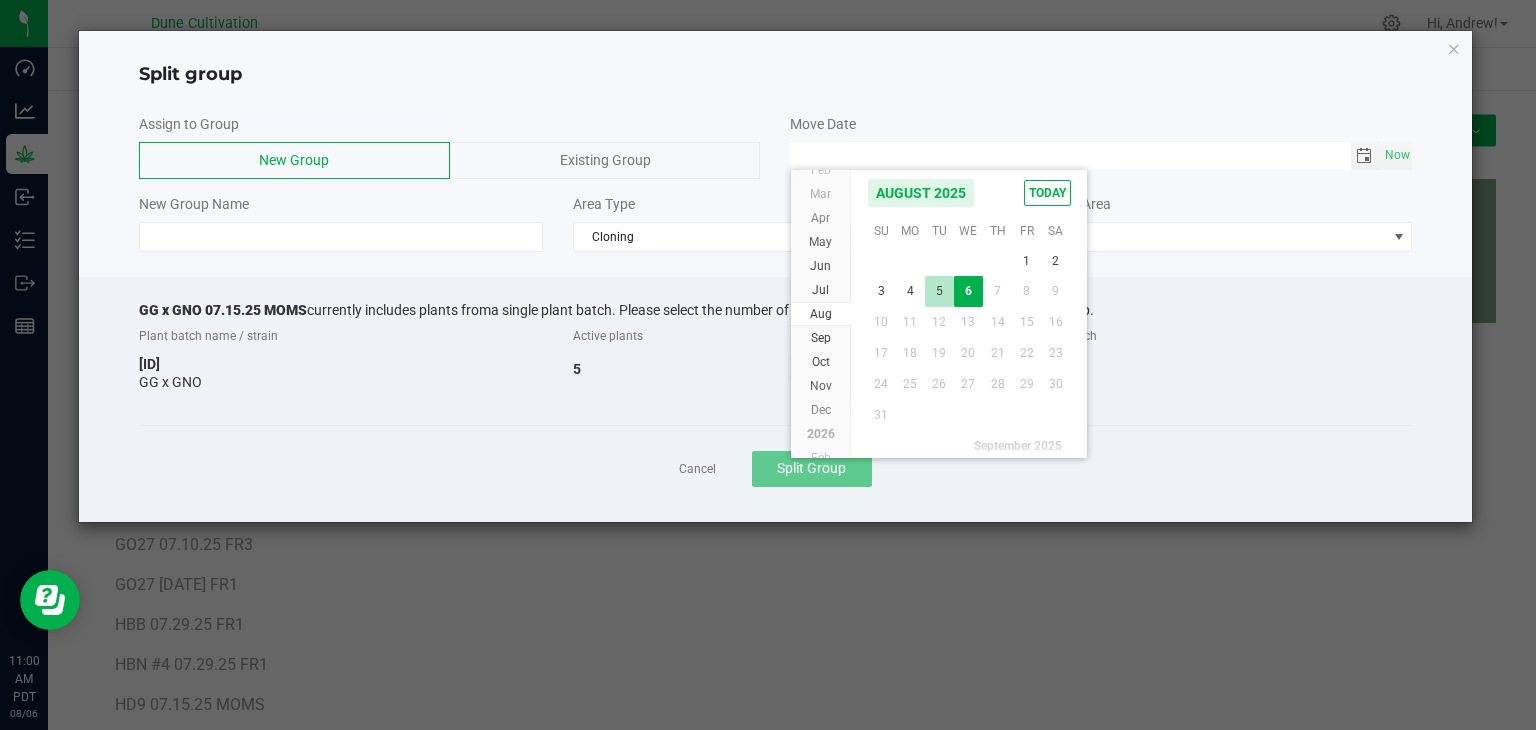 click on "5" at bounding box center (939, 291) 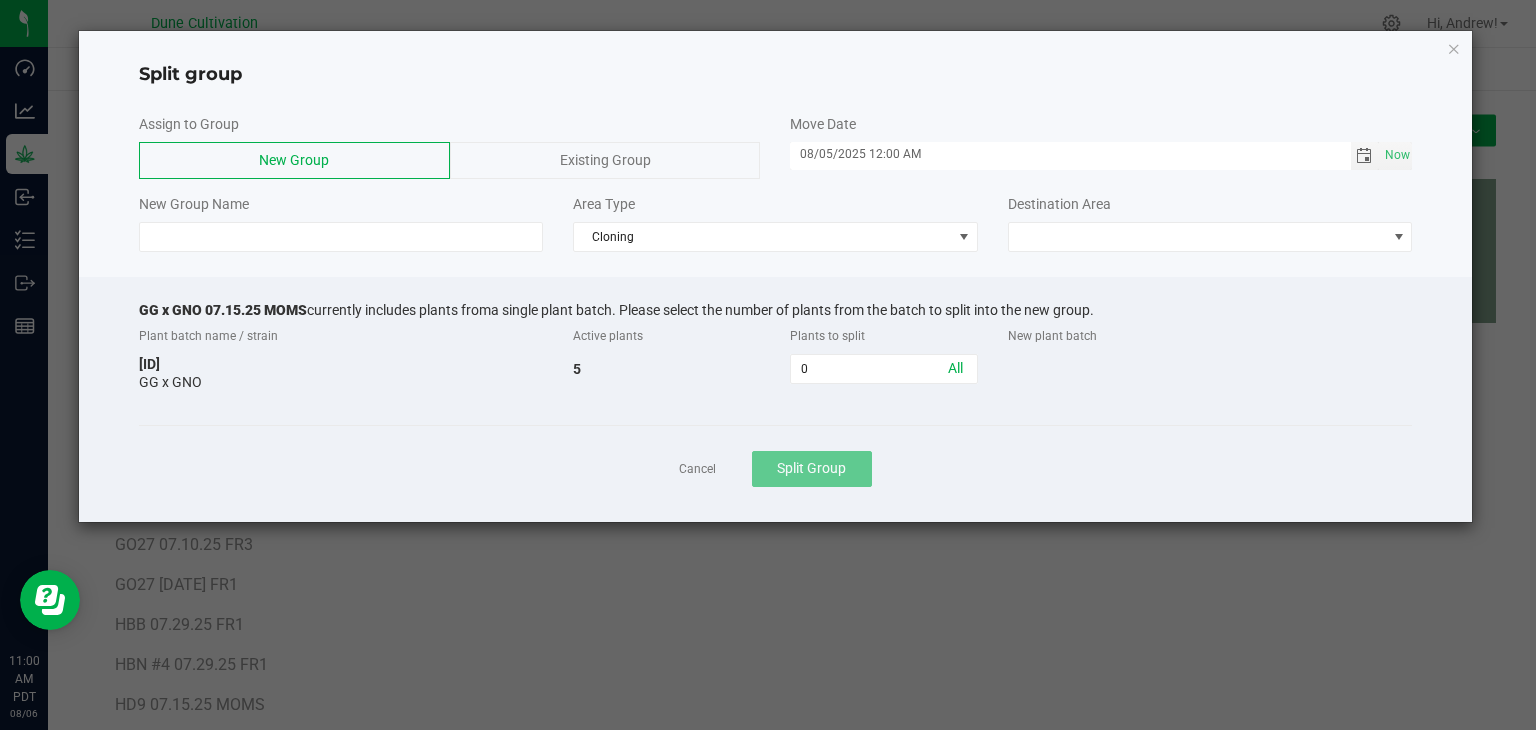click 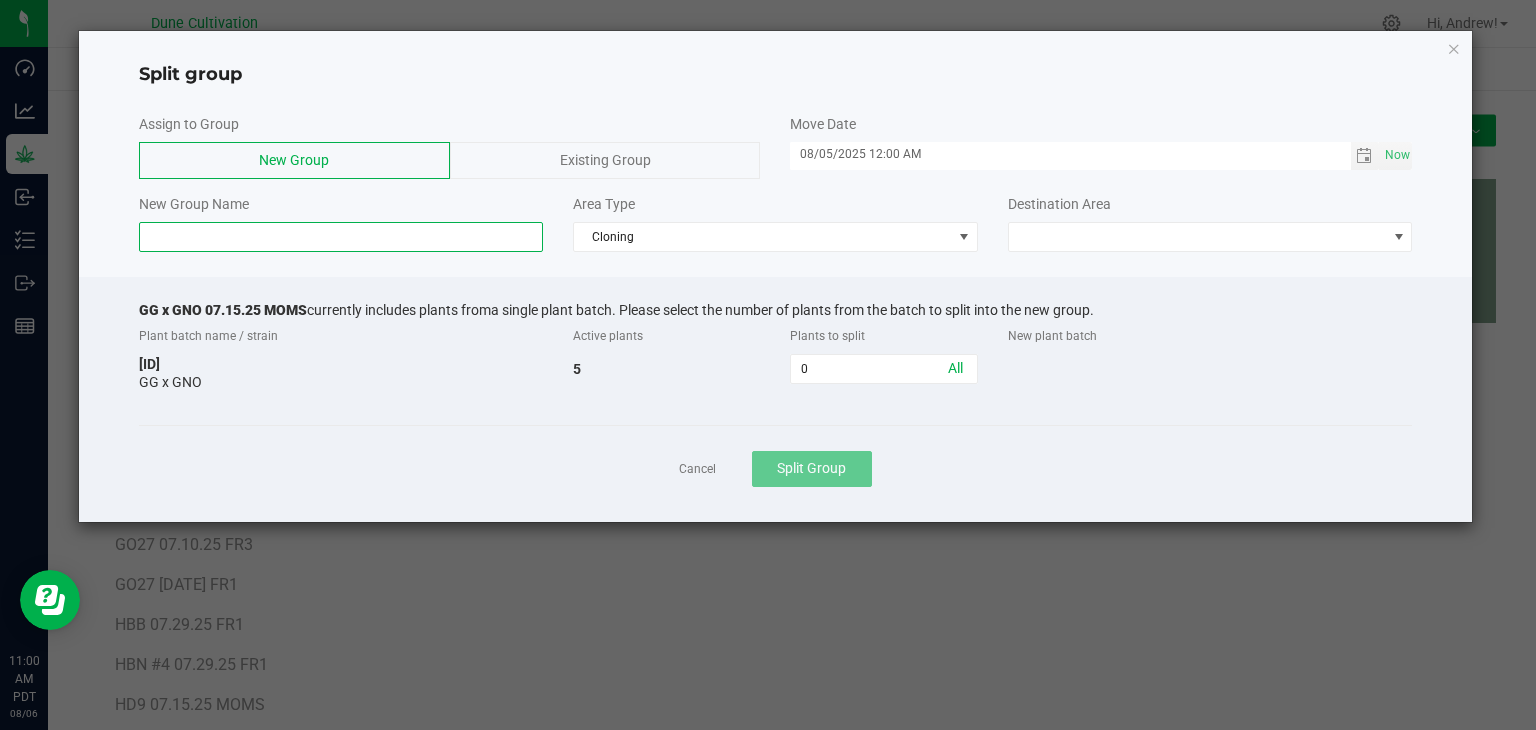 click 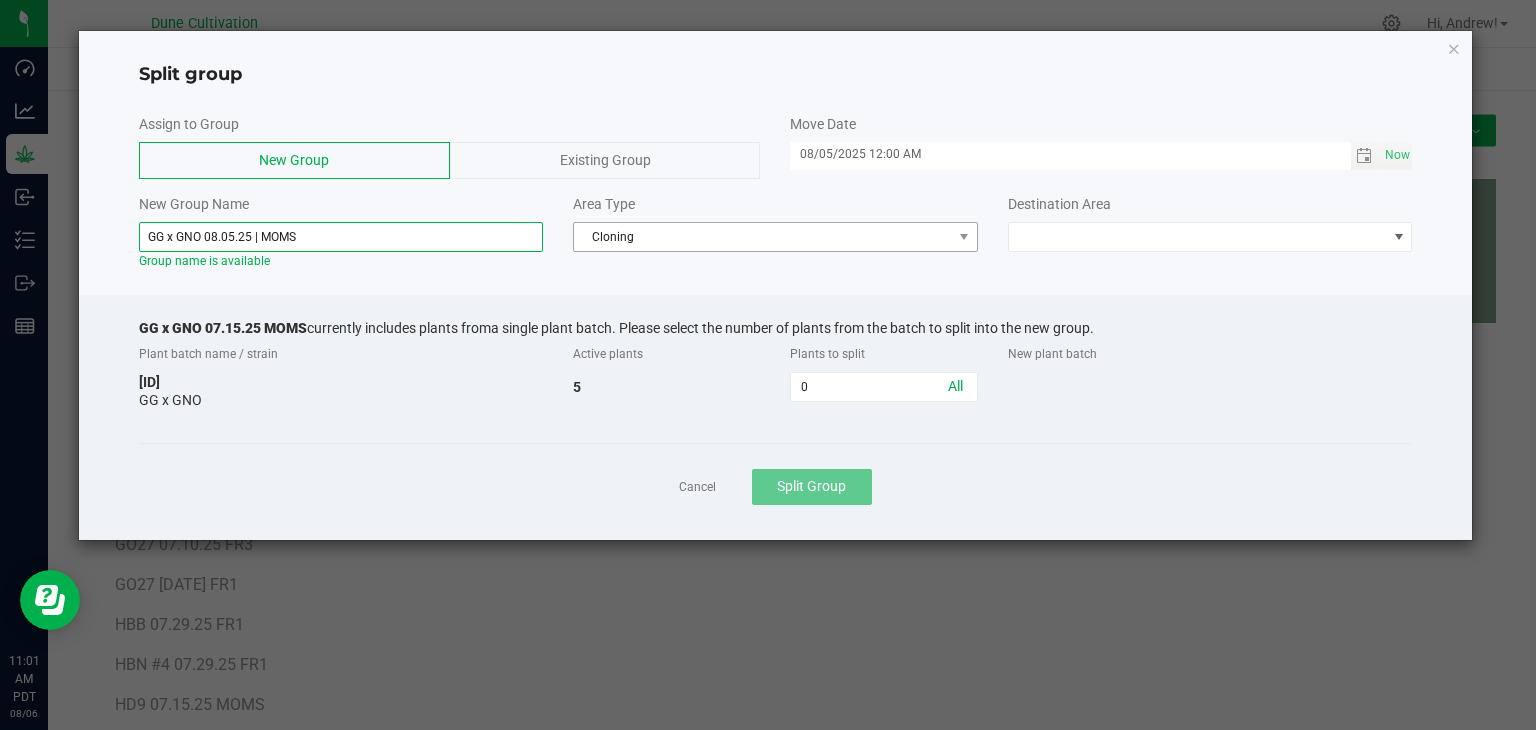 type on "GG x GNO 08.05.25 | MOMS" 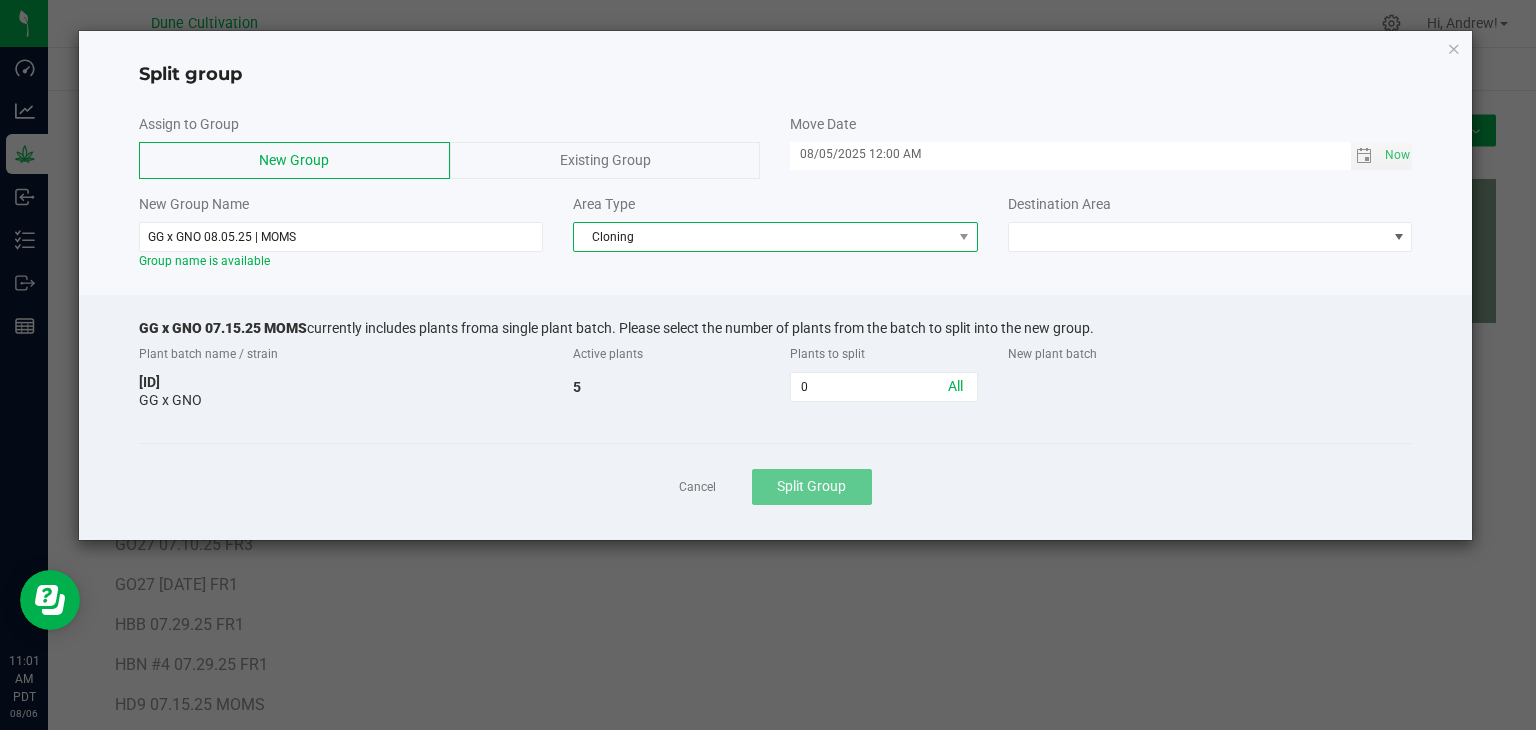 click on "Cloning" at bounding box center (763, 237) 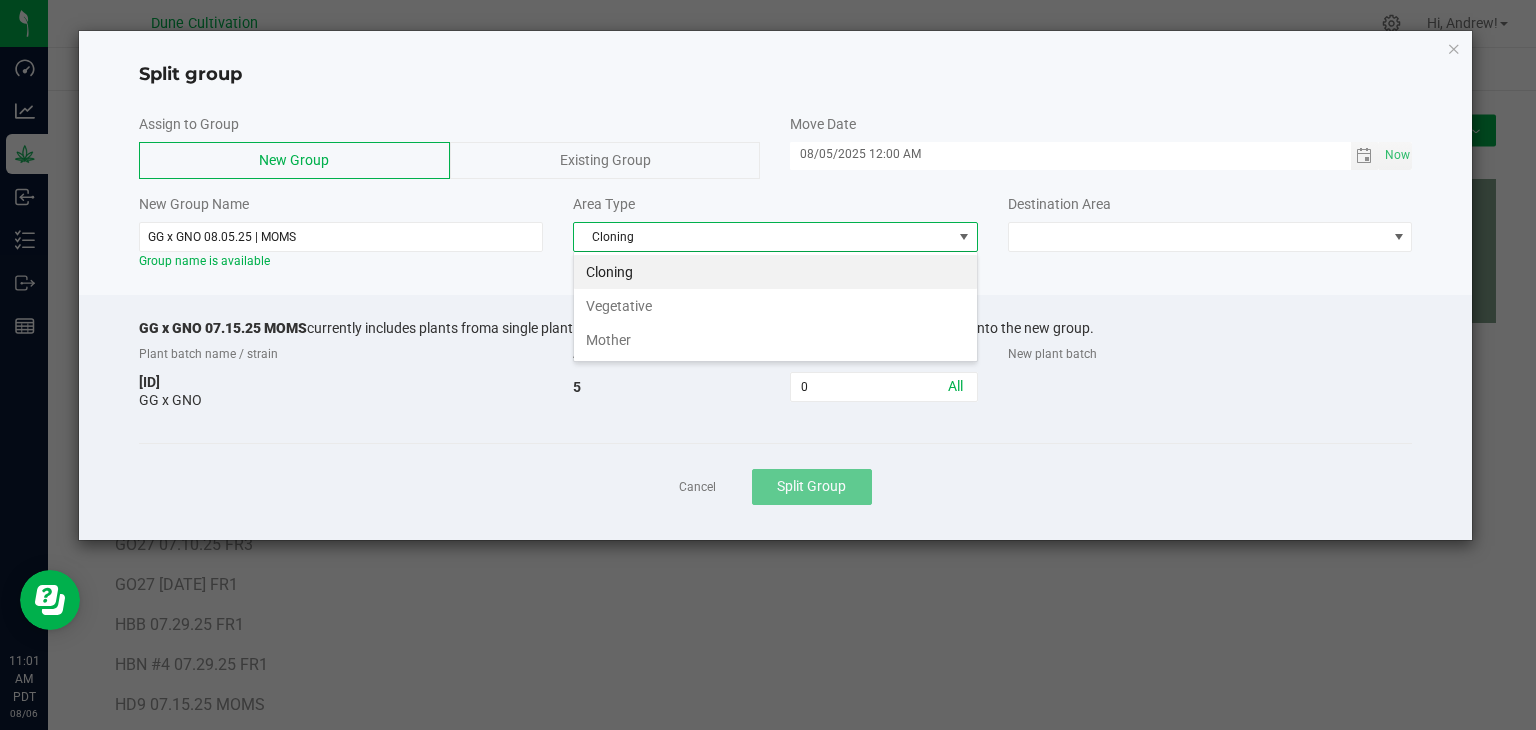 scroll, scrollTop: 99970, scrollLeft: 99595, axis: both 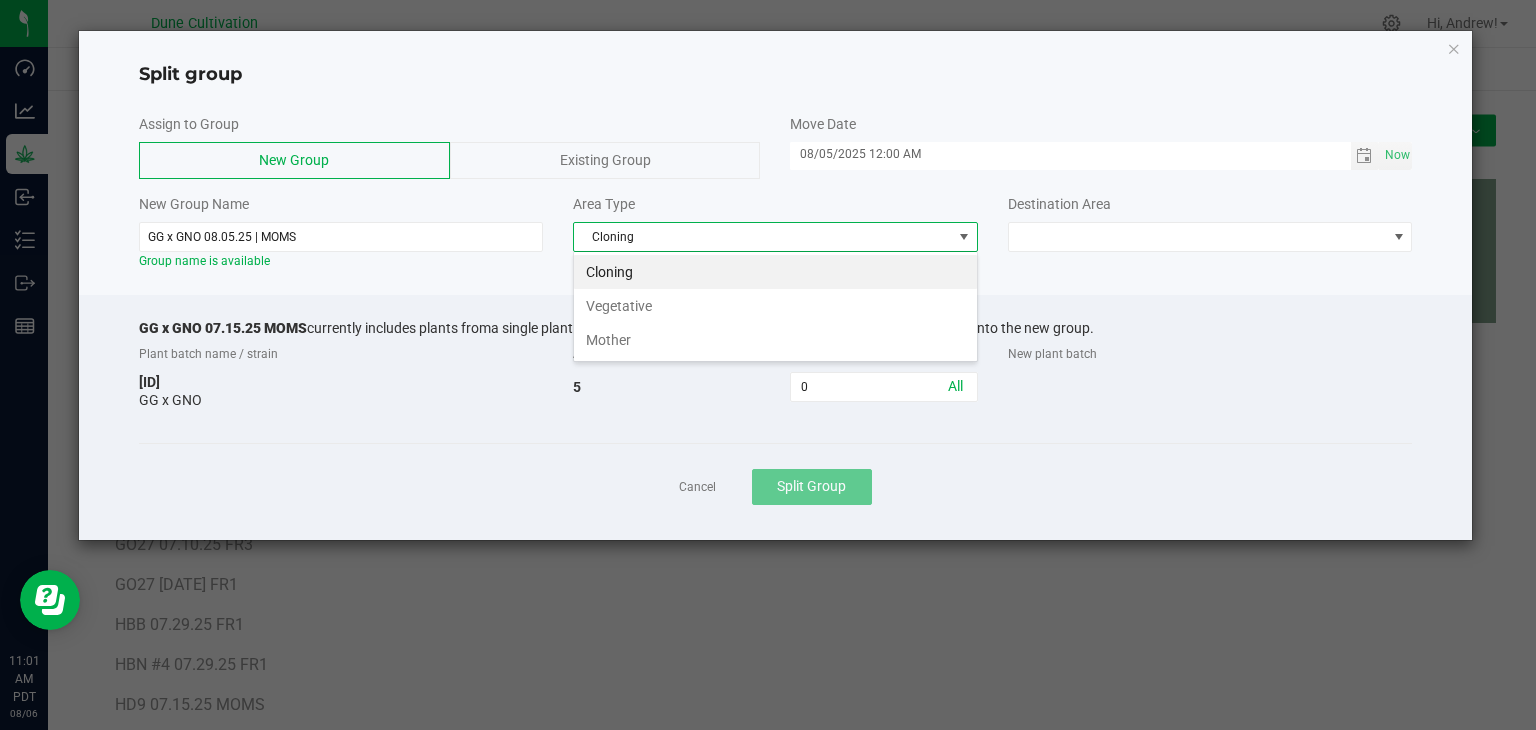 click on "Mother" at bounding box center (775, 340) 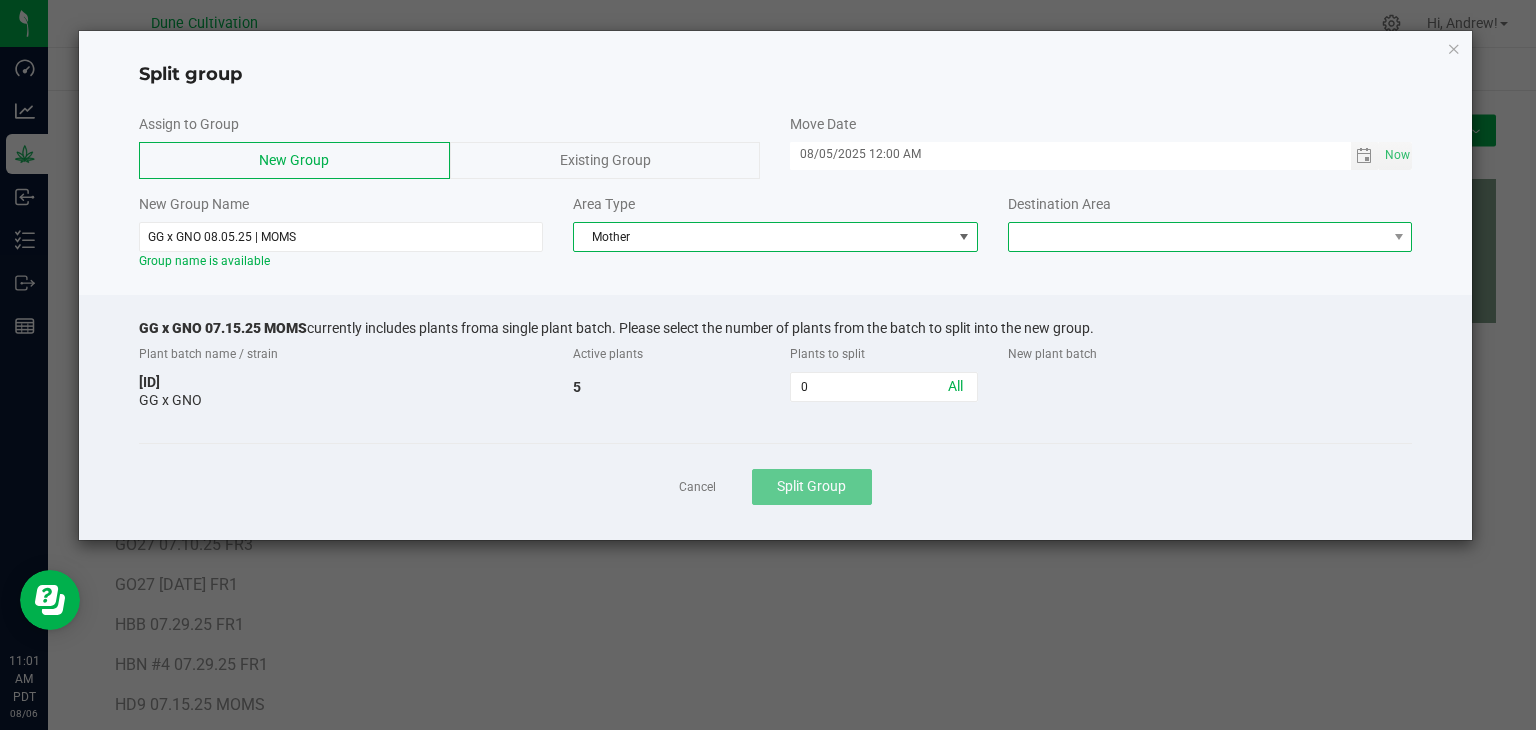 click at bounding box center (1198, 237) 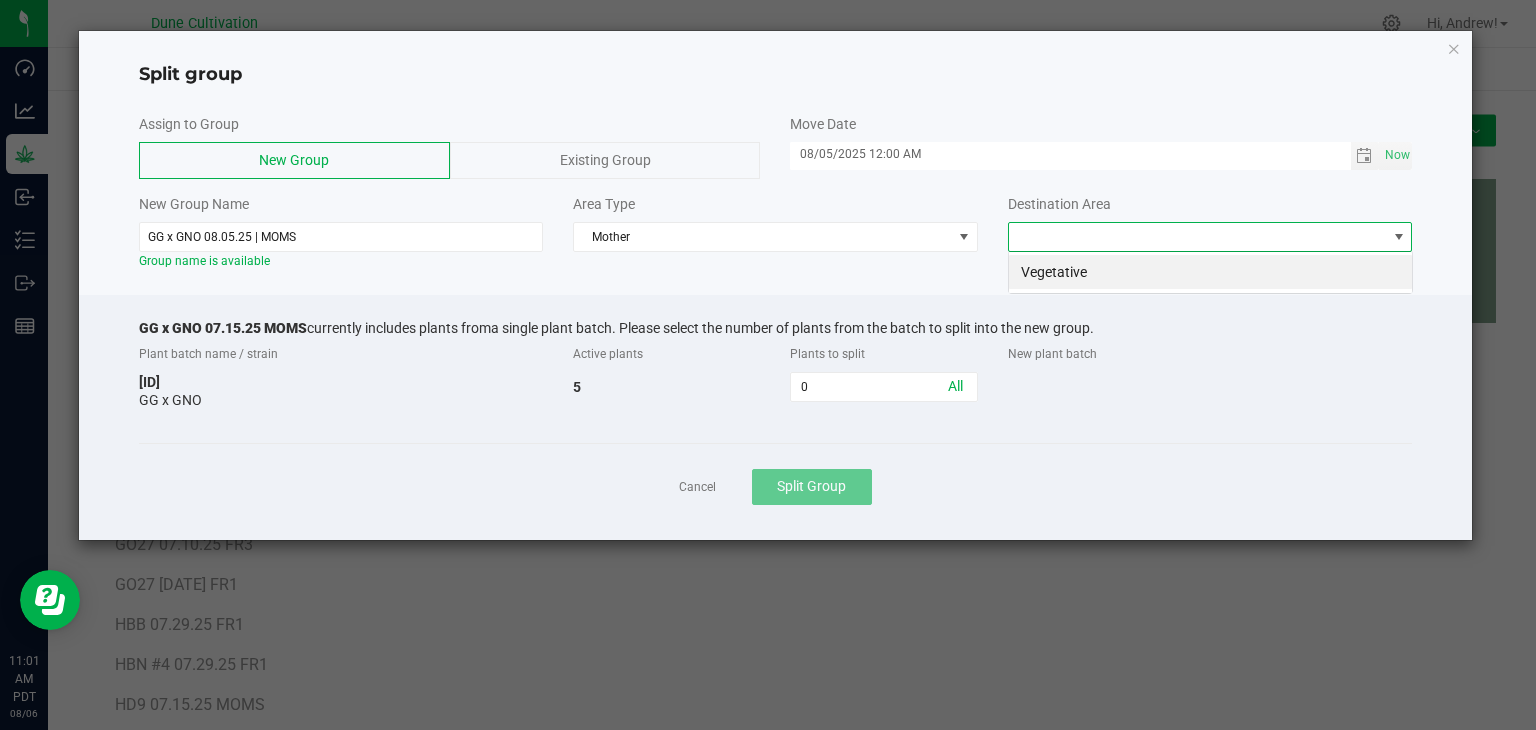 scroll, scrollTop: 99970, scrollLeft: 99595, axis: both 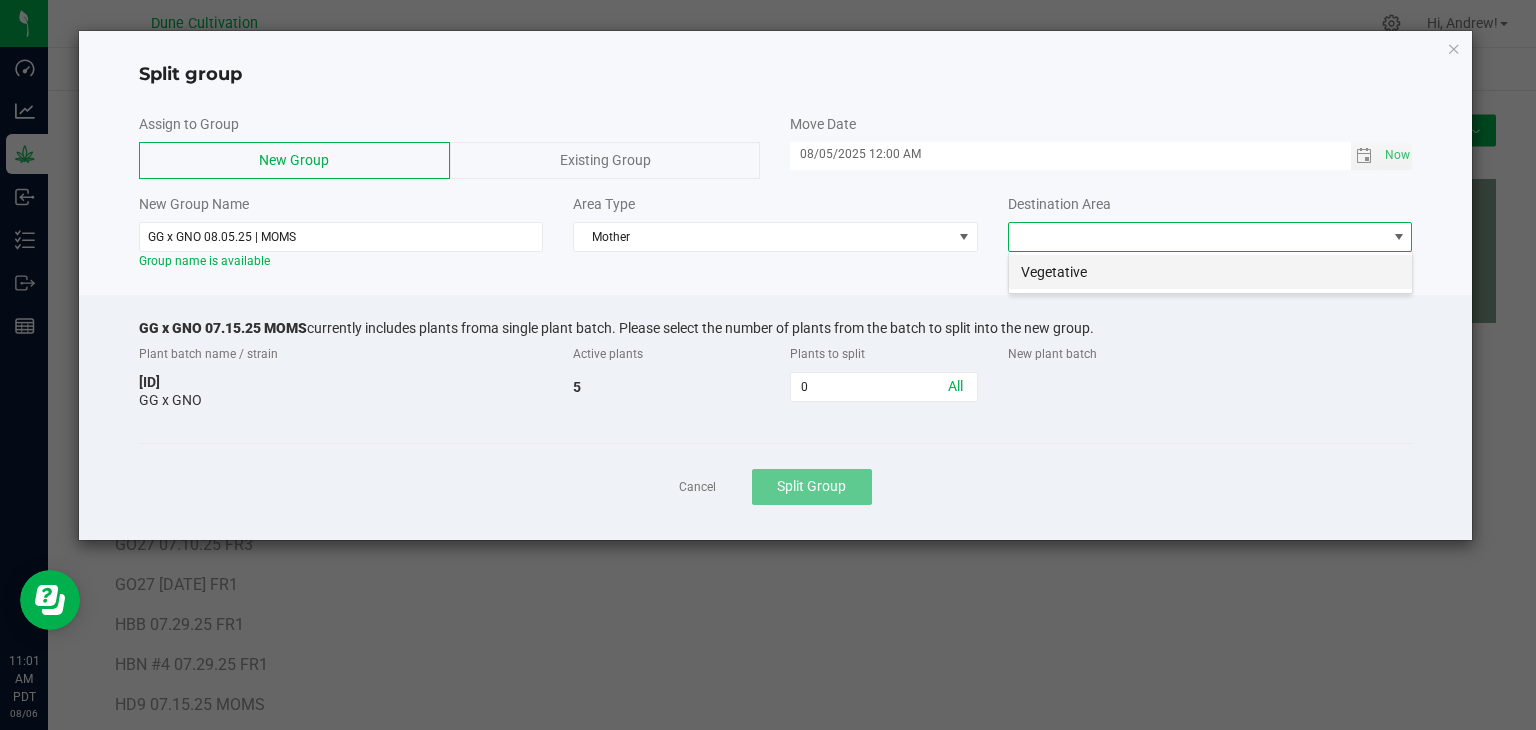 click on "Vegetative" at bounding box center (1210, 272) 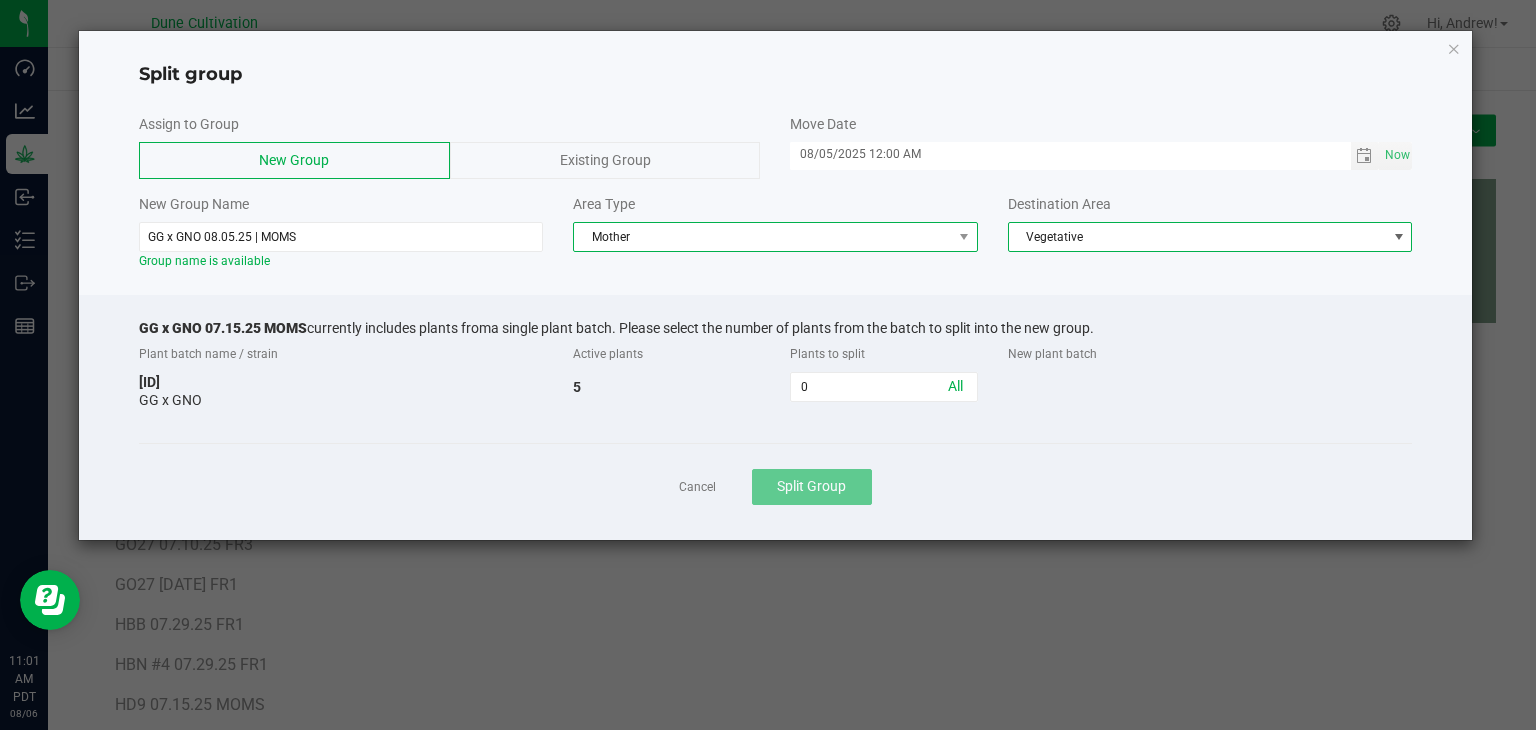 click on "Mother" at bounding box center [763, 237] 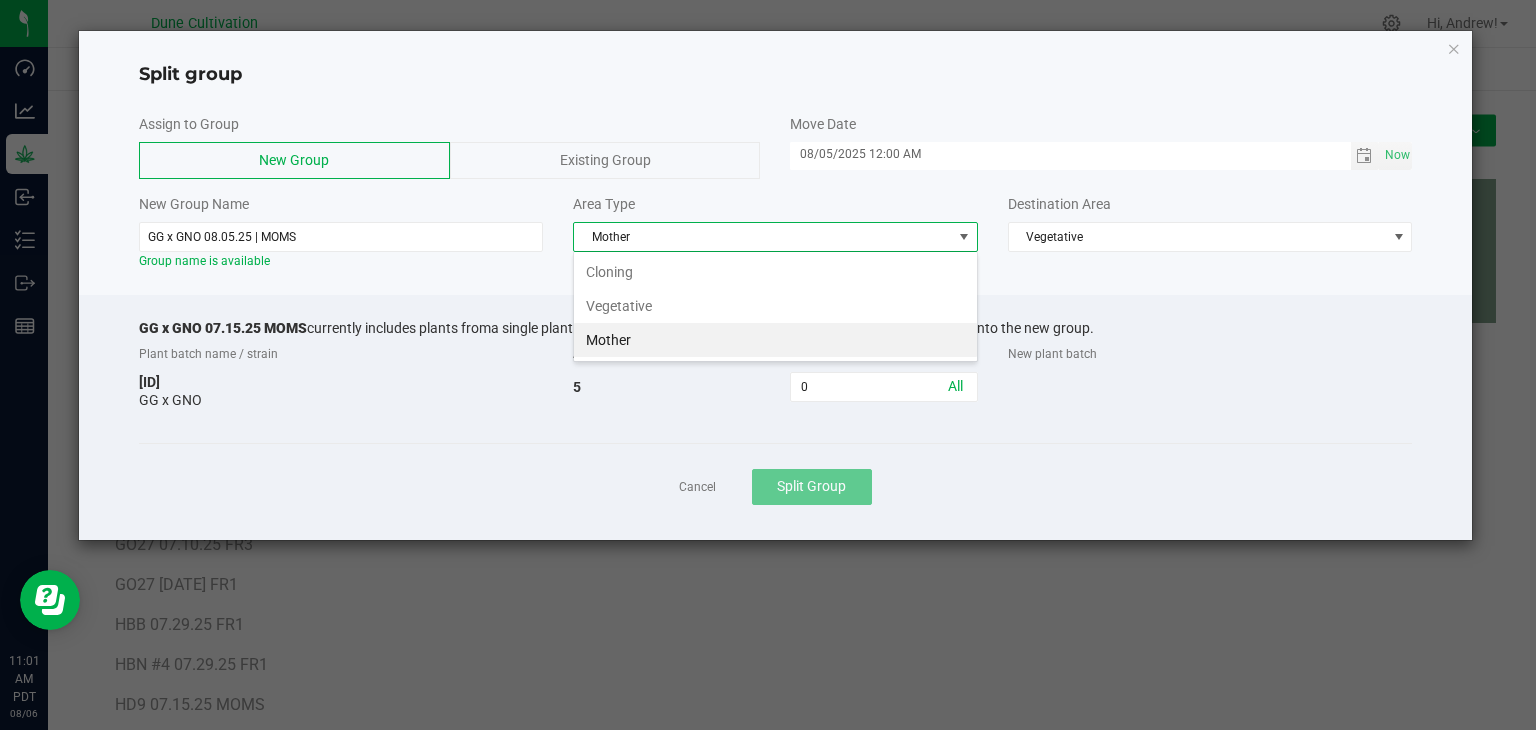 scroll, scrollTop: 99970, scrollLeft: 99595, axis: both 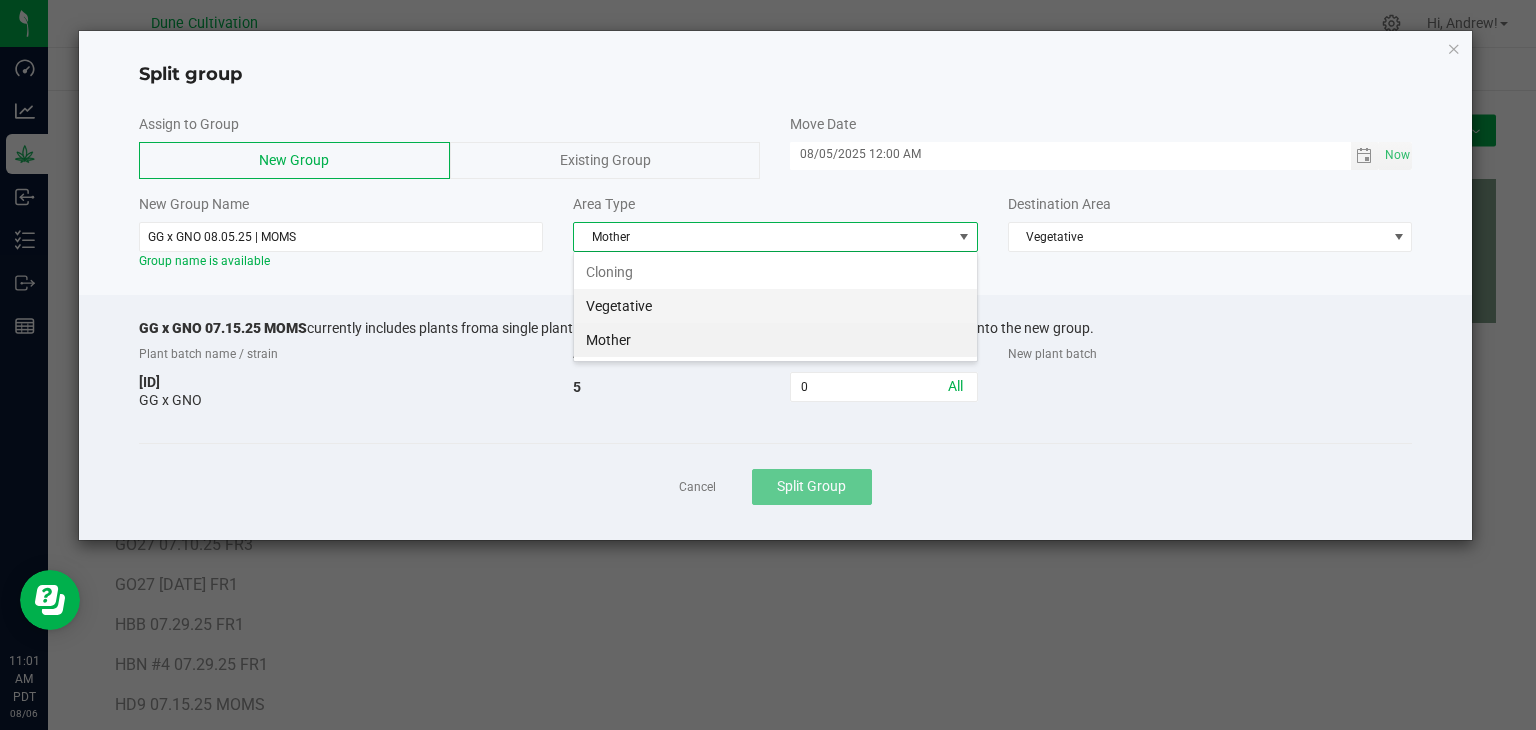 click on "Vegetative" at bounding box center [775, 306] 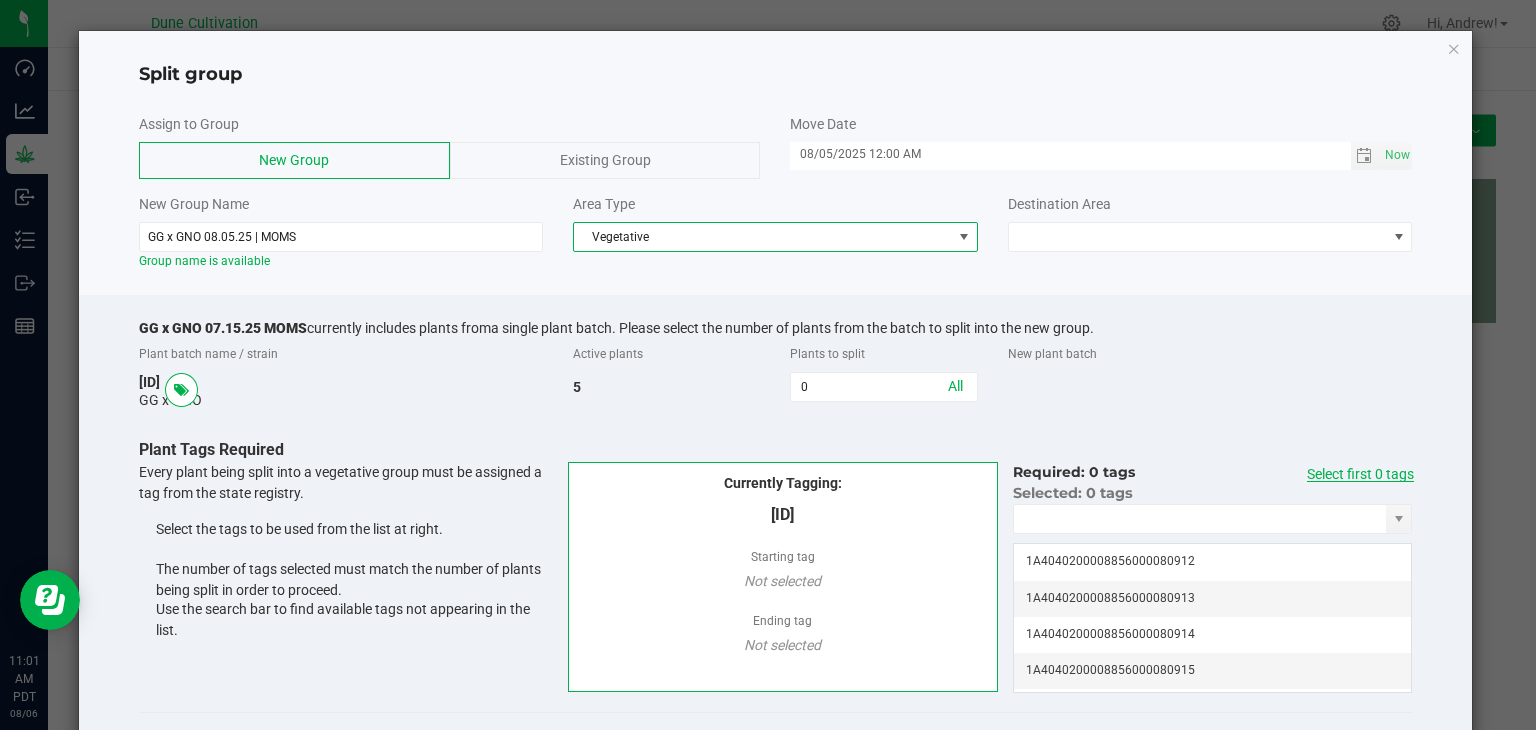 click on "Select first 0 tags" 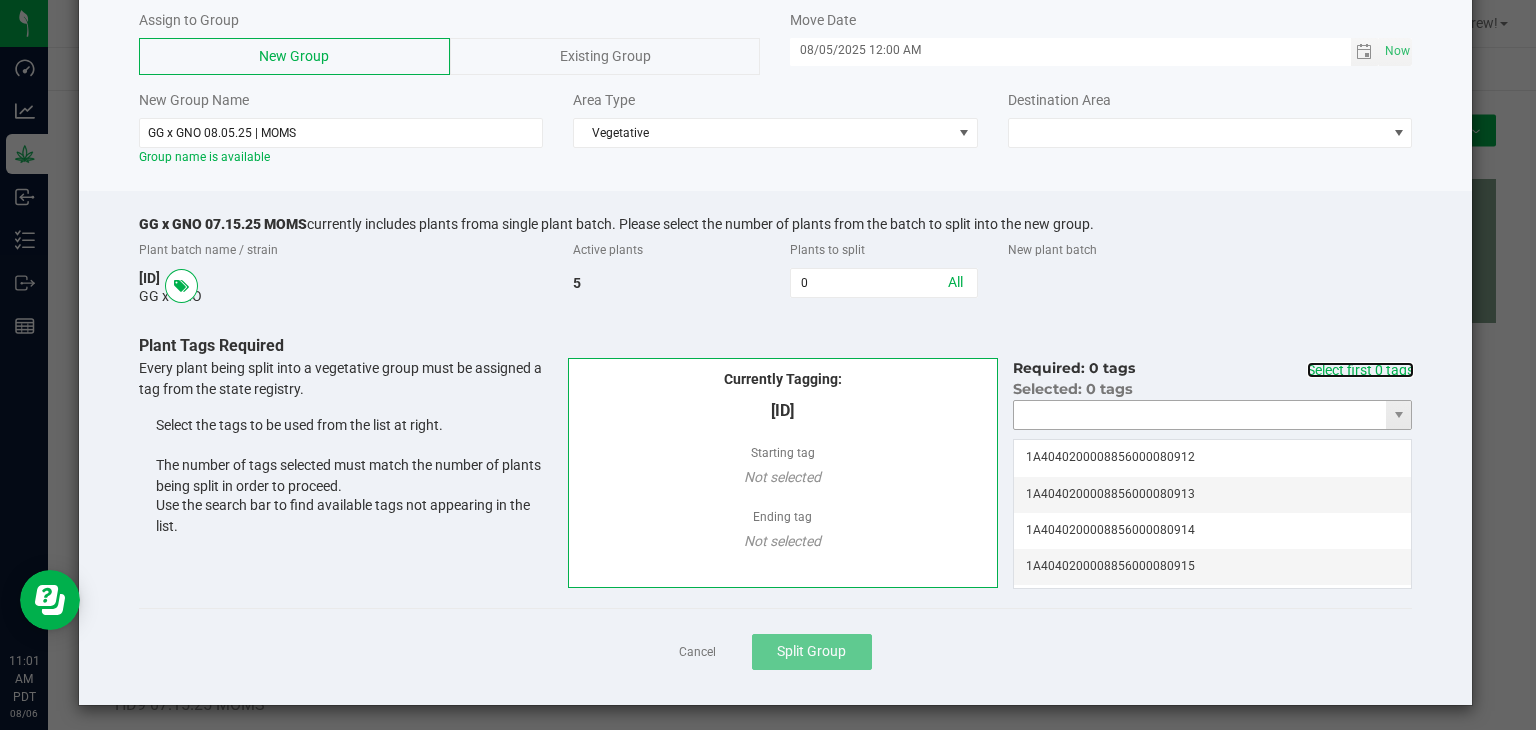 scroll, scrollTop: 109, scrollLeft: 0, axis: vertical 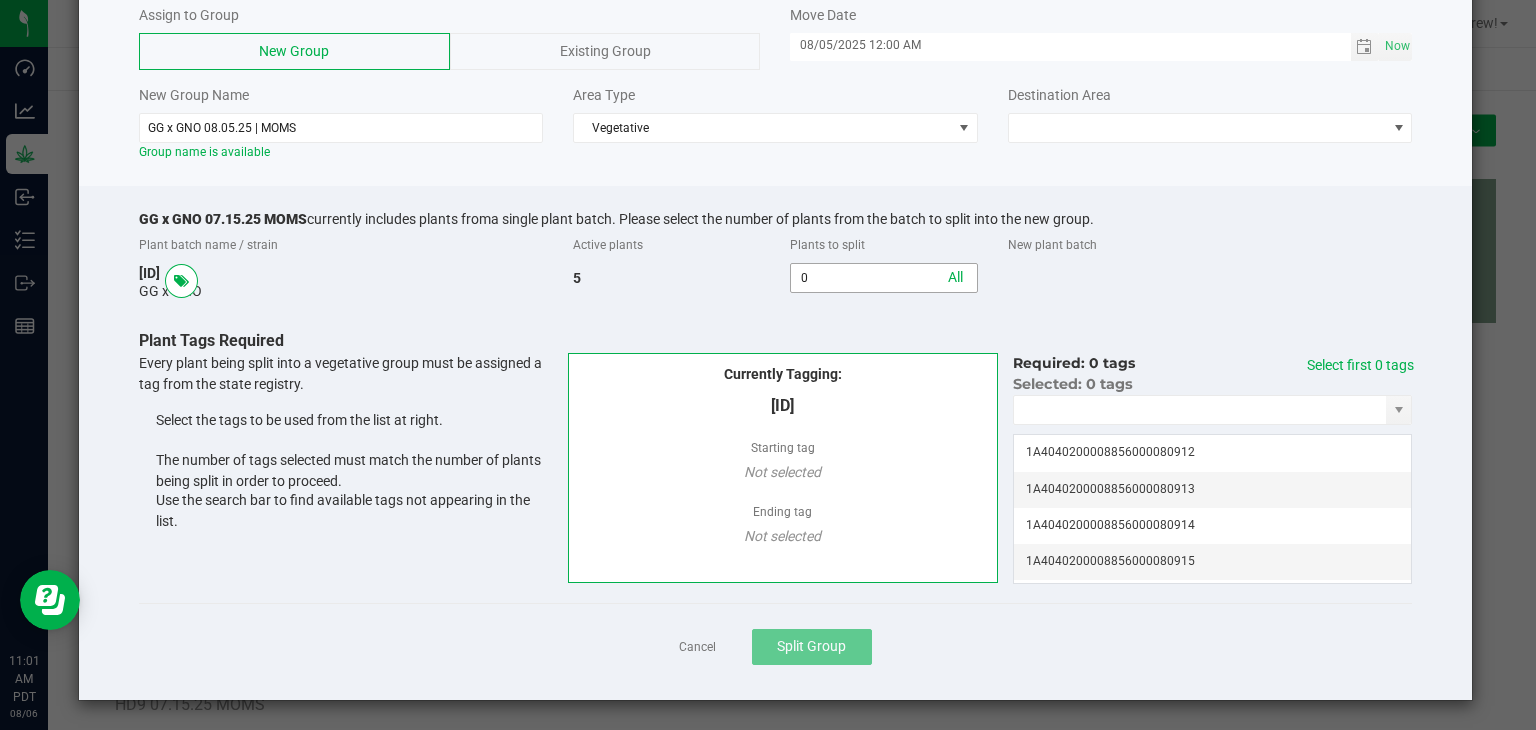 click on "0" at bounding box center [883, 278] 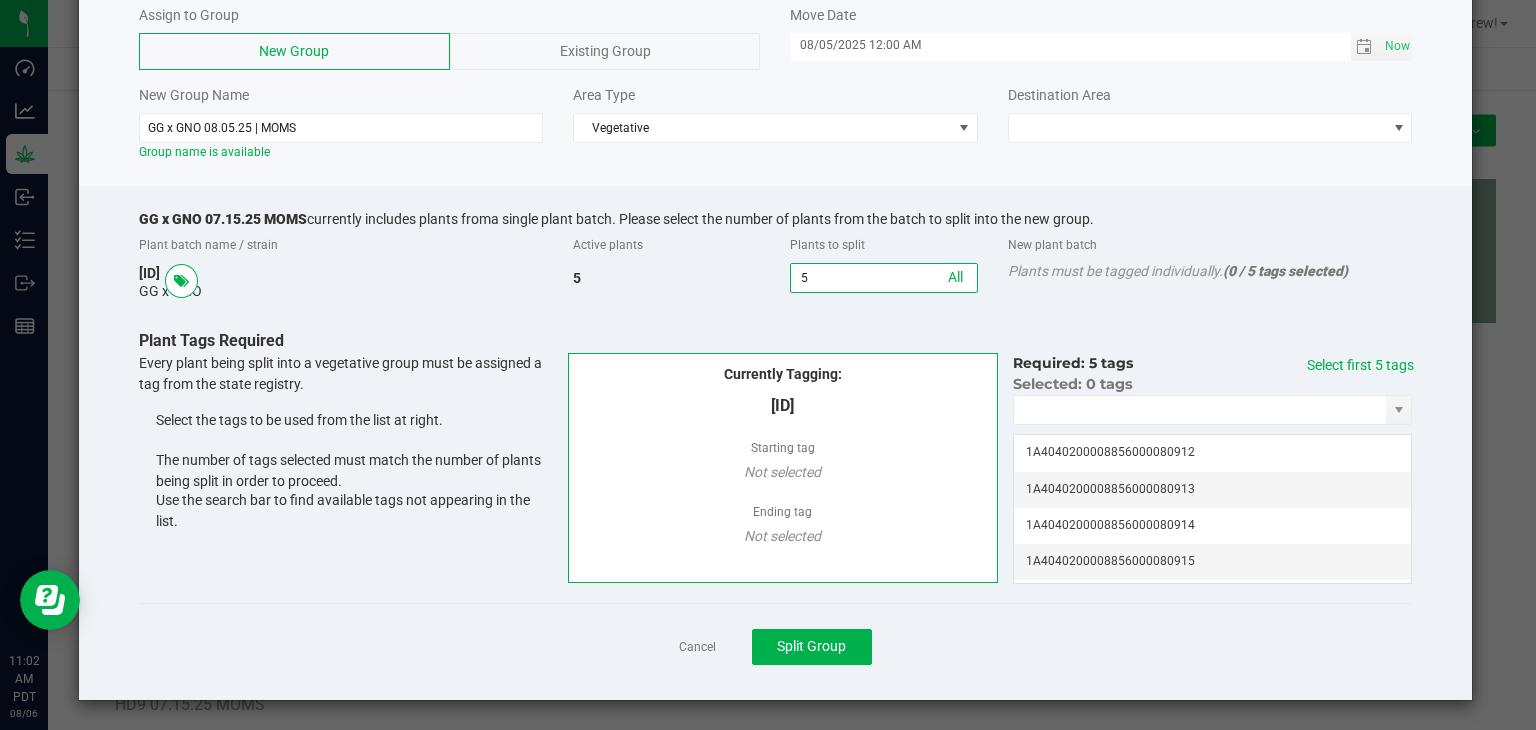 type on "5" 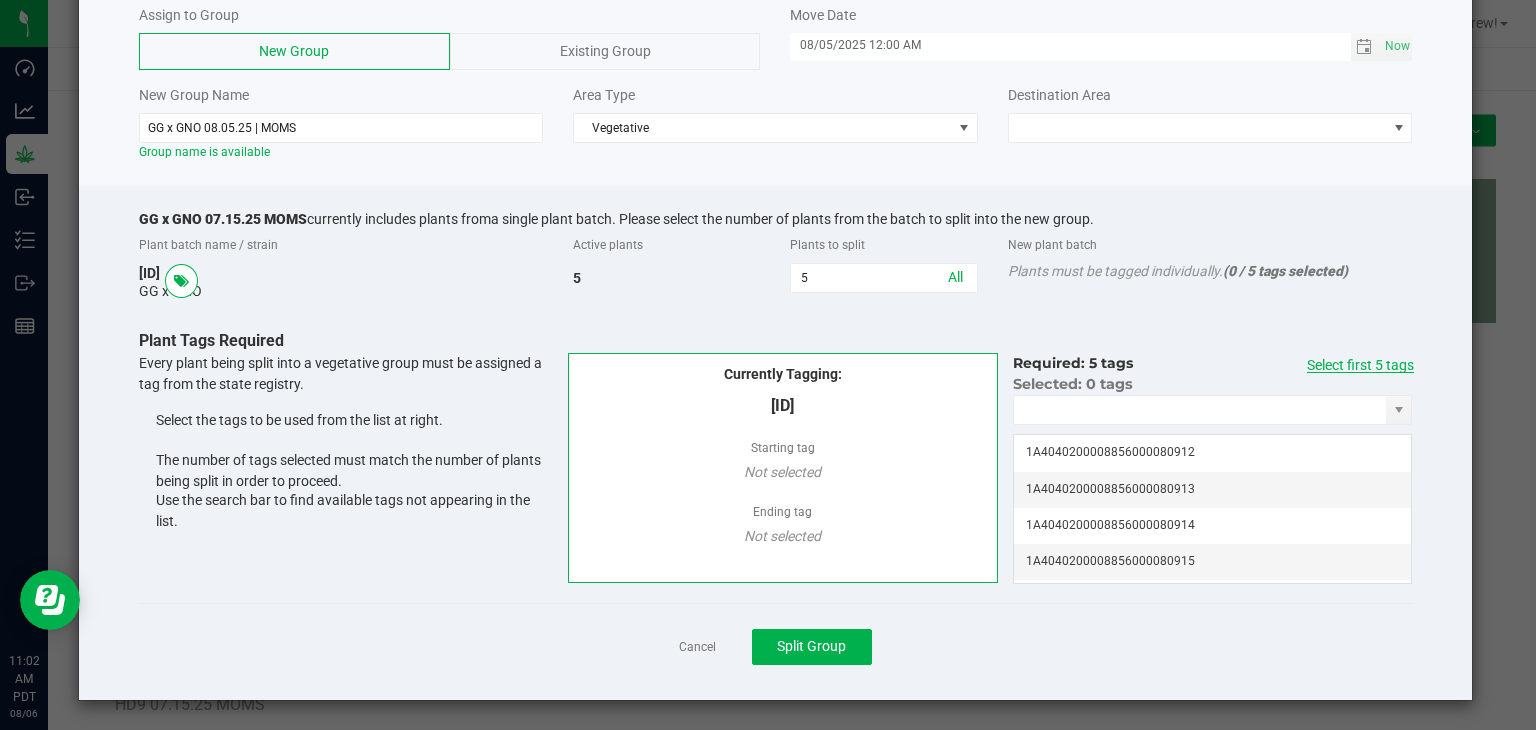 click on "Select first 5 tags" 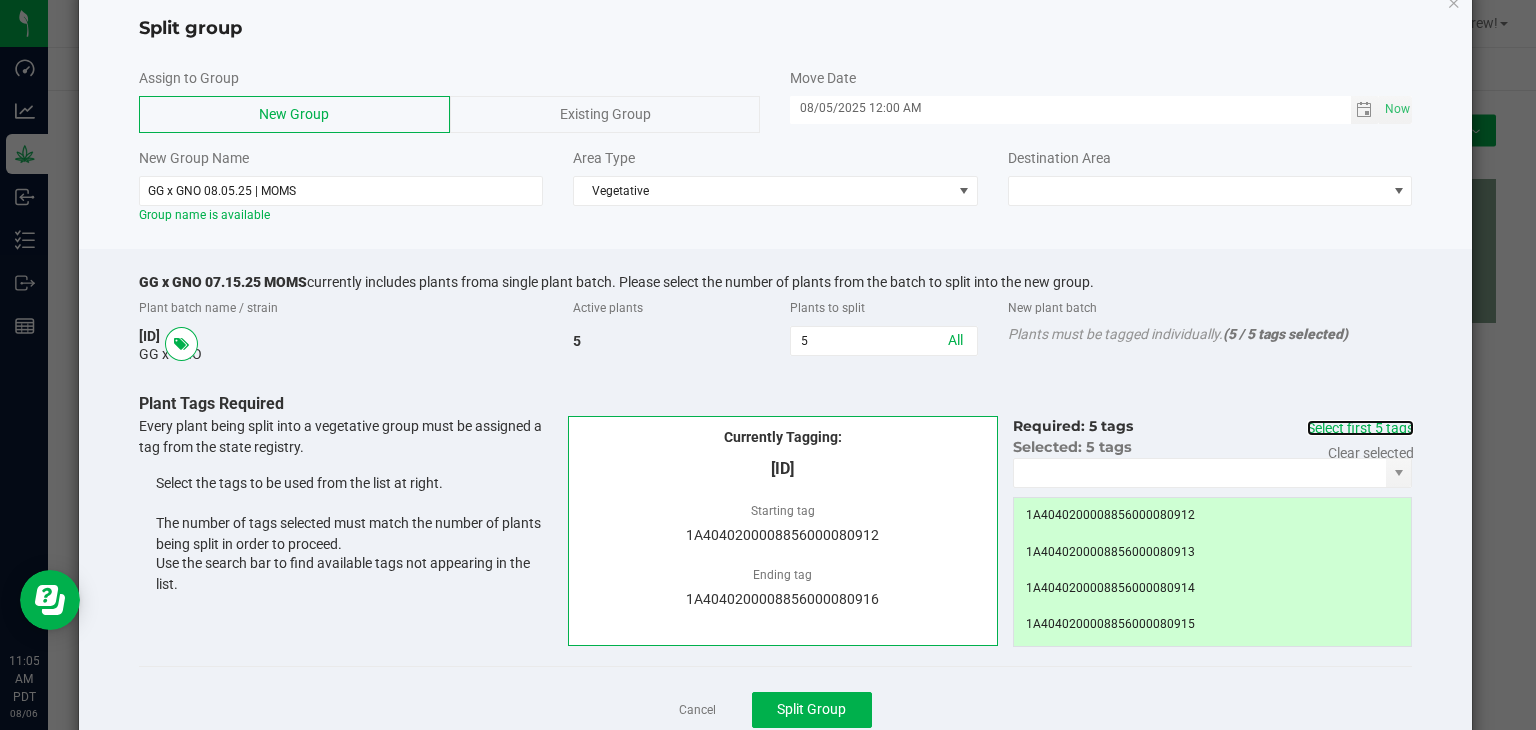 scroll, scrollTop: 0, scrollLeft: 0, axis: both 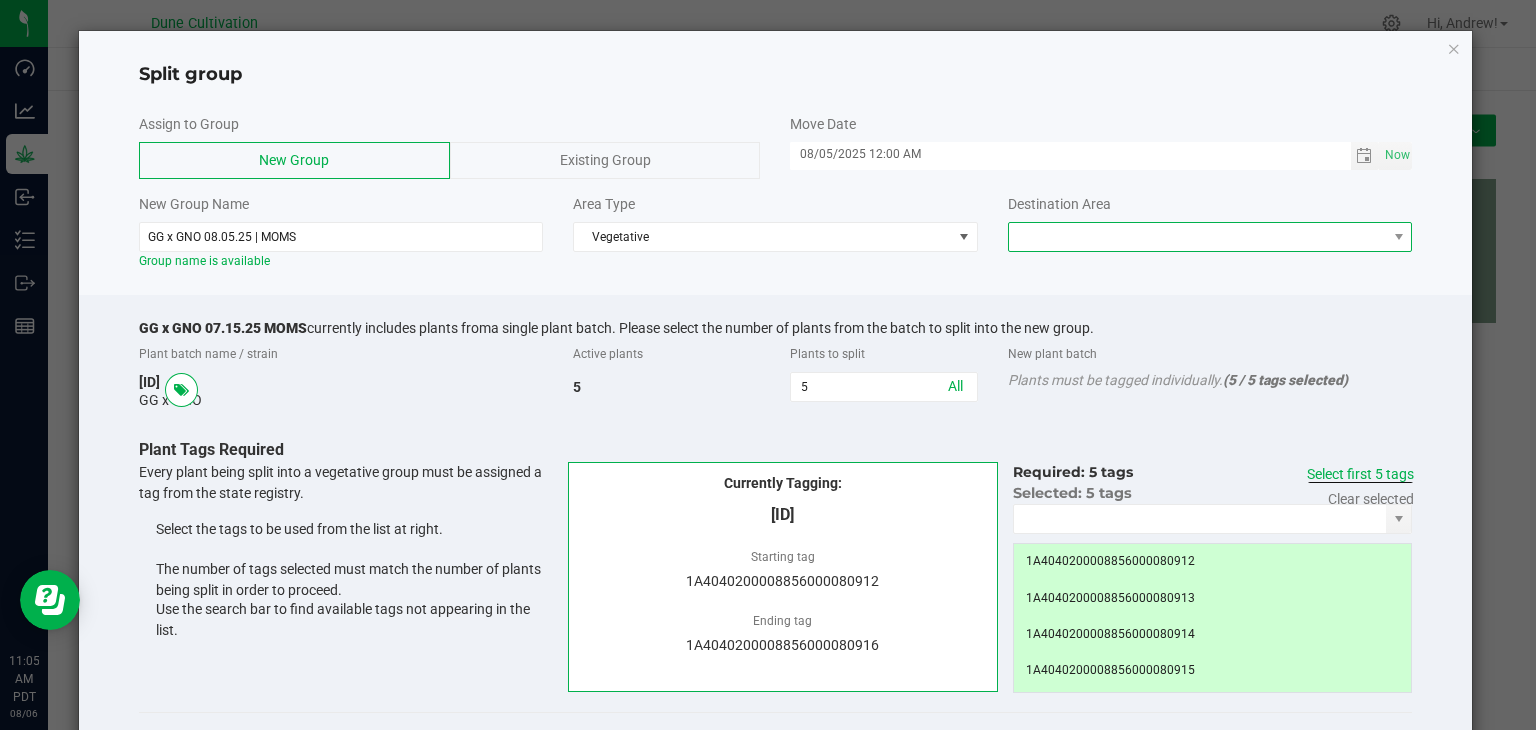 click at bounding box center [1198, 237] 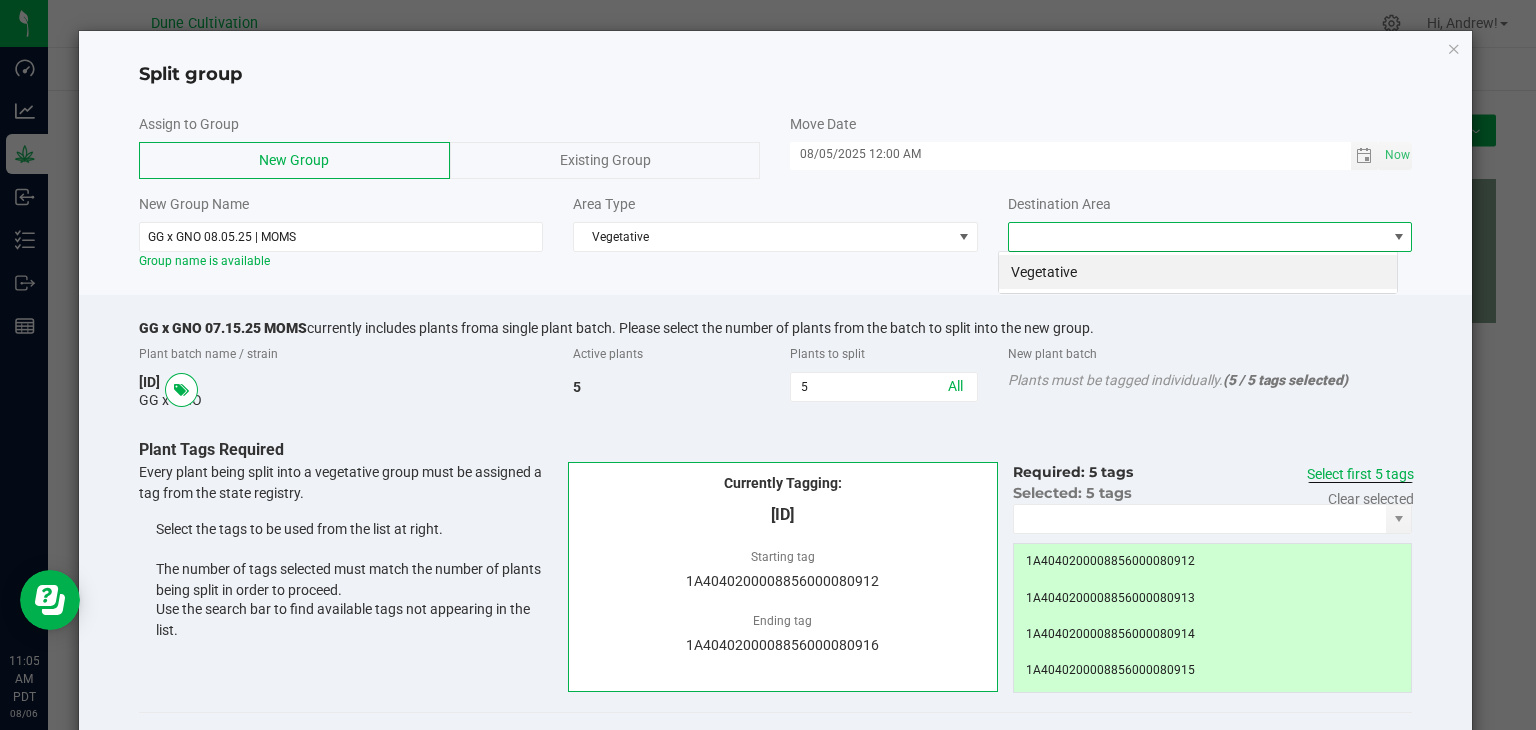 scroll, scrollTop: 99970, scrollLeft: 99600, axis: both 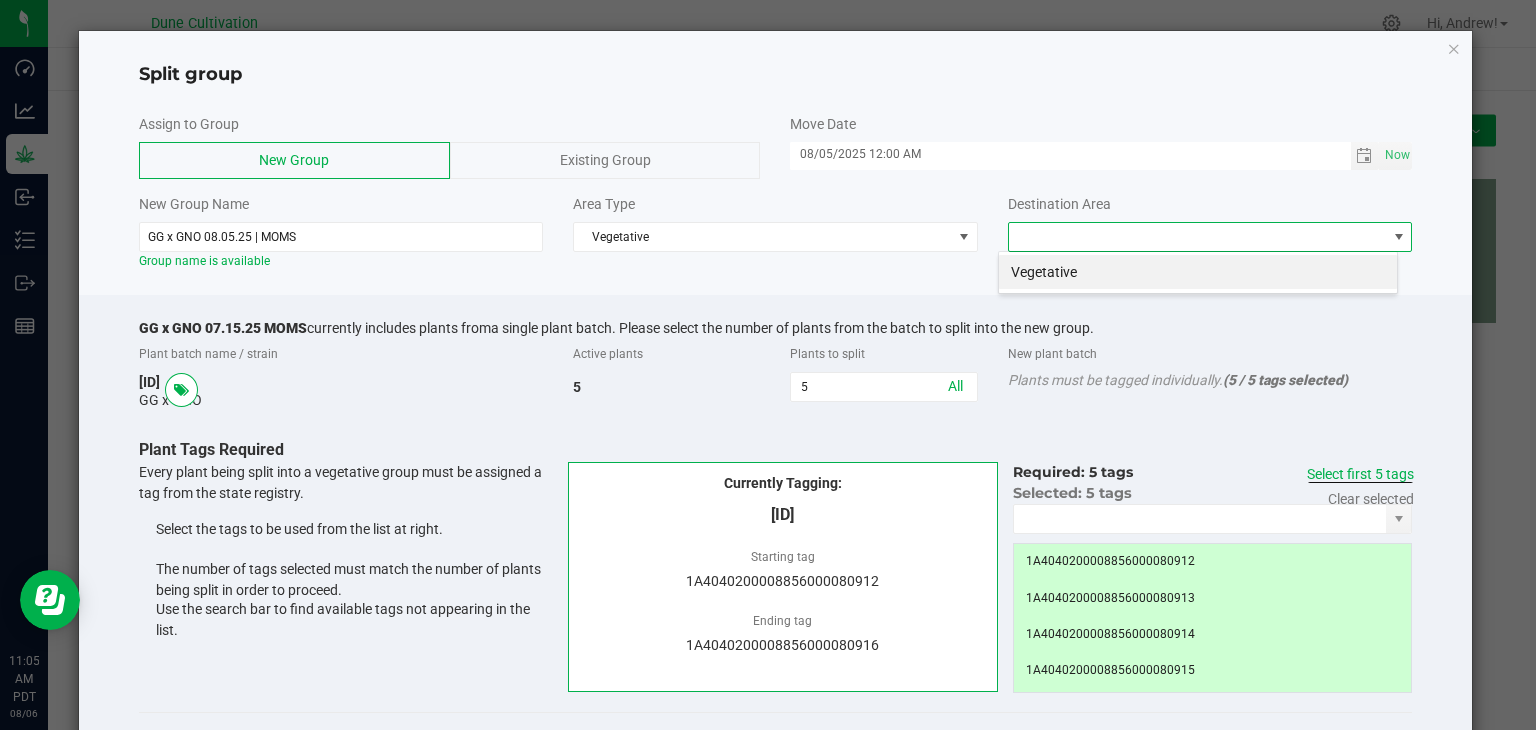click on "Vegetative" at bounding box center (1198, 272) 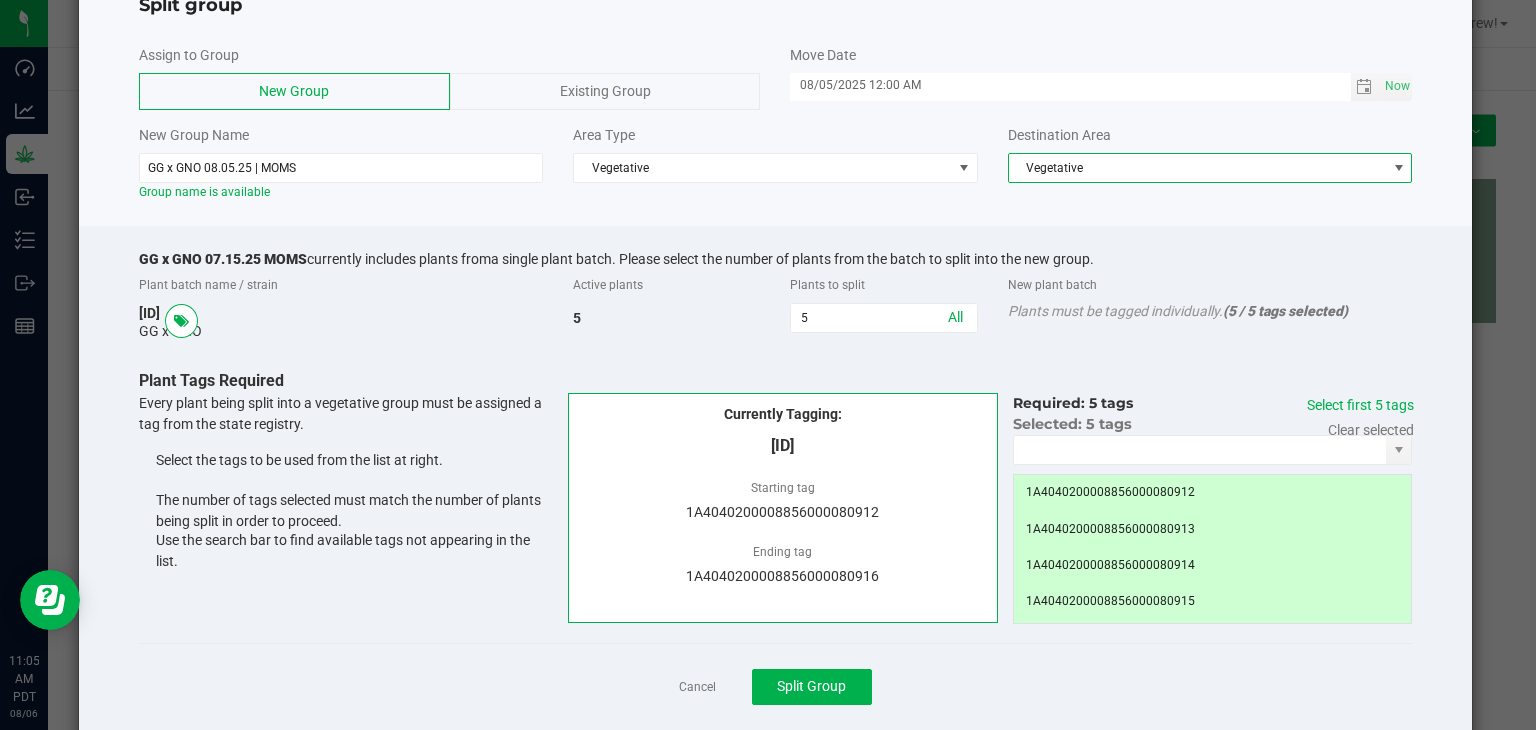 scroll, scrollTop: 100, scrollLeft: 0, axis: vertical 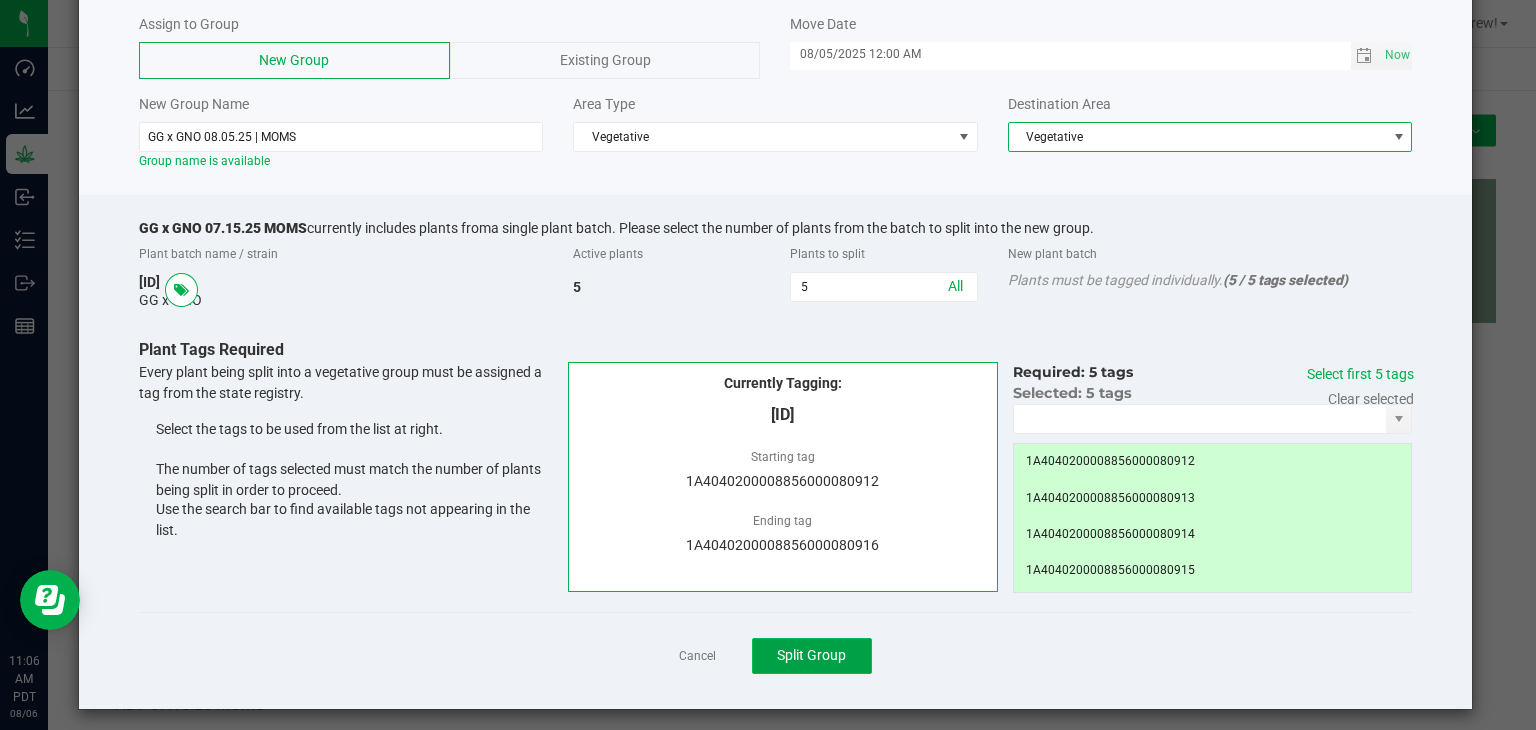 click on "Split Group" 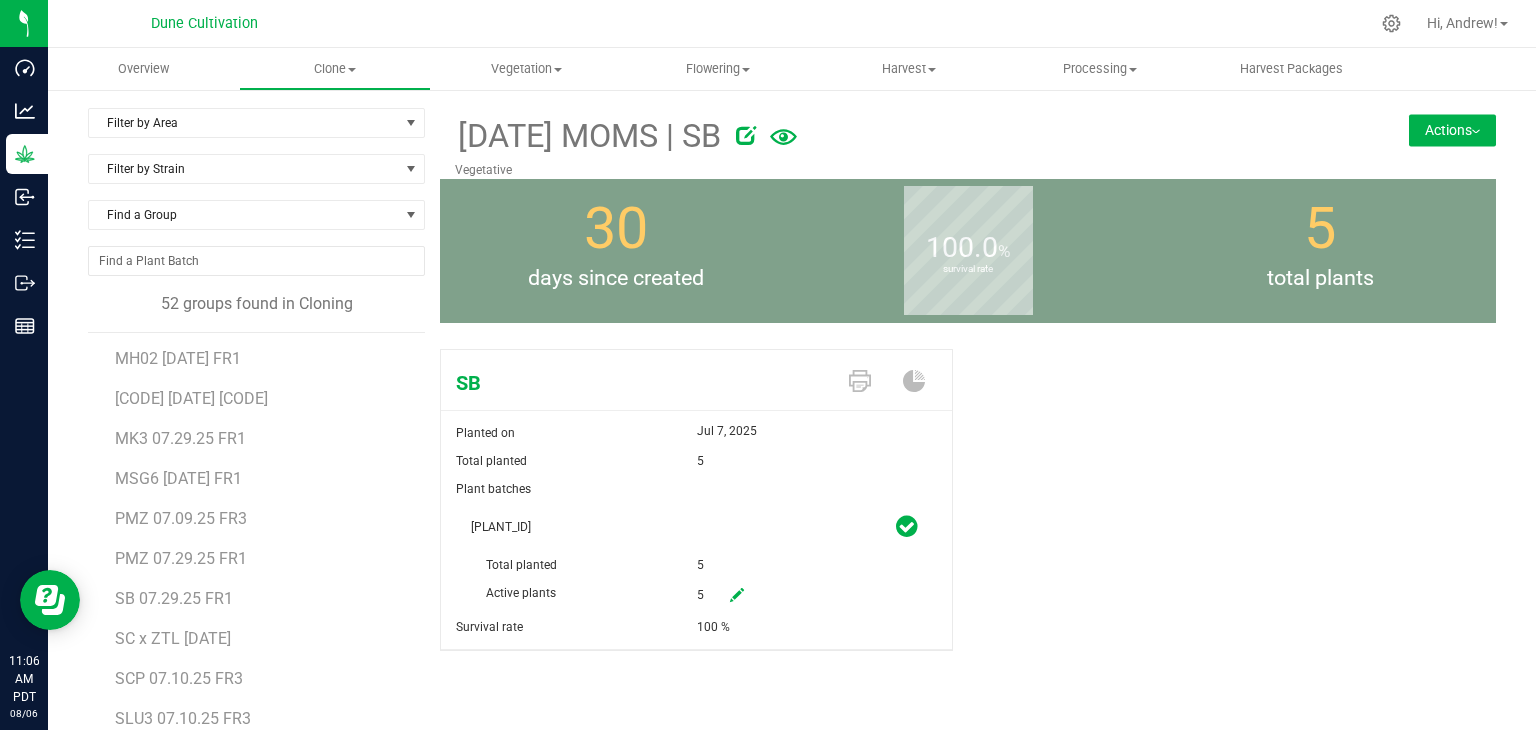 scroll, scrollTop: 1596, scrollLeft: 0, axis: vertical 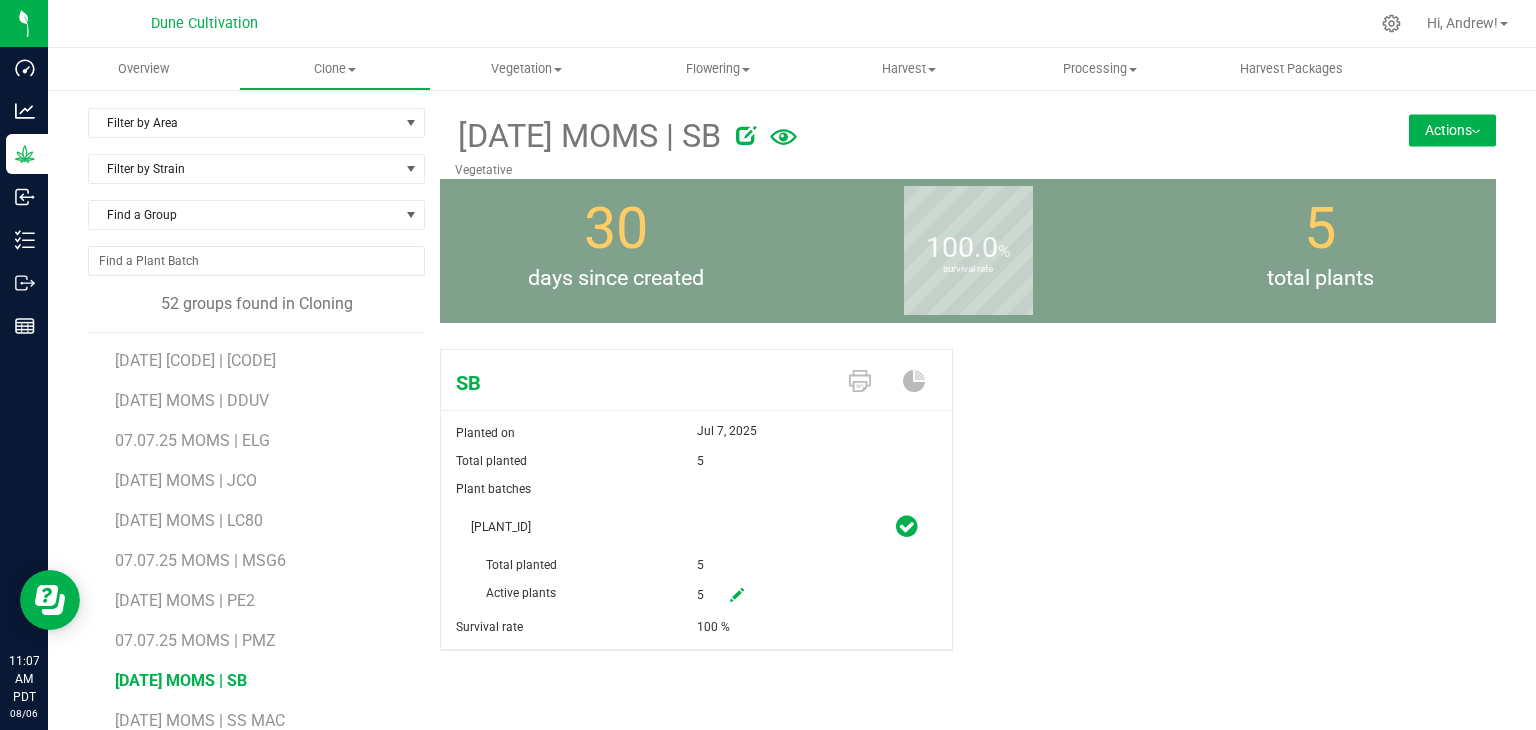 click on "Actions" at bounding box center (1452, 130) 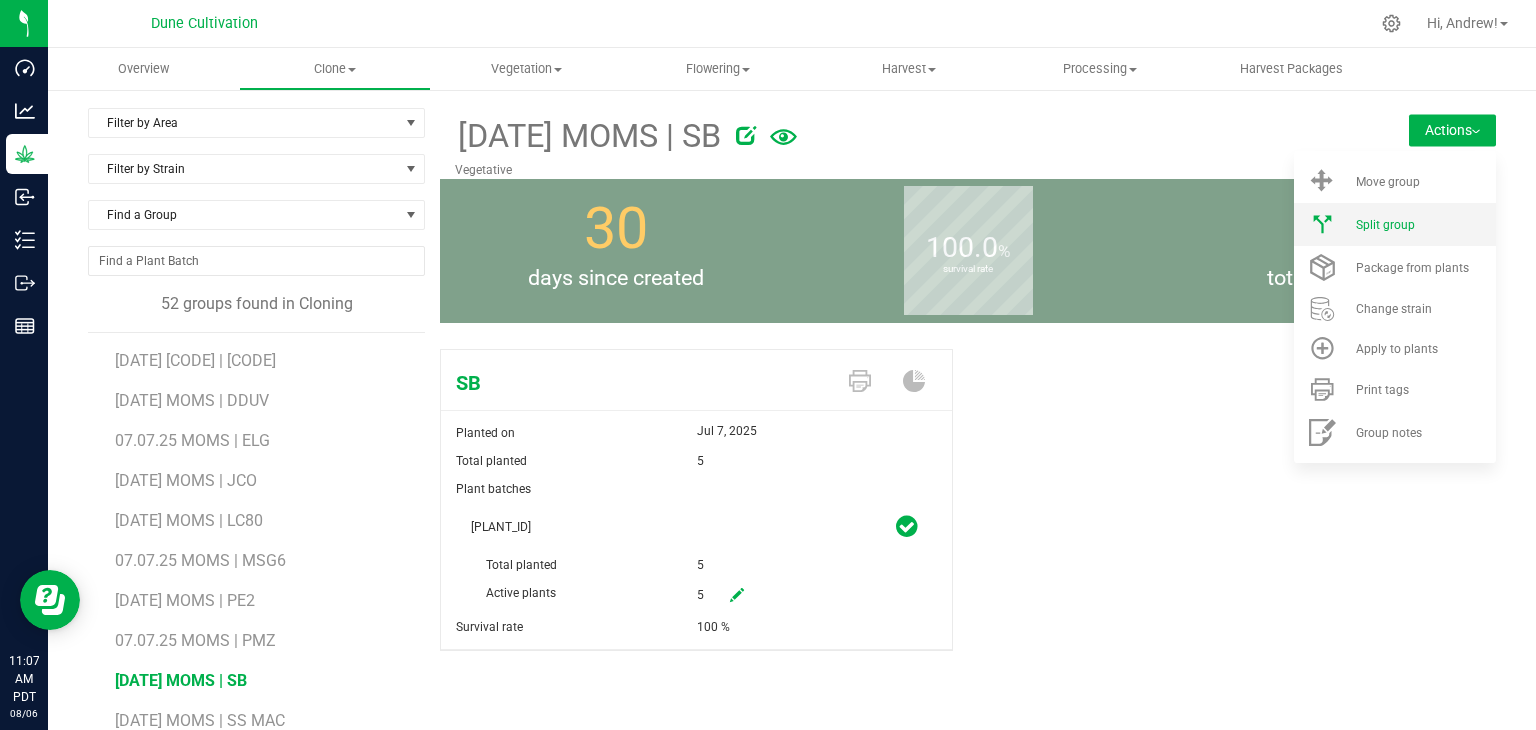 click on "Split group" at bounding box center (1385, 225) 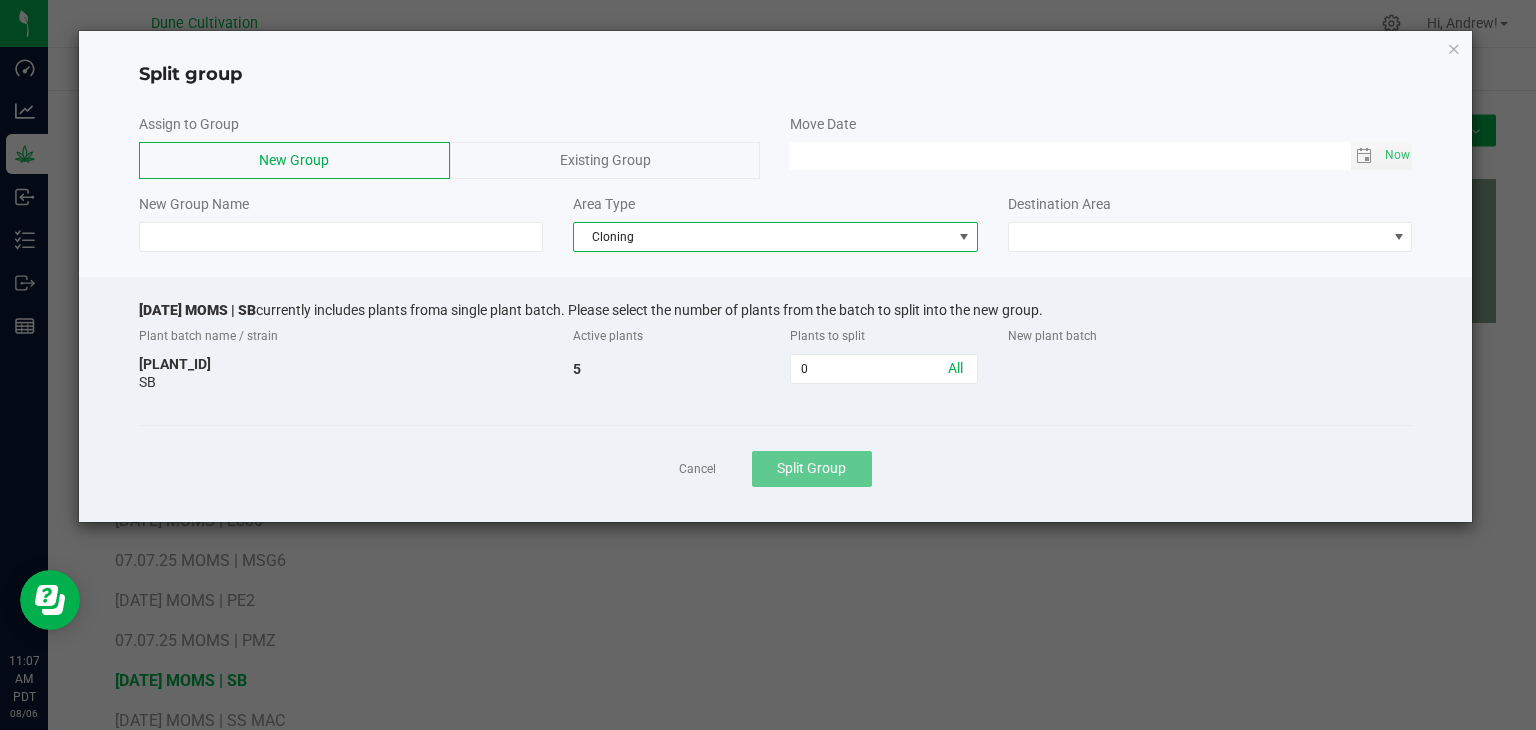 click on "Cloning" at bounding box center (763, 237) 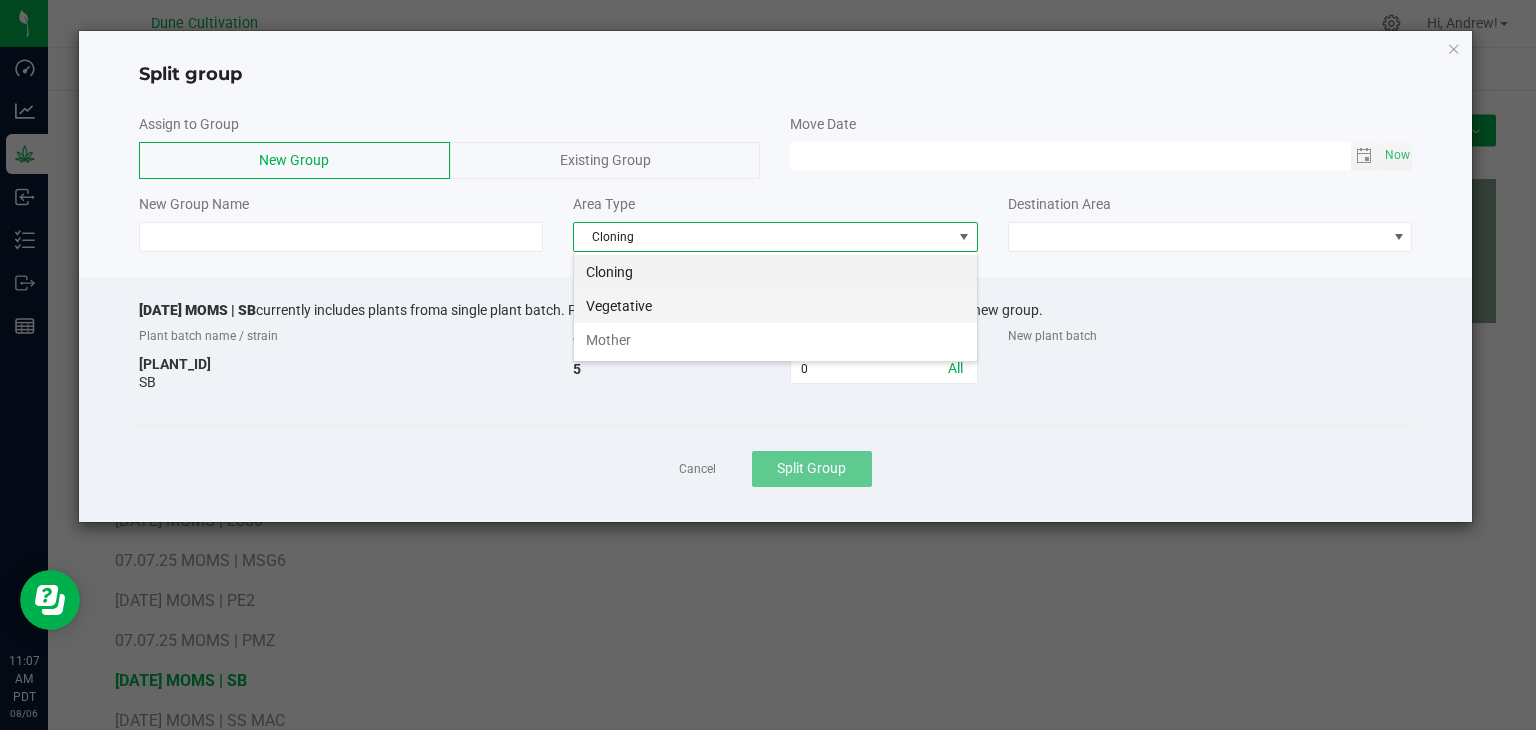 scroll, scrollTop: 99970, scrollLeft: 99595, axis: both 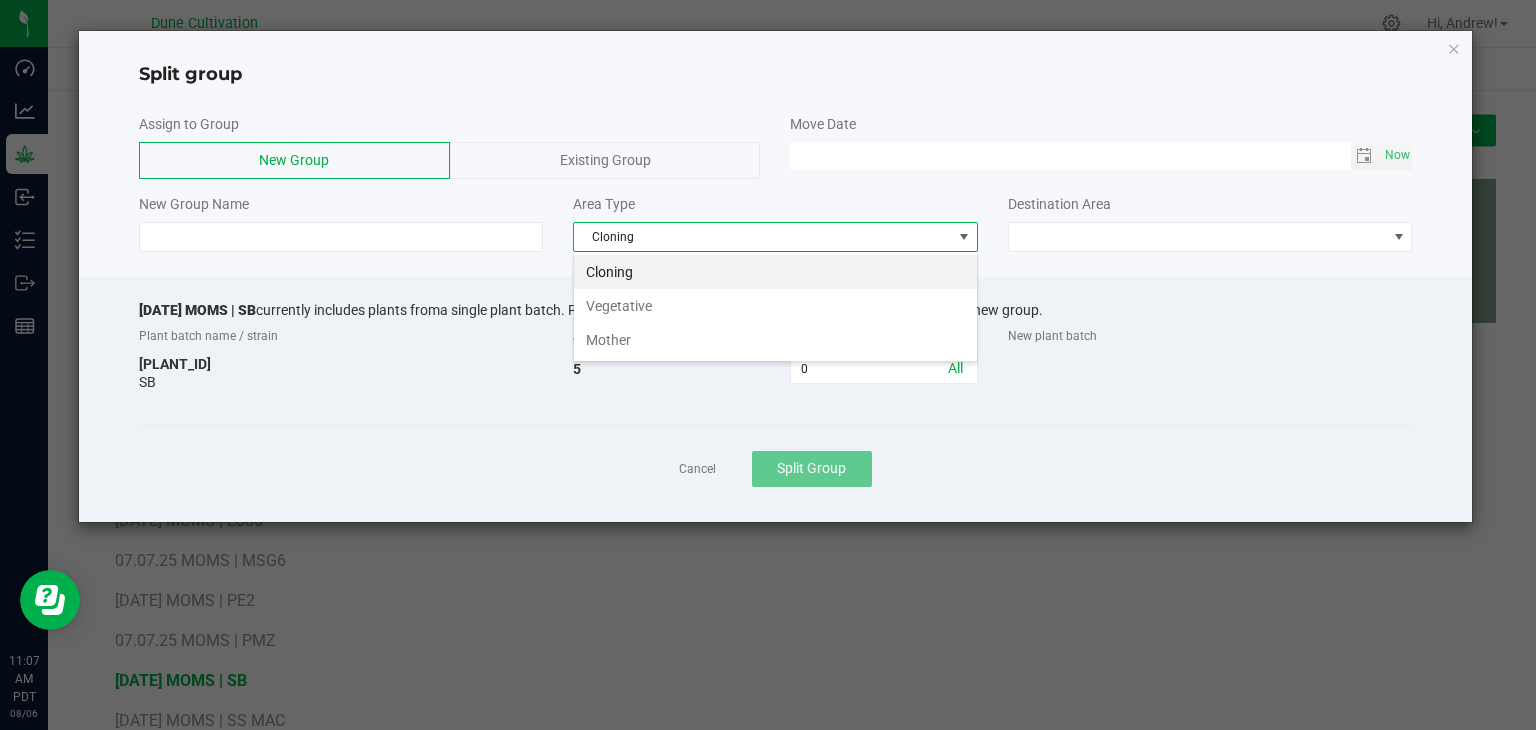 click on "Vegetative" at bounding box center (775, 306) 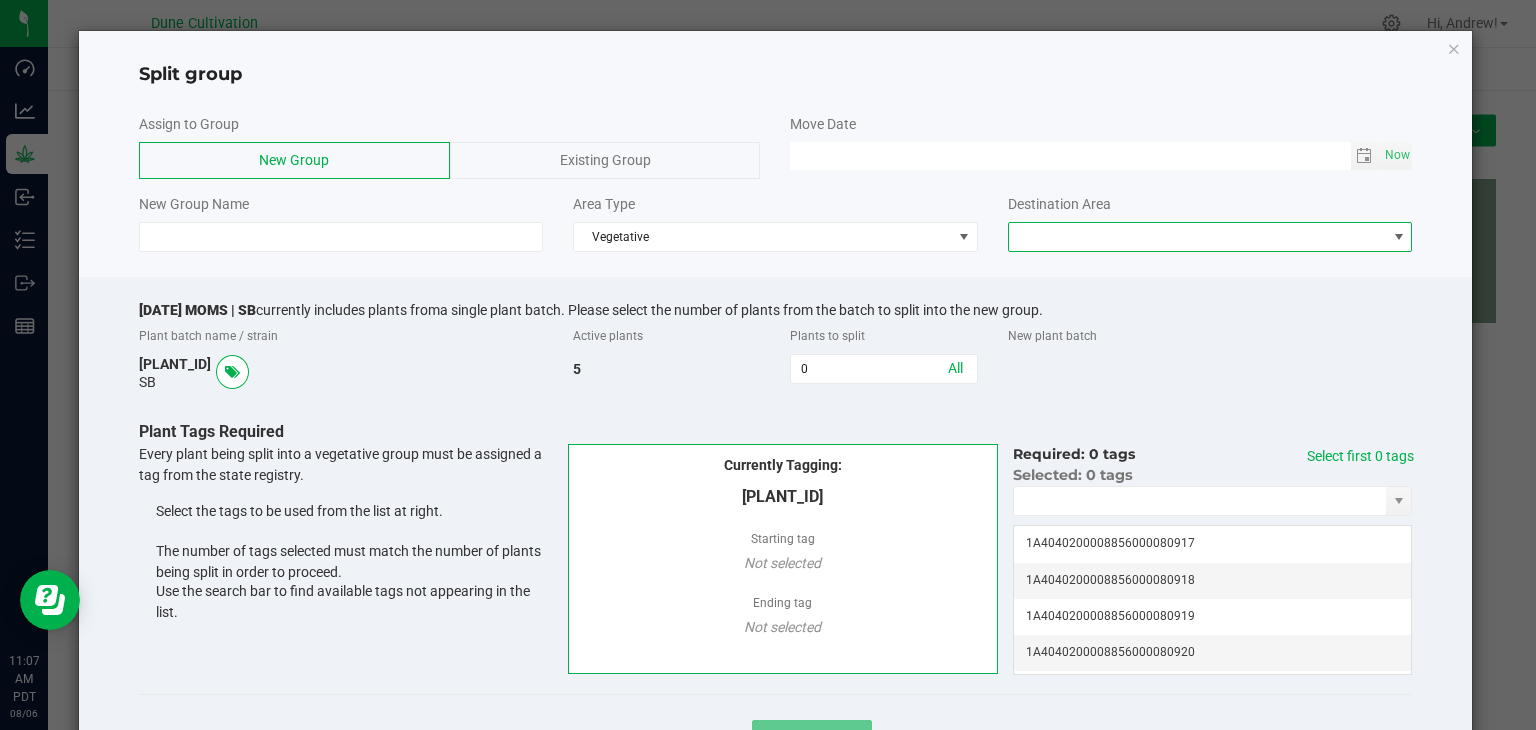 drag, startPoint x: 1092, startPoint y: 229, endPoint x: 1085, endPoint y: 245, distance: 17.464249 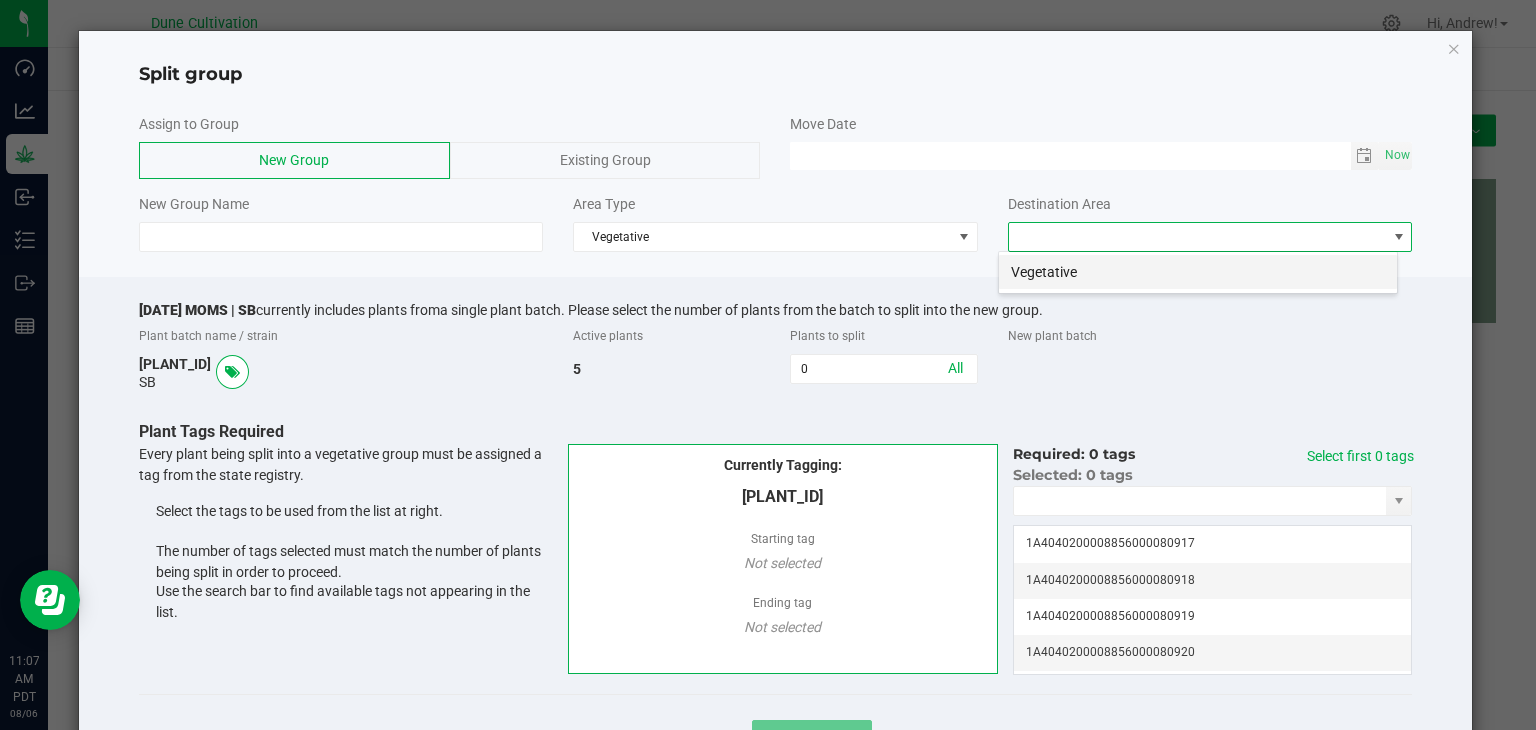 scroll, scrollTop: 99970, scrollLeft: 99600, axis: both 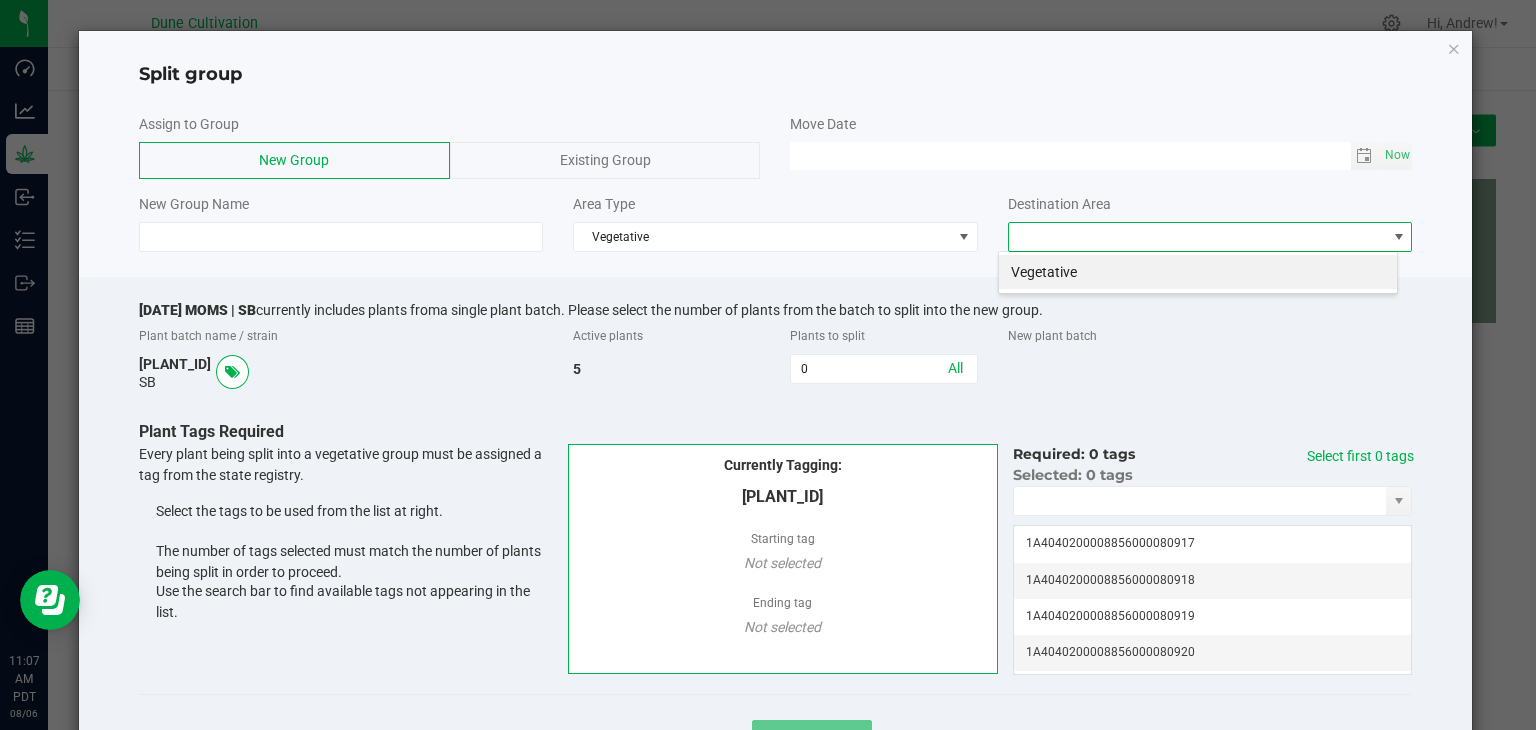 drag, startPoint x: 1089, startPoint y: 277, endPoint x: 932, endPoint y: 281, distance: 157.05095 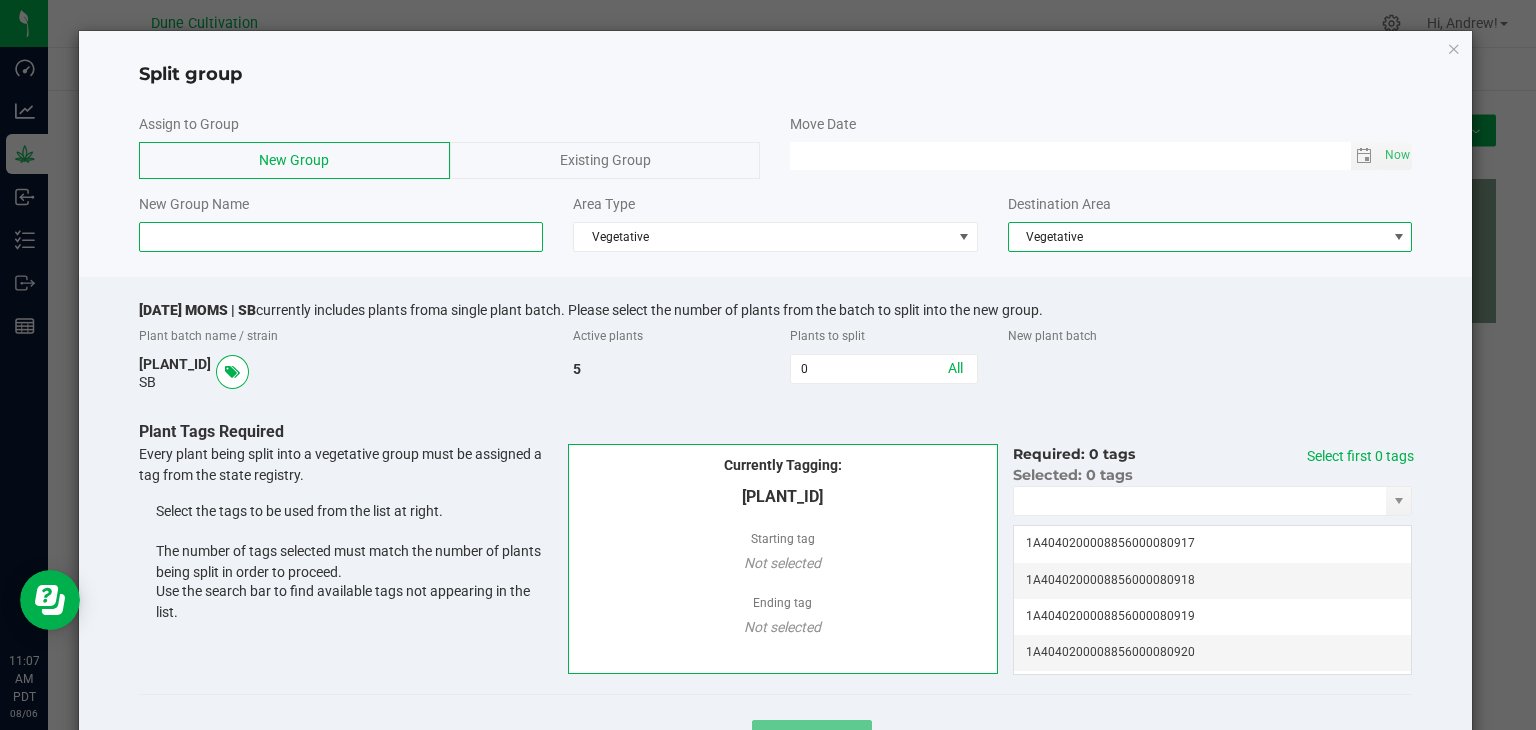 click 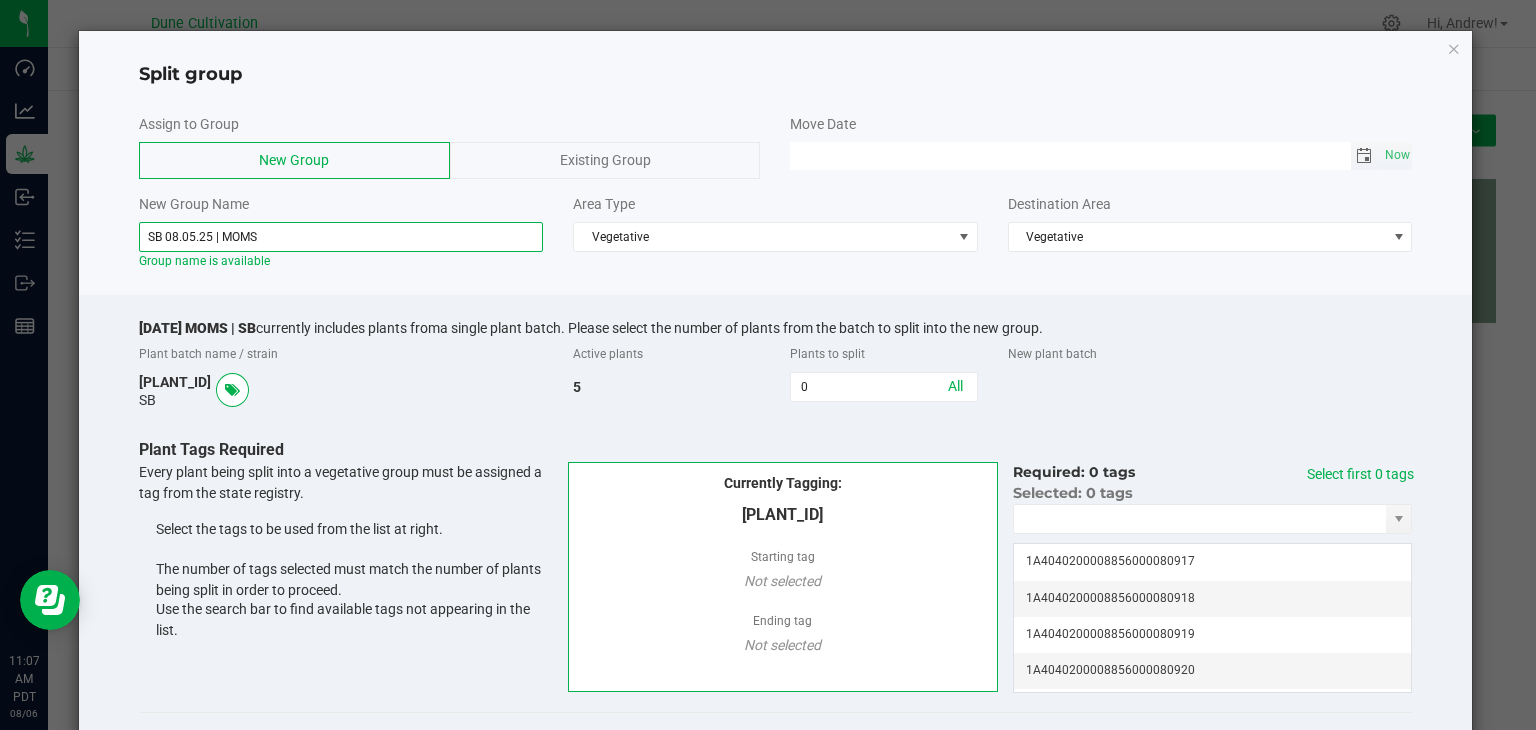 click 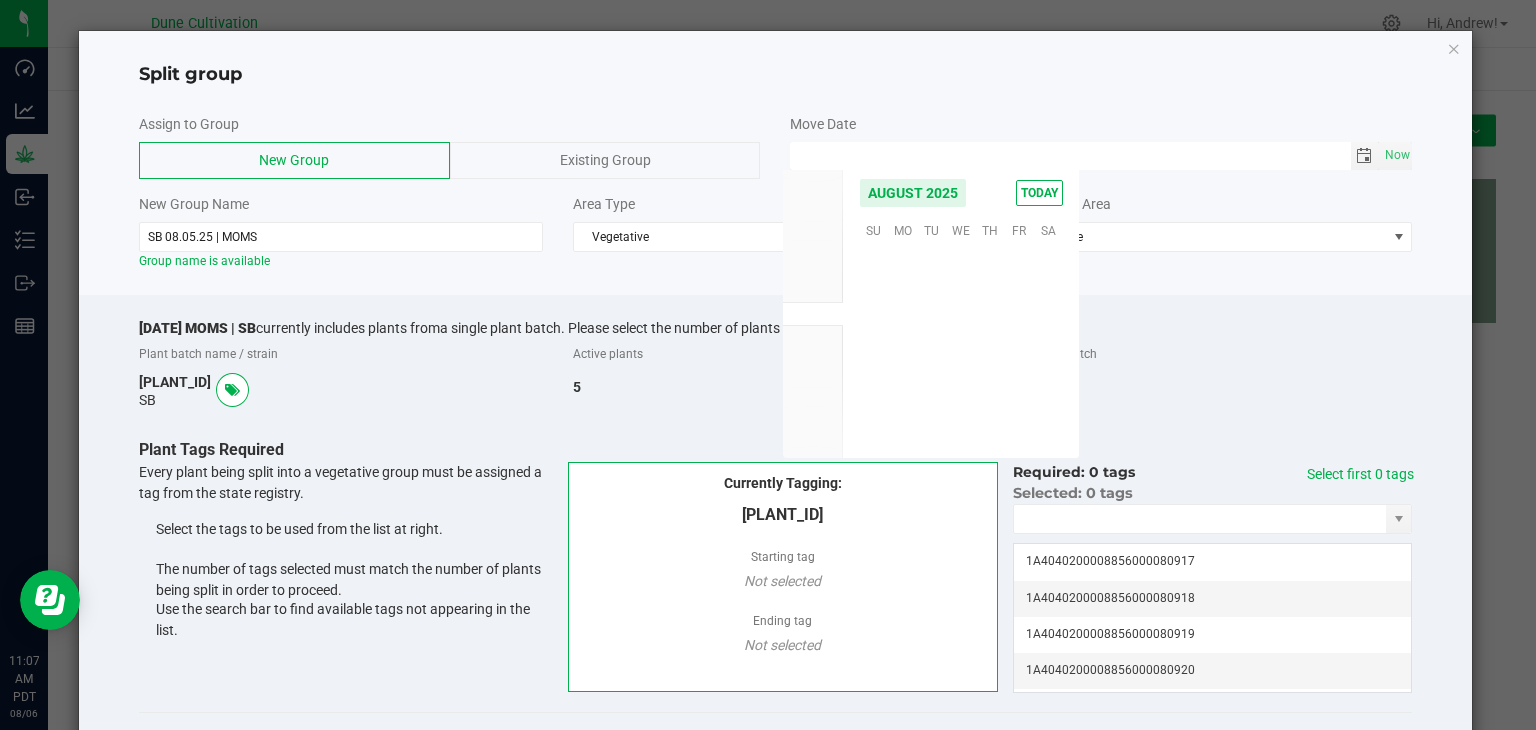scroll, scrollTop: 36168, scrollLeft: 0, axis: vertical 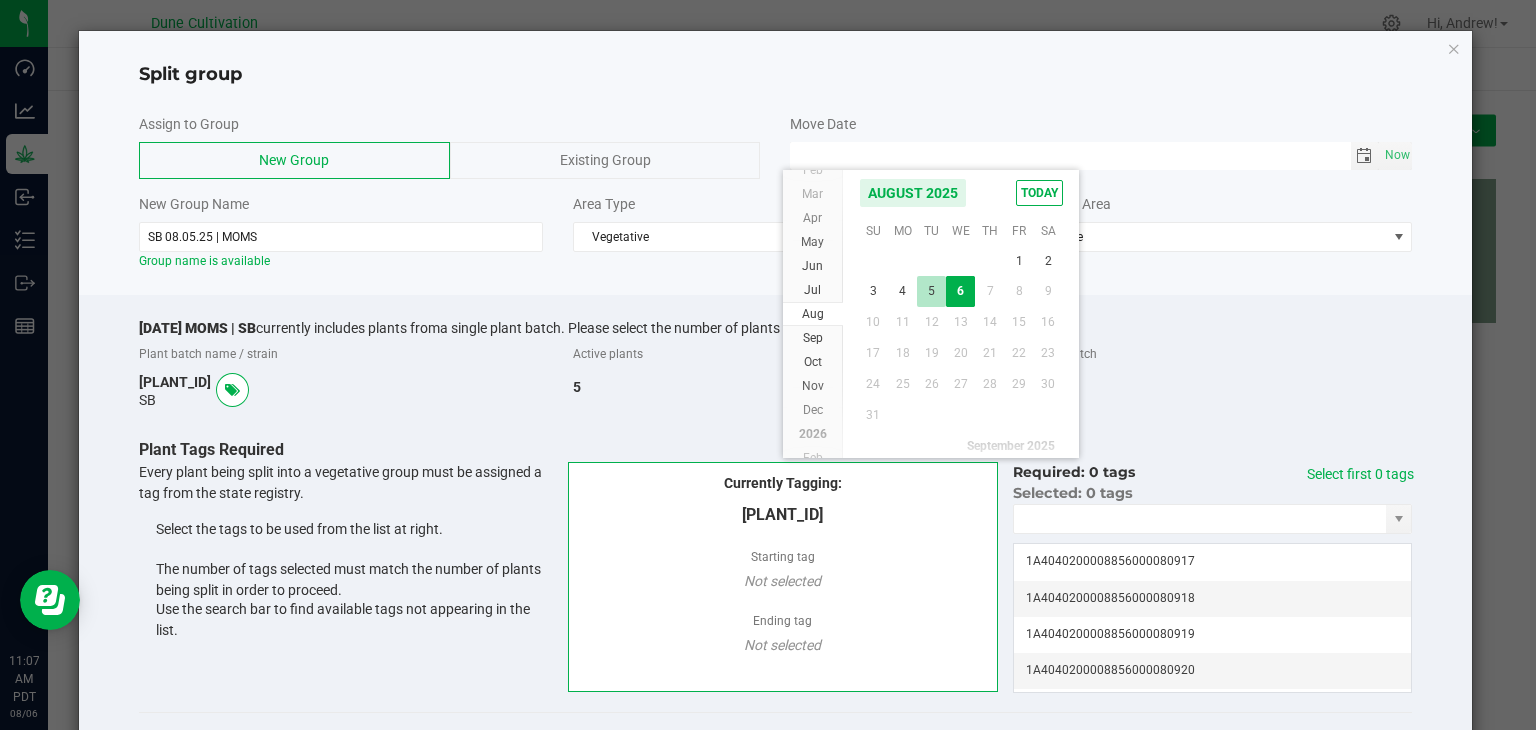 click on "5" at bounding box center [931, 291] 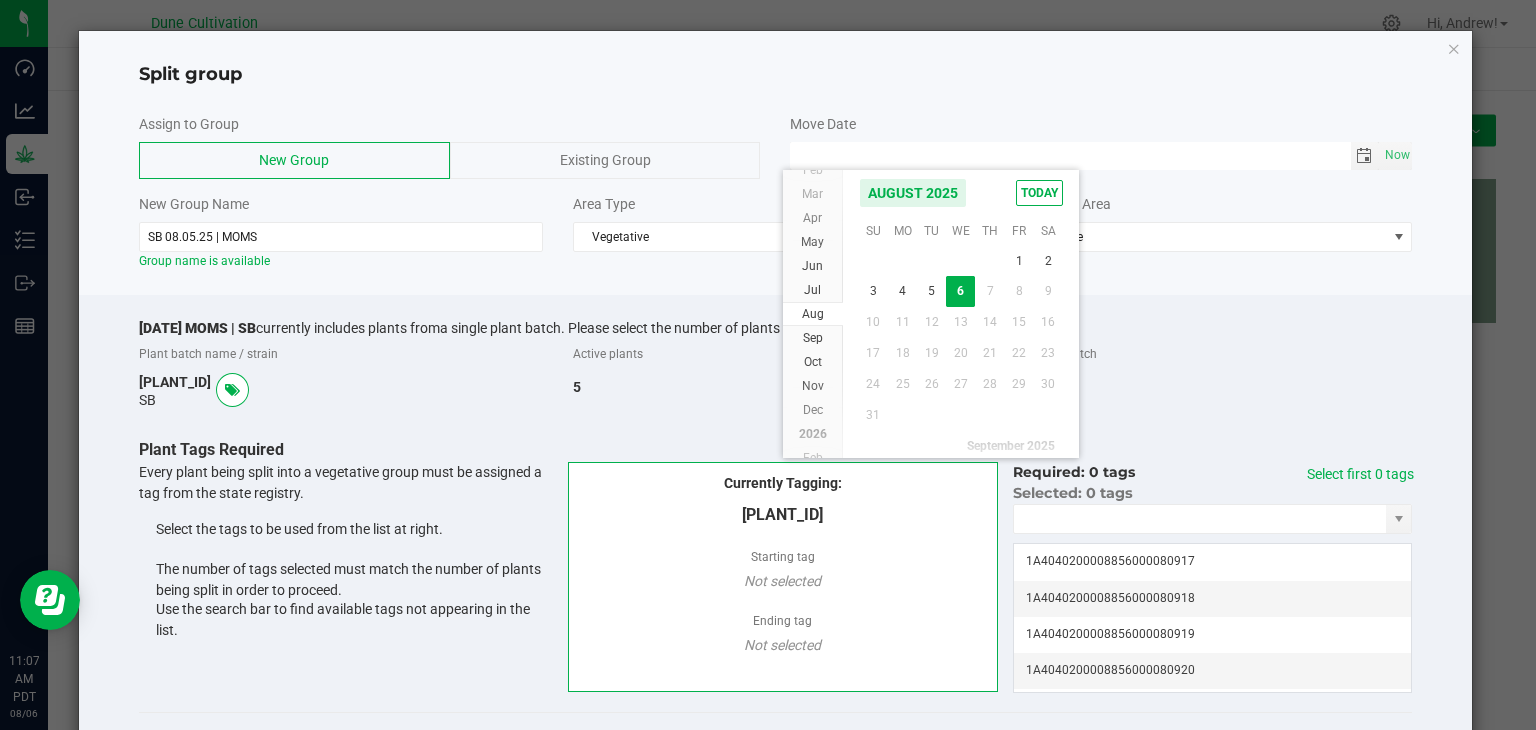 type on "08/05/2025 12:00 AM" 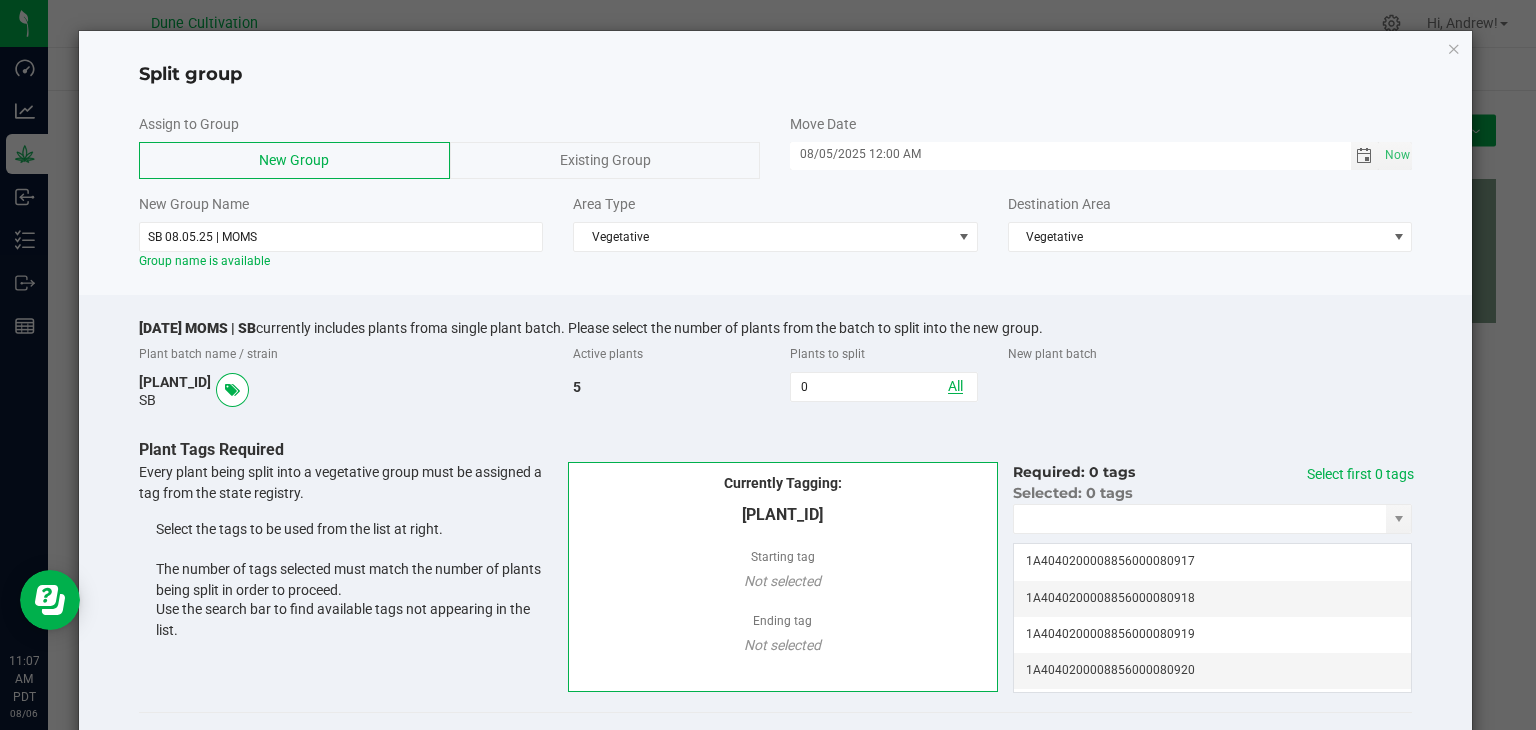 click on "All" 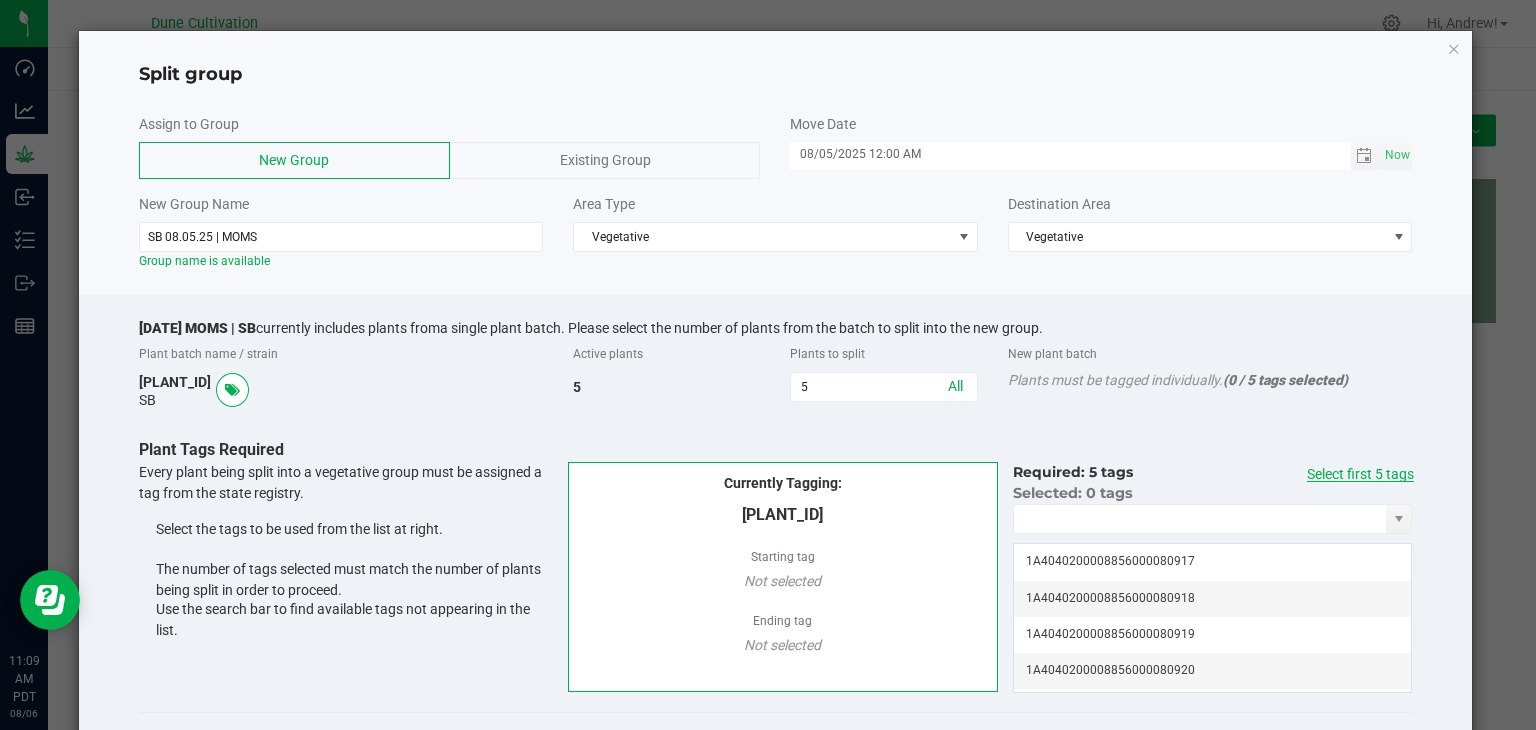 click on "Select first 5 tags" 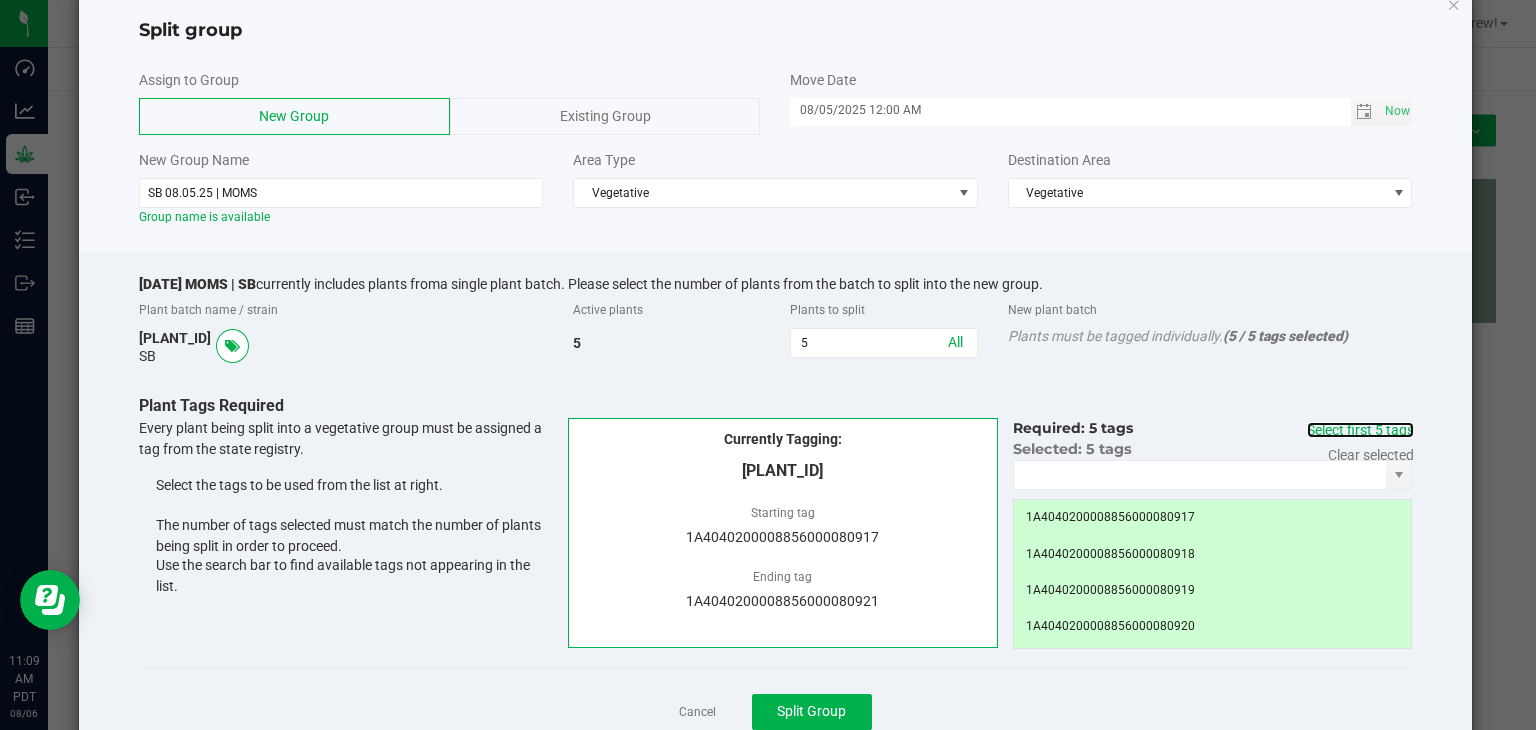 scroll, scrollTop: 109, scrollLeft: 0, axis: vertical 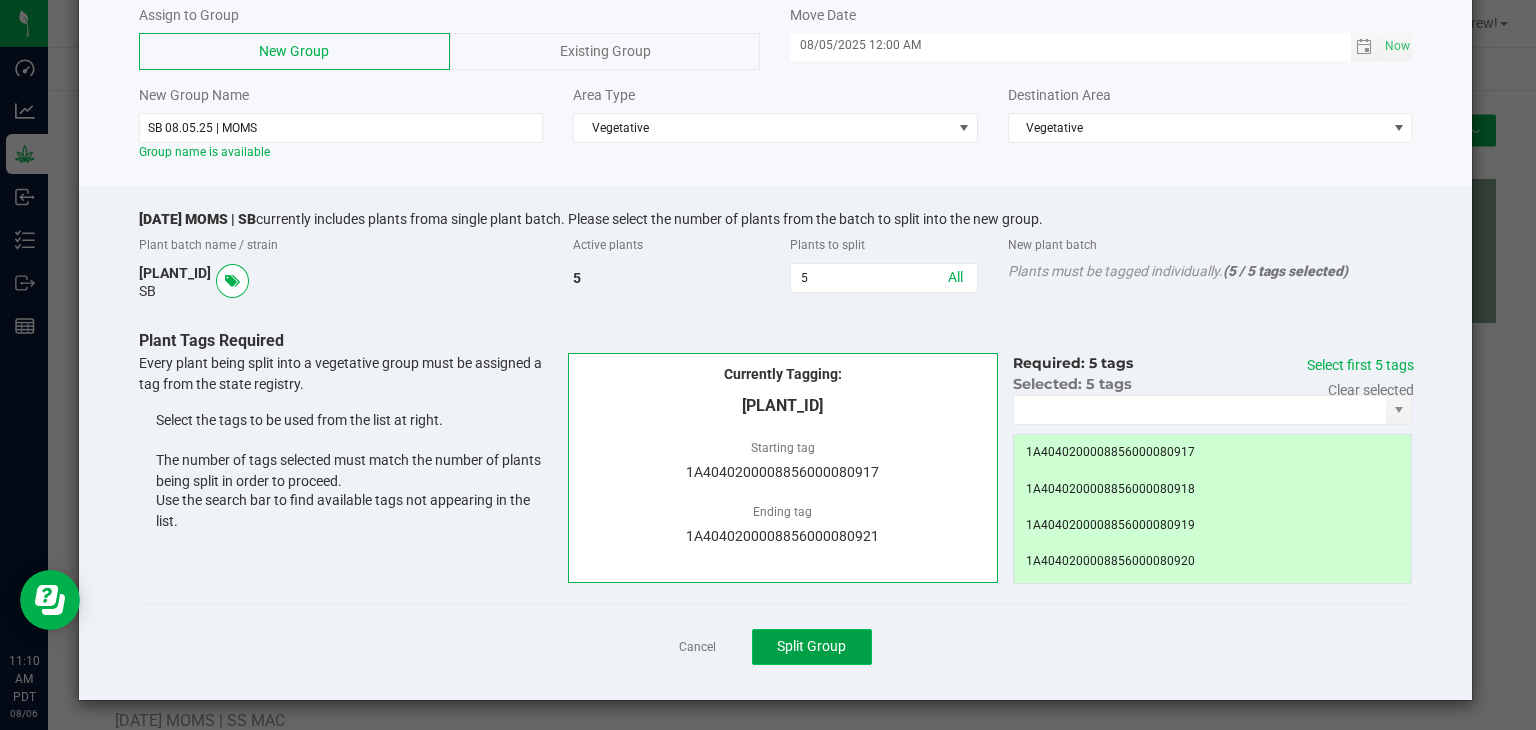 click on "Split Group" 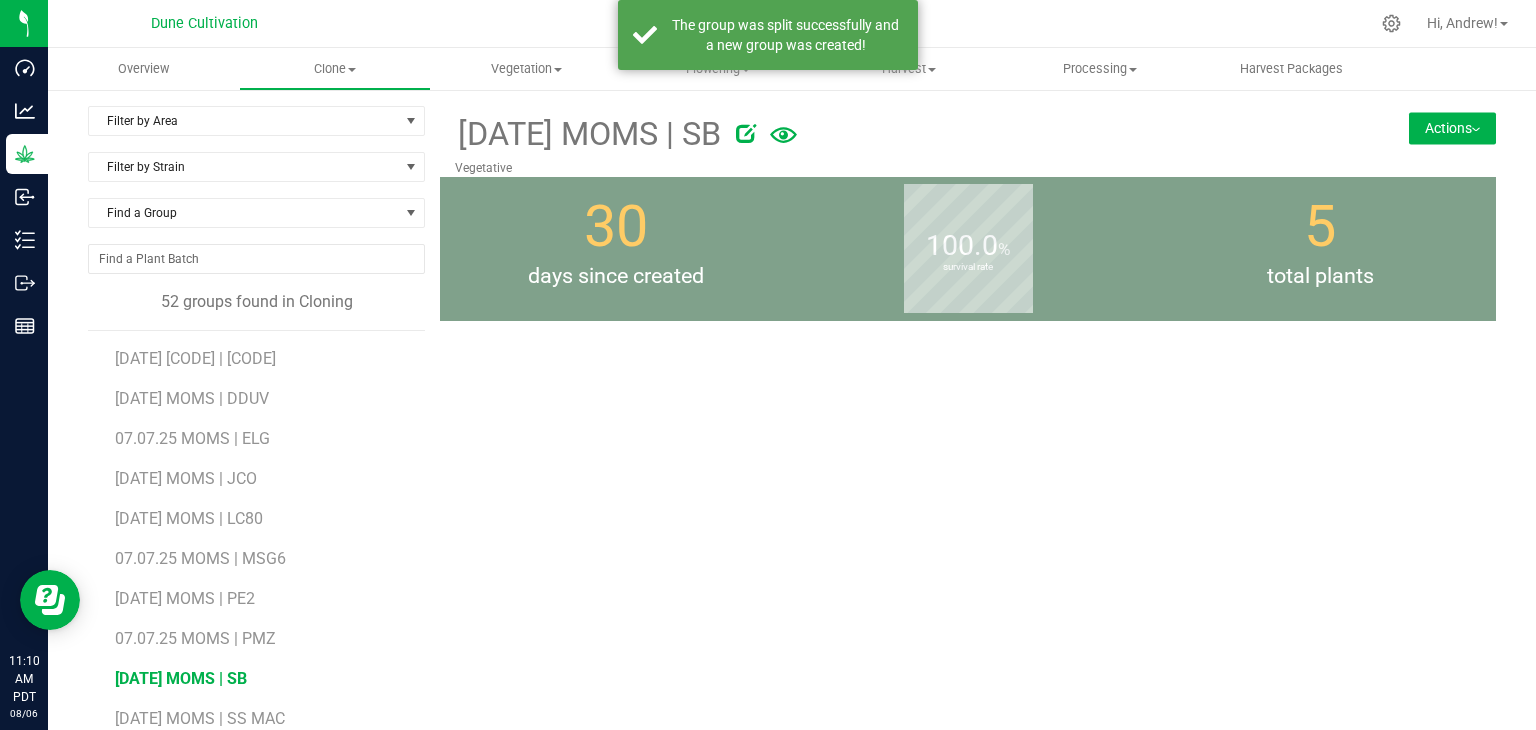 scroll, scrollTop: 0, scrollLeft: 0, axis: both 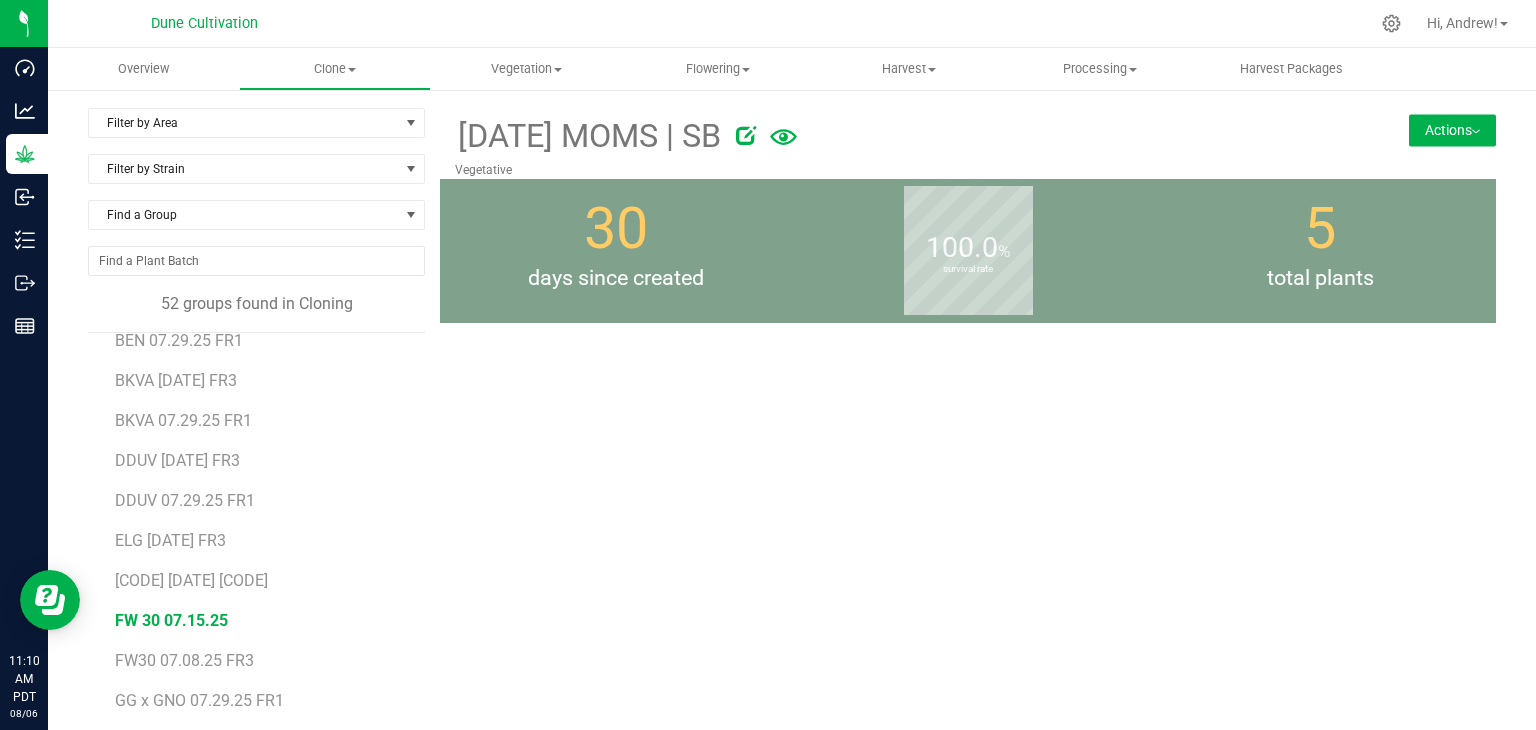 click on "FW 30 07.15.25" at bounding box center (171, 620) 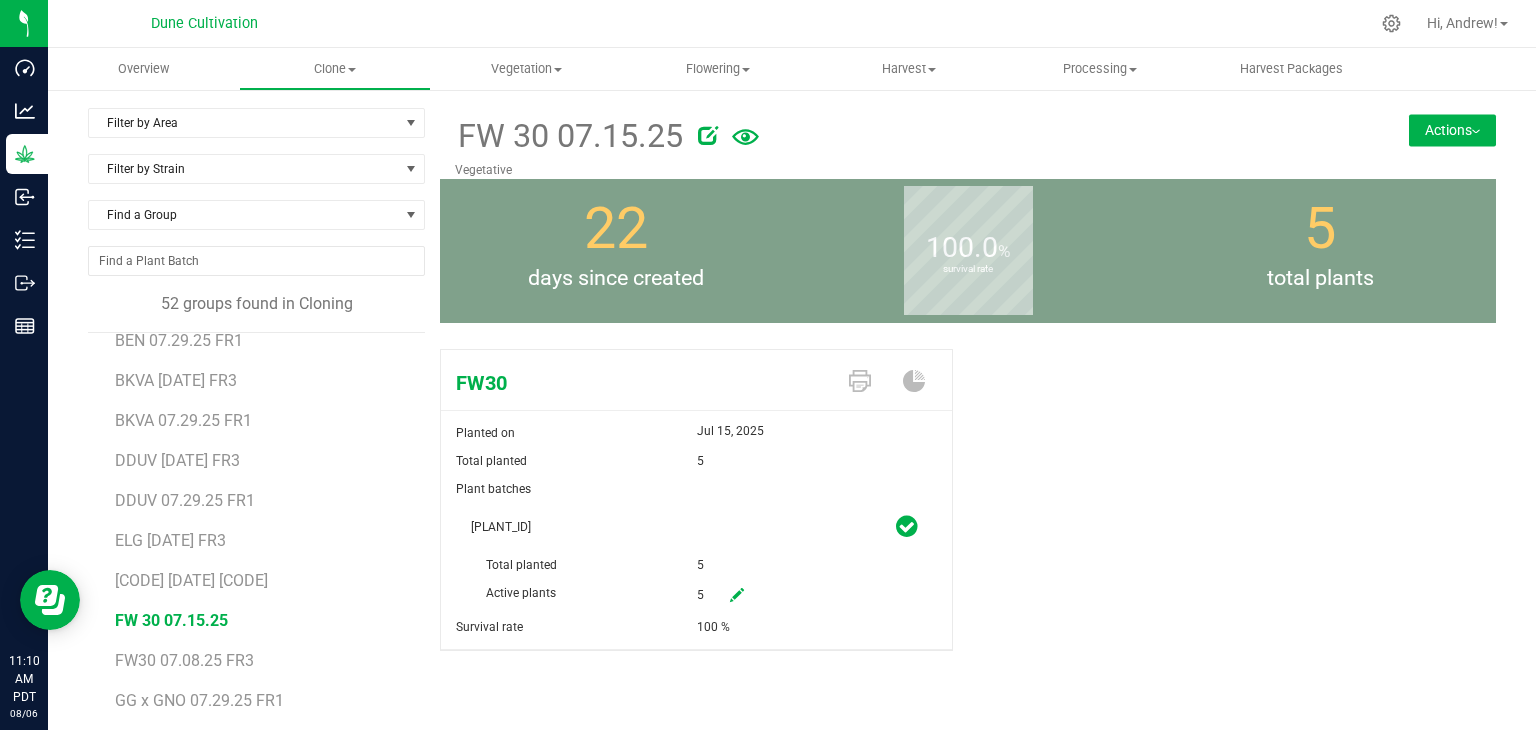 click on "Actions" at bounding box center (1452, 130) 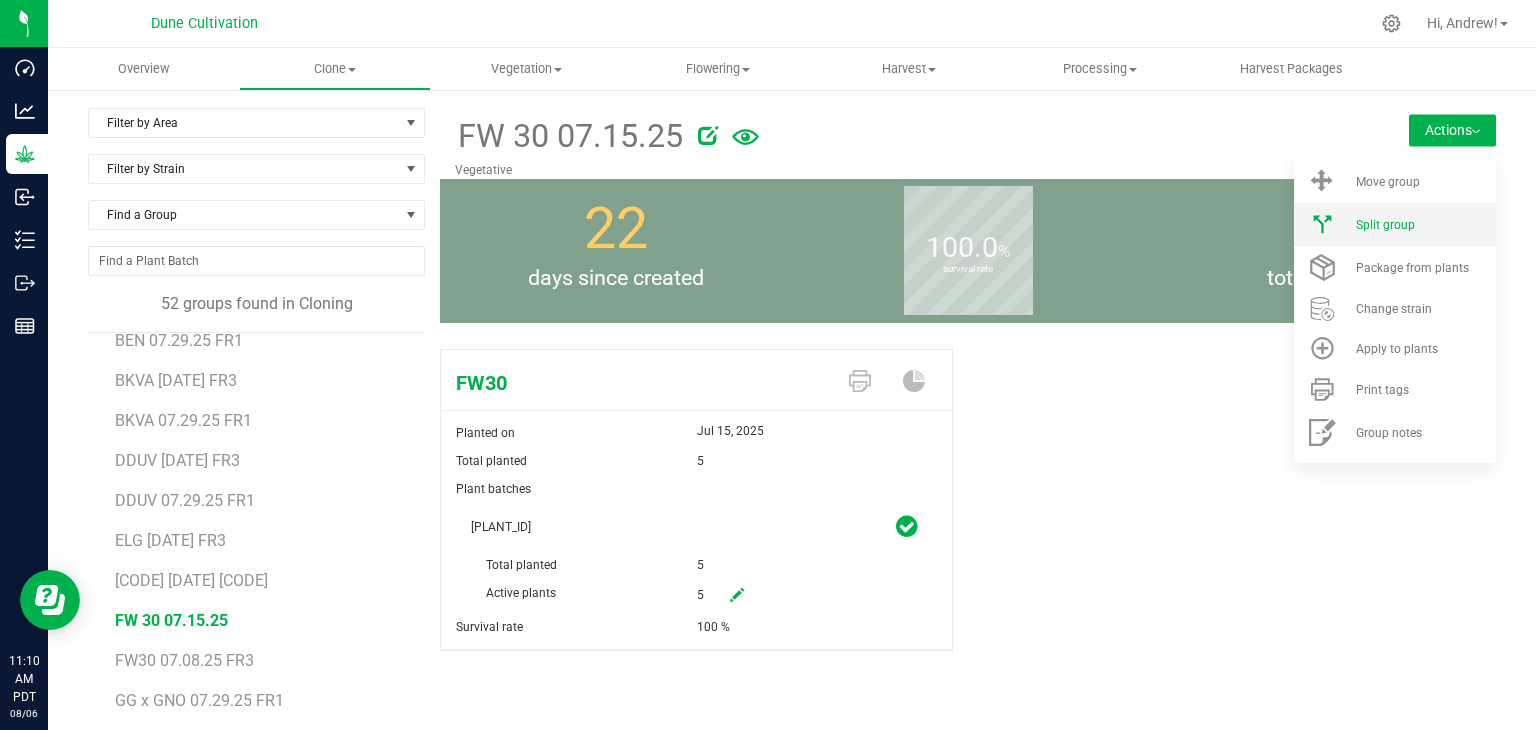 click on "Split group" at bounding box center [1424, 225] 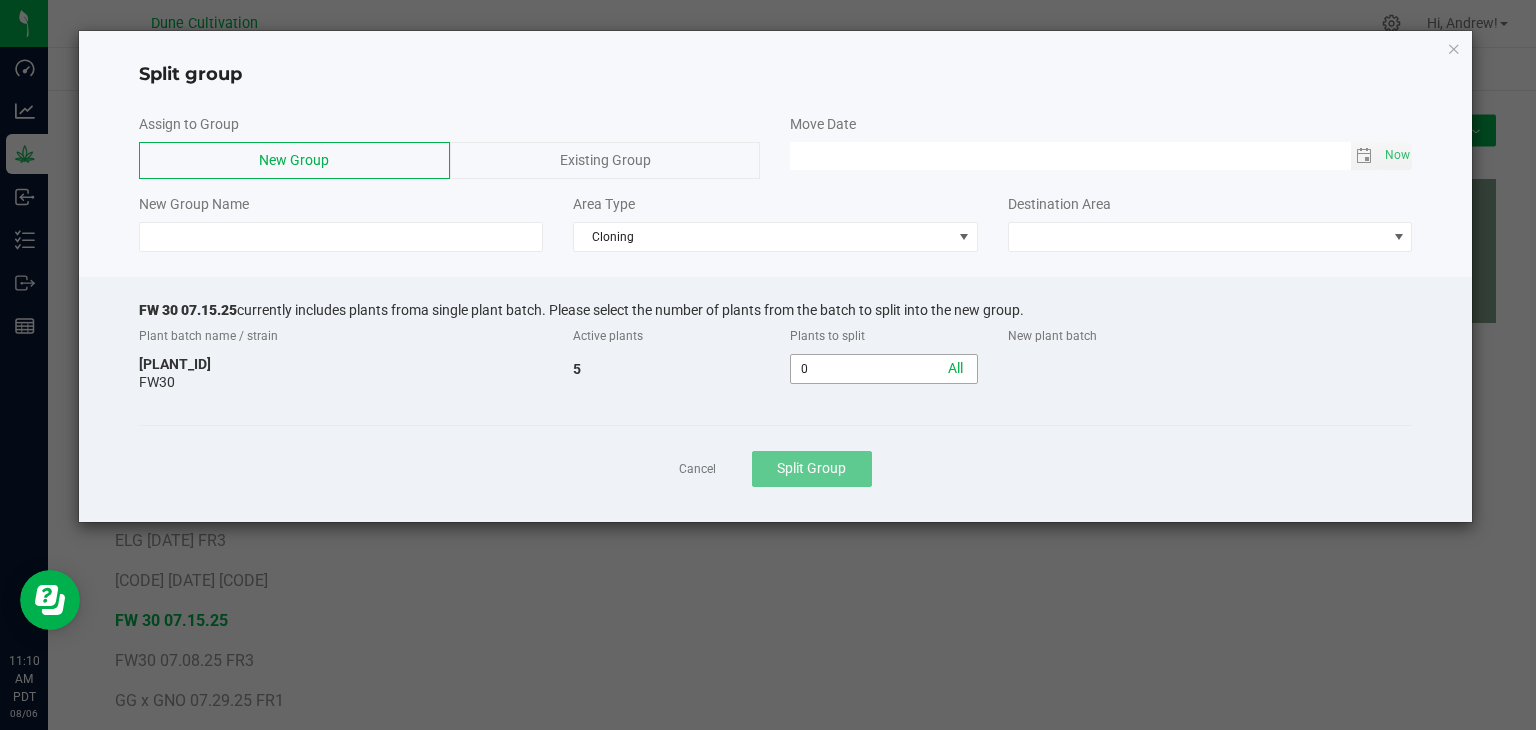 click on "0" at bounding box center (883, 369) 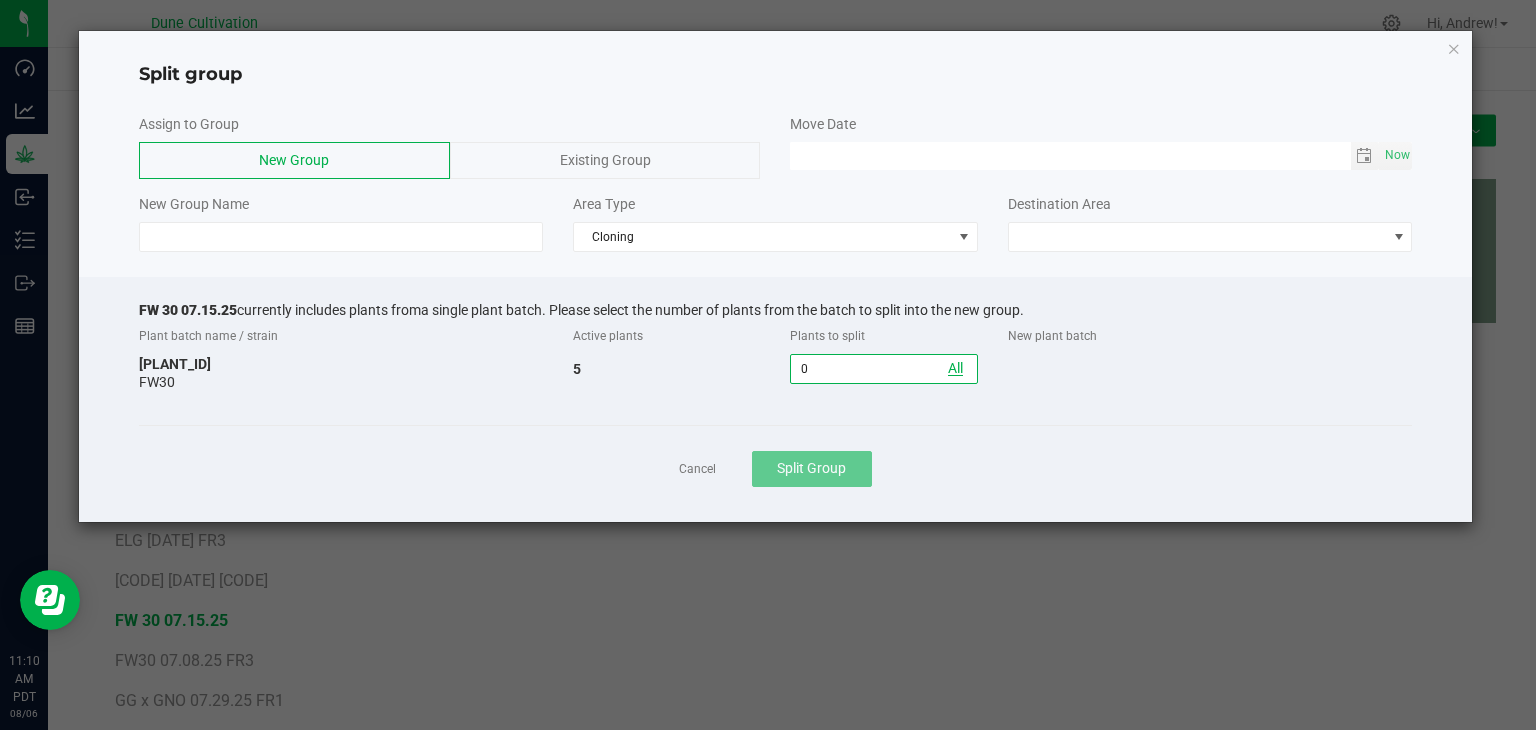 click on "All" 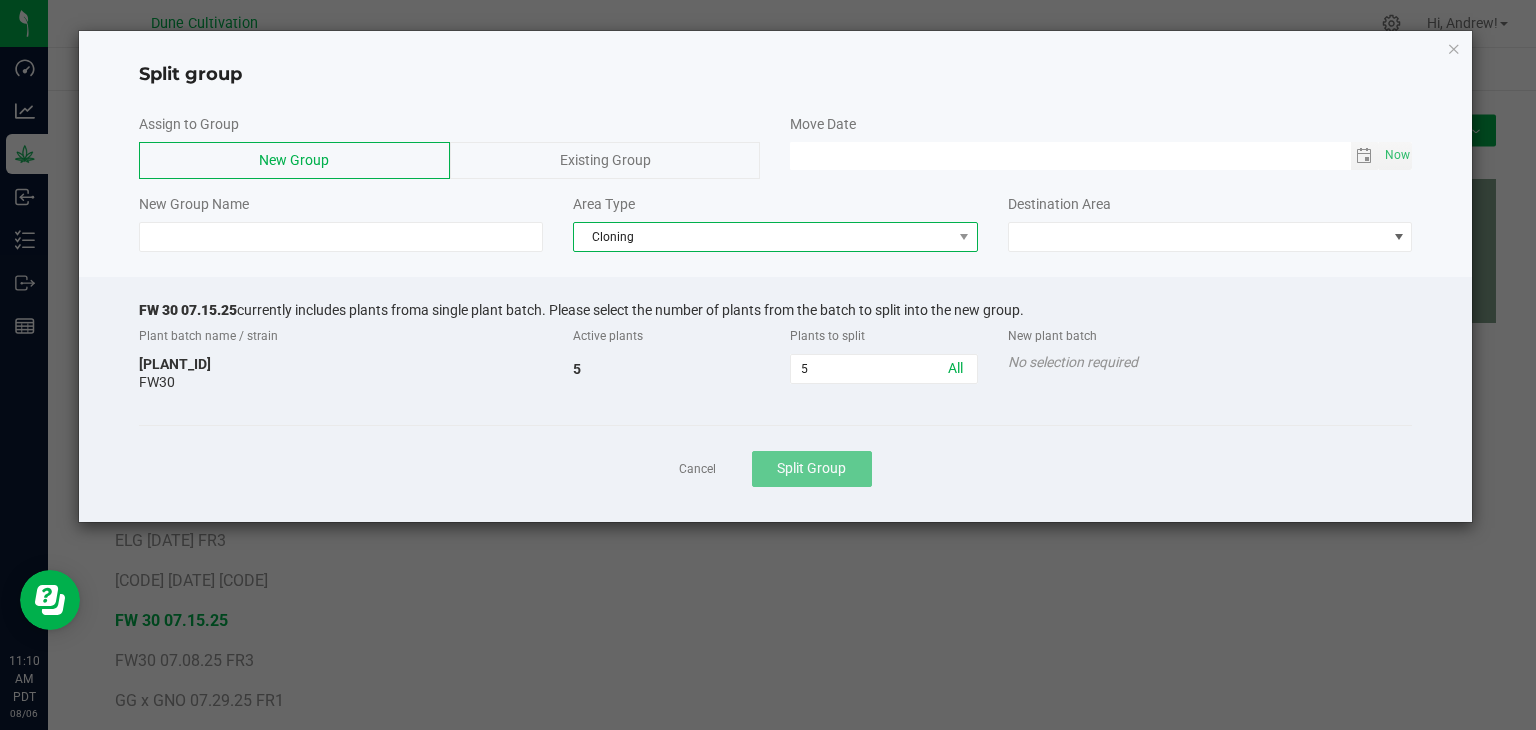 click on "Cloning" at bounding box center [763, 237] 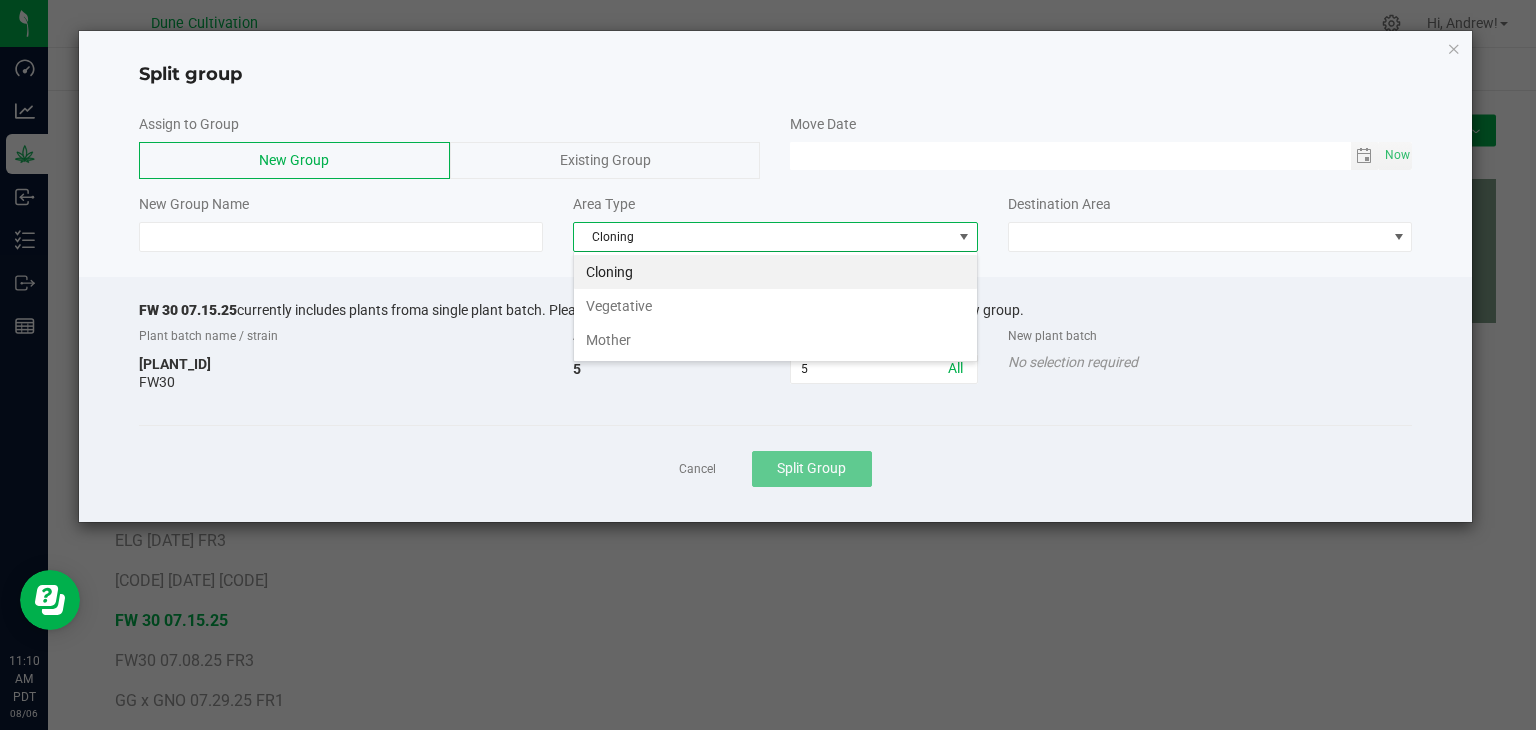 scroll, scrollTop: 99970, scrollLeft: 99595, axis: both 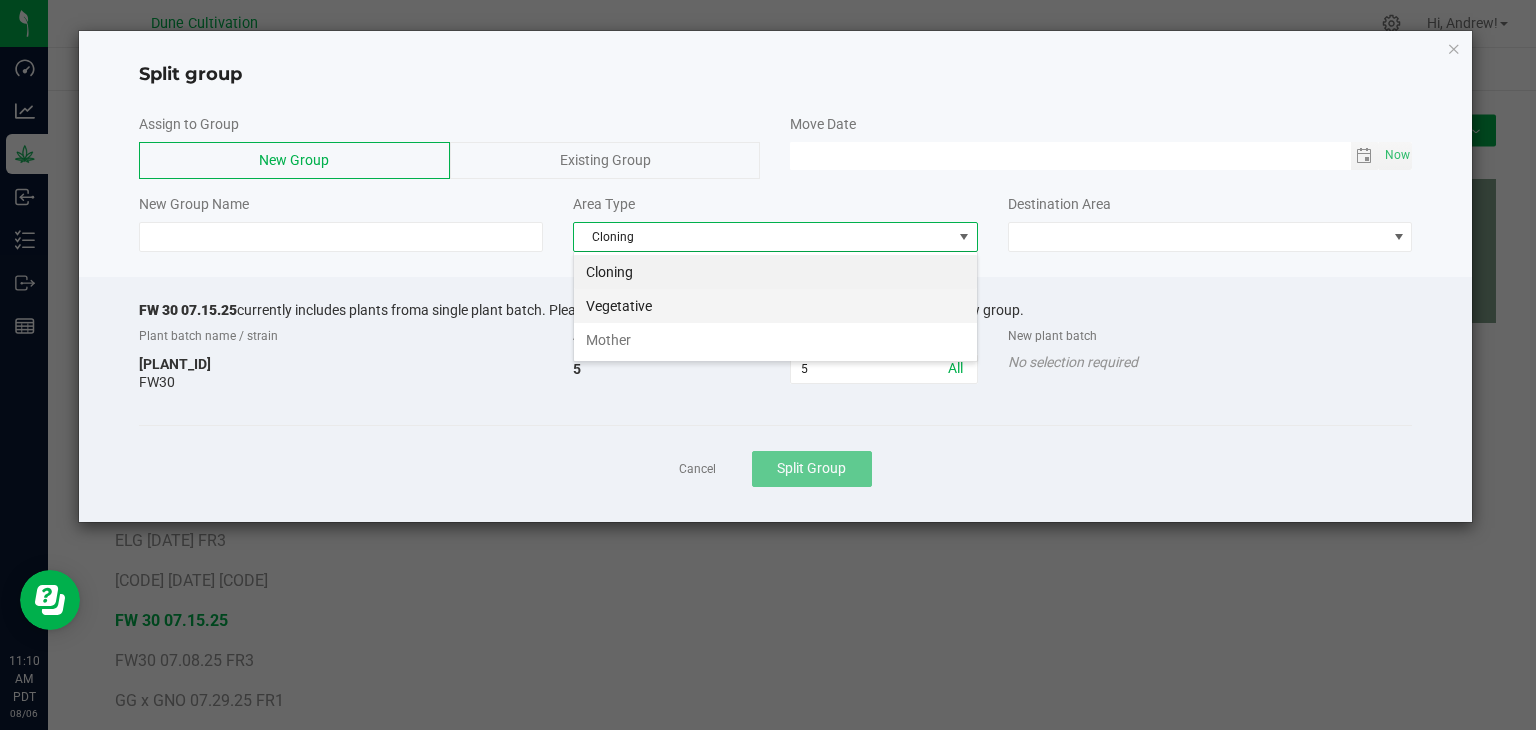 click on "Vegetative" at bounding box center [775, 306] 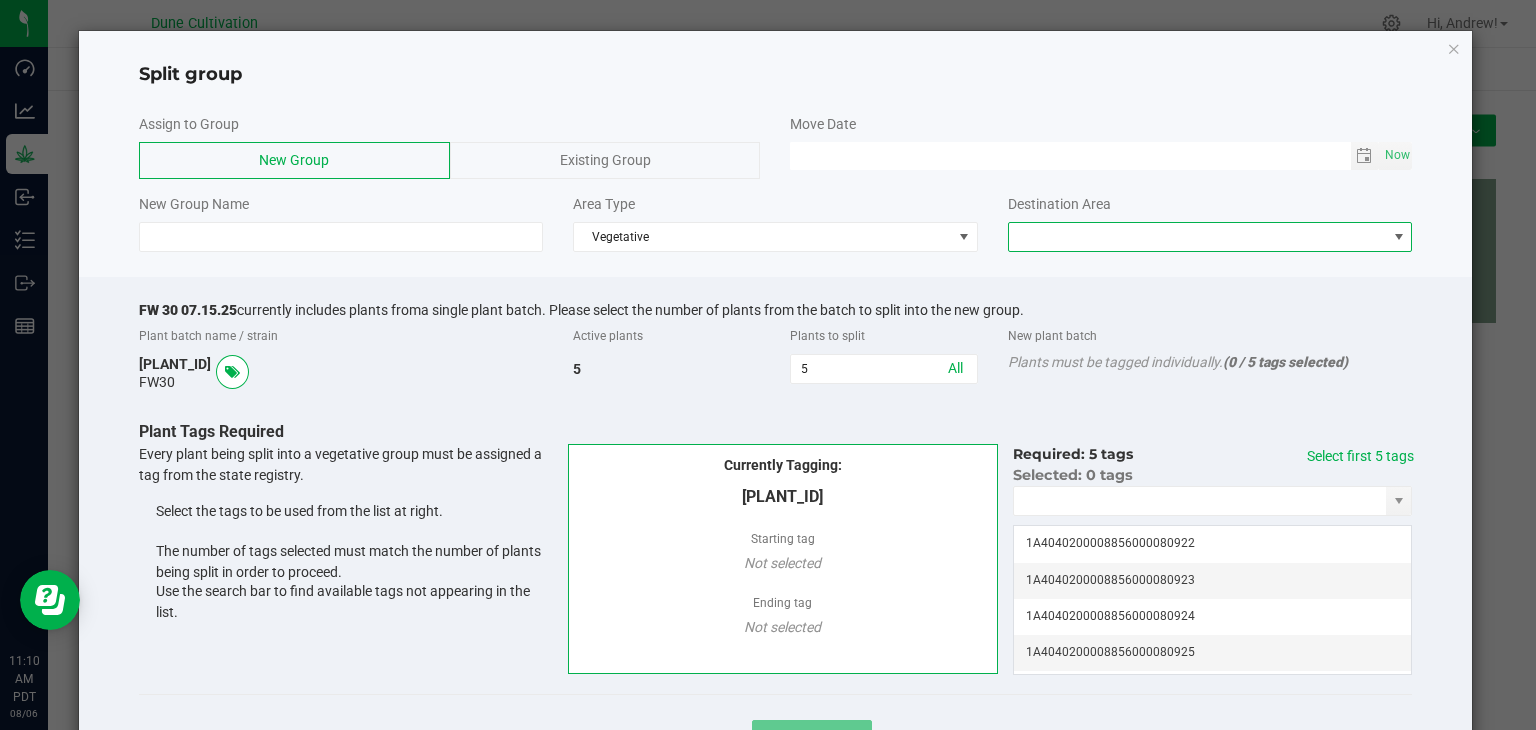 click at bounding box center (1198, 237) 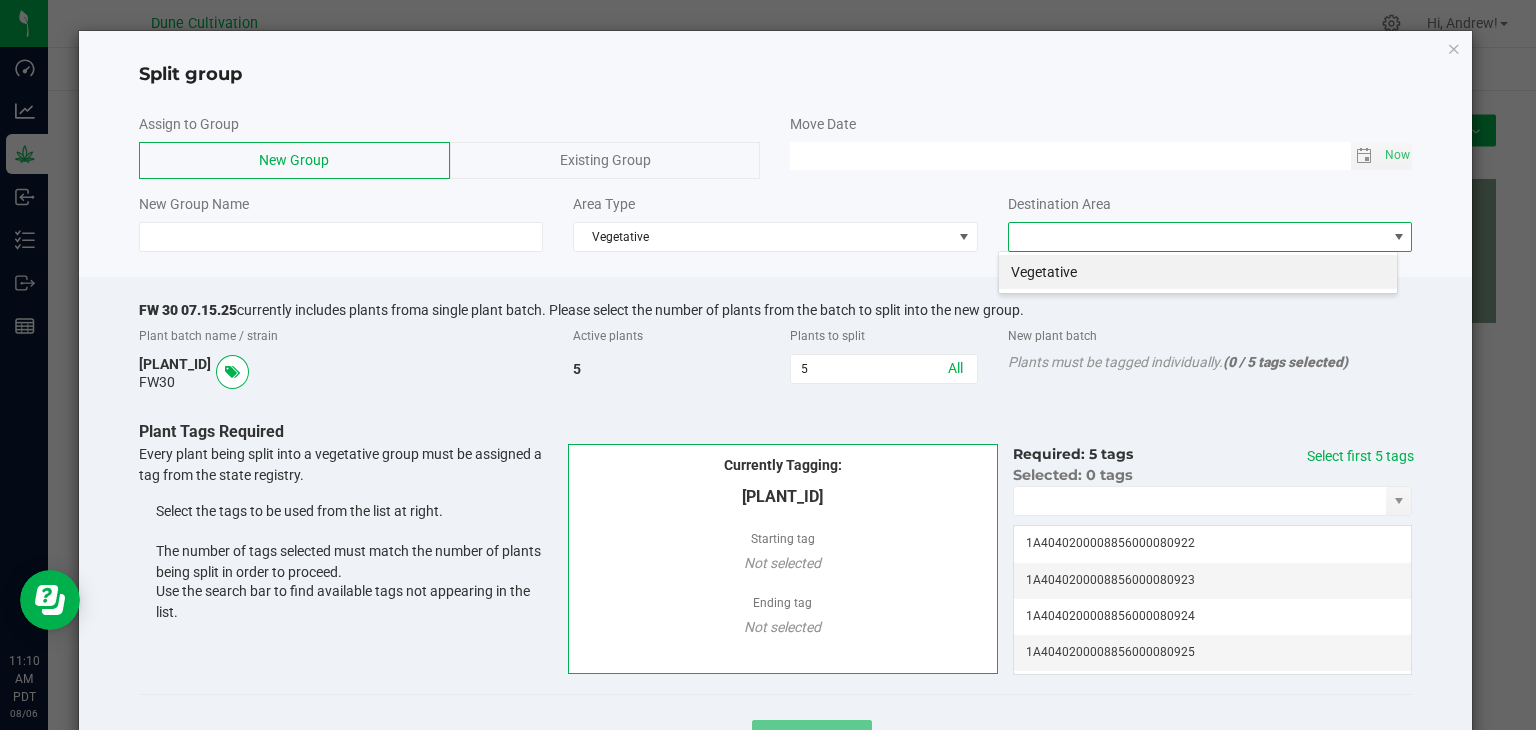 scroll, scrollTop: 99970, scrollLeft: 99600, axis: both 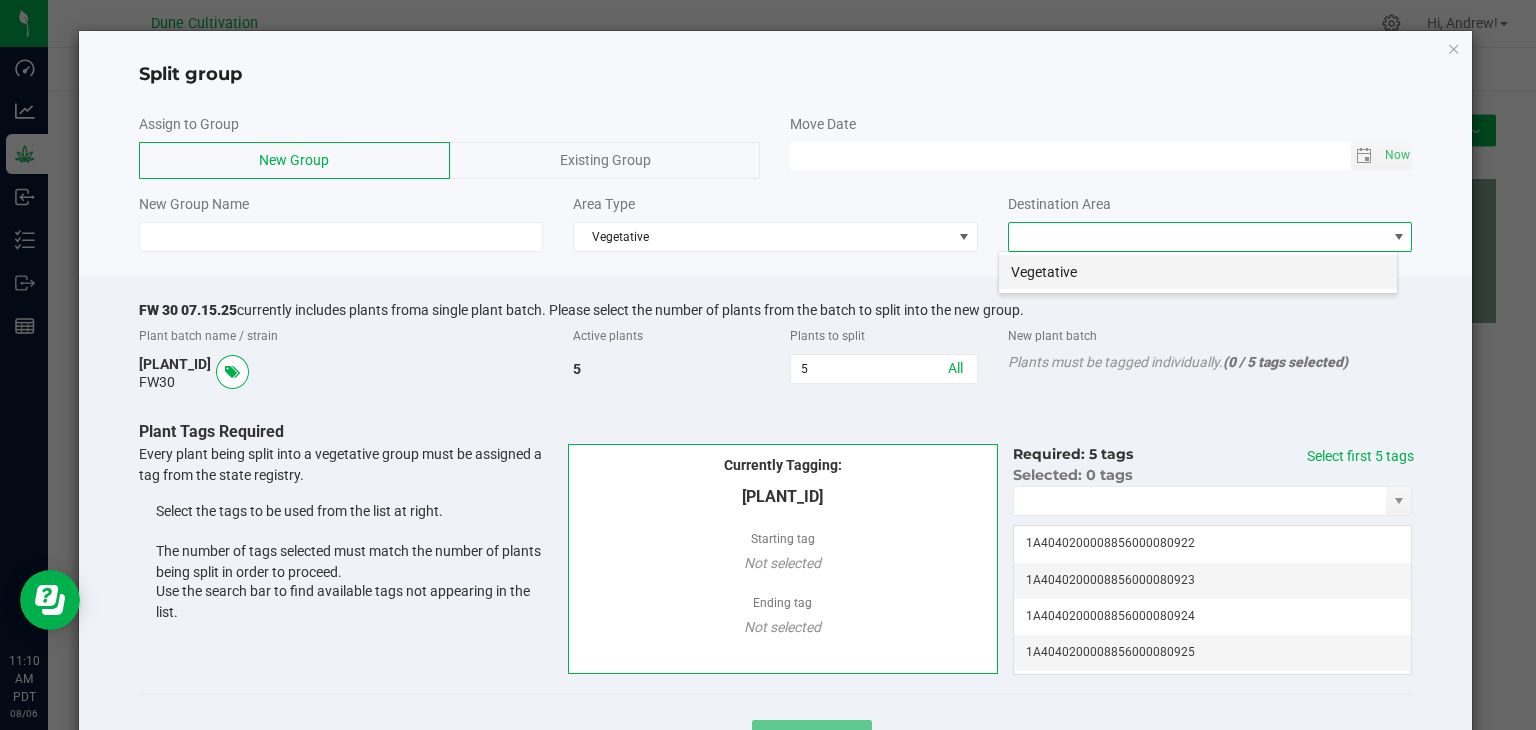 click on "Vegetative" at bounding box center (1198, 272) 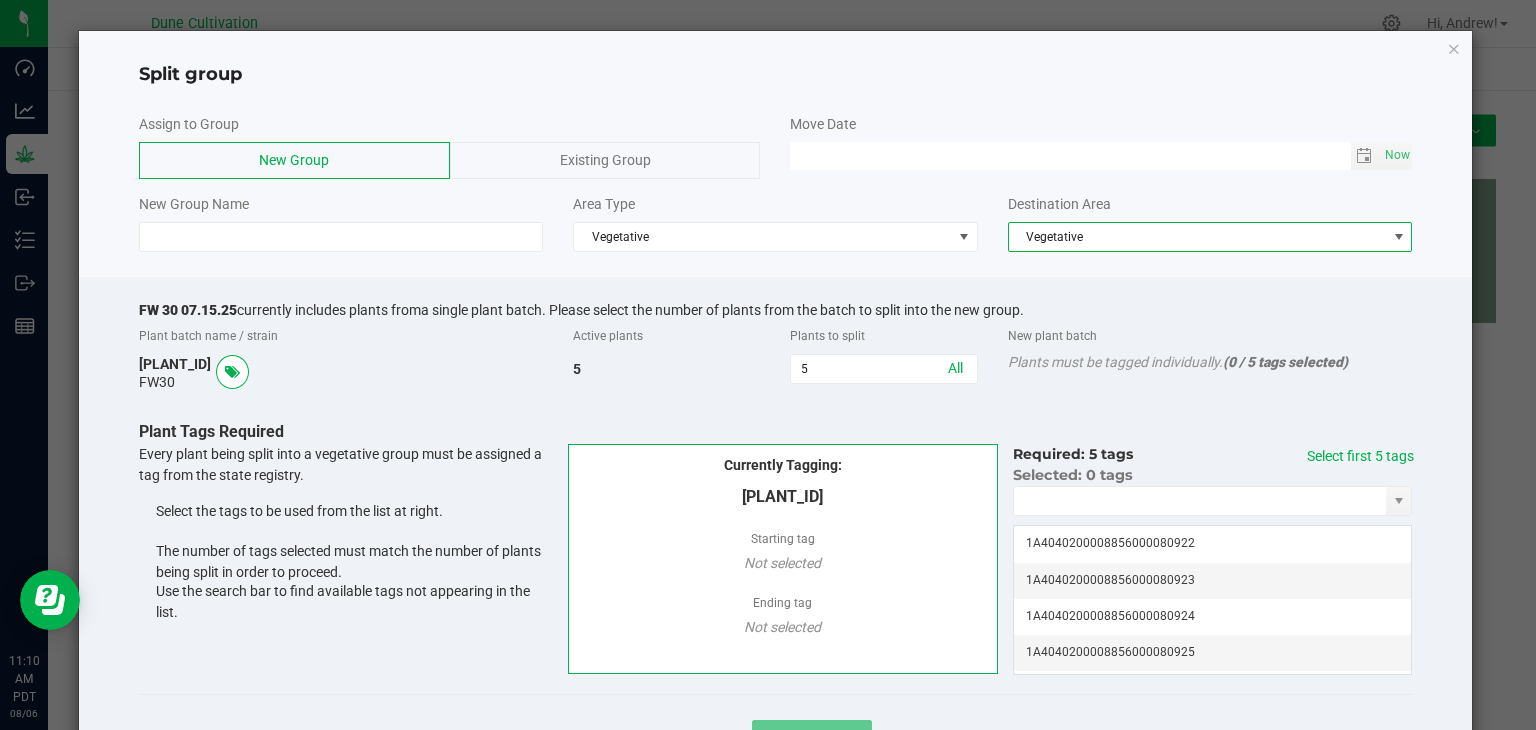 click on "New Group Name" 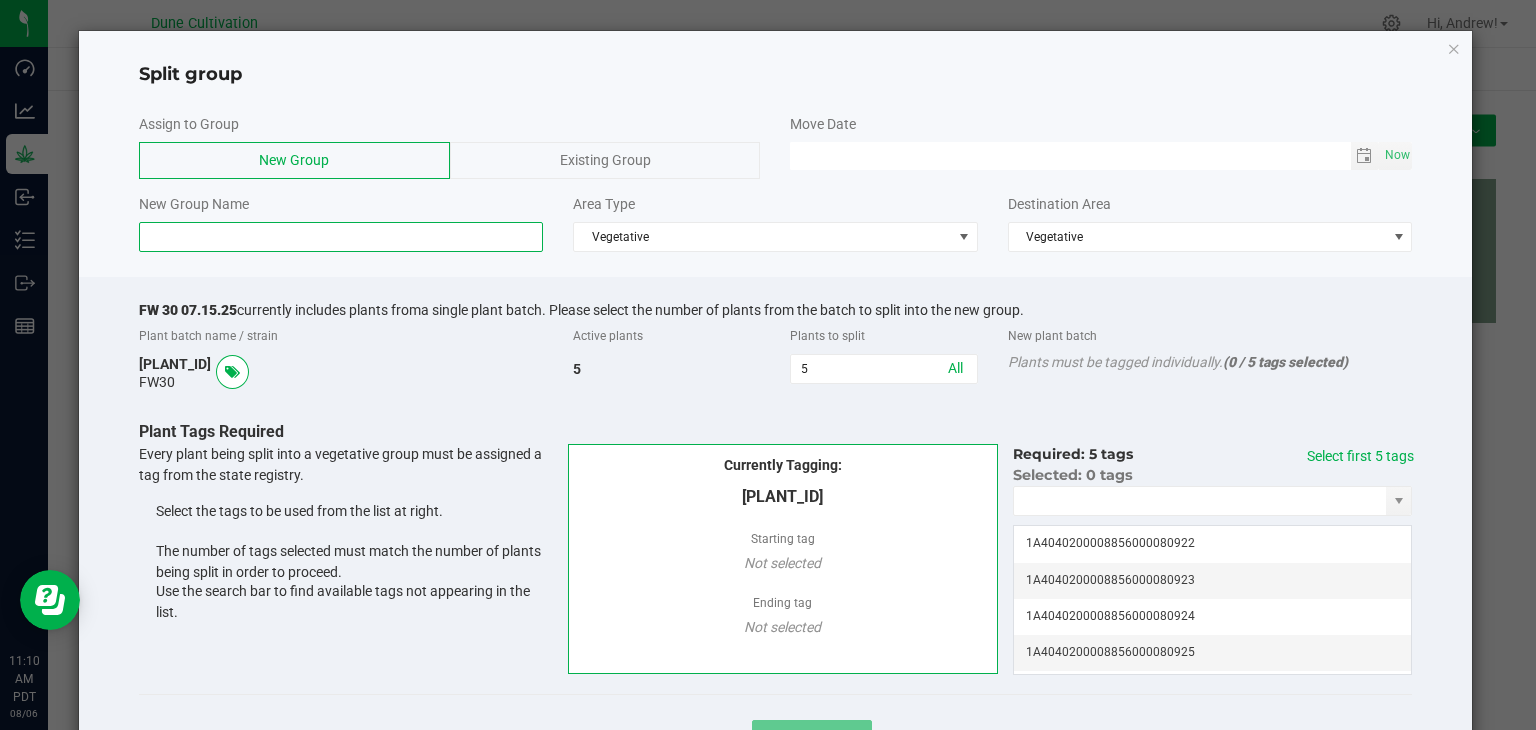 click 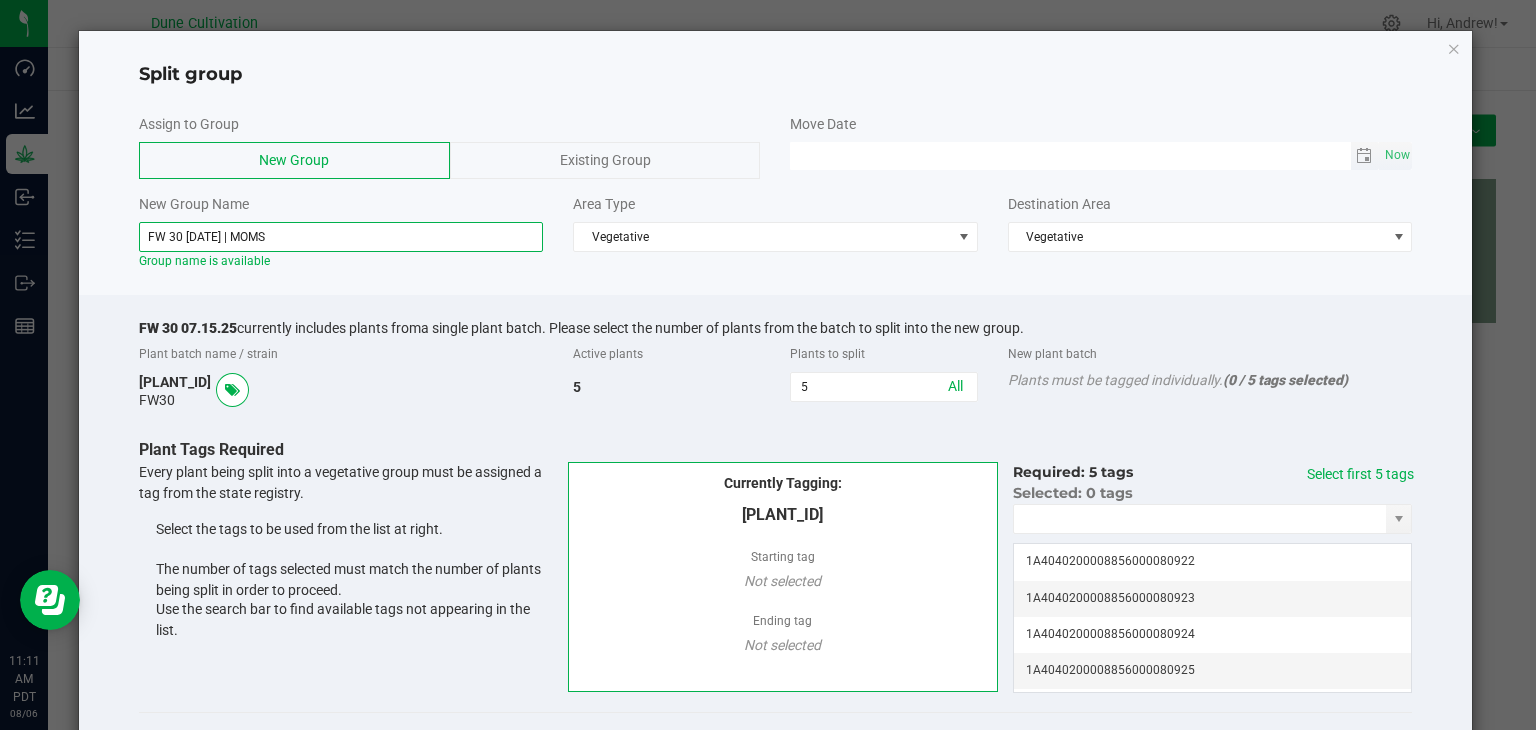click 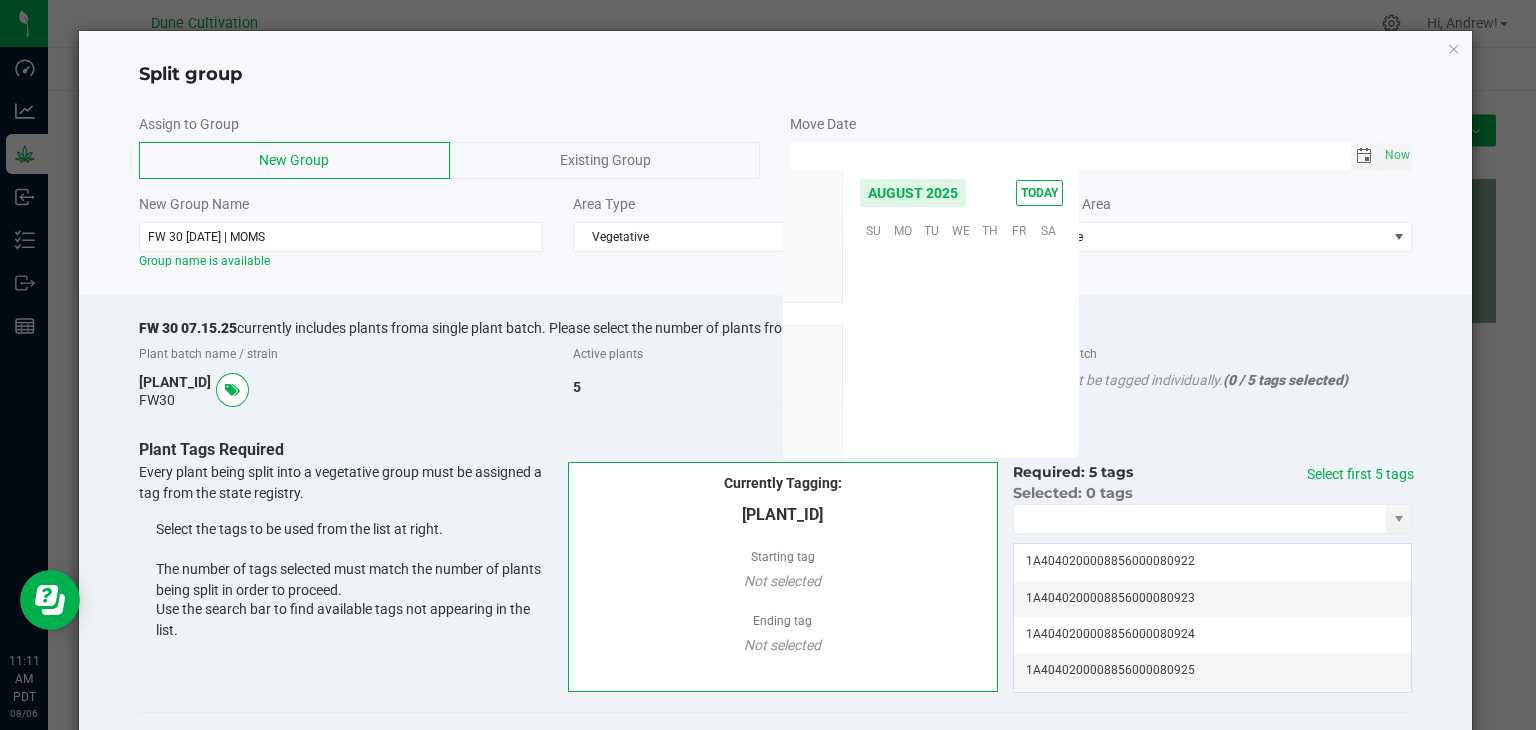 scroll, scrollTop: 36168, scrollLeft: 0, axis: vertical 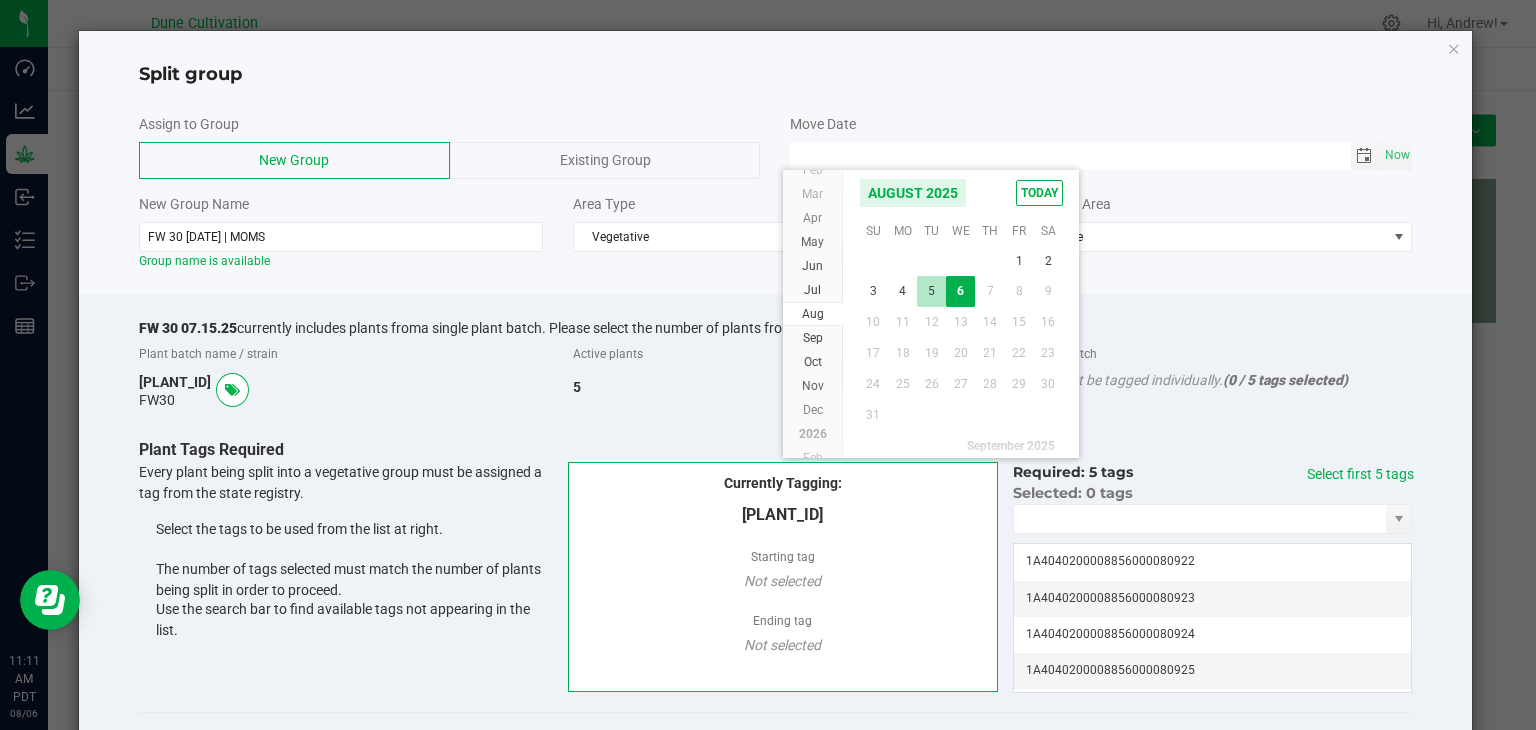 click on "5" at bounding box center (931, 291) 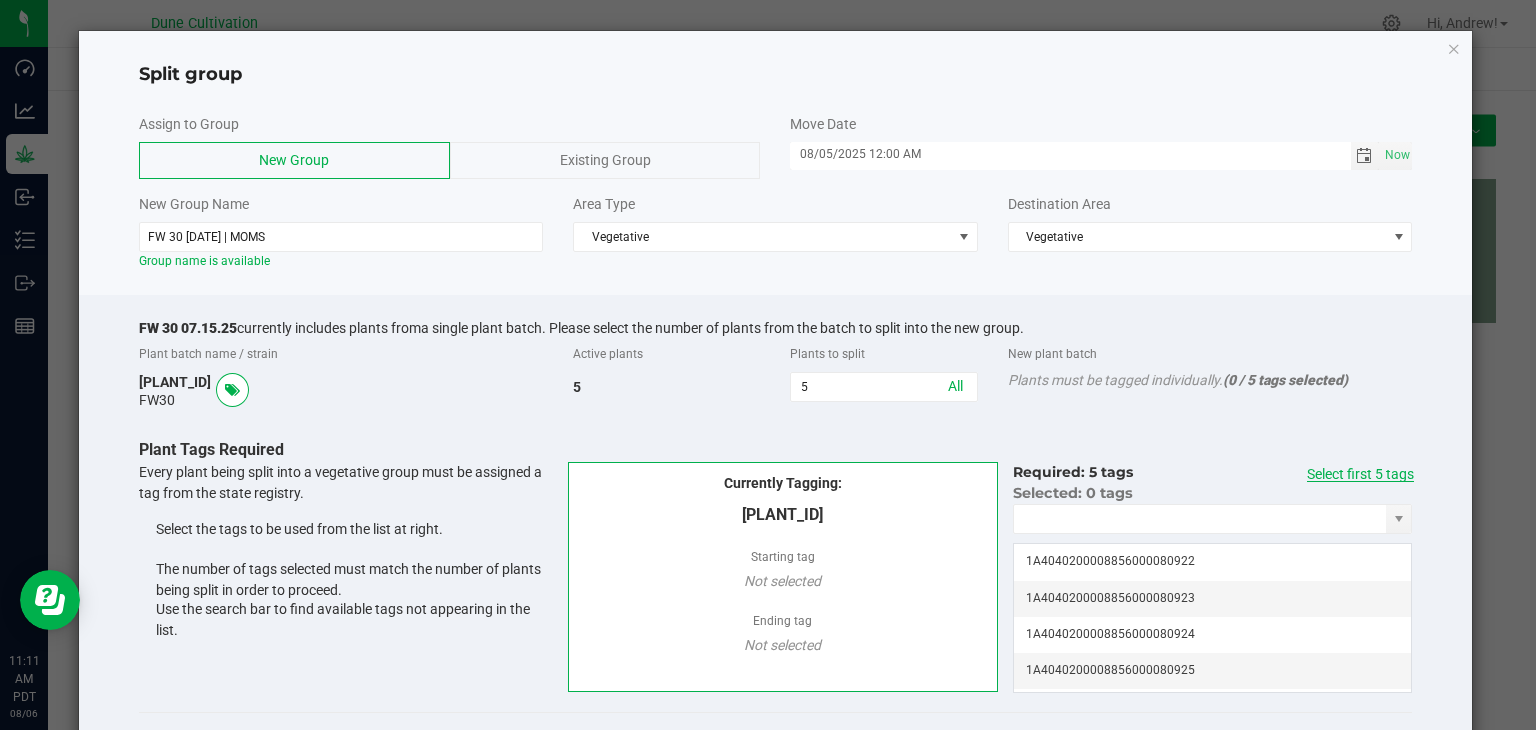 click on "Select first 5 tags" 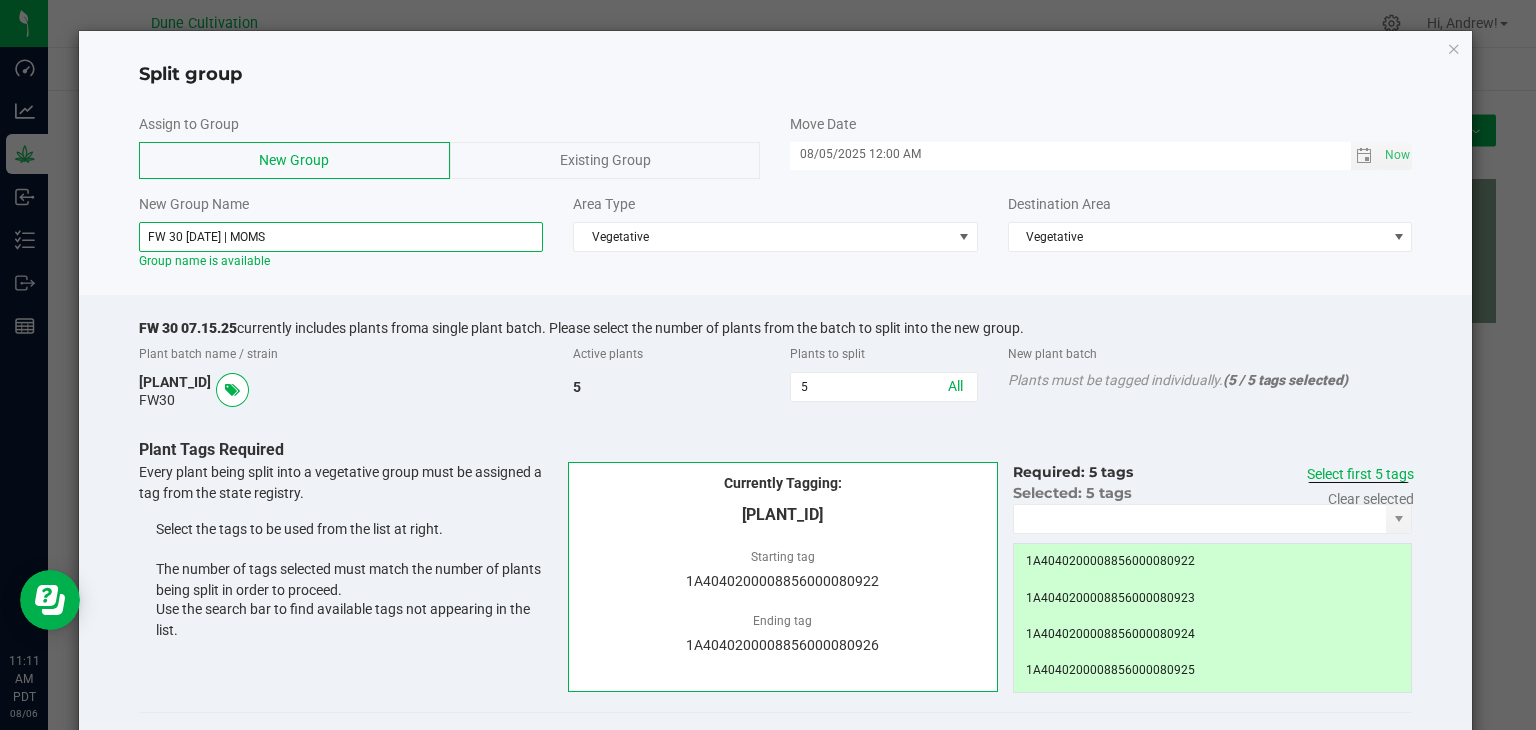 click on "FW 30 [DATE] | MOMS" 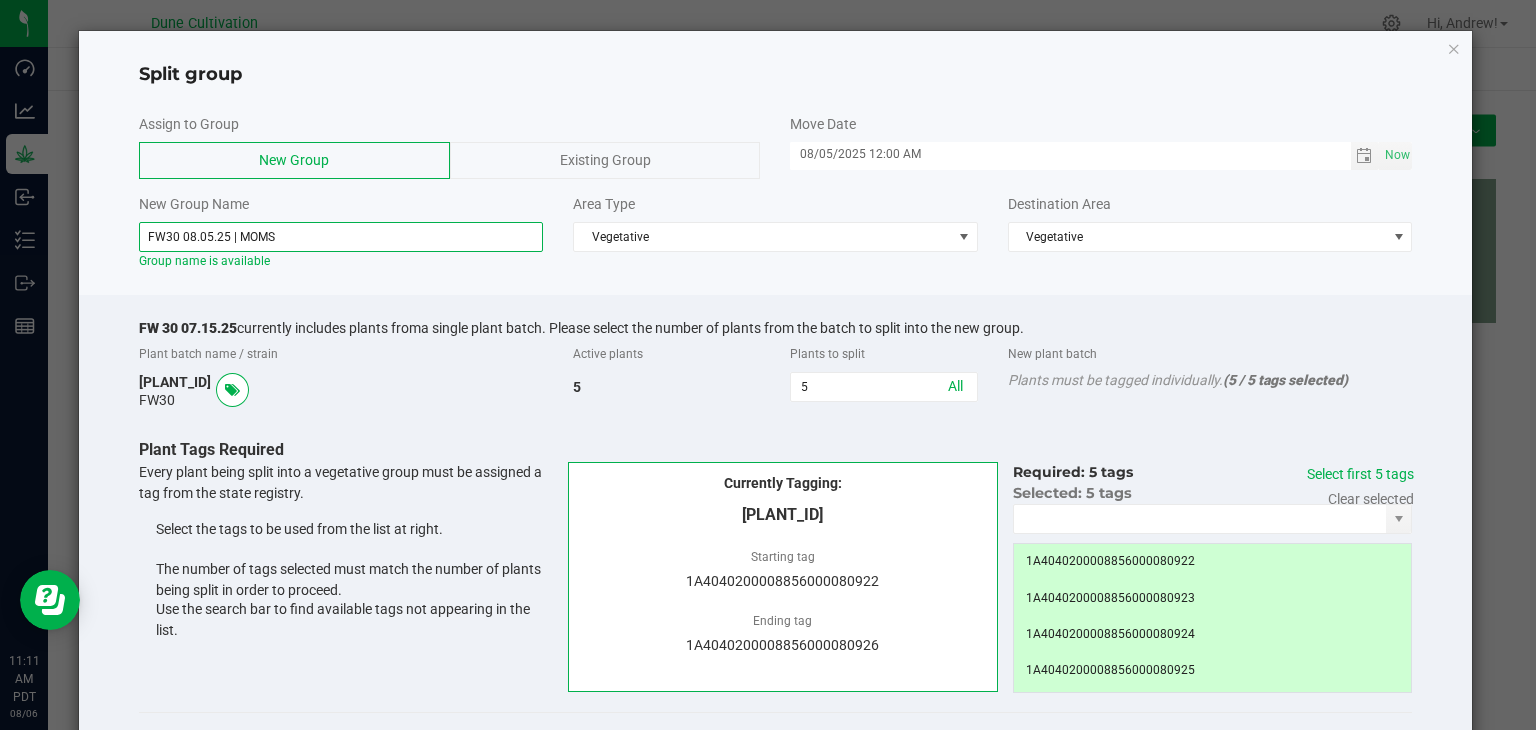 type on "FW30 08.05.25 | MOMS" 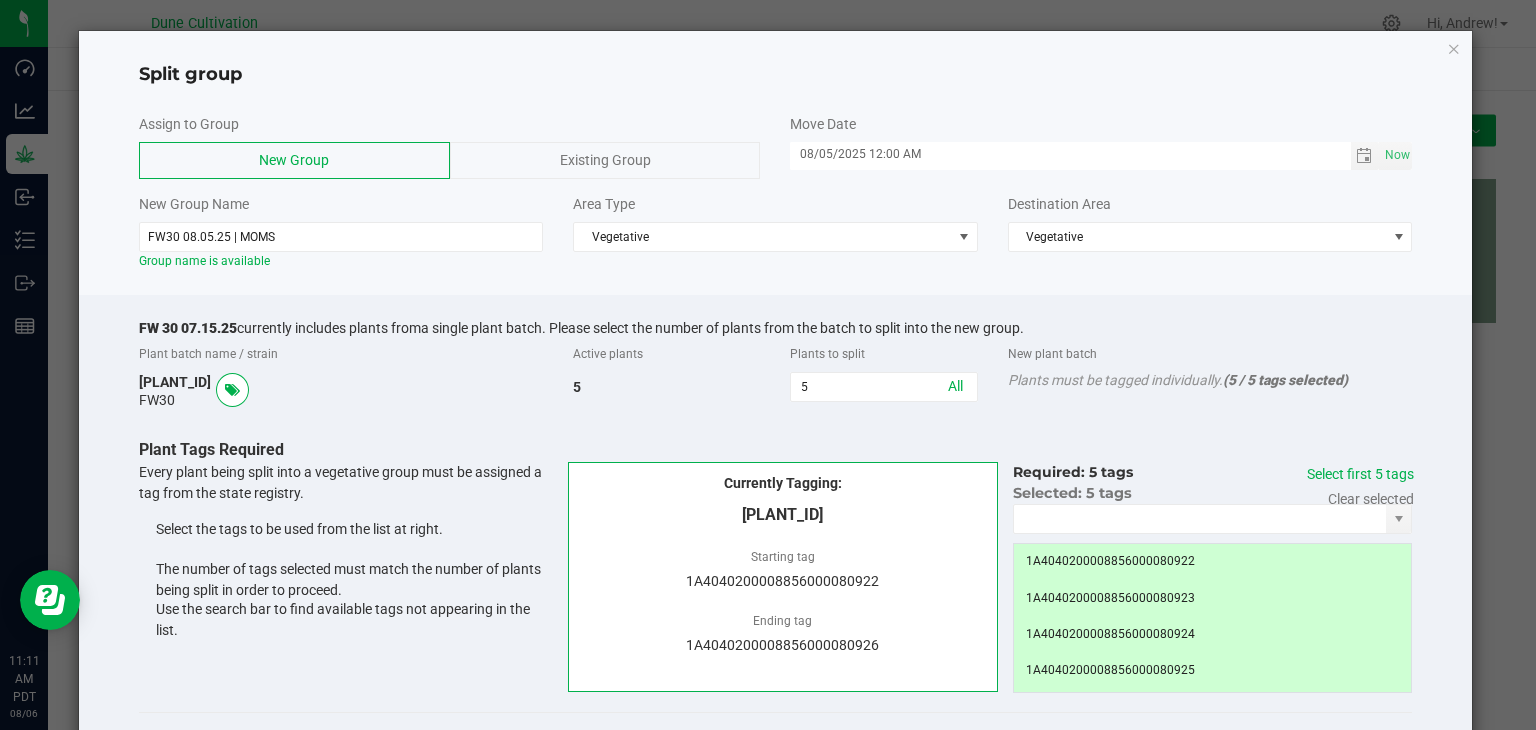 click on "FW 30 [DATE]   currently includes plants from   a single plant batch. Please select the number of plants from the batch to split into the new group.   Plant batch name / strain   Active plants   Plants to split   New plant batch   [PLANT_ID]   FW30   5  5  All   Plants must be tagged individually.   (5 / 5 tags selected)  Plant Tags Required  Every plant being split into a vegetative group must be assigned a tag from the state registry.   Select the tags to be used from the list at right.   The number of tags selected must match the number of plants being split in order to proceed.   Use the search bar to find available tags not appearing in the list.   Currently Tagging:  [PLANT_ID]  Starting tag  [TAG_ID]  Ending tag  [TAG_ID]  Required: 5 tags   Select first 5 tags   Clear selected   Selected: 5 tags  [TAG_ID] [TAG_ID] [TAG_ID] [TAG_ID] [TAG_ID]  Cancel" 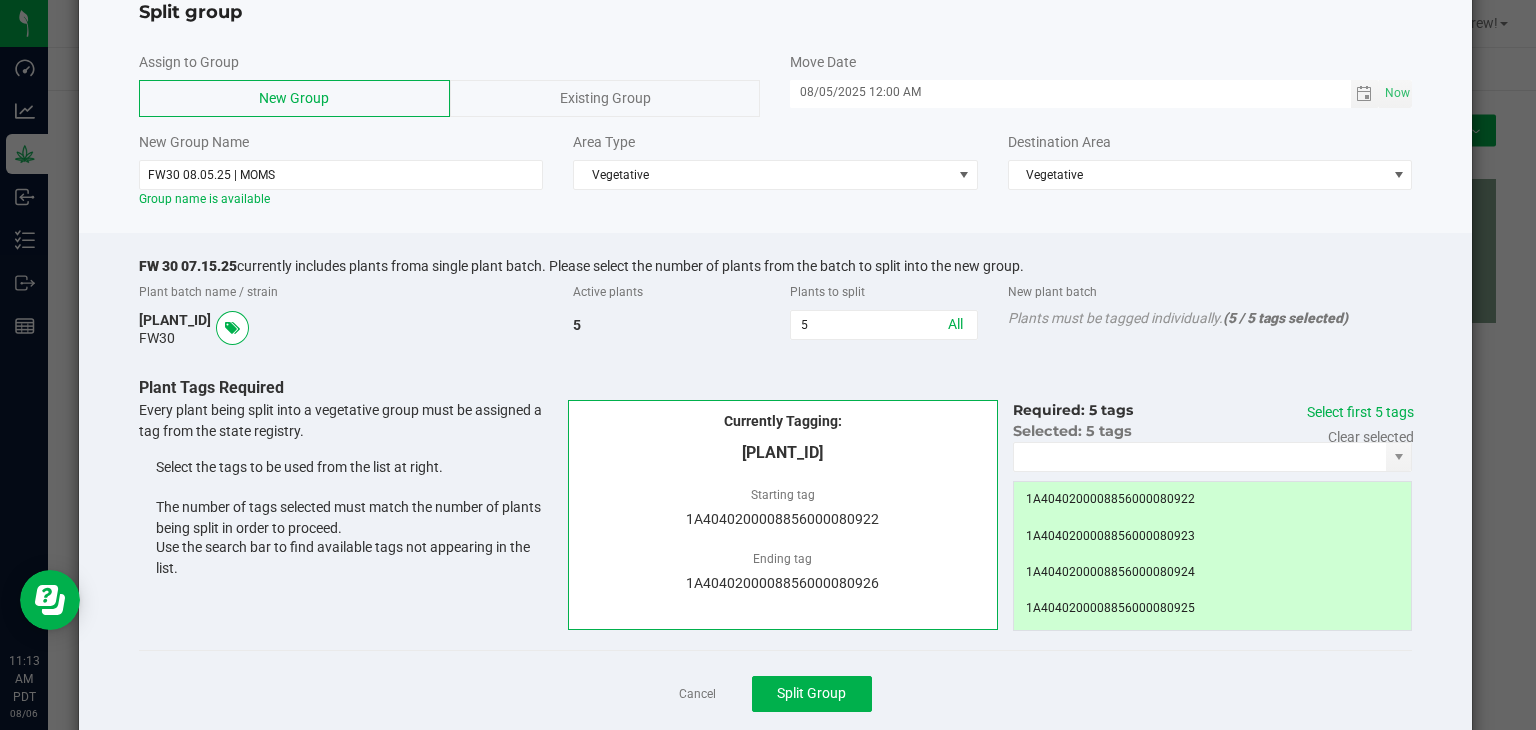 scroll, scrollTop: 109, scrollLeft: 0, axis: vertical 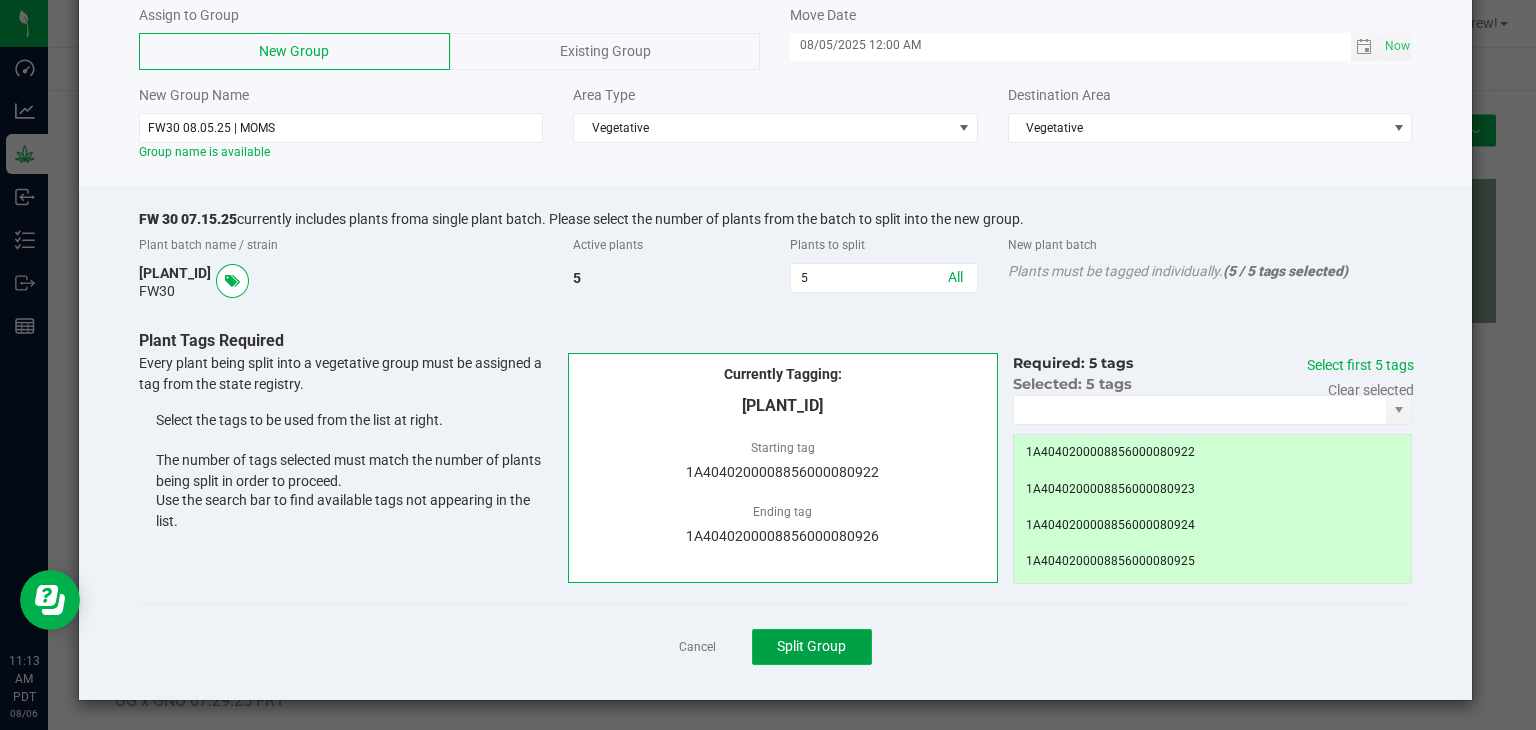 click on "Split Group" 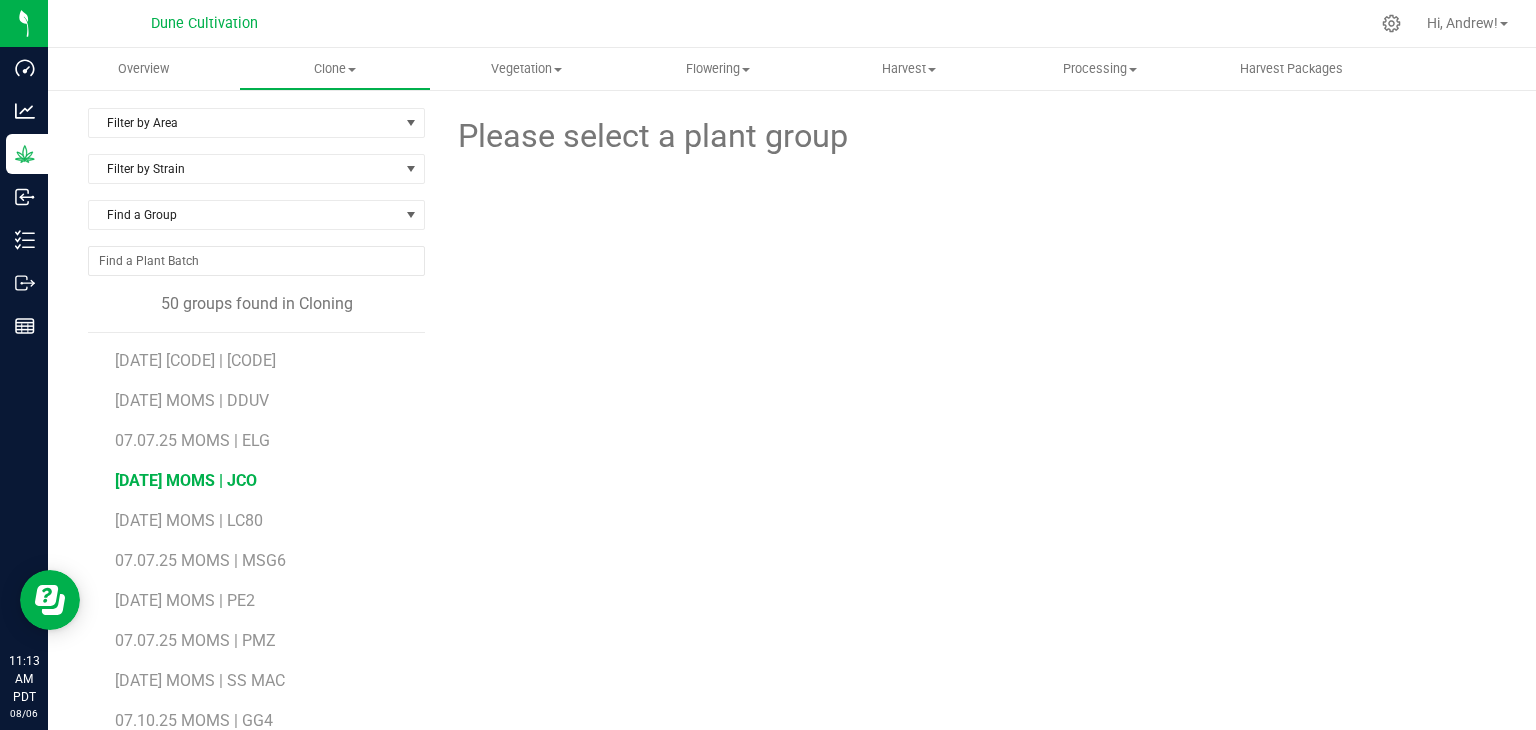 click on "[DATE] MOMS | JCO" at bounding box center [186, 480] 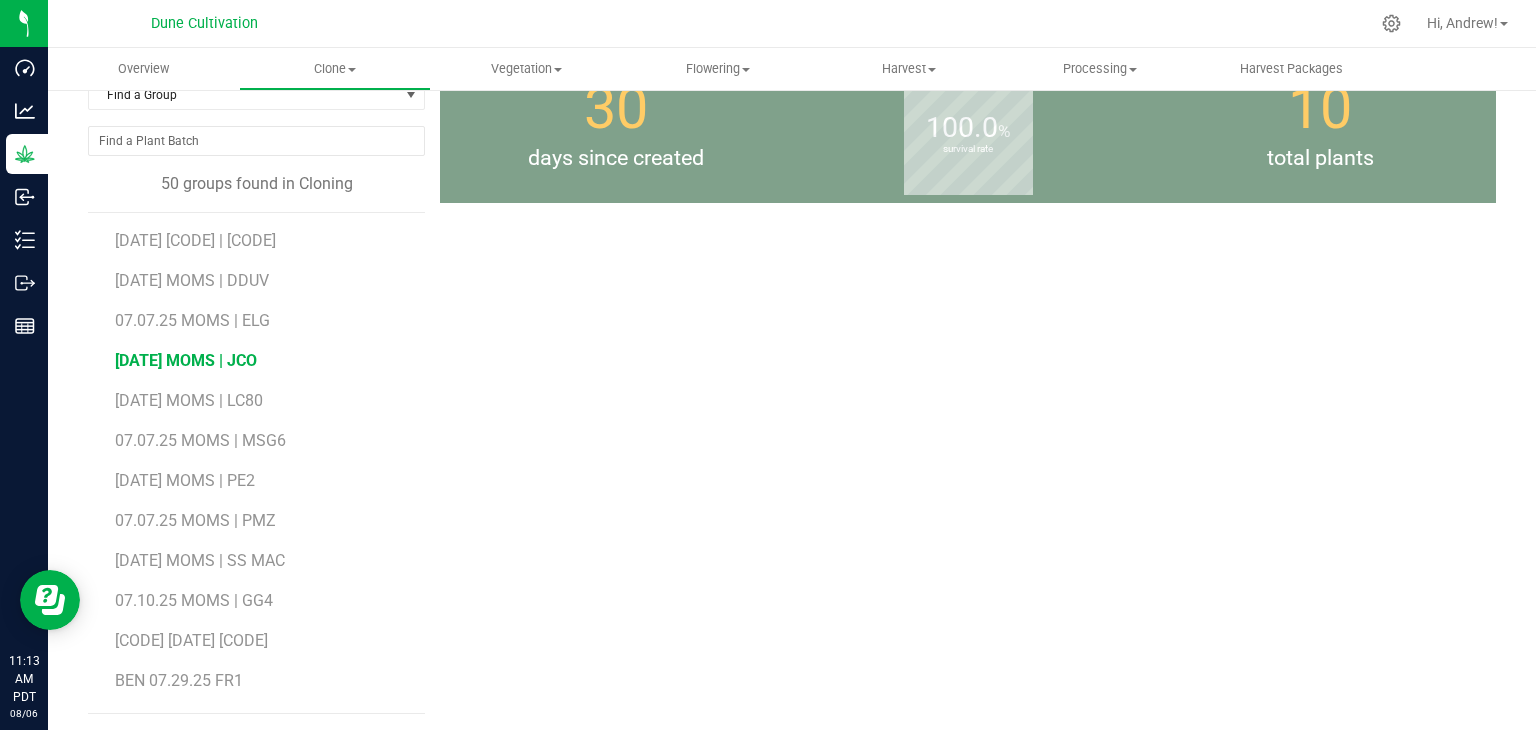 scroll, scrollTop: 122, scrollLeft: 0, axis: vertical 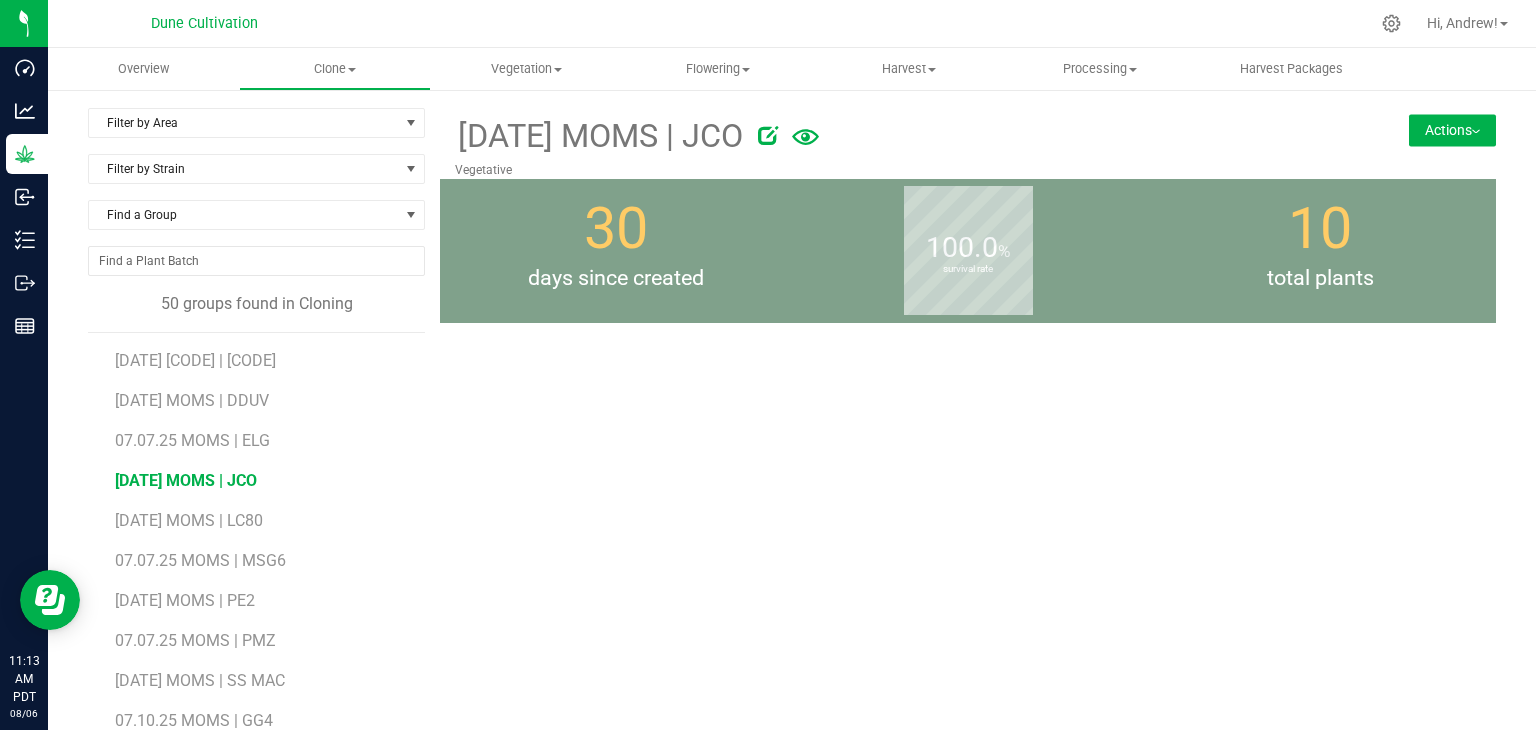click on "Actions" at bounding box center (1452, 130) 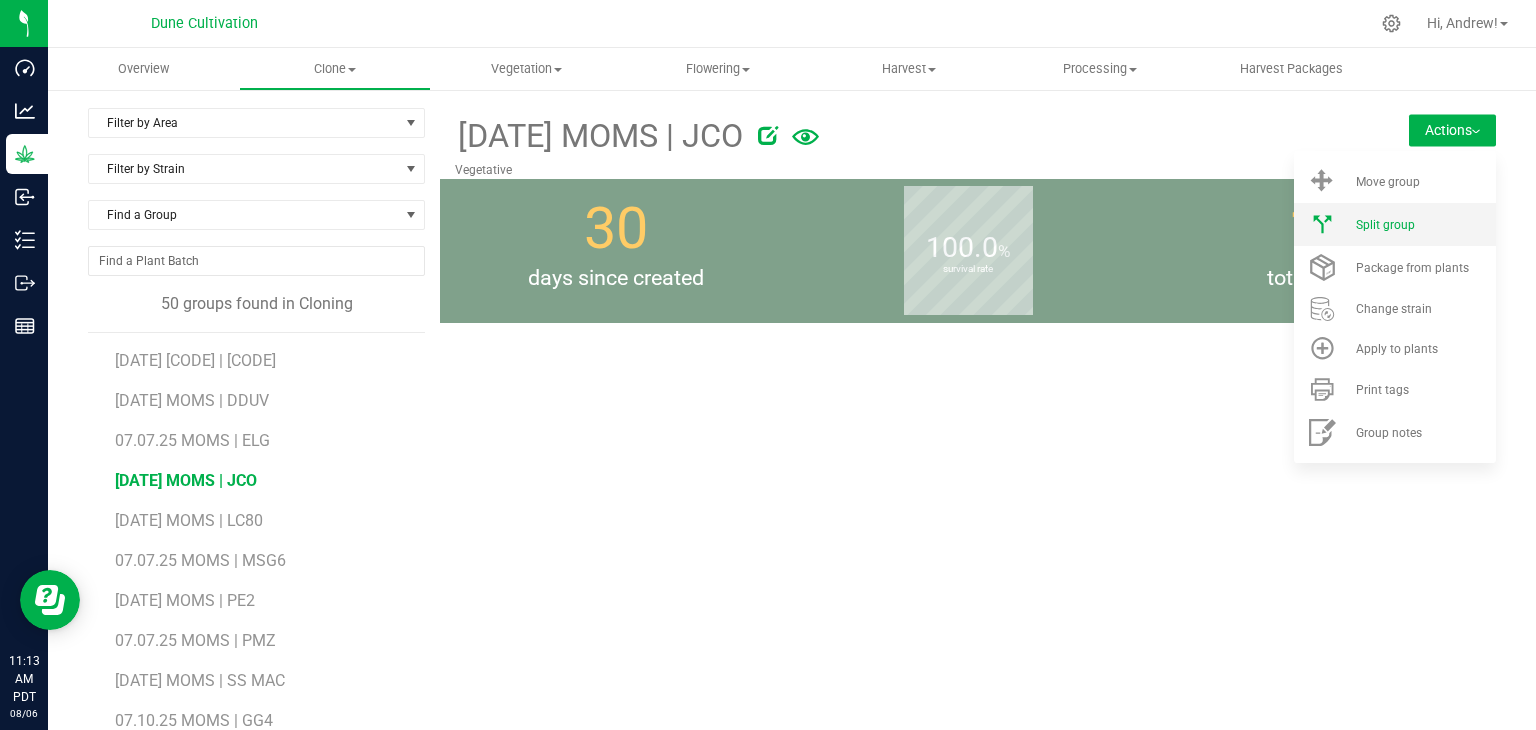 click on "Split group" at bounding box center (1395, 224) 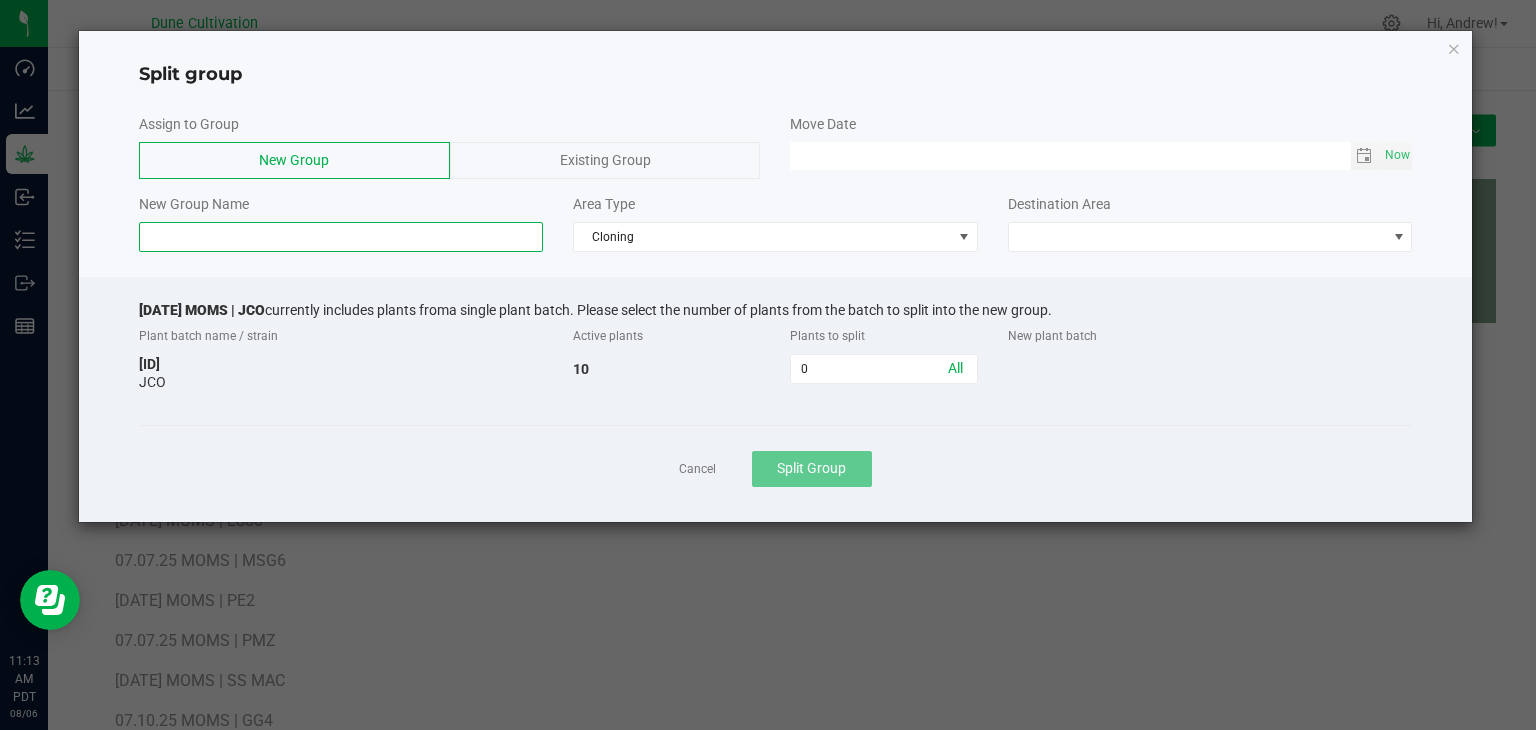 click 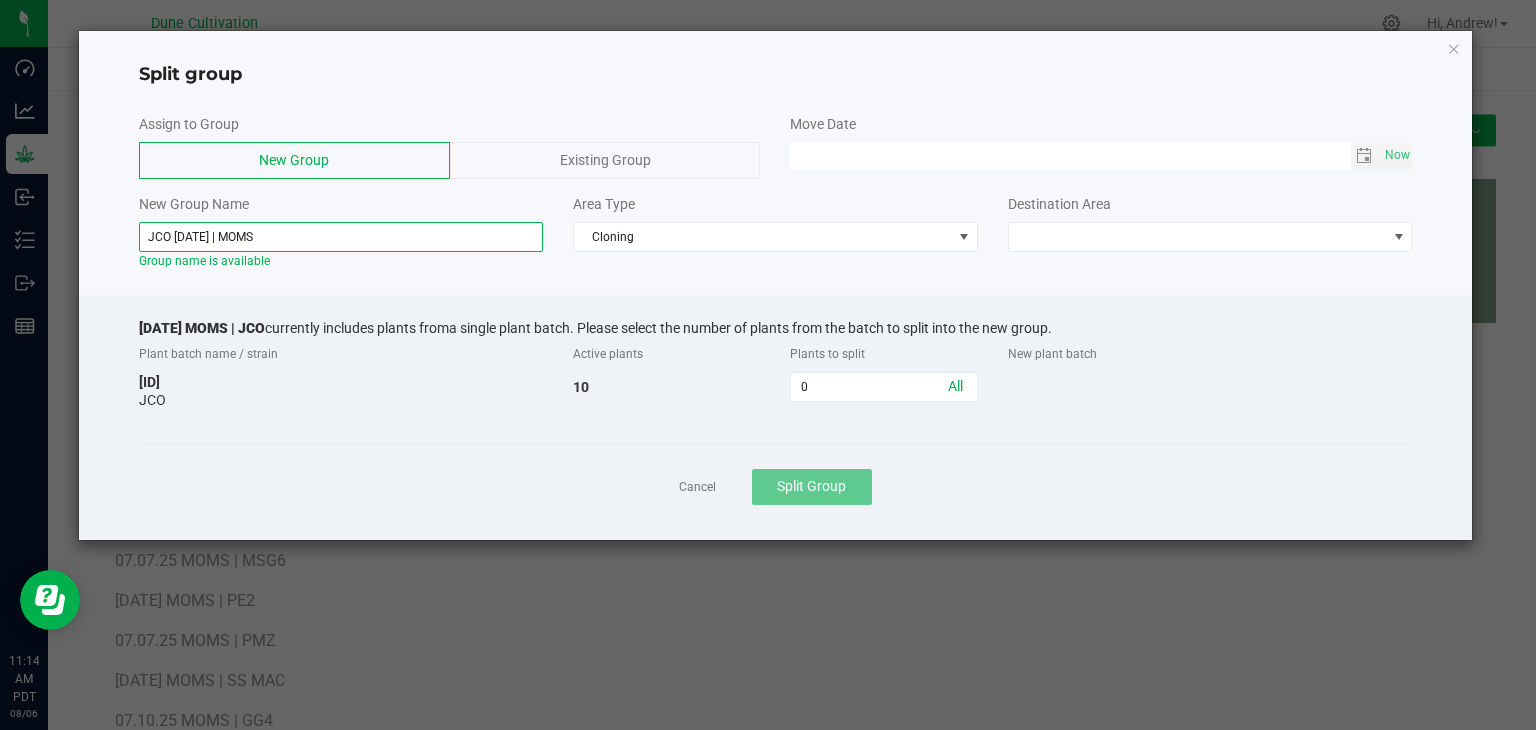 type on "JCO [DATE] | MOMS" 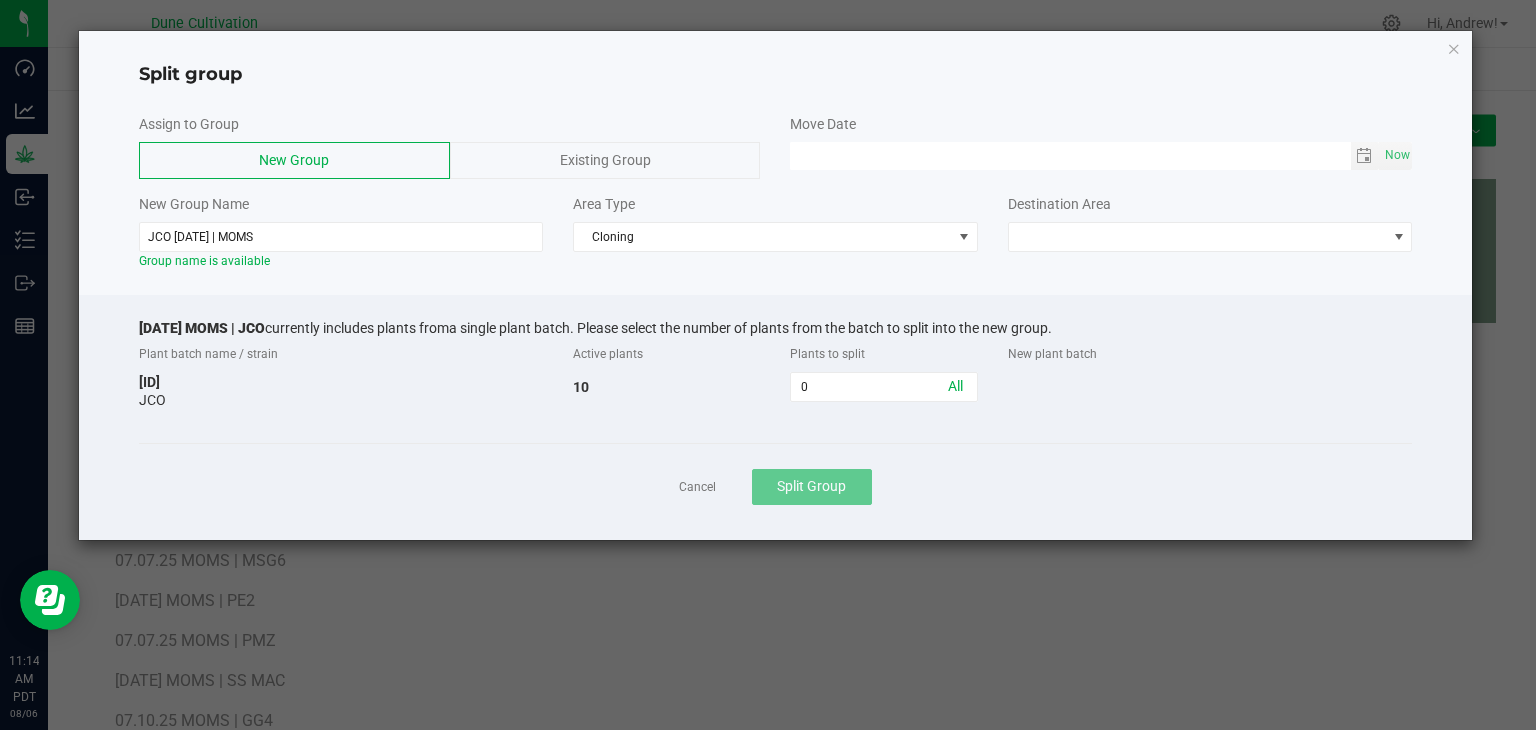 click on "New Group Name  JCO [DATE] | MOMS  Group name is available  Area Type  Cloning  Destination Area" 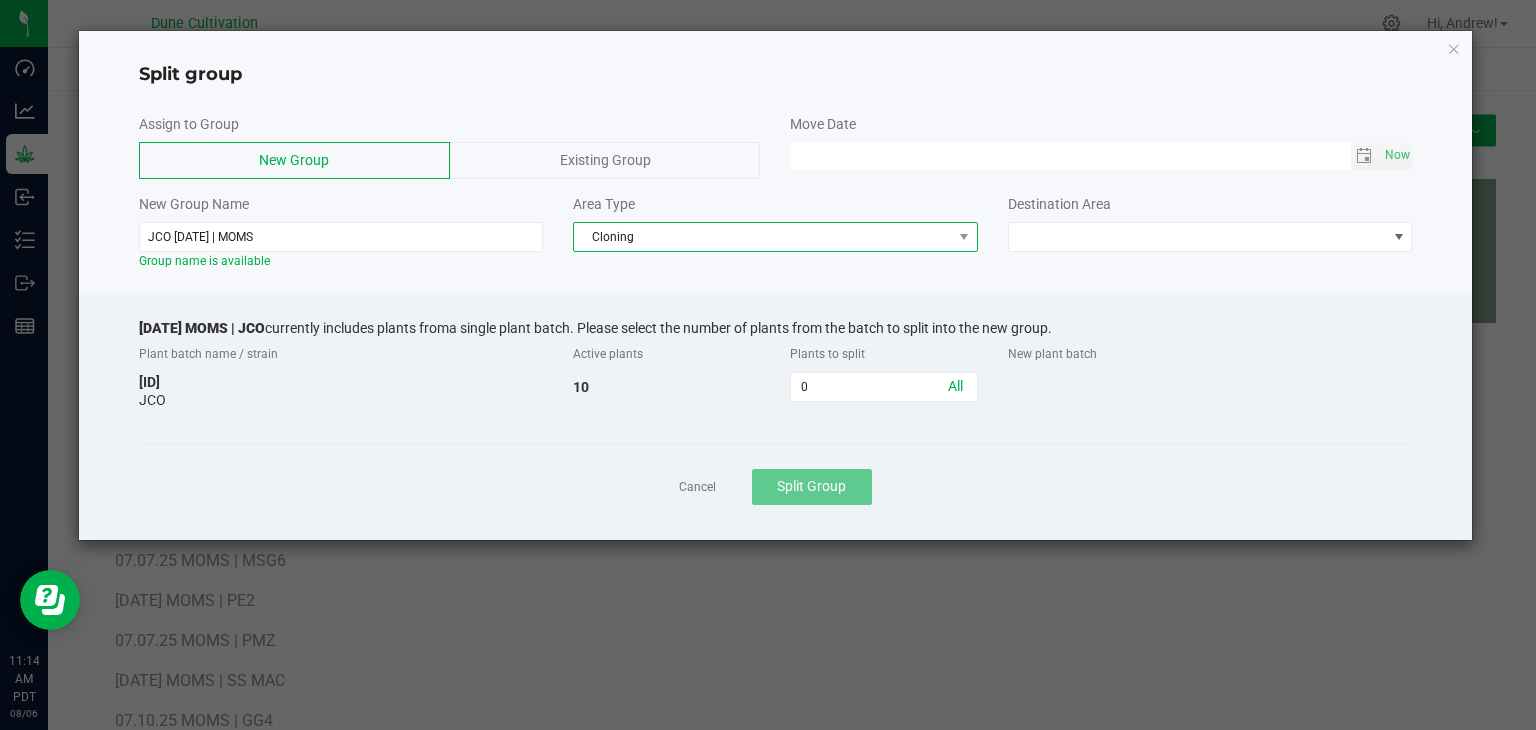 click on "Cloning" at bounding box center [763, 237] 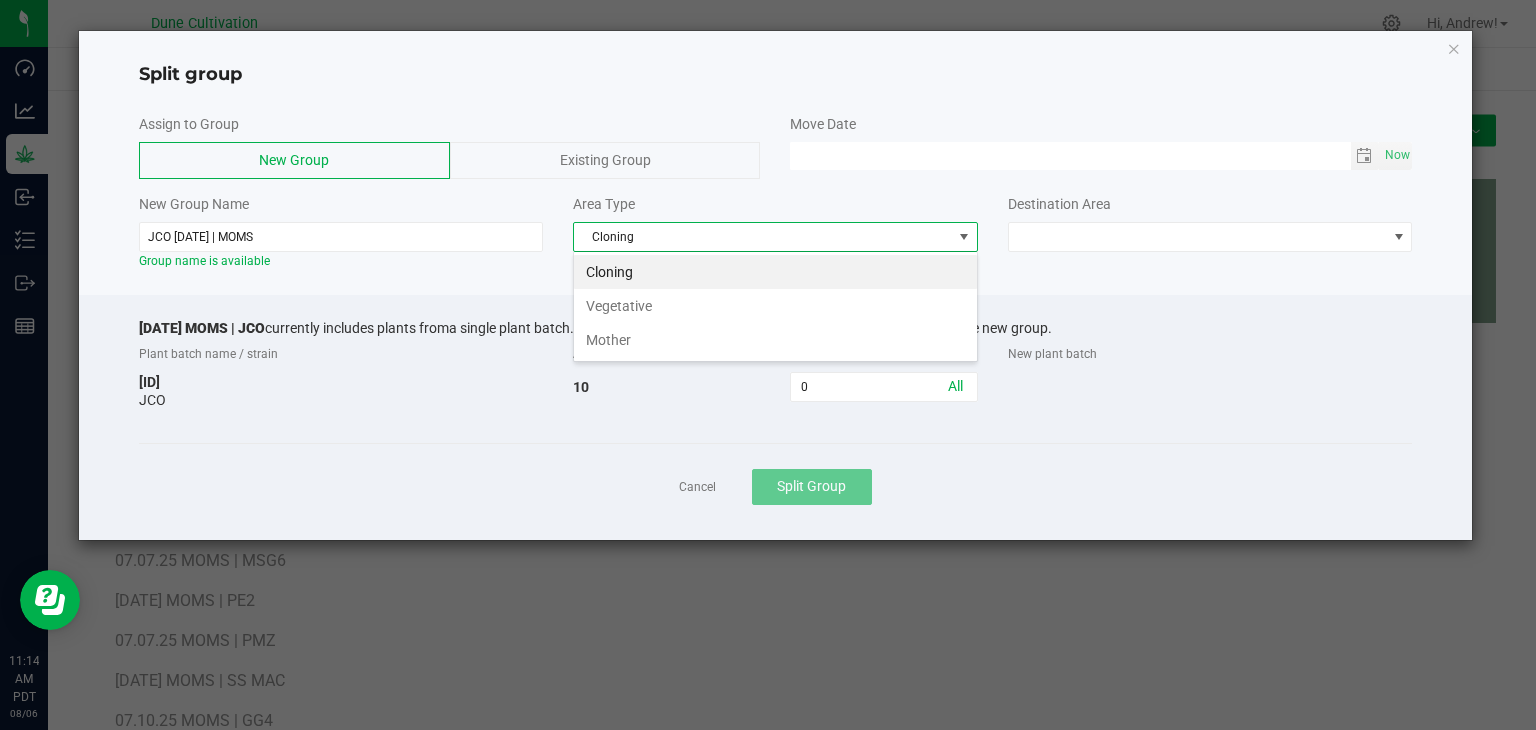 scroll, scrollTop: 99970, scrollLeft: 99595, axis: both 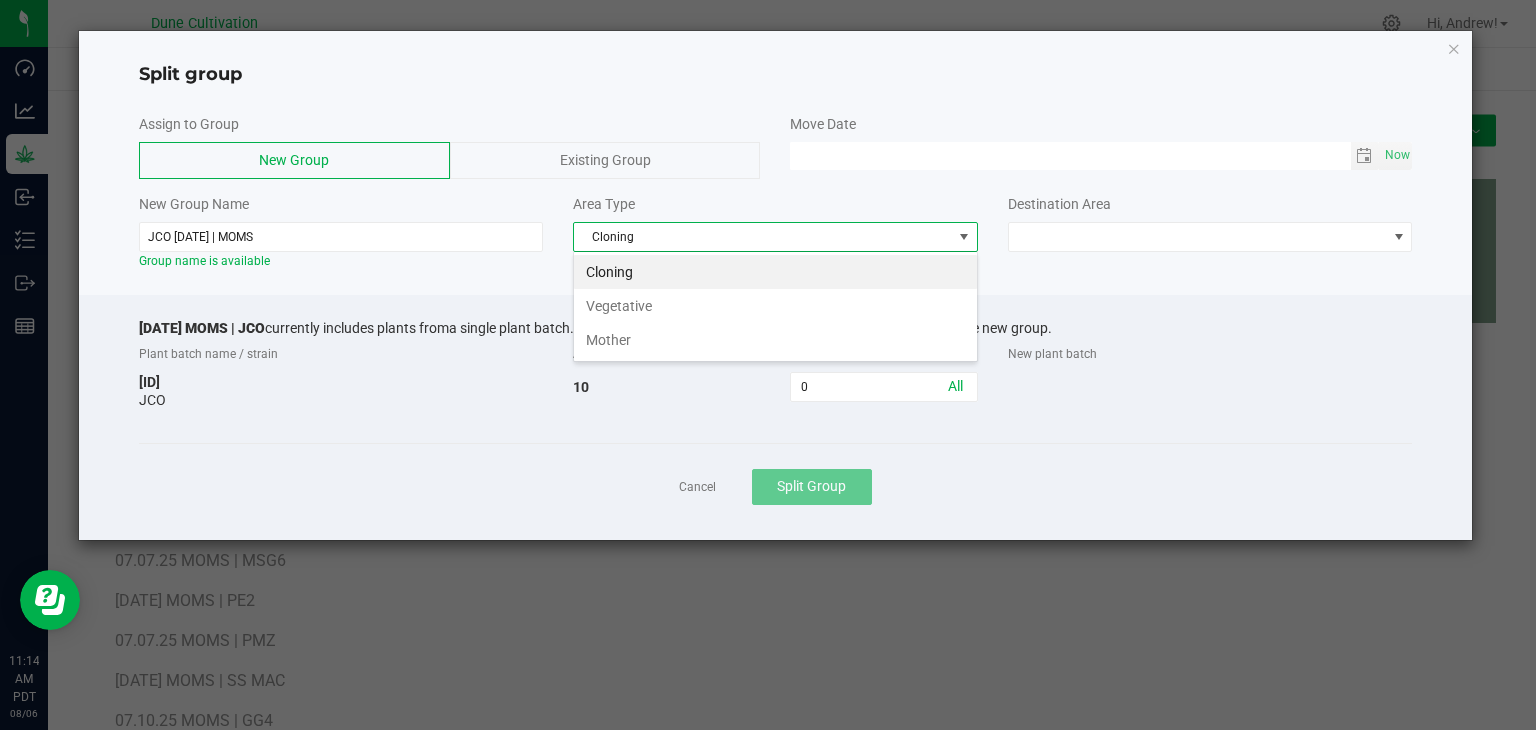 drag, startPoint x: 720, startPoint y: 313, endPoint x: 943, endPoint y: 277, distance: 225.88715 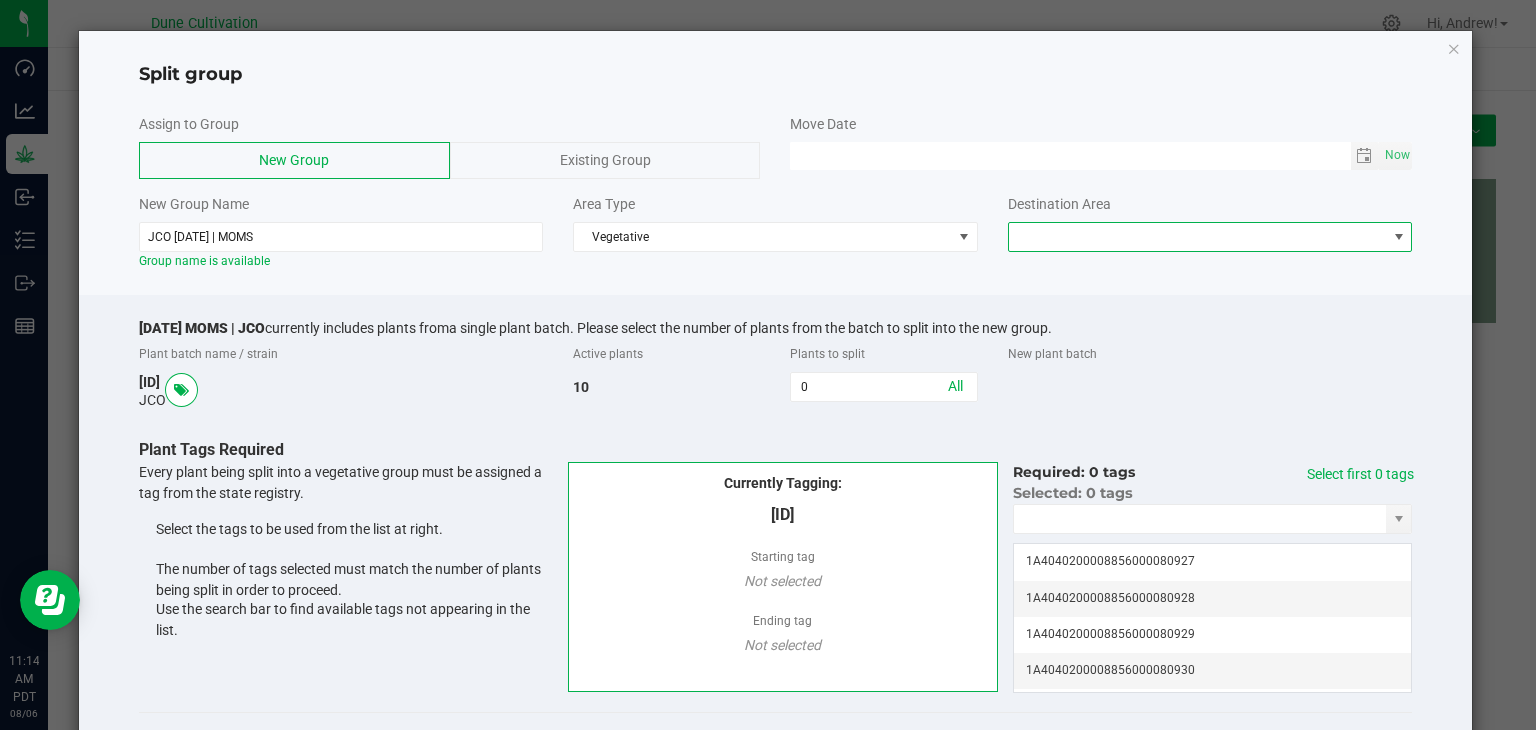 click at bounding box center [1198, 237] 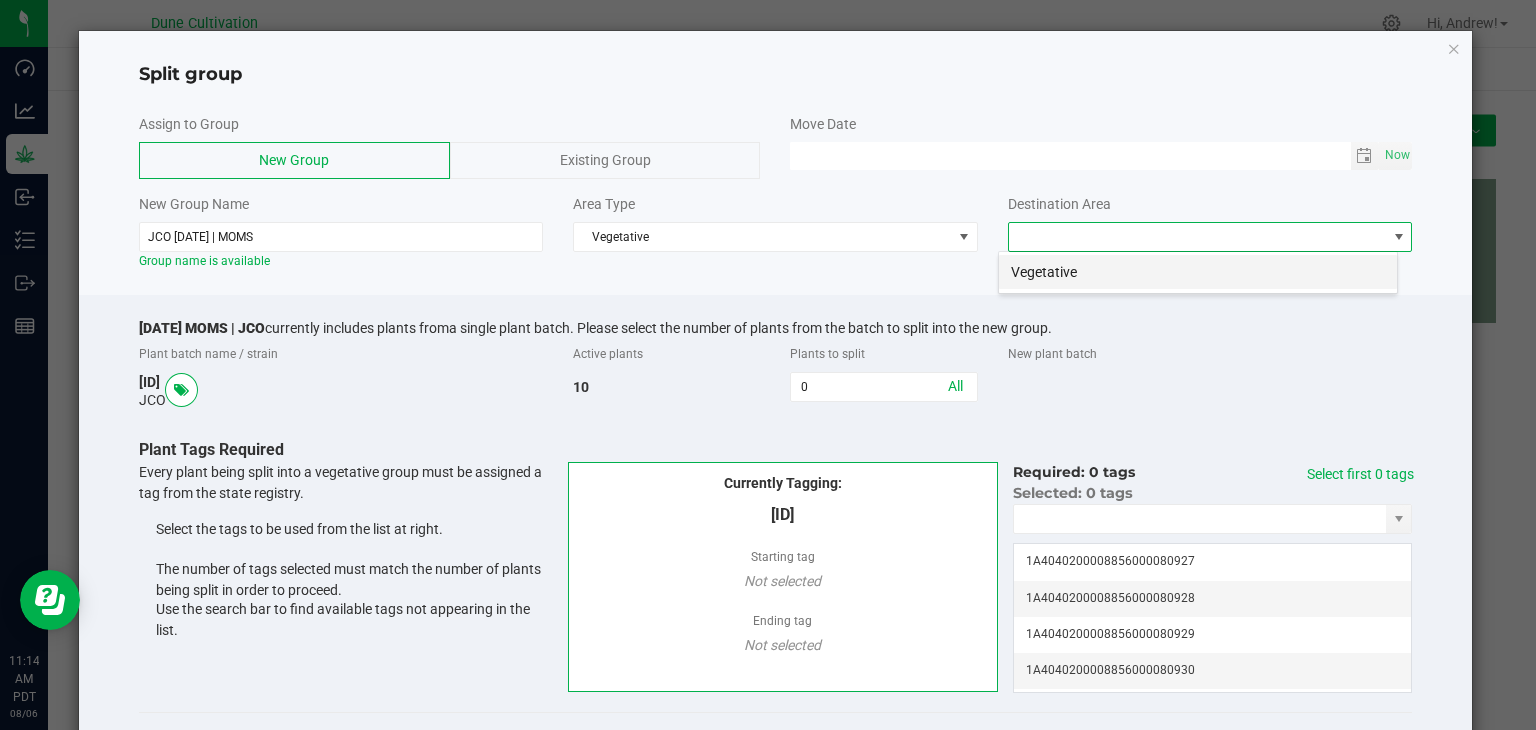 scroll, scrollTop: 99970, scrollLeft: 99600, axis: both 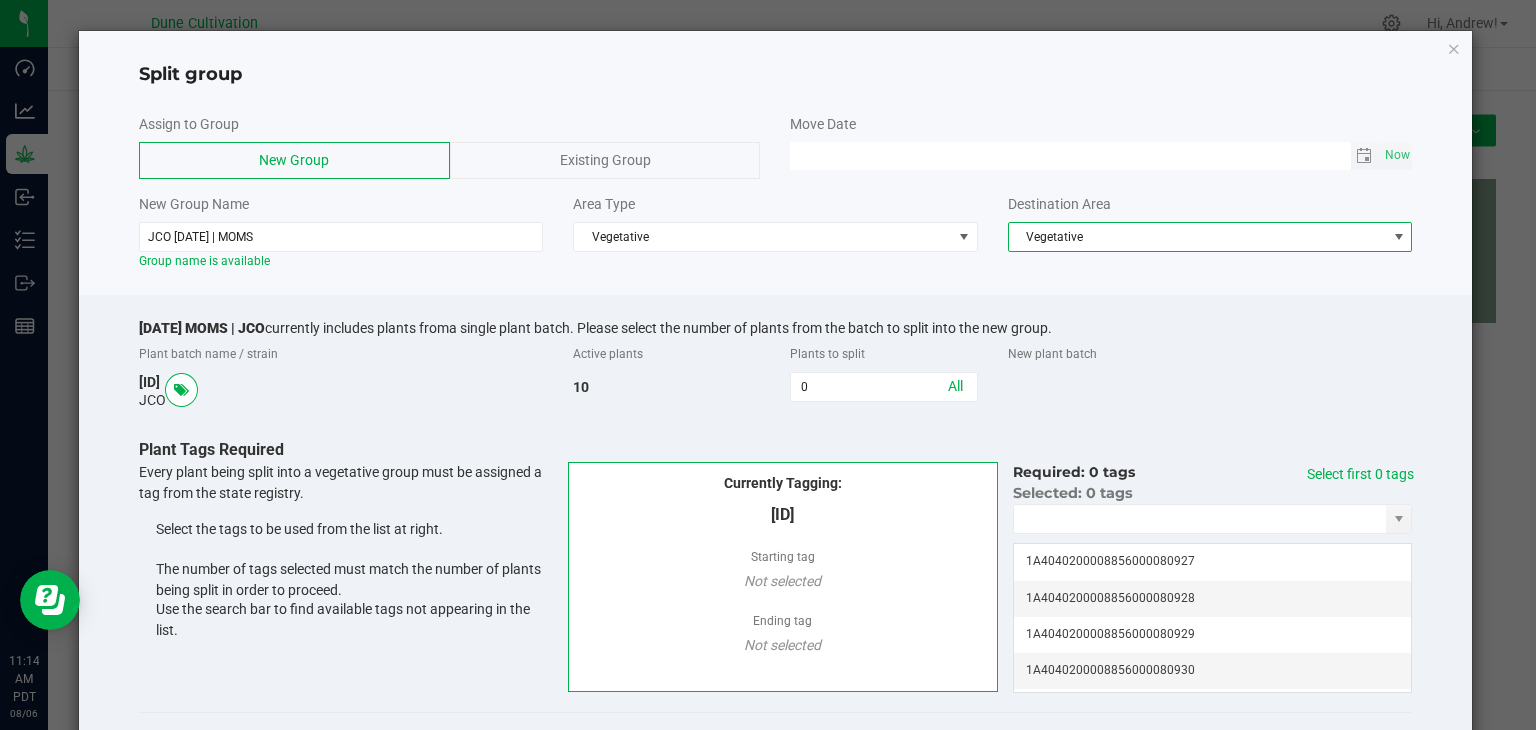 click on "Assign to Group   New Group   Existing Group   Move Date
[TIME]" 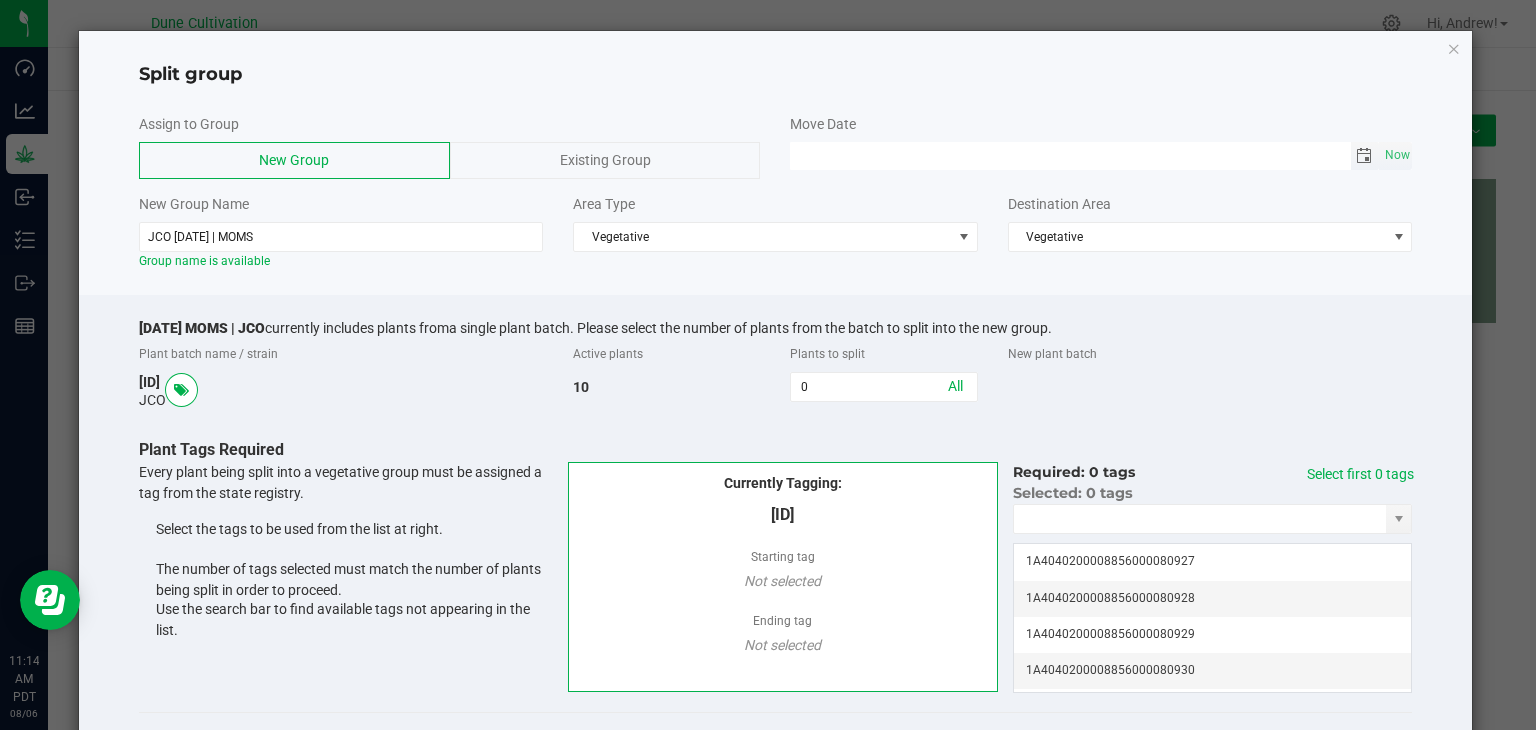 click 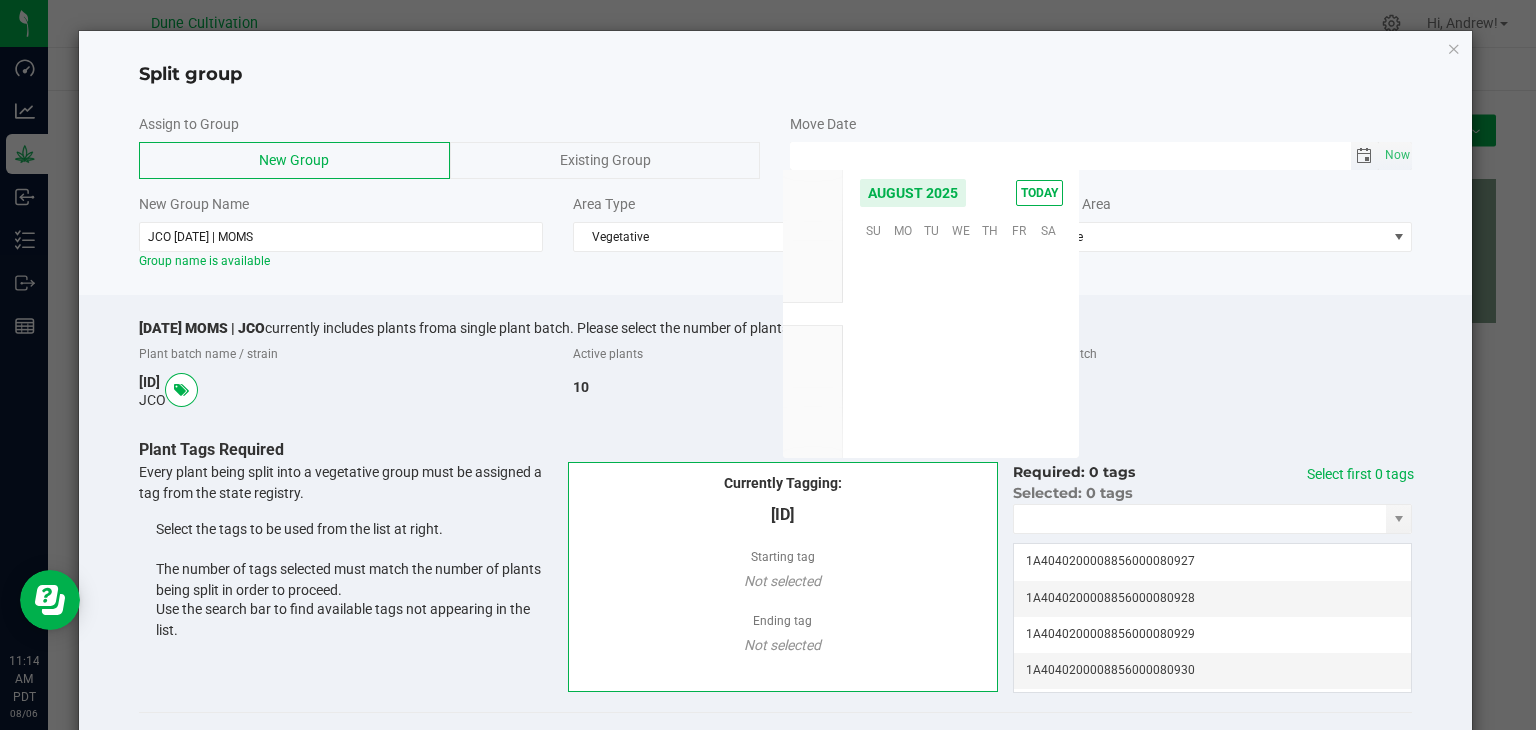 scroll, scrollTop: 36168, scrollLeft: 0, axis: vertical 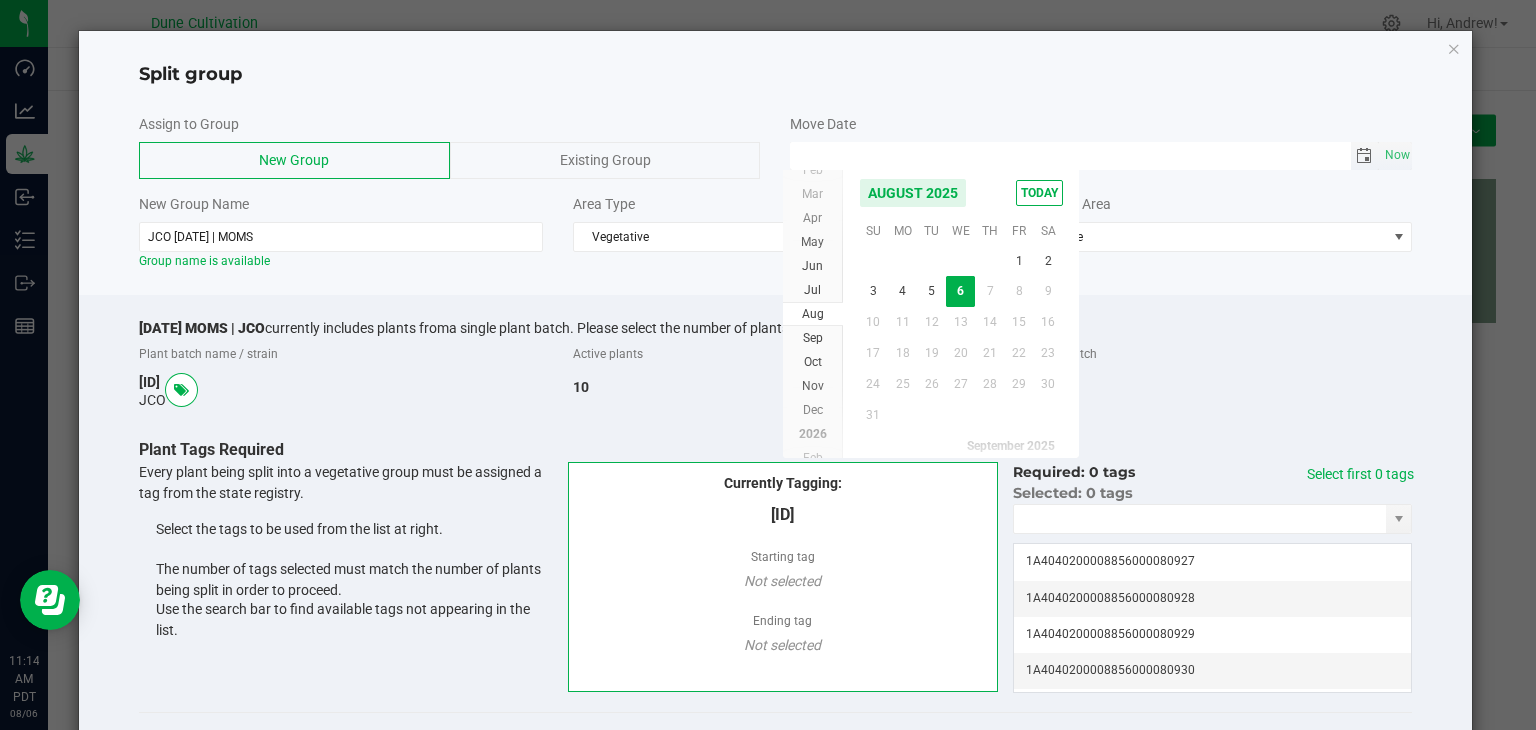 click 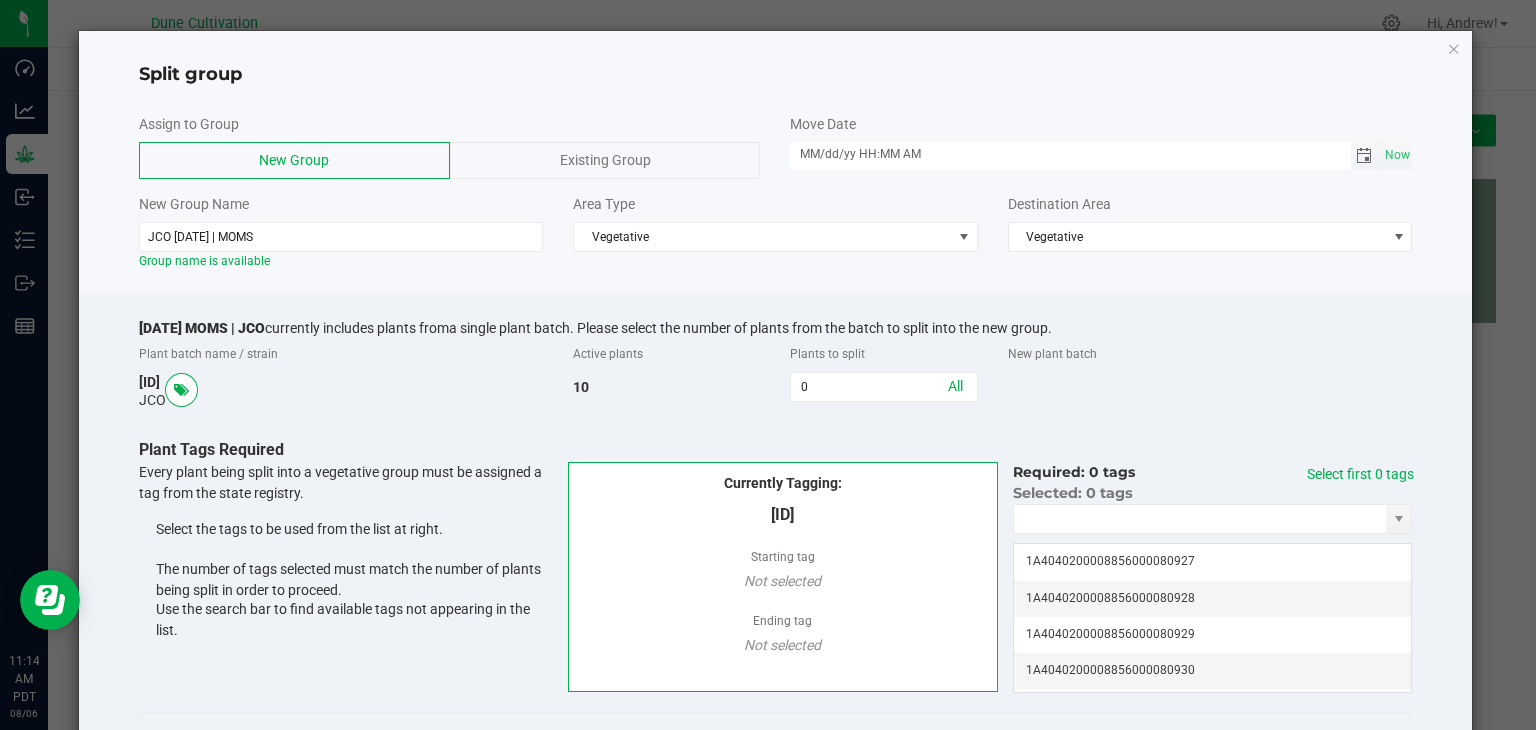 click 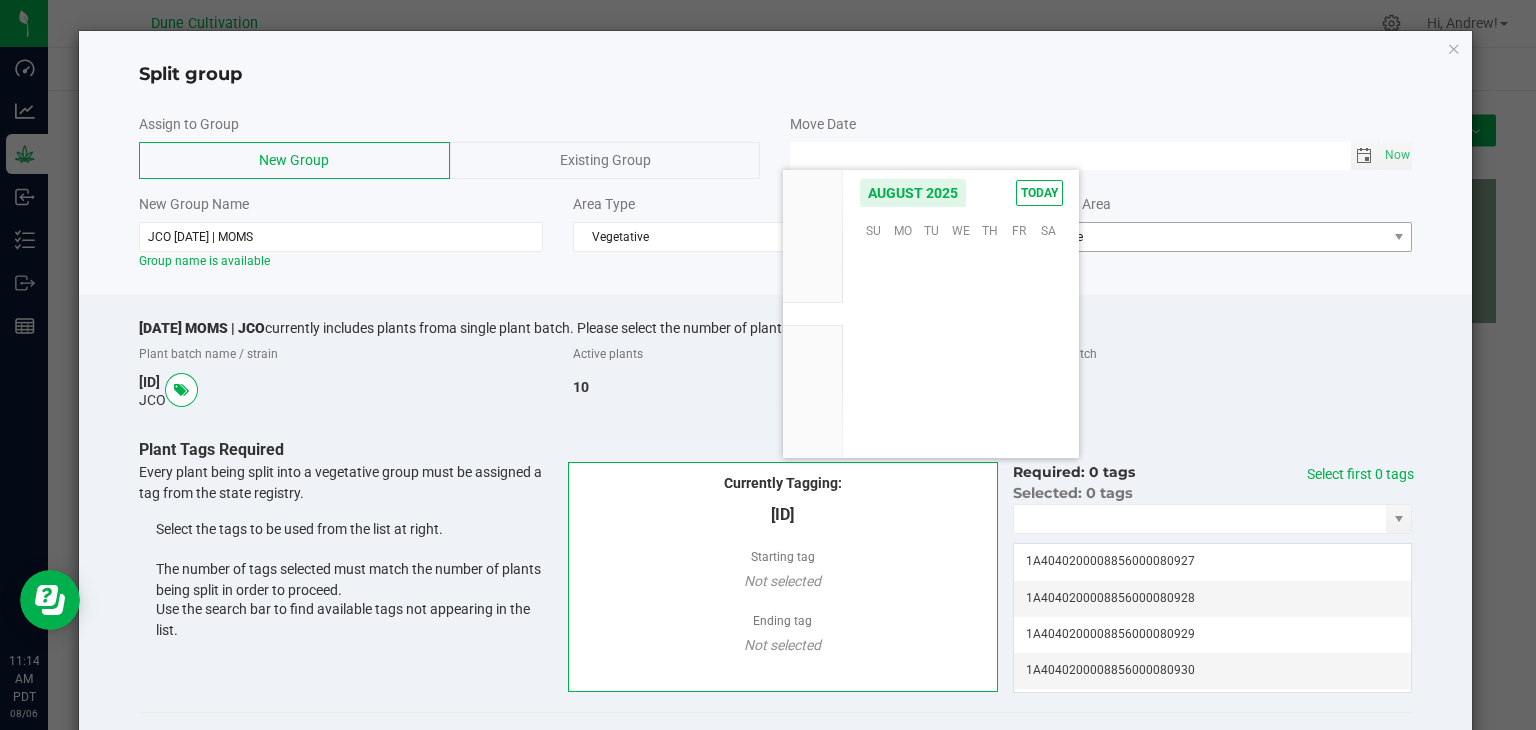 scroll, scrollTop: 36168, scrollLeft: 0, axis: vertical 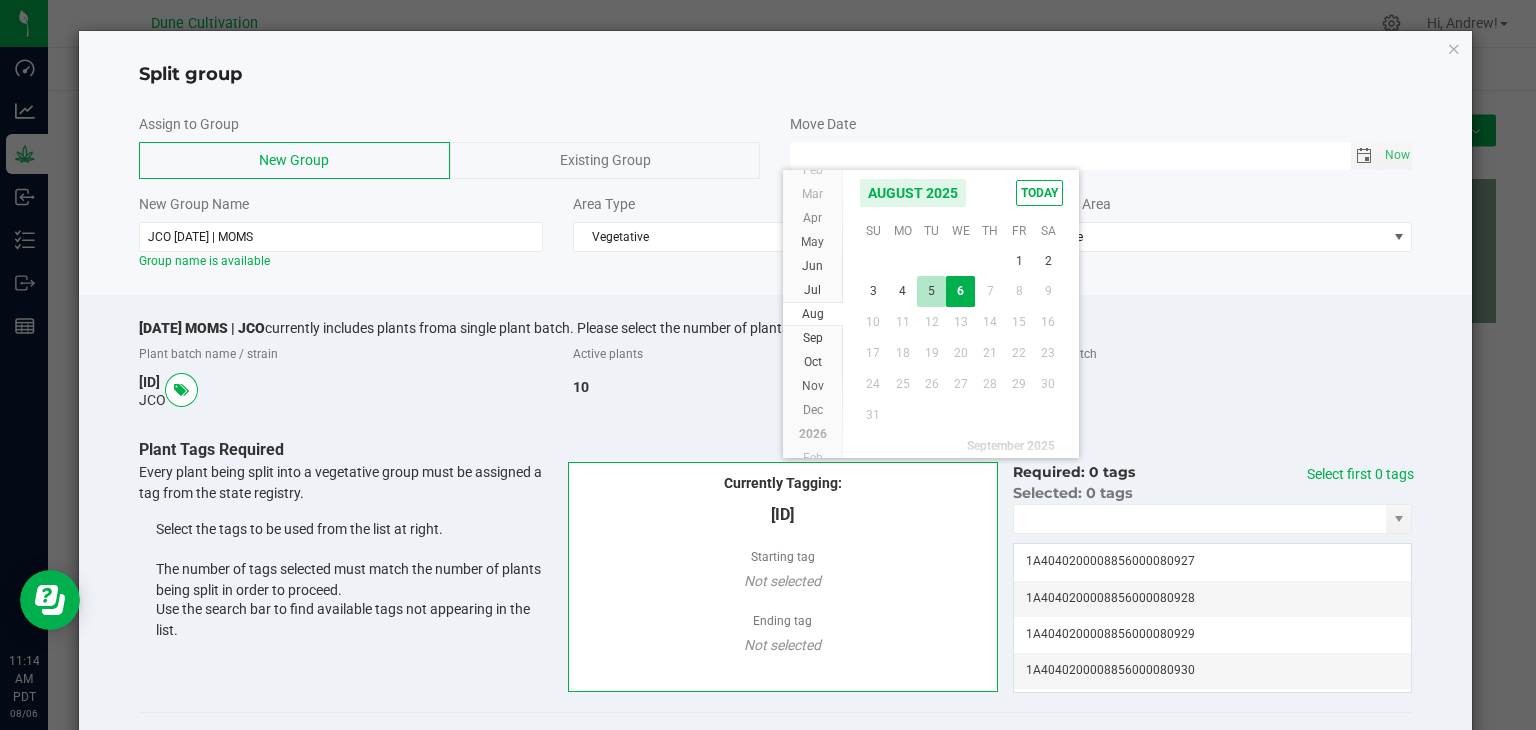 click on "5" at bounding box center [931, 291] 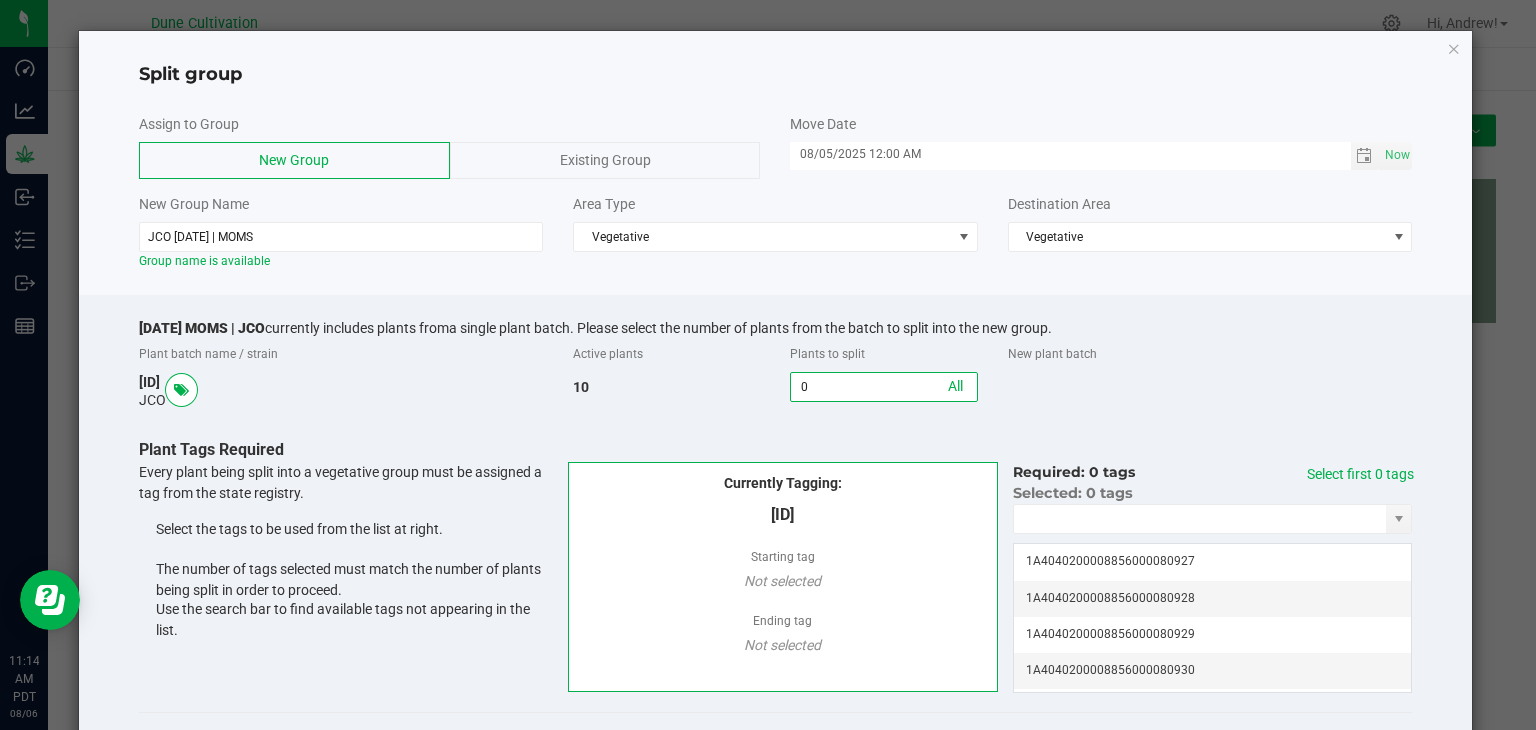 click on "0" at bounding box center (883, 387) 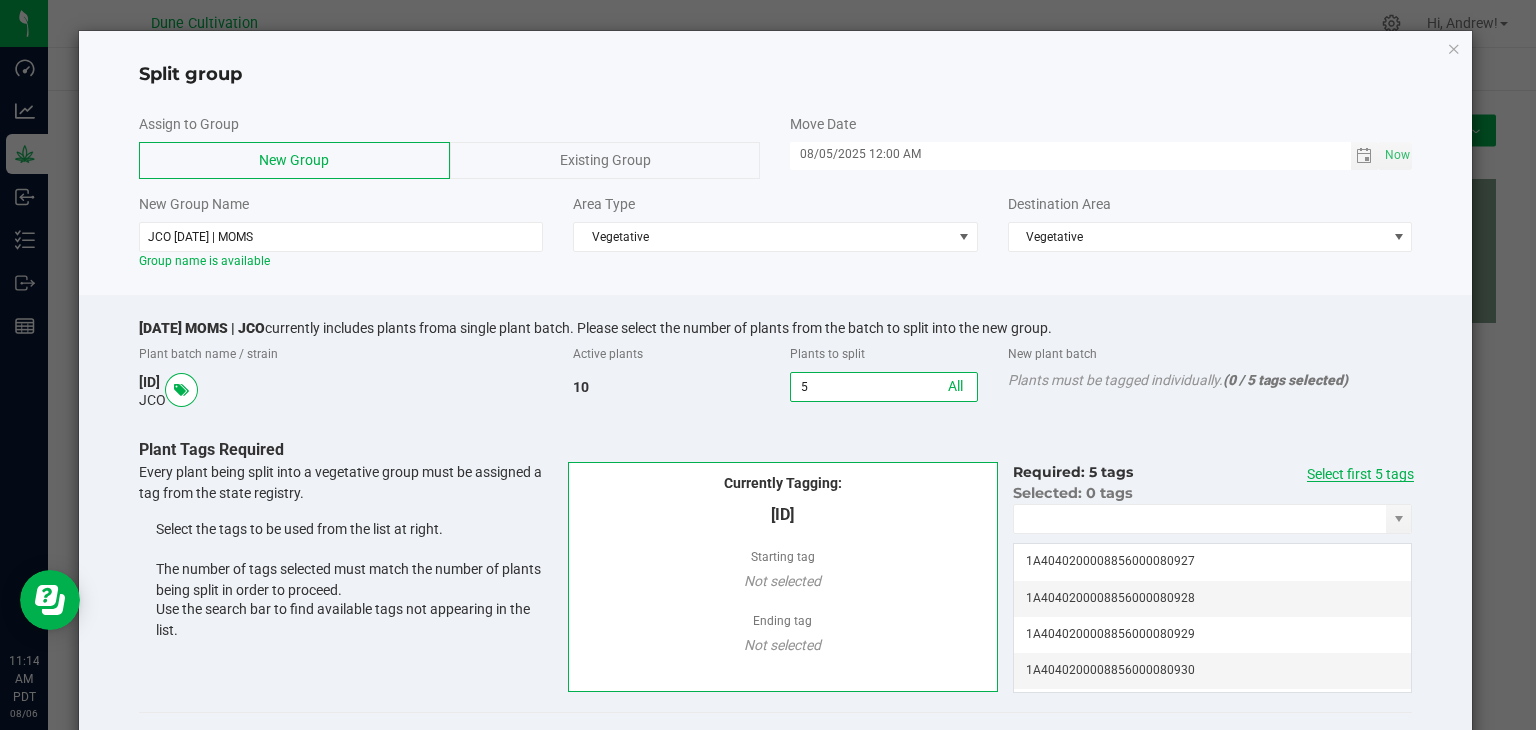 type on "5" 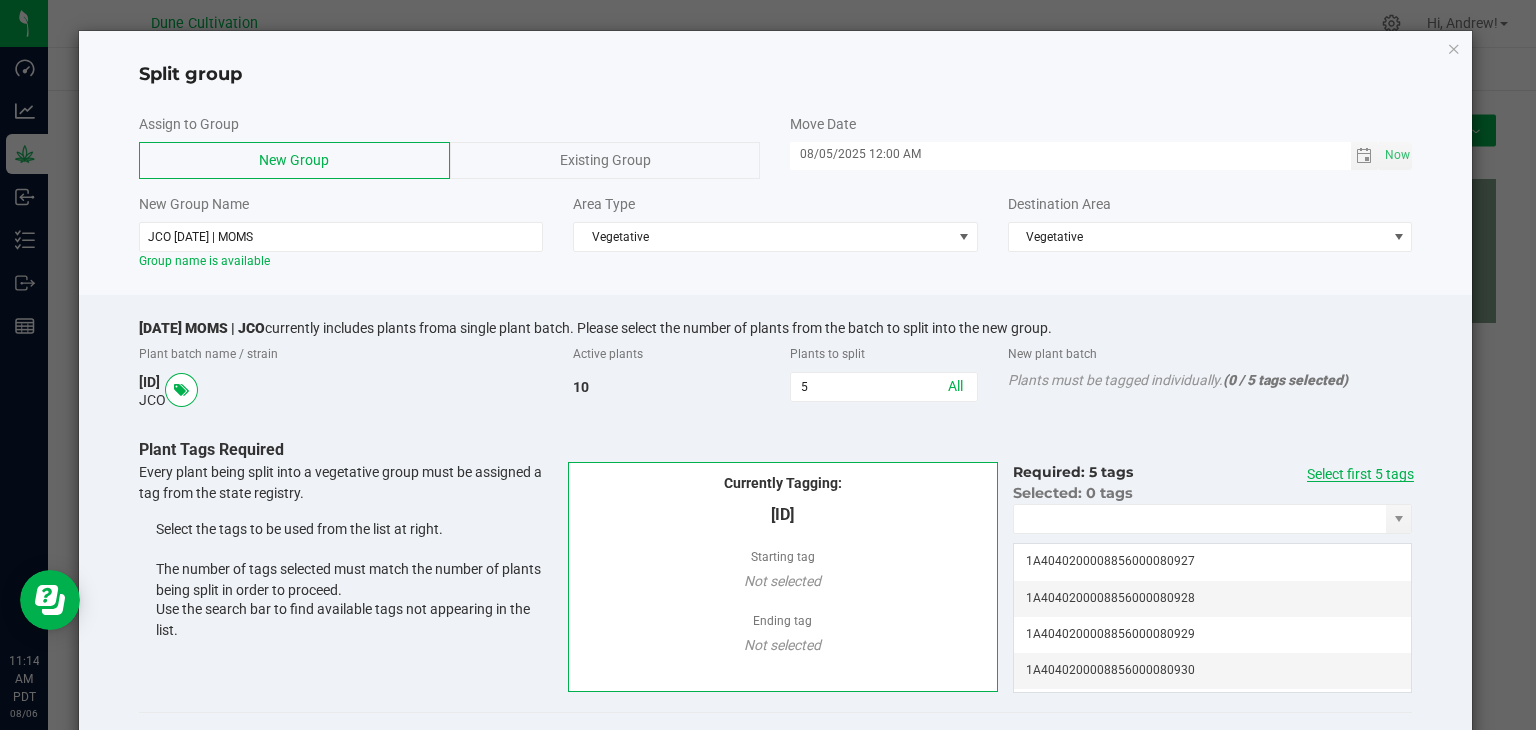 click on "Select first 5 tags" 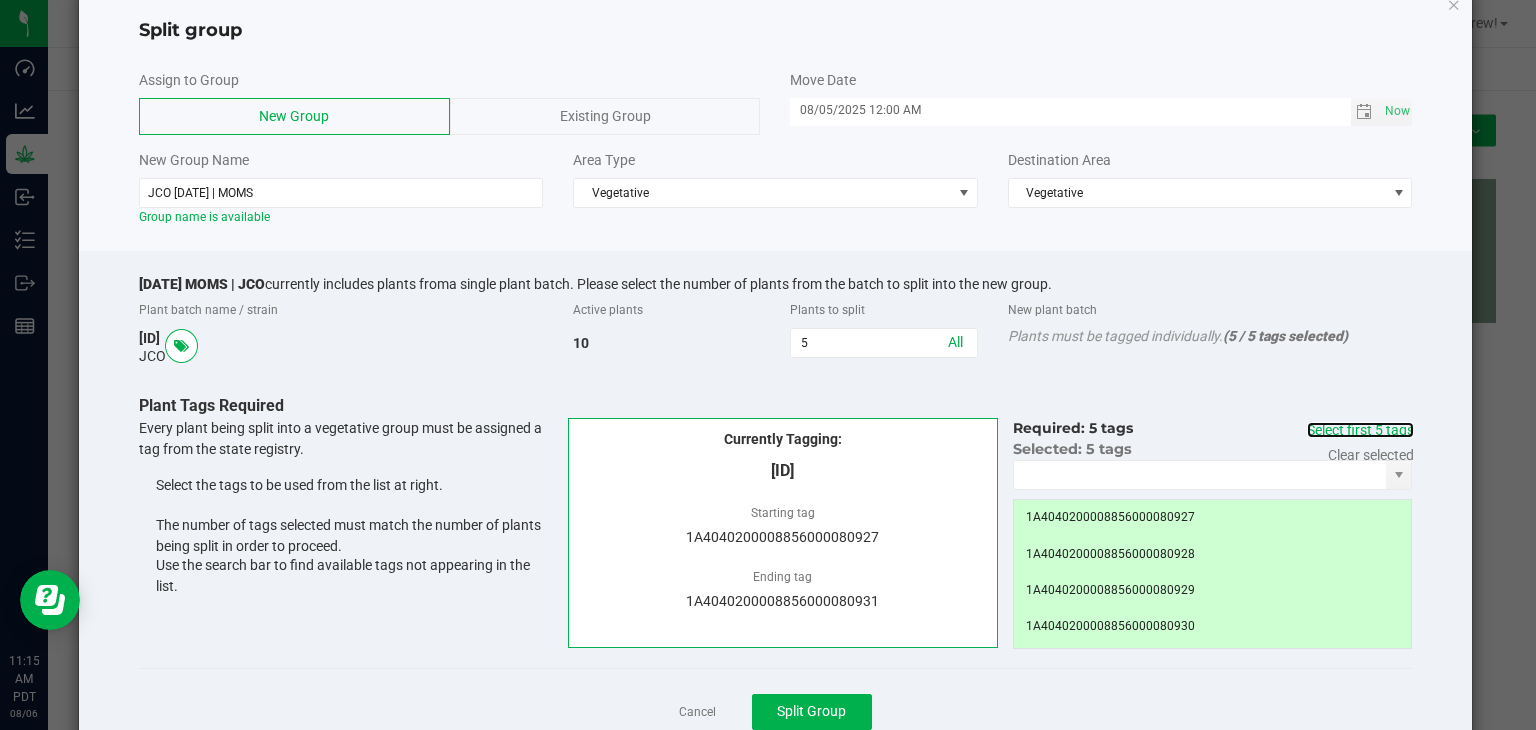 scroll, scrollTop: 109, scrollLeft: 0, axis: vertical 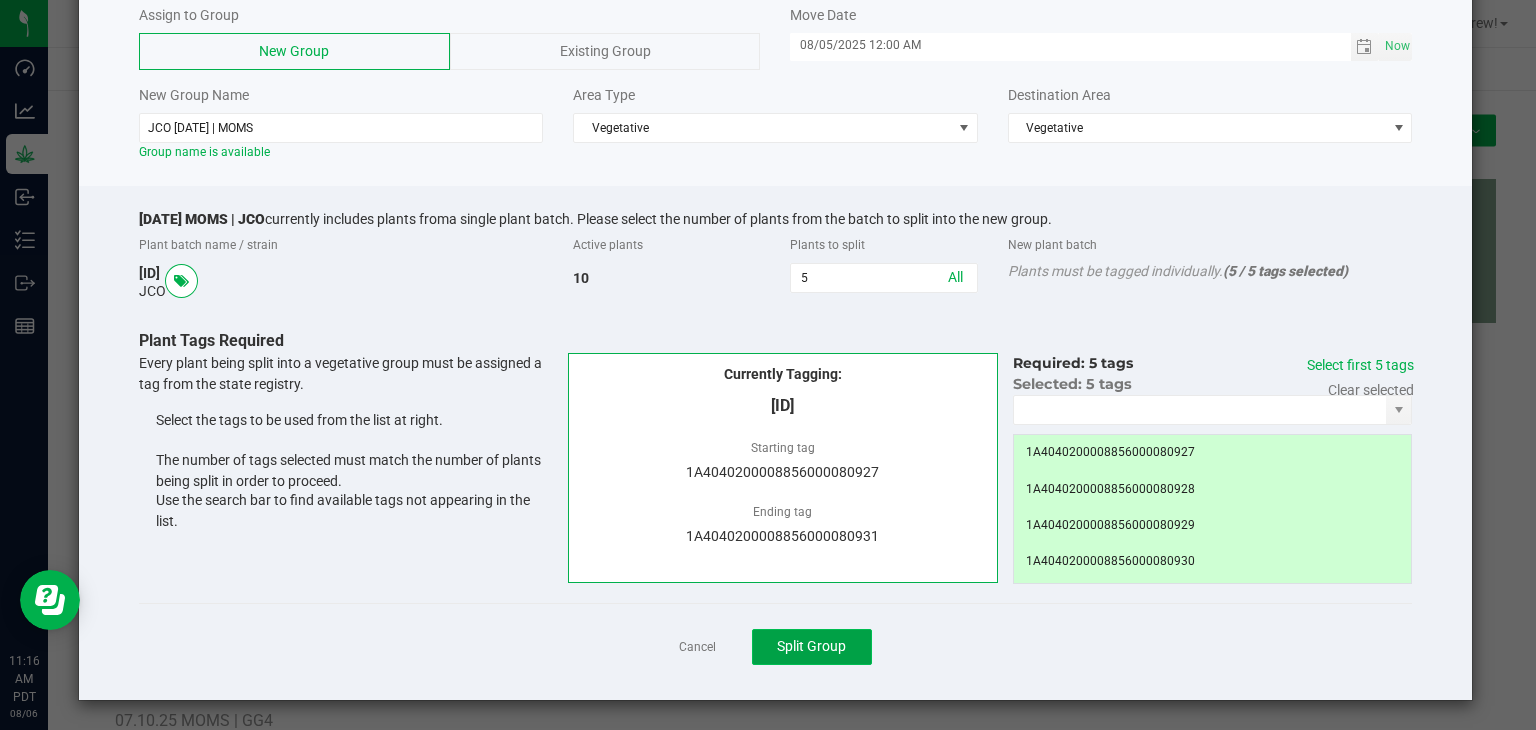 click on "Split Group" 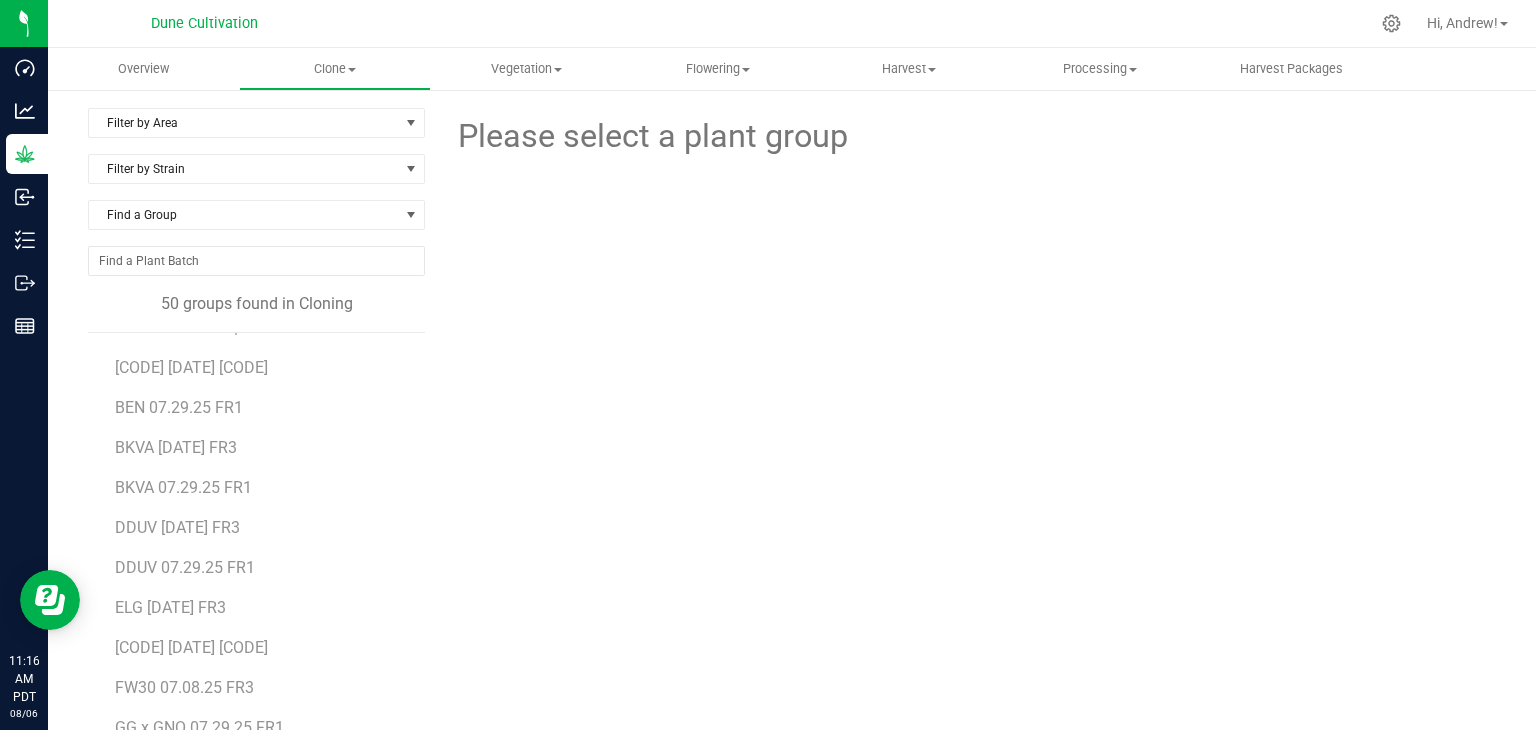 scroll, scrollTop: 316, scrollLeft: 0, axis: vertical 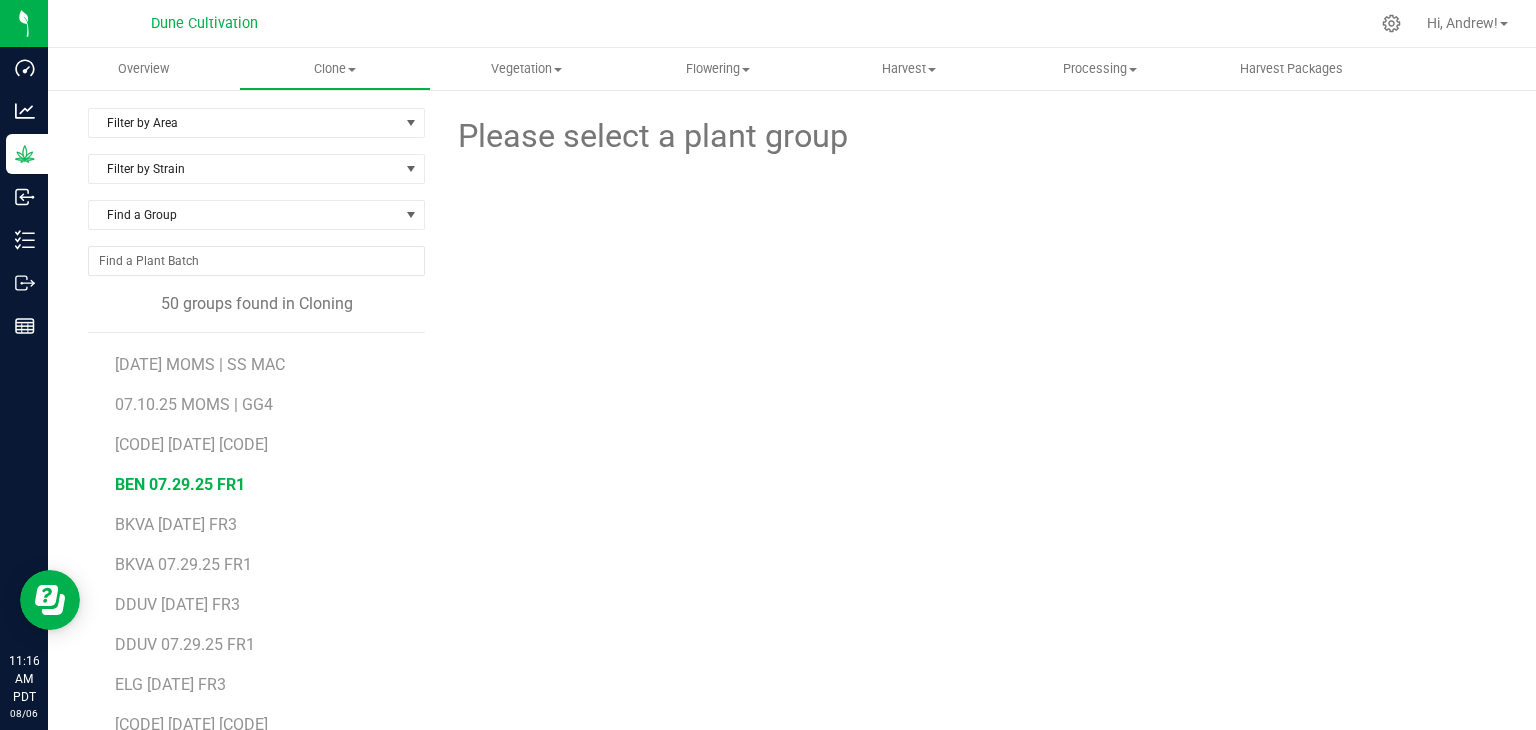 click on "BEN 07.29.25 FR1" at bounding box center (180, 484) 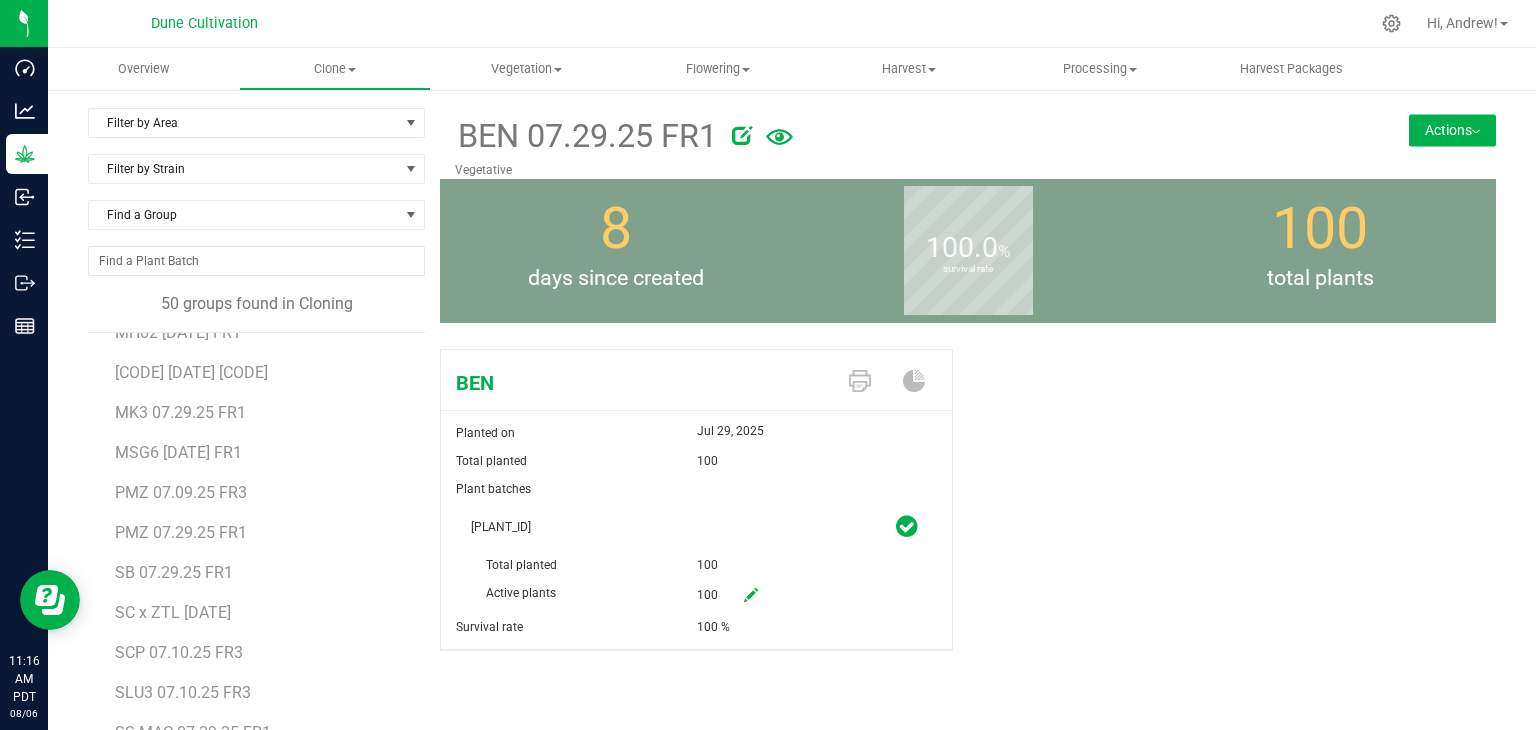 scroll, scrollTop: 1516, scrollLeft: 0, axis: vertical 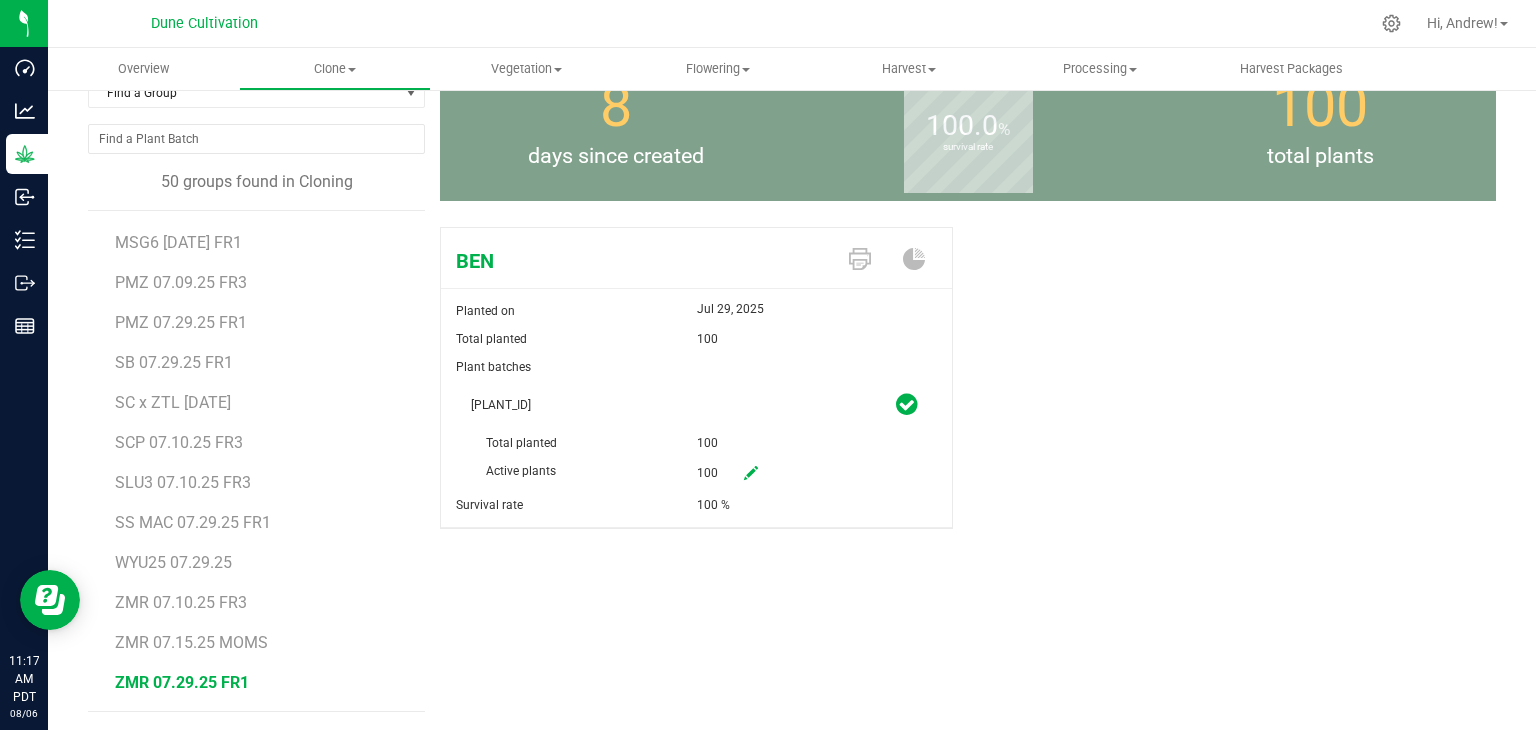 click on "ZMR 07.29.25 FR1" at bounding box center (182, 682) 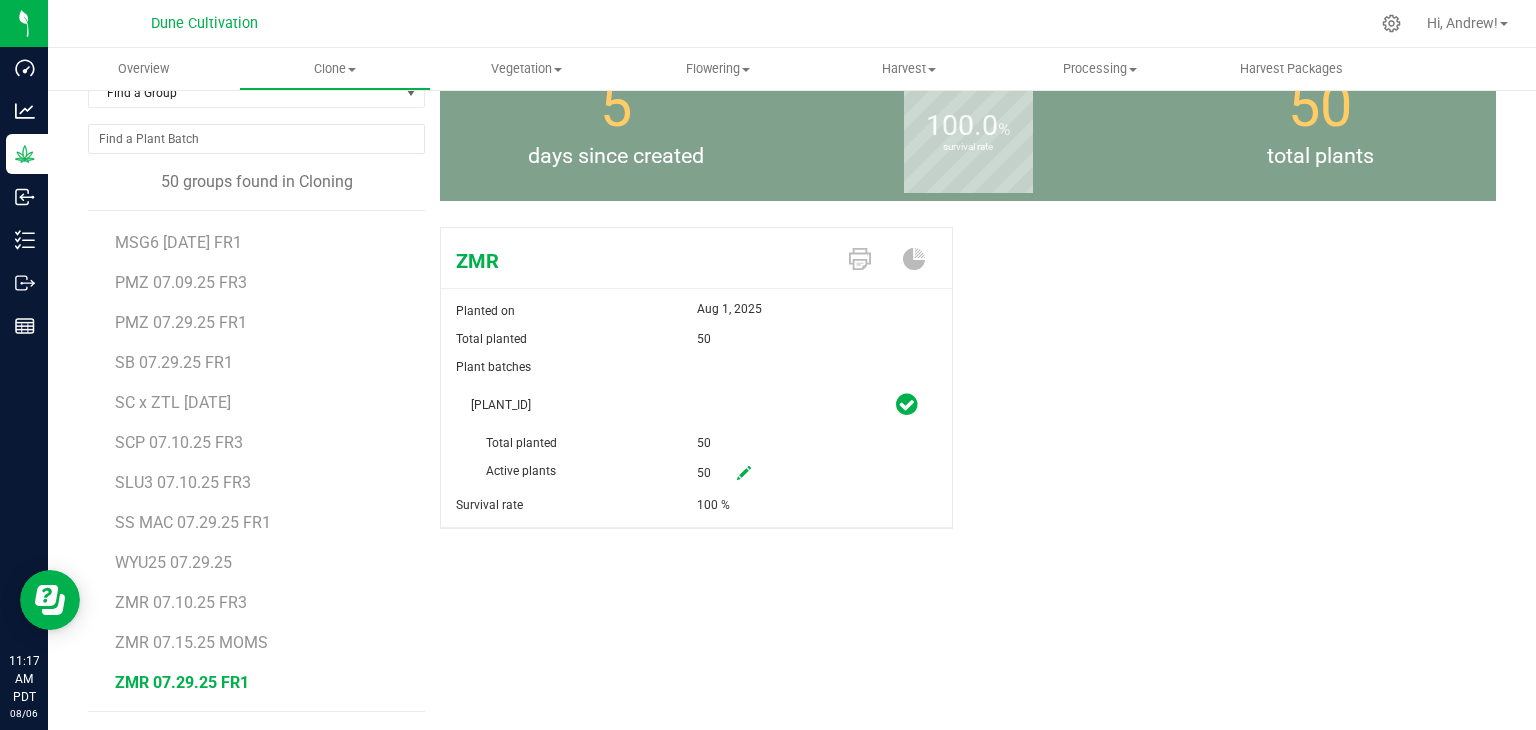 click on "ZMR 07.15.25 MOMS" at bounding box center (263, 635) 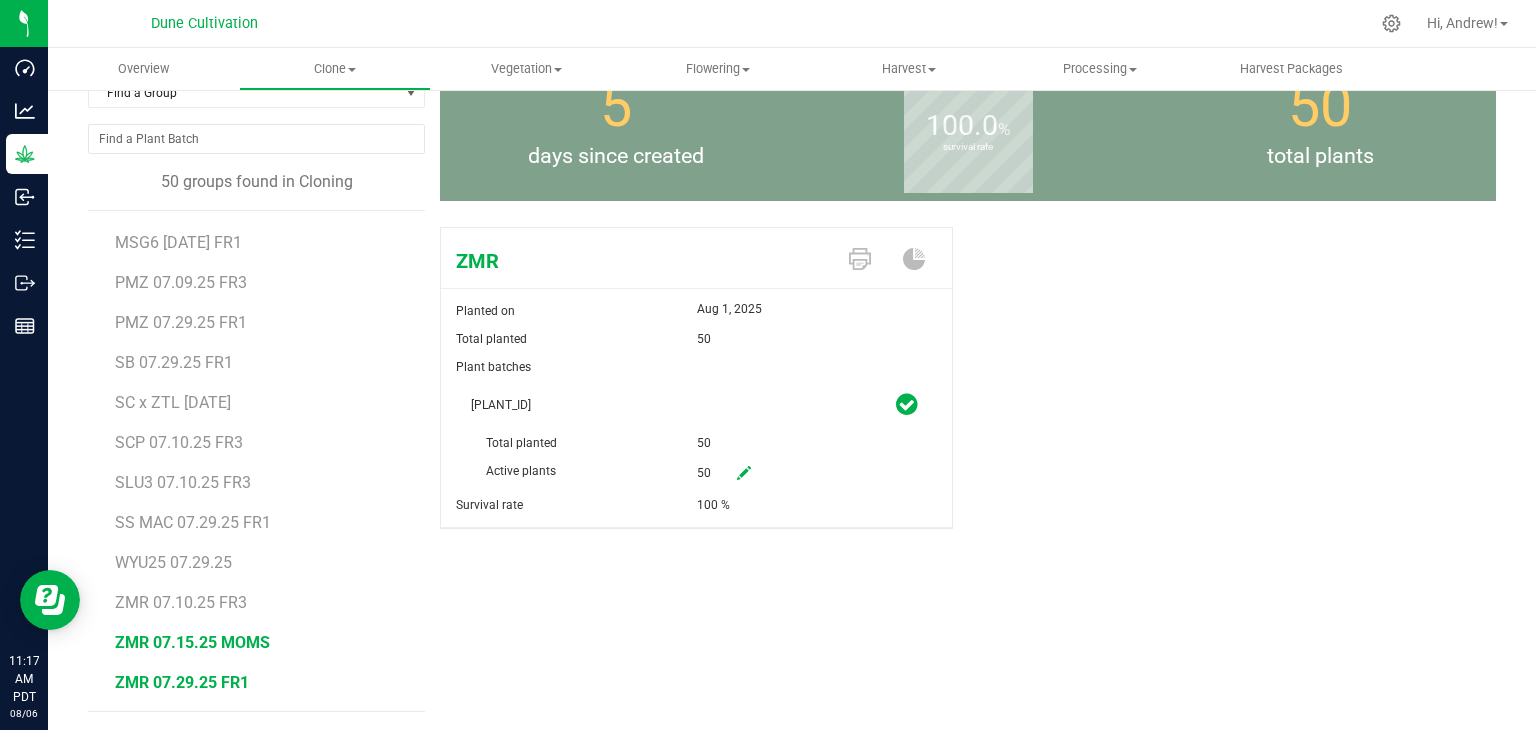 click on "ZMR 07.15.25 MOMS" at bounding box center (192, 642) 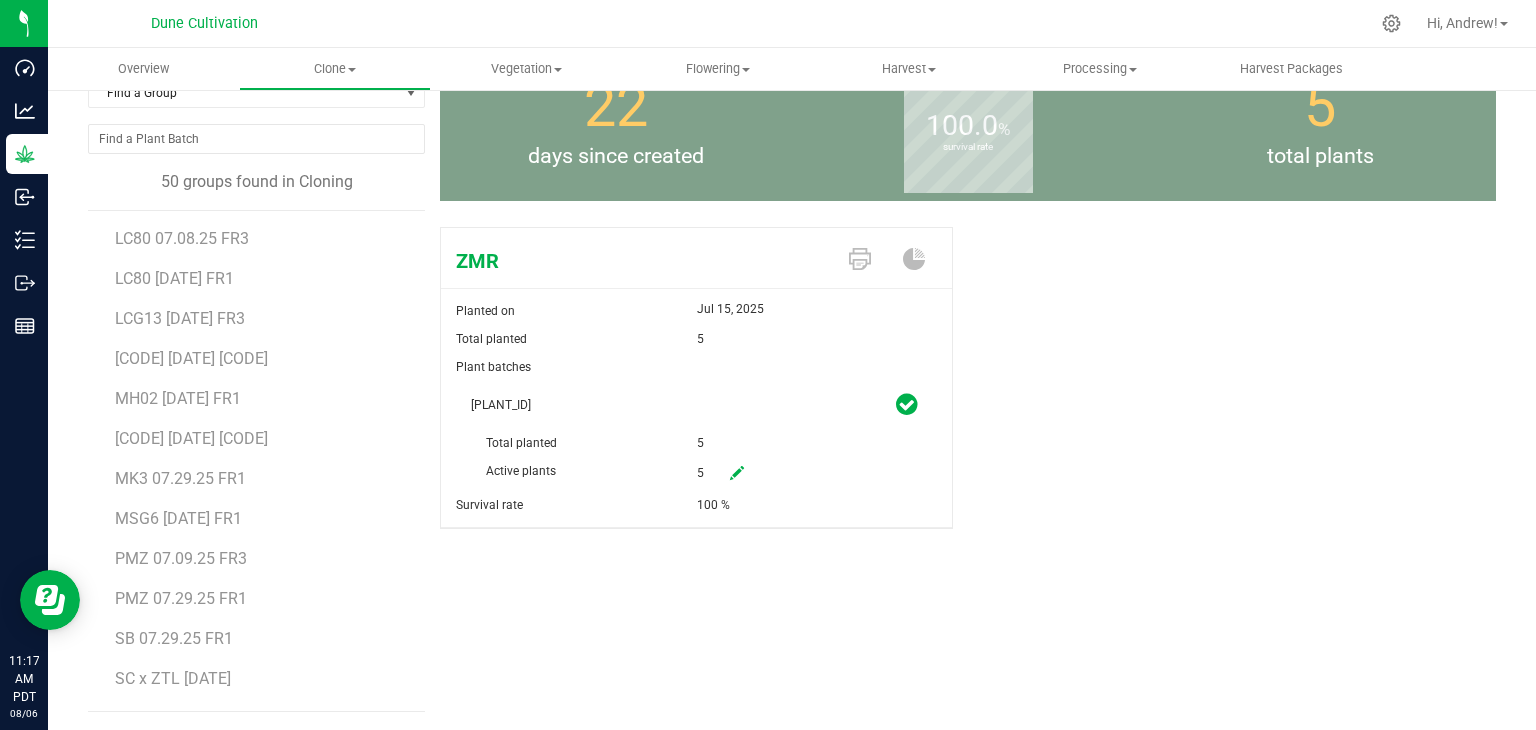 scroll, scrollTop: 1116, scrollLeft: 0, axis: vertical 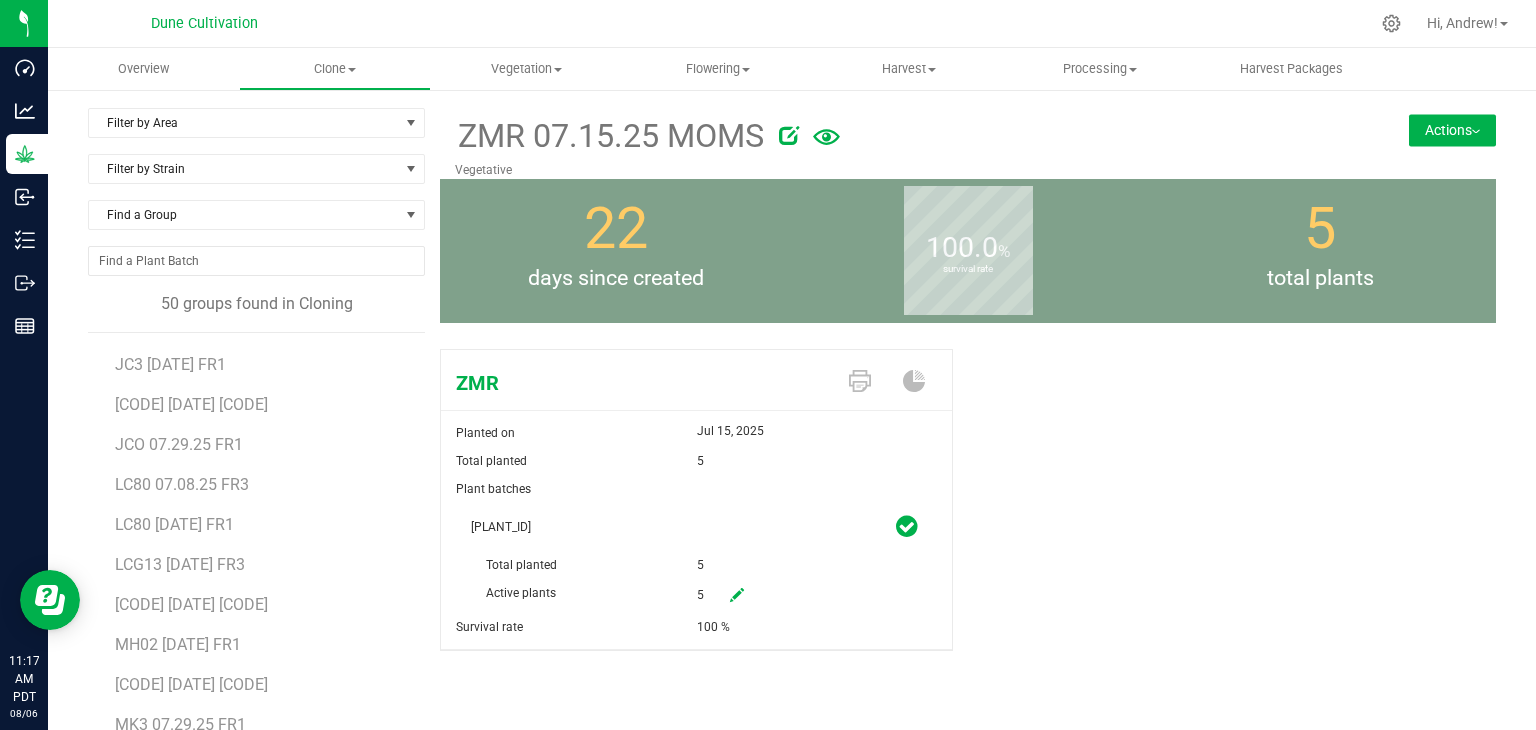 click on "Actions" at bounding box center [1452, 130] 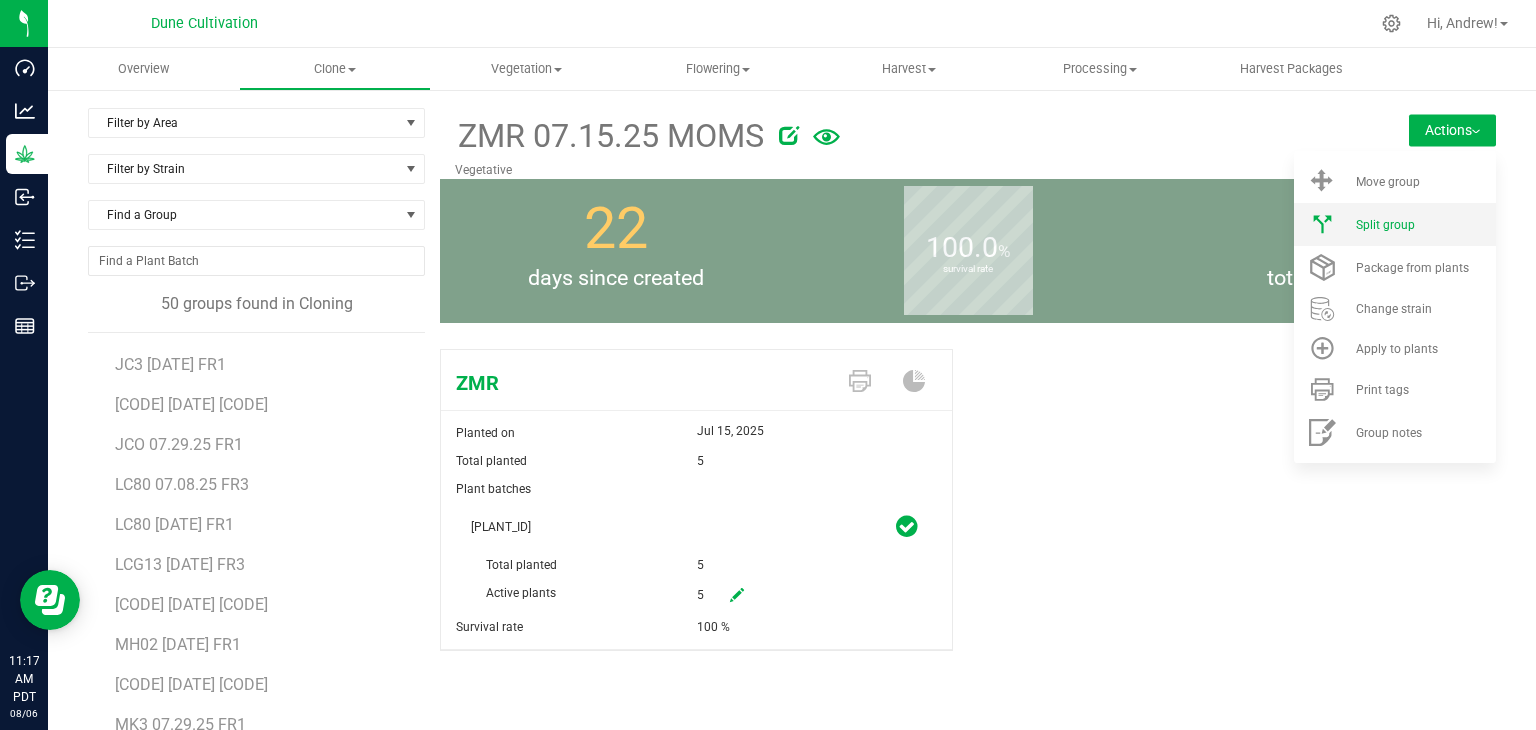 click on "Split group" at bounding box center (1385, 225) 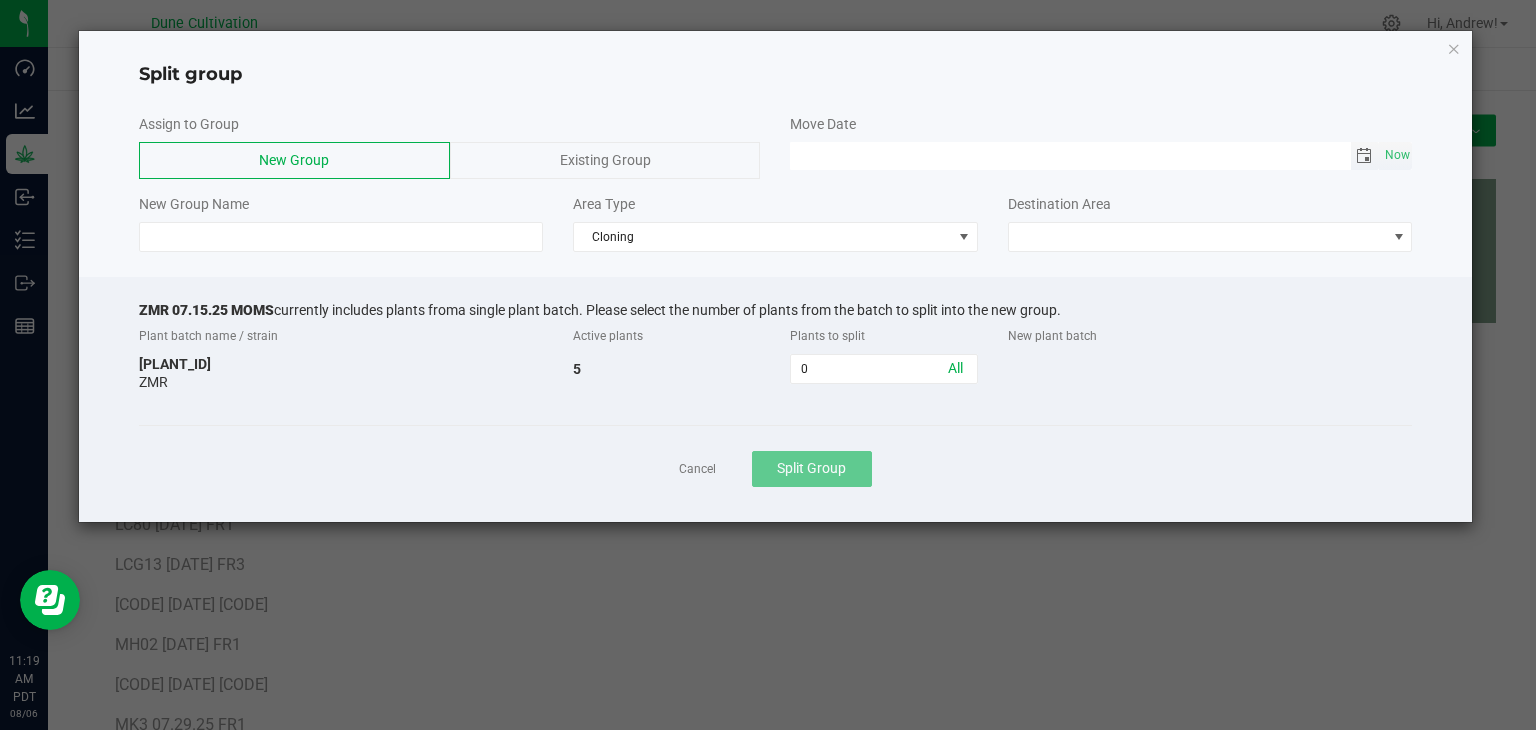 click 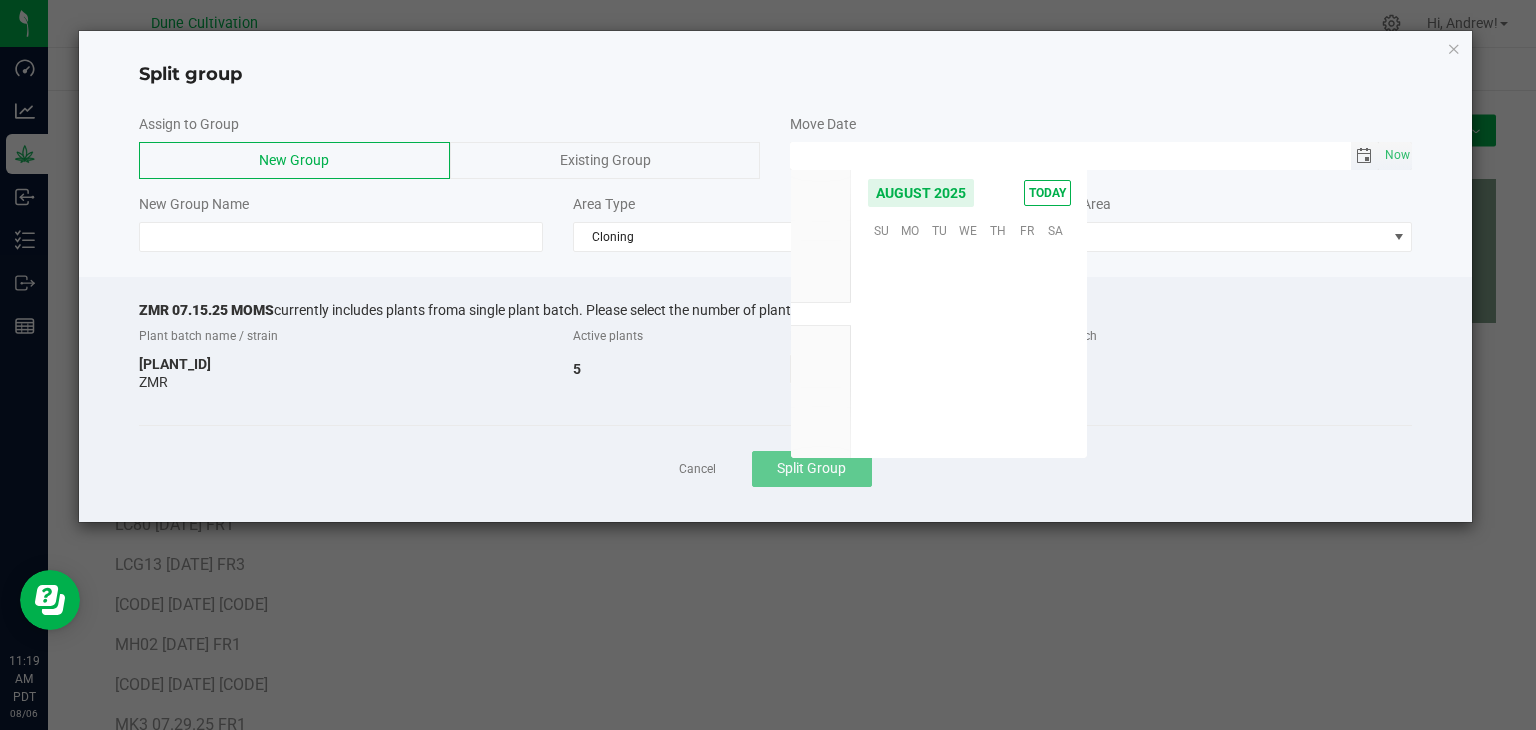 scroll, scrollTop: 36168, scrollLeft: 0, axis: vertical 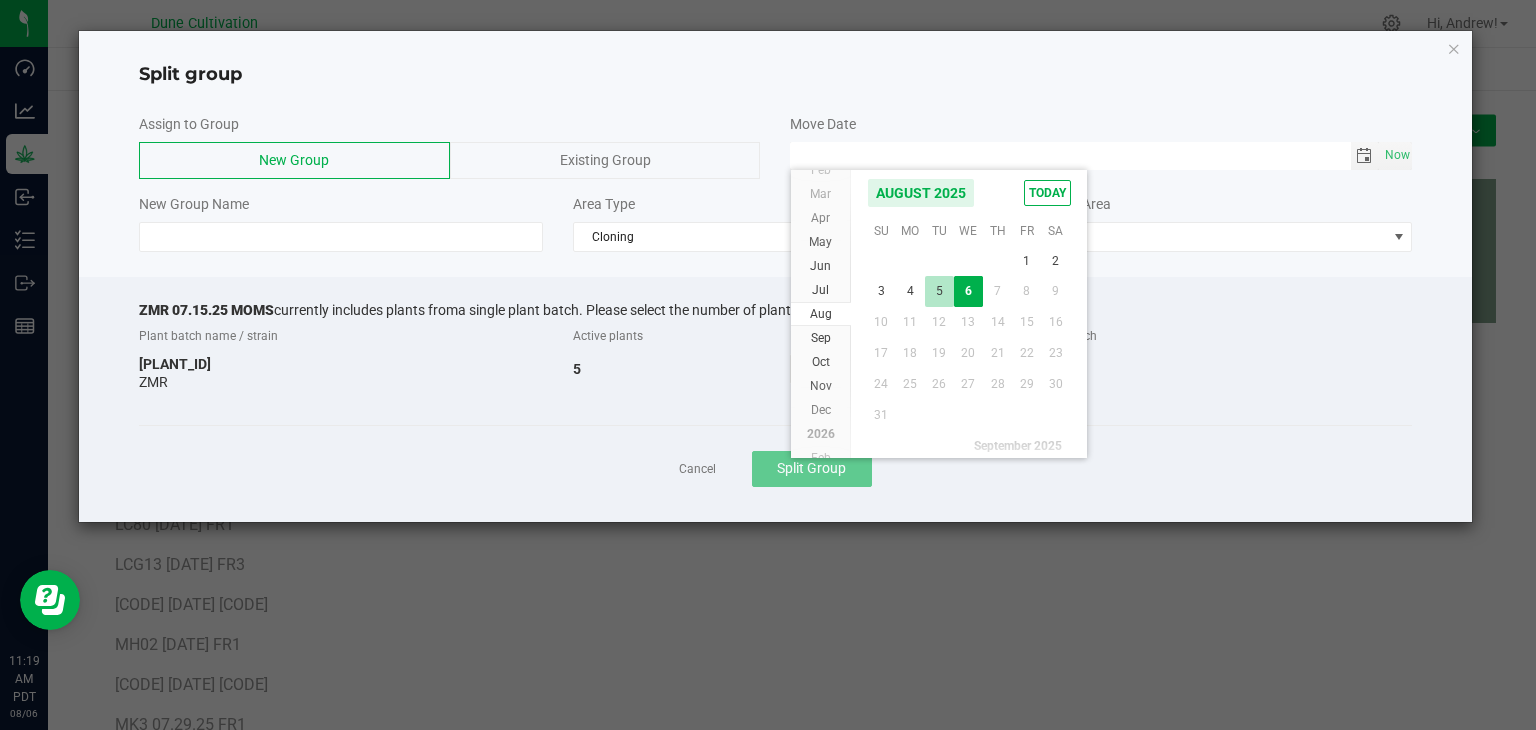 click on "5" at bounding box center (939, 291) 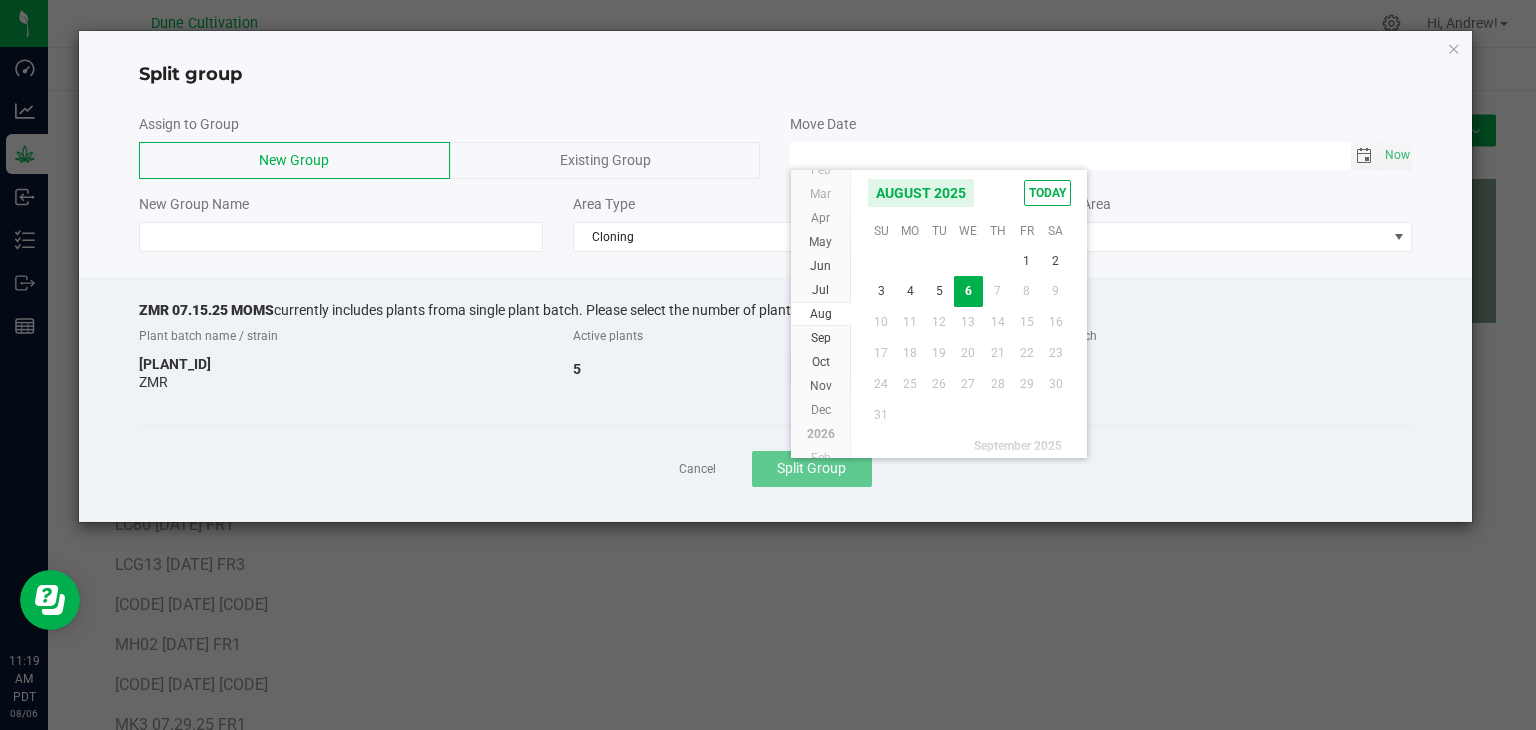 type on "08/05/2025 12:00 AM" 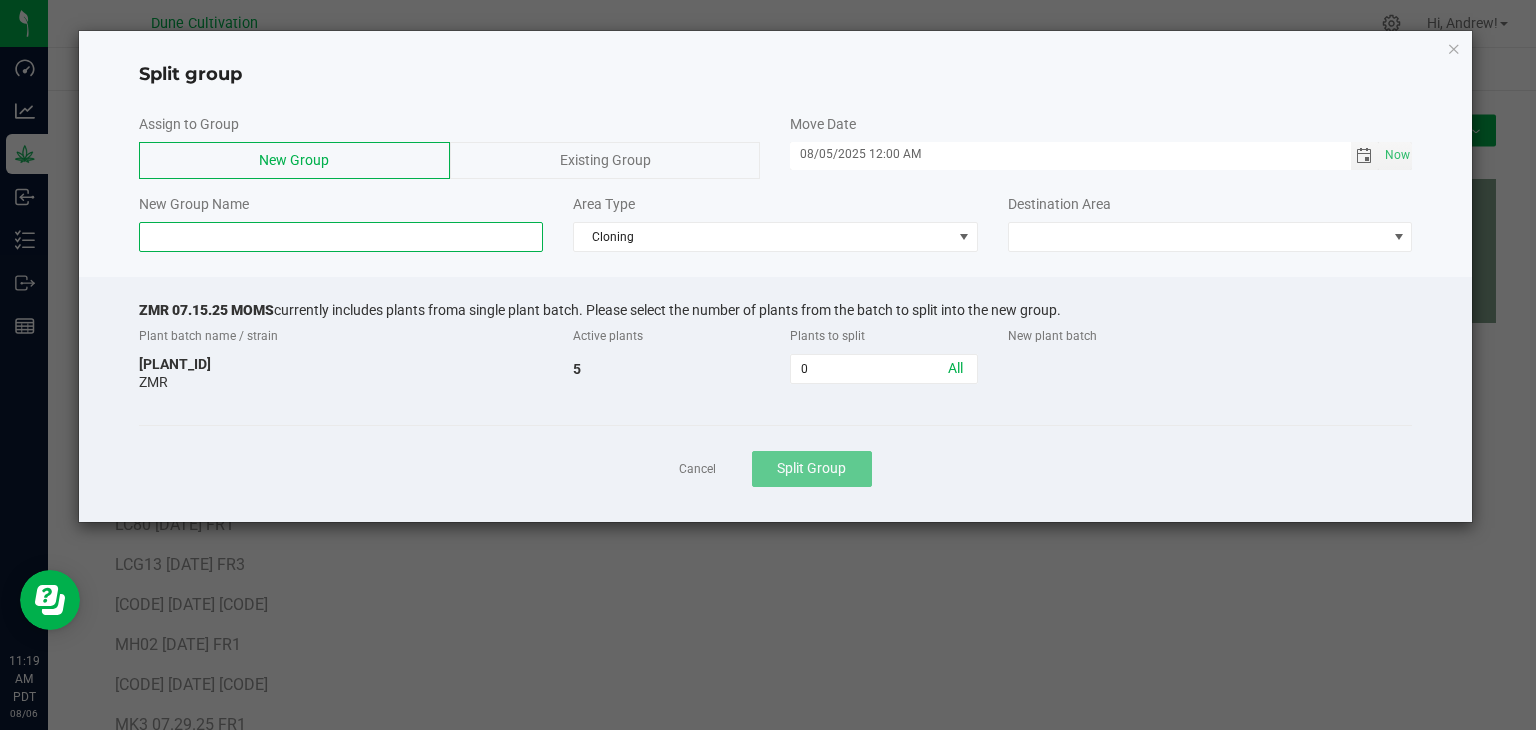 click 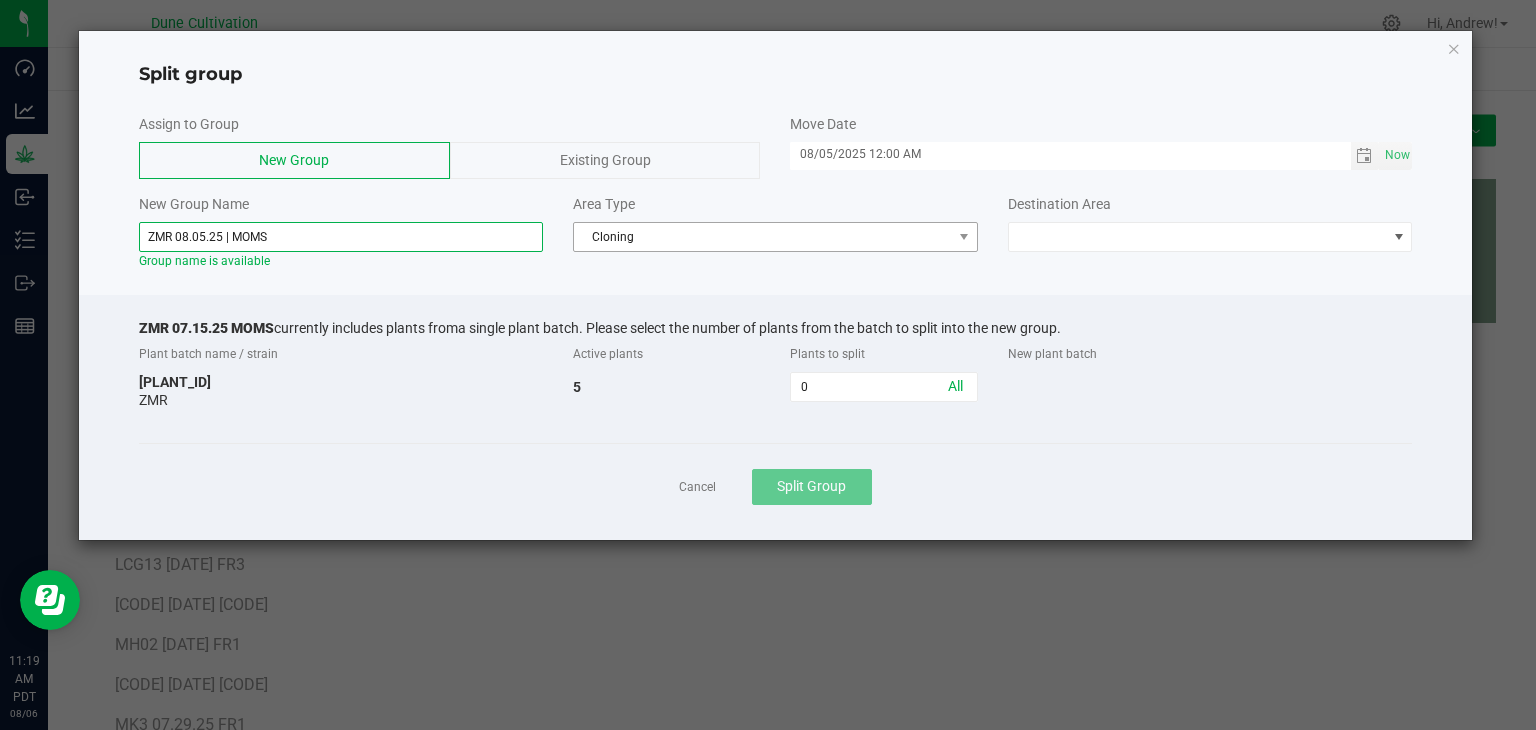 type on "ZMR 08.05.25 | MOMS" 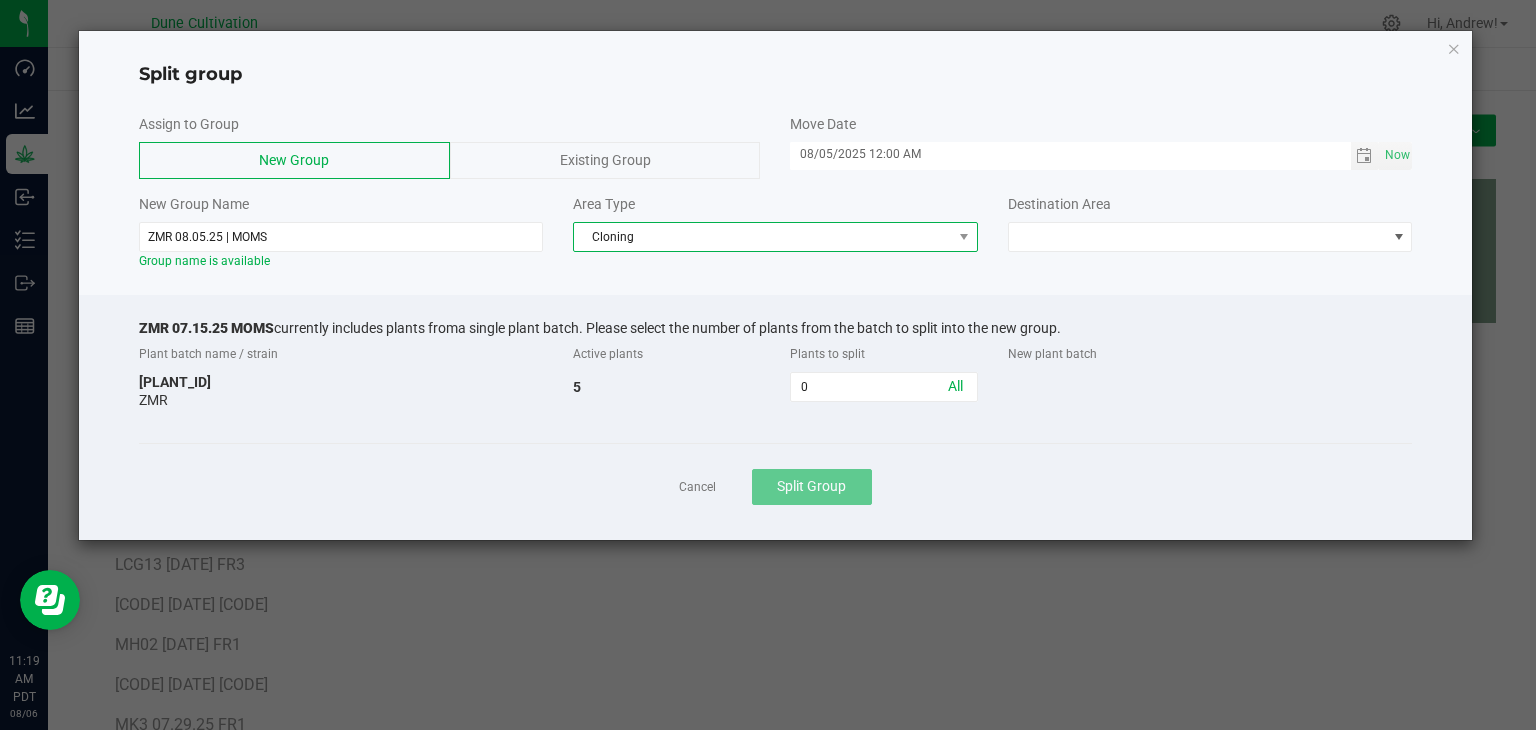 click on "Cloning" at bounding box center (763, 237) 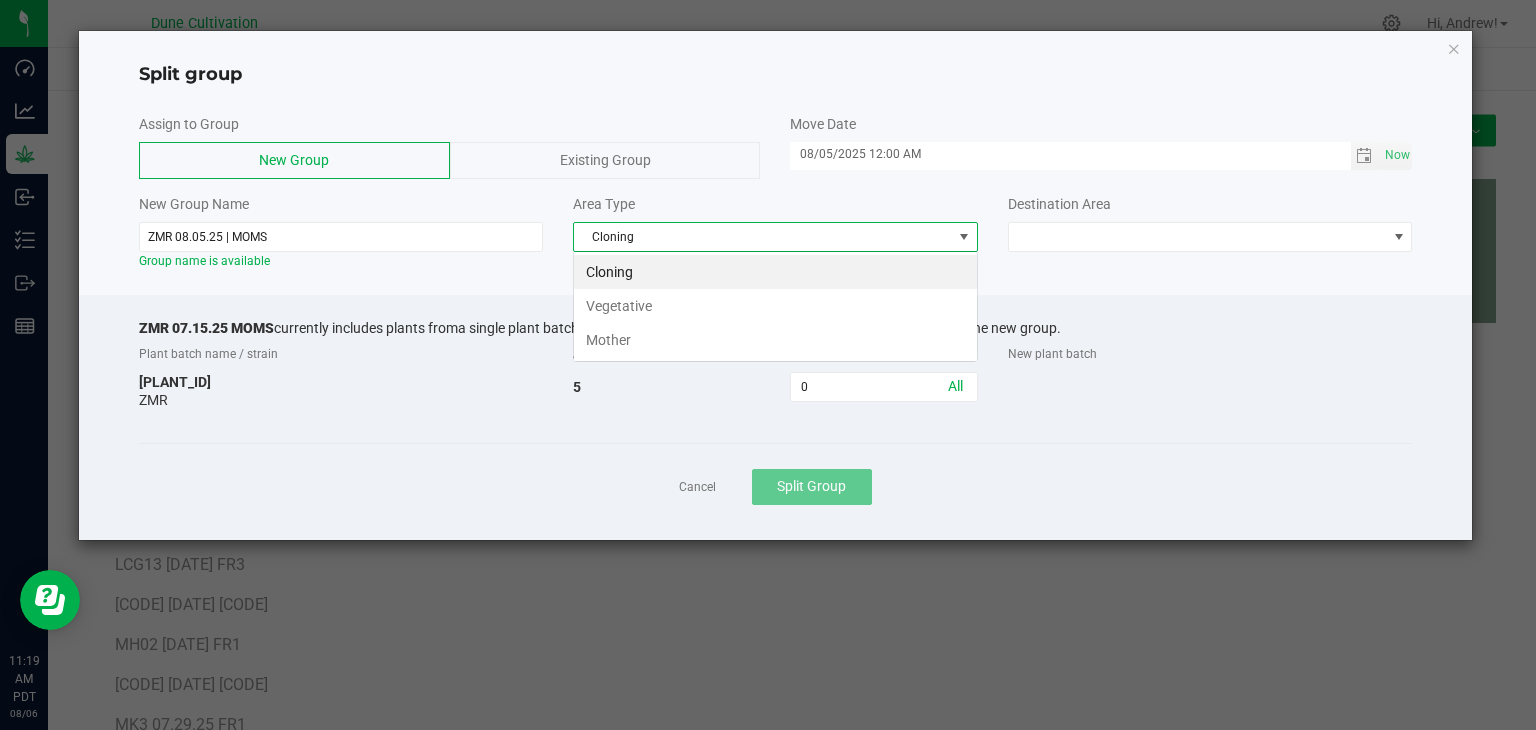 scroll, scrollTop: 99970, scrollLeft: 99595, axis: both 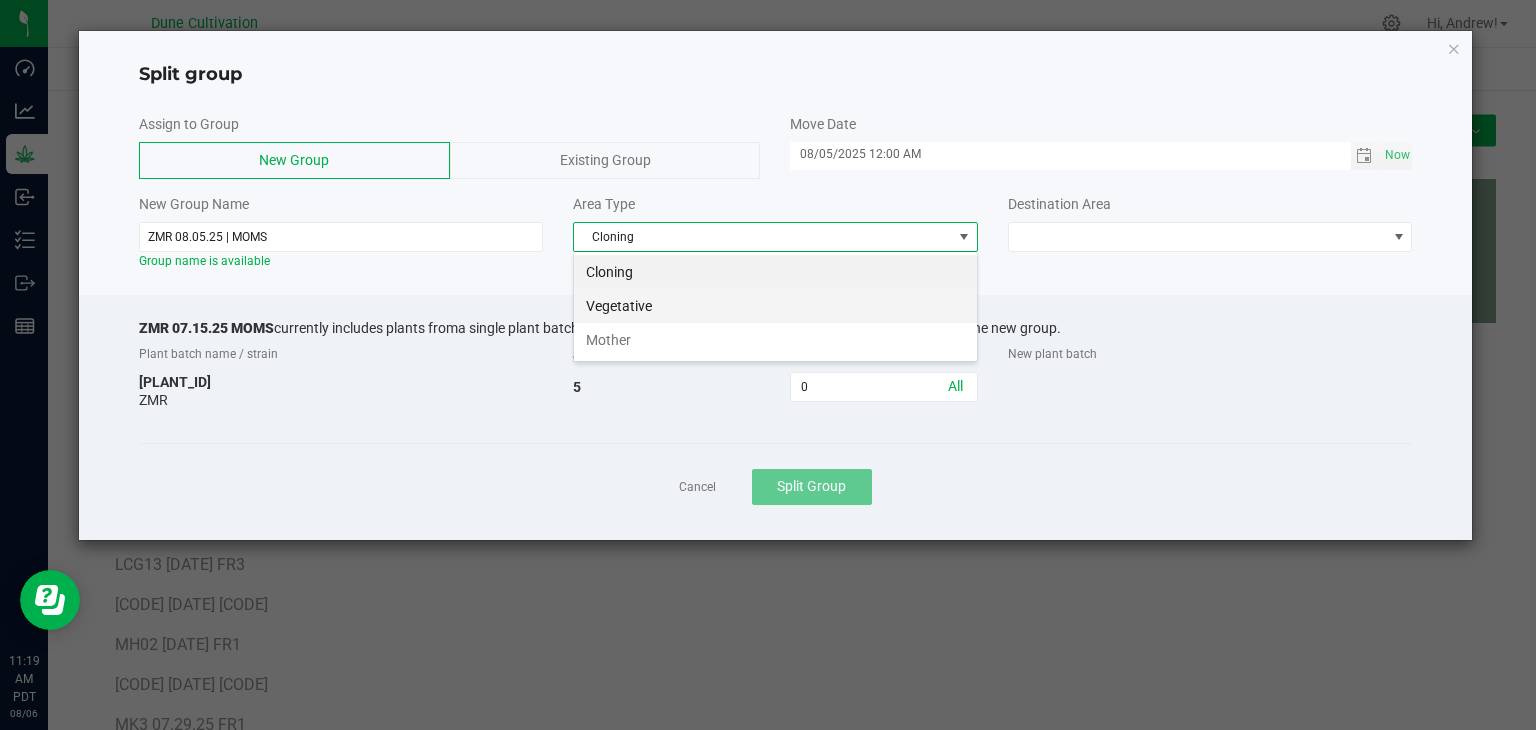 click on "Vegetative" at bounding box center (775, 306) 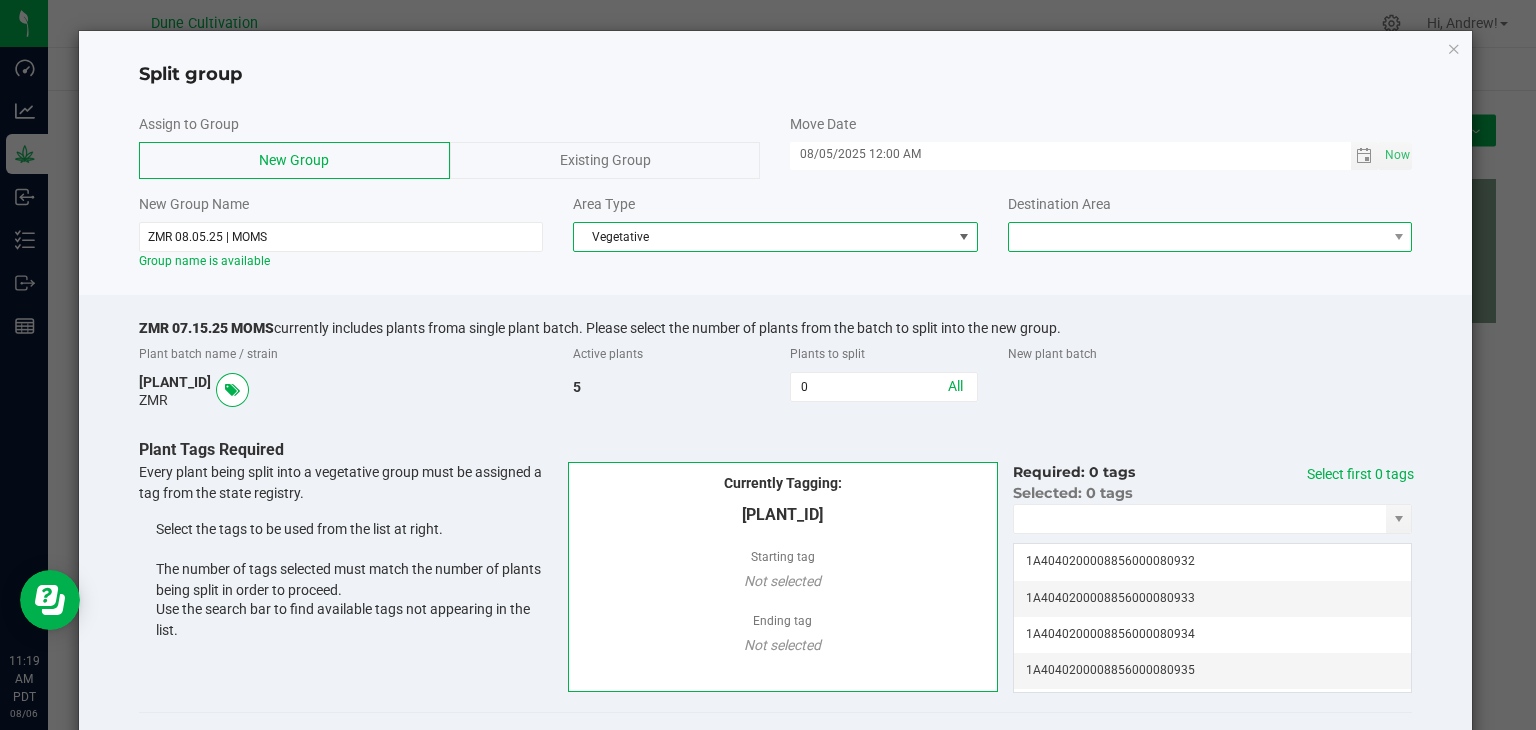 click at bounding box center (1198, 237) 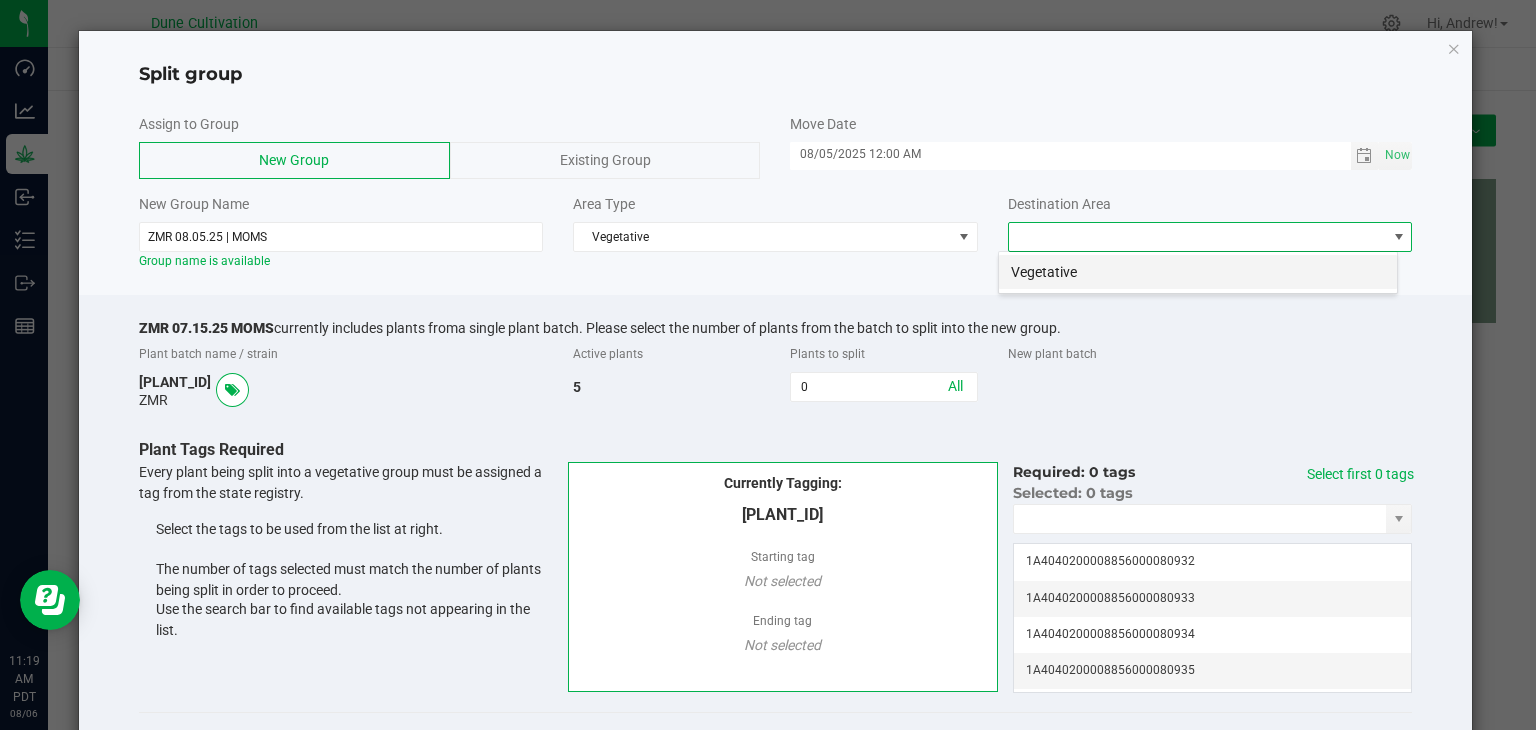 scroll, scrollTop: 99970, scrollLeft: 99600, axis: both 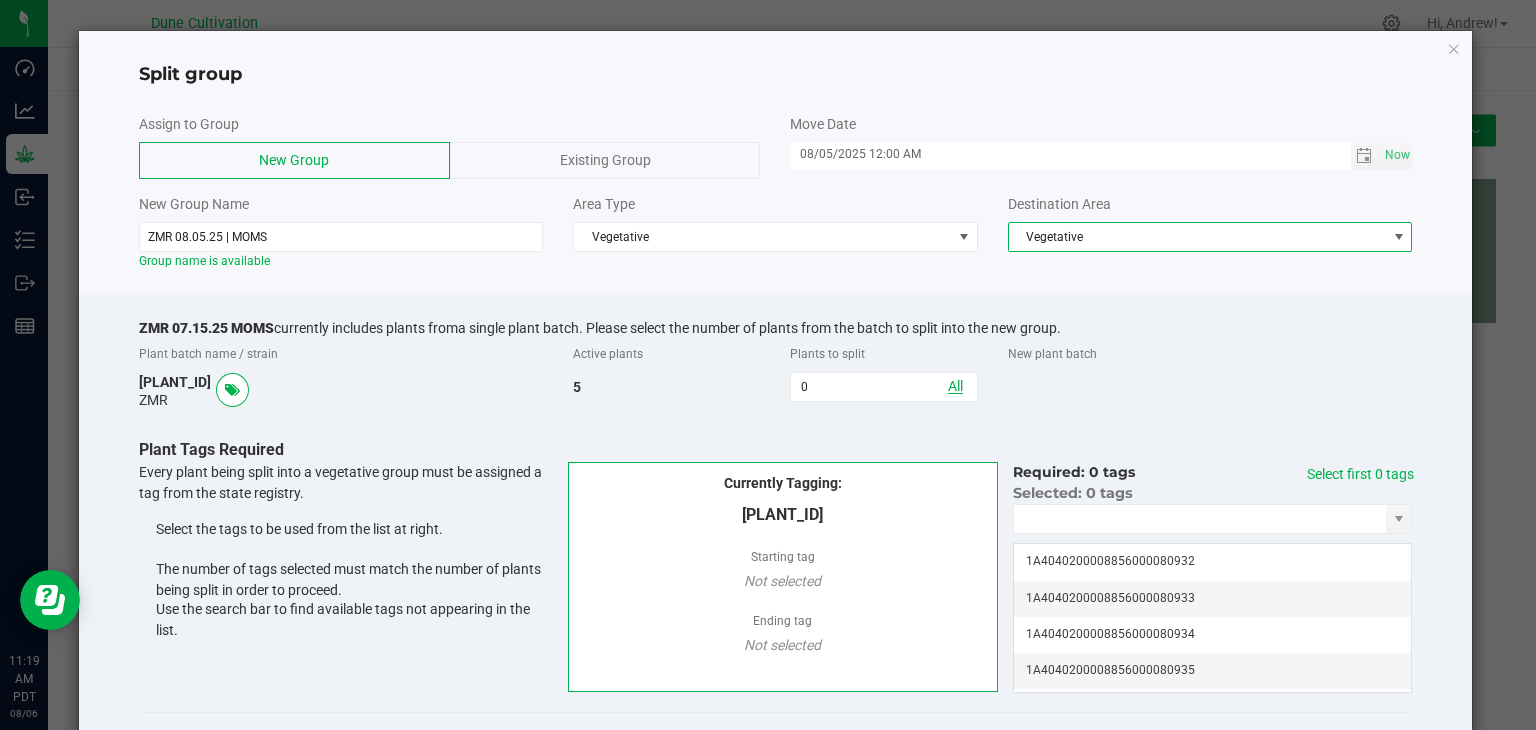 click on "All" 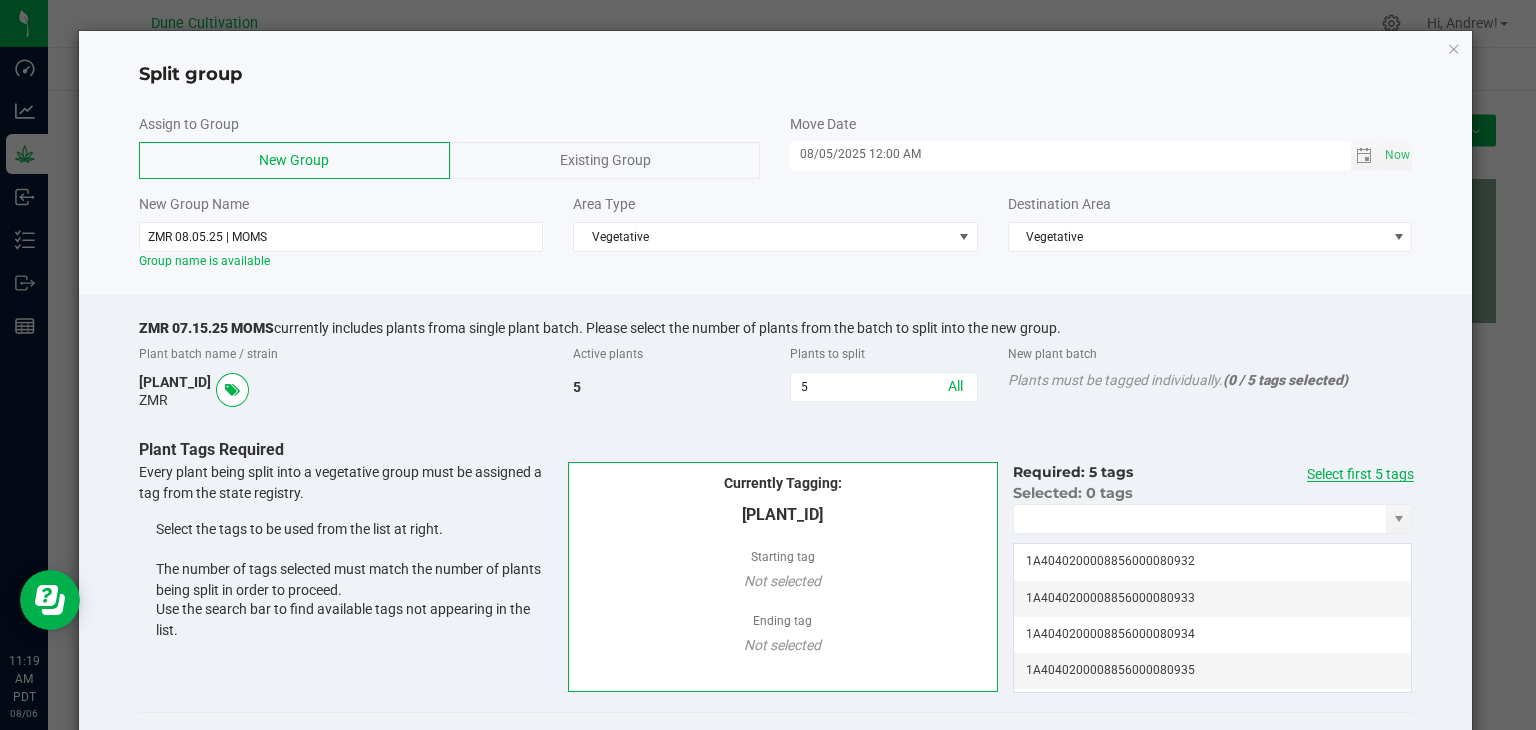 click on "Select first 5 tags" 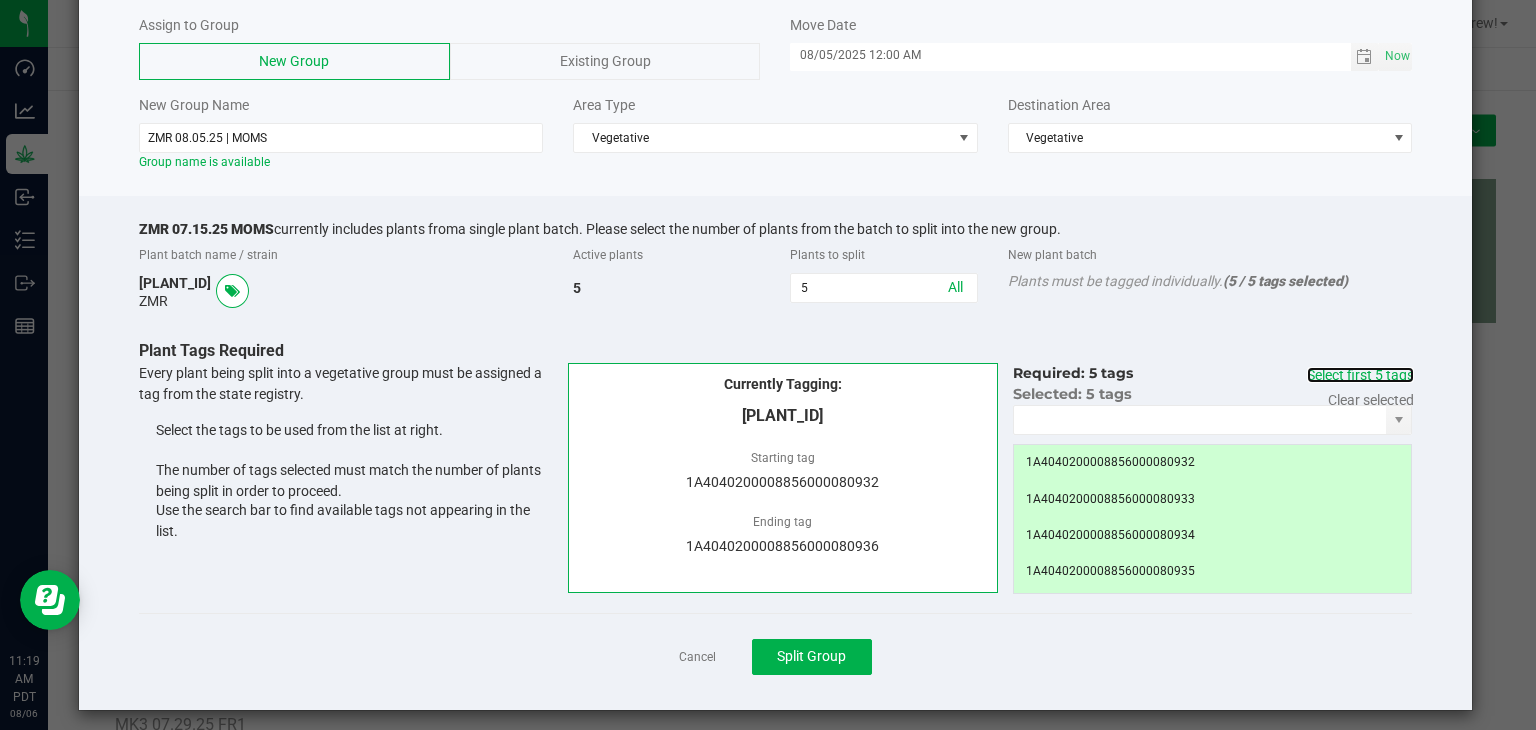 scroll, scrollTop: 100, scrollLeft: 0, axis: vertical 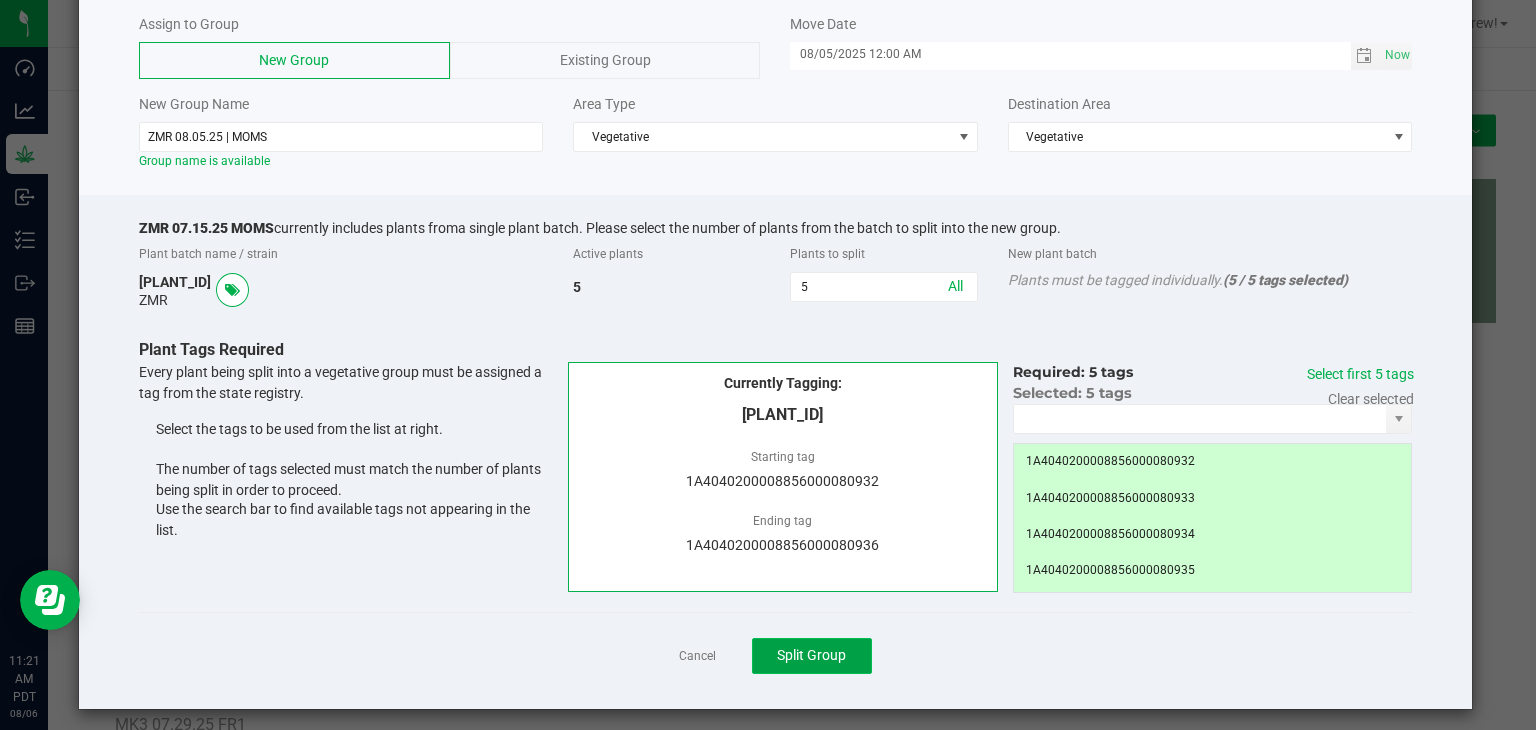 click on "Split Group" 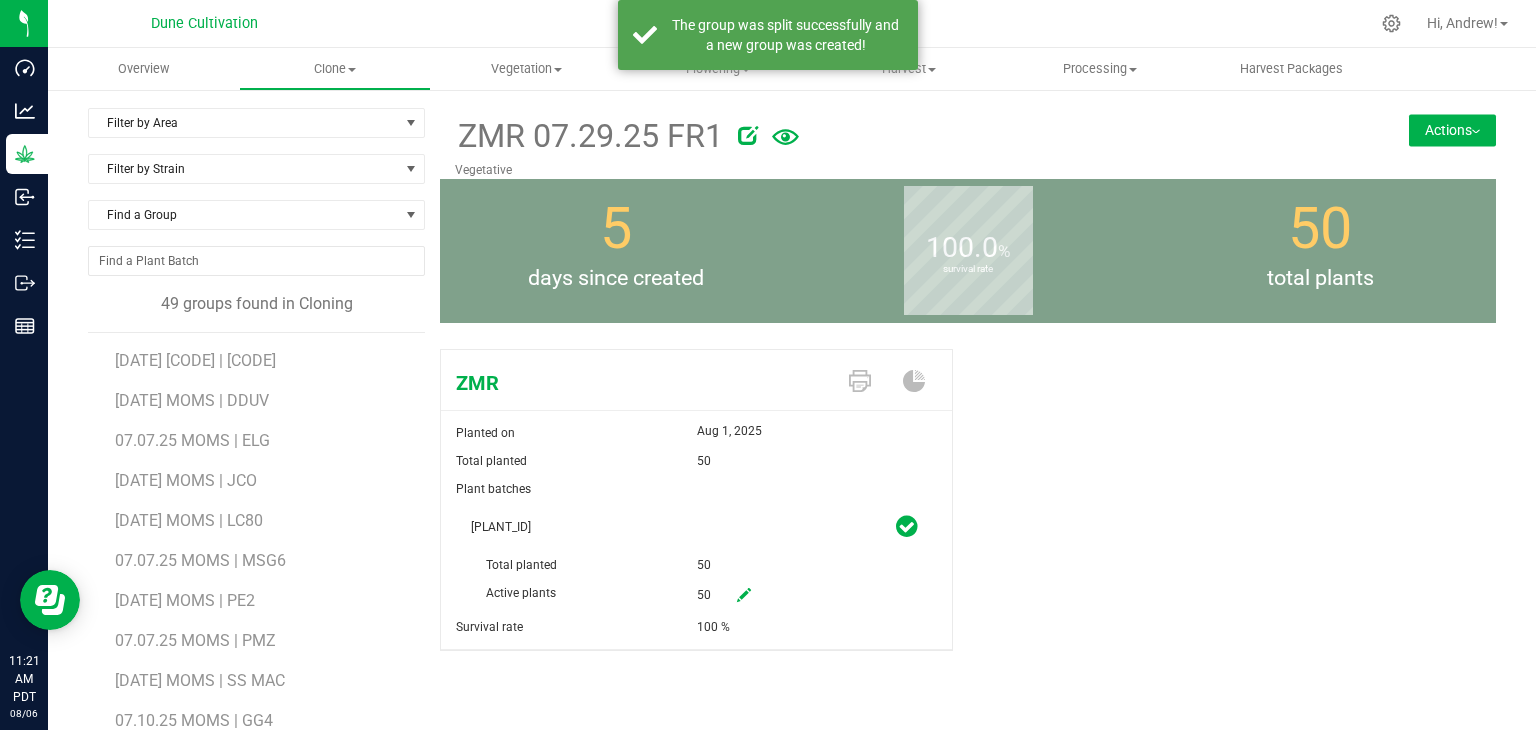 click on "07.07.25 MOMS | MSG6" at bounding box center [263, 553] 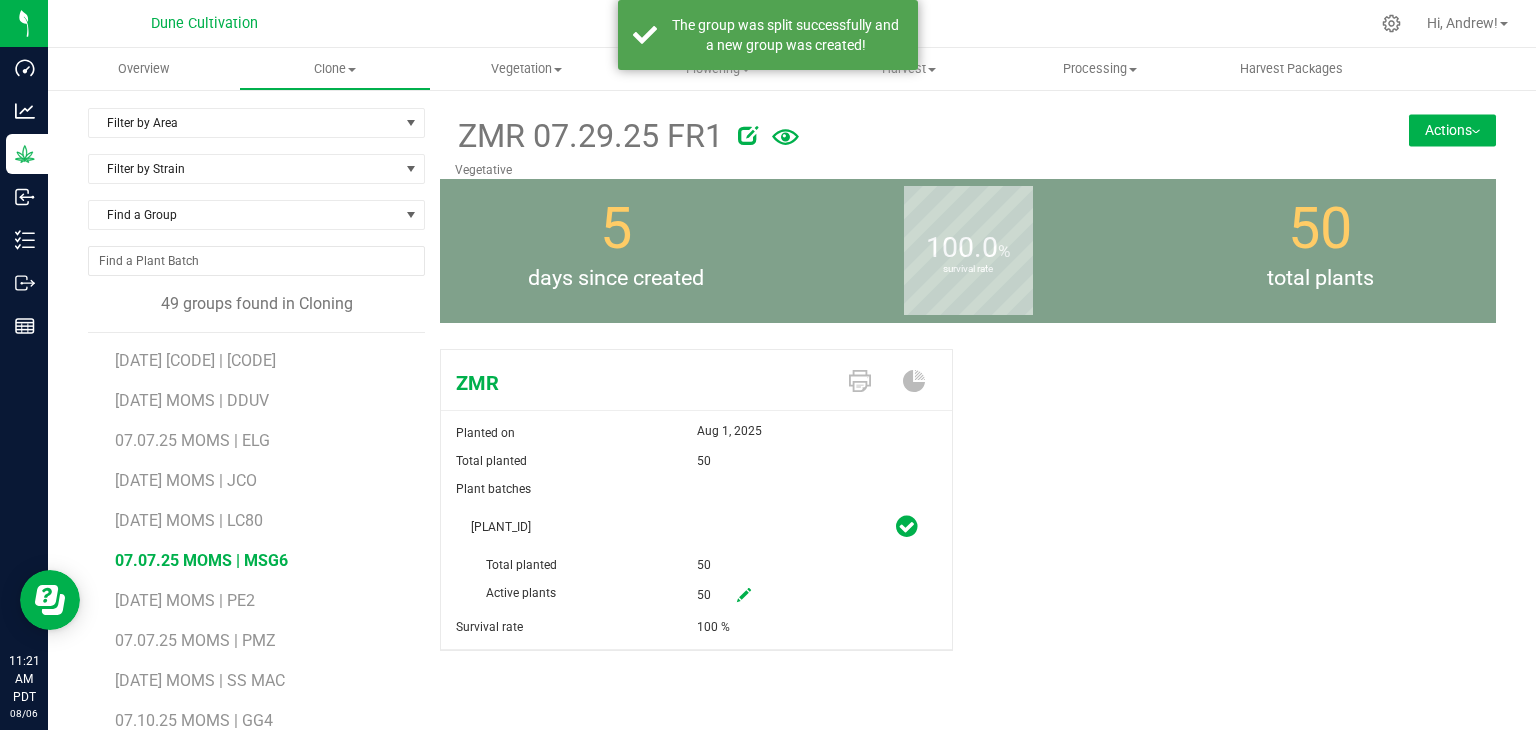 click on "07.07.25 MOMS | MSG6" at bounding box center [201, 560] 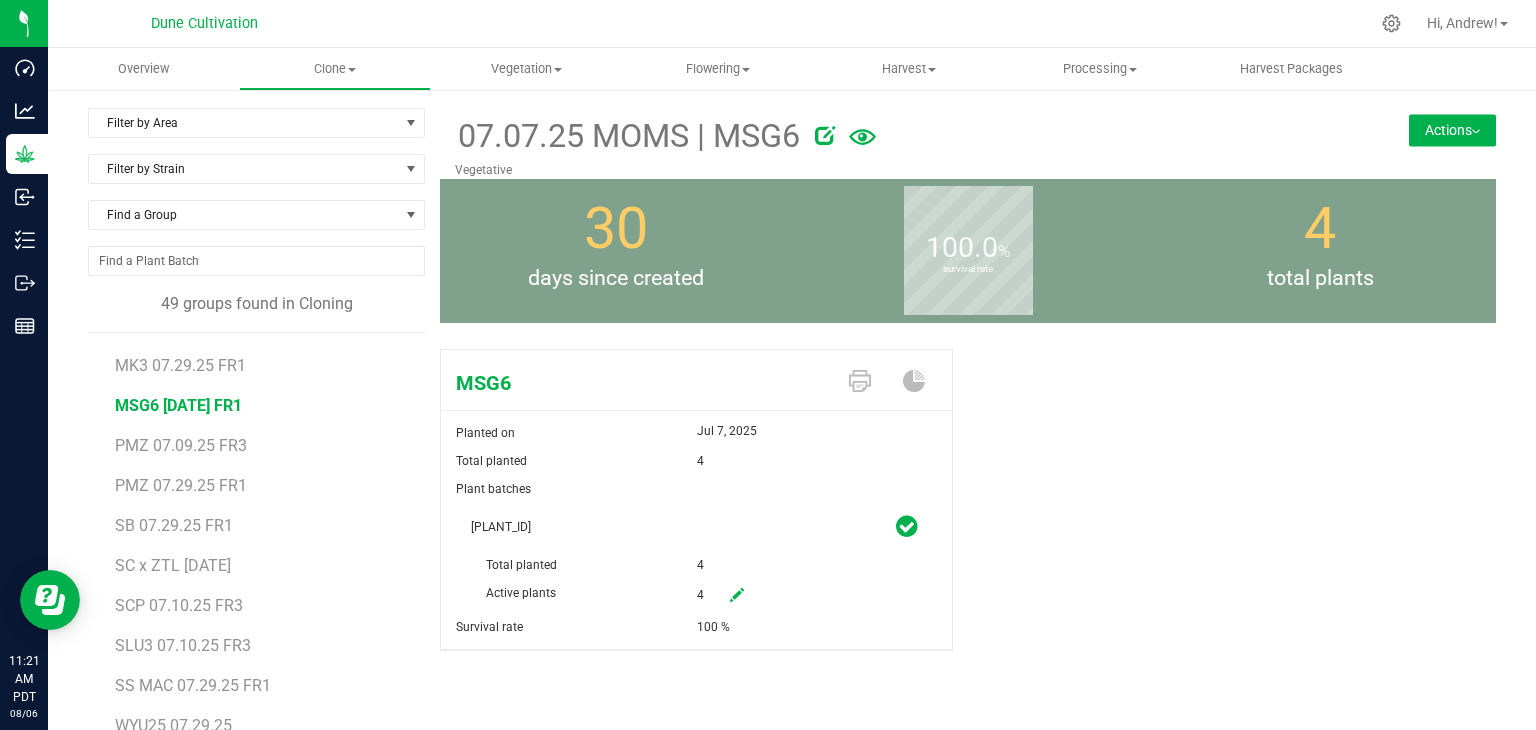 scroll, scrollTop: 1476, scrollLeft: 0, axis: vertical 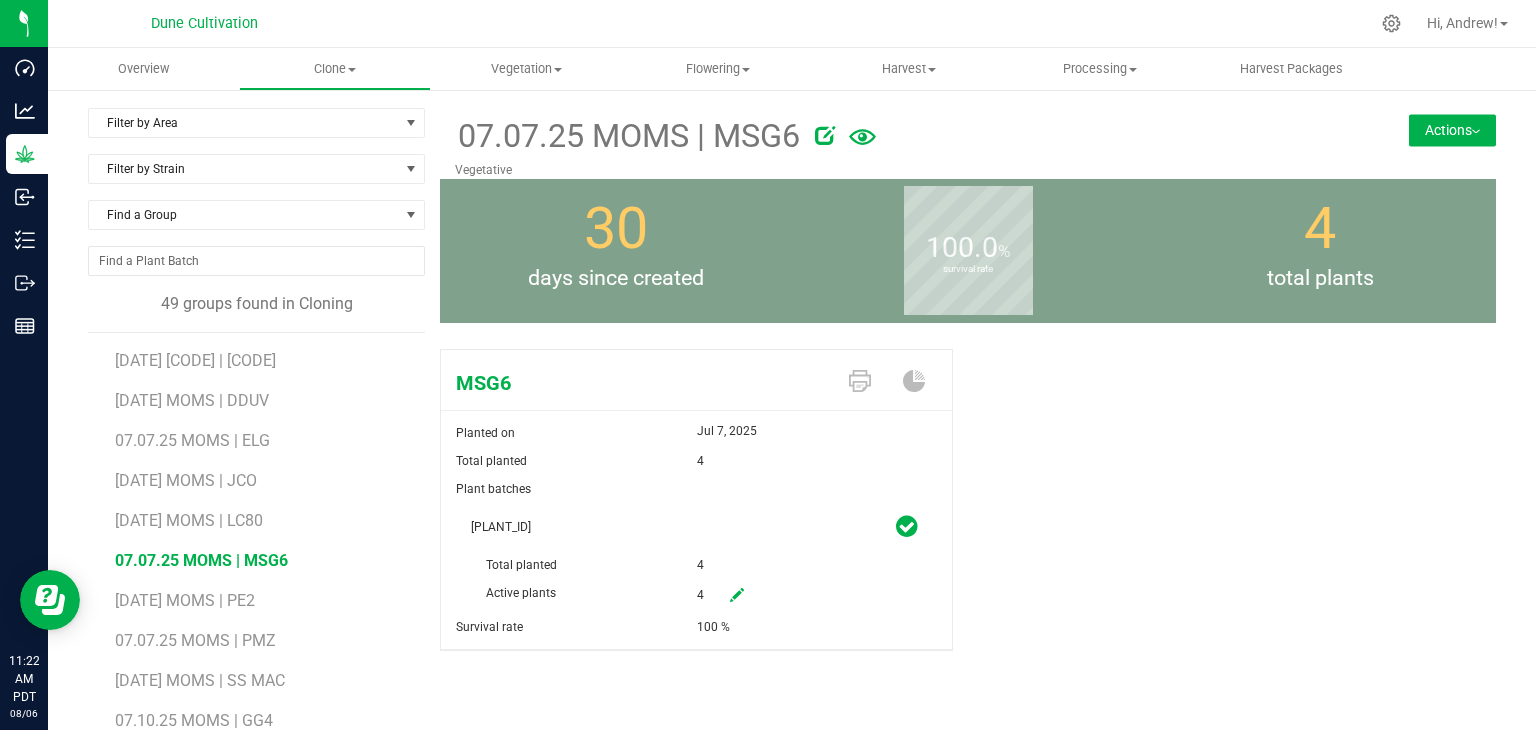 click on "Actions" at bounding box center (1452, 130) 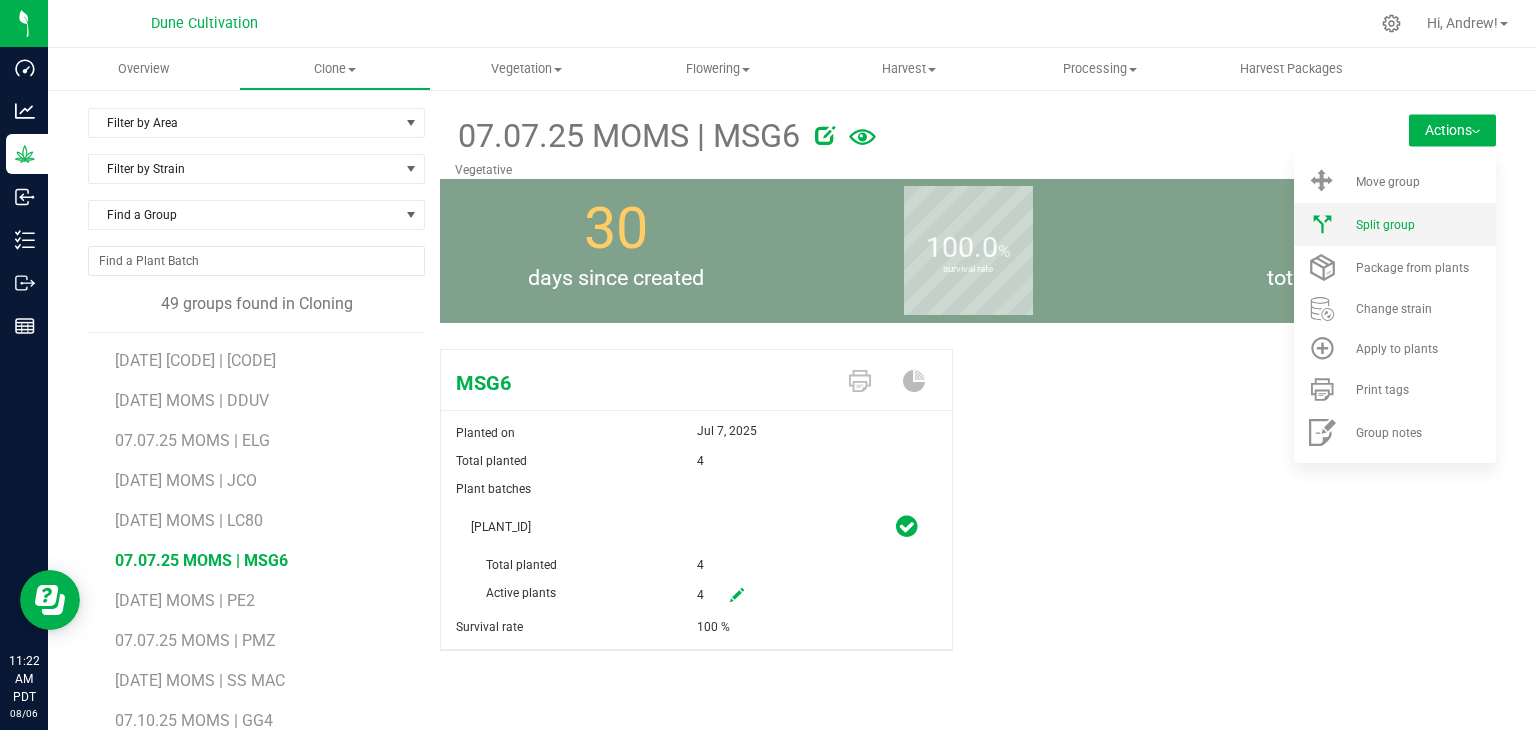 click on "Split group" at bounding box center [1395, 224] 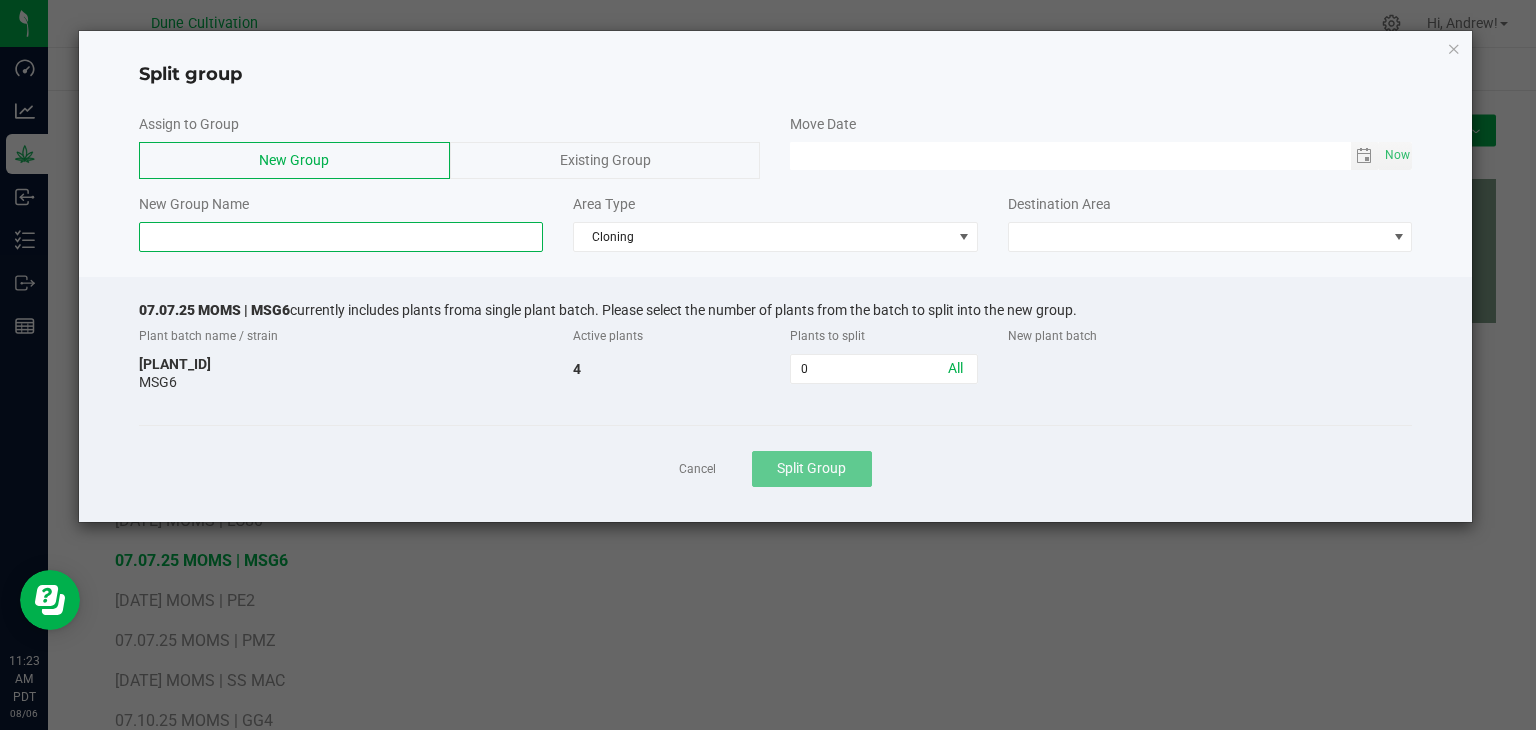 click 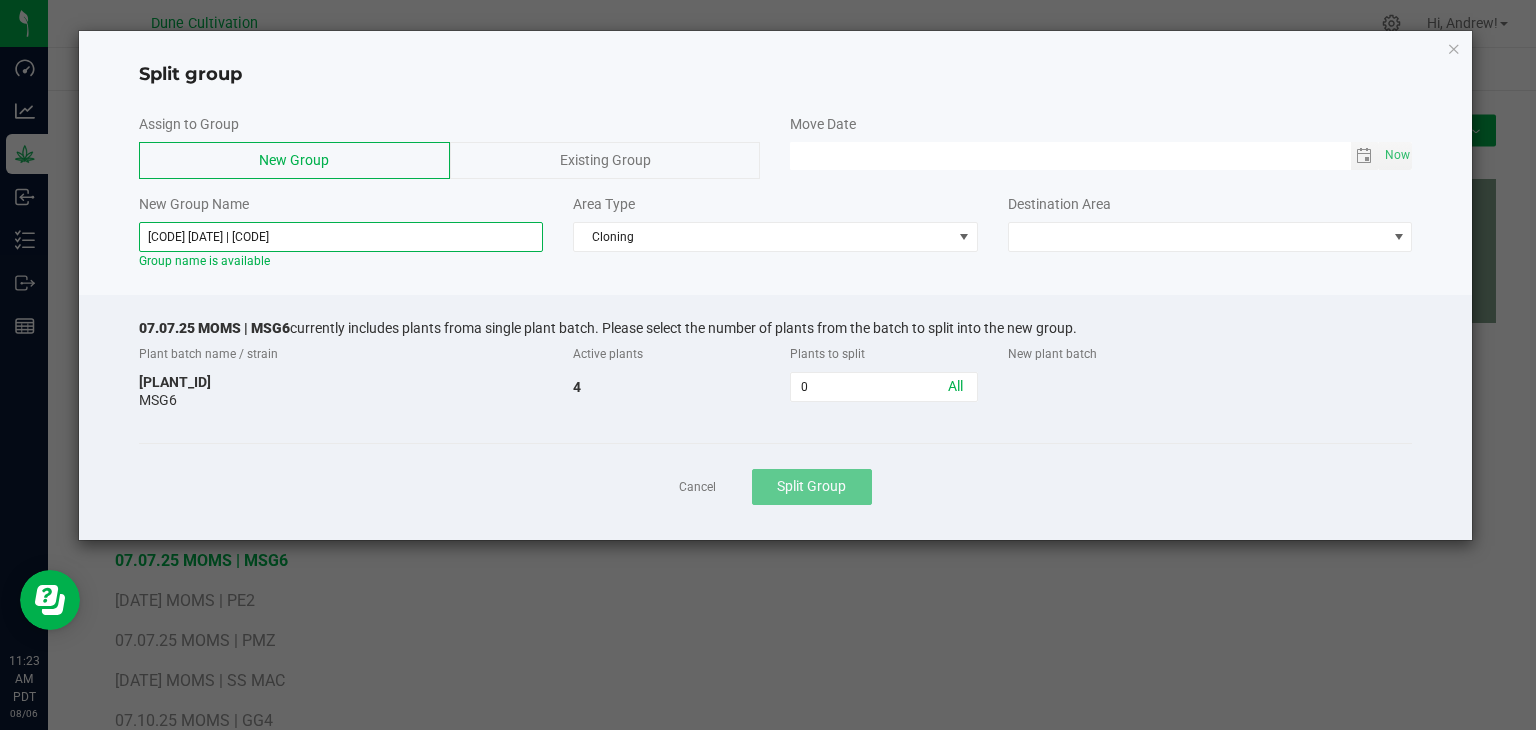 type on "[CODE] [DATE] | [CODE]" 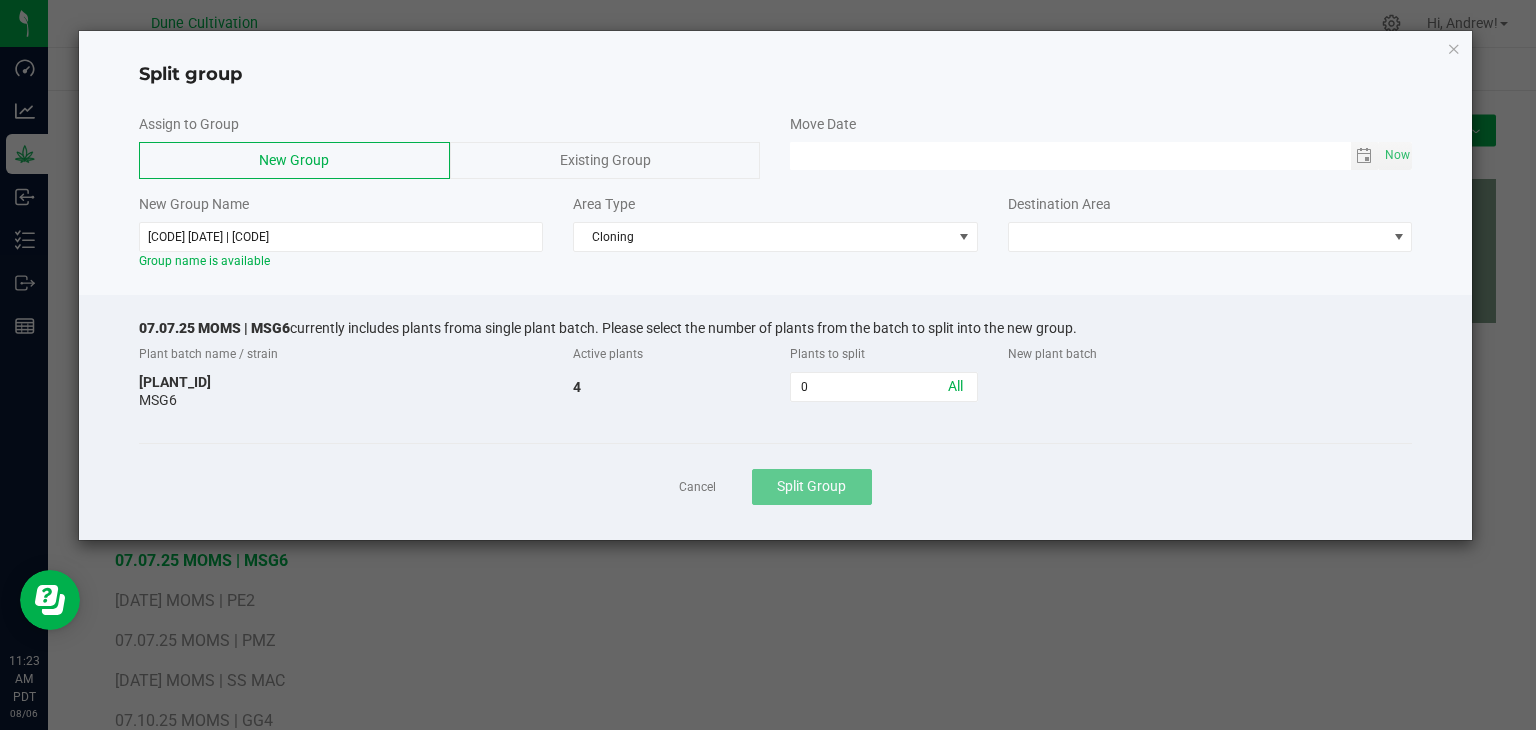 click on "Area Type  Cloning" 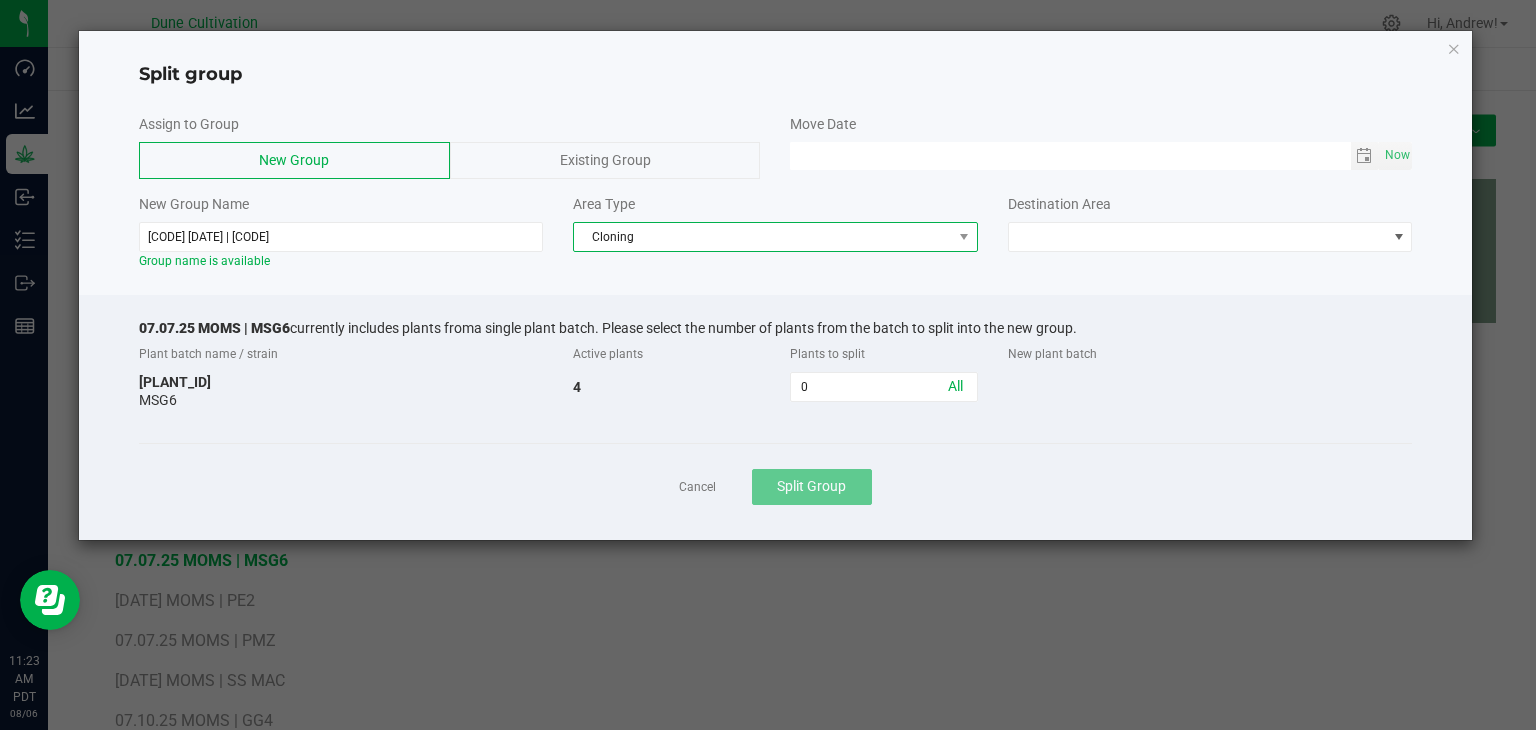 click on "Cloning" at bounding box center (763, 237) 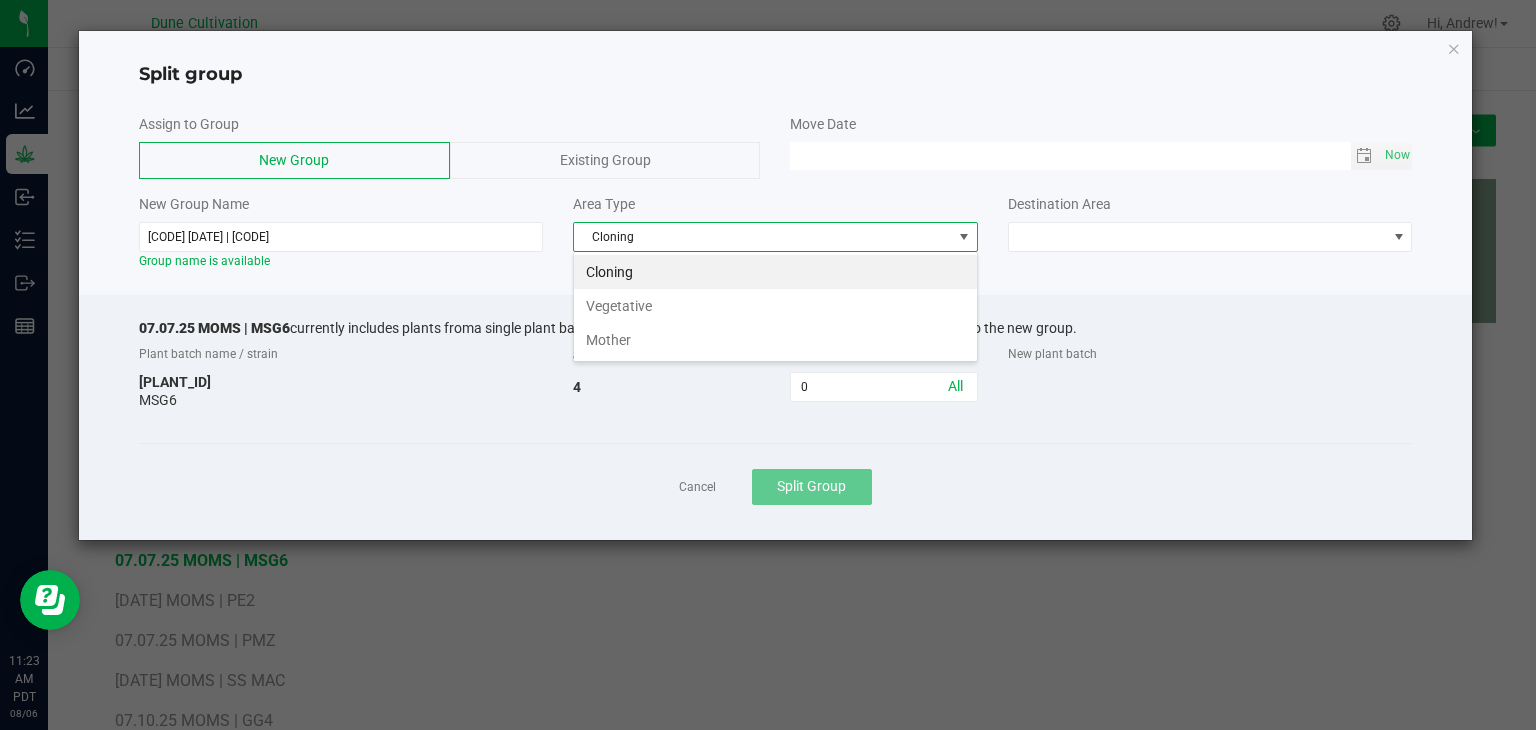 scroll, scrollTop: 99970, scrollLeft: 99595, axis: both 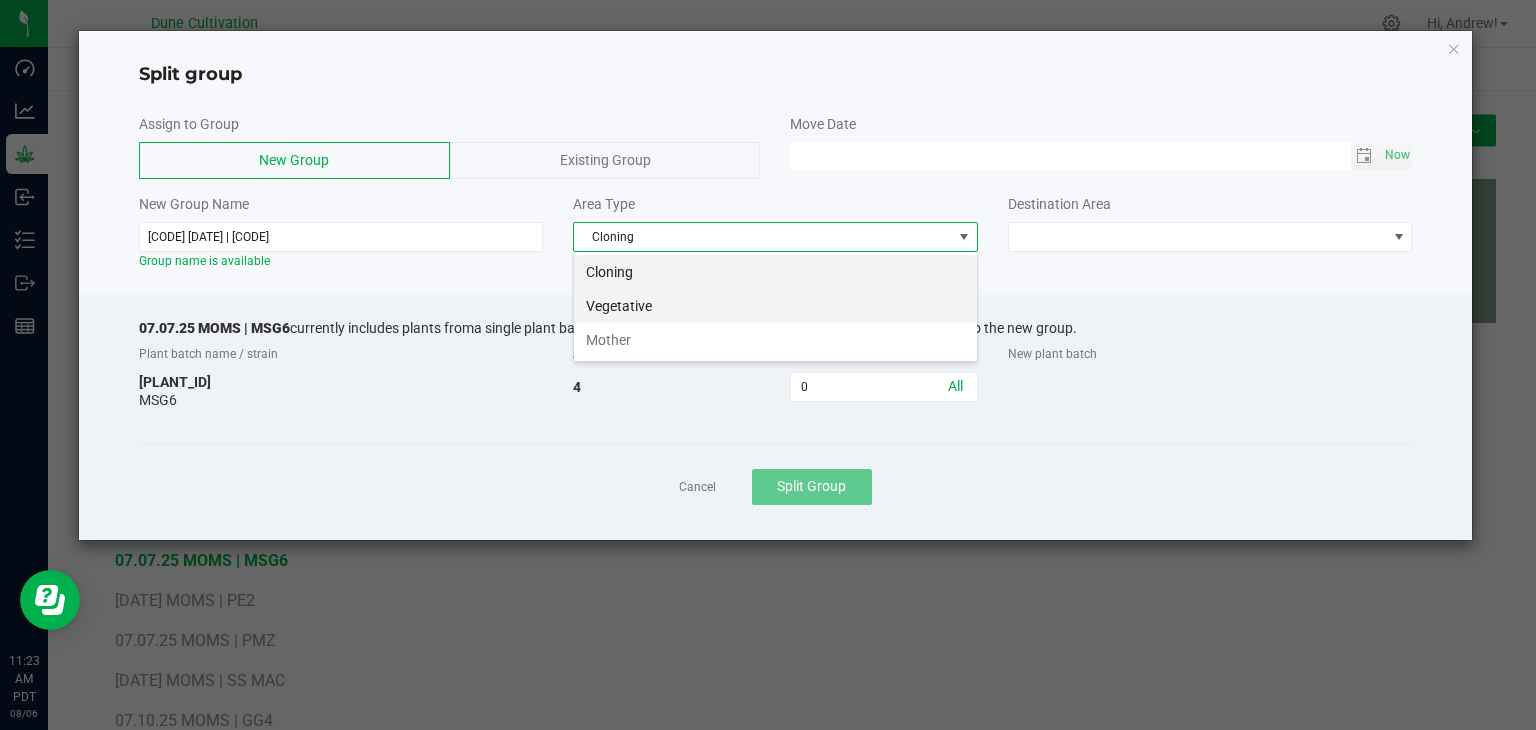click on "Vegetative" at bounding box center (775, 306) 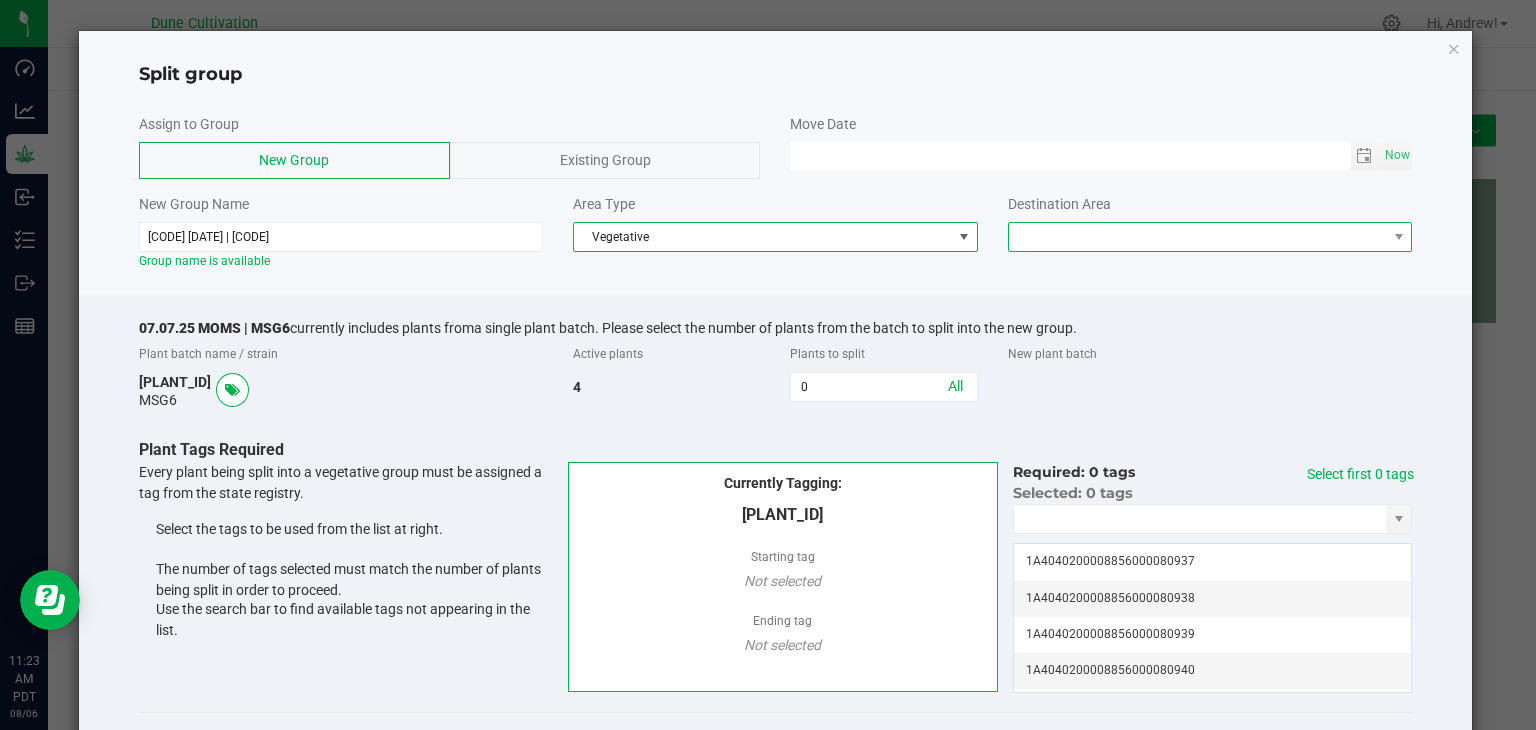 click at bounding box center (1198, 237) 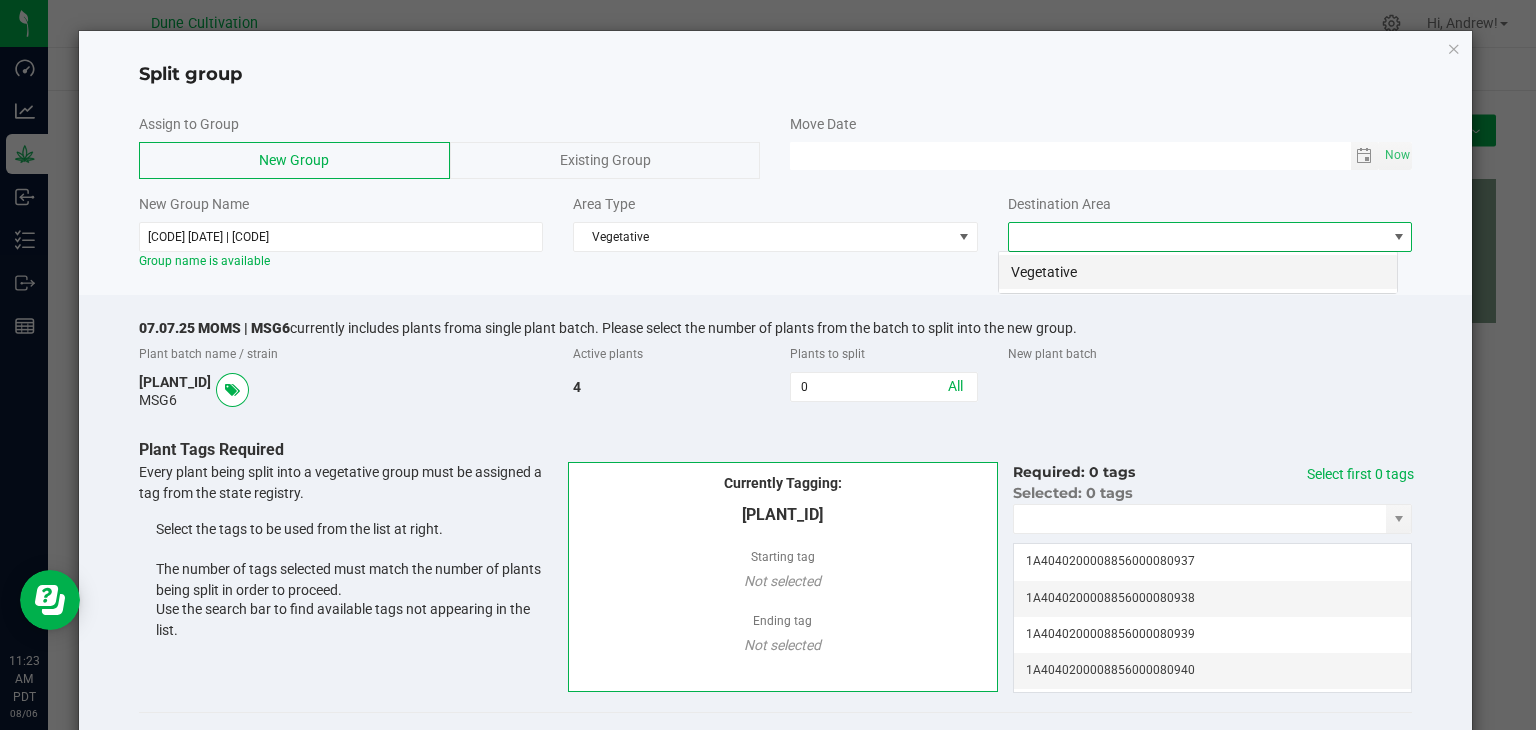 scroll, scrollTop: 99970, scrollLeft: 99600, axis: both 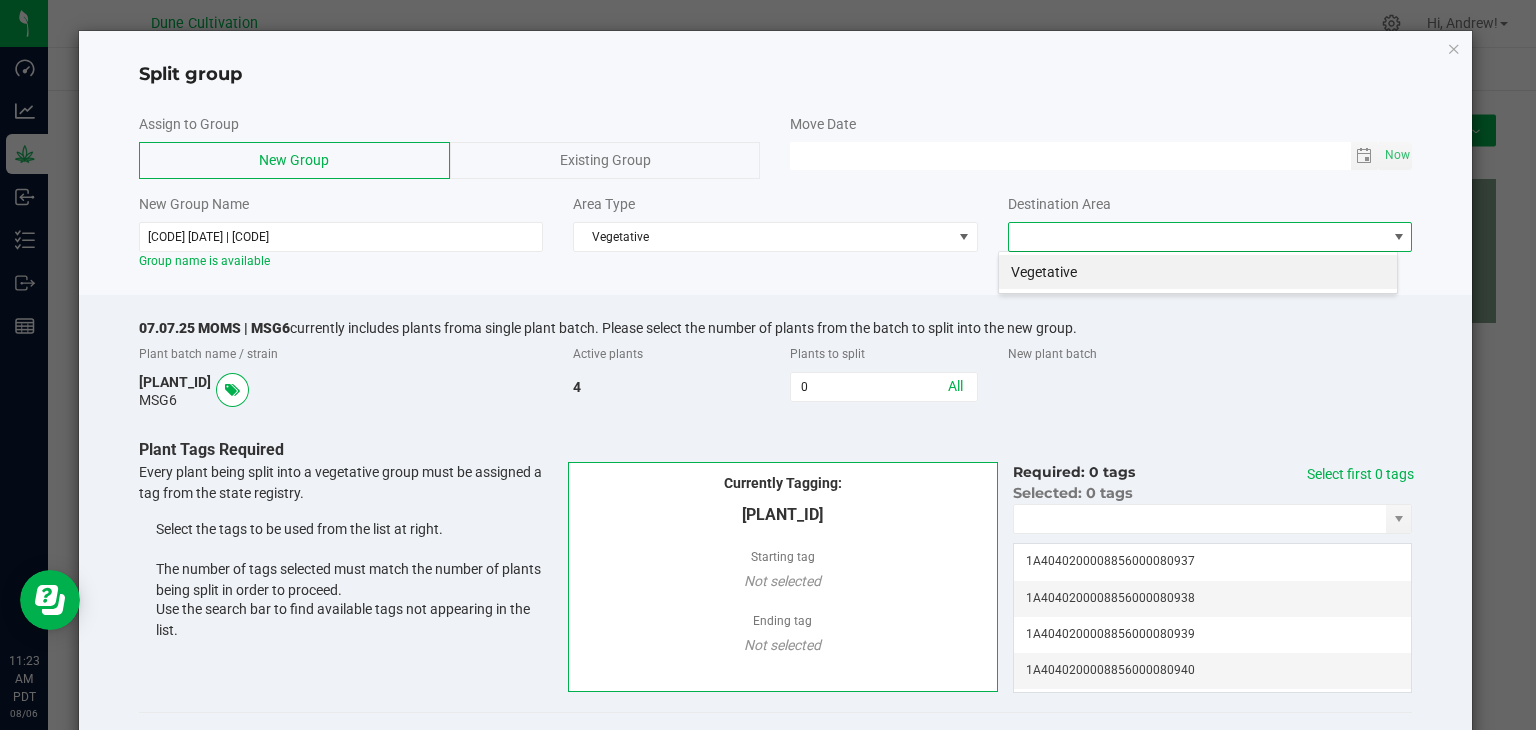 click on "Vegetative" at bounding box center (1198, 272) 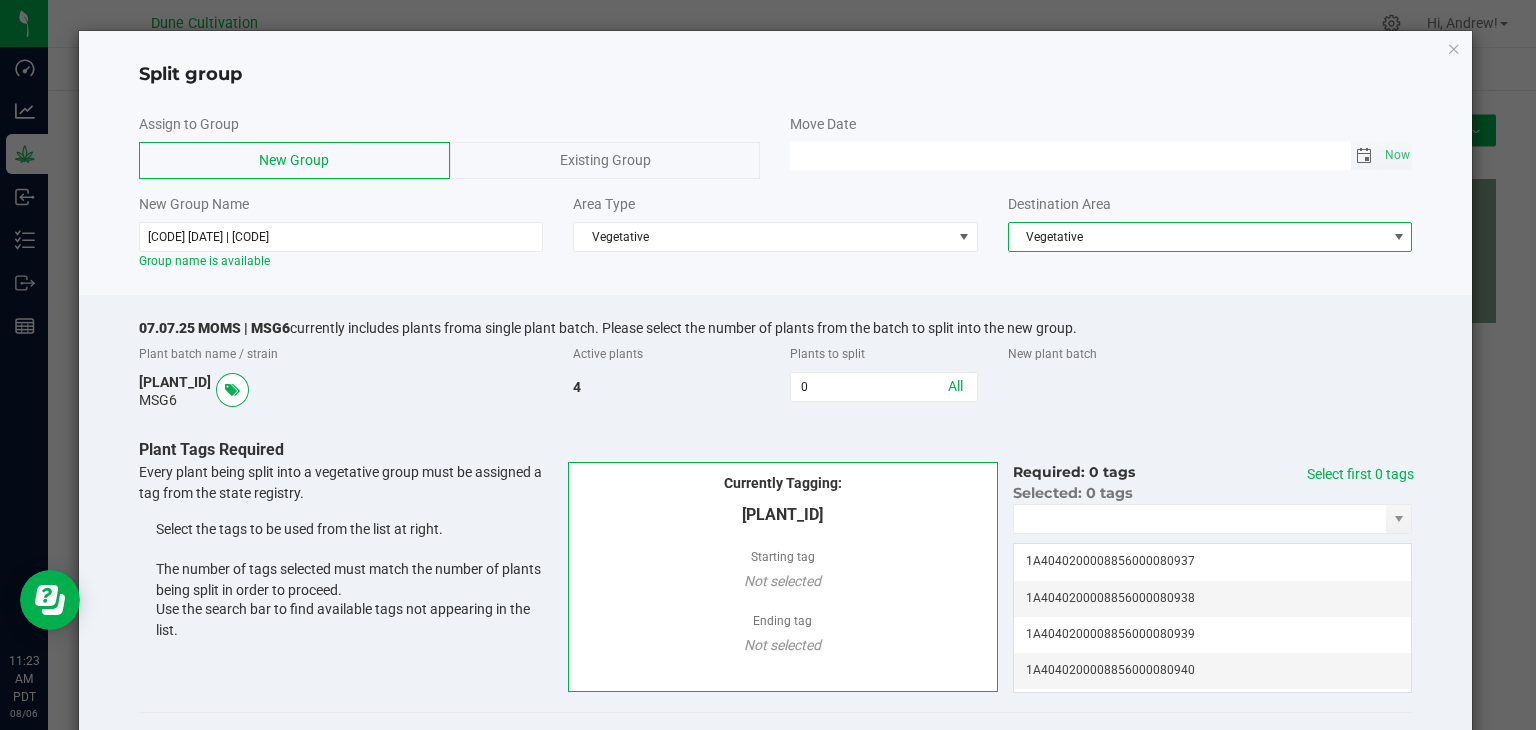 click 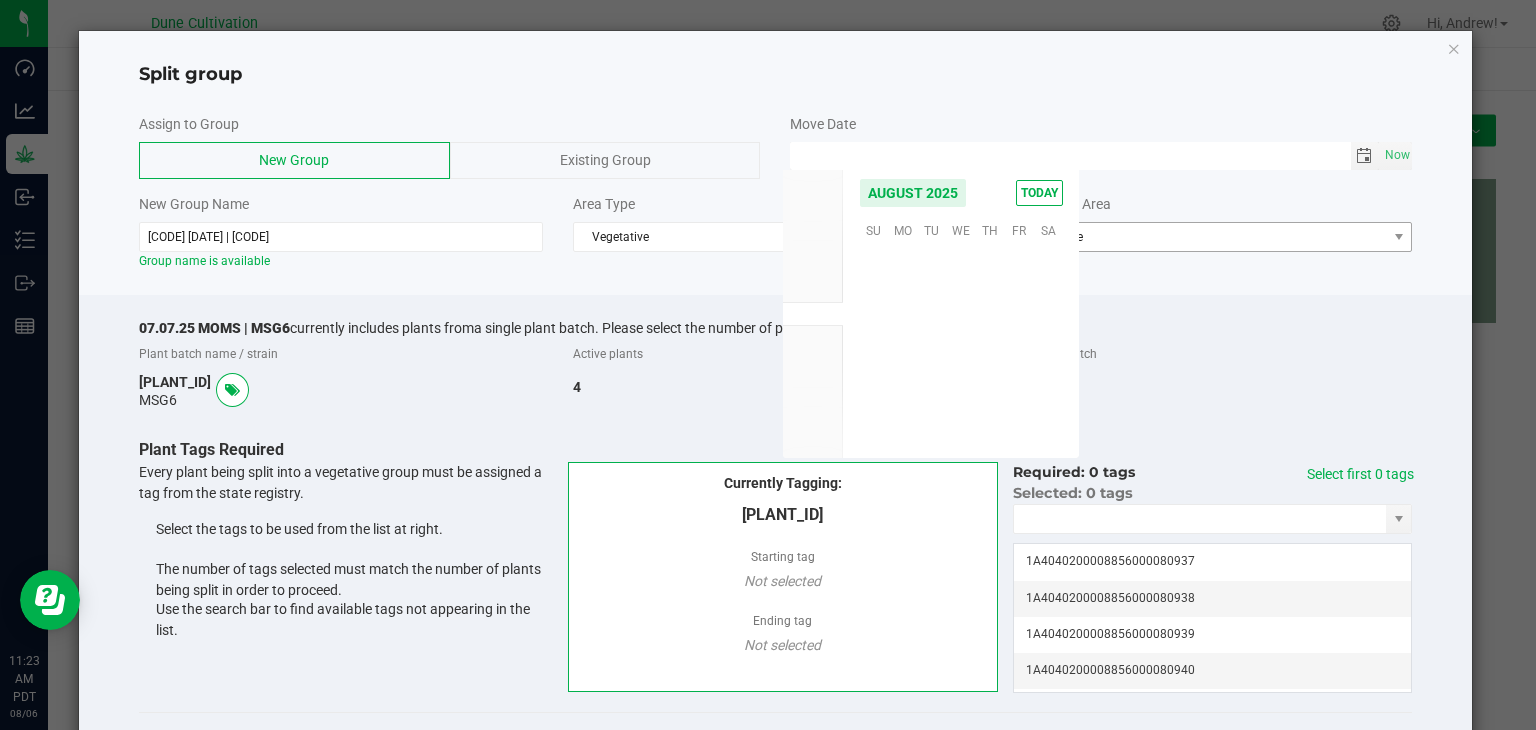 scroll, scrollTop: 36168, scrollLeft: 0, axis: vertical 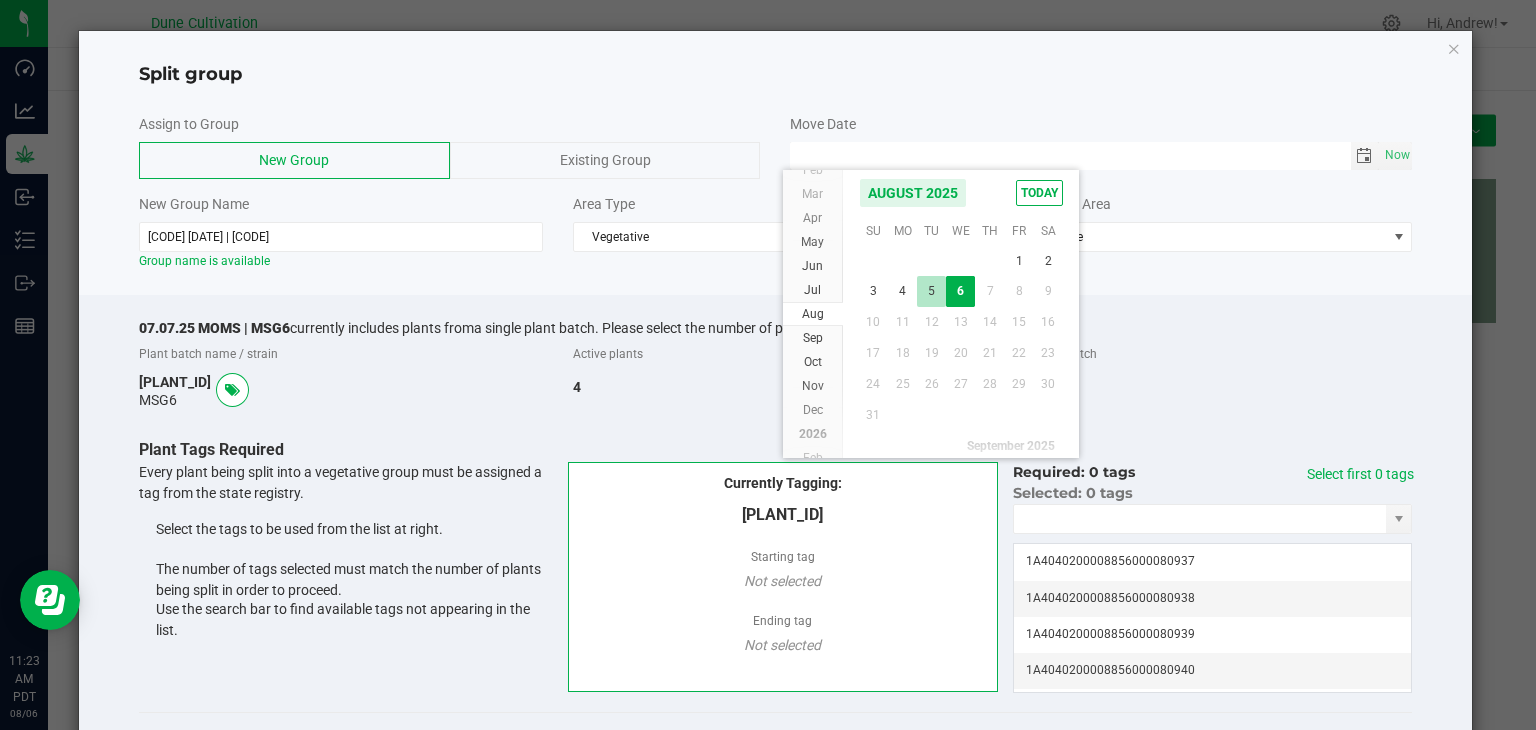 click on "5" at bounding box center (931, 291) 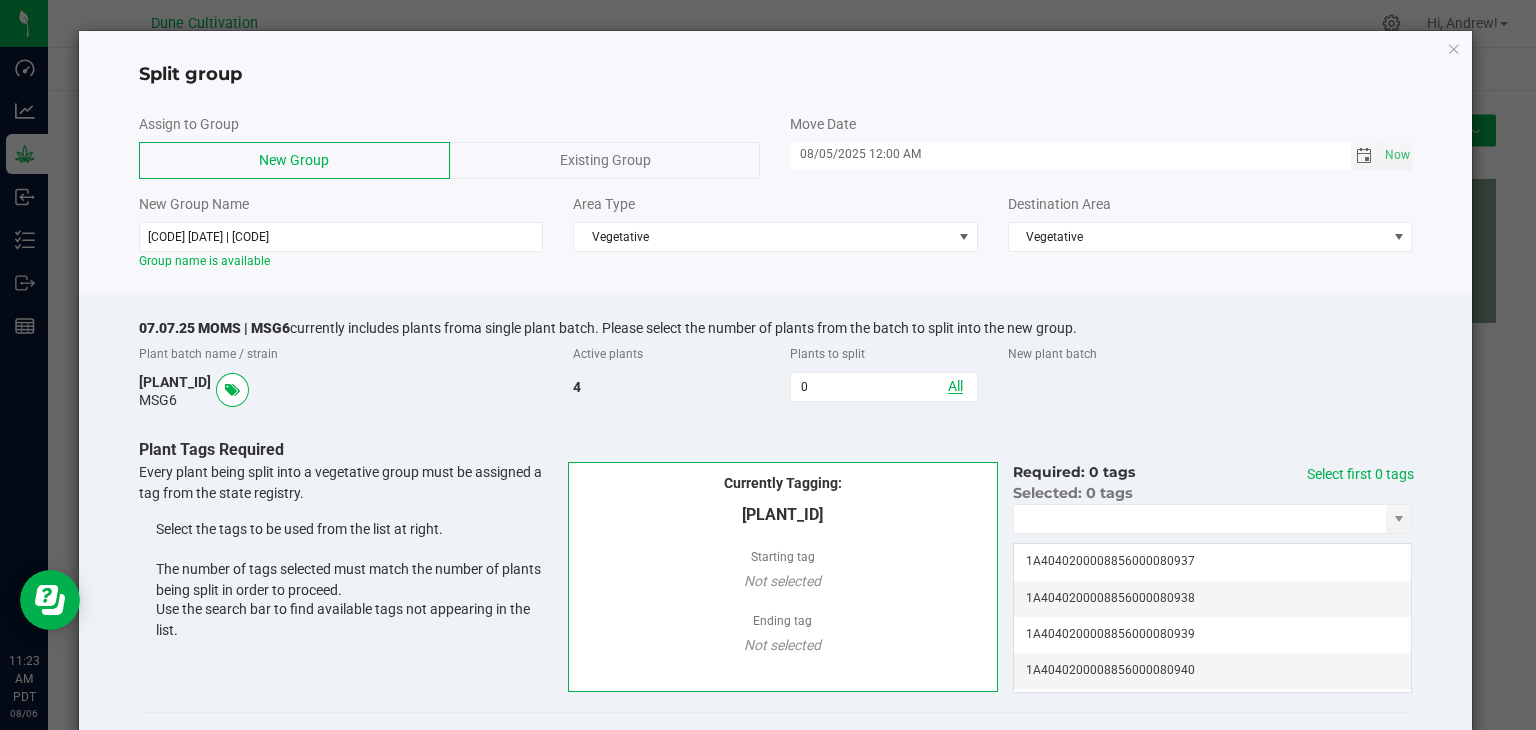 click on "All" 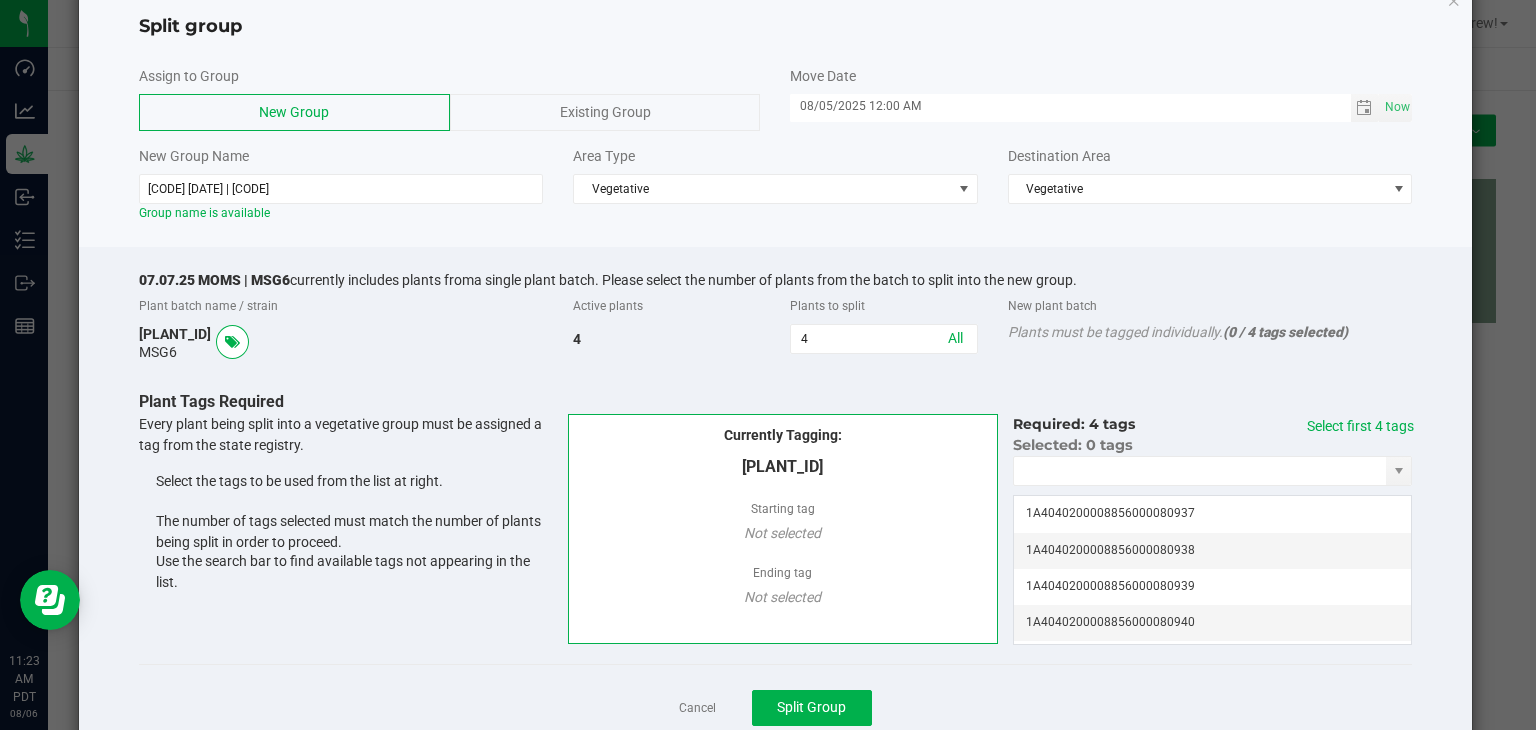 scroll, scrollTop: 109, scrollLeft: 0, axis: vertical 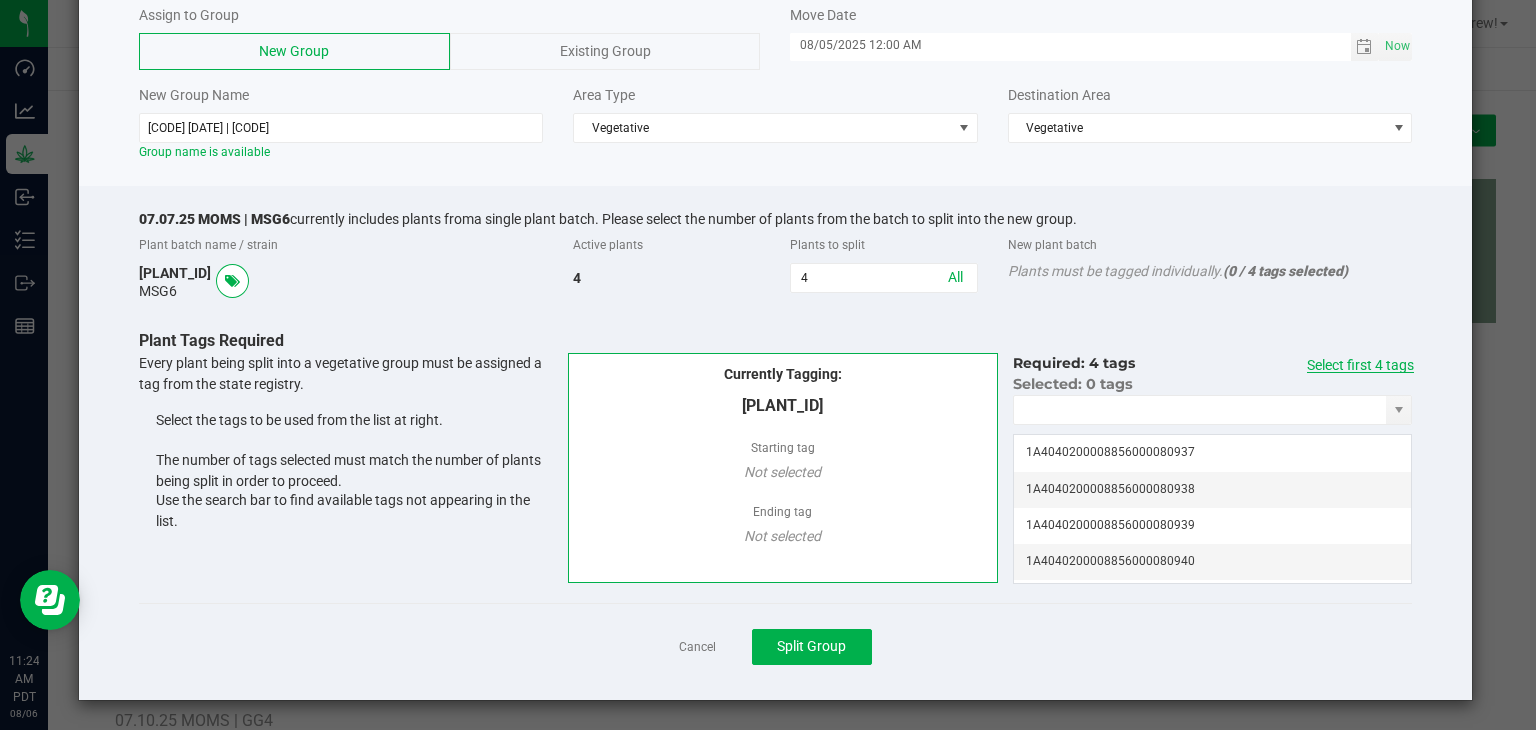 click on "Select first 4 tags" 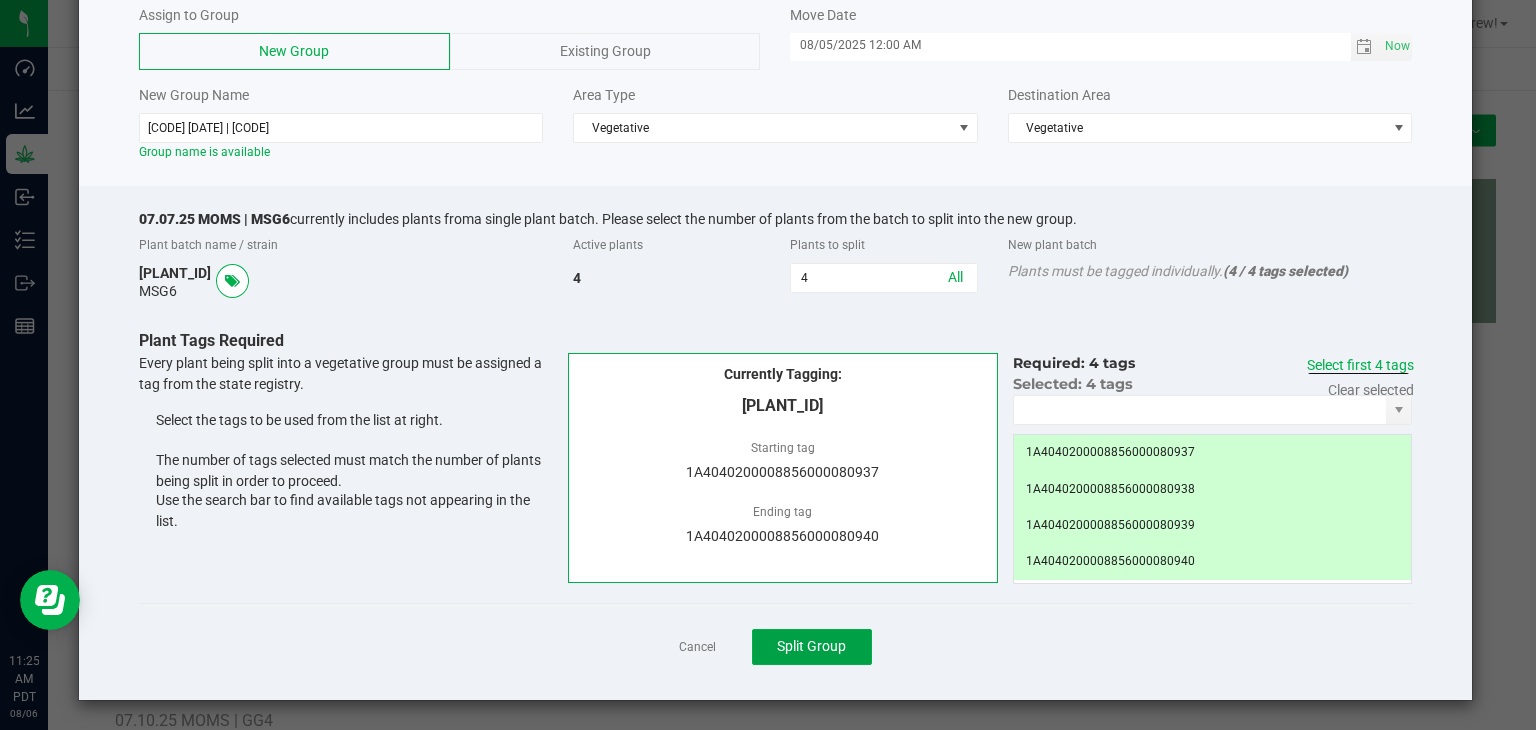 drag, startPoint x: 810, startPoint y: 645, endPoint x: 799, endPoint y: 625, distance: 22.825424 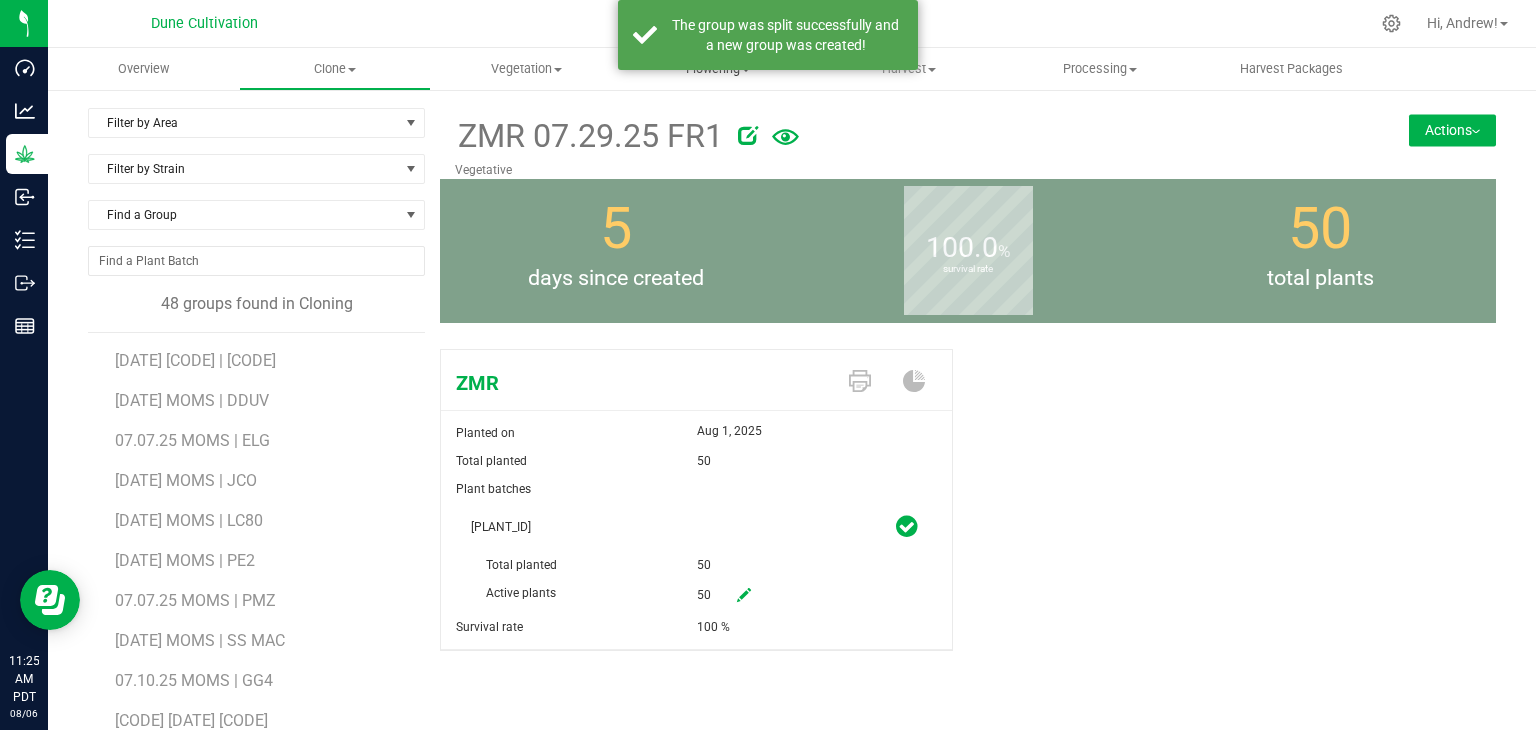 click on "Flowering" at bounding box center [717, 69] 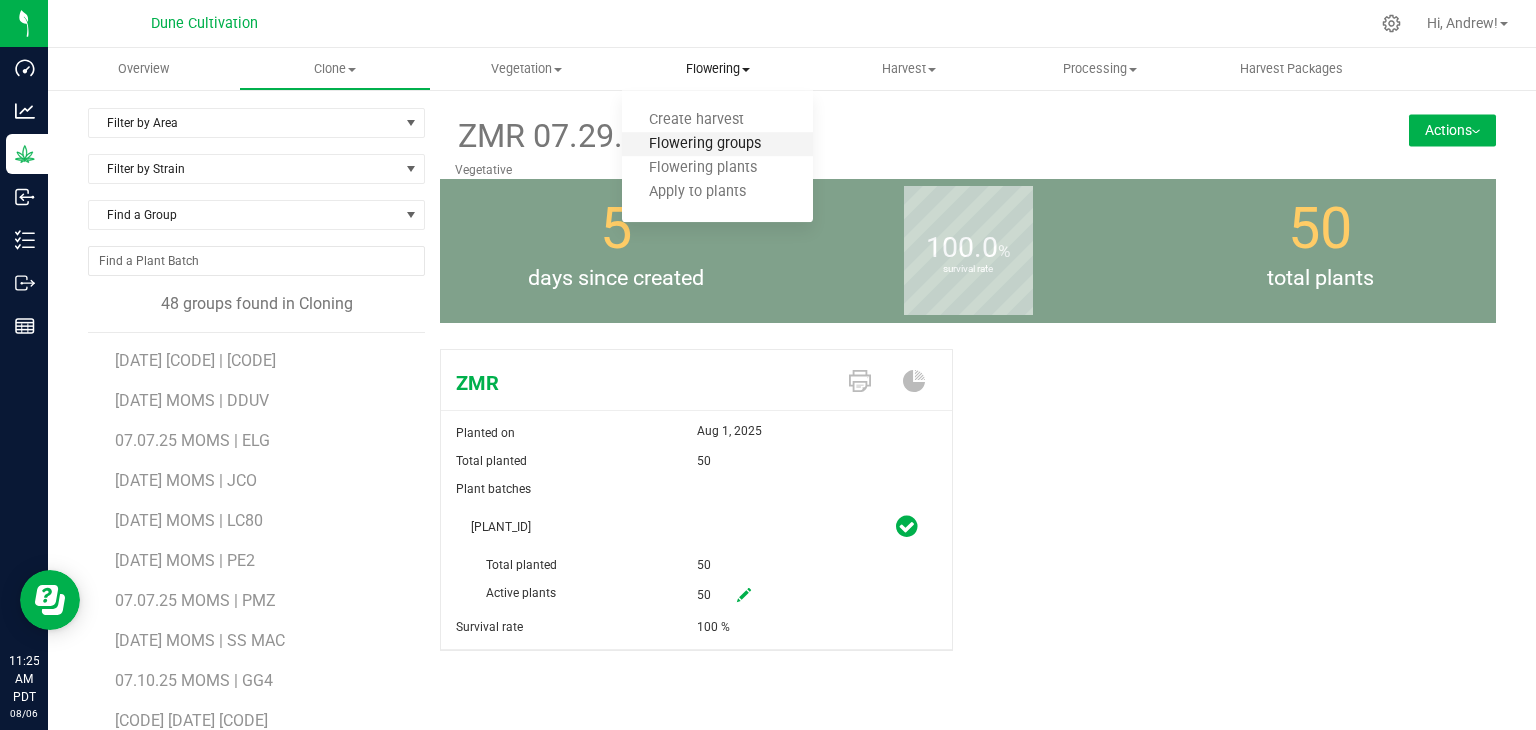 click on "Flowering groups" at bounding box center (705, 144) 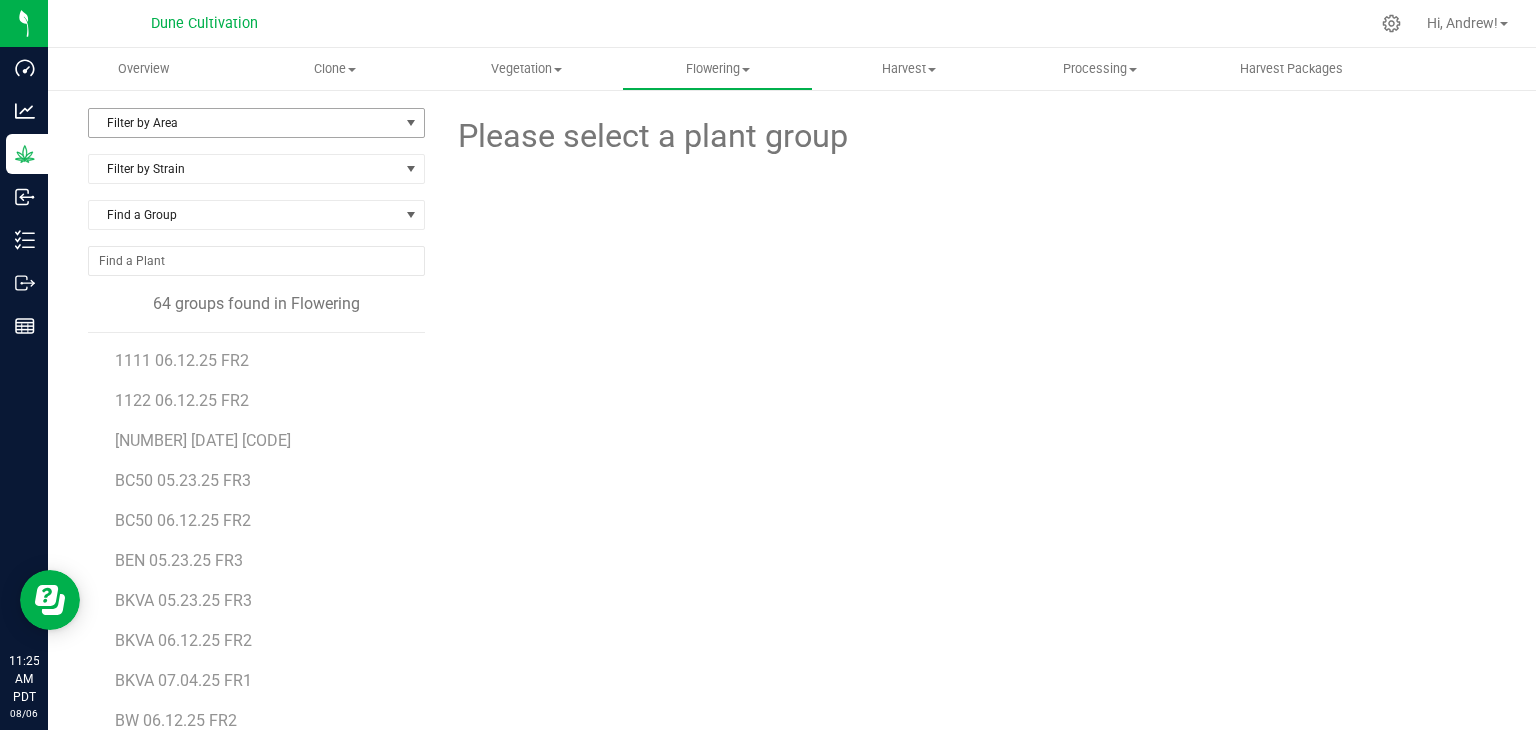 click on "Filter by Area" at bounding box center (244, 123) 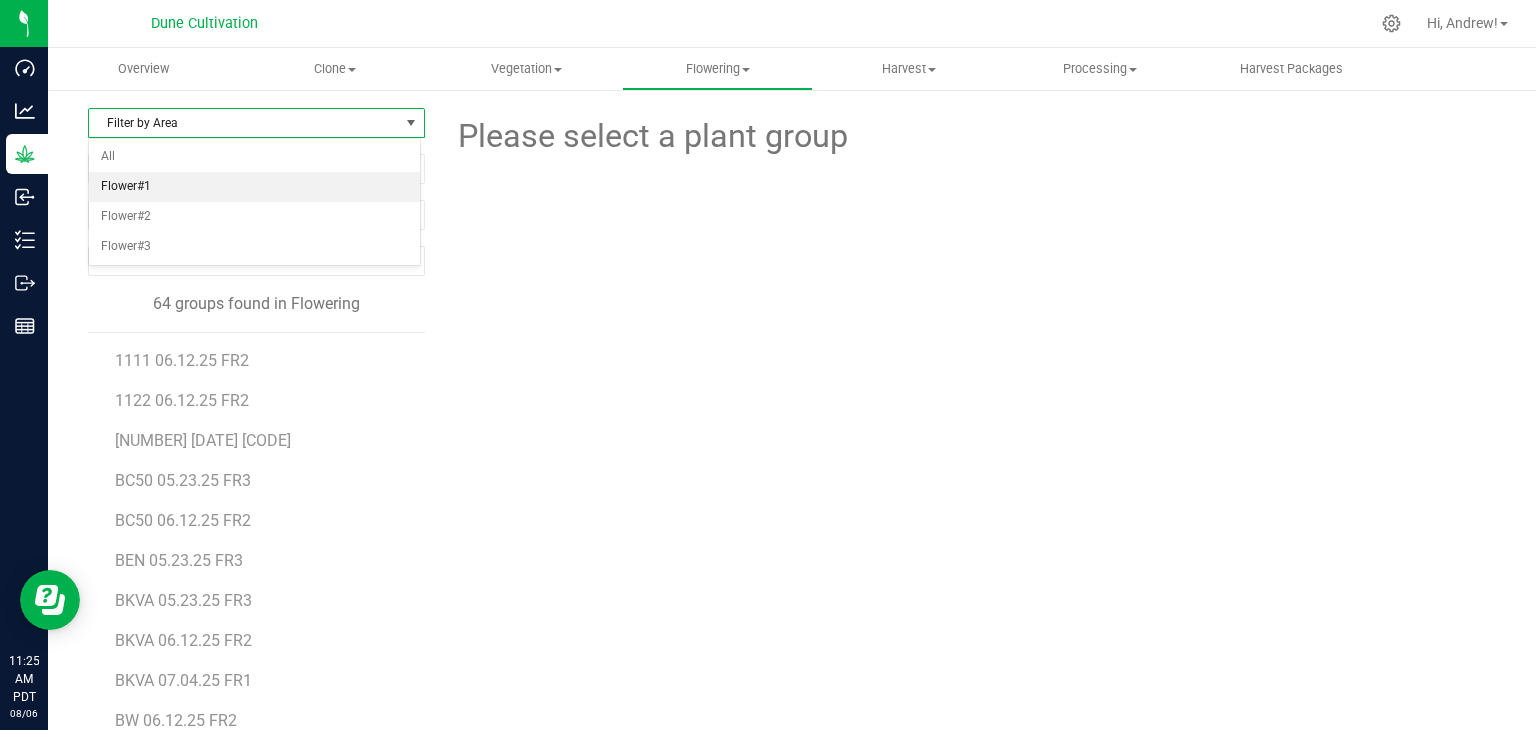 click on "Flower#1" at bounding box center [254, 187] 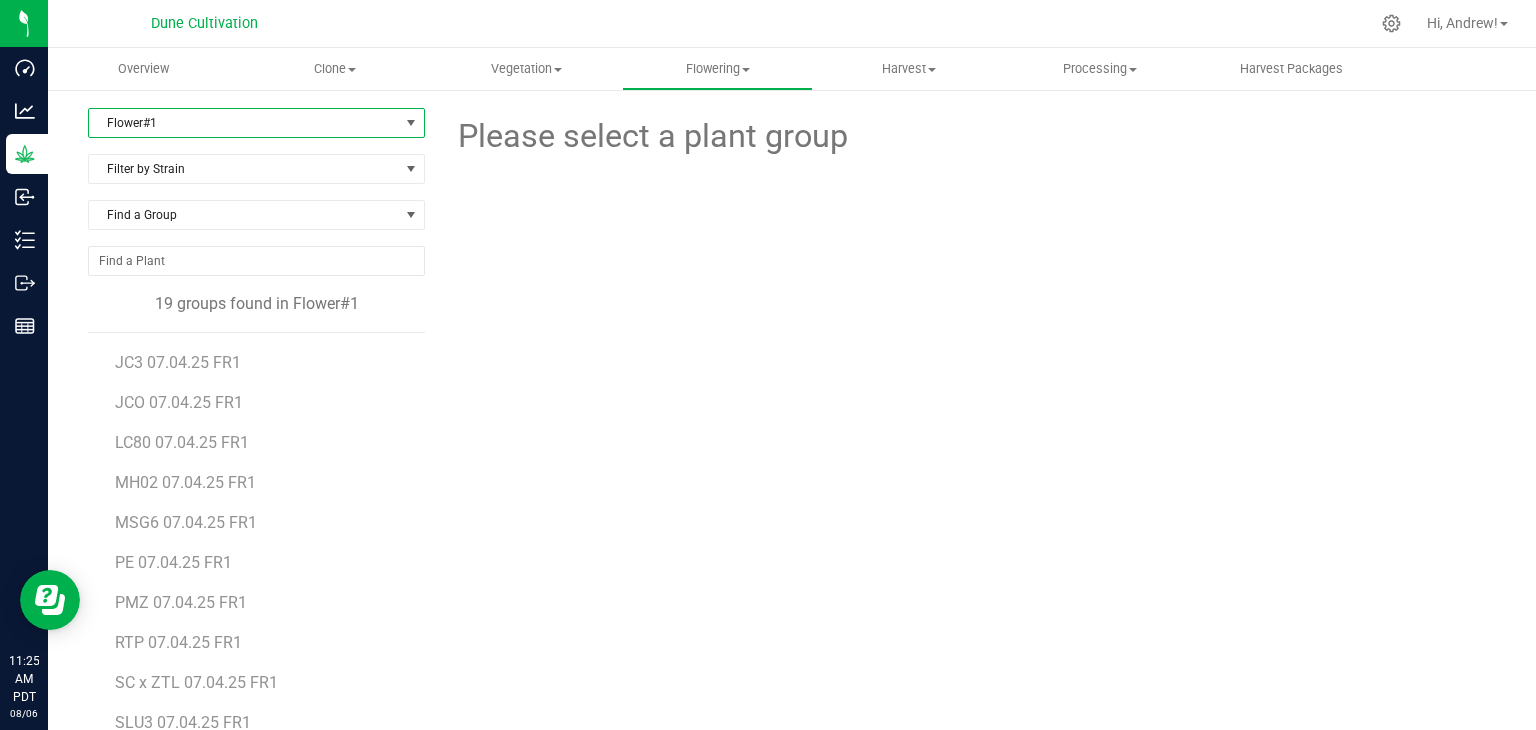 scroll, scrollTop: 276, scrollLeft: 0, axis: vertical 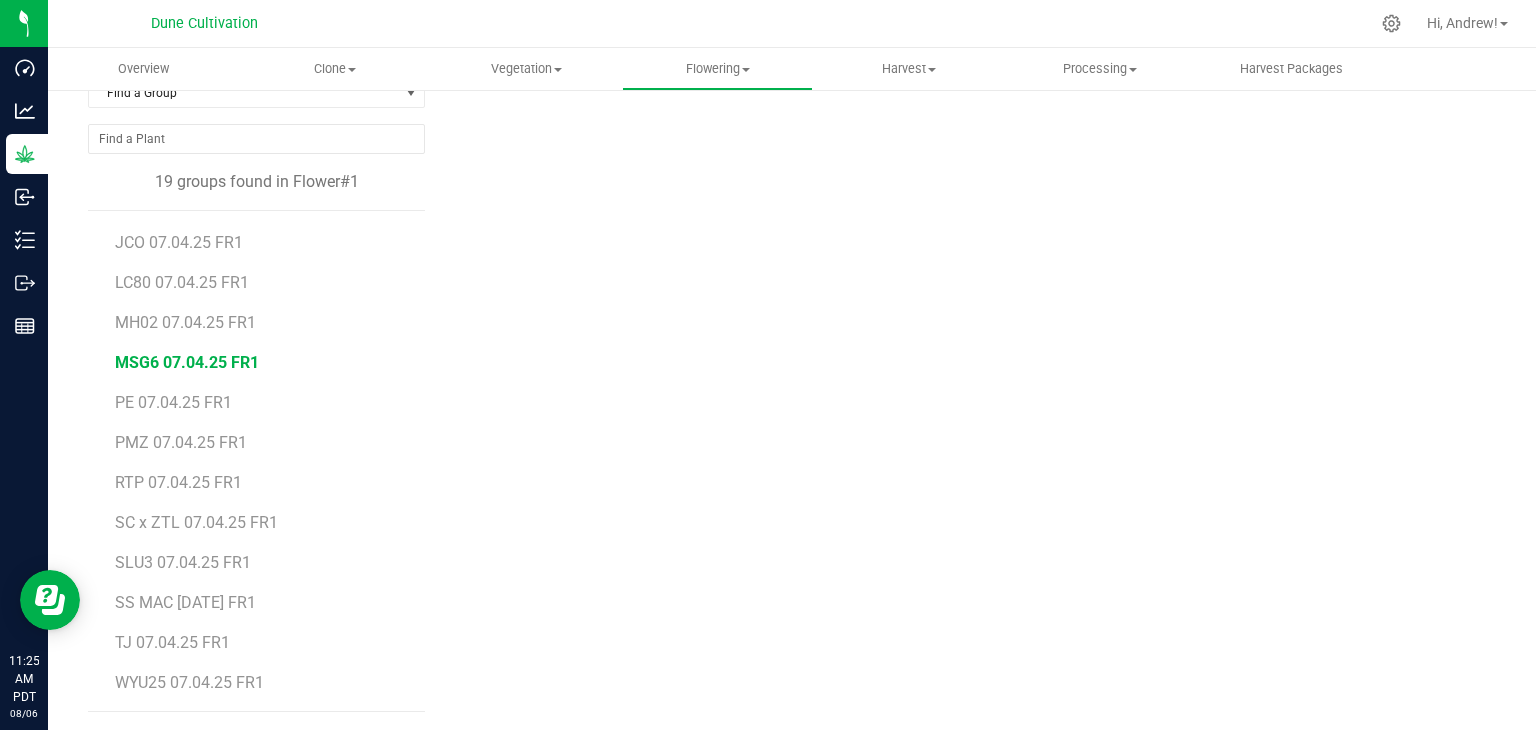 click on "MSG6 07.04.25 FR1" at bounding box center (187, 362) 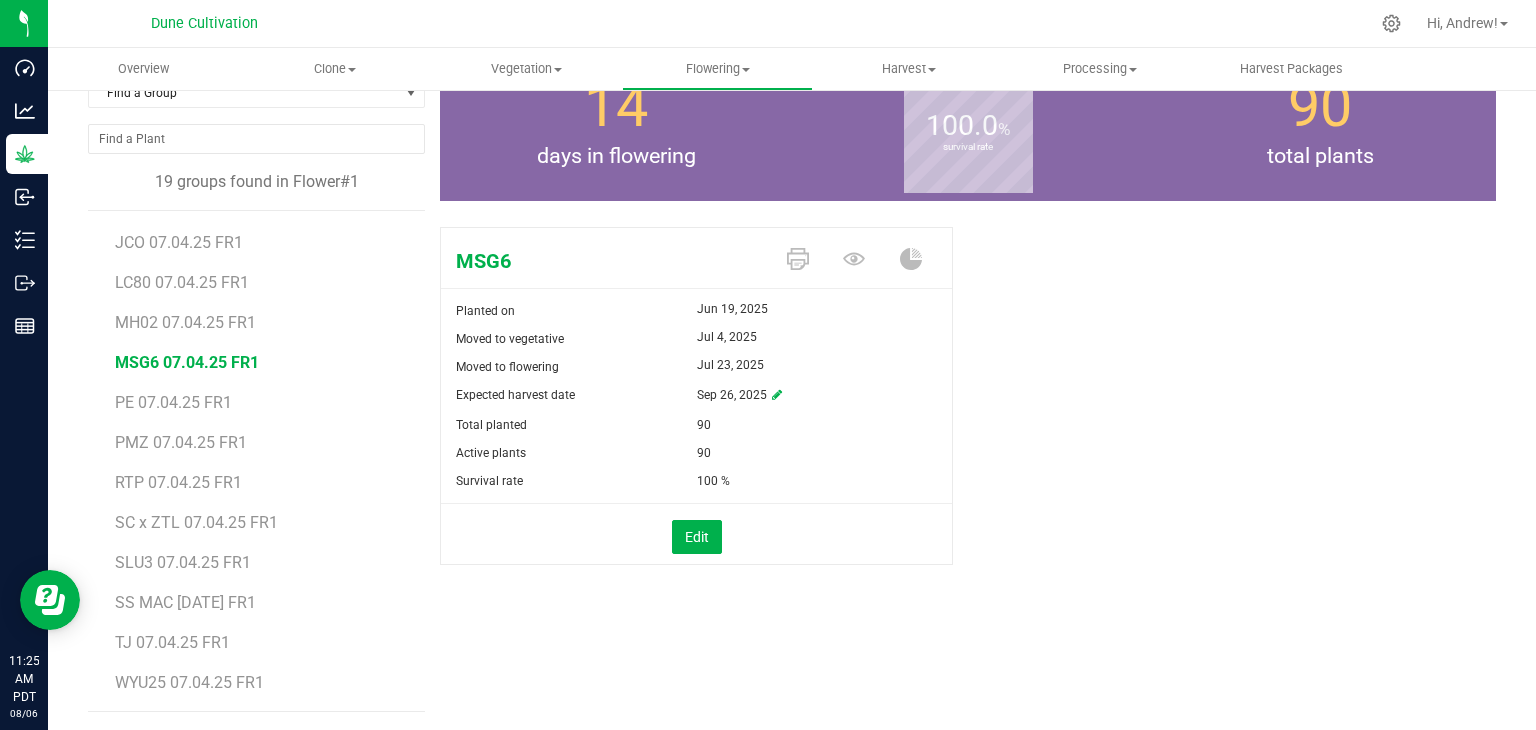 scroll, scrollTop: 0, scrollLeft: 0, axis: both 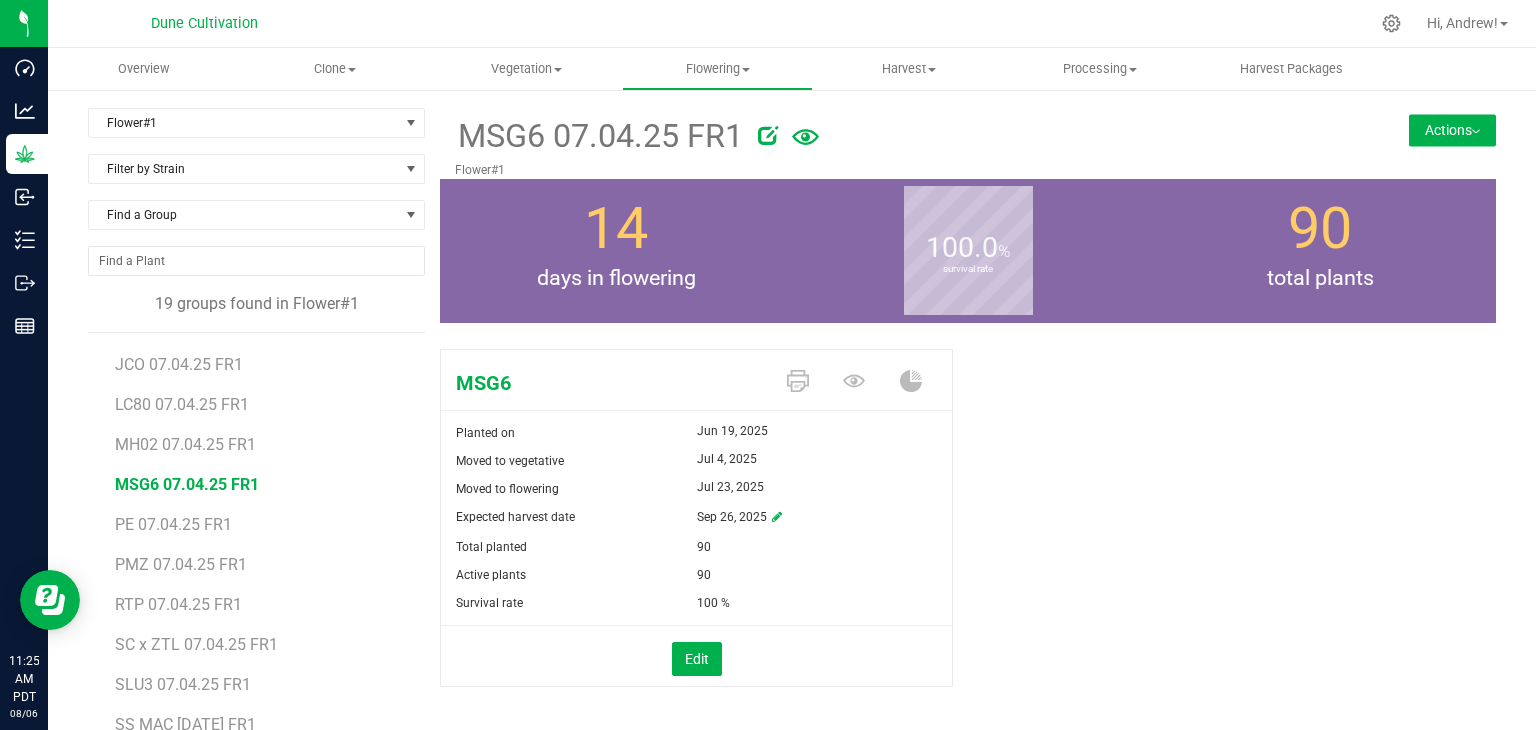 click on "Actions" at bounding box center [1452, 130] 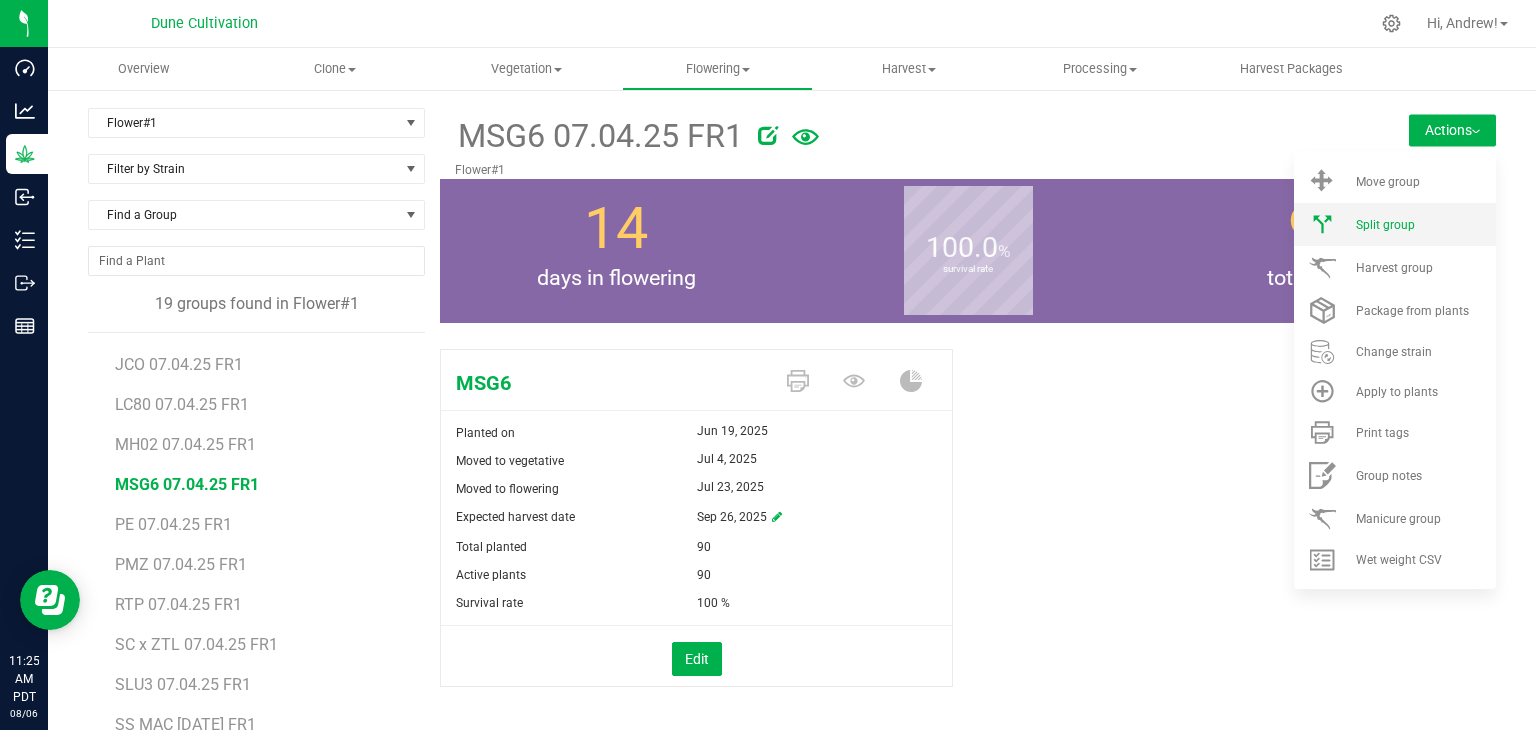 click on "Split group" at bounding box center (1395, 224) 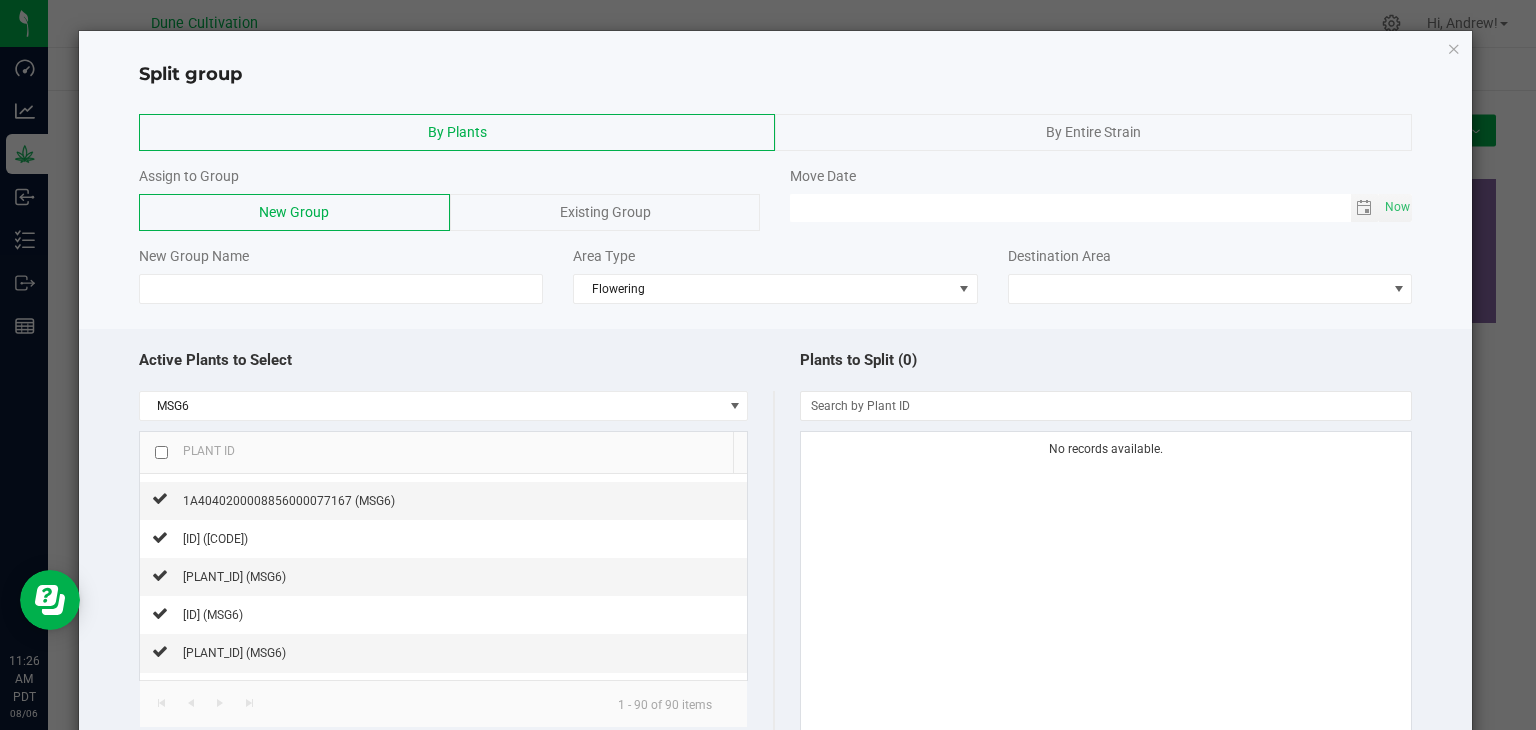 scroll, scrollTop: 2700, scrollLeft: 0, axis: vertical 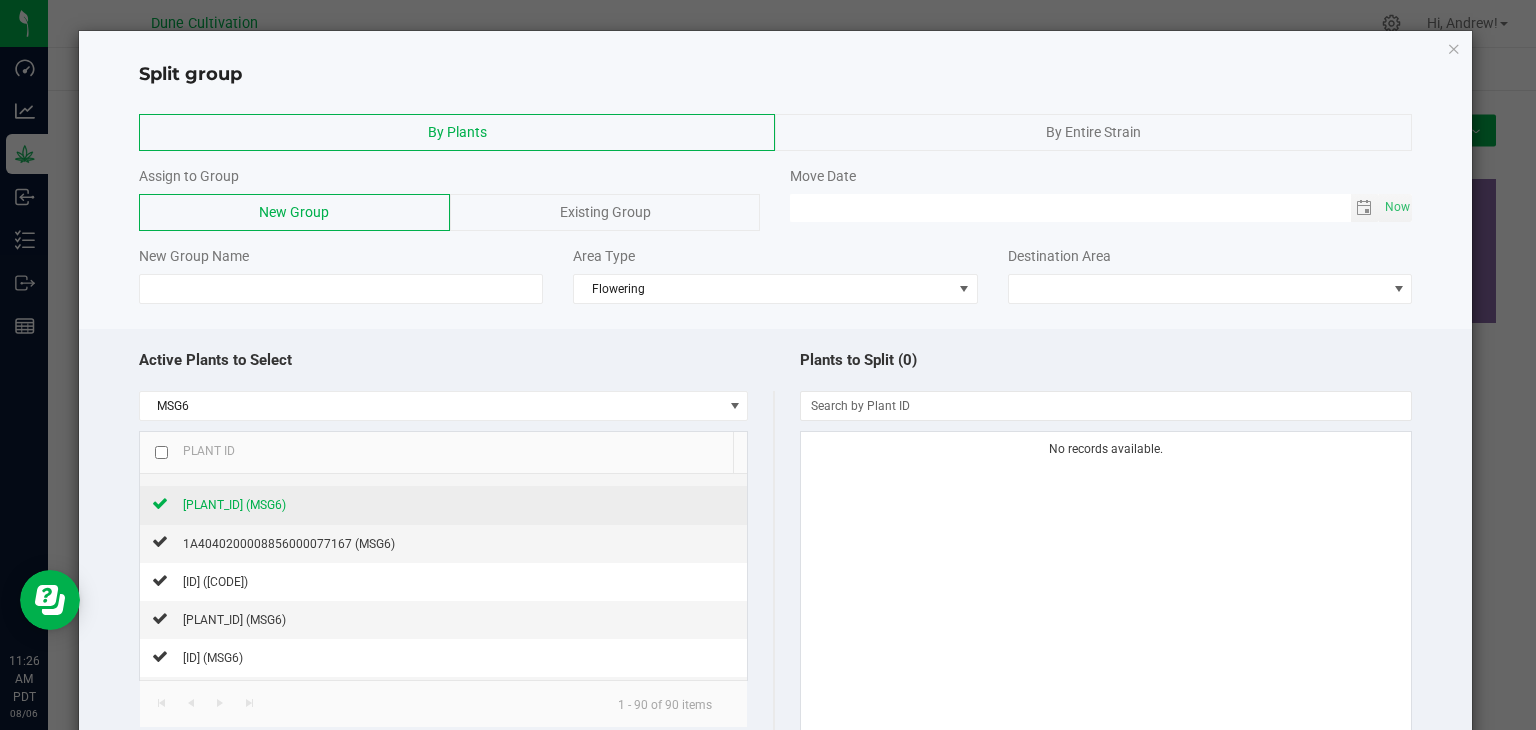 click on "[PLANT_ID] (MSG6)" 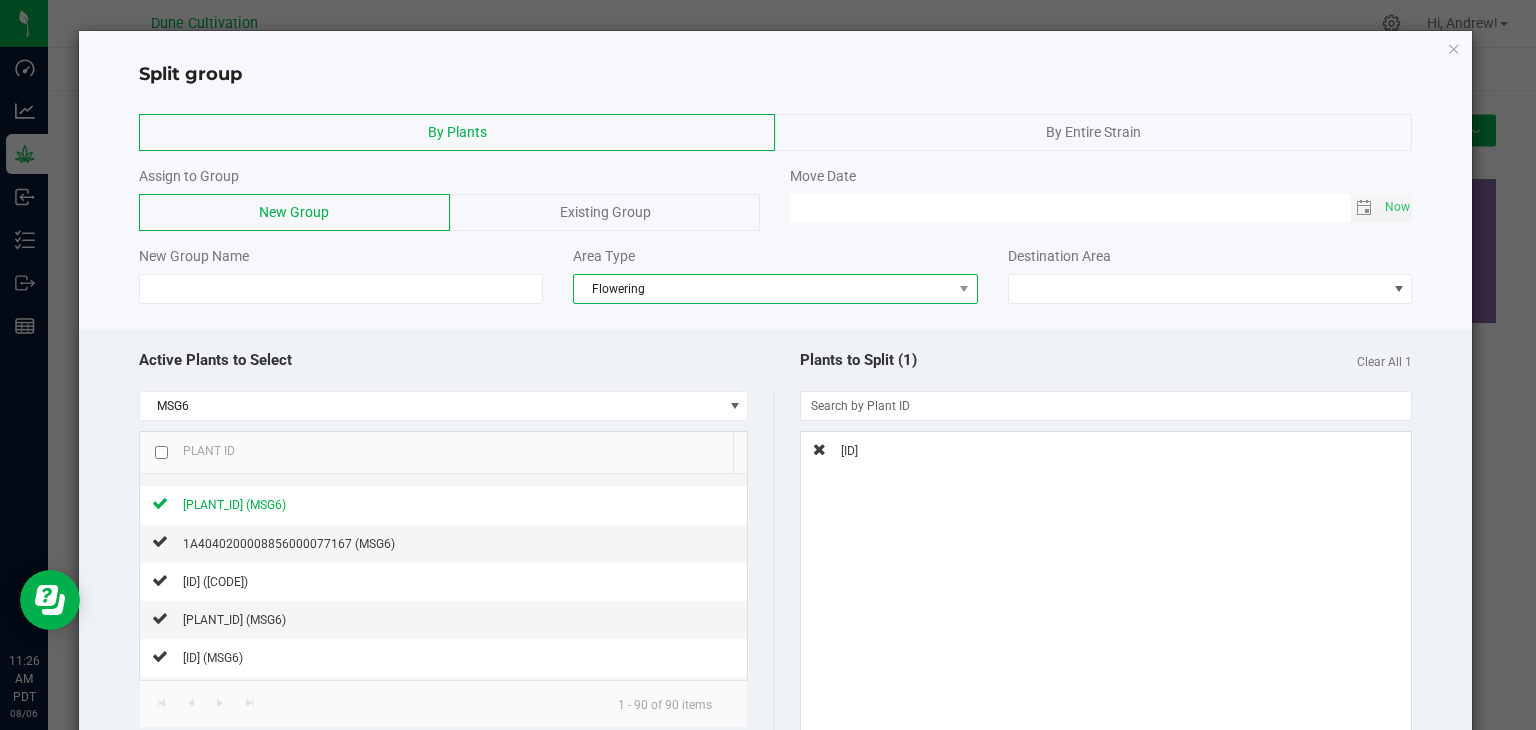 click on "Flowering" at bounding box center (763, 289) 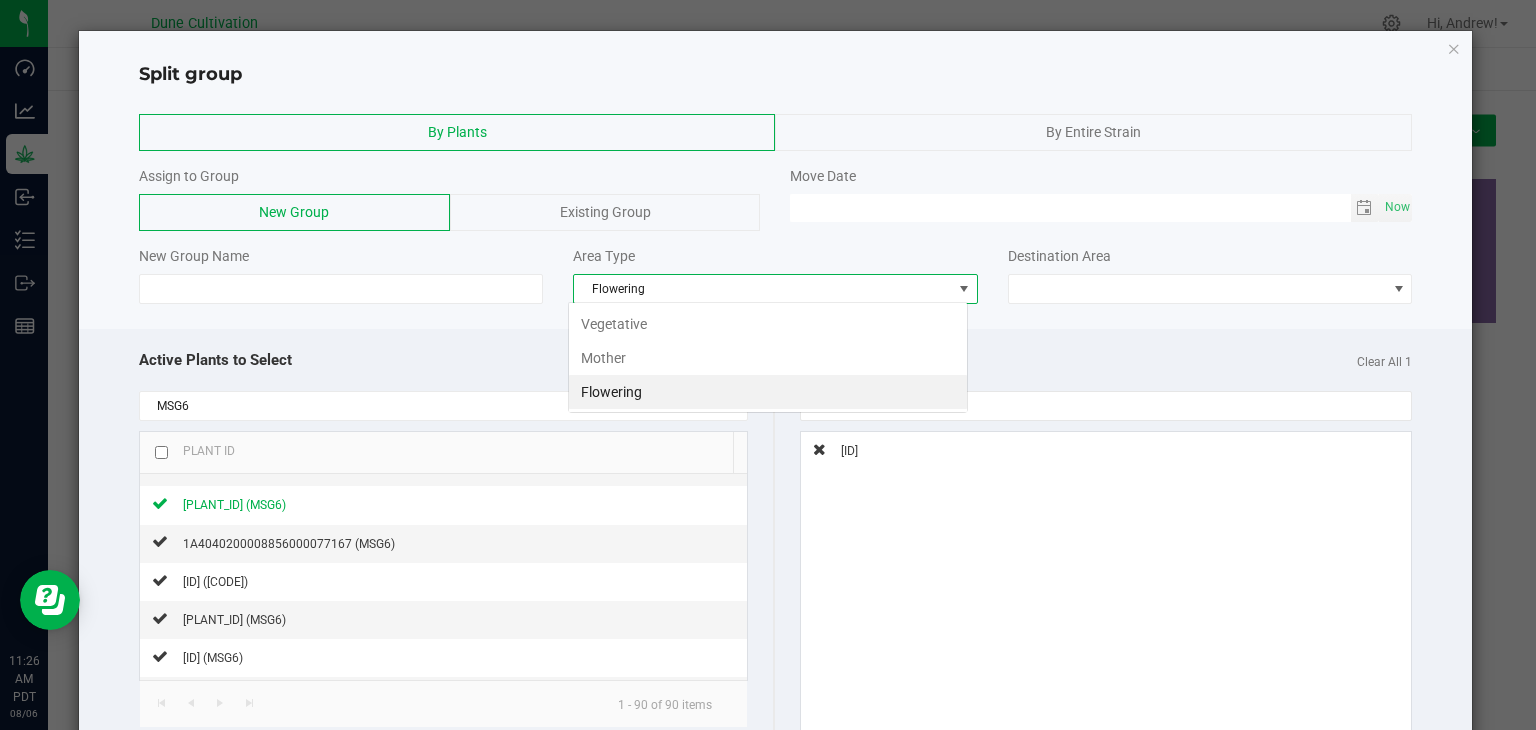 scroll, scrollTop: 99970, scrollLeft: 99600, axis: both 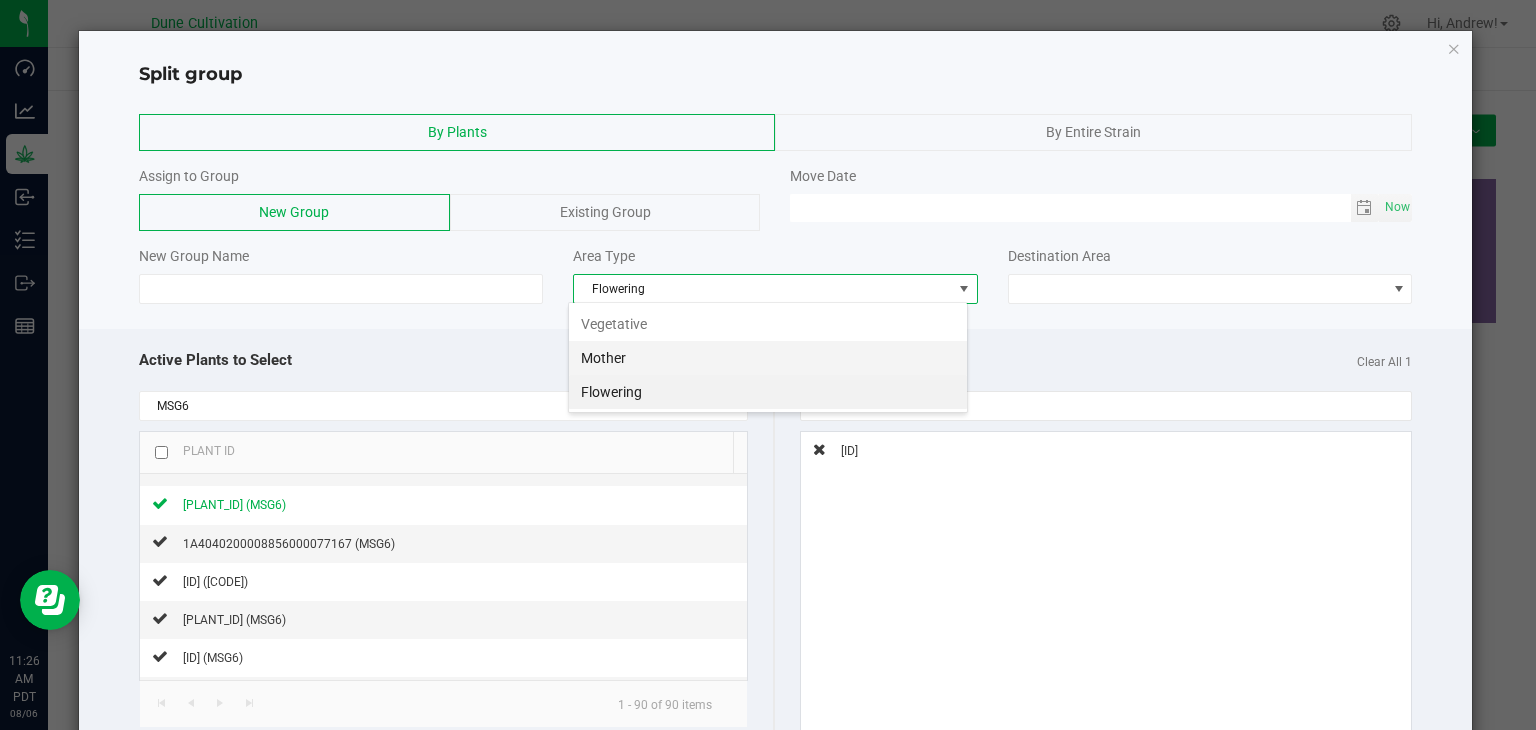 click on "Mother" at bounding box center (768, 358) 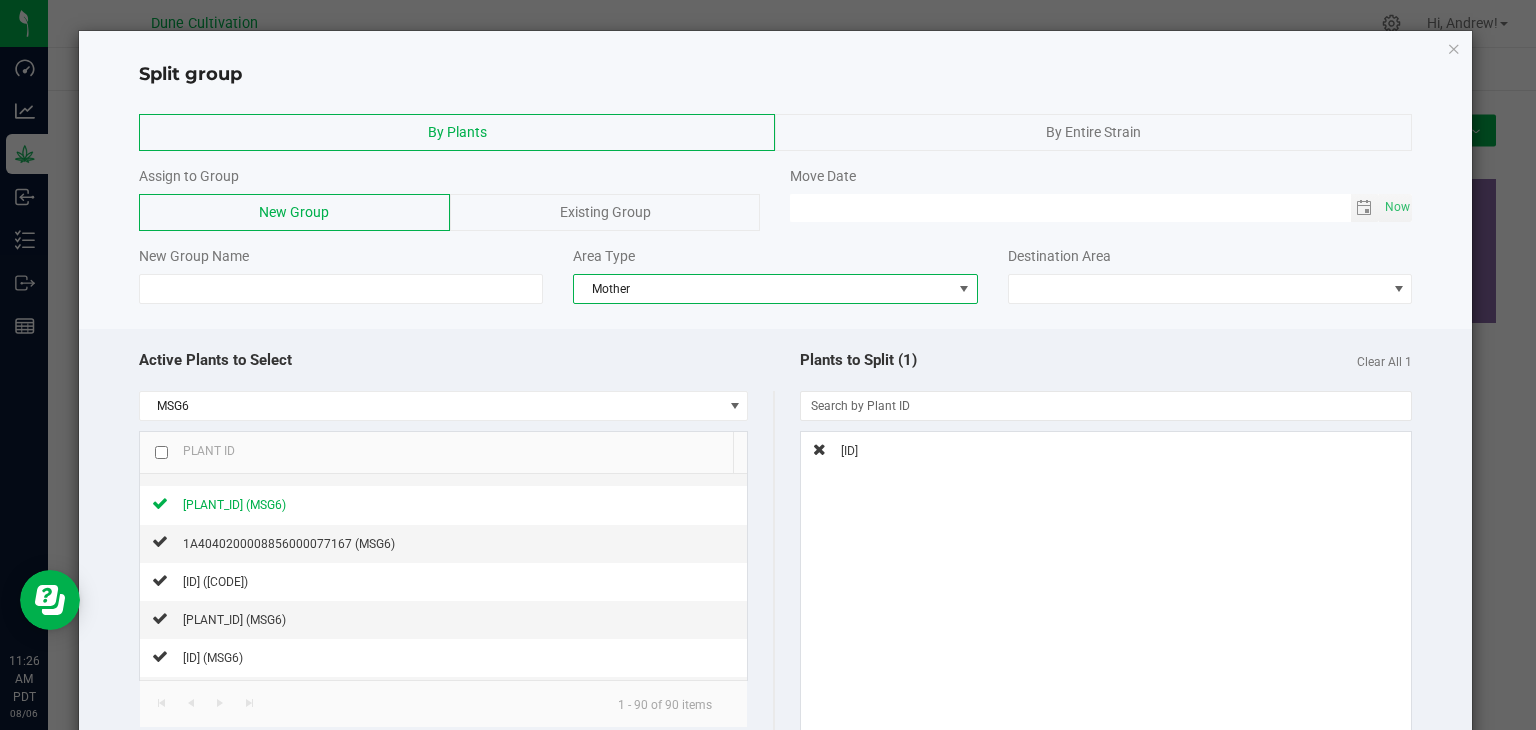 click on "Mother" at bounding box center [763, 289] 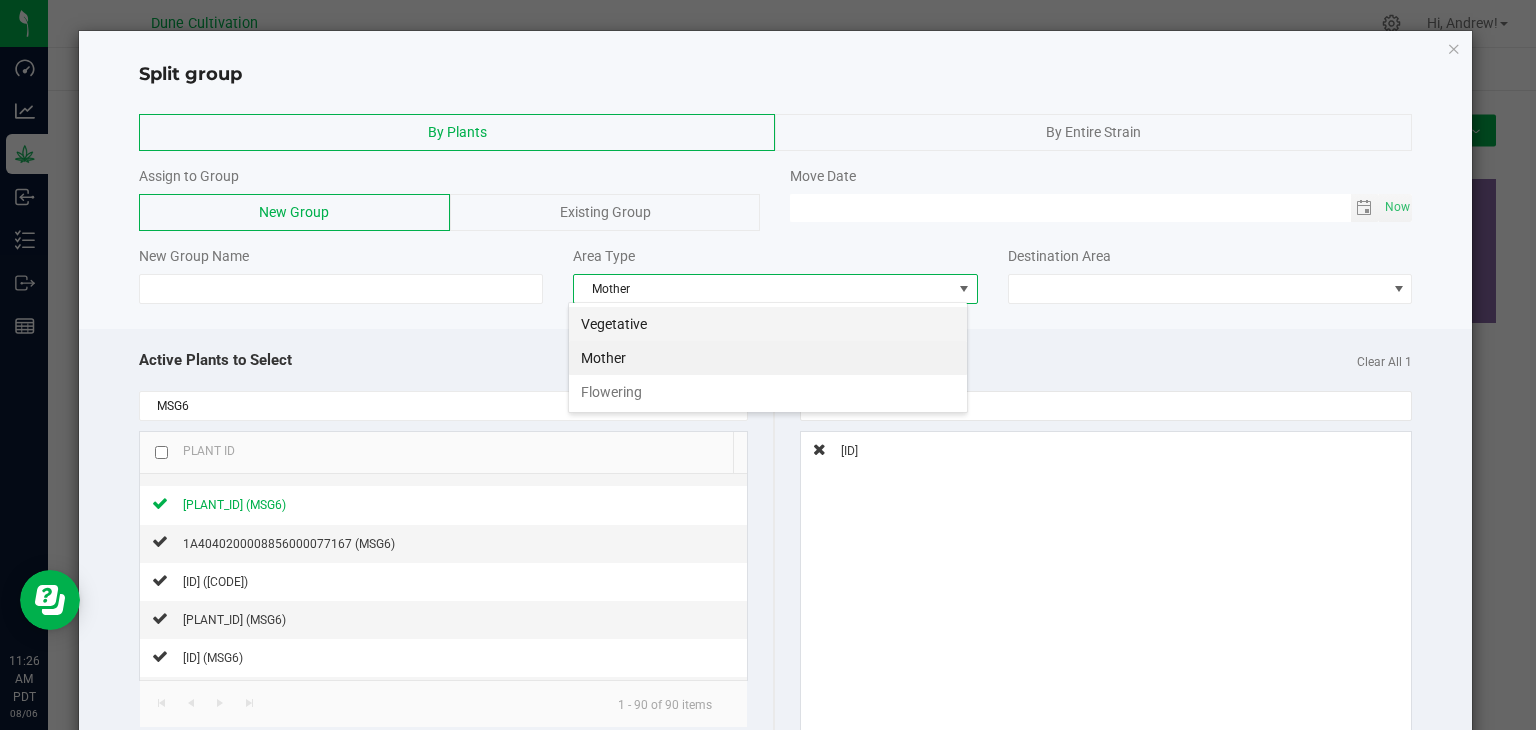 scroll, scrollTop: 99970, scrollLeft: 99600, axis: both 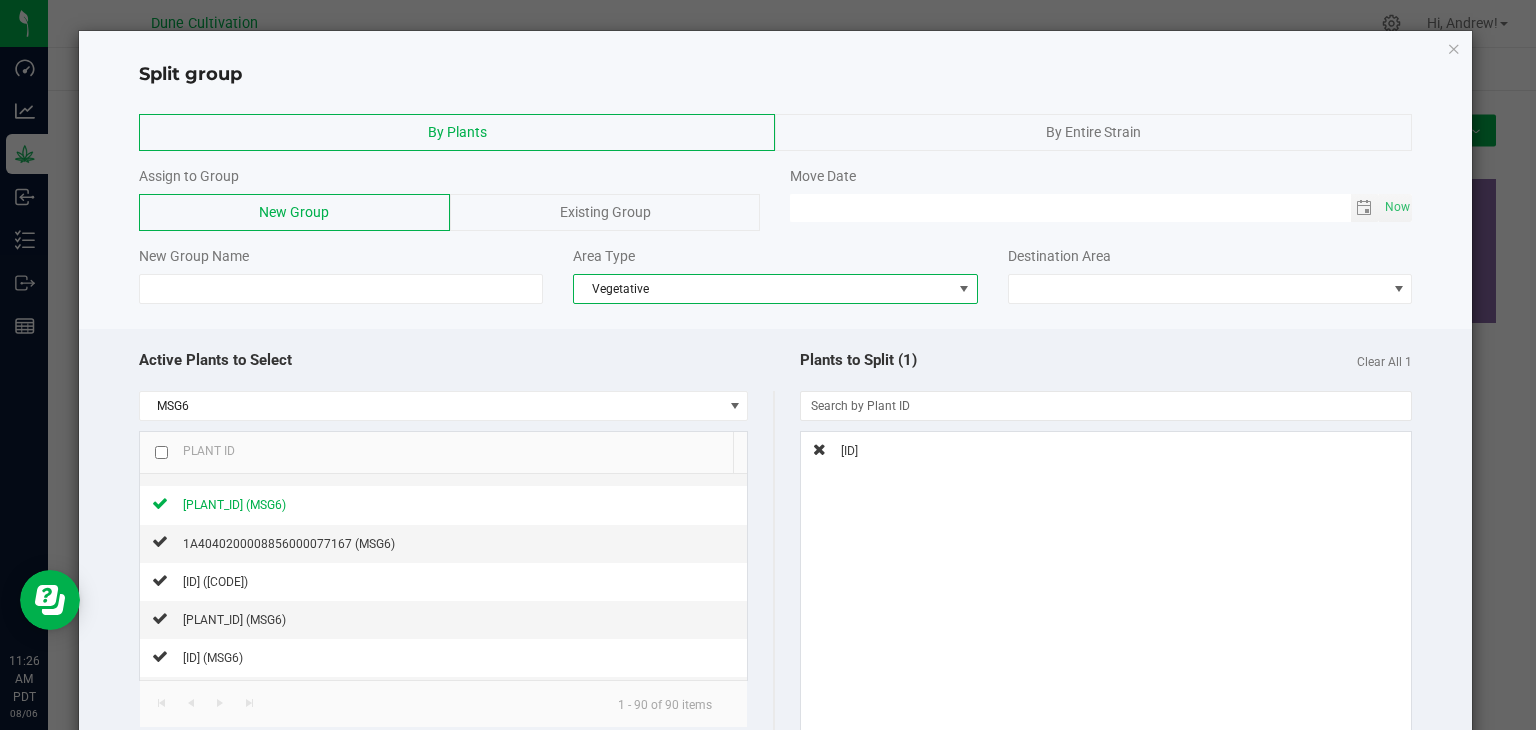 click on "Existing Group" 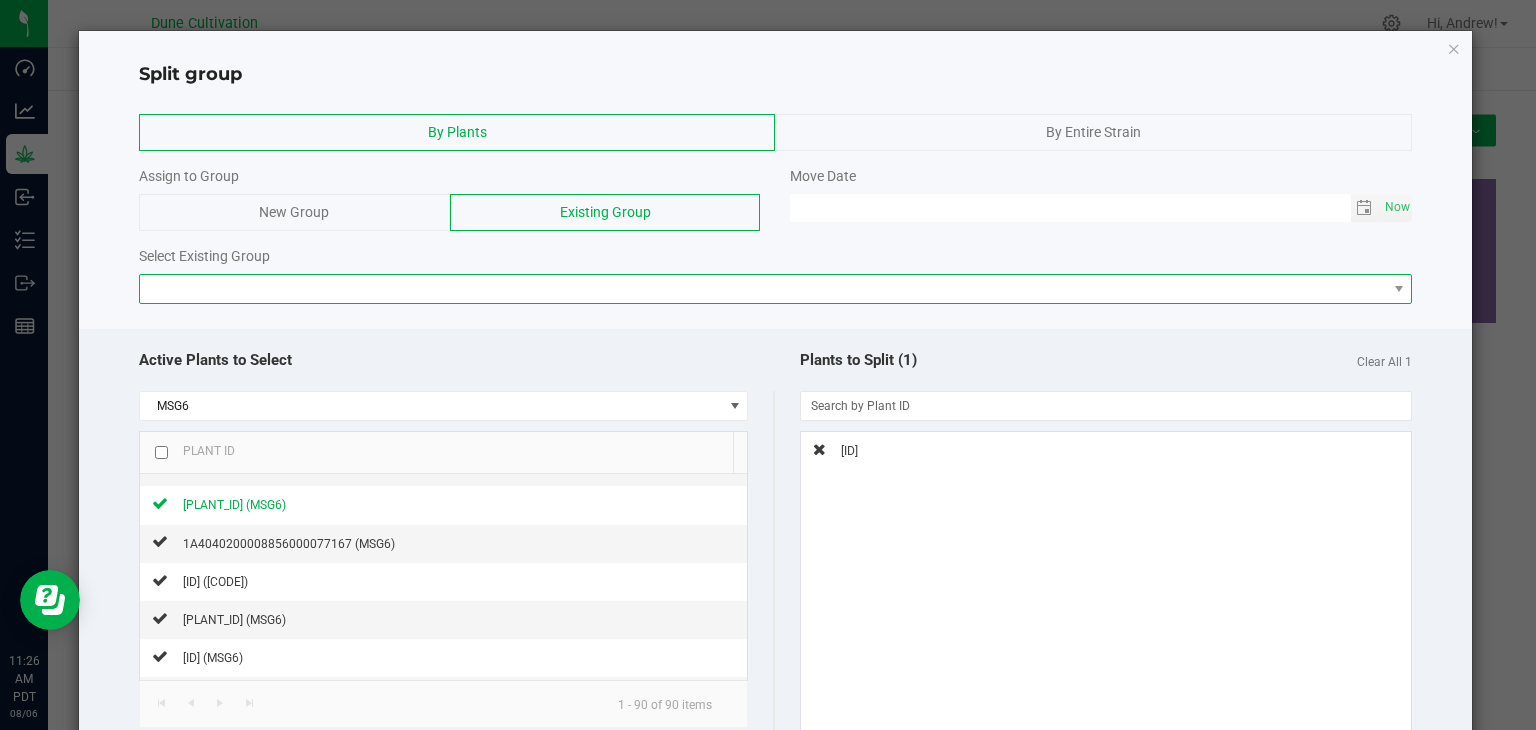 click at bounding box center [763, 289] 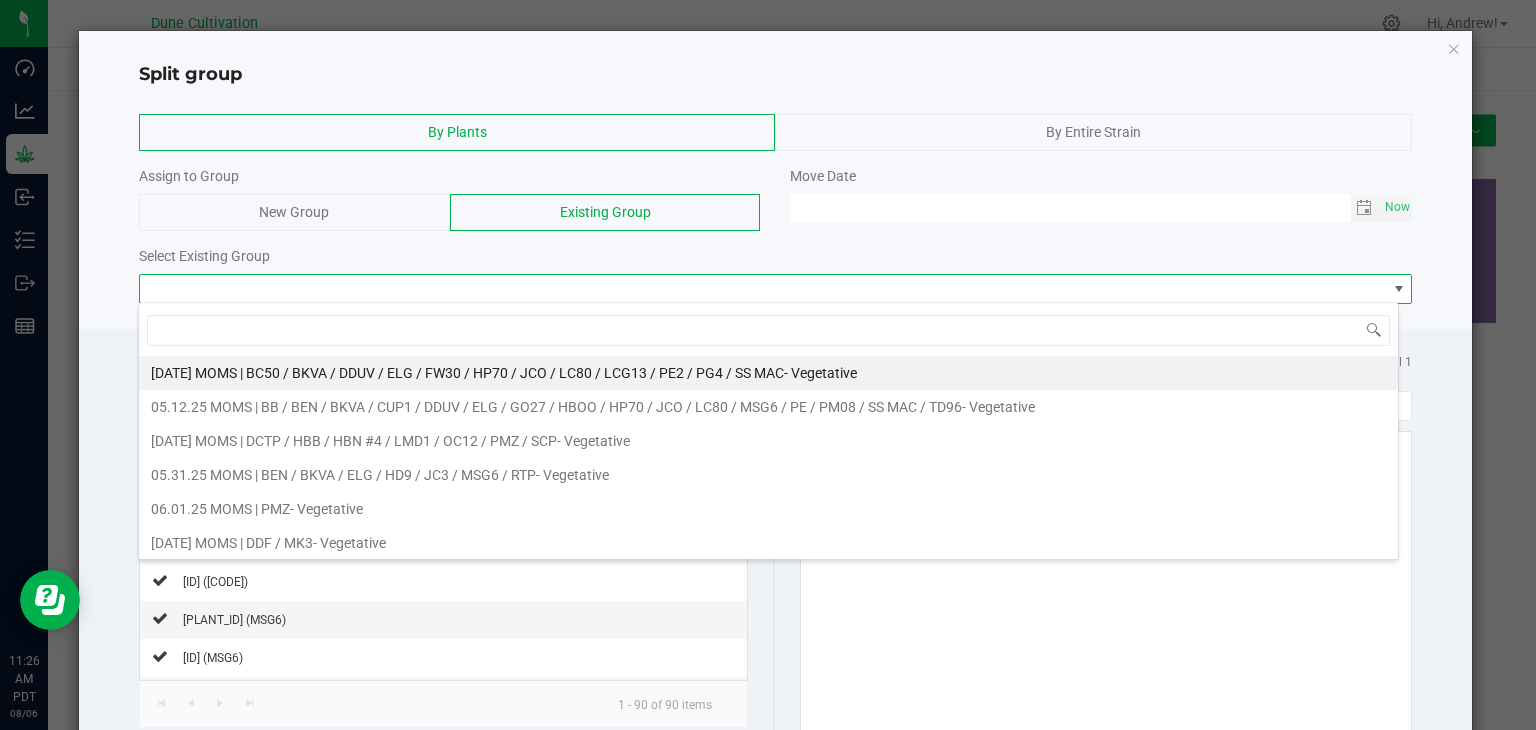 scroll, scrollTop: 99970, scrollLeft: 98739, axis: both 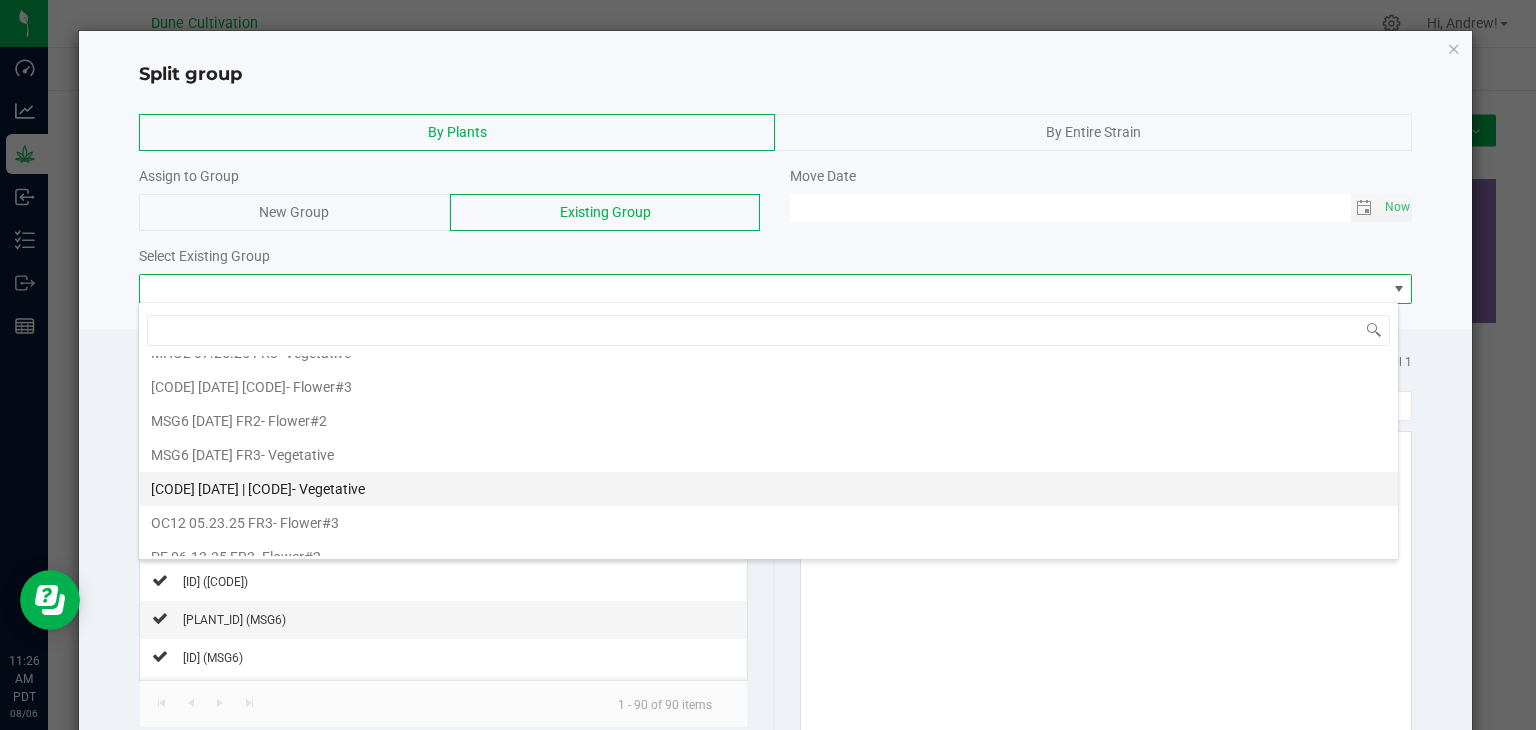 click on "- Vegetative" at bounding box center [328, 489] 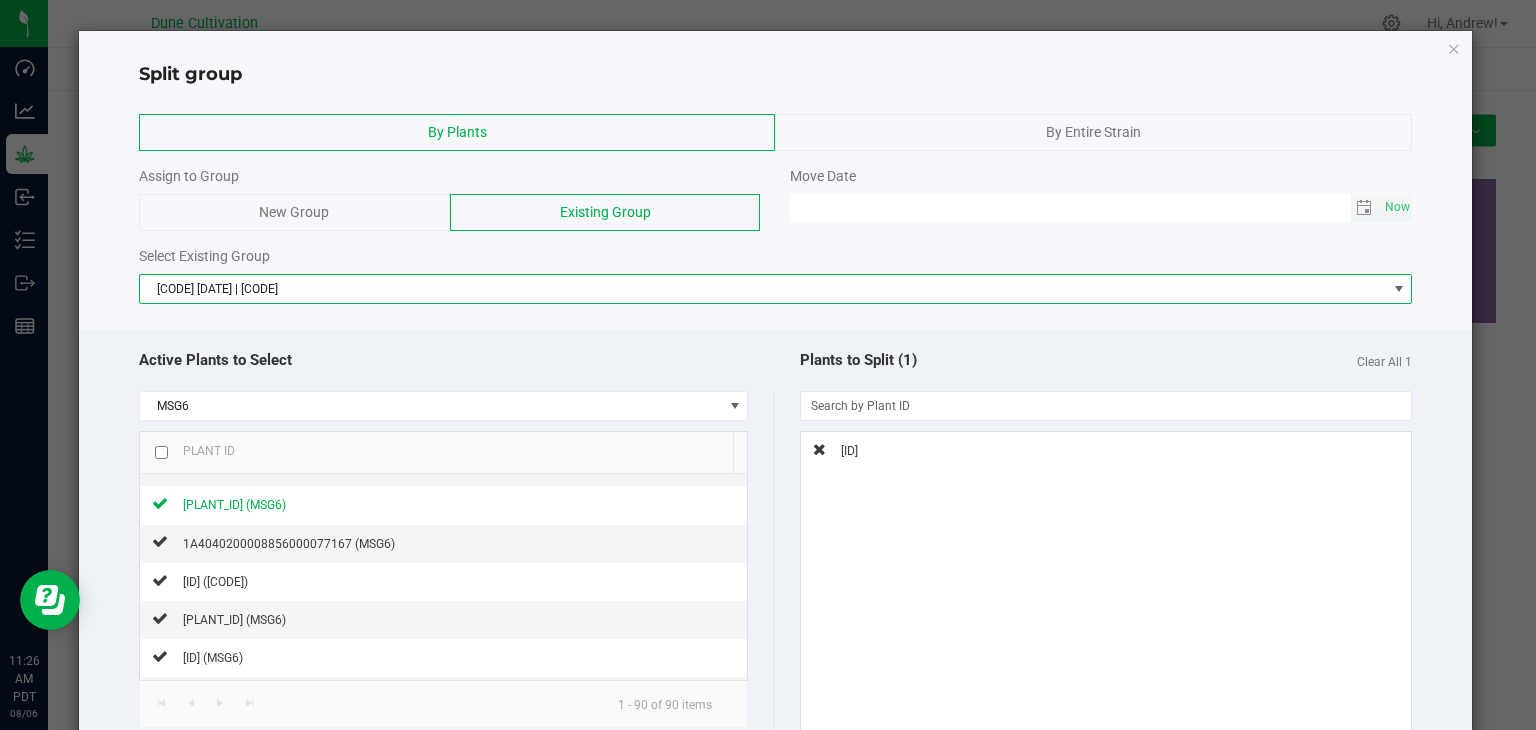 type on "MM/dd/yy HH:MM AM" 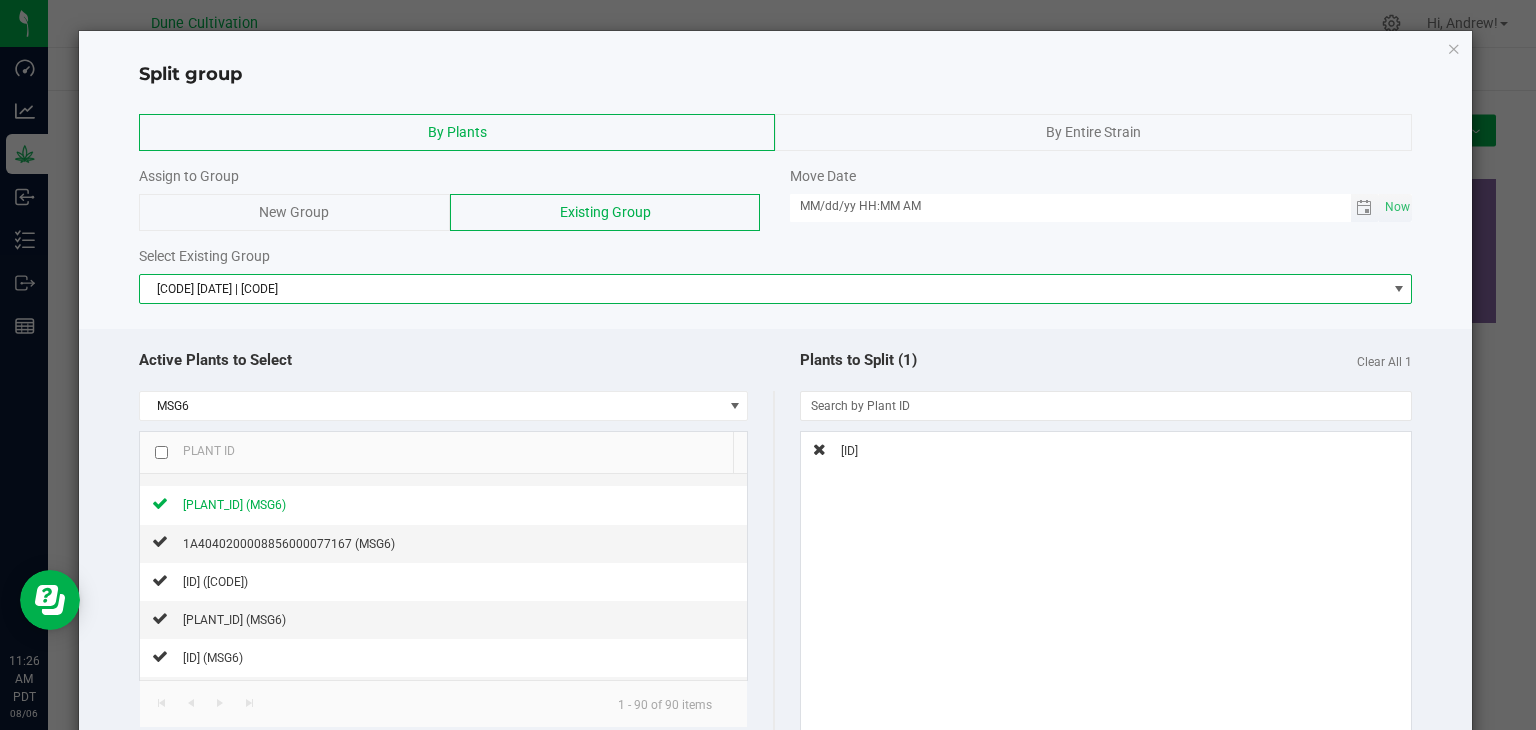 click on "MM/dd/yy HH:MM AM" at bounding box center [1070, 206] 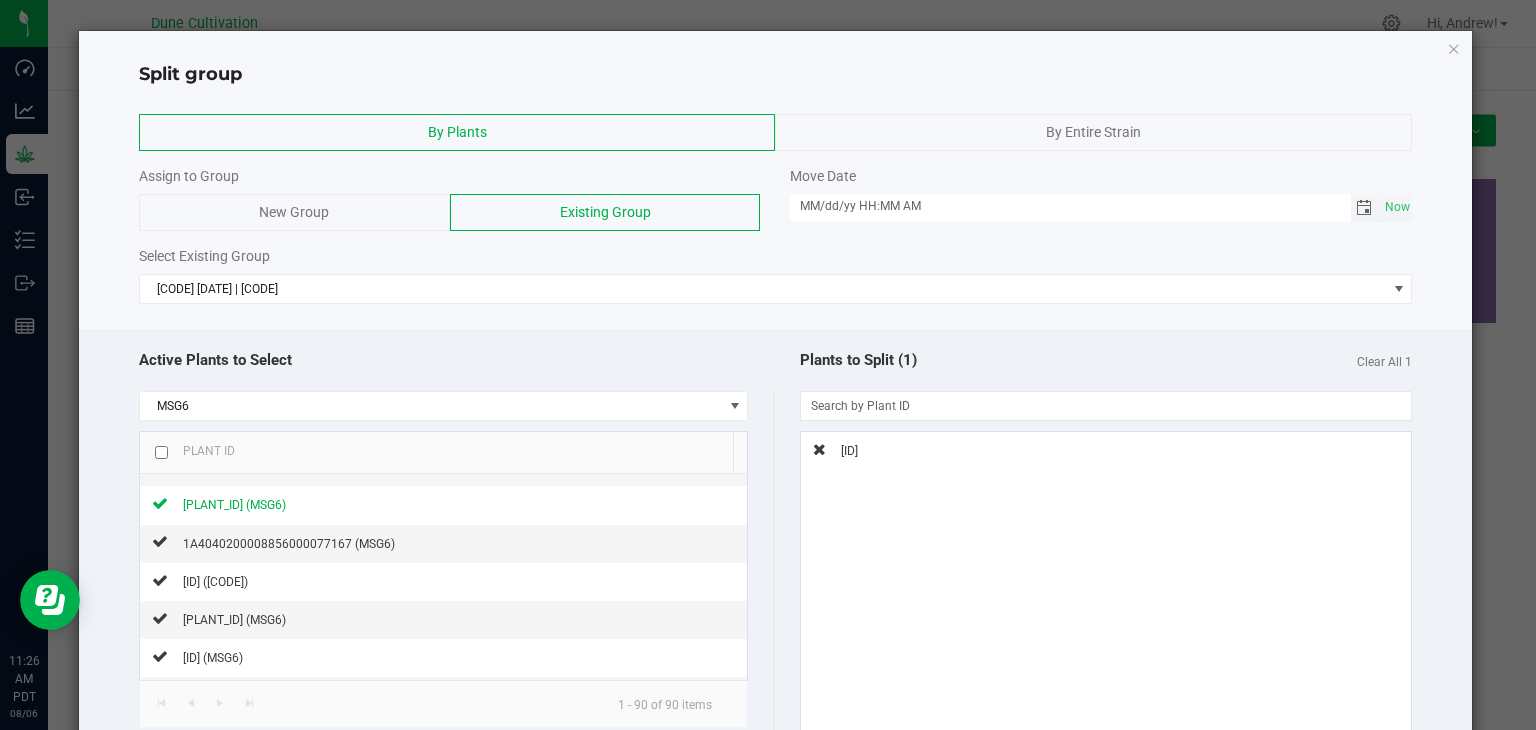 click 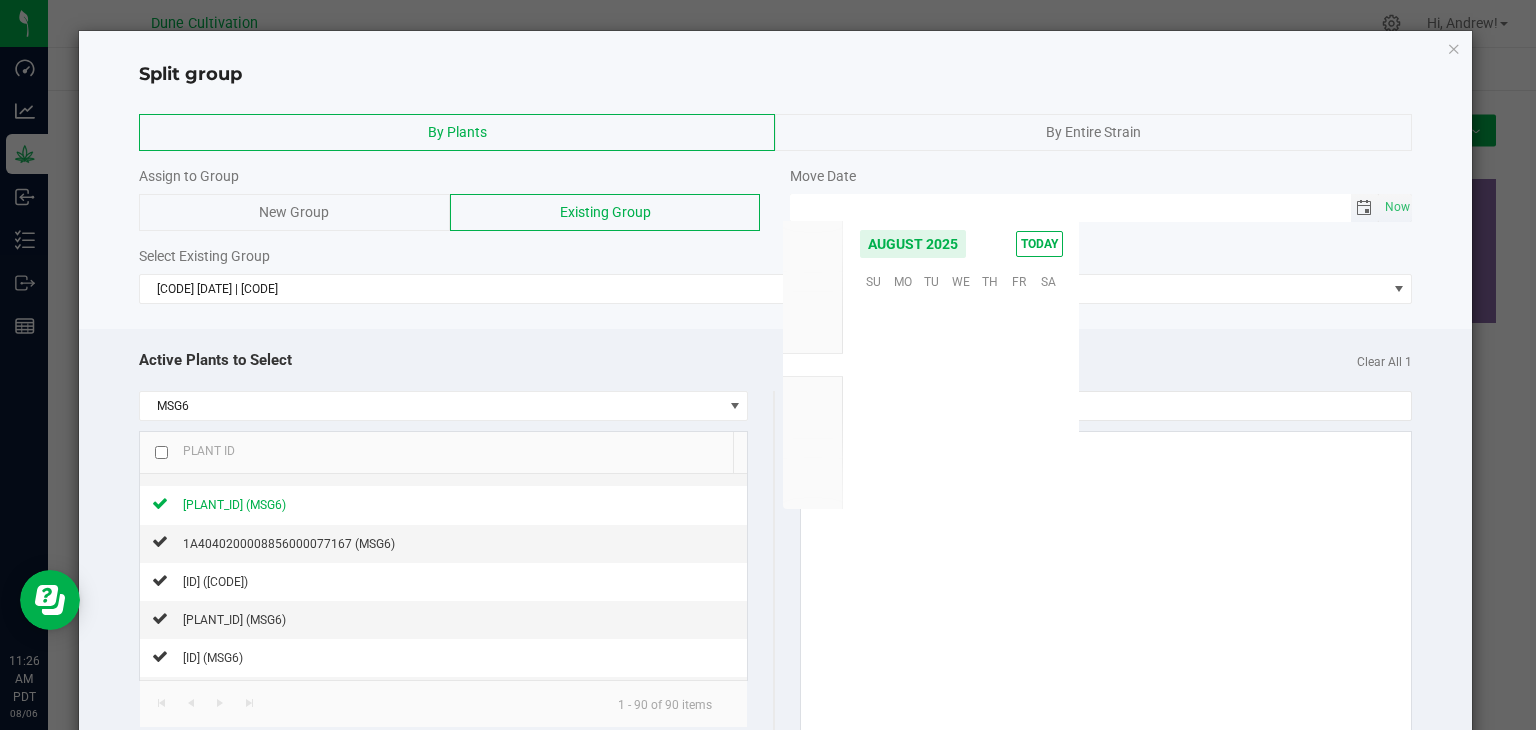 scroll, scrollTop: 36168, scrollLeft: 0, axis: vertical 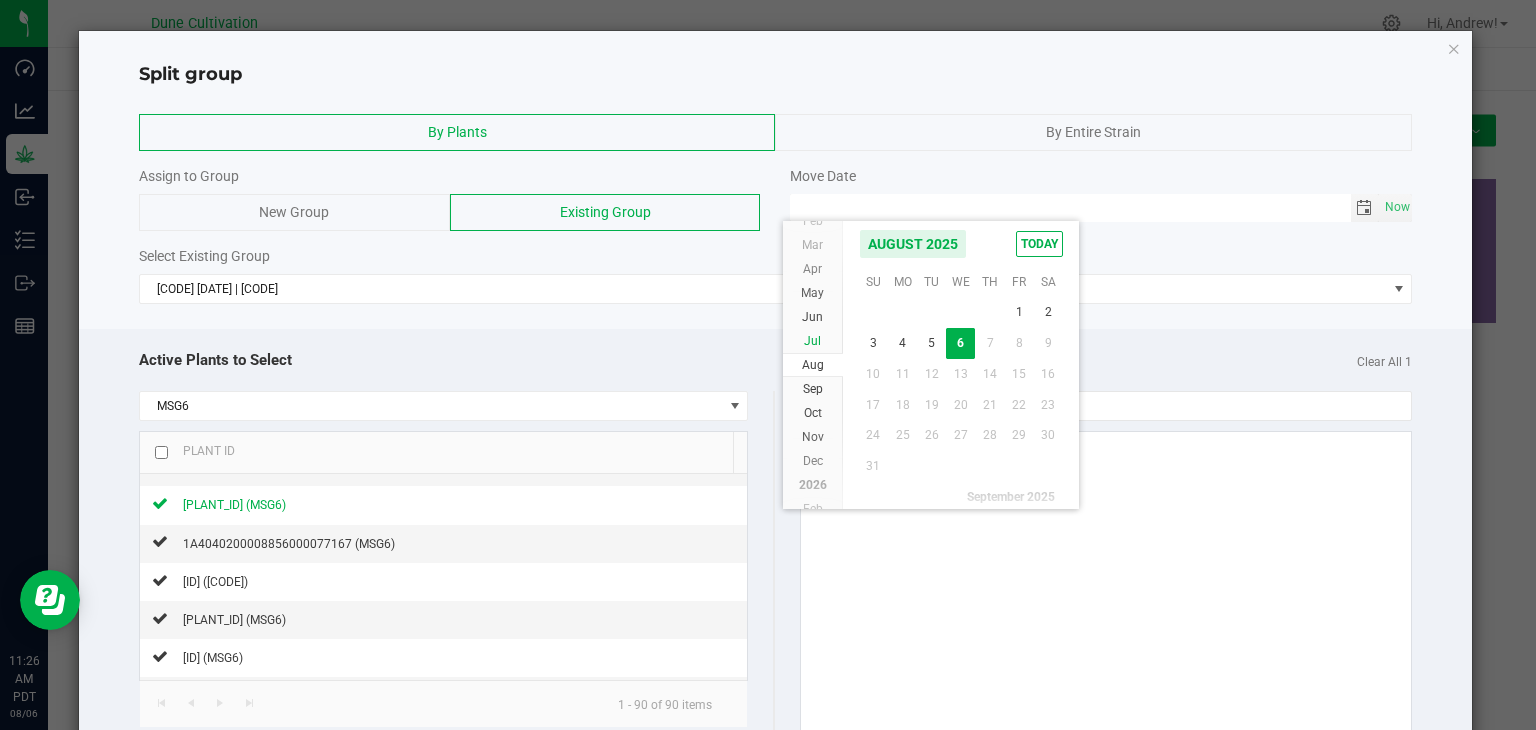 click on "Jul" at bounding box center (813, 341) 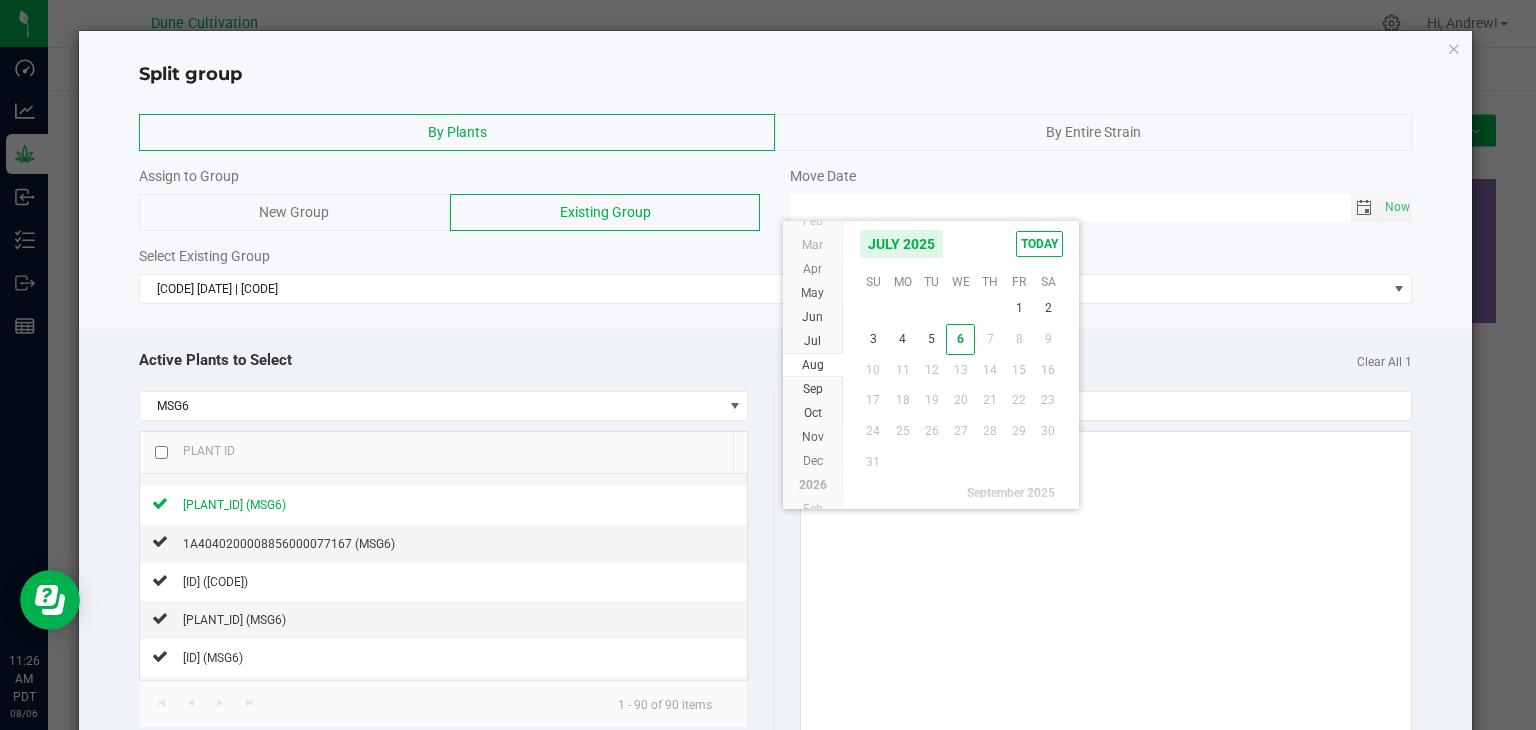 scroll, scrollTop: 36144, scrollLeft: 0, axis: vertical 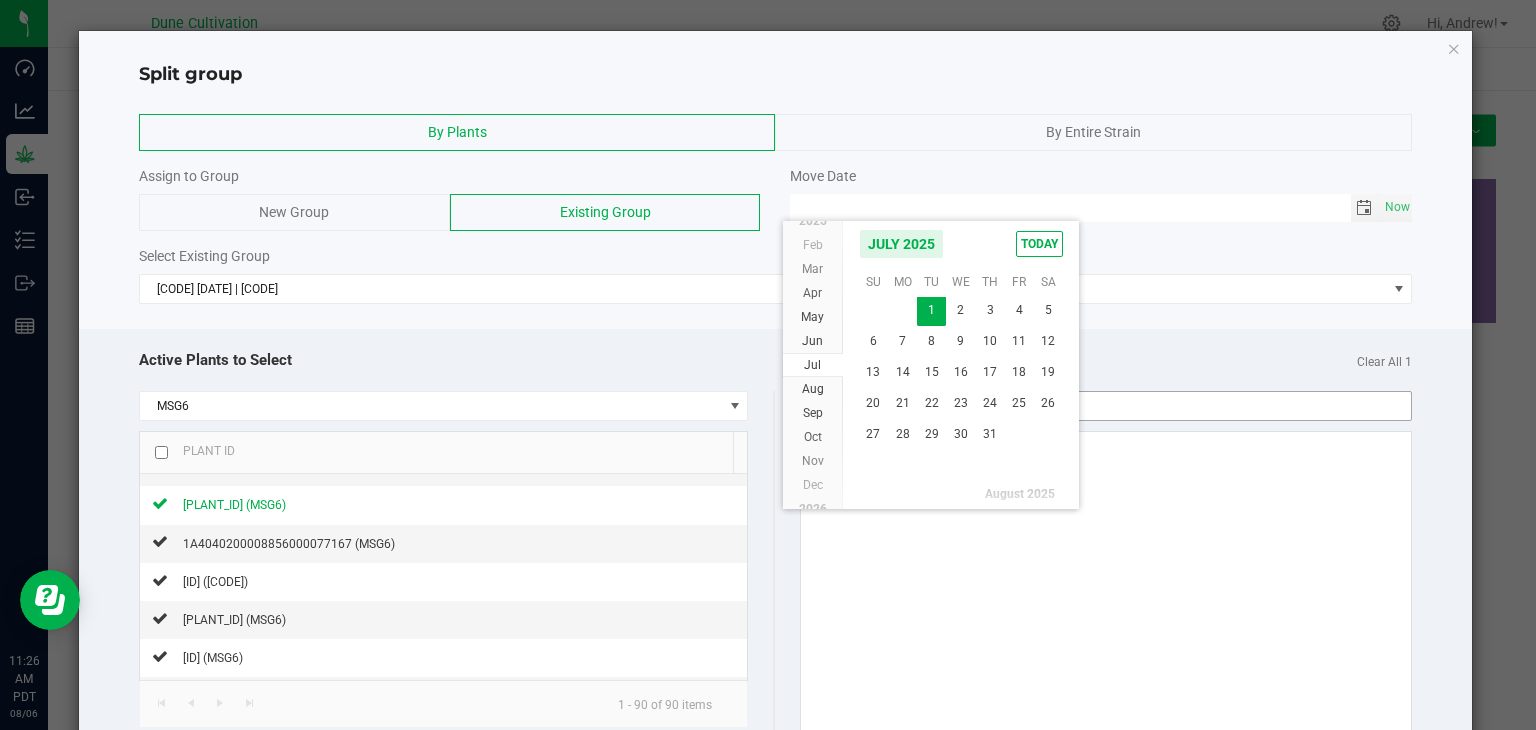click on "24" at bounding box center (989, 403) 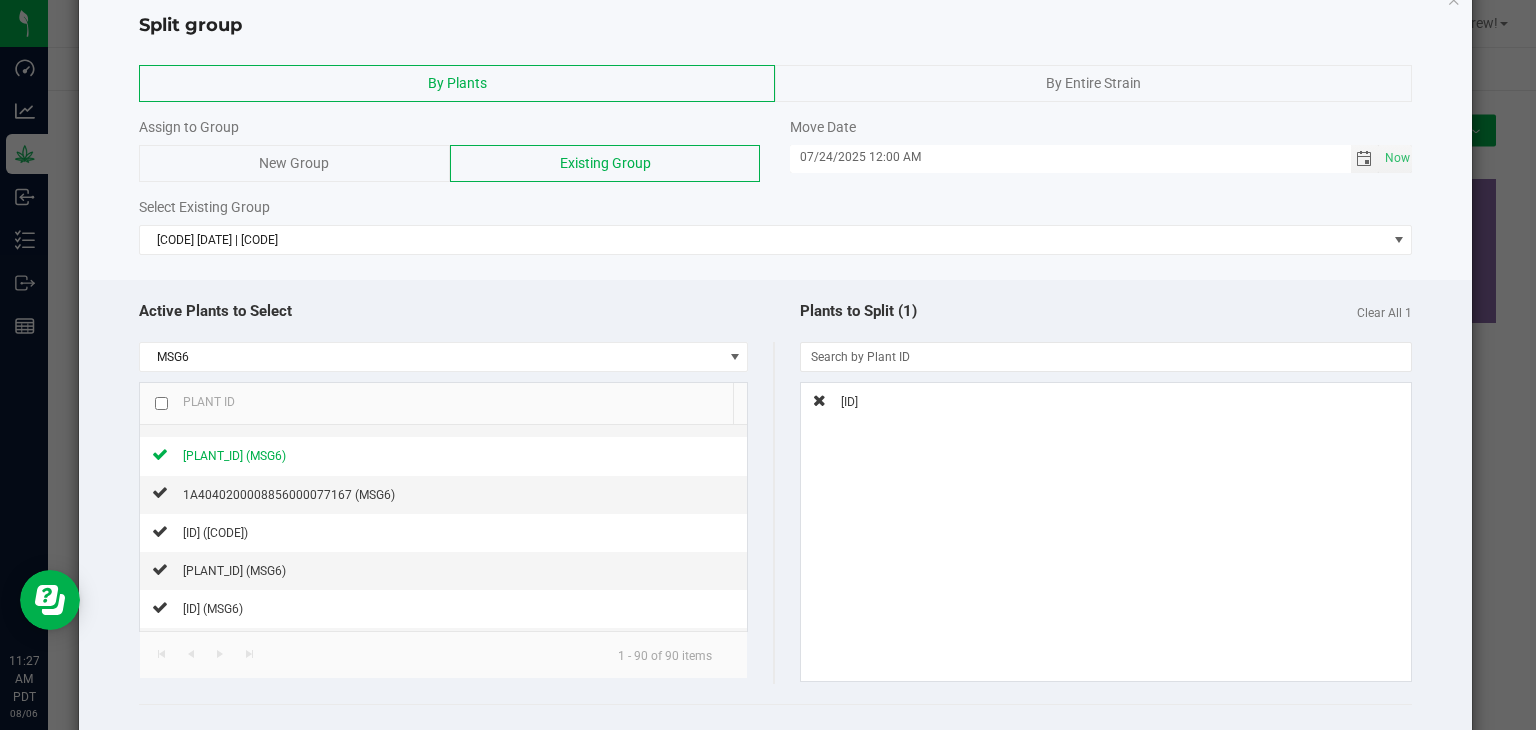 scroll, scrollTop: 149, scrollLeft: 0, axis: vertical 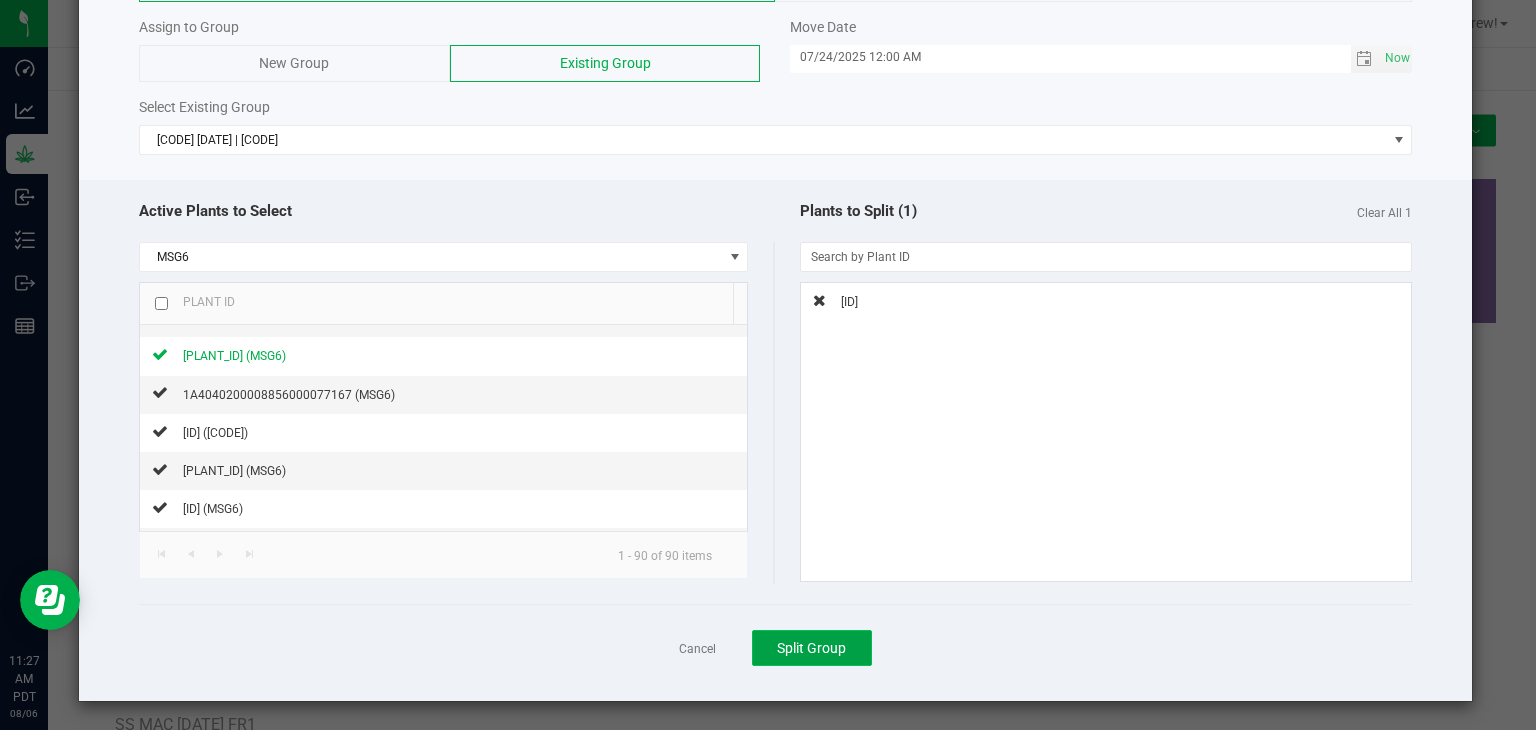 click on "Split Group" 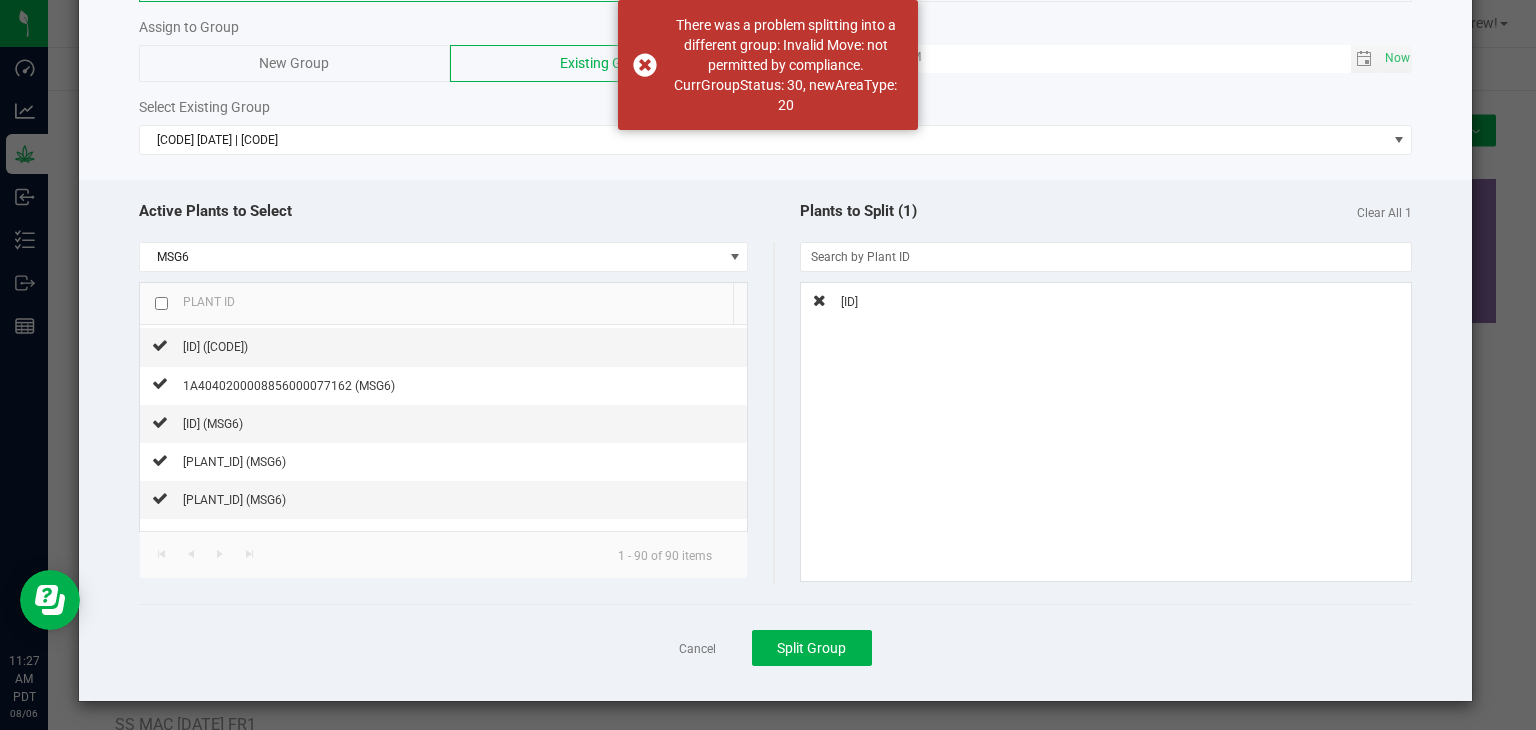 scroll, scrollTop: 2500, scrollLeft: 0, axis: vertical 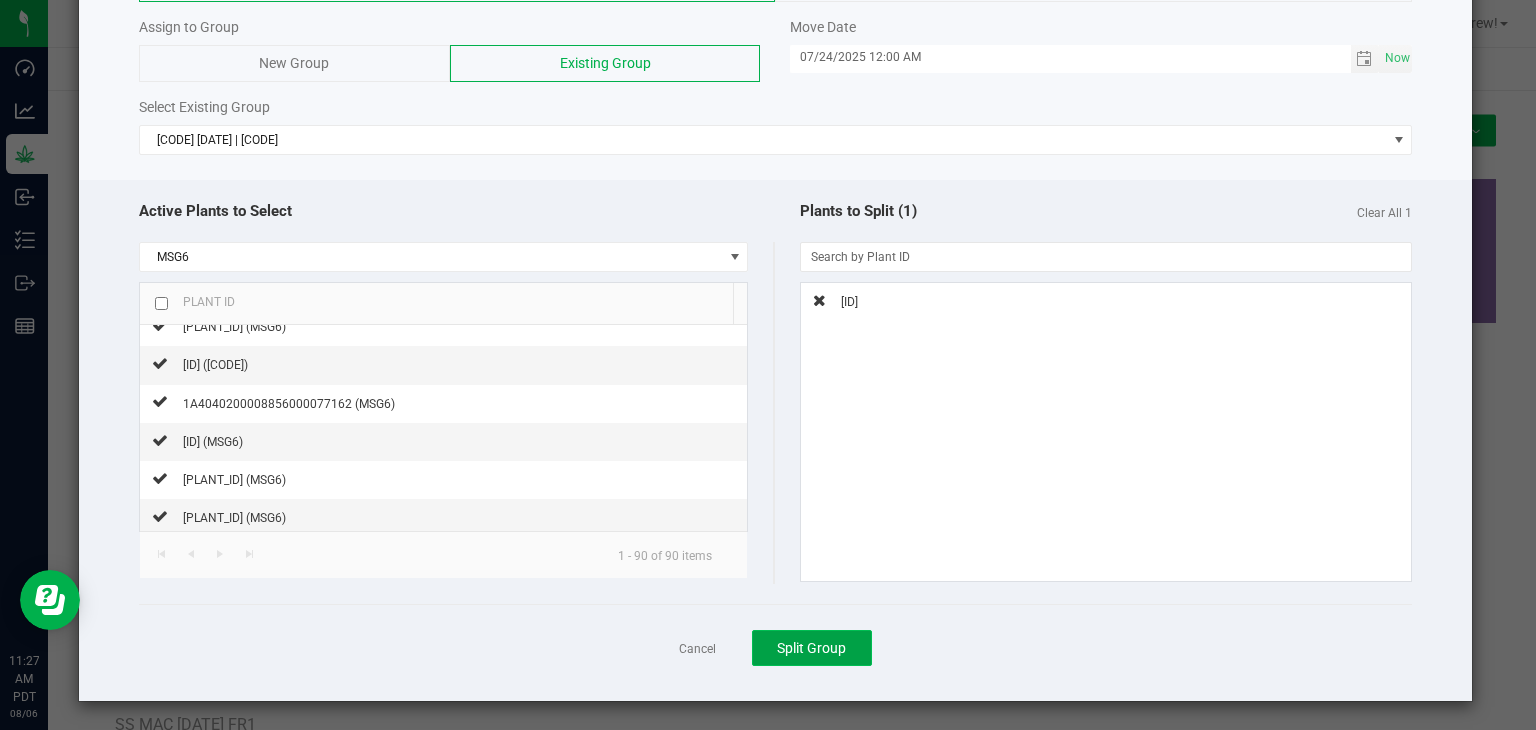 click on "Split Group" 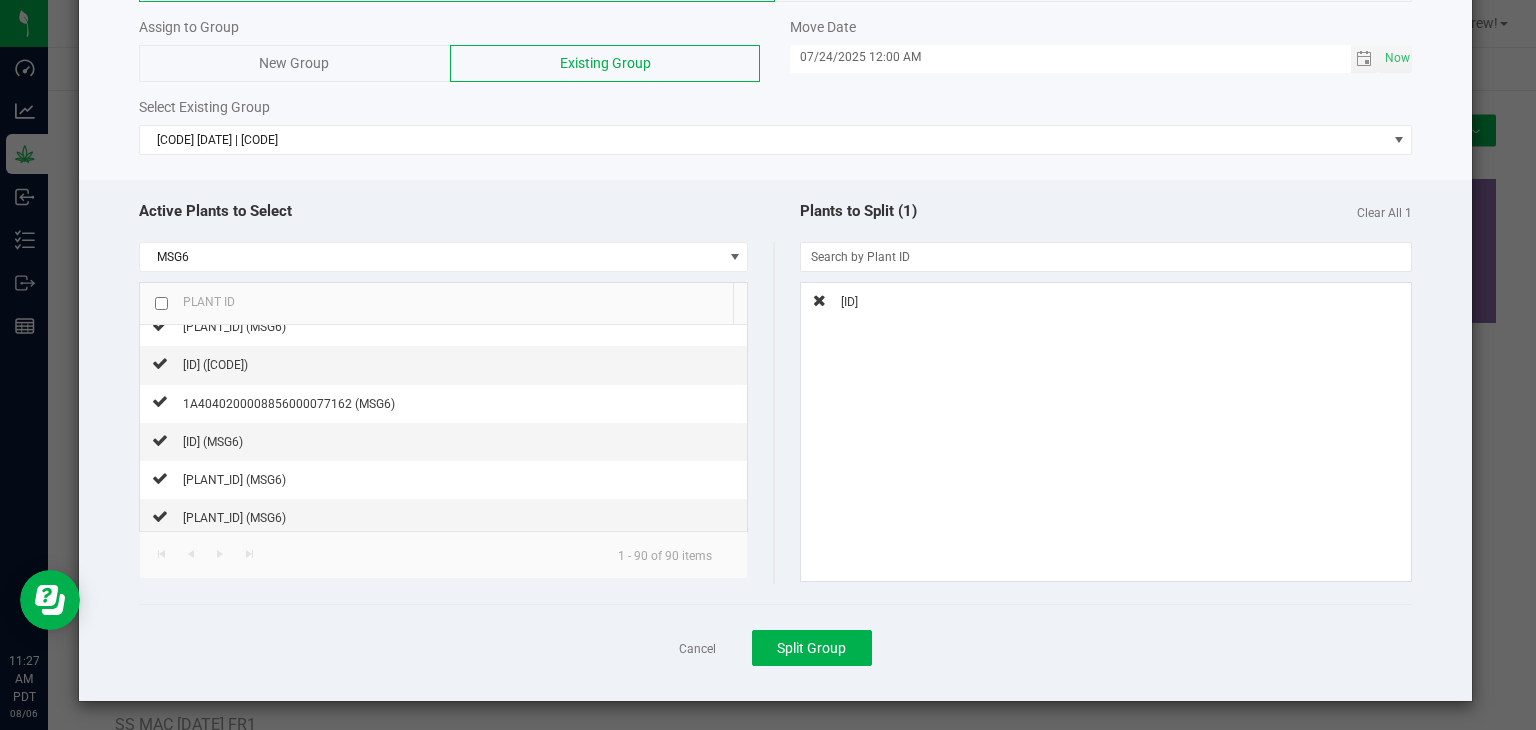 click on "Active Plants to Select" 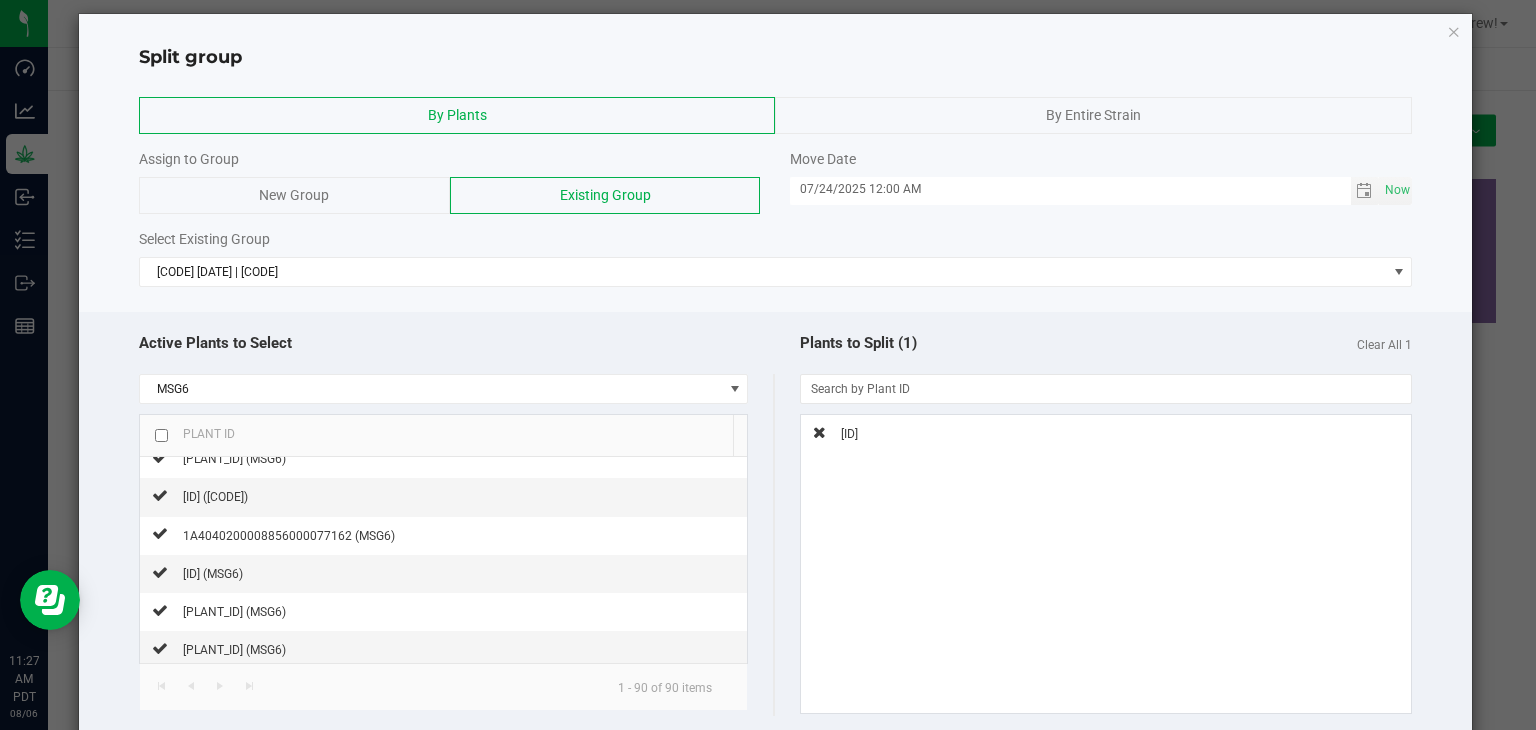scroll, scrollTop: 0, scrollLeft: 0, axis: both 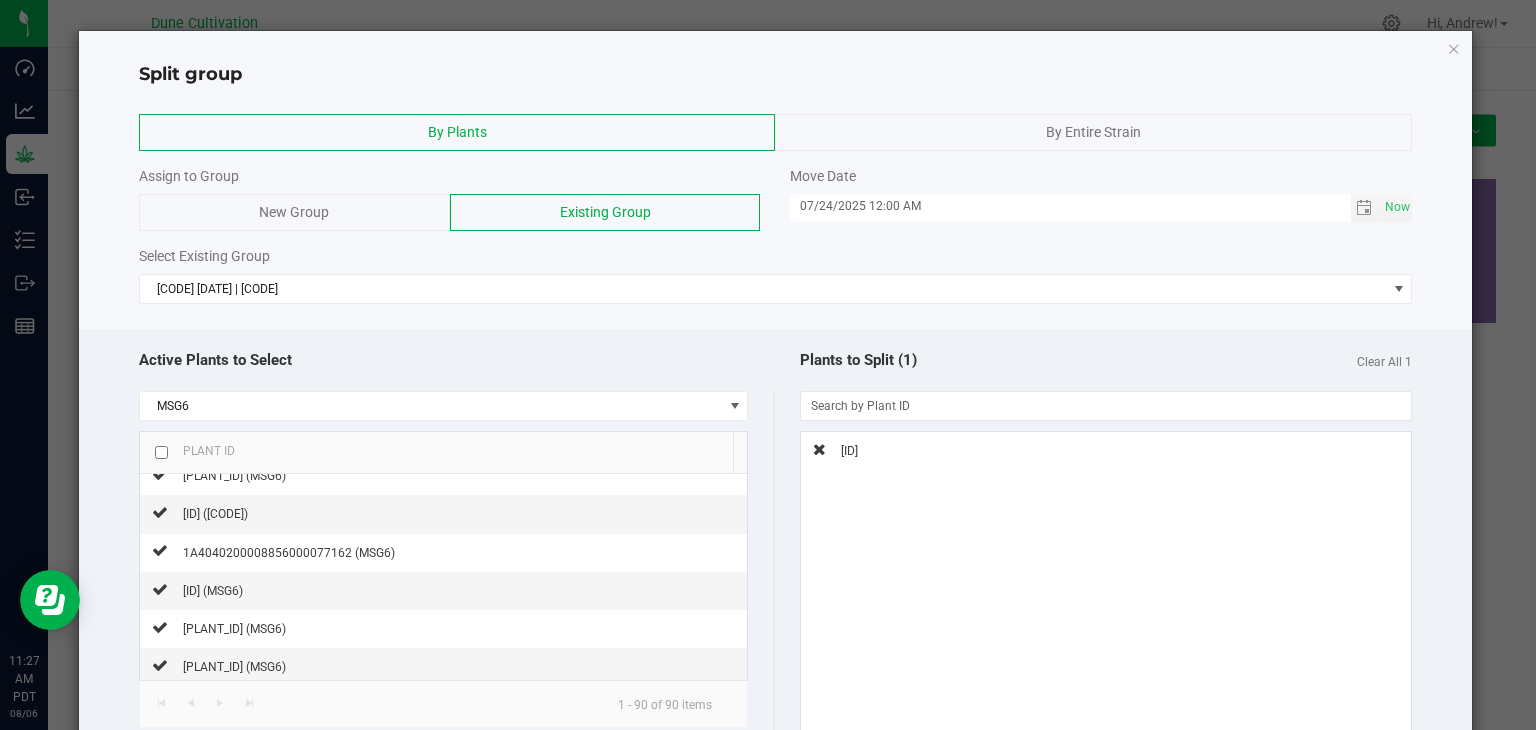 click on "New Group" 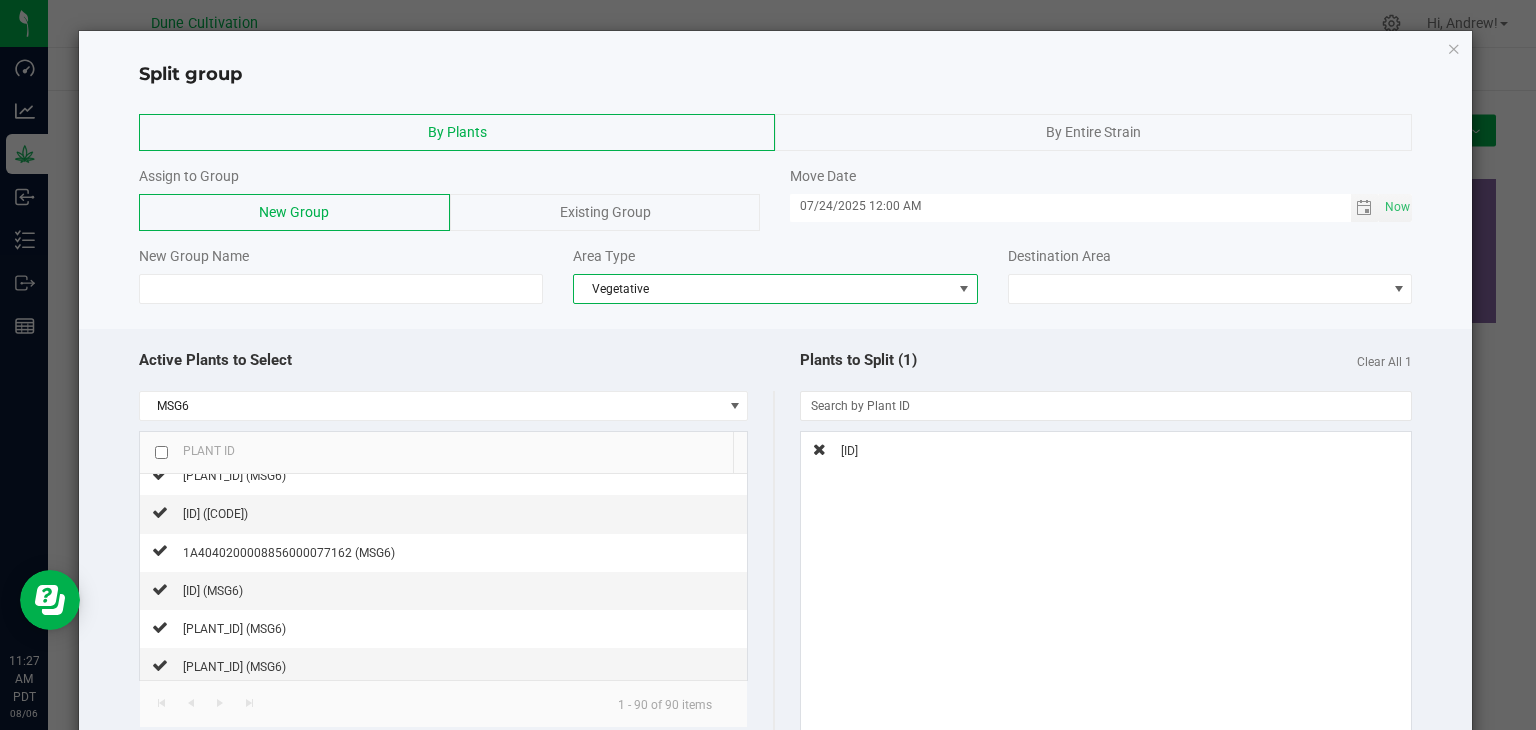 click on "Vegetative" at bounding box center [763, 289] 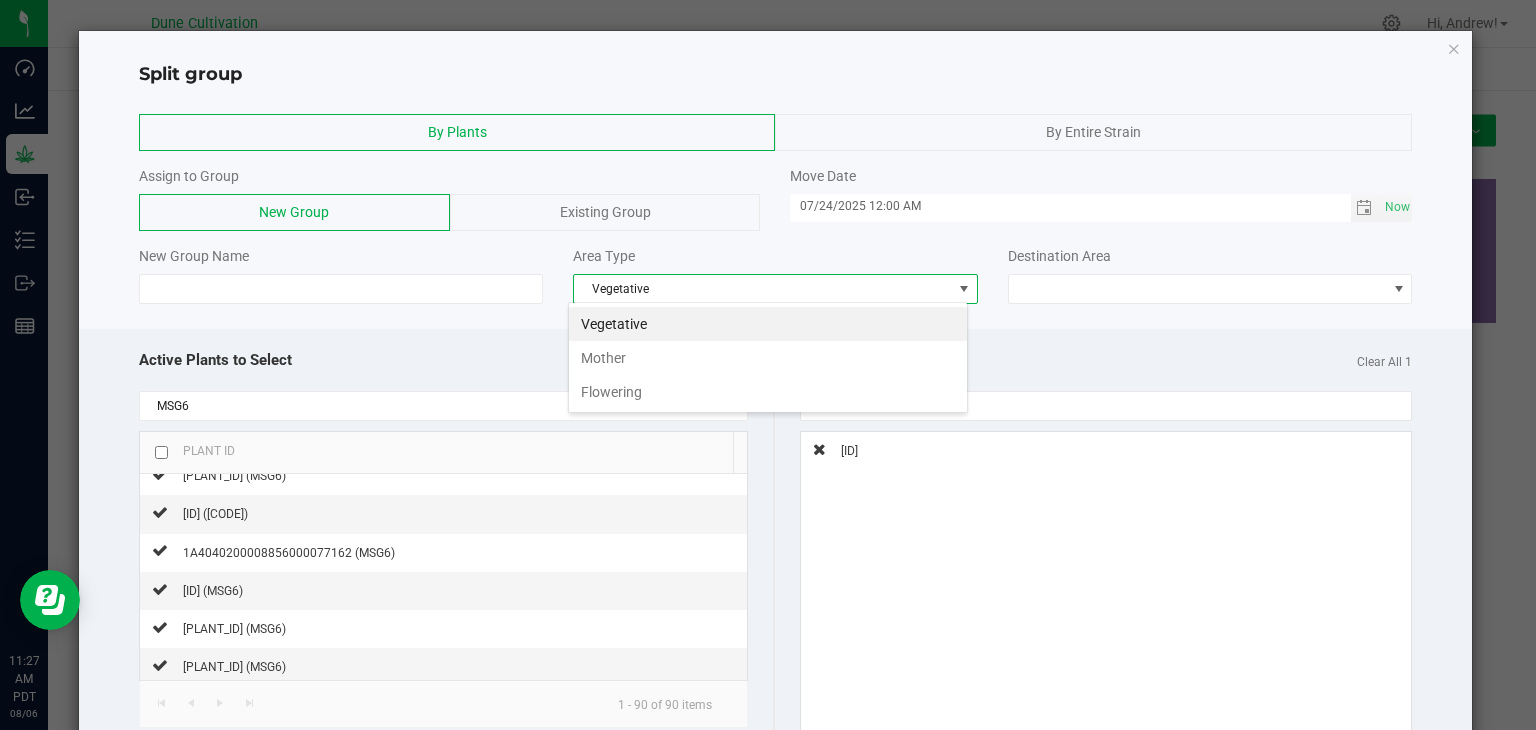 scroll, scrollTop: 99970, scrollLeft: 99600, axis: both 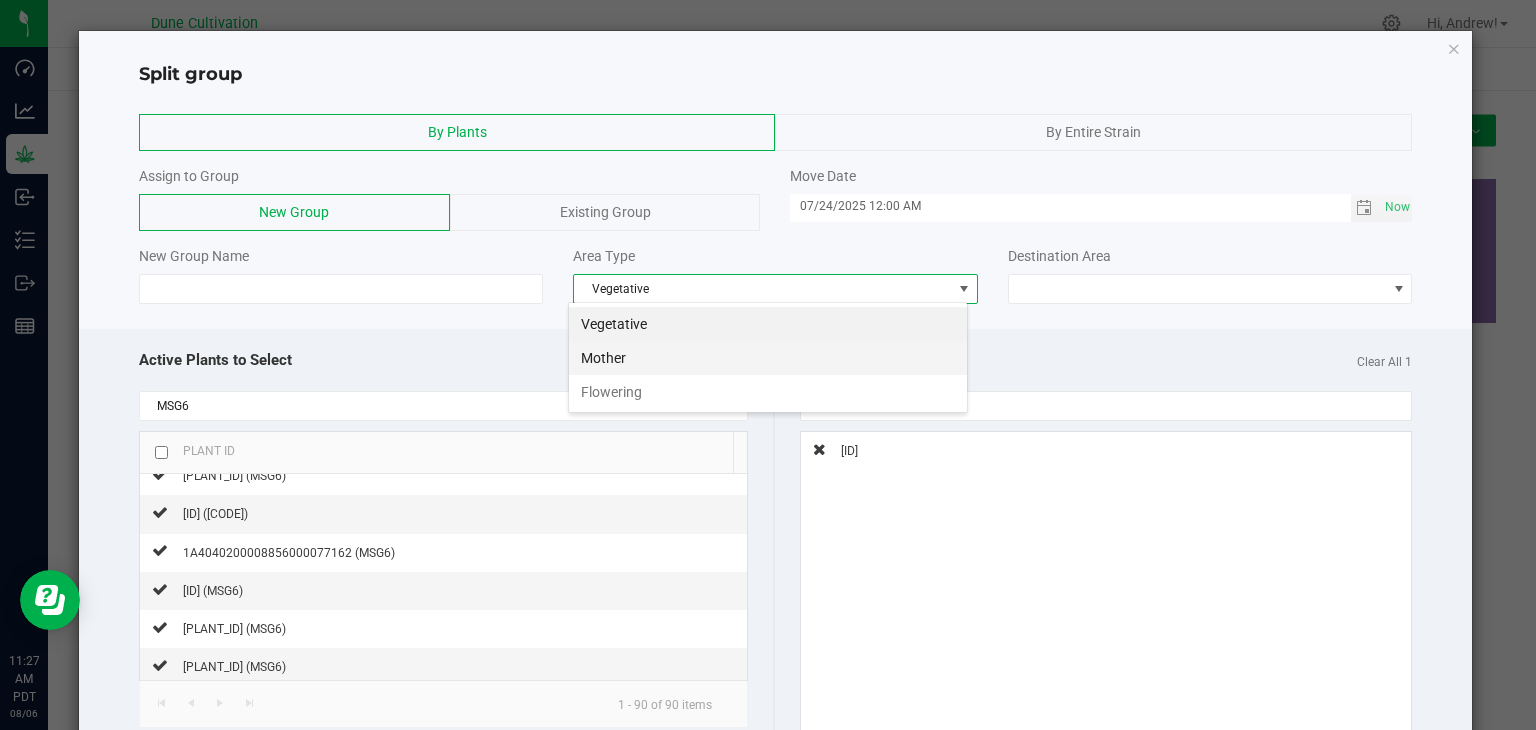 click on "Mother" at bounding box center [768, 358] 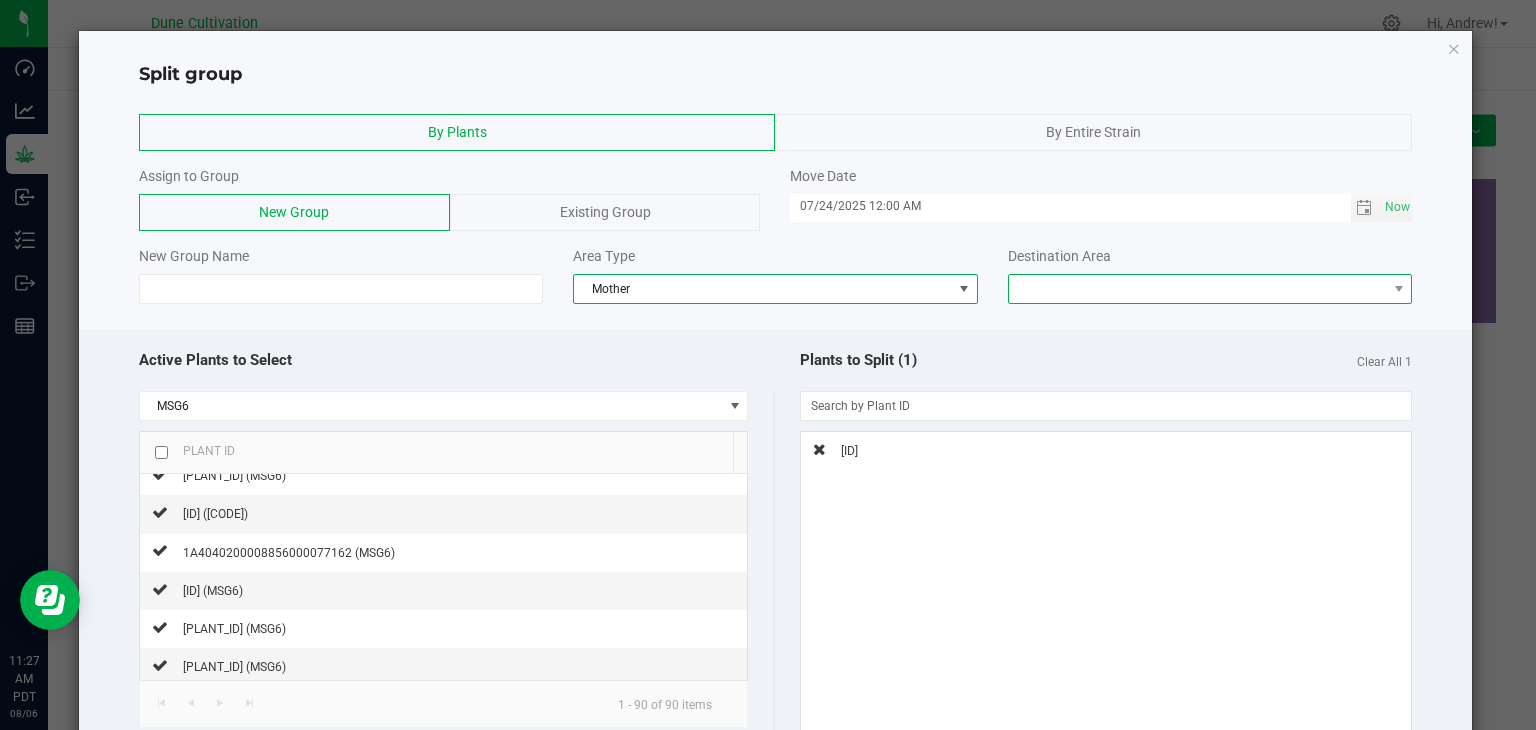 click at bounding box center [1198, 289] 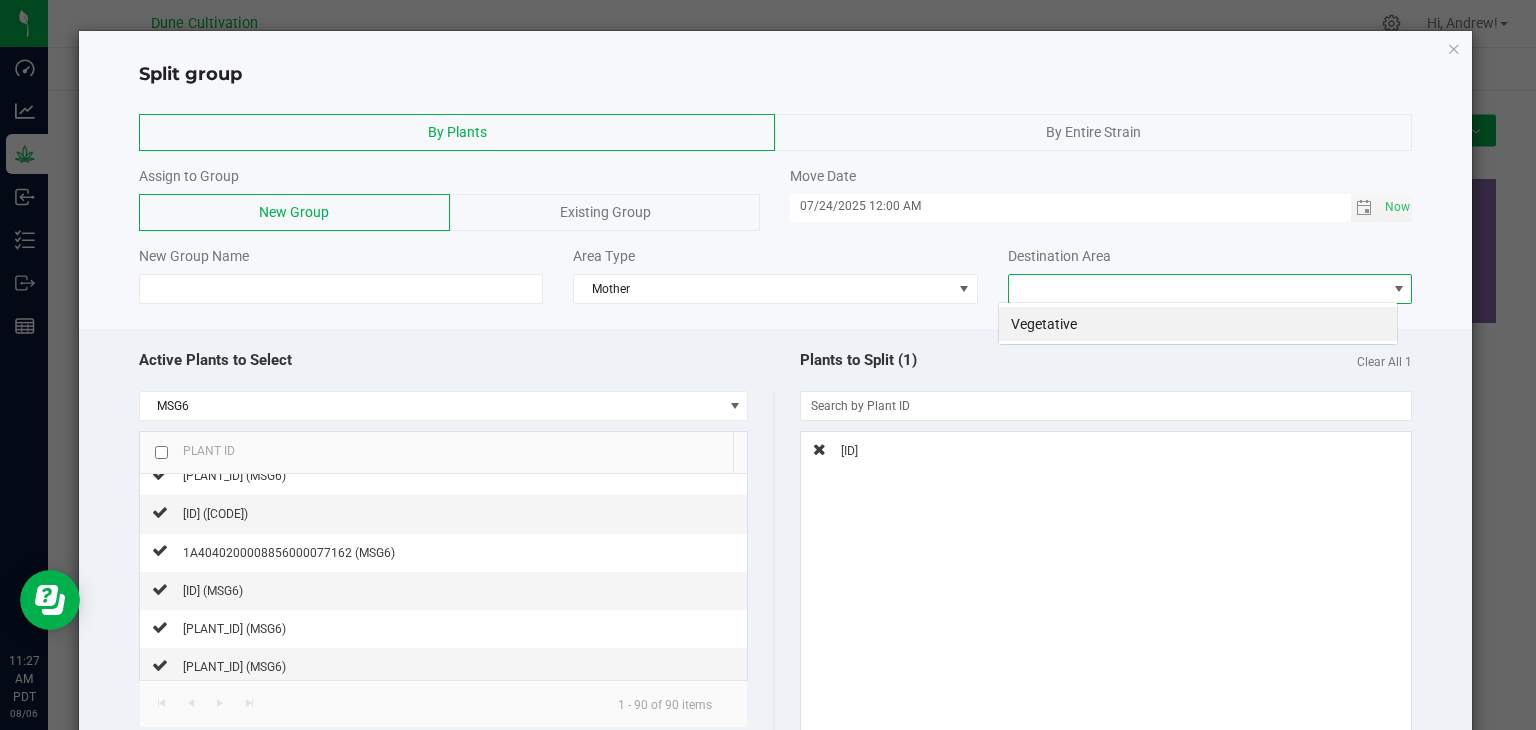 scroll, scrollTop: 99970, scrollLeft: 99600, axis: both 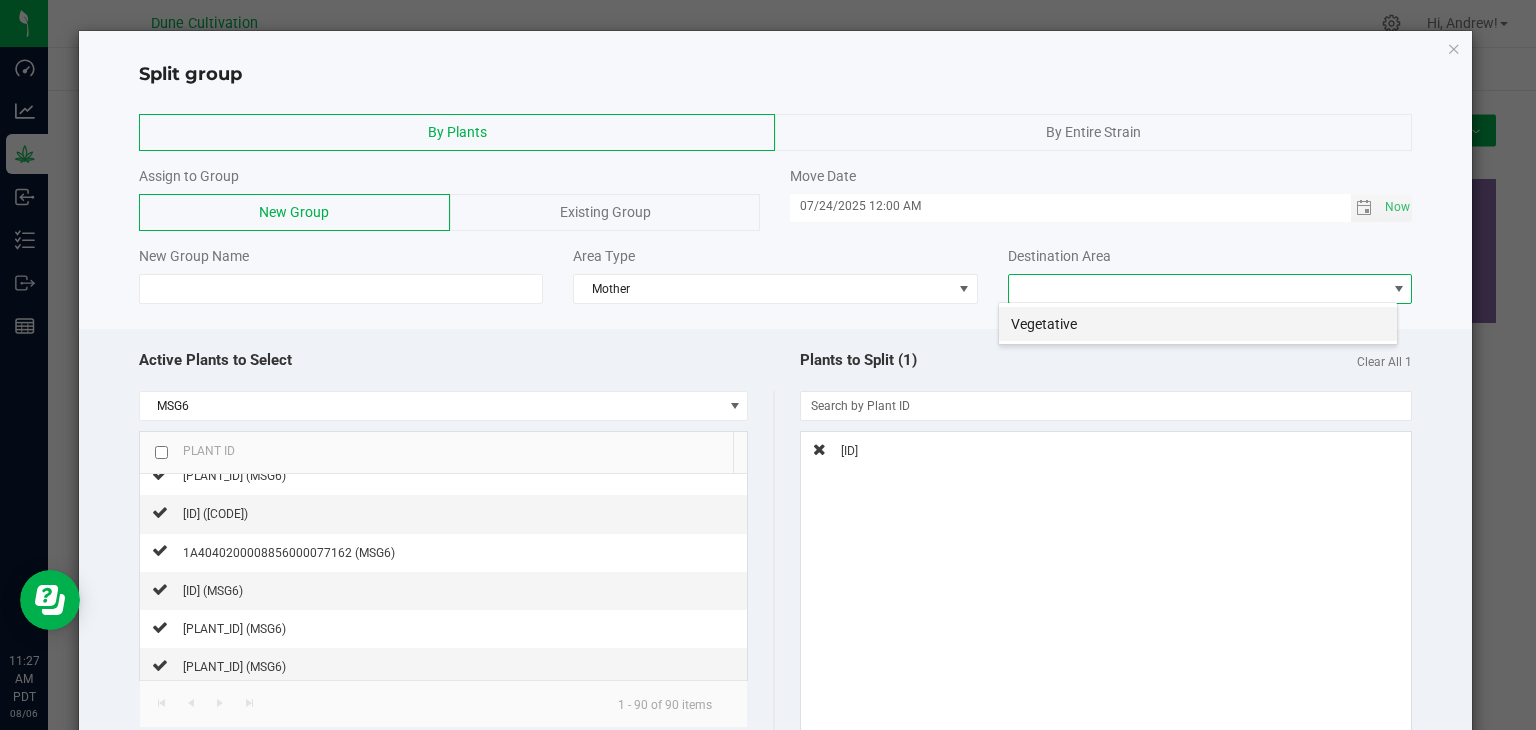 click on "Vegetative" at bounding box center [1198, 324] 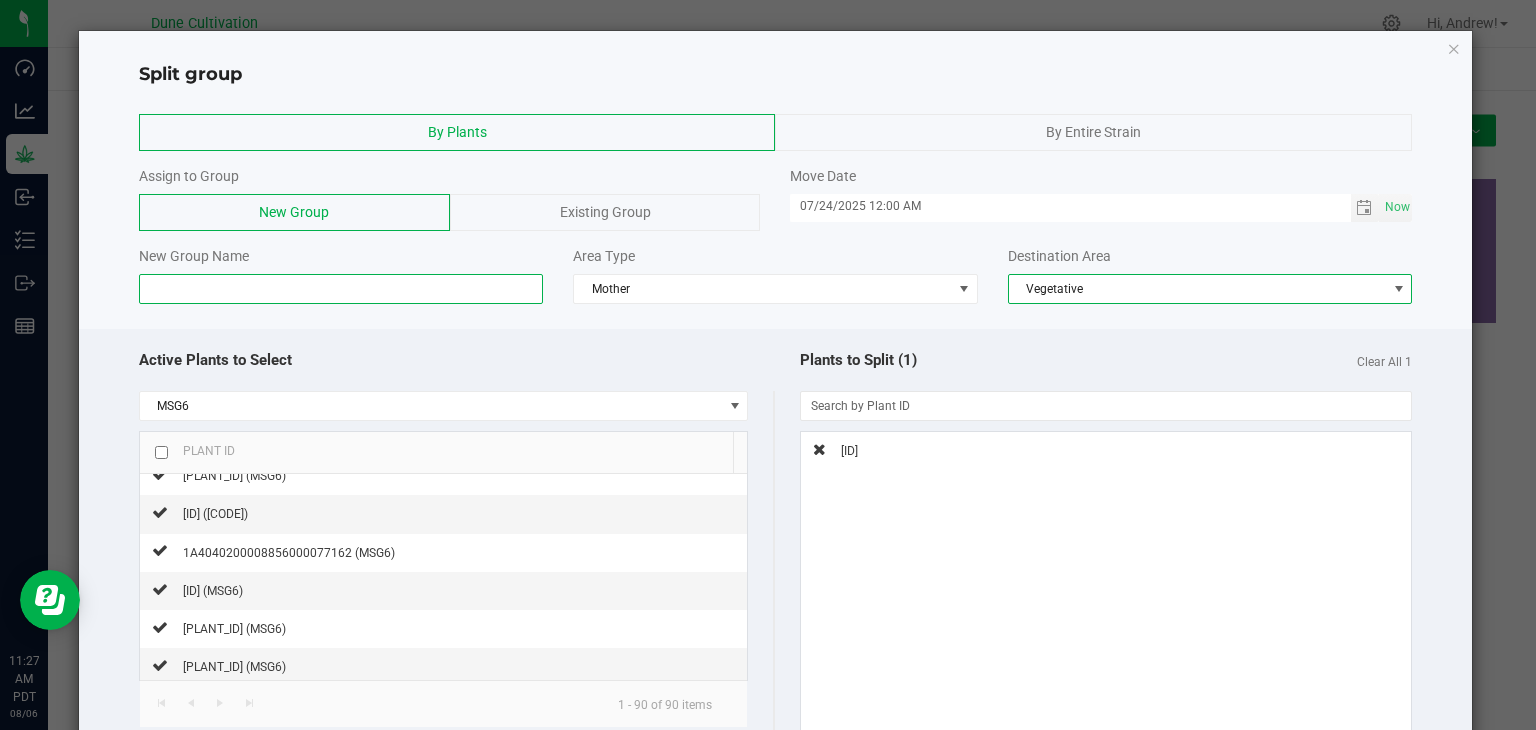 click 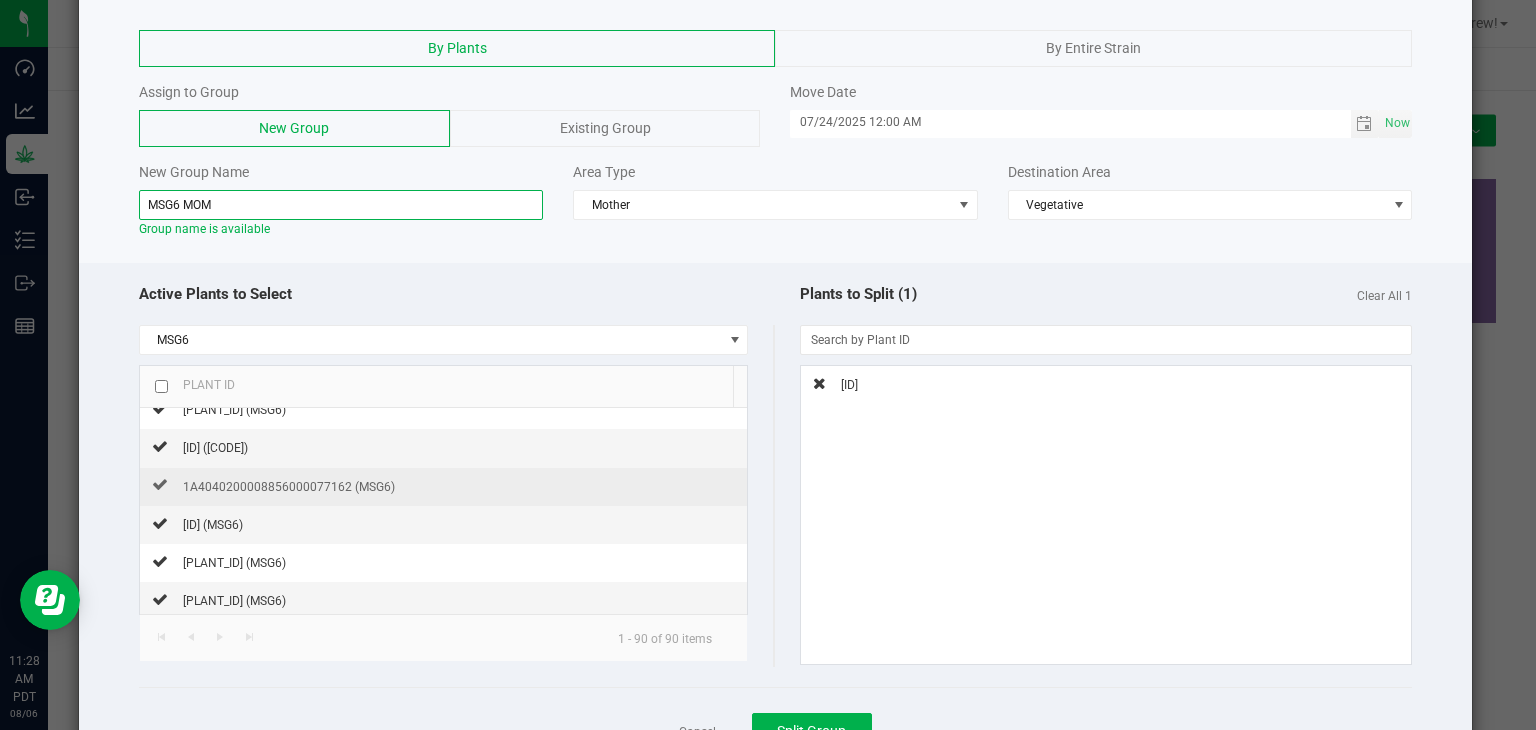 scroll, scrollTop: 168, scrollLeft: 0, axis: vertical 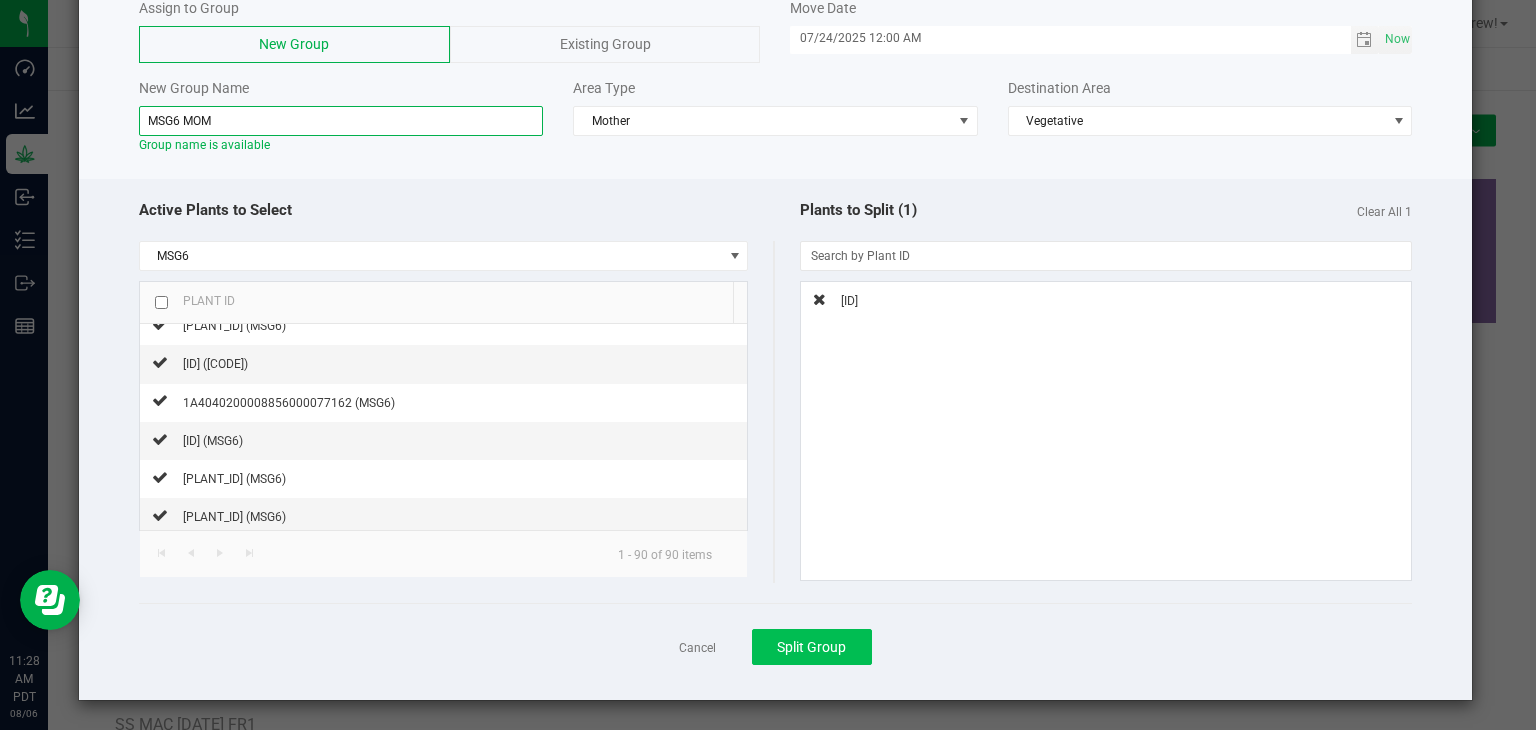 type on "MSG6 MOM" 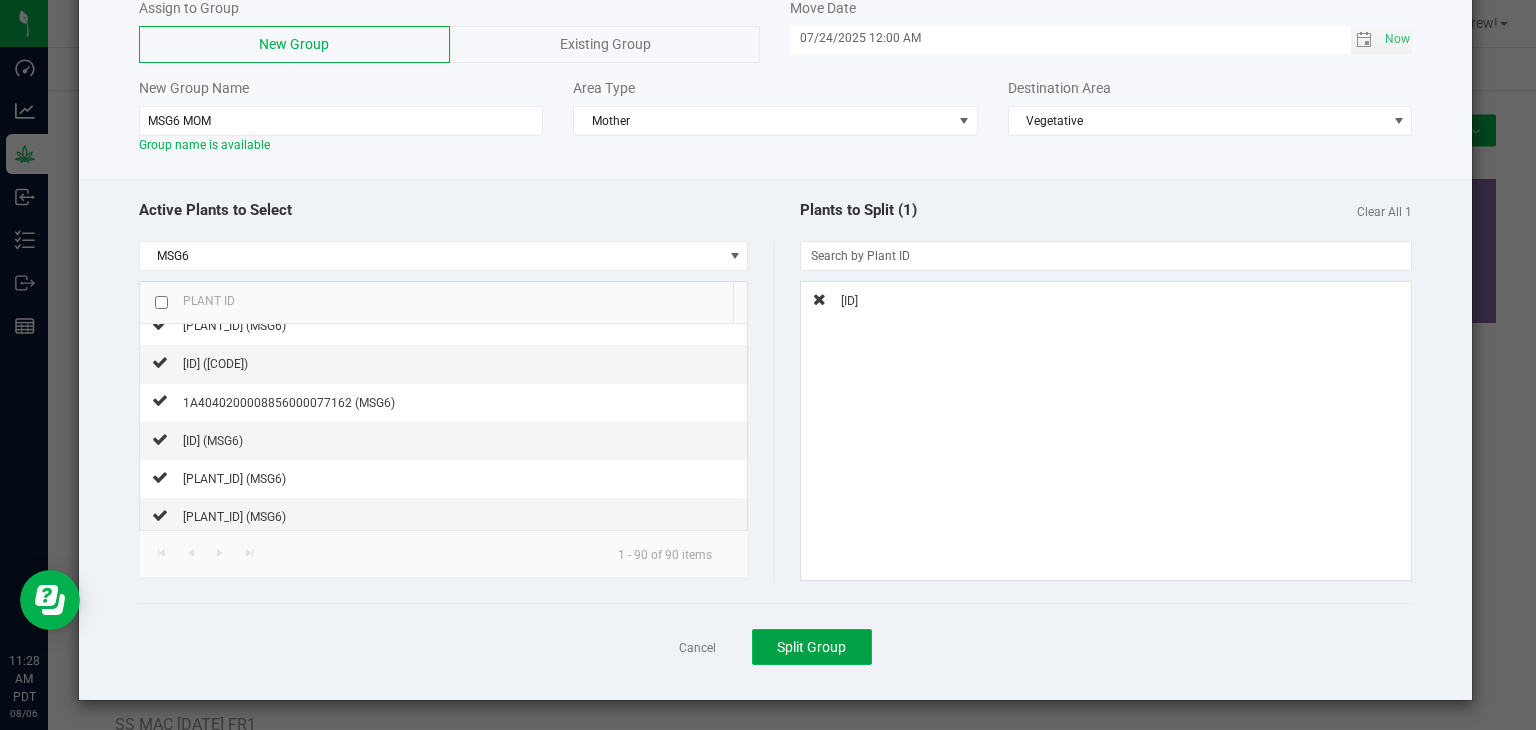 click on "Split Group" 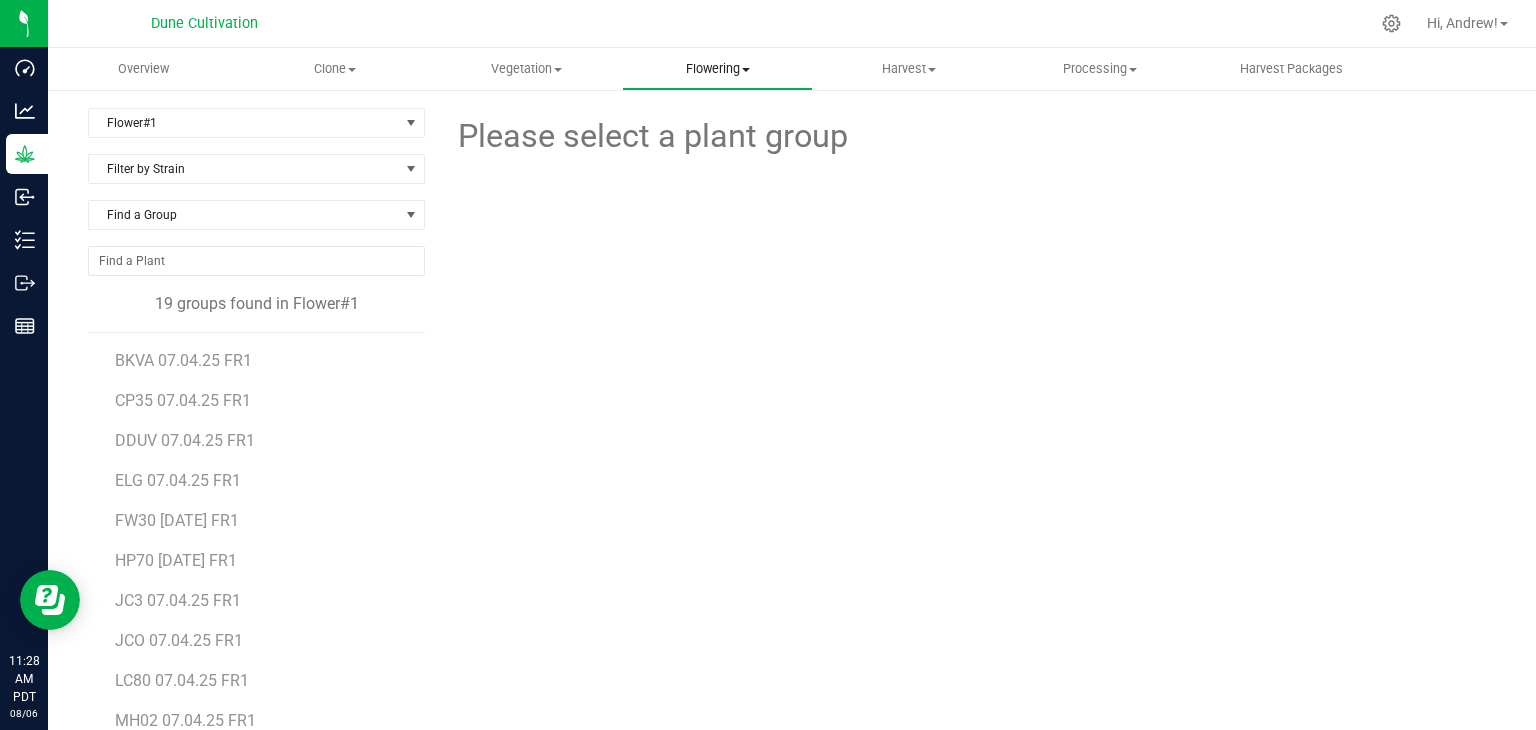 click on "Flowering
Create harvest
Flowering groups
Flowering plants
Apply to plants" at bounding box center [717, 69] 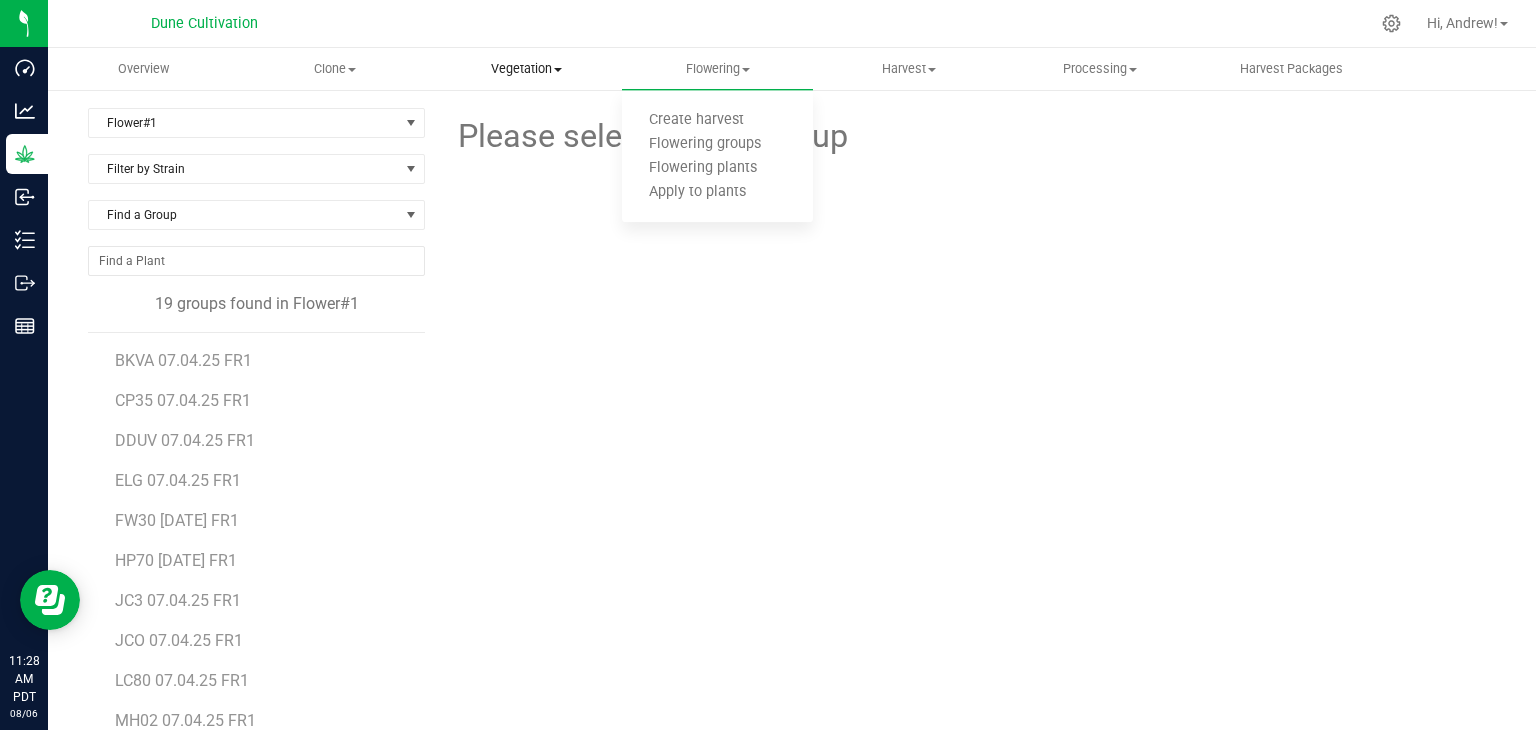 click on "Vegetation" at bounding box center [526, 69] 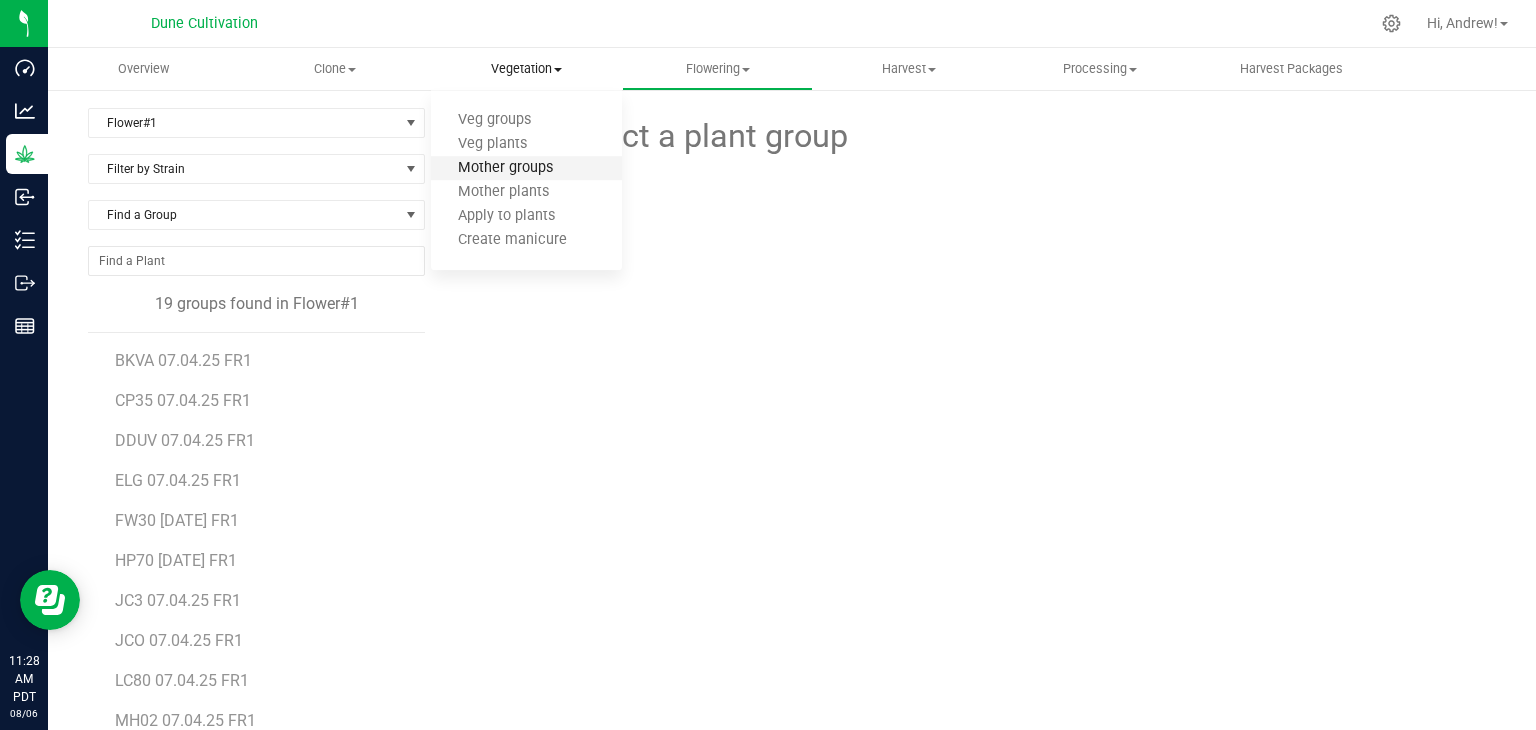 click on "Mother groups" at bounding box center [505, 168] 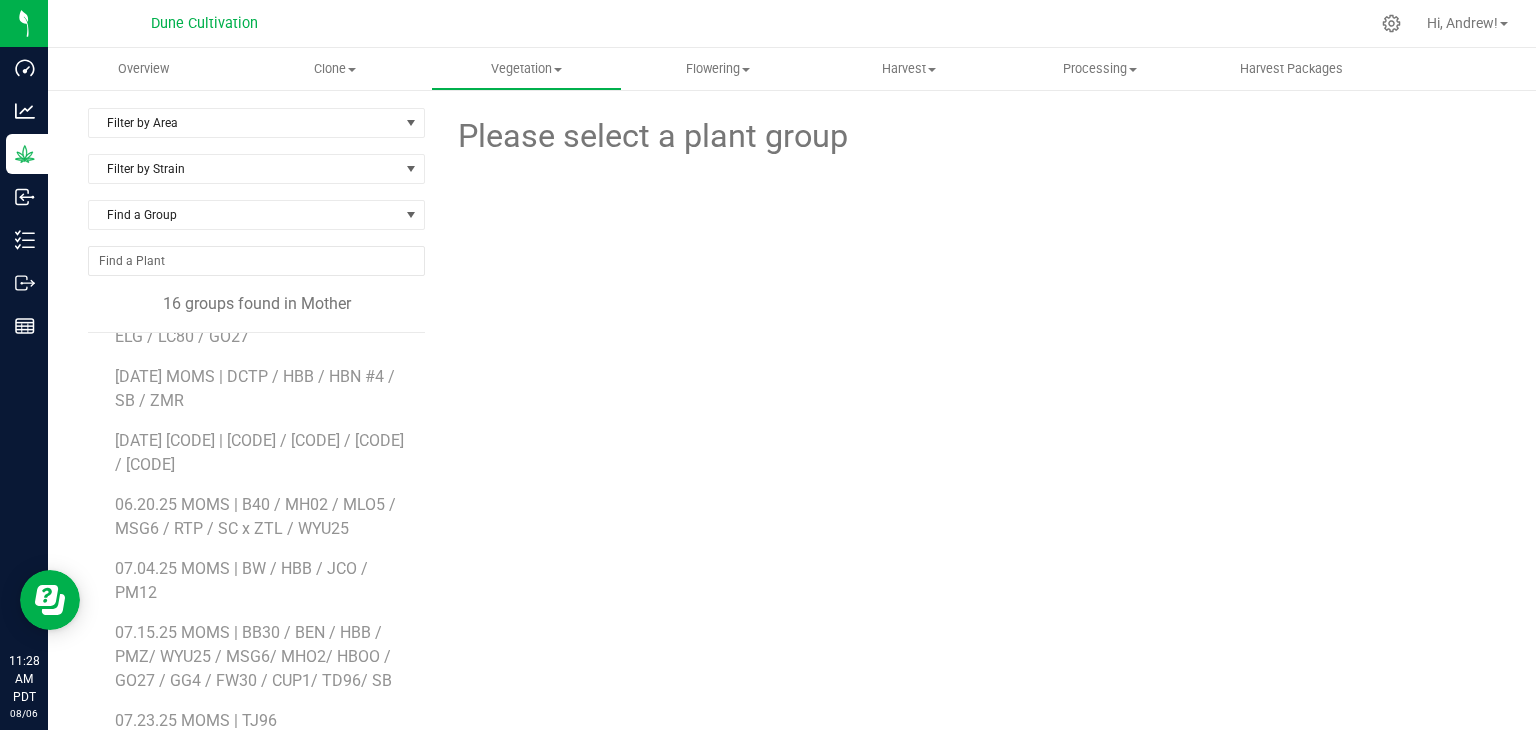 scroll, scrollTop: 588, scrollLeft: 0, axis: vertical 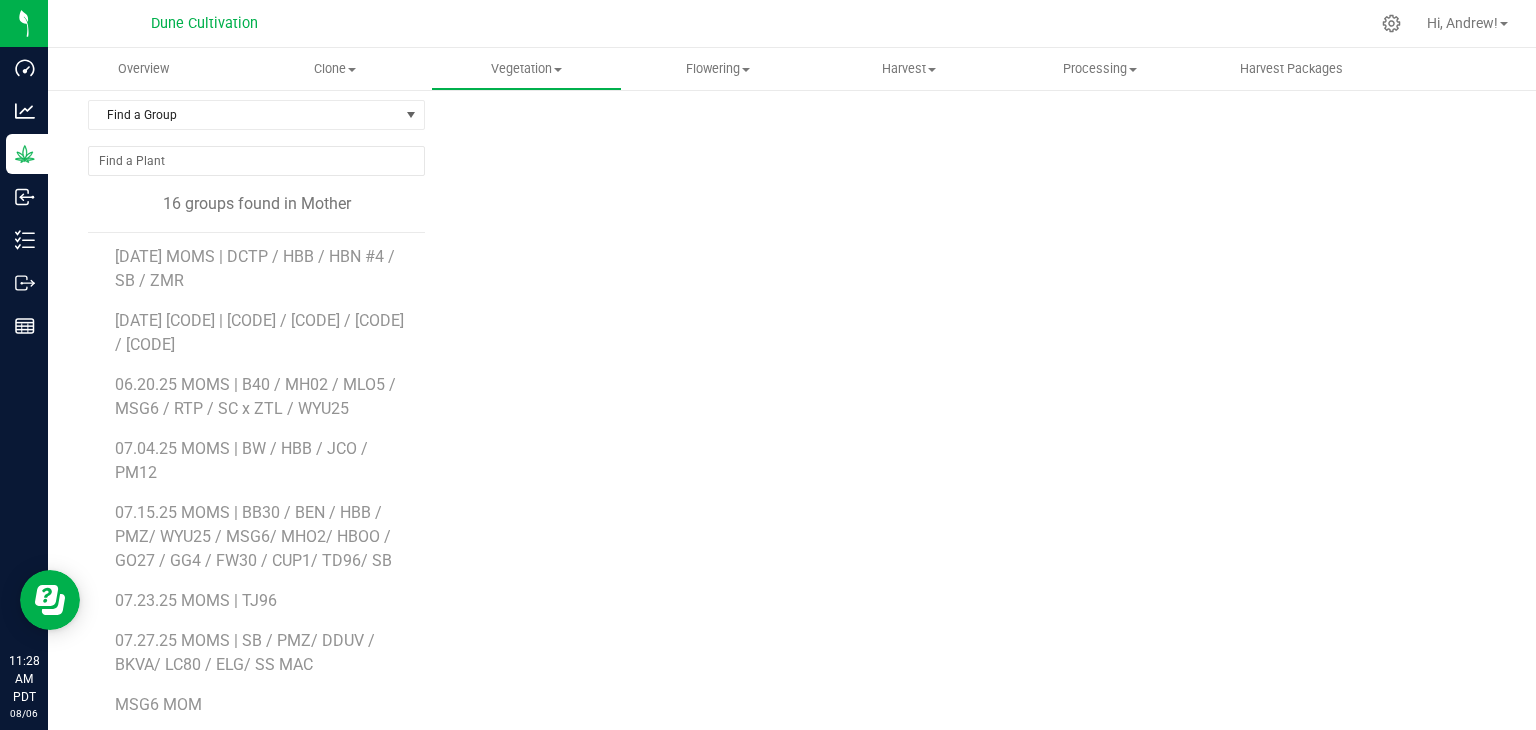 click on "MSG6 MOM" at bounding box center (263, 705) 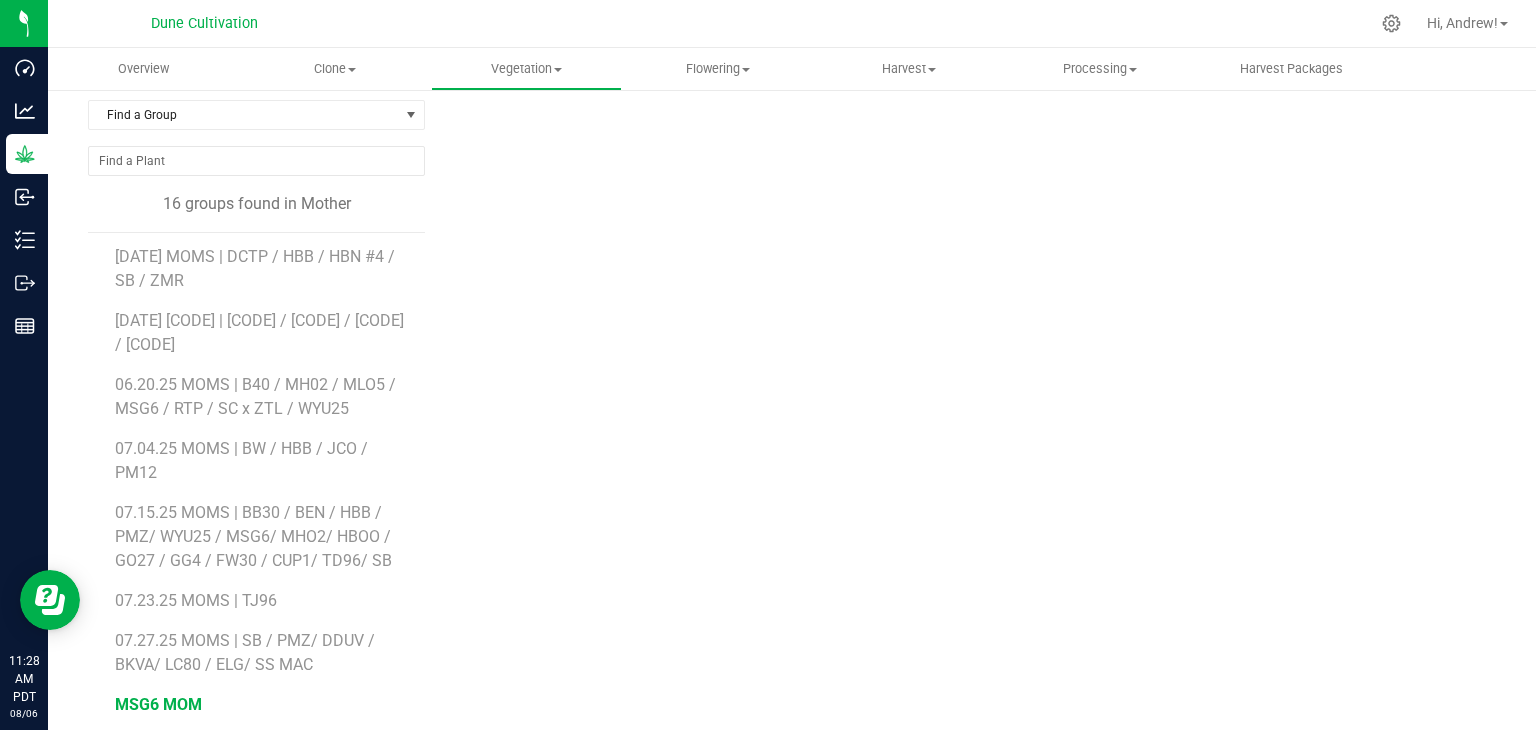 click on "MSG6 MOM" at bounding box center [158, 704] 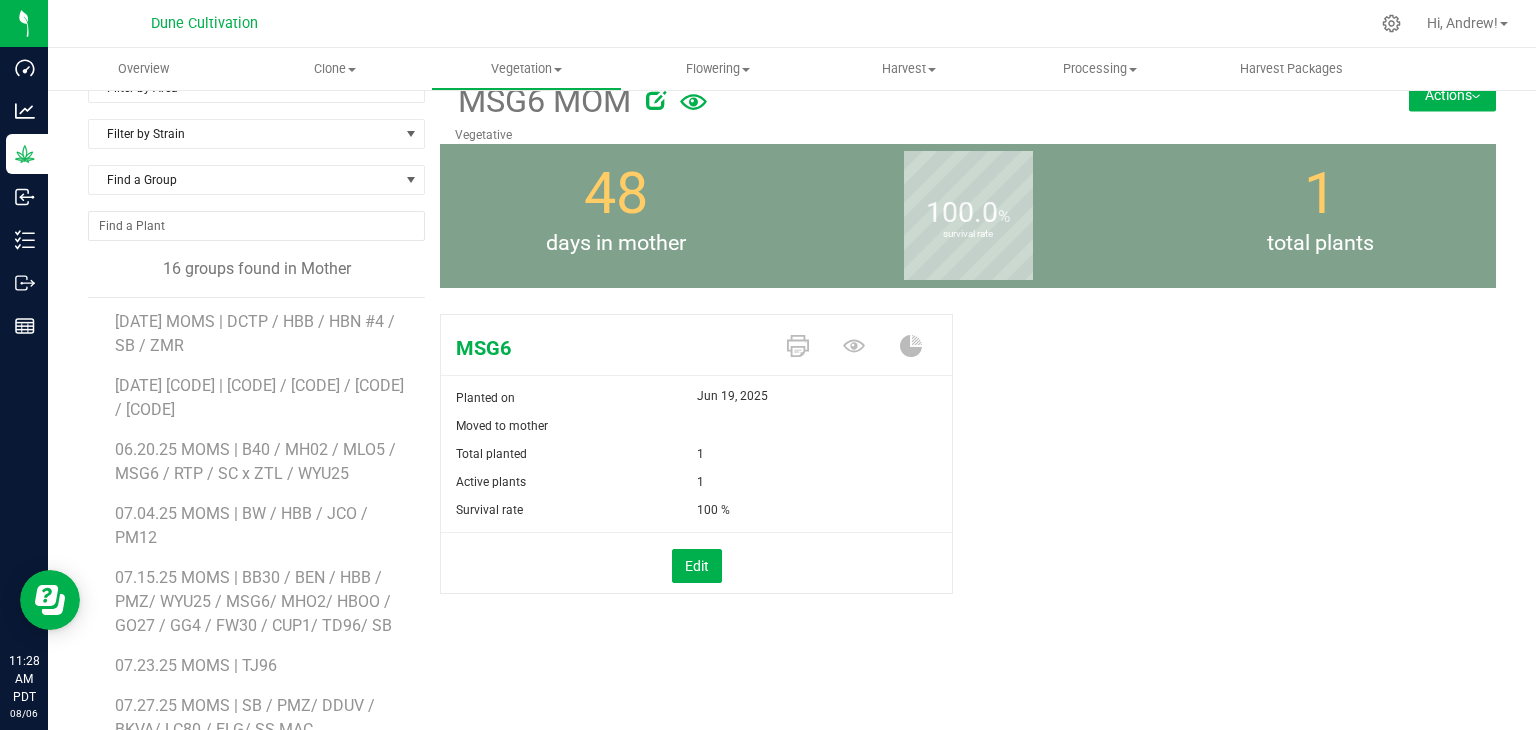 scroll, scrollTop: 0, scrollLeft: 0, axis: both 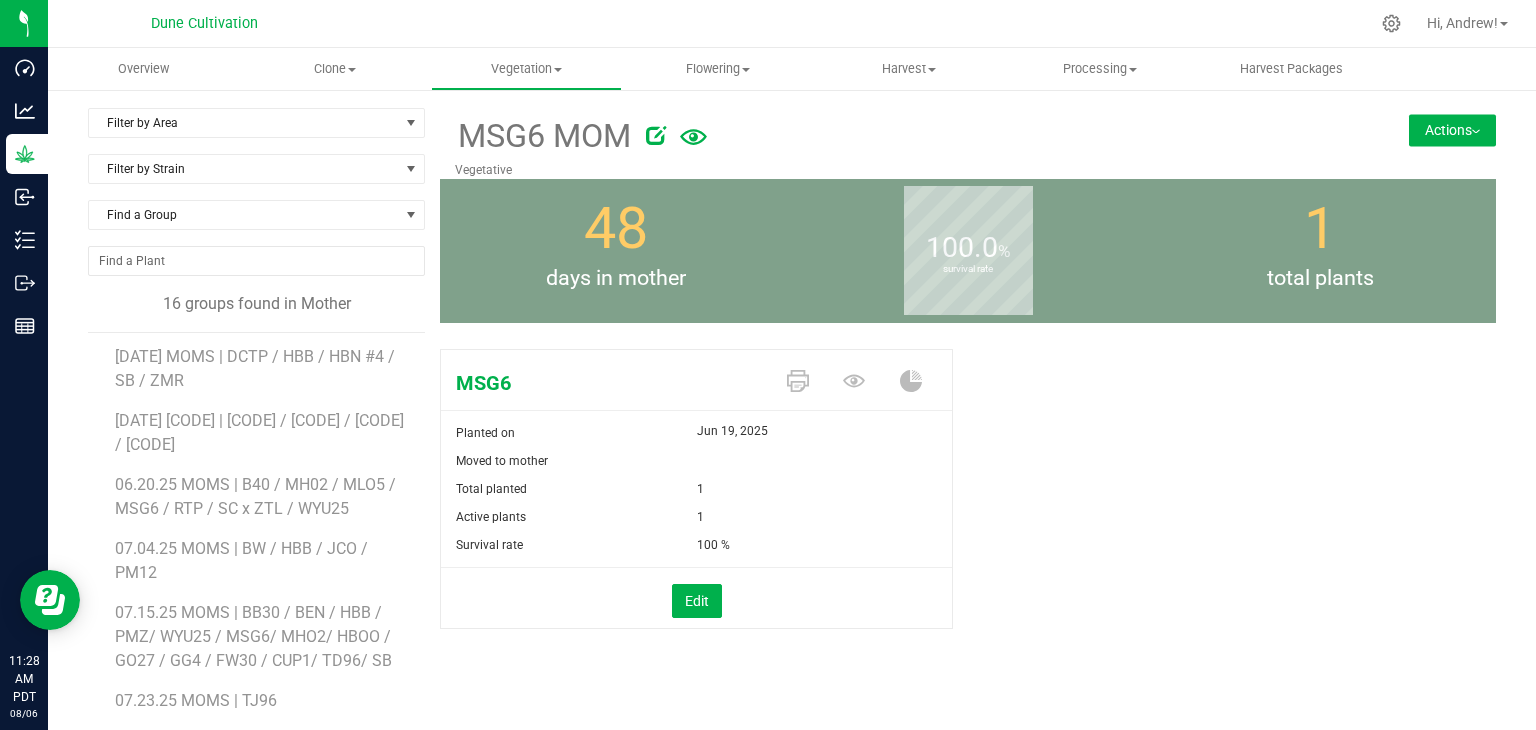 click on "Actions" at bounding box center (1452, 130) 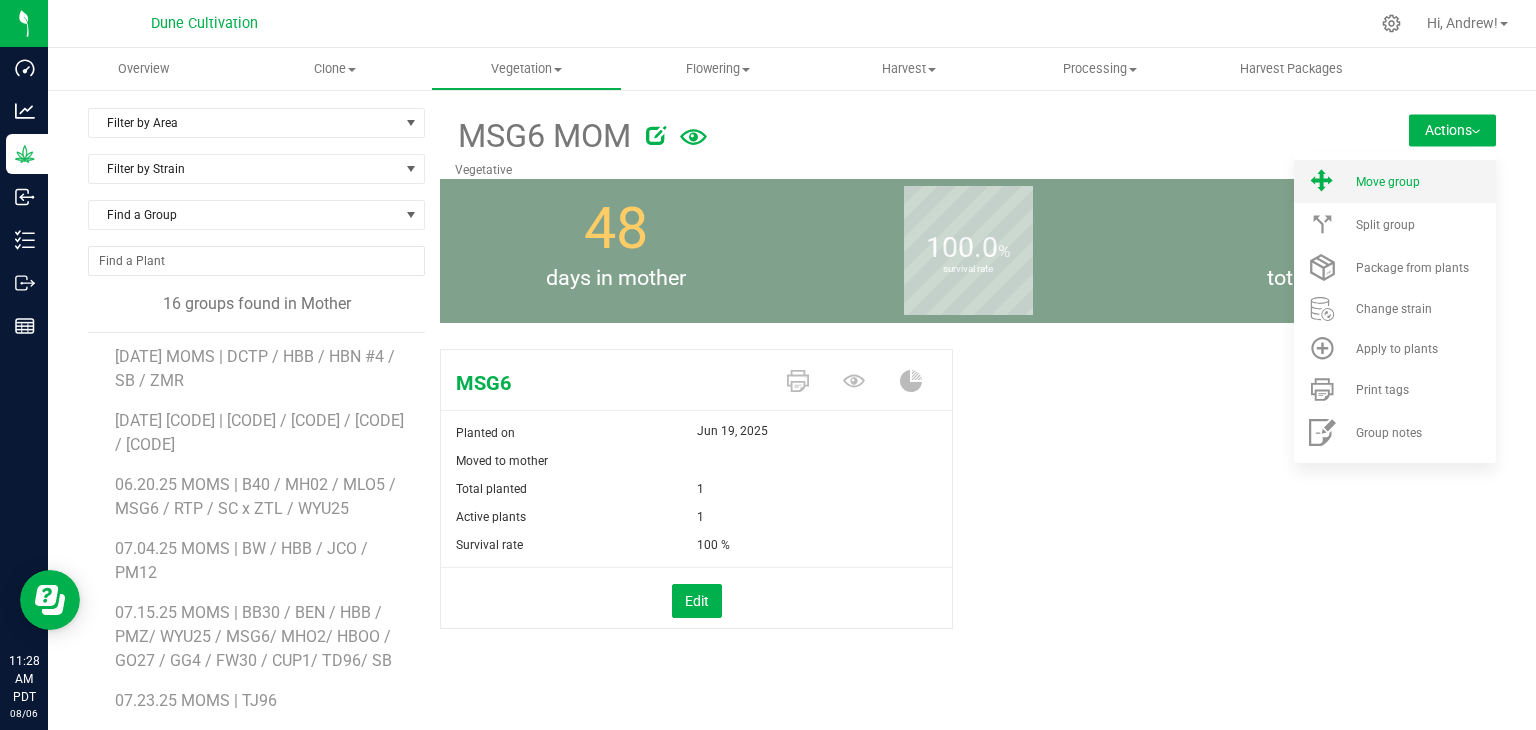 click on "Move group" at bounding box center (1395, 181) 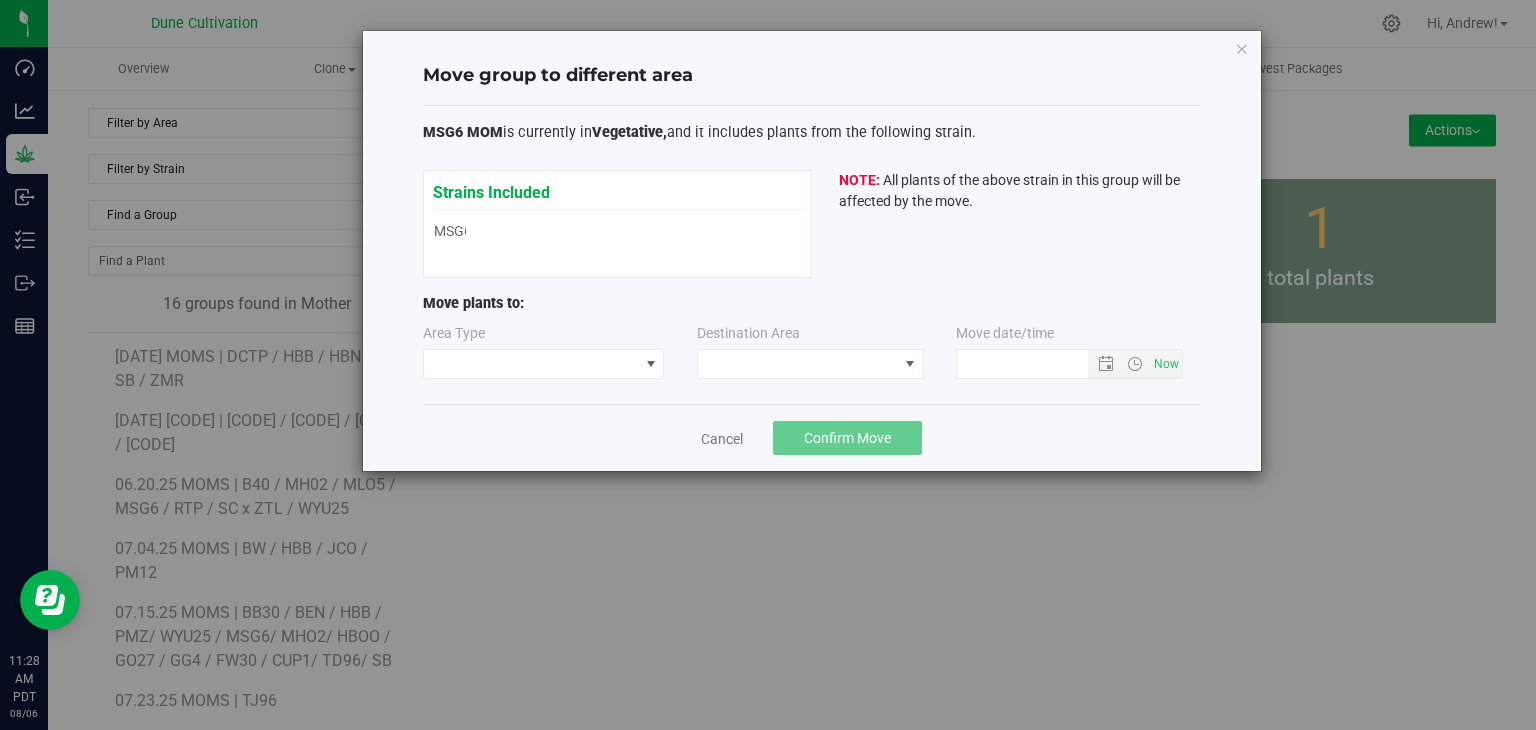 type on "8/6/2025 11:28 AM" 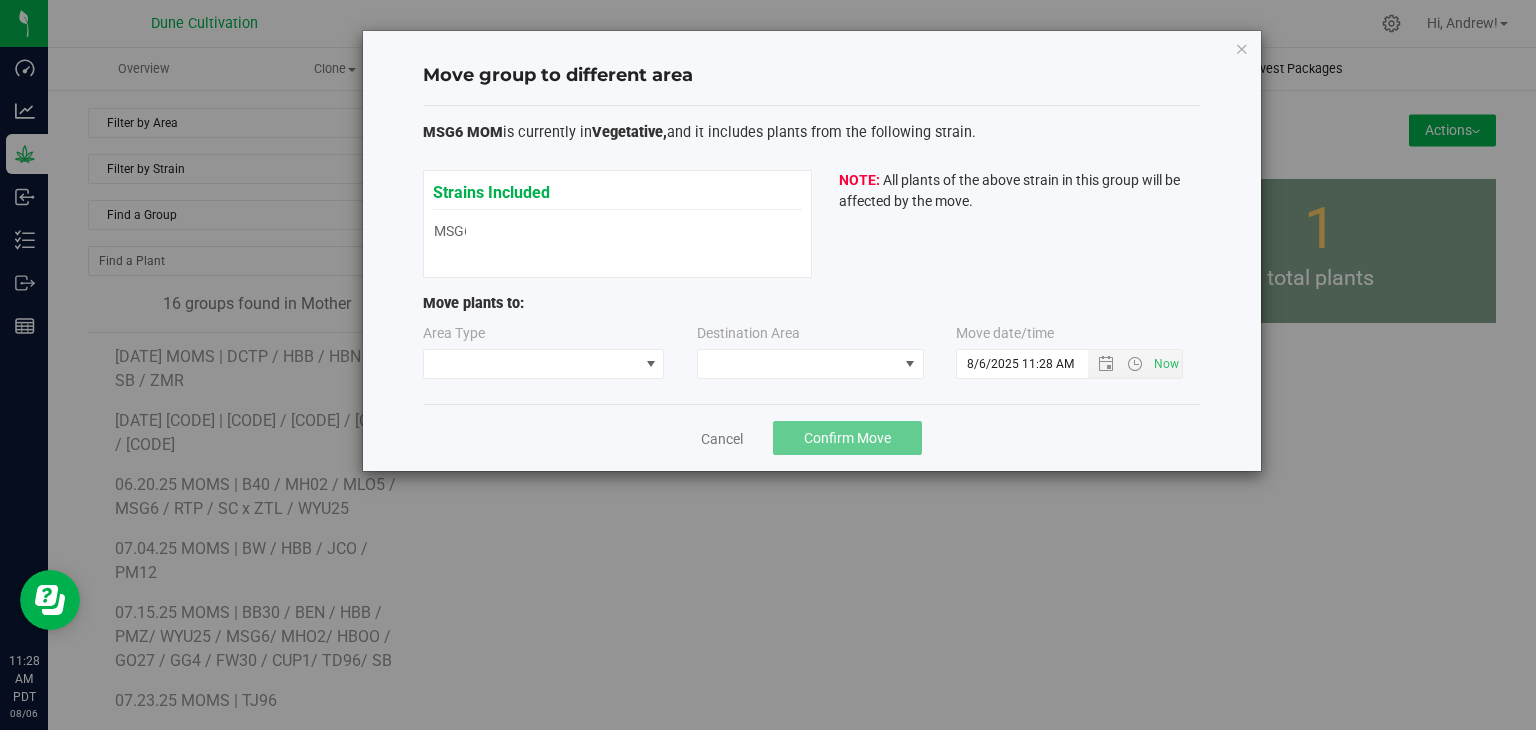 drag, startPoint x: 1244, startPoint y: 45, endPoint x: 1257, endPoint y: 61, distance: 20.615528 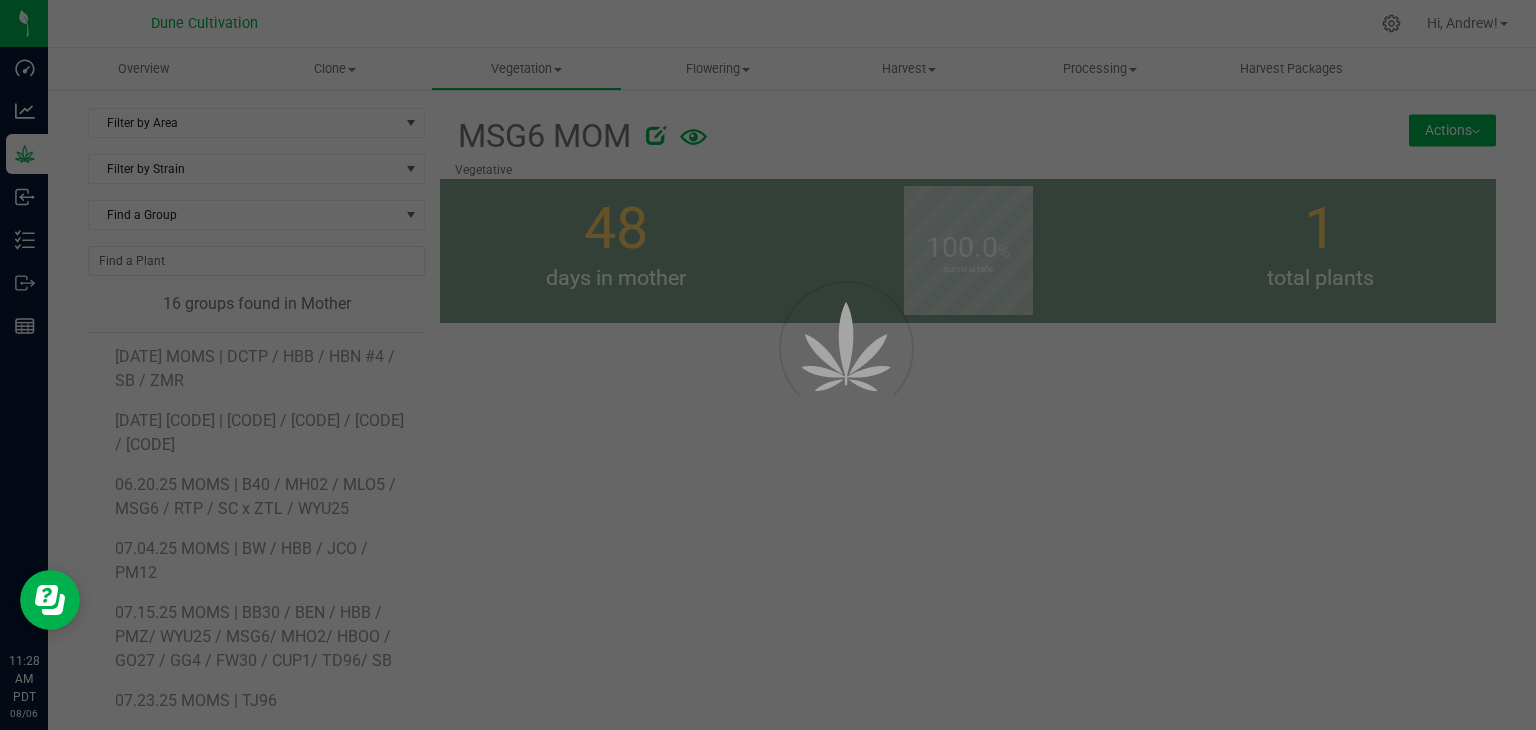 click at bounding box center [768, 365] 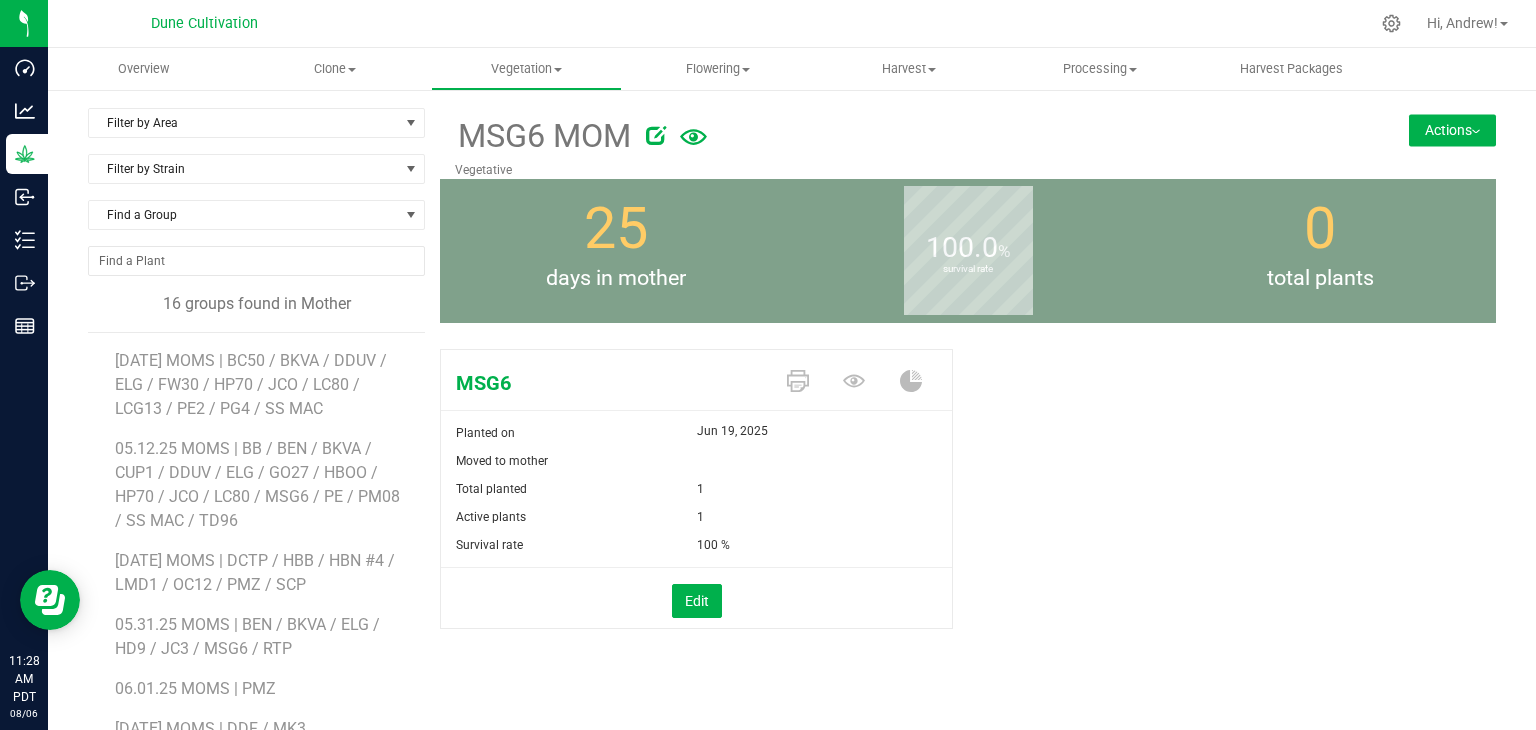 click on "MSG6 MOM
Vegetative
Actions
Move group
Split group" at bounding box center [968, 143] 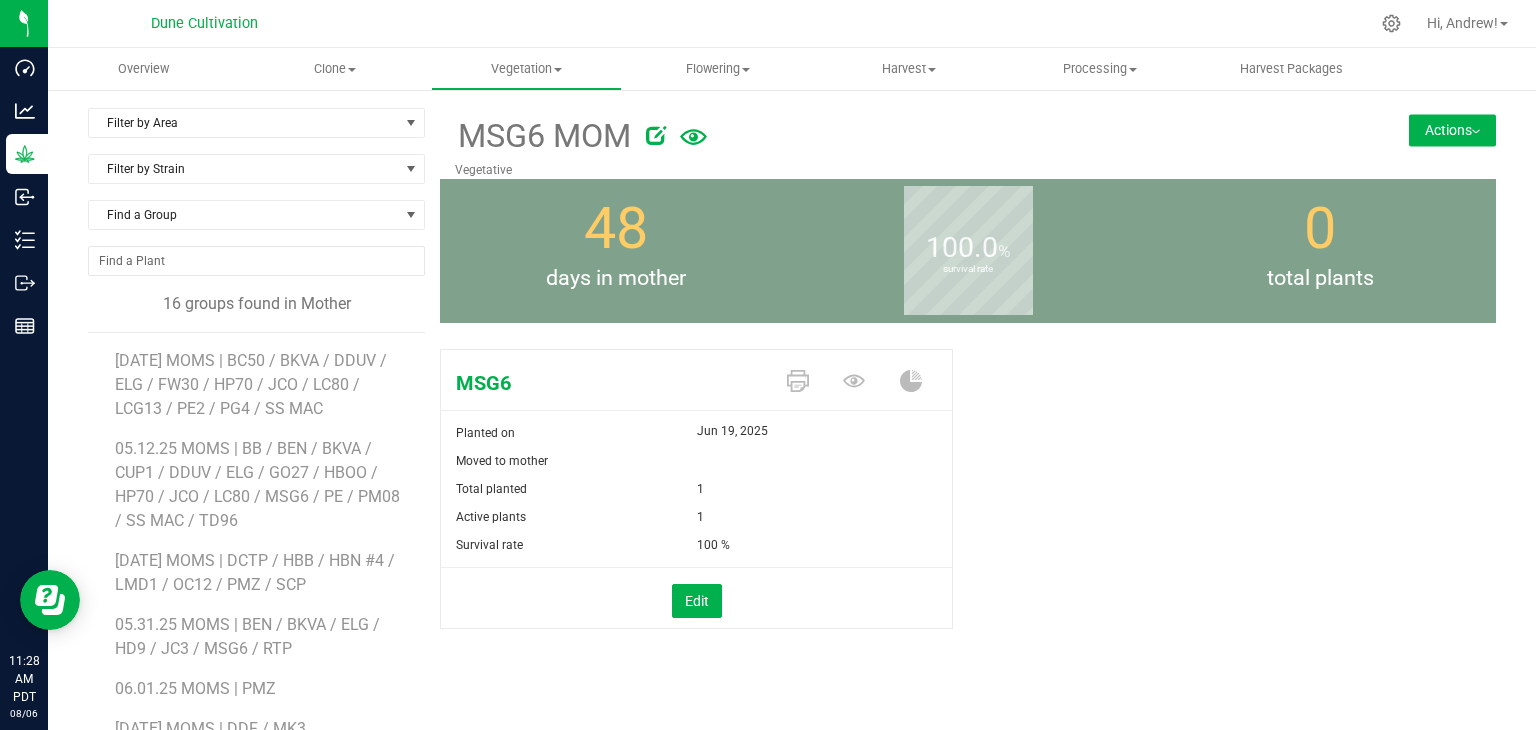 click on "Actions" at bounding box center [1452, 130] 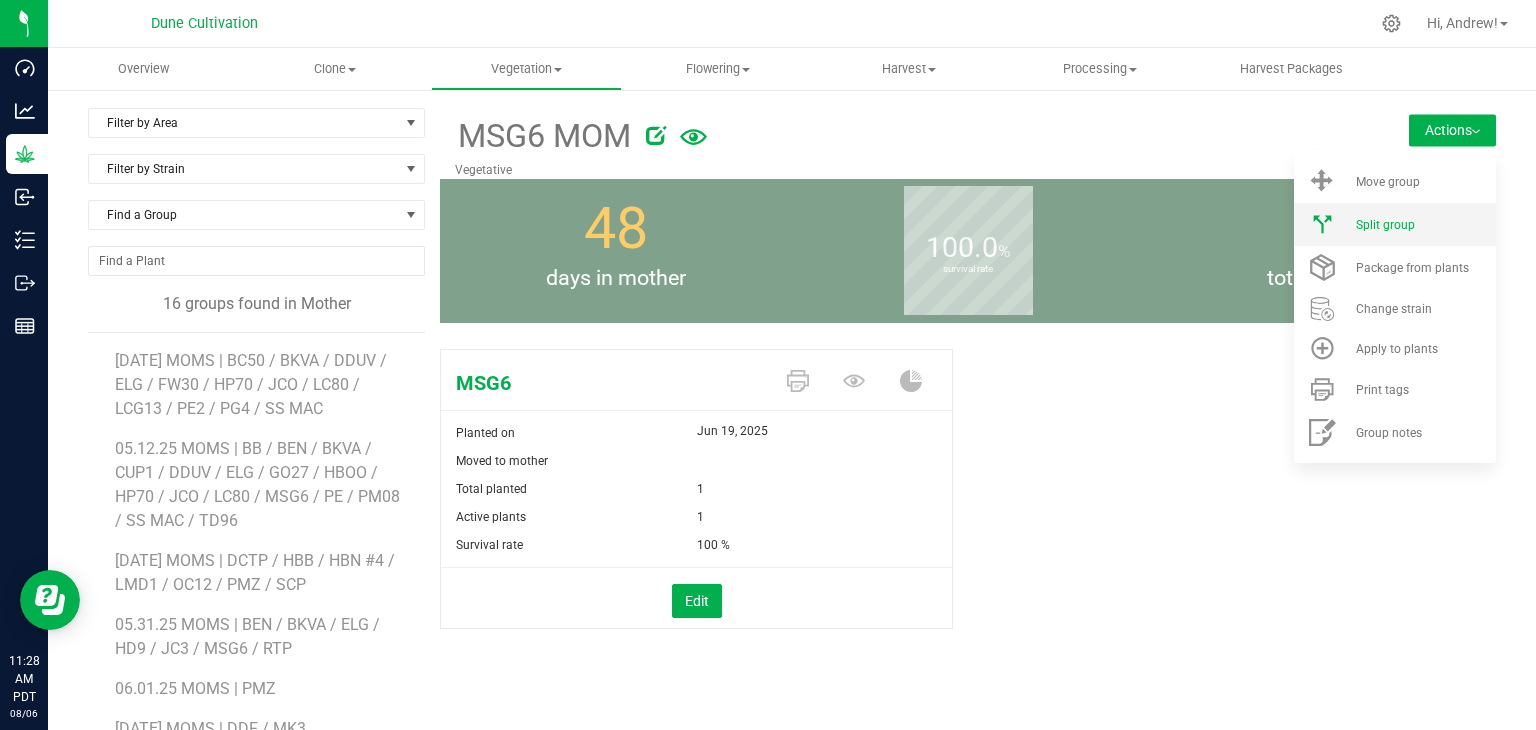 click on "Split group" at bounding box center [1395, 224] 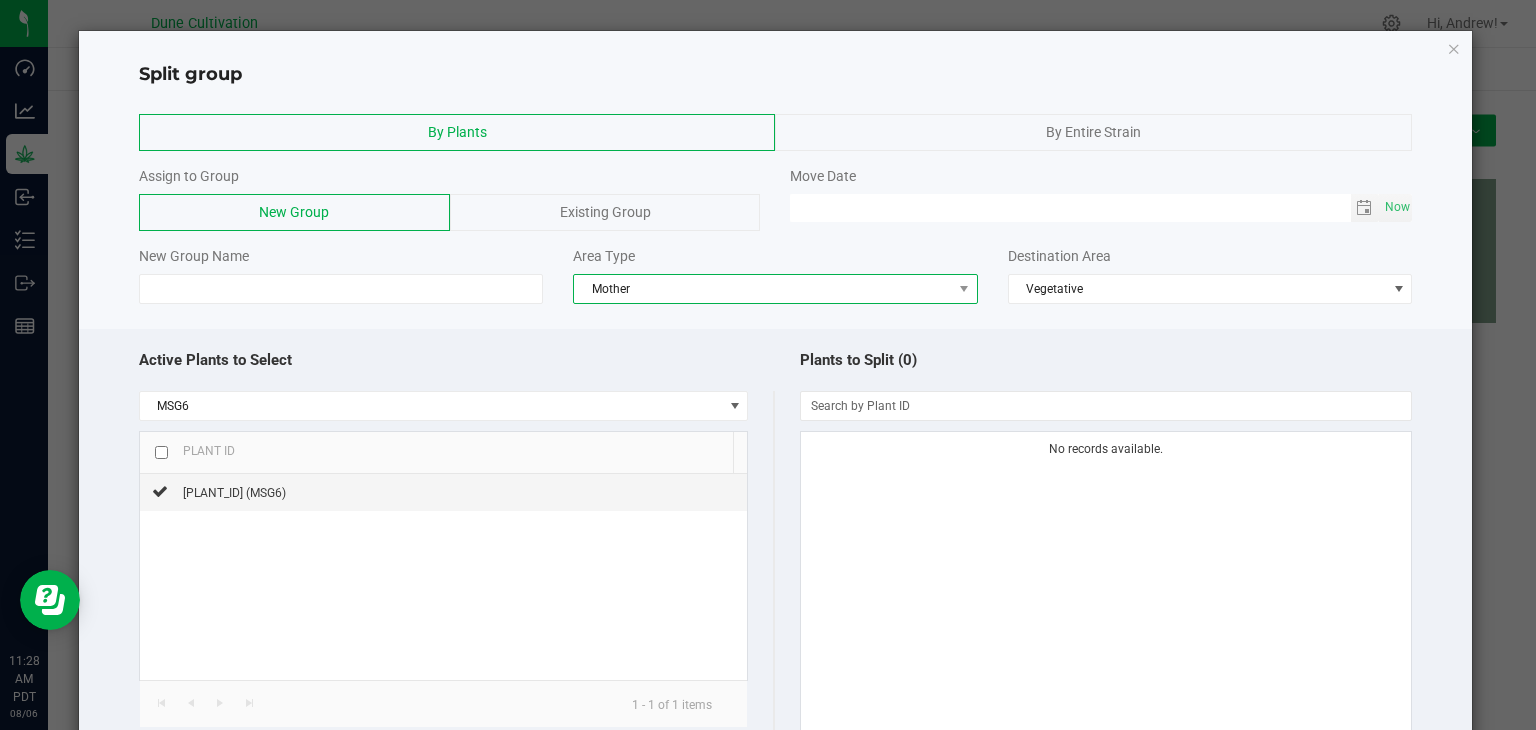 click on "Mother" at bounding box center [763, 289] 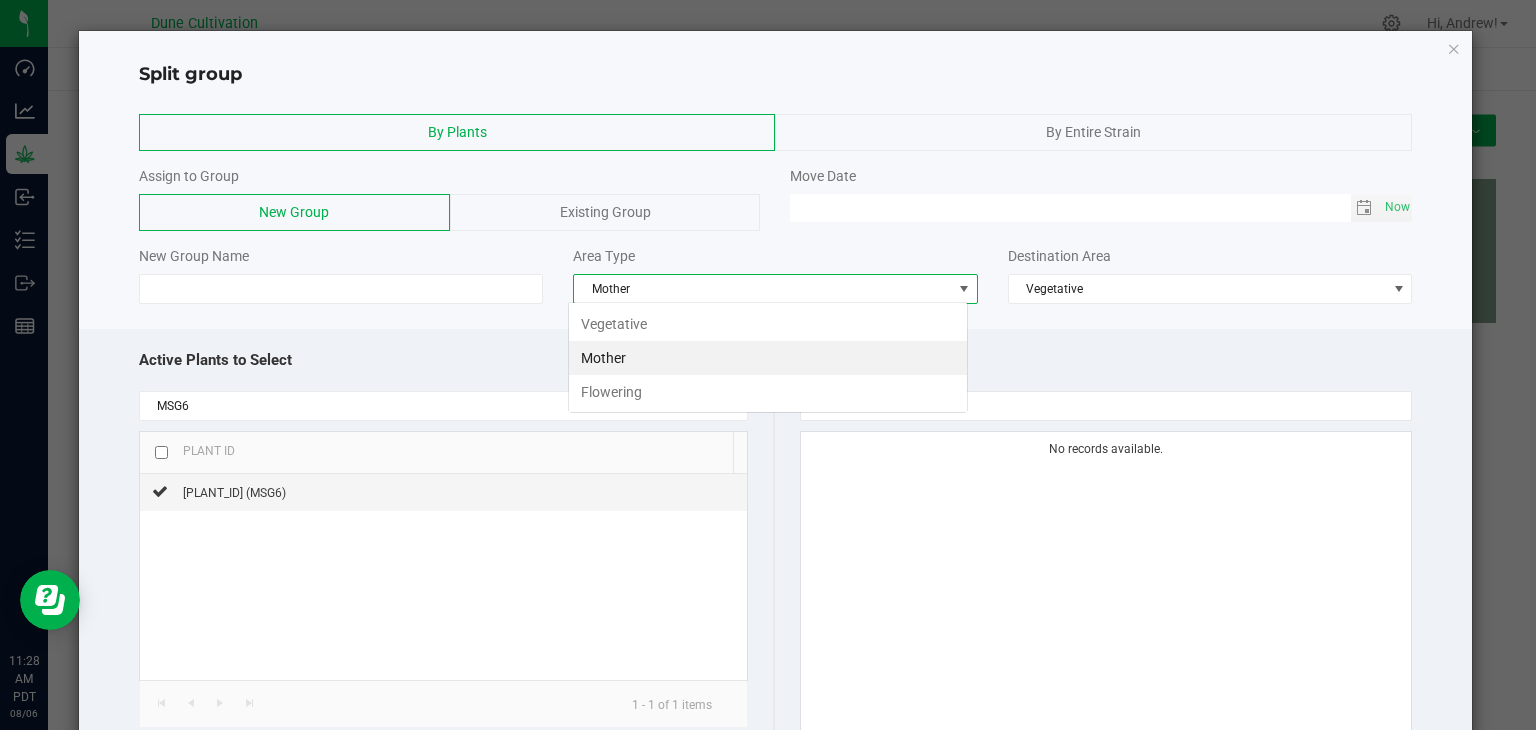 scroll, scrollTop: 99970, scrollLeft: 99600, axis: both 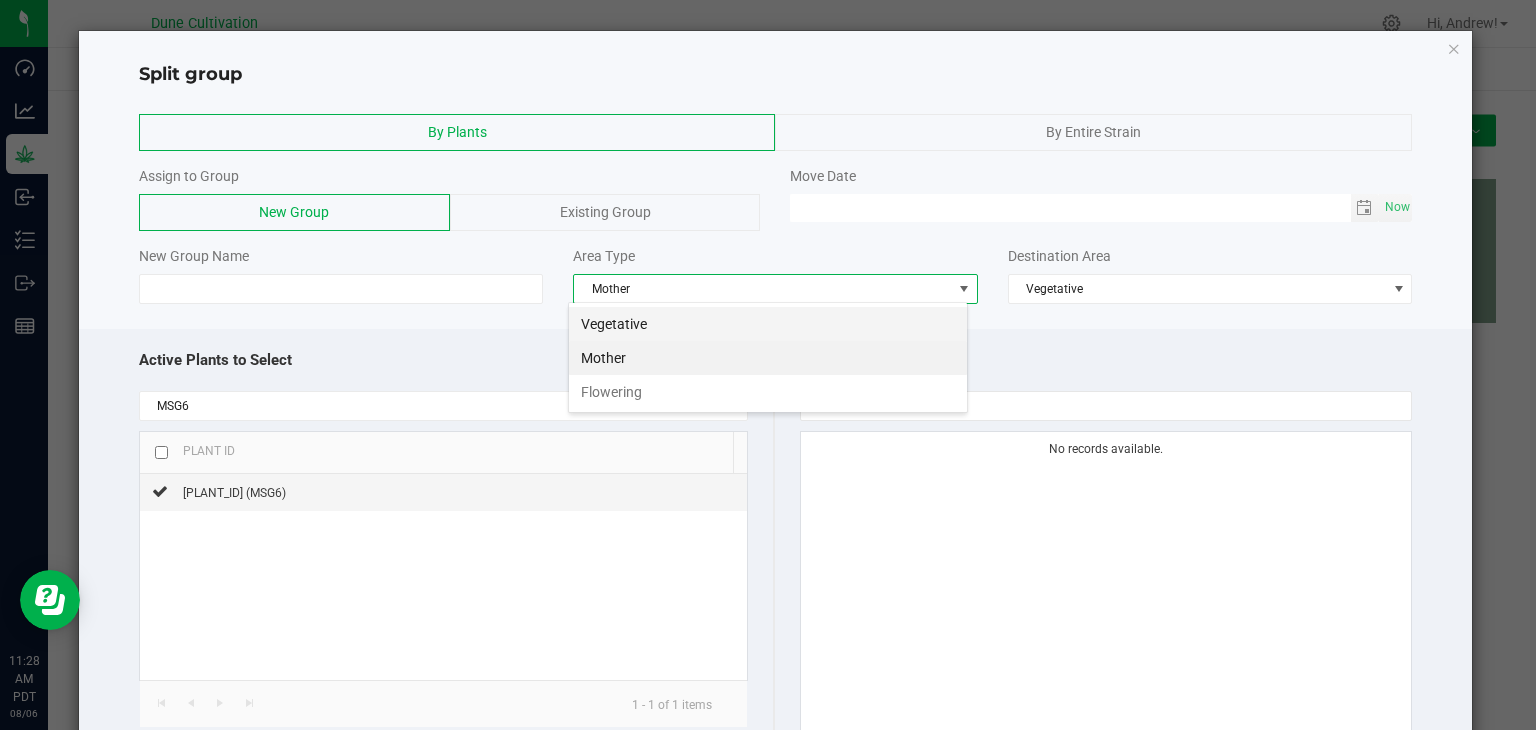 click on "Vegetative" at bounding box center (768, 324) 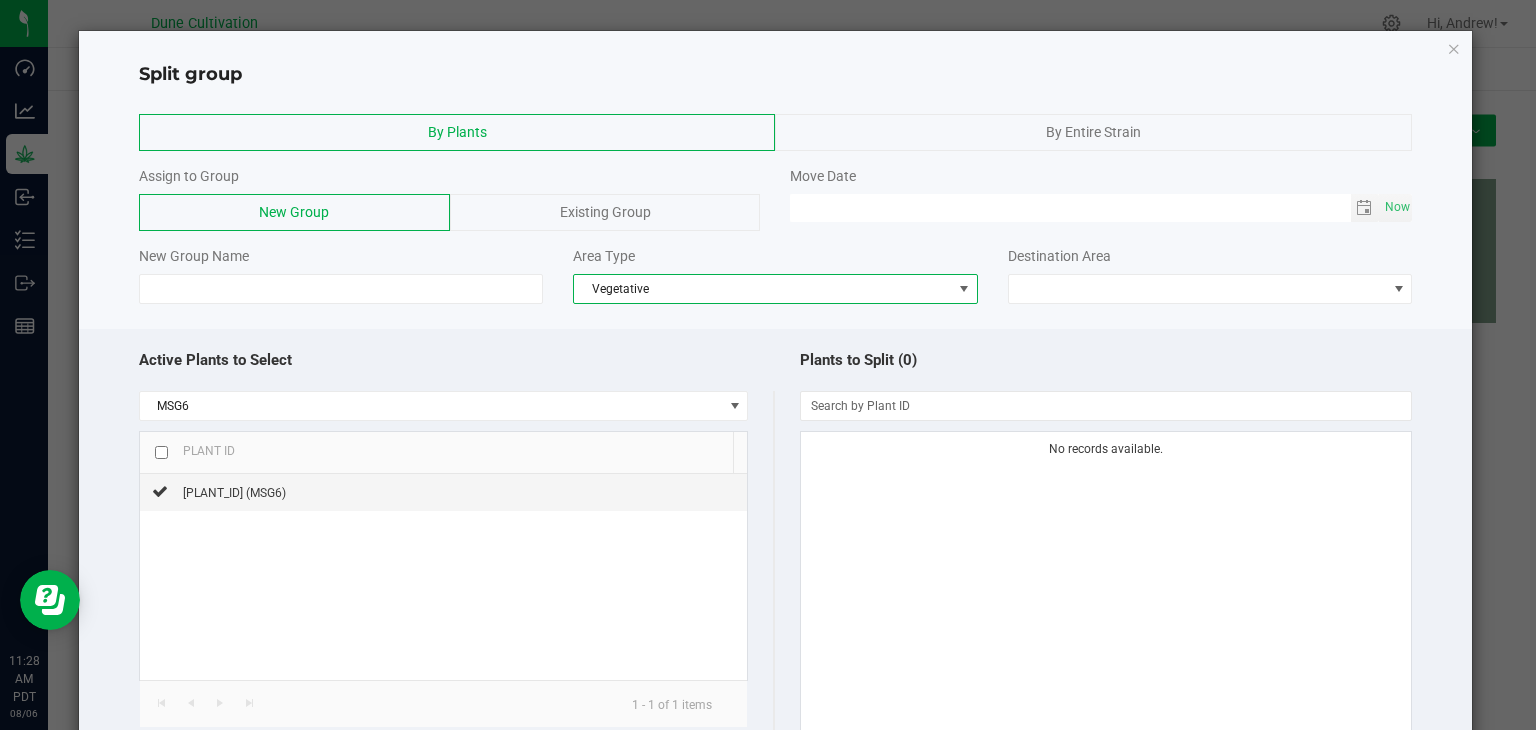 drag, startPoint x: 576, startPoint y: 233, endPoint x: 589, endPoint y: 226, distance: 14.764823 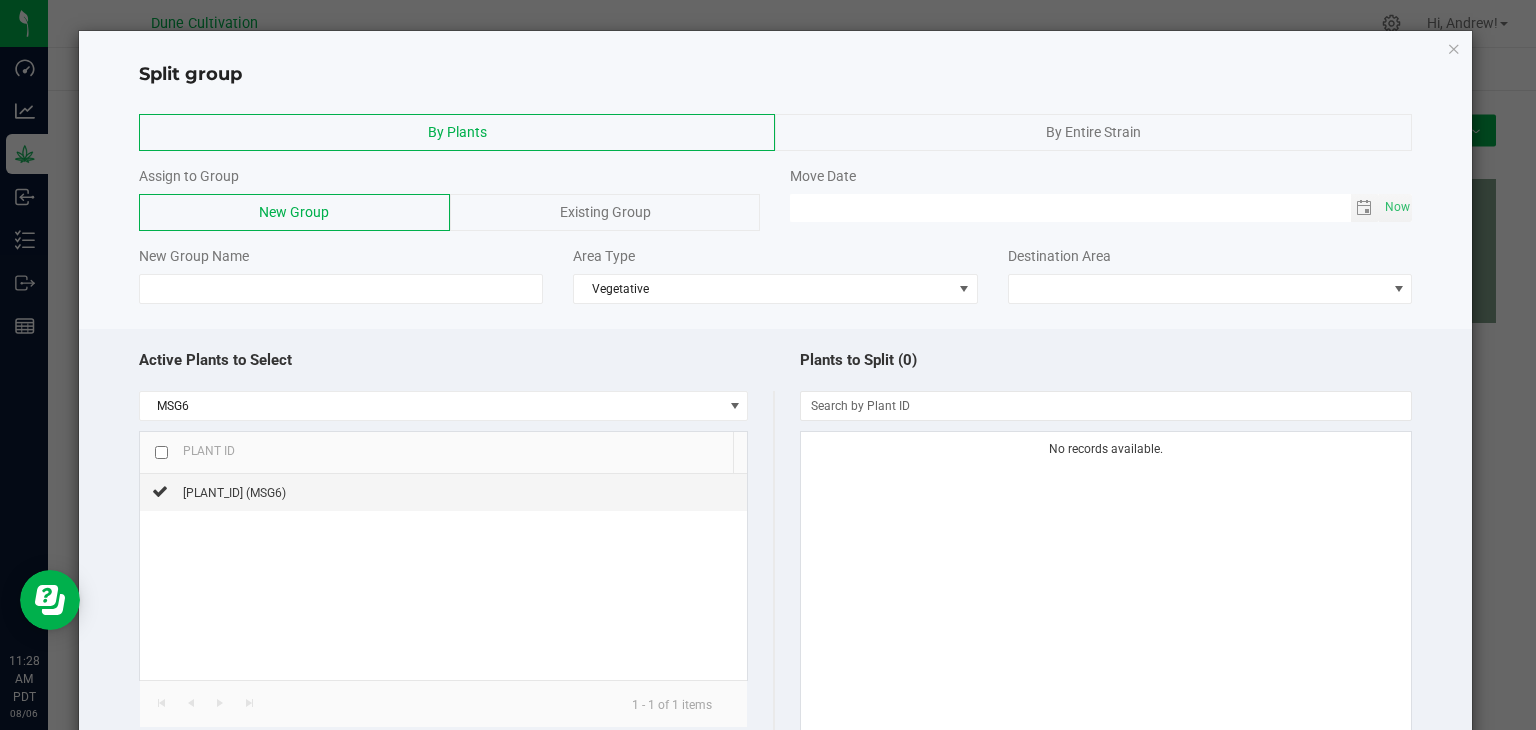click on "Existing Group" 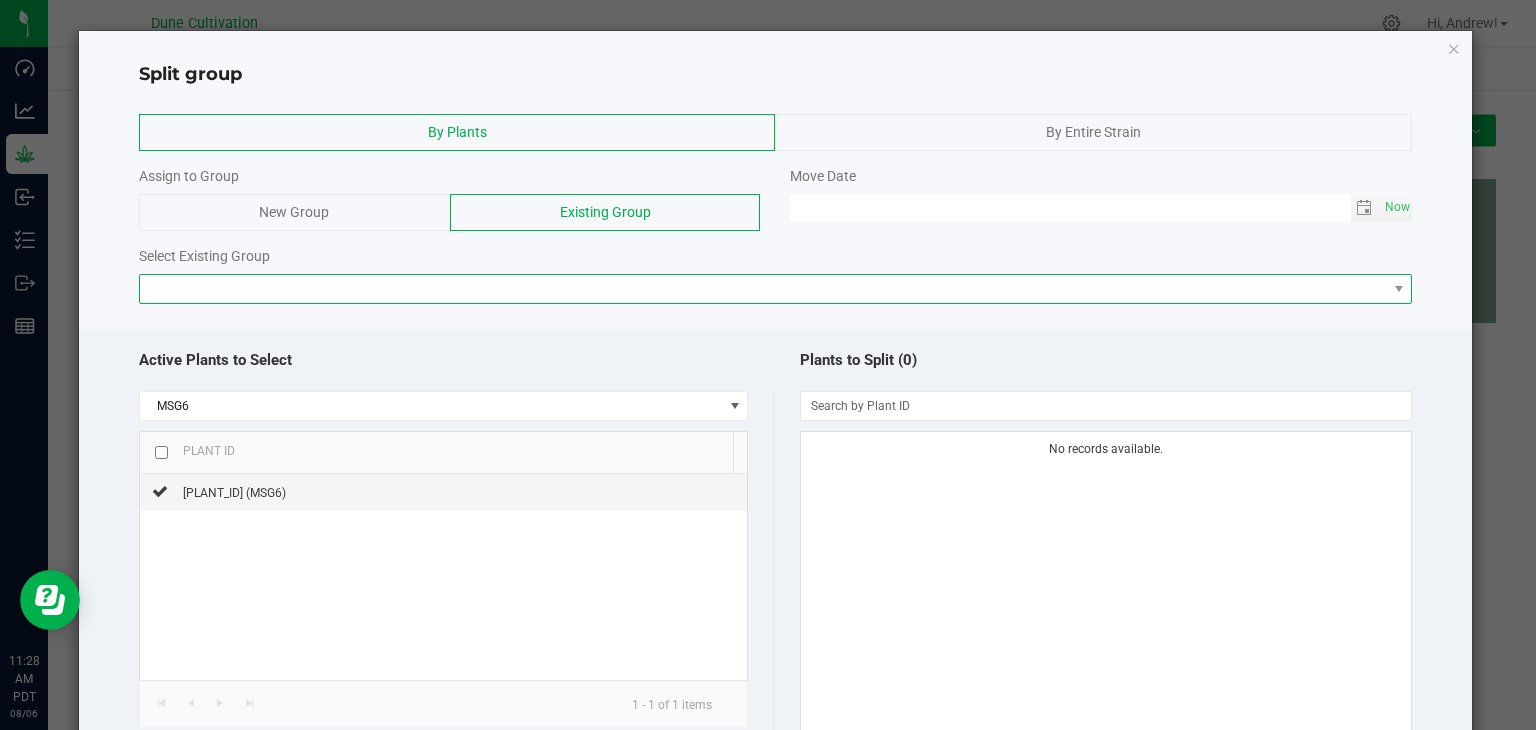 click at bounding box center (763, 289) 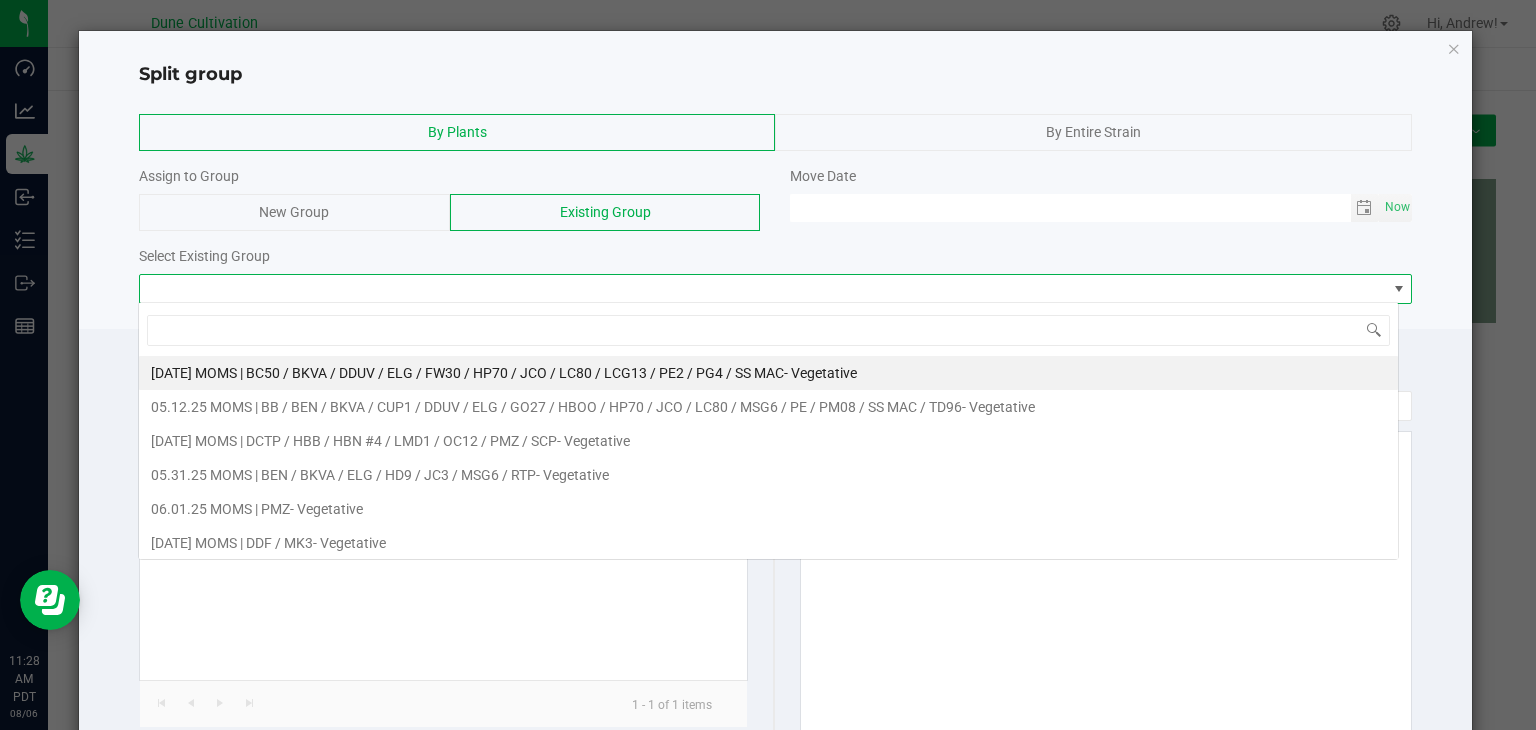 scroll, scrollTop: 99970, scrollLeft: 98739, axis: both 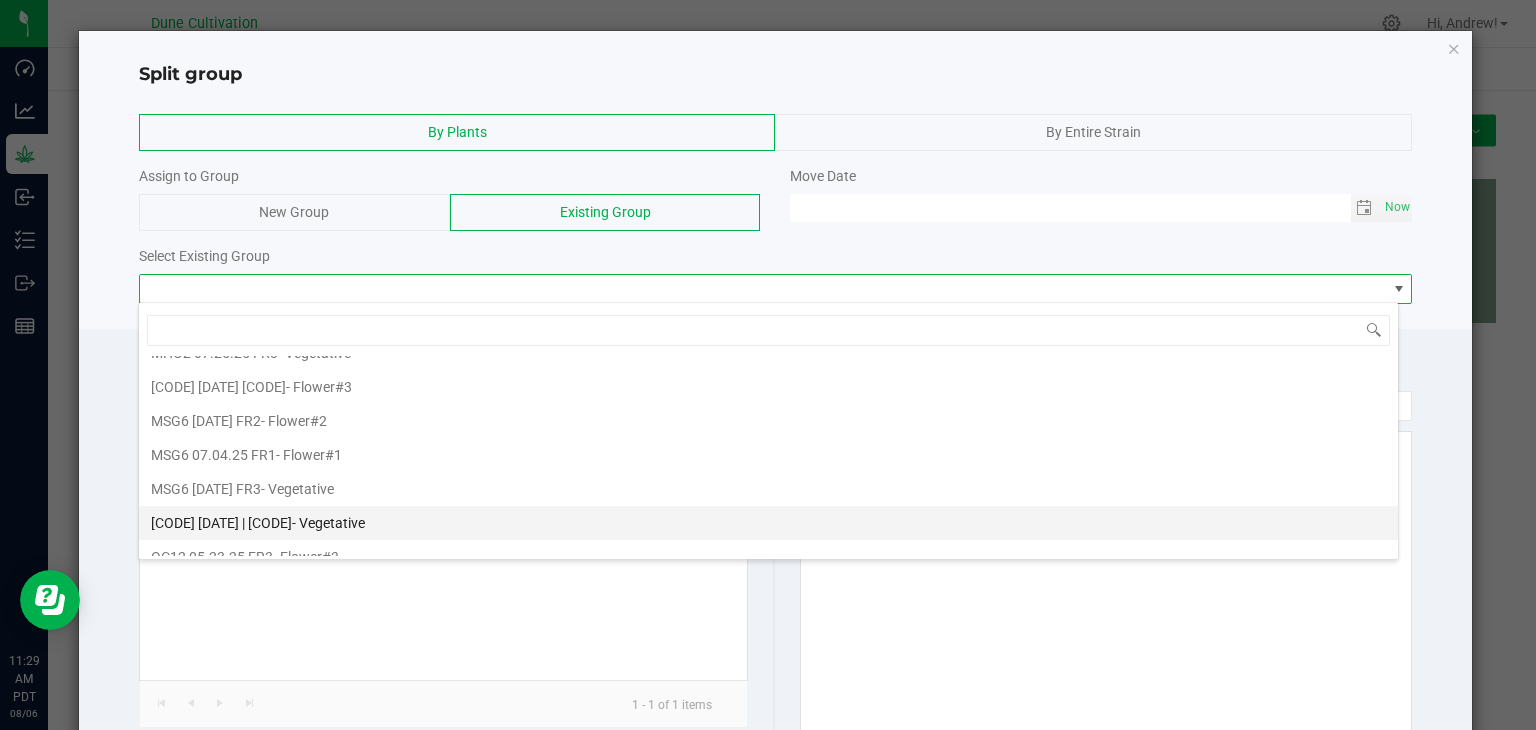 click on "- Vegetative" at bounding box center (328, 523) 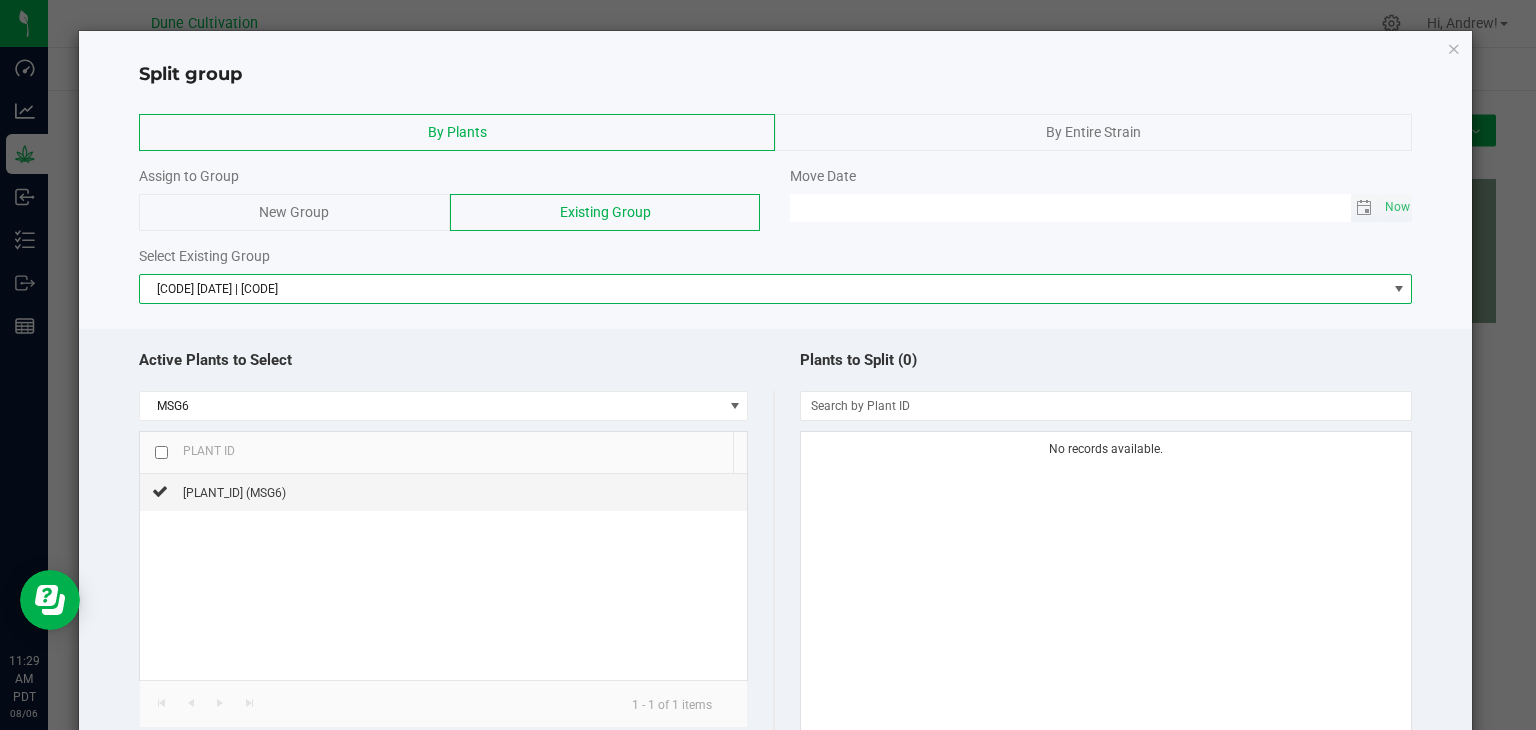 type on "MM/dd/yy HH:MM AM" 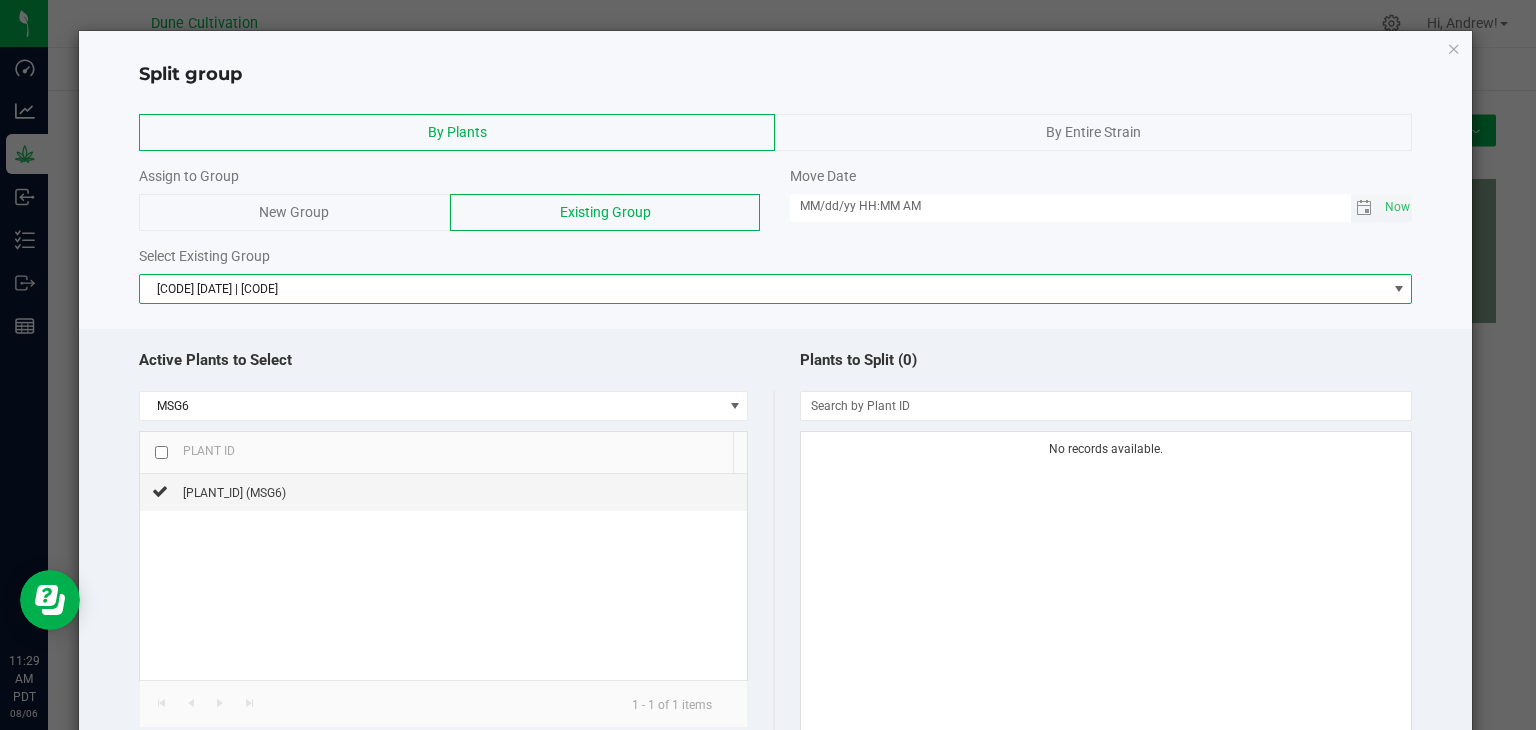 click on "MM/dd/yy HH:MM AM" at bounding box center [1070, 206] 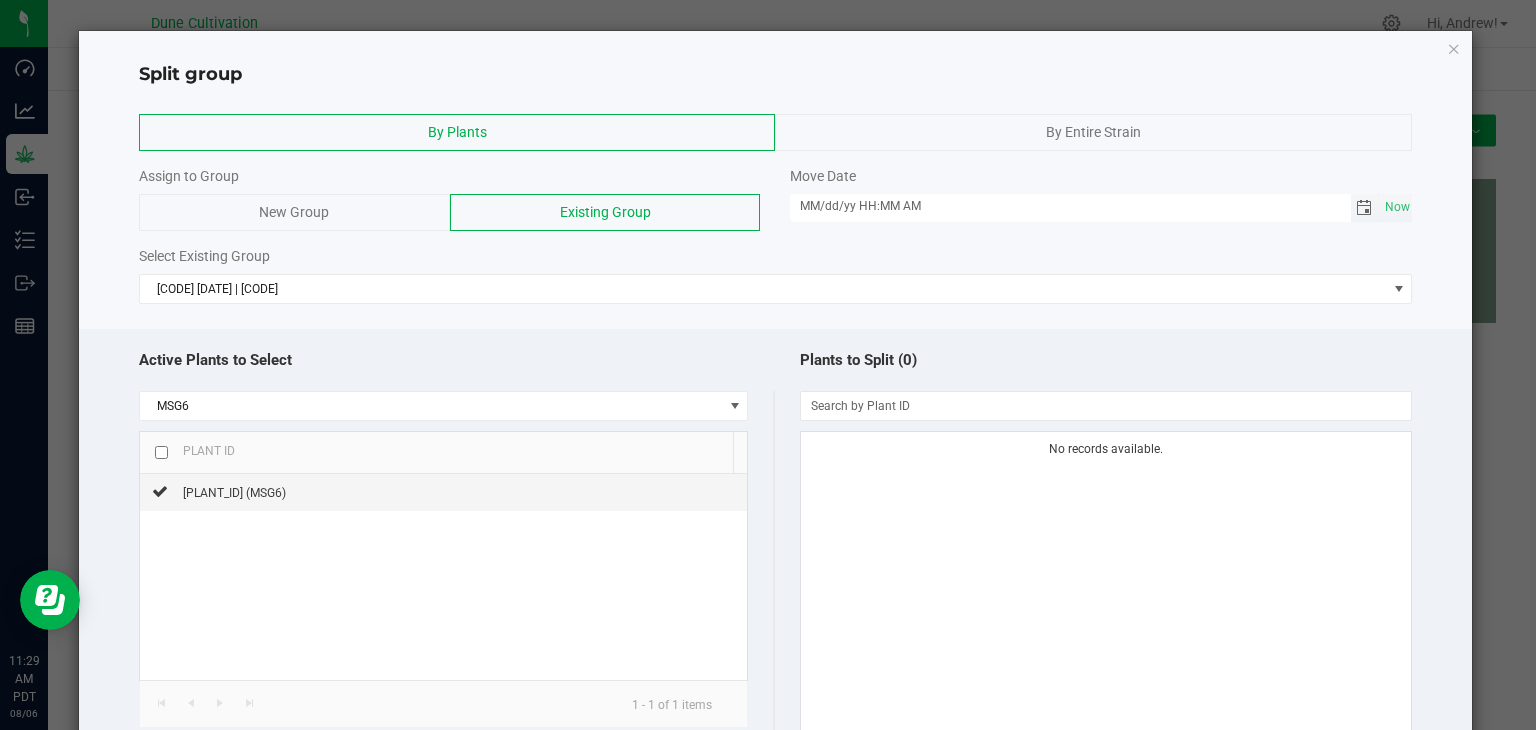 click 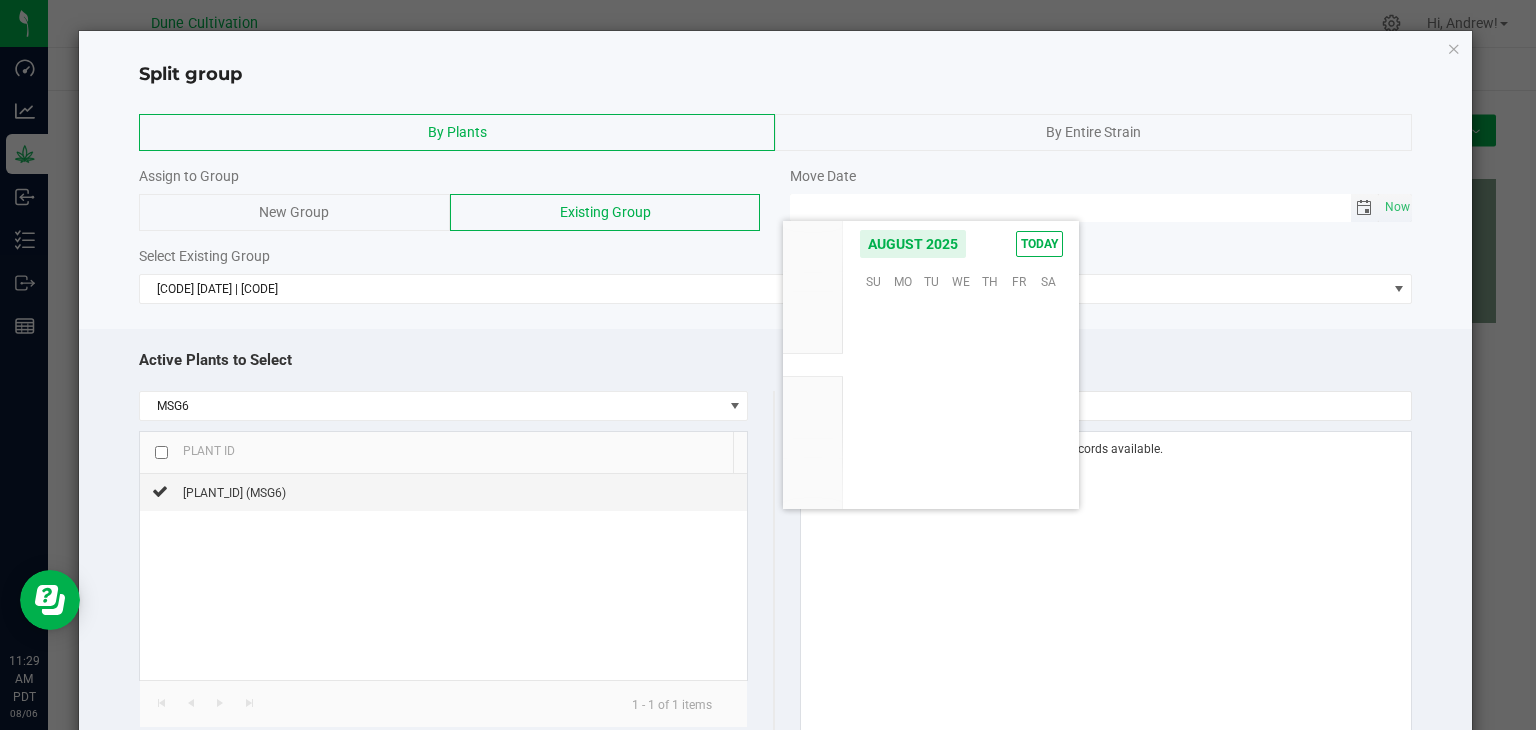 scroll, scrollTop: 36168, scrollLeft: 0, axis: vertical 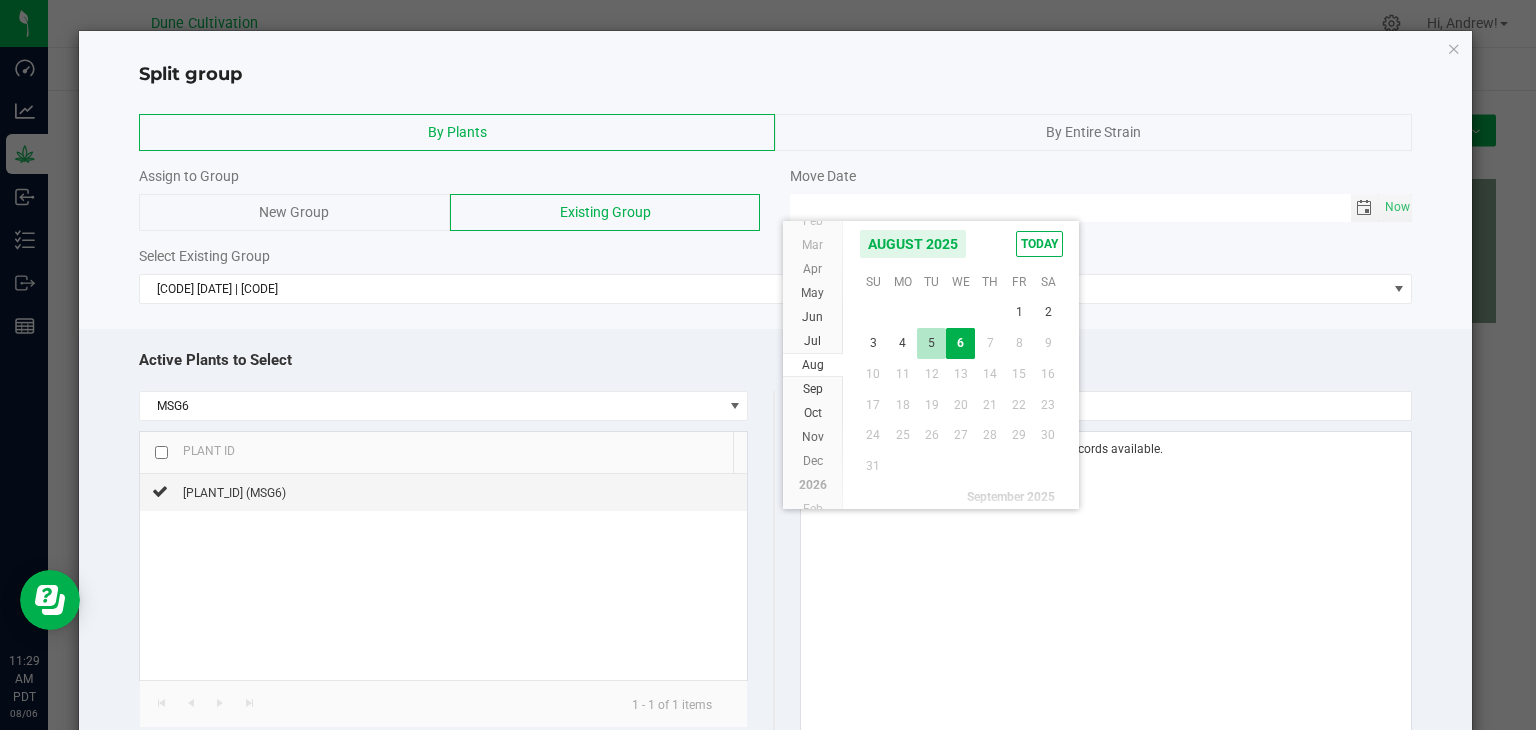 click on "5" at bounding box center (931, 343) 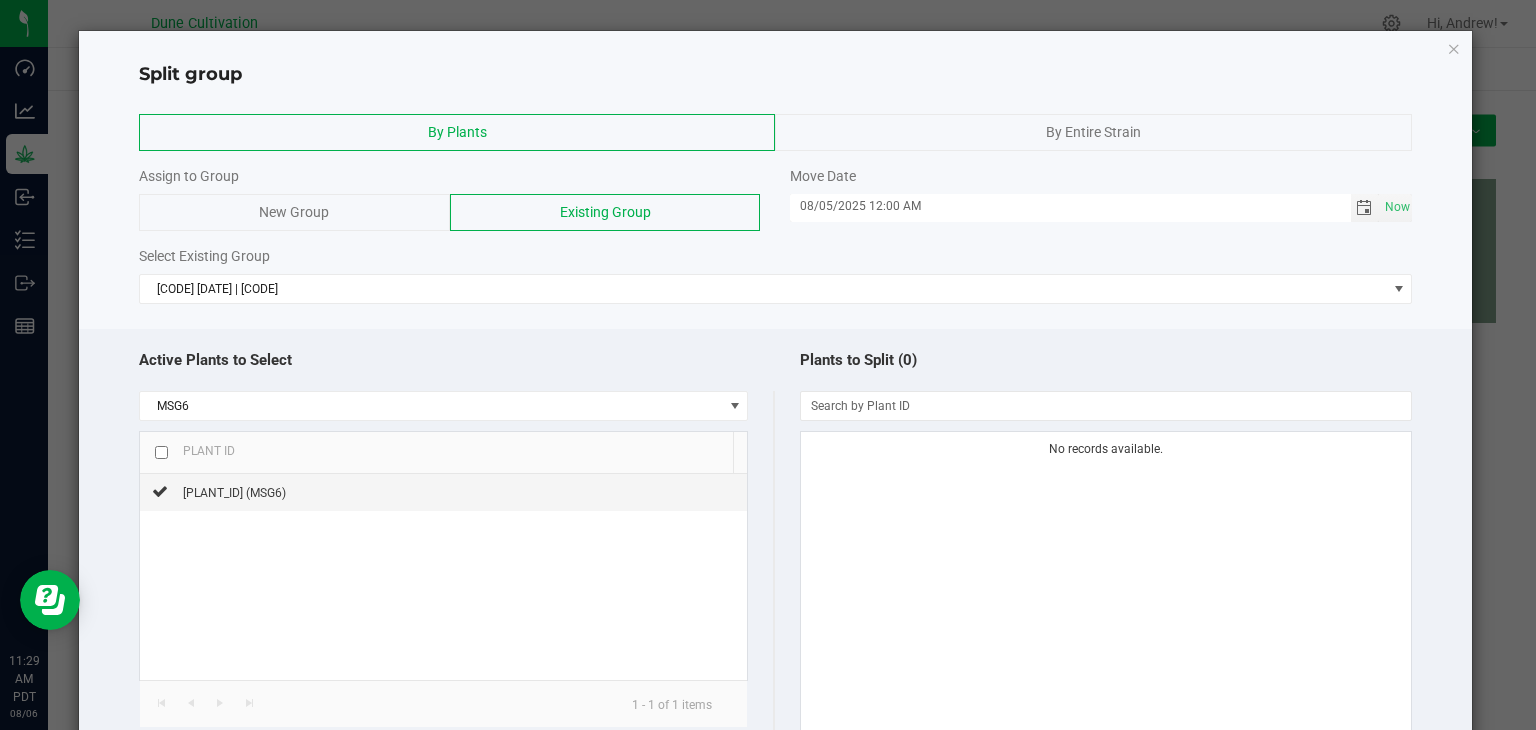 click 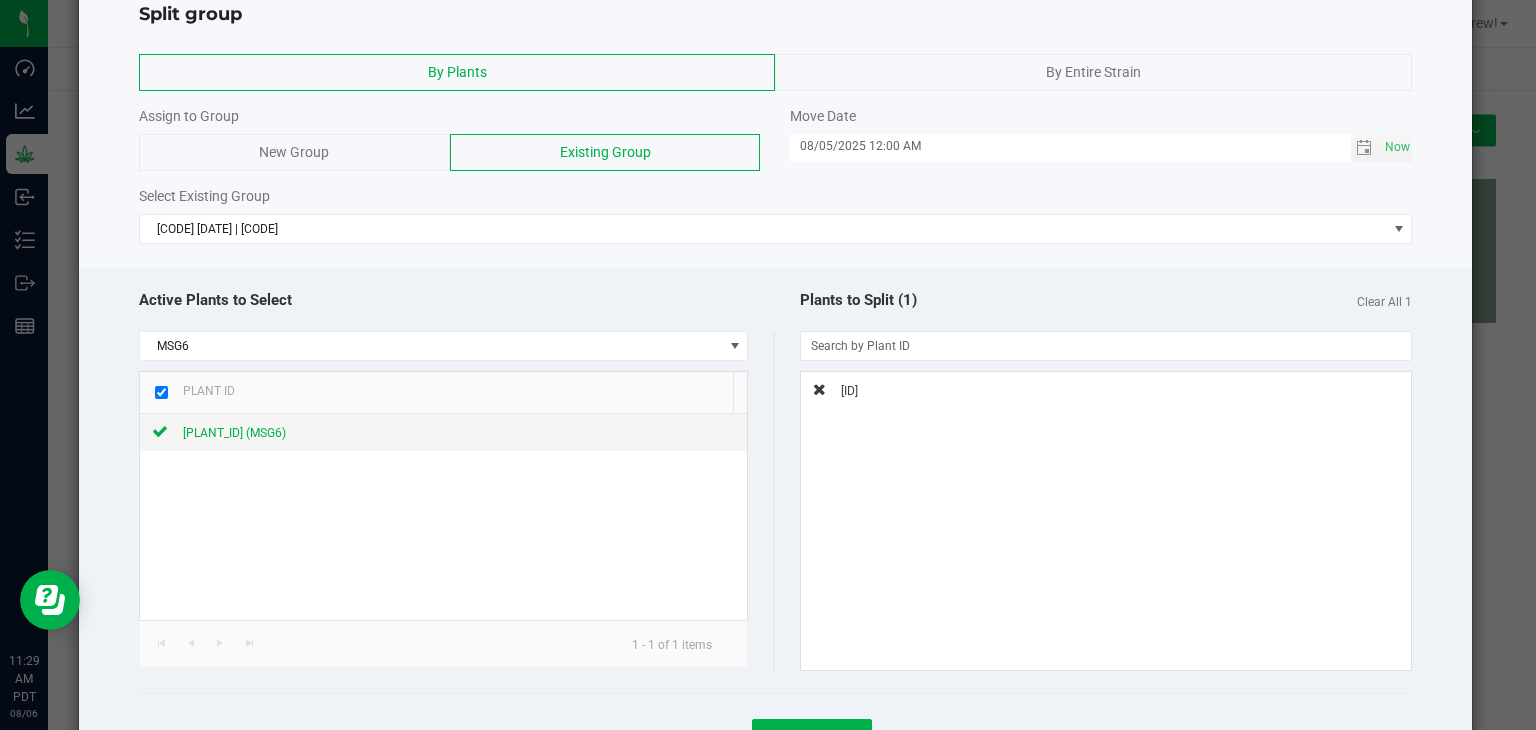 scroll, scrollTop: 149, scrollLeft: 0, axis: vertical 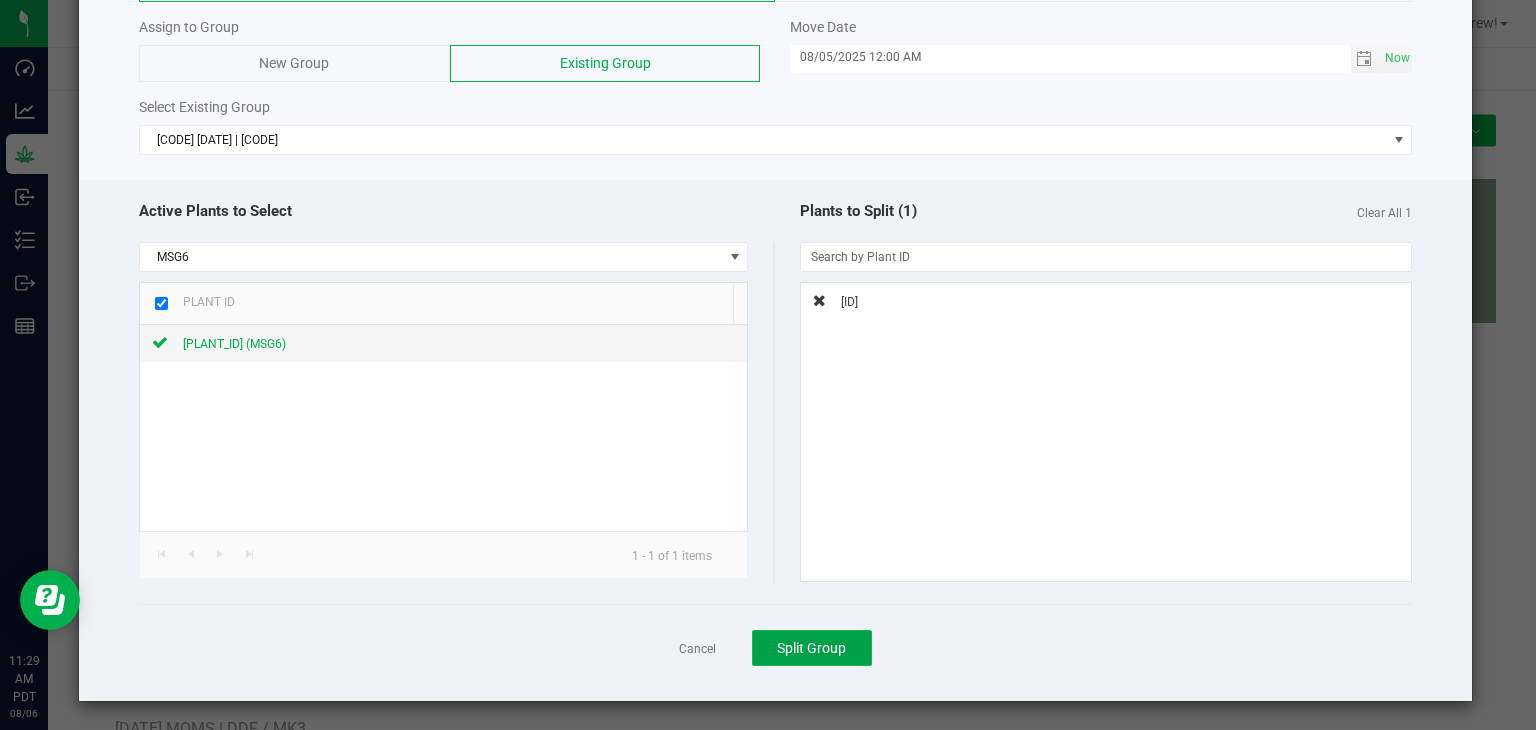 click on "Split Group" 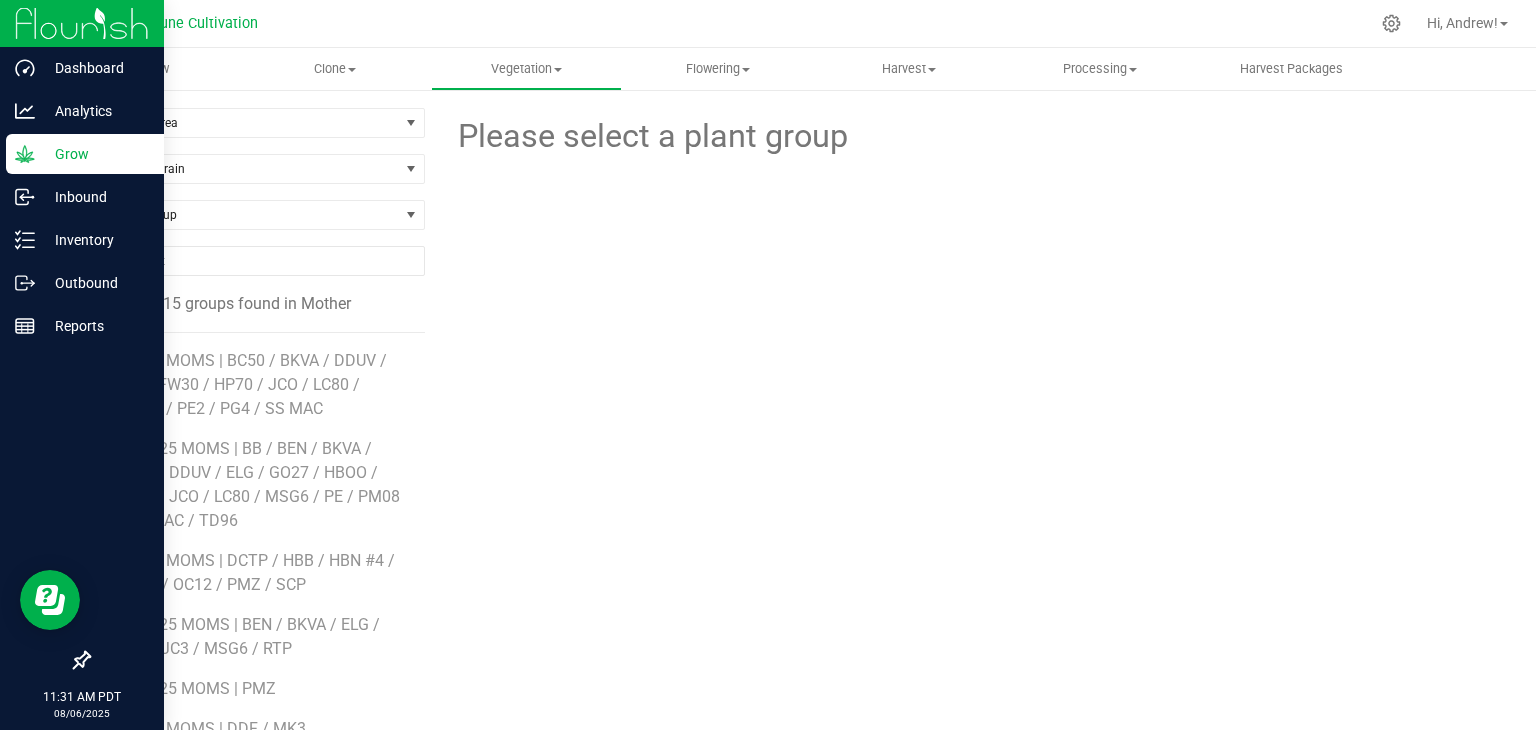 click on "Grow" at bounding box center (95, 154) 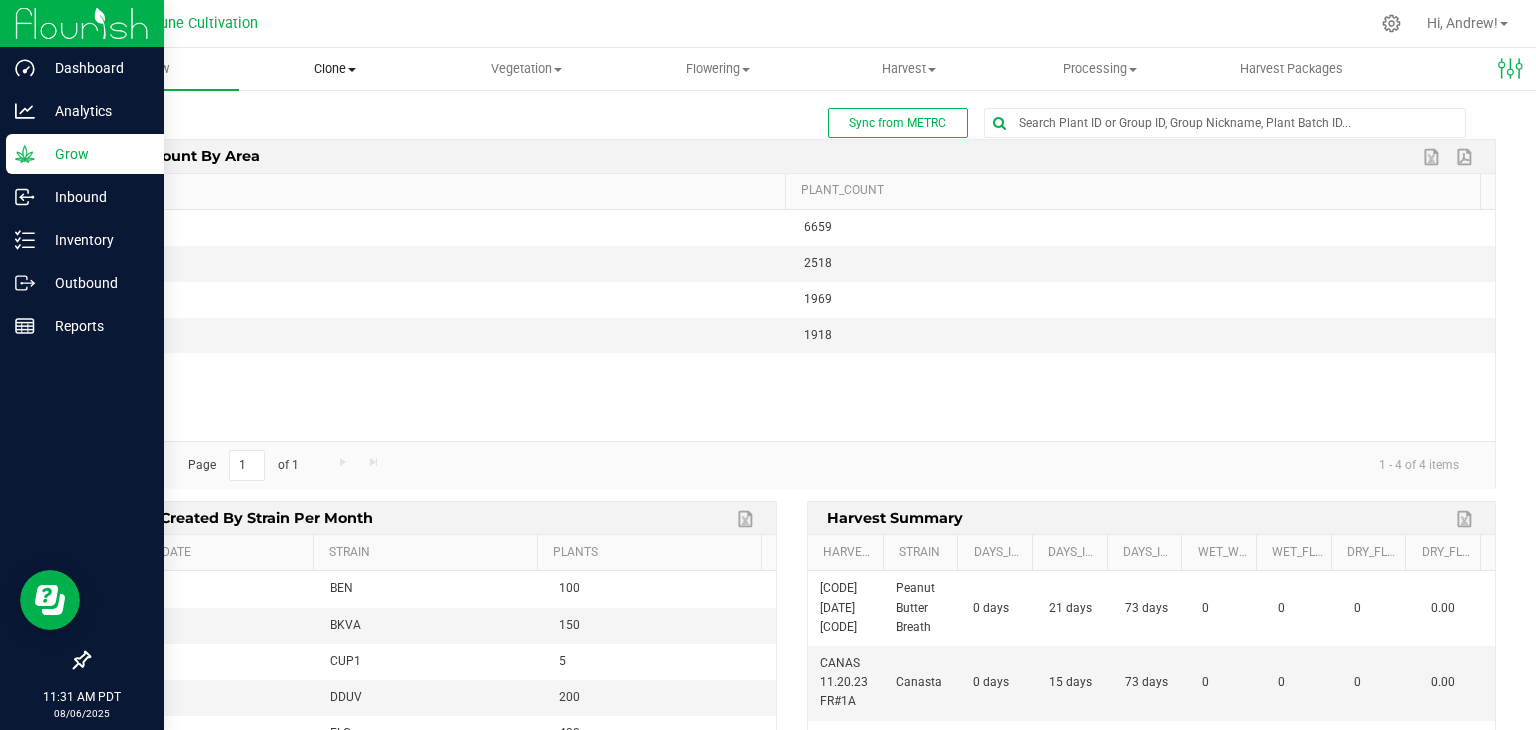 click on "Clone" at bounding box center (334, 69) 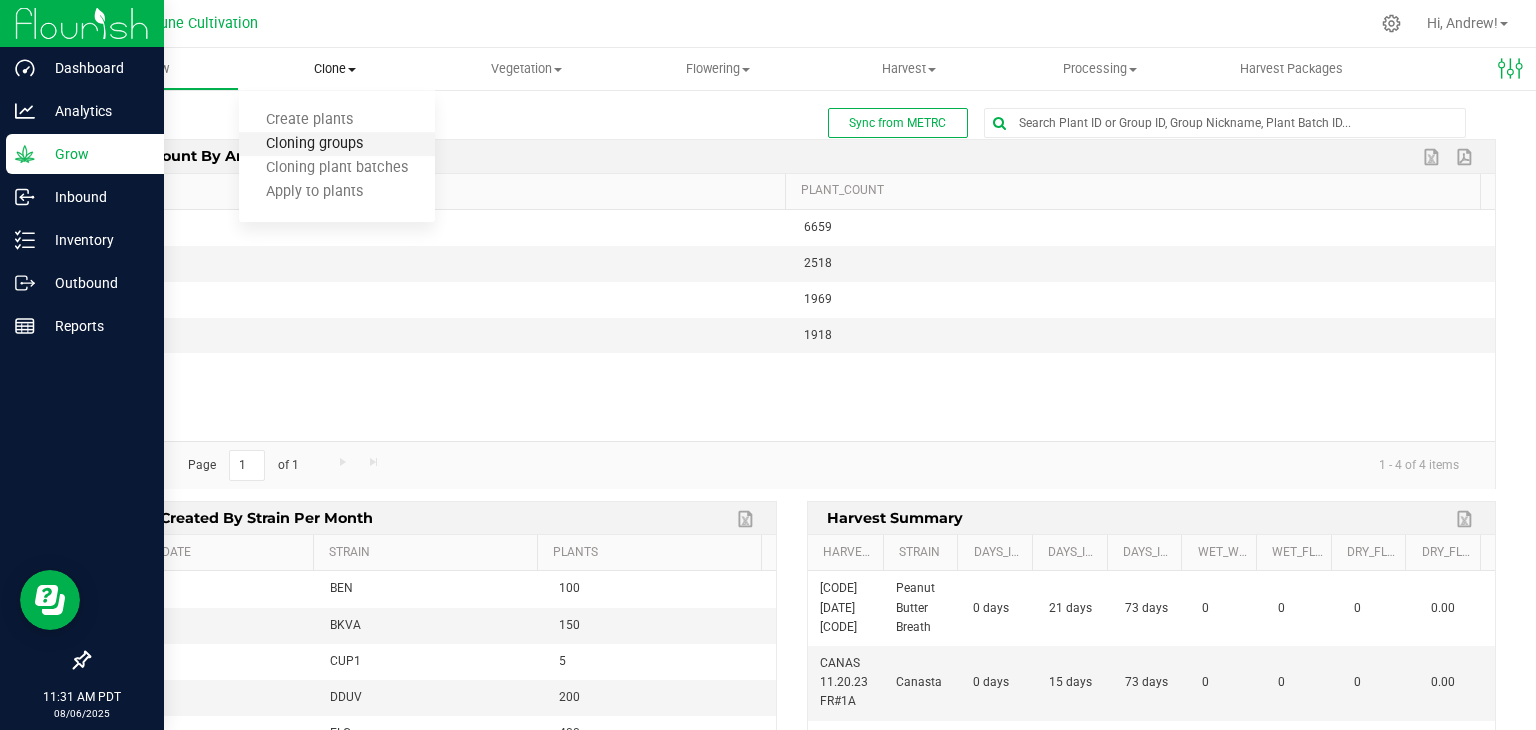 click on "Cloning groups" at bounding box center (314, 144) 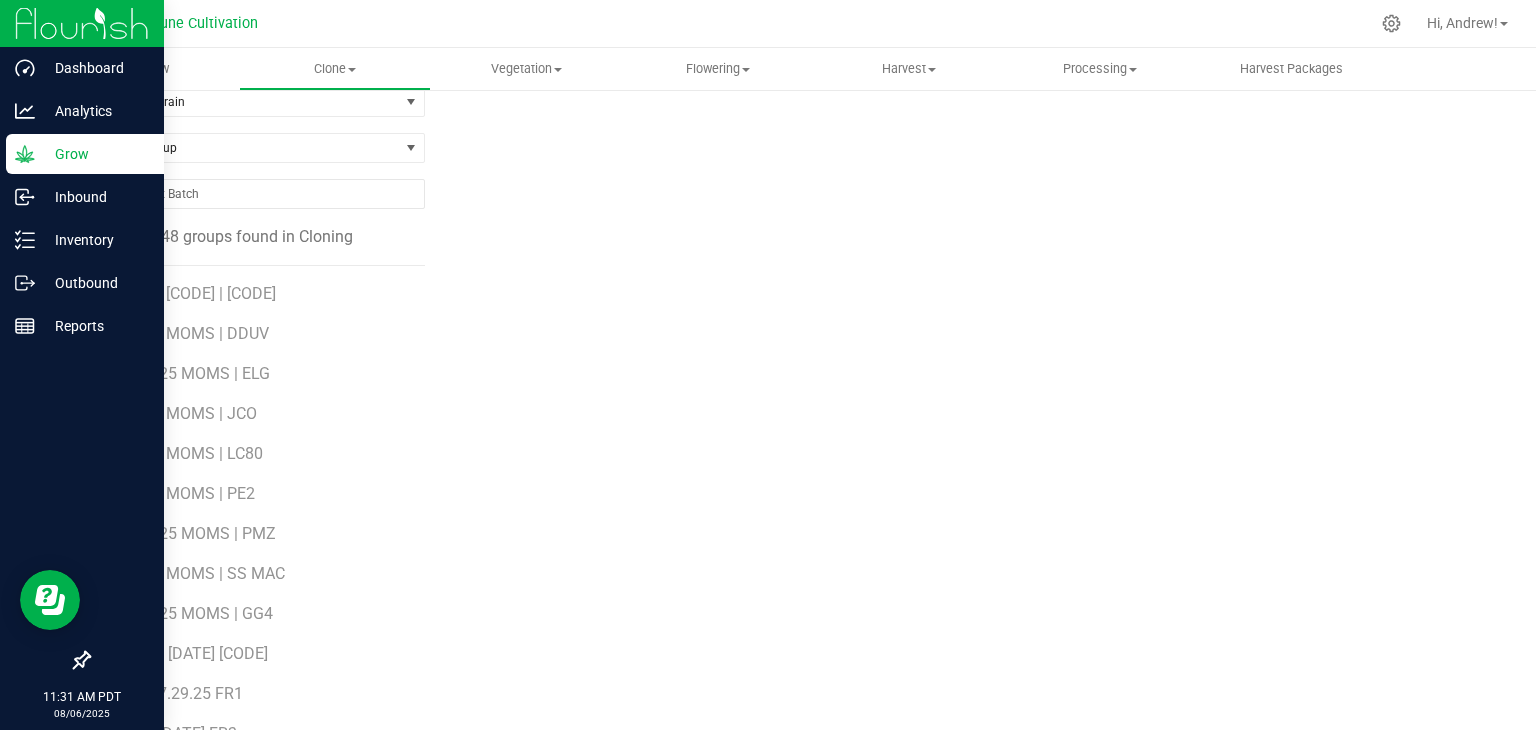 scroll, scrollTop: 122, scrollLeft: 0, axis: vertical 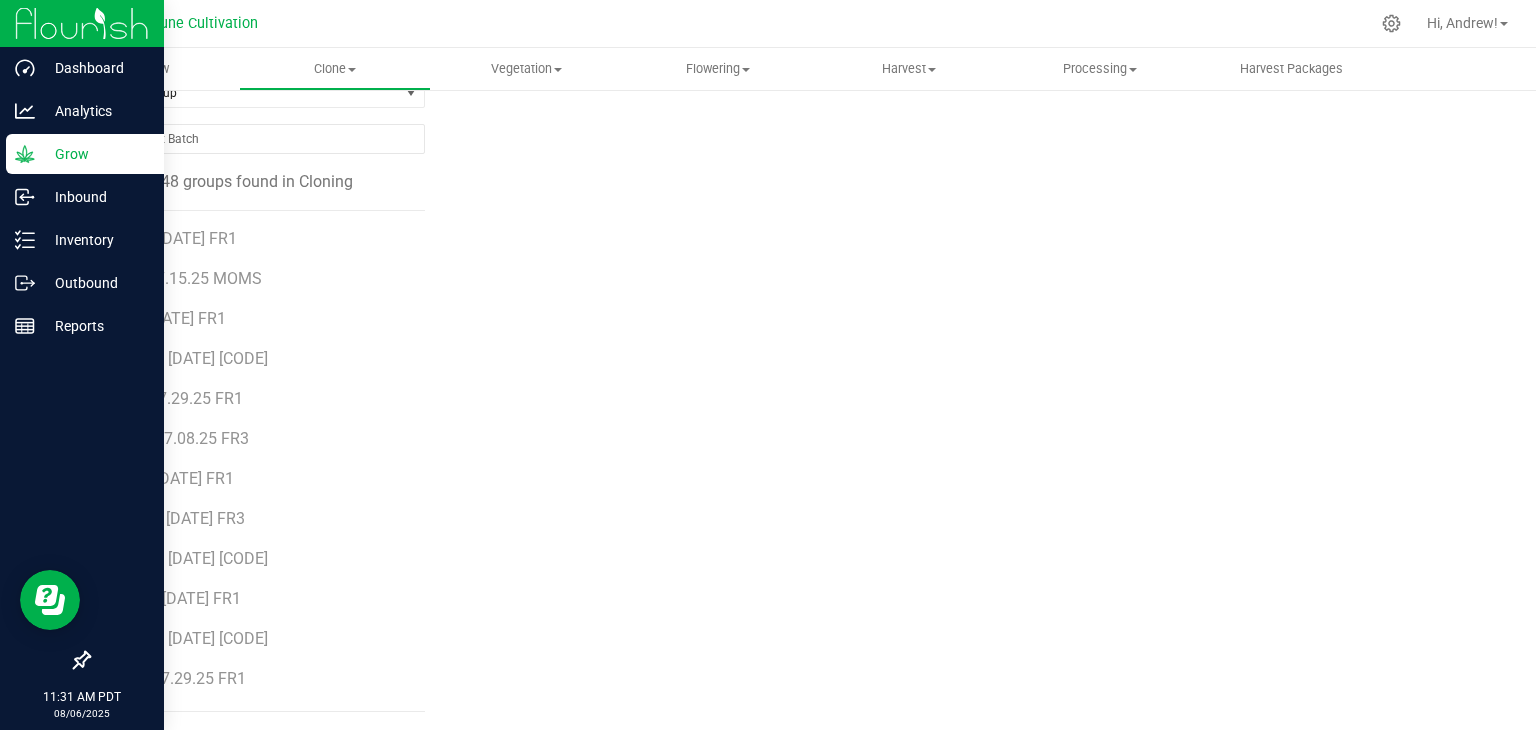 click on "[CODE] [DATE] [CODE]" at bounding box center [263, 631] 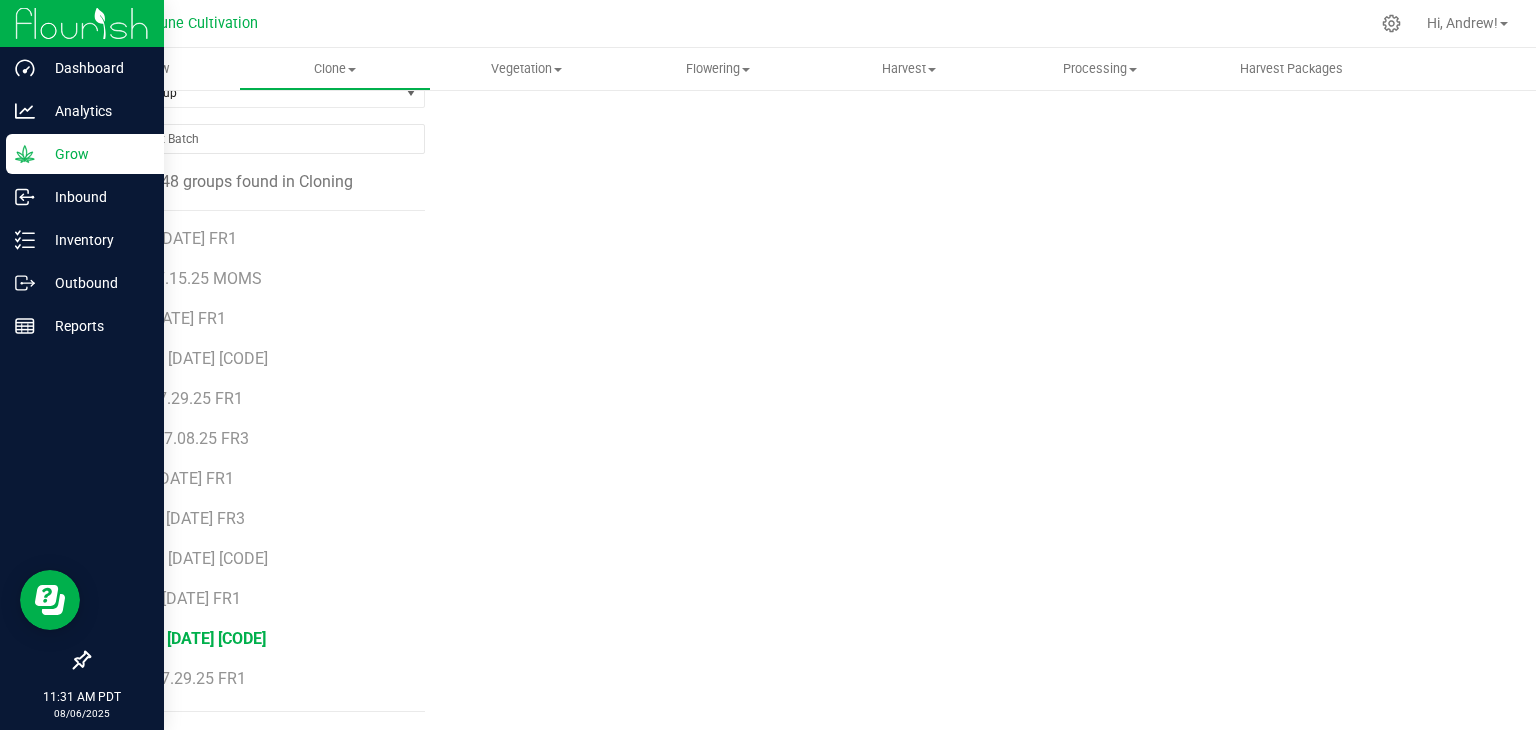 click on "[CODE] [DATE] [CODE]" at bounding box center (190, 638) 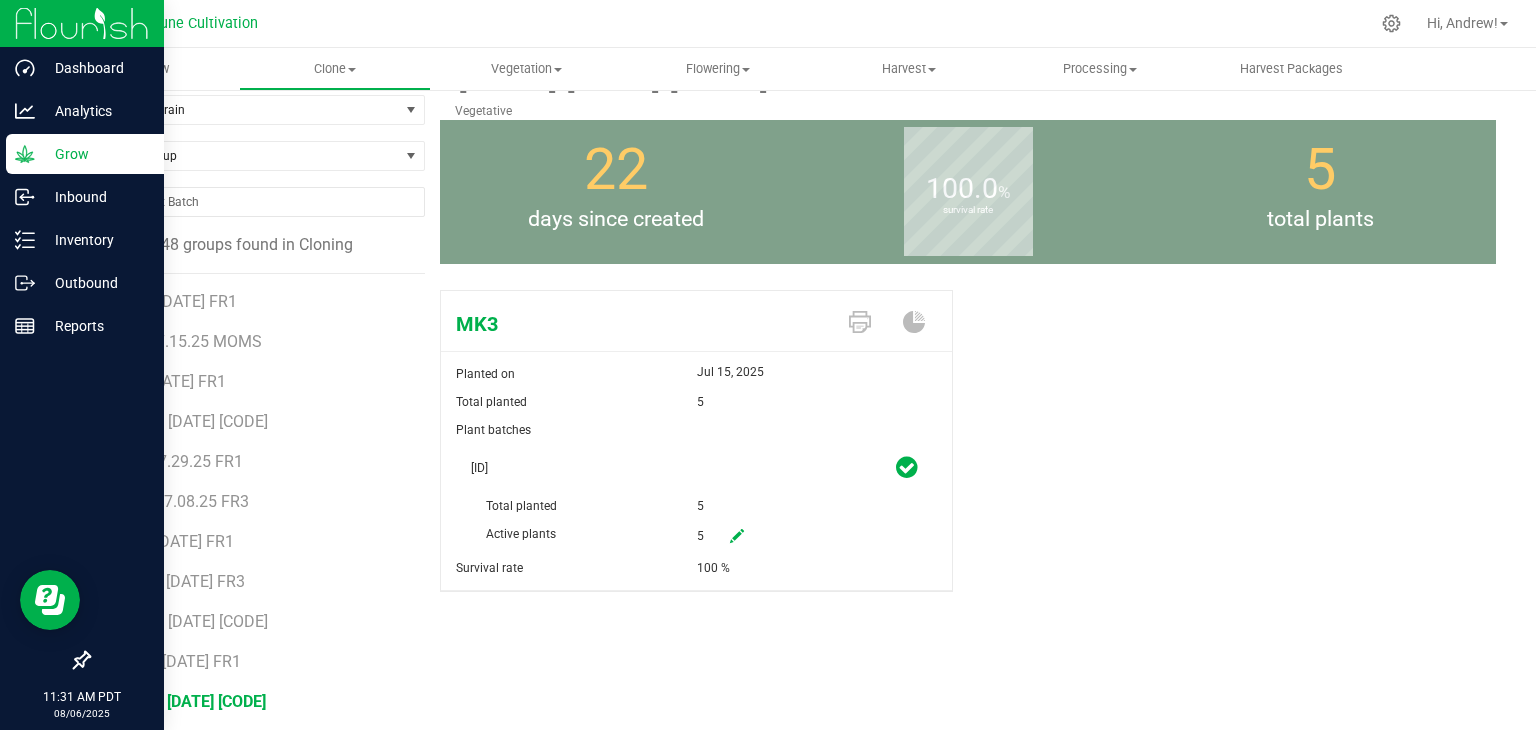 scroll, scrollTop: 0, scrollLeft: 0, axis: both 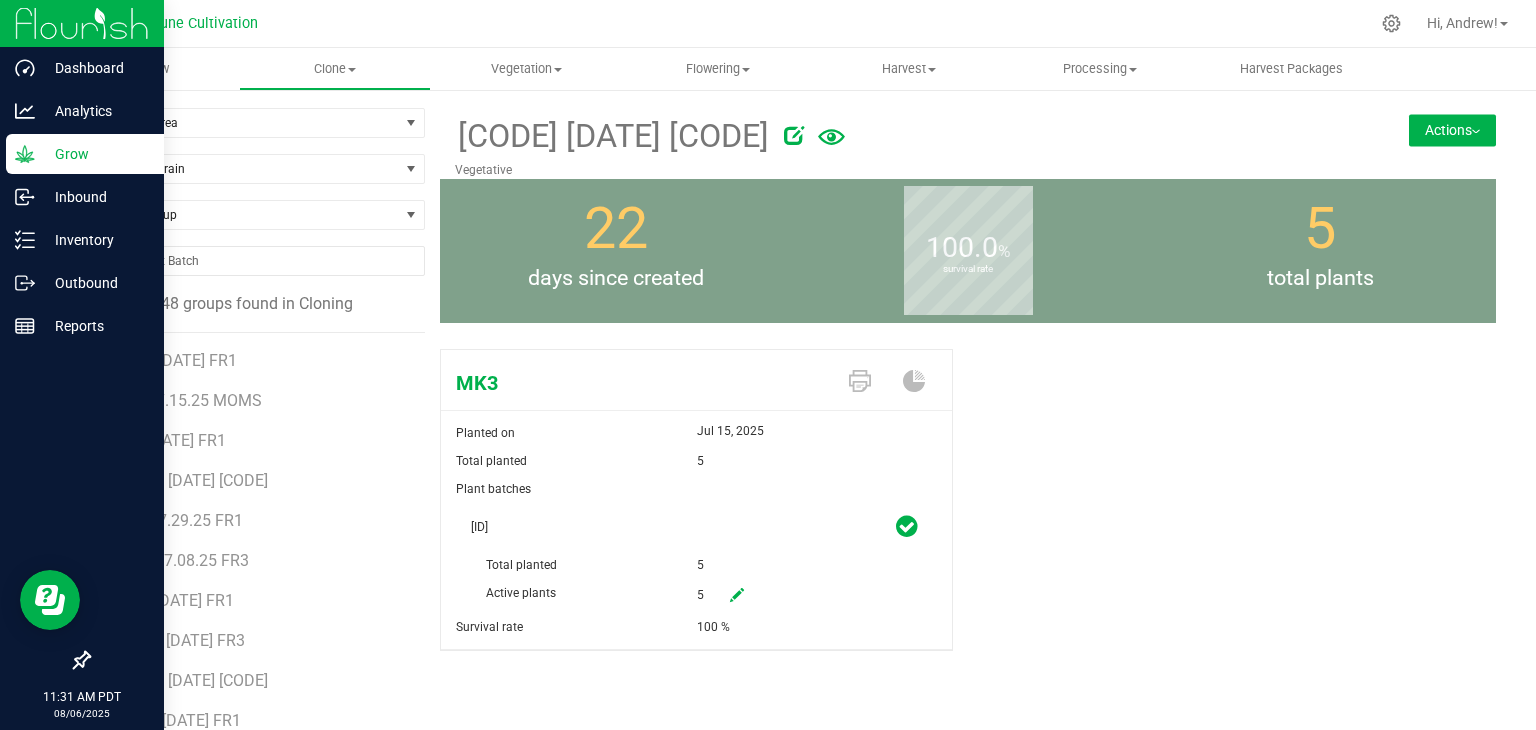 click on "Actions" at bounding box center [1452, 130] 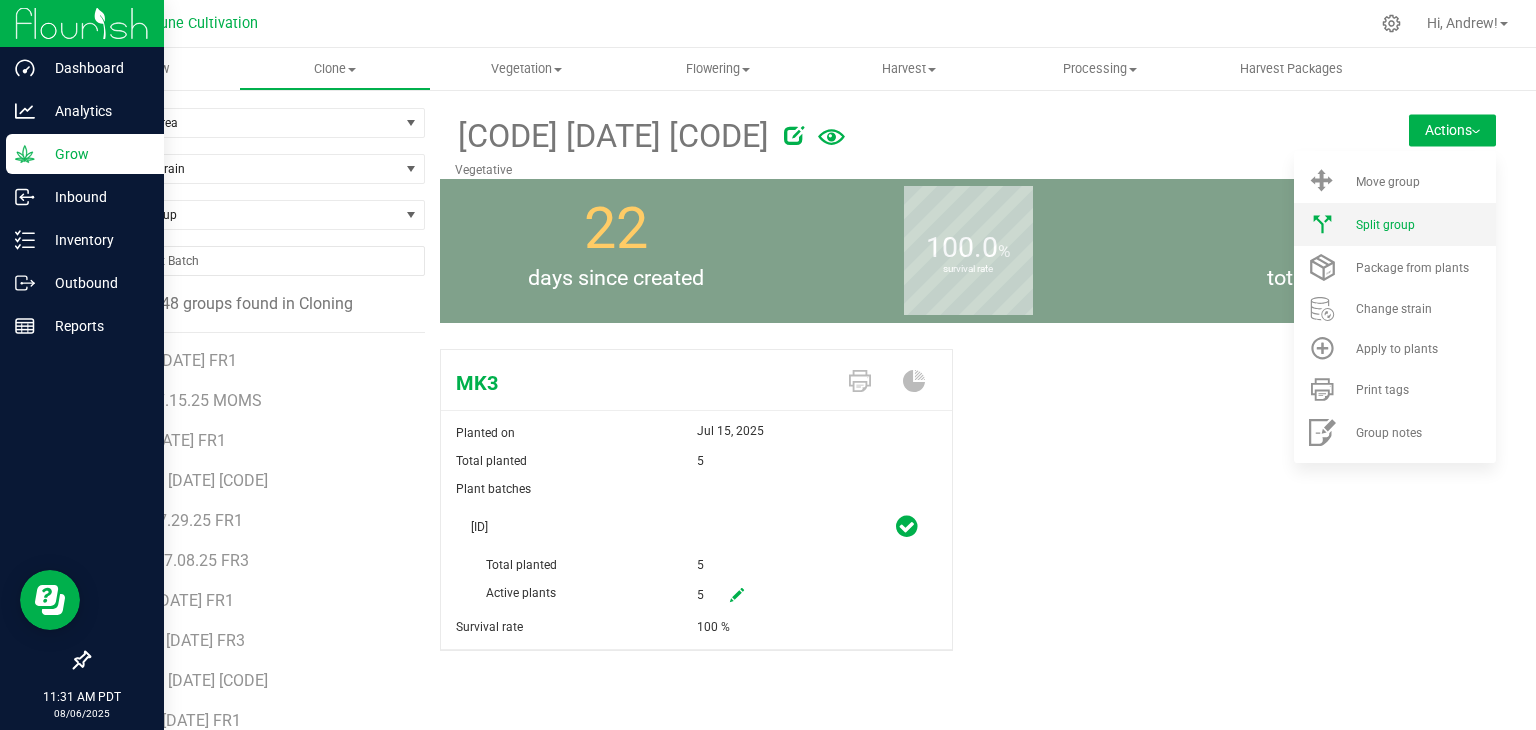 click on "Split group" at bounding box center [1385, 225] 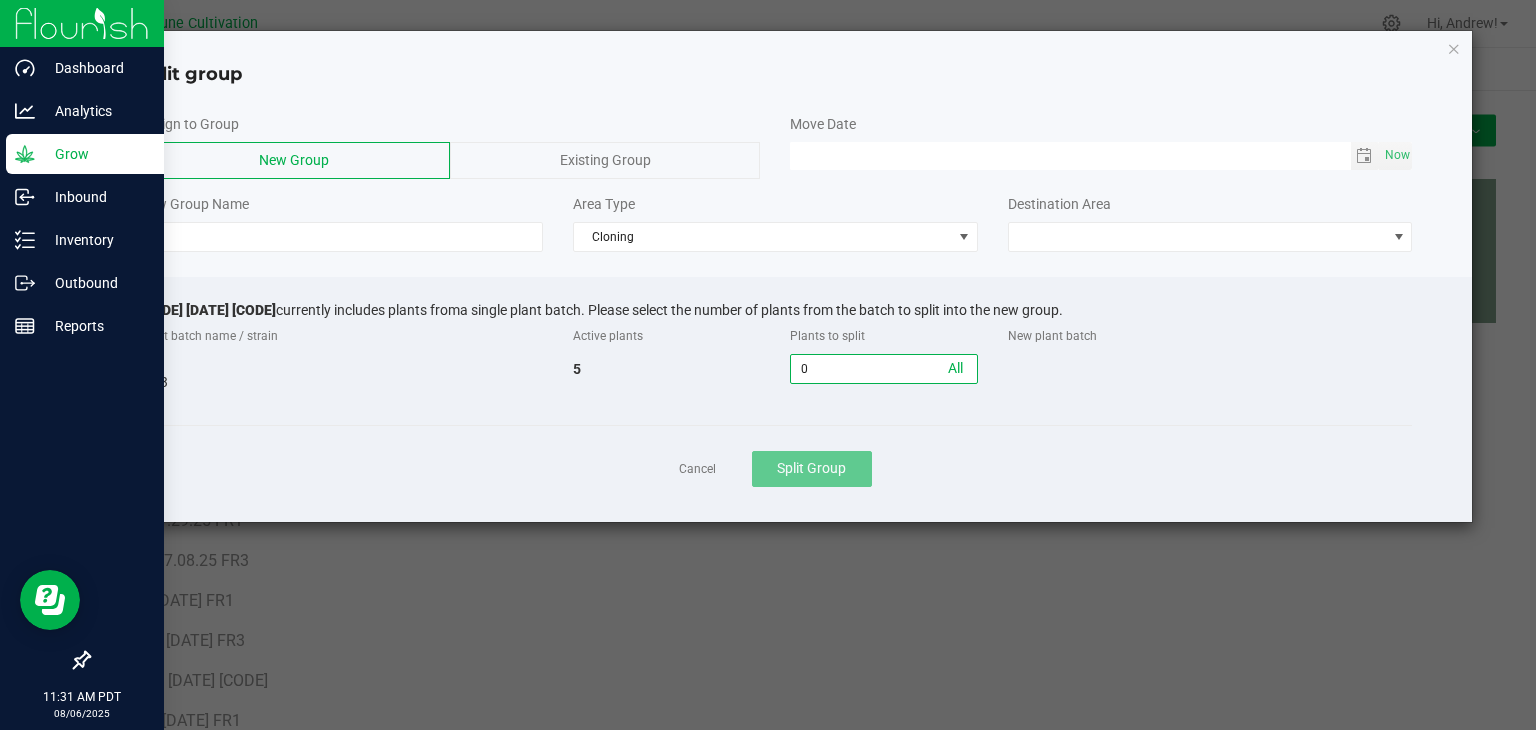 click on "0" at bounding box center (883, 369) 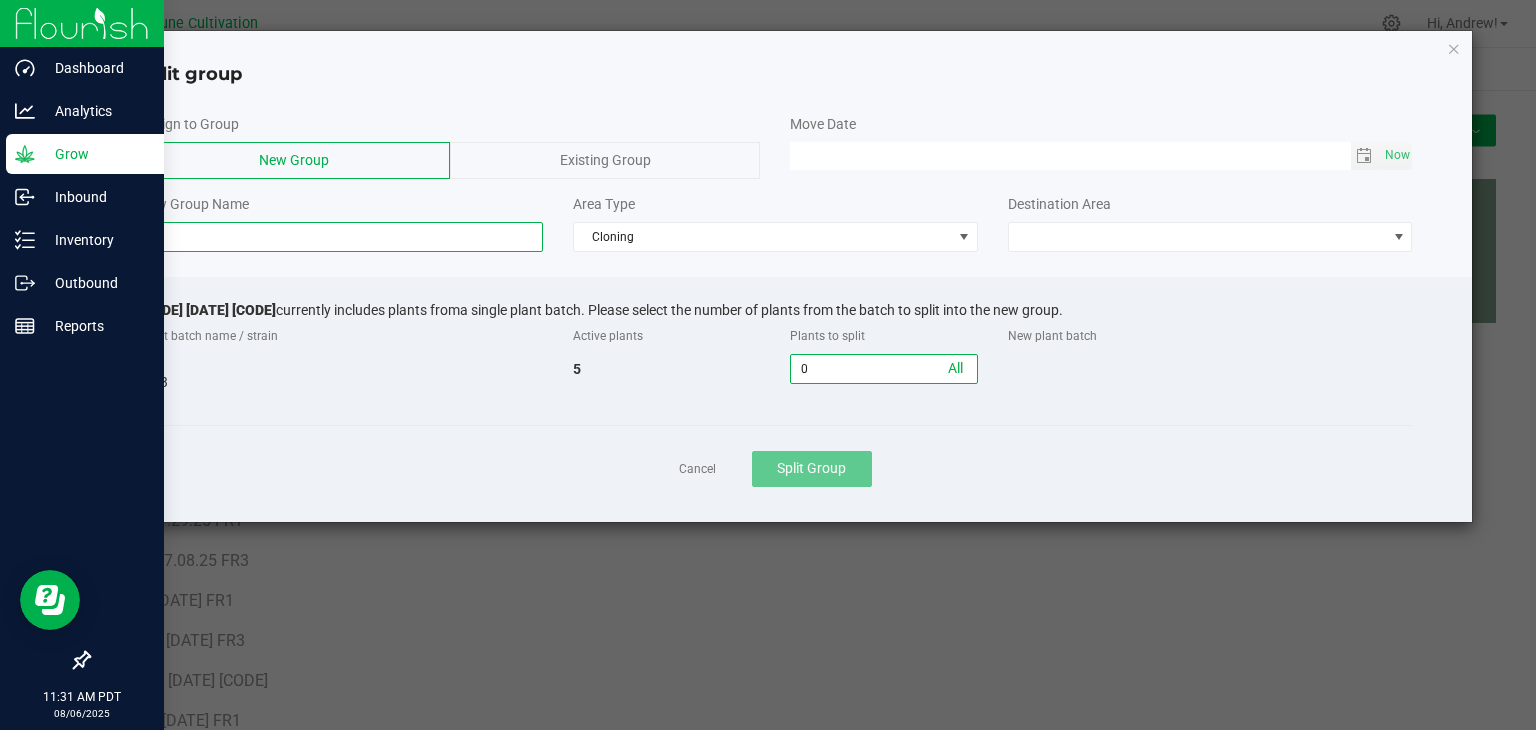 click 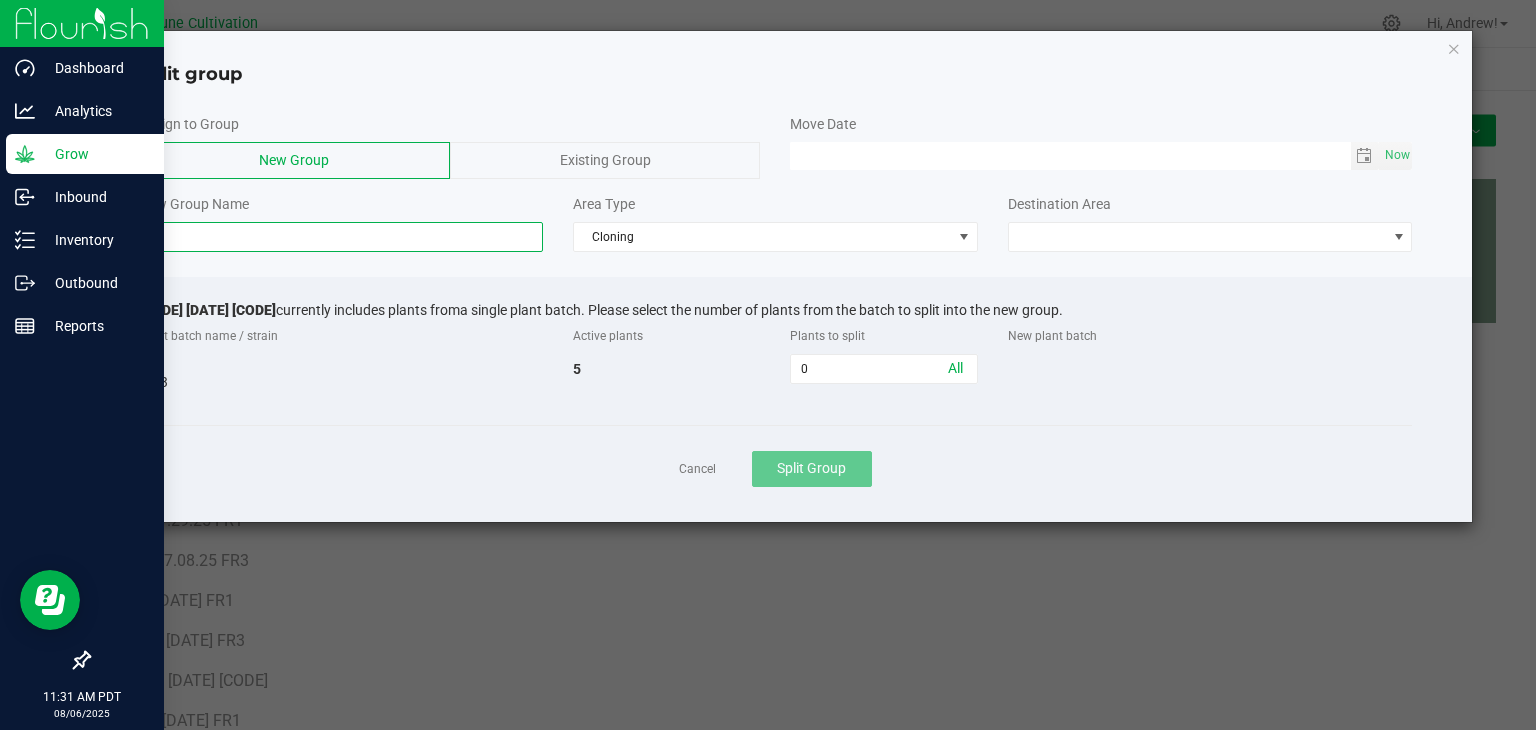 type on "L" 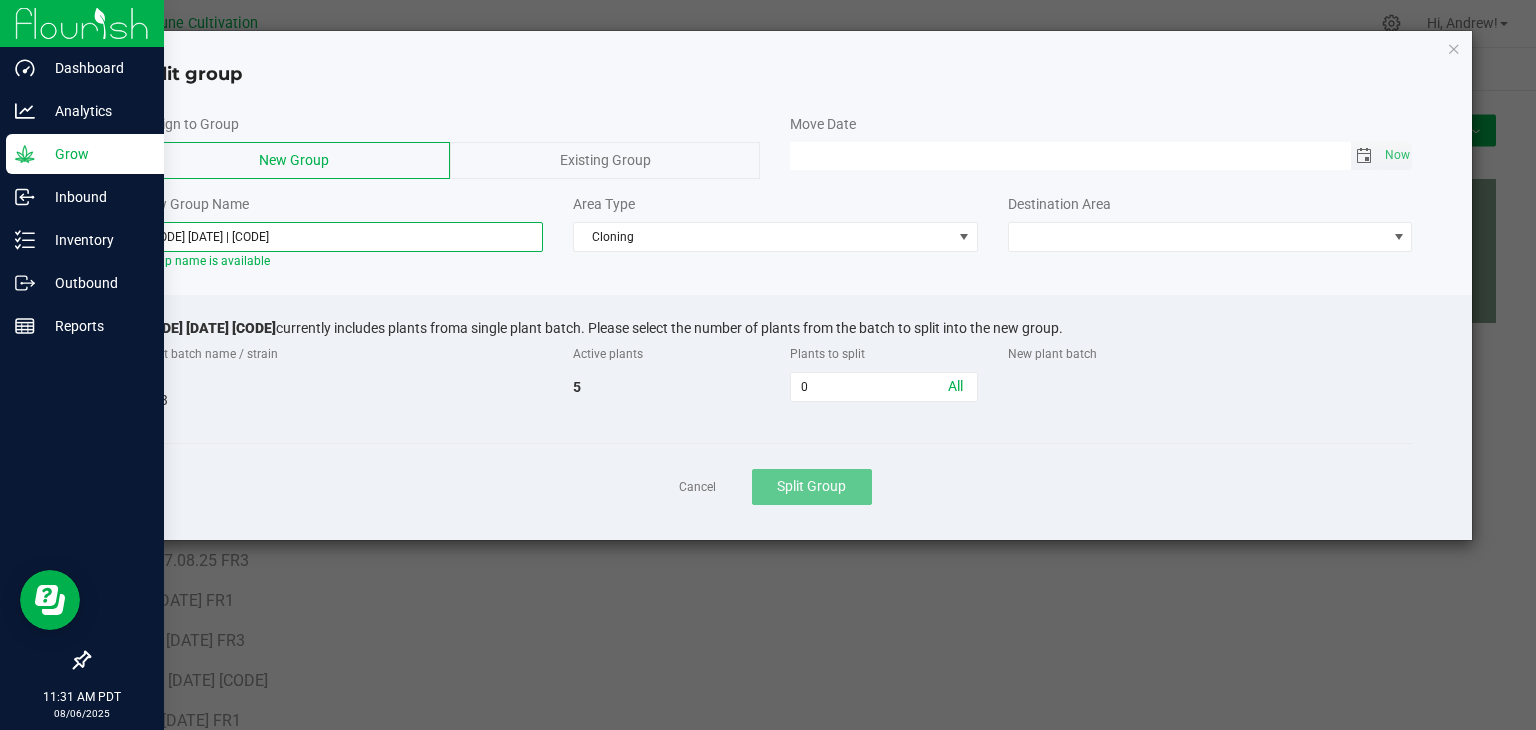 click 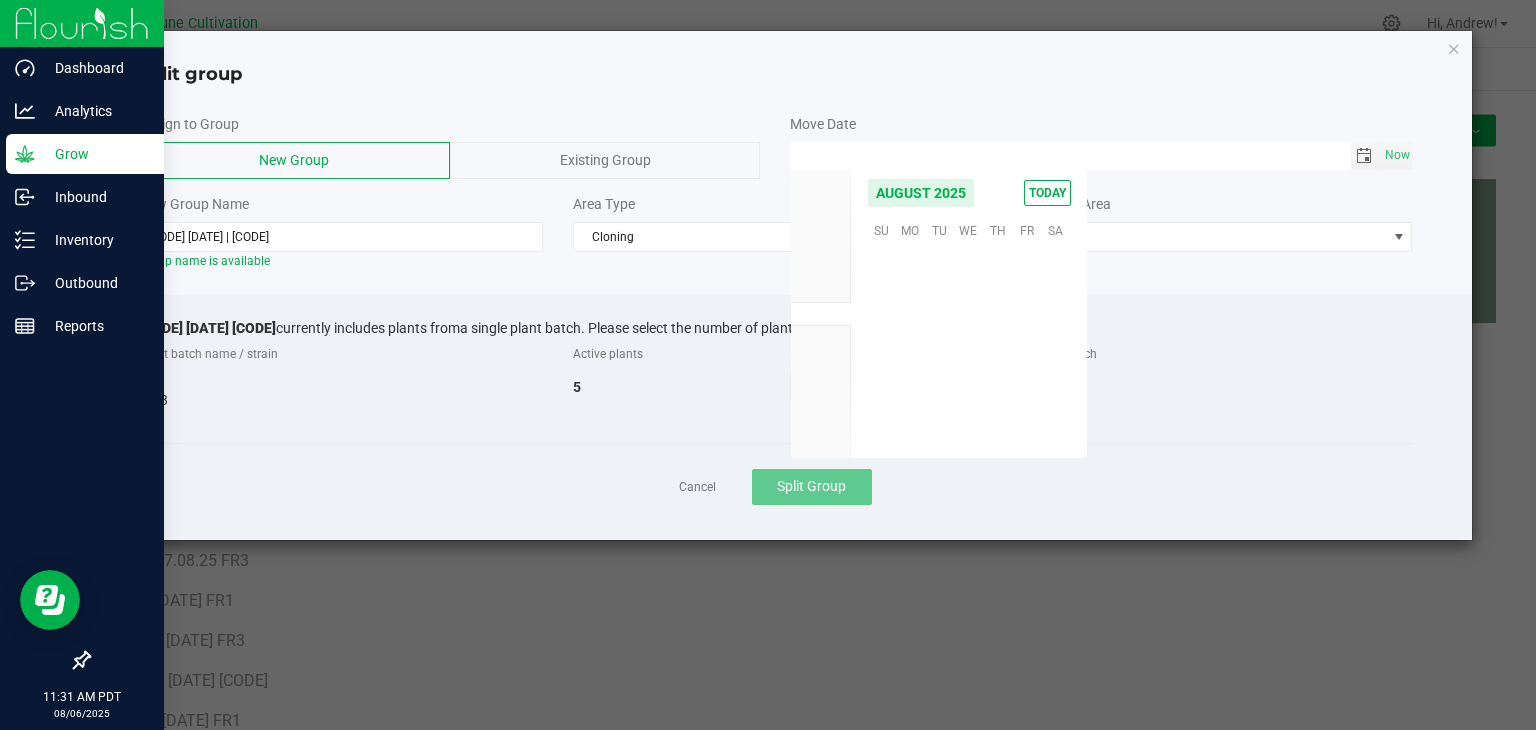 scroll, scrollTop: 36168, scrollLeft: 0, axis: vertical 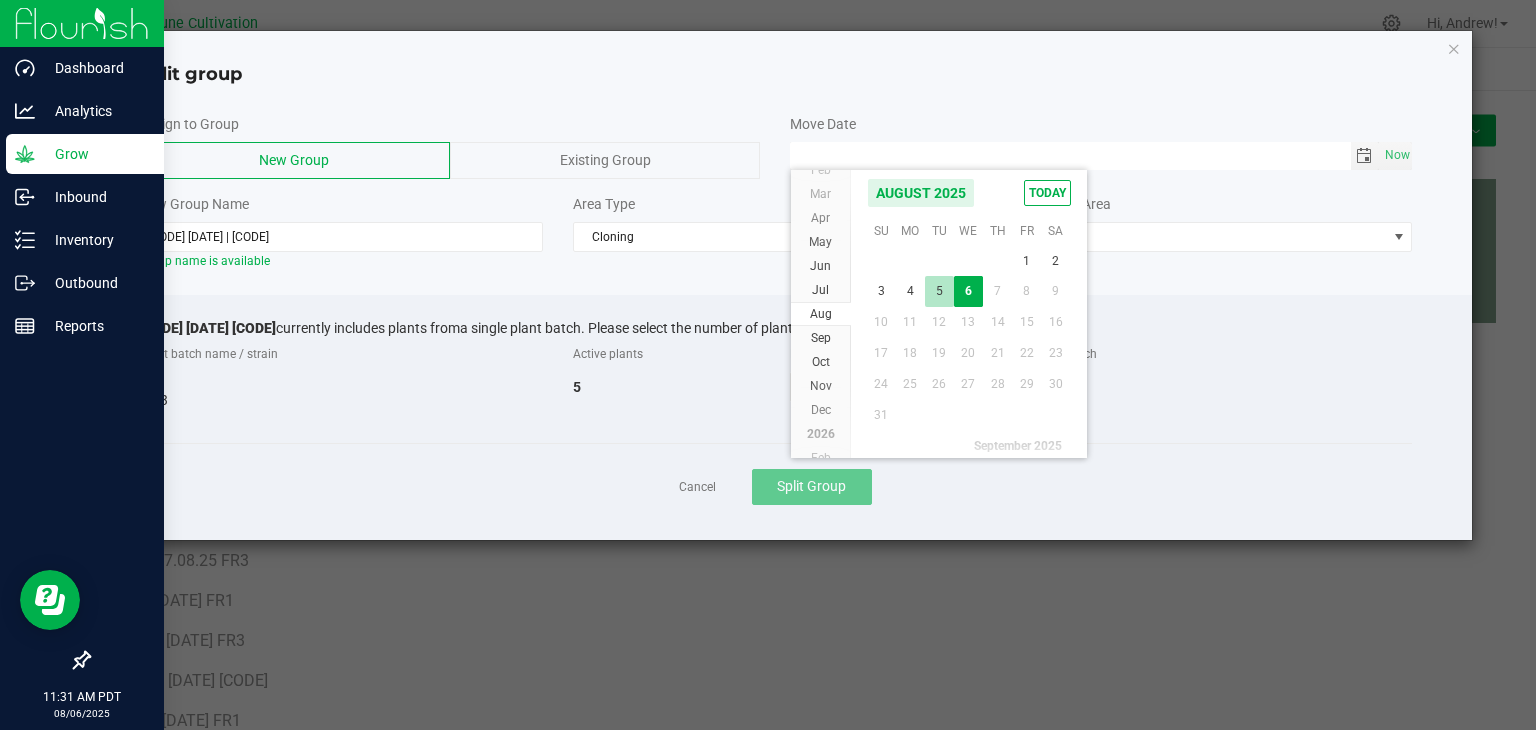 click on "5" at bounding box center [939, 291] 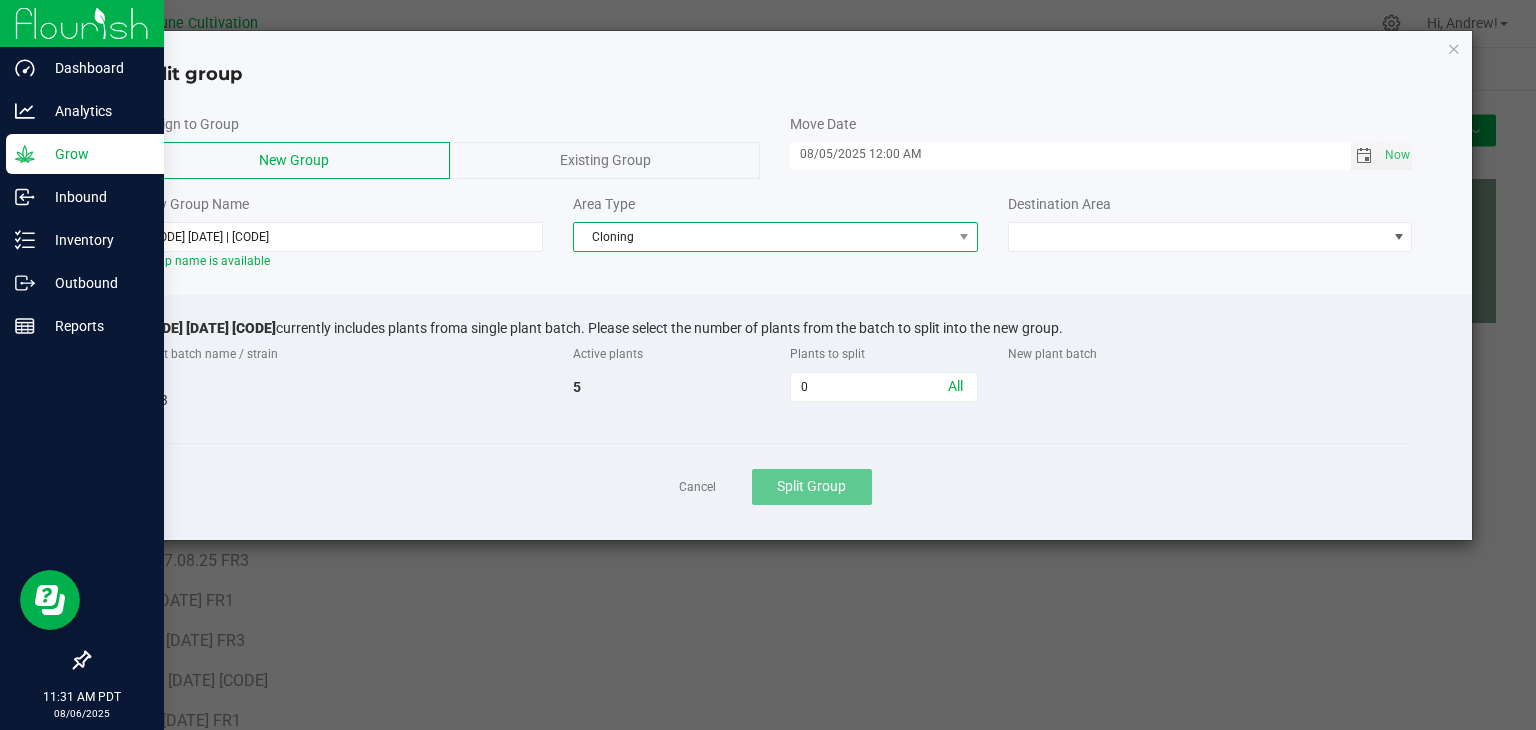 click on "Cloning" at bounding box center (763, 237) 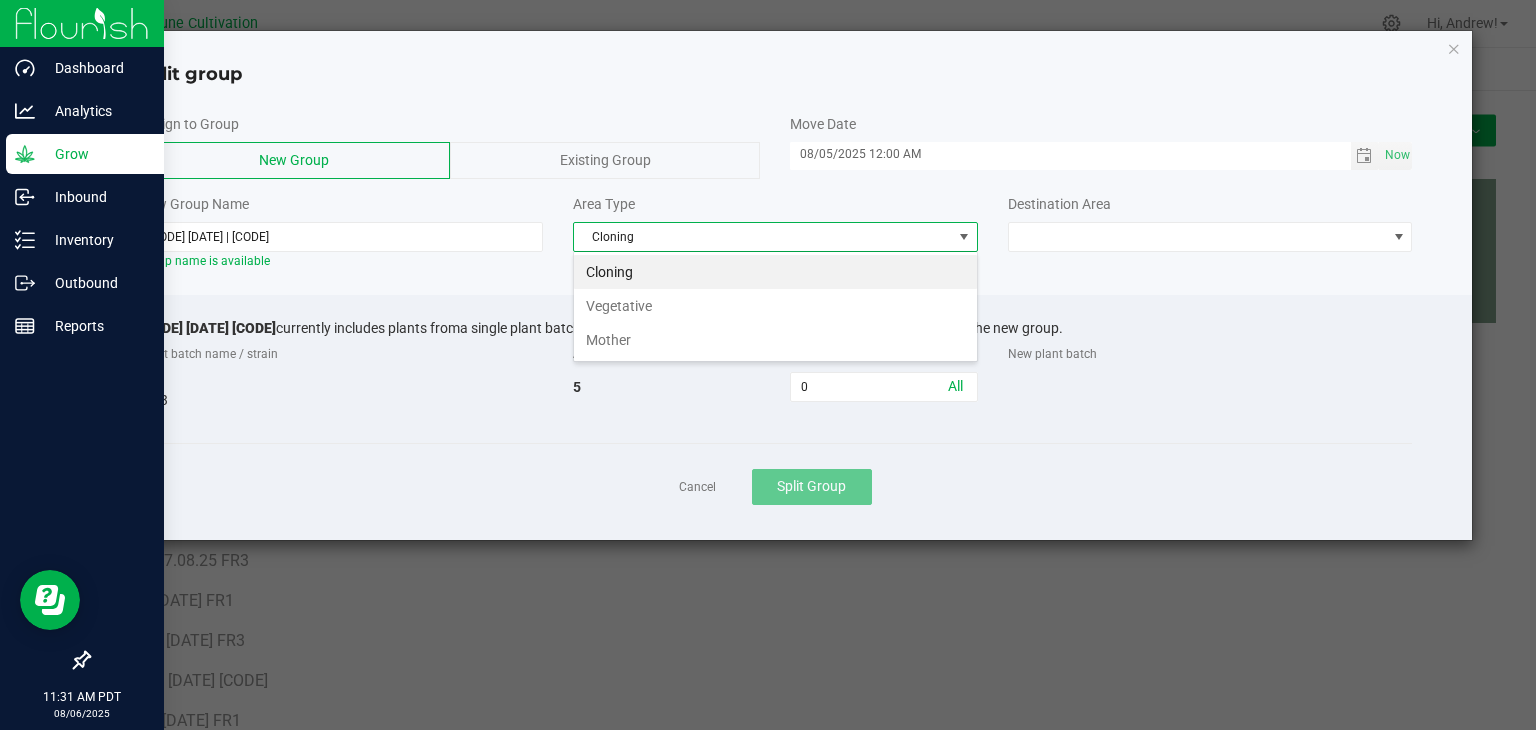 scroll, scrollTop: 99970, scrollLeft: 99595, axis: both 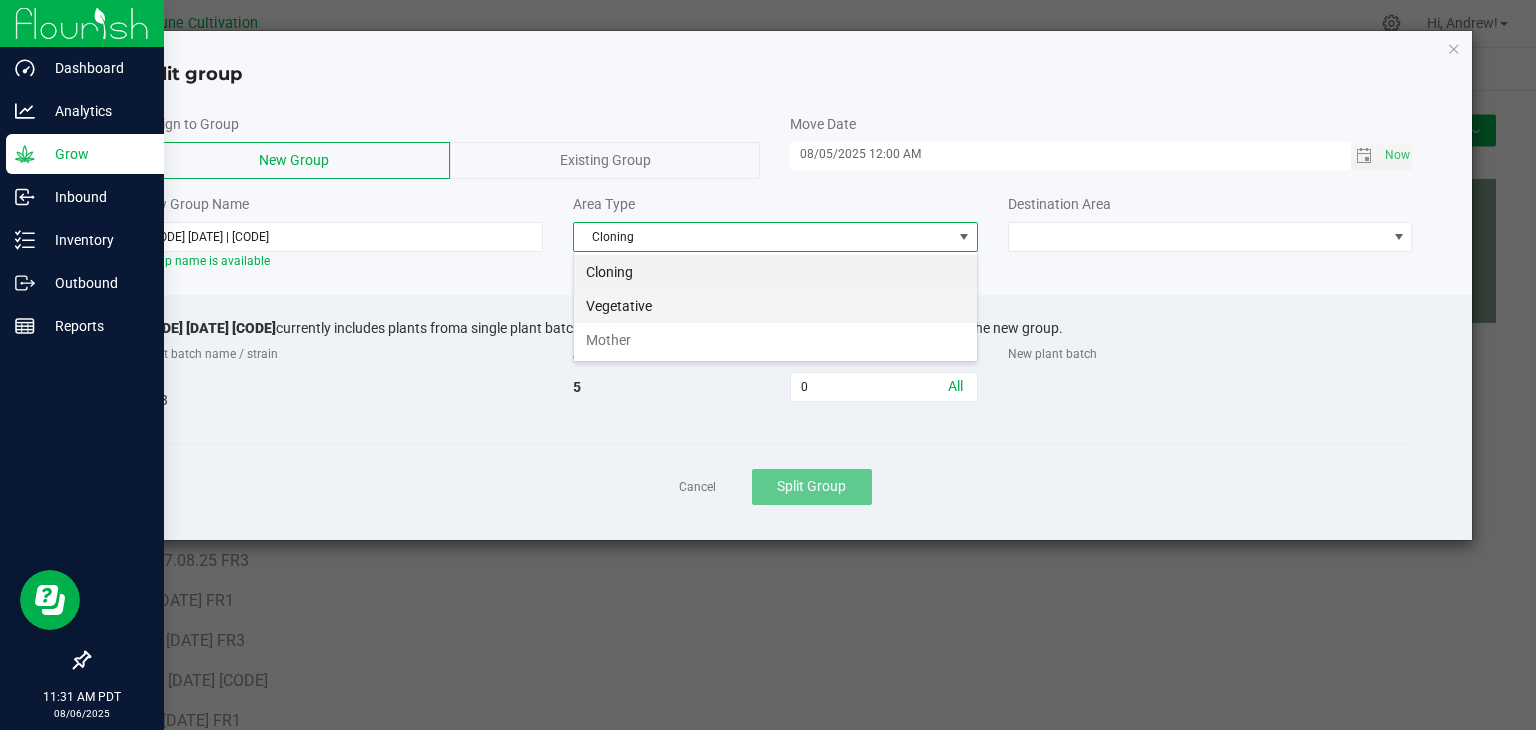 click on "Vegetative" at bounding box center (775, 306) 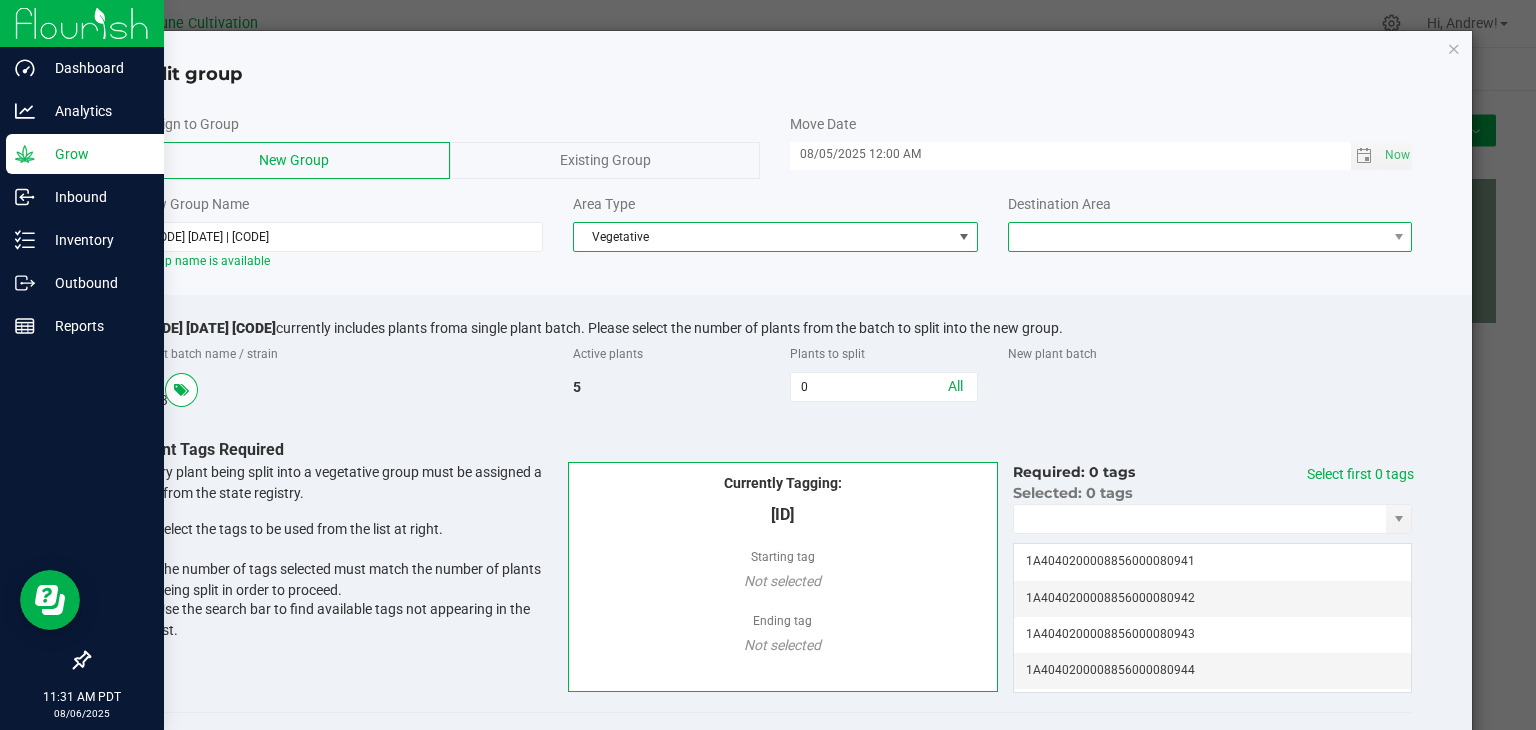 click at bounding box center (1198, 237) 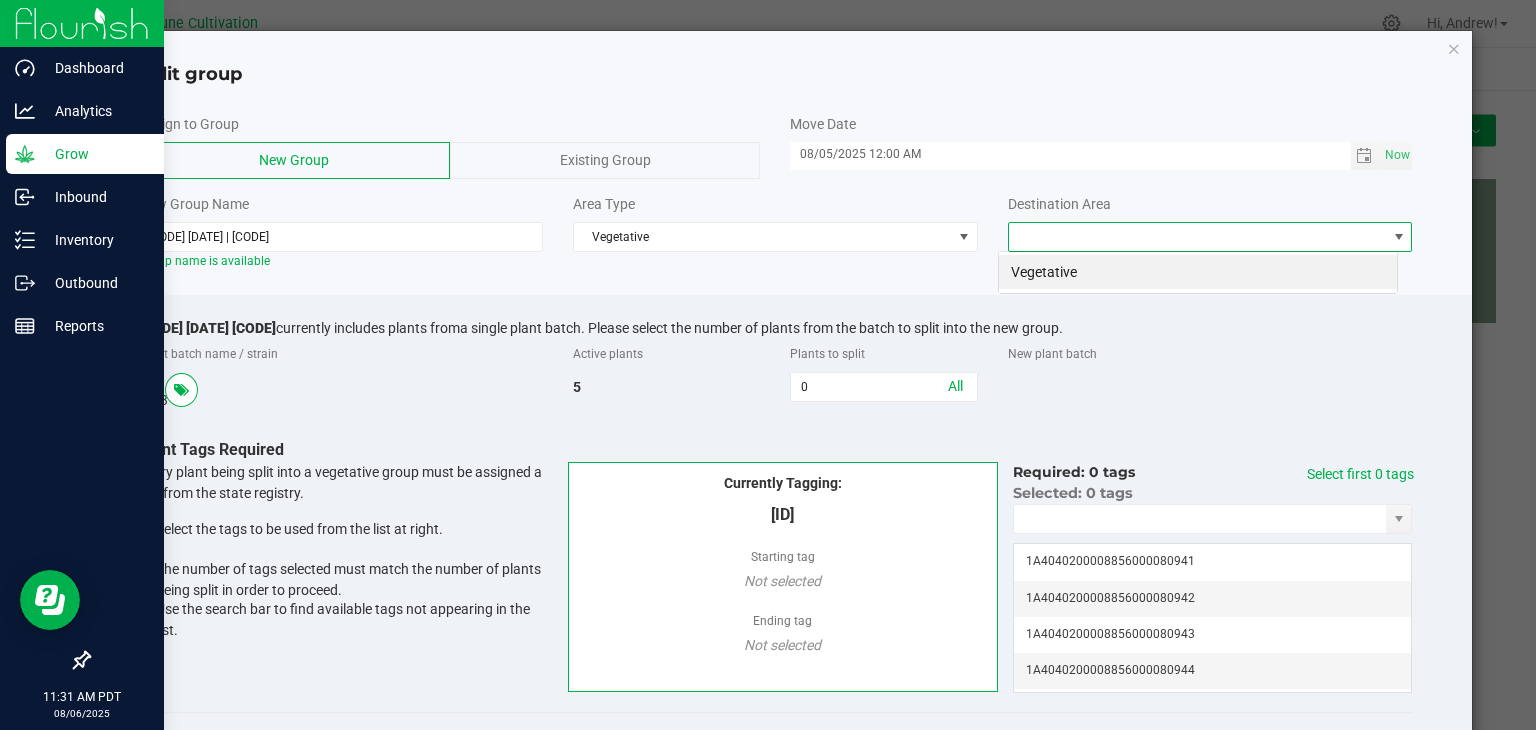 scroll, scrollTop: 99970, scrollLeft: 99600, axis: both 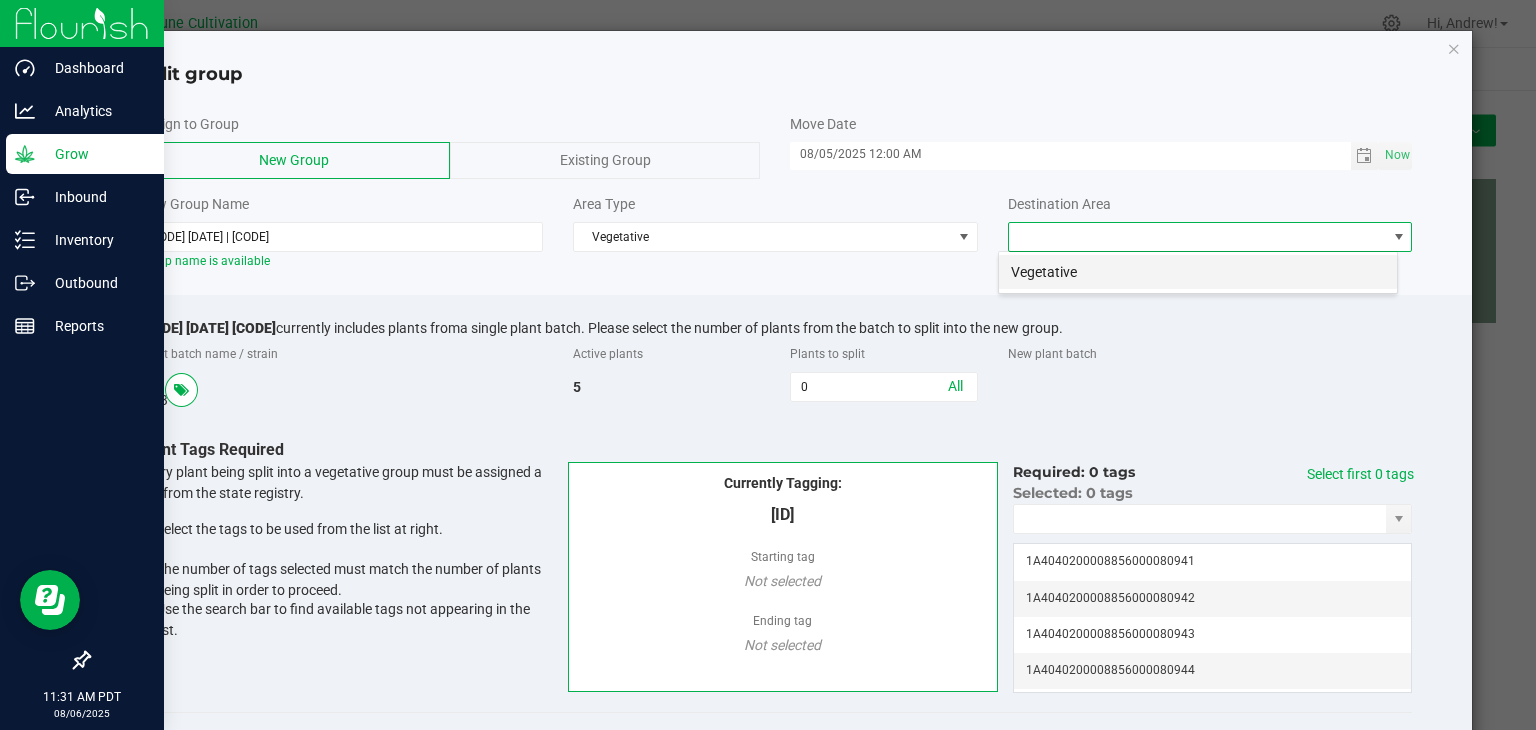 click on "Vegetative" at bounding box center (1198, 272) 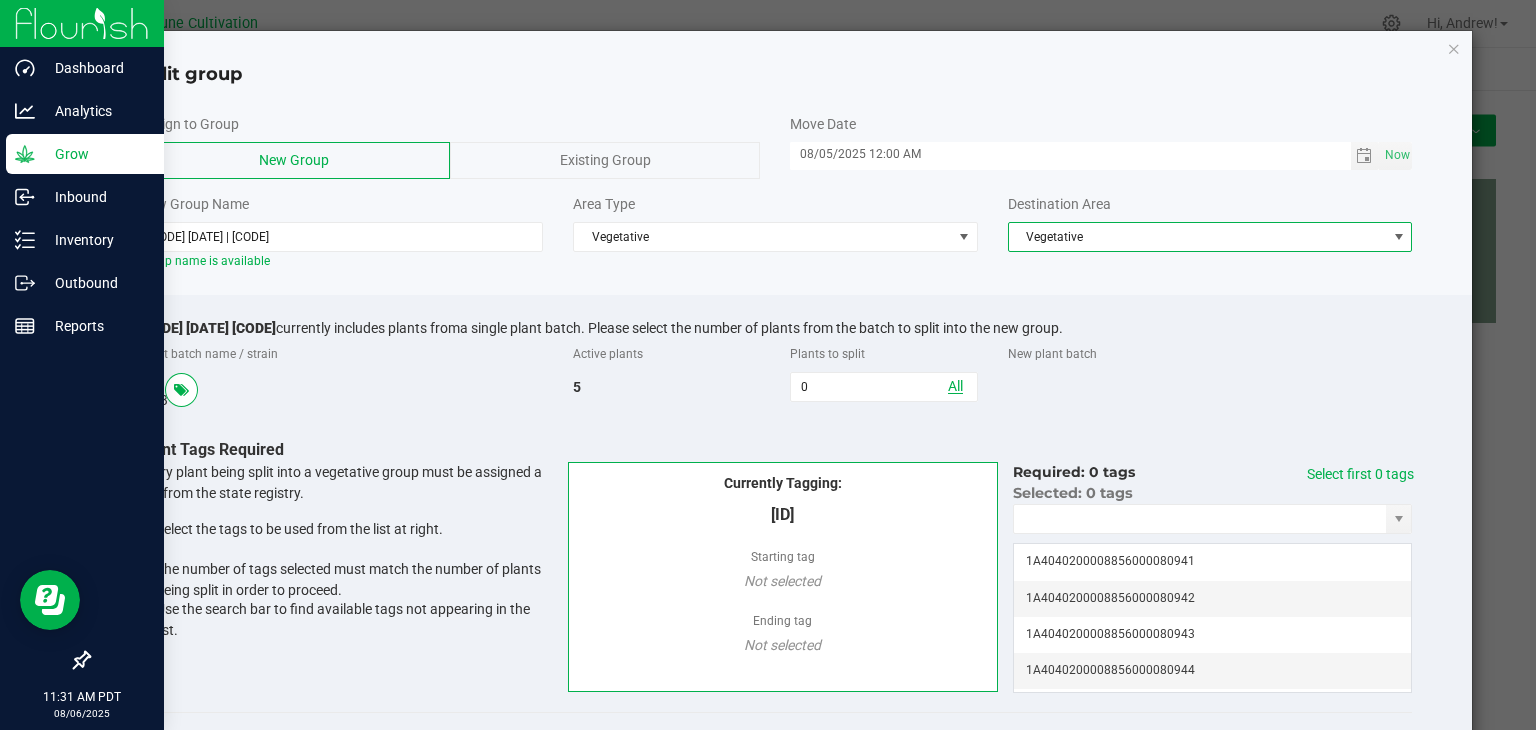 click on "All" 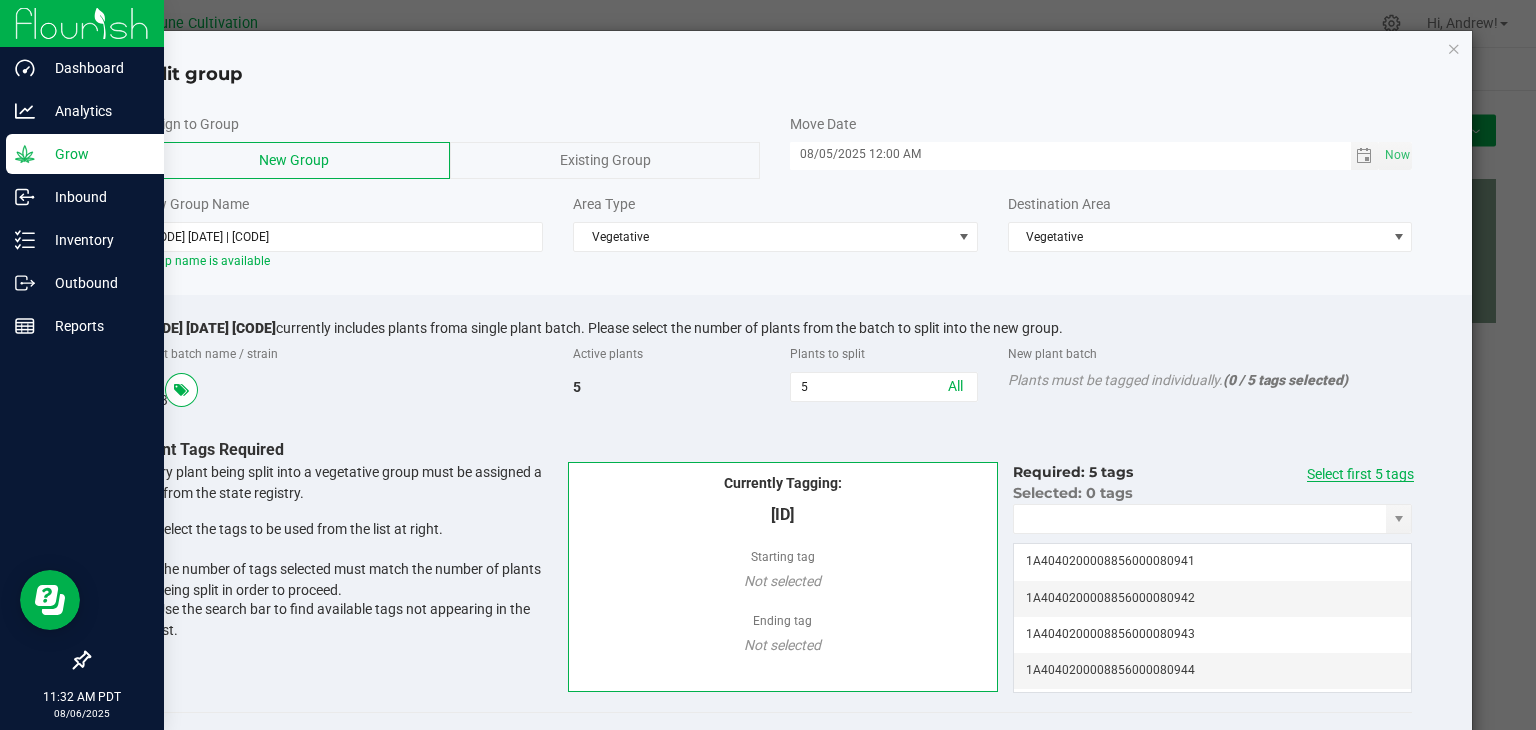 click on "Select first 5 tags" 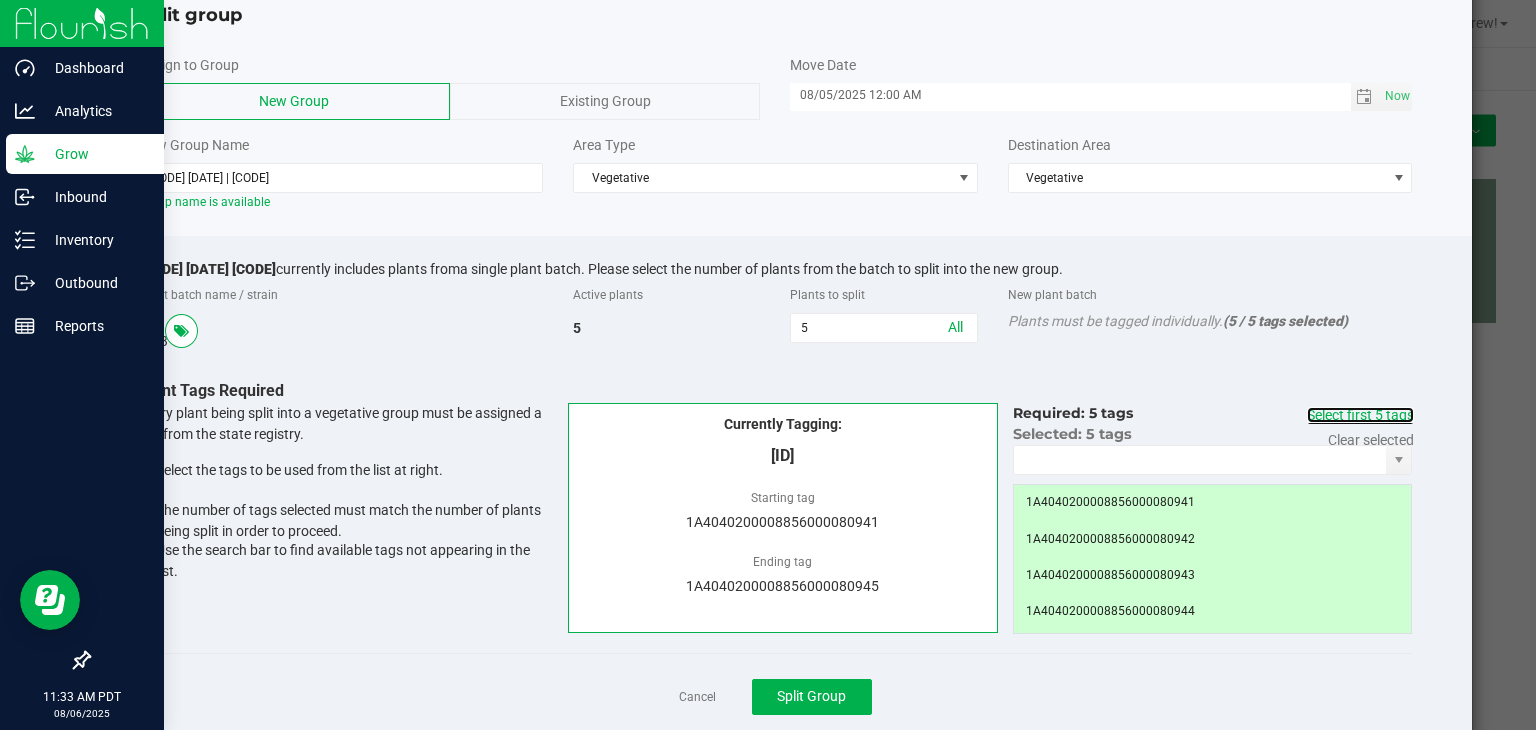 scroll, scrollTop: 109, scrollLeft: 0, axis: vertical 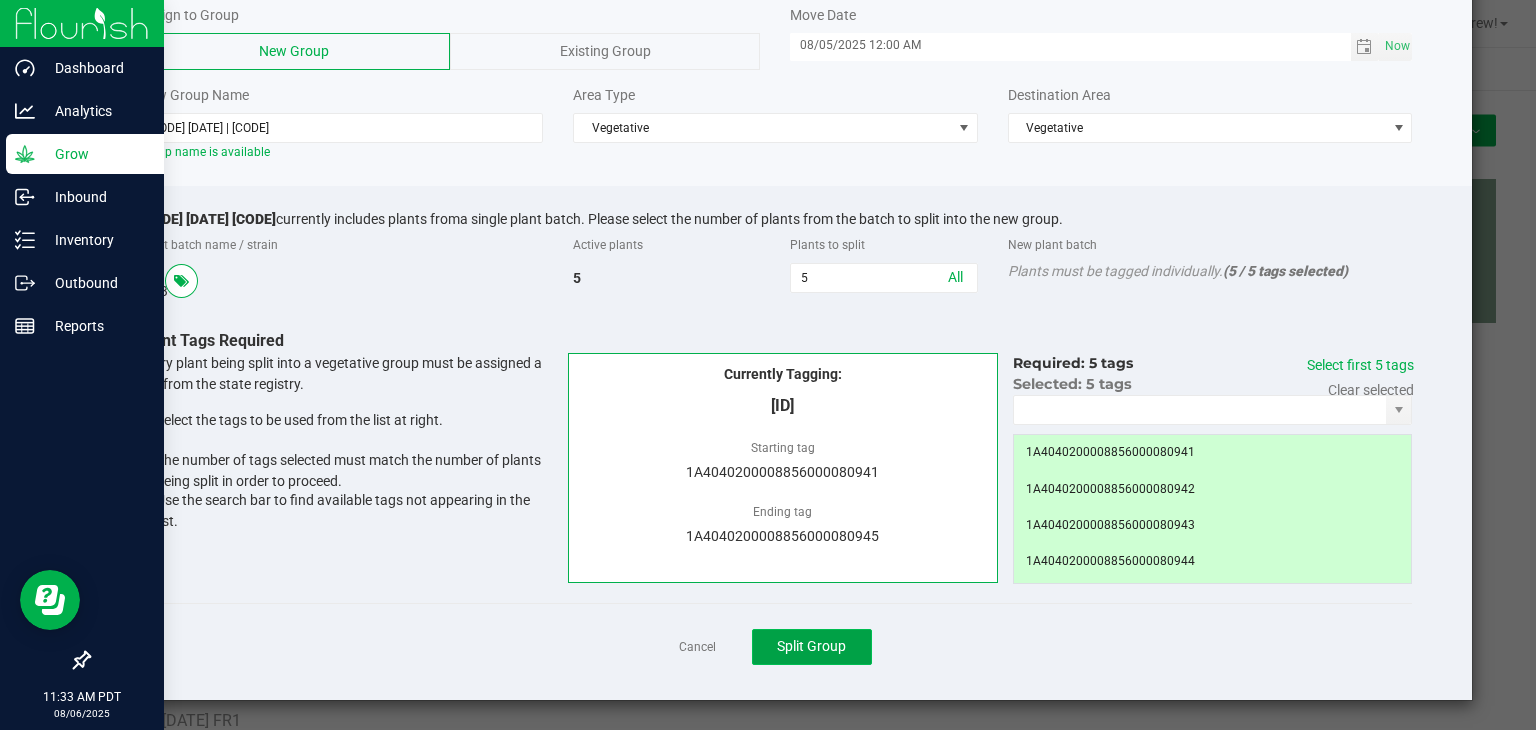 click on "Split Group" 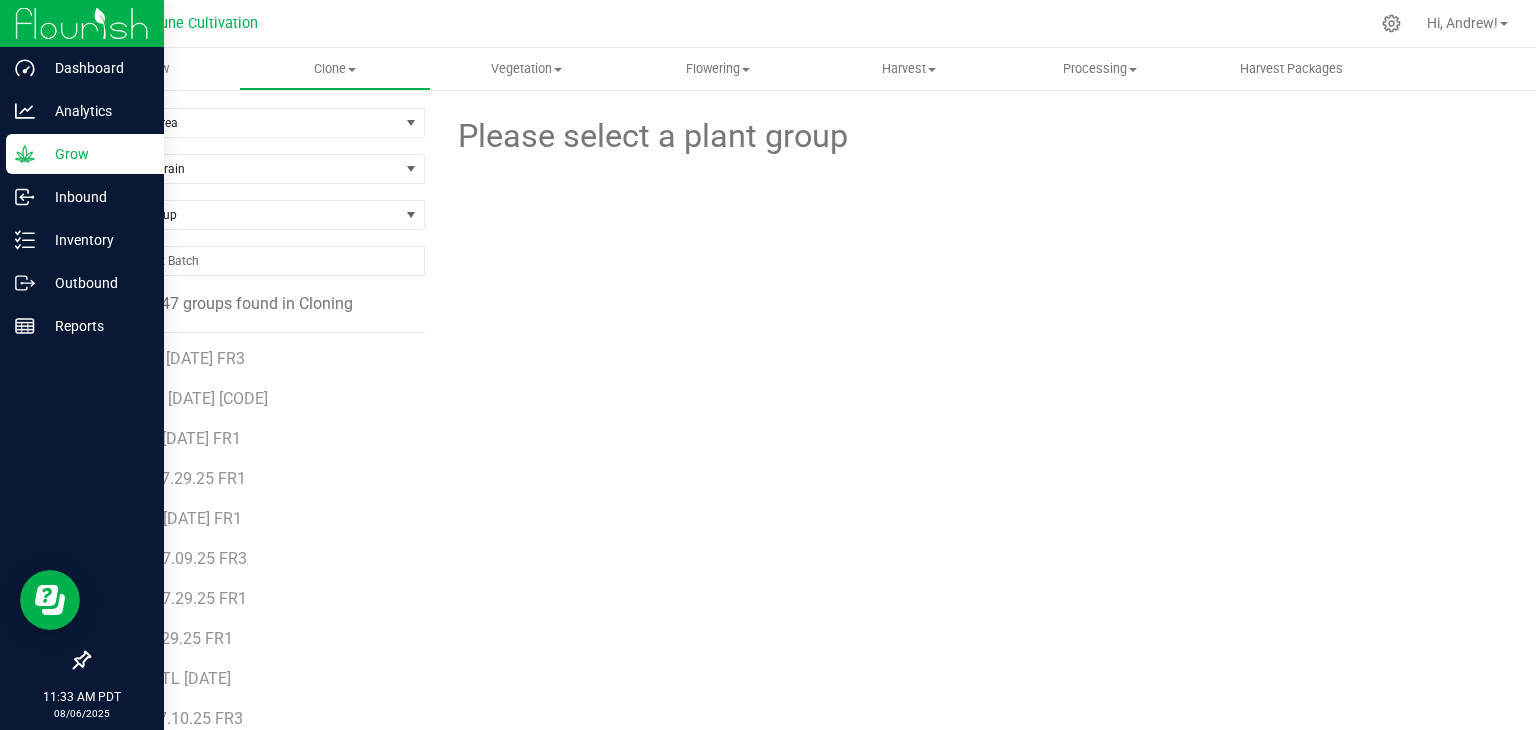 scroll, scrollTop: 1396, scrollLeft: 0, axis: vertical 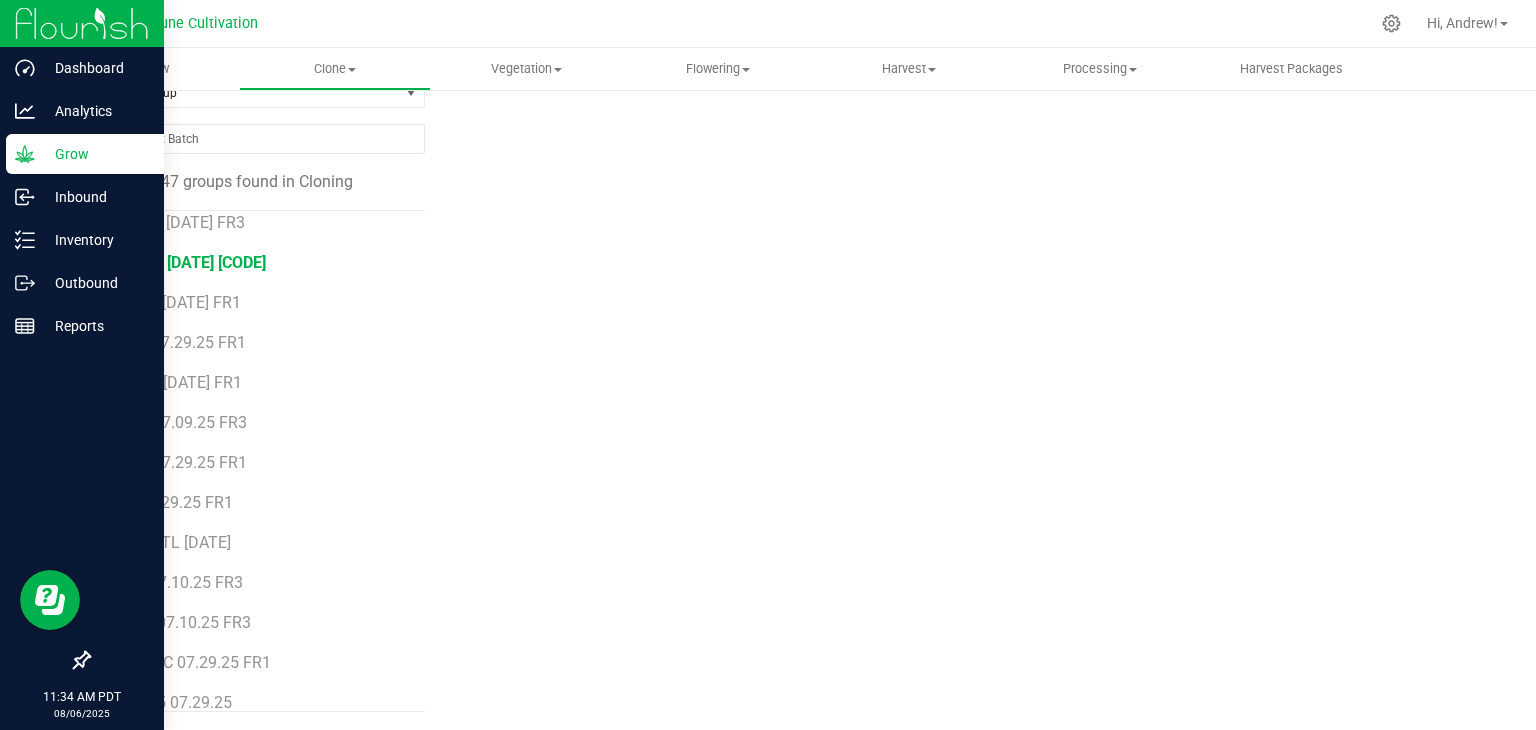 click on "[CODE] [DATE] [CODE]" at bounding box center (190, 262) 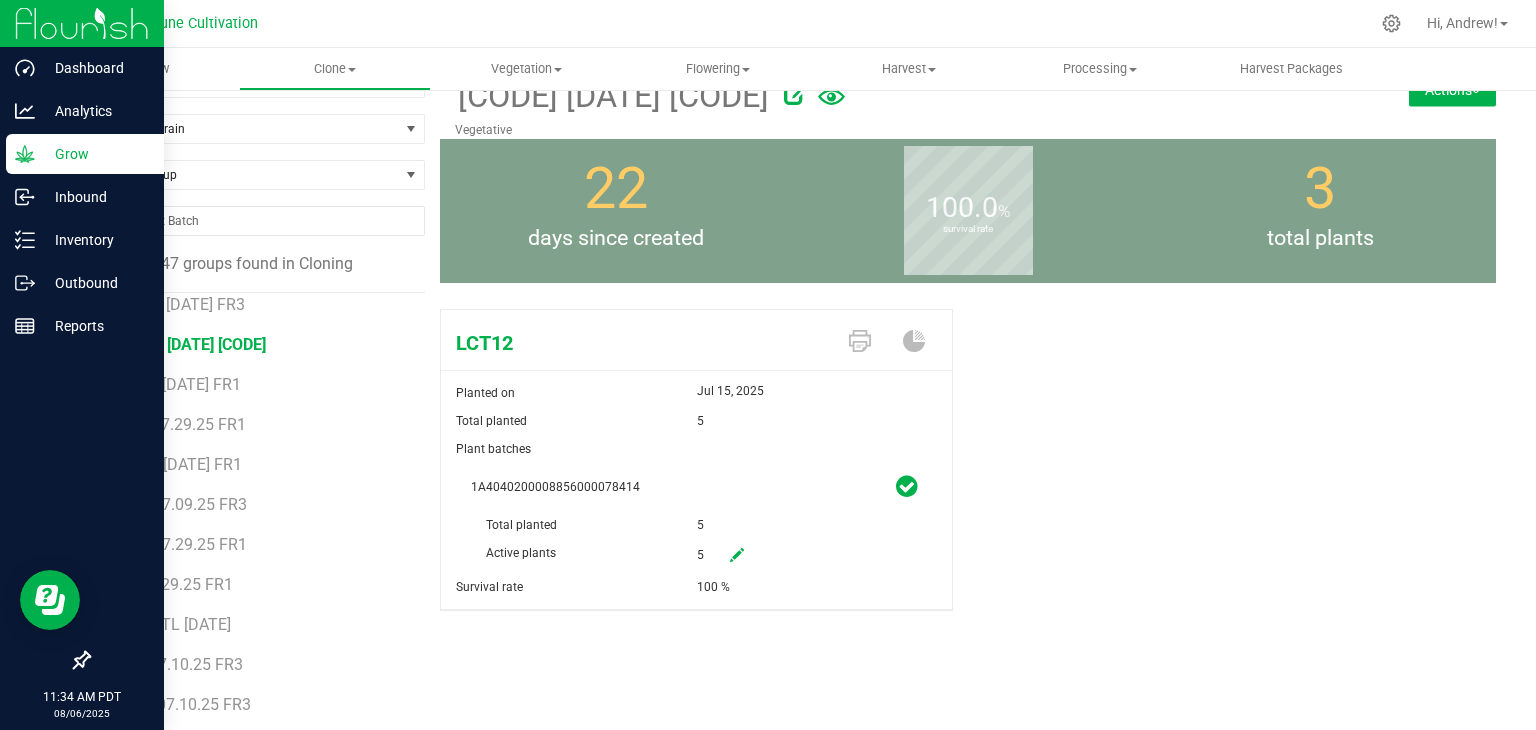 scroll, scrollTop: 0, scrollLeft: 0, axis: both 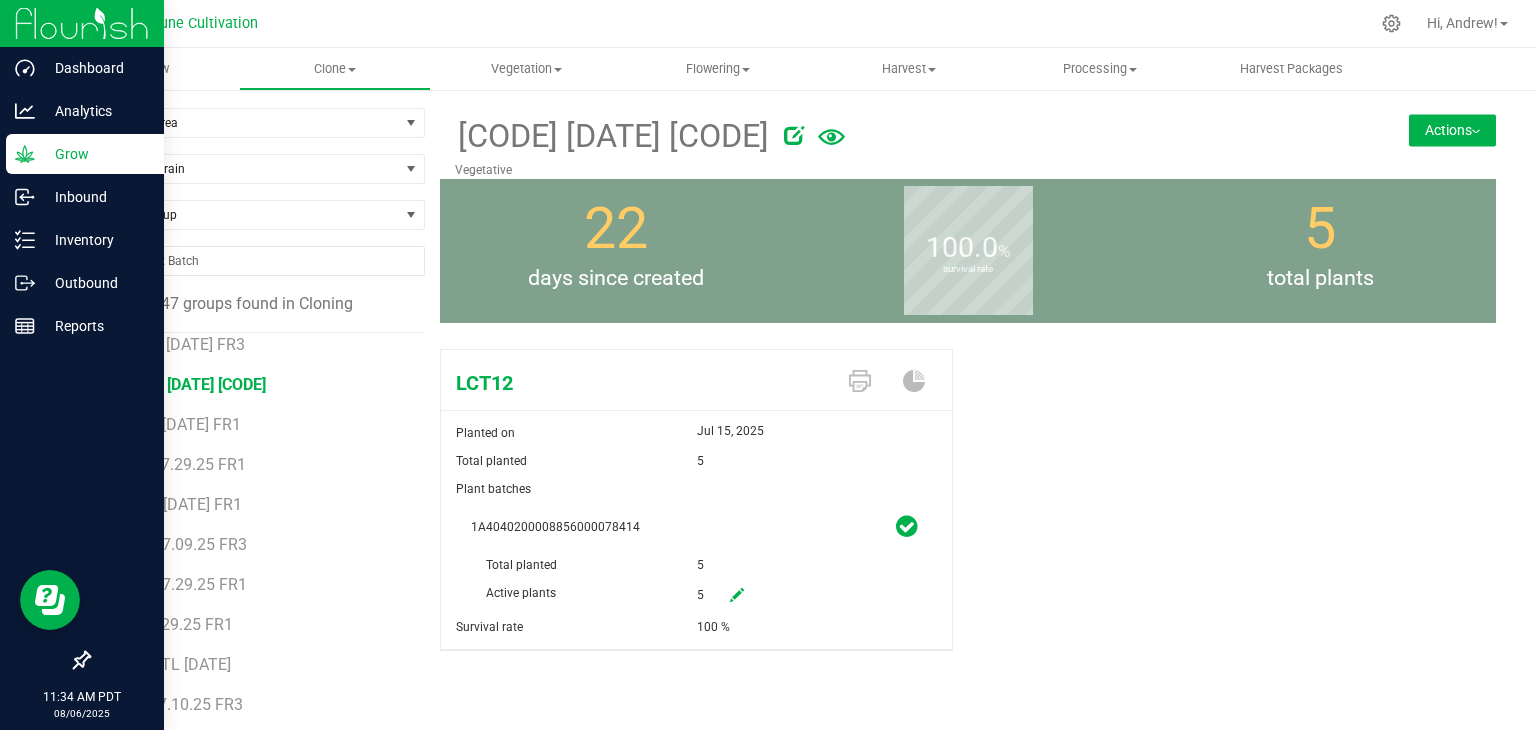 click on "Actions" at bounding box center (1452, 130) 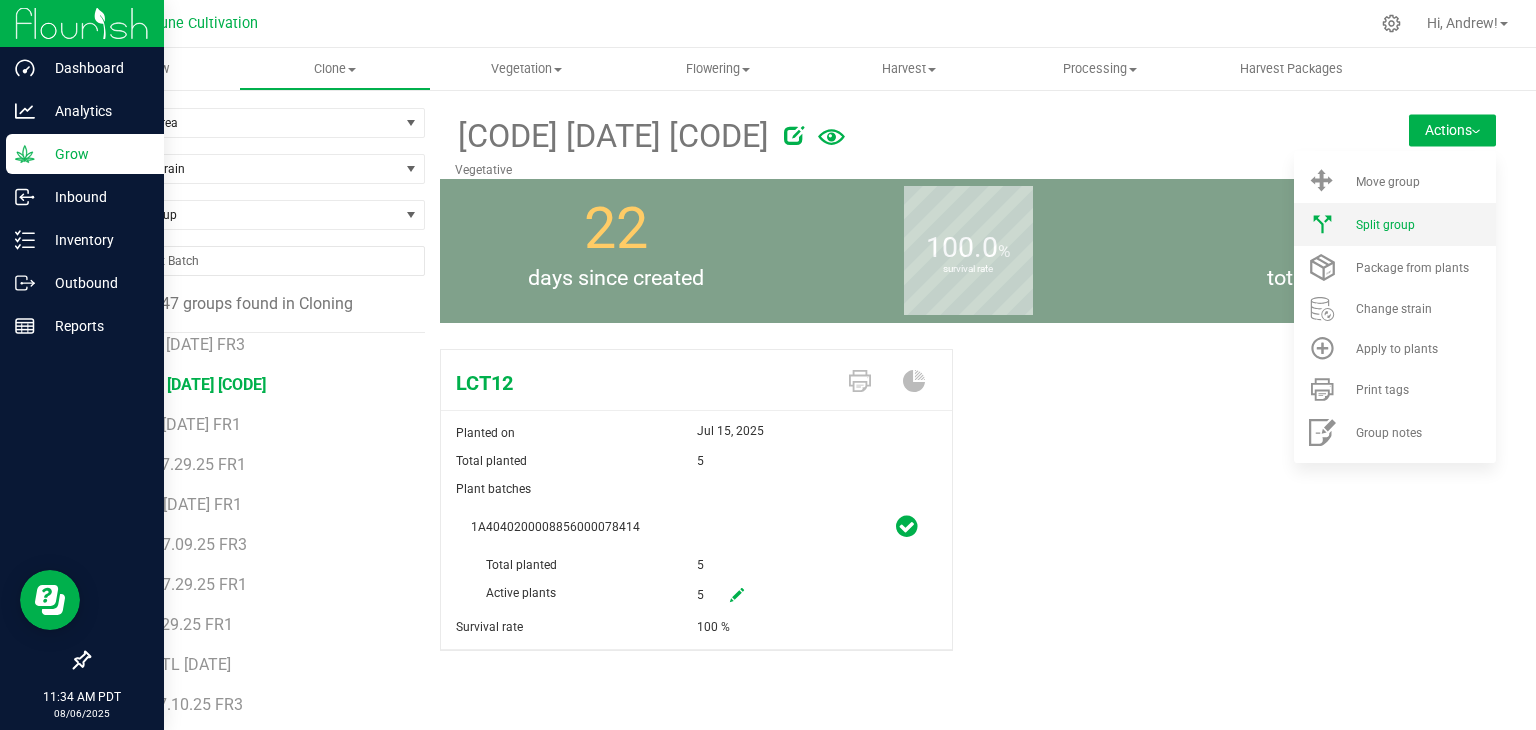 click on "Split group" at bounding box center (1385, 225) 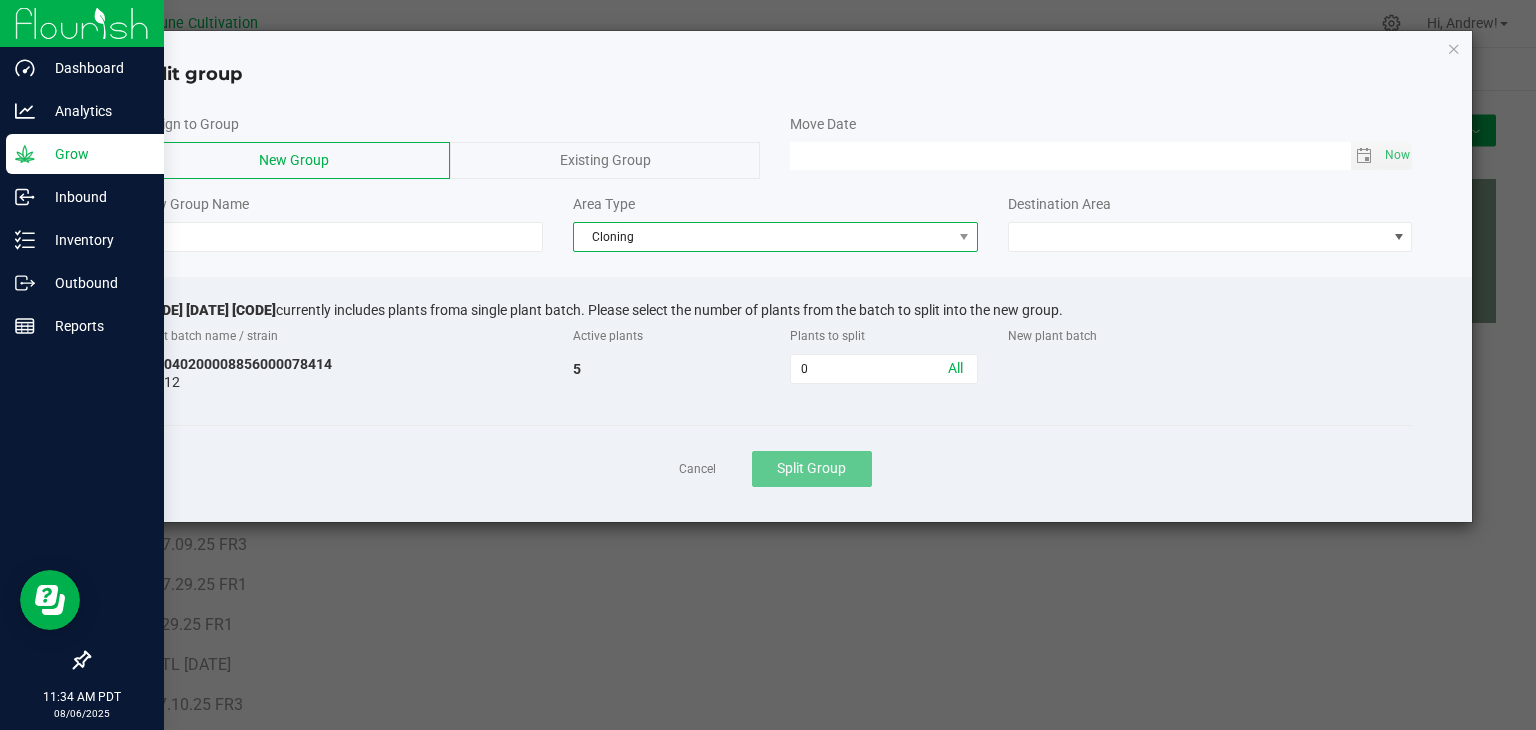 click on "Cloning" at bounding box center [763, 237] 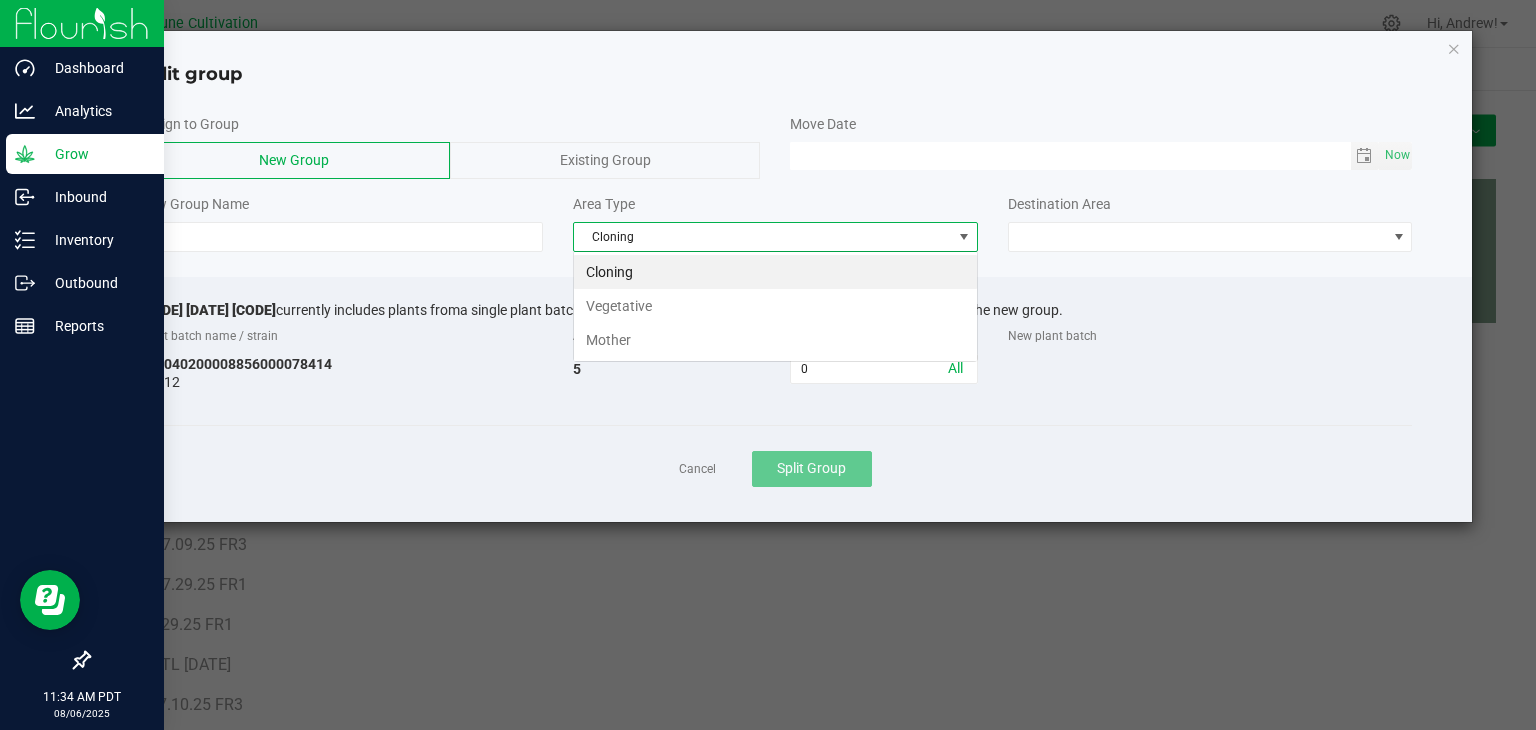 scroll, scrollTop: 99970, scrollLeft: 99595, axis: both 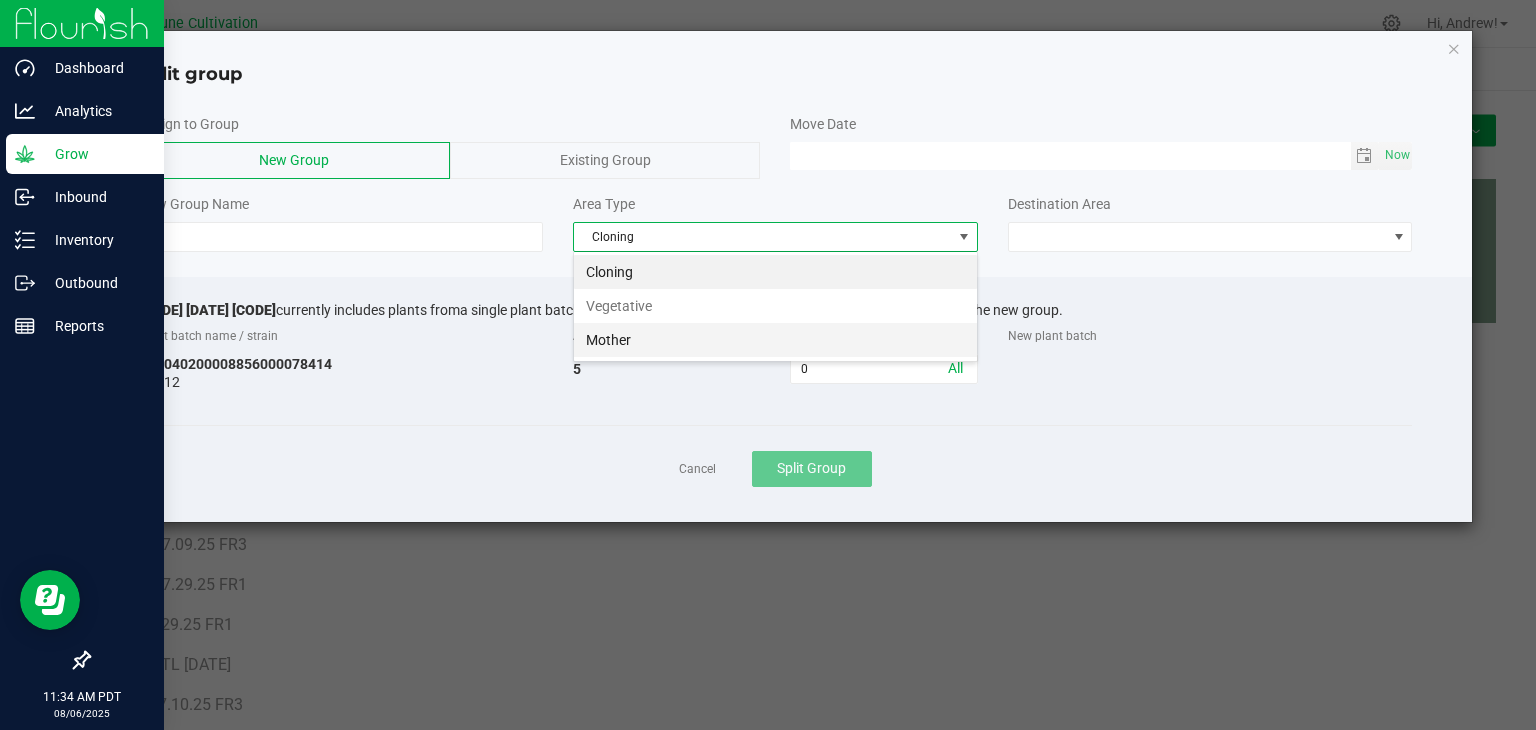 click on "Mother" at bounding box center (775, 340) 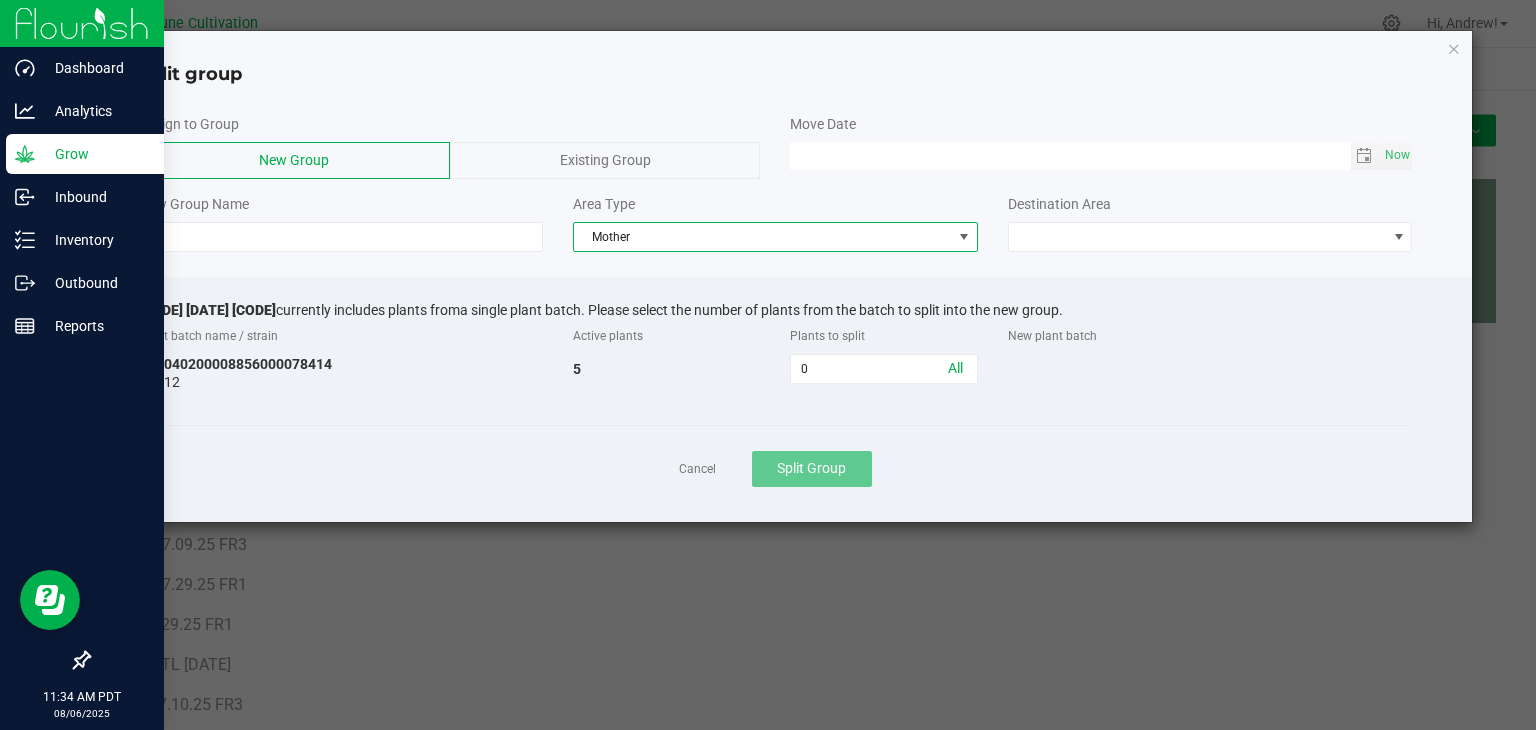 click on "Mother" at bounding box center (763, 237) 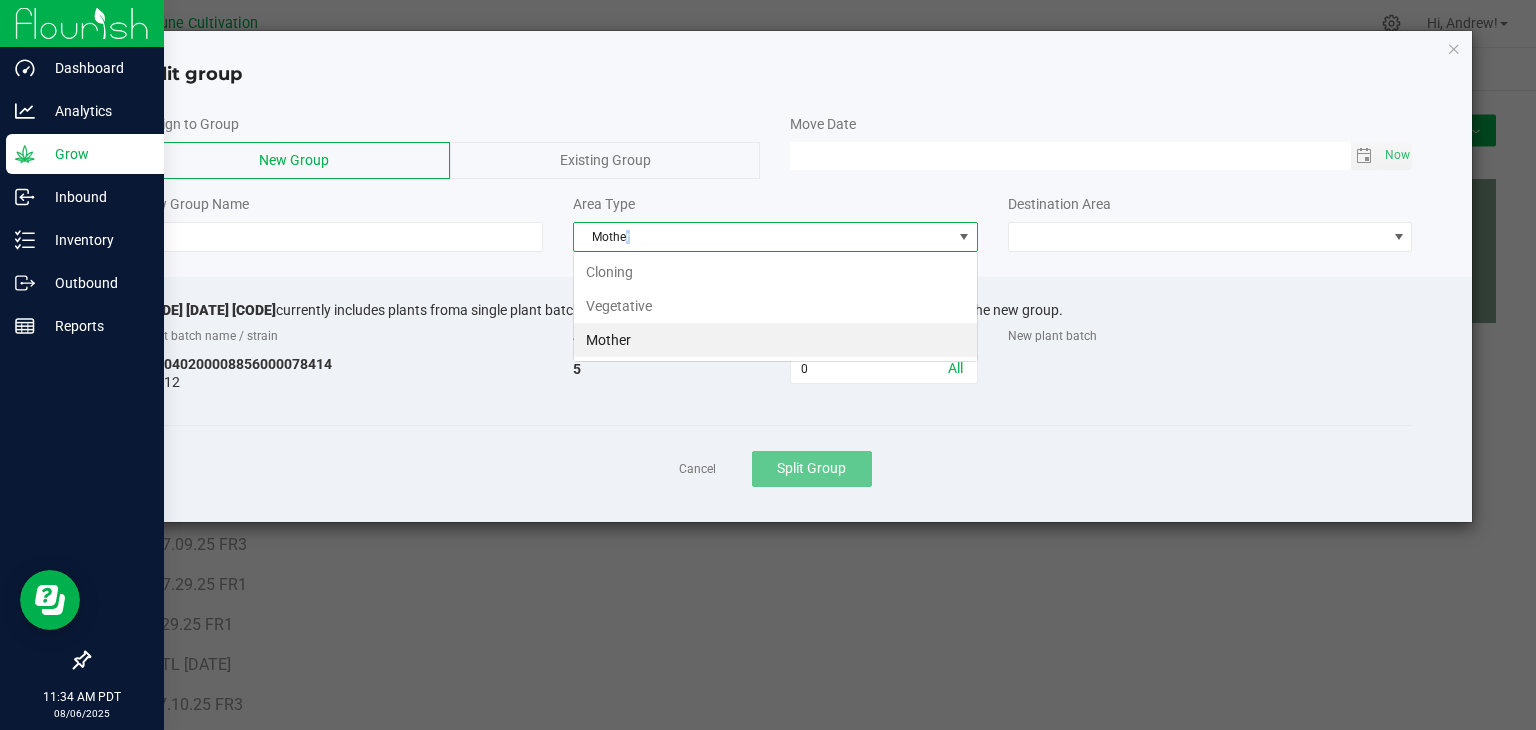 scroll, scrollTop: 99970, scrollLeft: 99595, axis: both 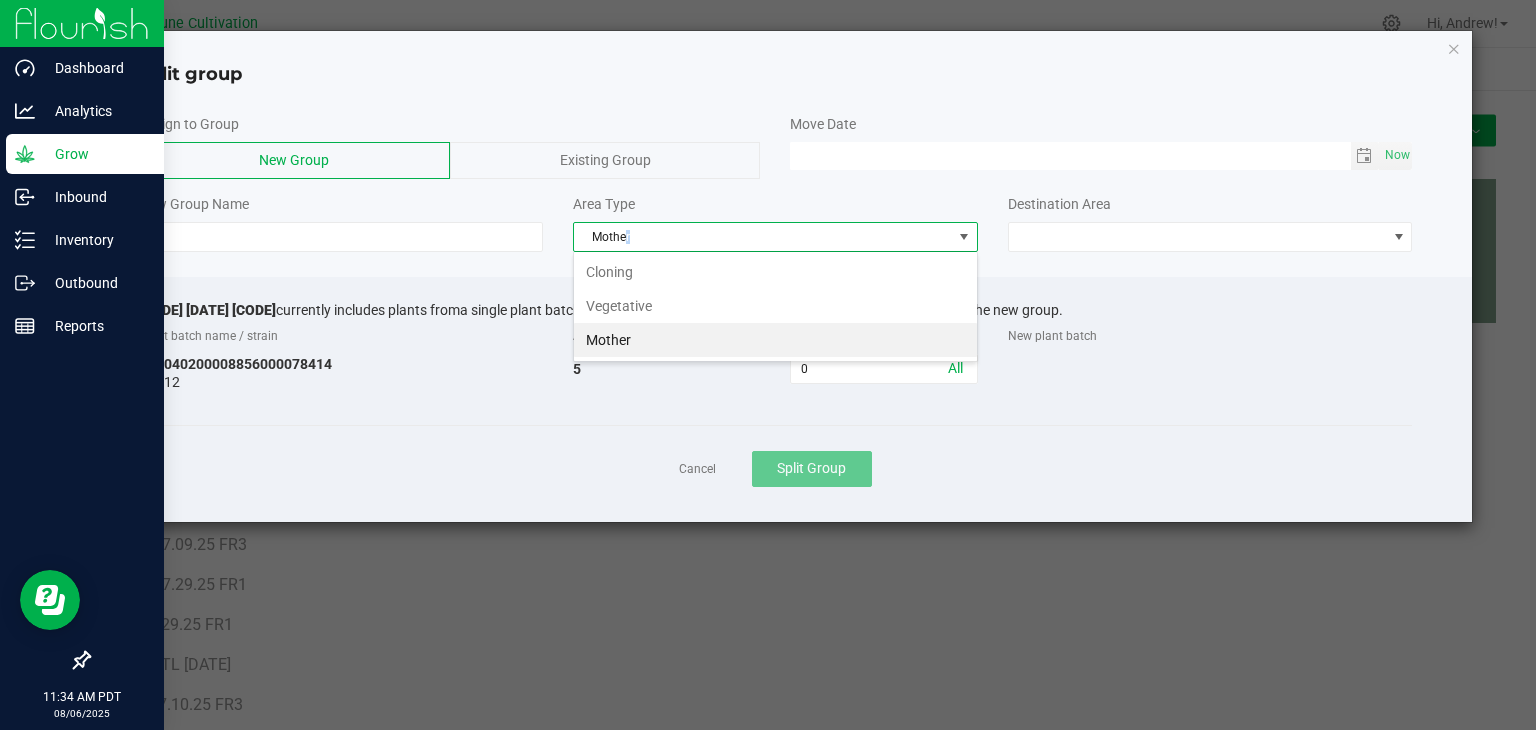 click on "Vegetative" at bounding box center (775, 306) 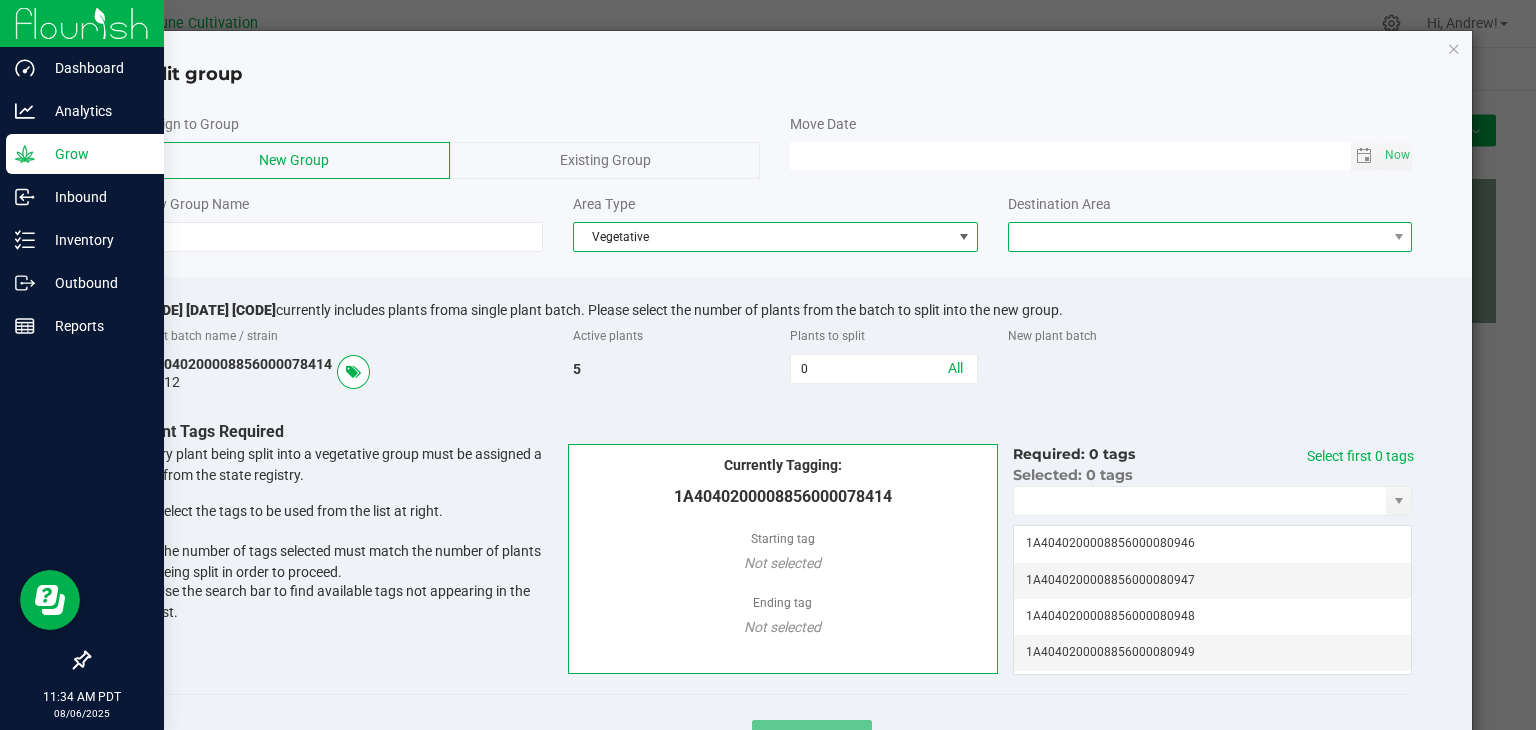click at bounding box center [1198, 237] 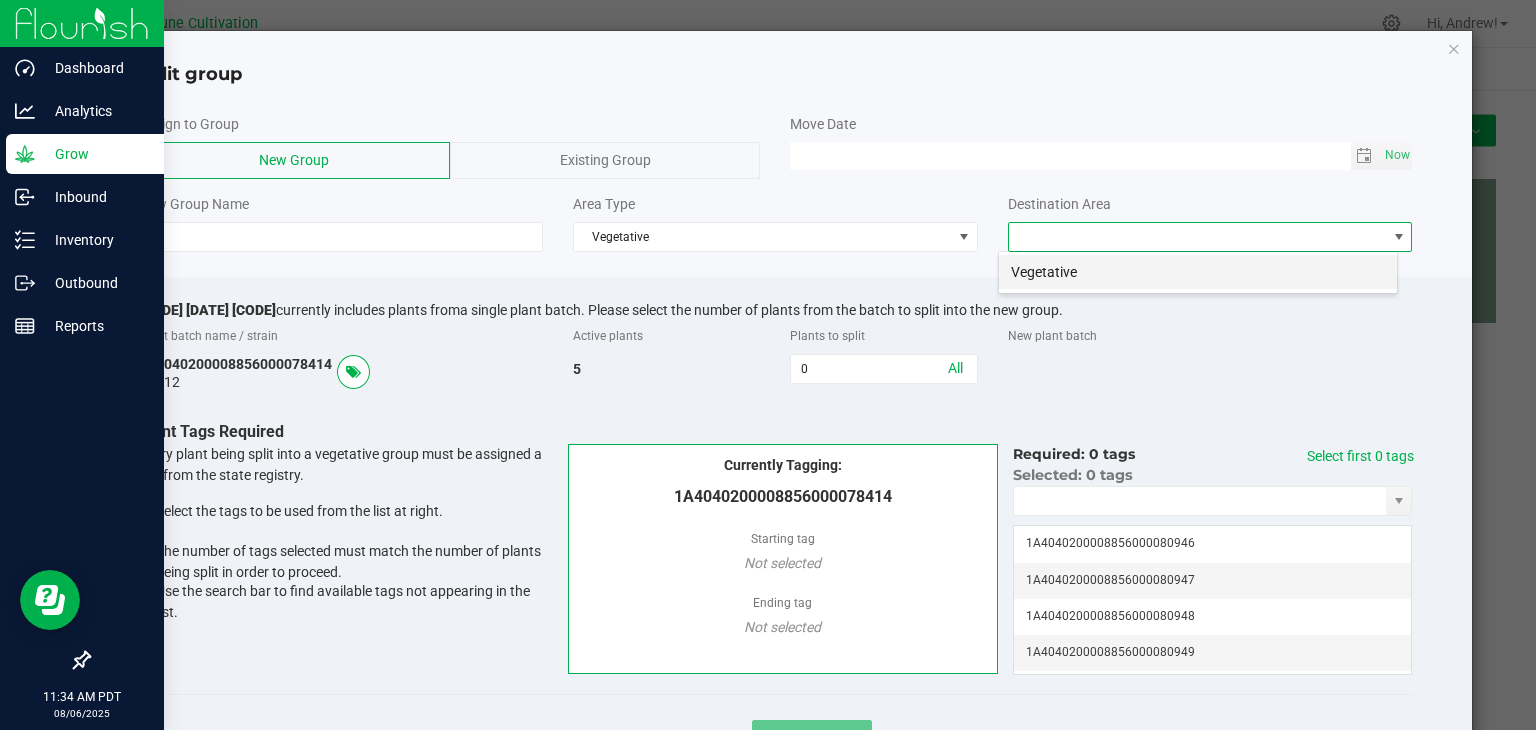 scroll, scrollTop: 99970, scrollLeft: 99600, axis: both 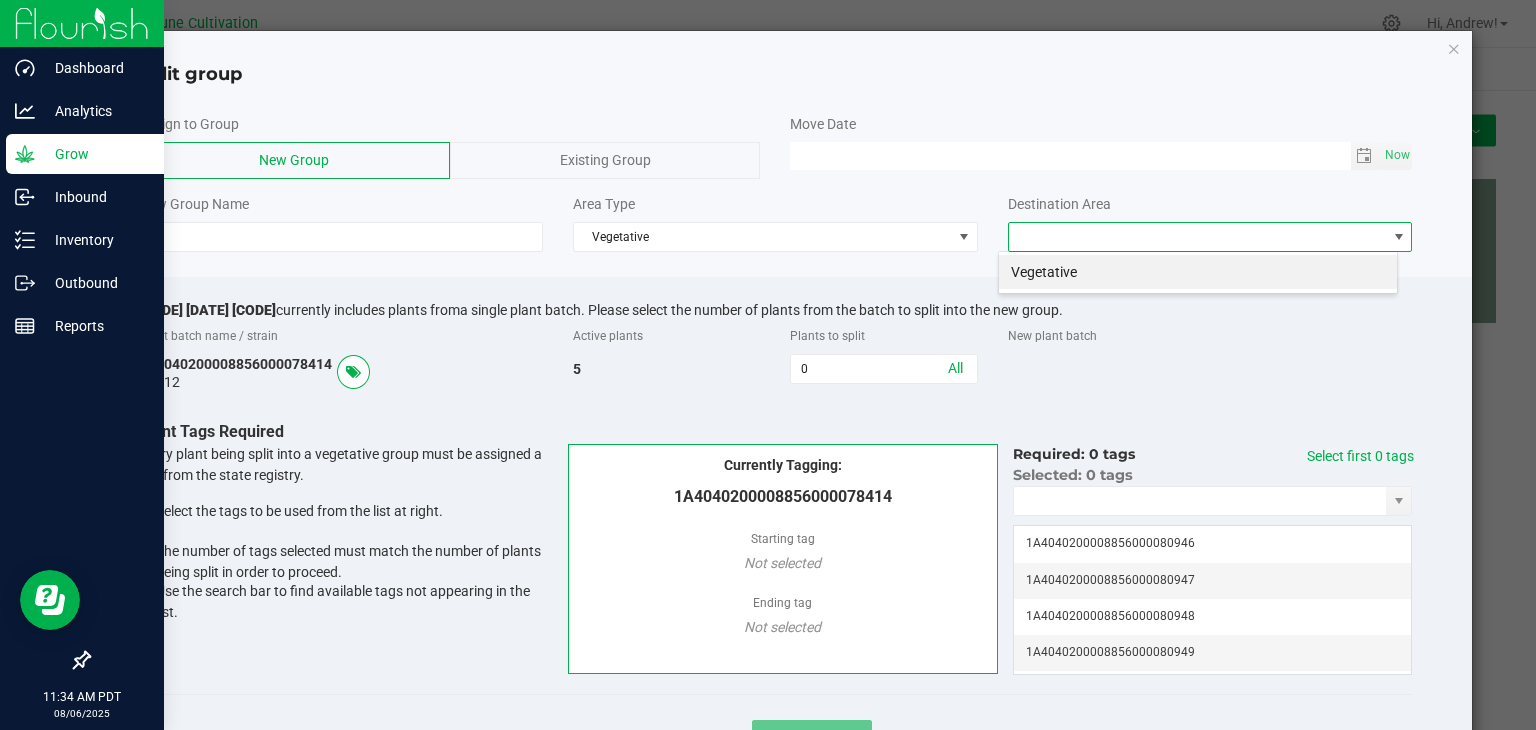 click on "Vegetative" at bounding box center (1198, 272) 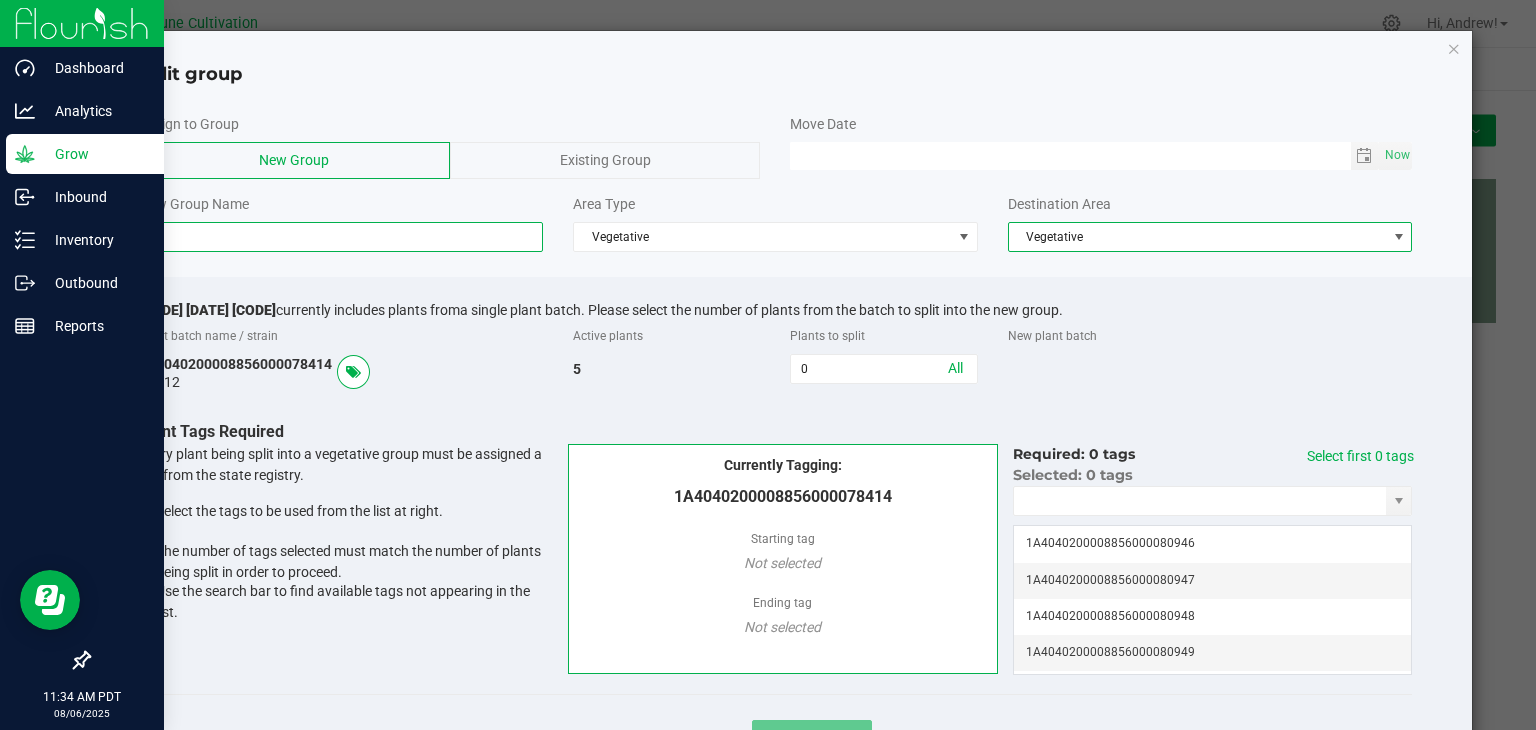 click 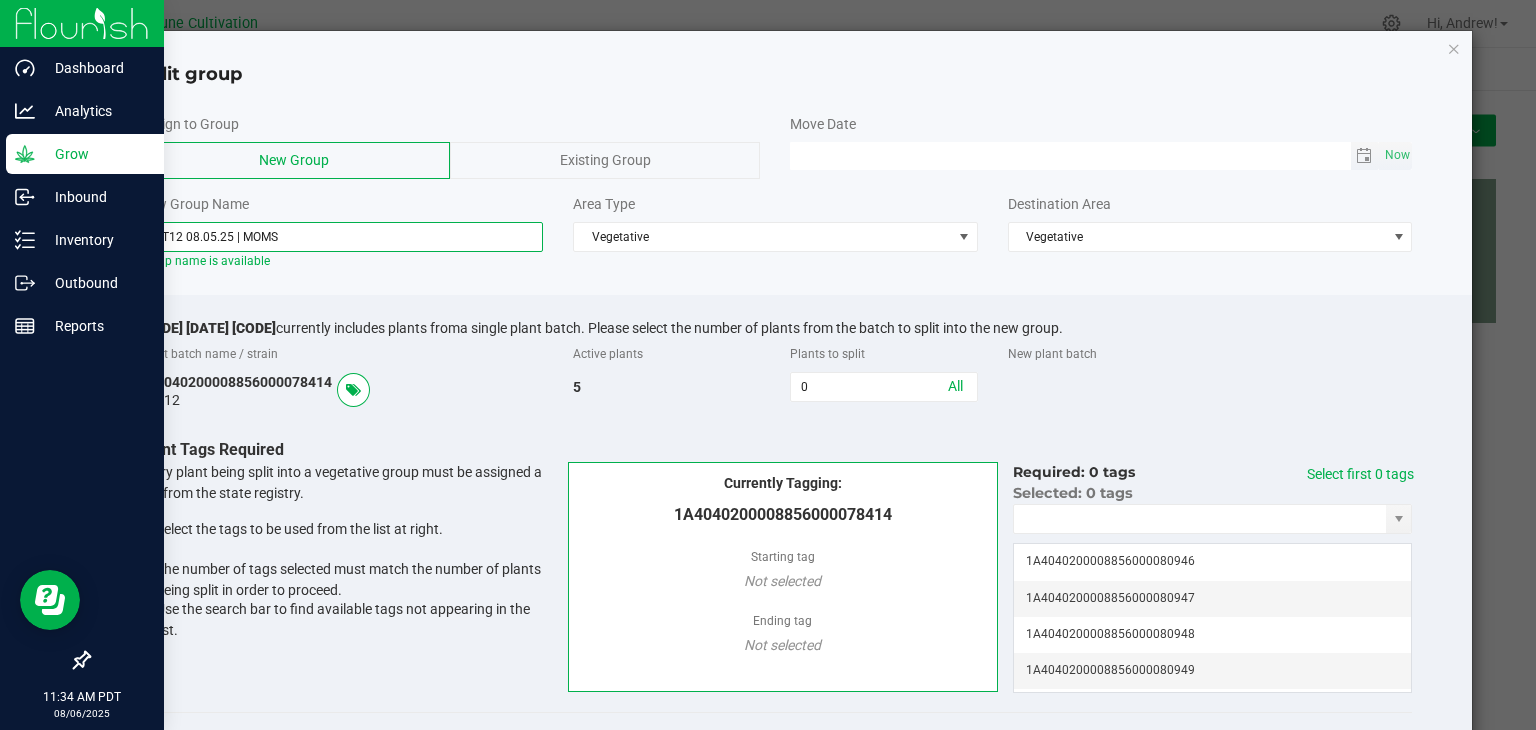 drag, startPoint x: 1354, startPoint y: 158, endPoint x: 1347, endPoint y: 141, distance: 18.384777 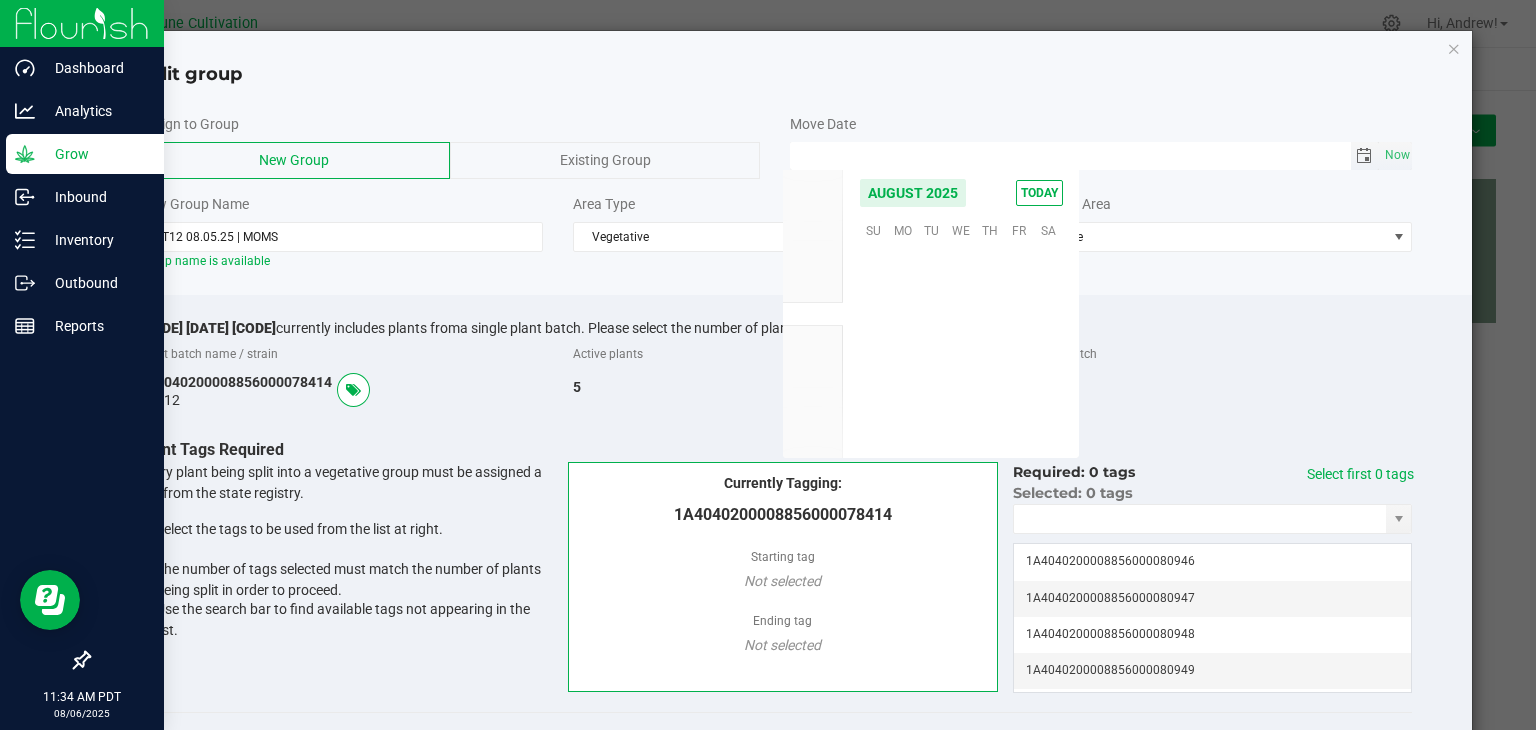 scroll, scrollTop: 36168, scrollLeft: 0, axis: vertical 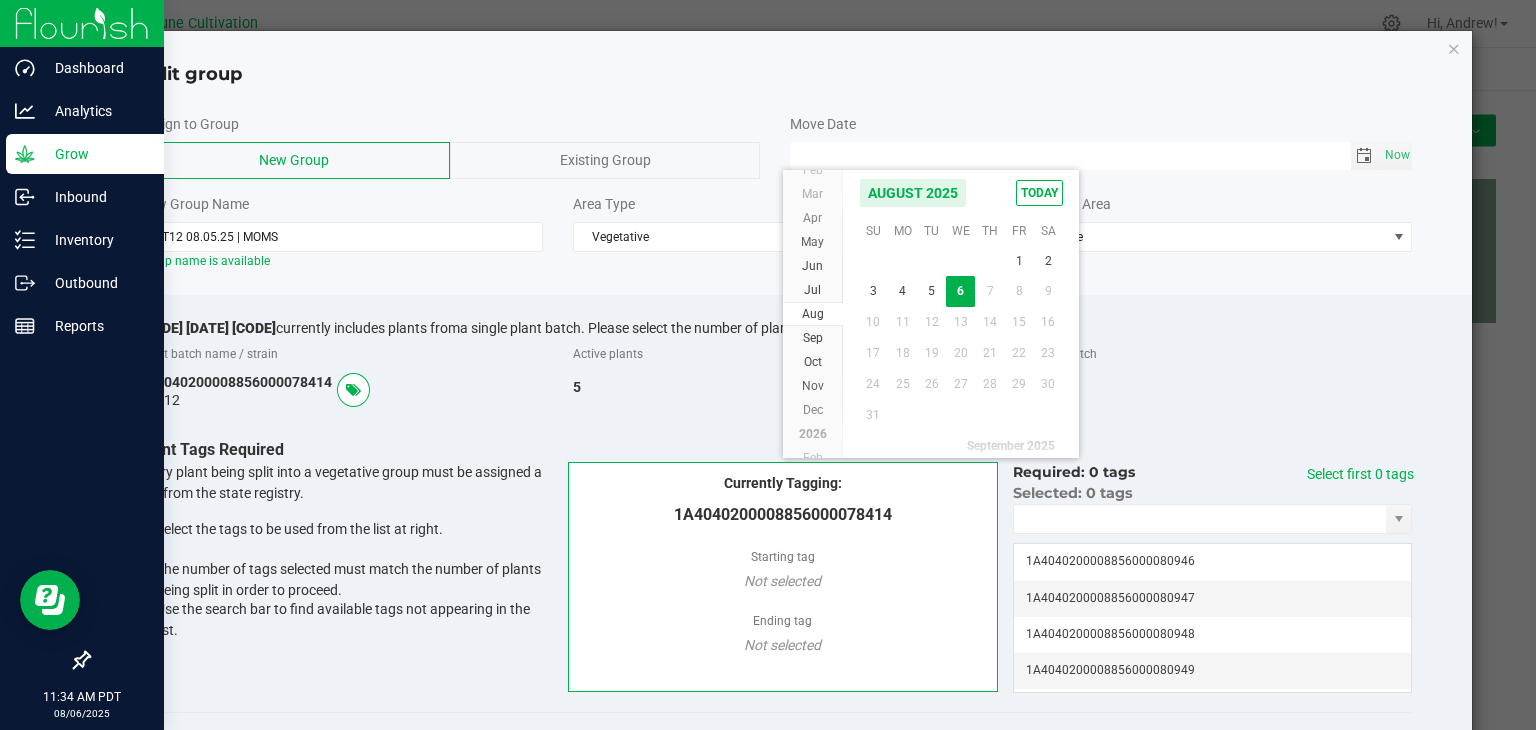 click on "5" at bounding box center [931, 291] 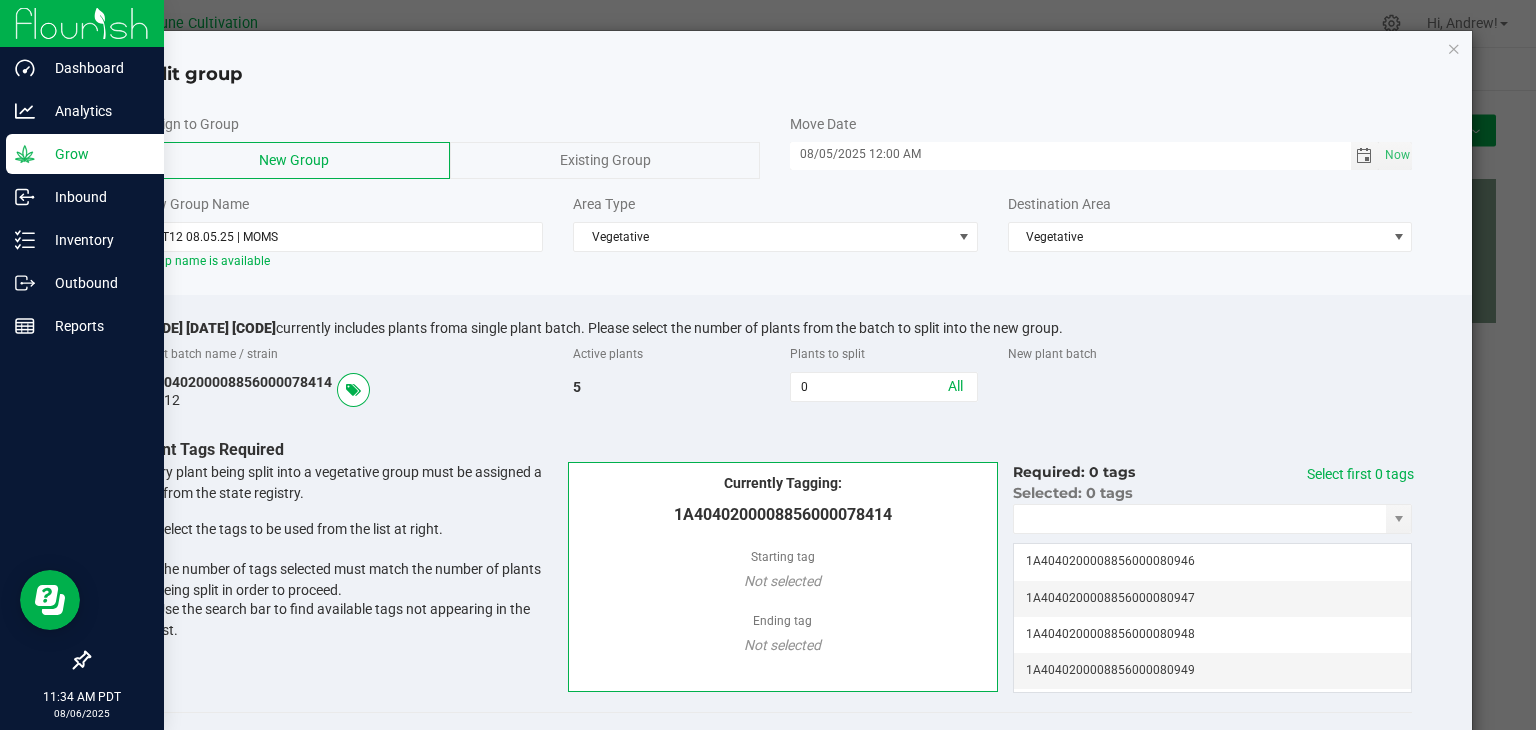 click on "All" 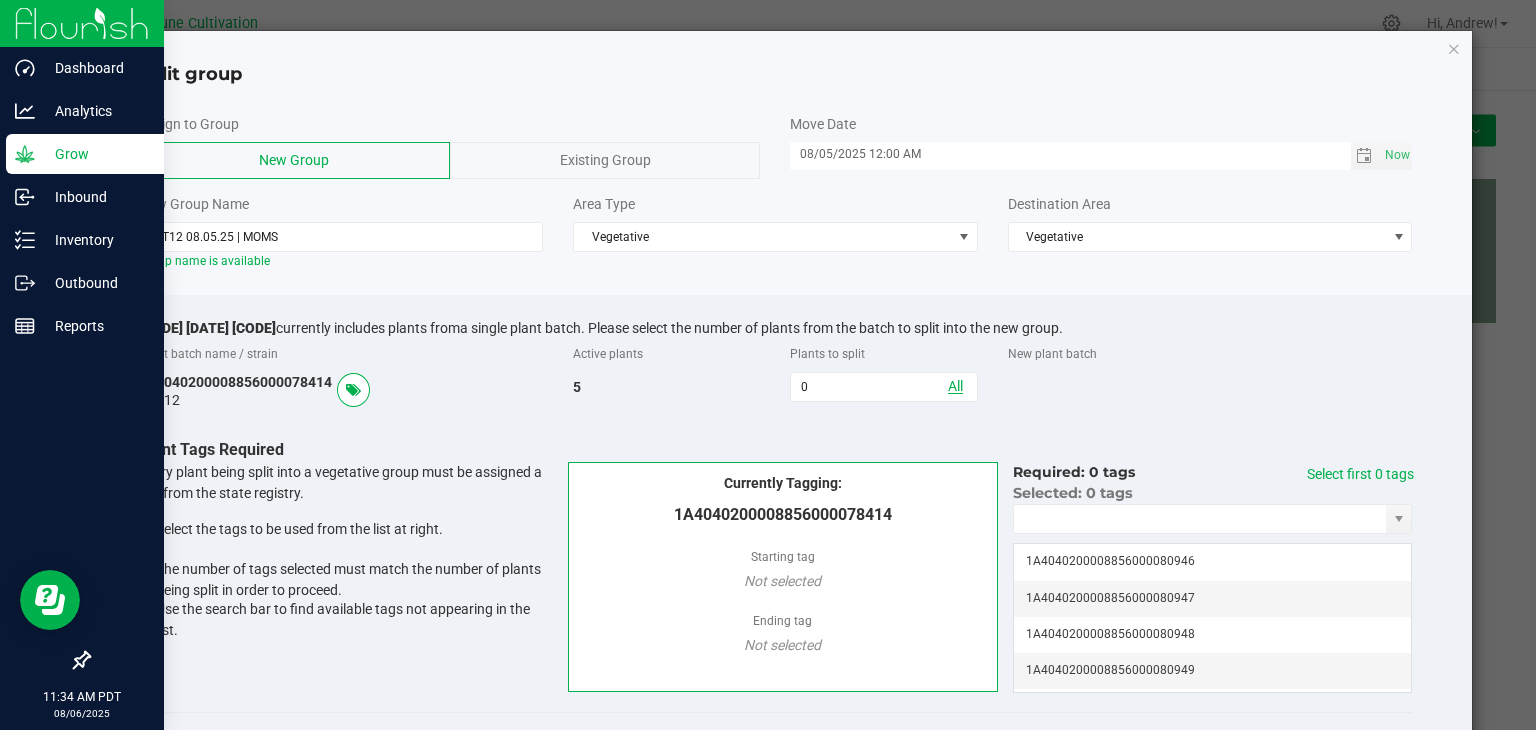 click on "All" 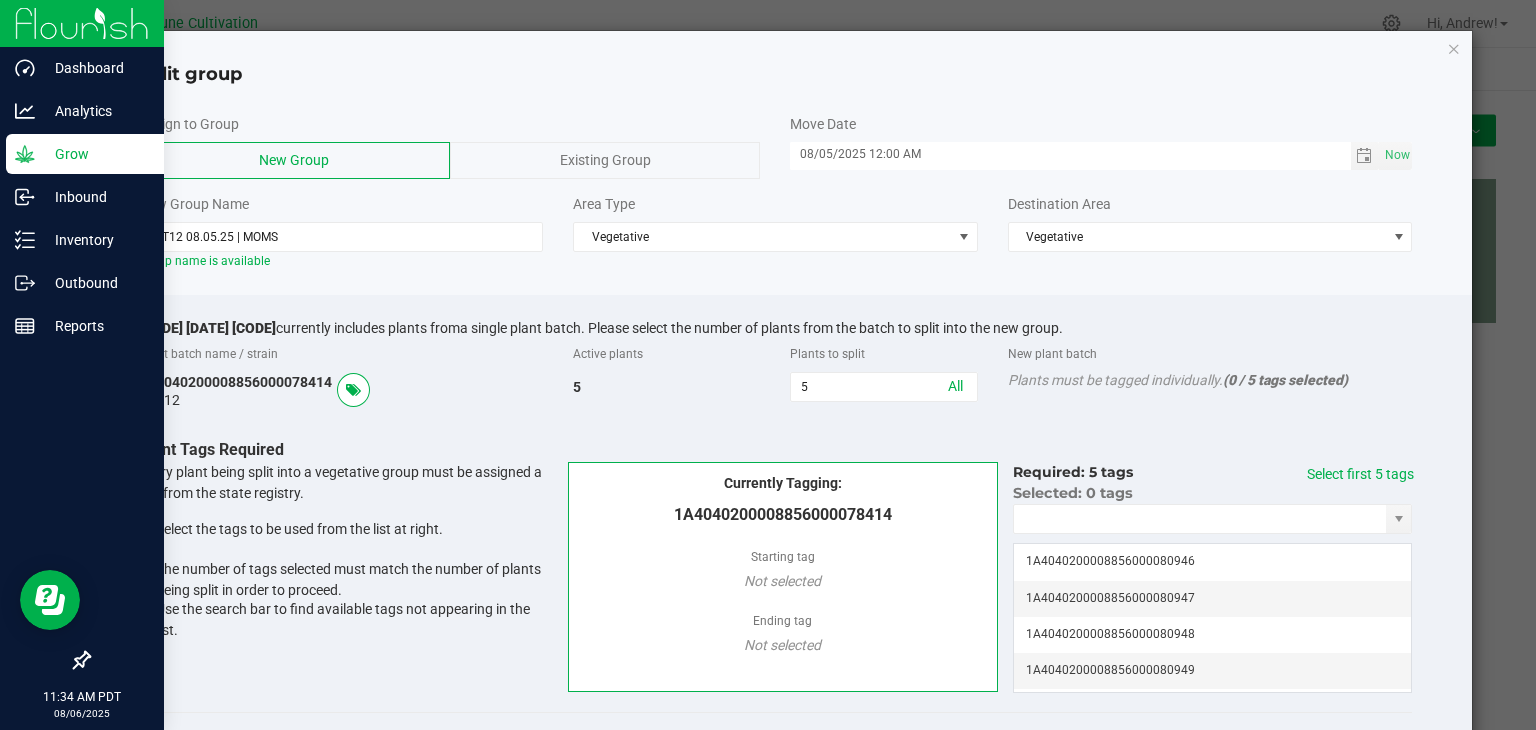 drag, startPoint x: 1340, startPoint y: 456, endPoint x: 1349, endPoint y: 442, distance: 16.643316 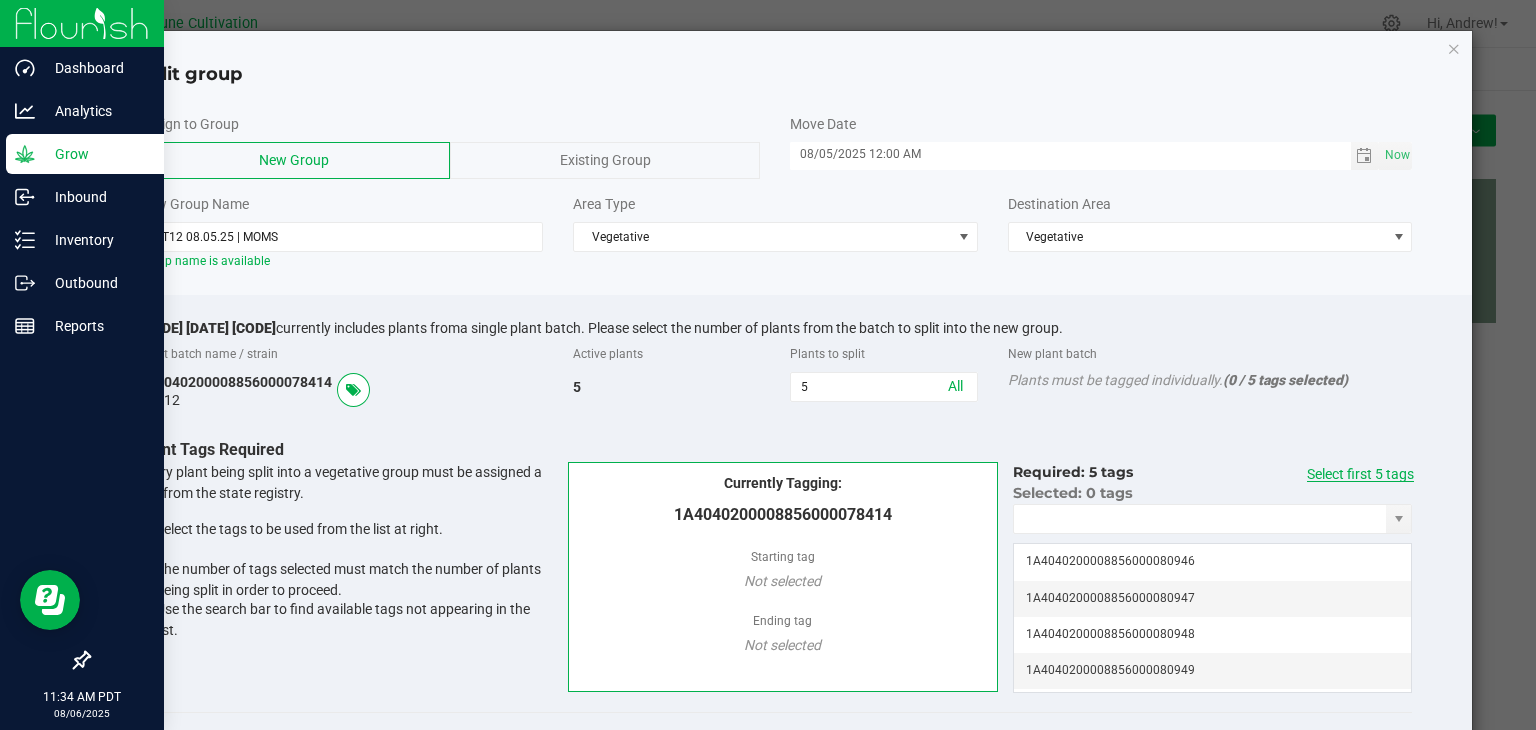 click on "Select first 5 tags" 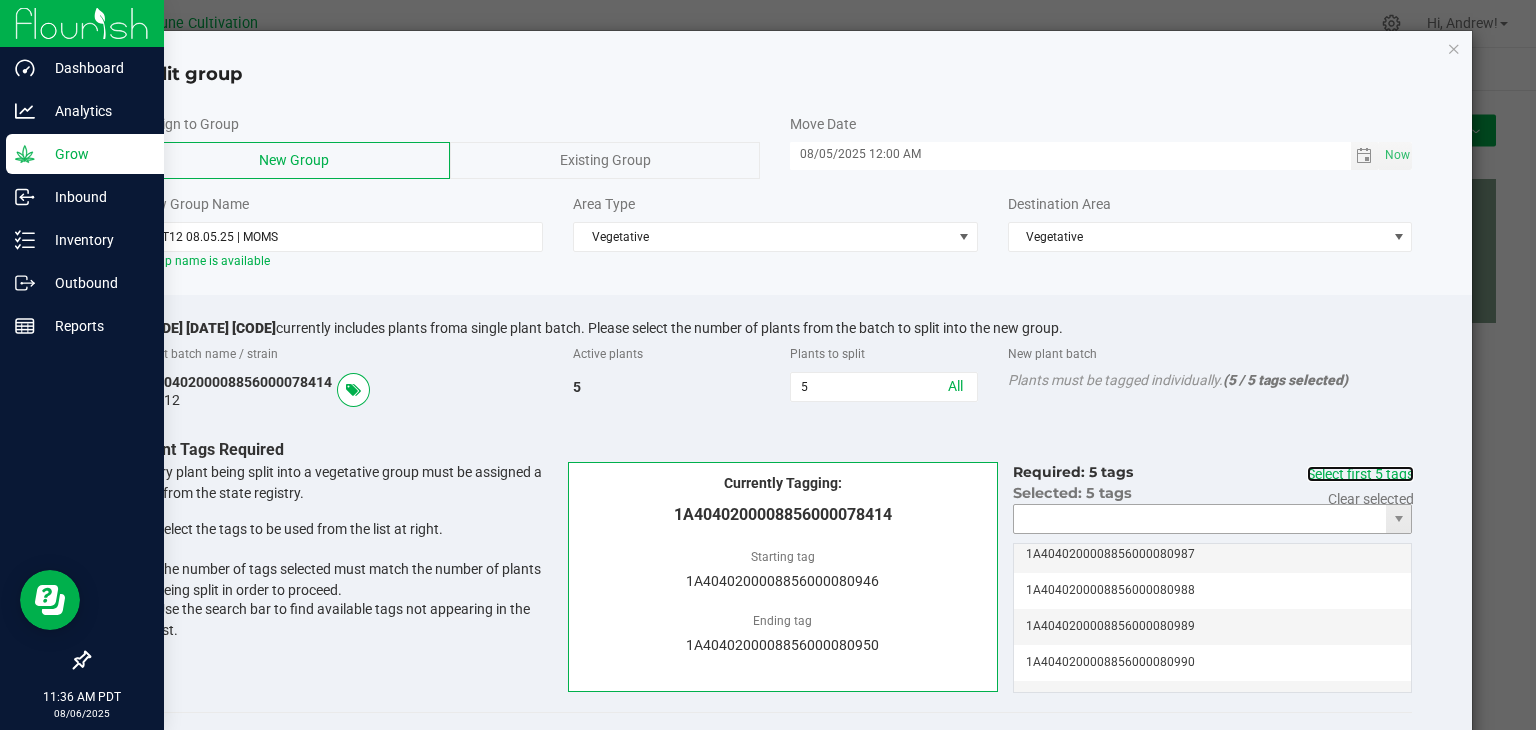 scroll, scrollTop: 1600, scrollLeft: 0, axis: vertical 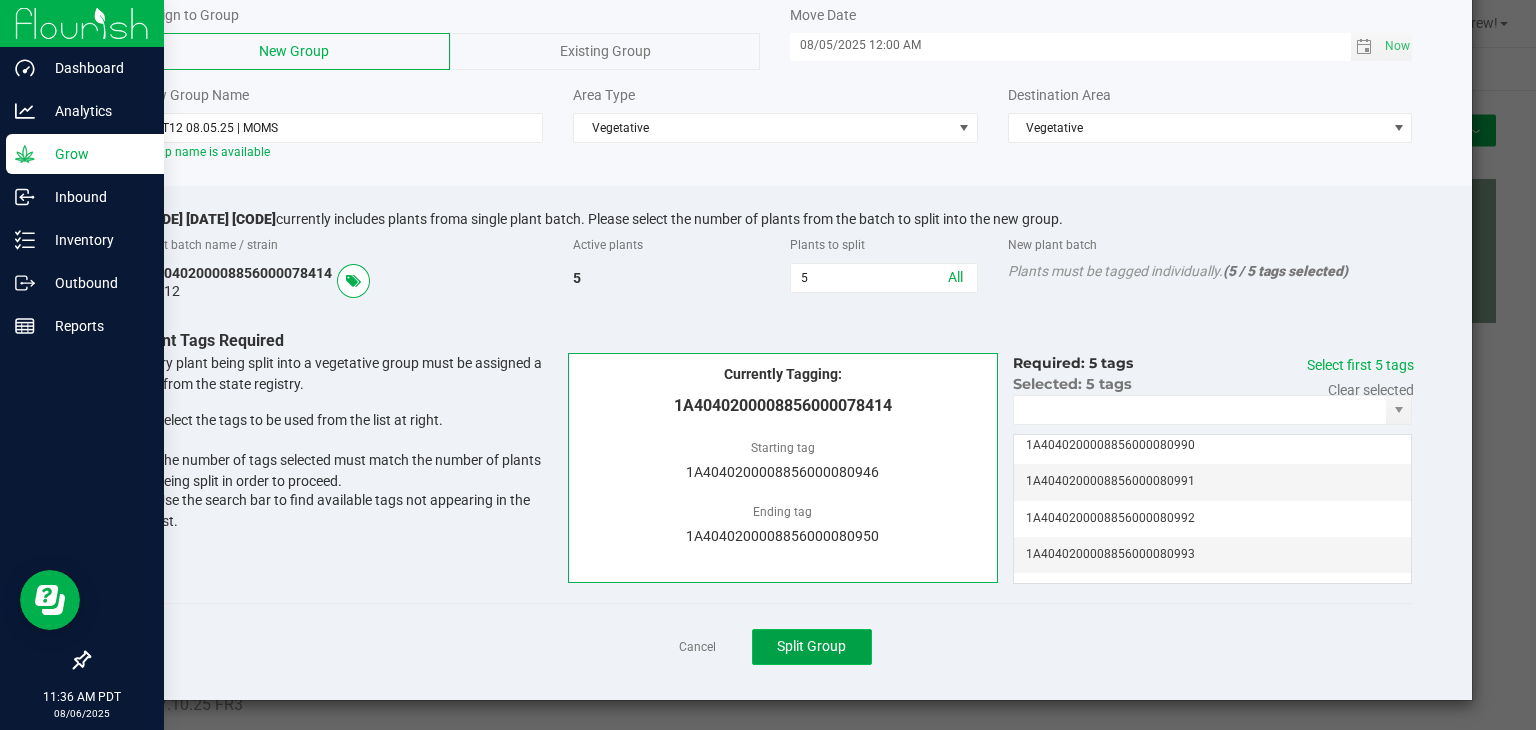 click on "Split Group" 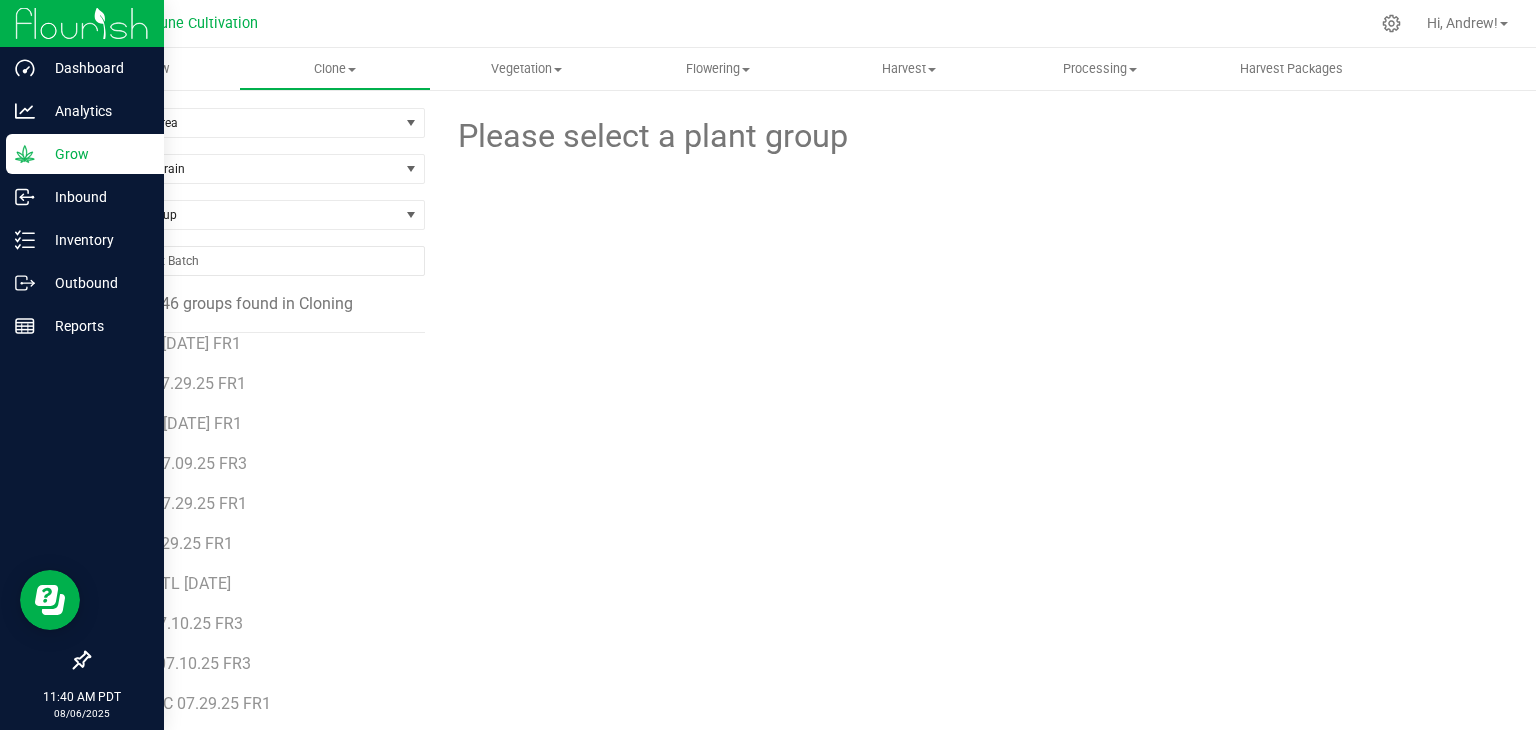 scroll, scrollTop: 1356, scrollLeft: 0, axis: vertical 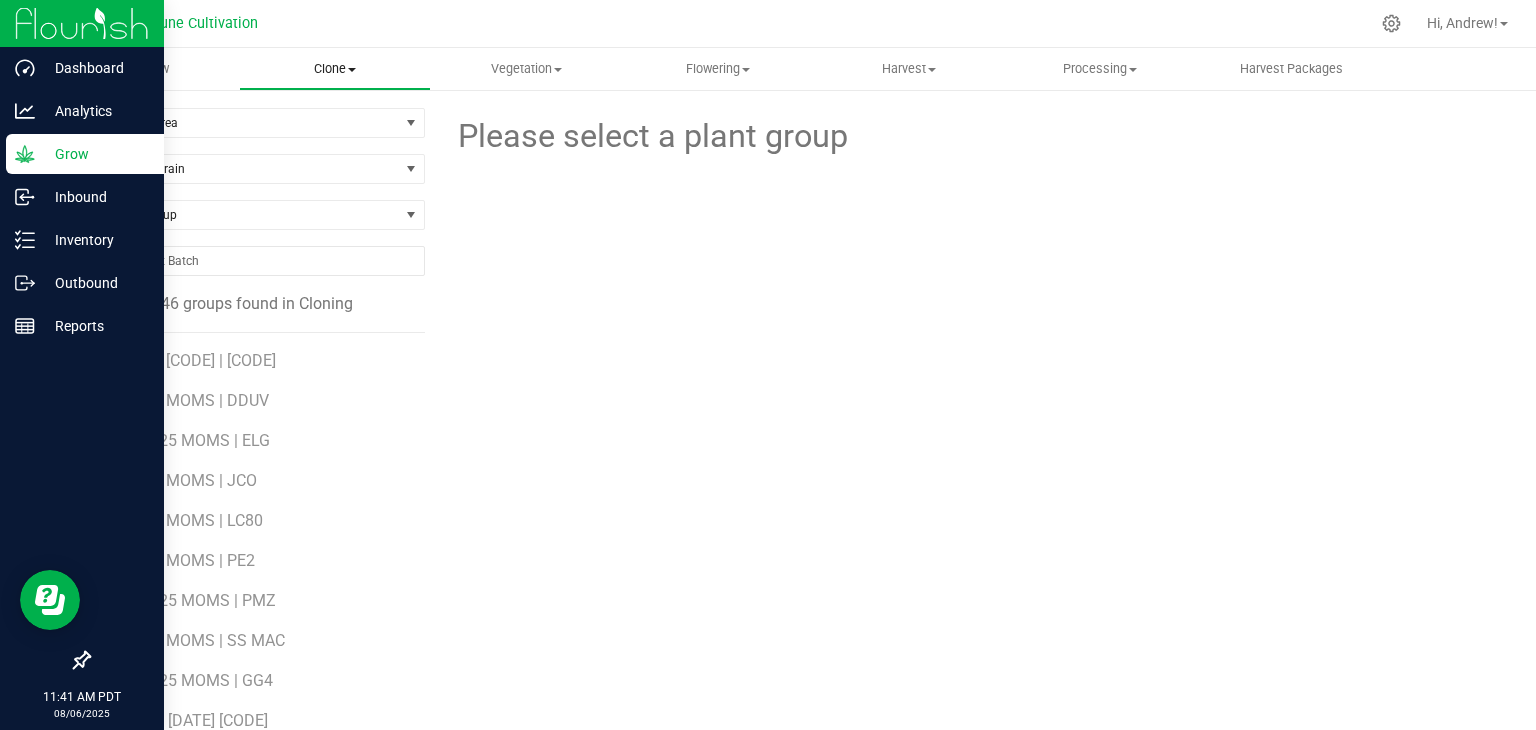 click on "Clone" at bounding box center [334, 69] 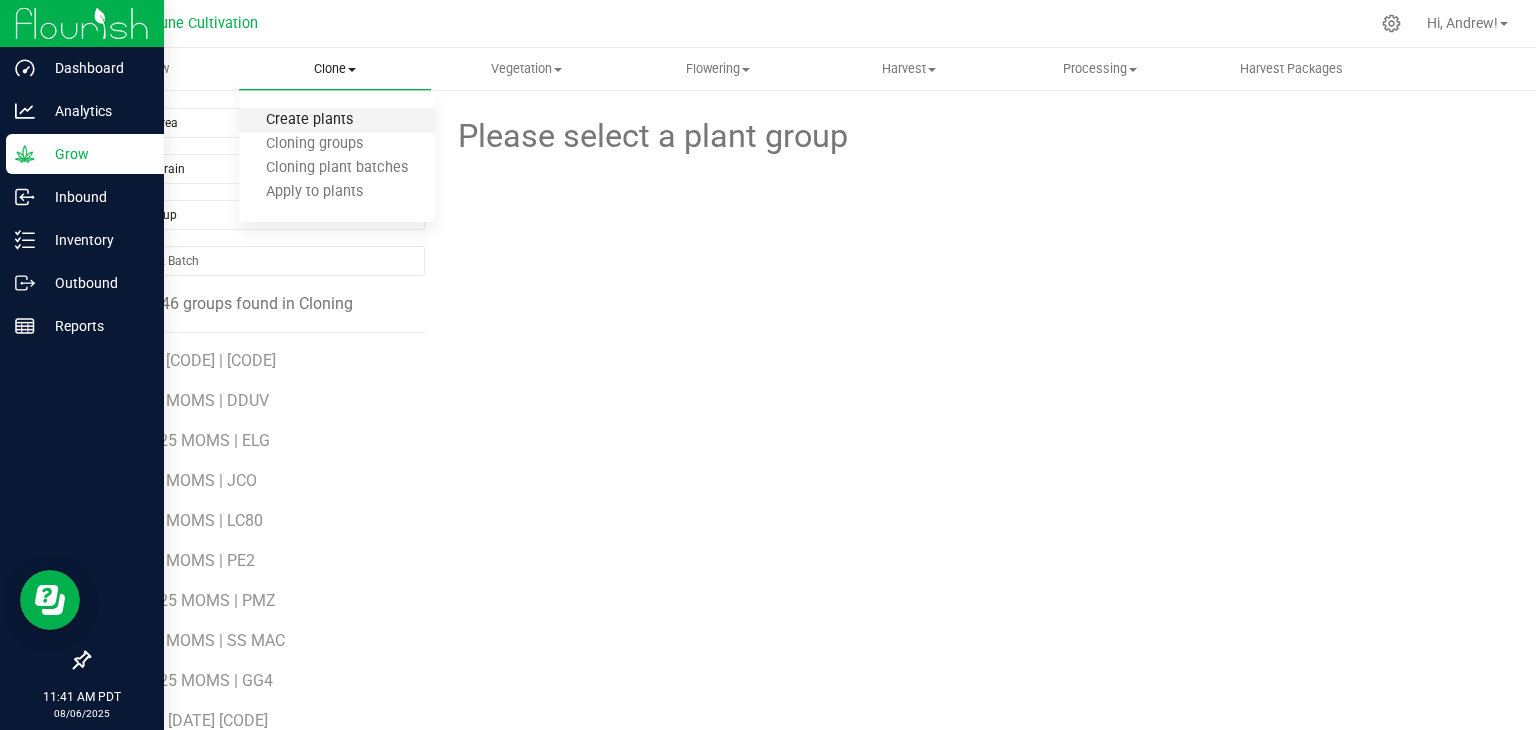 click on "Create plants" at bounding box center (309, 120) 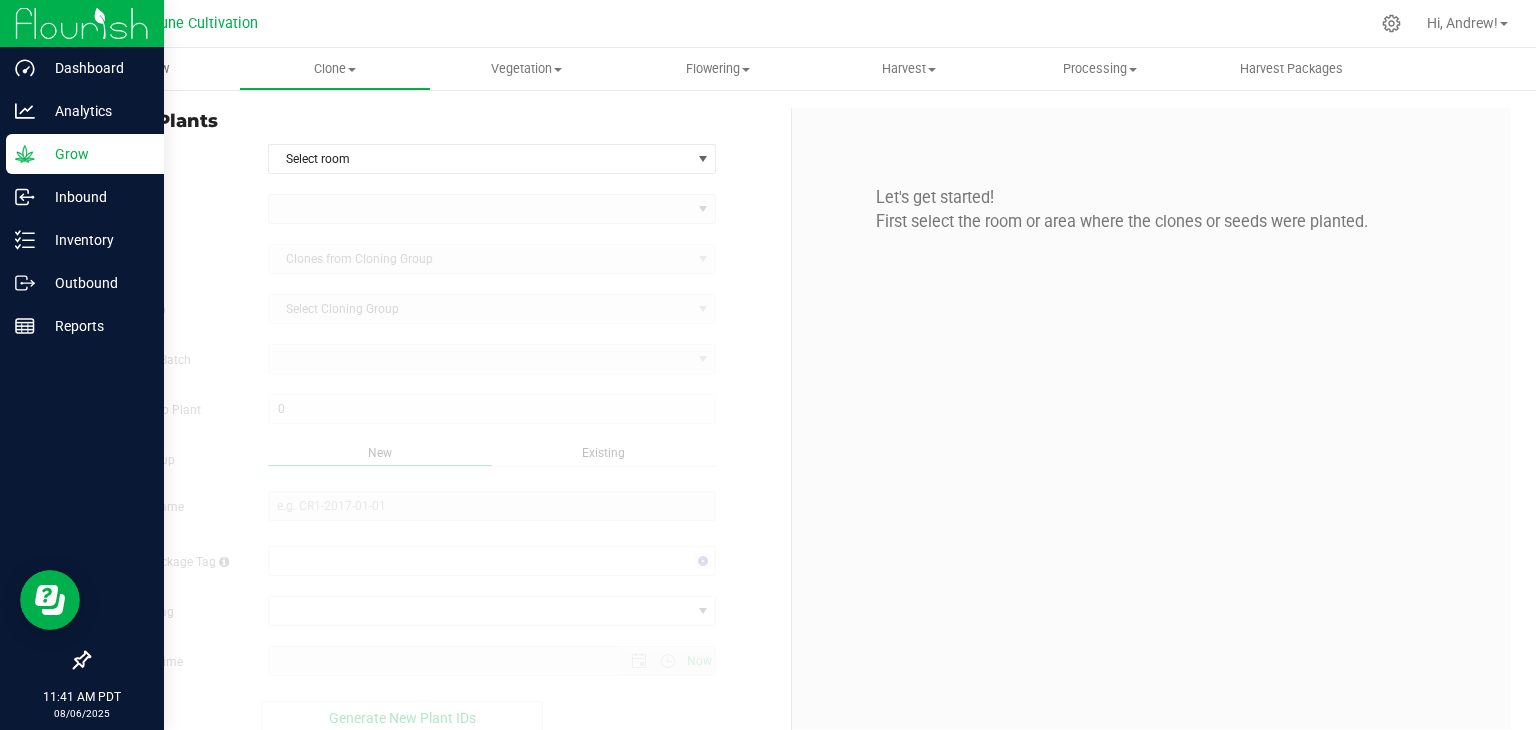 type on "[DATE] [TIME]" 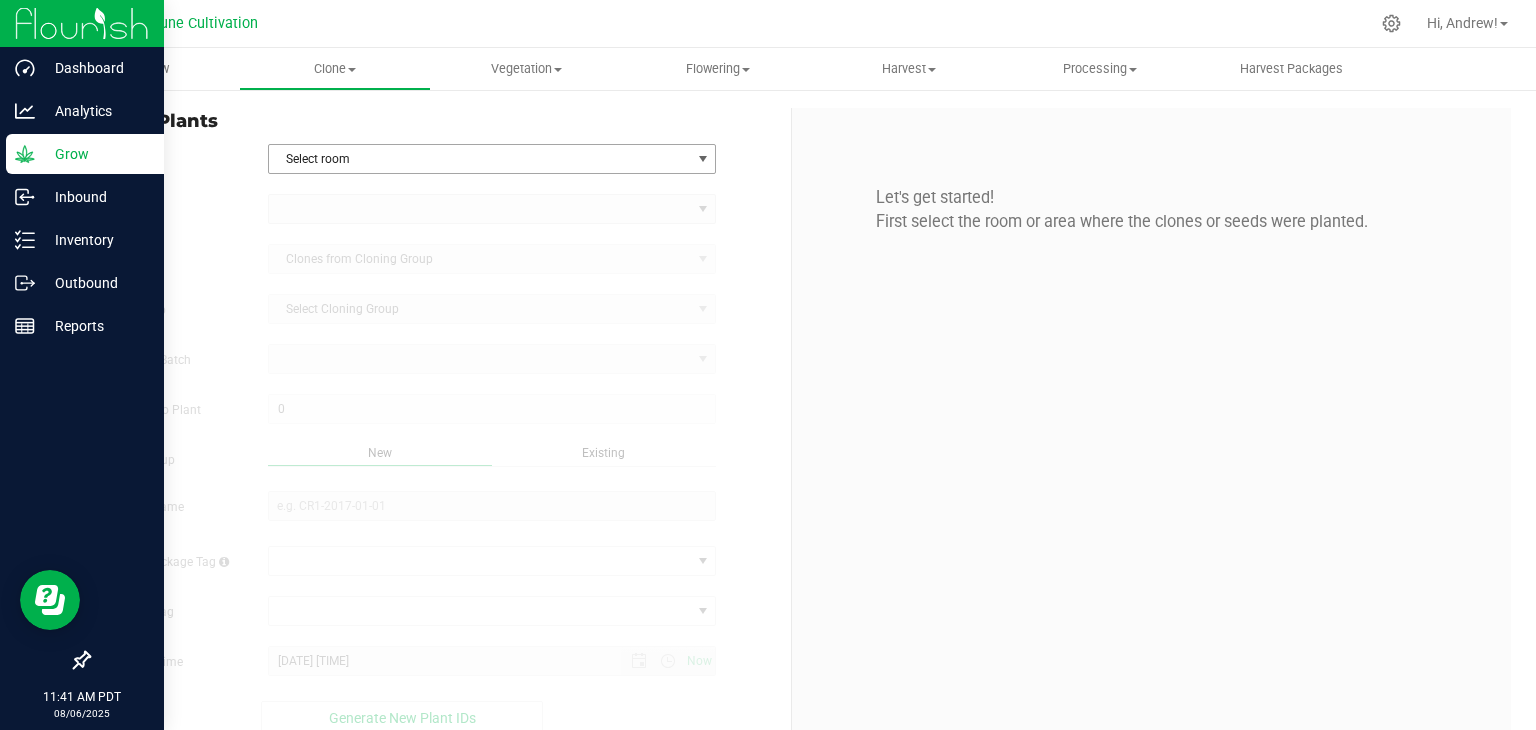 click on "Select room" at bounding box center [480, 159] 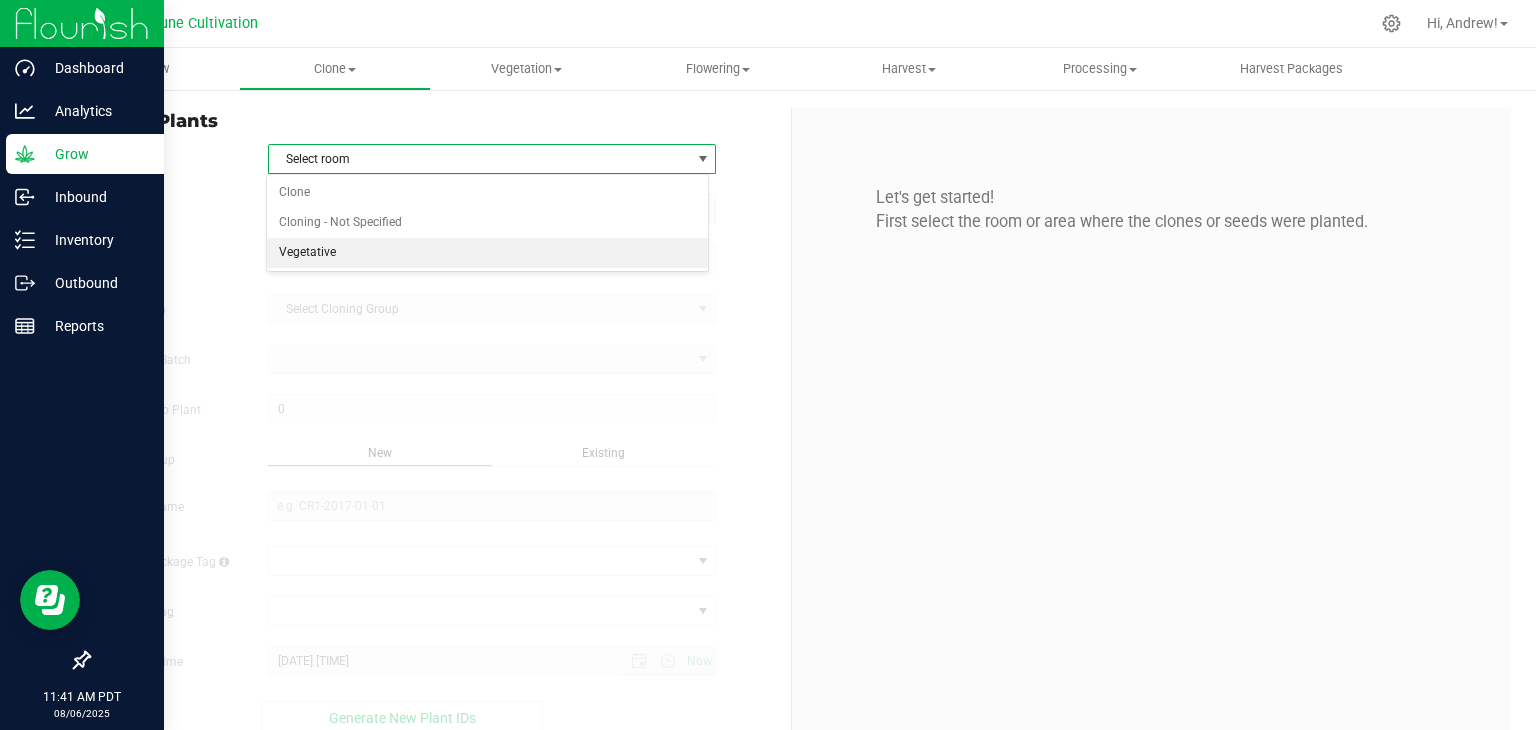 click on "Vegetative" at bounding box center [488, 253] 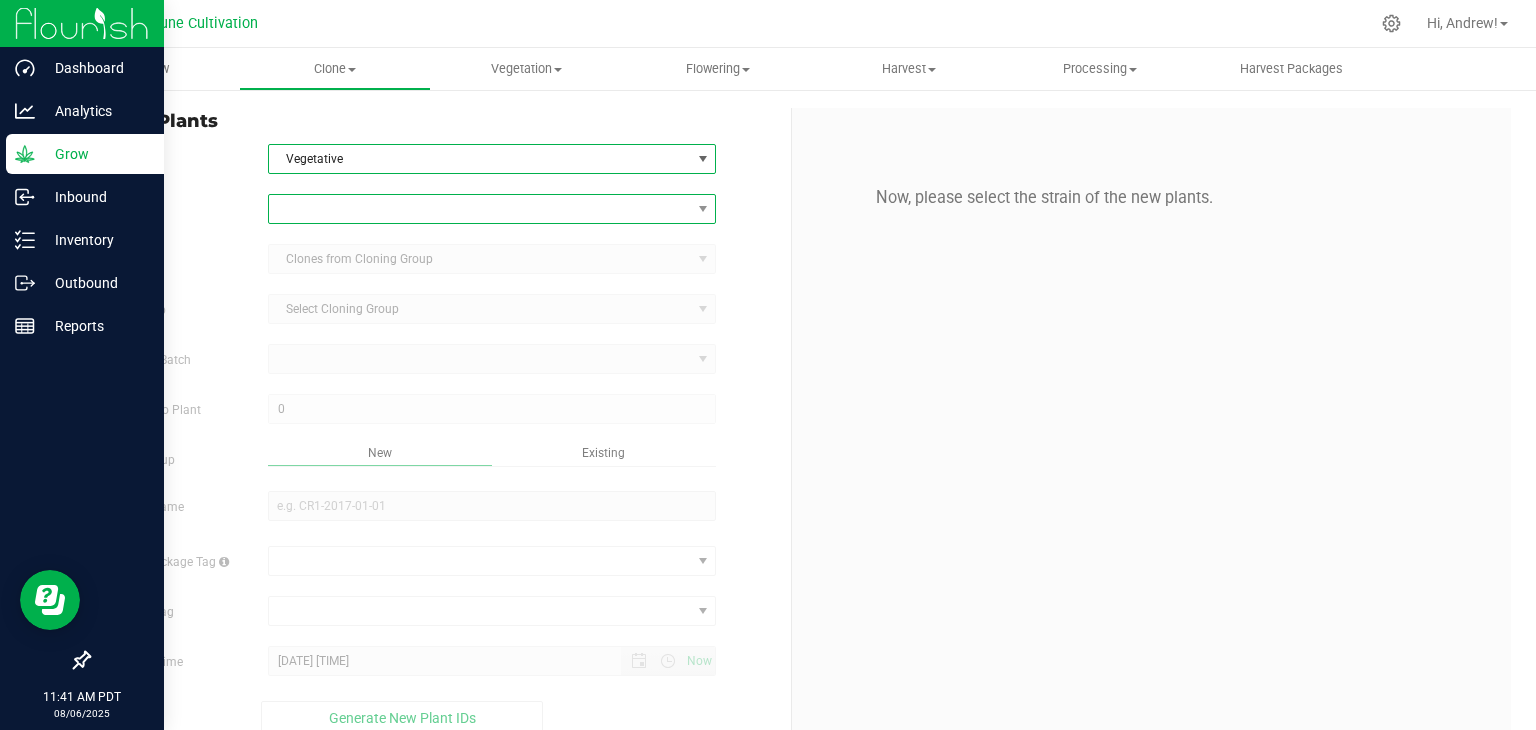 click at bounding box center (480, 209) 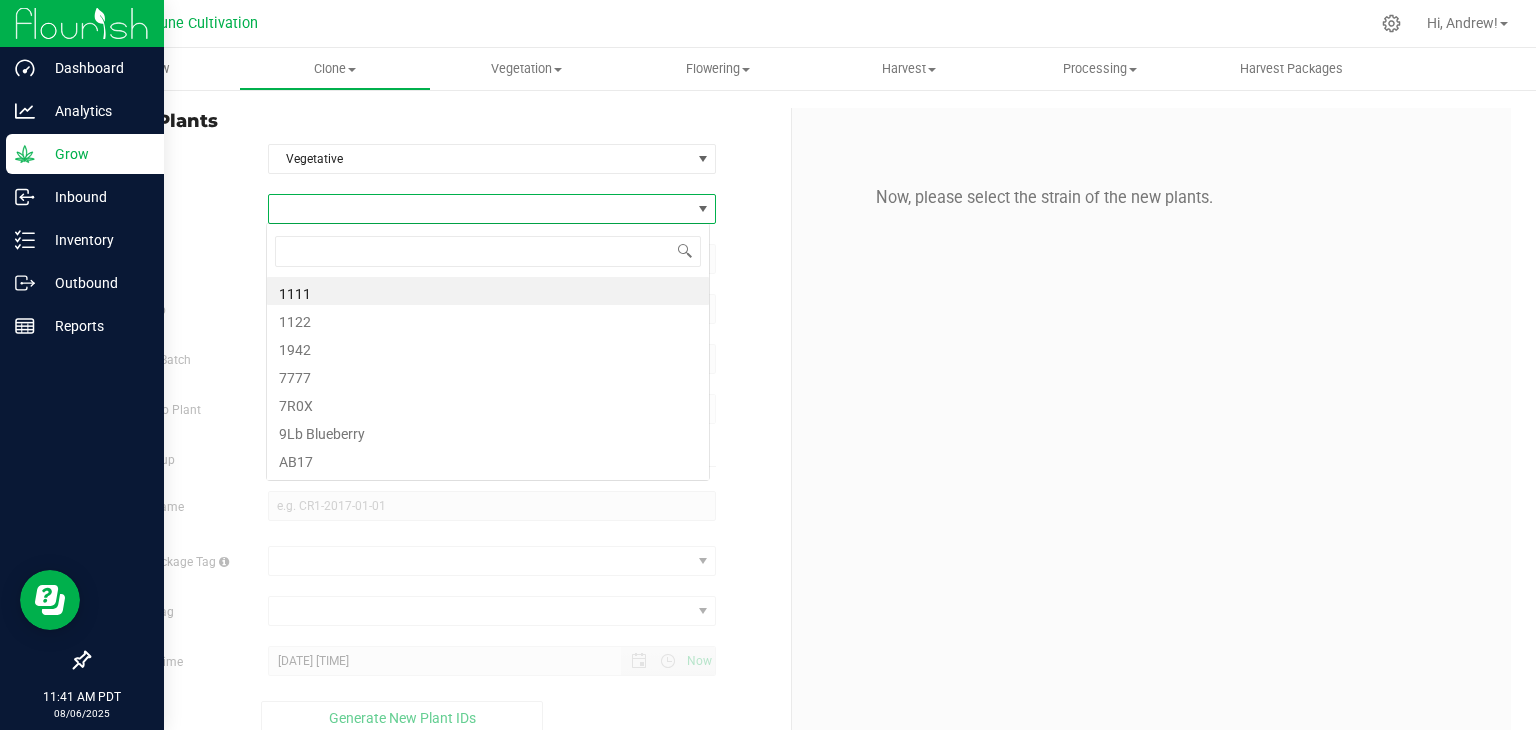 scroll, scrollTop: 99970, scrollLeft: 99556, axis: both 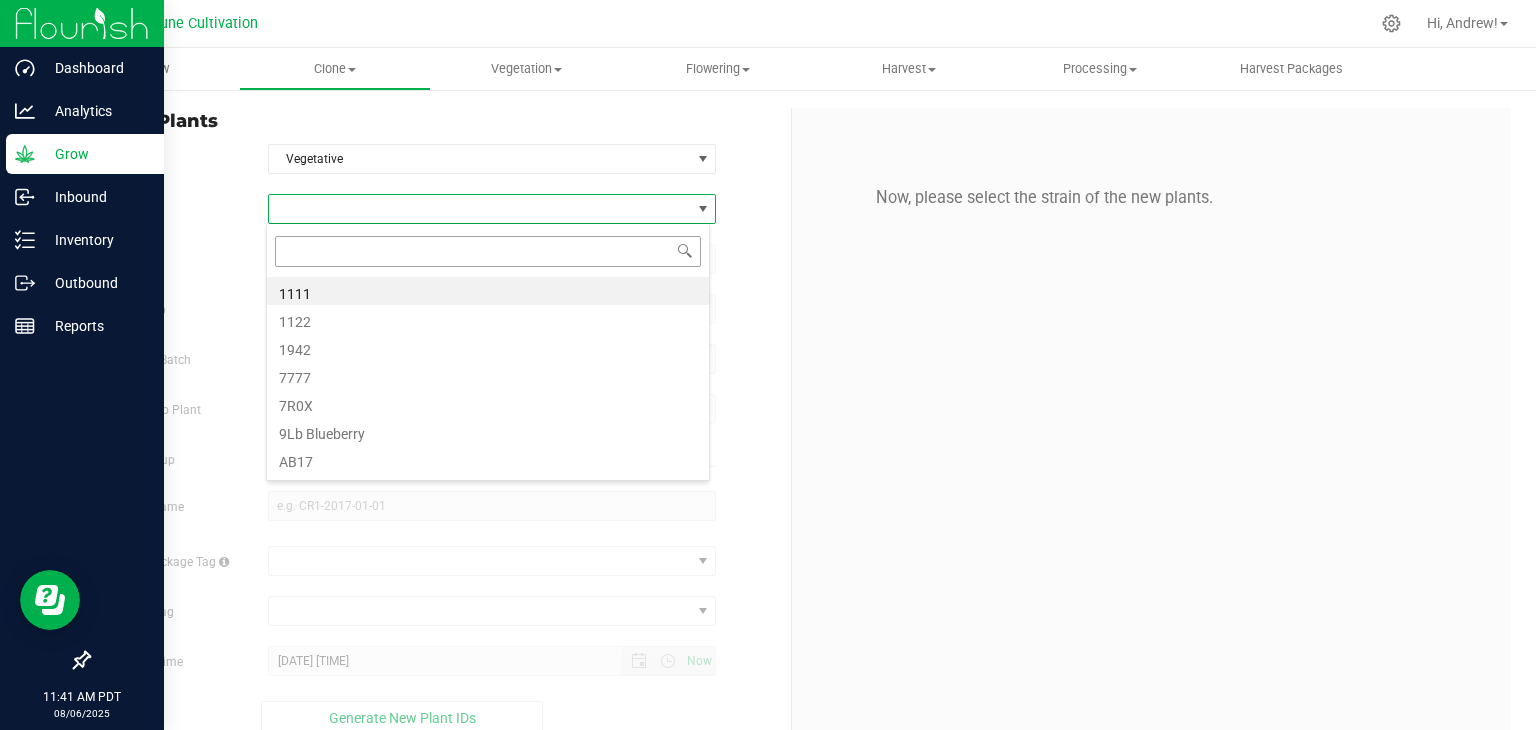 click at bounding box center (488, 251) 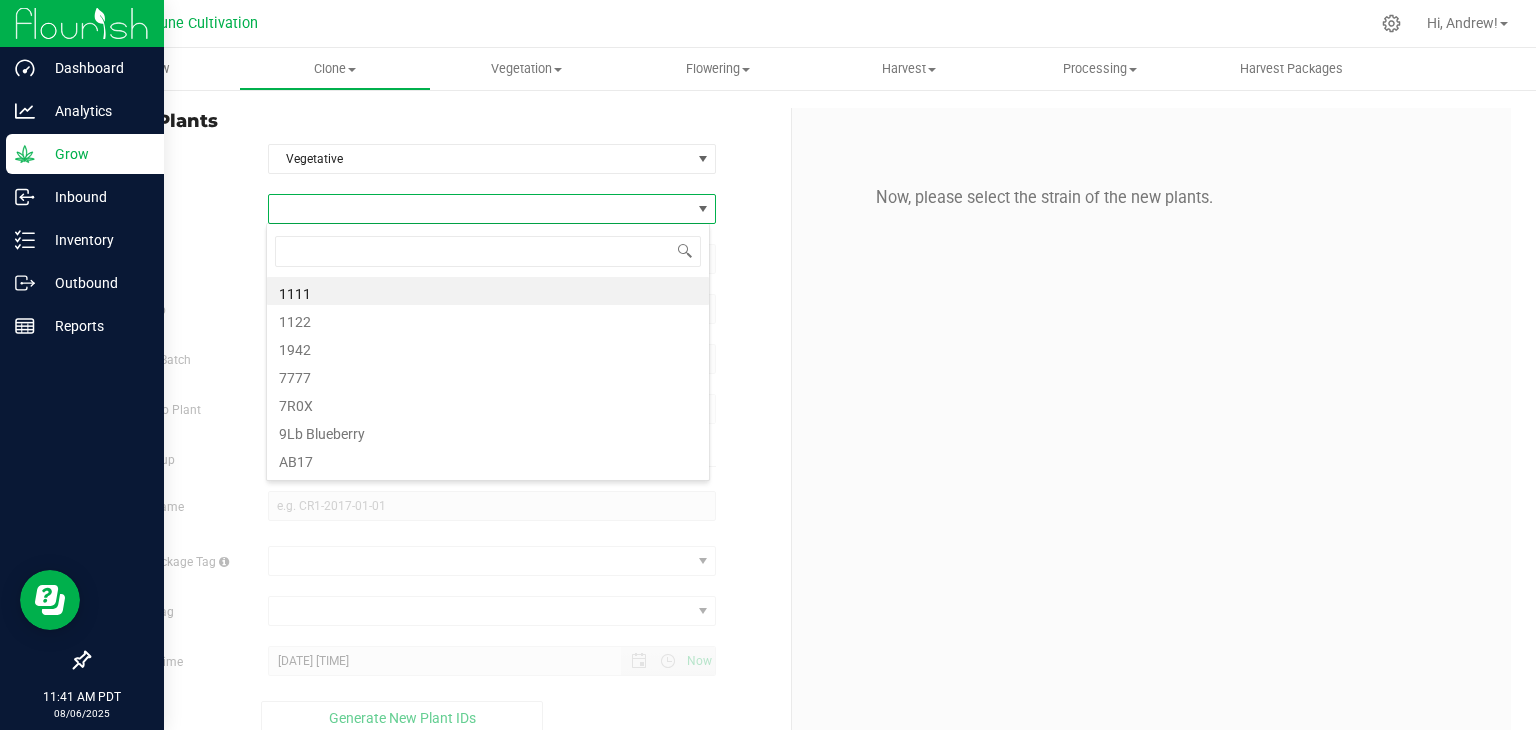 click at bounding box center (480, 209) 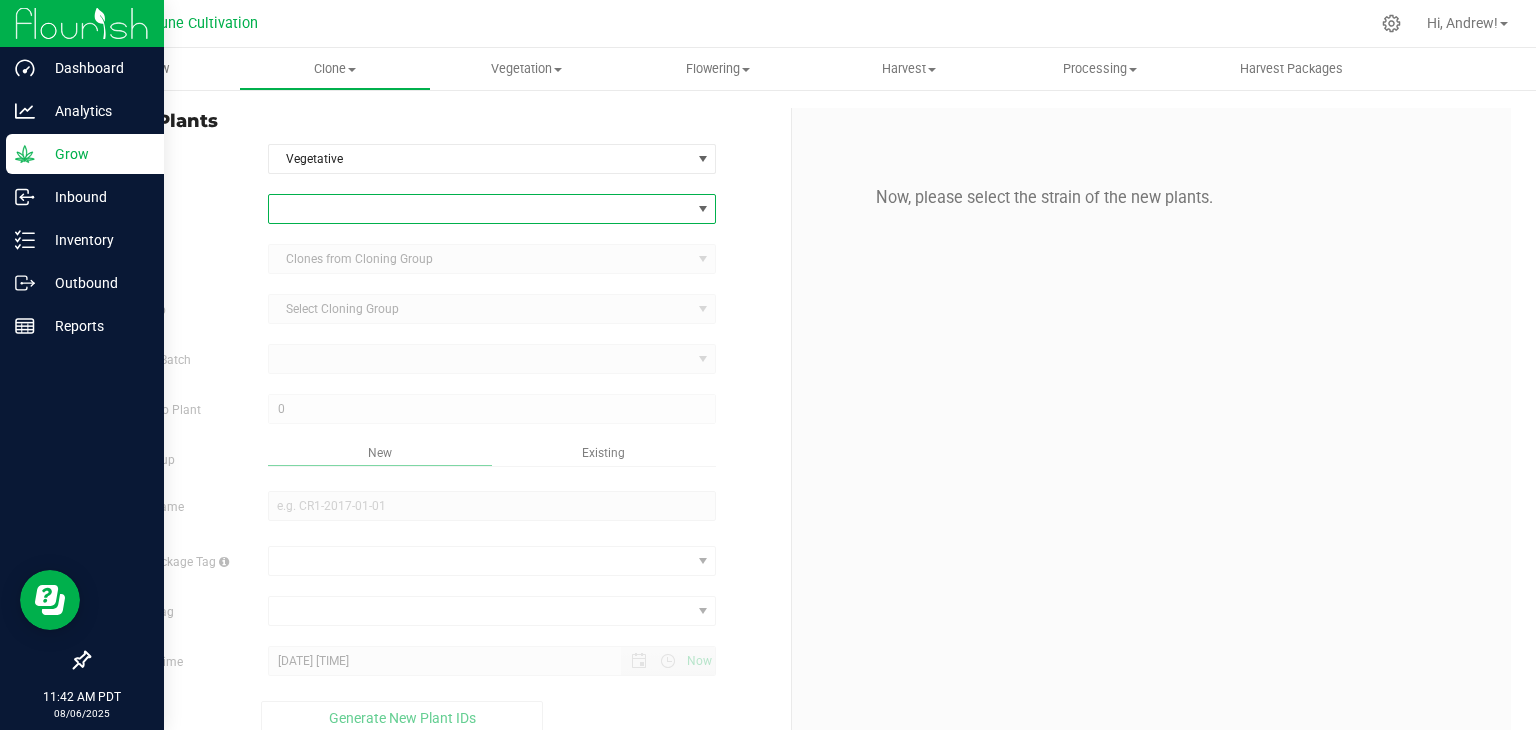 click at bounding box center (480, 209) 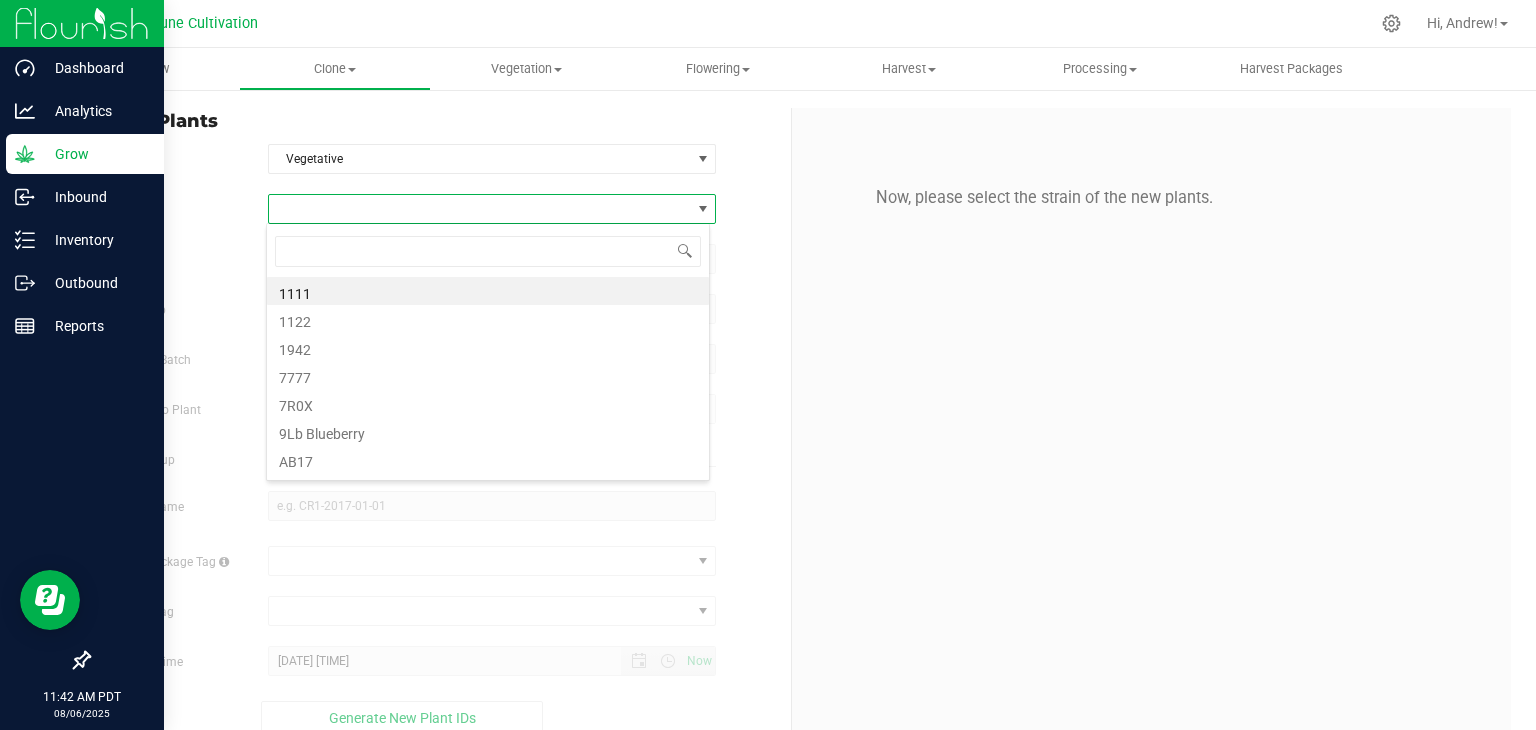 scroll, scrollTop: 99970, scrollLeft: 99556, axis: both 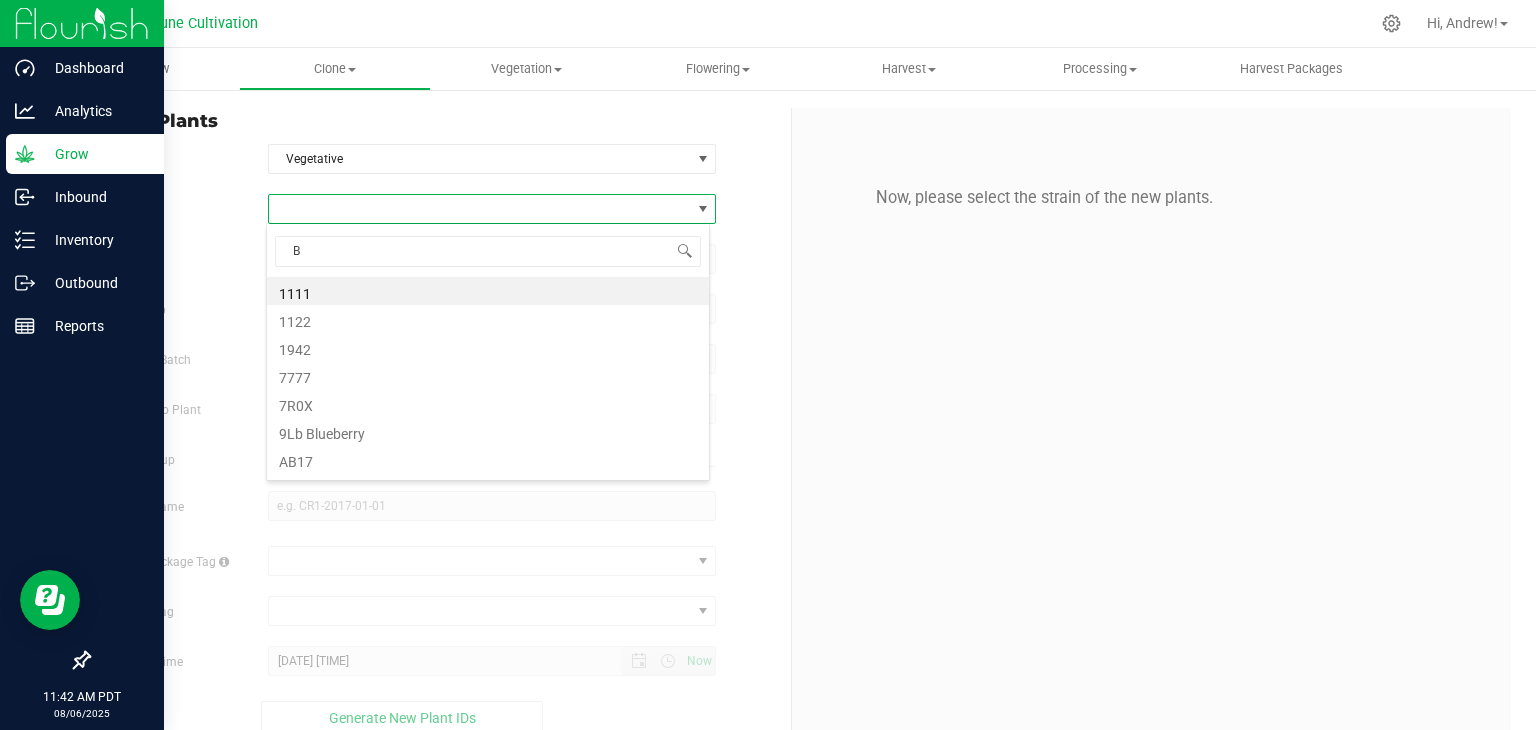 type on "BB" 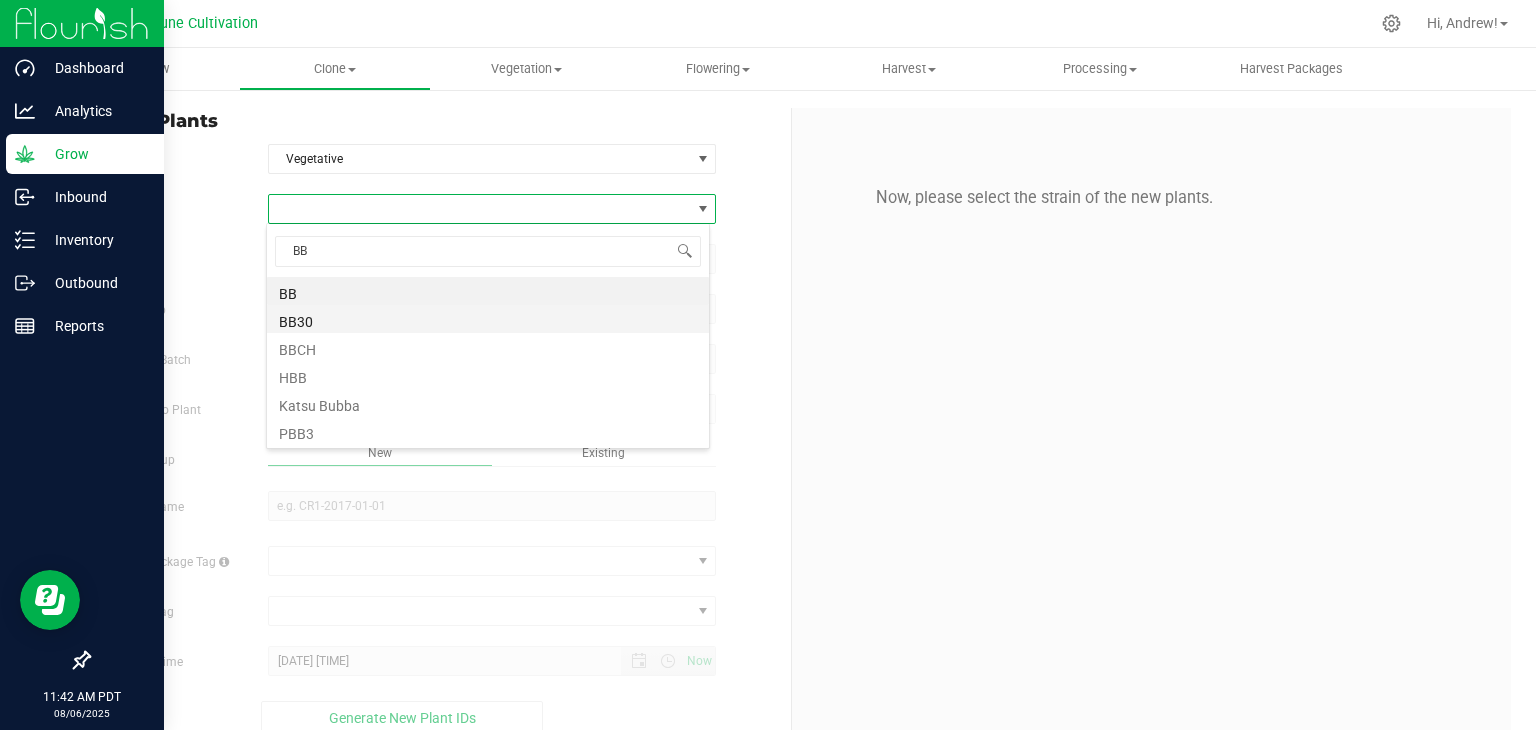 click on "BB30" at bounding box center (488, 319) 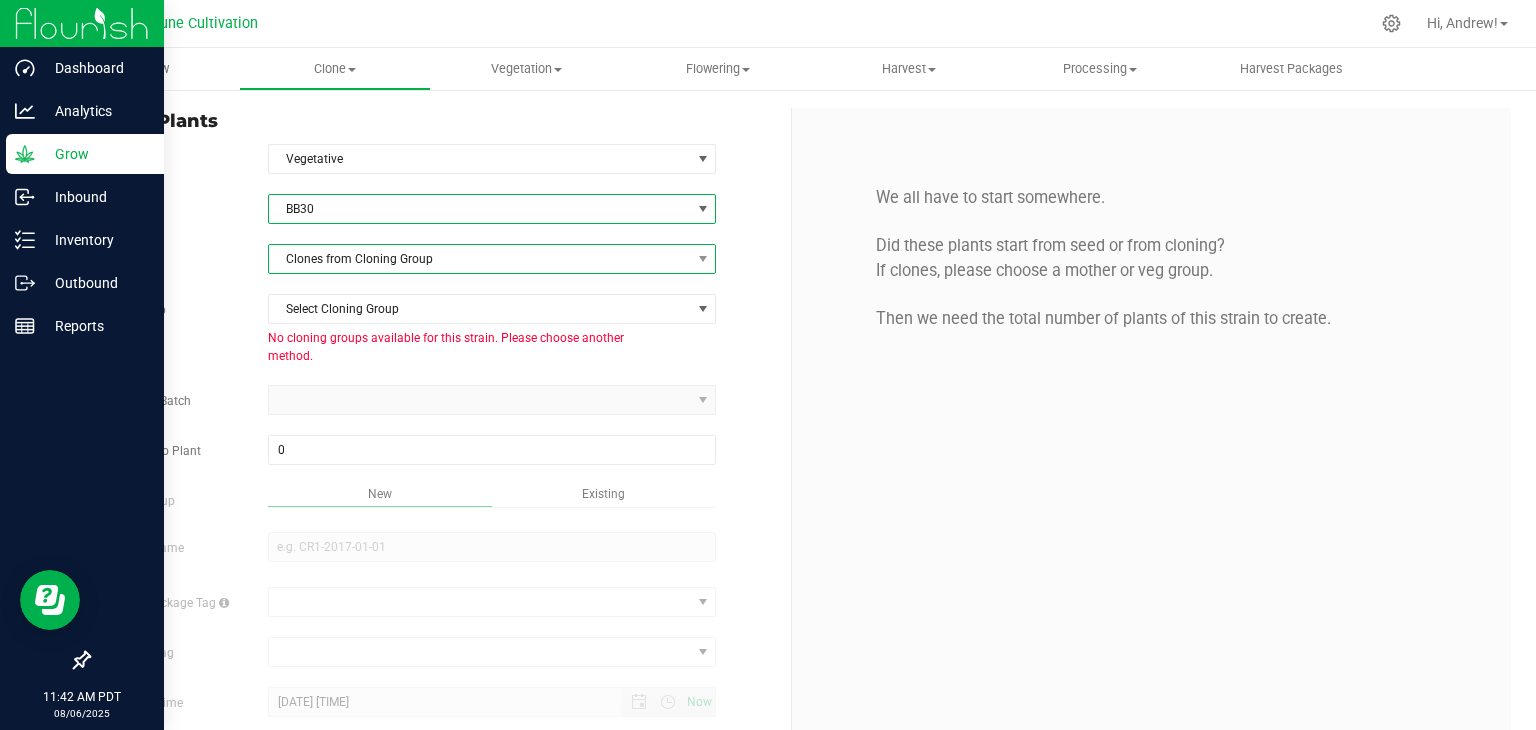 click on "Clones from Cloning Group" at bounding box center [480, 259] 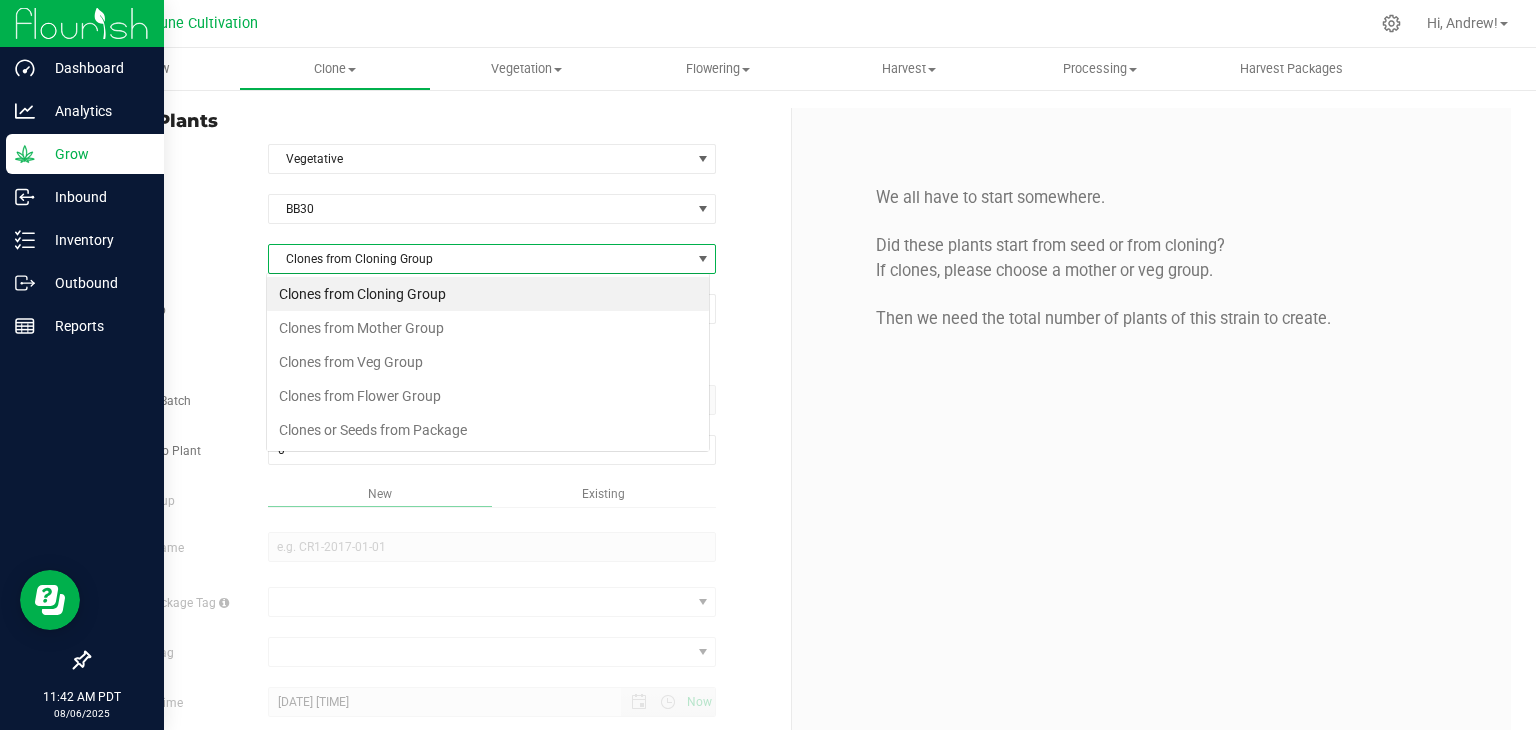 scroll, scrollTop: 99970, scrollLeft: 99556, axis: both 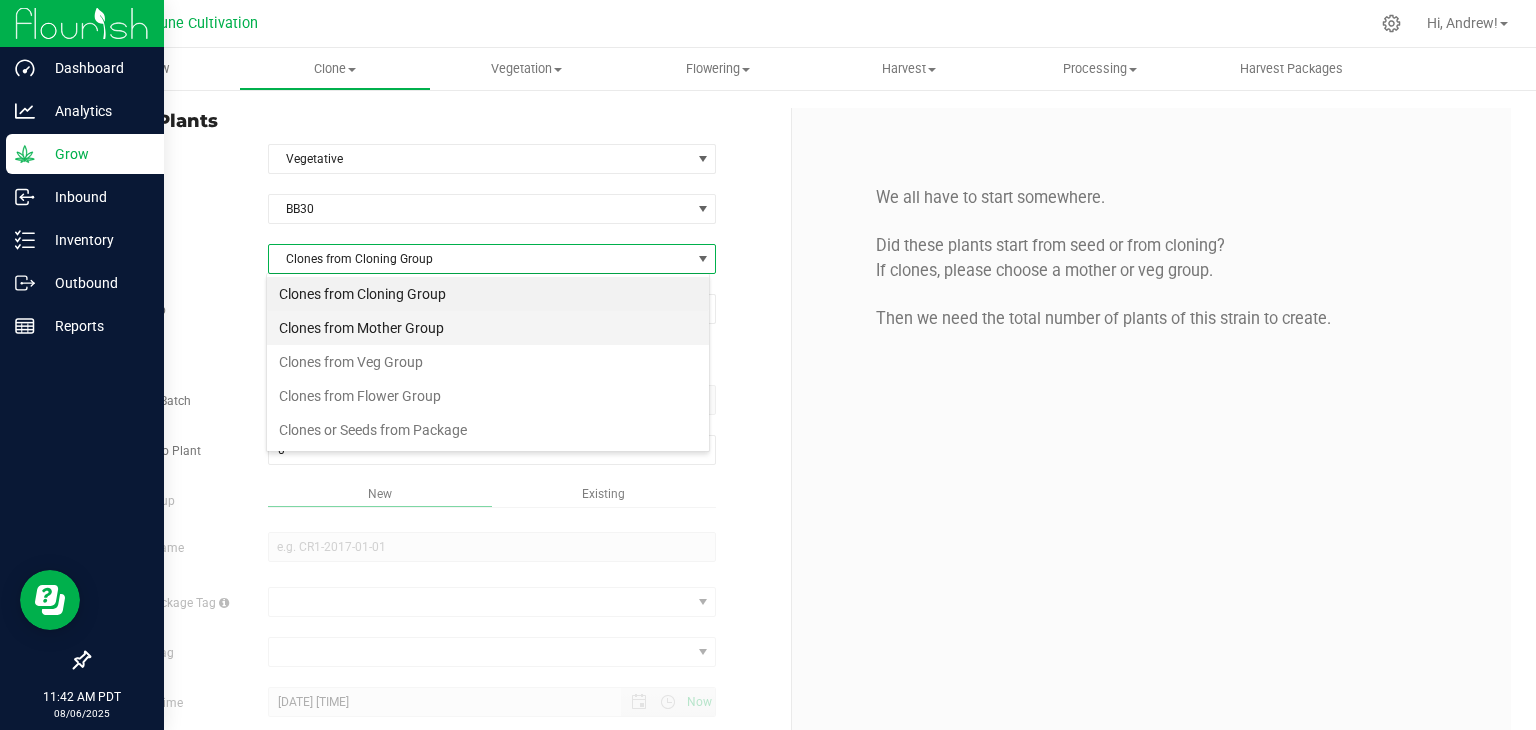 click on "Clones from Mother Group" at bounding box center [488, 328] 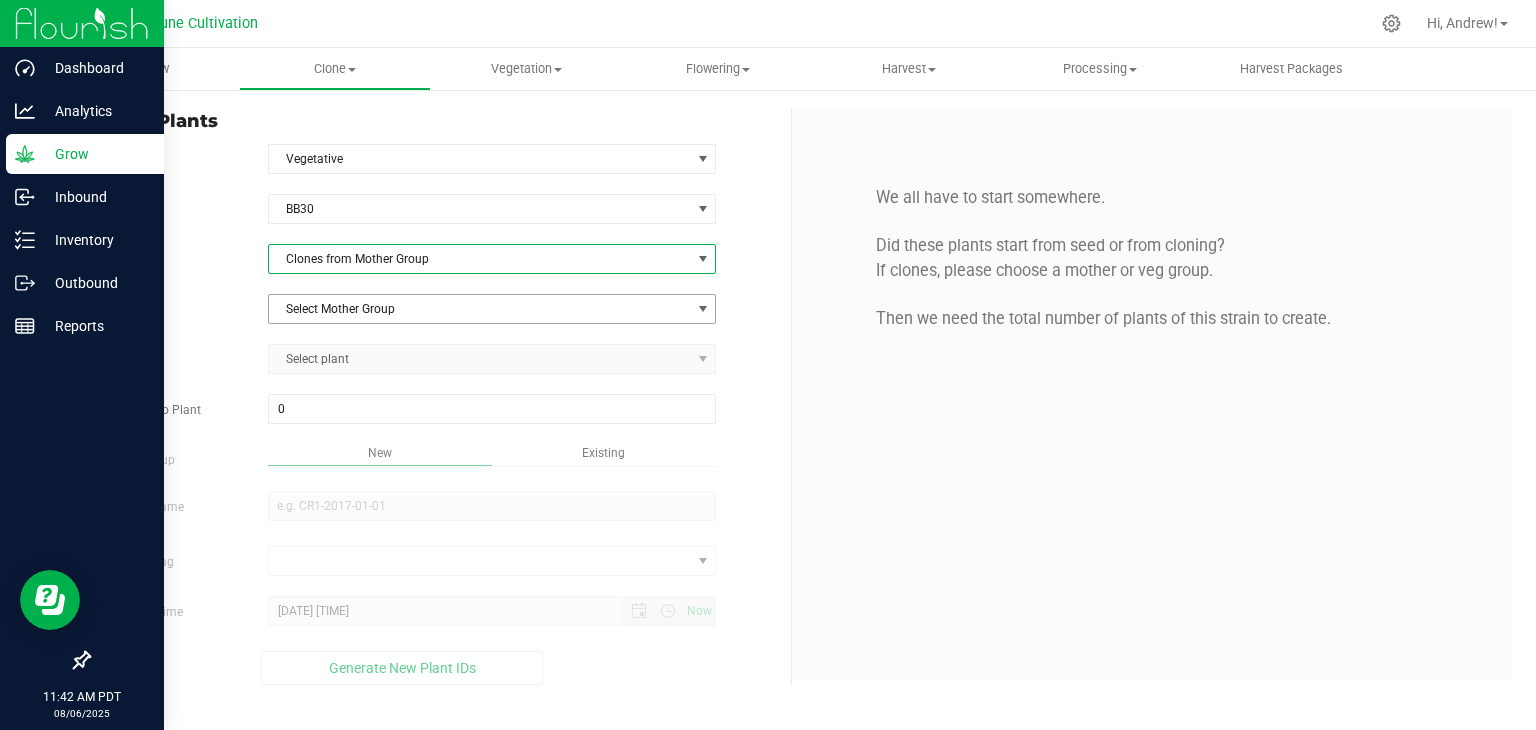click on "Select Mother Group" at bounding box center [480, 309] 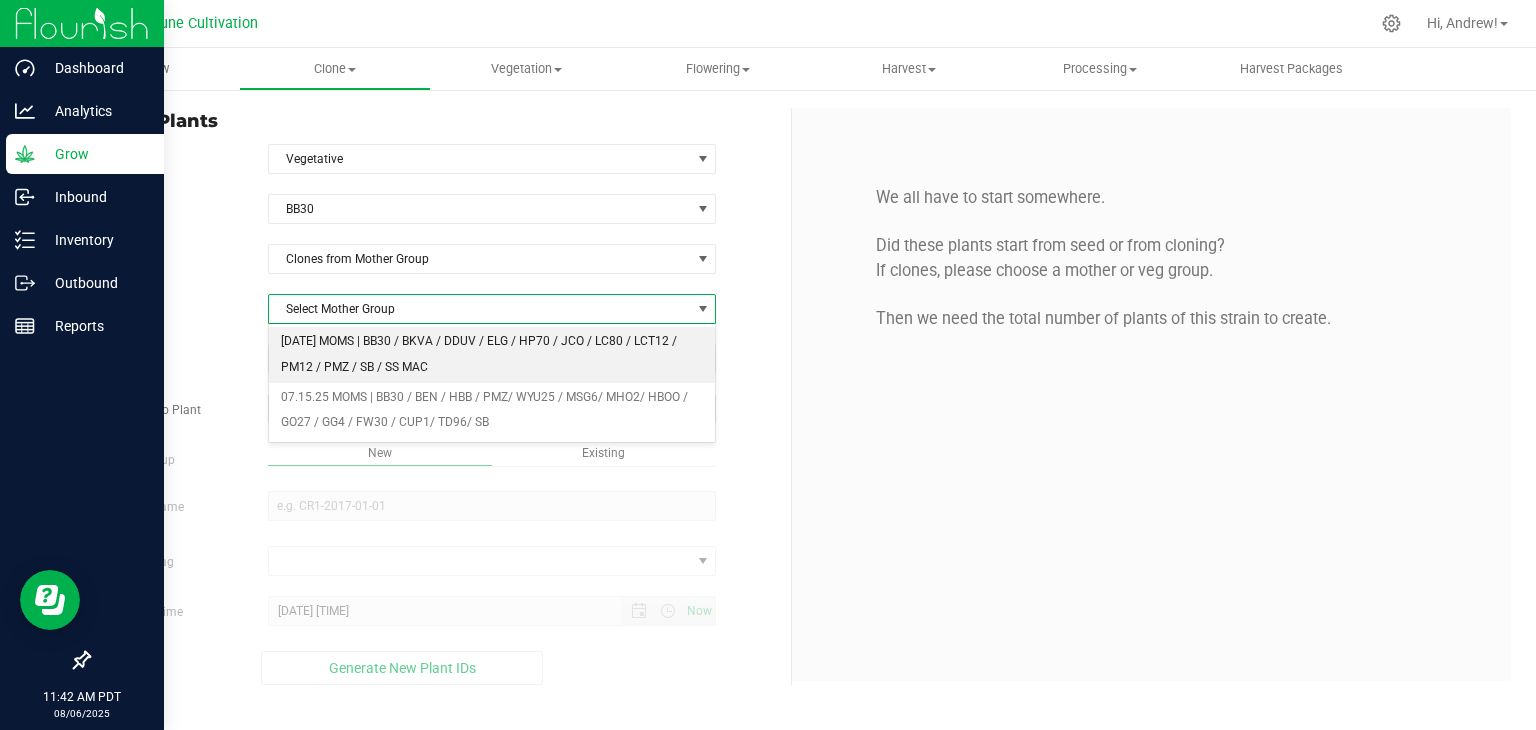 click on "[DATE] MOMS | BB30 / BKVA / DDUV / ELG / HP70 / JCO / LC80 / LCT12 / PM12 / PMZ / SB / SS MAC" at bounding box center [492, 354] 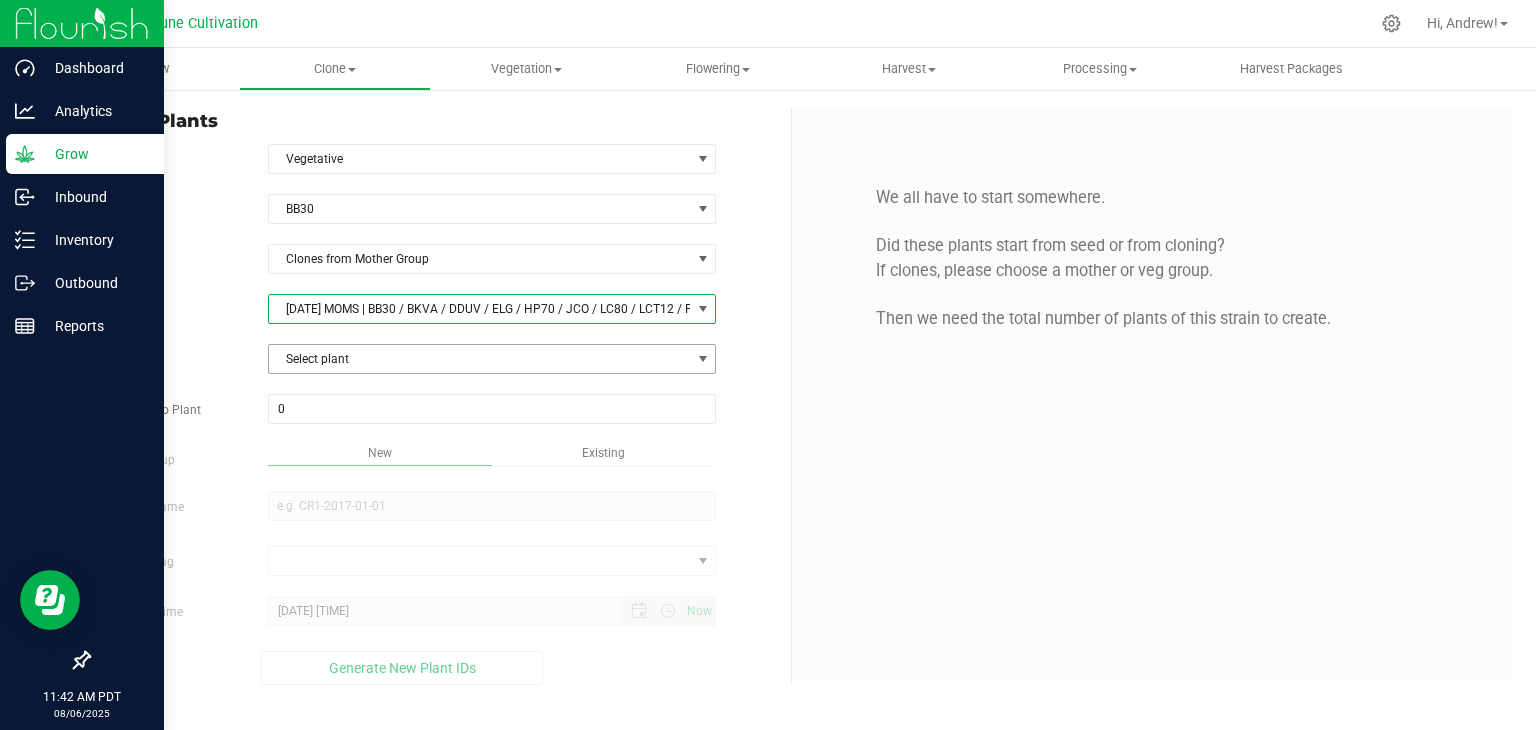 click on "Select plant" at bounding box center [480, 359] 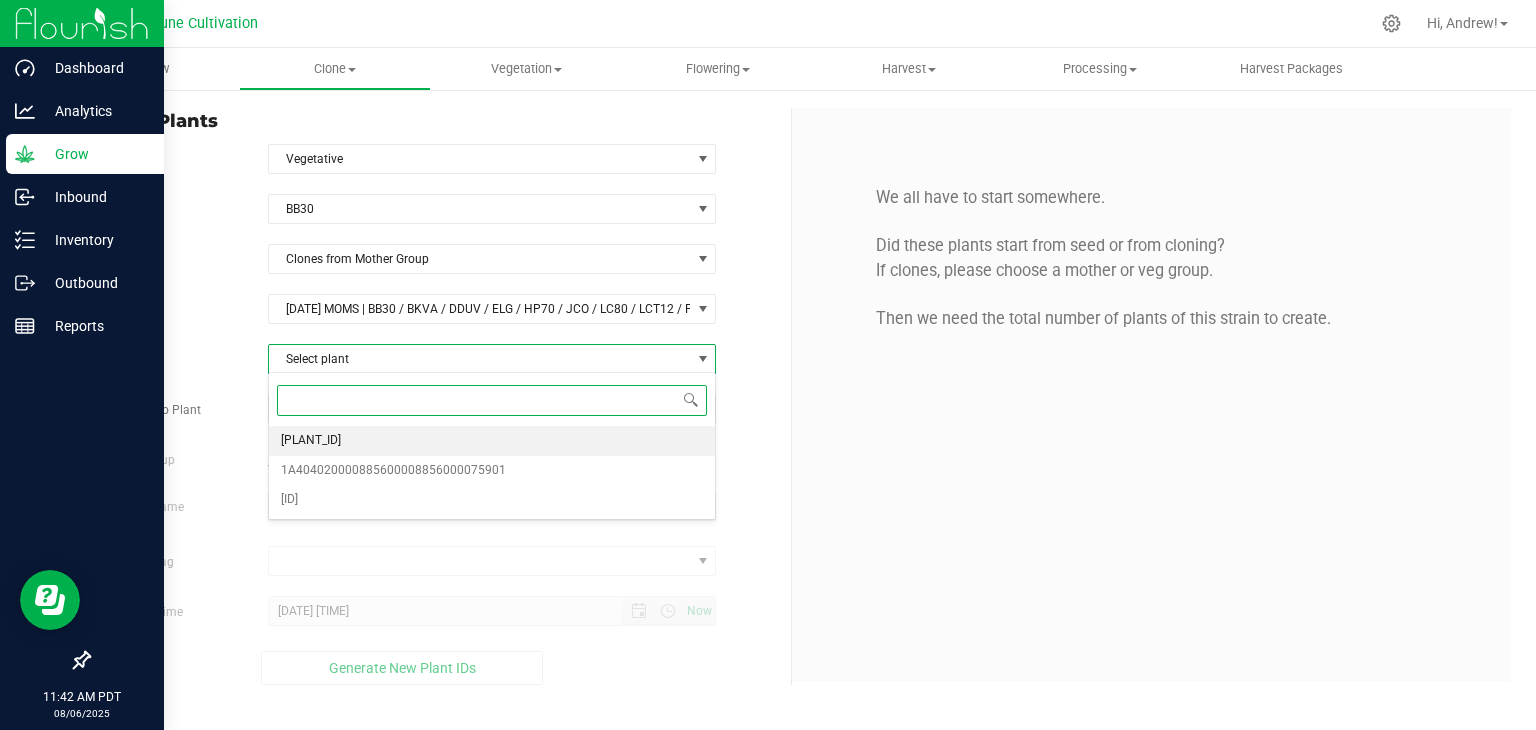 click on "[PLANT_ID]" at bounding box center [311, 441] 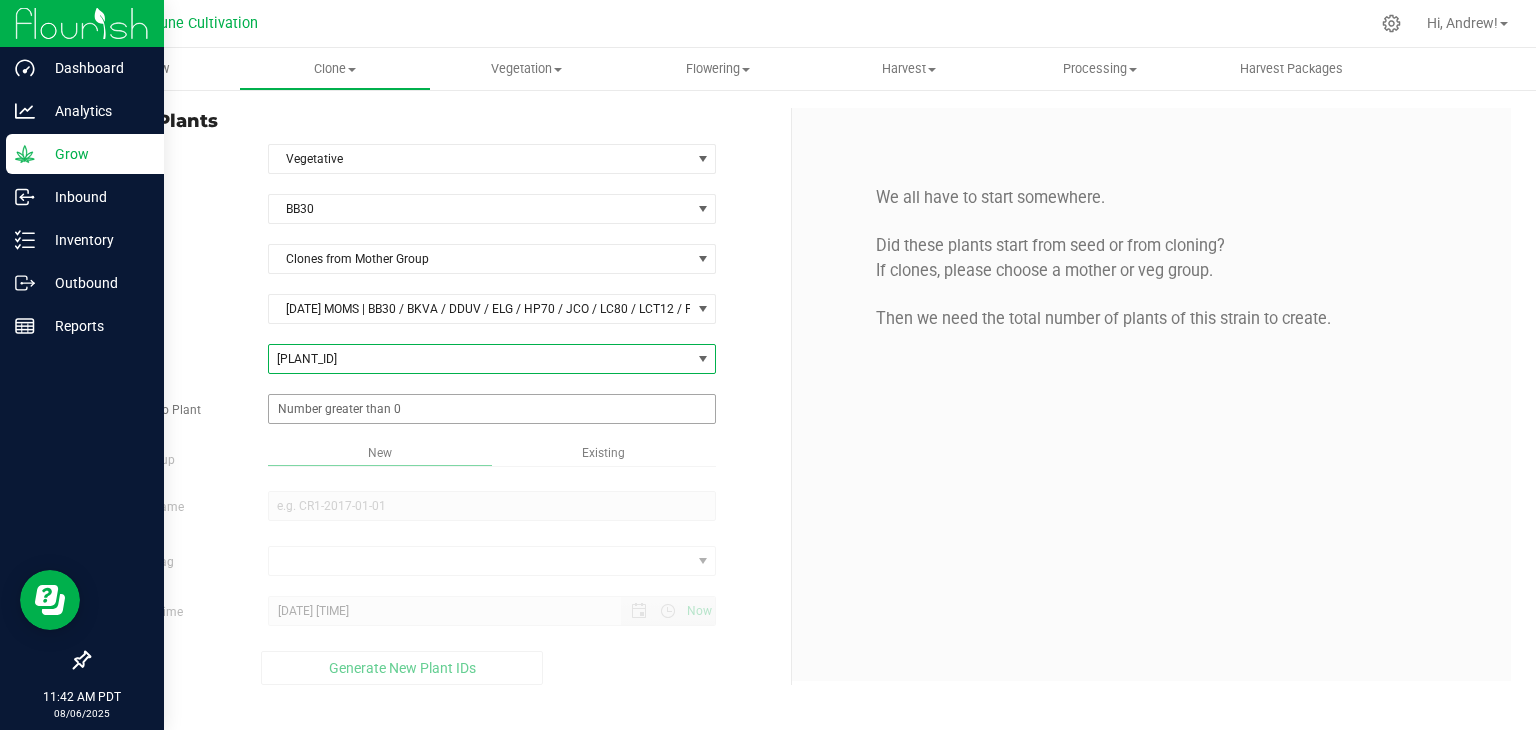 click at bounding box center [492, 409] 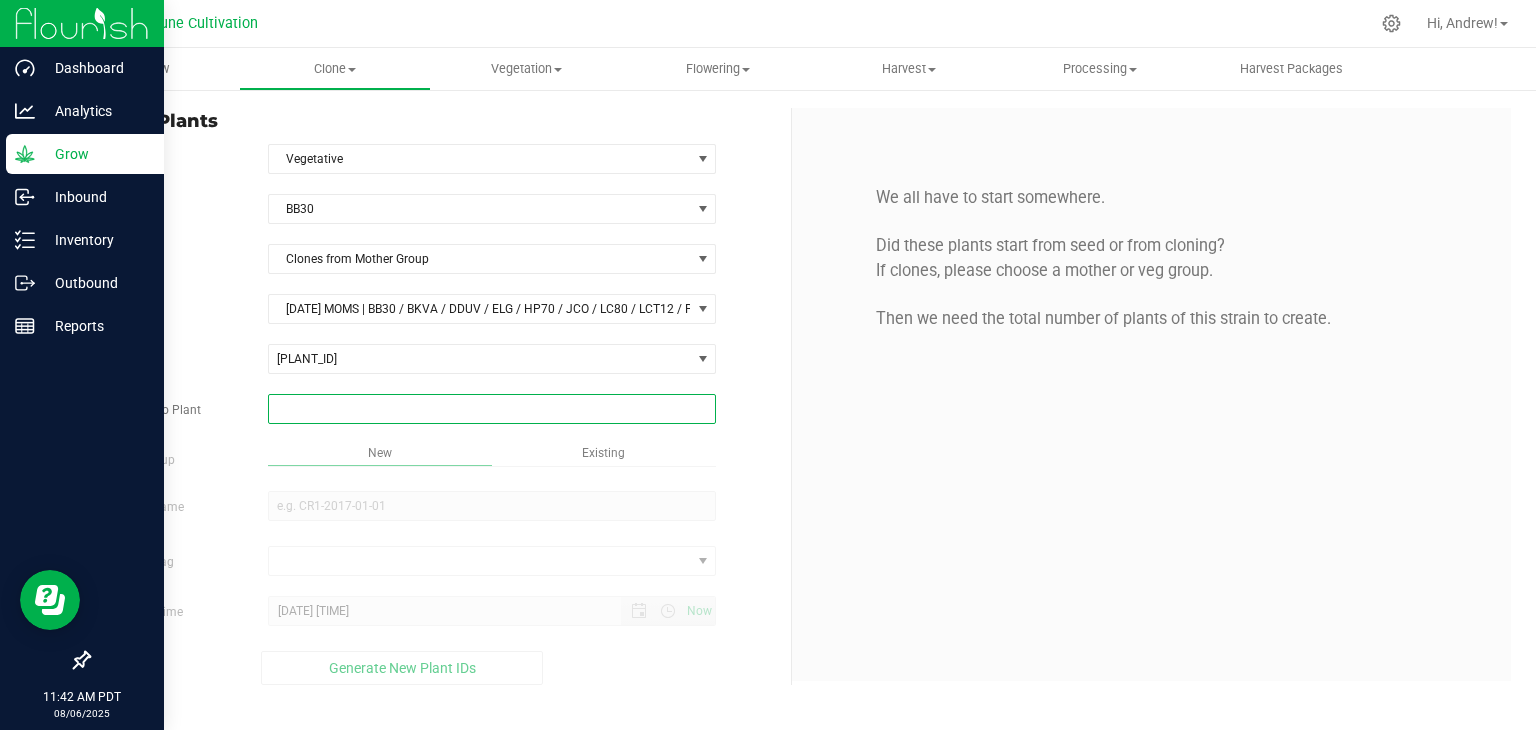 type on "5" 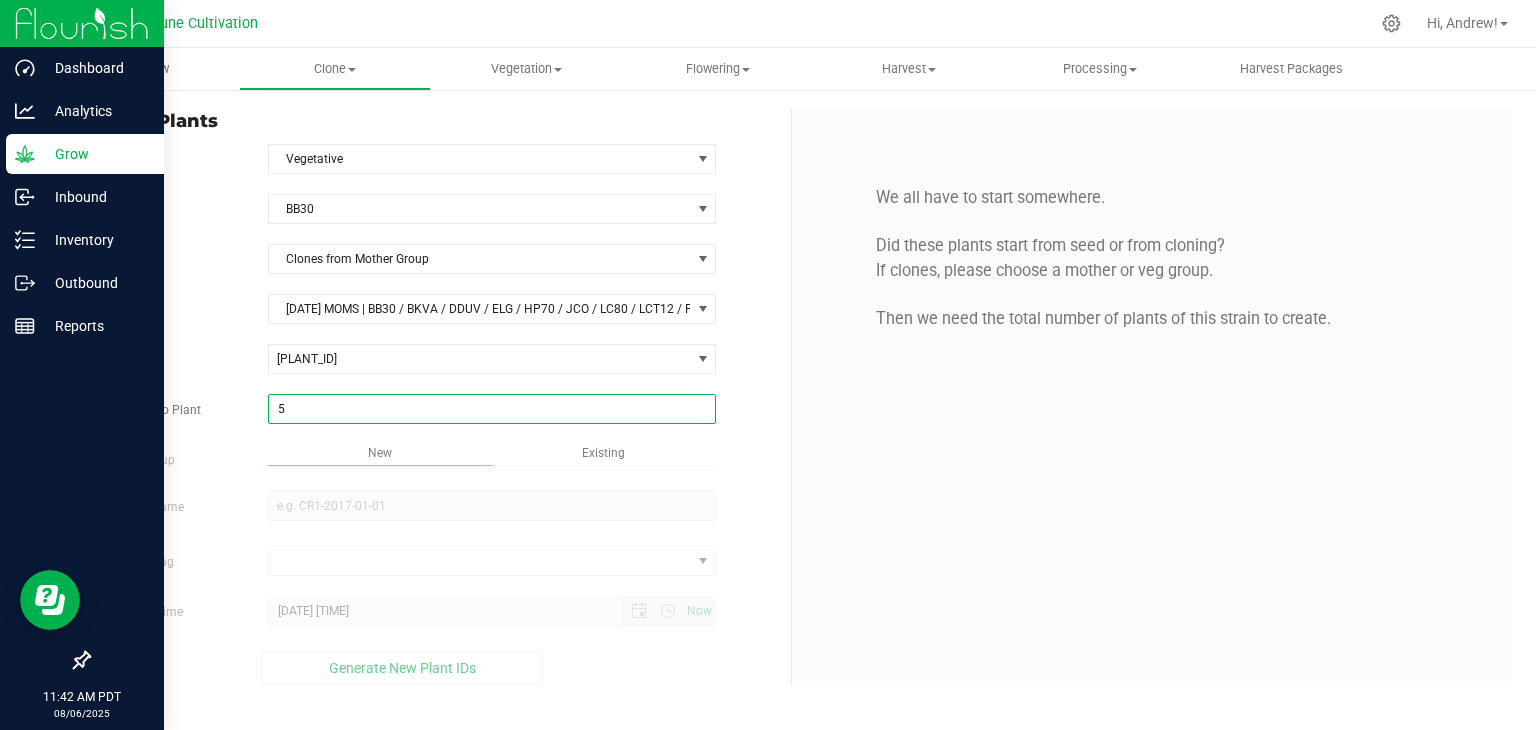 type on "5" 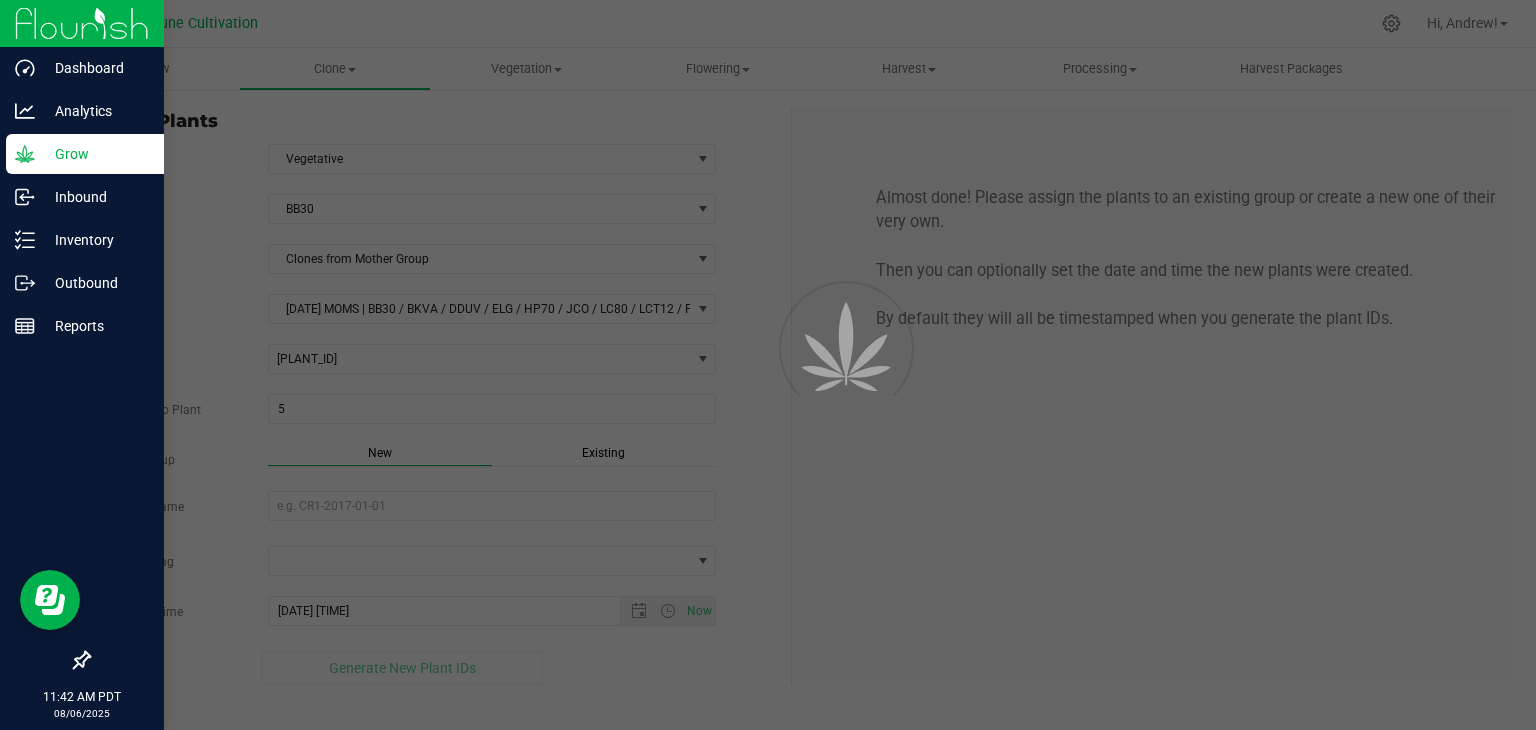 click on "Overview
Clone
Create plants
Cloning groups
Cloning plant batches
Apply to plants
Vegetation" at bounding box center [792, 389] 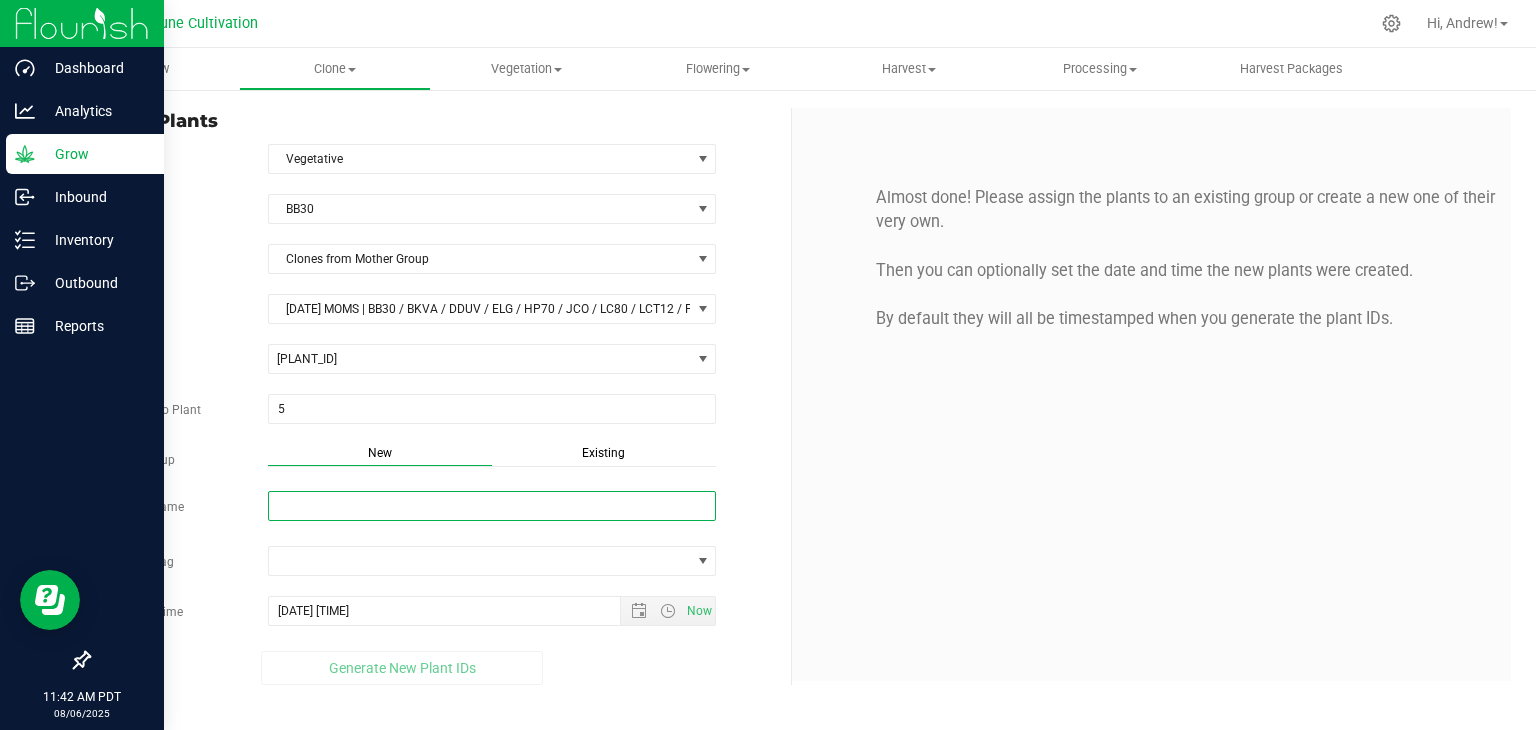 click on "New Group Name" at bounding box center [492, 506] 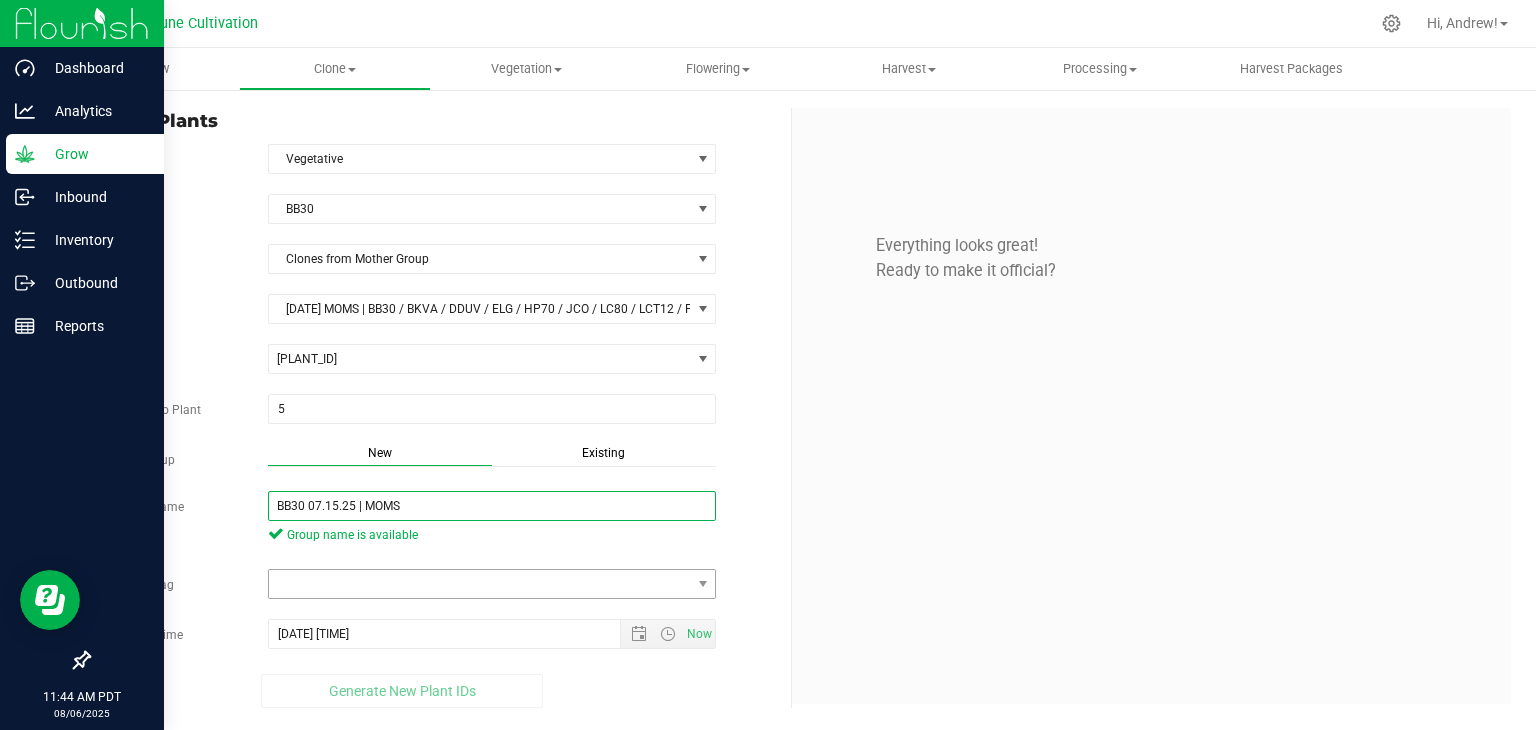 type on "BB30 07.15.25 | MOMS" 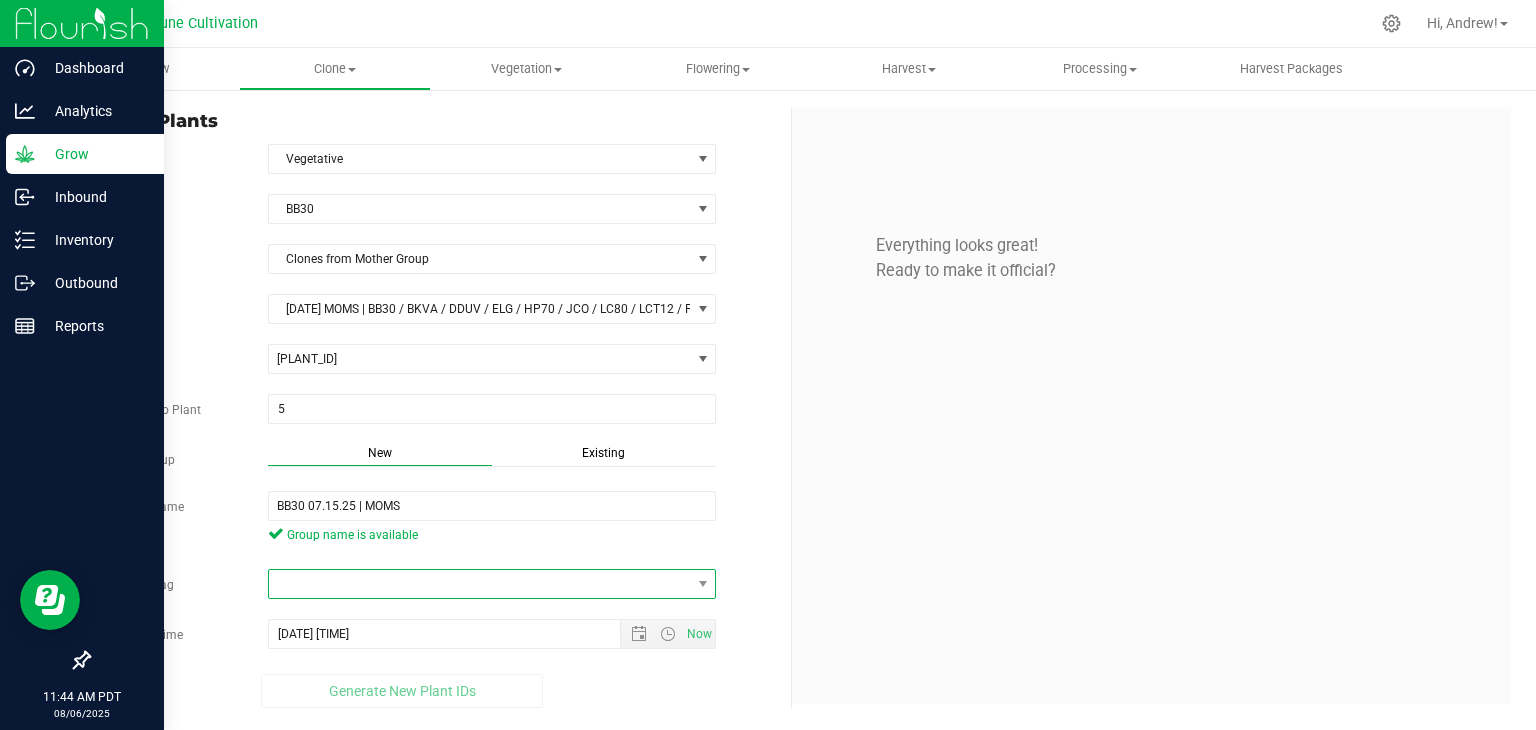 click at bounding box center [480, 584] 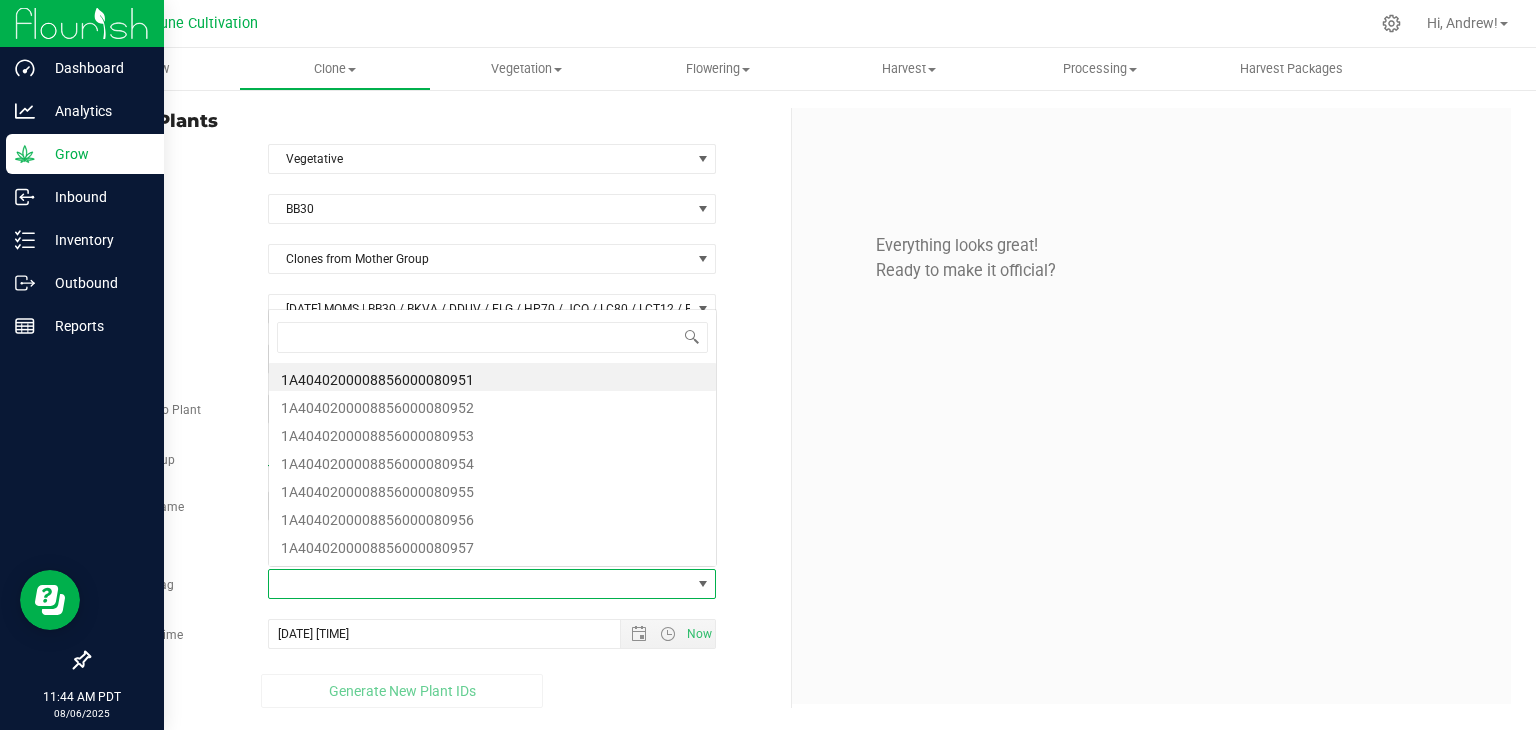 scroll, scrollTop: 0, scrollLeft: 0, axis: both 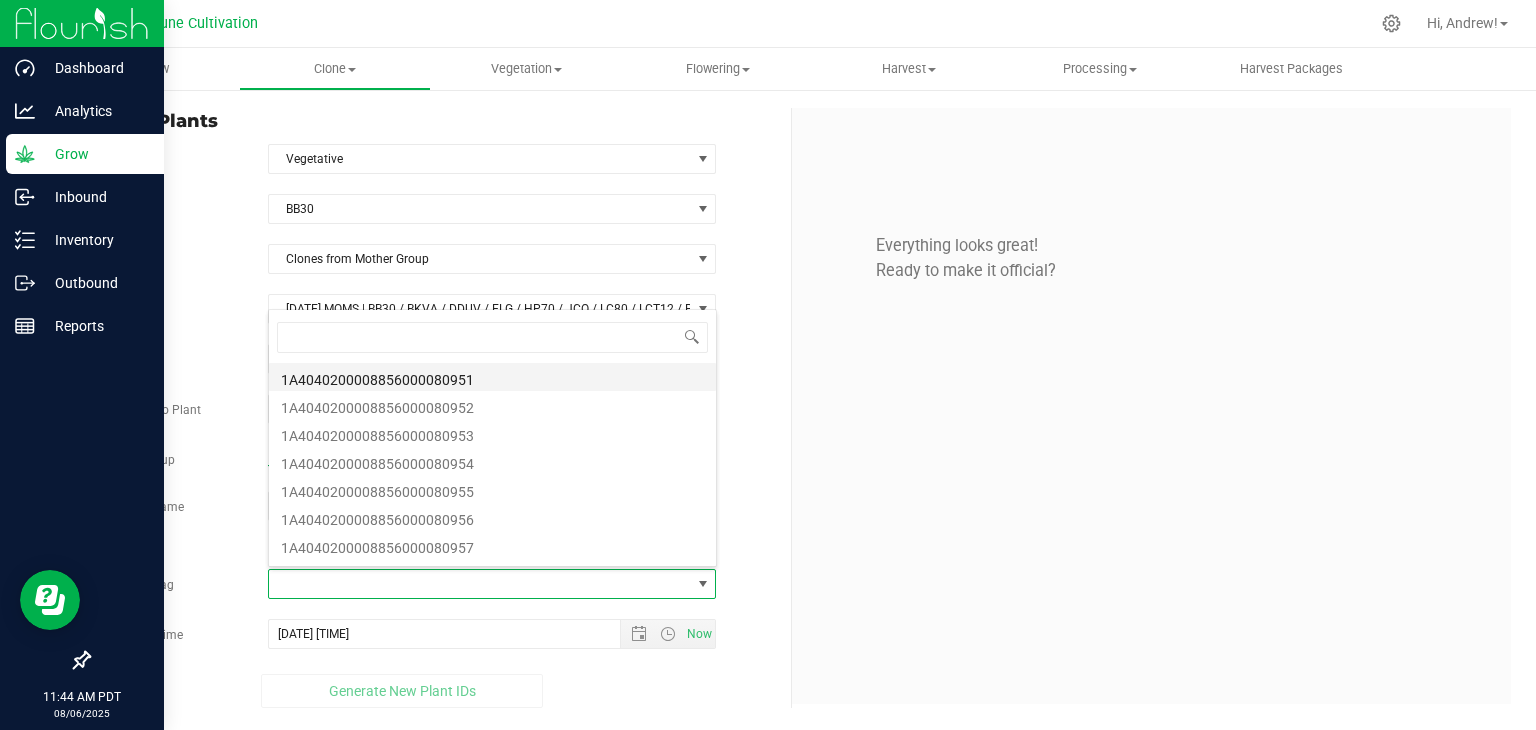 click on "1A4040200008856000080951" at bounding box center [492, 377] 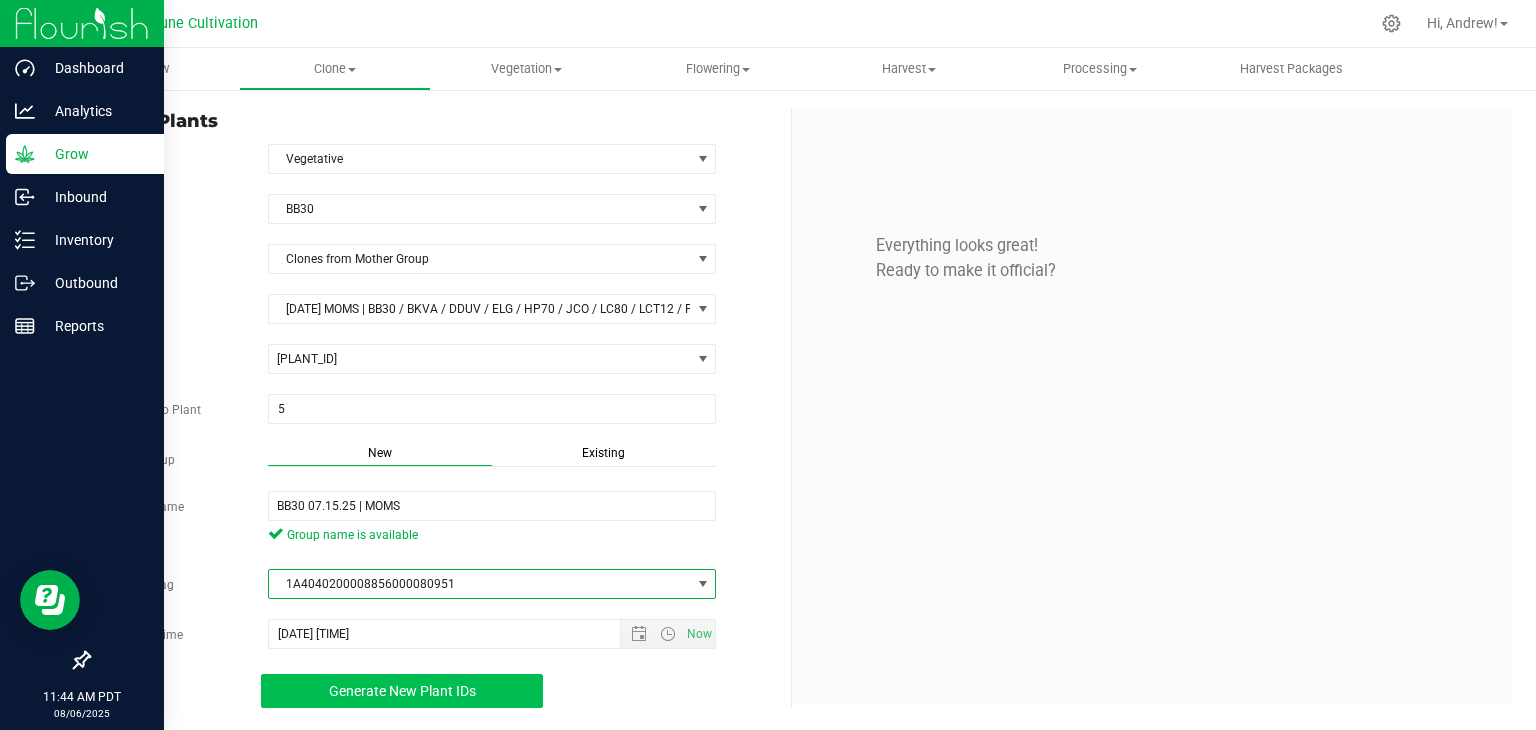 click on "Generate New Plant IDs" at bounding box center (402, 691) 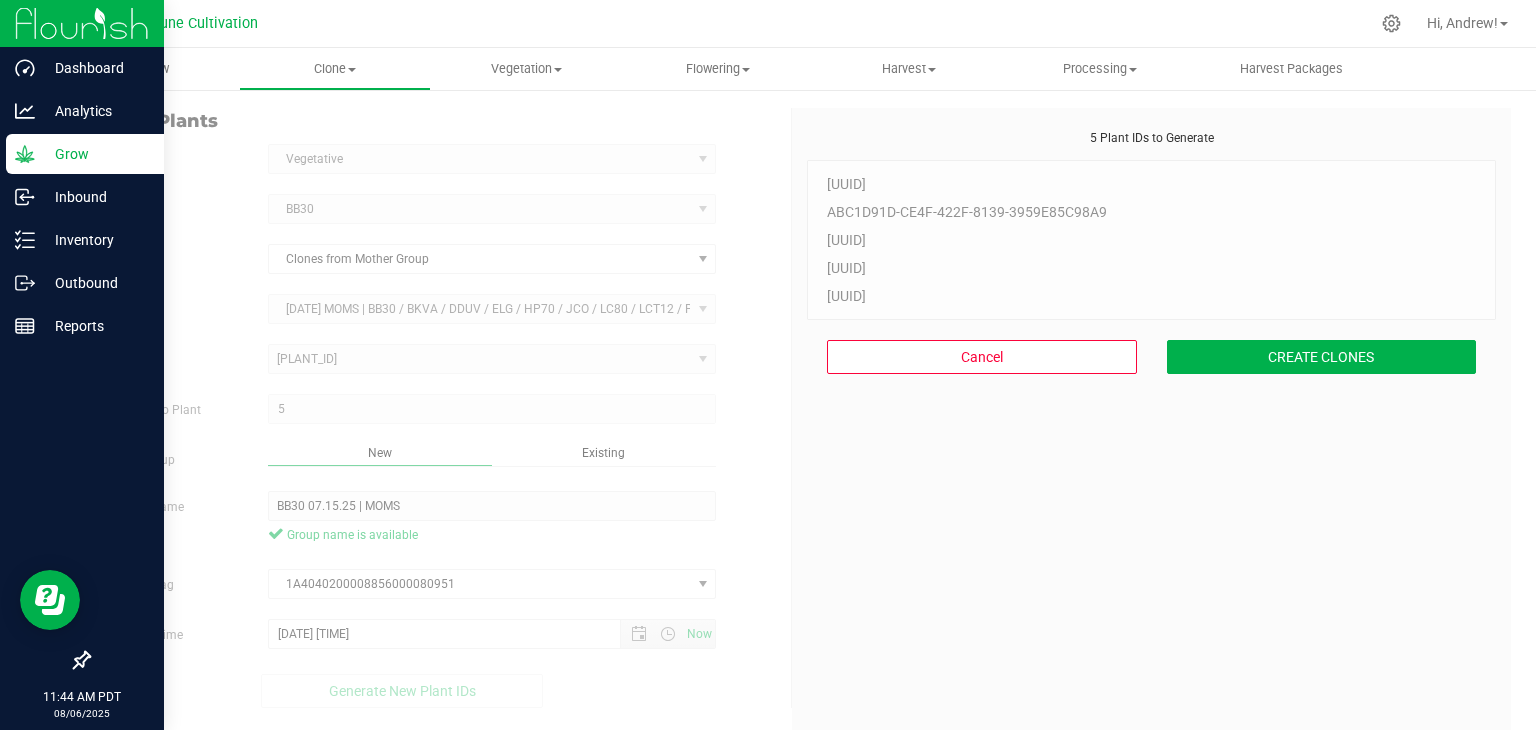 scroll, scrollTop: 60, scrollLeft: 0, axis: vertical 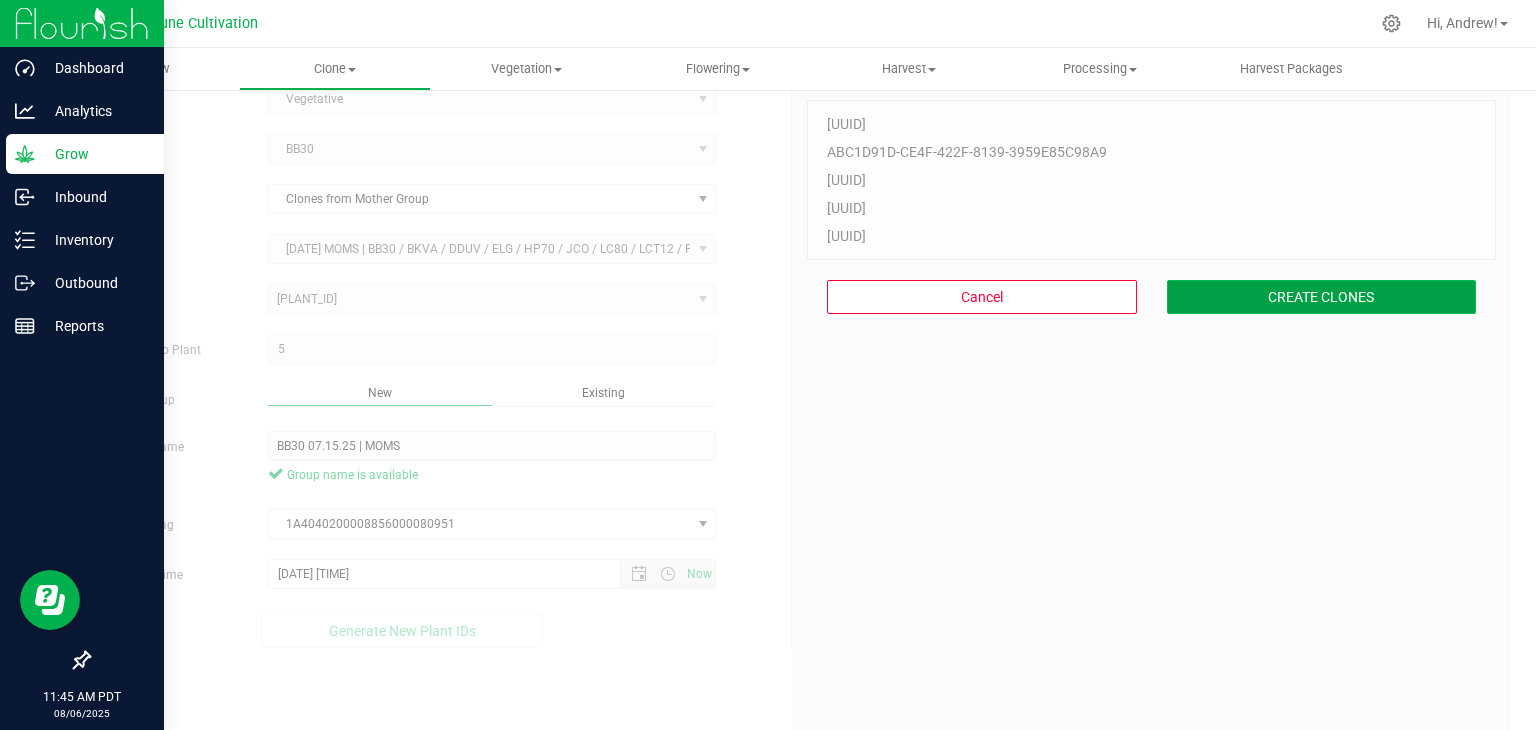 click on "CREATE CLONES" at bounding box center (1322, 297) 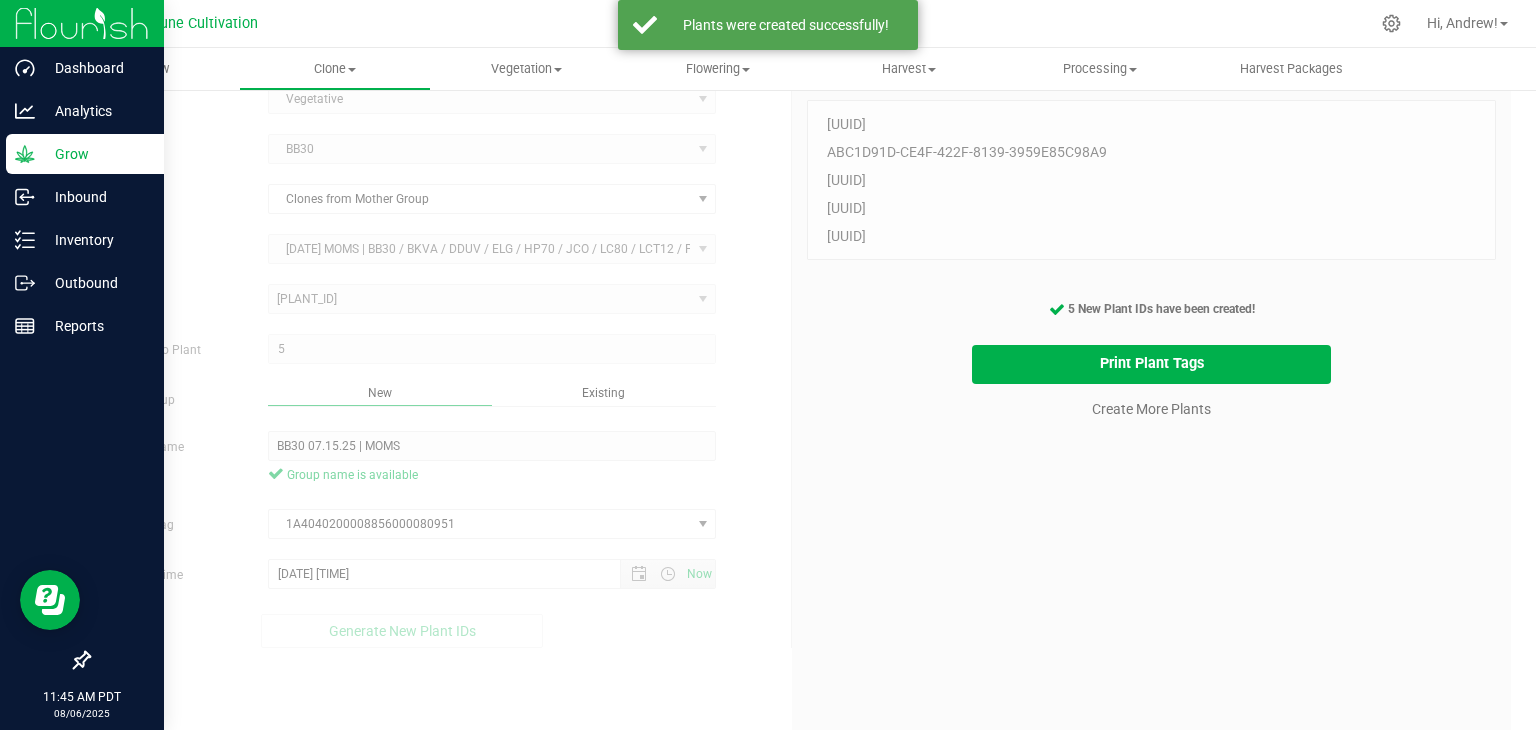 scroll, scrollTop: 0, scrollLeft: 0, axis: both 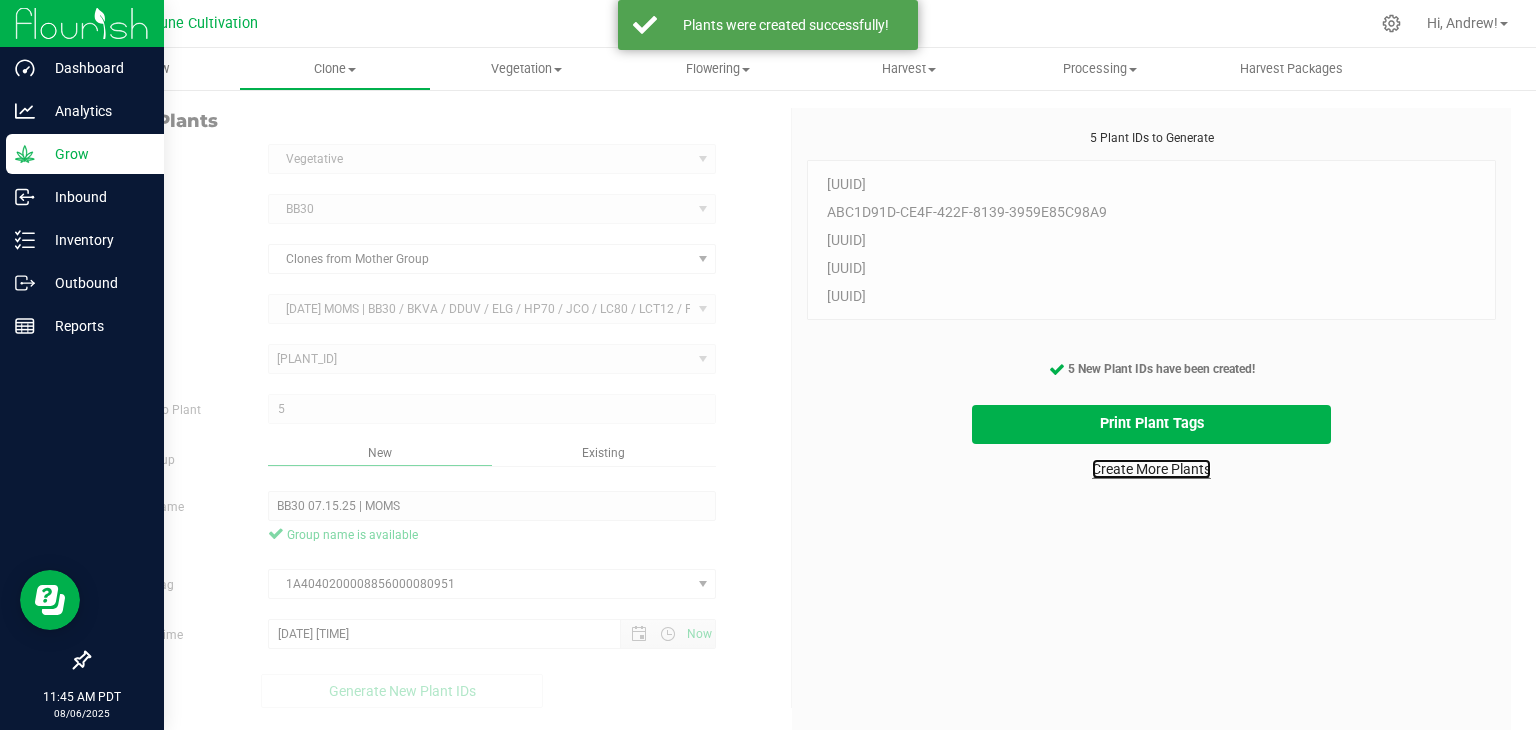 click on "Create More Plants" at bounding box center [1151, 469] 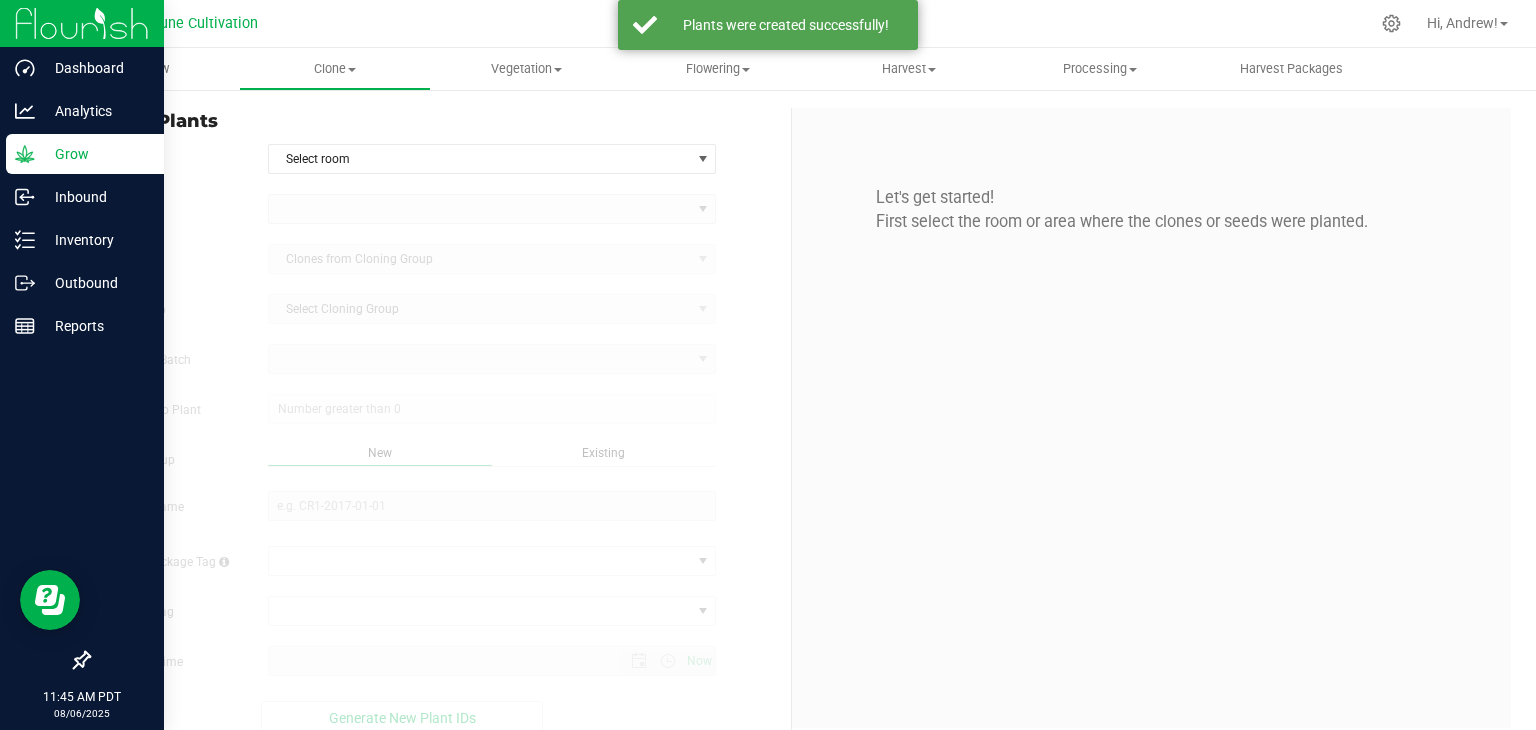 type on "[DATE] [TIME]" 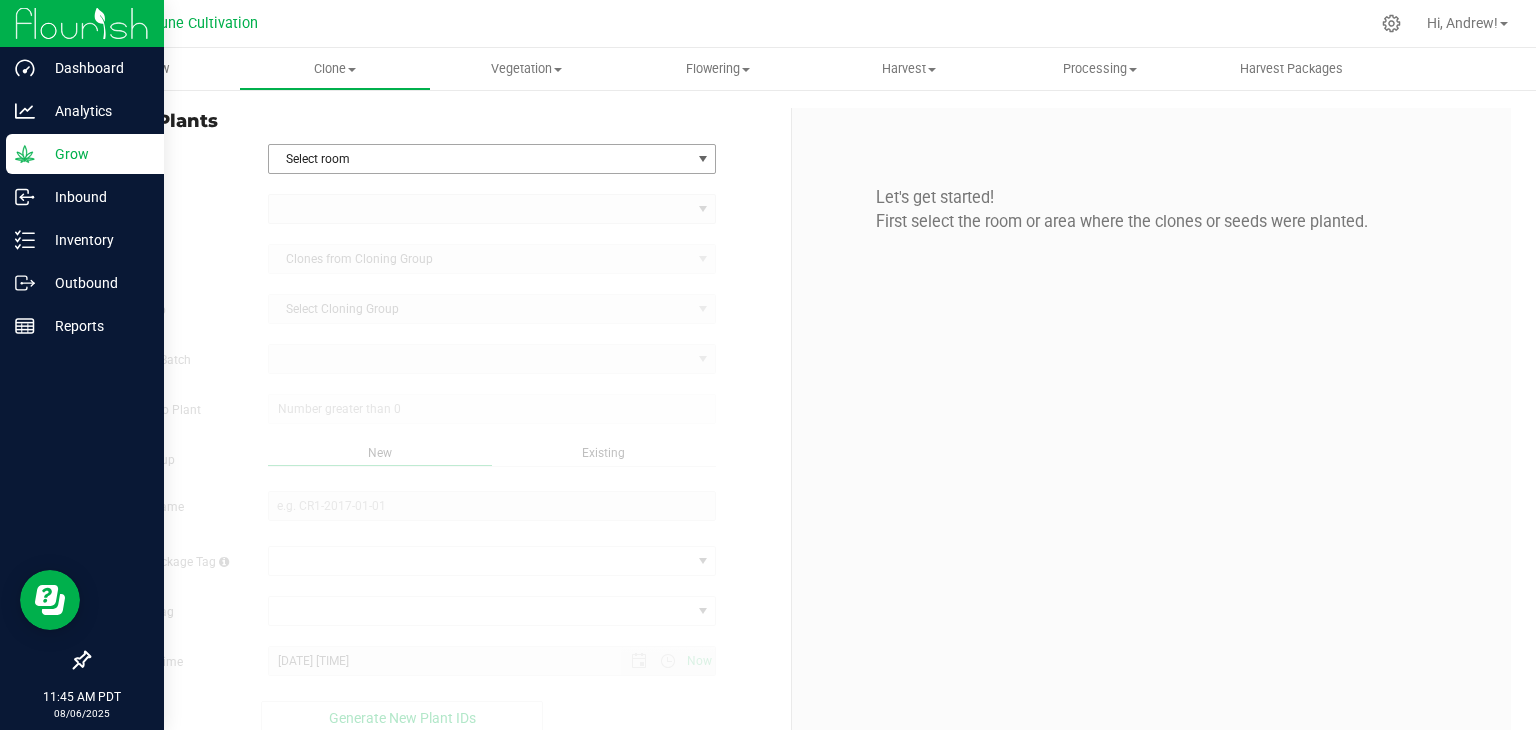 click on "Select room" at bounding box center (480, 159) 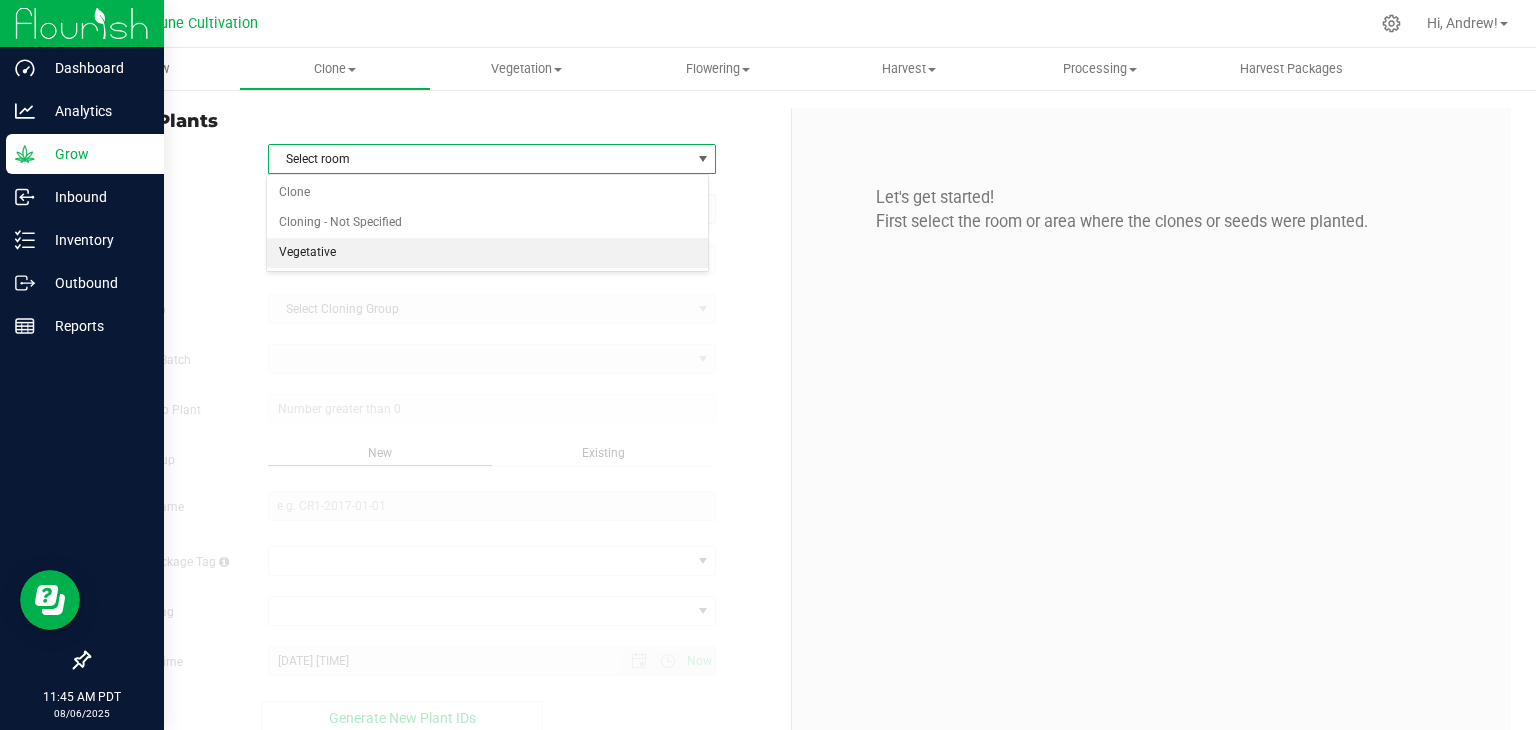 click on "Vegetative" at bounding box center [488, 253] 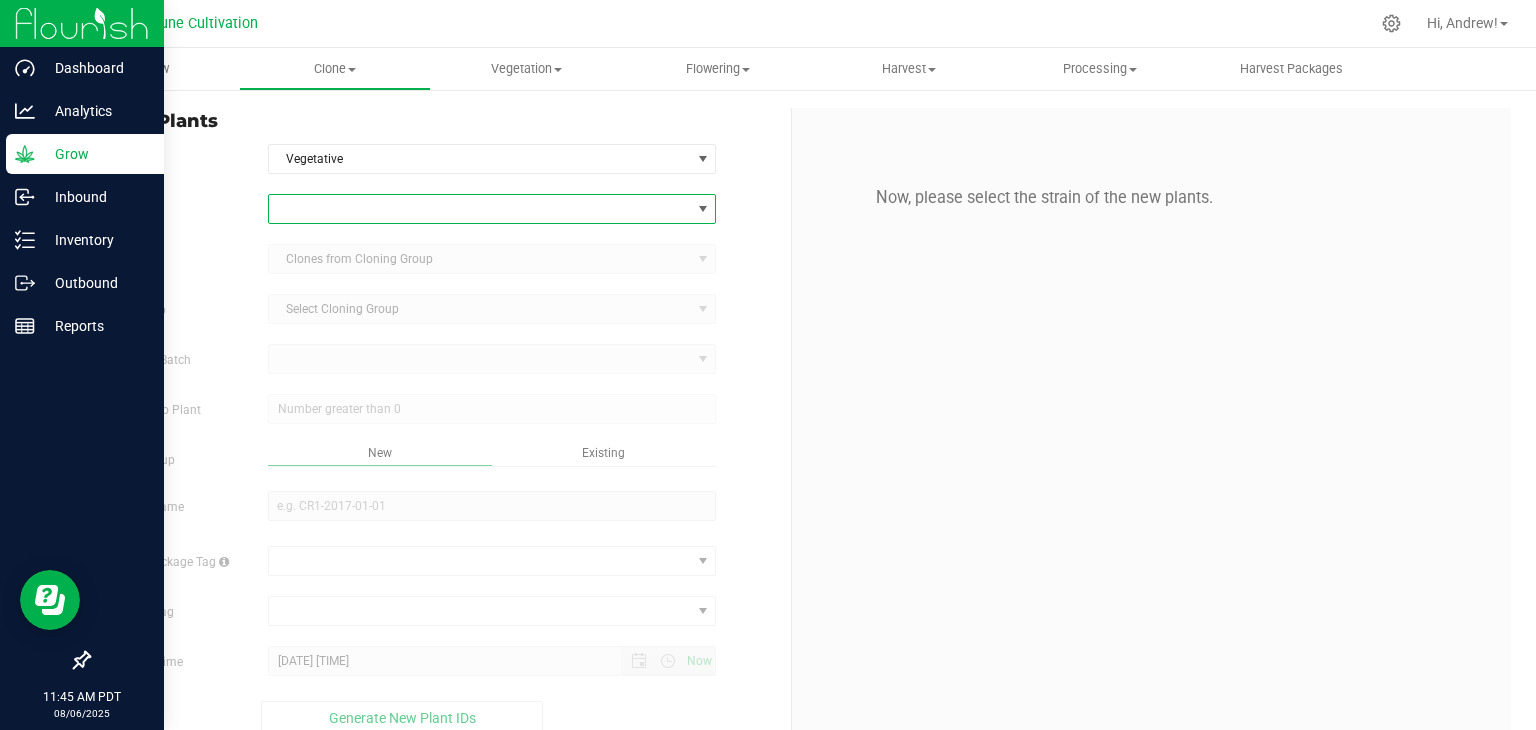 click at bounding box center [480, 209] 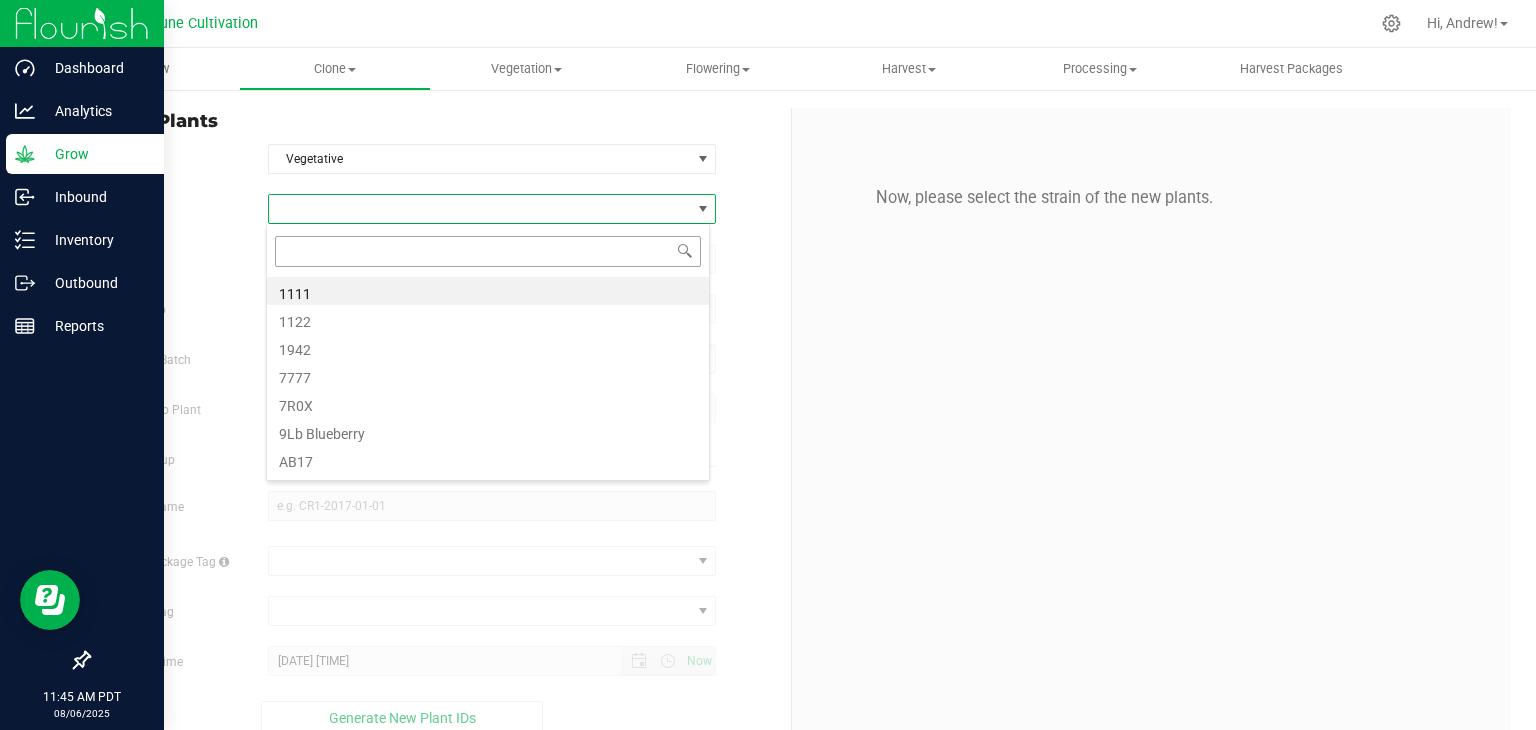 scroll, scrollTop: 99970, scrollLeft: 99556, axis: both 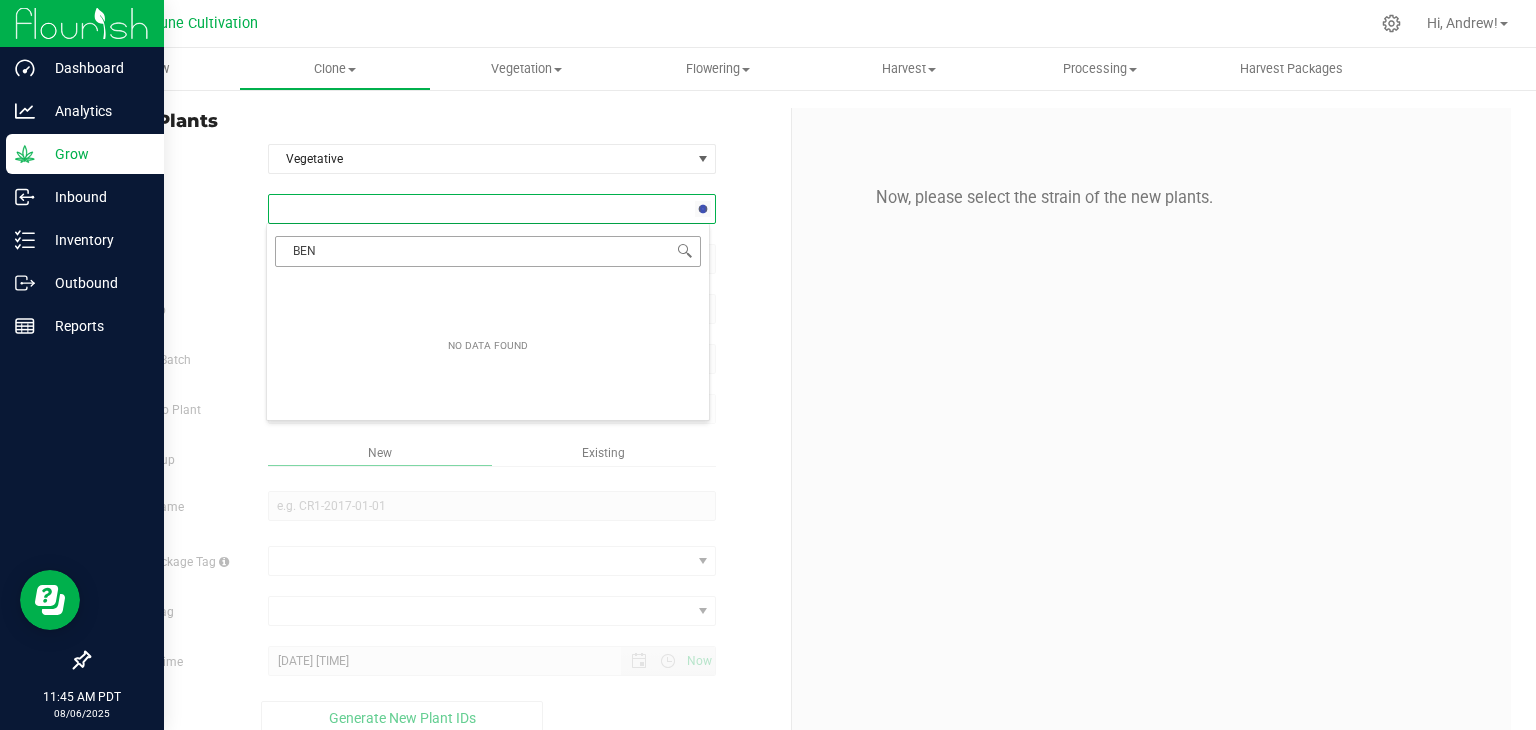 type on "BE" 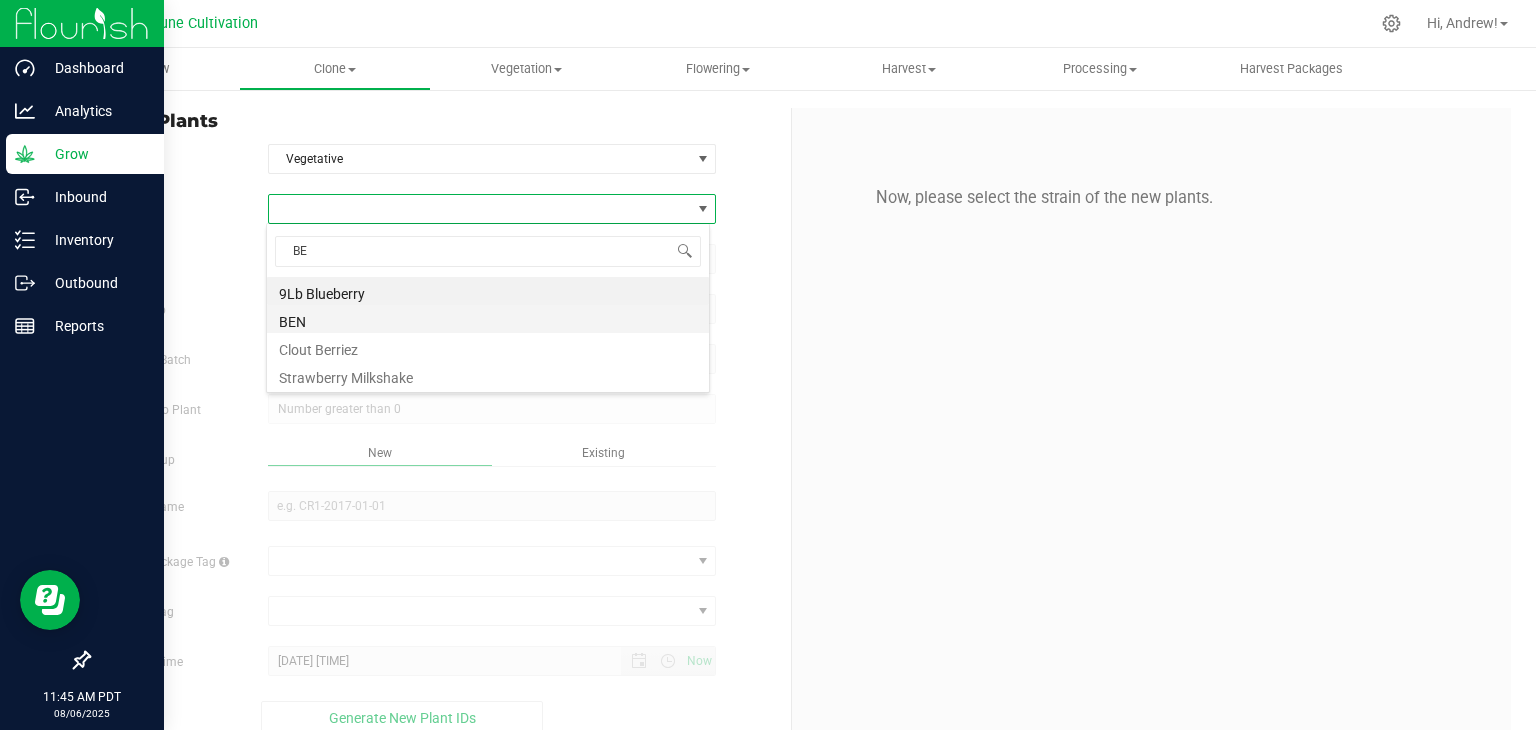 click on "BEN" at bounding box center [488, 319] 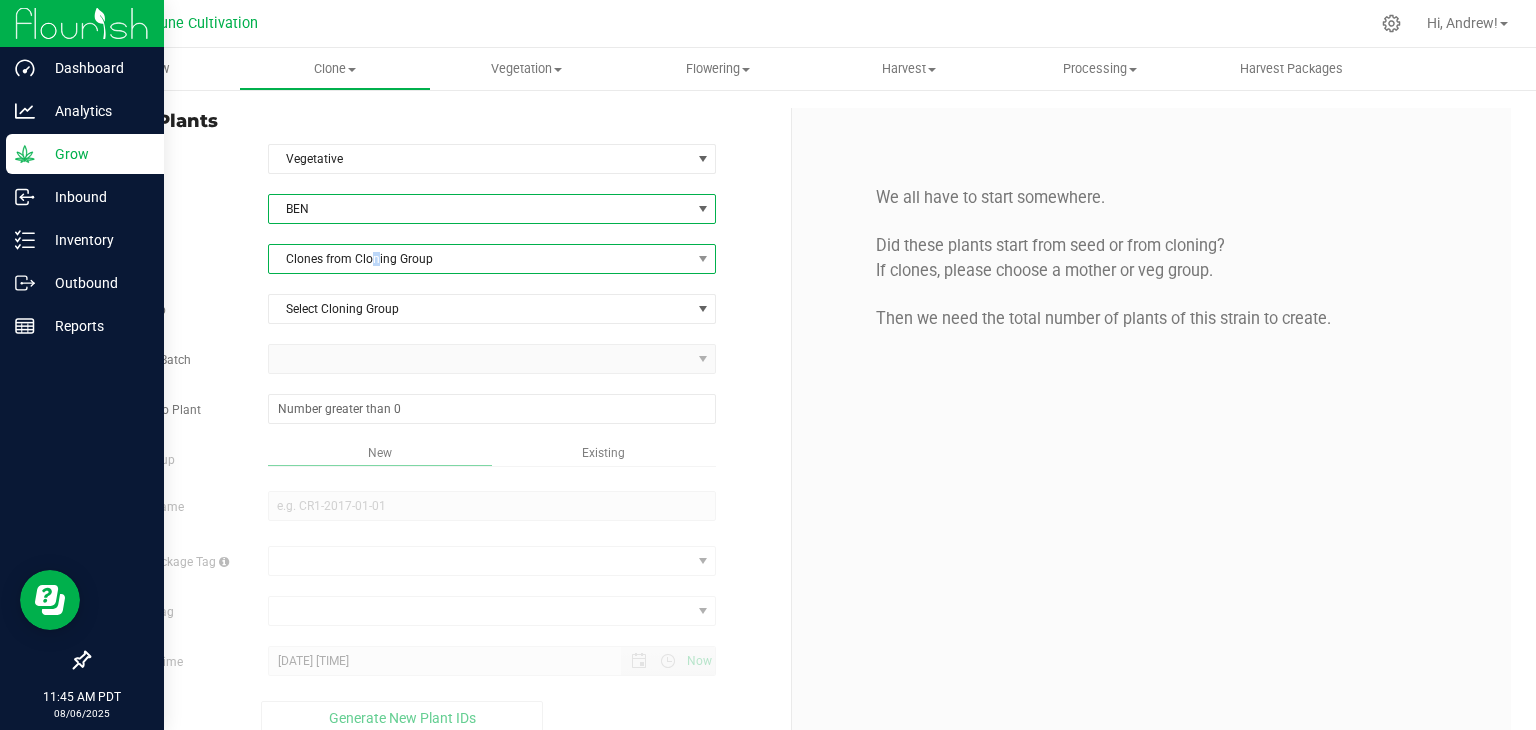 drag, startPoint x: 373, startPoint y: 253, endPoint x: 333, endPoint y: 242, distance: 41.484936 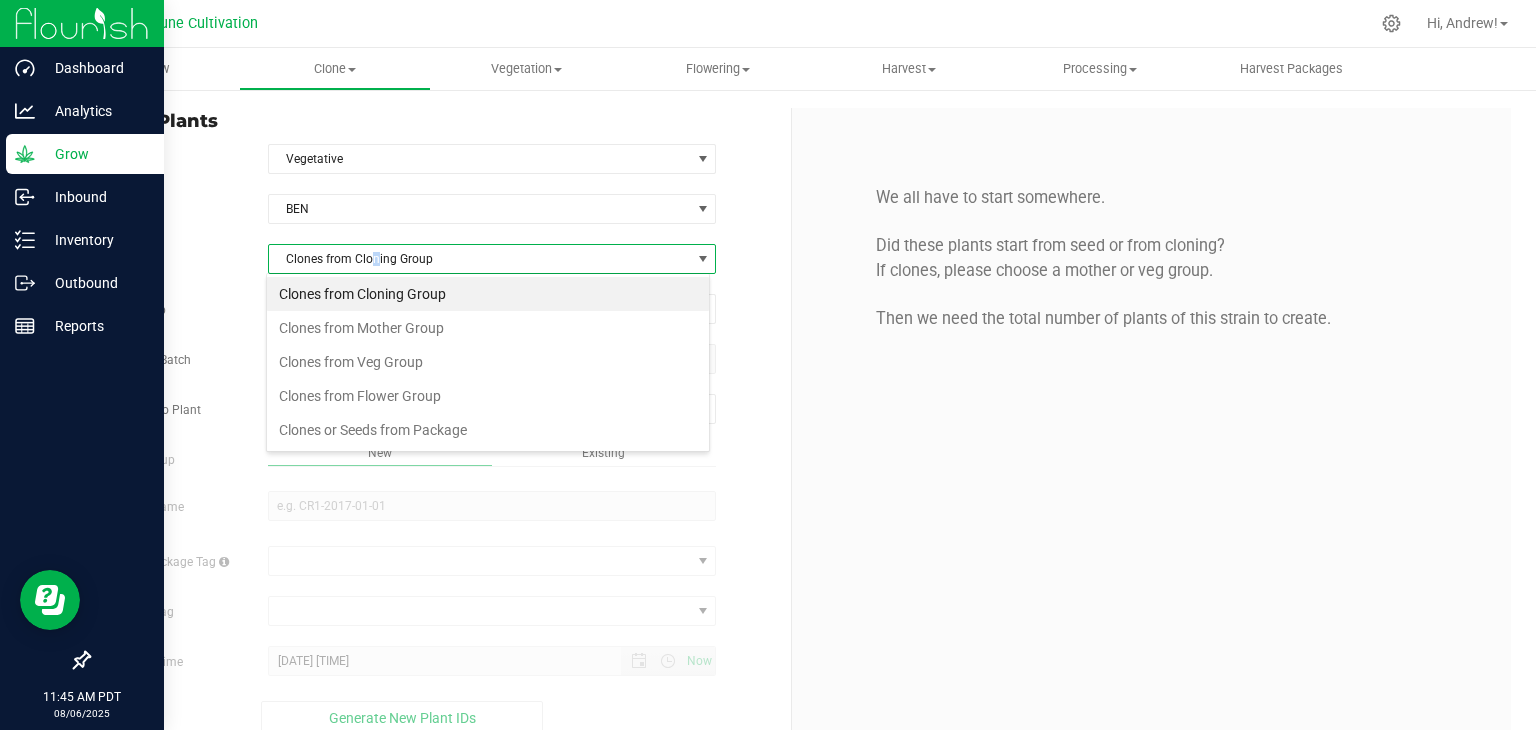 scroll, scrollTop: 99970, scrollLeft: 99556, axis: both 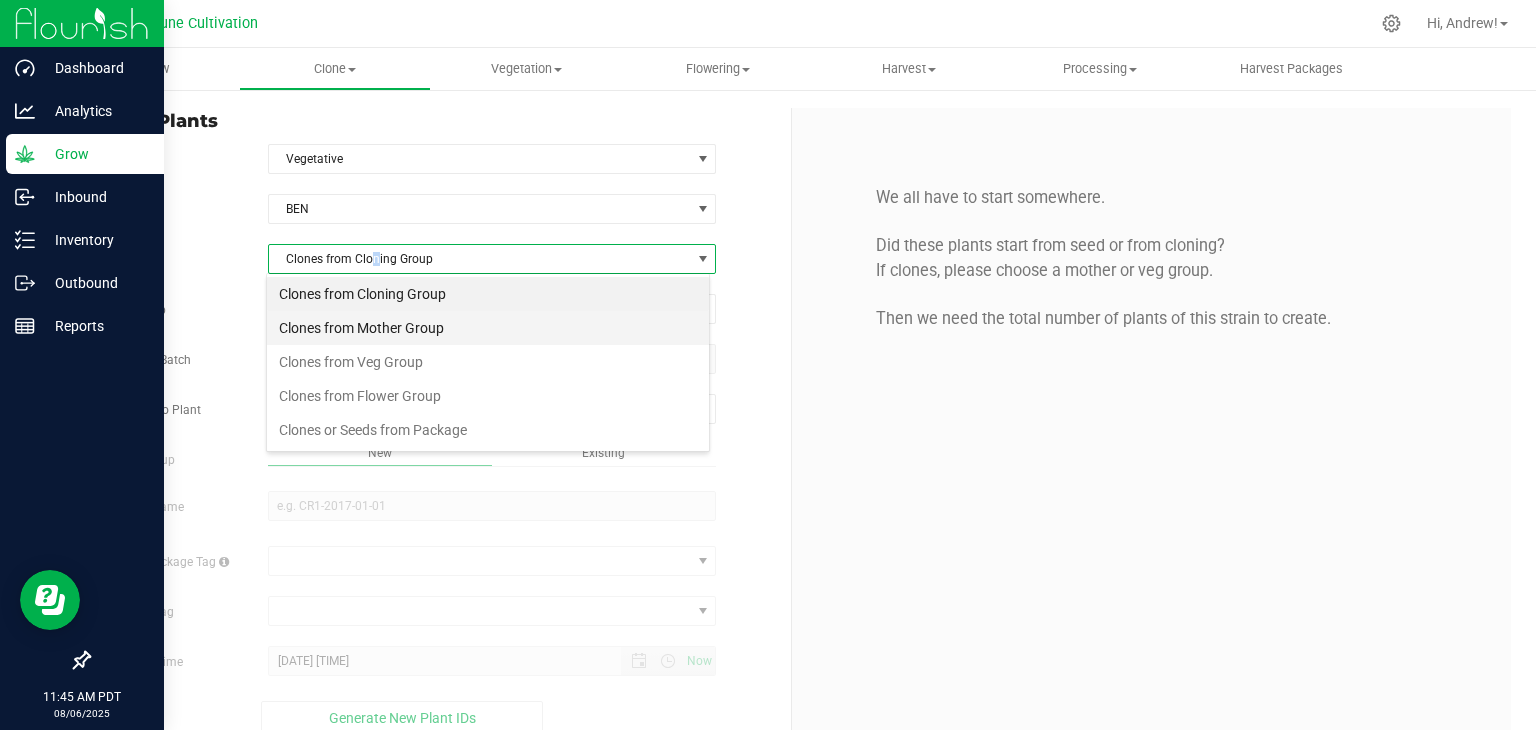 click on "Clones from Mother Group" at bounding box center [488, 328] 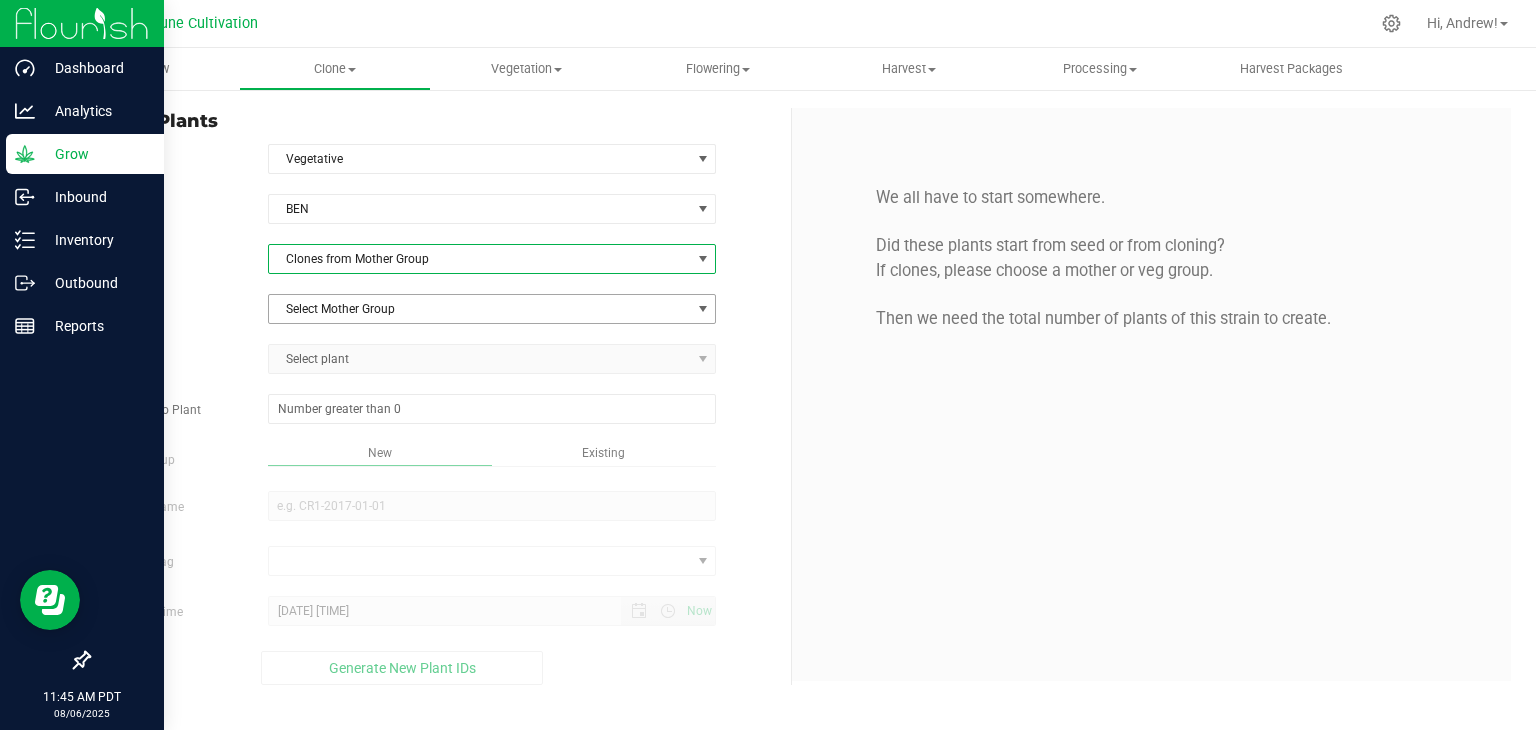 click on "Select Mother Group" at bounding box center (480, 309) 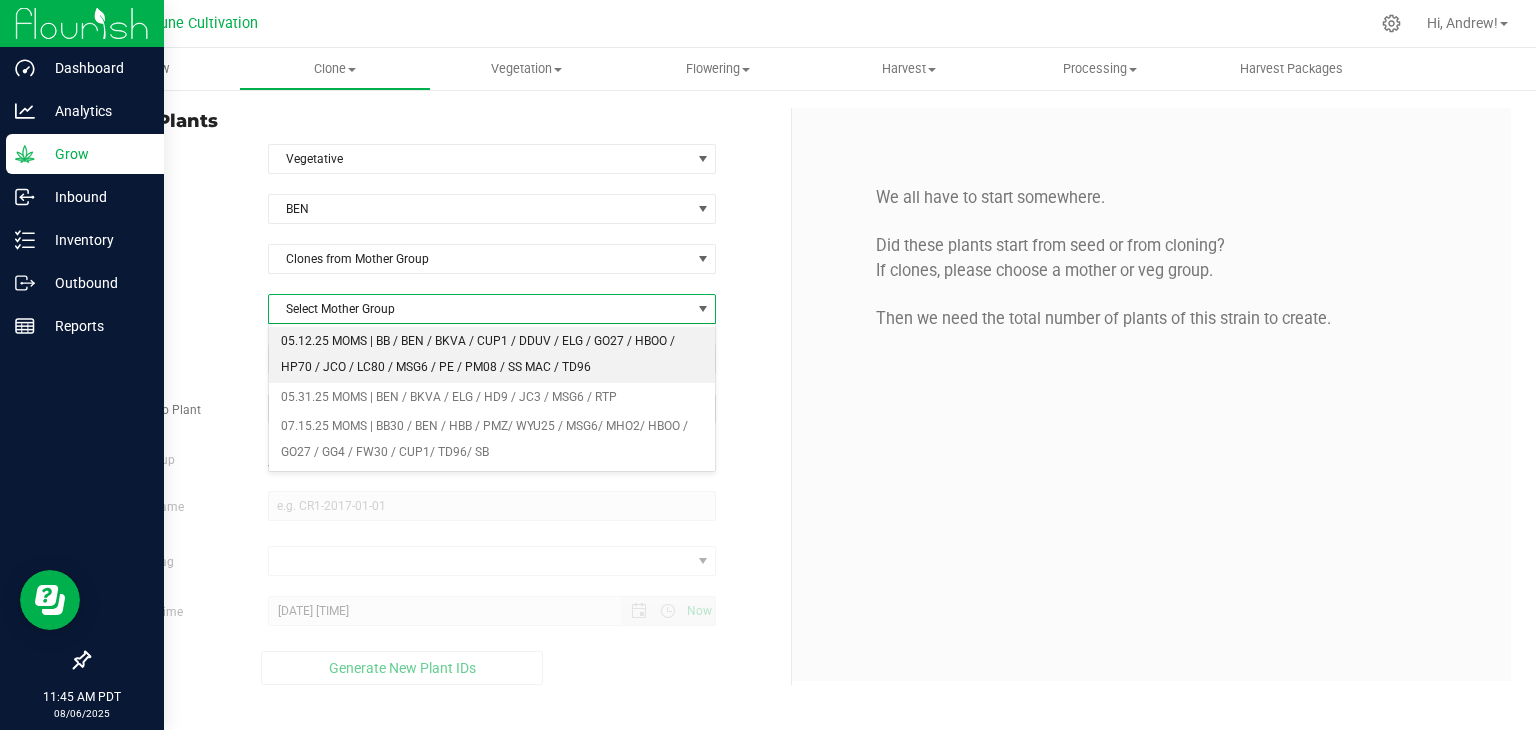 click on "05.12.25 MOMS | BB / BEN / BKVA / CUP1 / DDUV / ELG / GO27 / HBOO / HP70 / JCO / LC80 / MSG6 / PE / PM08 / SS MAC / TD96" at bounding box center (492, 354) 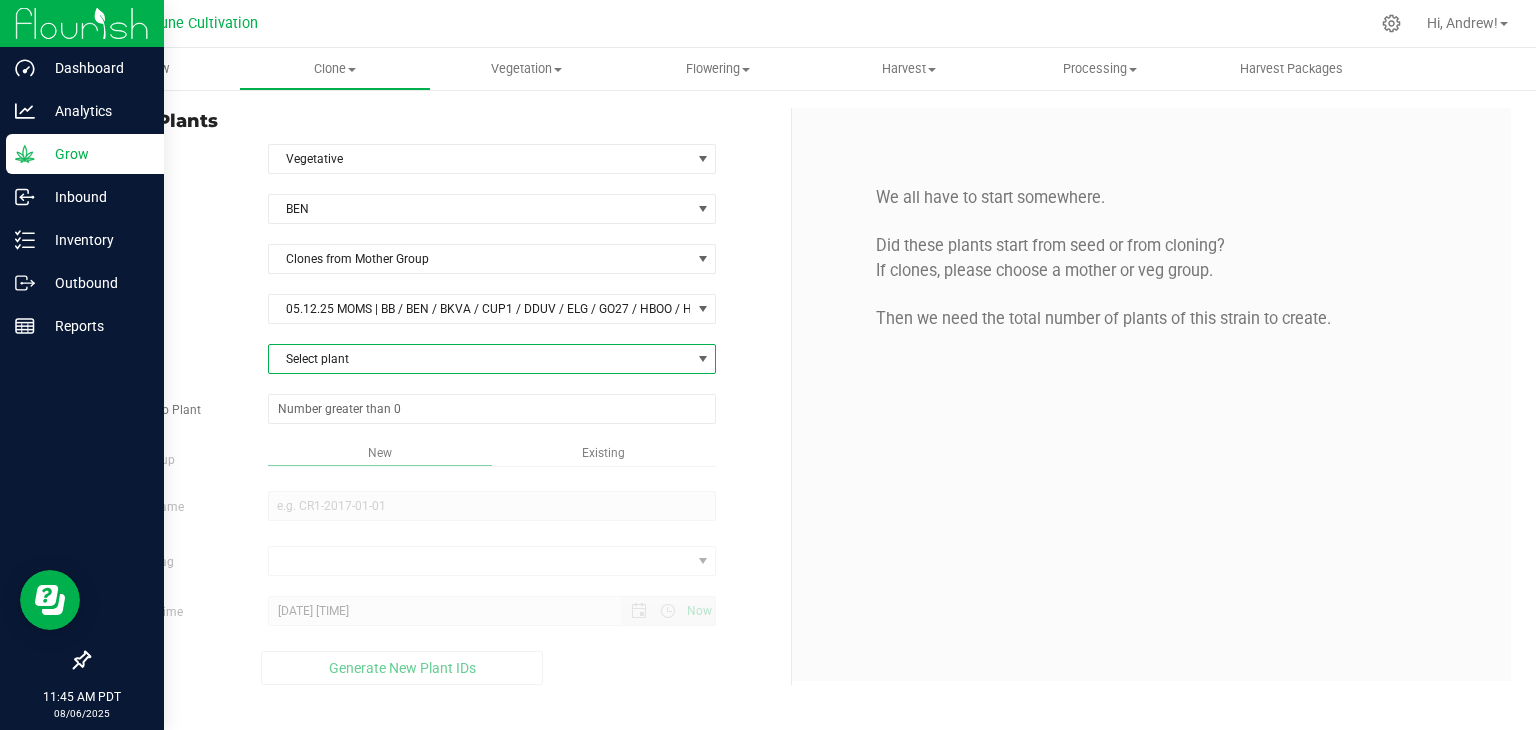 click on "Select plant" at bounding box center (480, 359) 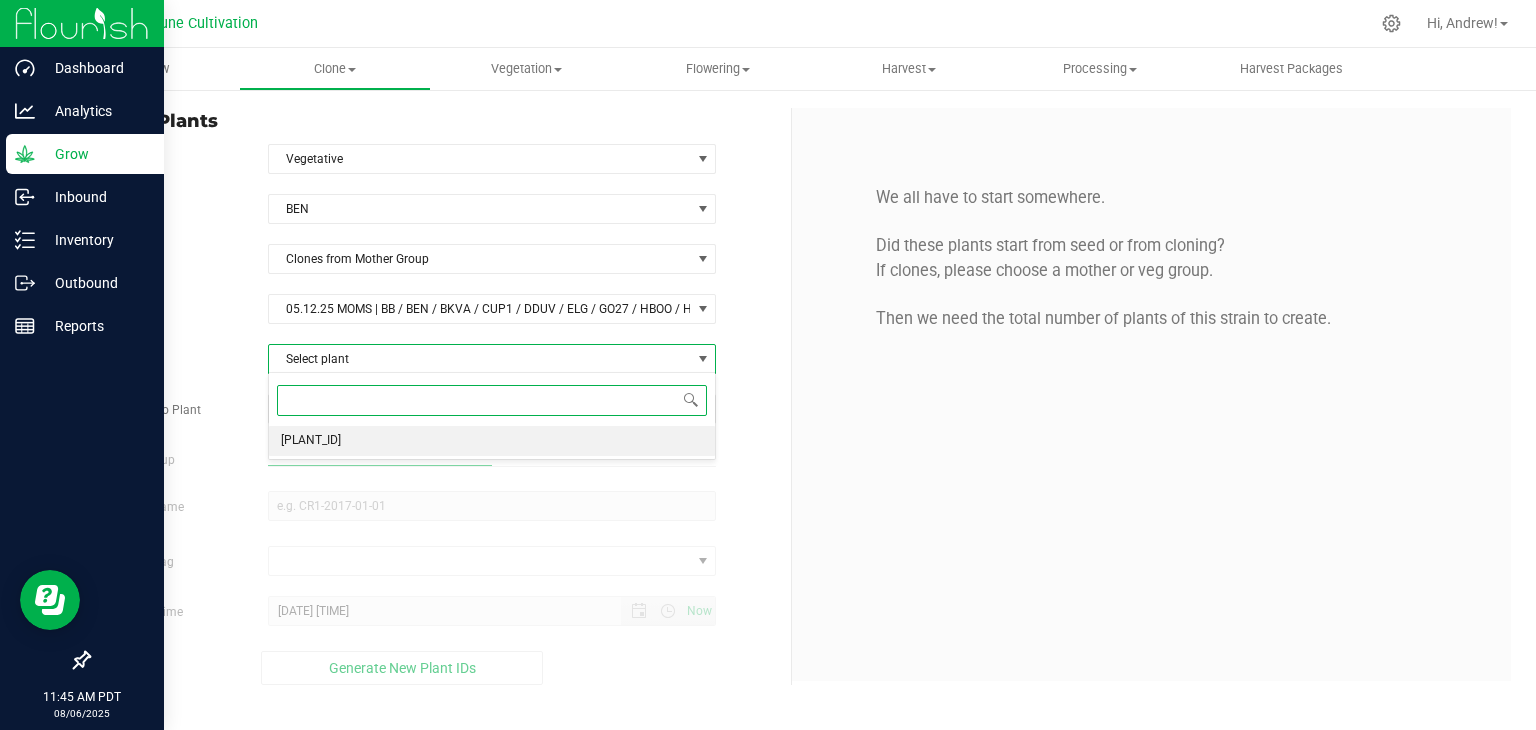 click on "[PLANT_ID]" at bounding box center [311, 441] 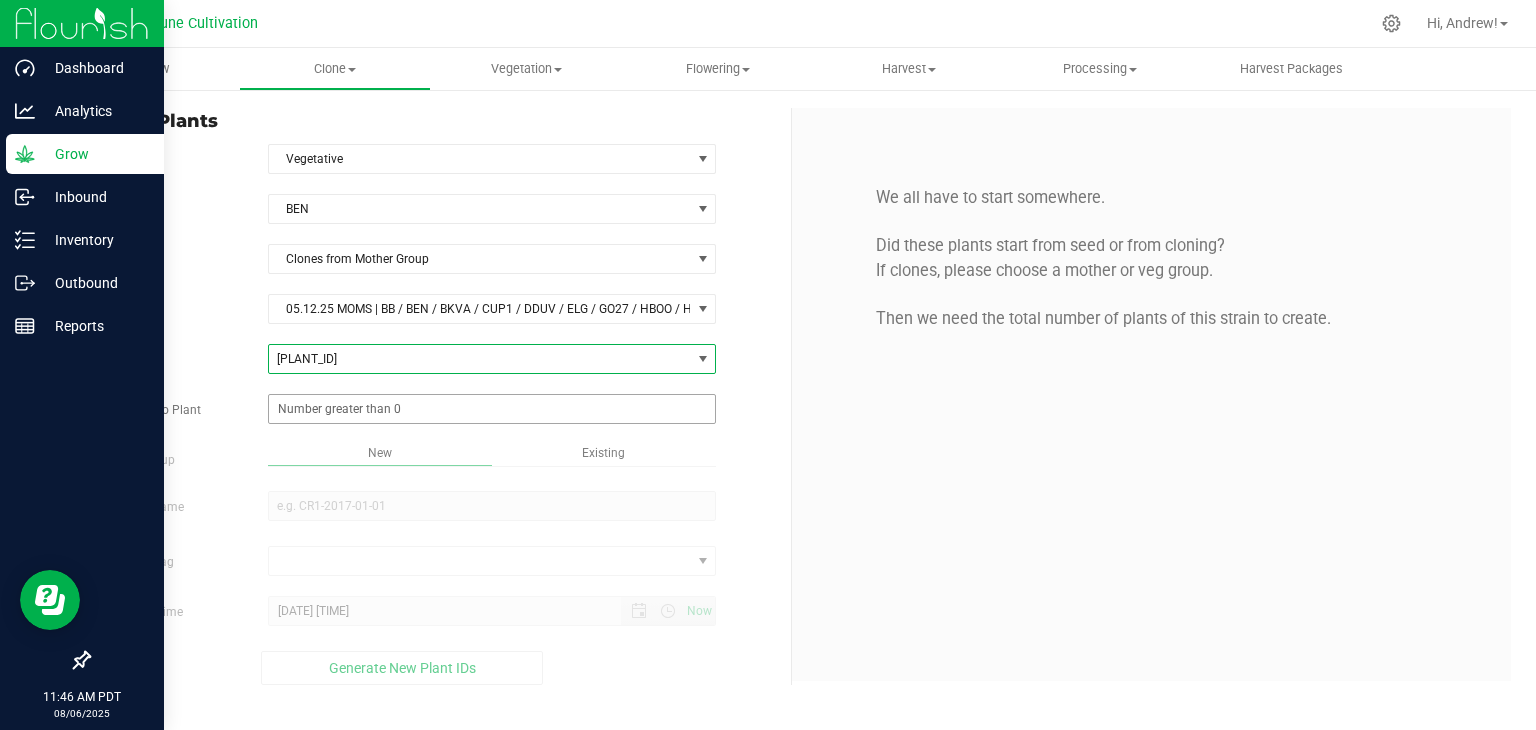click at bounding box center [492, 409] 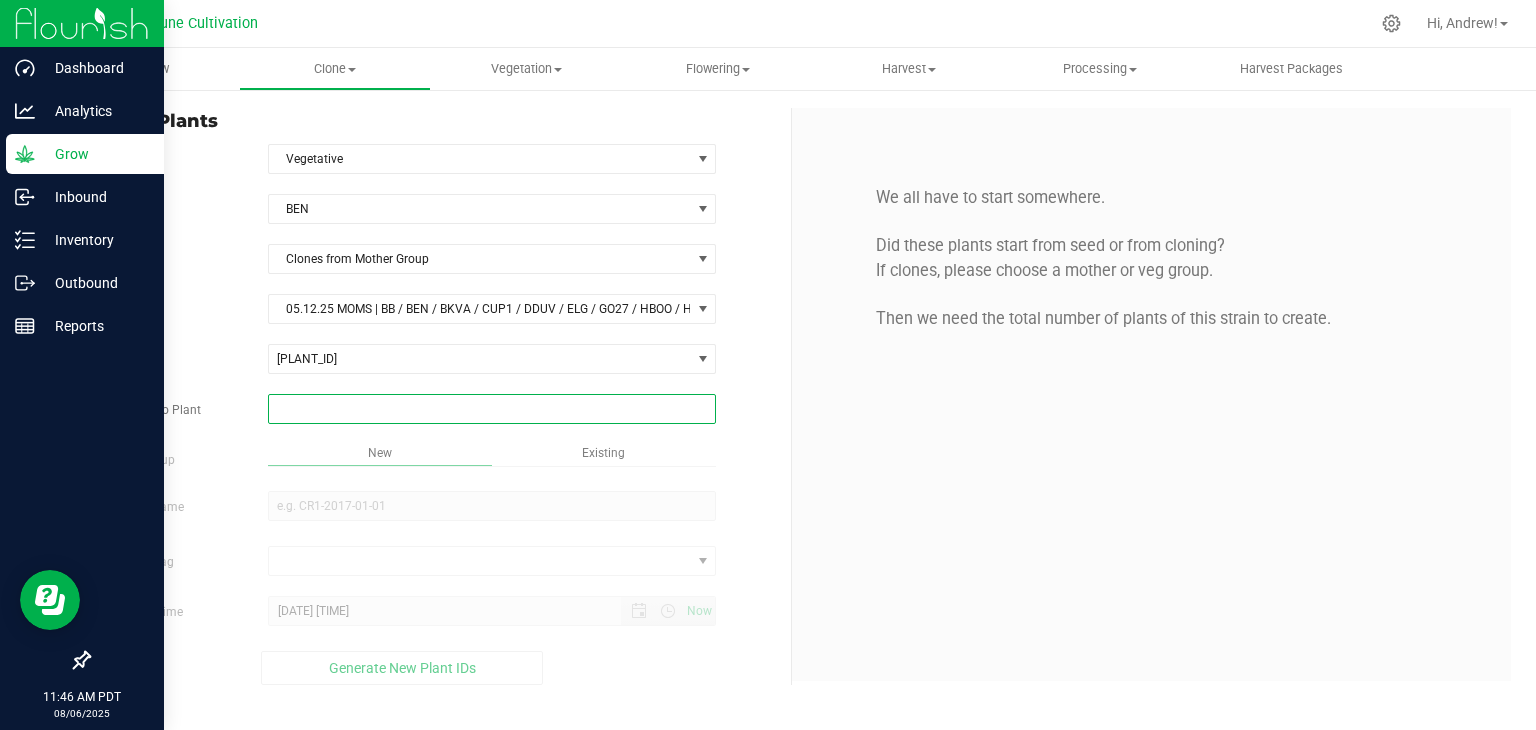 type on "4" 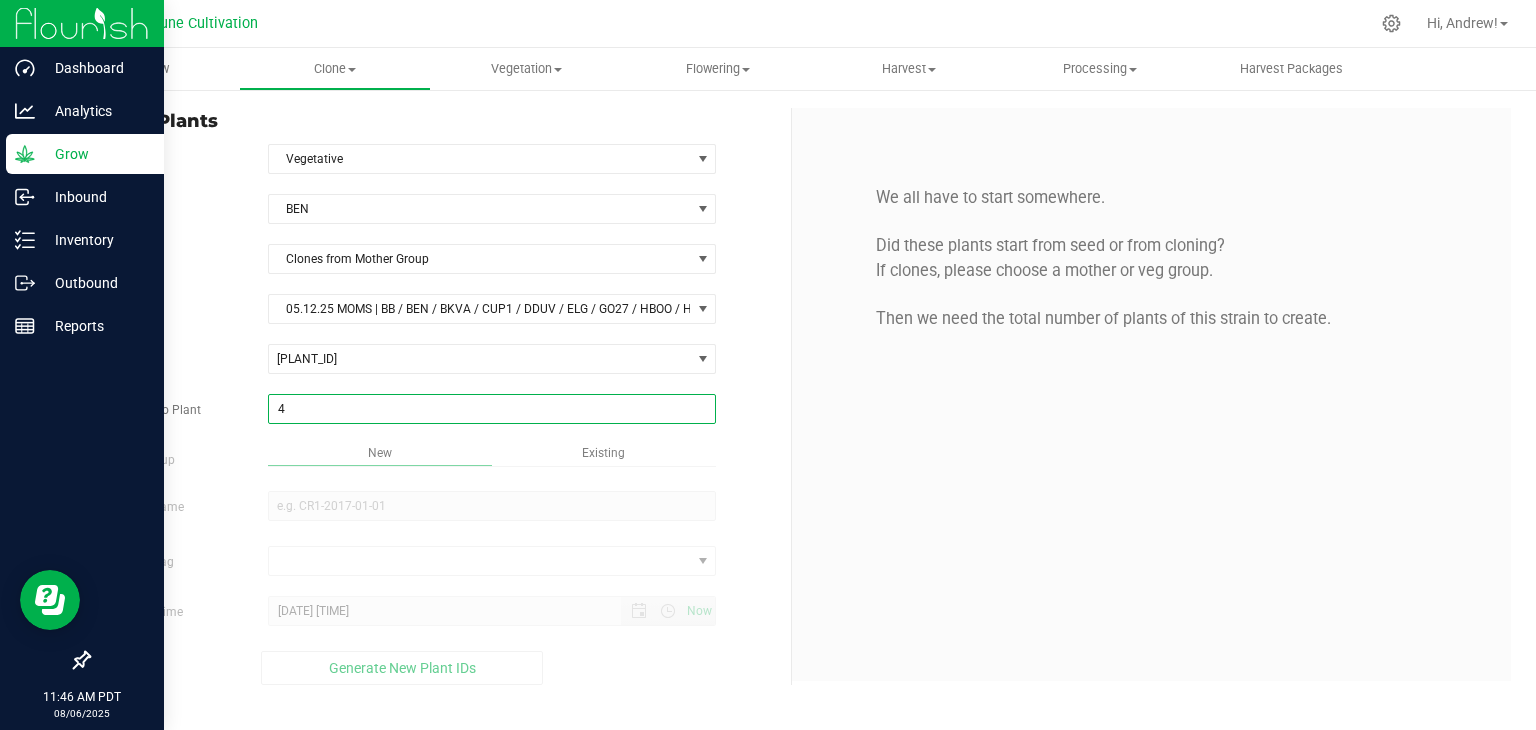 type on "4" 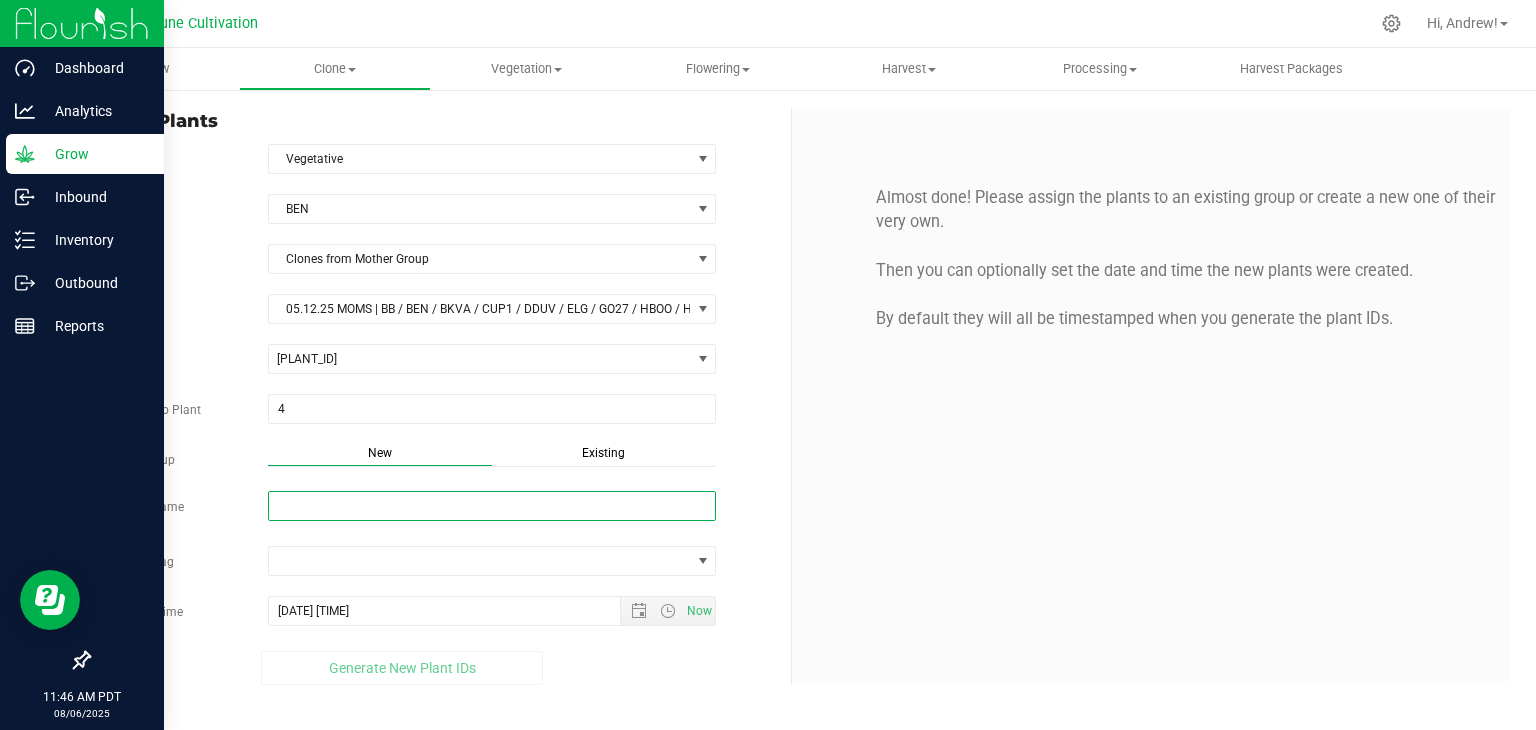 click on "New Group Name" at bounding box center [492, 506] 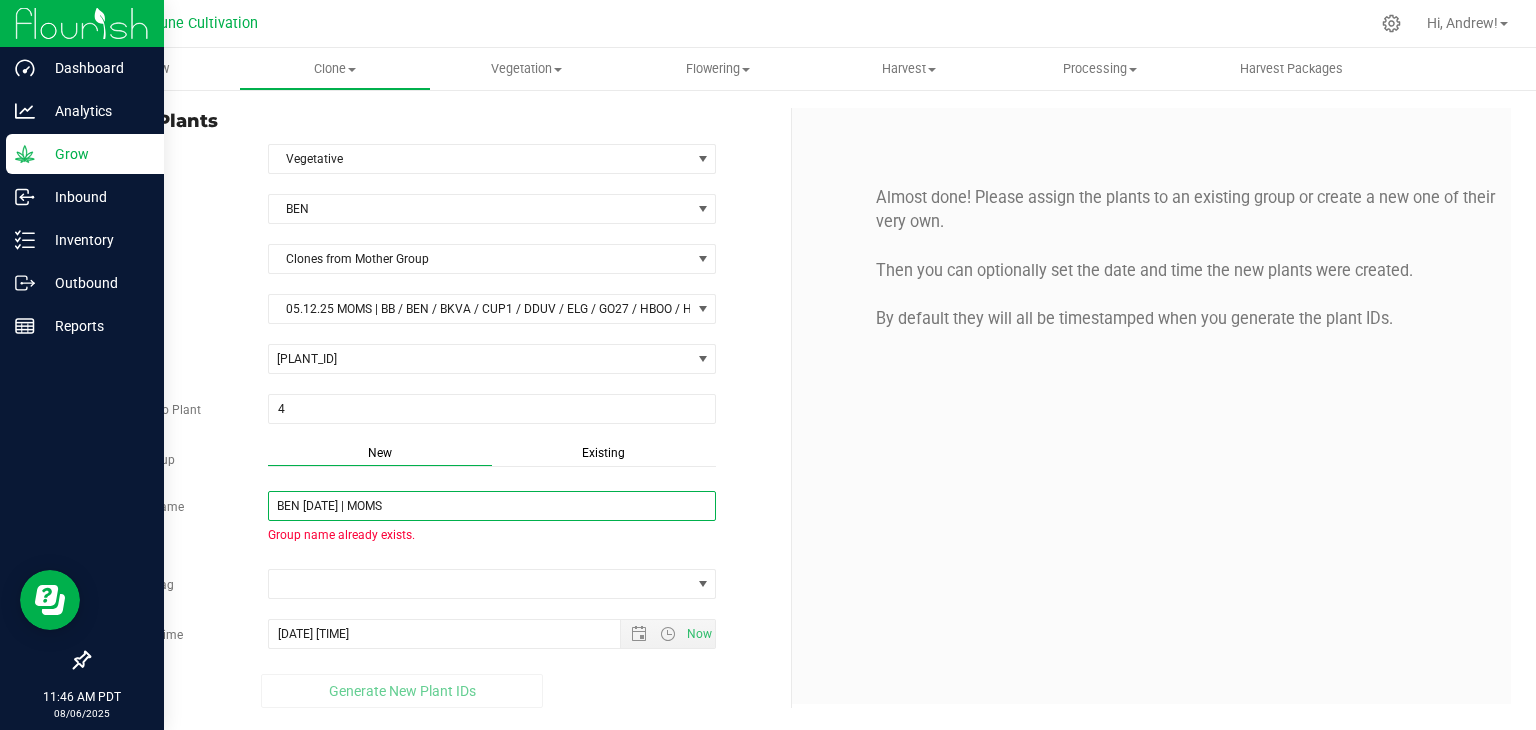 click on "BEN [DATE] | MOMS" at bounding box center [492, 506] 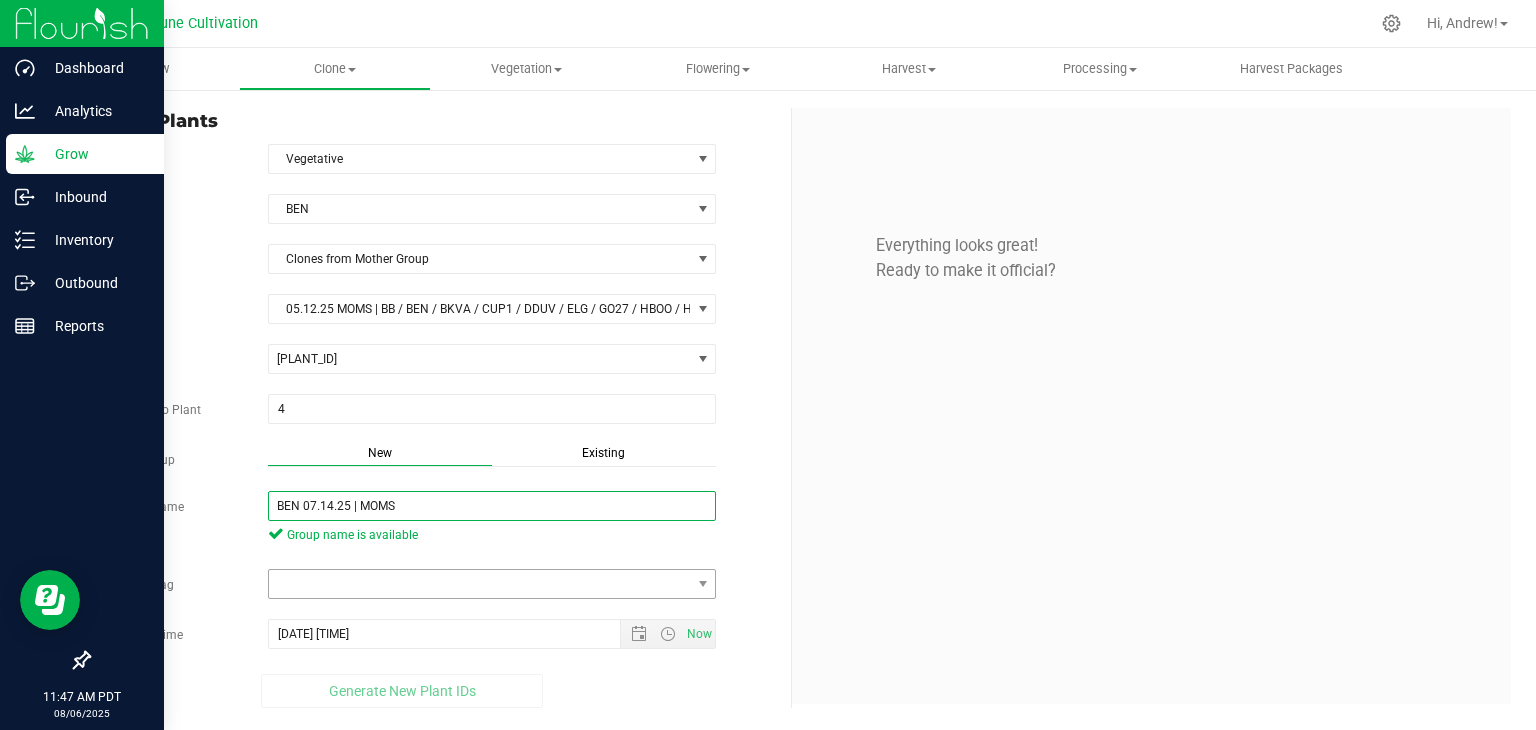 type on "BEN 07.14.25 | MOMS" 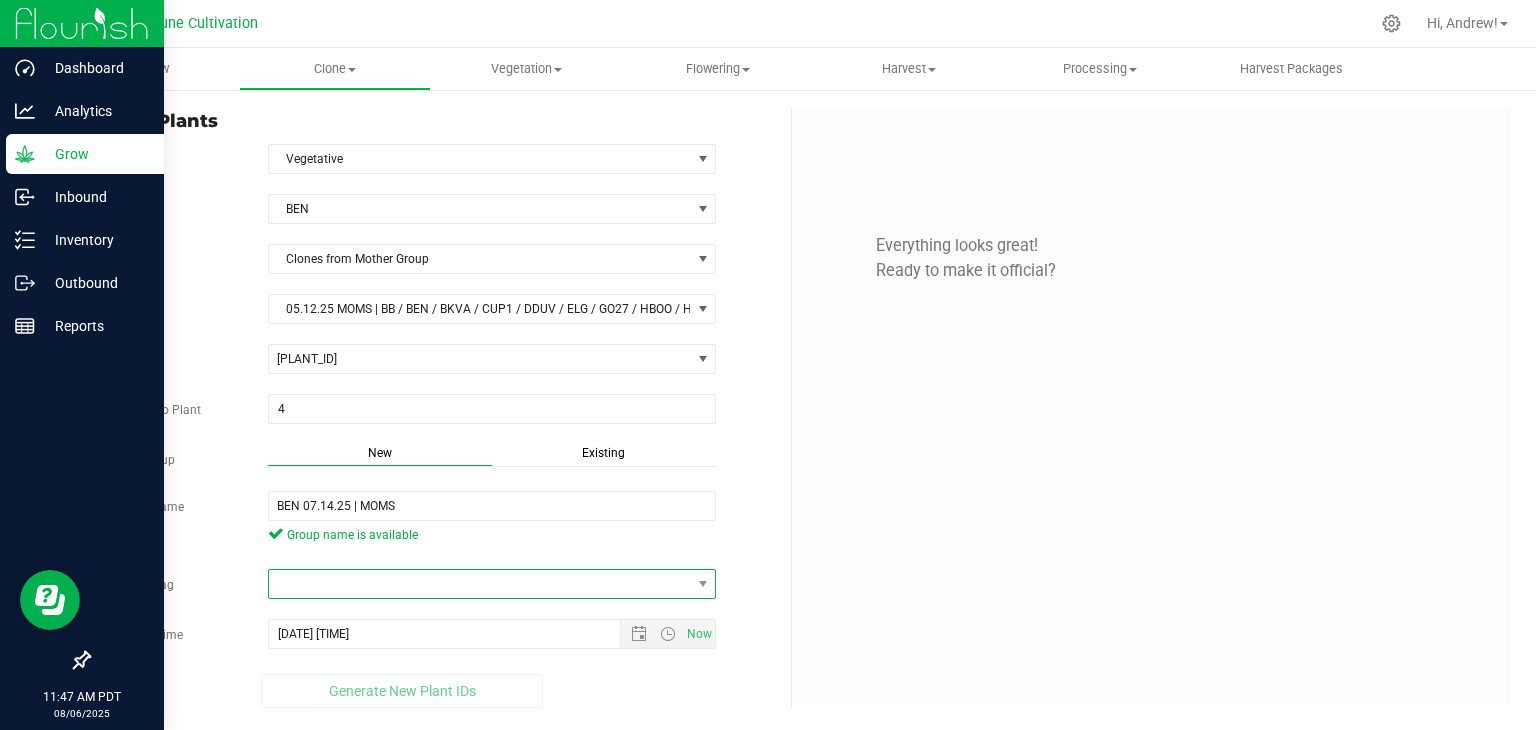 click at bounding box center (480, 584) 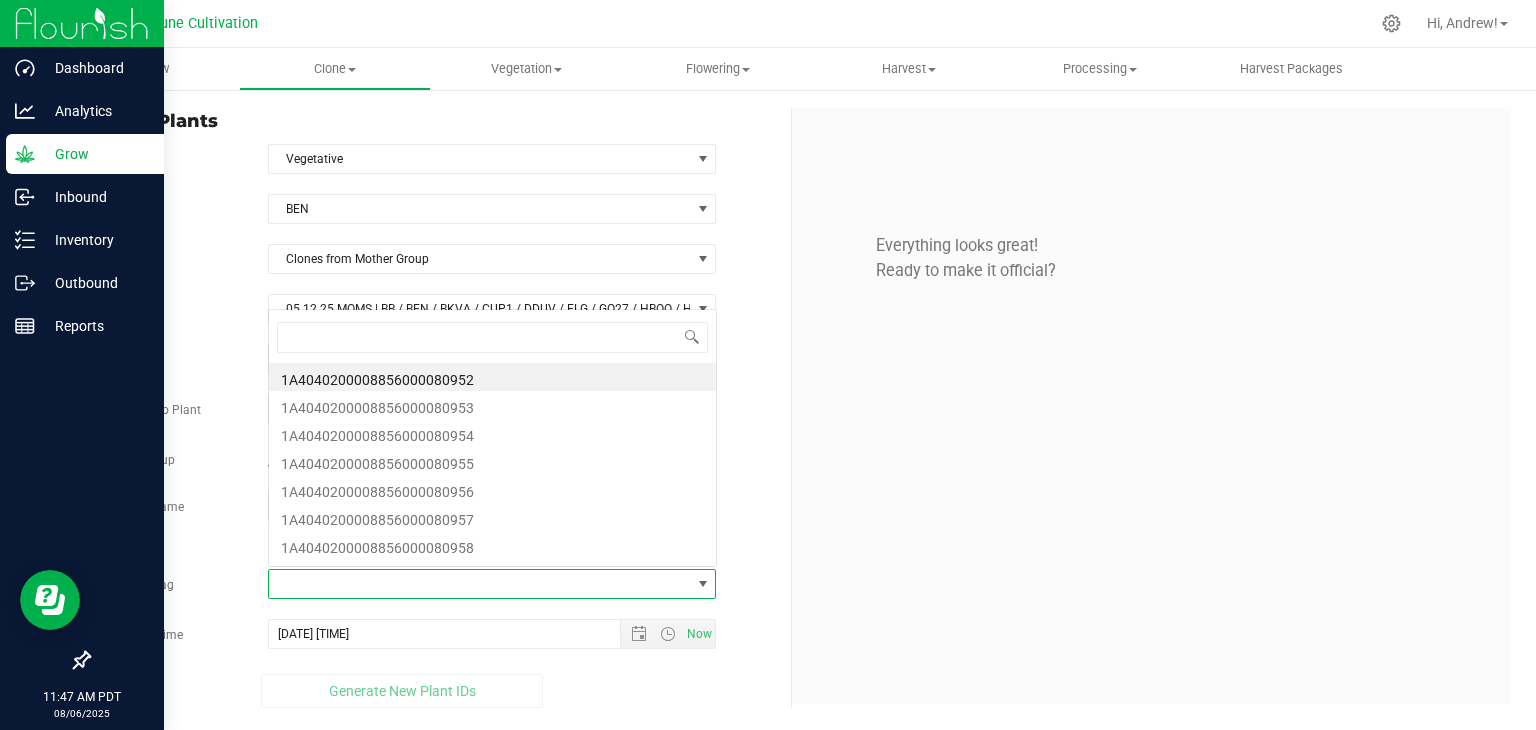 scroll, scrollTop: 0, scrollLeft: 0, axis: both 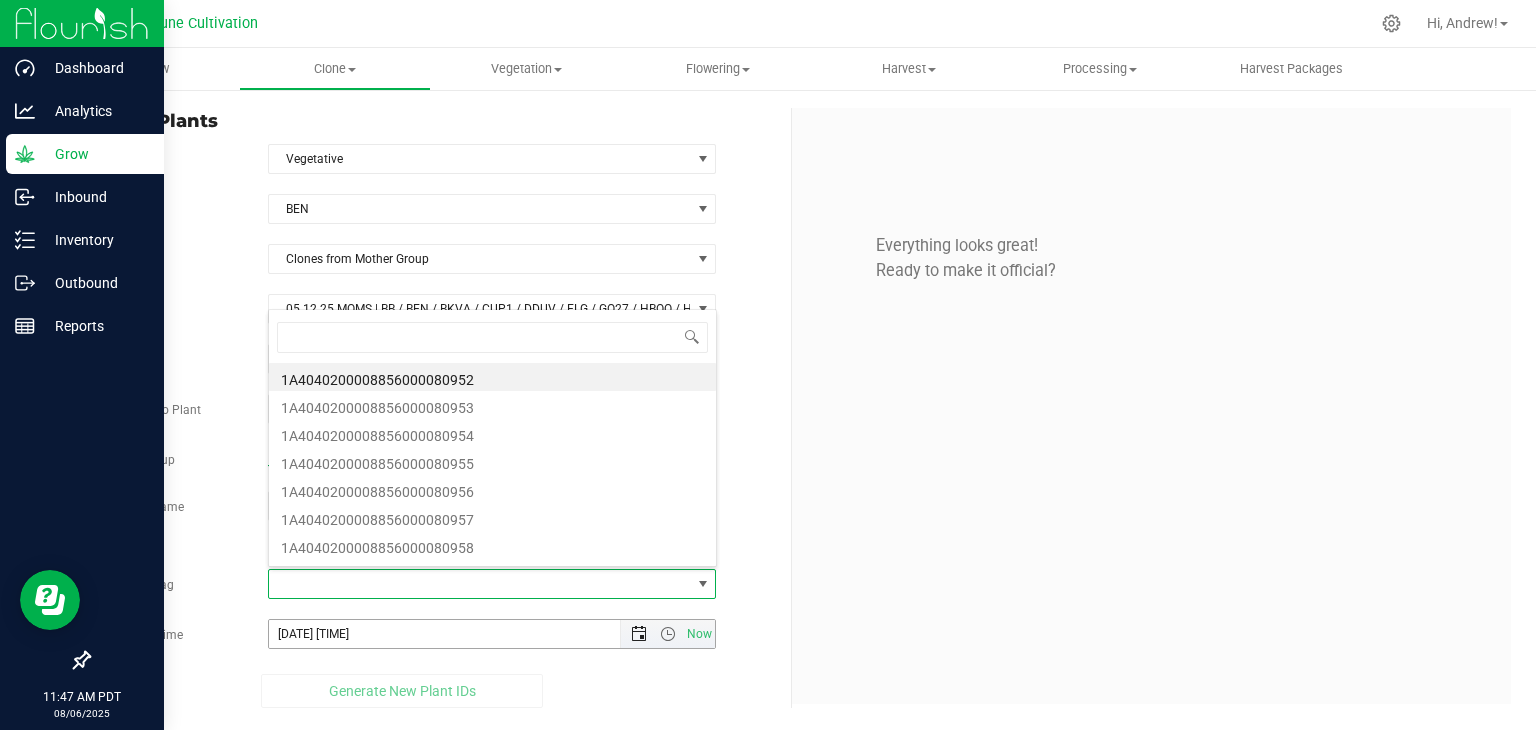 click at bounding box center (639, 634) 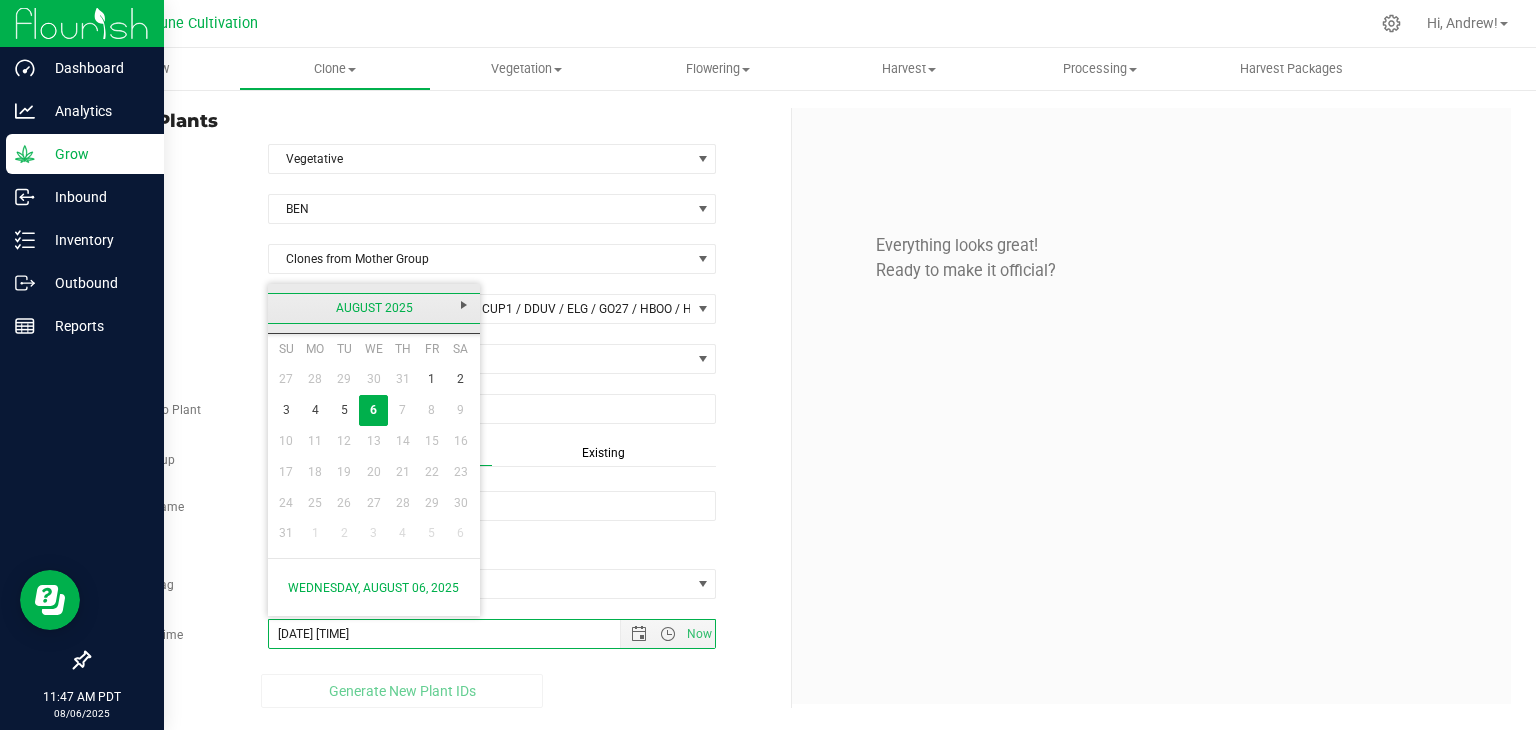 click on "August 2025" at bounding box center [374, 308] 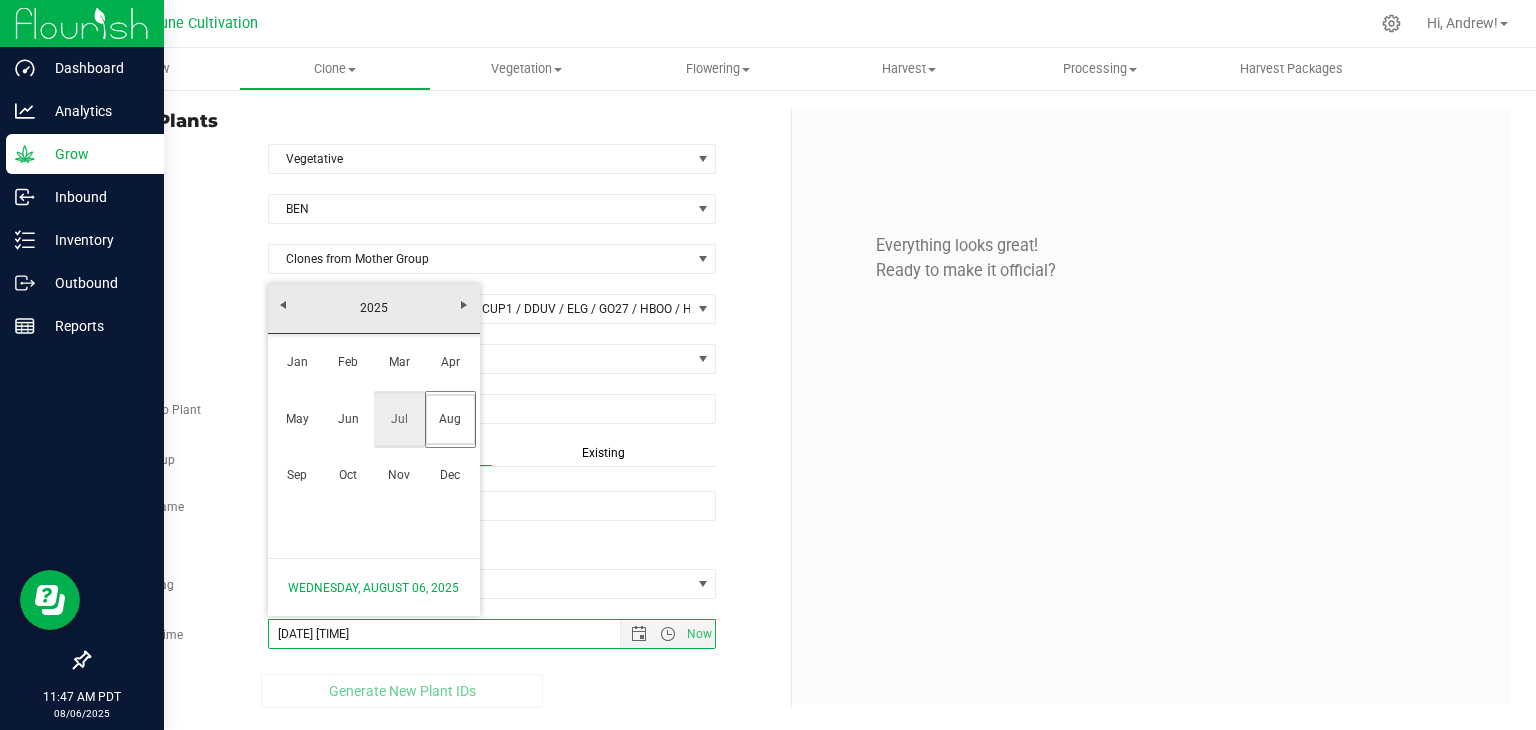 click on "Jul" at bounding box center (399, 419) 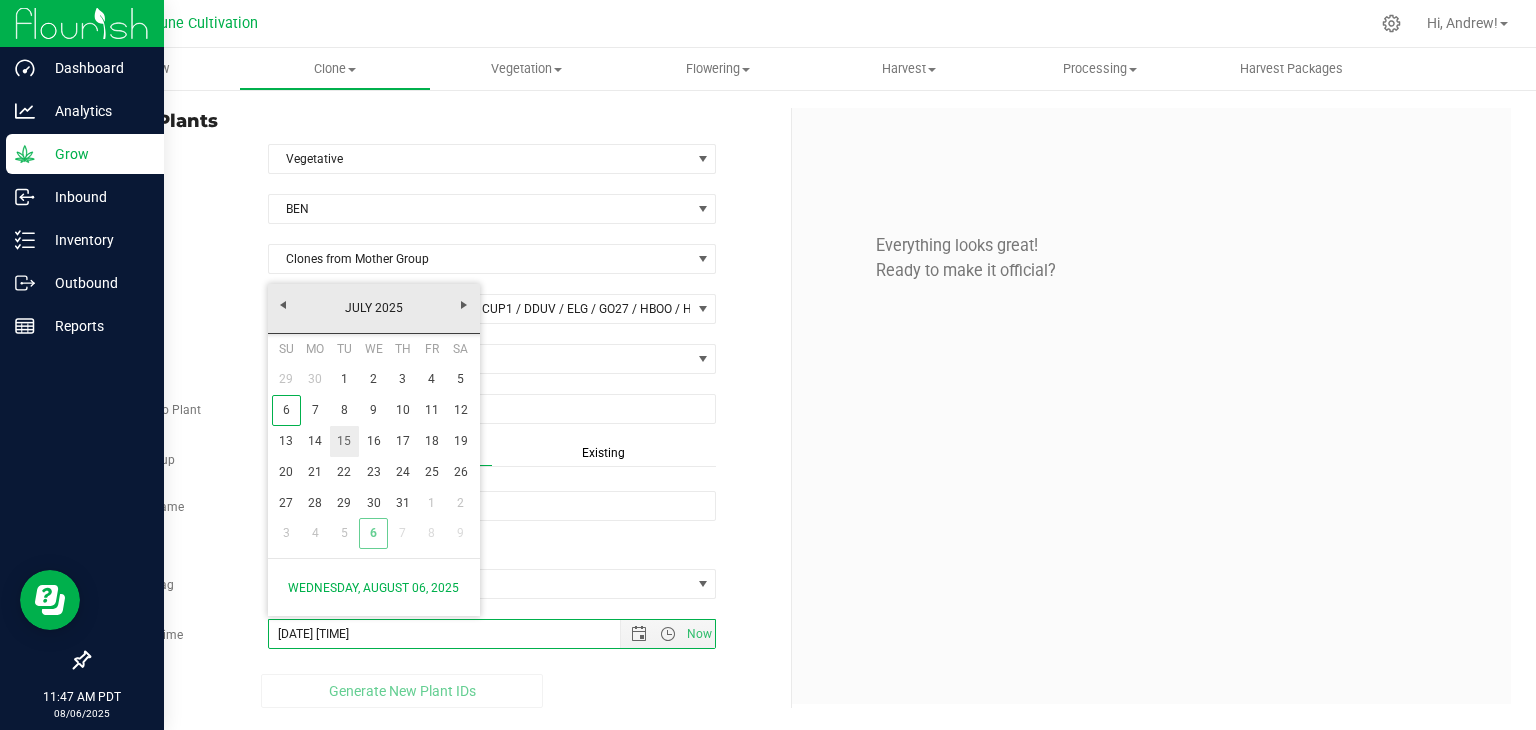 click on "15" at bounding box center (344, 441) 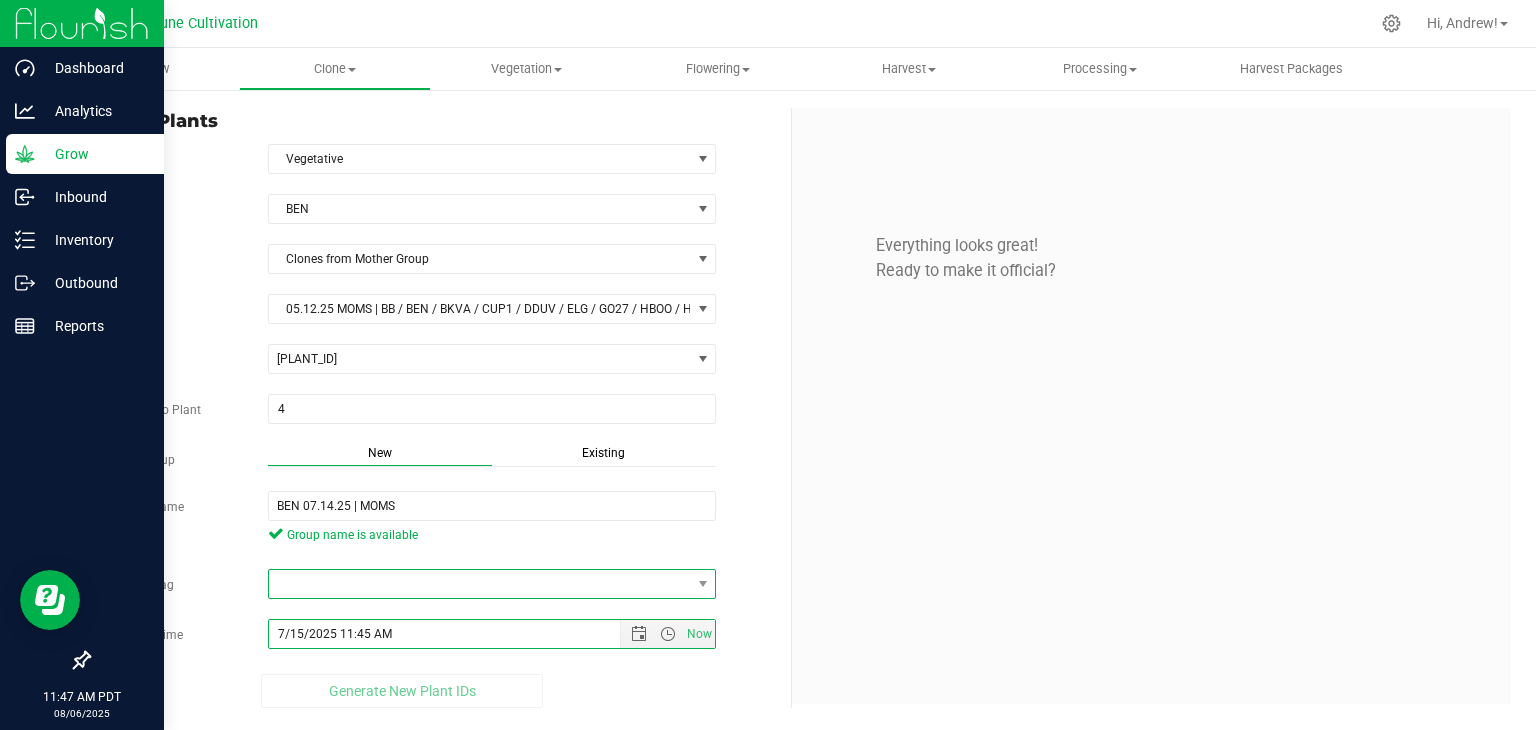 click at bounding box center [492, 584] 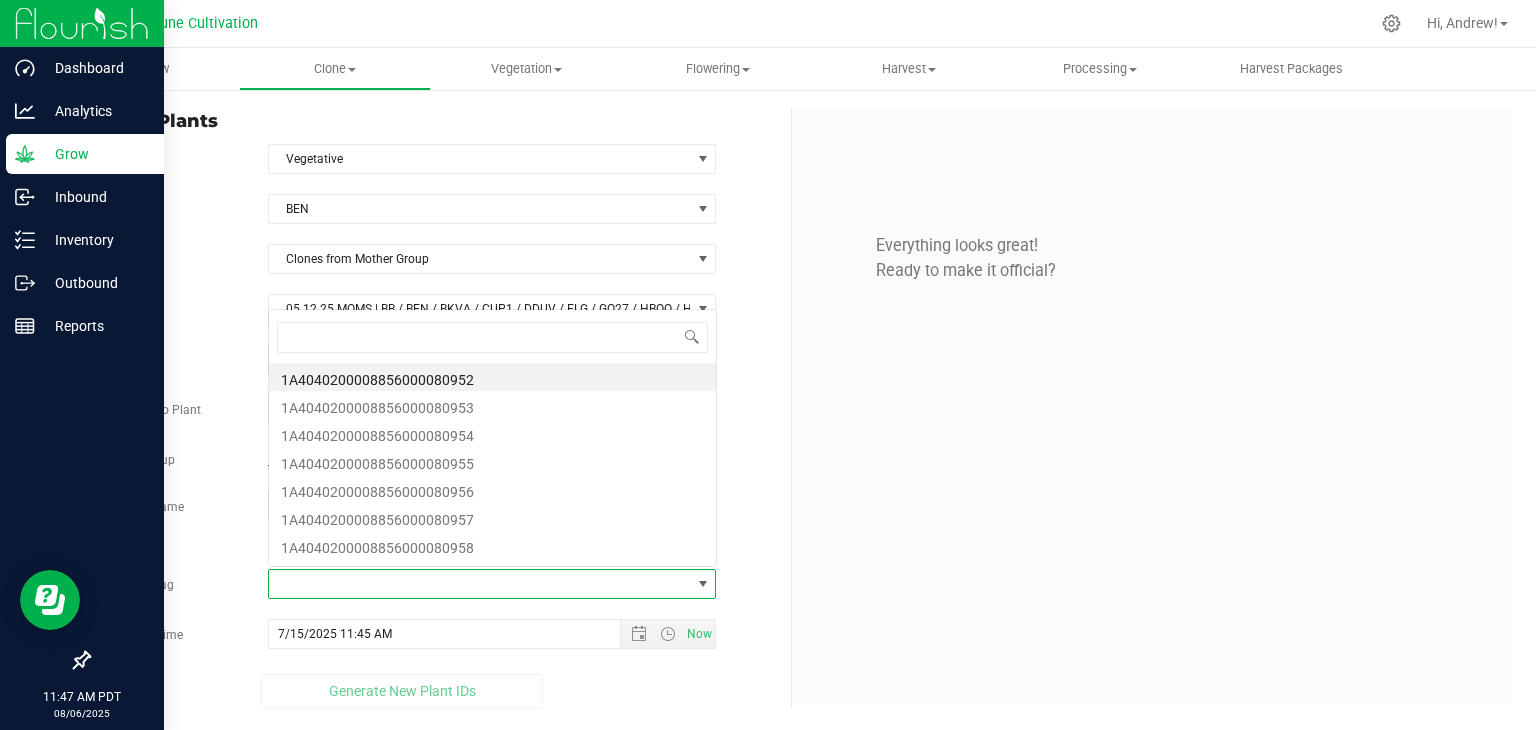 scroll, scrollTop: 0, scrollLeft: 0, axis: both 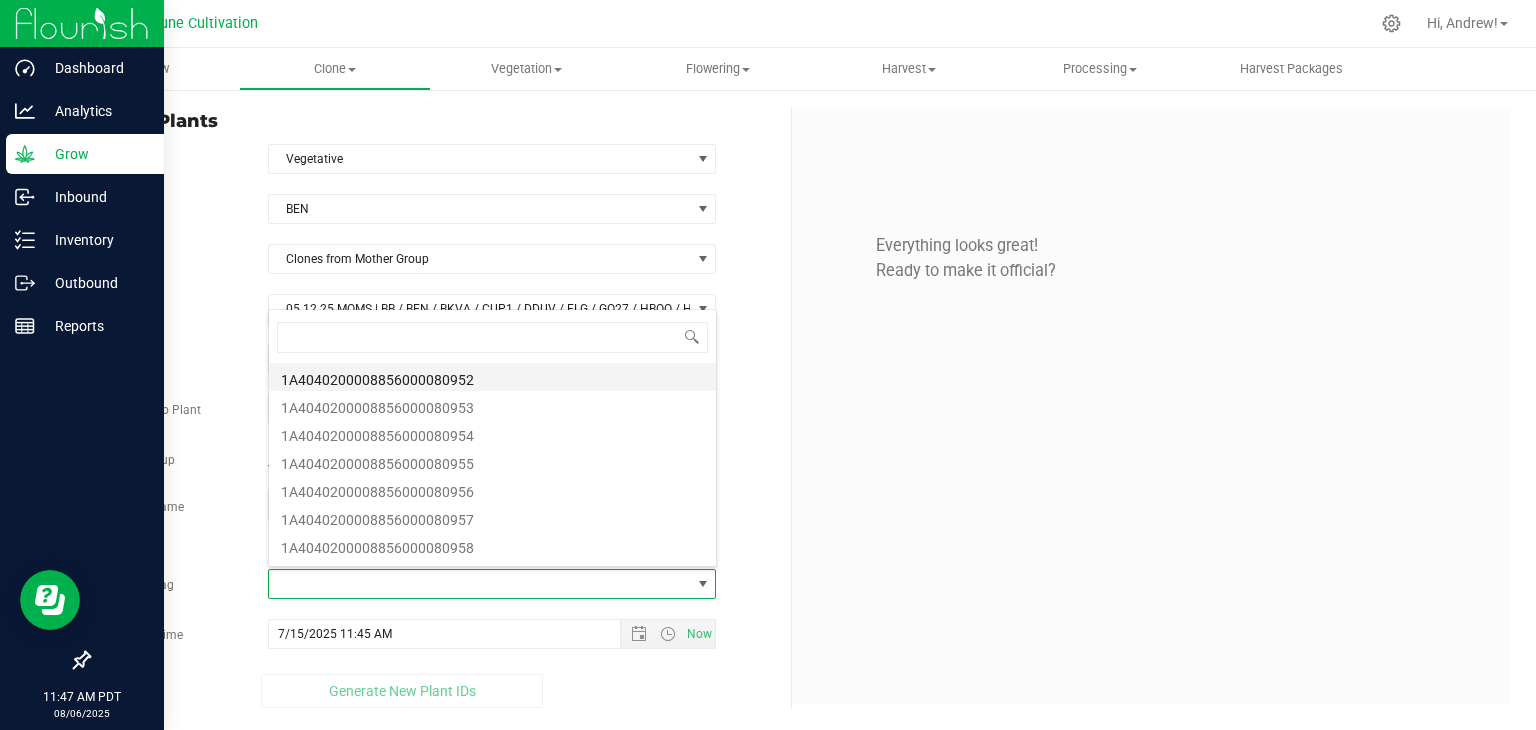 click on "1A4040200008856000080952" at bounding box center [492, 377] 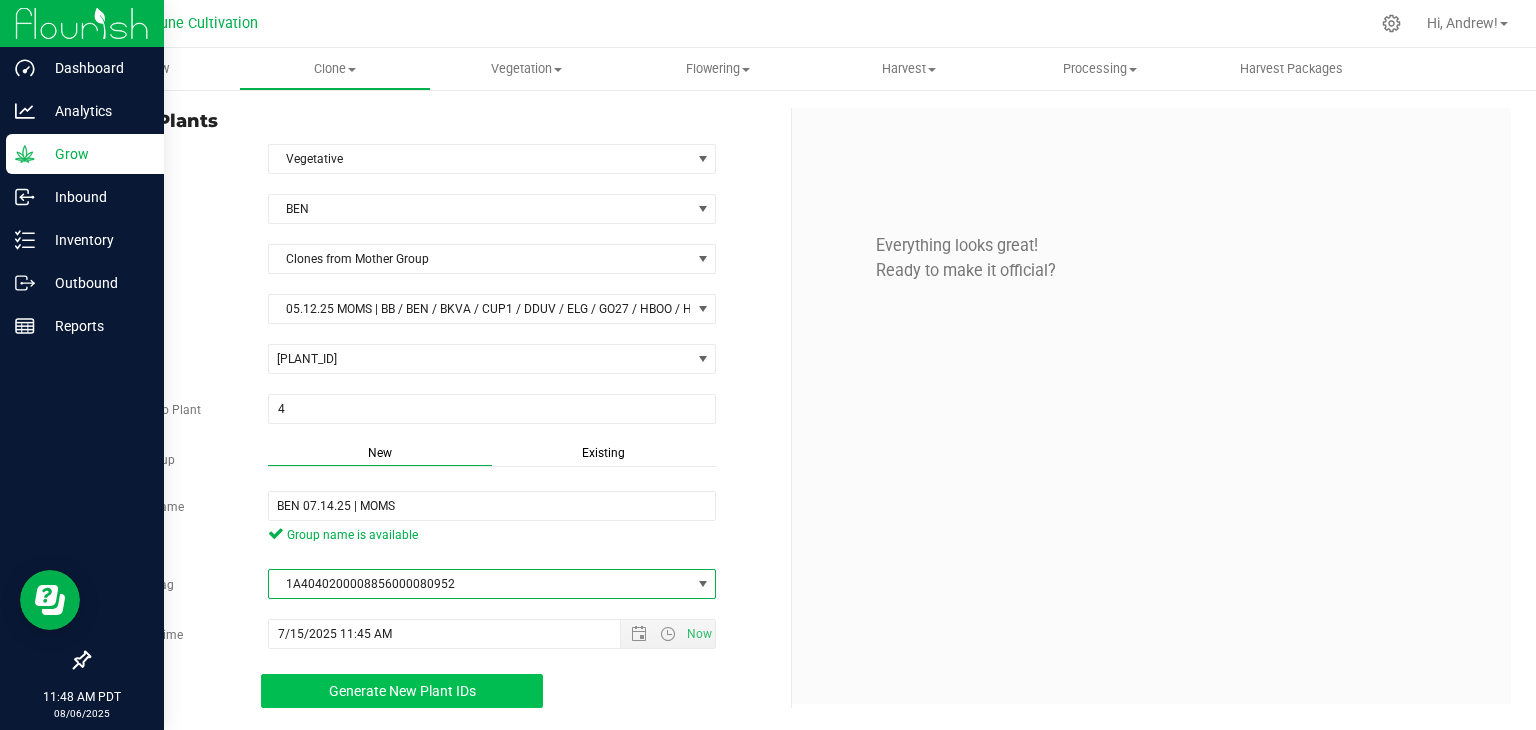 click on "Generate New Plant IDs" at bounding box center (402, 691) 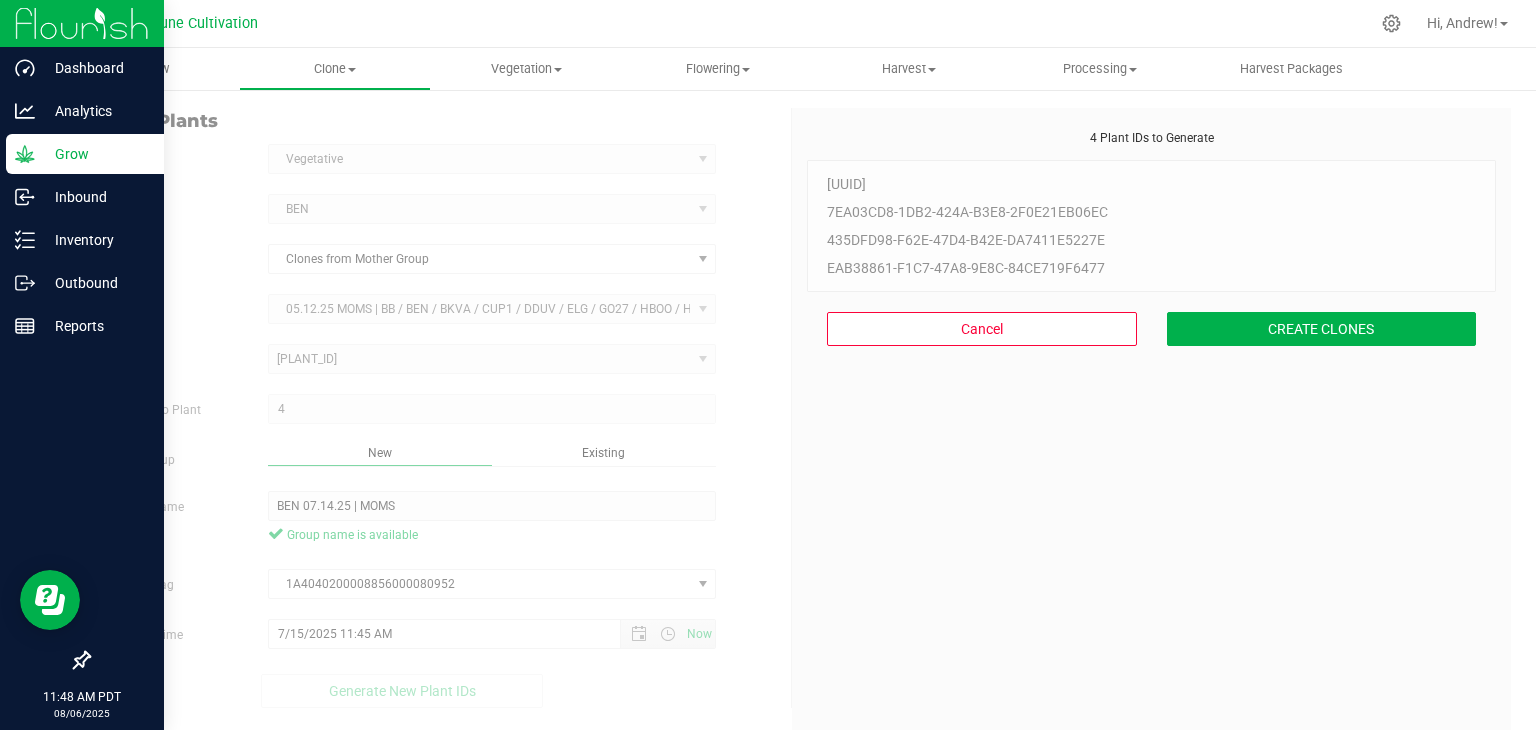 scroll, scrollTop: 60, scrollLeft: 0, axis: vertical 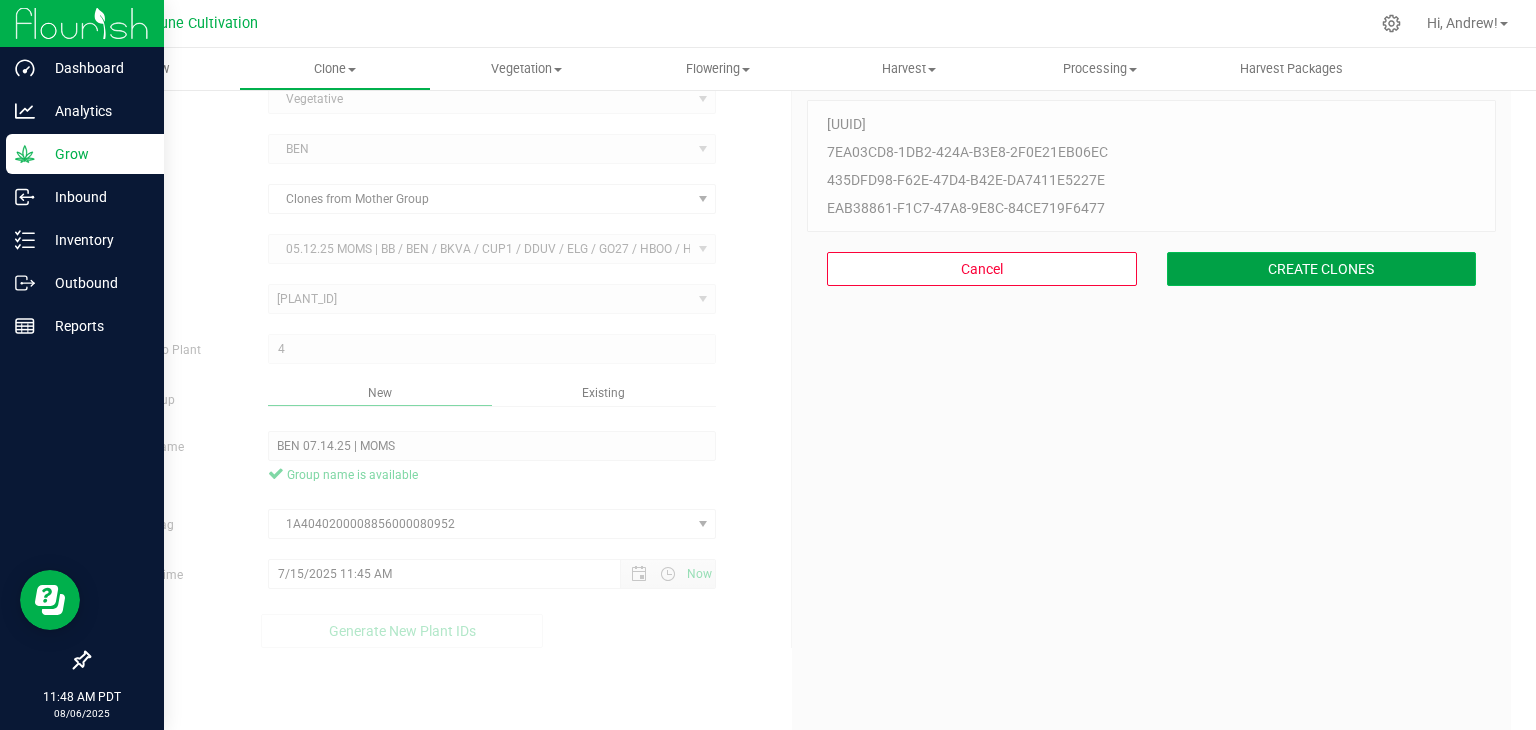 click on "CREATE CLONES" at bounding box center [1322, 269] 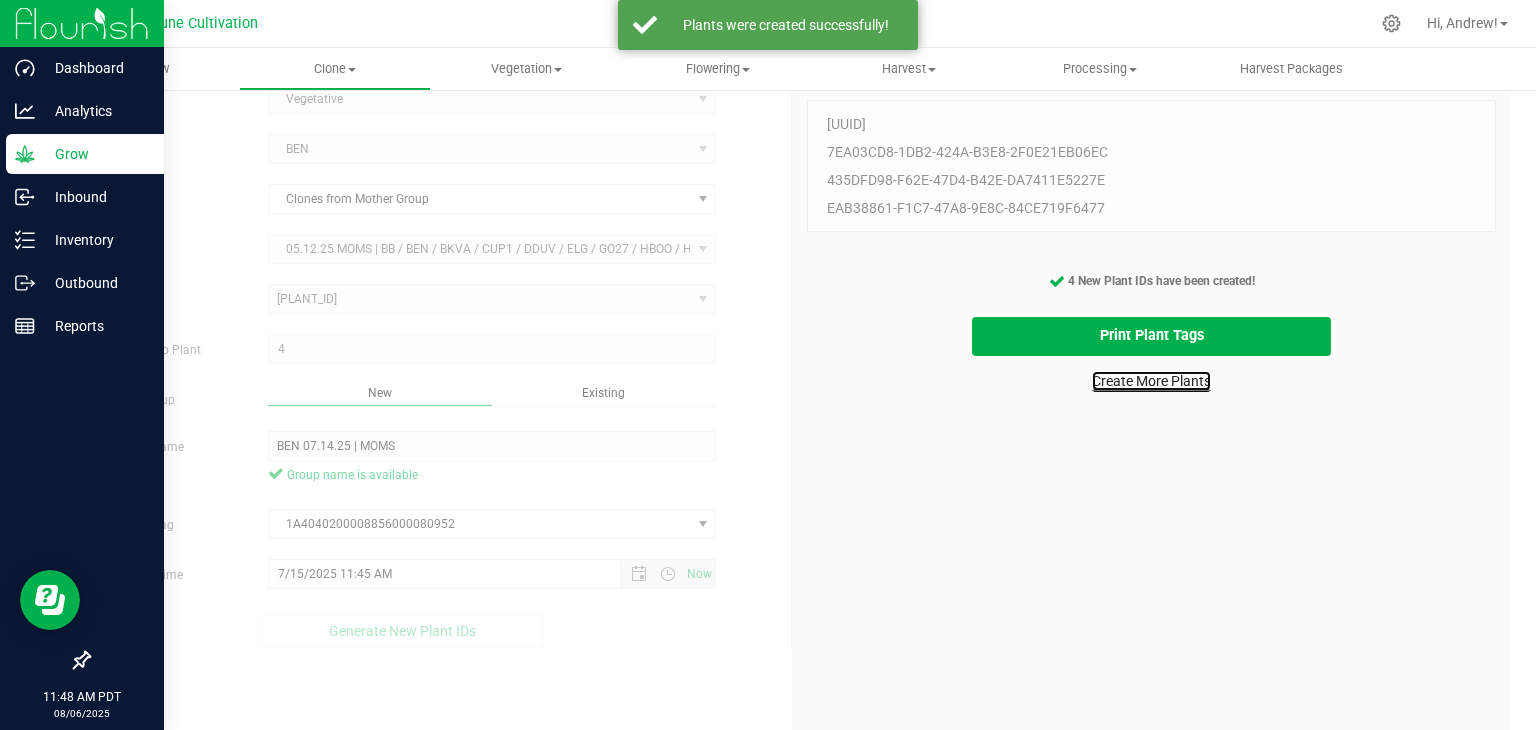 click on "Create More Plants" at bounding box center [1151, 381] 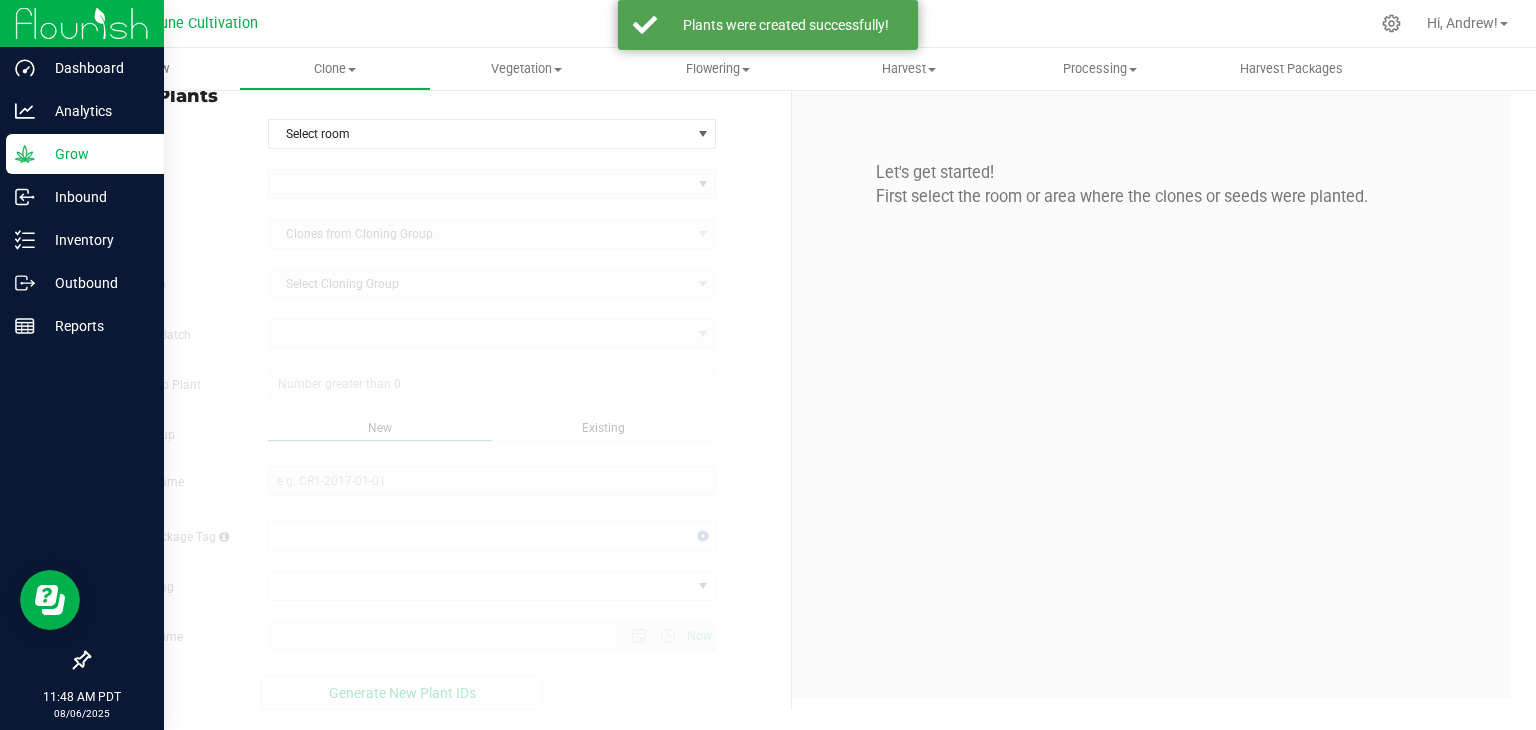 scroll, scrollTop: 0, scrollLeft: 0, axis: both 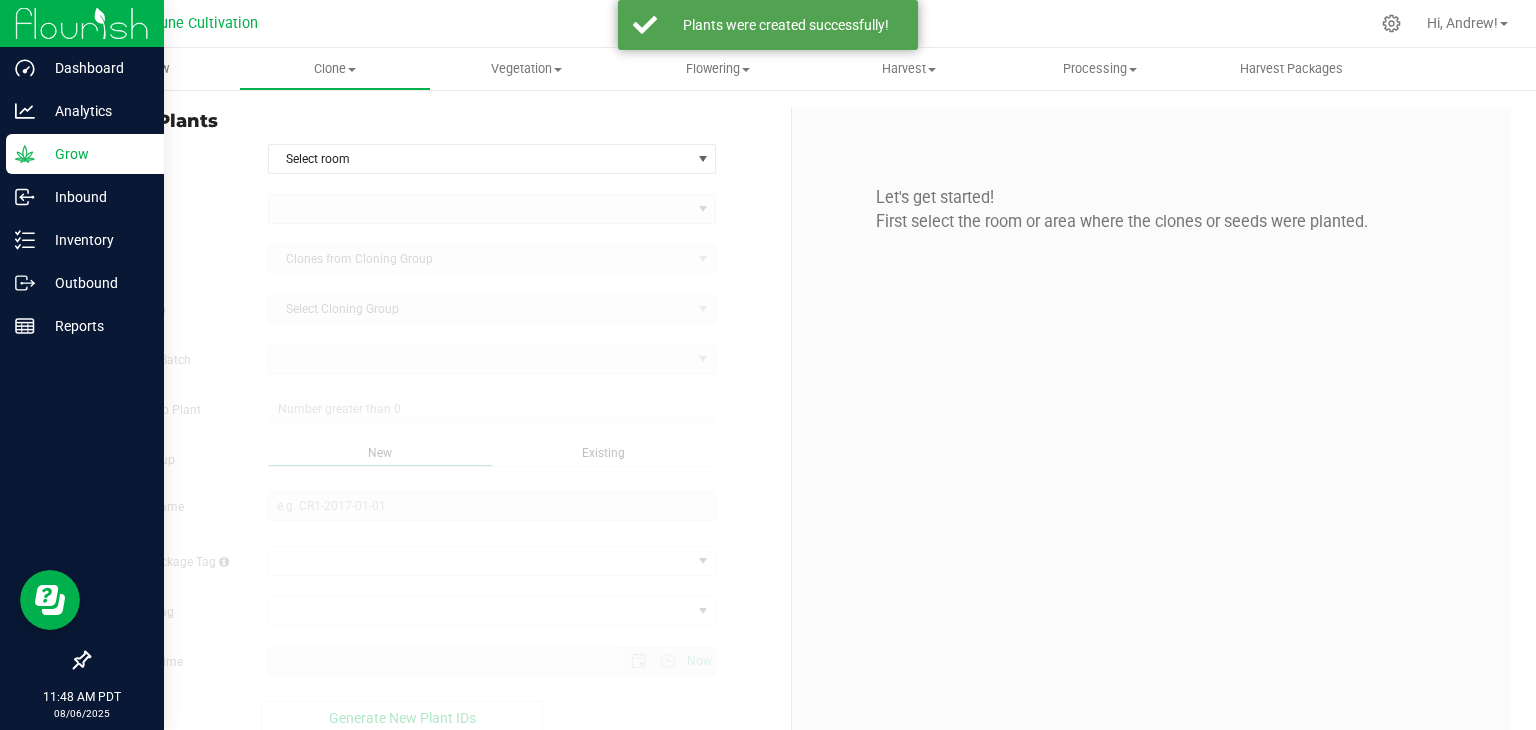 type on "[DATE] [TIME]" 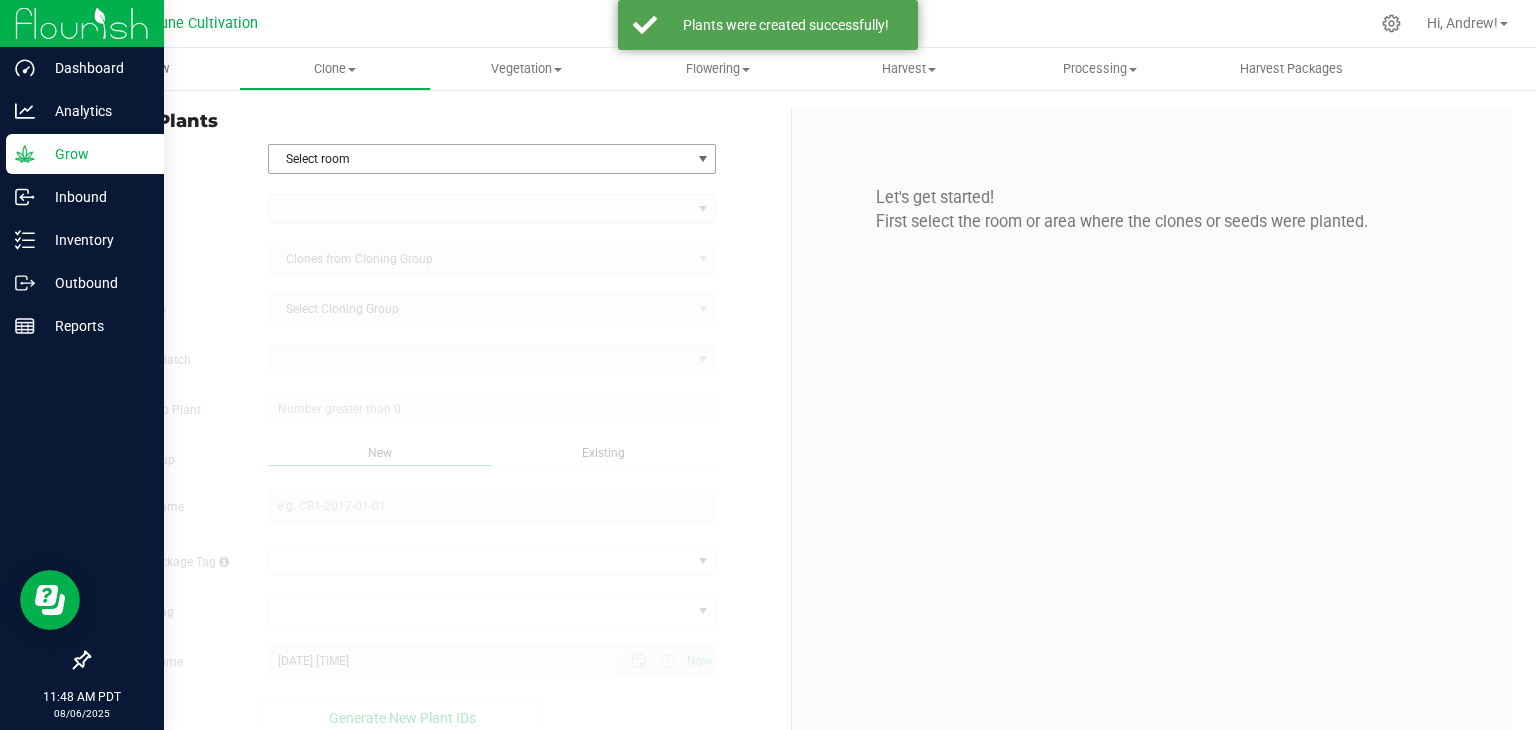 click on "Select room" at bounding box center [480, 159] 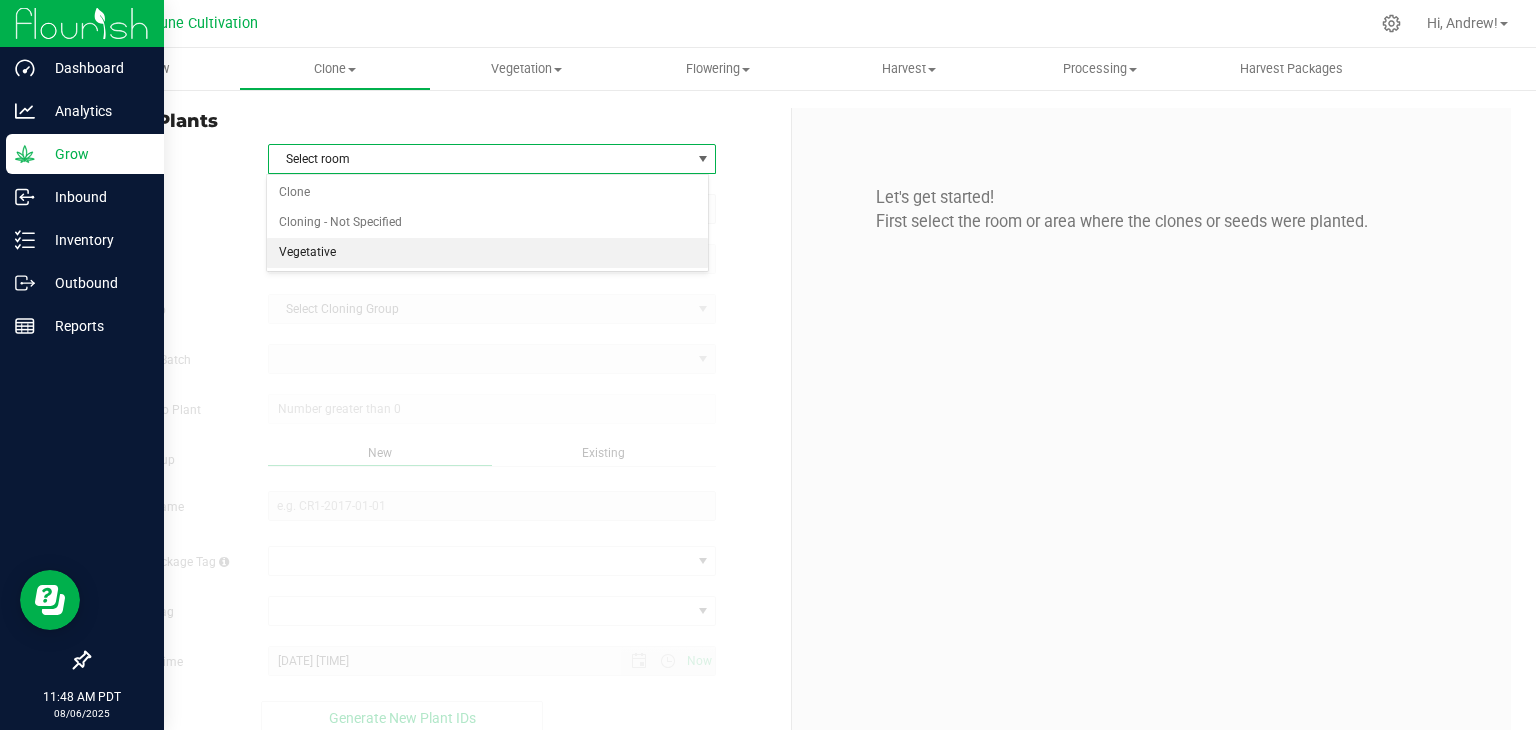 click on "Vegetative" at bounding box center [488, 253] 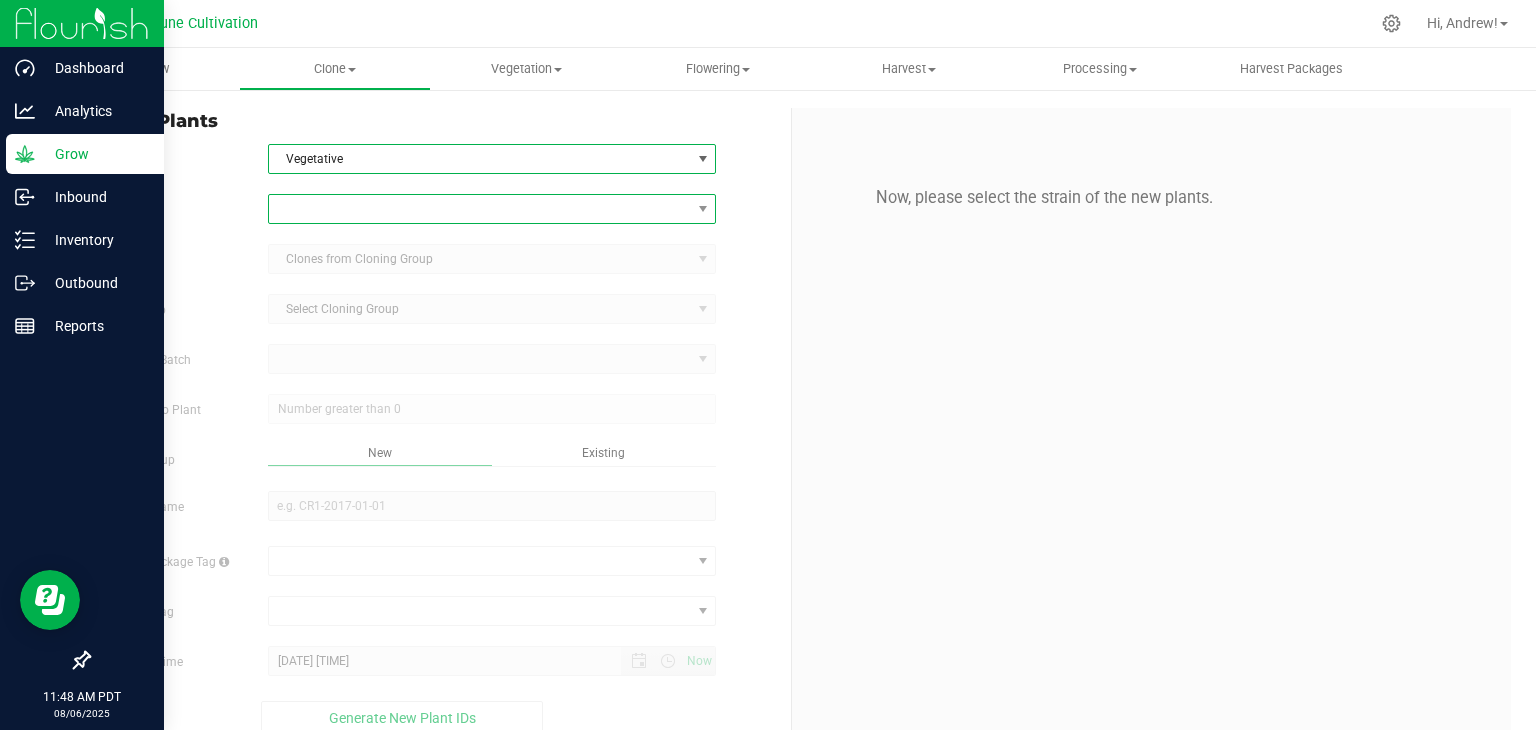 click at bounding box center [480, 209] 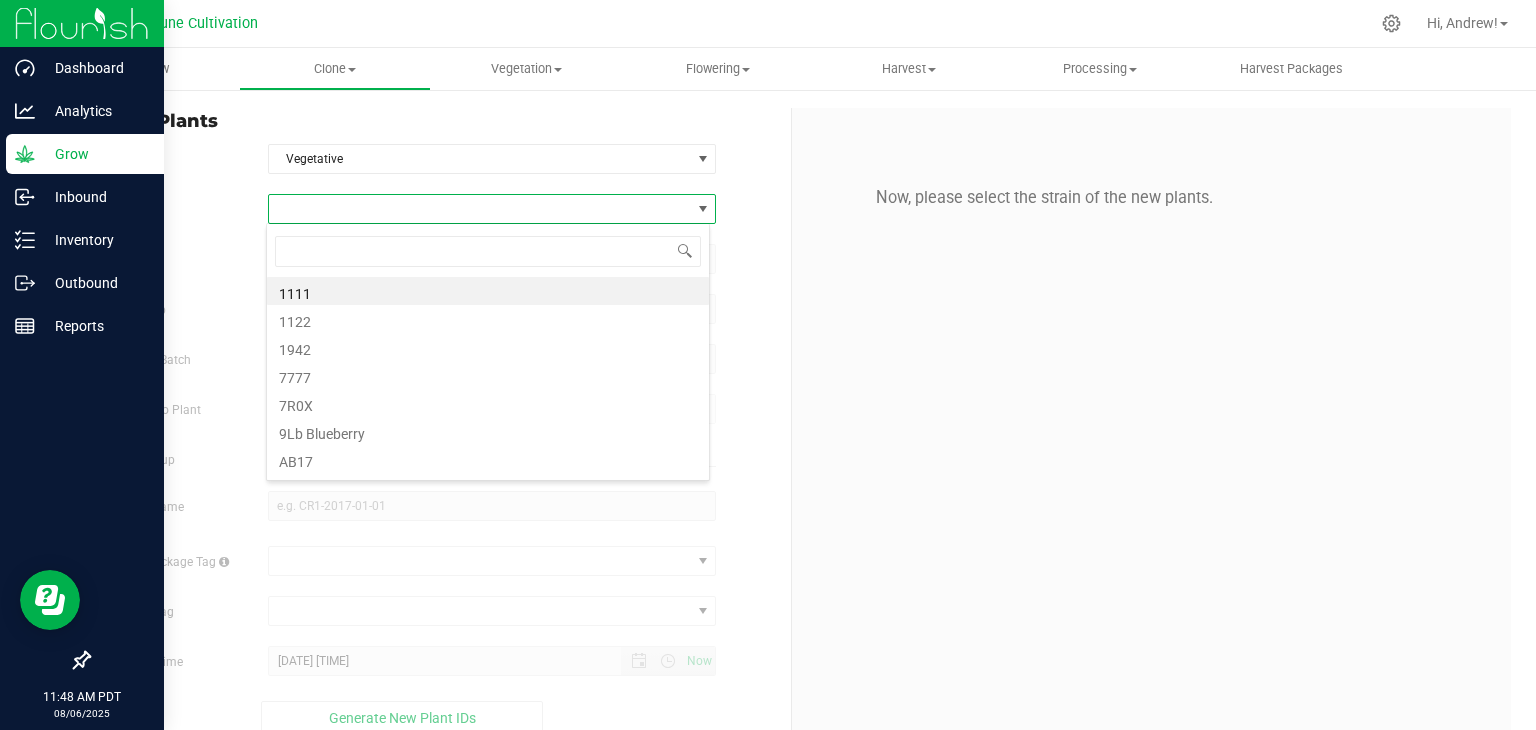 scroll, scrollTop: 99970, scrollLeft: 99556, axis: both 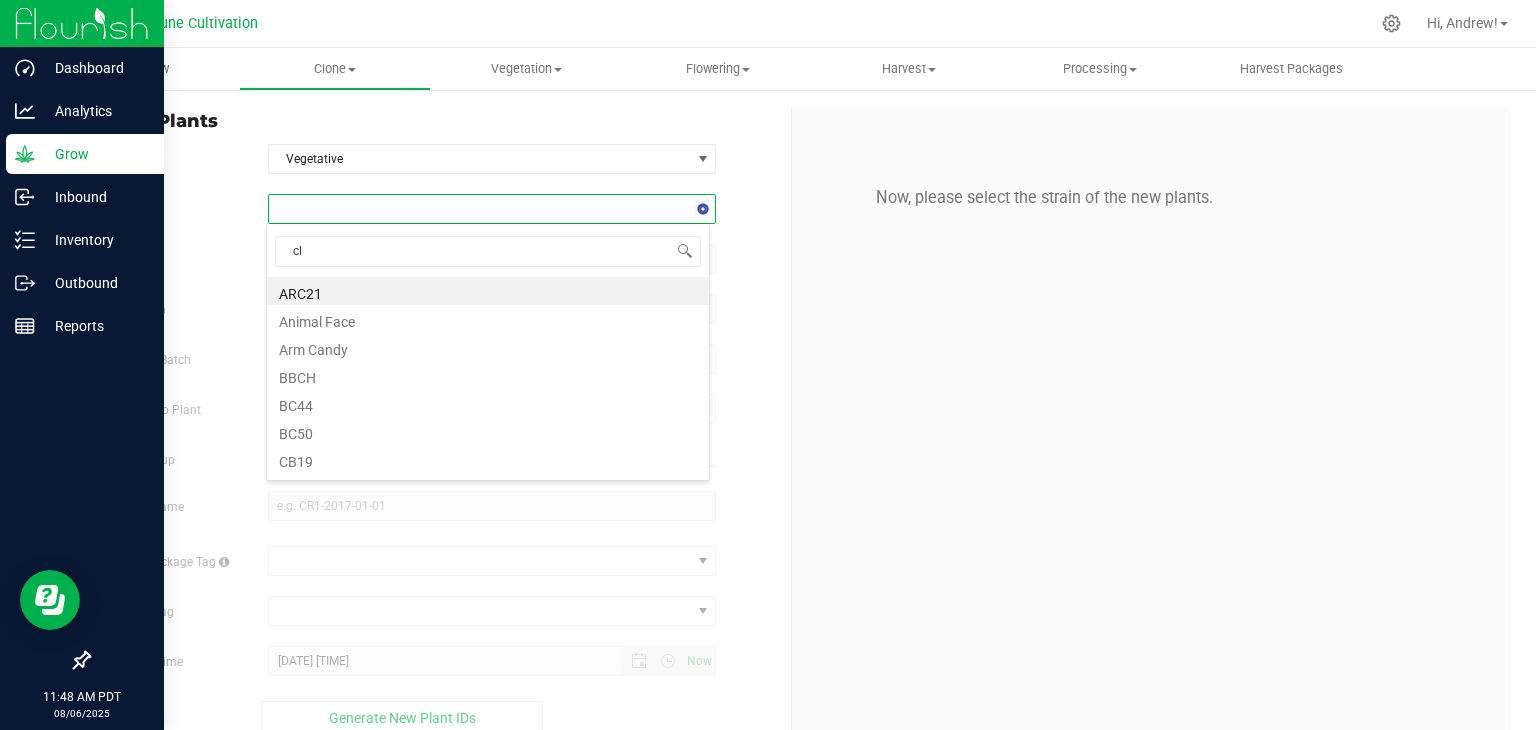 type on "clo" 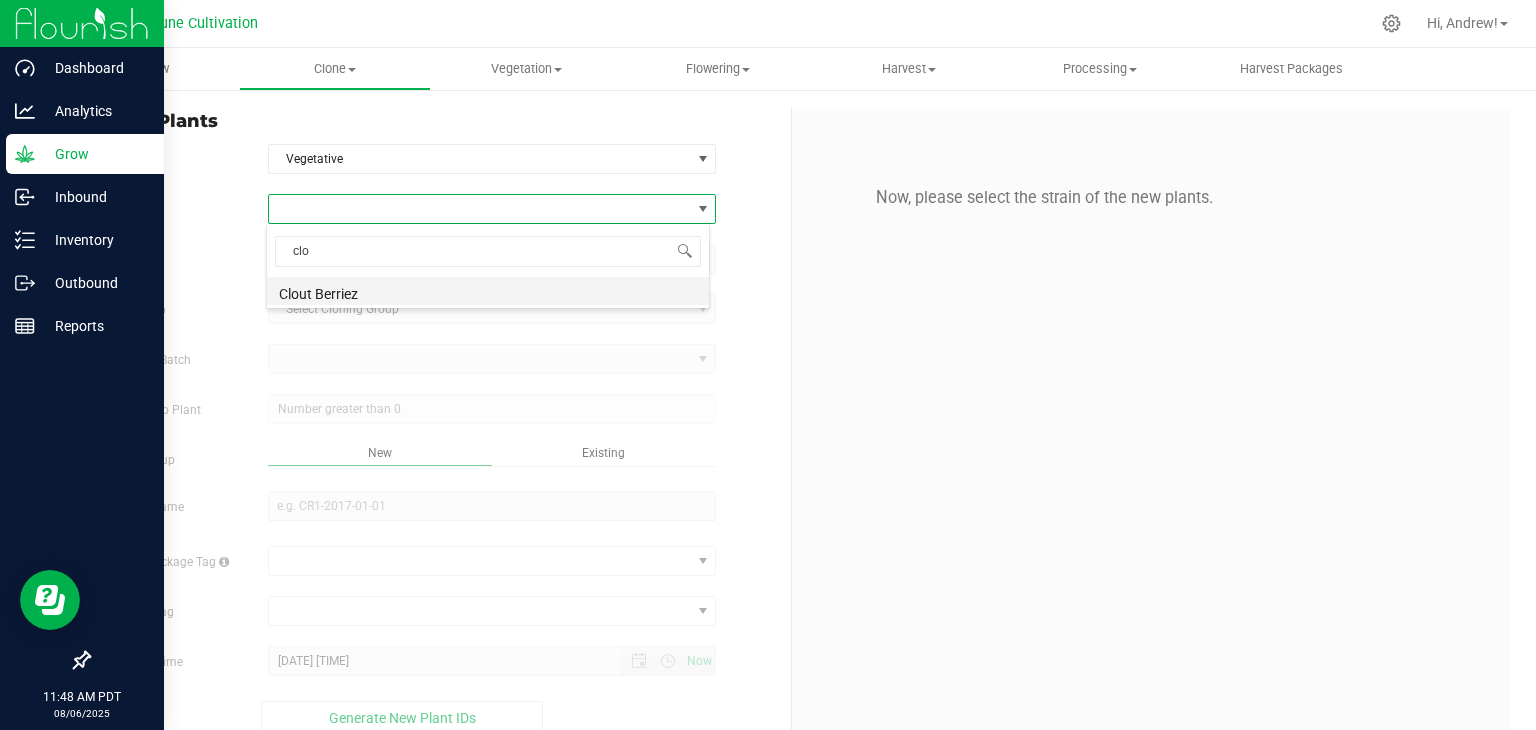 click on "Clout Berriez" at bounding box center (488, 291) 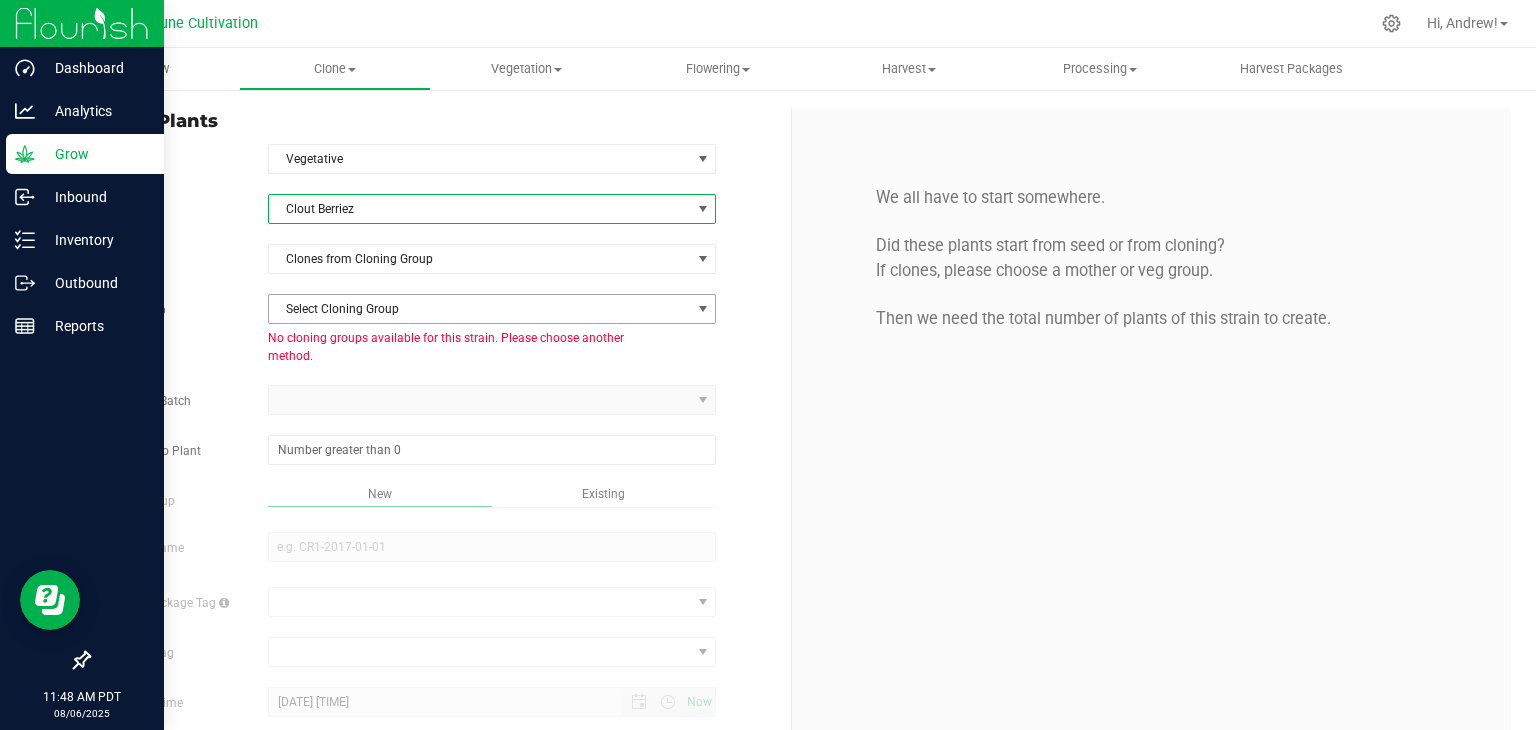 click on "Select Cloning Group" at bounding box center (480, 309) 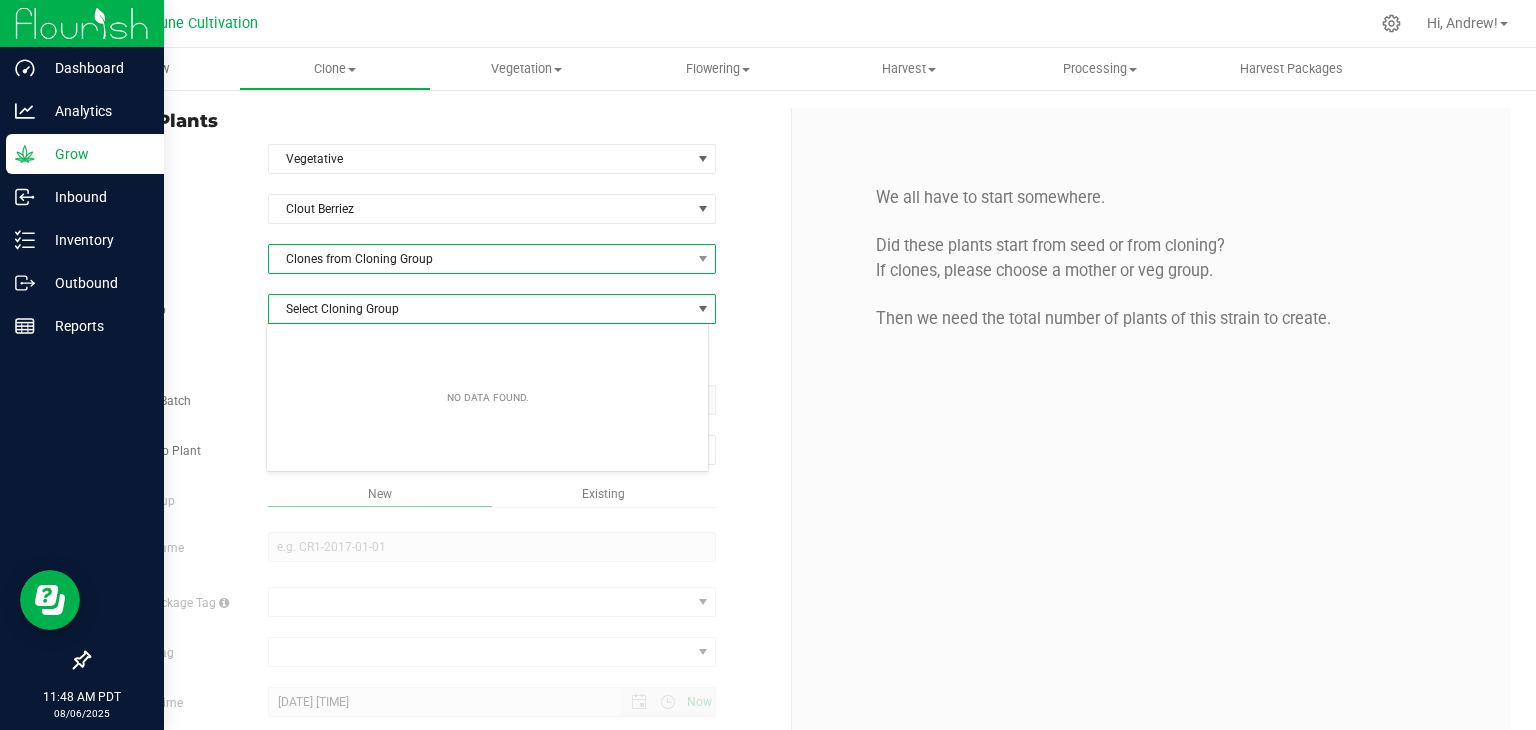 click on "Clones from Cloning Group" at bounding box center (480, 259) 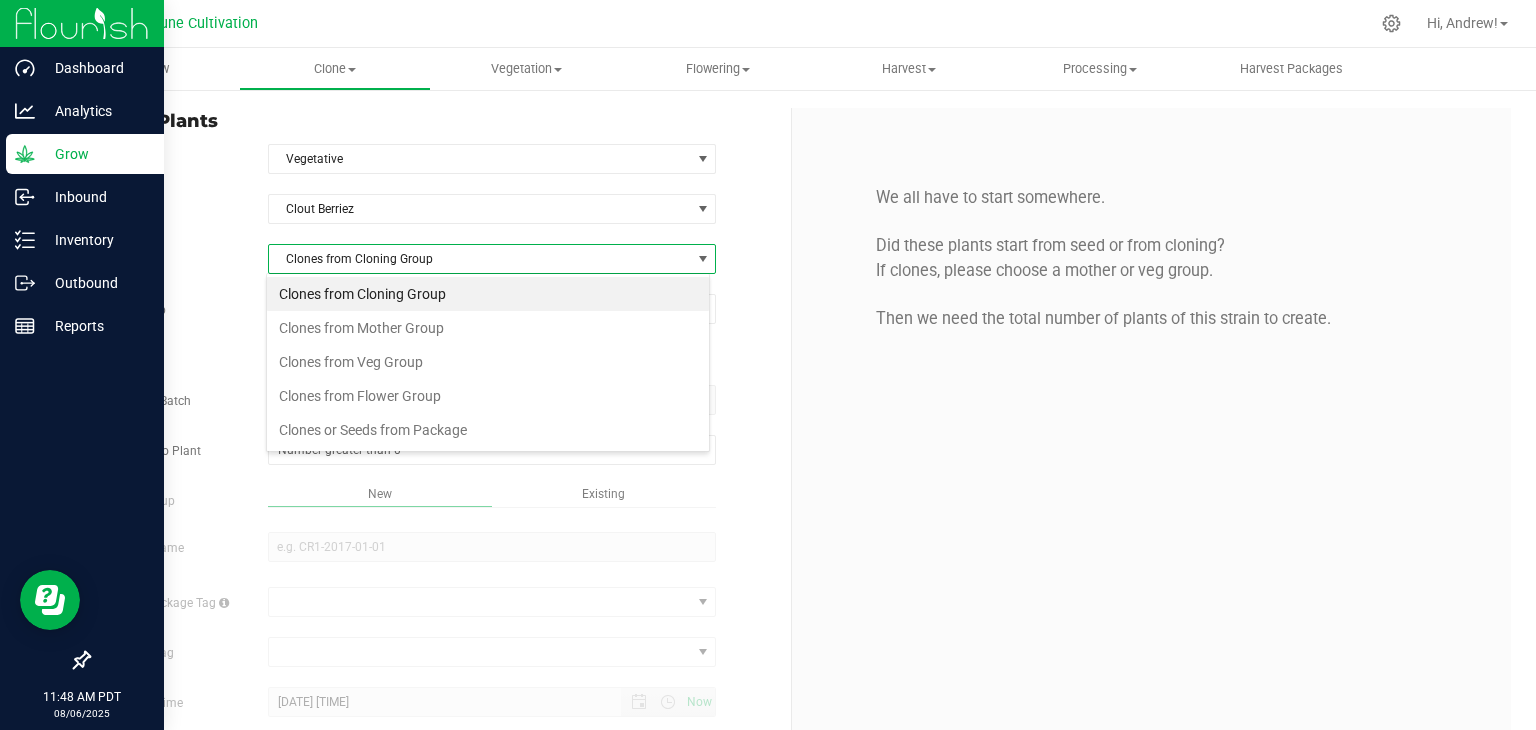 scroll, scrollTop: 99970, scrollLeft: 99556, axis: both 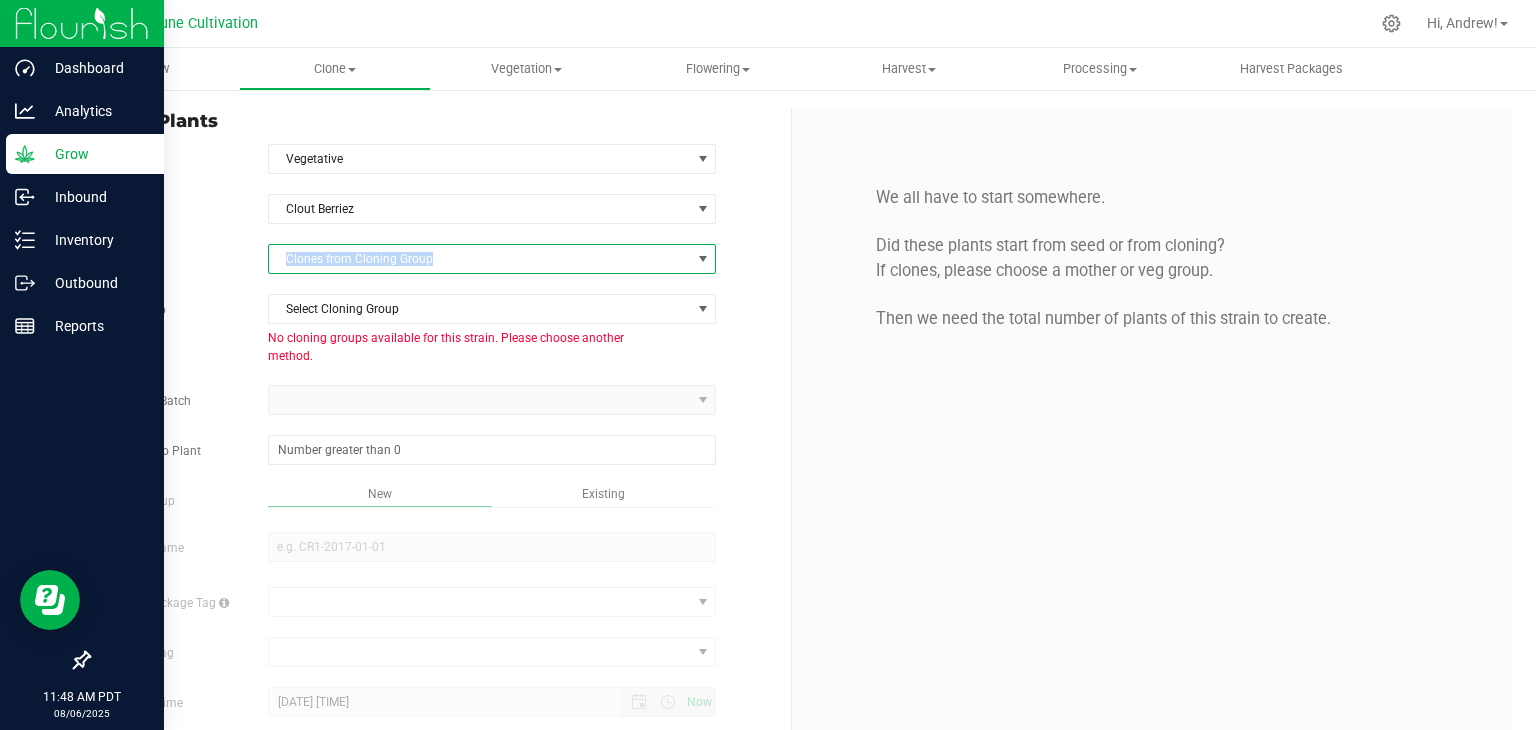 click on "Clones from Cloning Group" at bounding box center [480, 259] 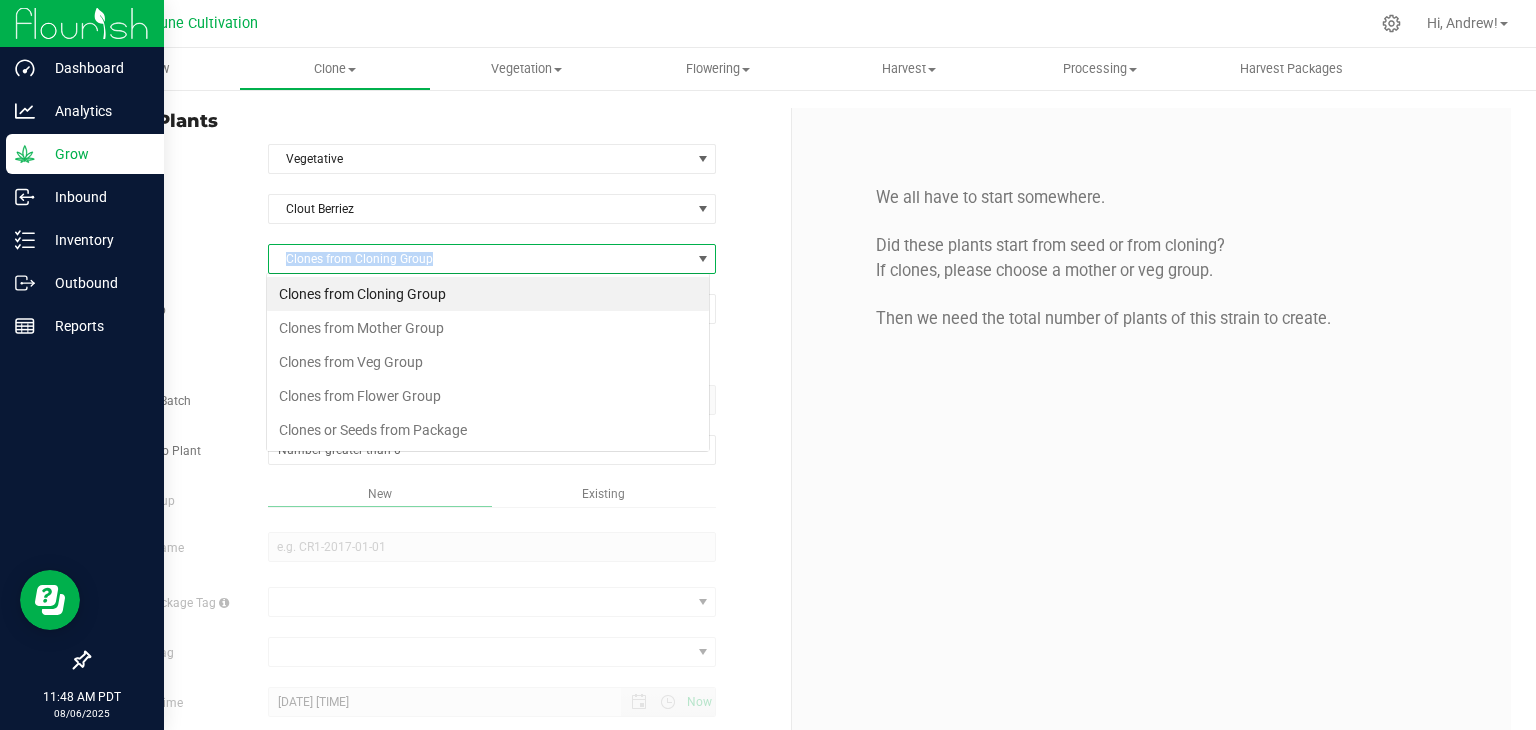 scroll, scrollTop: 99970, scrollLeft: 99556, axis: both 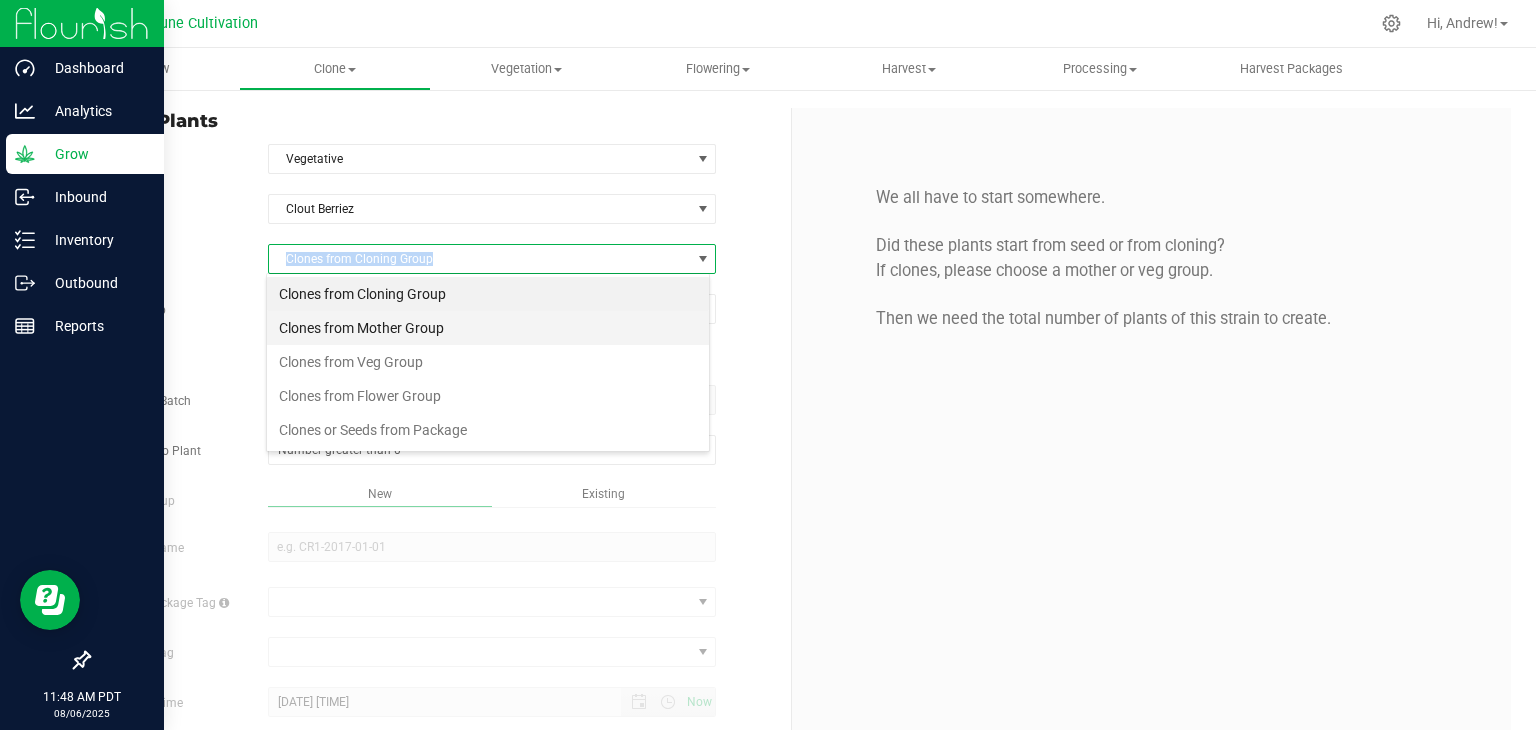 click on "Clones from Mother Group" at bounding box center (488, 328) 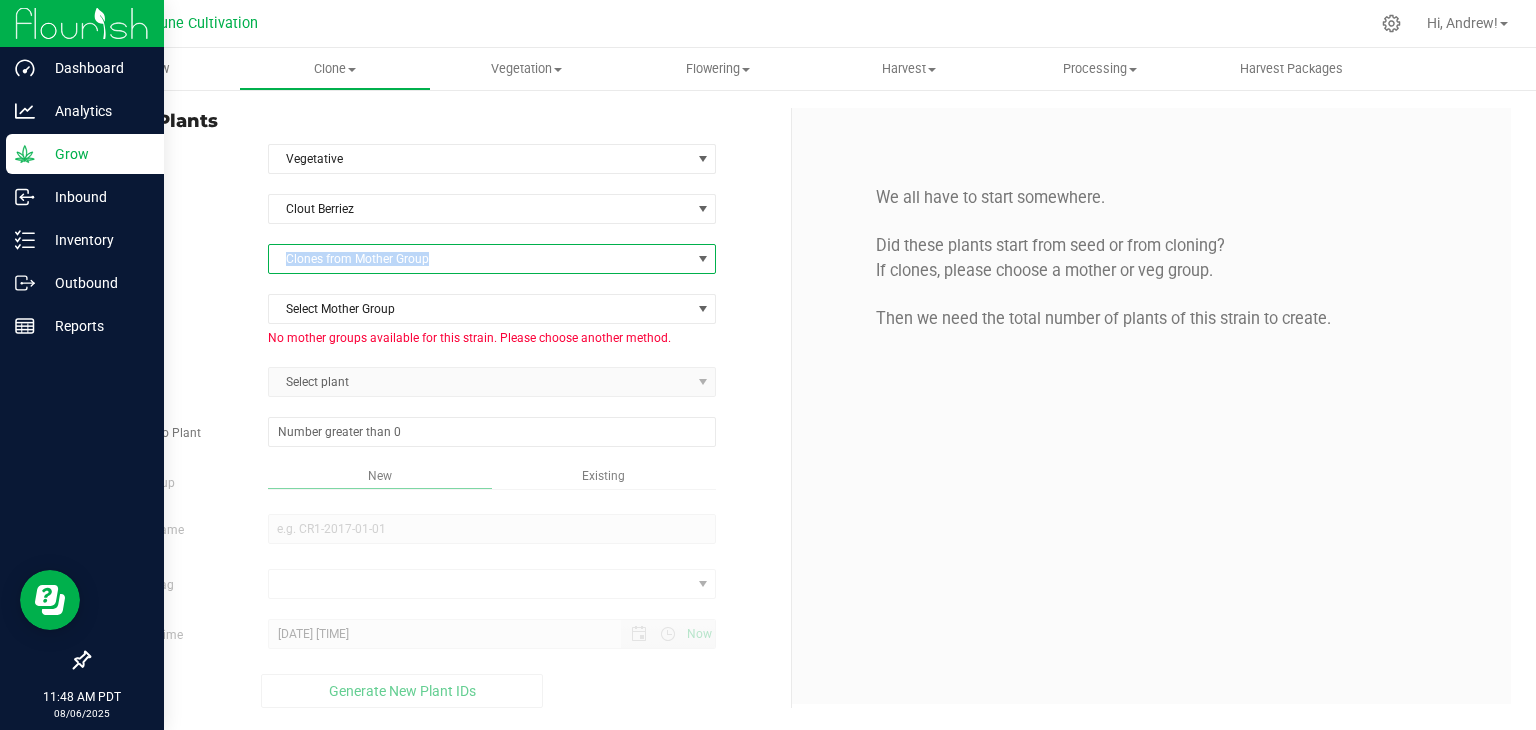 click on "Clones from Mother Group" at bounding box center (480, 259) 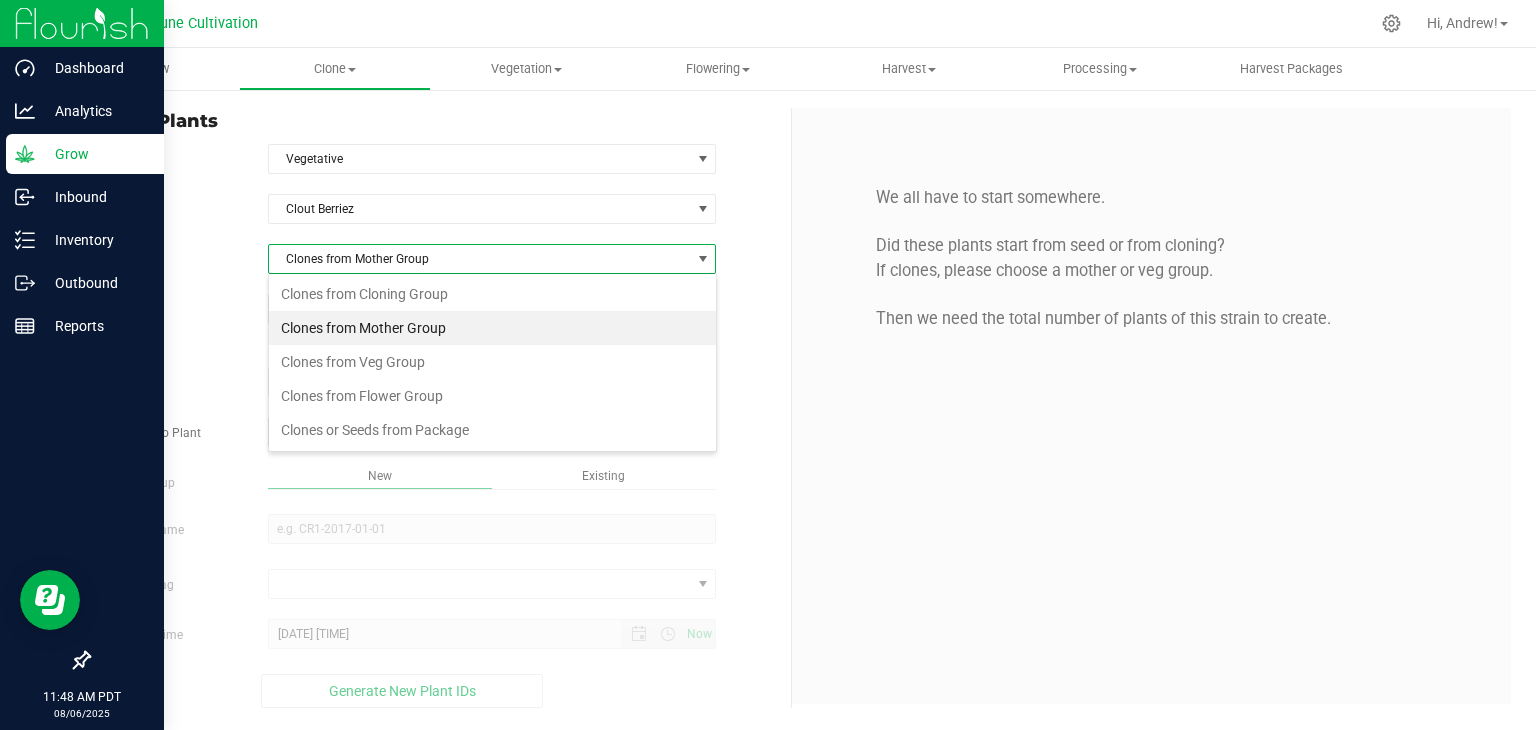 scroll, scrollTop: 99970, scrollLeft: 99551, axis: both 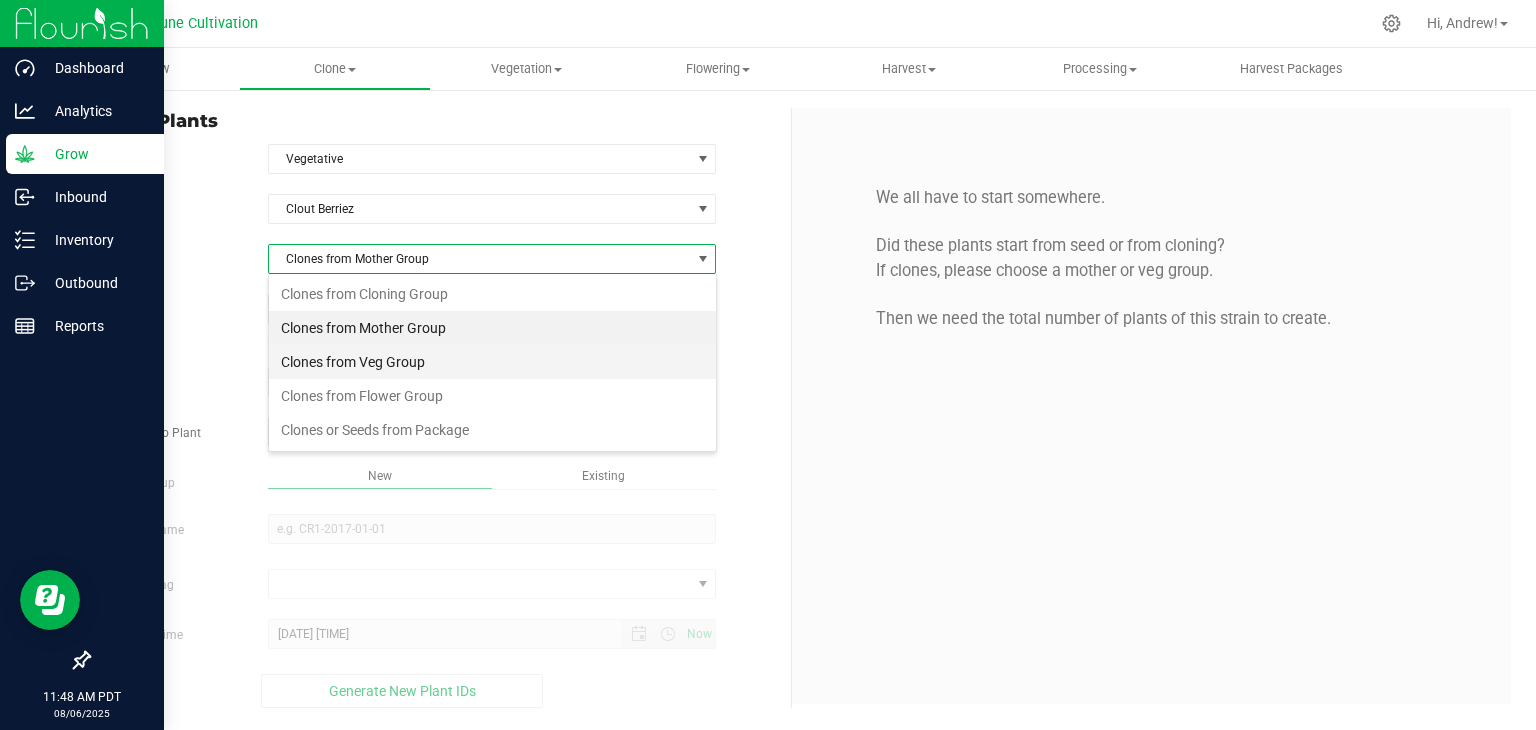 click on "Clones from Veg Group" at bounding box center (492, 362) 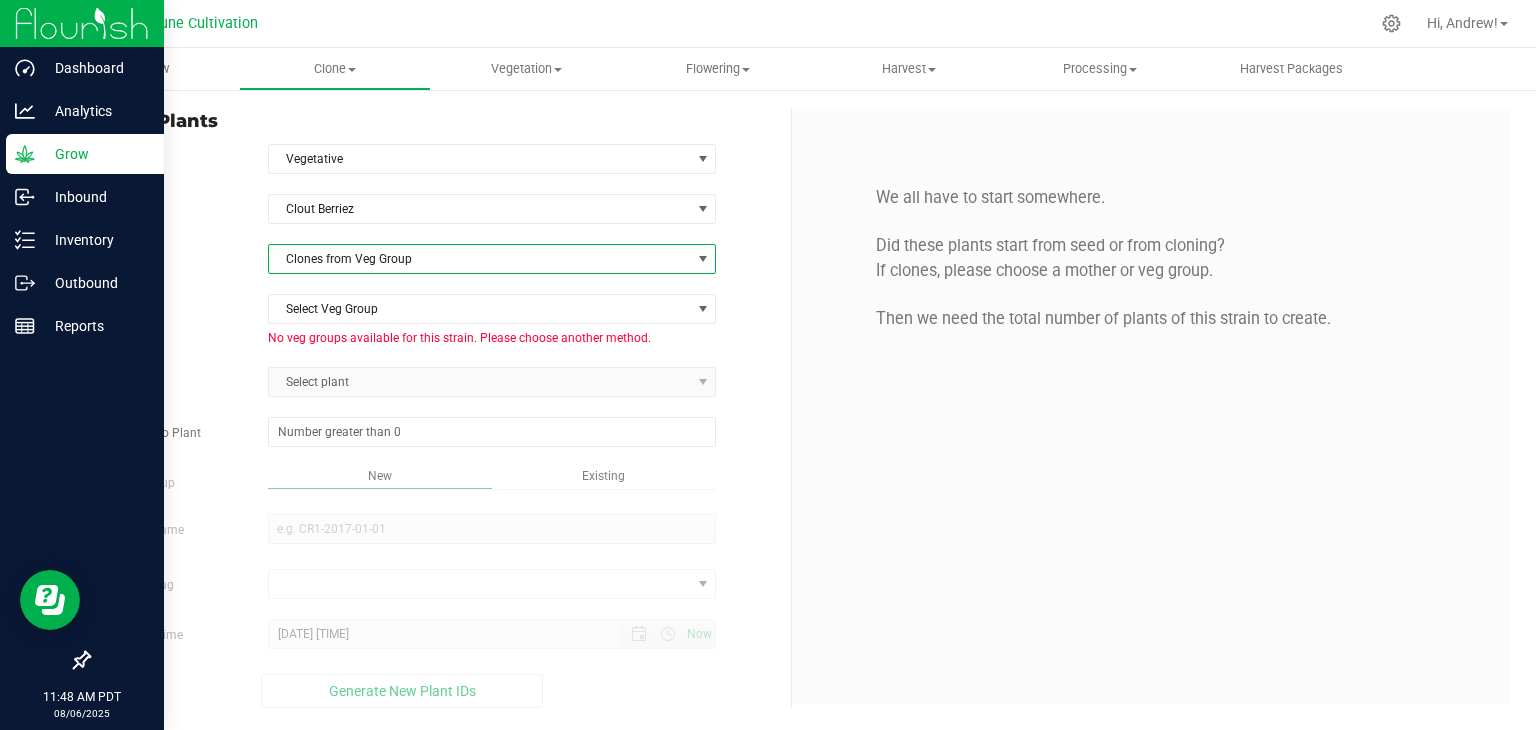 click on "Clones from Veg Group" at bounding box center (480, 259) 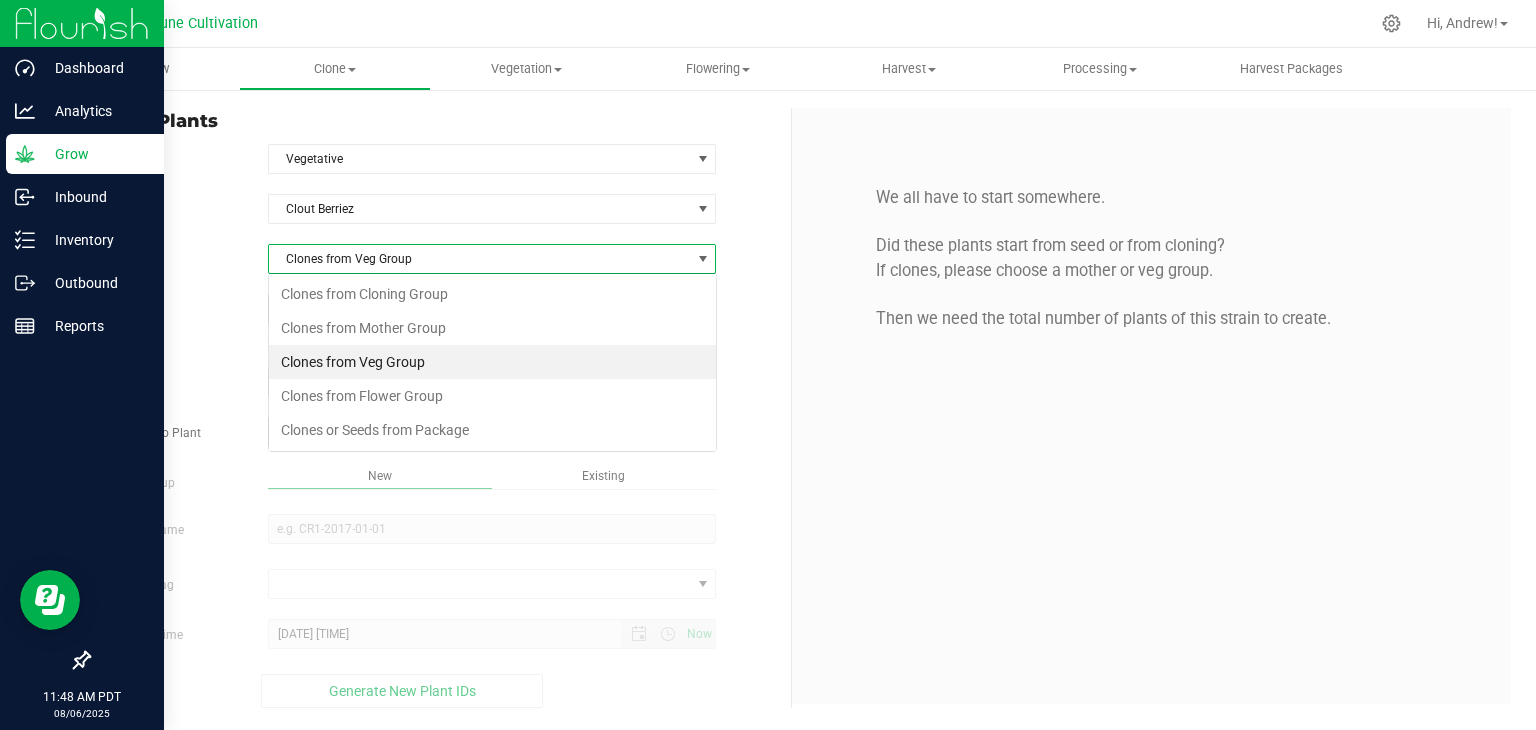 scroll, scrollTop: 99970, scrollLeft: 99551, axis: both 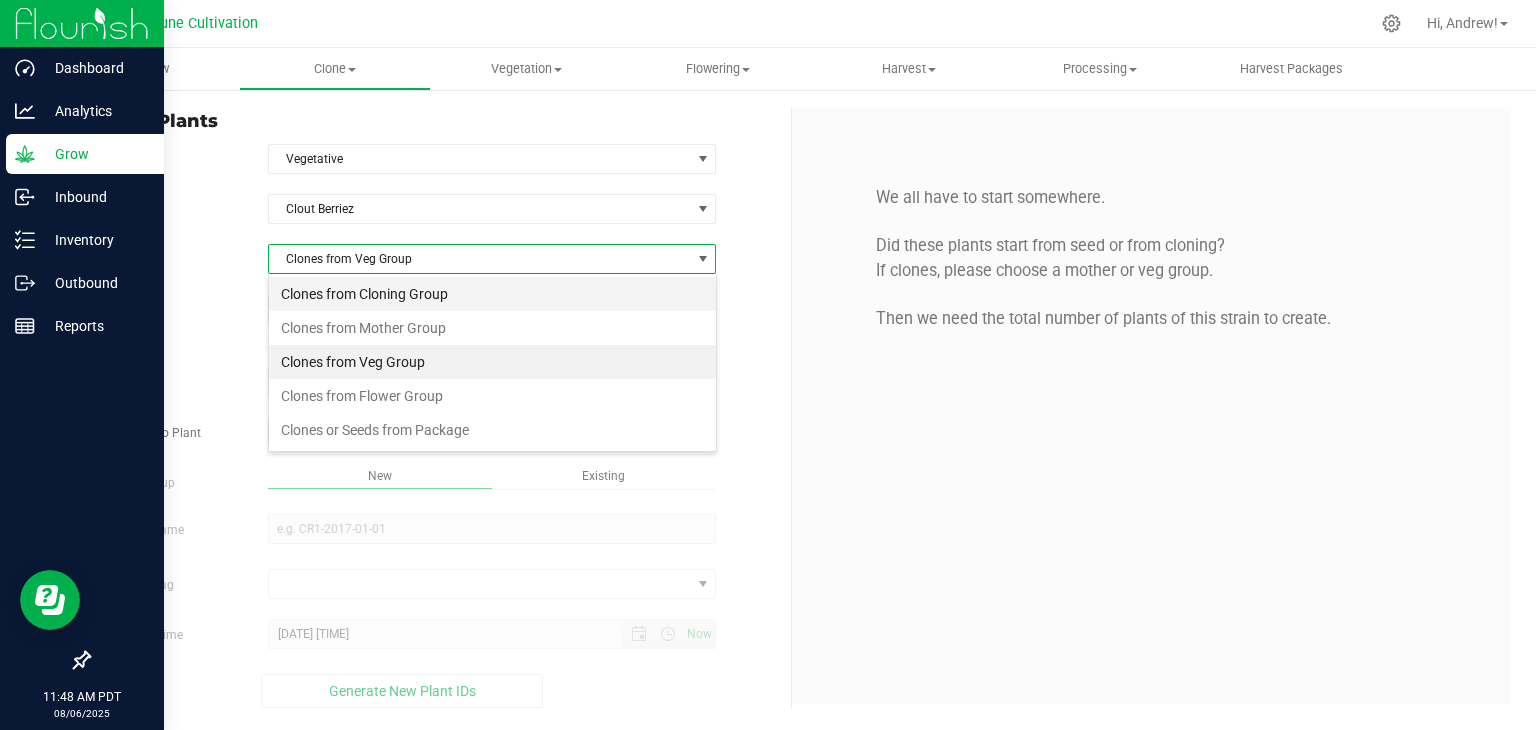 click on "Clones from Cloning Group" at bounding box center [492, 294] 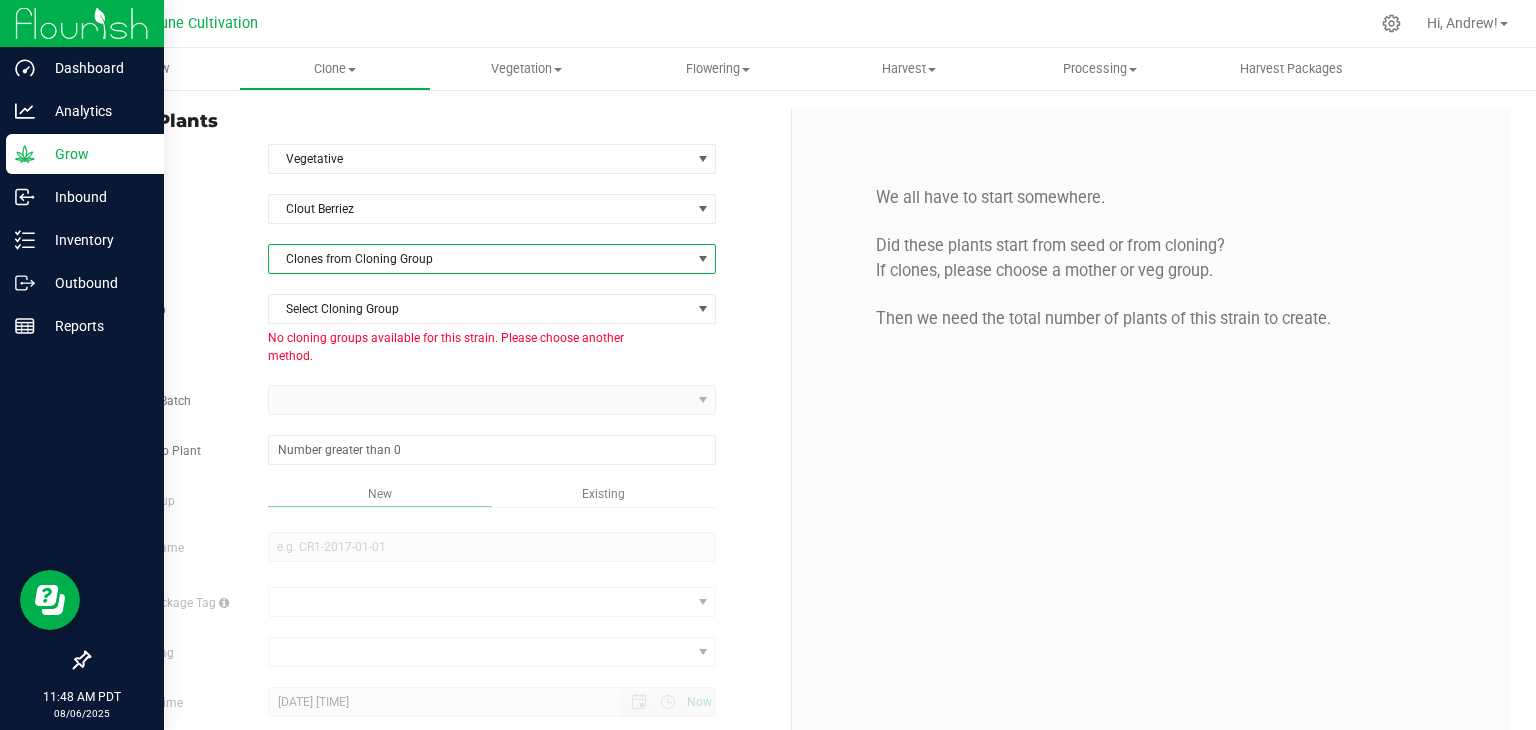 click on "Clones from Cloning Group" at bounding box center (480, 259) 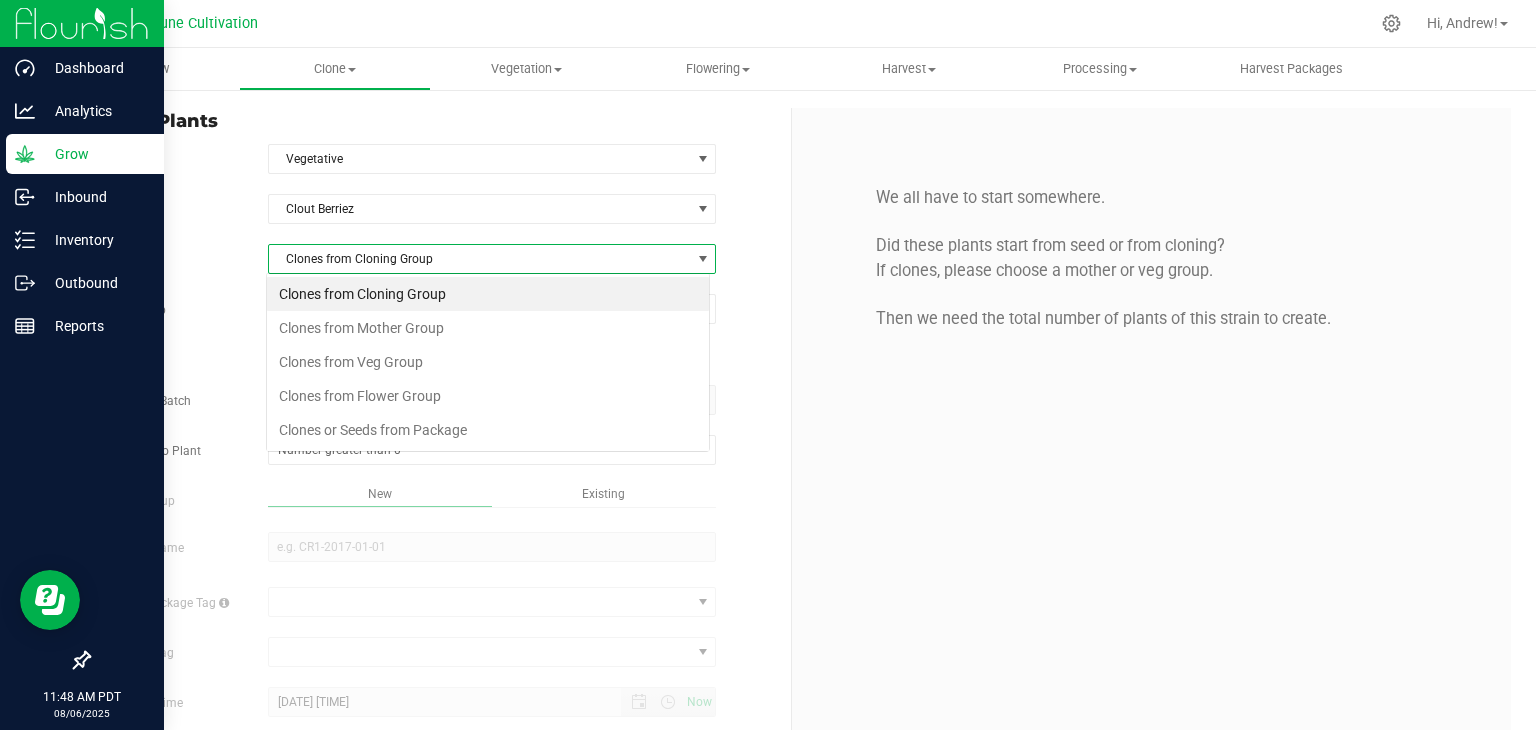 scroll, scrollTop: 99970, scrollLeft: 99556, axis: both 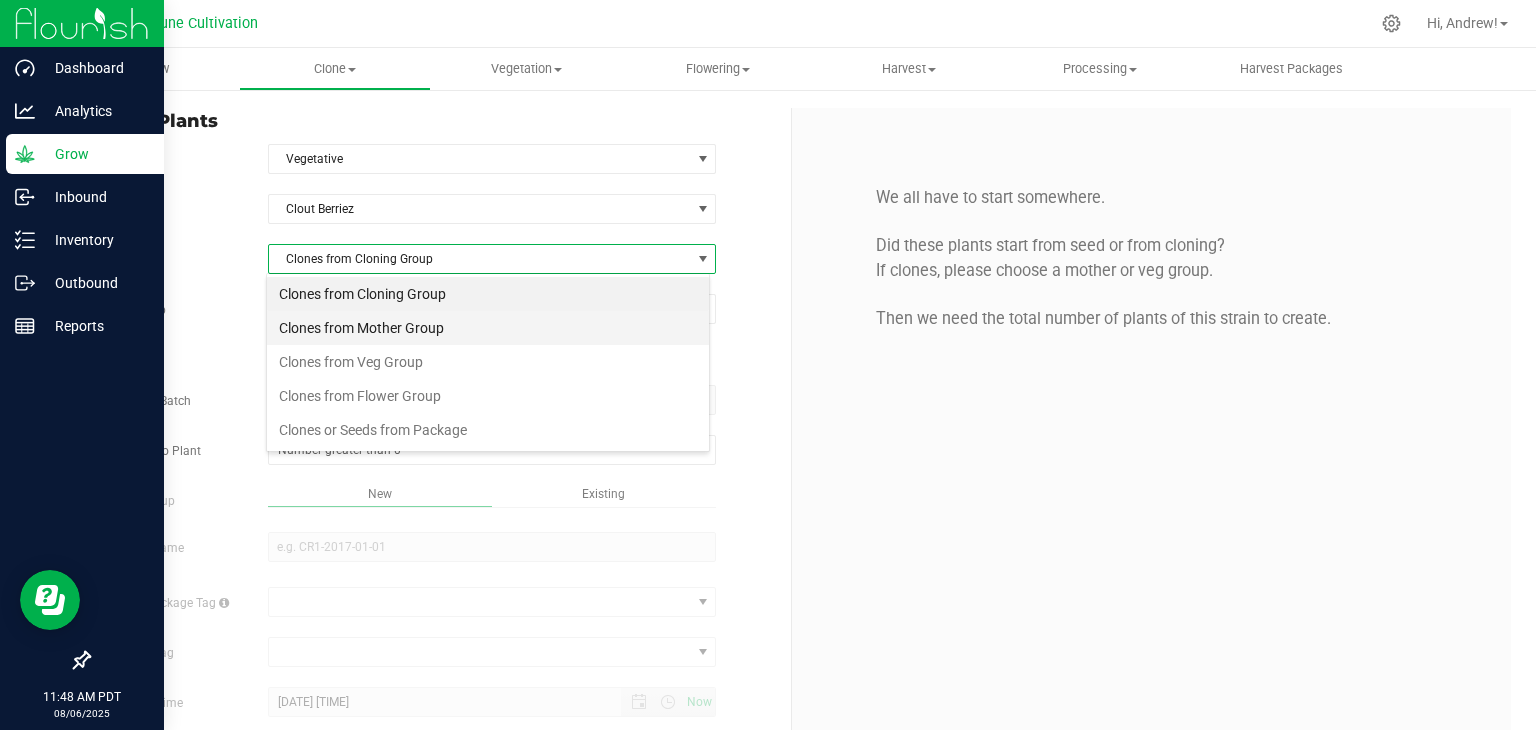 click on "Clones from Mother Group" at bounding box center (488, 328) 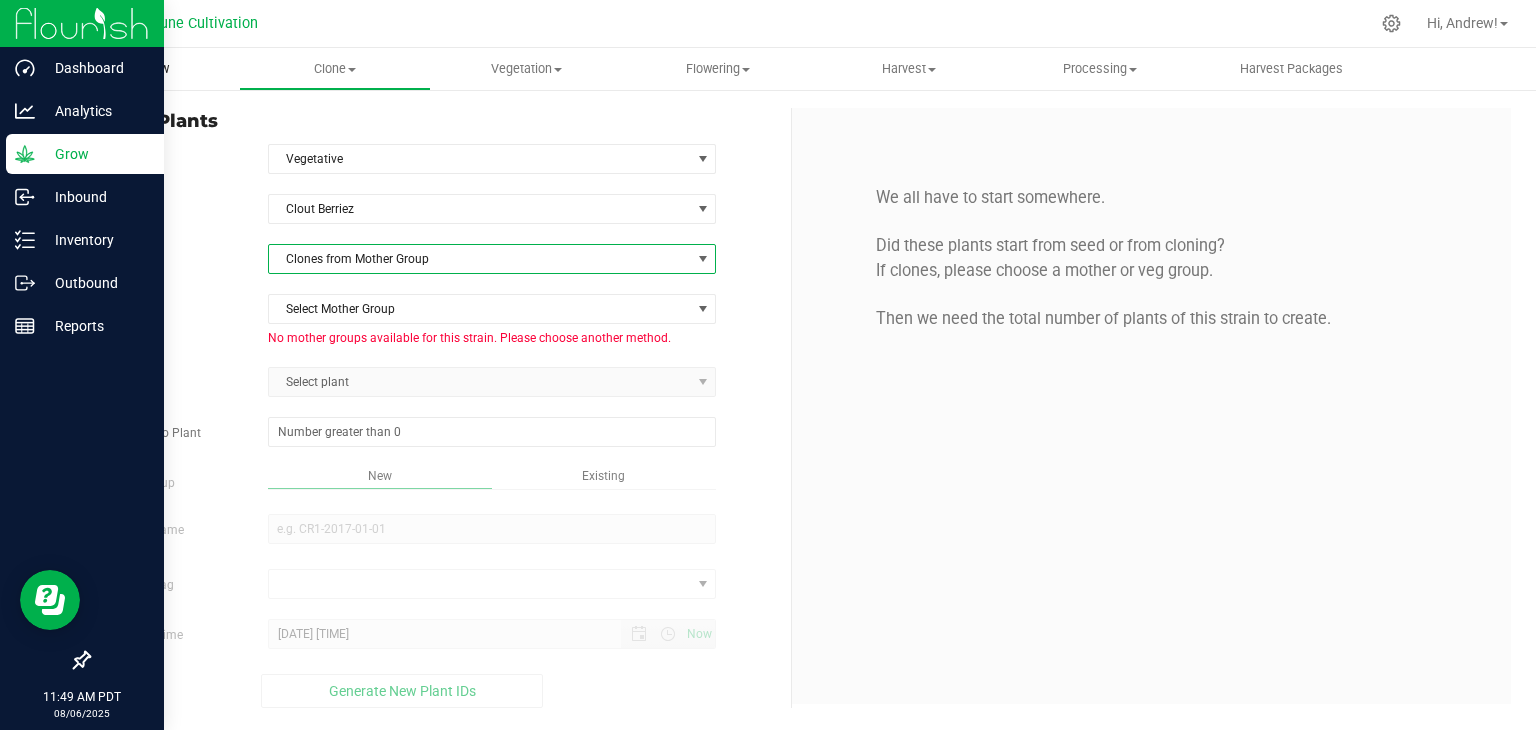 click on "Overview" at bounding box center [143, 69] 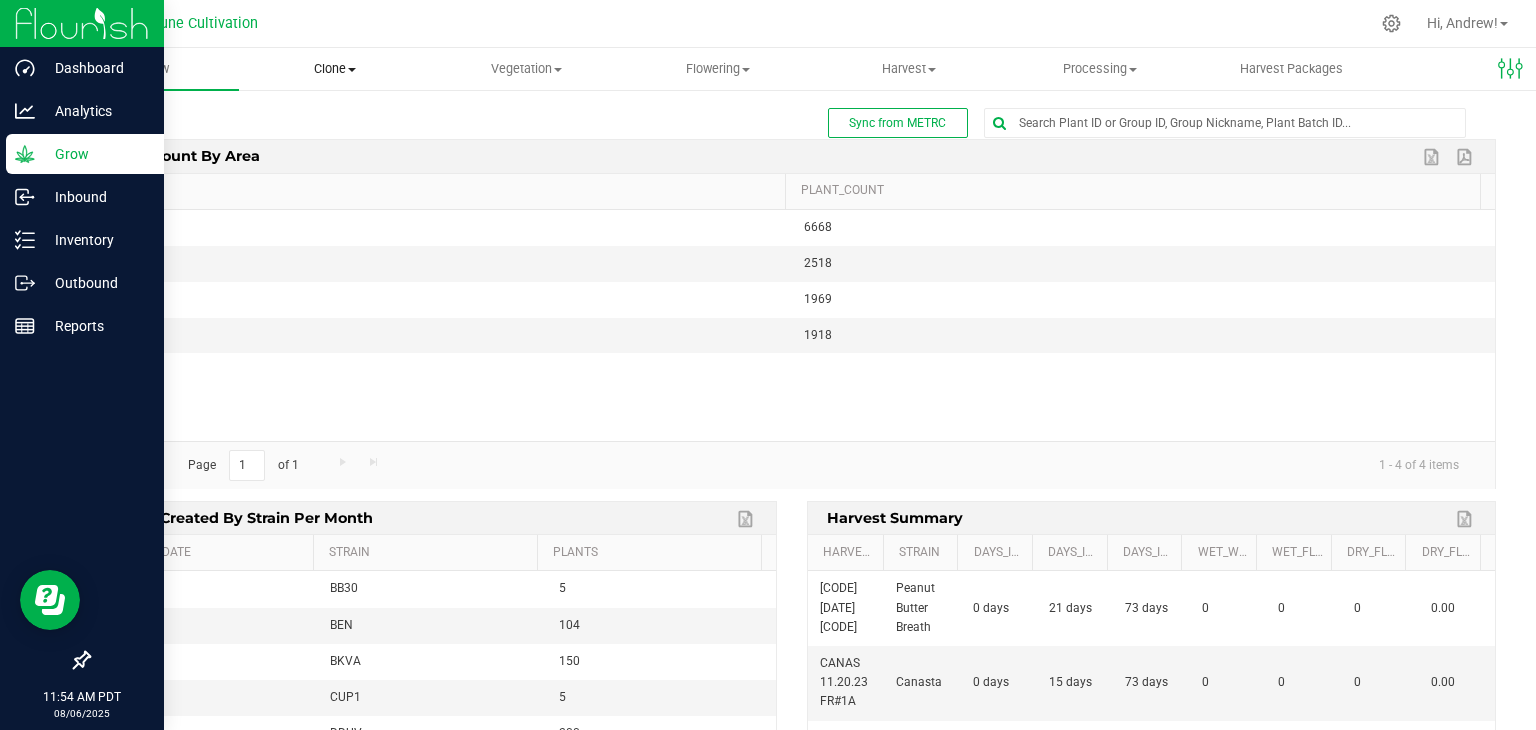 click on "Clone" at bounding box center [334, 69] 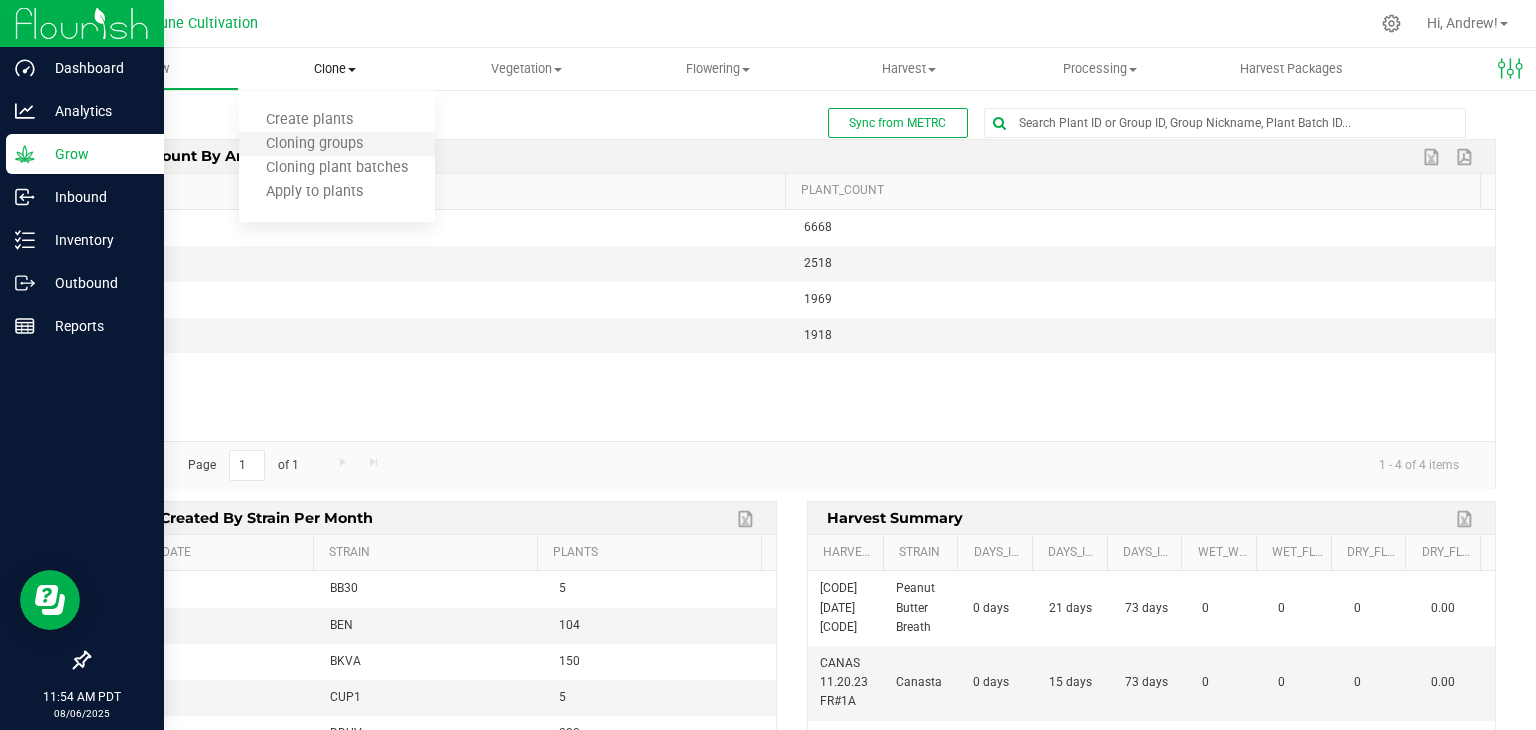 click on "Cloning groups" at bounding box center [337, 145] 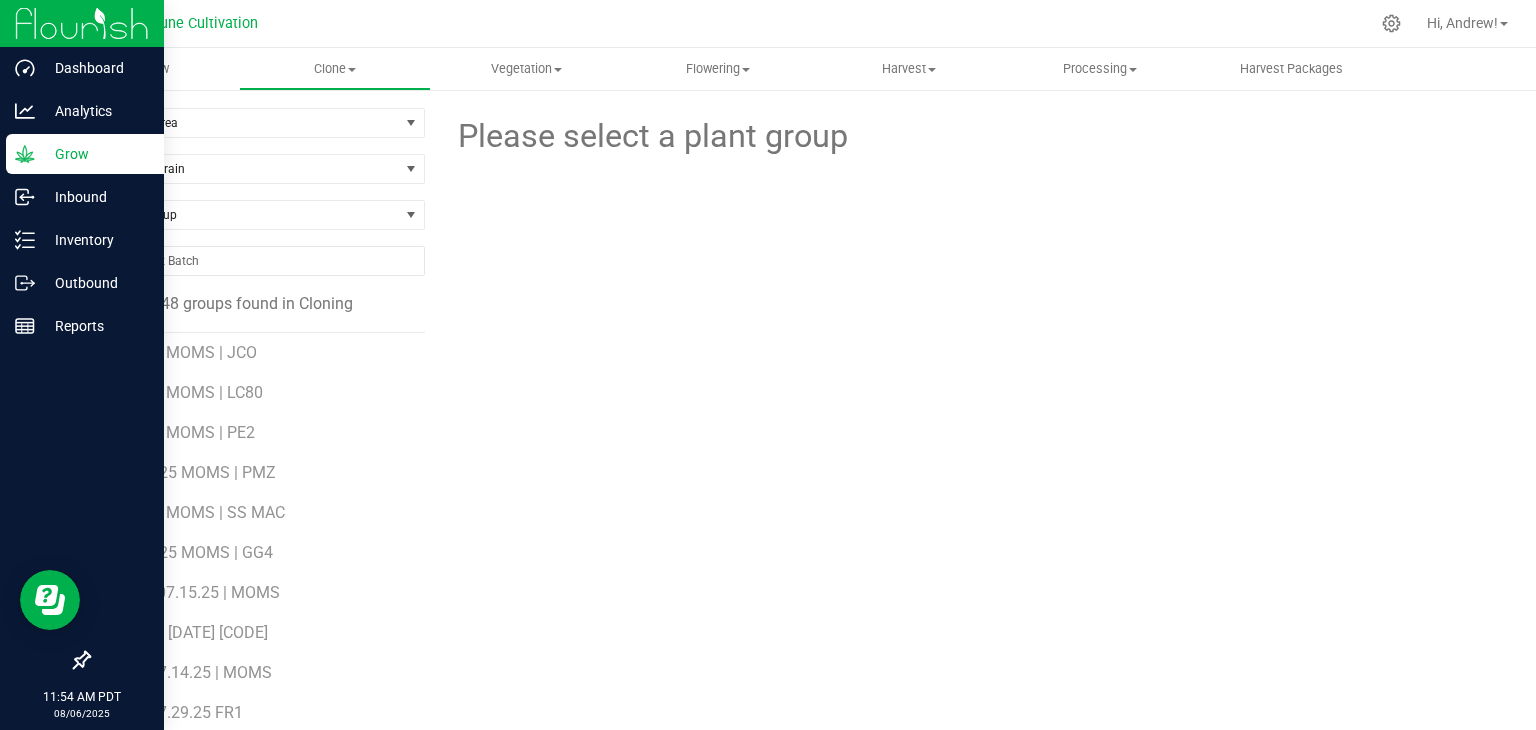 scroll, scrollTop: 300, scrollLeft: 0, axis: vertical 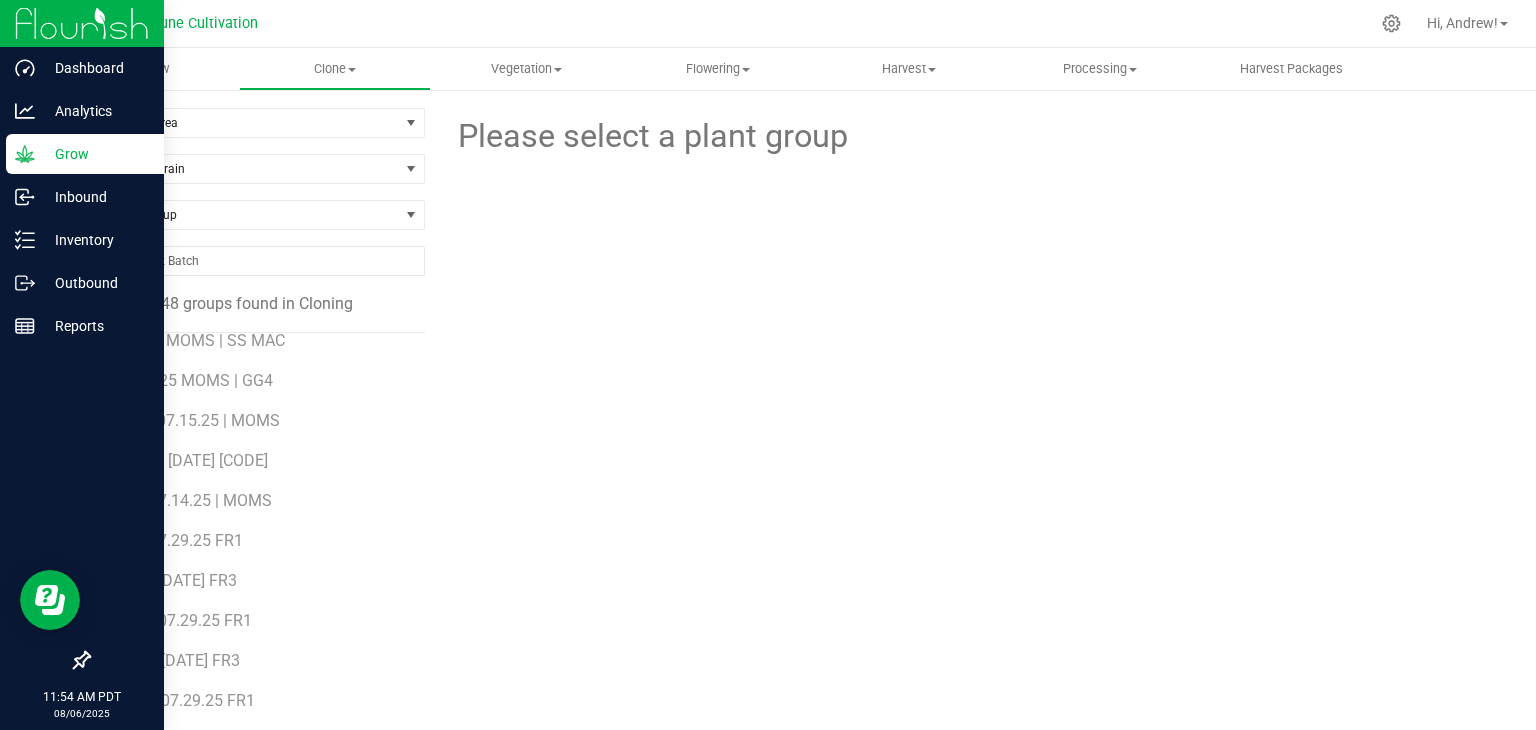 click on "BEN 07.14.25 | MOMS" at bounding box center [263, 493] 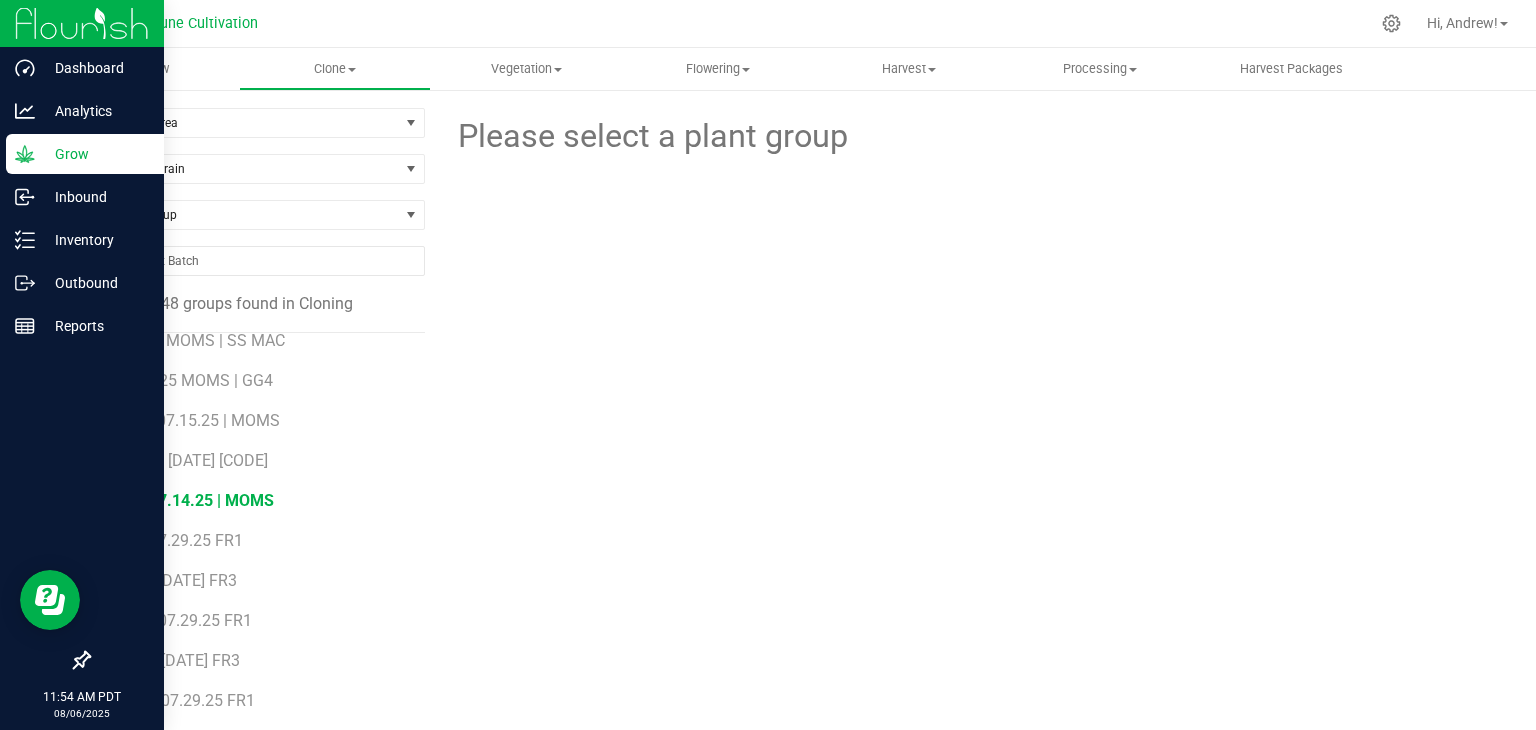 click on "BEN 07.14.25 | MOMS" at bounding box center (194, 500) 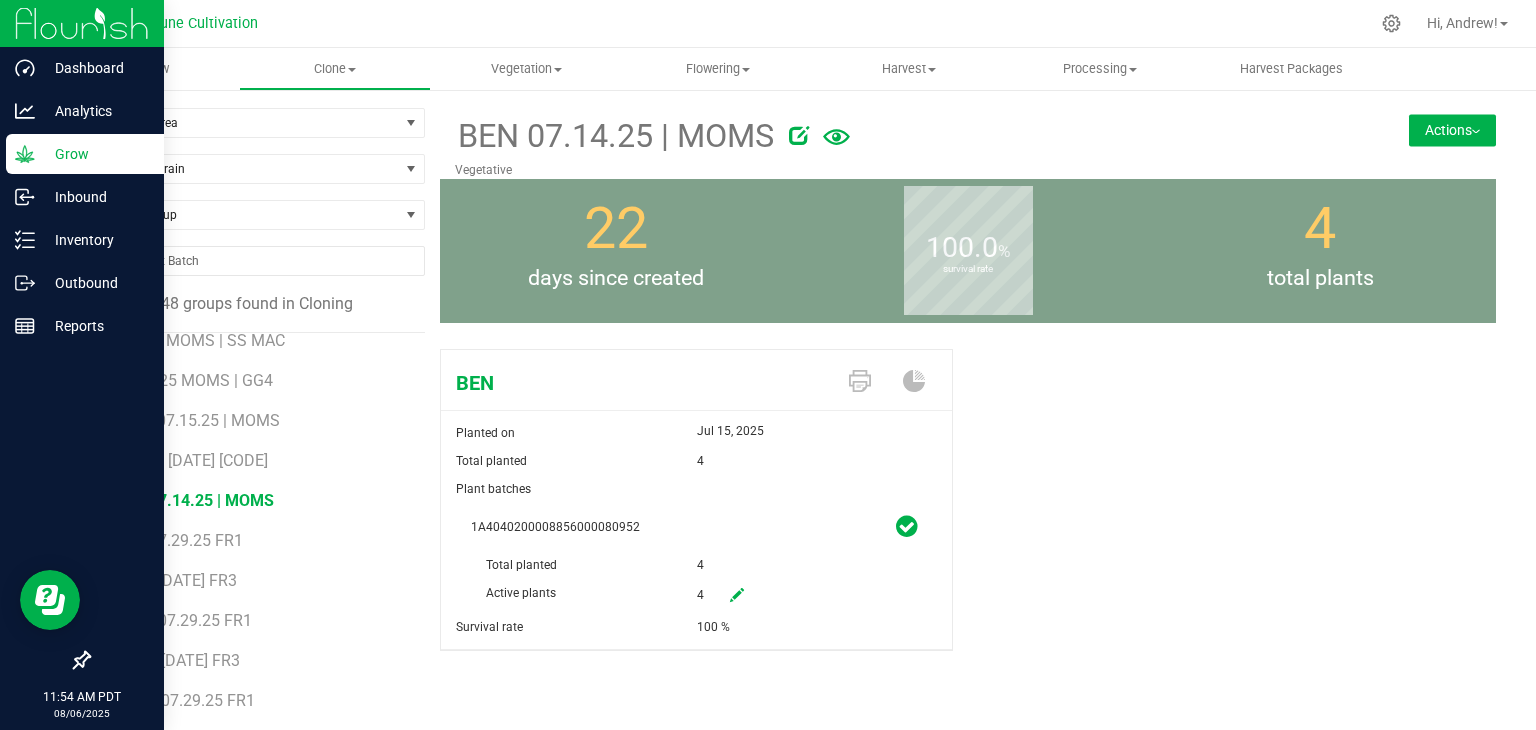 click on "BEN 07.14.25 | MOMS
Vegetative
Actions
Move group
Split group" at bounding box center [968, 143] 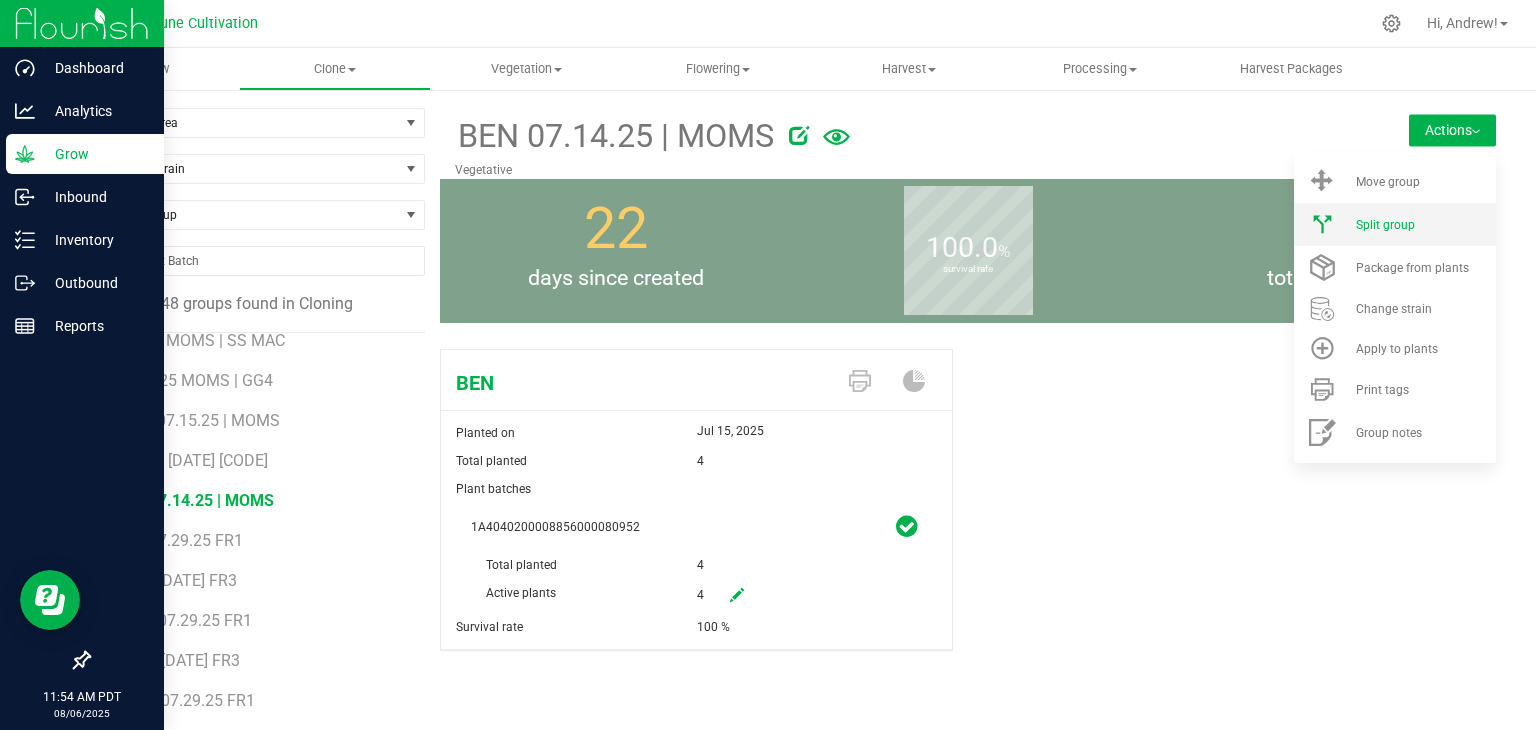 click on "Split group" at bounding box center (1395, 224) 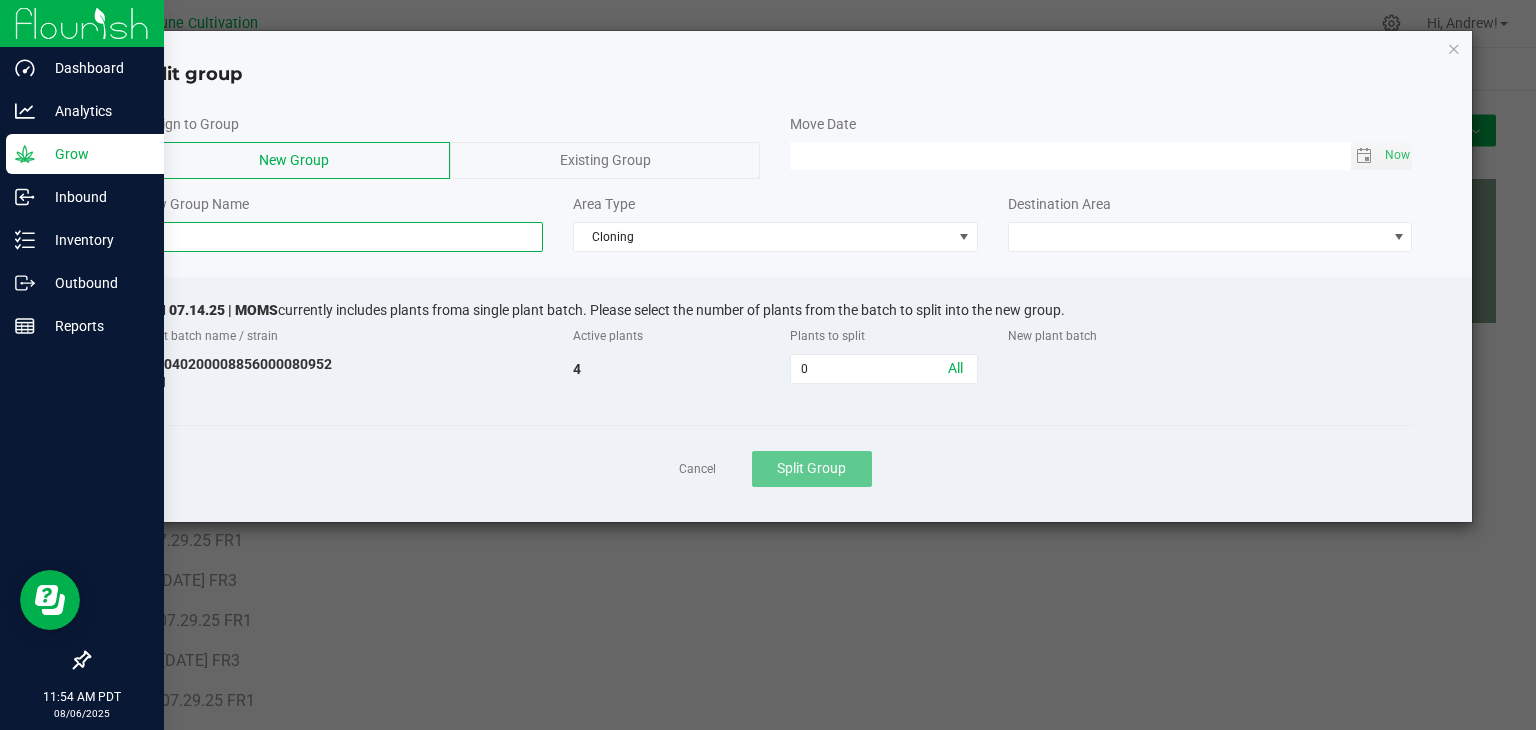 click 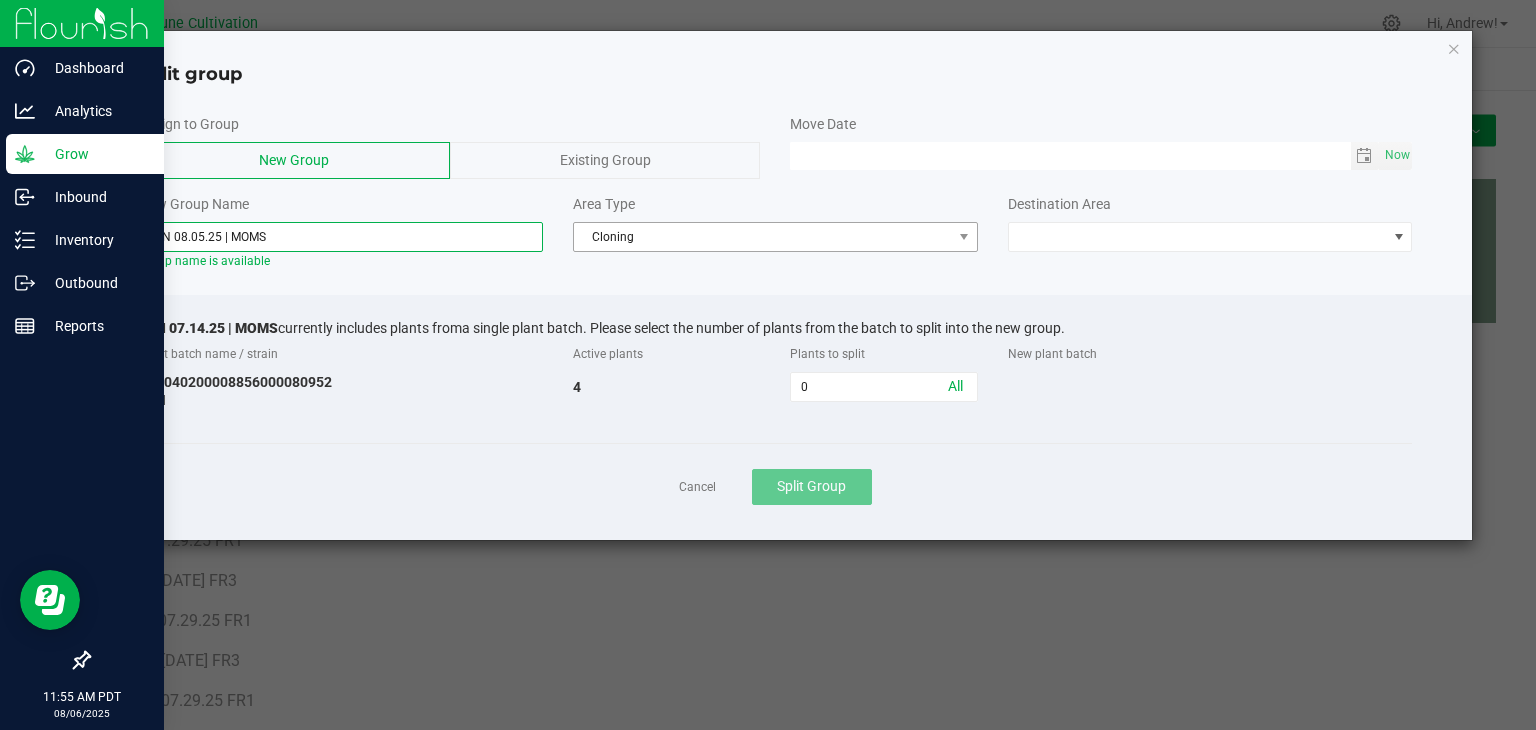 type on "BEN 08.05.25 | MOMS" 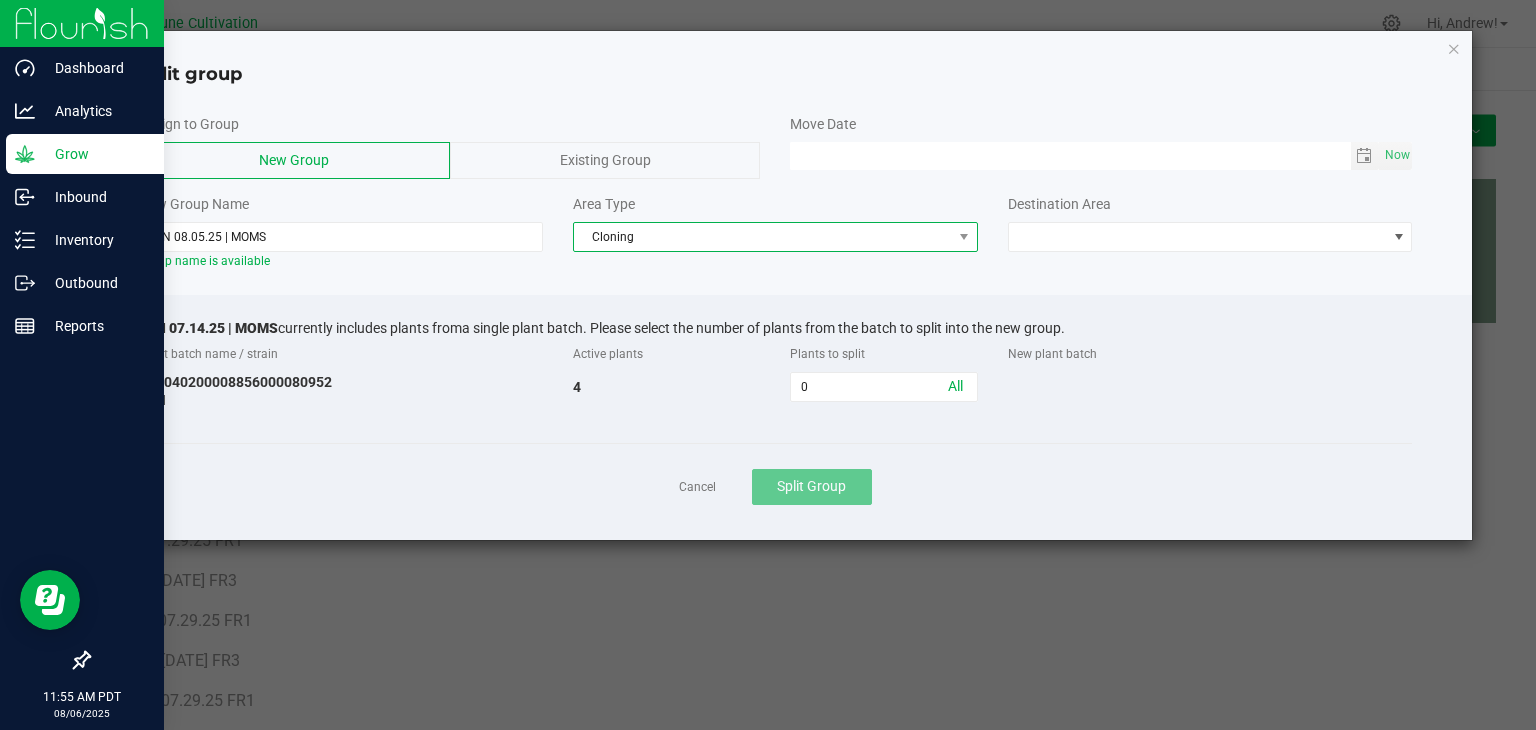 click on "Cloning" at bounding box center [763, 237] 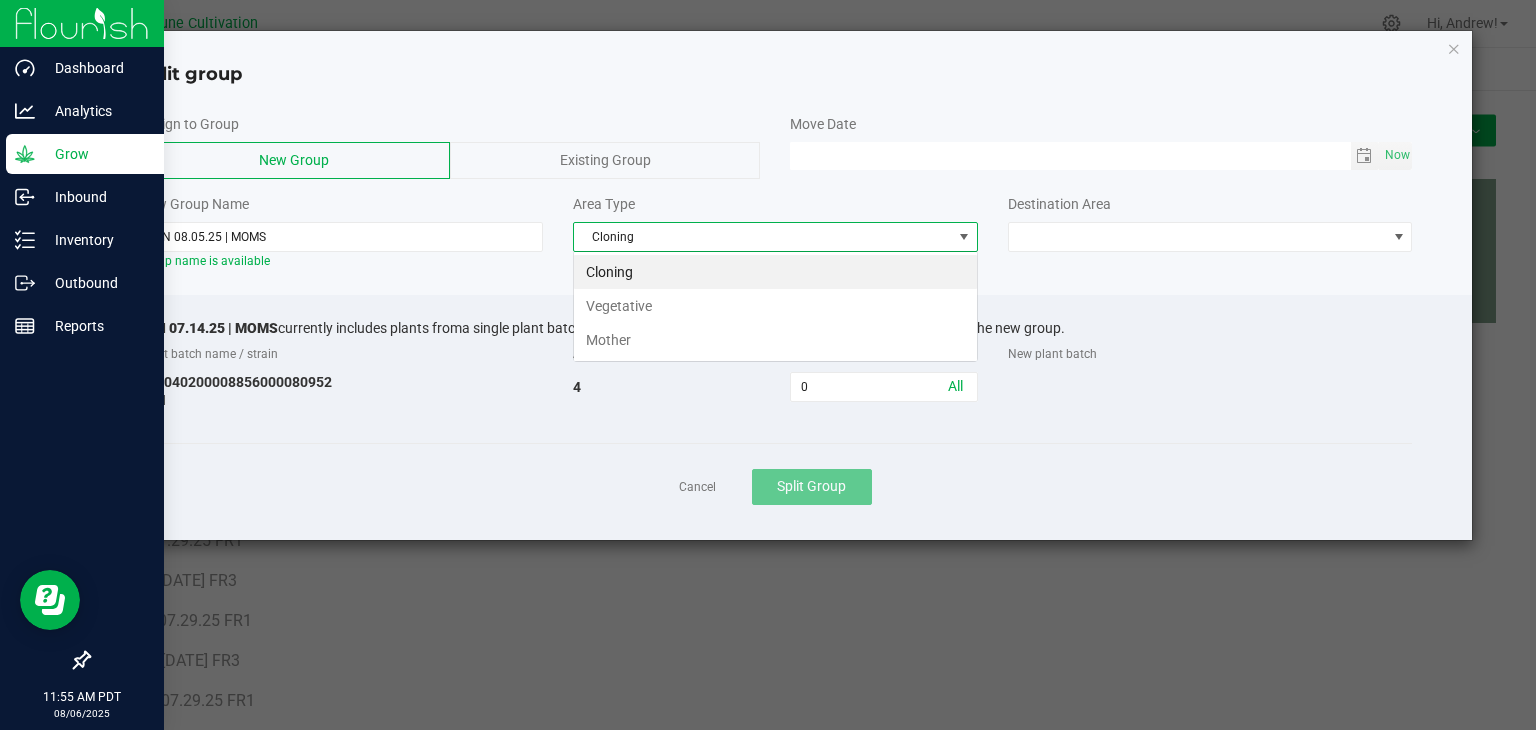 scroll, scrollTop: 99970, scrollLeft: 99595, axis: both 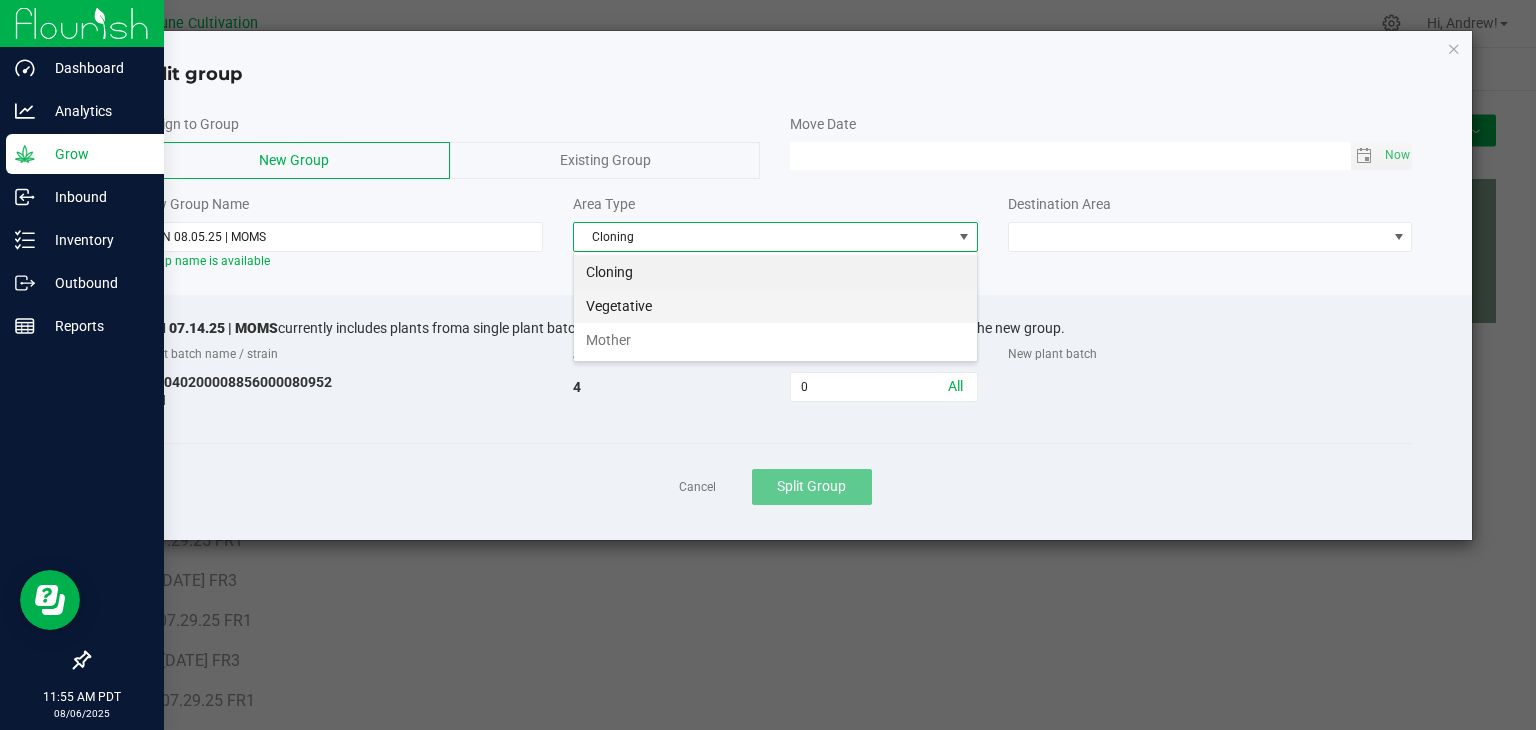 click on "Vegetative" at bounding box center (775, 306) 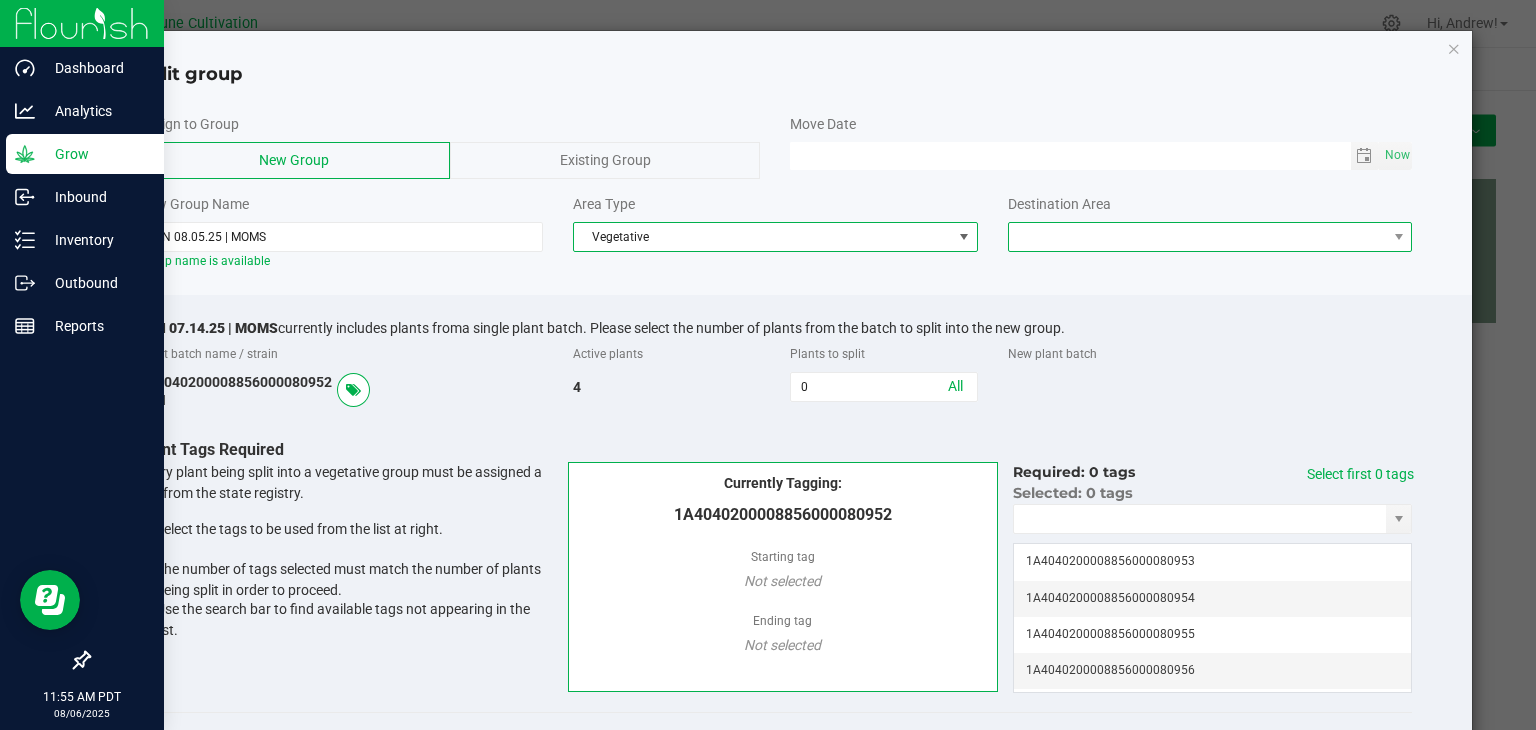 click at bounding box center (1198, 237) 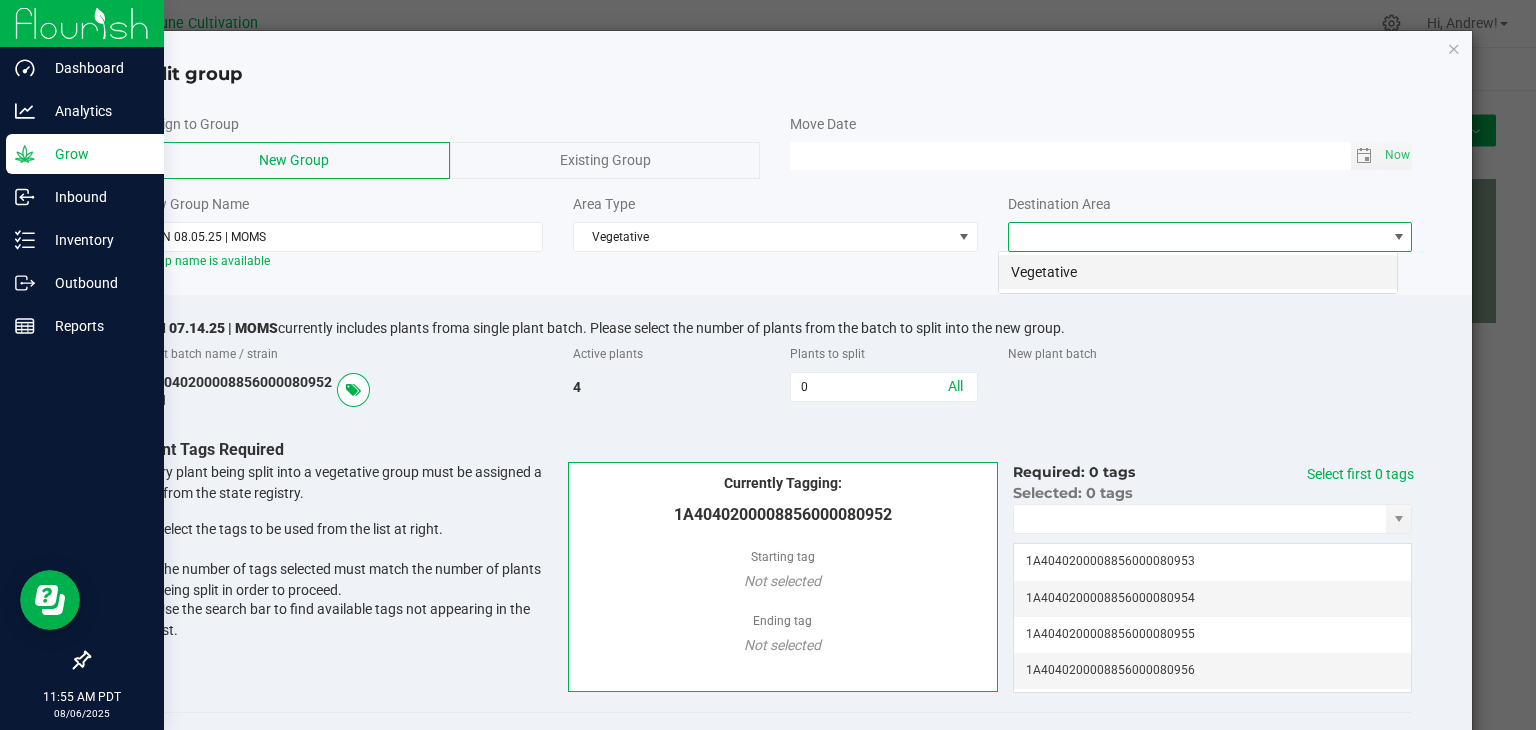 scroll, scrollTop: 99970, scrollLeft: 99600, axis: both 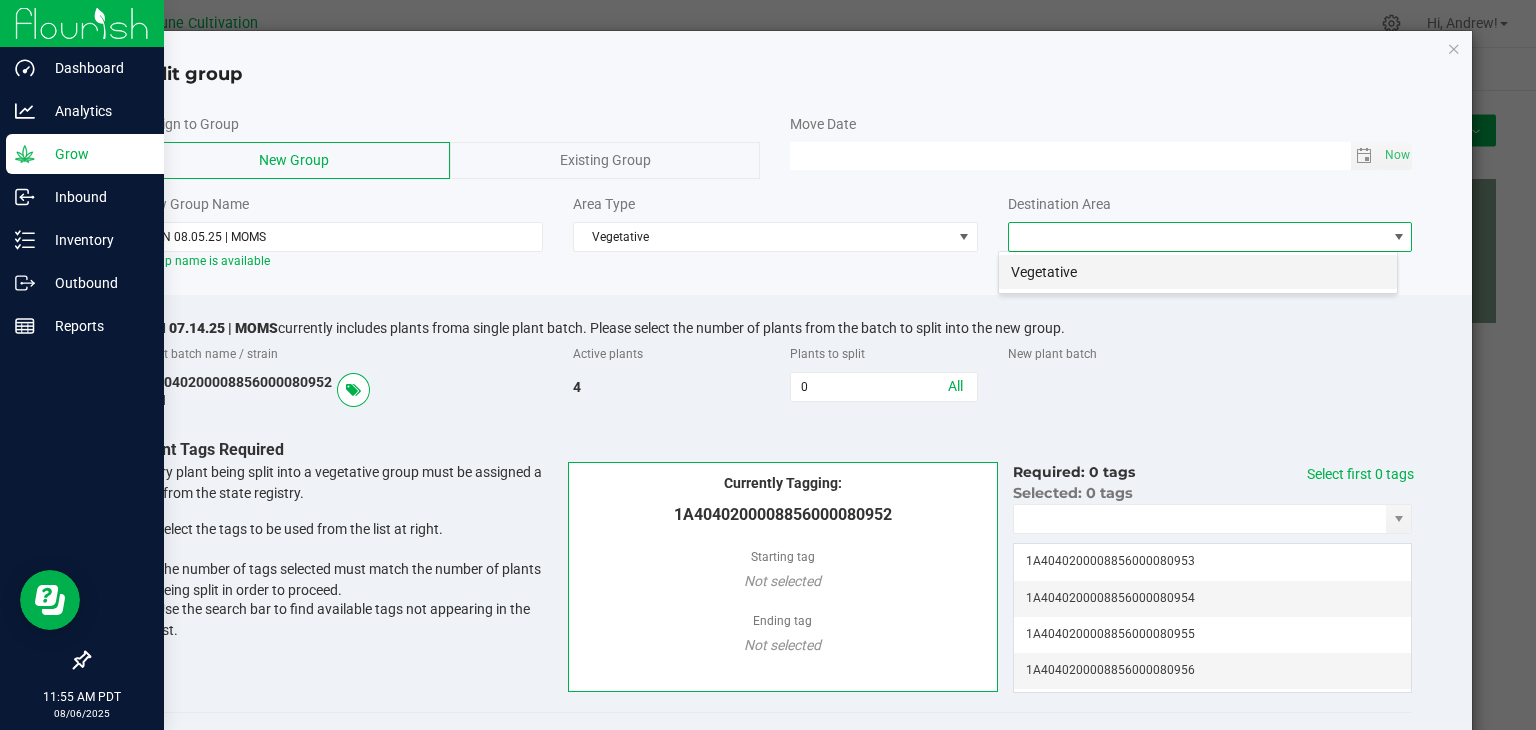 click on "Vegetative" at bounding box center (1198, 272) 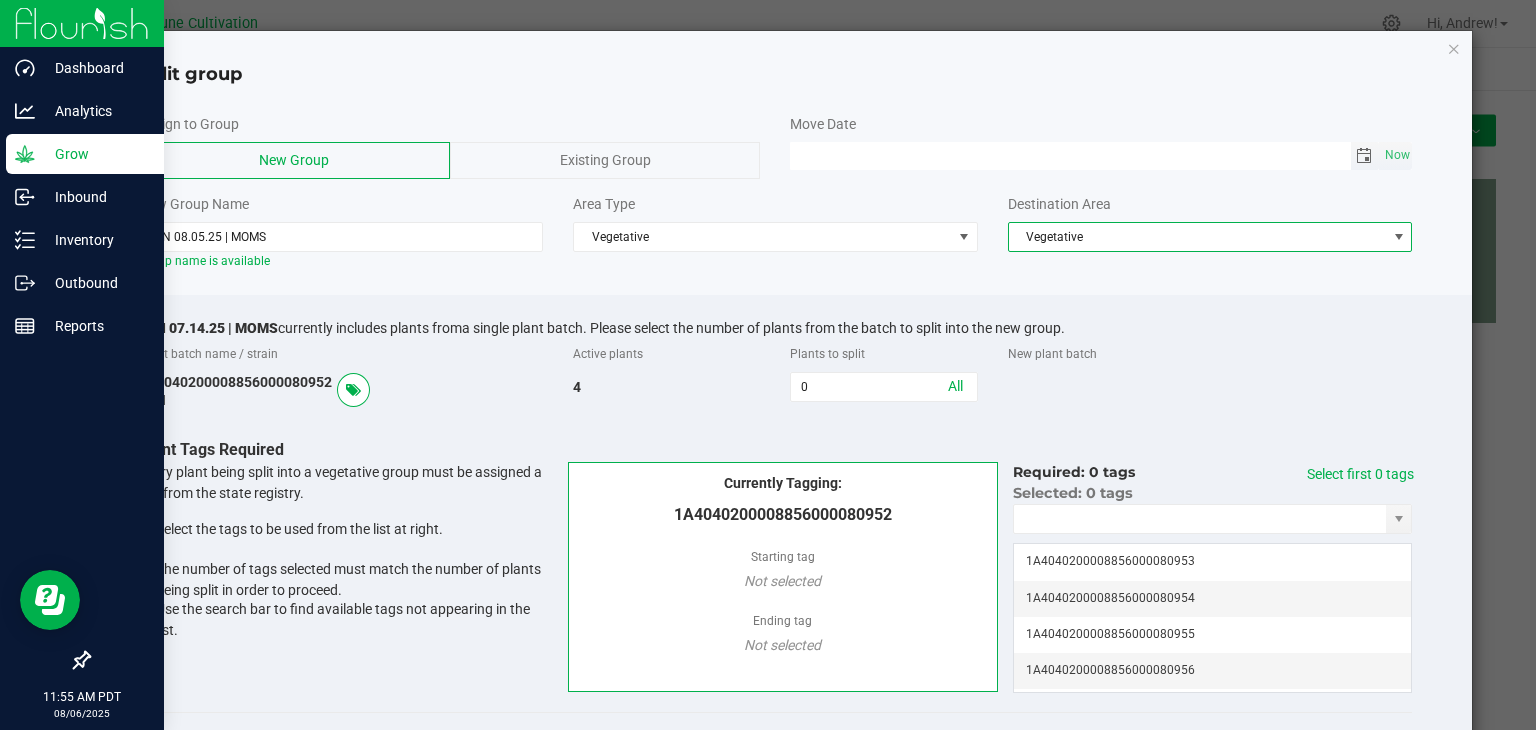 click 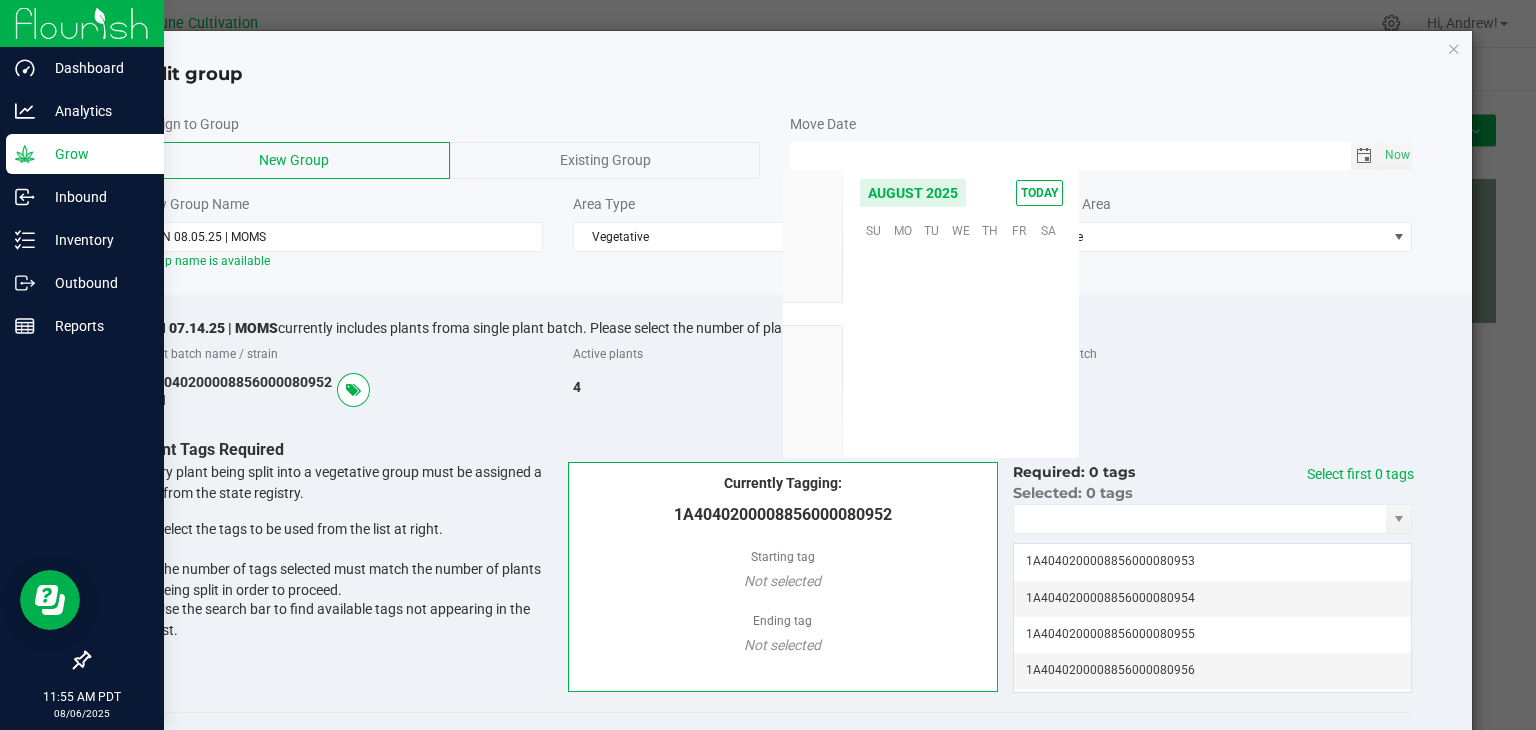 scroll, scrollTop: 36168, scrollLeft: 0, axis: vertical 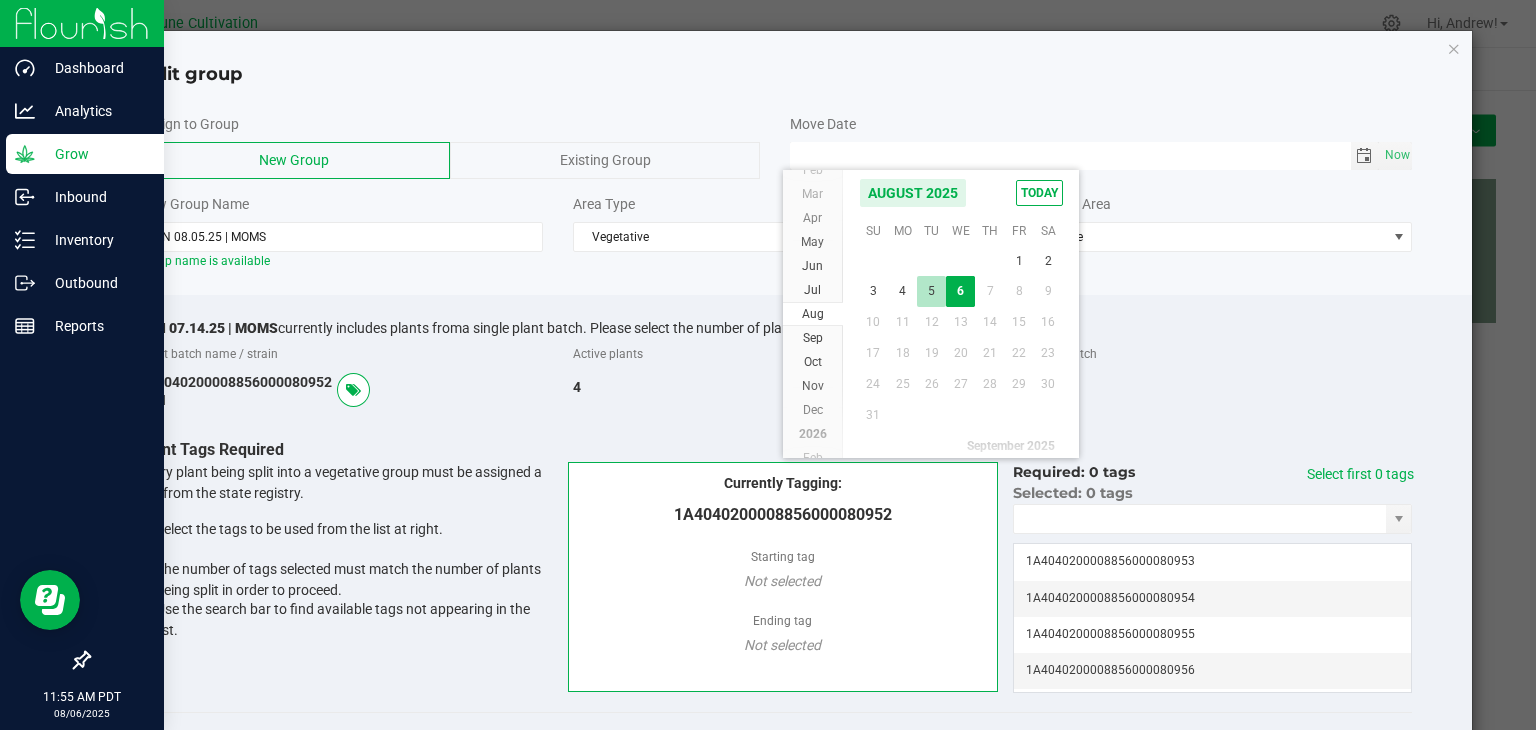 click on "5" at bounding box center (931, 291) 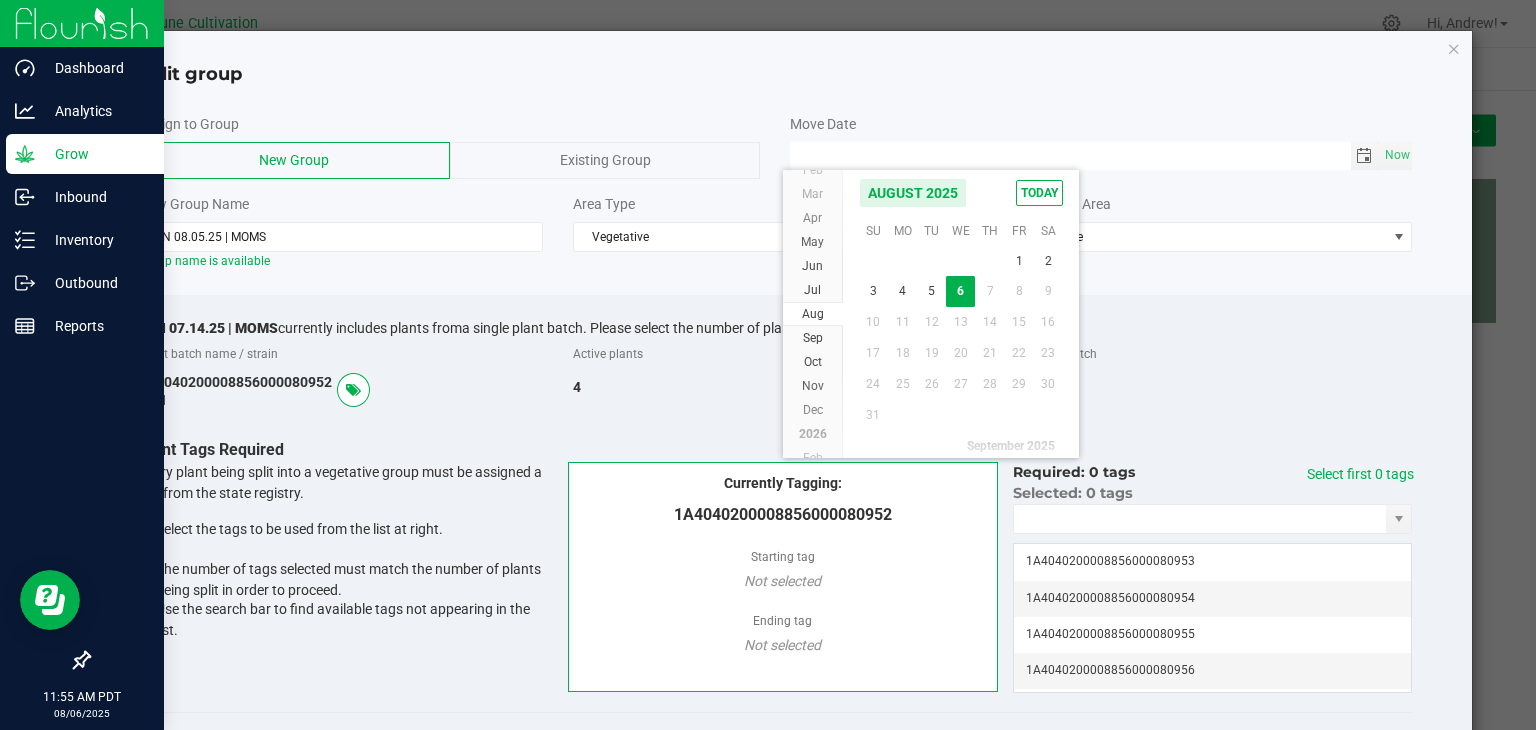 type on "08/05/2025 12:00 AM" 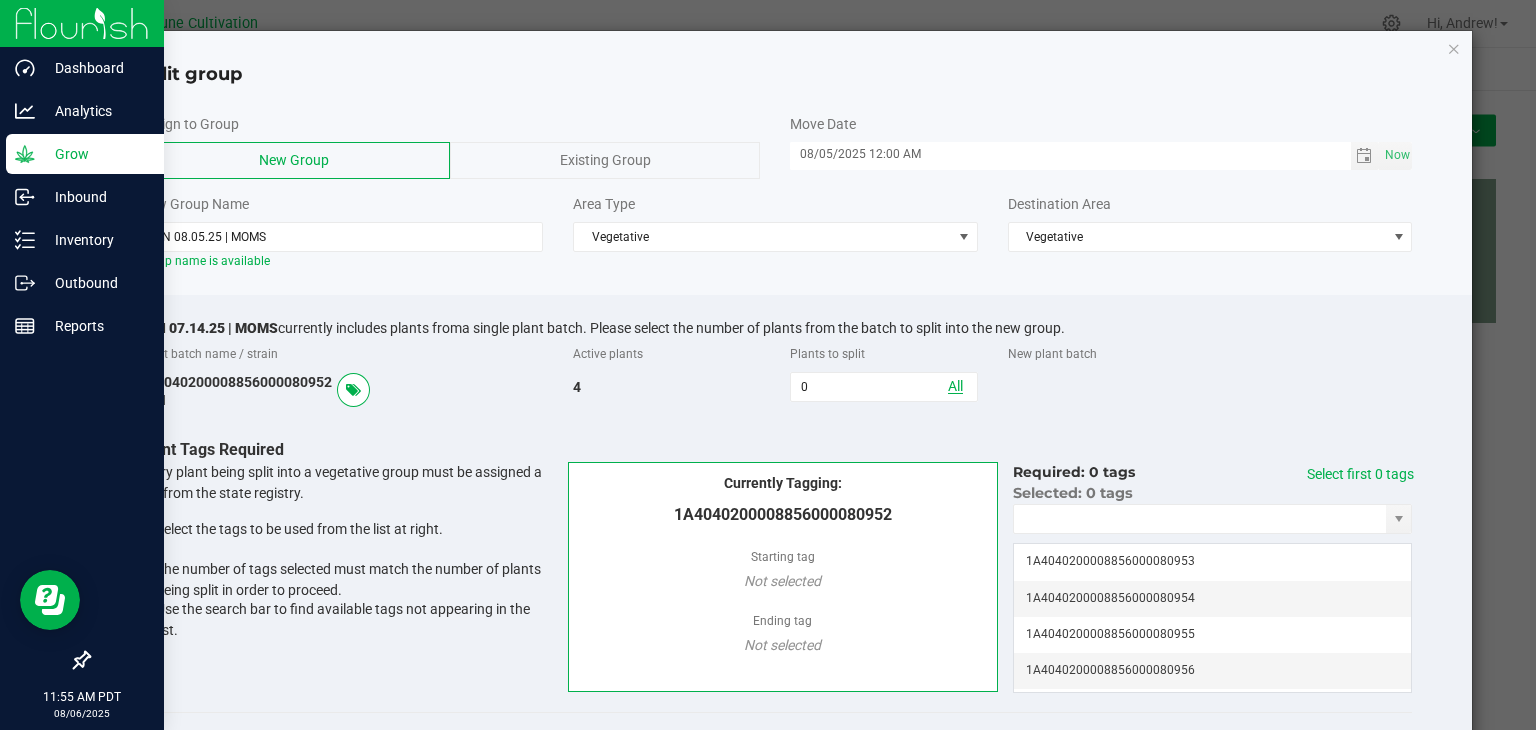 click on "All" 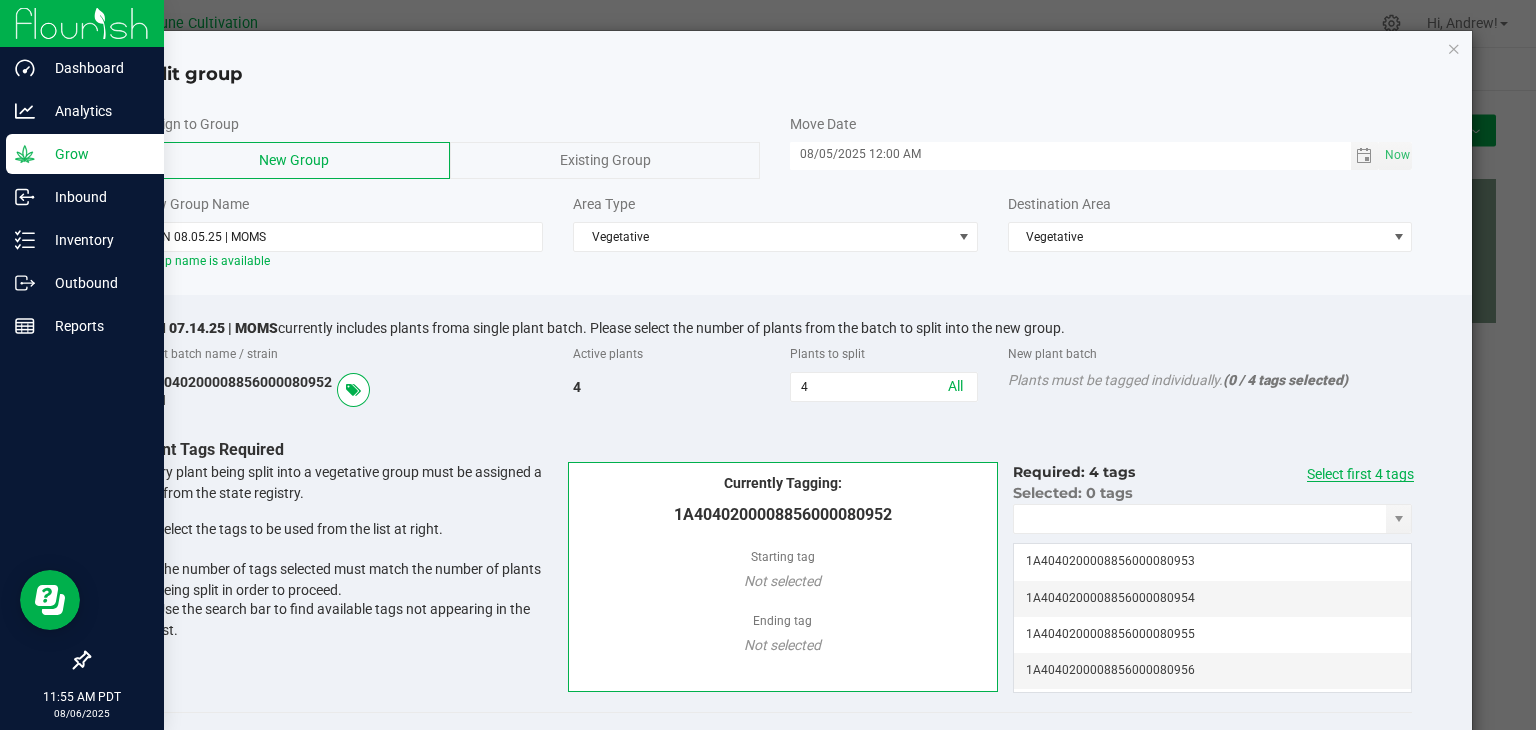click on "Select first 4 tags" 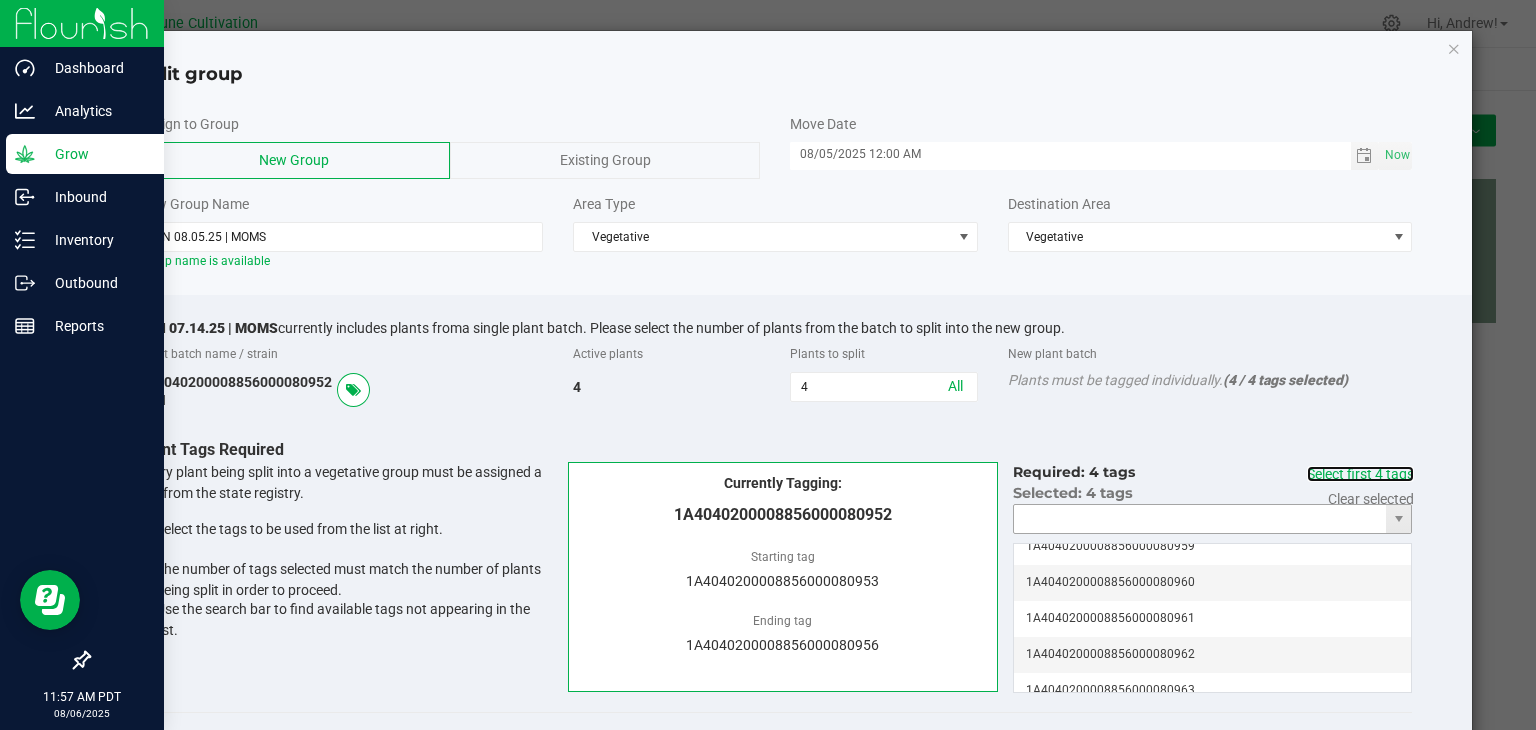 scroll, scrollTop: 400, scrollLeft: 0, axis: vertical 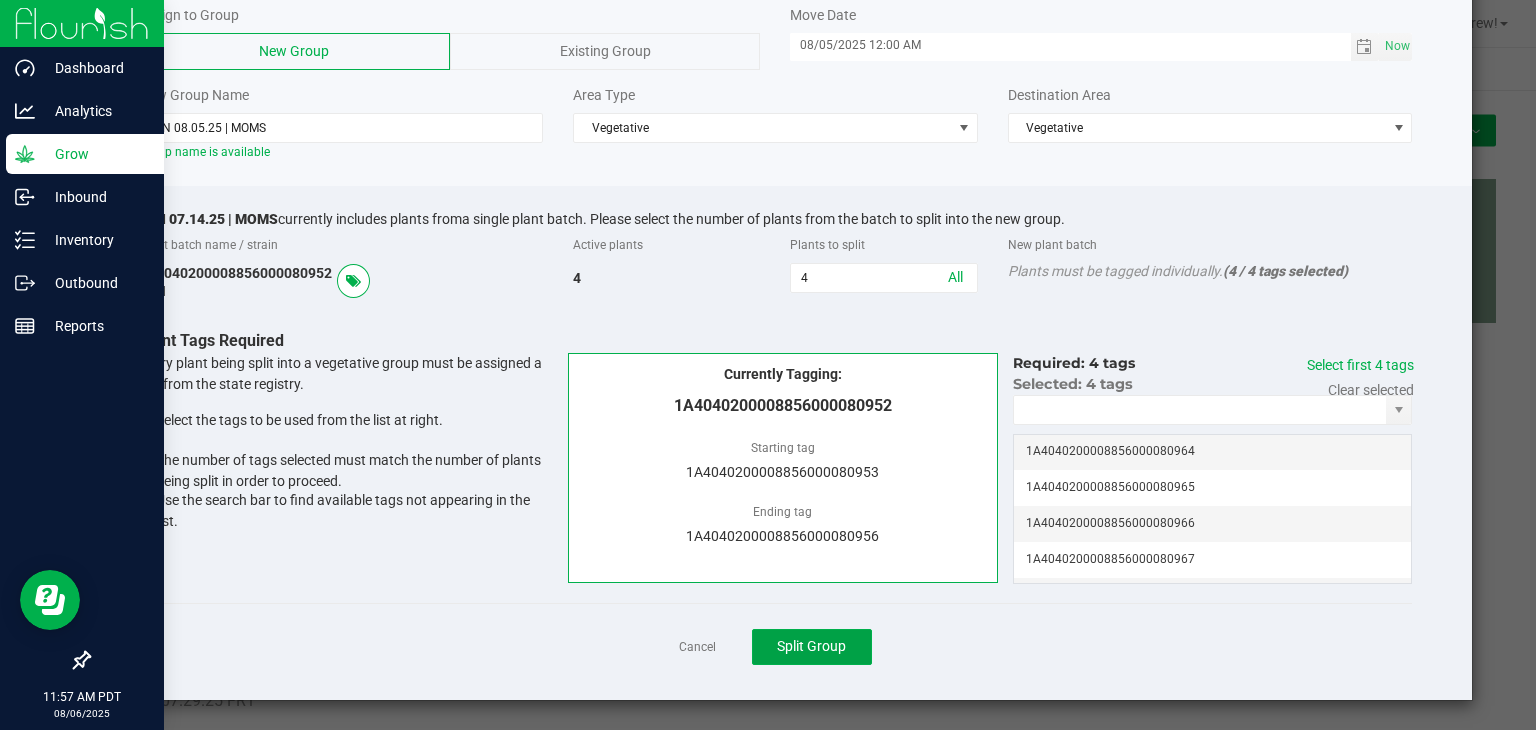 drag, startPoint x: 834, startPoint y: 642, endPoint x: 808, endPoint y: 618, distance: 35.383614 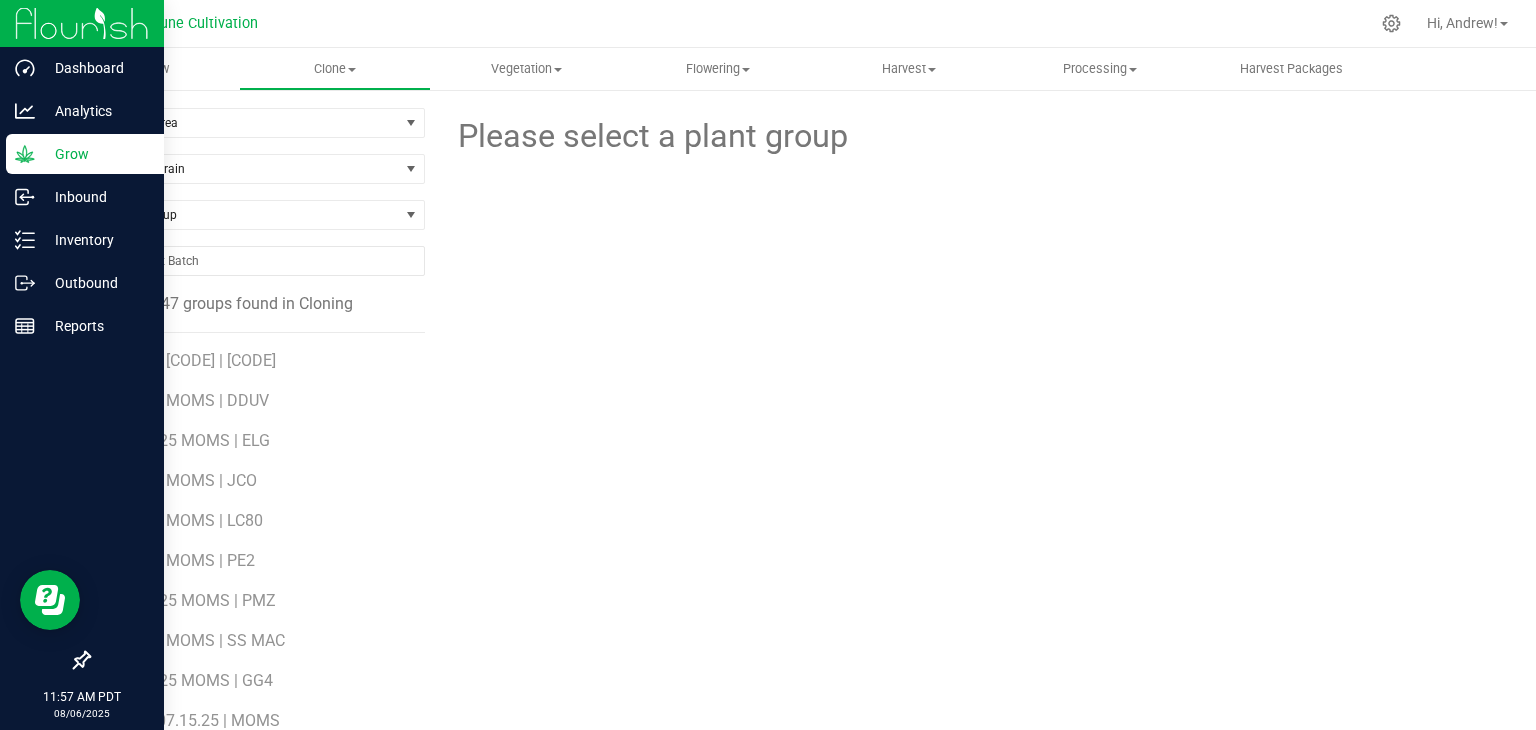 scroll, scrollTop: 200, scrollLeft: 0, axis: vertical 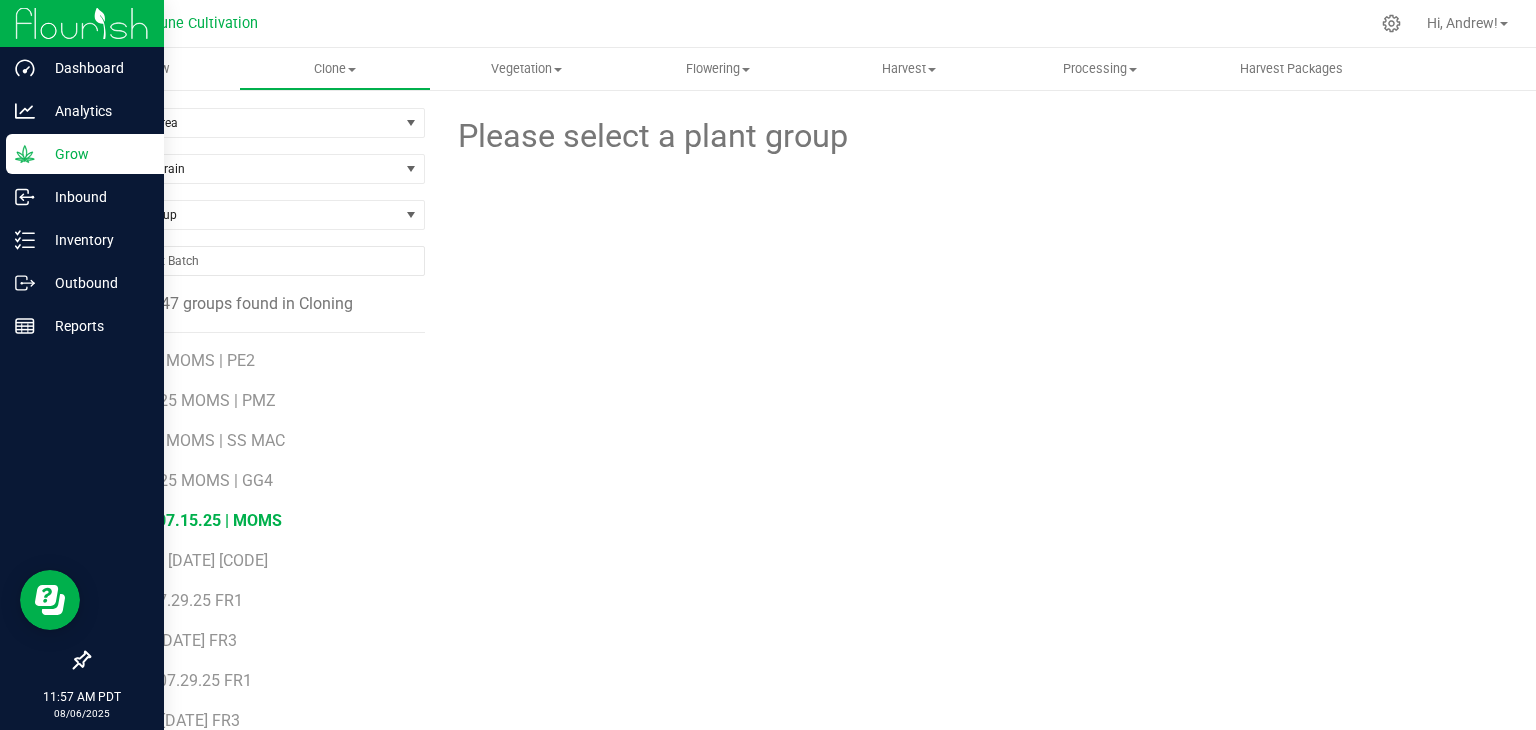 click on "BB30 07.15.25 | MOMS" at bounding box center [198, 520] 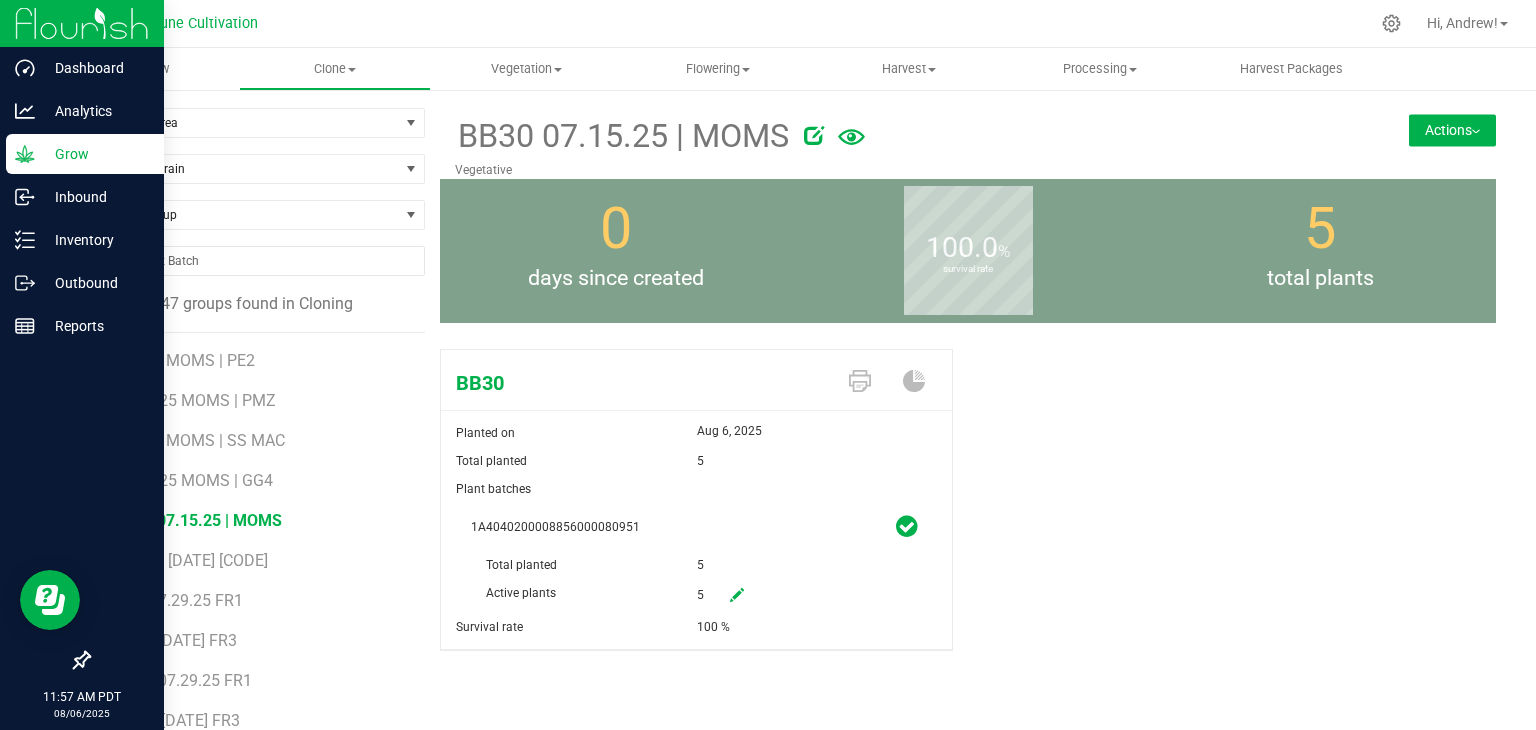 click on "Actions" at bounding box center (1452, 130) 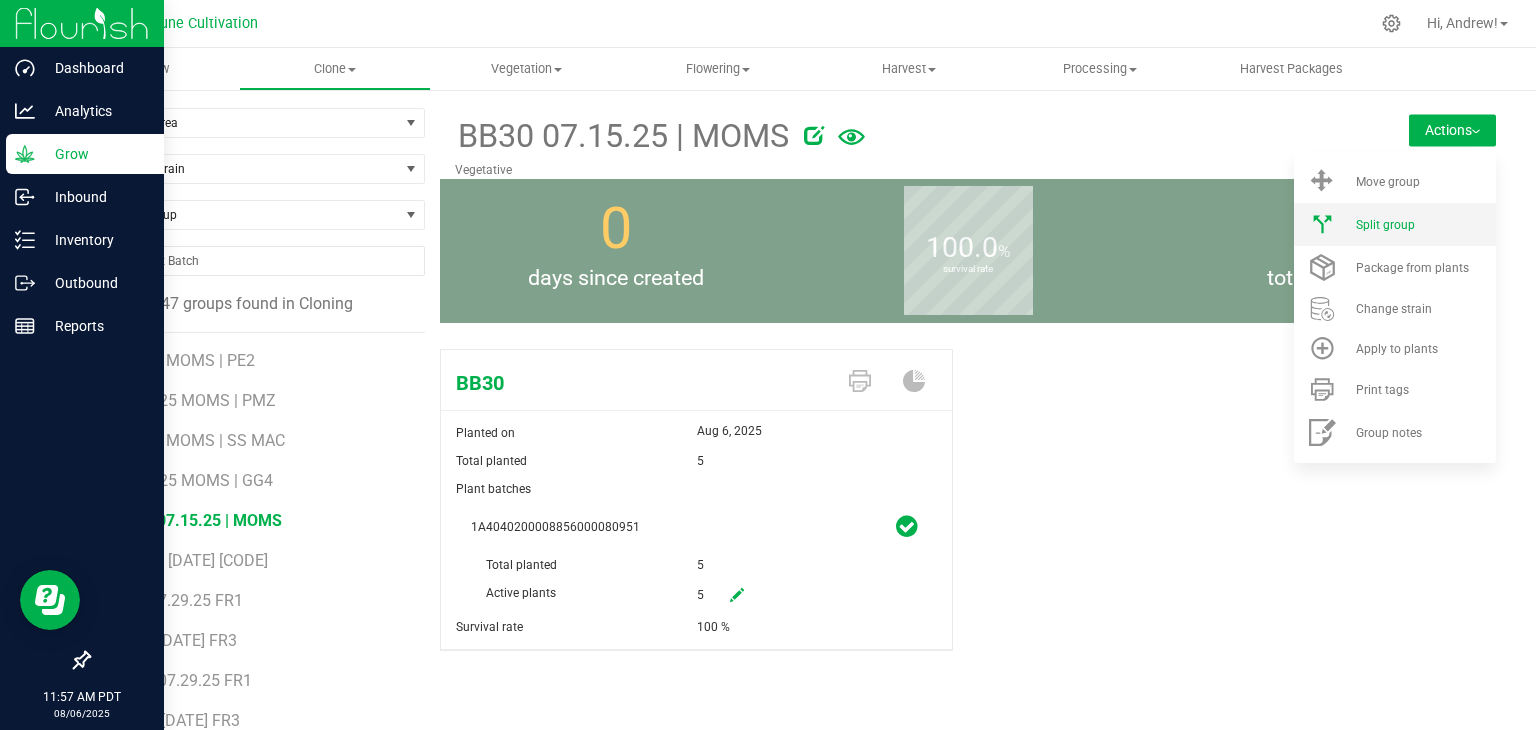 click on "Split group" at bounding box center [1395, 224] 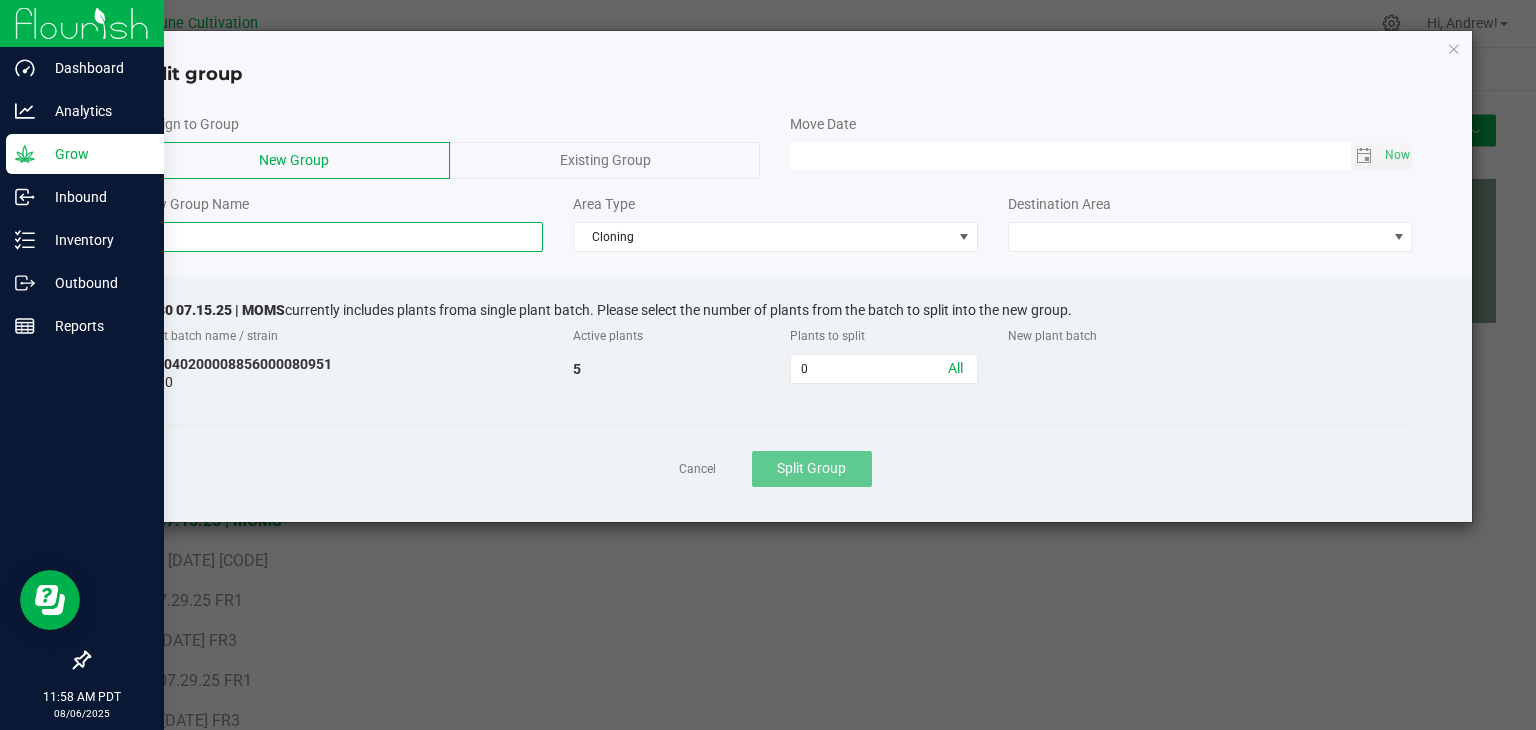 click 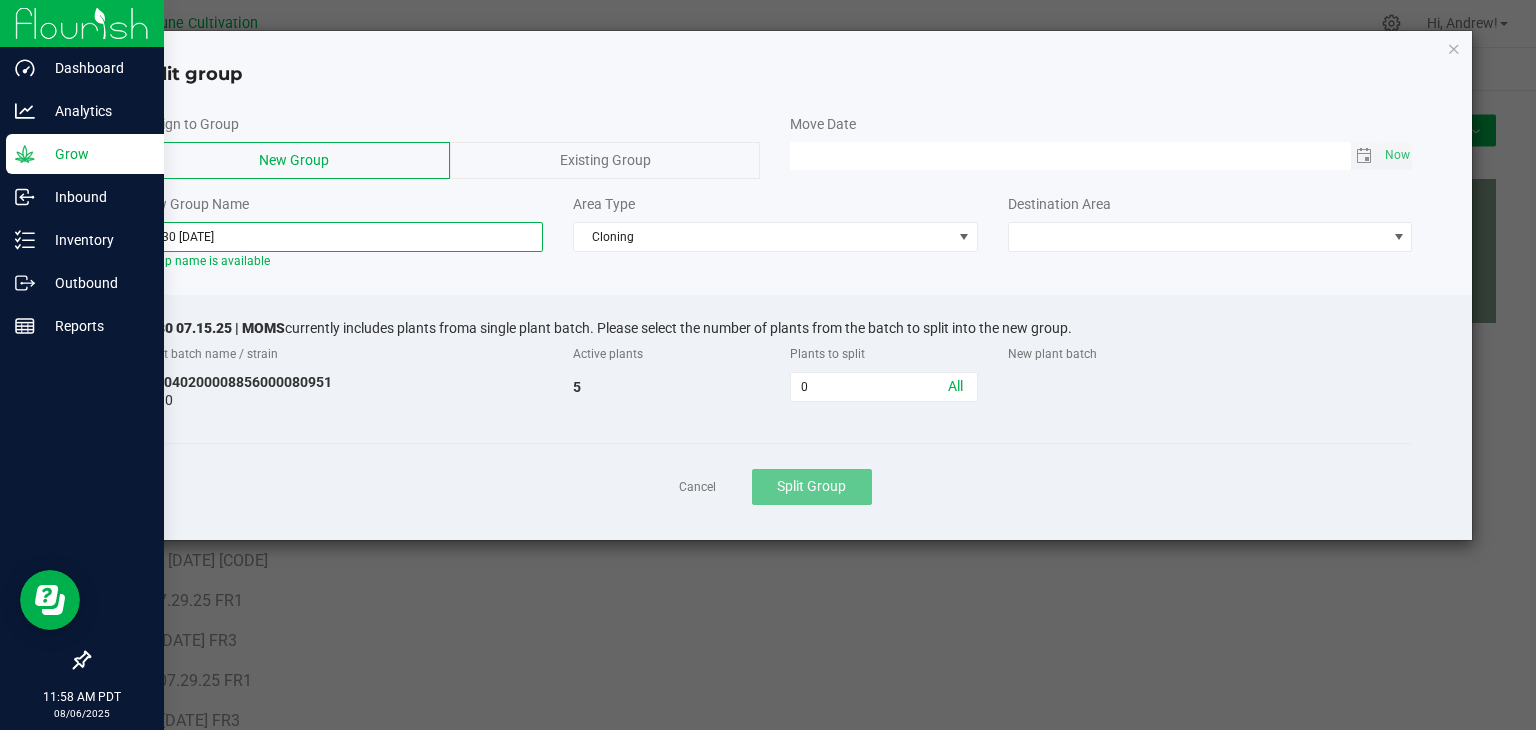 type on "BB30 [DATE]" 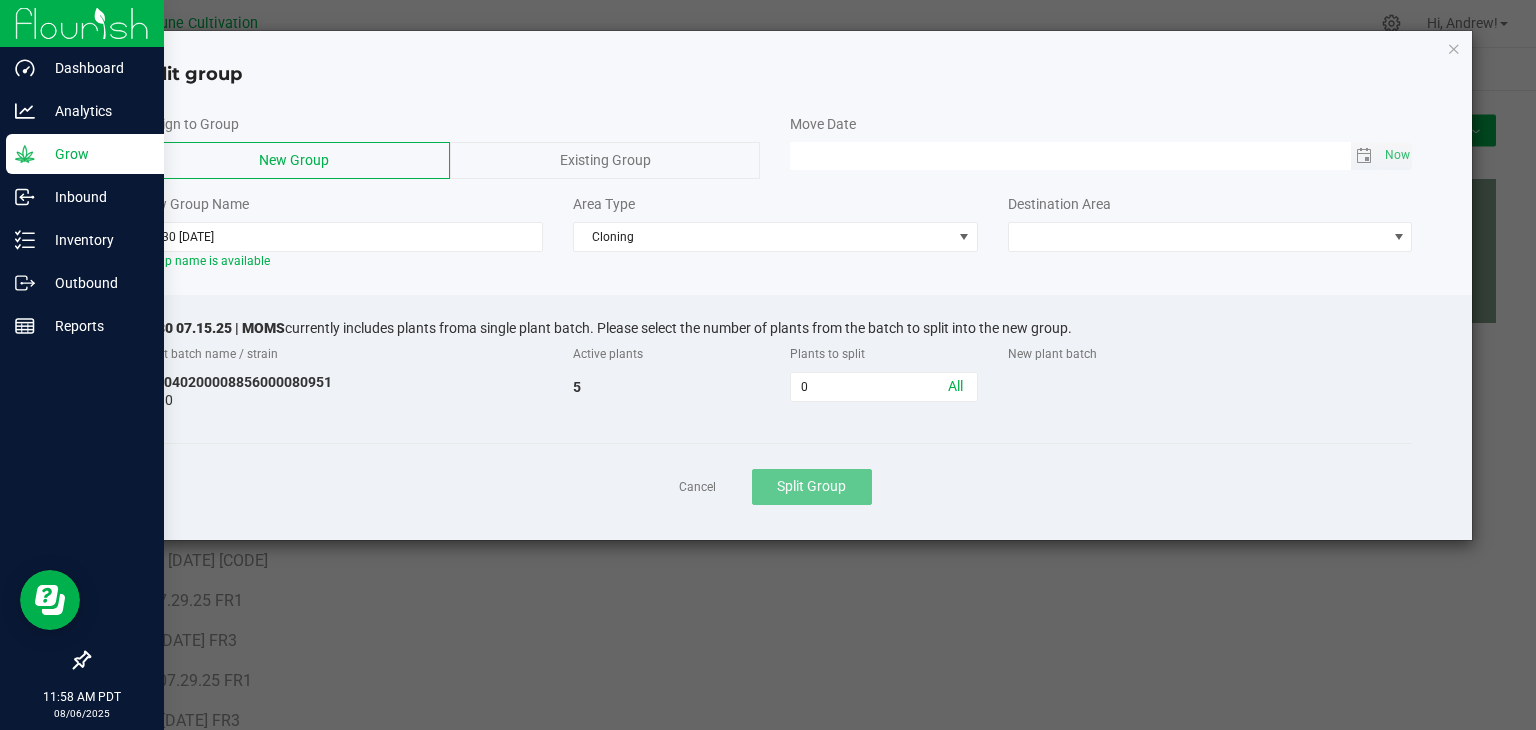 type on "MM/dd/yy HH:MM AM" 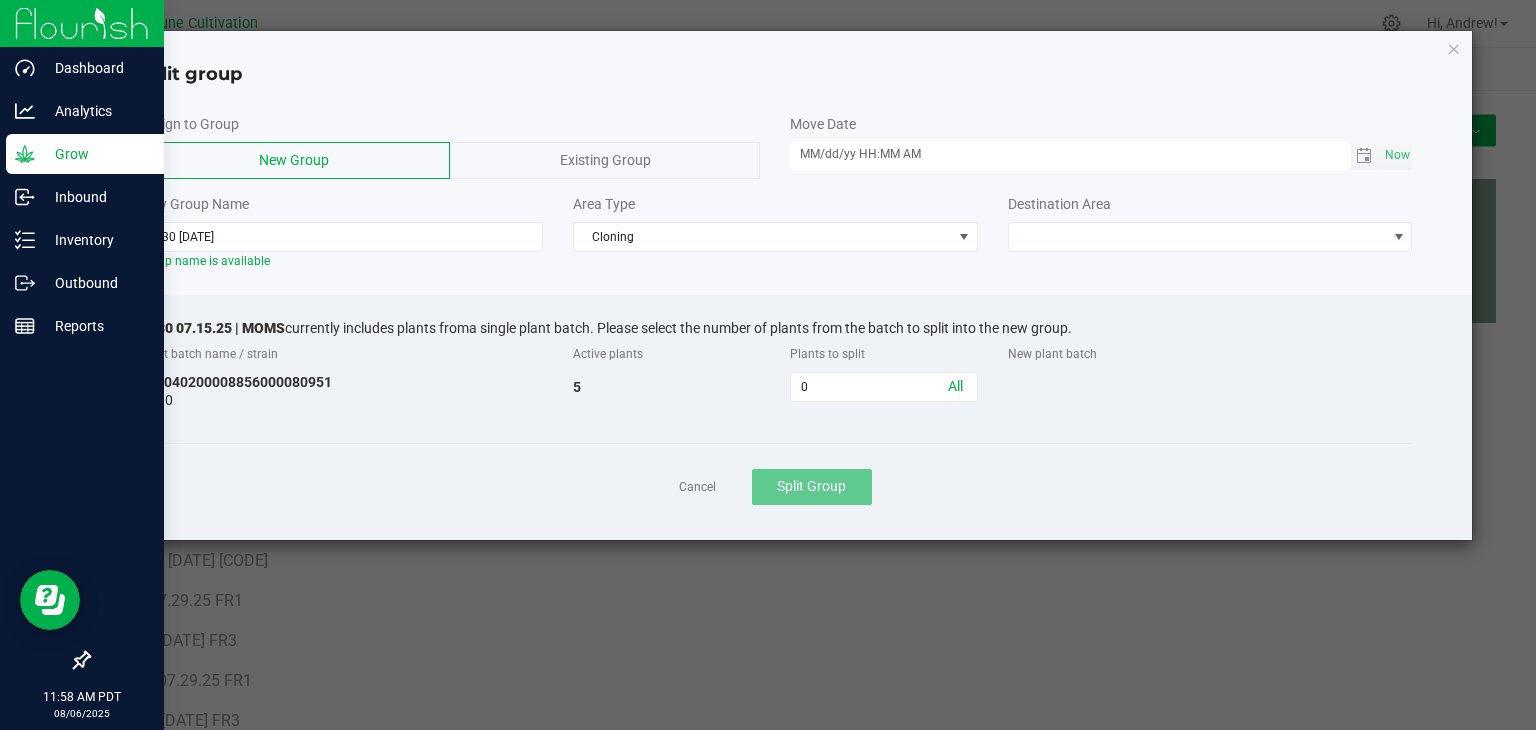 click on "MM/dd/yy HH:MM AM" at bounding box center (1070, 154) 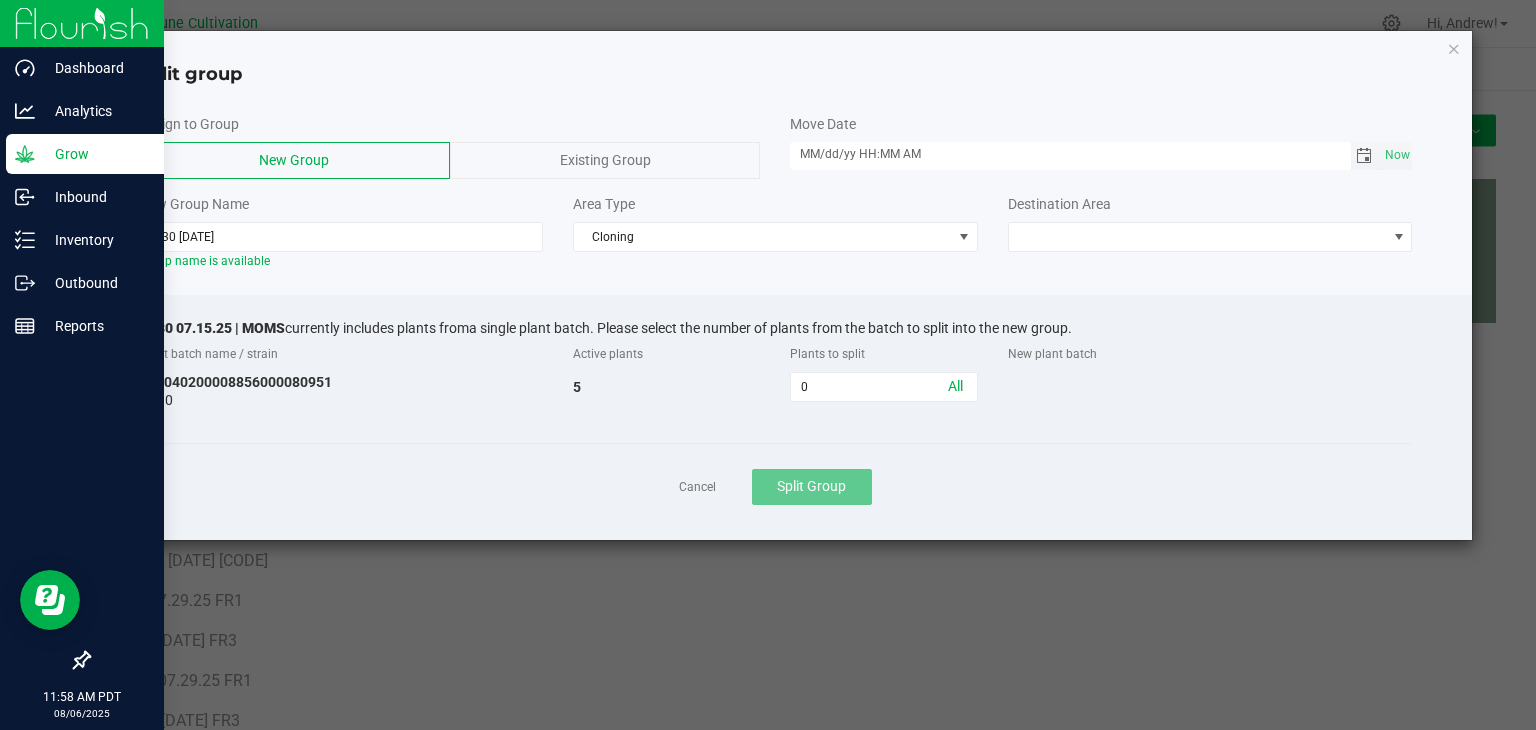 click 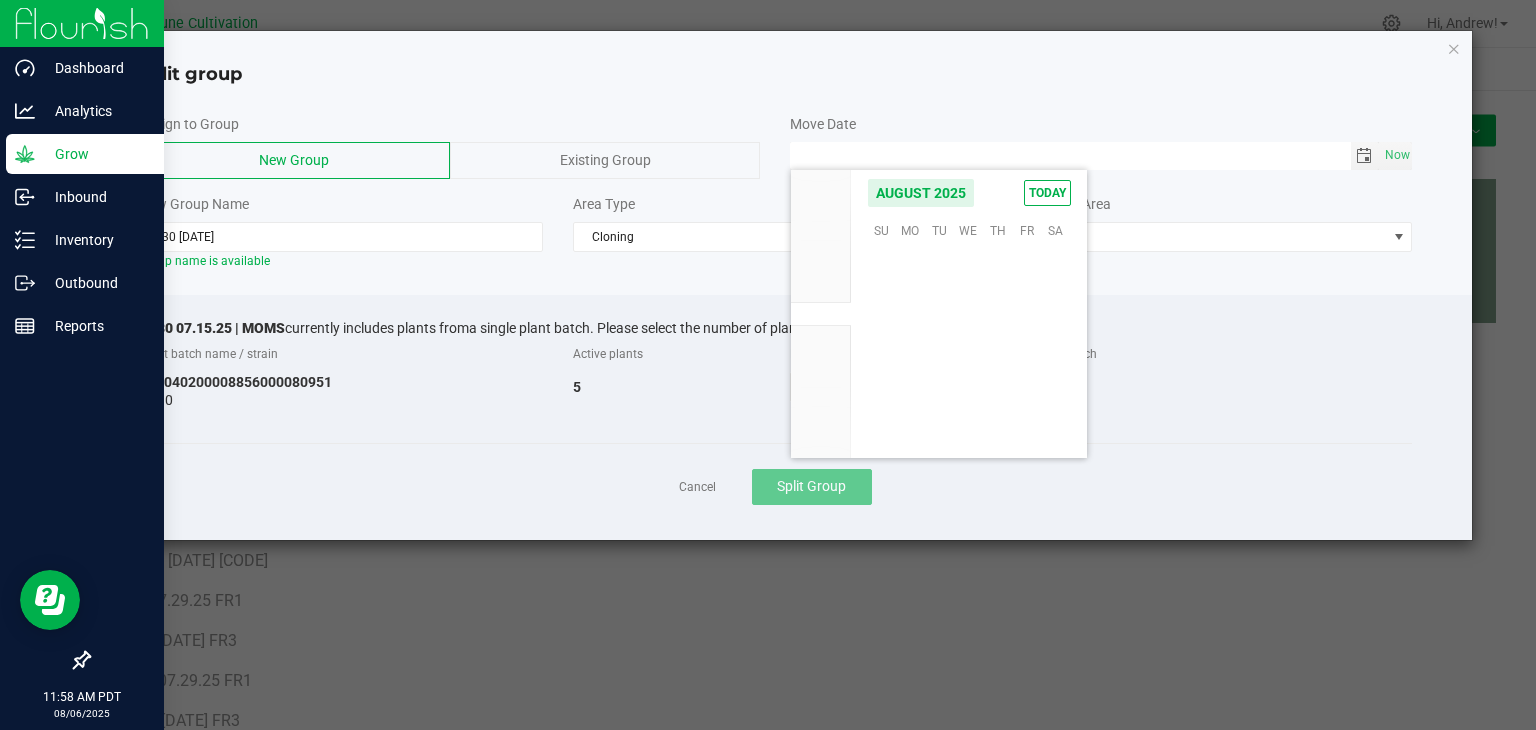 scroll, scrollTop: 36168, scrollLeft: 0, axis: vertical 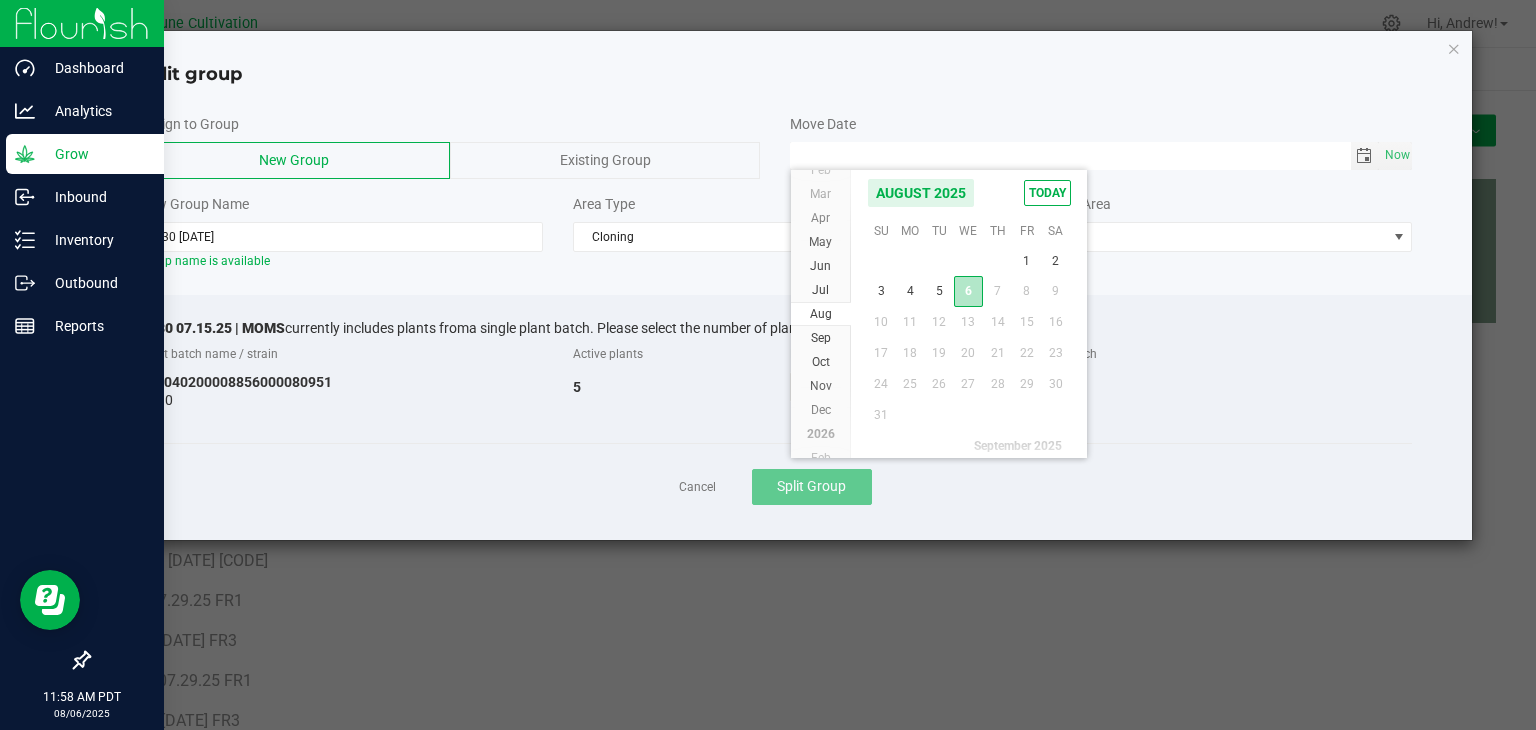 click on "6" at bounding box center (968, 291) 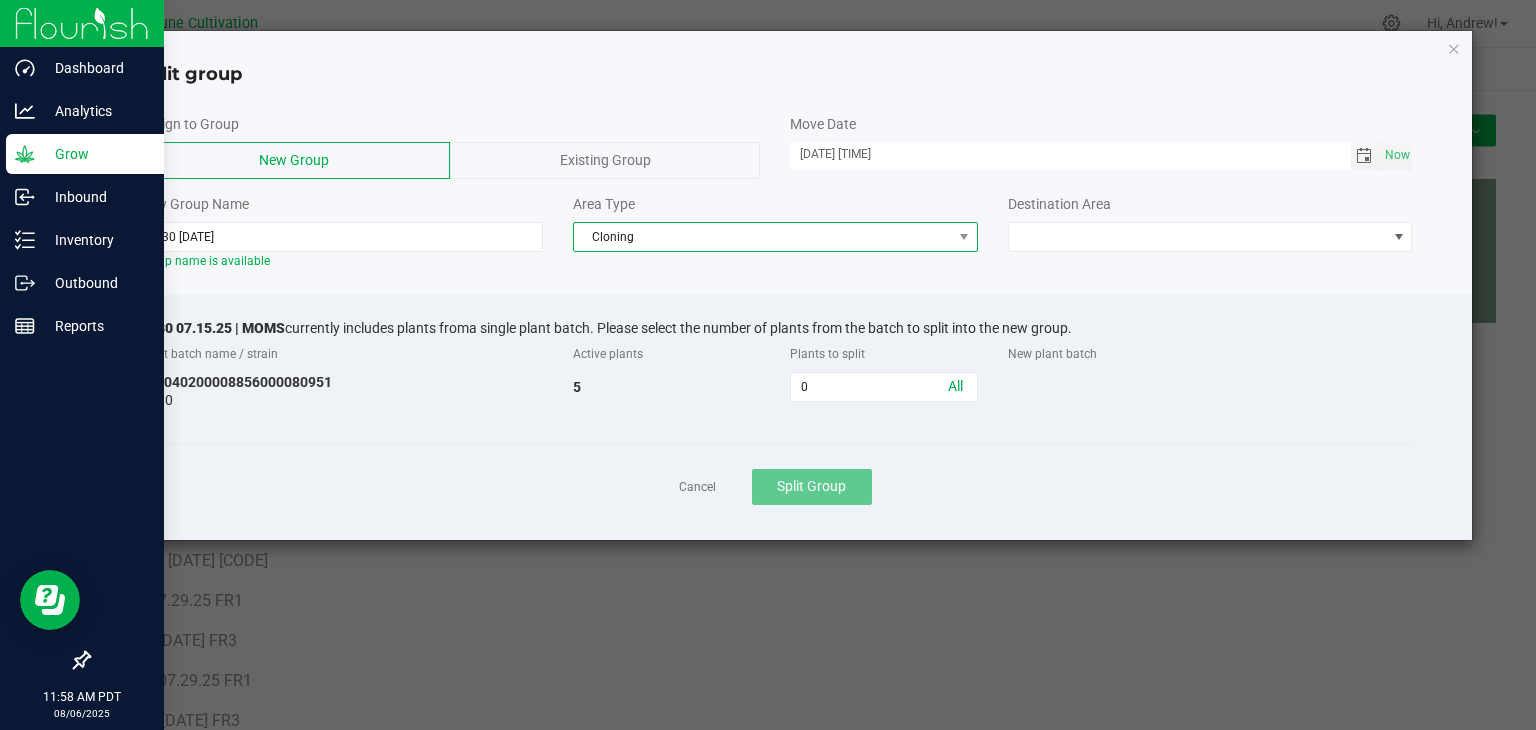 click on "Cloning" at bounding box center [763, 237] 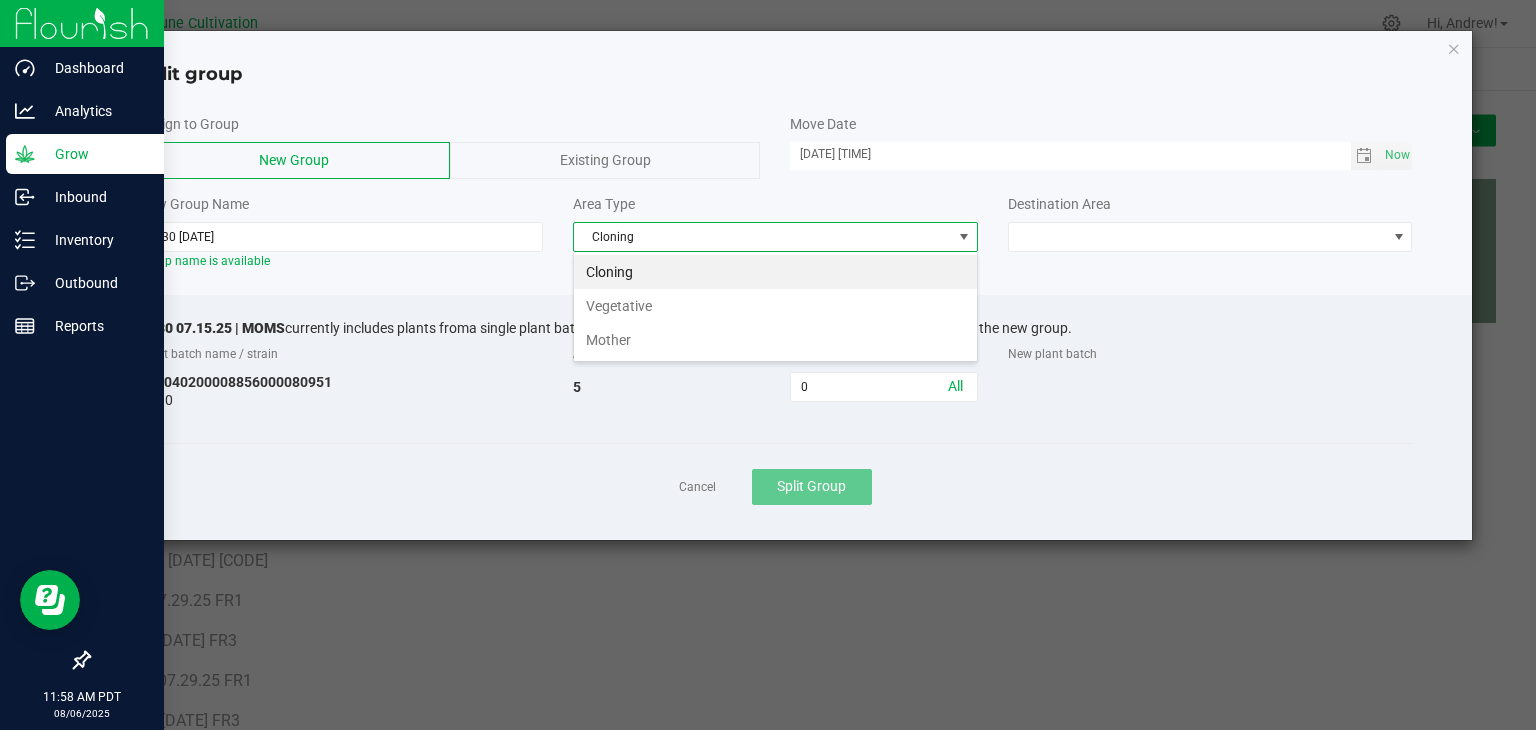 scroll, scrollTop: 99970, scrollLeft: 99595, axis: both 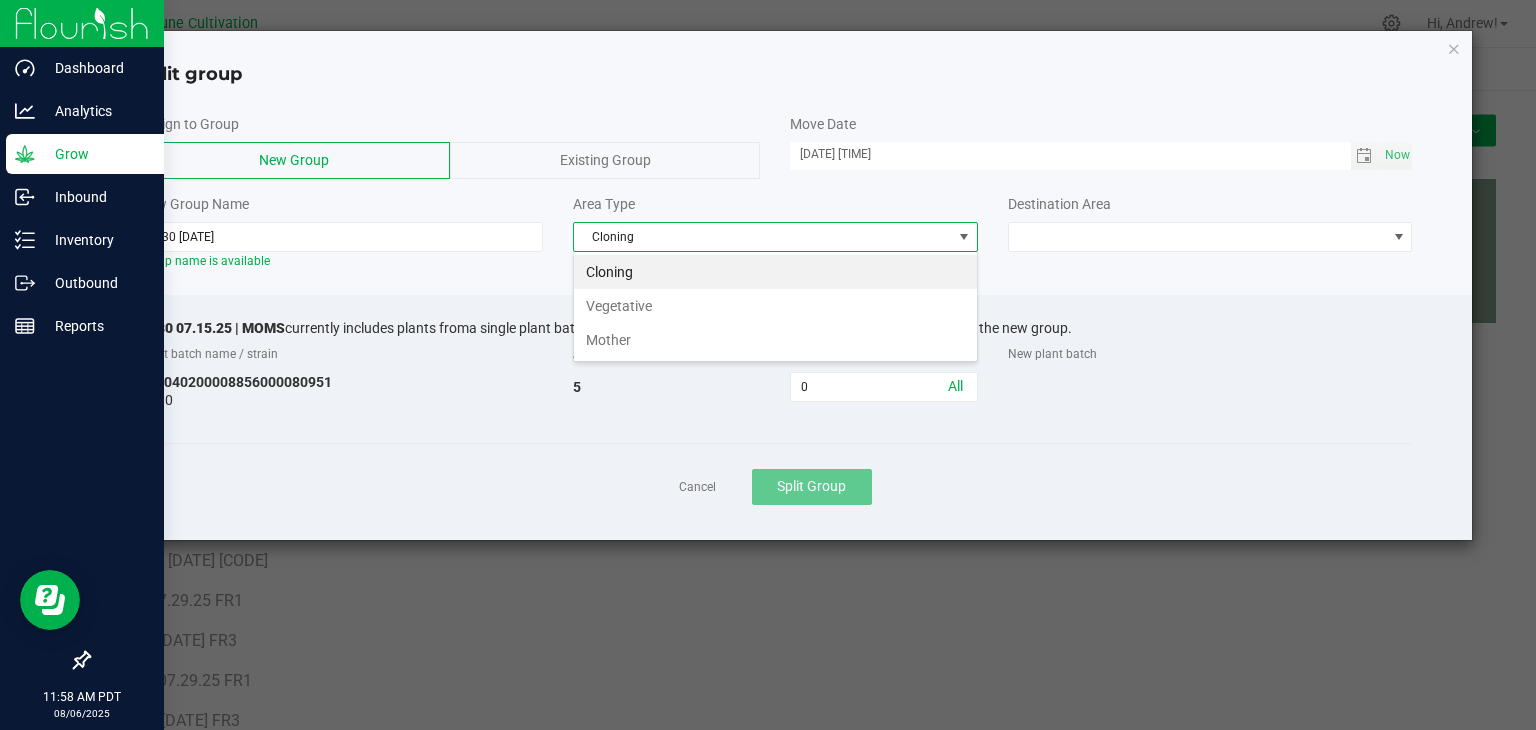 drag, startPoint x: 674, startPoint y: 307, endPoint x: 708, endPoint y: 301, distance: 34.525352 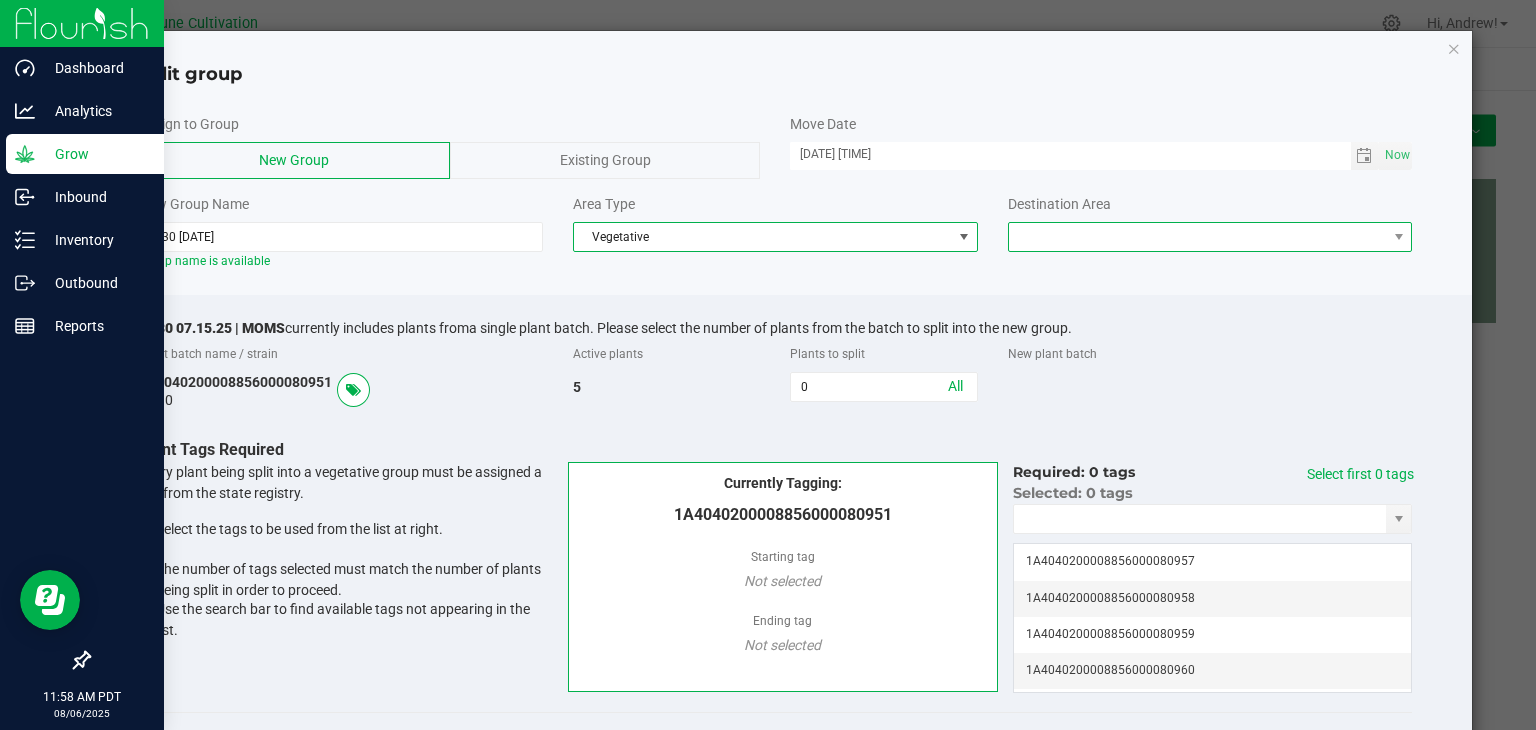 click at bounding box center (1198, 237) 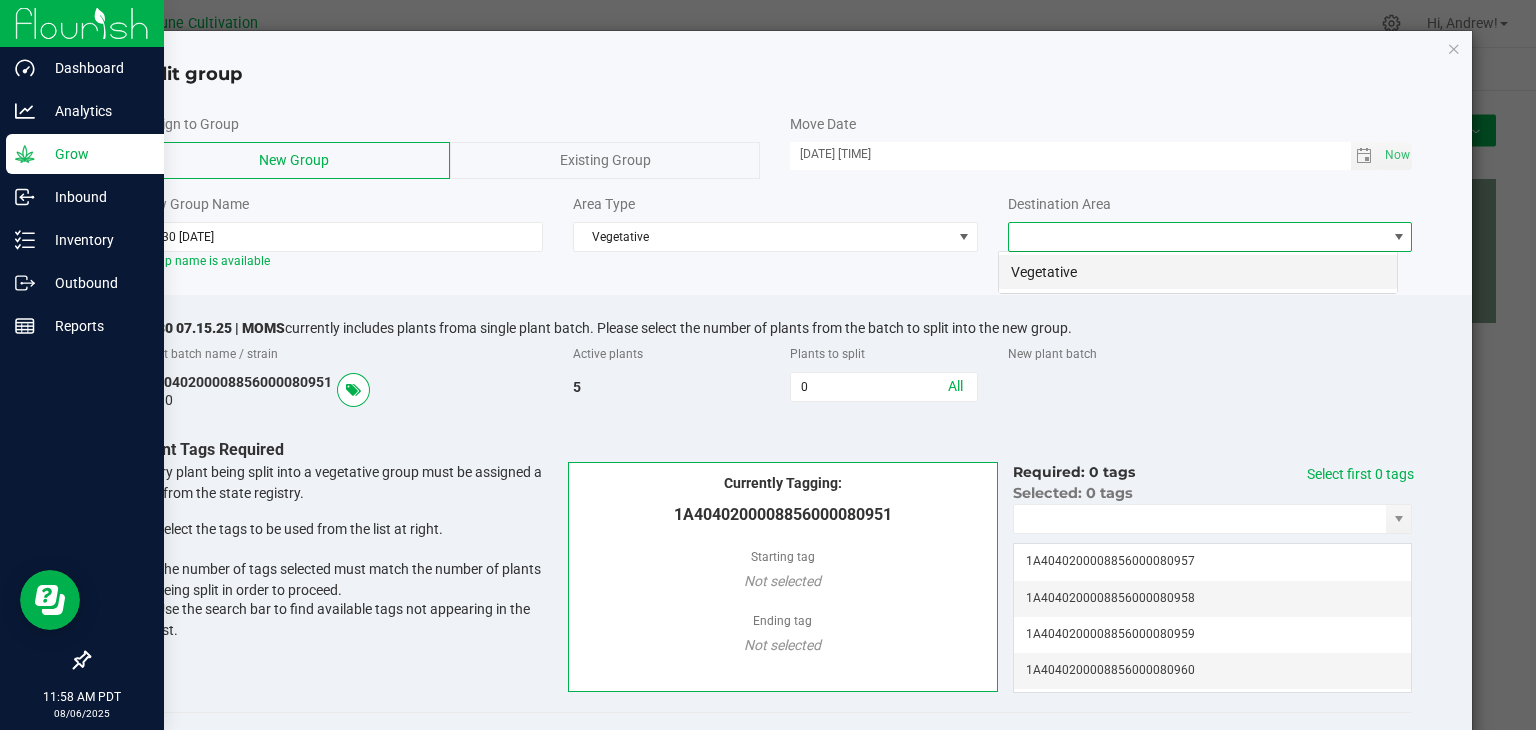 scroll, scrollTop: 99970, scrollLeft: 99600, axis: both 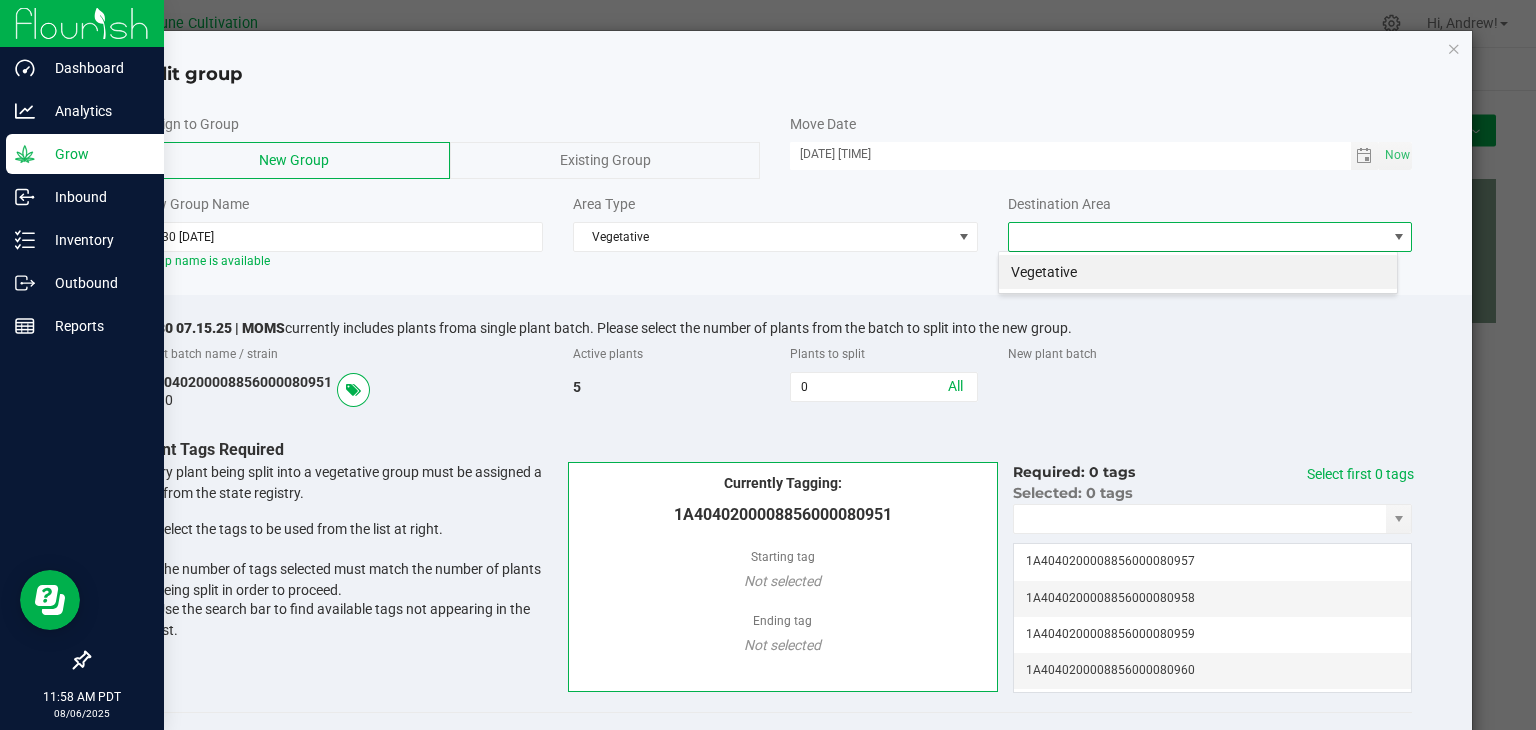 click on "Vegetative" at bounding box center (1198, 272) 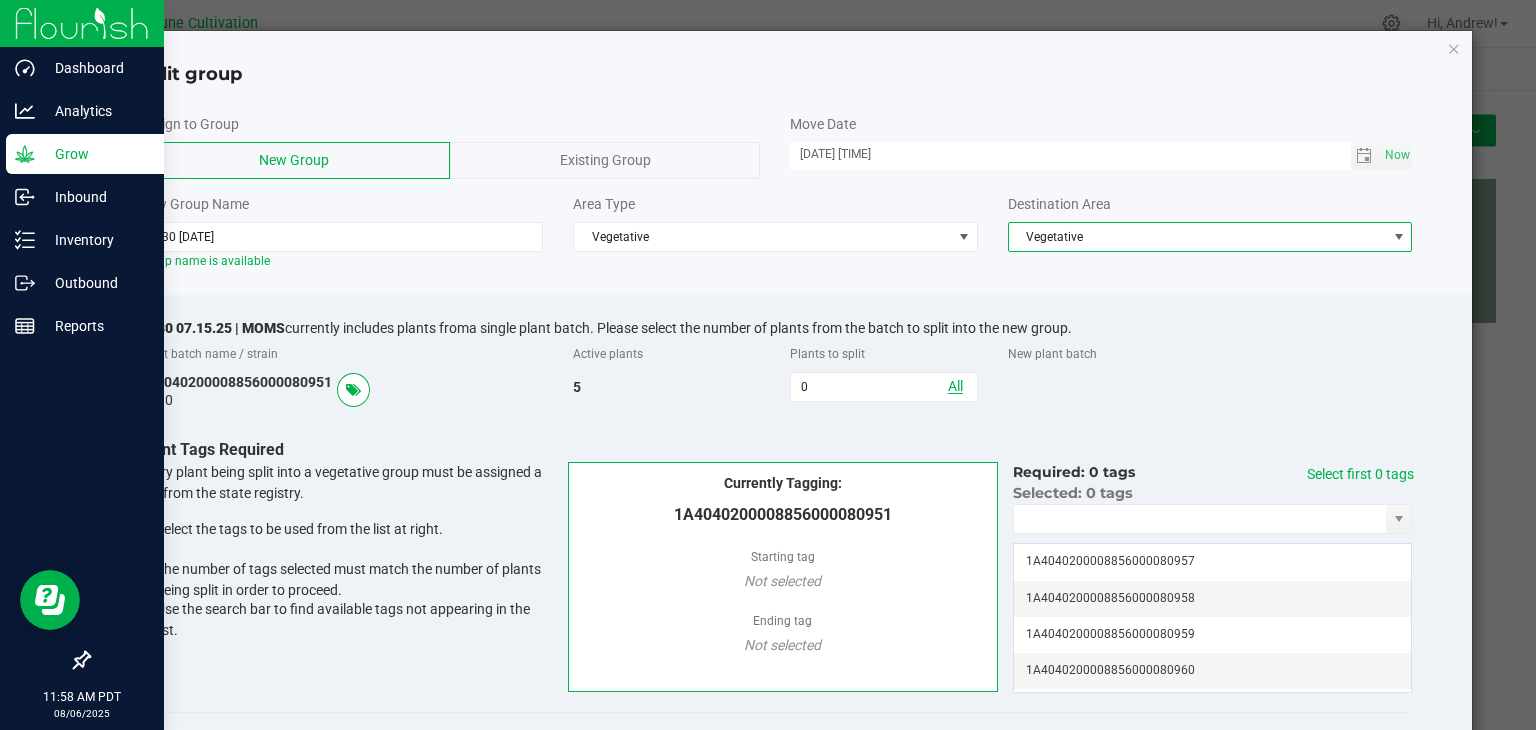 click on "All" 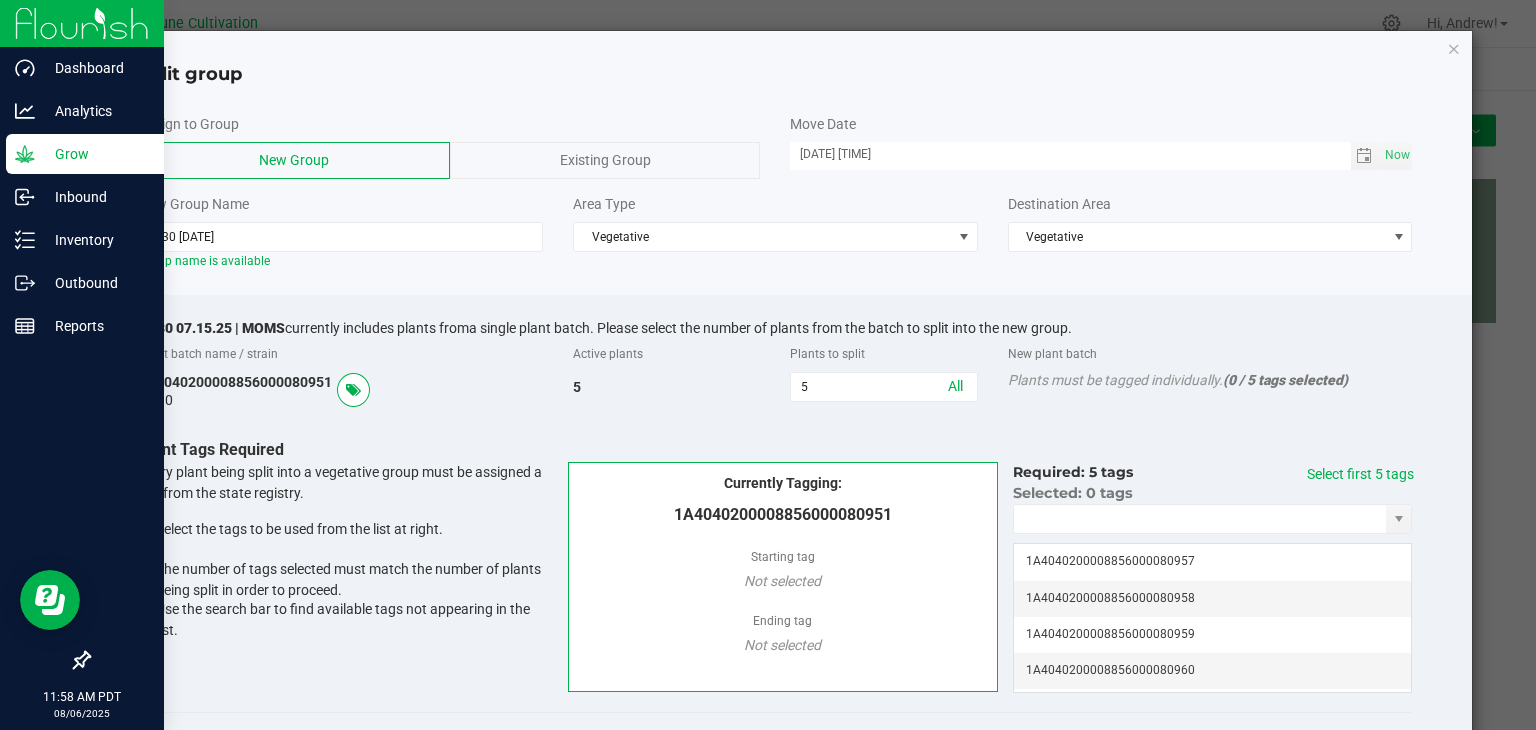 click on "Select first 5 tags" 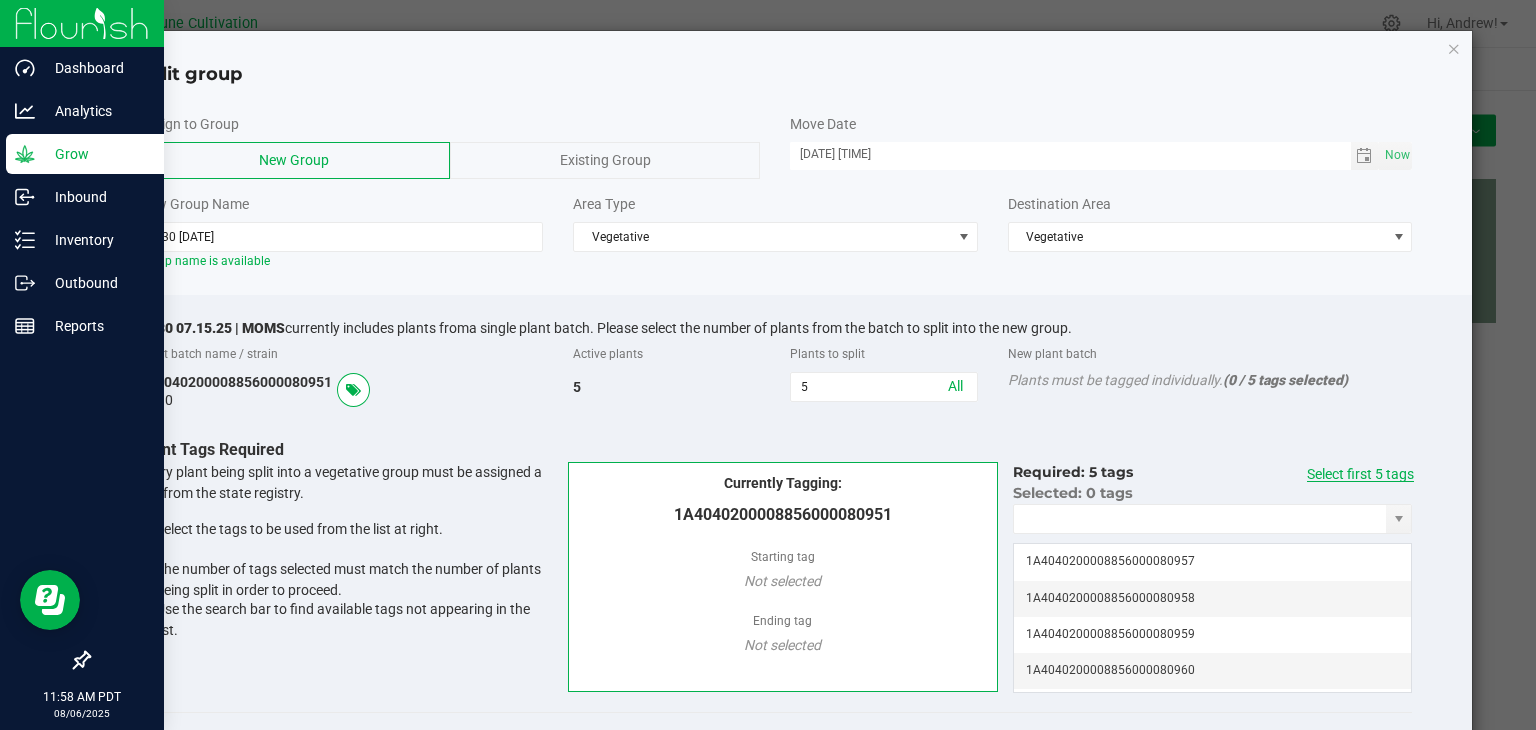 click on "Select first 5 tags" 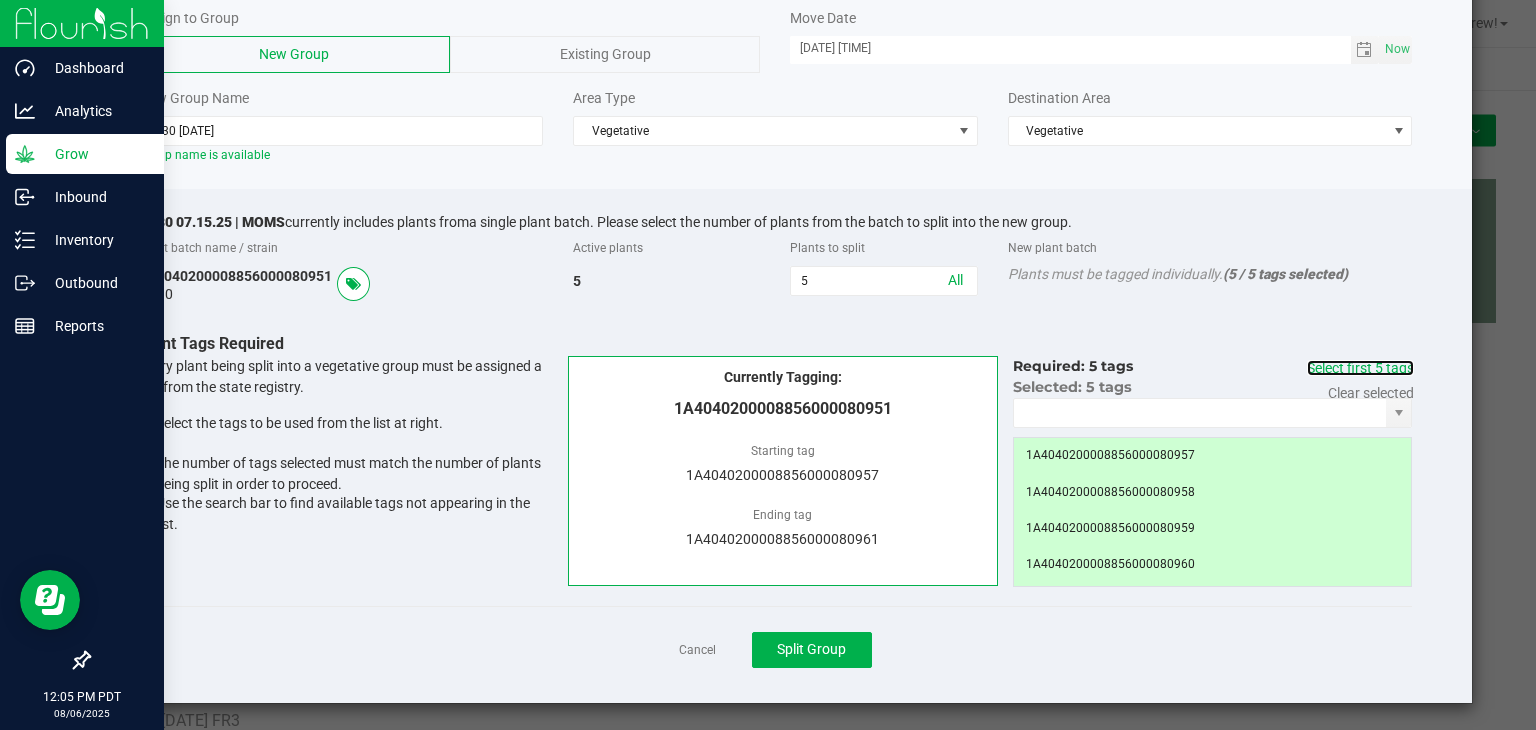 scroll, scrollTop: 109, scrollLeft: 0, axis: vertical 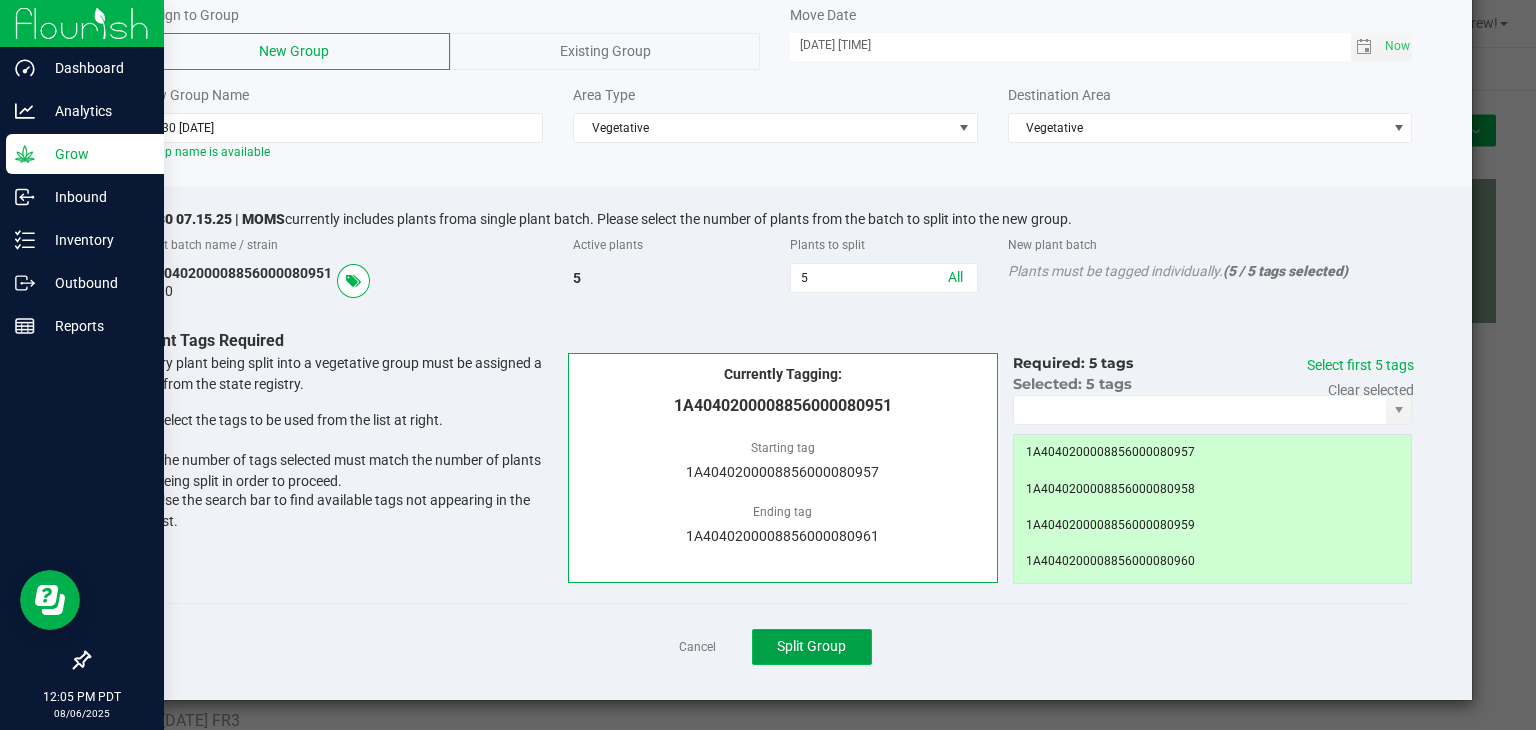 click on "Split Group" 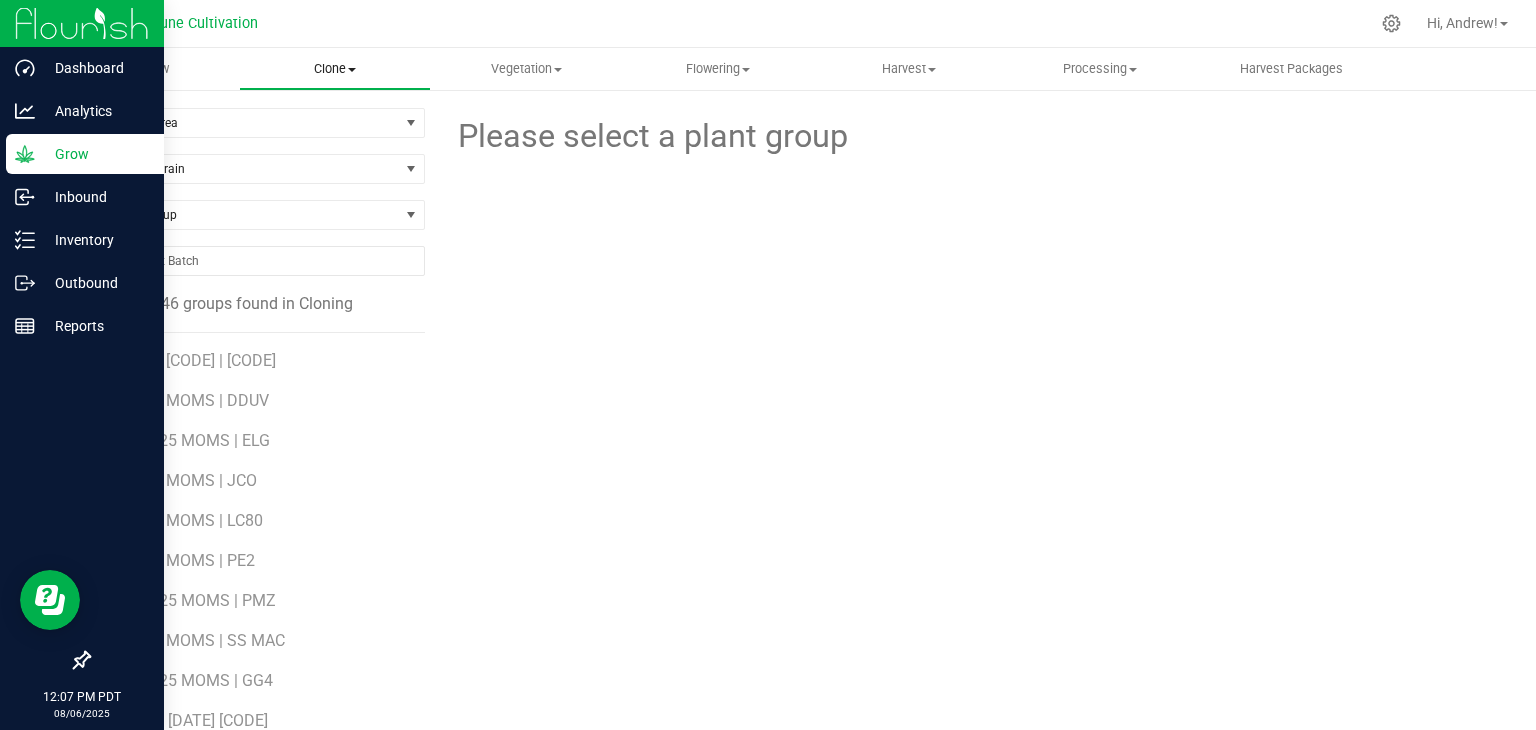 click on "Clone" at bounding box center [334, 69] 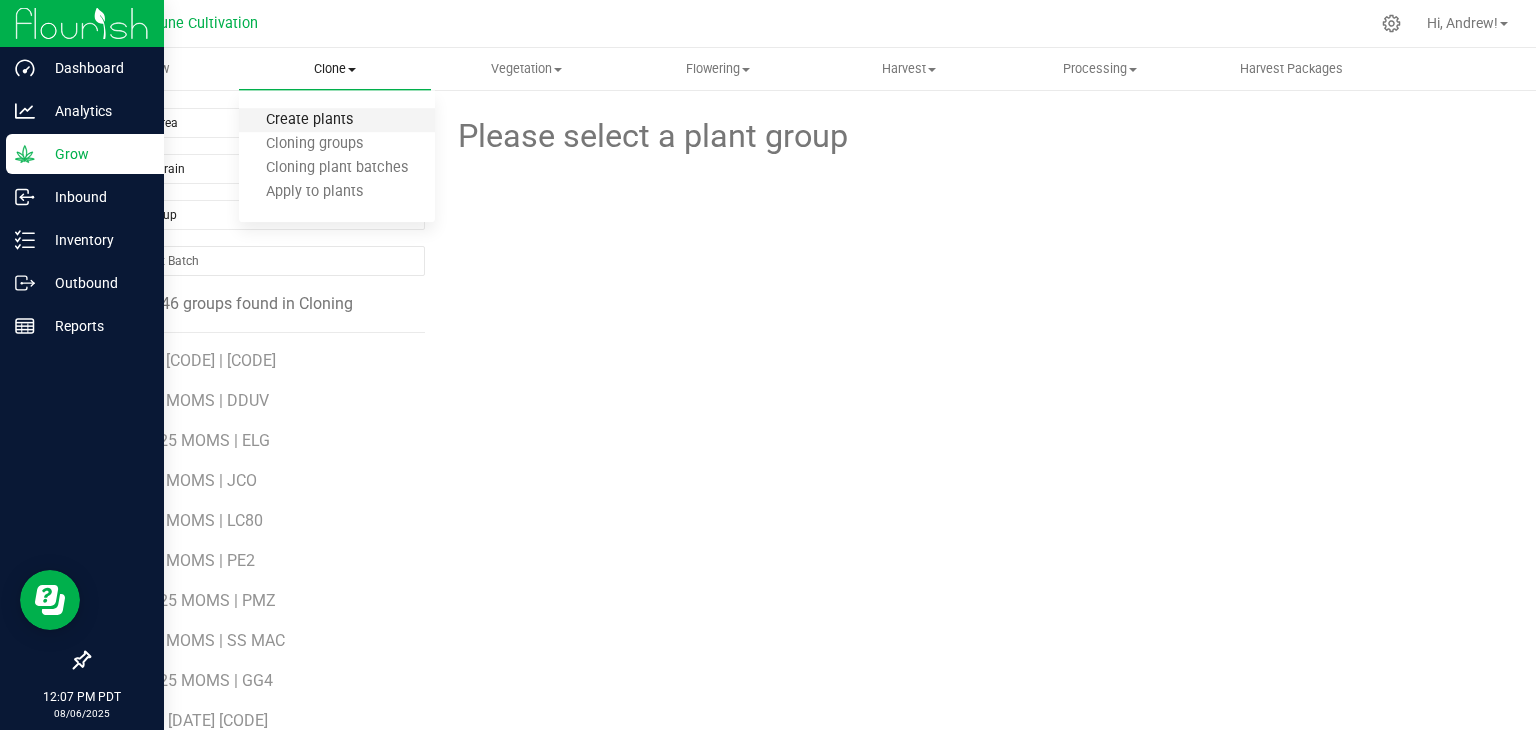 click on "Create plants" at bounding box center [309, 120] 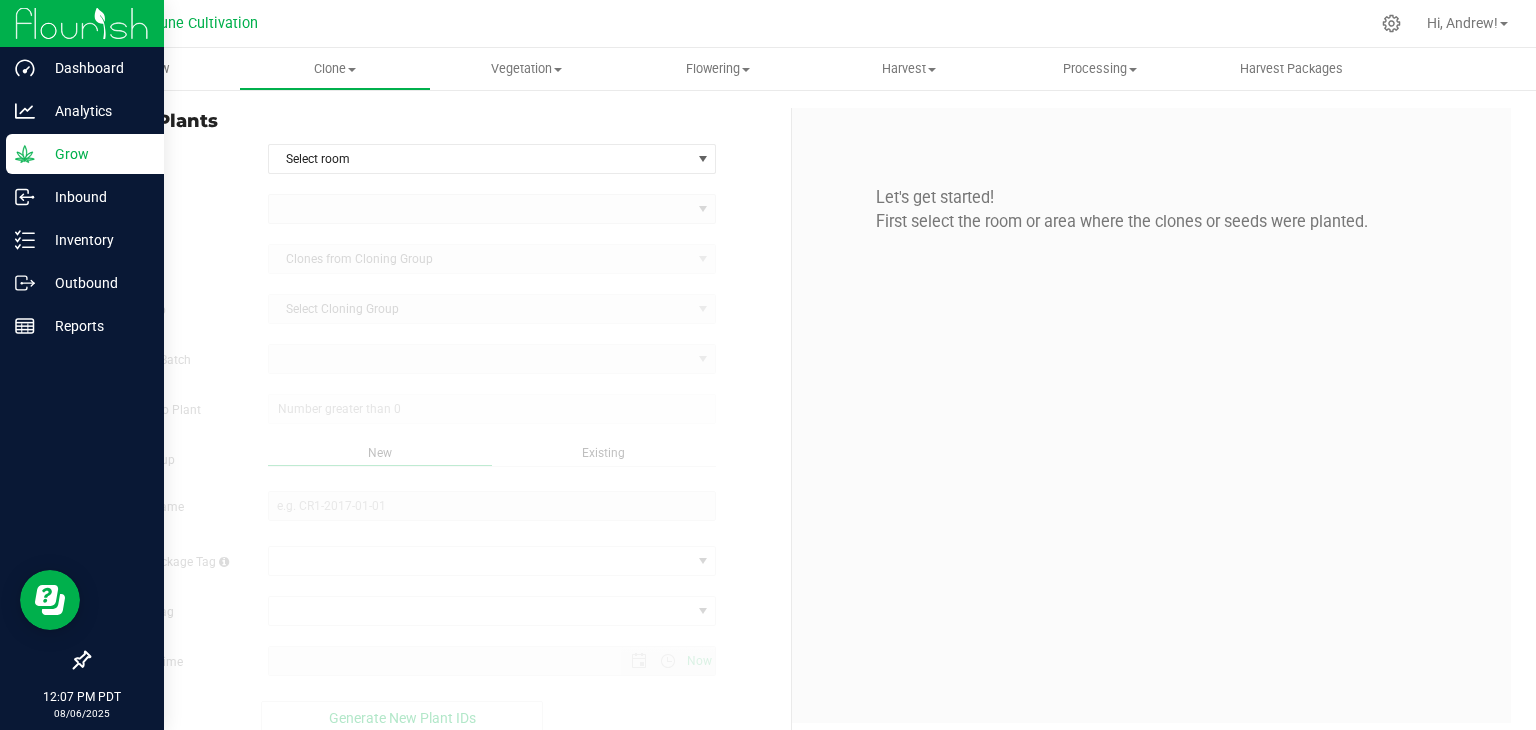 type on "[DATE] [TIME]" 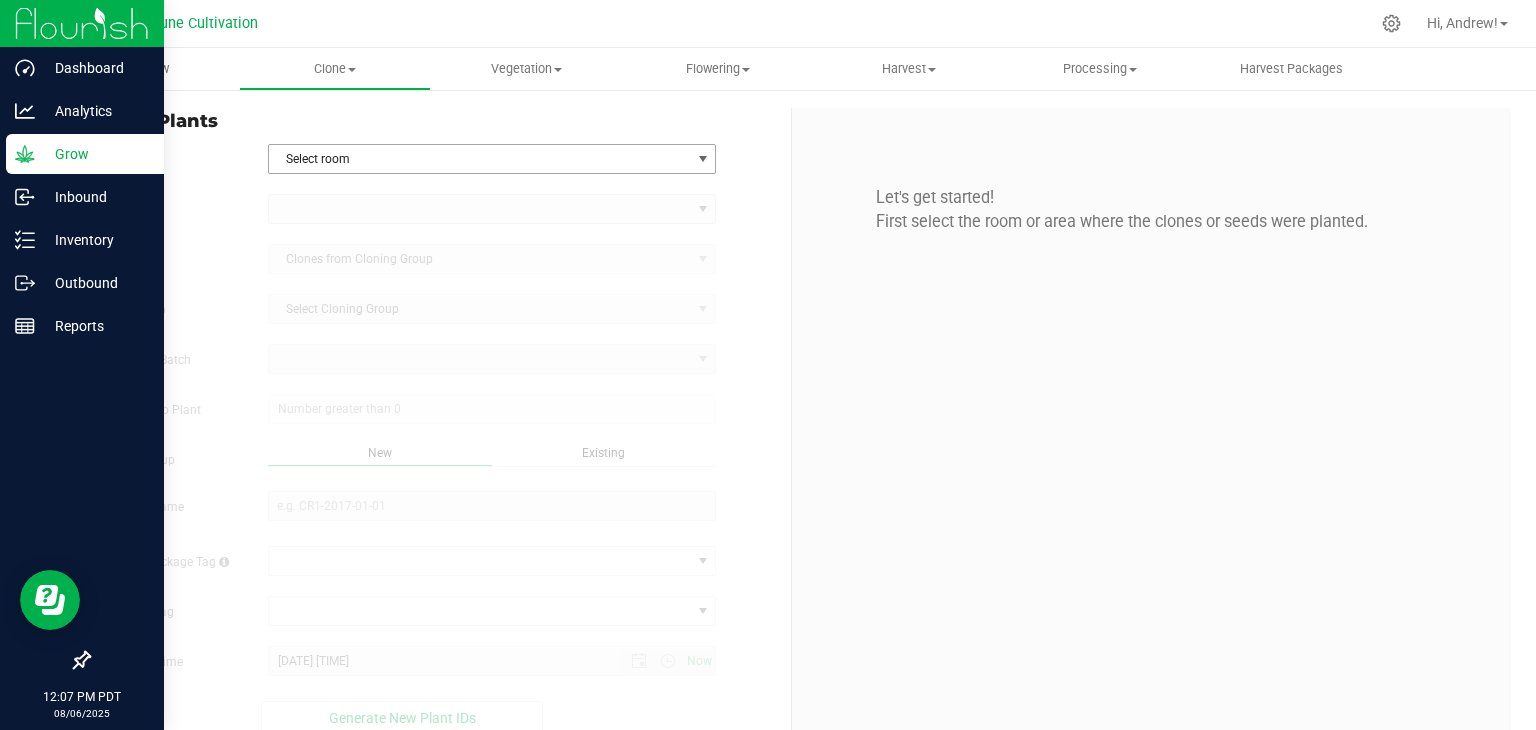 click on "Select room" at bounding box center (480, 159) 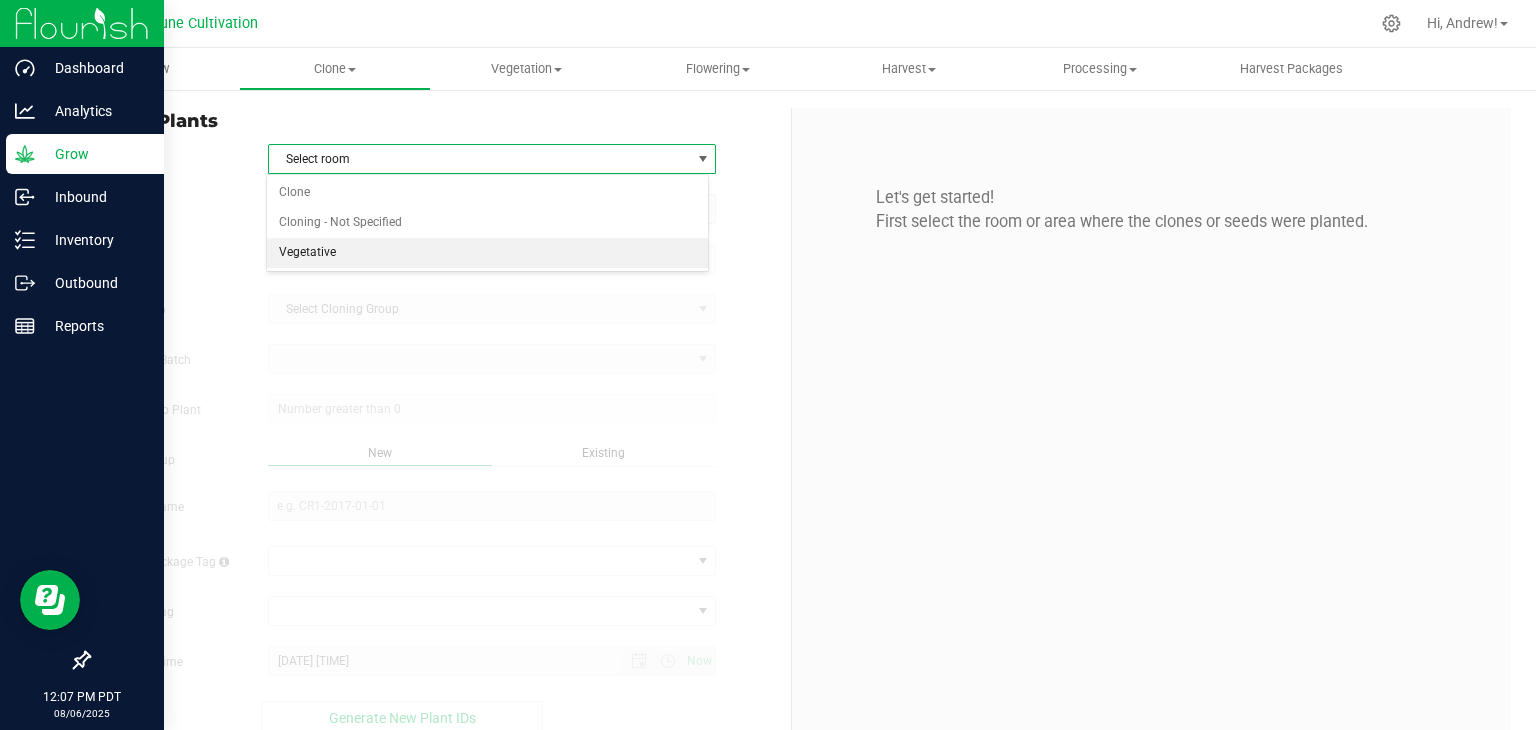 click on "Vegetative" at bounding box center (488, 253) 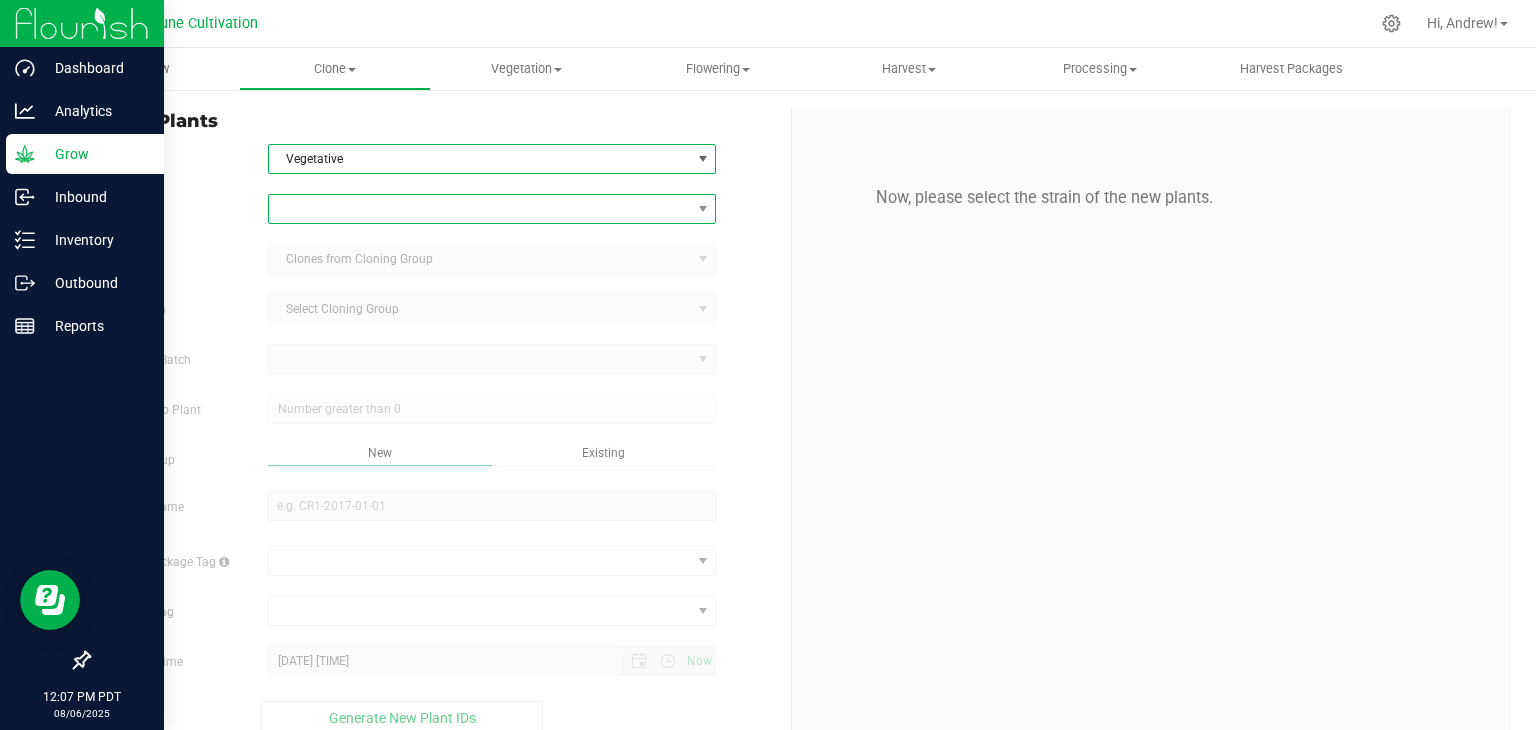 click at bounding box center [480, 209] 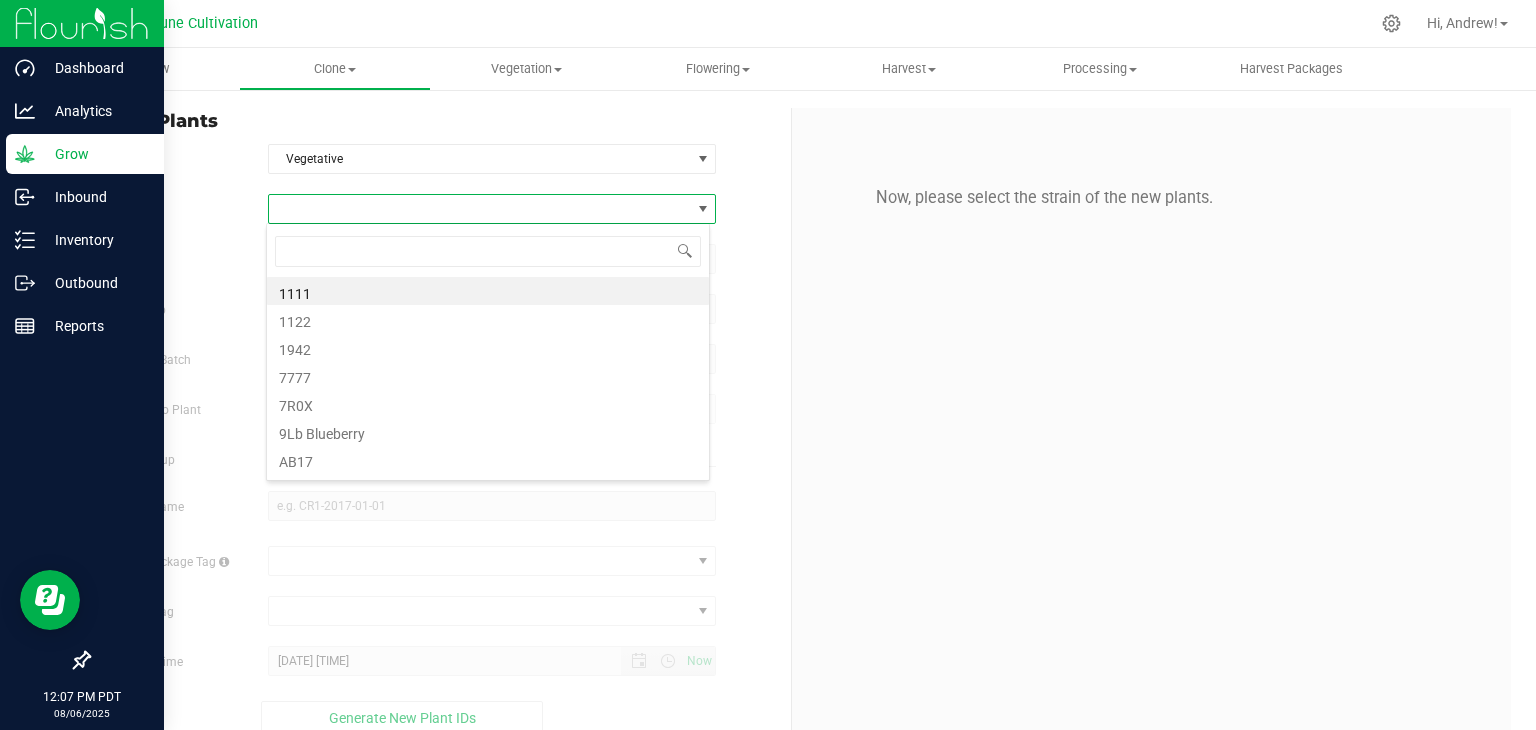 scroll, scrollTop: 99970, scrollLeft: 99556, axis: both 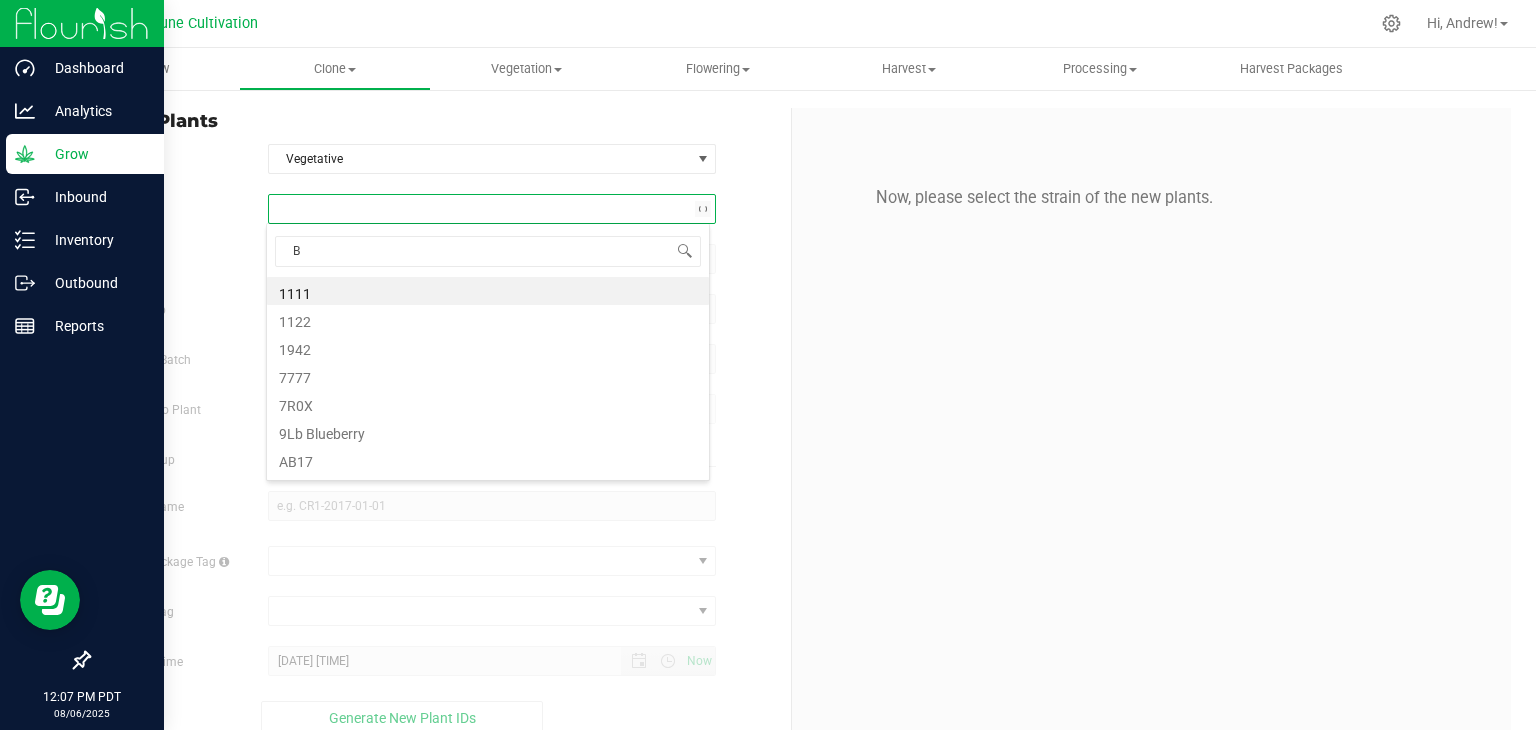 type on "BE" 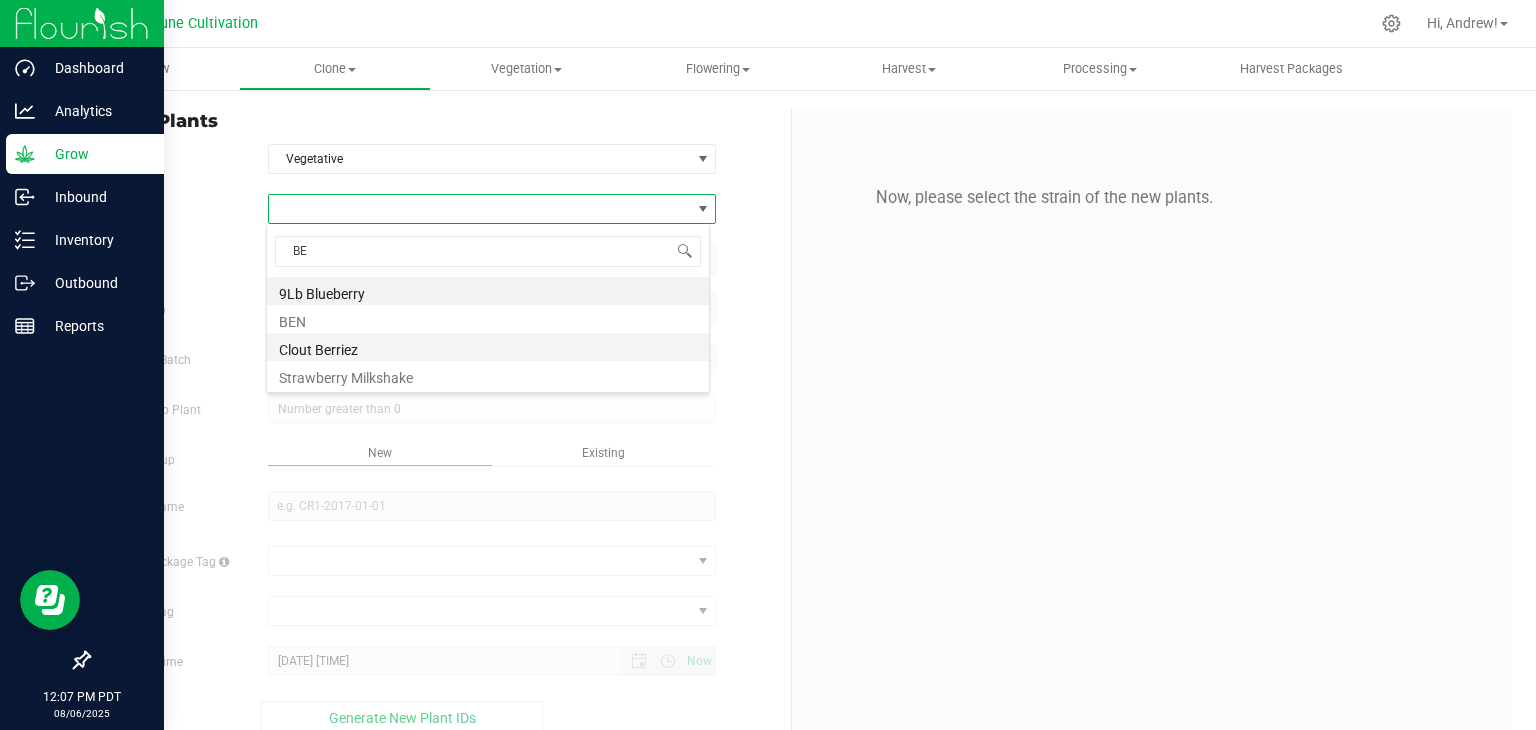 click on "Clout Berriez" at bounding box center [488, 347] 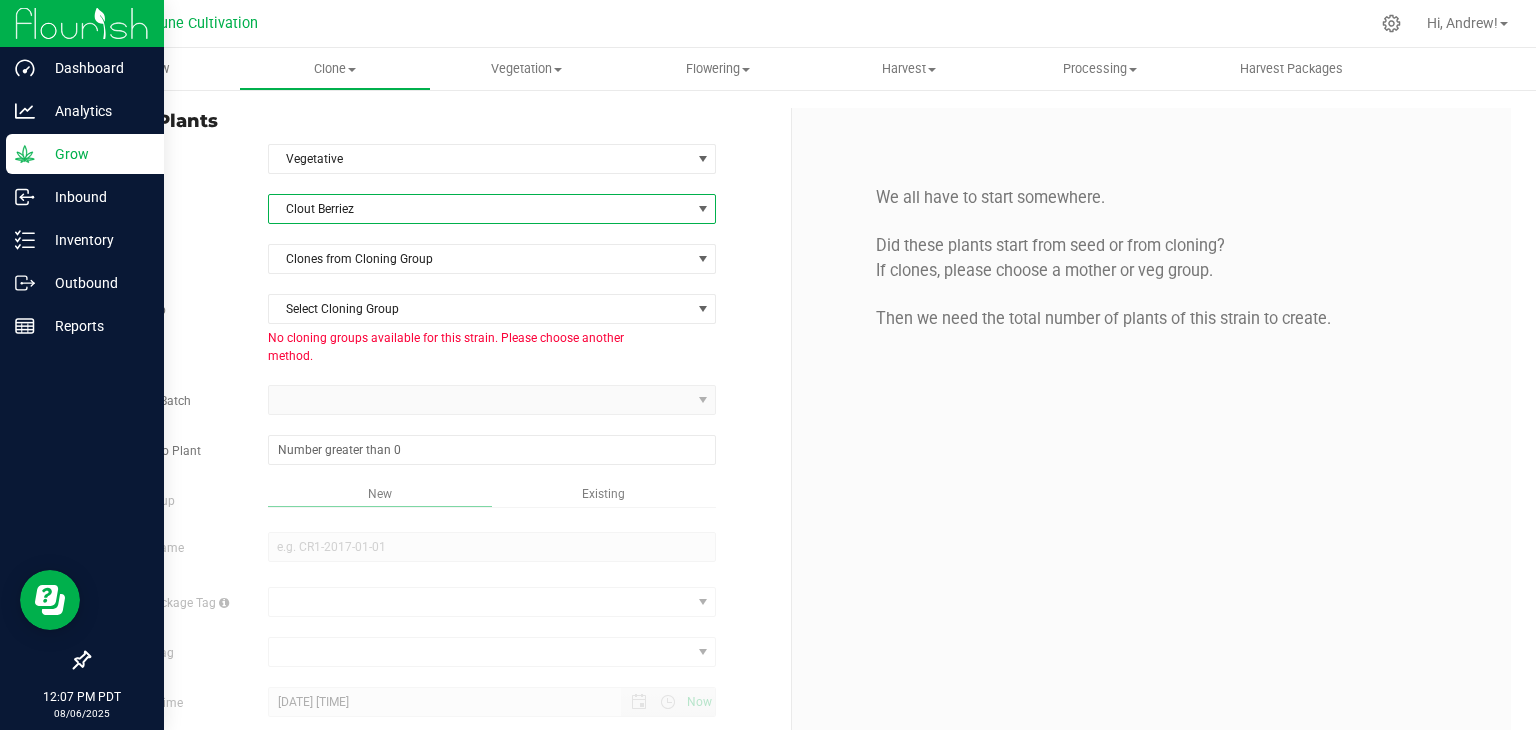 click on "Clout Berriez" at bounding box center [480, 209] 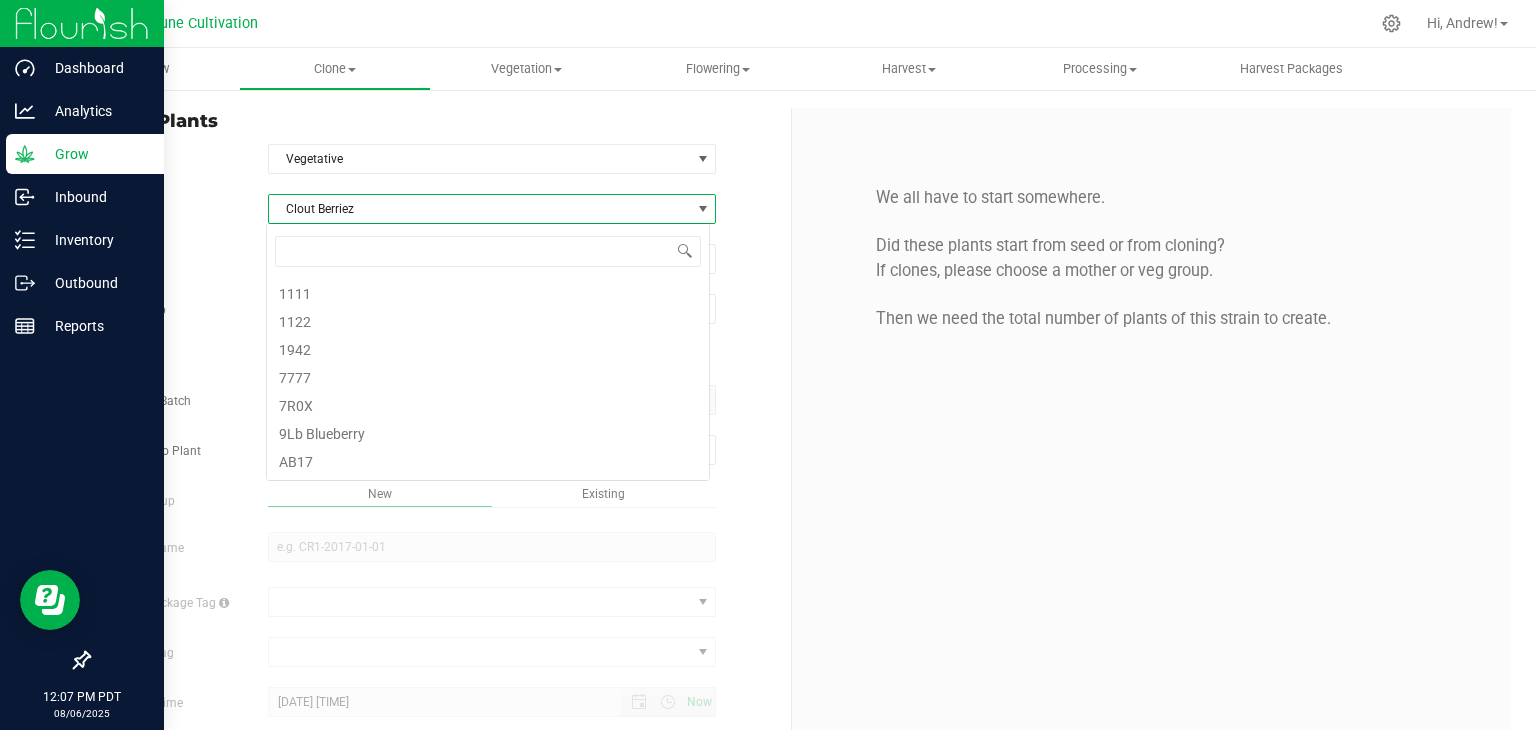 scroll, scrollTop: 864, scrollLeft: 0, axis: vertical 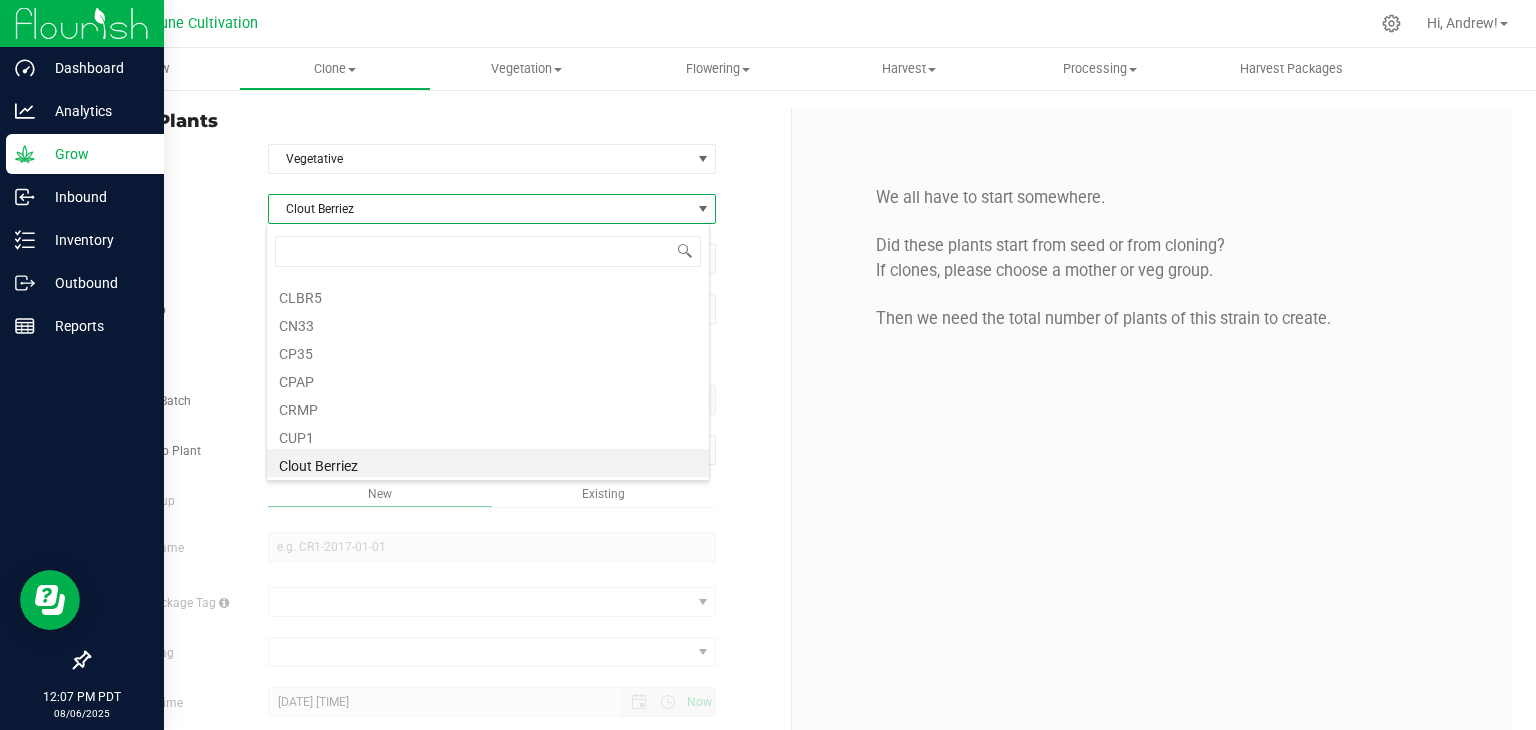 type on "B" 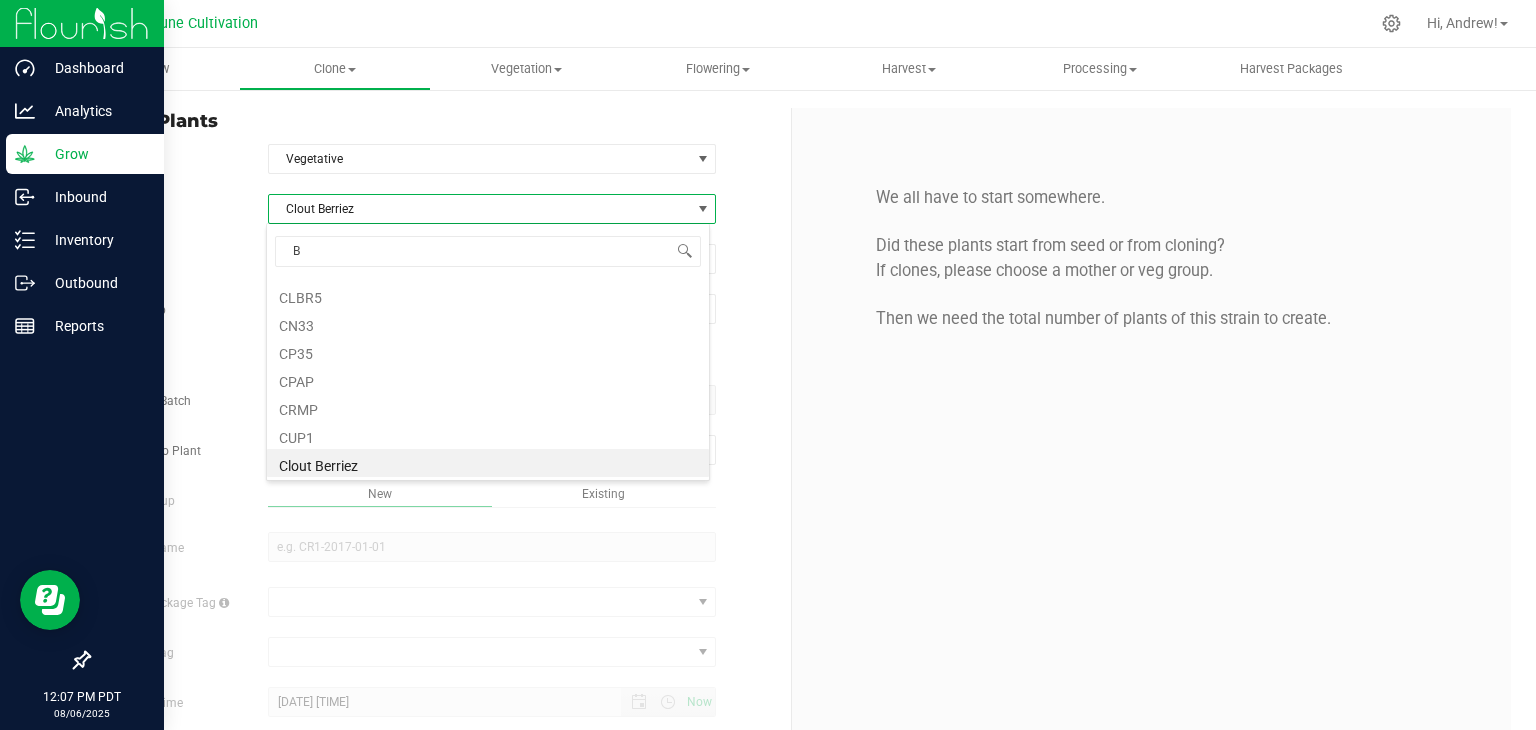 scroll, scrollTop: 532, scrollLeft: 0, axis: vertical 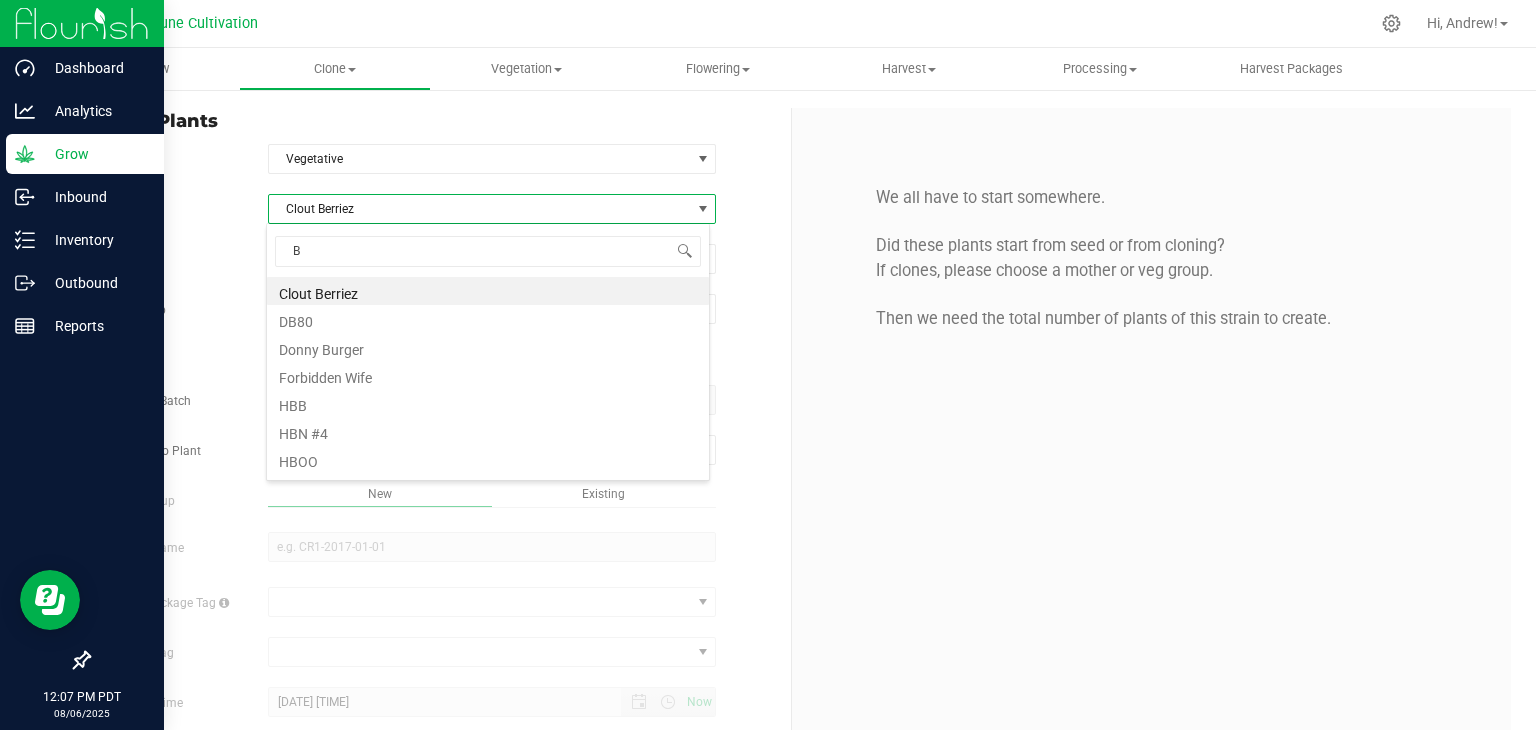 click on "Clout Berriez" at bounding box center (480, 209) 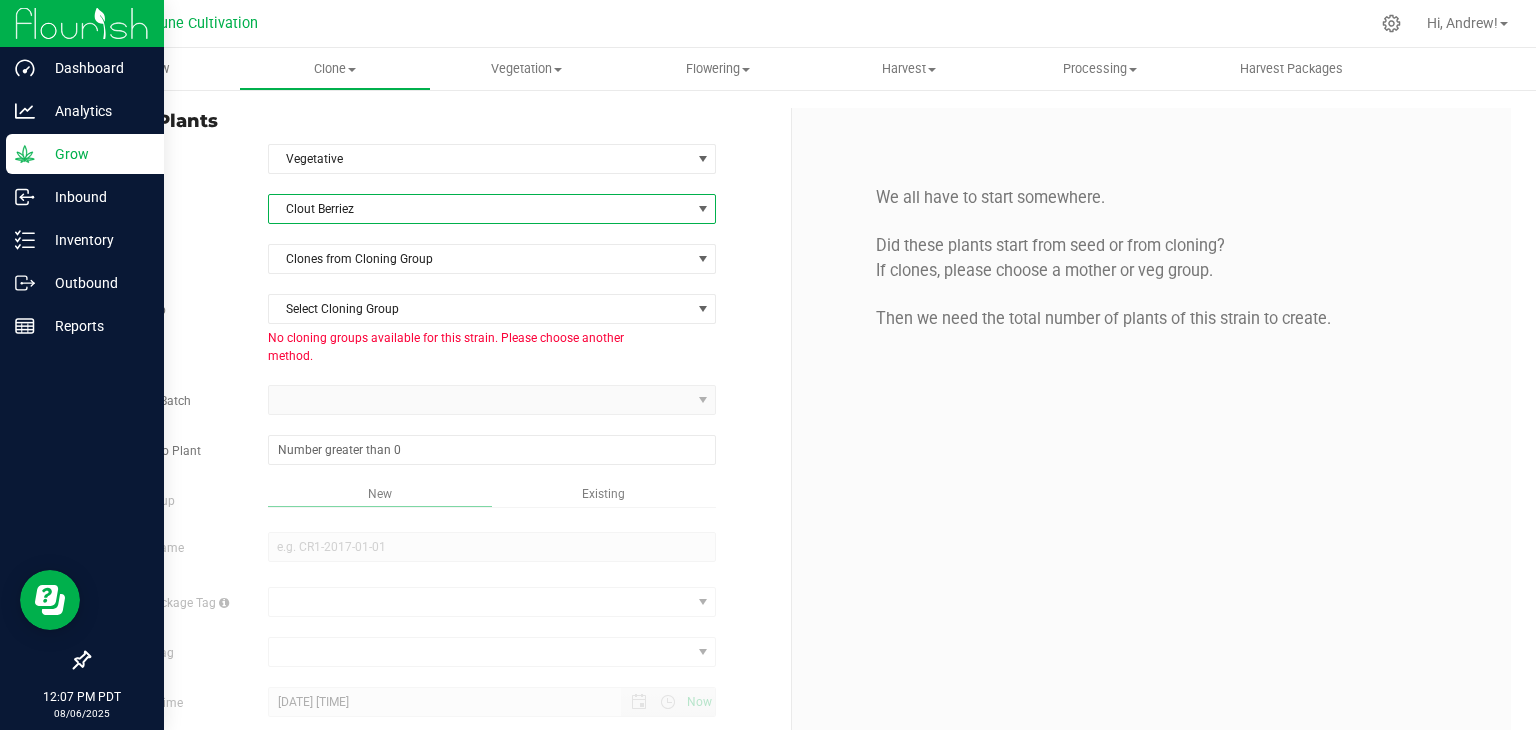 click on "Clout Berriez" at bounding box center [480, 209] 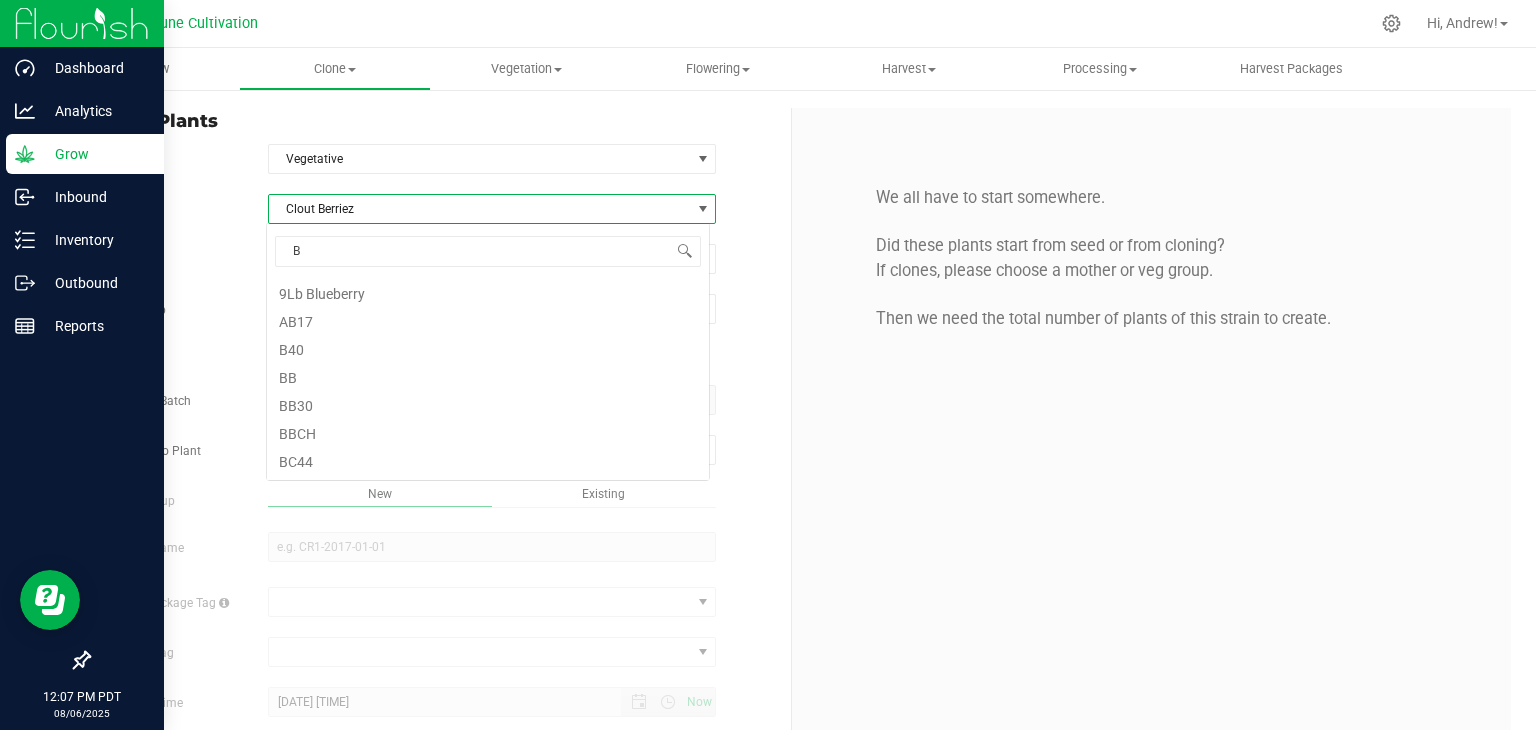 scroll, scrollTop: 99970, scrollLeft: 99556, axis: both 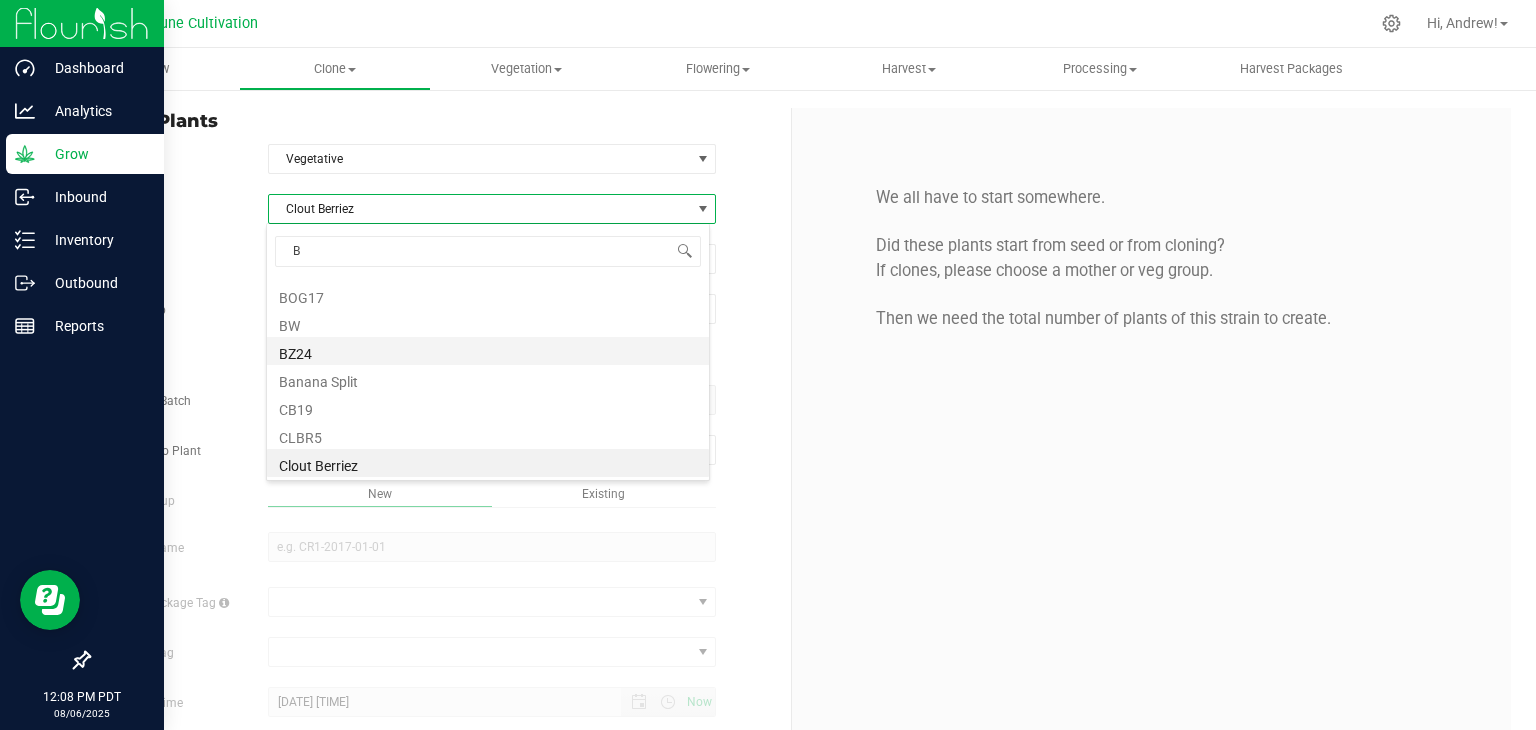 type on "Be" 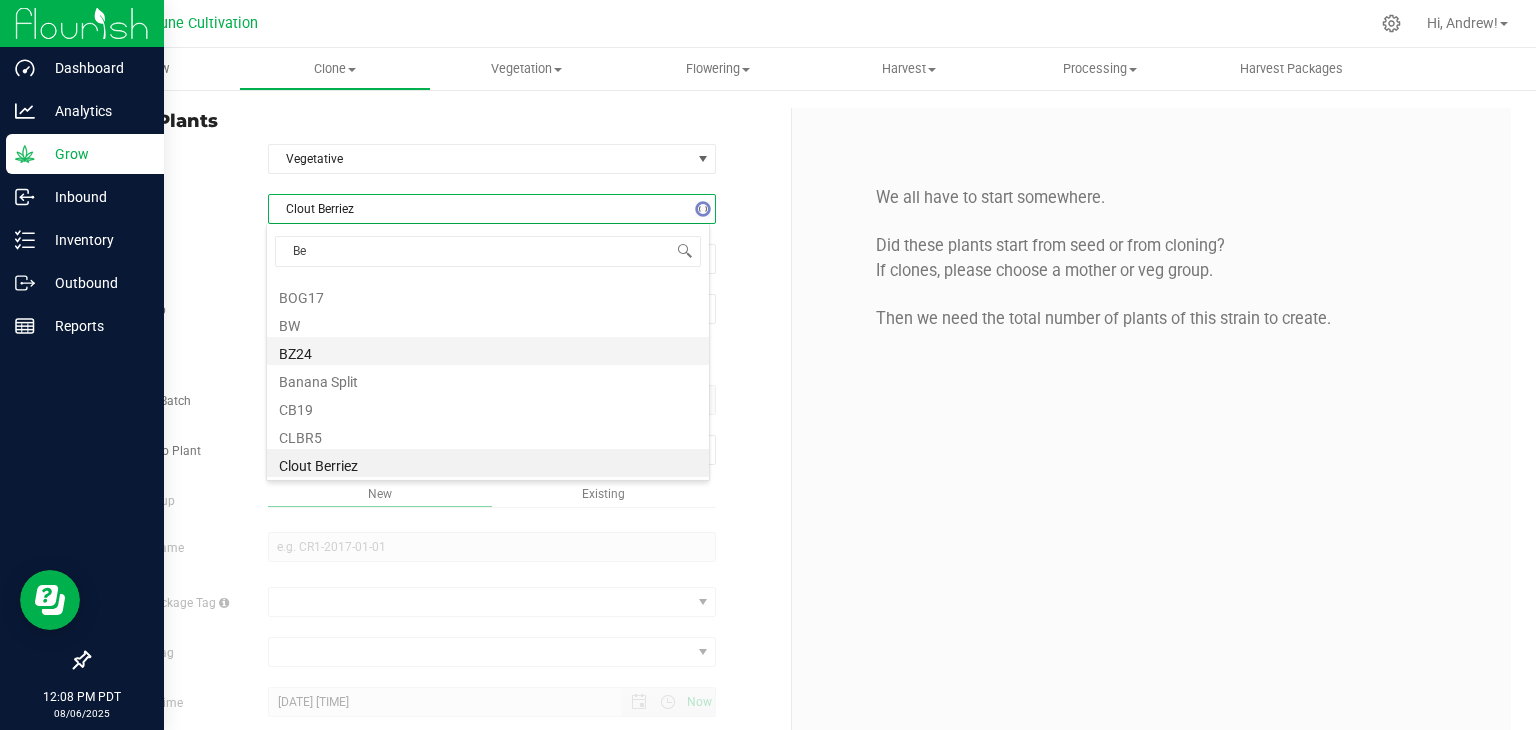 scroll, scrollTop: 0, scrollLeft: 0, axis: both 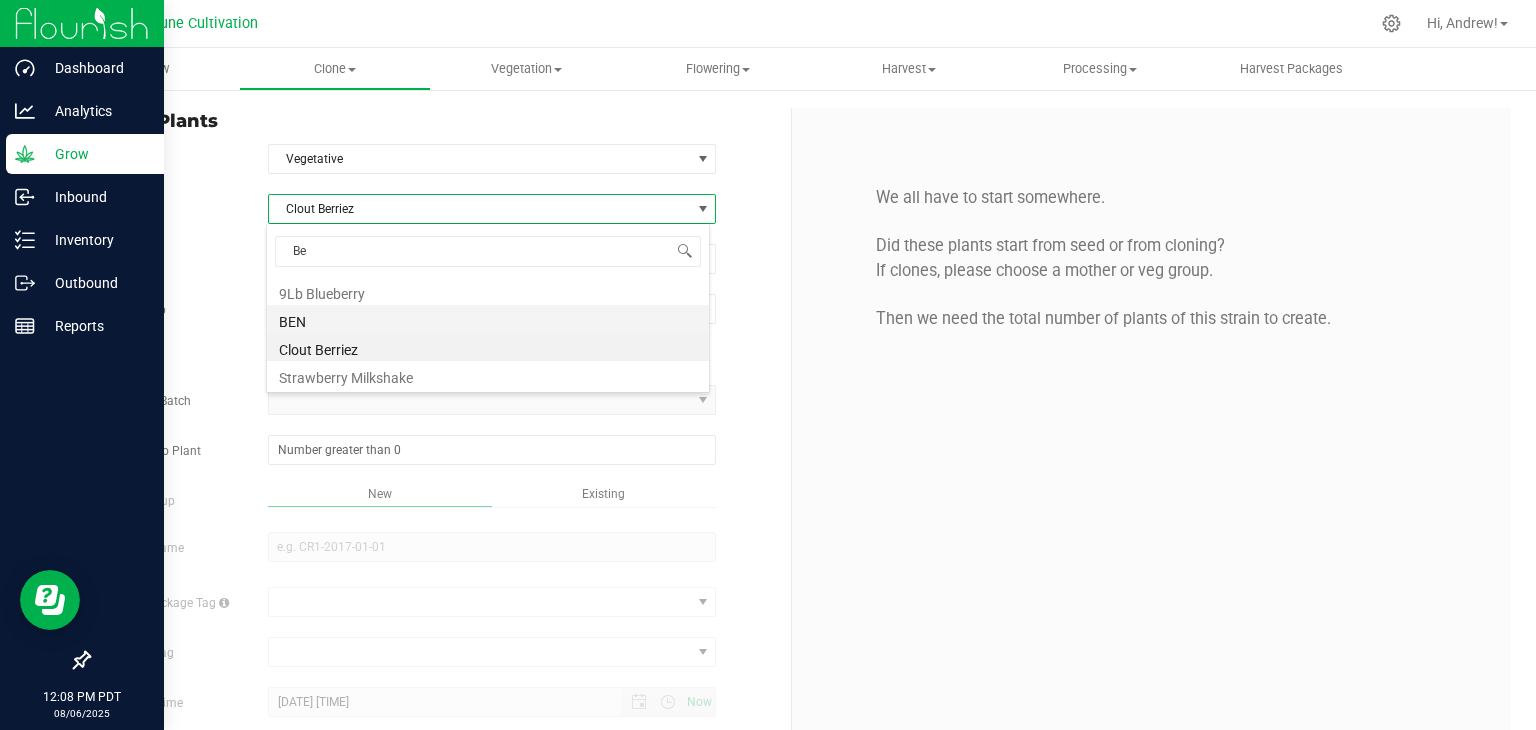 click on "BEN" at bounding box center [488, 319] 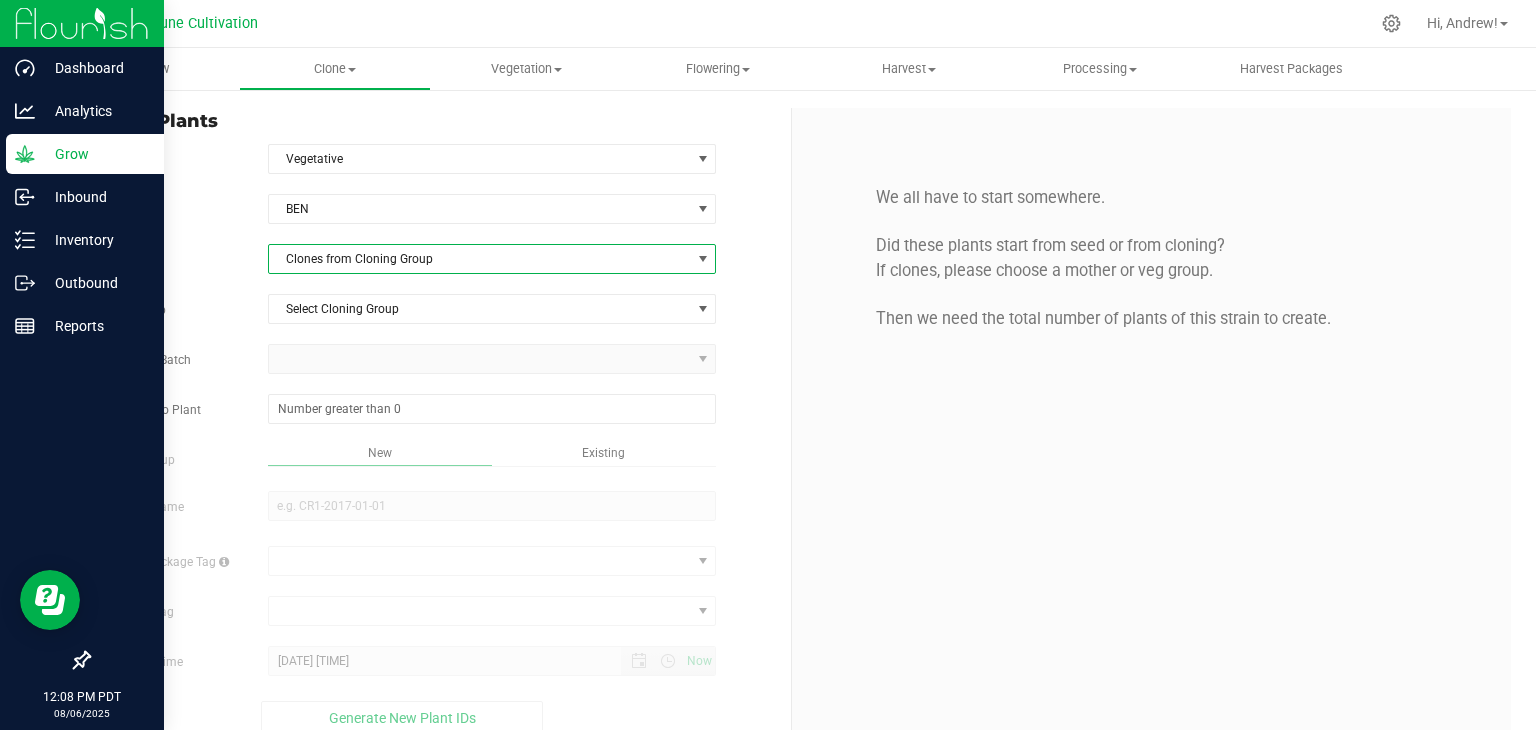 click on "Clones from Cloning Group" at bounding box center [480, 259] 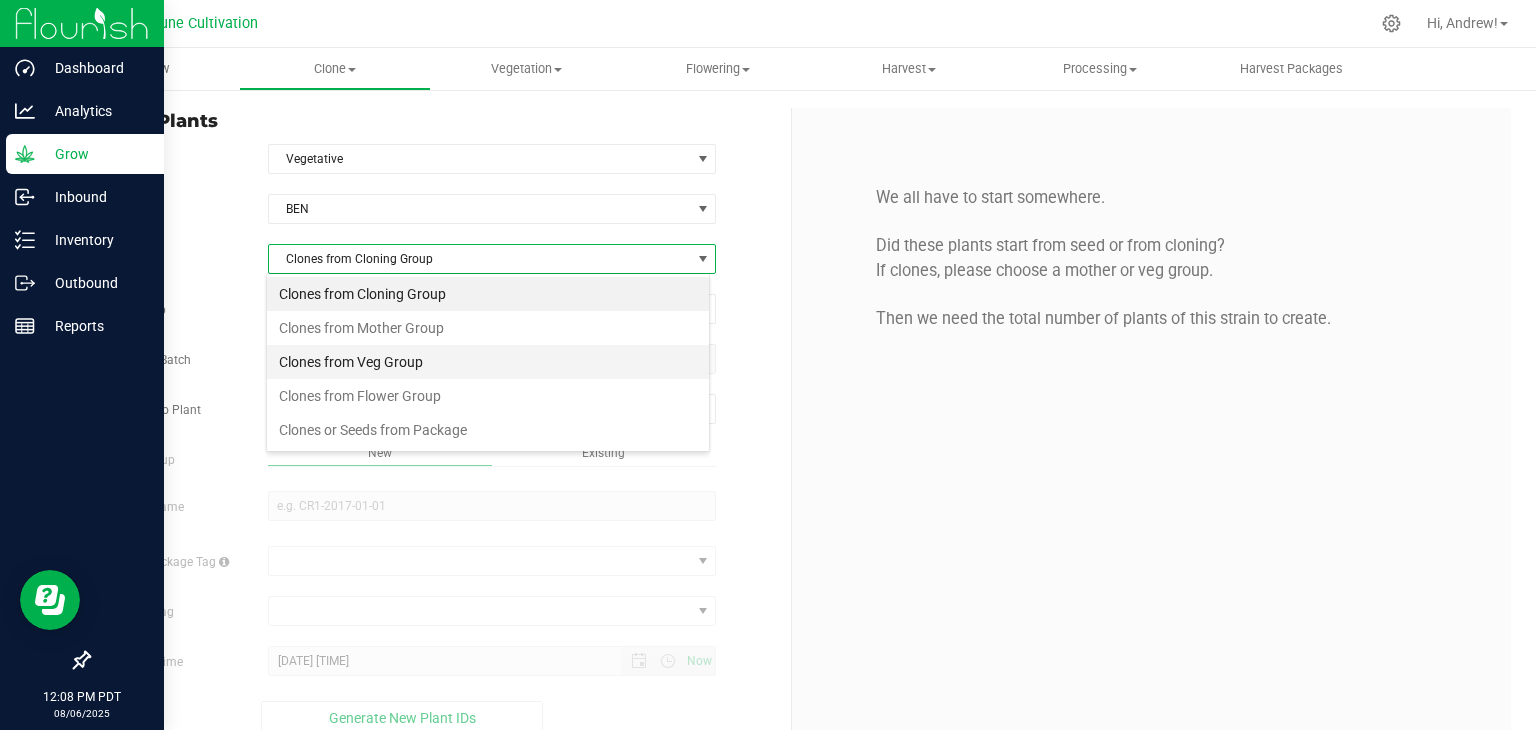 scroll, scrollTop: 99970, scrollLeft: 99556, axis: both 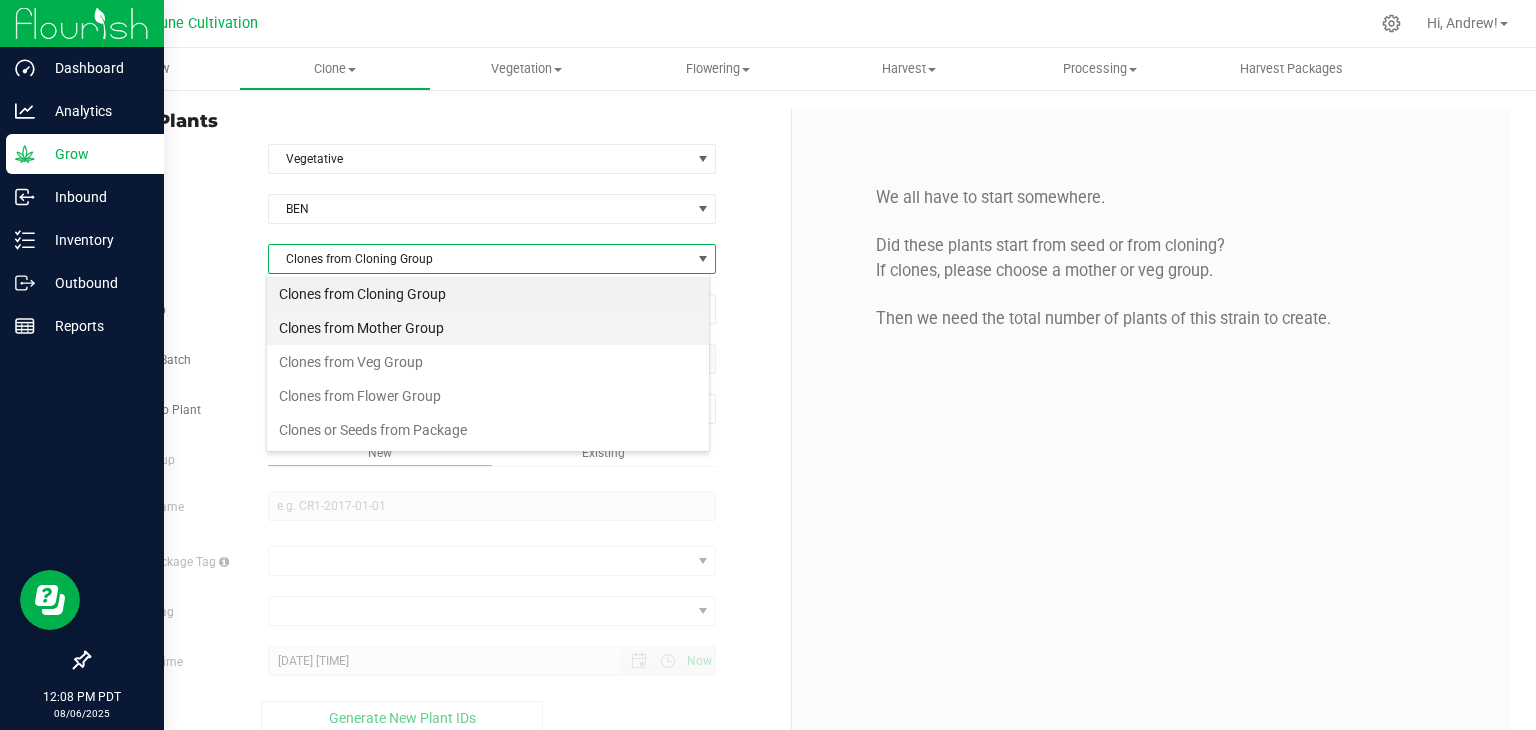 click on "Clones from Mother Group" at bounding box center (488, 328) 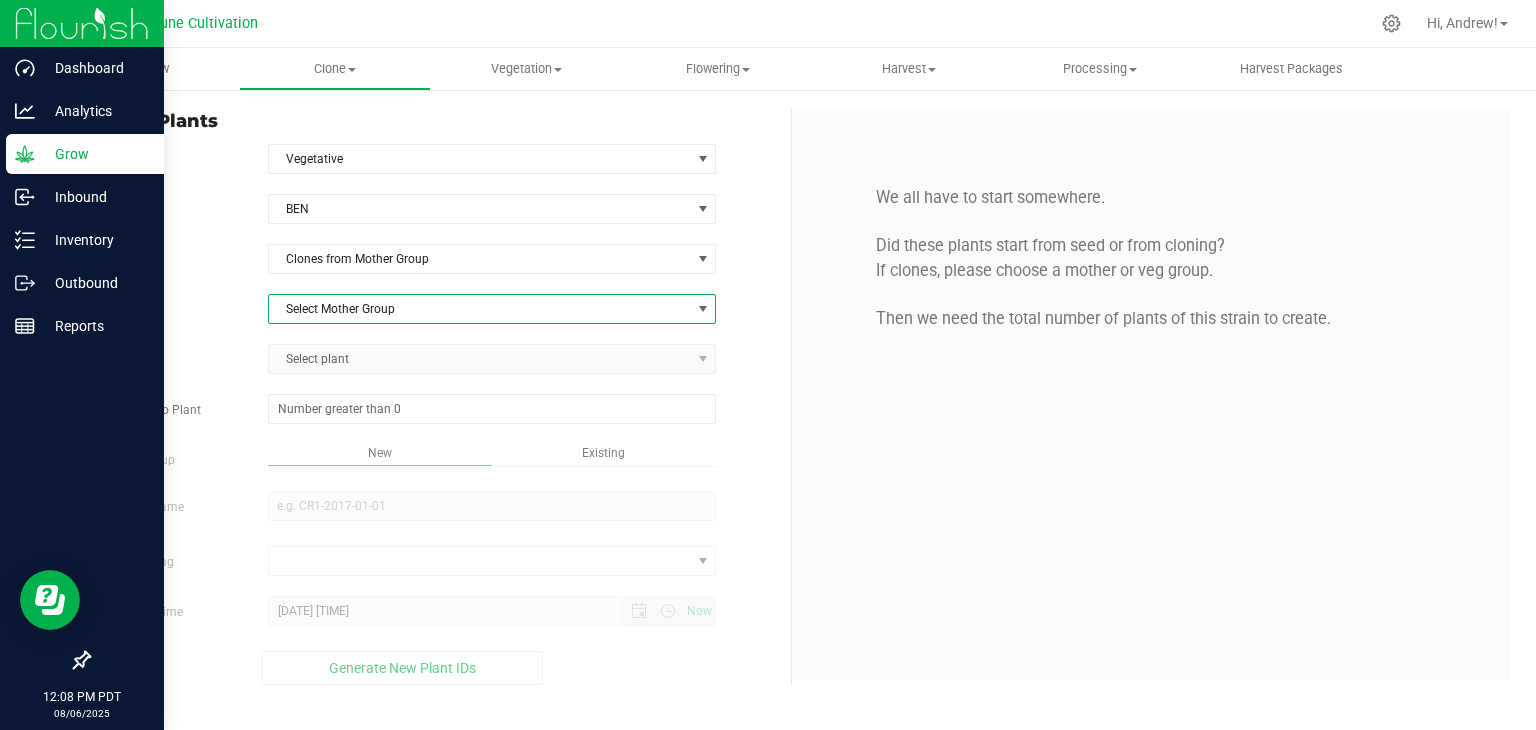 click on "Select Mother Group" at bounding box center [480, 309] 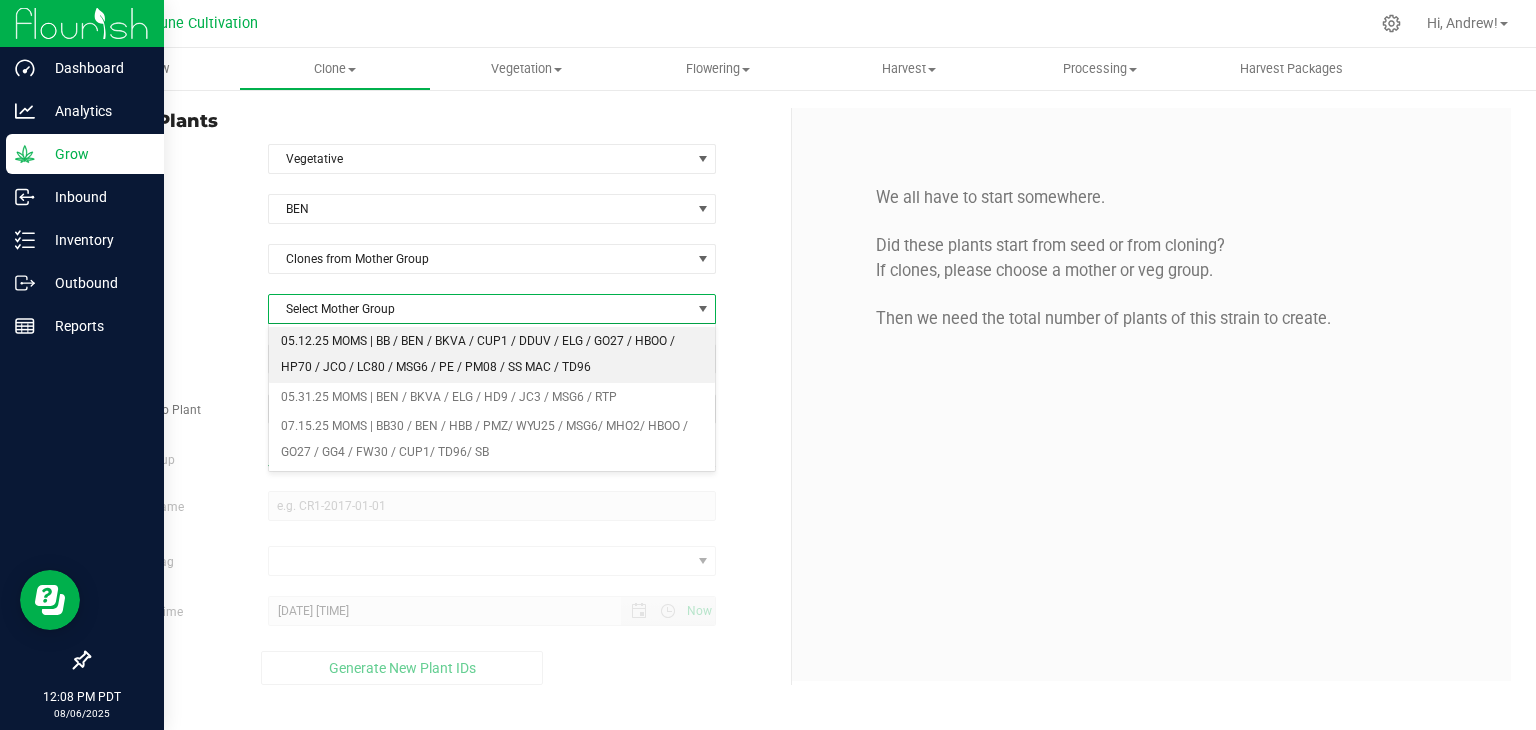 click on "05.12.25 MOMS | BB / BEN / BKVA / CUP1 / DDUV / ELG / GO27 / HBOO / HP70 / JCO / LC80 / MSG6 / PE / PM08 / SS MAC / TD96" at bounding box center (492, 354) 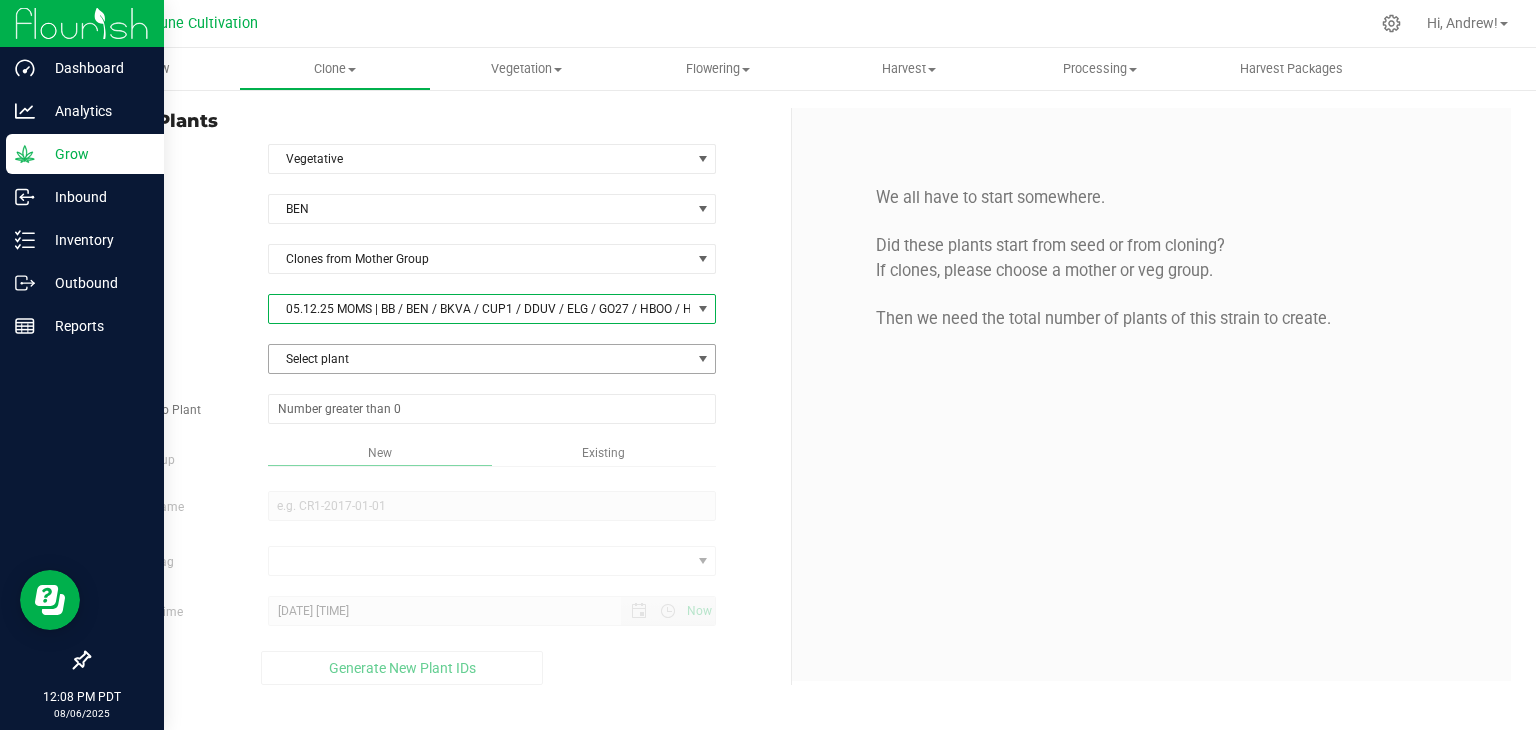 click on "Select plant" at bounding box center [480, 359] 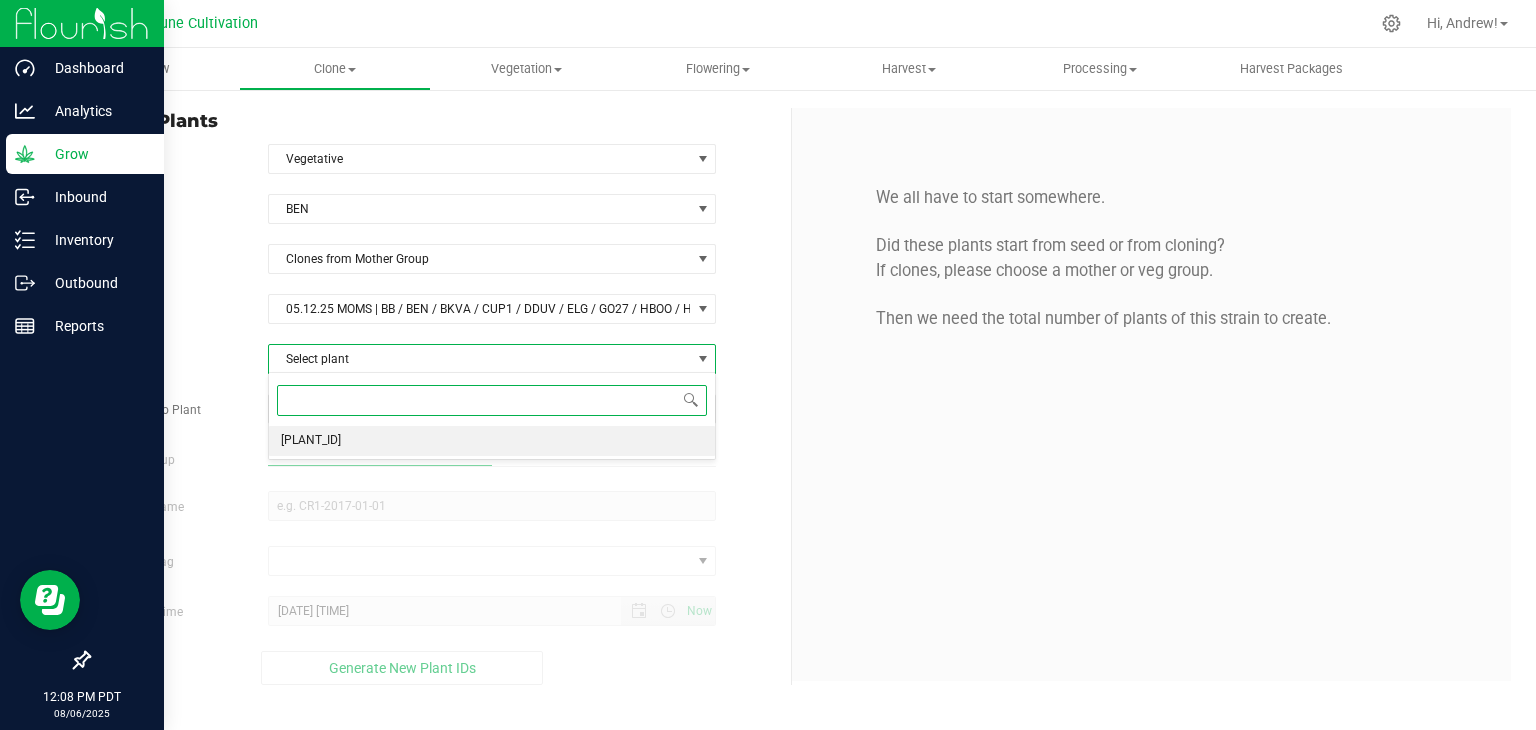 click on "[PLANT_ID]" at bounding box center [492, 441] 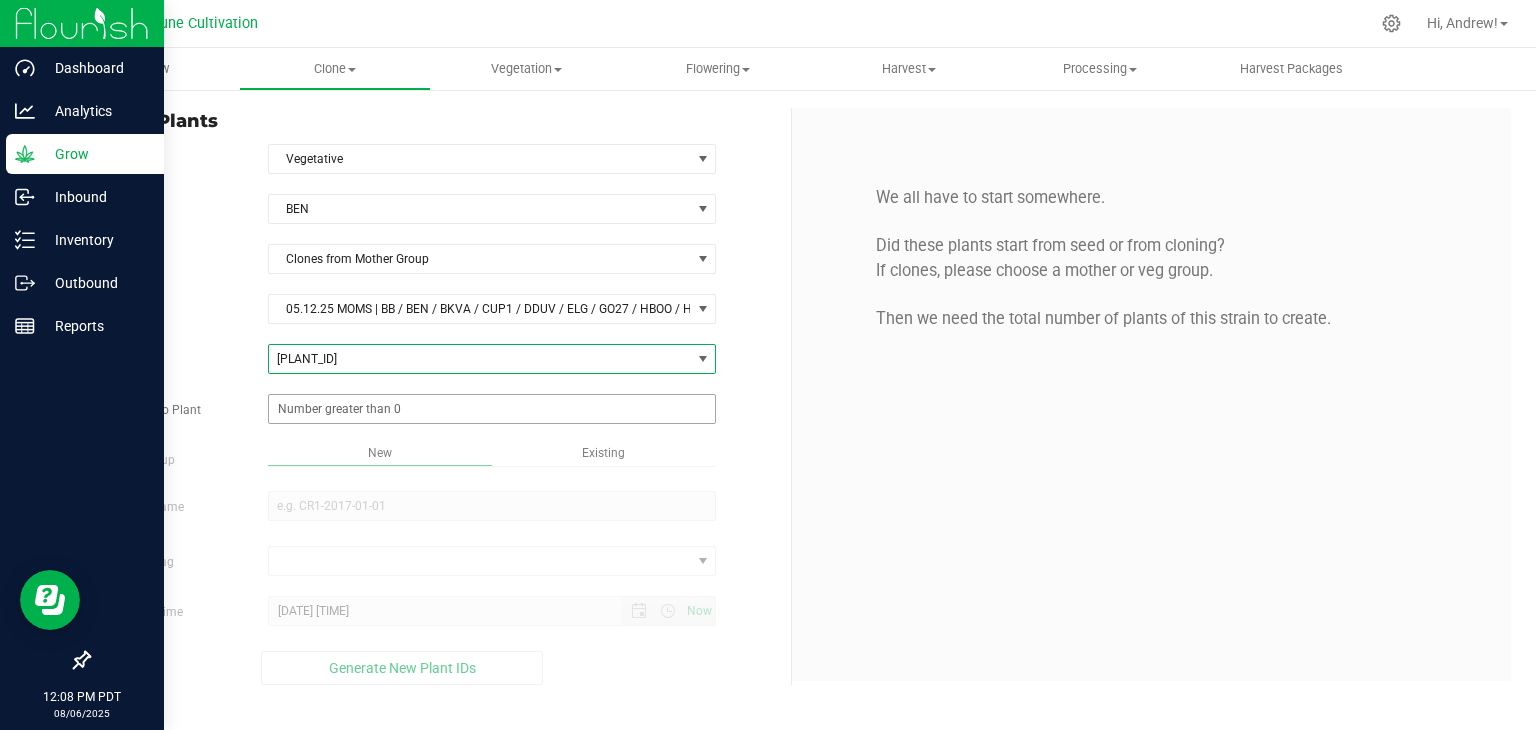 click at bounding box center [492, 409] 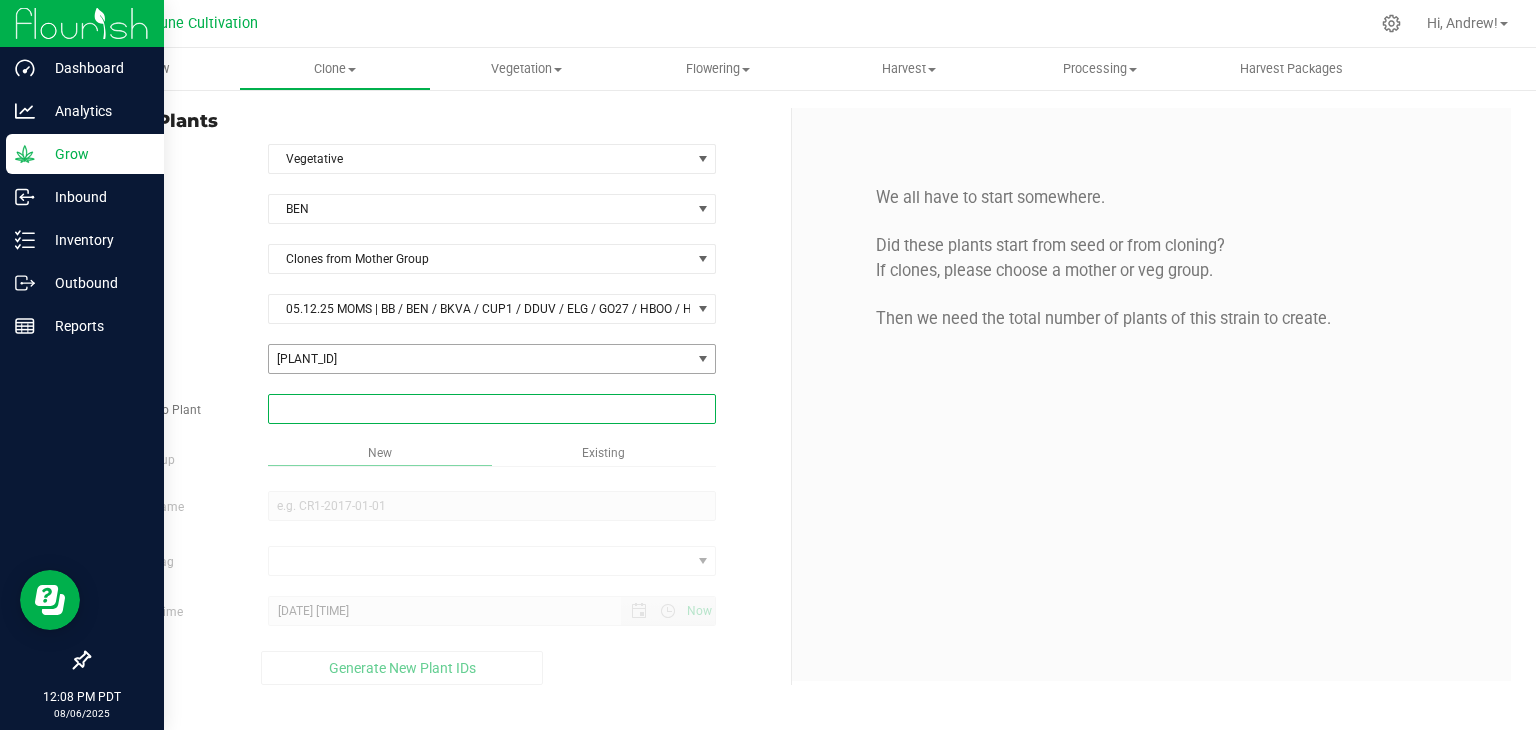 type on "0" 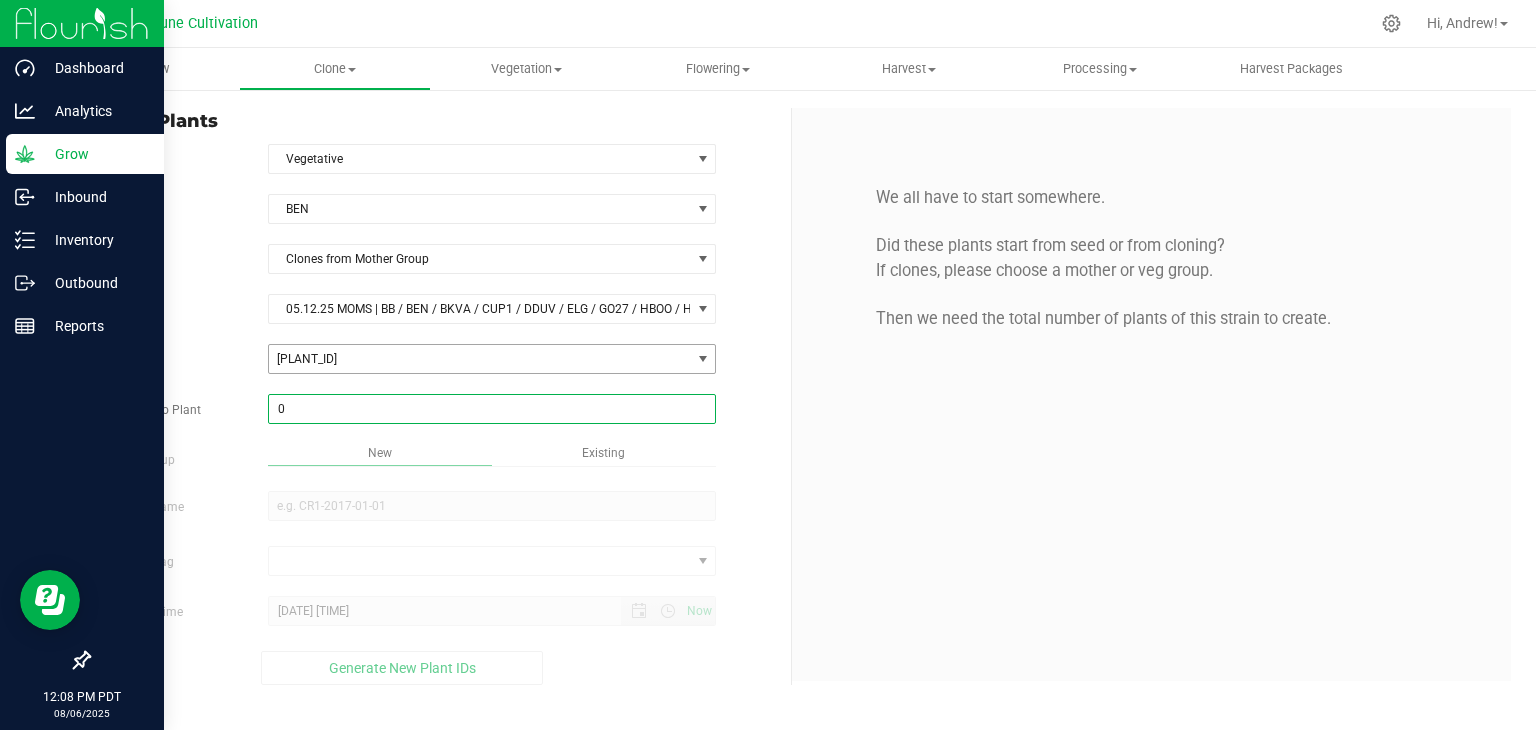 click on "[PLANT_ID]" at bounding box center [480, 359] 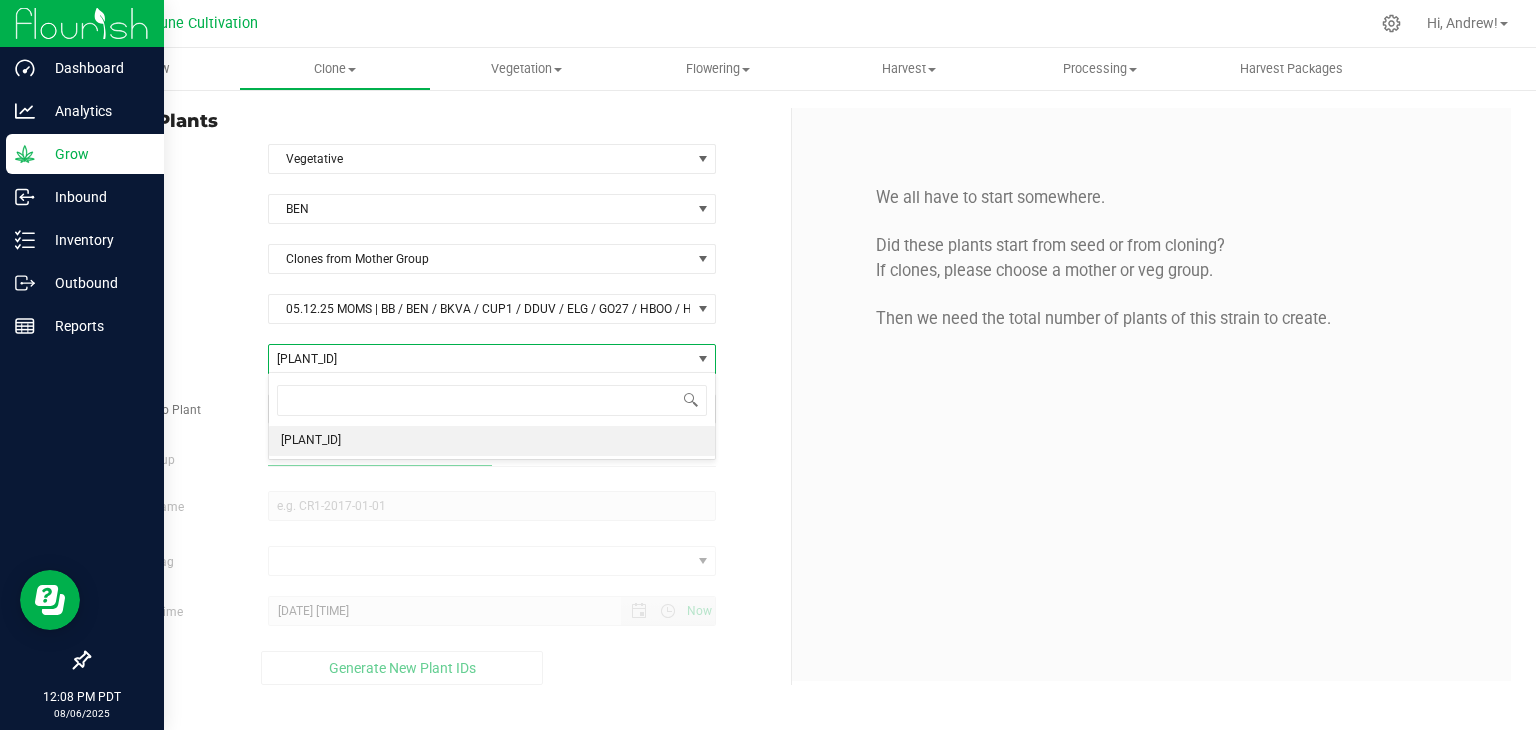 click on "[PLANT_ID]" at bounding box center (480, 359) 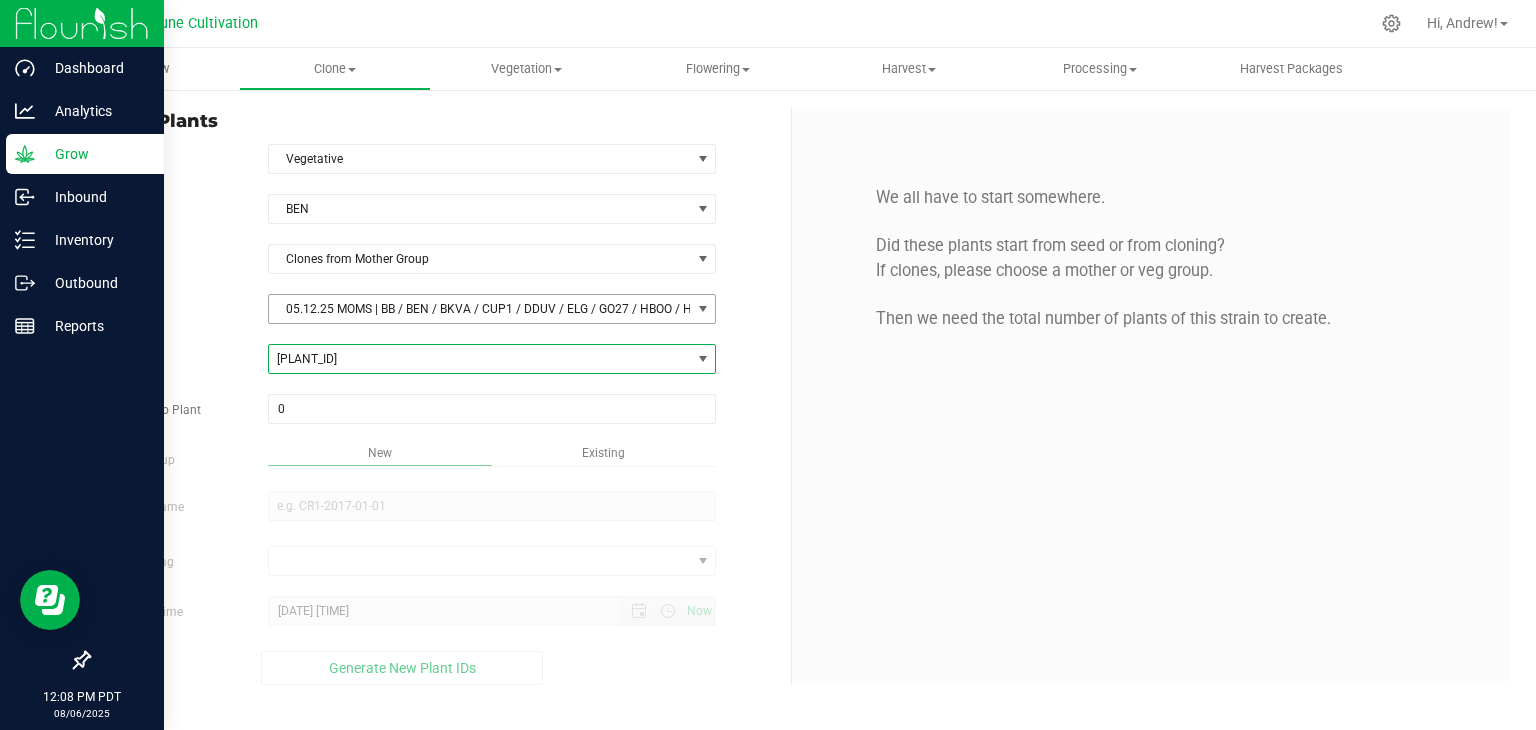 click on "05.12.25 MOMS | BB / BEN / BKVA / CUP1 / DDUV / ELG / GO27 / HBOO / HP70 / JCO / LC80 / MSG6 / PE / PM08 / SS MAC / TD96" at bounding box center [480, 309] 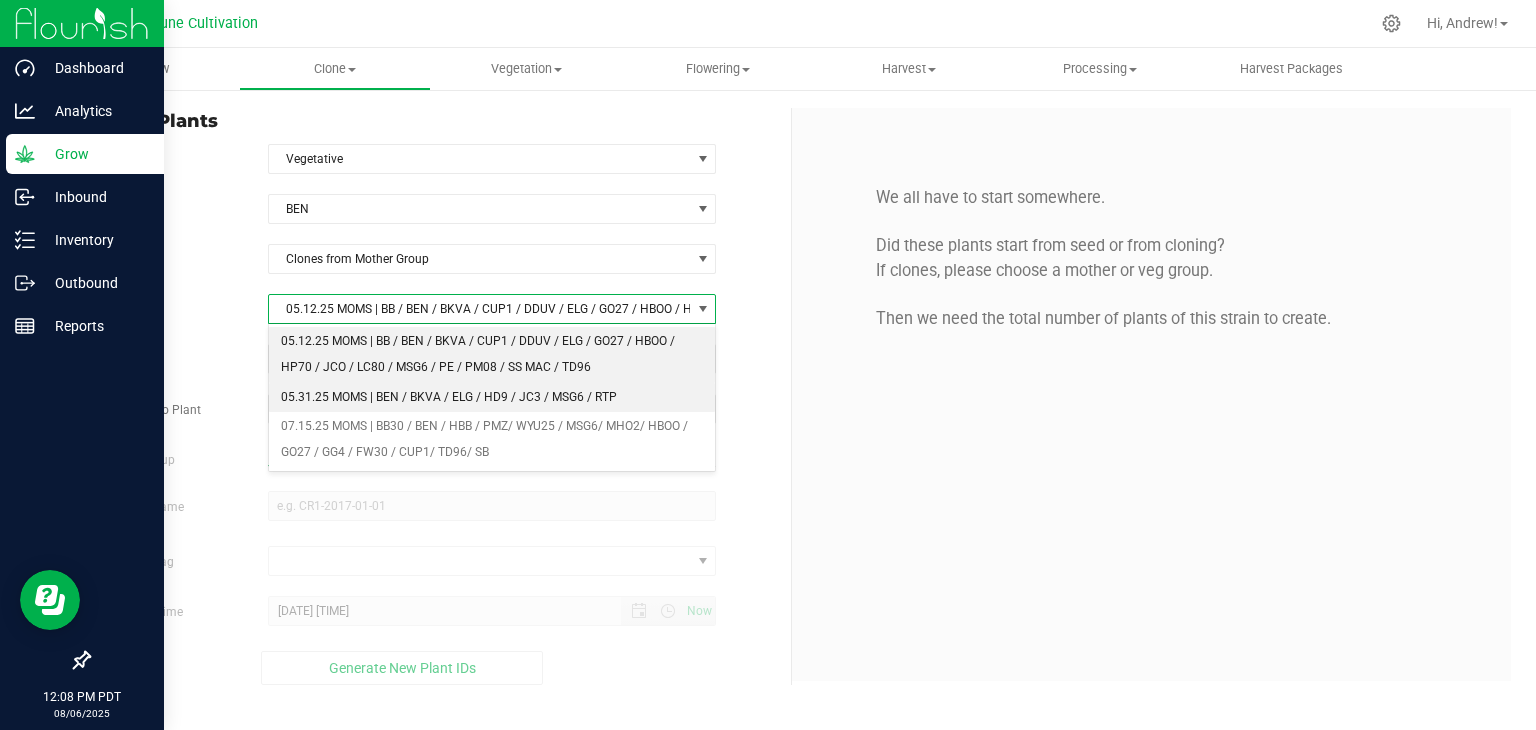 click on "05.31.25 MOMS | BEN / BKVA / ELG / HD9 / JC3 / MSG6 / RTP" at bounding box center (492, 398) 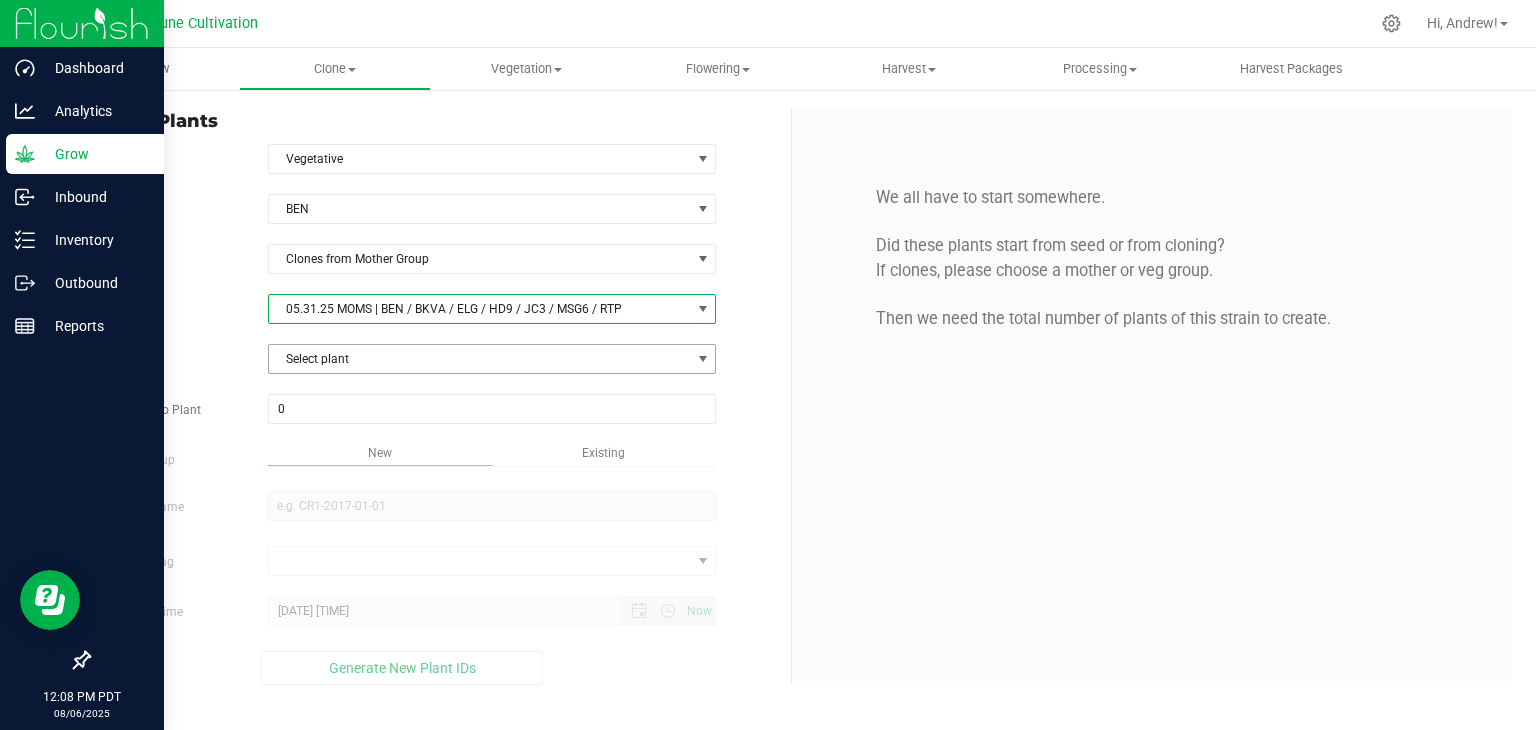 click on "Select plant" at bounding box center [480, 359] 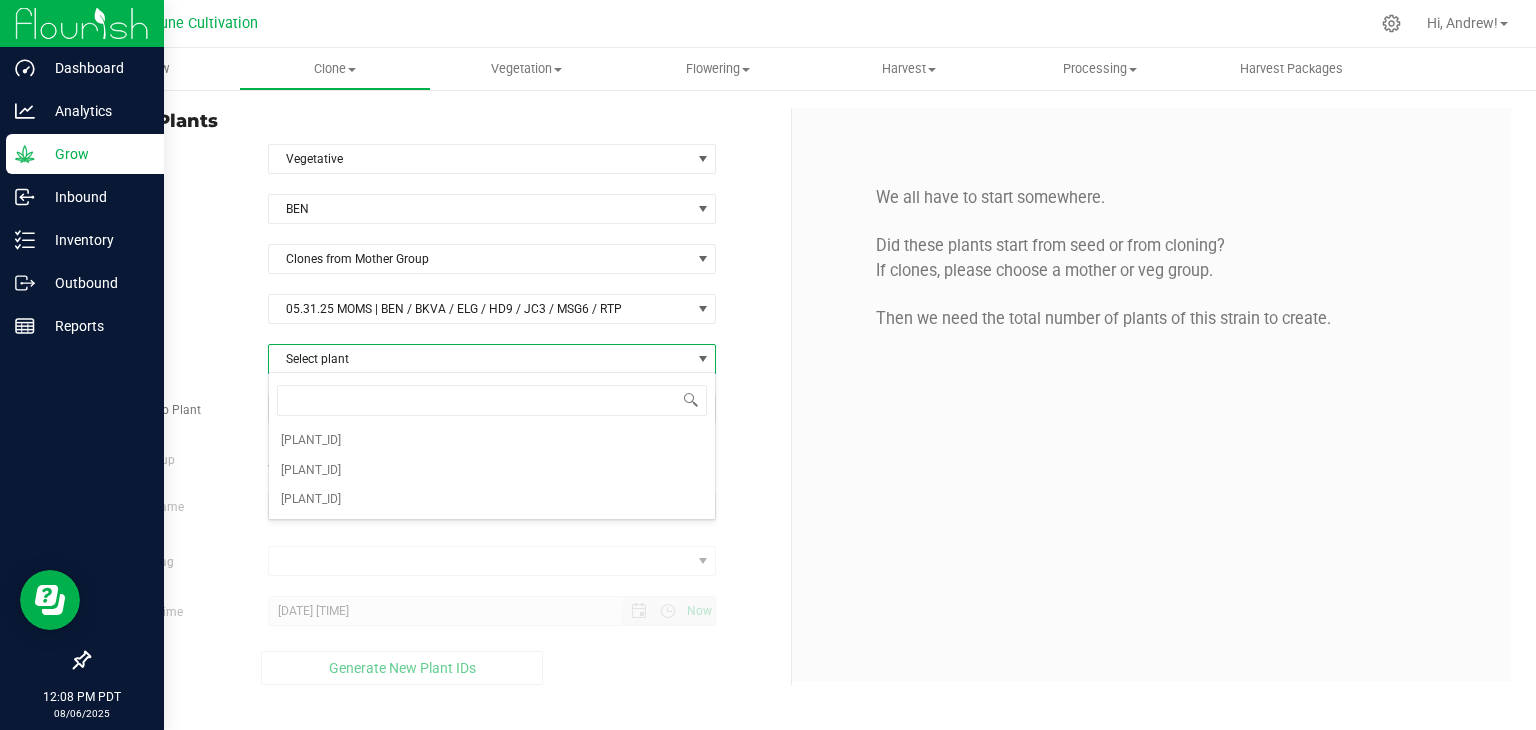 click on "Select plant" at bounding box center (480, 359) 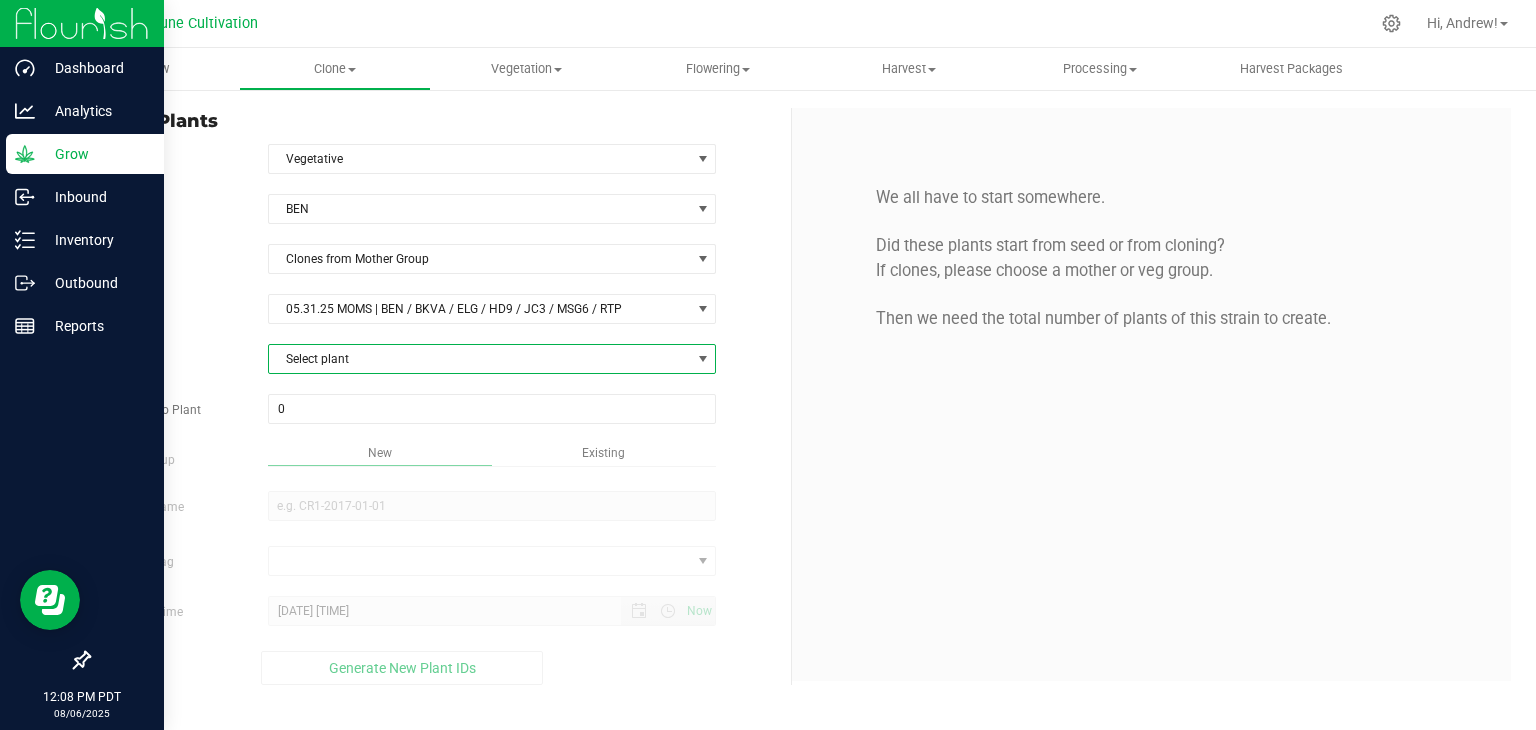 click on "Select plant" at bounding box center [480, 359] 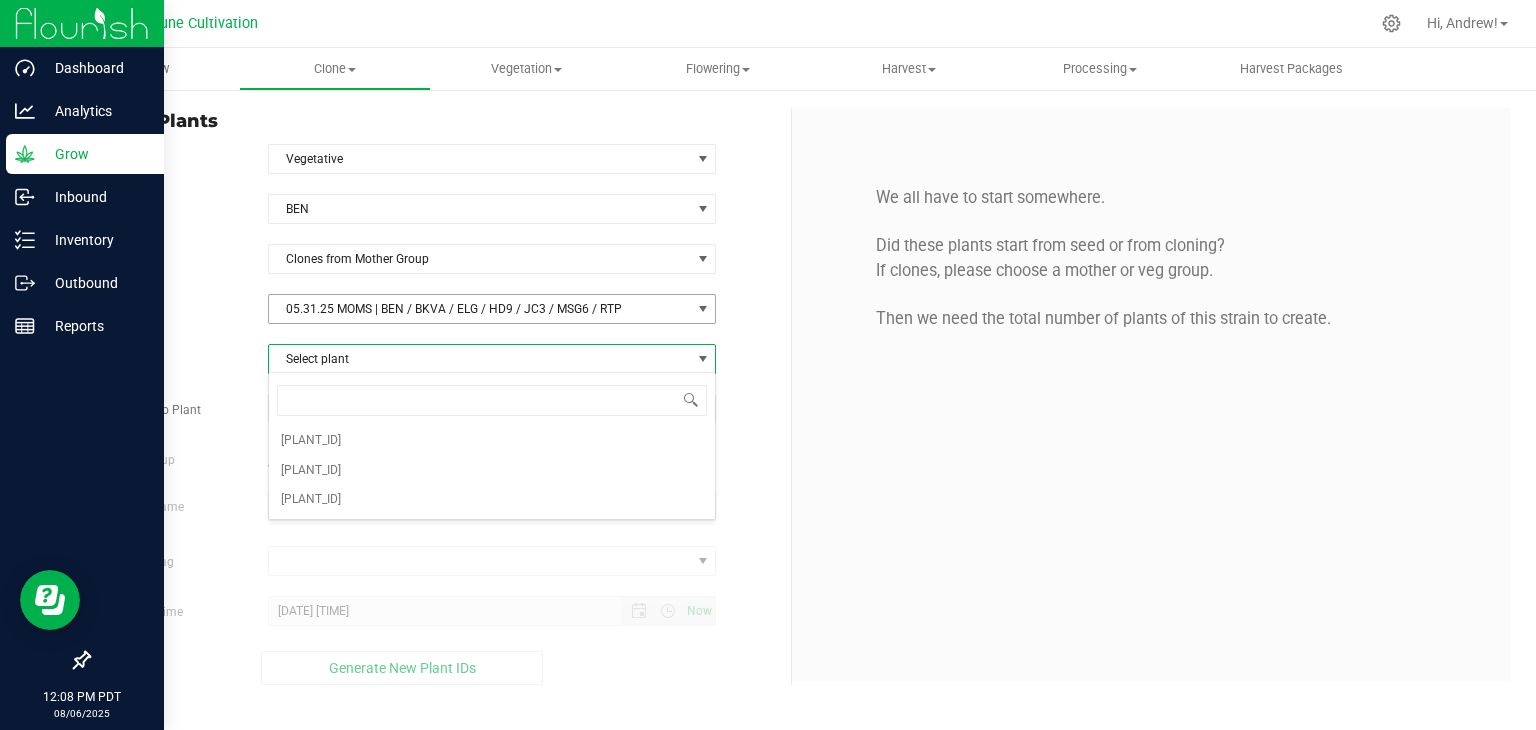 click on "05.31.25 MOMS | BEN / BKVA / ELG / HD9 / JC3 / MSG6 / RTP" at bounding box center [480, 309] 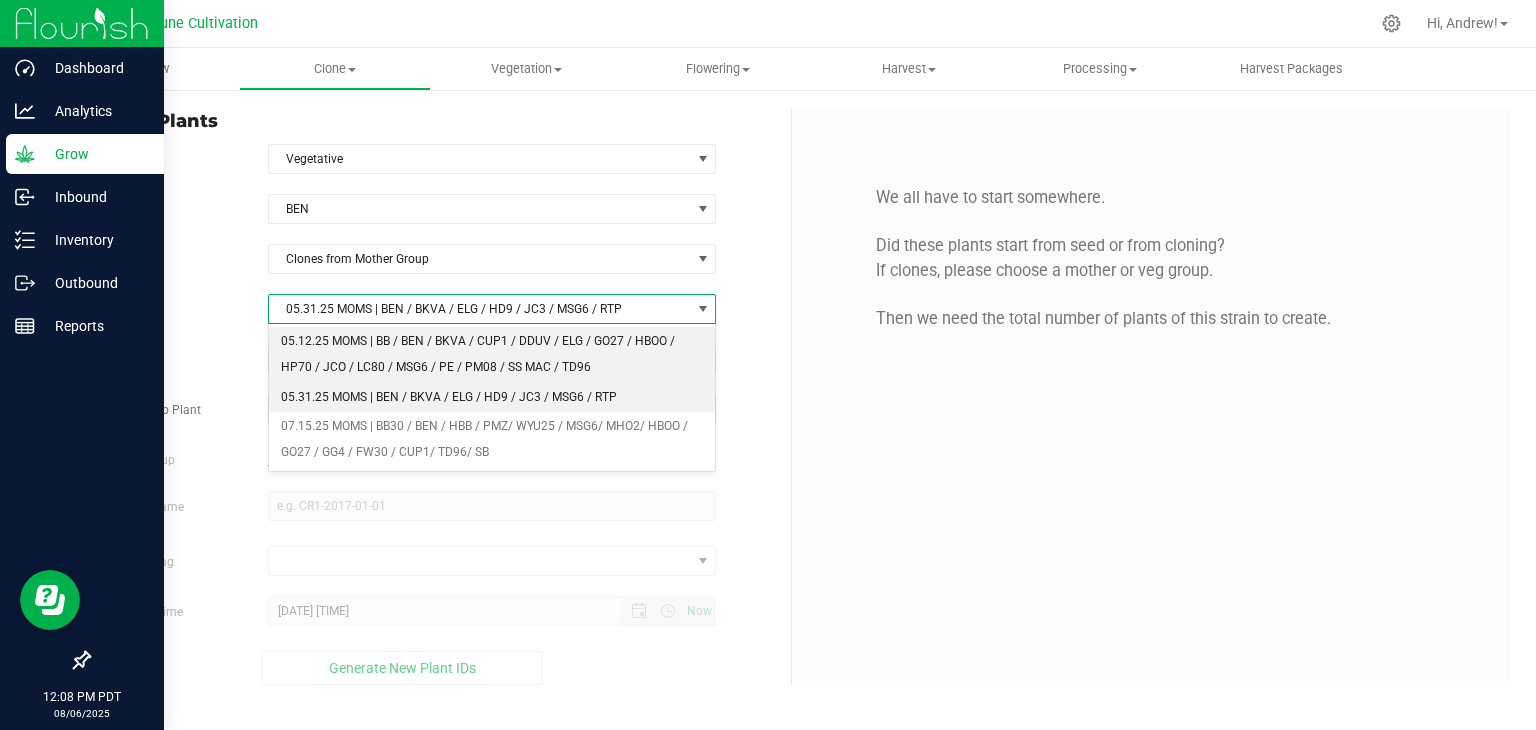 click on "05.12.25 MOMS | BB / BEN / BKVA / CUP1 / DDUV / ELG / GO27 / HBOO / HP70 / JCO / LC80 / MSG6 / PE / PM08 / SS MAC / TD96" at bounding box center (492, 354) 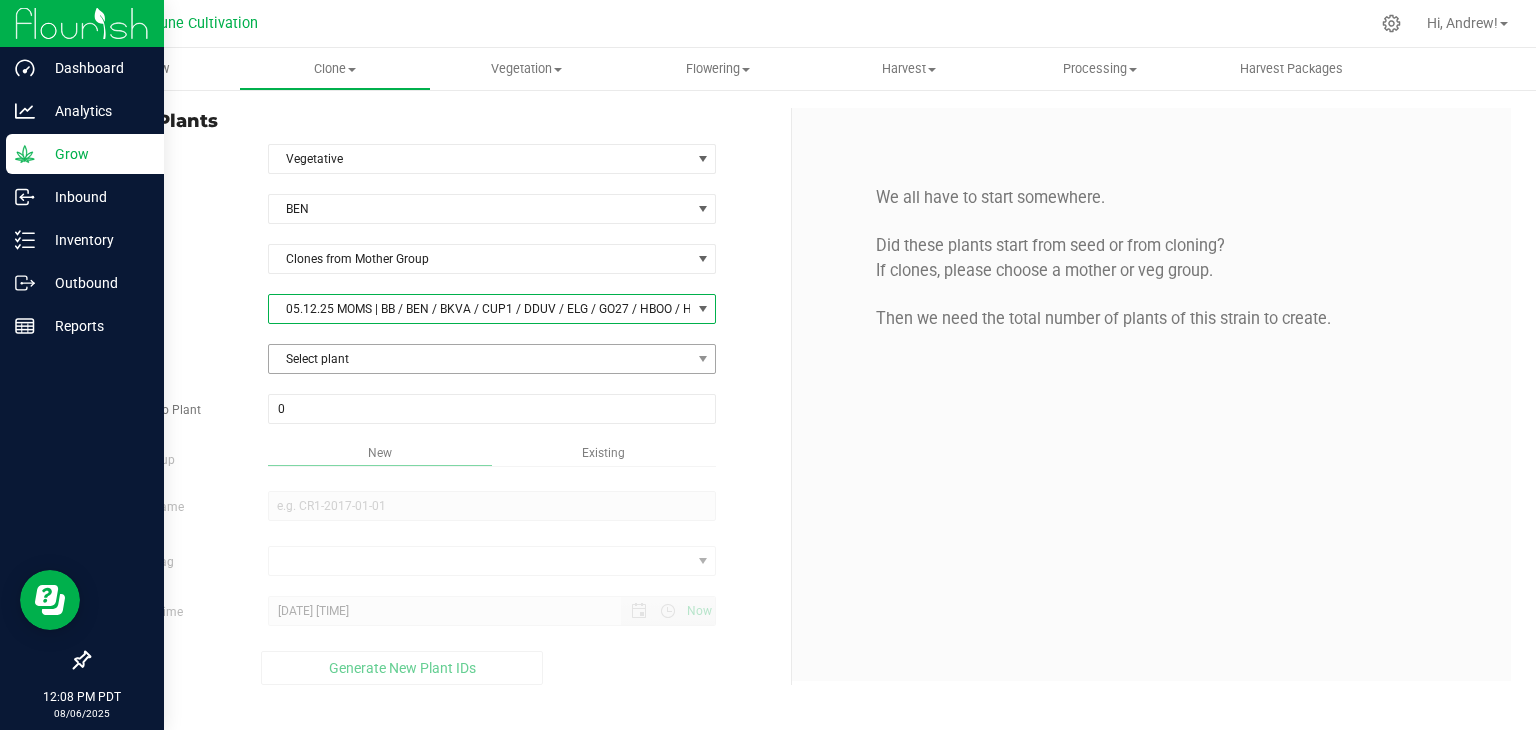 click on "Select plant" at bounding box center (492, 359) 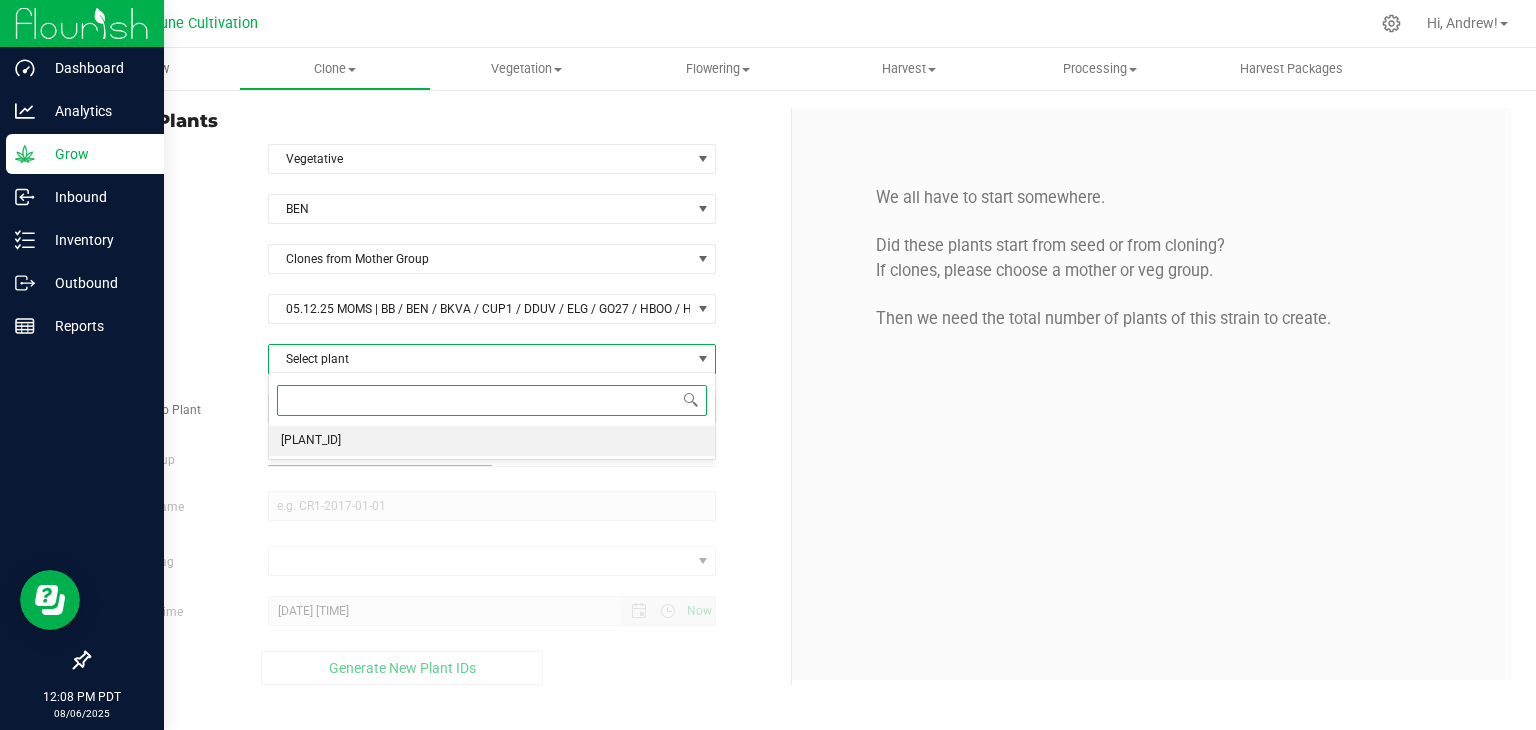 click on "[PLANT_ID]" at bounding box center (311, 441) 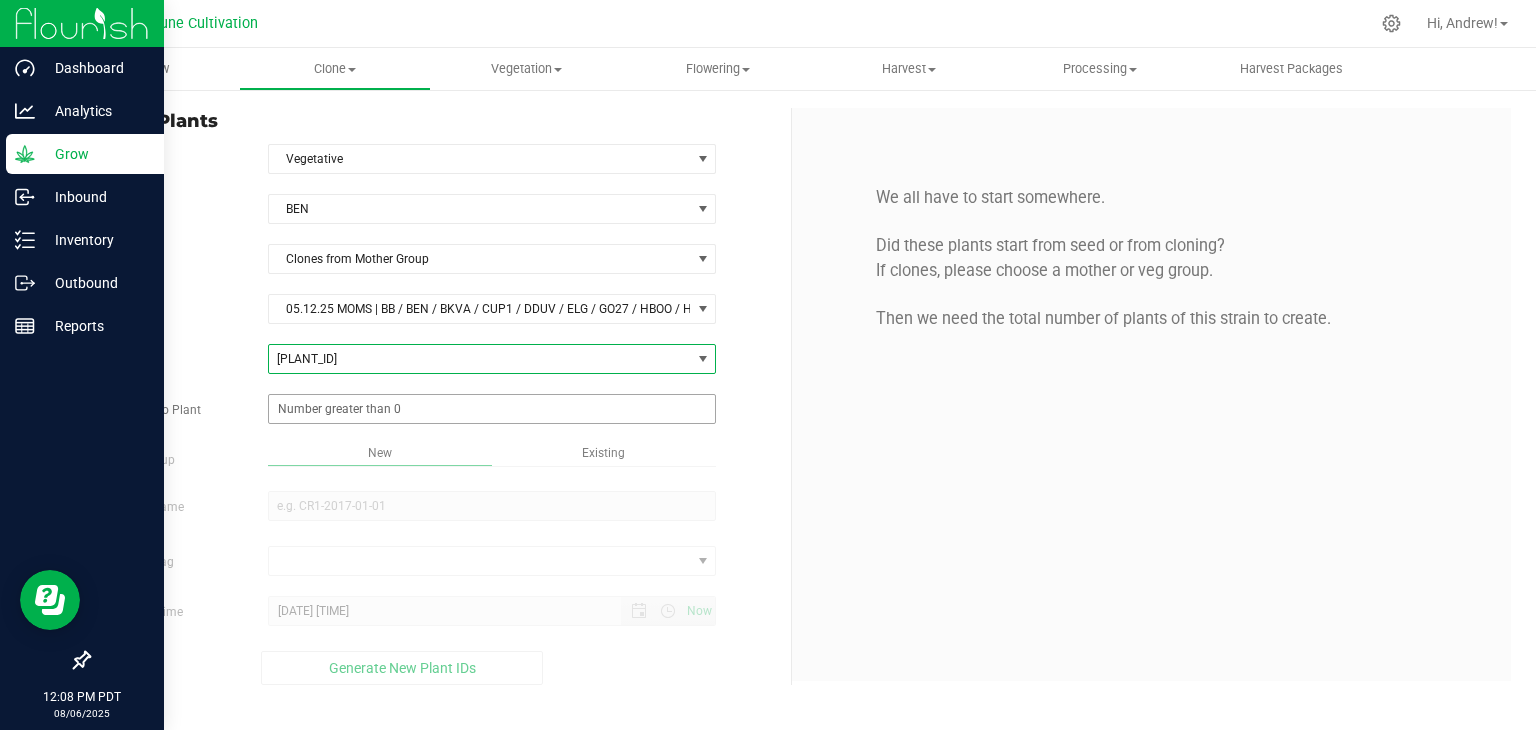click at bounding box center (492, 409) 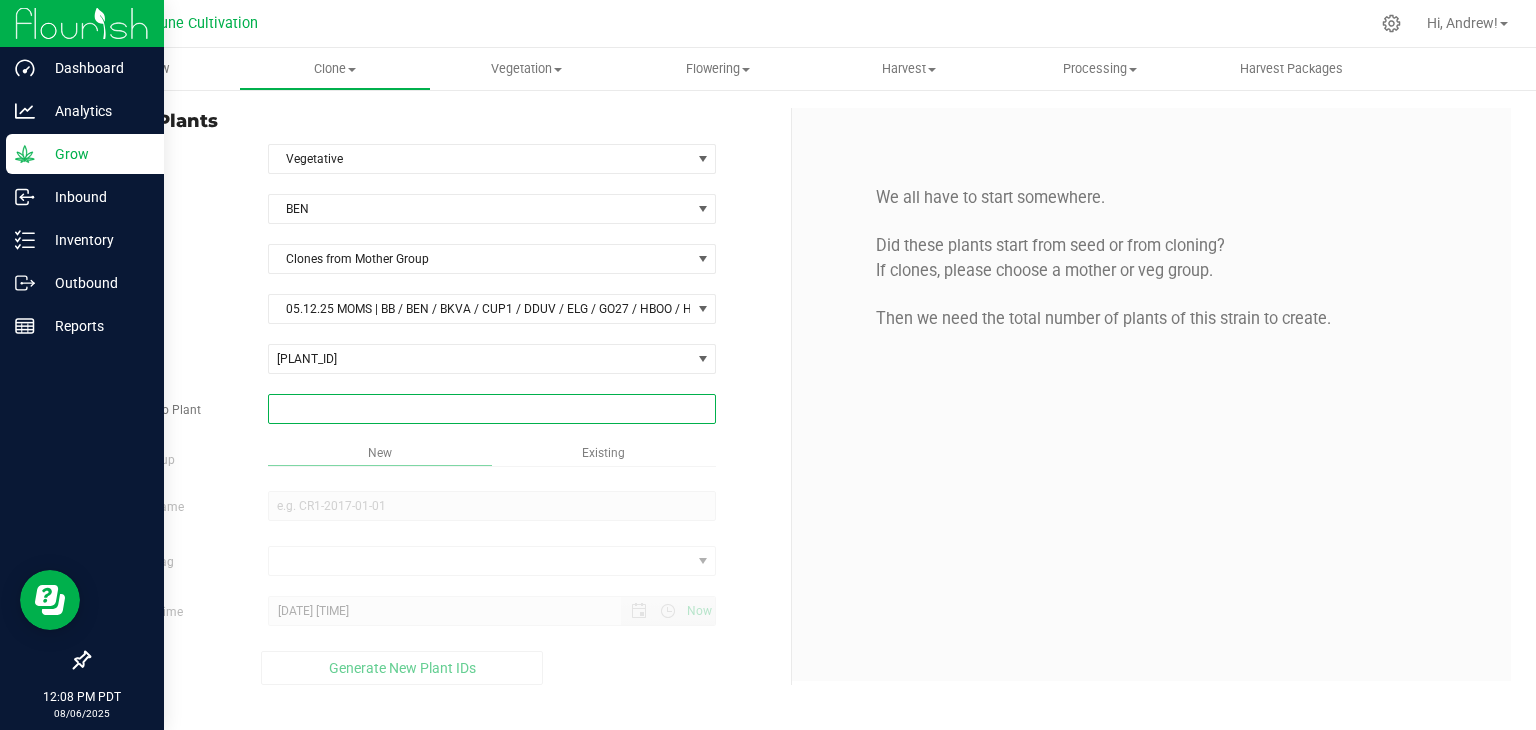 type on "5" 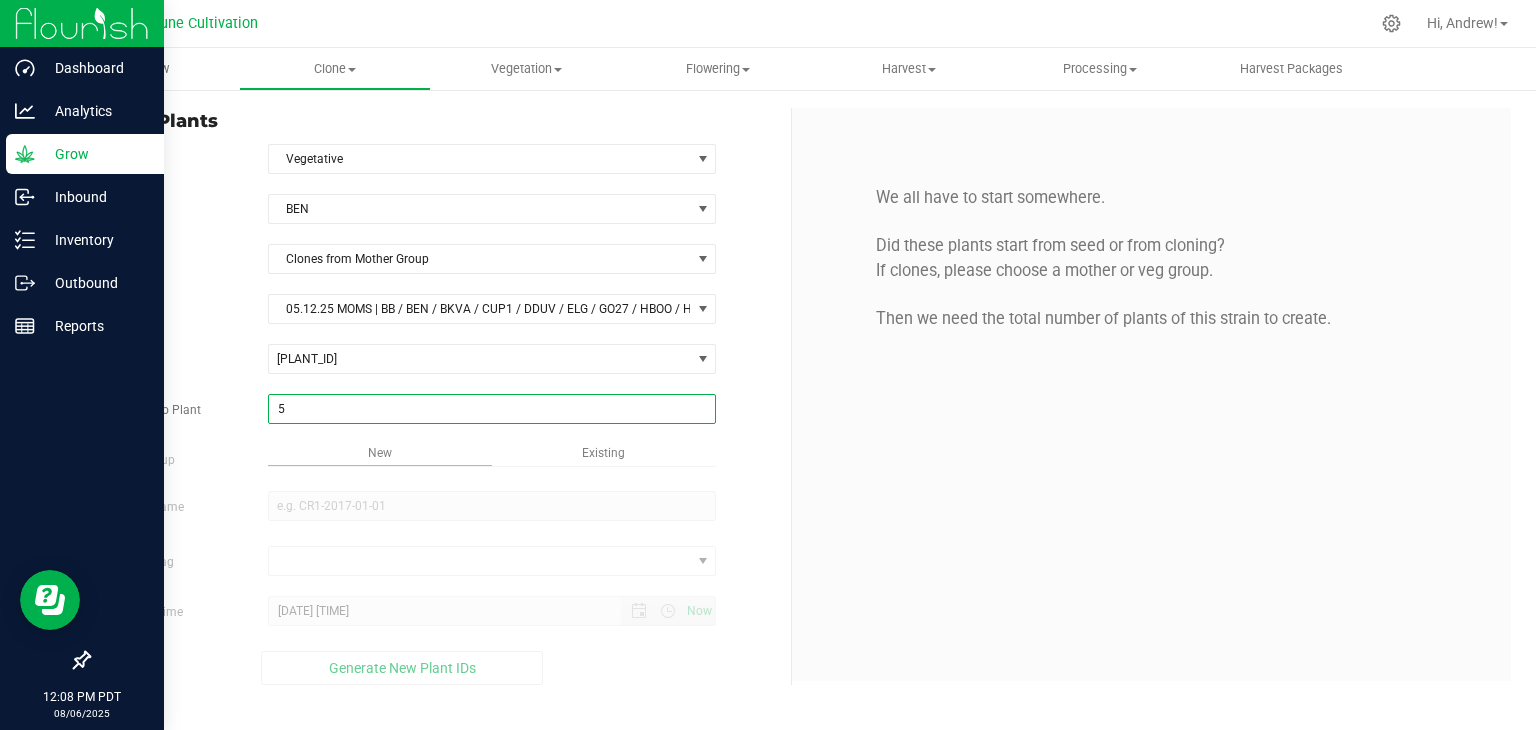 type on "5" 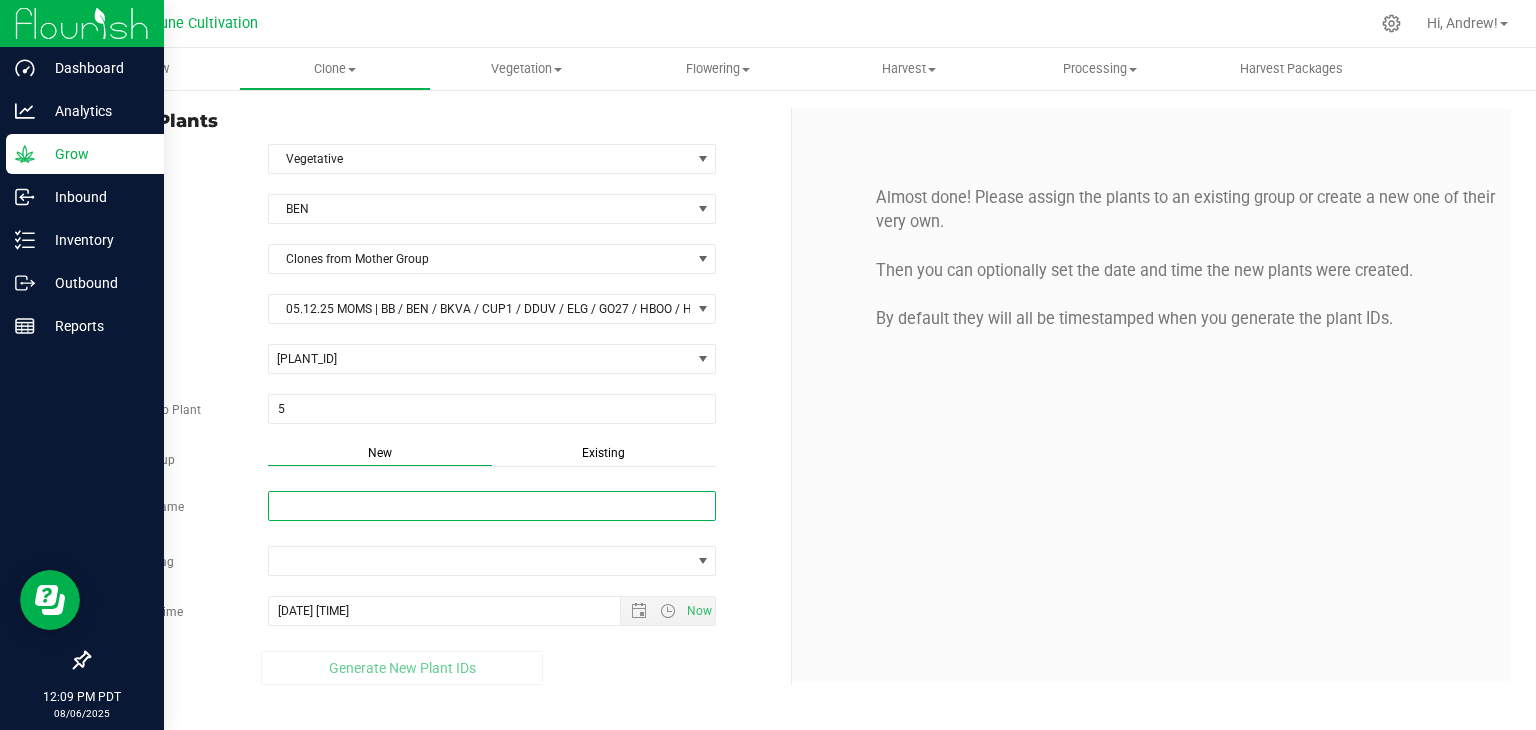 click on "New Group Name" at bounding box center (492, 506) 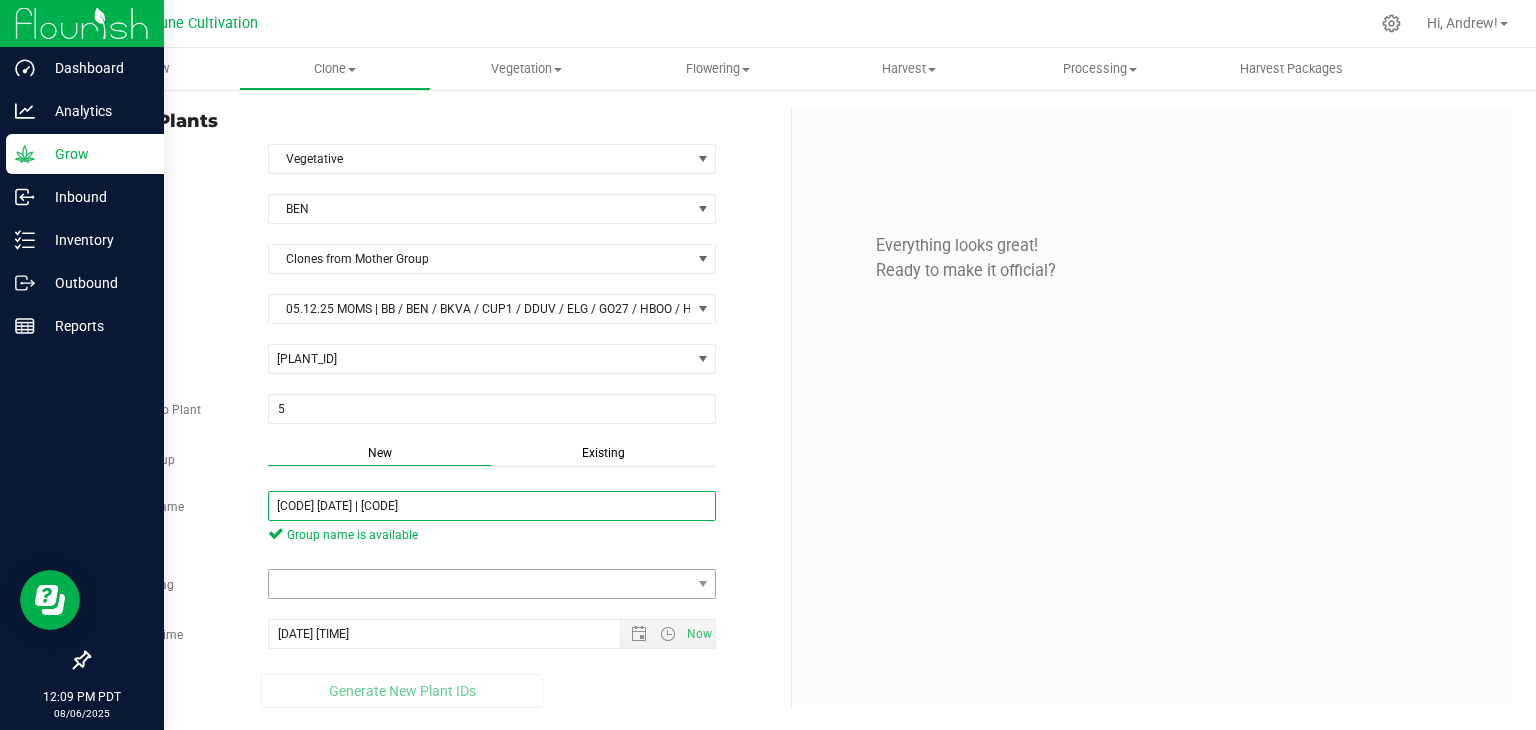 type on "[CODE] [DATE] | [CODE]" 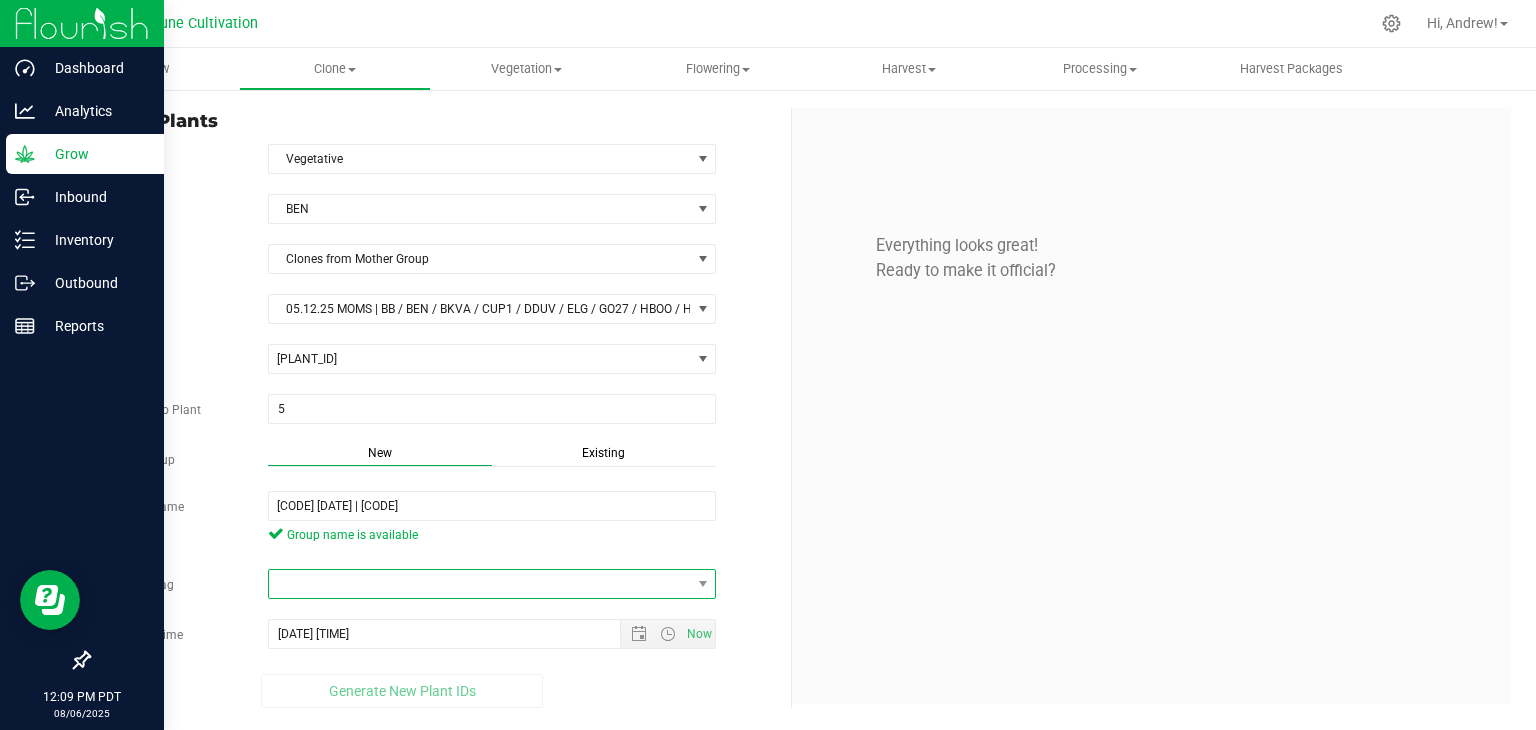 click at bounding box center [480, 584] 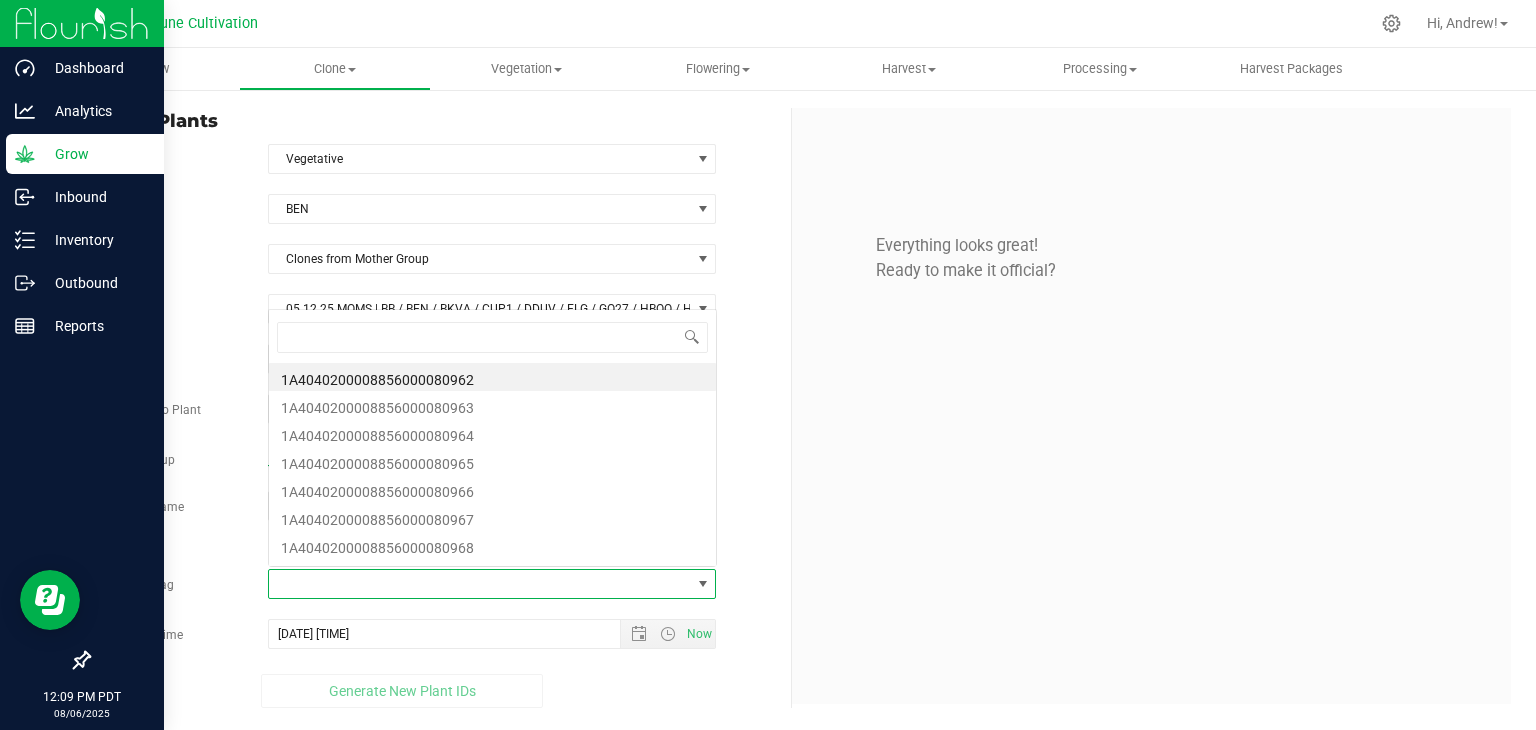 scroll, scrollTop: 0, scrollLeft: 0, axis: both 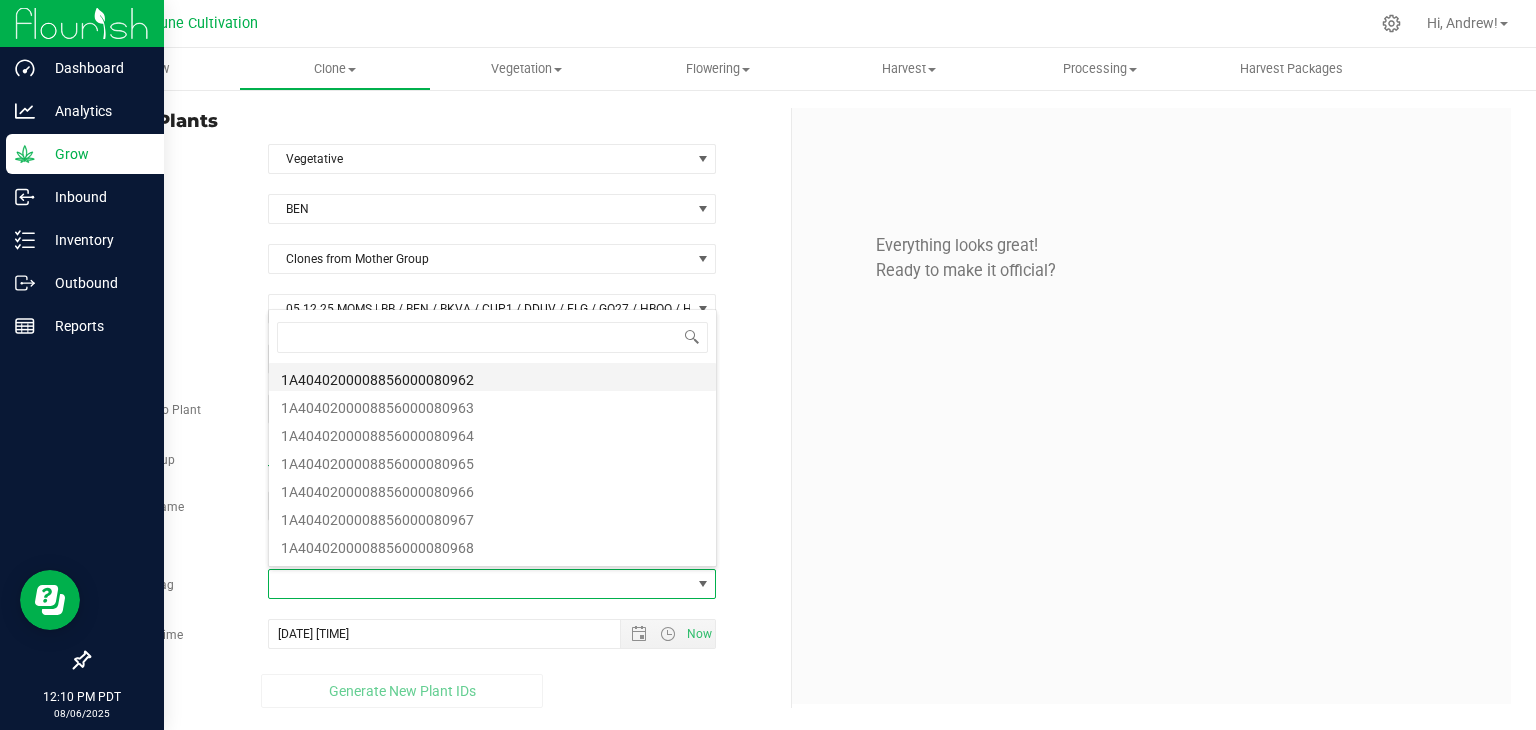 click on "1A4040200008856000080962" at bounding box center [492, 377] 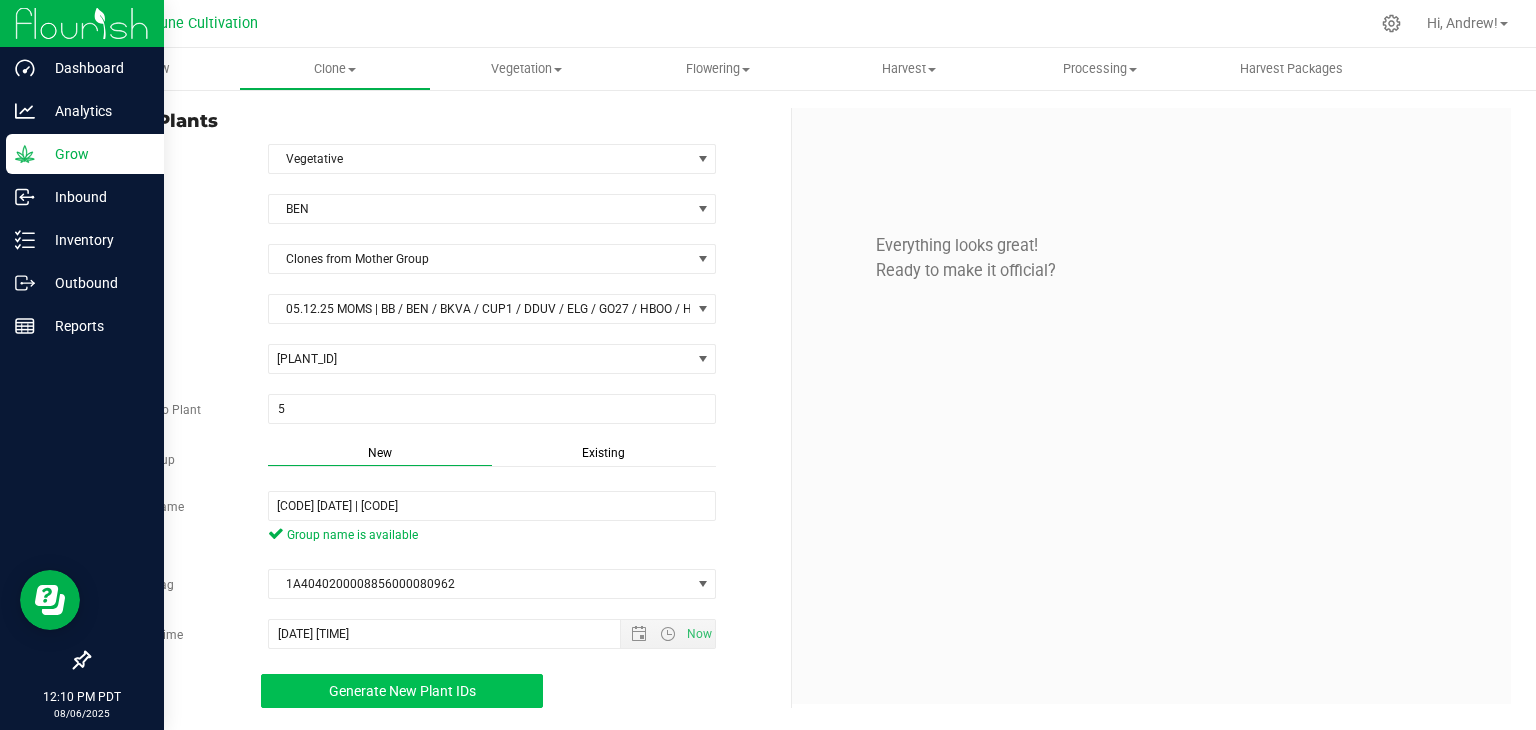 click on "Generate New Plant IDs" at bounding box center (402, 691) 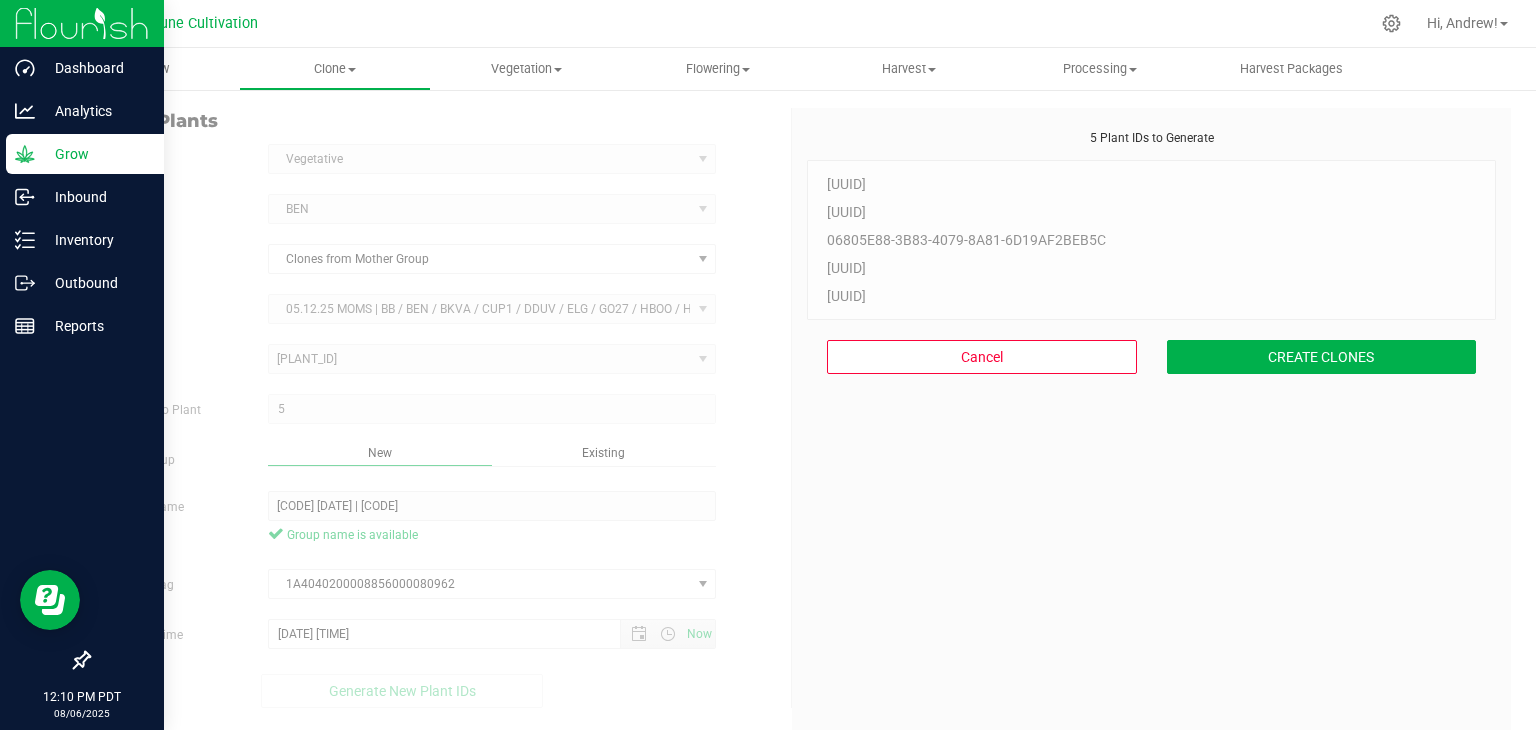 scroll, scrollTop: 60, scrollLeft: 0, axis: vertical 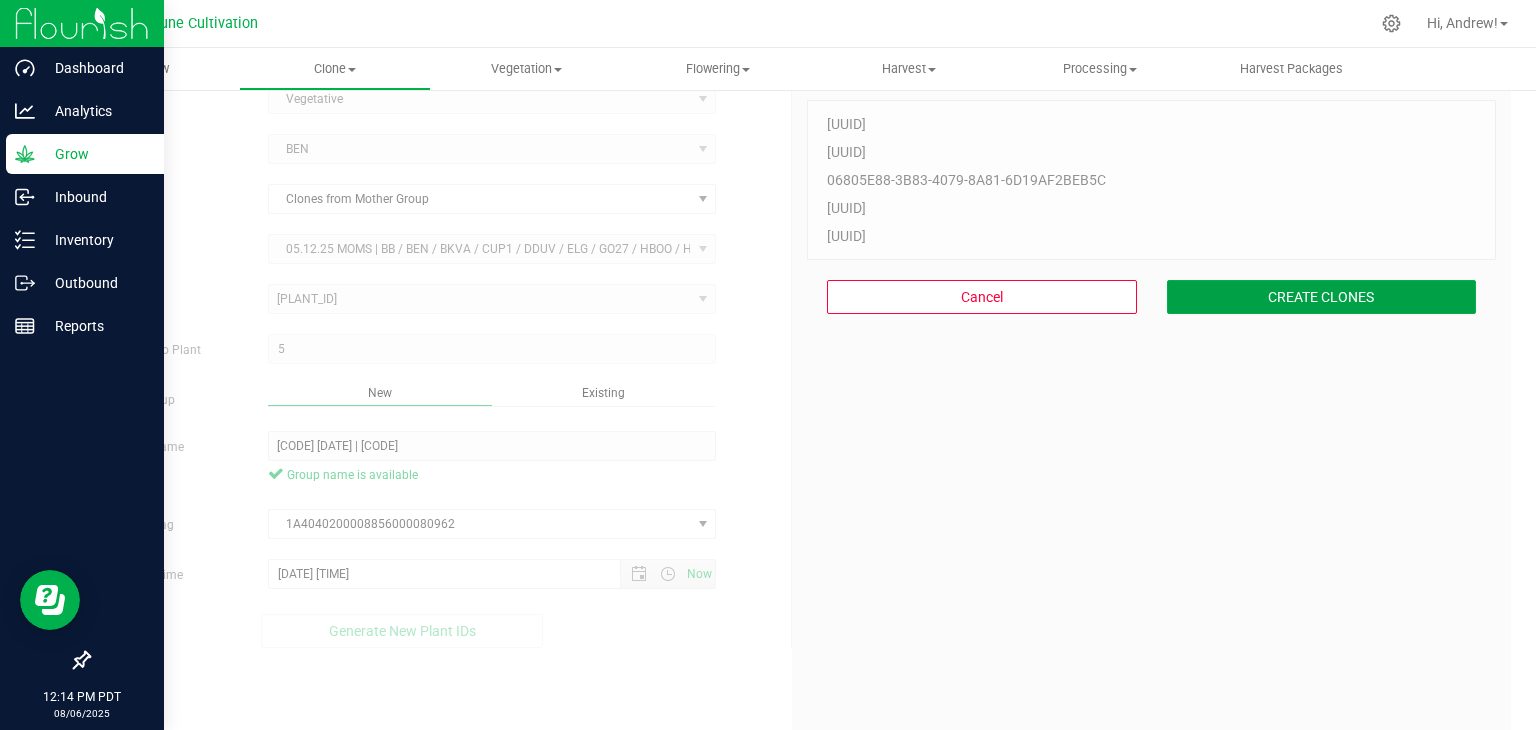 click on "Cancel
CREATE CLONES" at bounding box center (1151, 297) 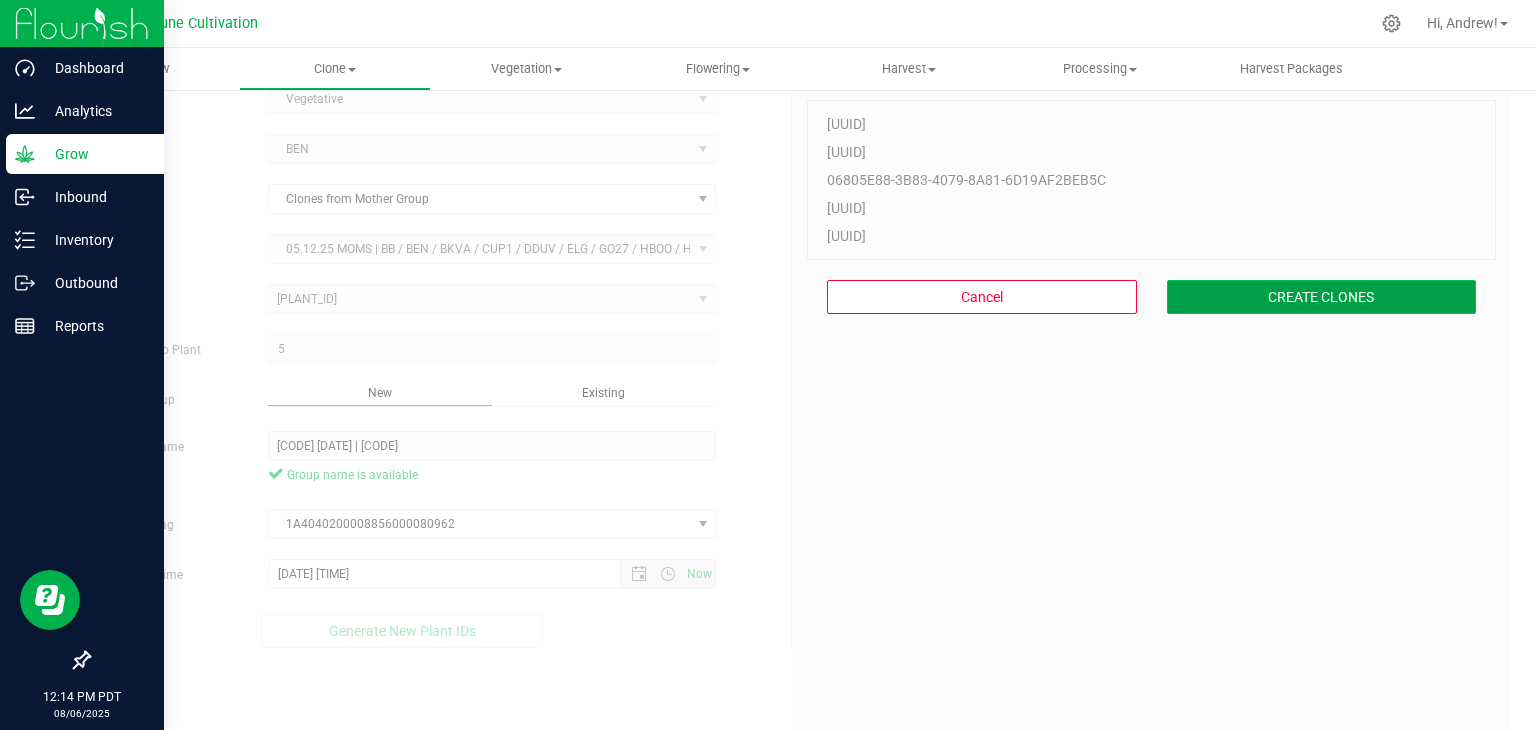 click on "CREATE CLONES" at bounding box center (1322, 297) 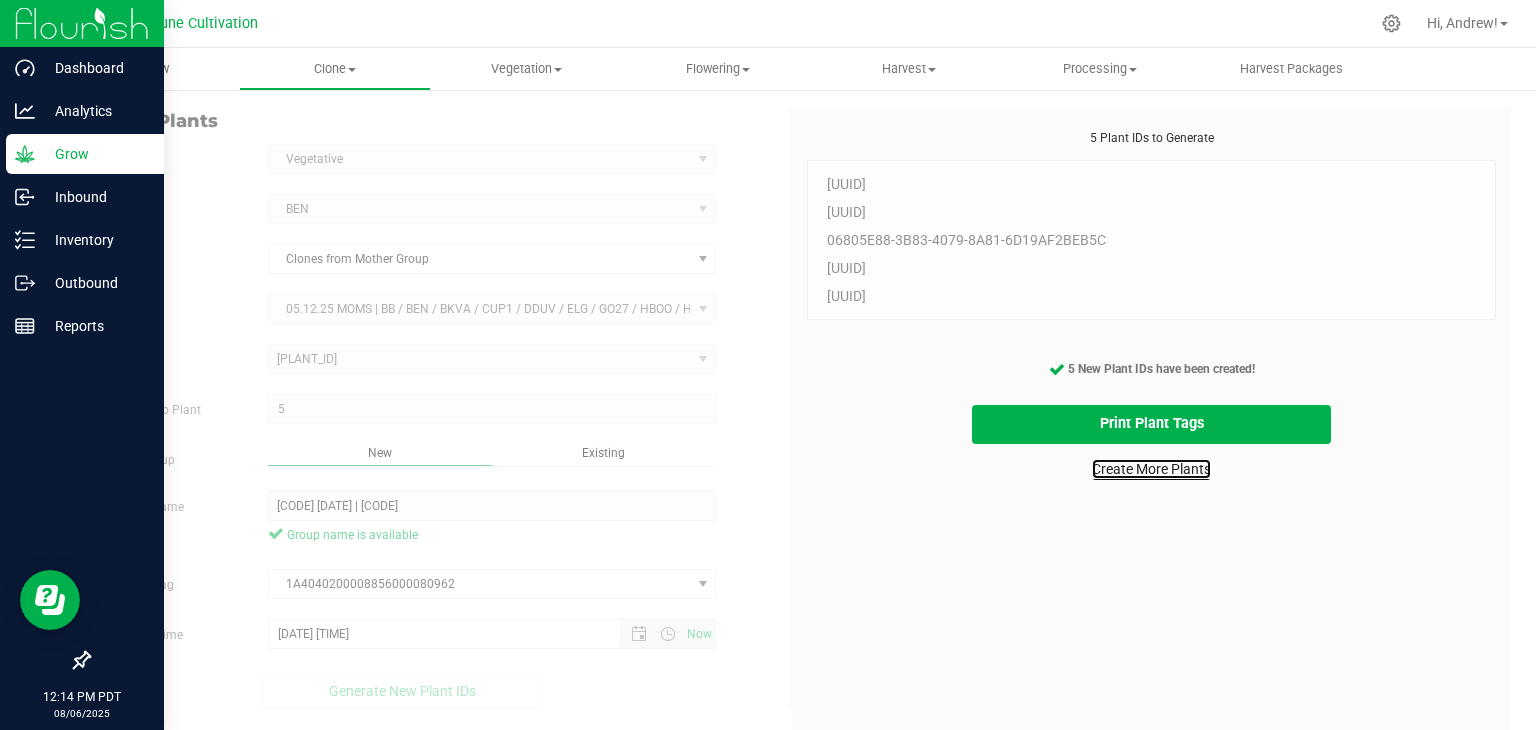 scroll, scrollTop: 0, scrollLeft: 0, axis: both 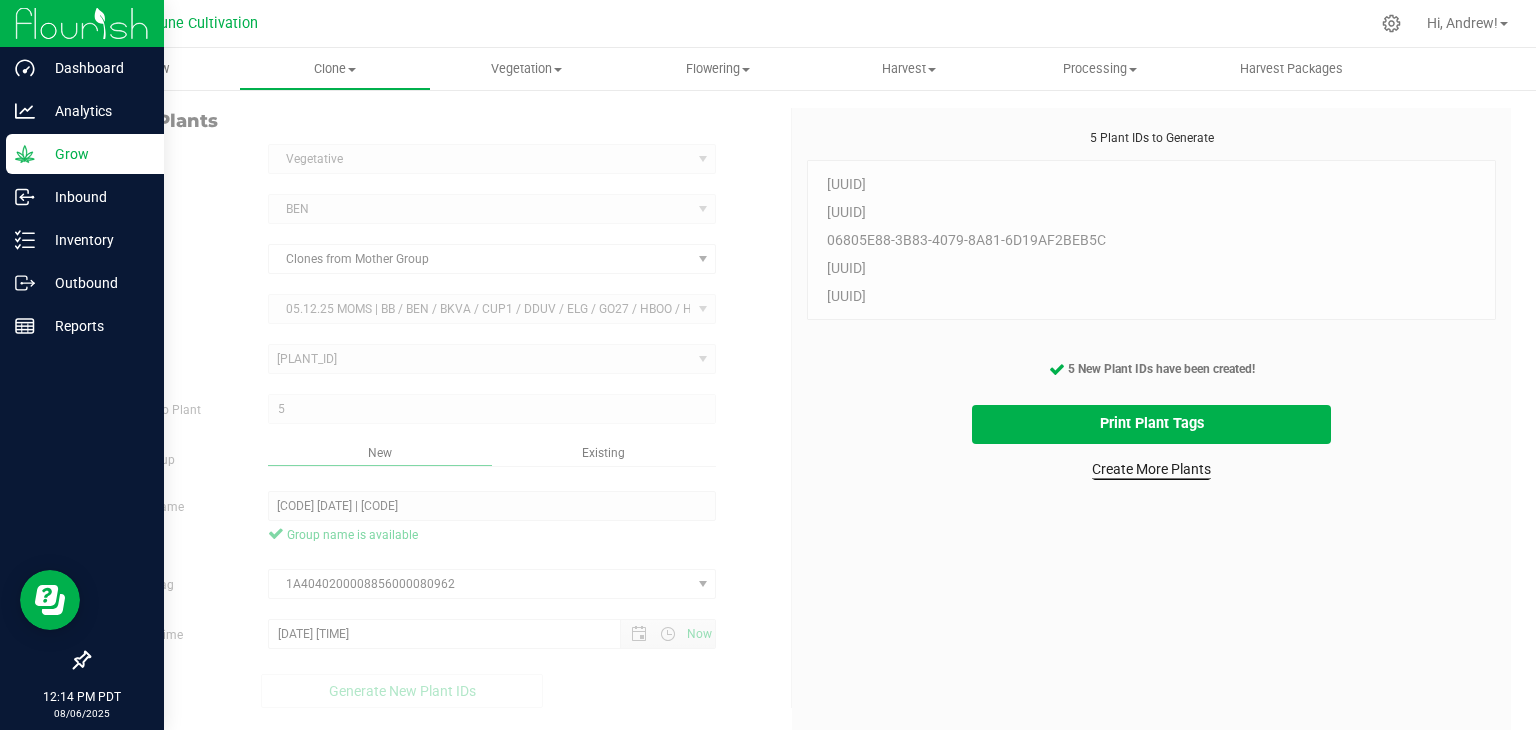 click on "Create More Plants" at bounding box center [1151, 467] 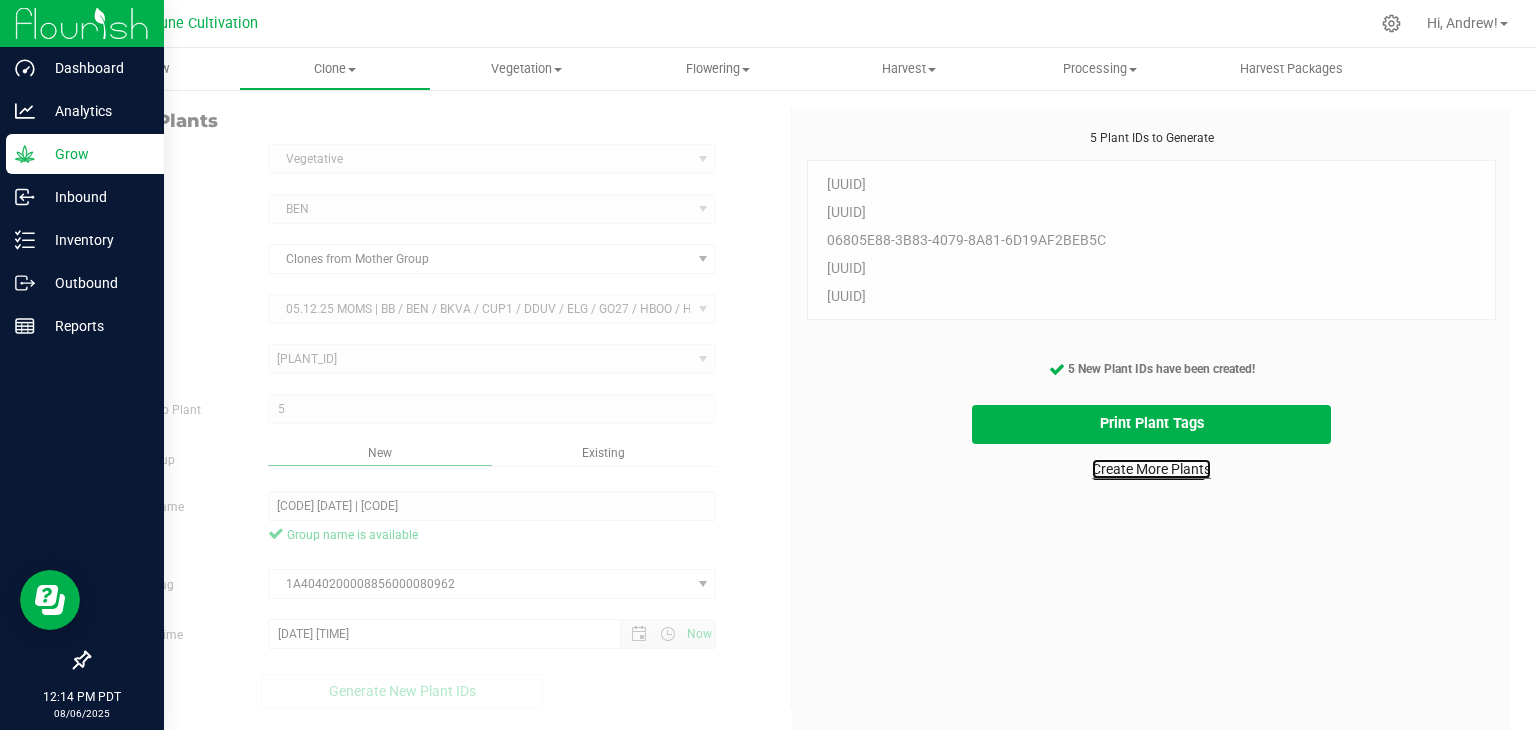 click on "Create More Plants" at bounding box center (1151, 469) 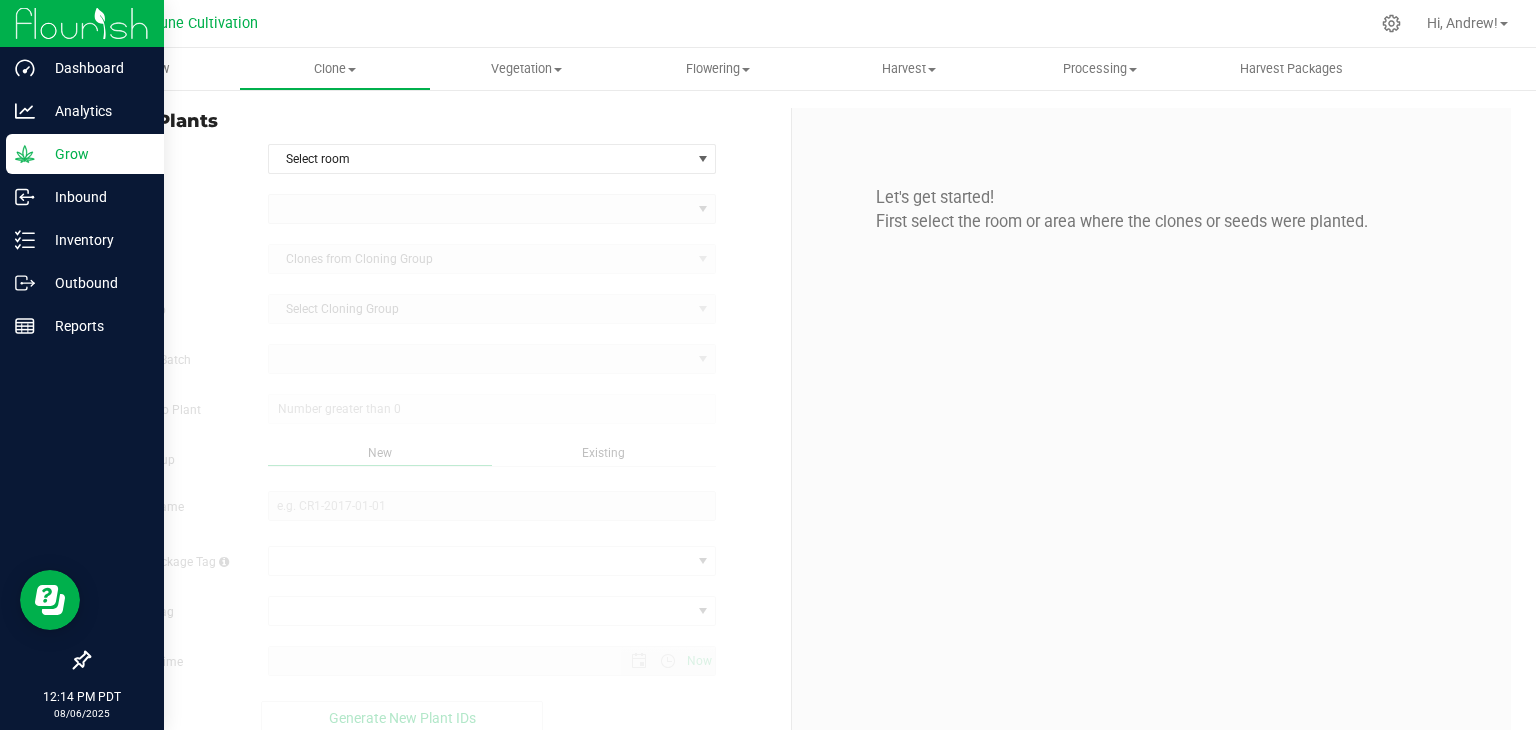 type on "[DATE] [TIME]" 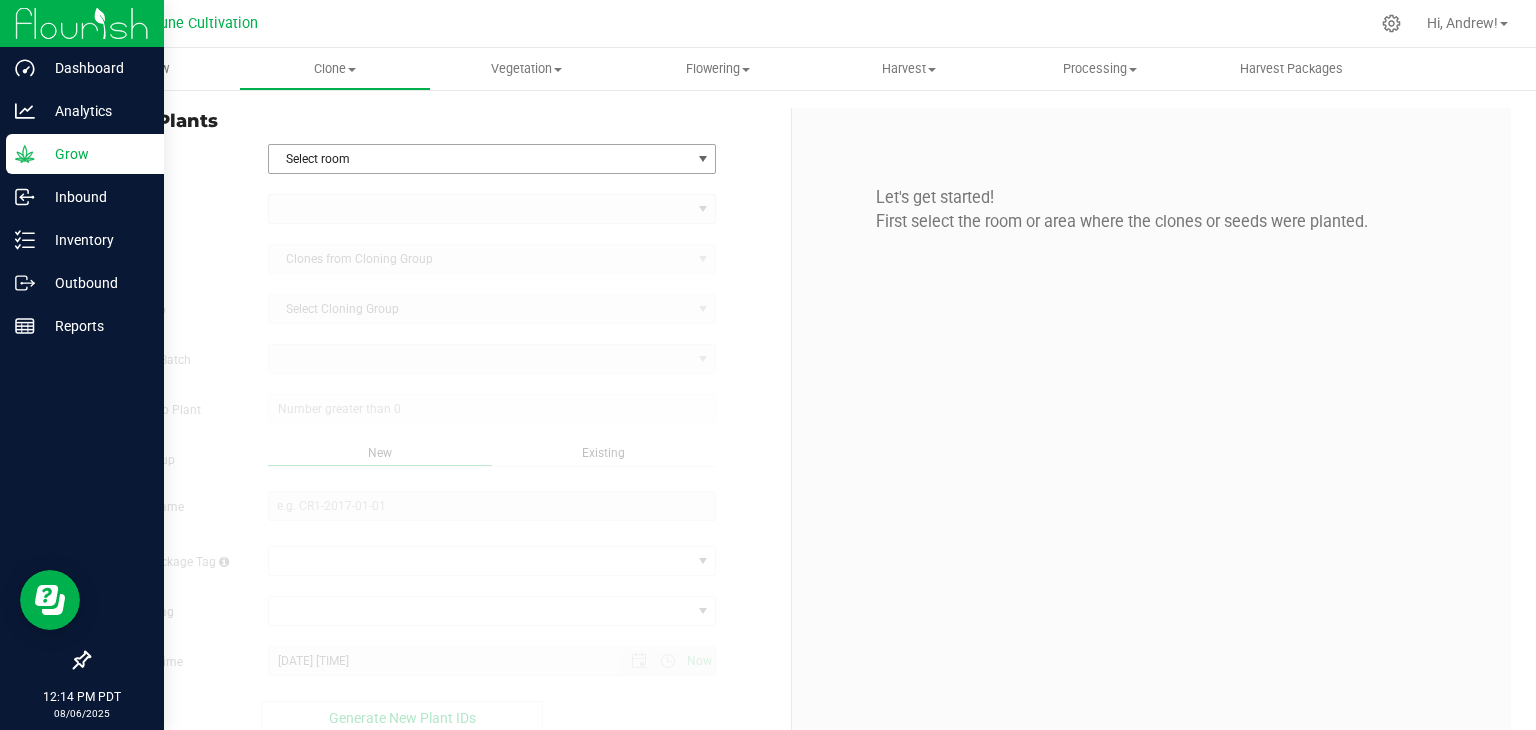click on "Select room" at bounding box center [480, 159] 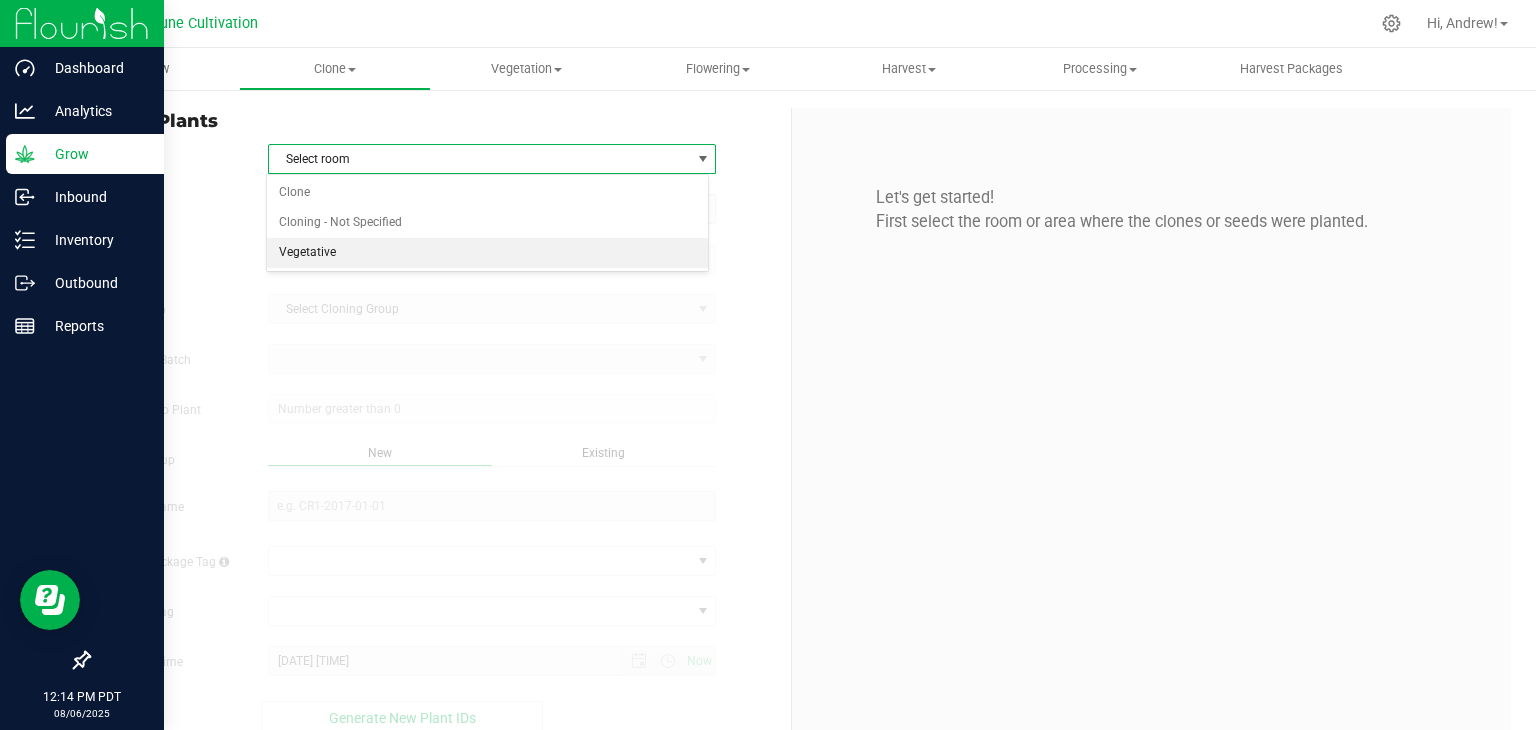 click on "Vegetative" at bounding box center (488, 253) 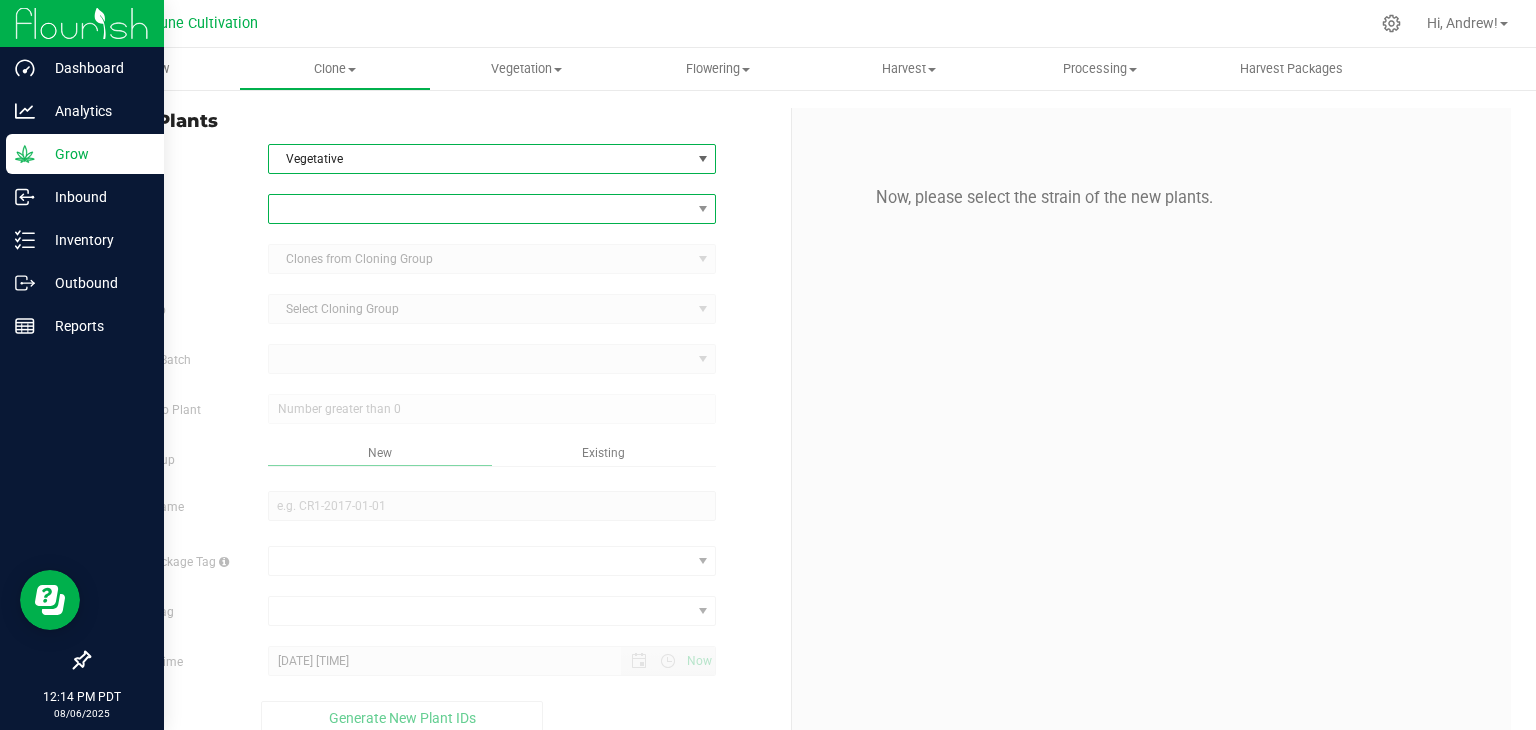 click at bounding box center (480, 209) 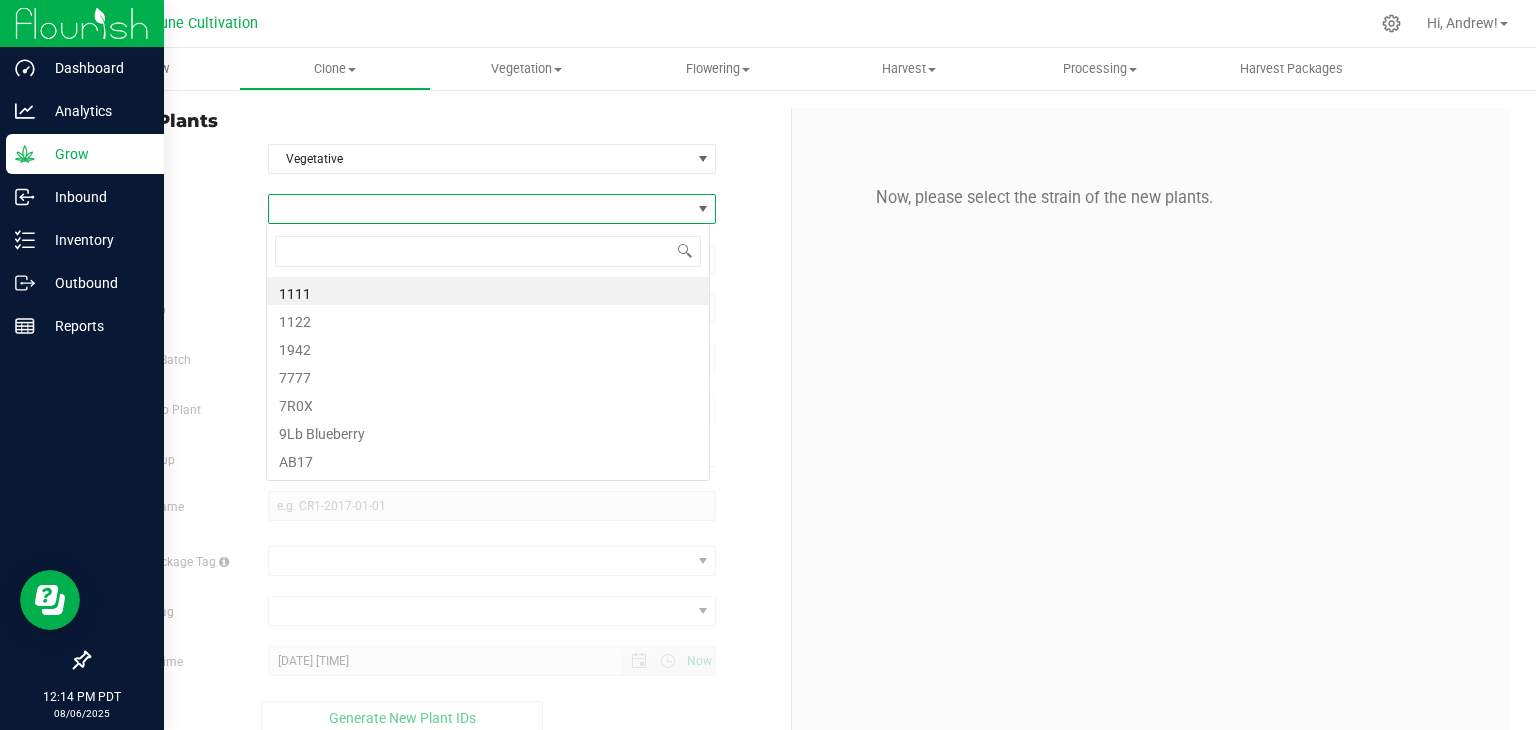 scroll, scrollTop: 99970, scrollLeft: 99556, axis: both 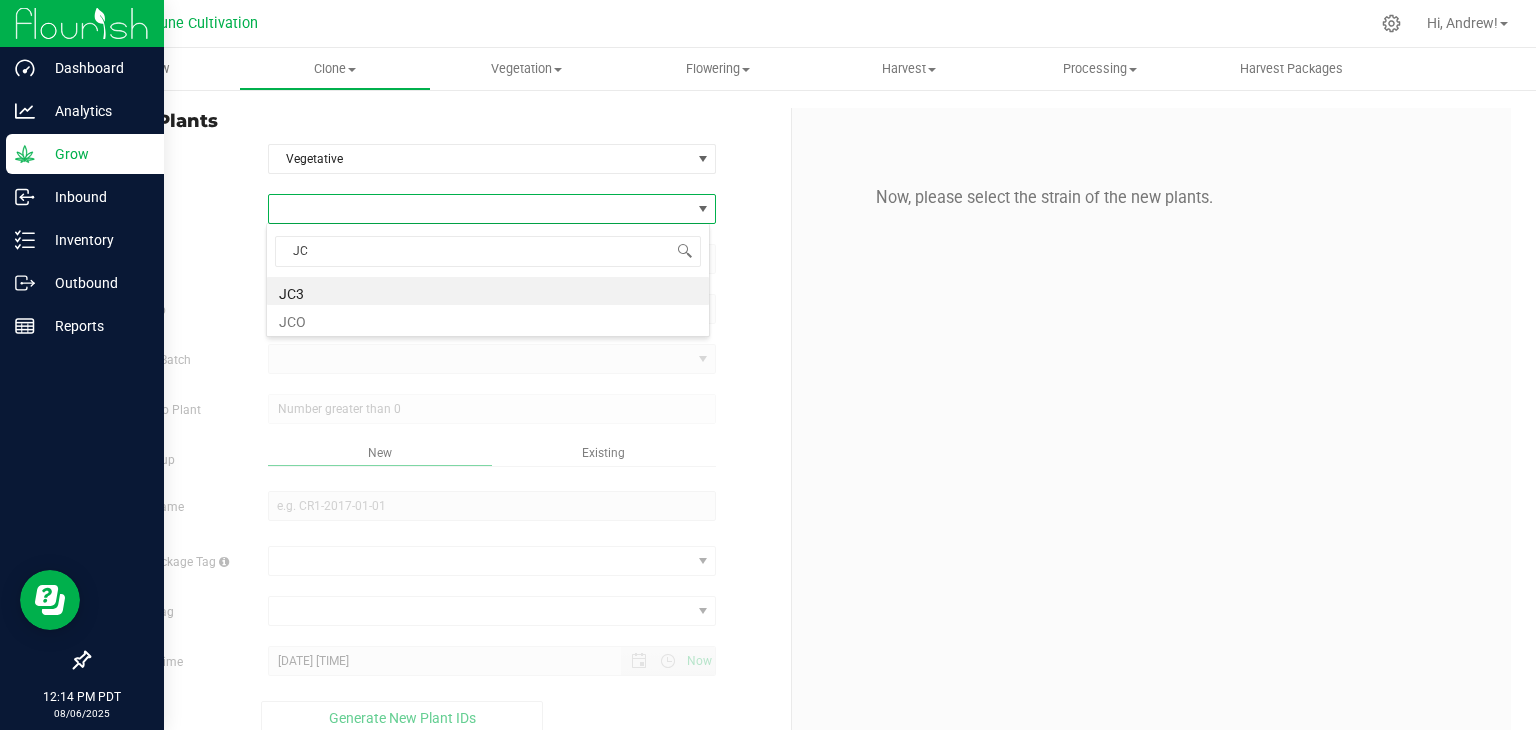 type on "JCO" 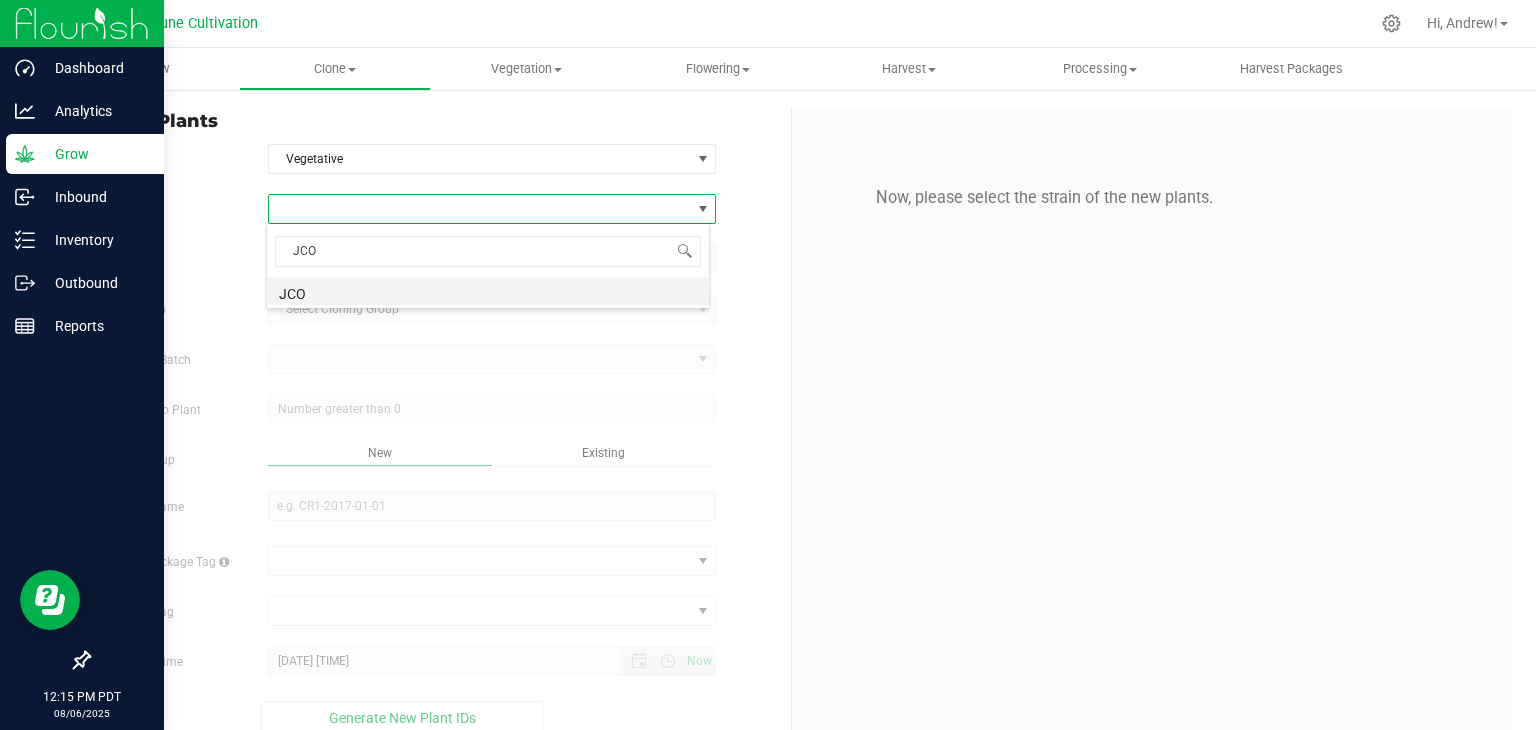 click on "JCO" at bounding box center [488, 291] 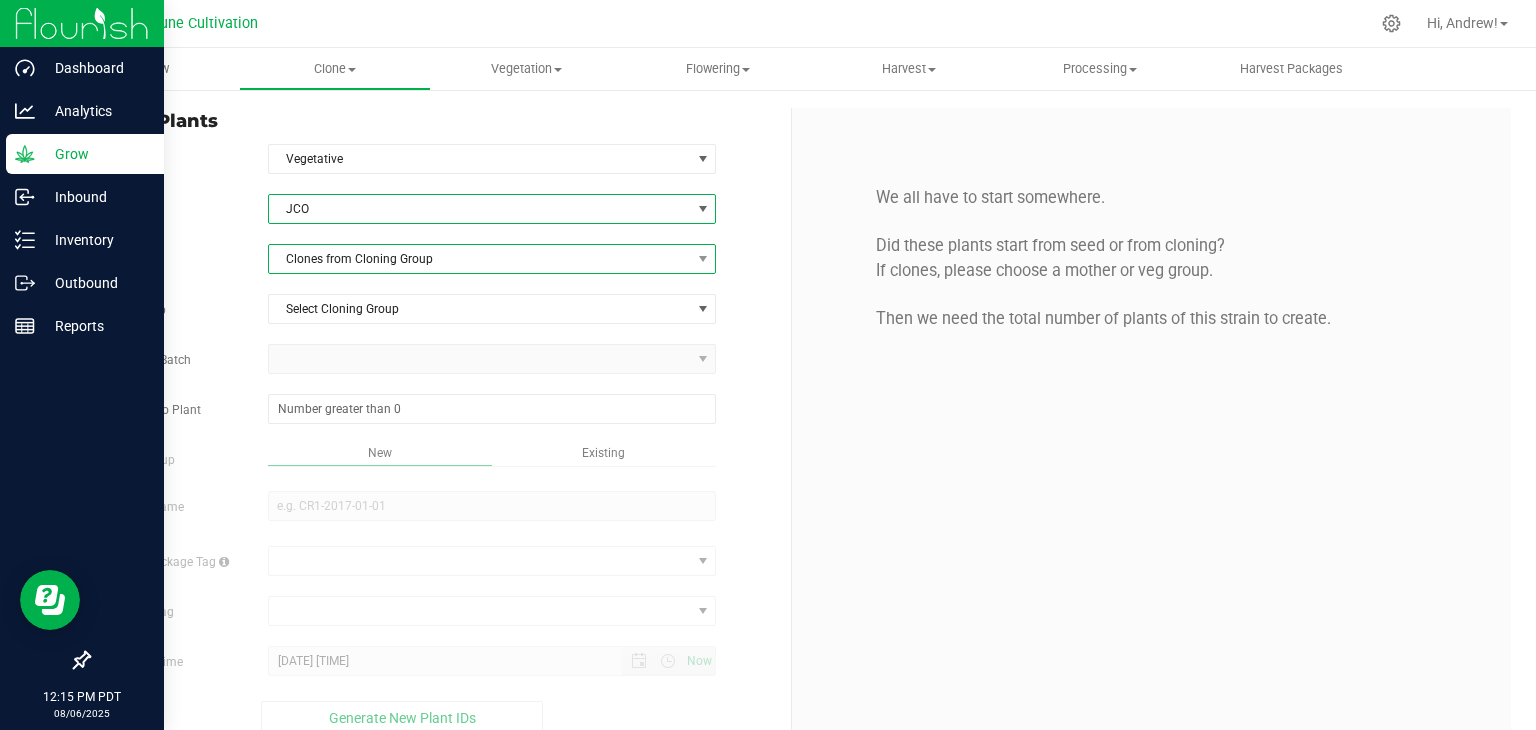 click on "Clones from Cloning Group" at bounding box center (480, 259) 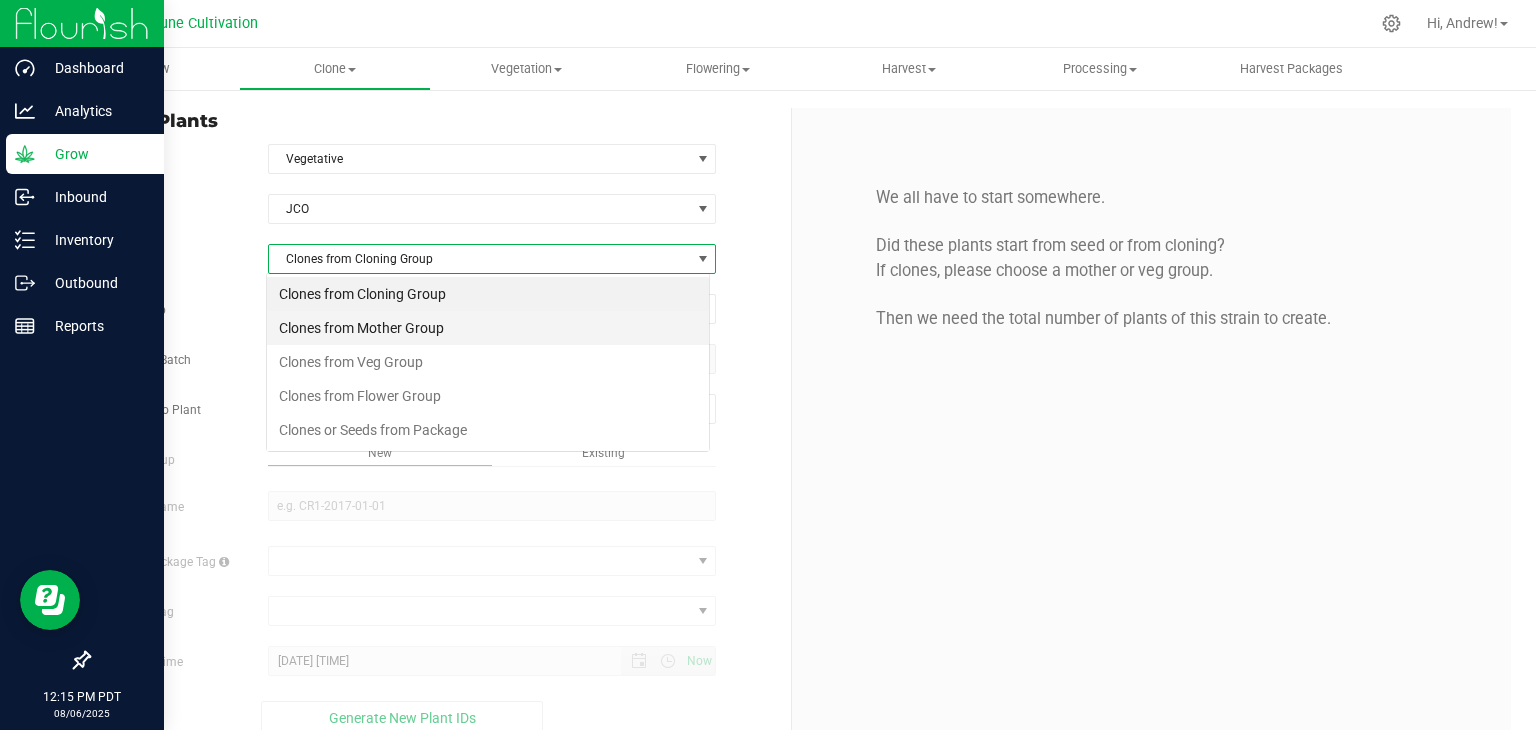 scroll, scrollTop: 99970, scrollLeft: 99556, axis: both 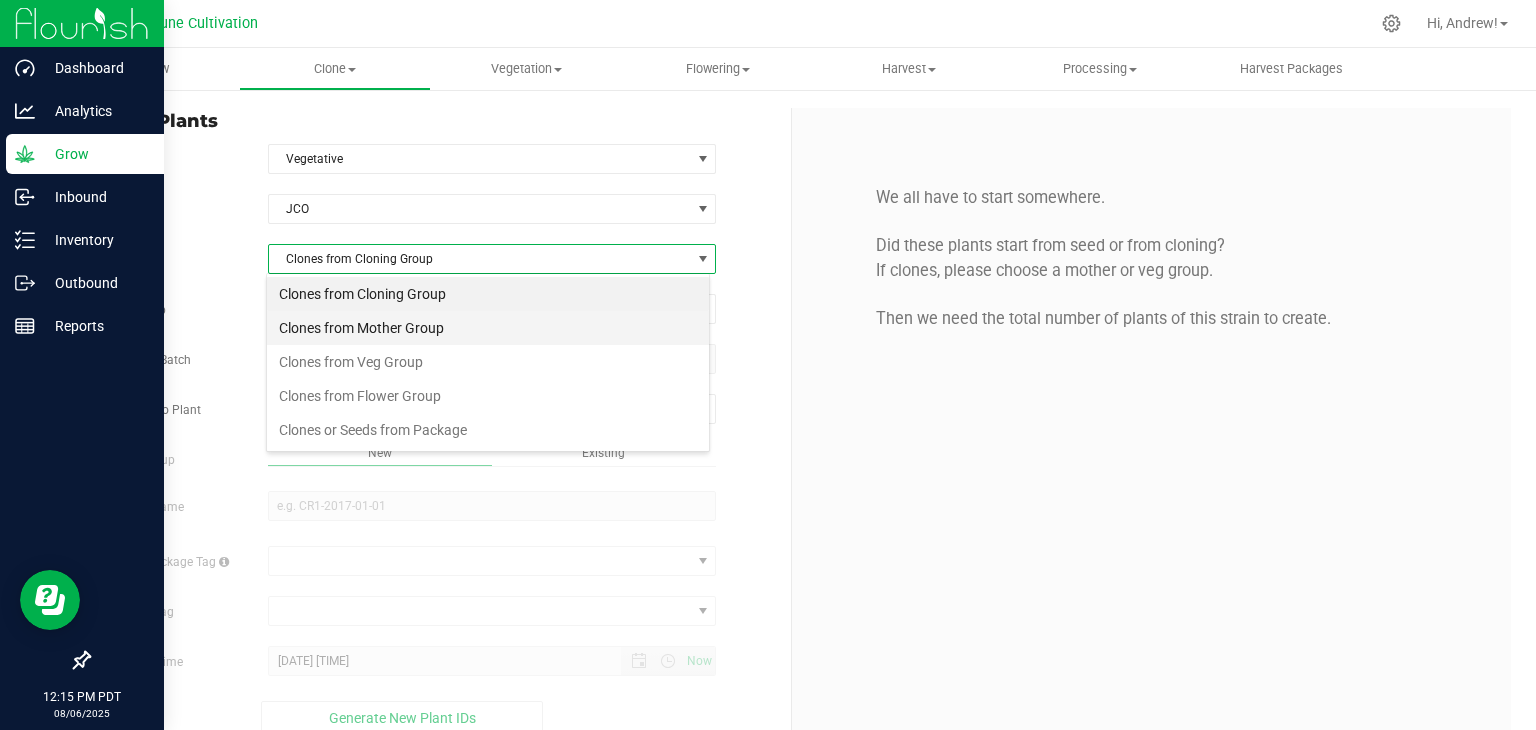 click on "Clones from Mother Group" at bounding box center [488, 328] 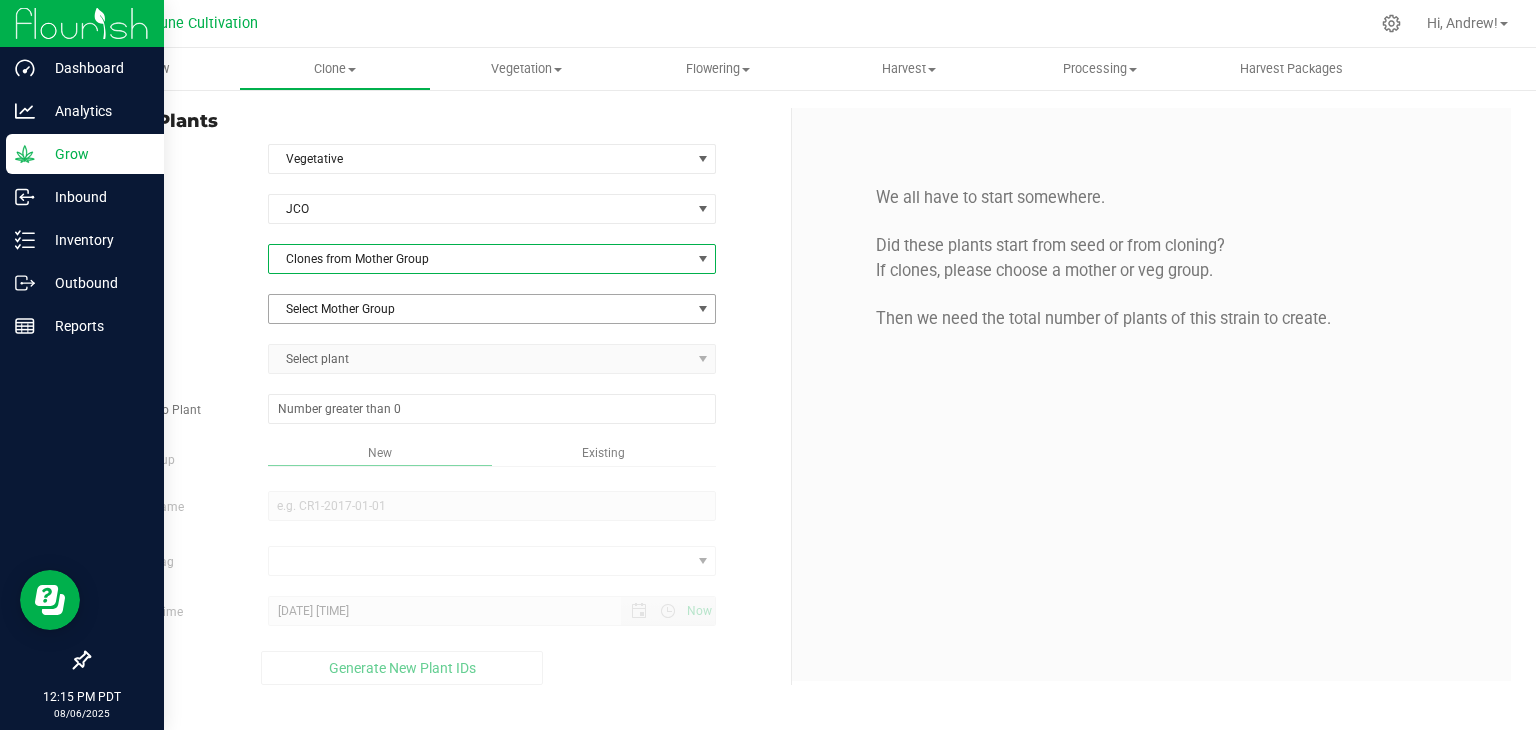 click on "Select Mother Group" at bounding box center [480, 309] 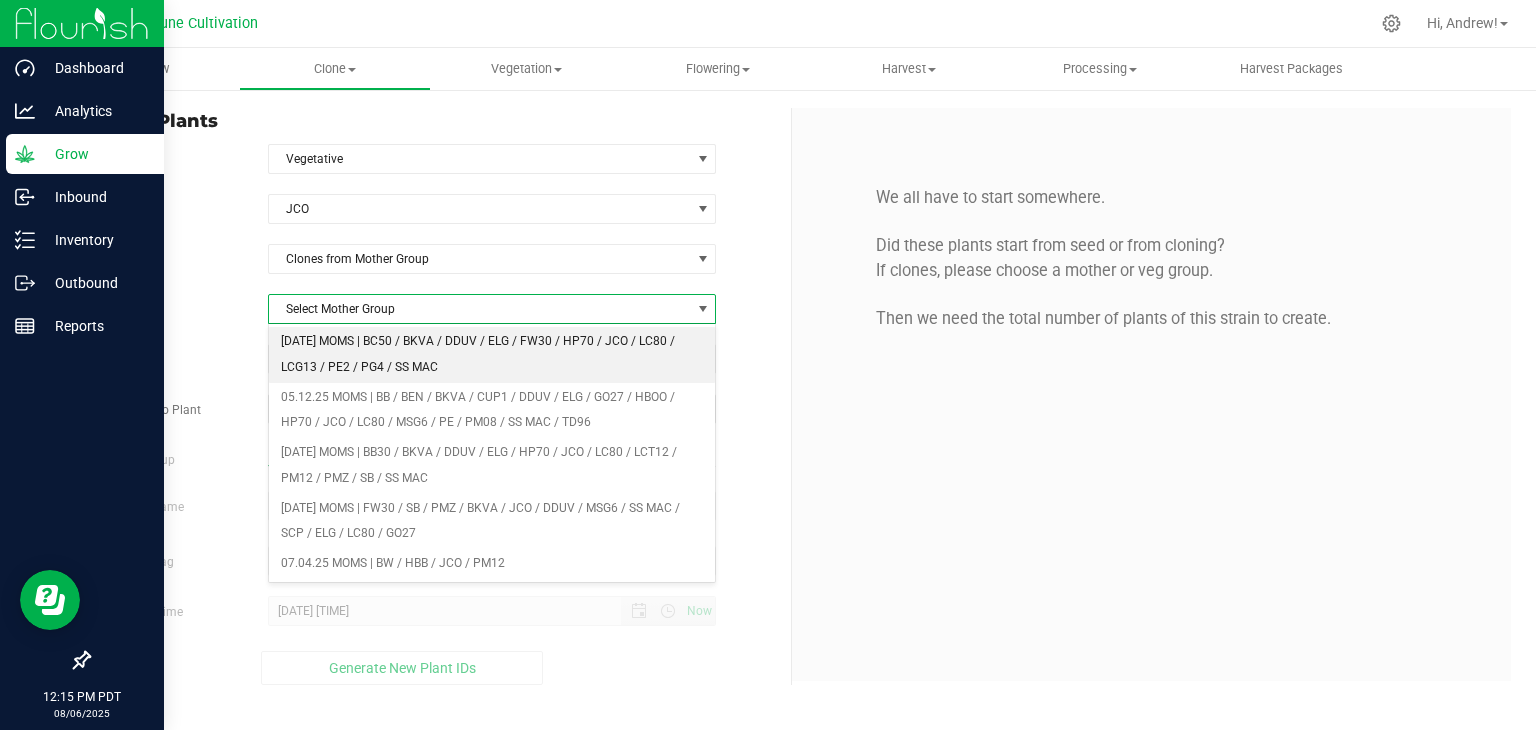 click on "[DATE] MOMS | BC50 / BKVA / DDUV / ELG / FW30 / HP70 / JCO / LC80 / LCG13 / PE2 / PG4 / SS MAC" at bounding box center [492, 354] 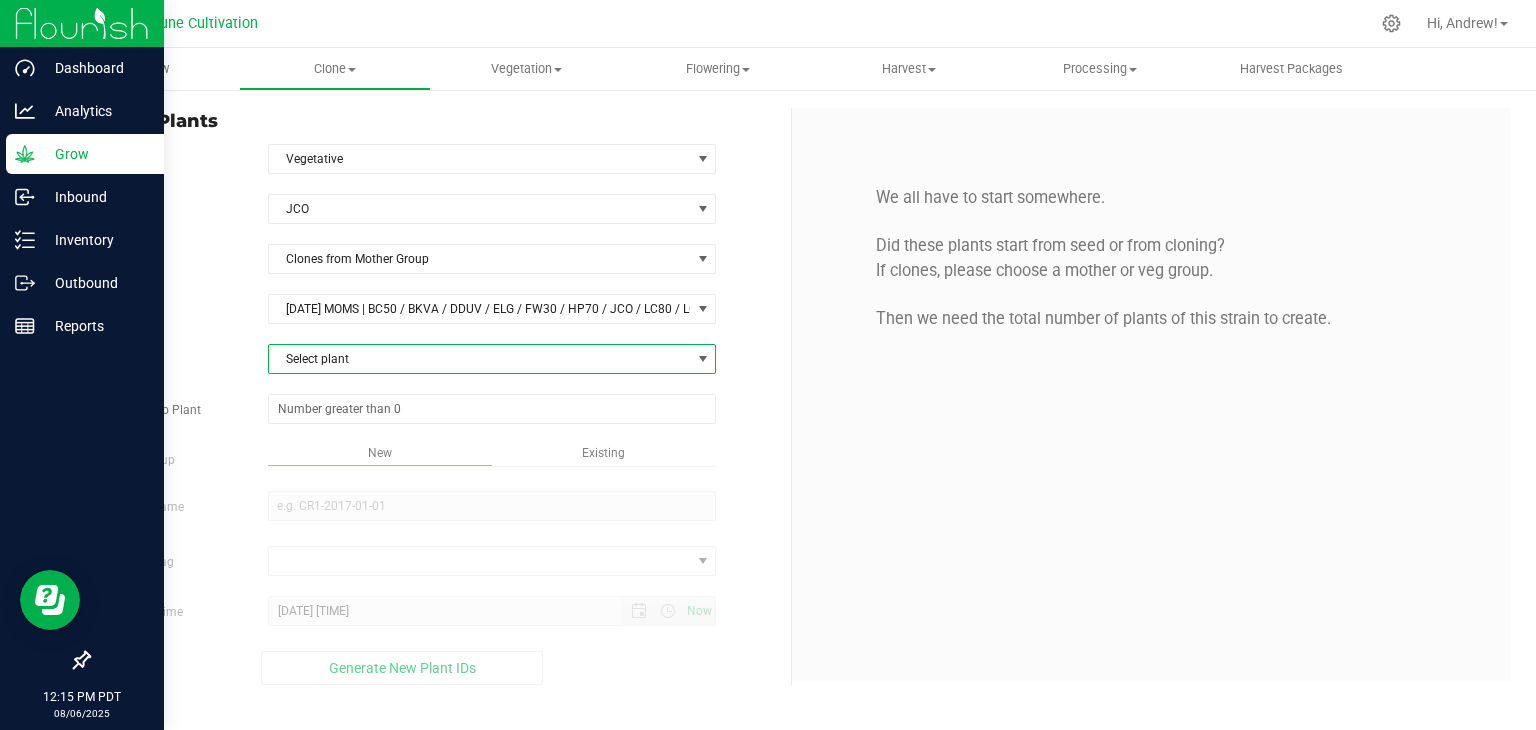 click on "Select plant" at bounding box center (480, 359) 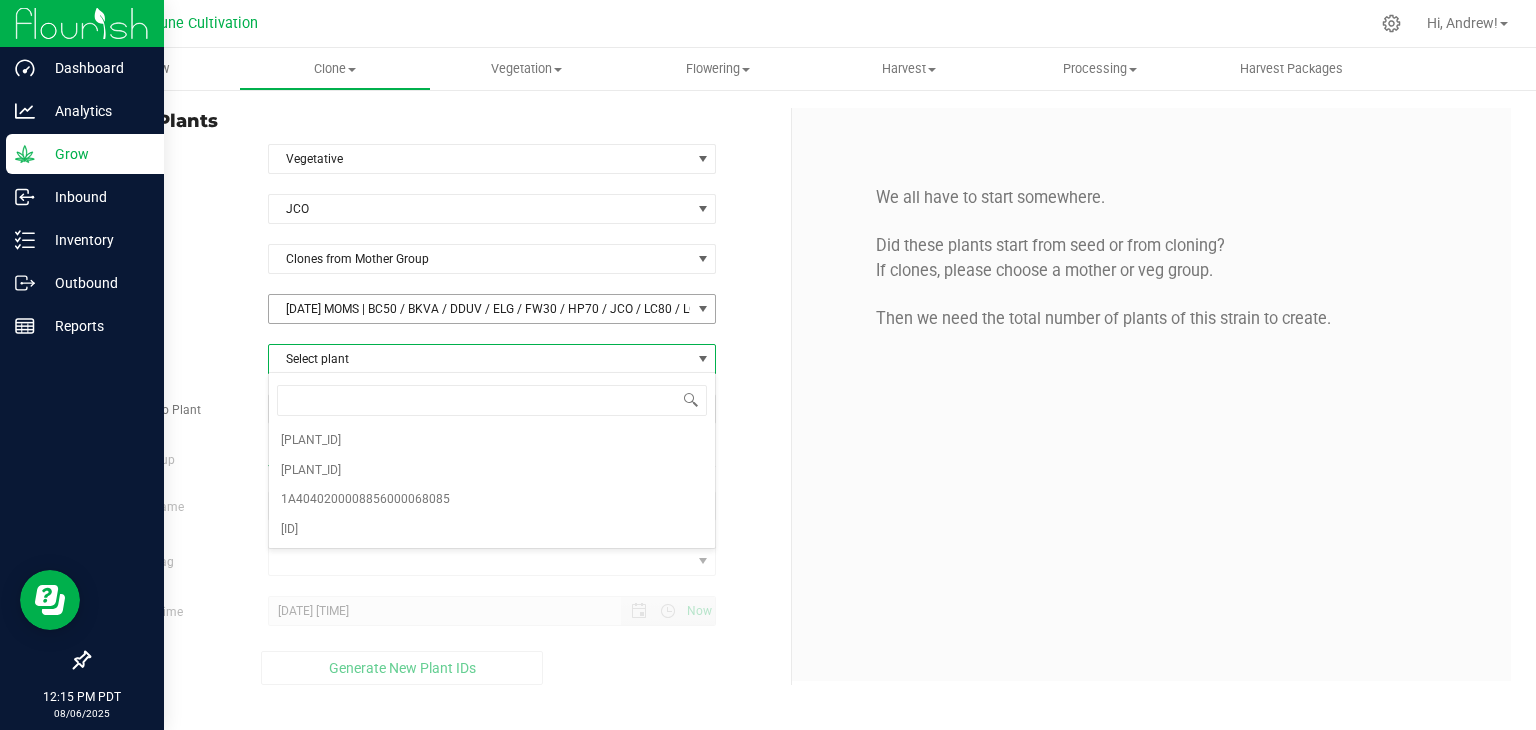 click on "[DATE] MOMS | BC50 / BKVA / DDUV / ELG / FW30 / HP70 / JCO / LC80 / LCG13 / PE2 / PG4 / SS MAC" at bounding box center (480, 309) 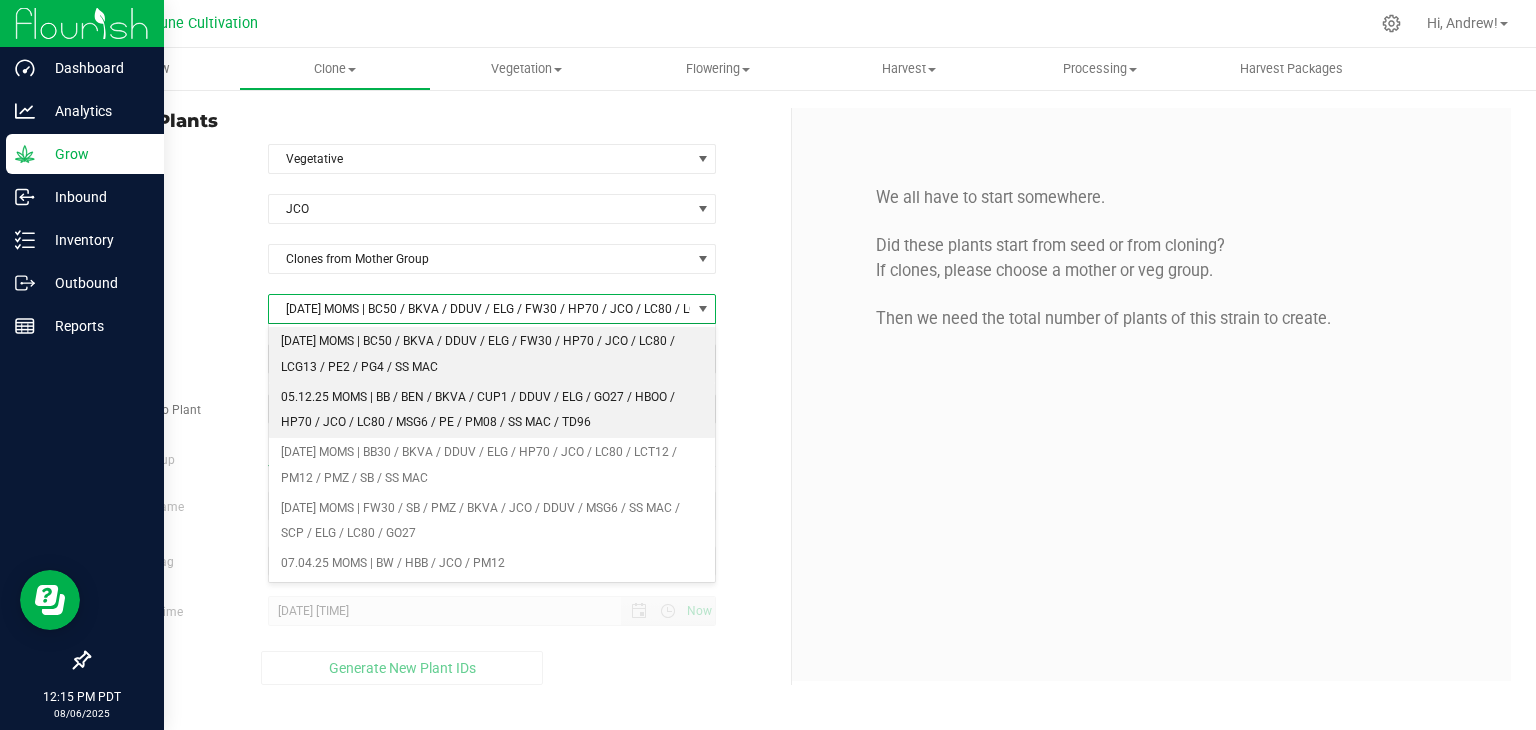 click on "05.12.25 MOMS | BB / BEN / BKVA / CUP1 / DDUV / ELG / GO27 / HBOO / HP70 / JCO / LC80 / MSG6 / PE / PM08 / SS MAC / TD96" at bounding box center (492, 410) 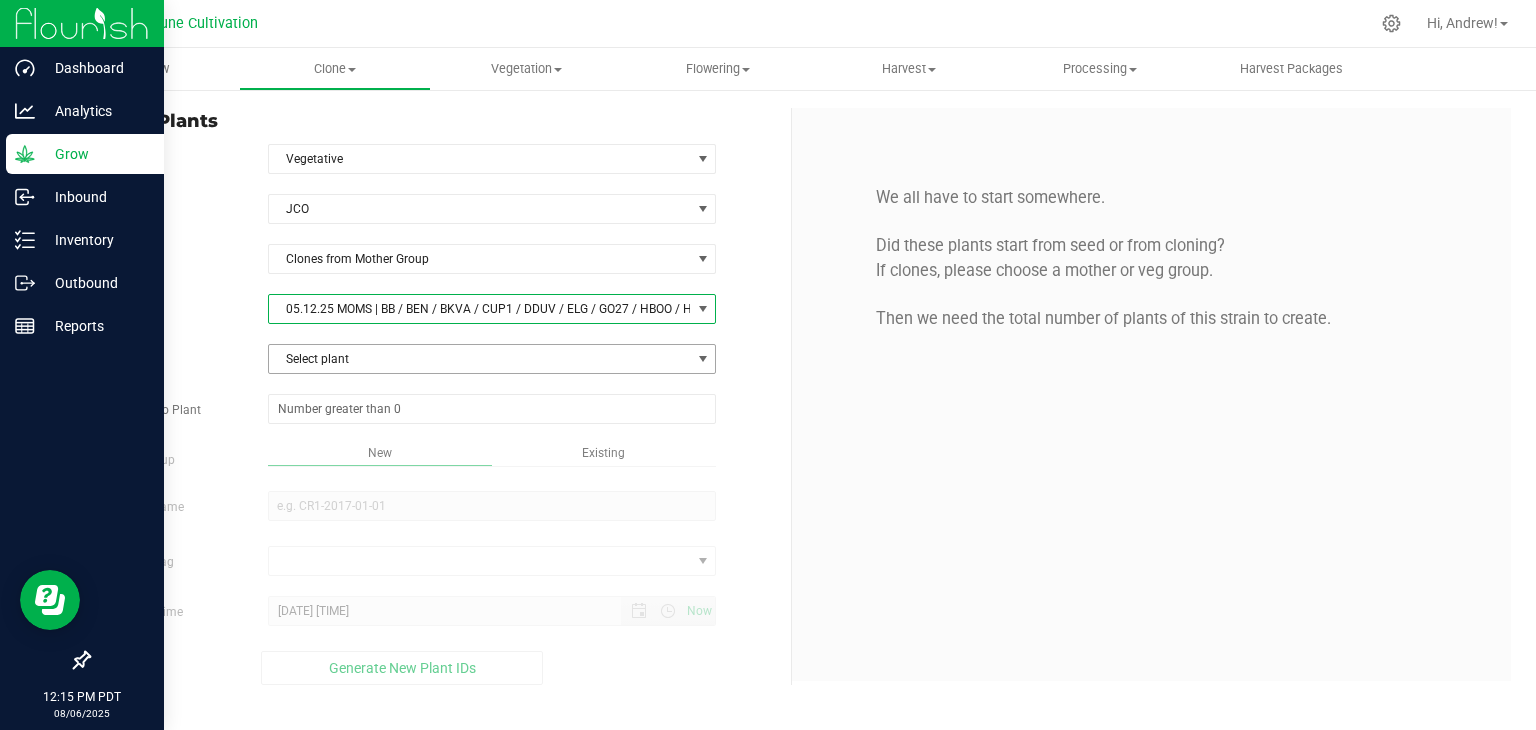 click on "Select plant" at bounding box center [480, 359] 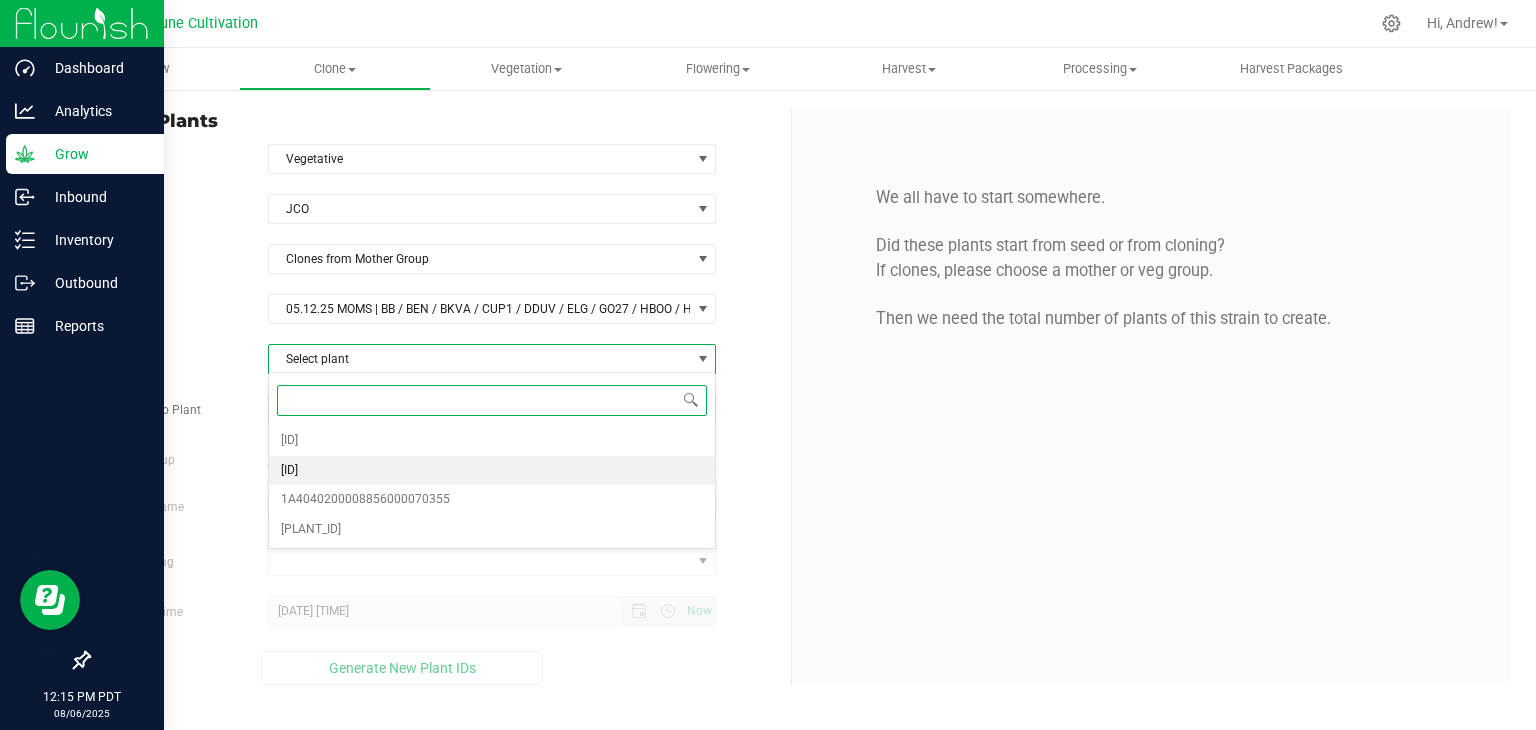 click on "[ID]" at bounding box center (492, 471) 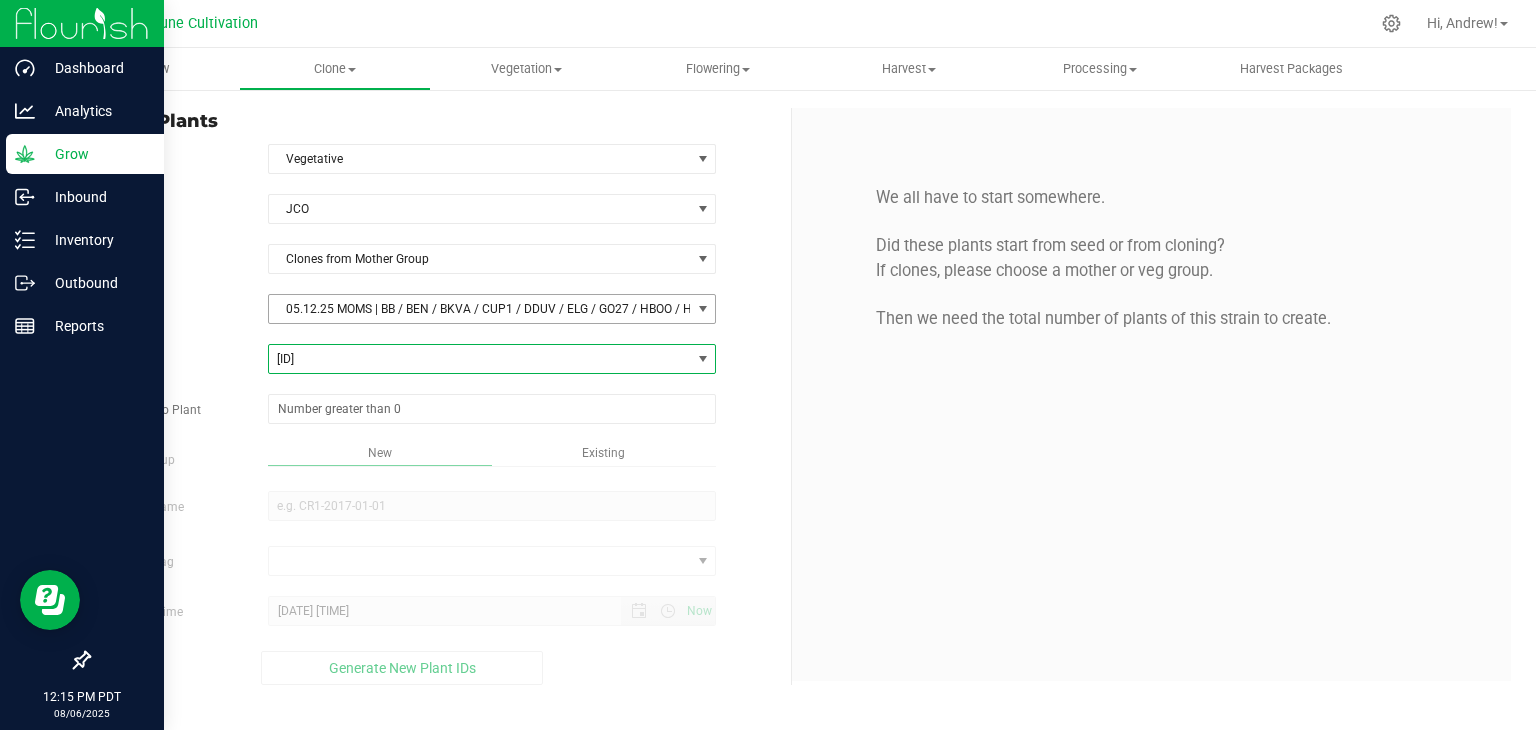 click on "05.12.25 MOMS | BB / BEN / BKVA / CUP1 / DDUV / ELG / GO27 / HBOO / HP70 / JCO / LC80 / MSG6 / PE / PM08 / SS MAC / TD96" at bounding box center (480, 309) 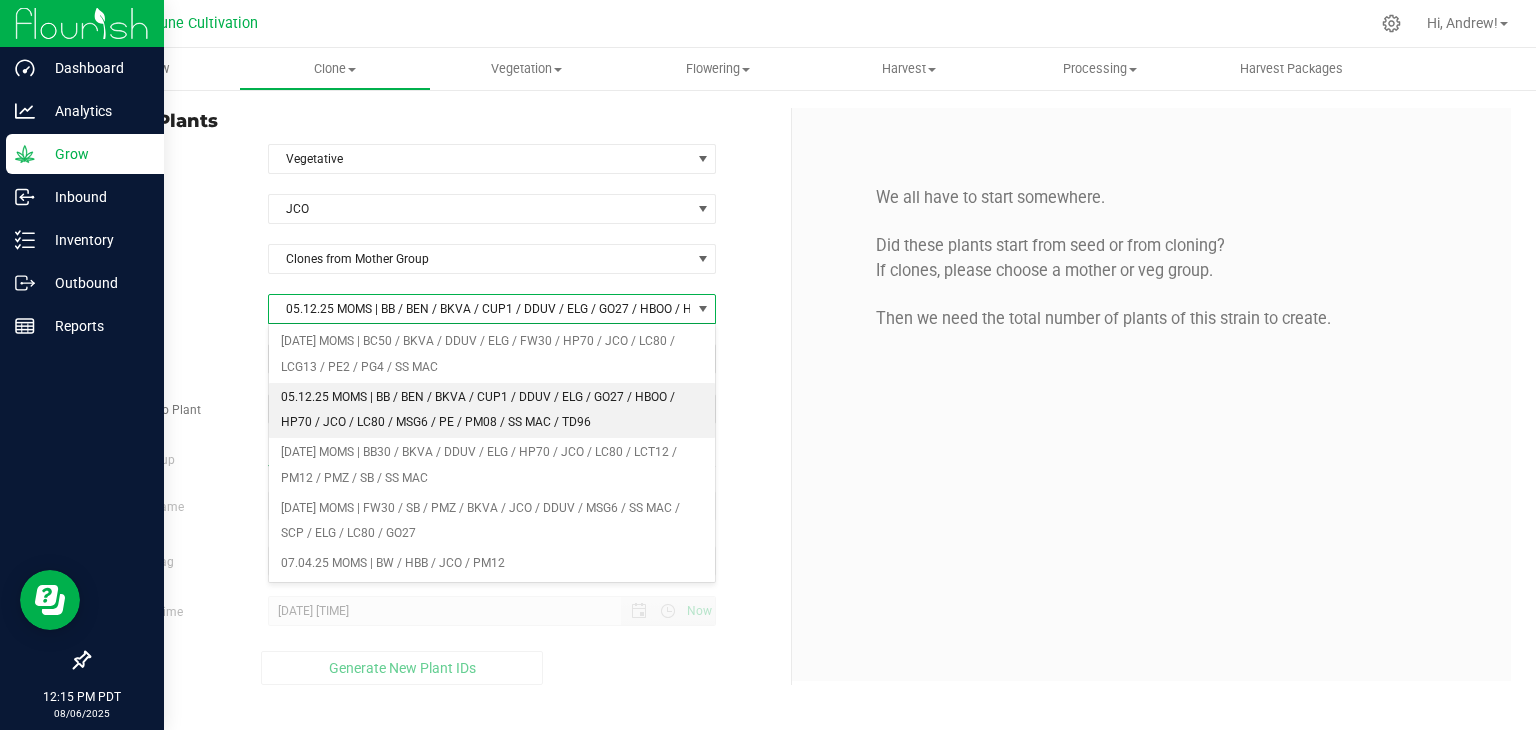 click on "We all have to start somewhere.
Did these plants start from seed or from cloning?
If clones, please choose a mother or veg group.
Then we need the total number of plants of this strain to create." at bounding box center (1151, 394) 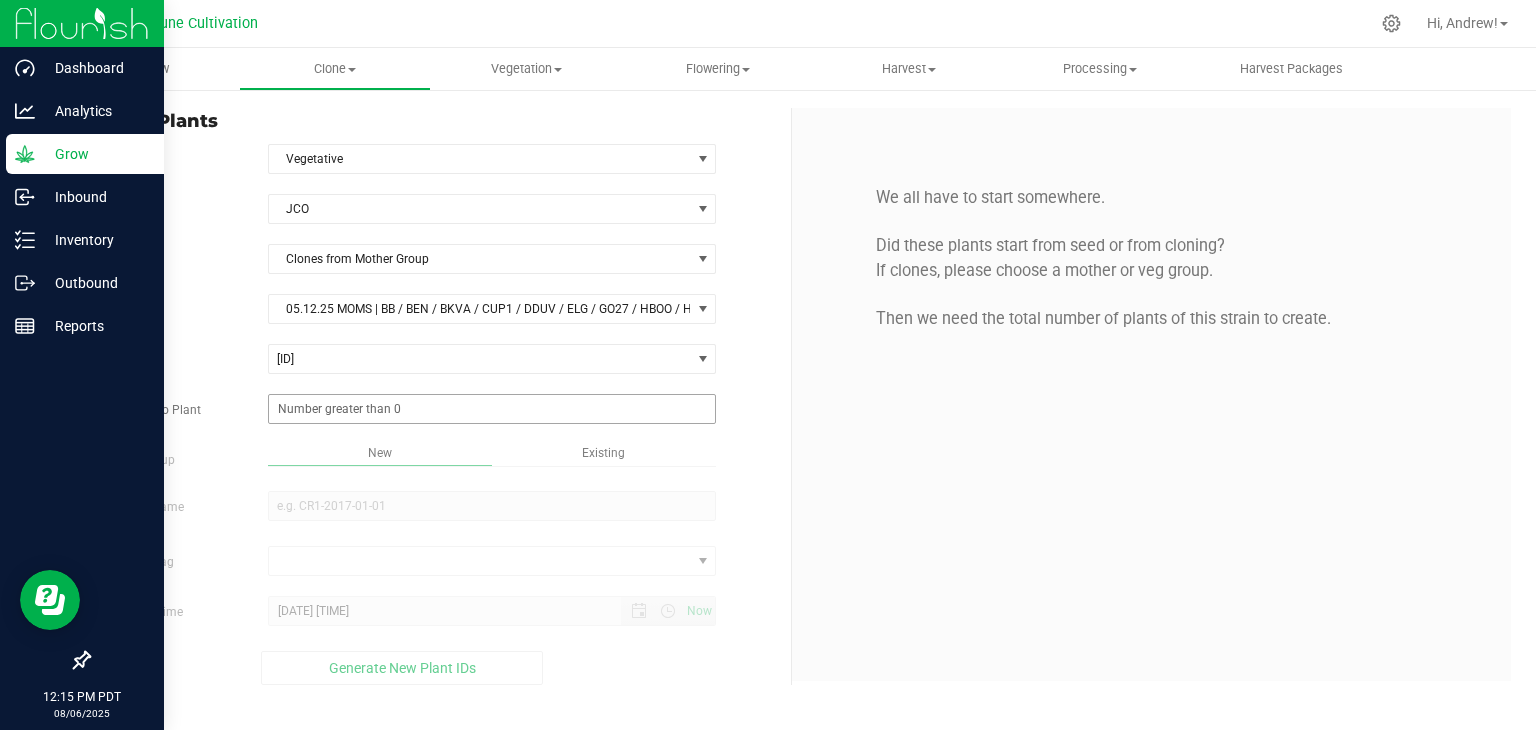 click at bounding box center (492, 409) 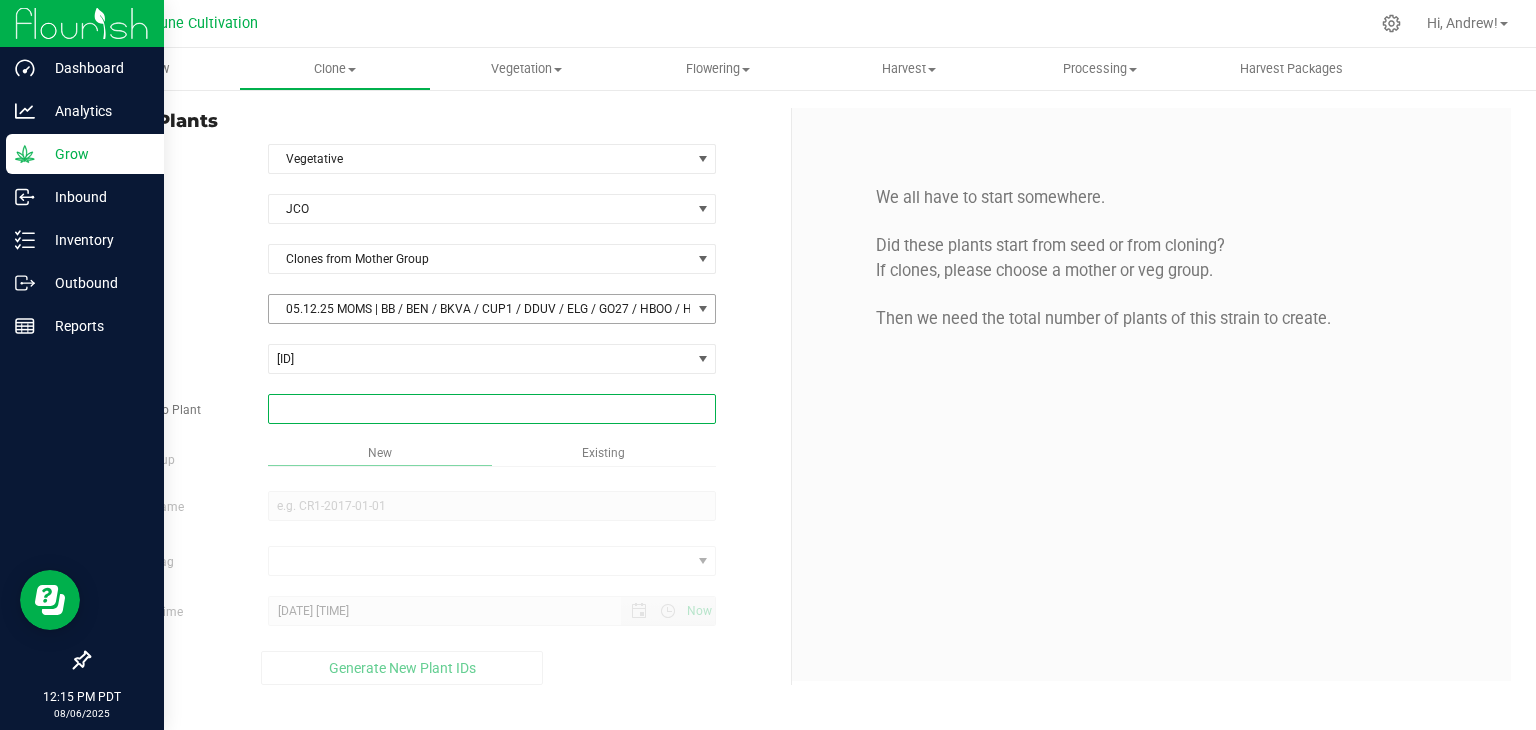 type on "0" 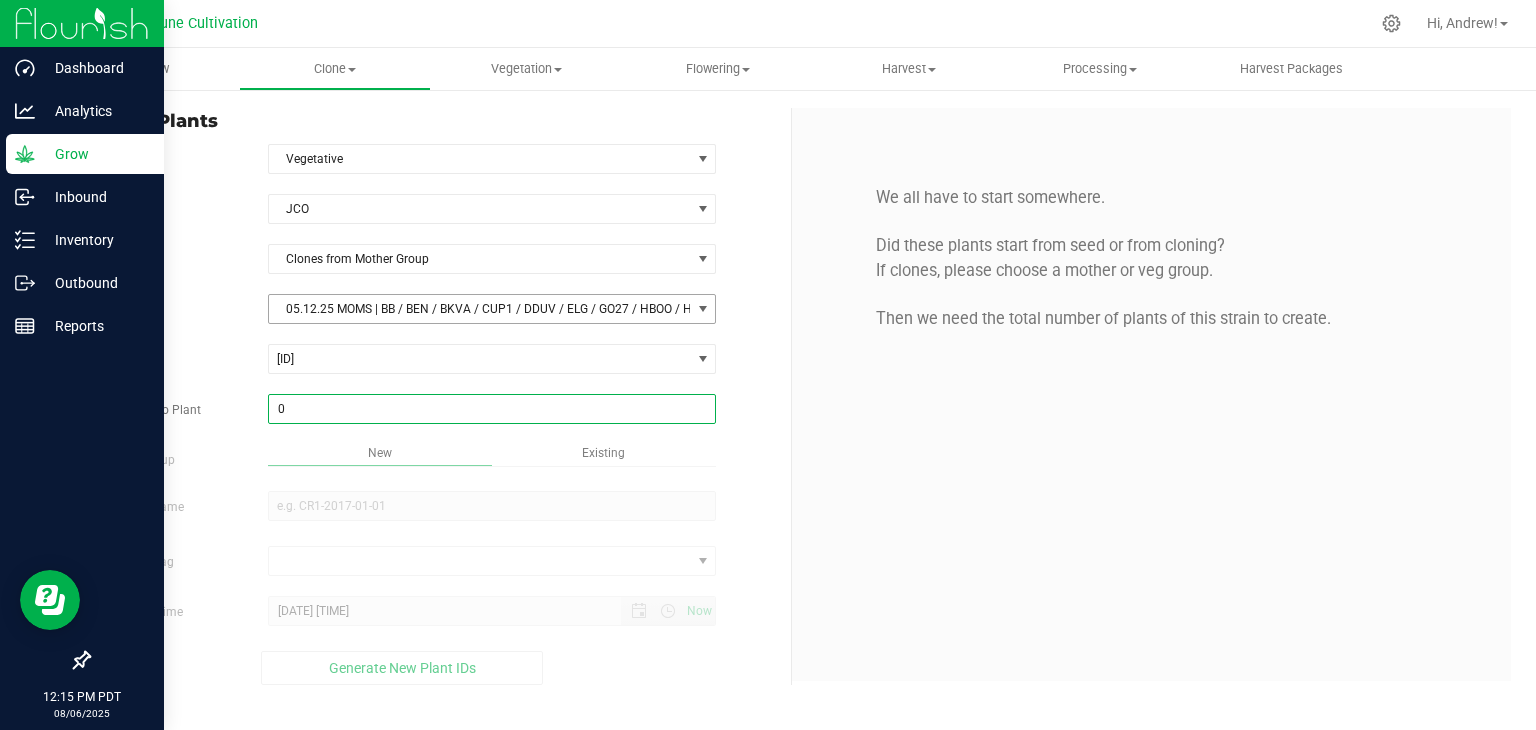 click on "05.12.25 MOMS | BB / BEN / BKVA / CUP1 / DDUV / ELG / GO27 / HBOO / HP70 / JCO / LC80 / MSG6 / PE / PM08 / SS MAC / TD96" at bounding box center [492, 309] 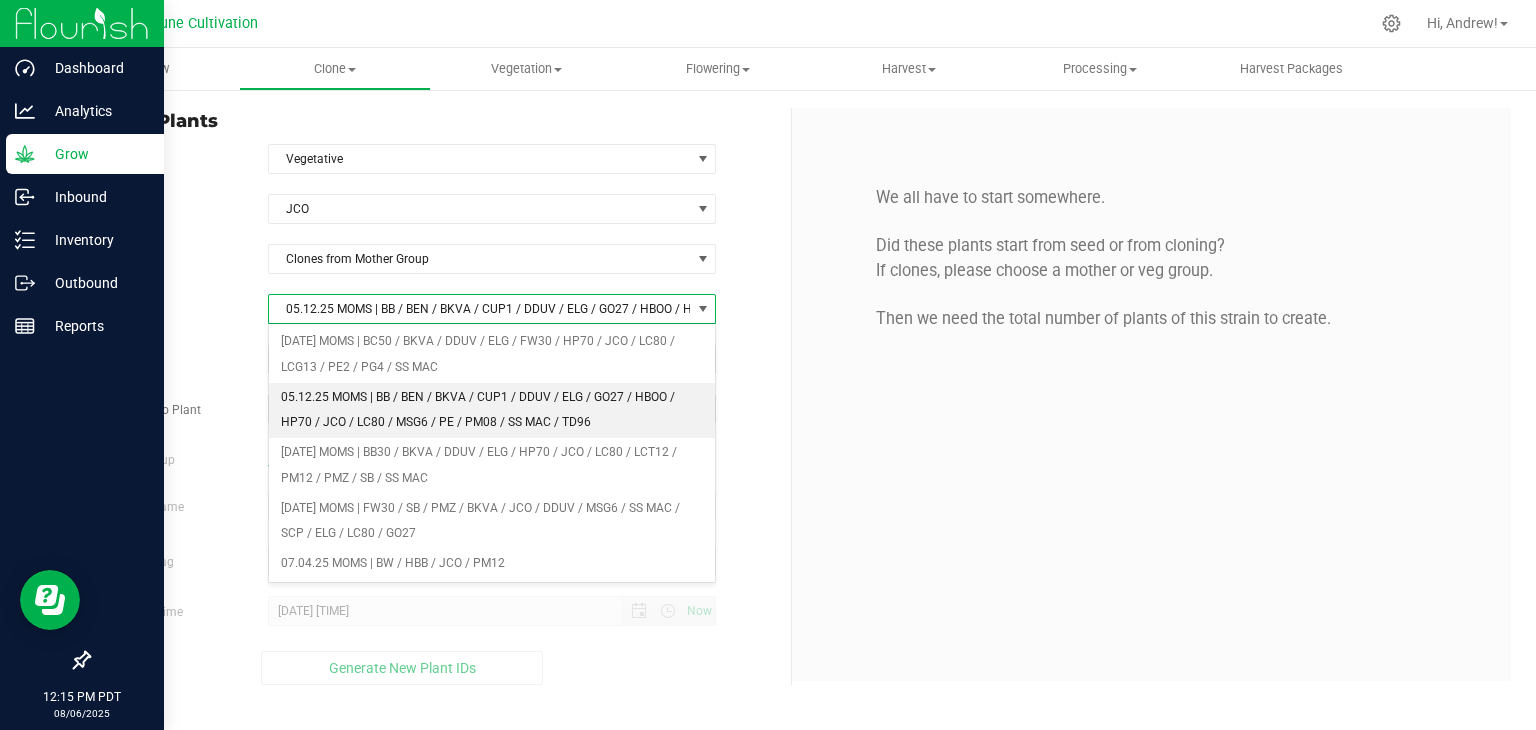 click on "05.12.25 MOMS | BB / BEN / BKVA / CUP1 / DDUV / ELG / GO27 / HBOO / HP70 / JCO / LC80 / MSG6 / PE / PM08 / SS MAC / TD96" at bounding box center (492, 410) 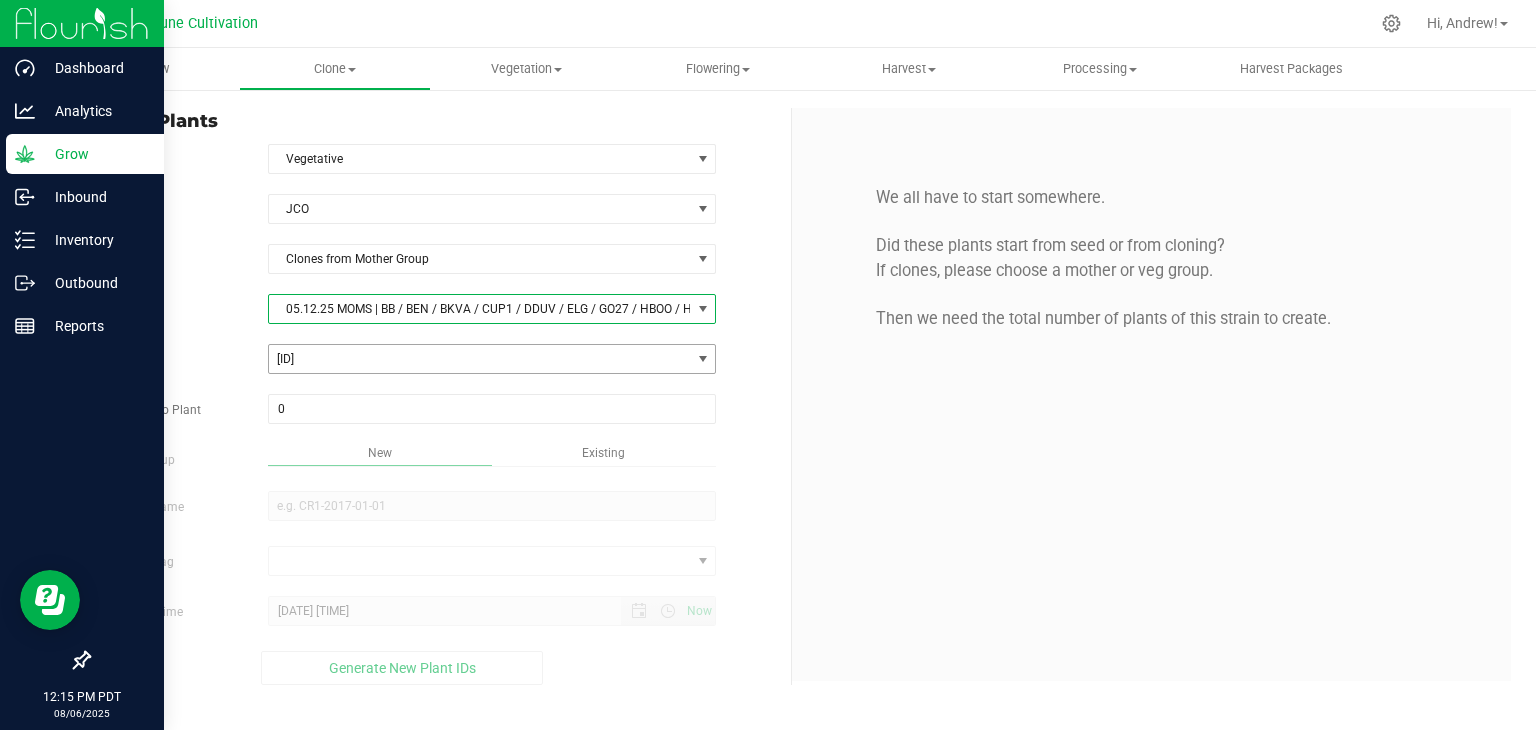 click on "[ID]" at bounding box center [480, 359] 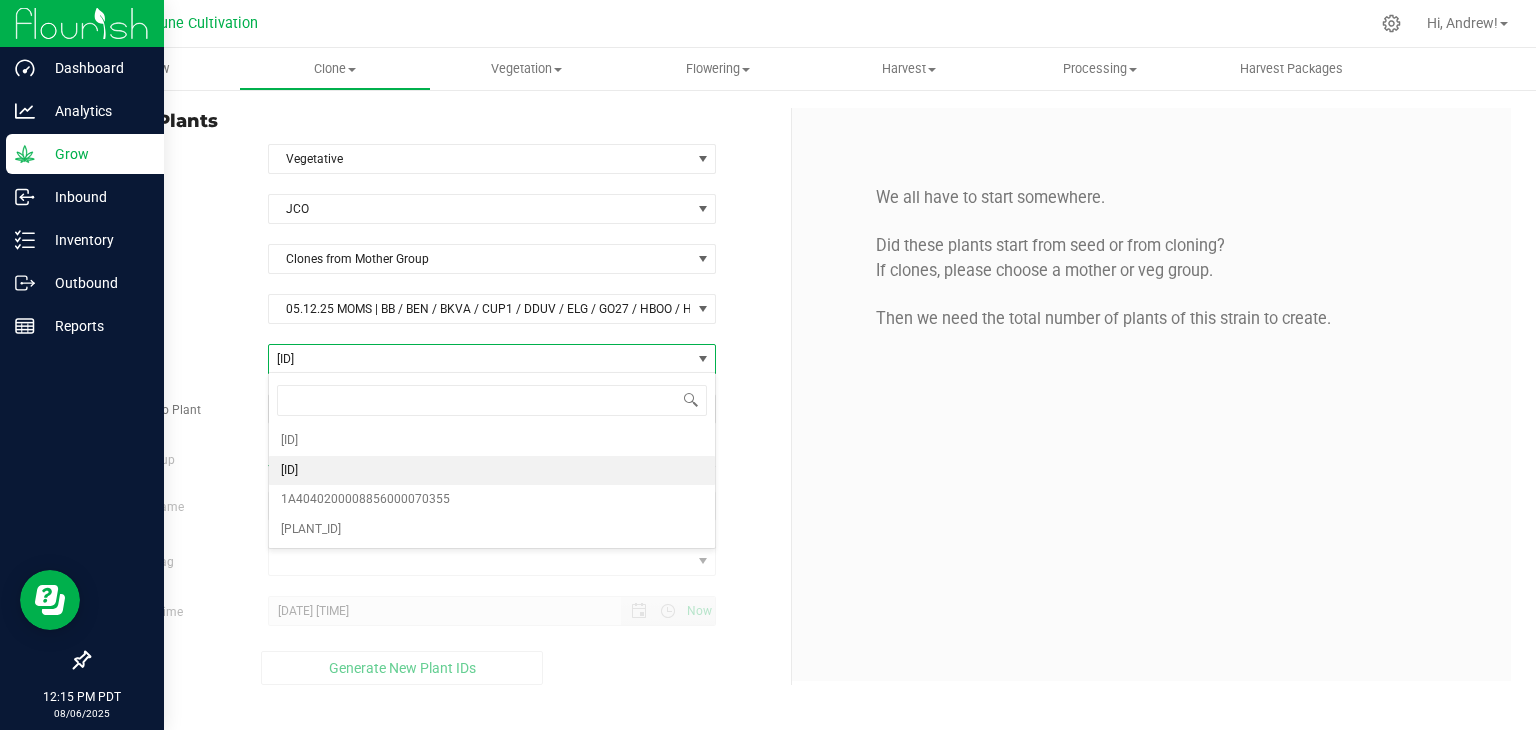 click on "Create Plants
In Room
Vegetative Select room Clone Cloning - Not Specified Vegetative
Strain
JCO
Source
Clones from Mother Group
Mother Group
05.12.25 MOMS | BB / BEN / BKVA / CUP1 / DDUV / ELG / GO27 / HBOO / HP70 / JCO / LC80 / MSG6 / PE / PM08 / SS MAC / TD96 Select Mother Group 07.04.25 MOMS | BW / HBB / JCO / PM12
0 0" at bounding box center (792, 396) 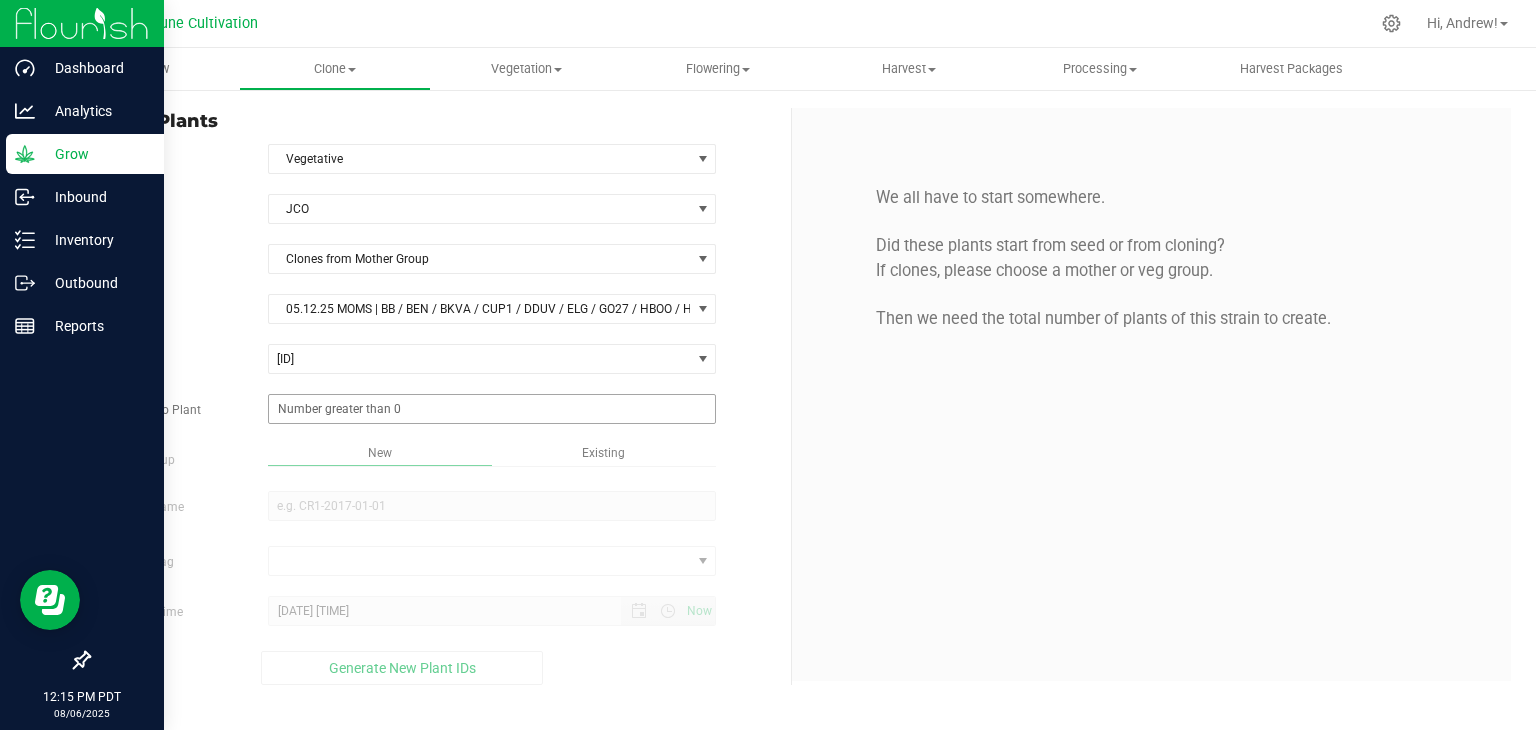 click at bounding box center [492, 409] 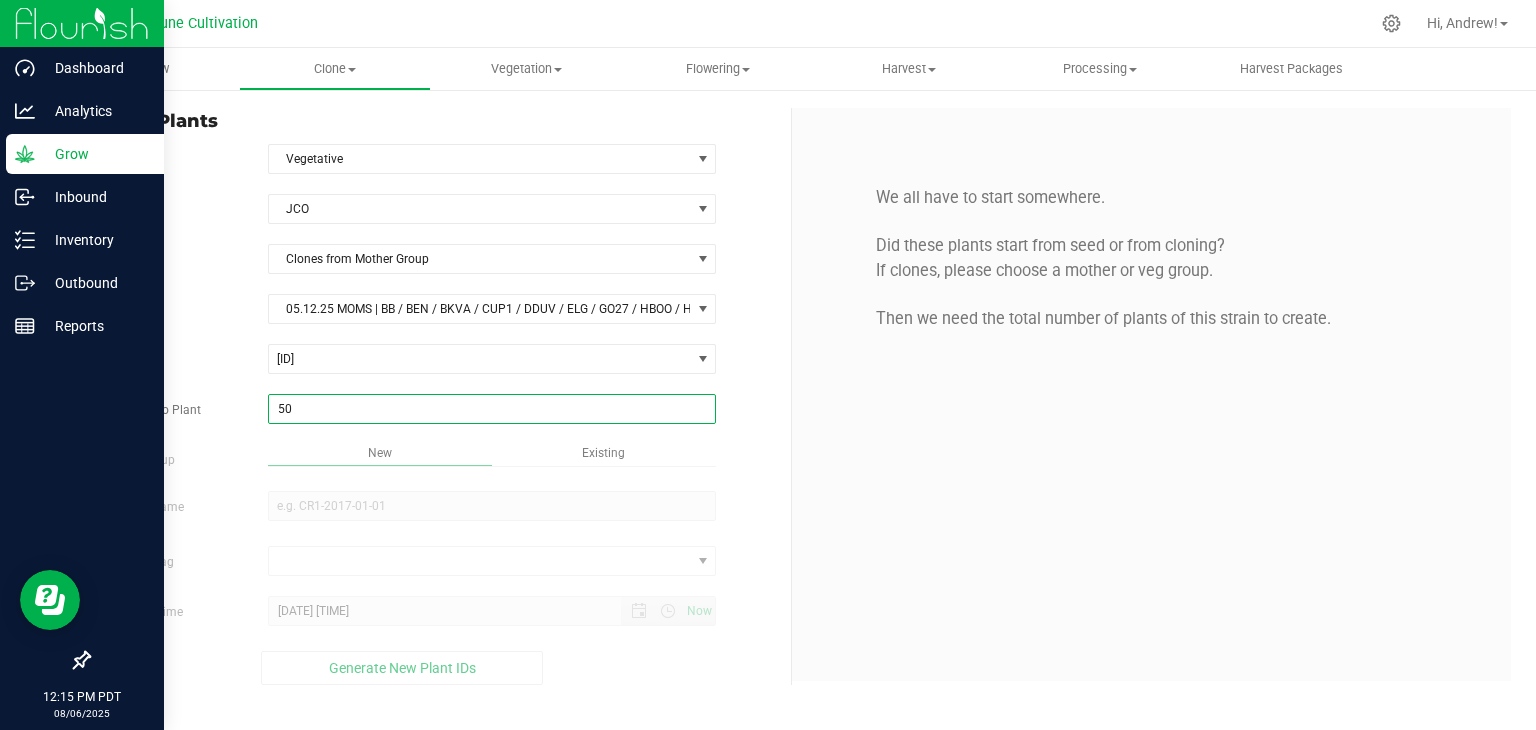 type on "50" 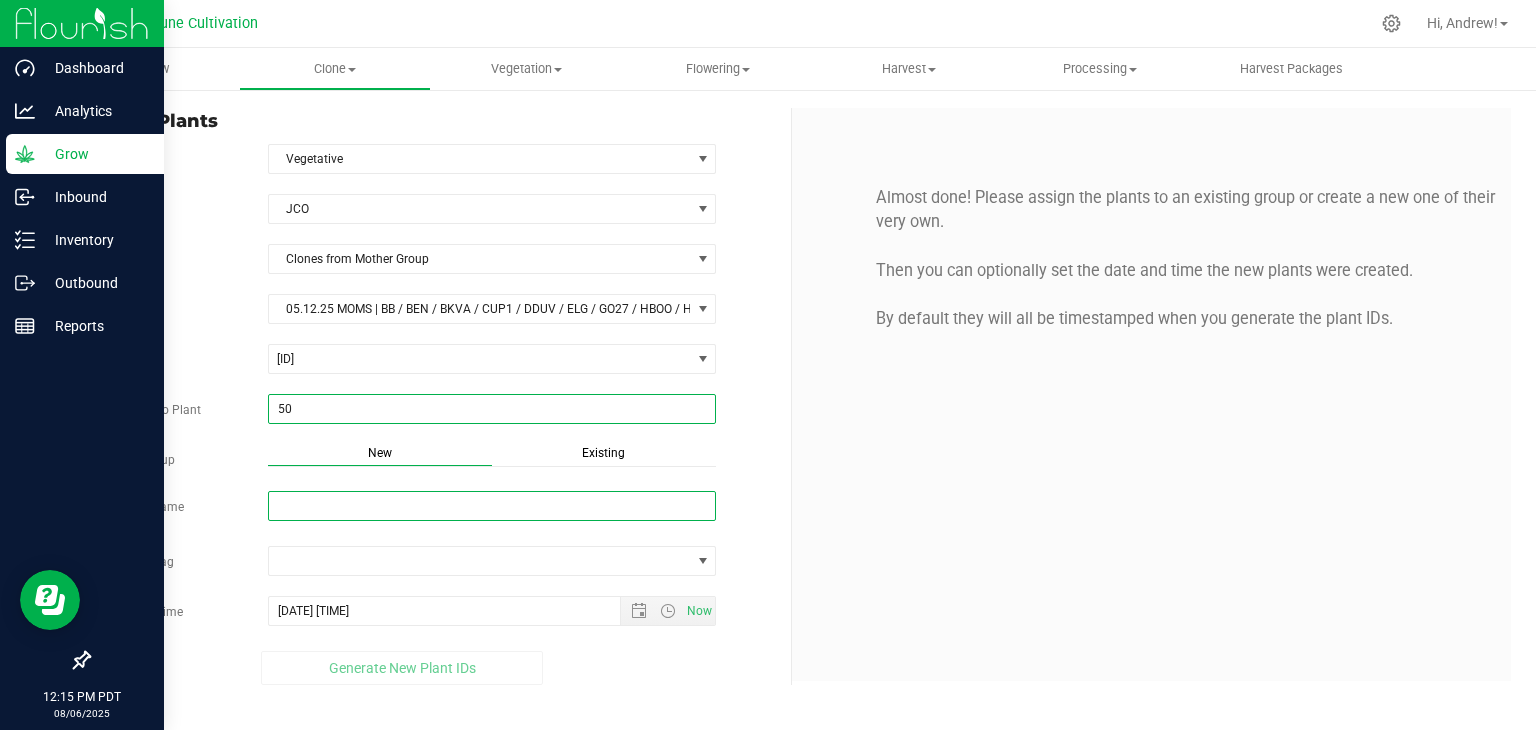 click on "New Group Name" at bounding box center [492, 506] 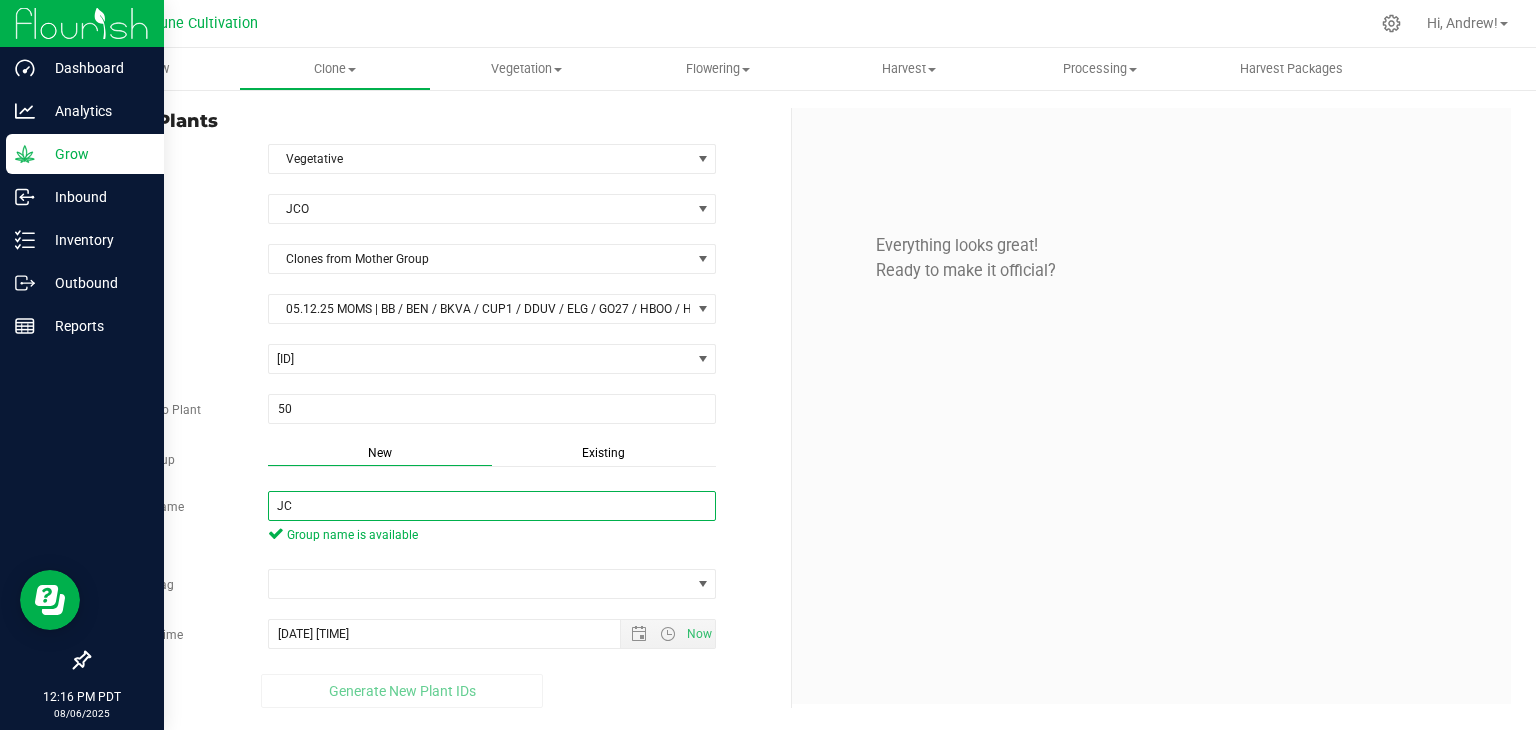 type on "J" 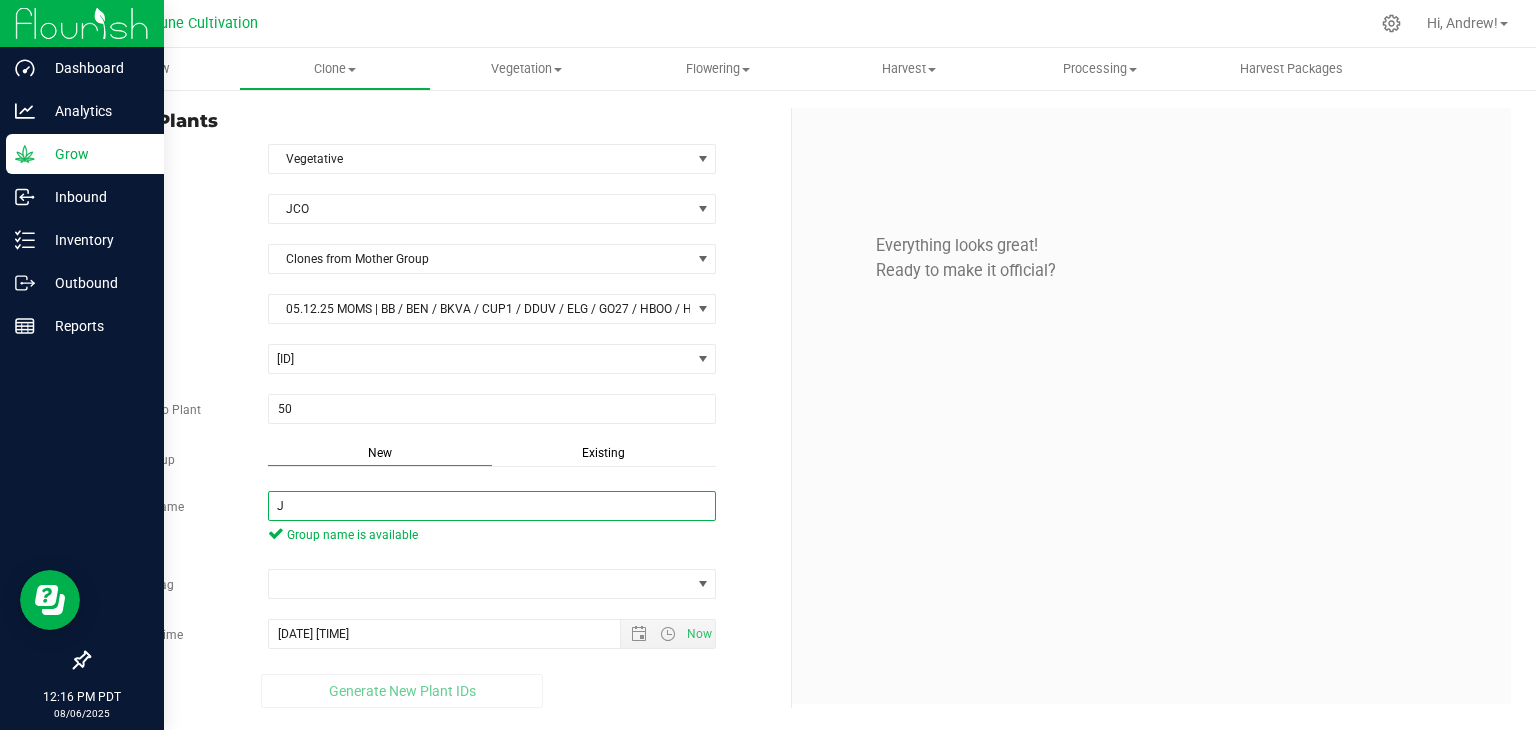 type 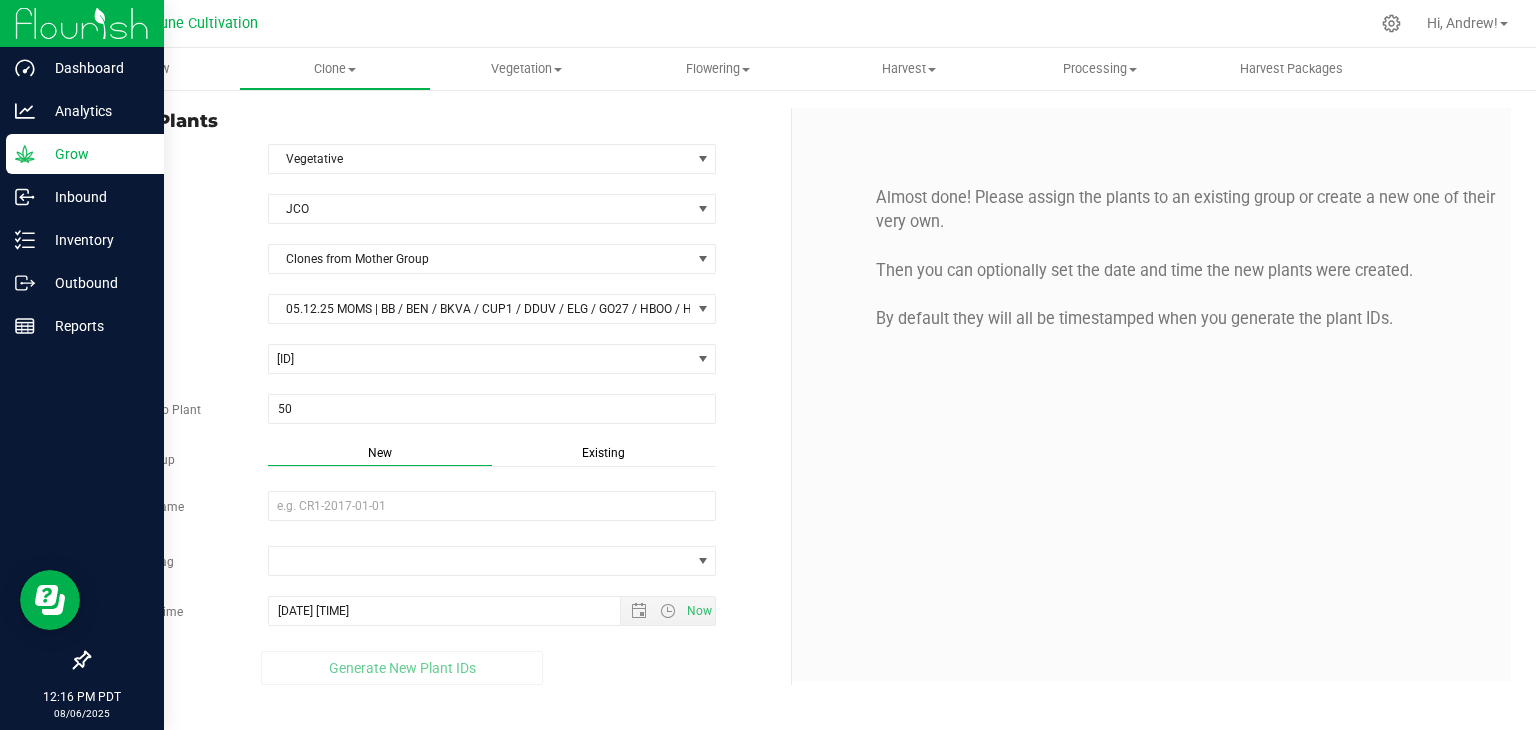 click on "Existing" at bounding box center (604, 455) 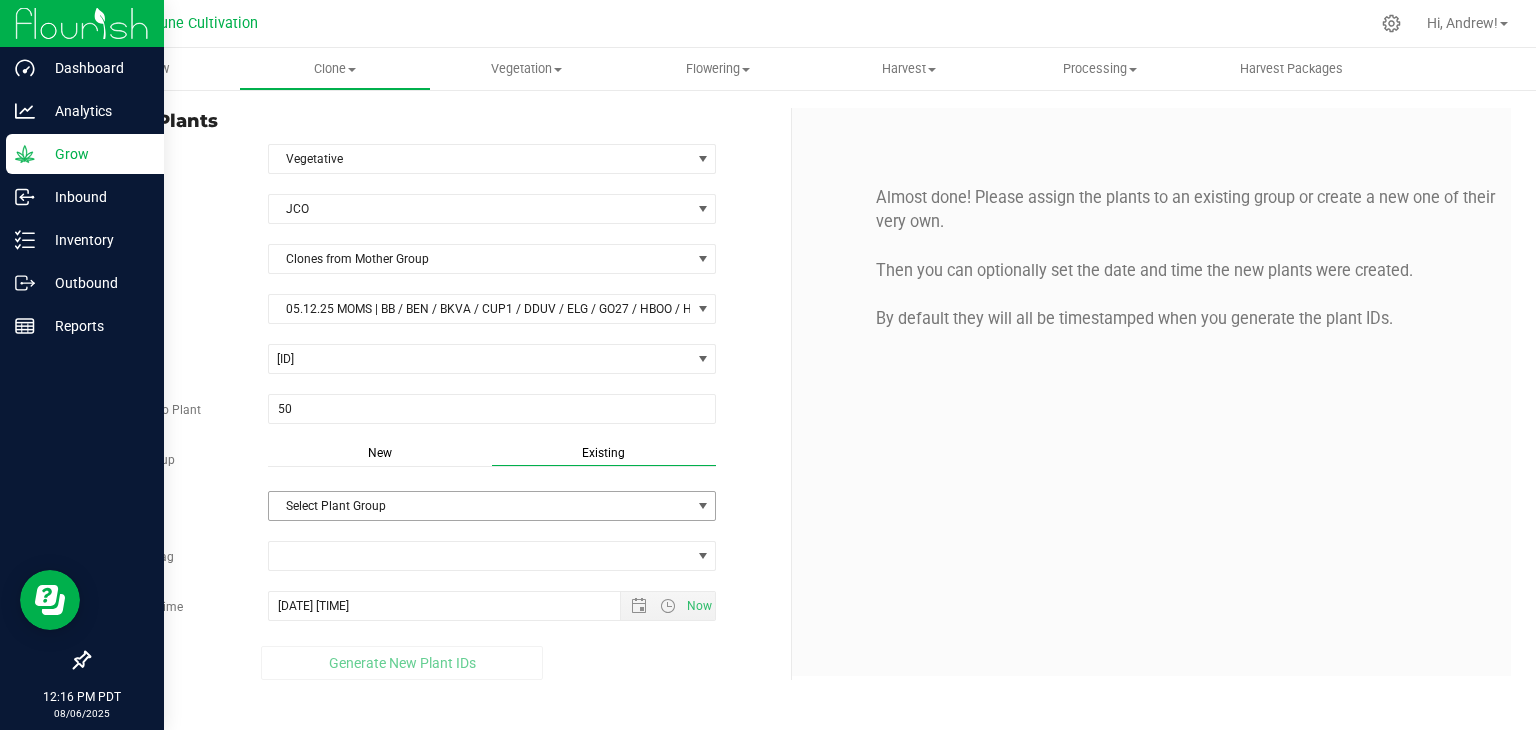 click on "Select Plant Group" at bounding box center (480, 506) 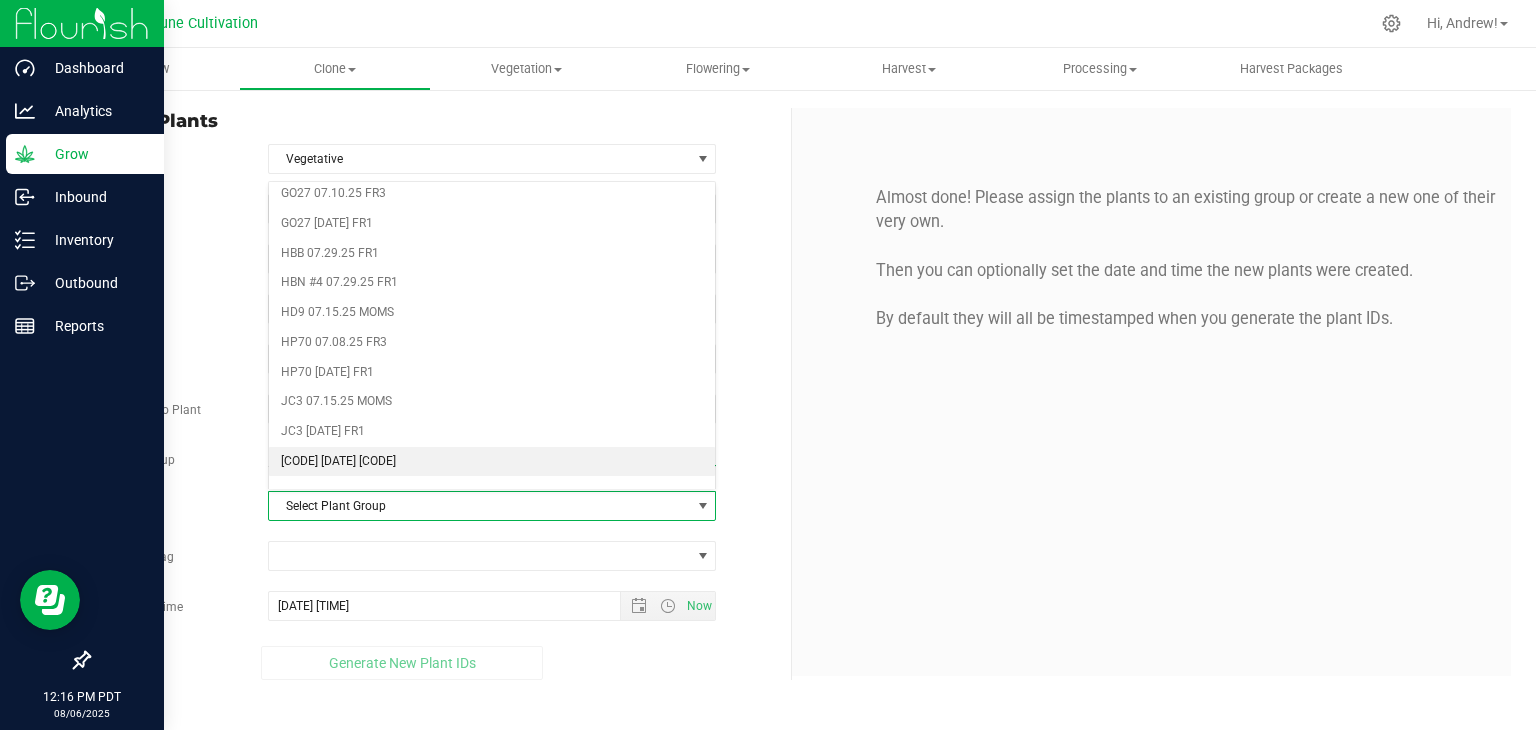 scroll, scrollTop: 700, scrollLeft: 0, axis: vertical 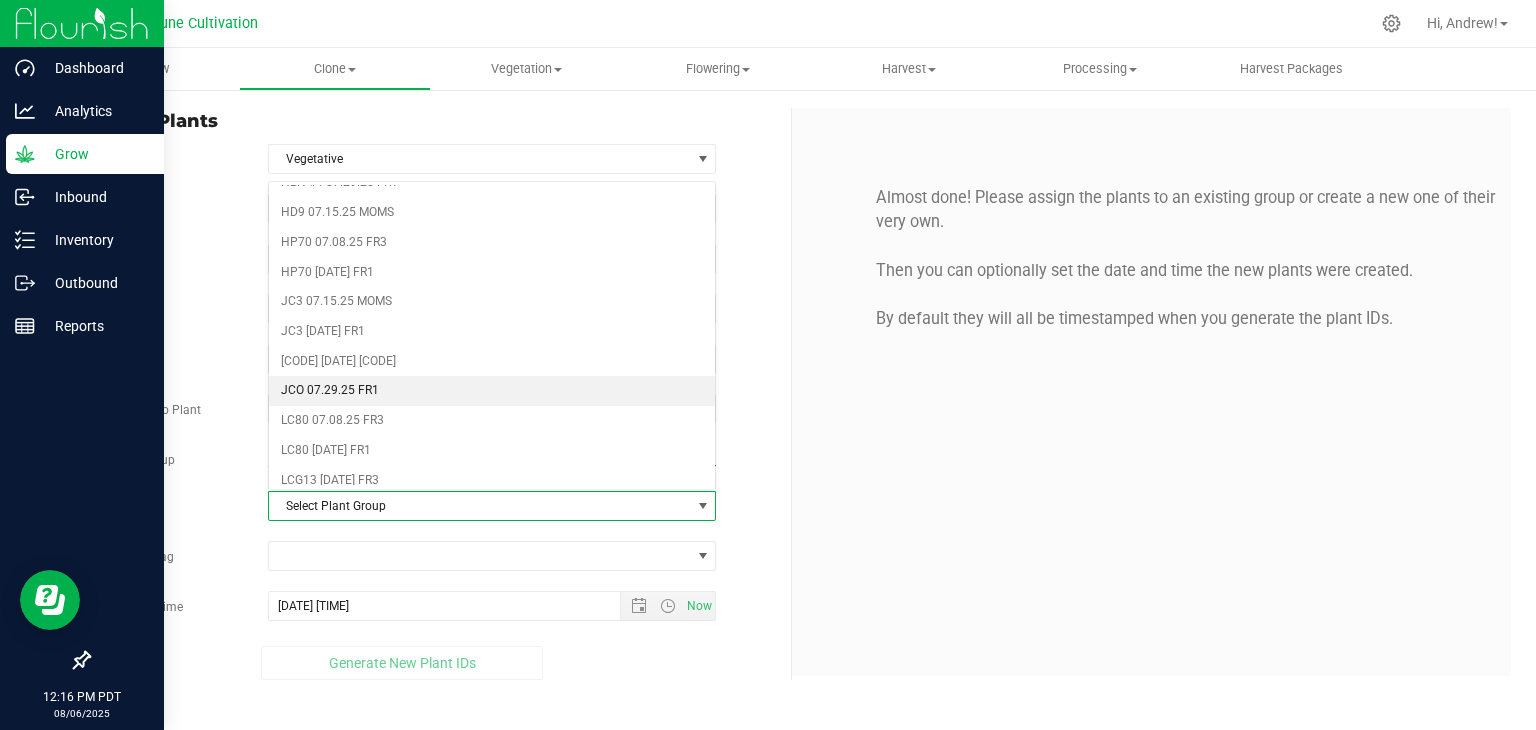 click on "JCO 07.29.25 FR1" at bounding box center (492, 391) 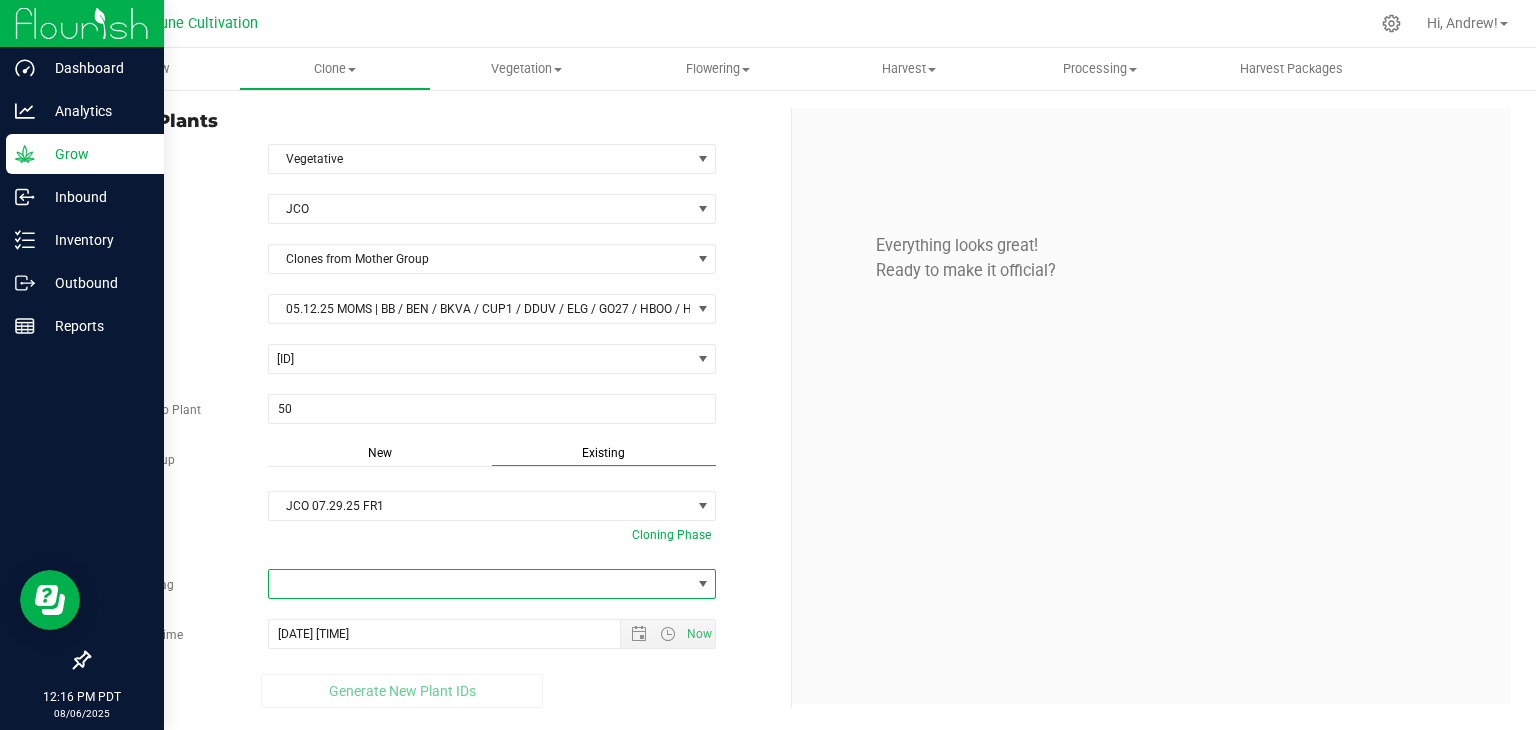 click at bounding box center [480, 584] 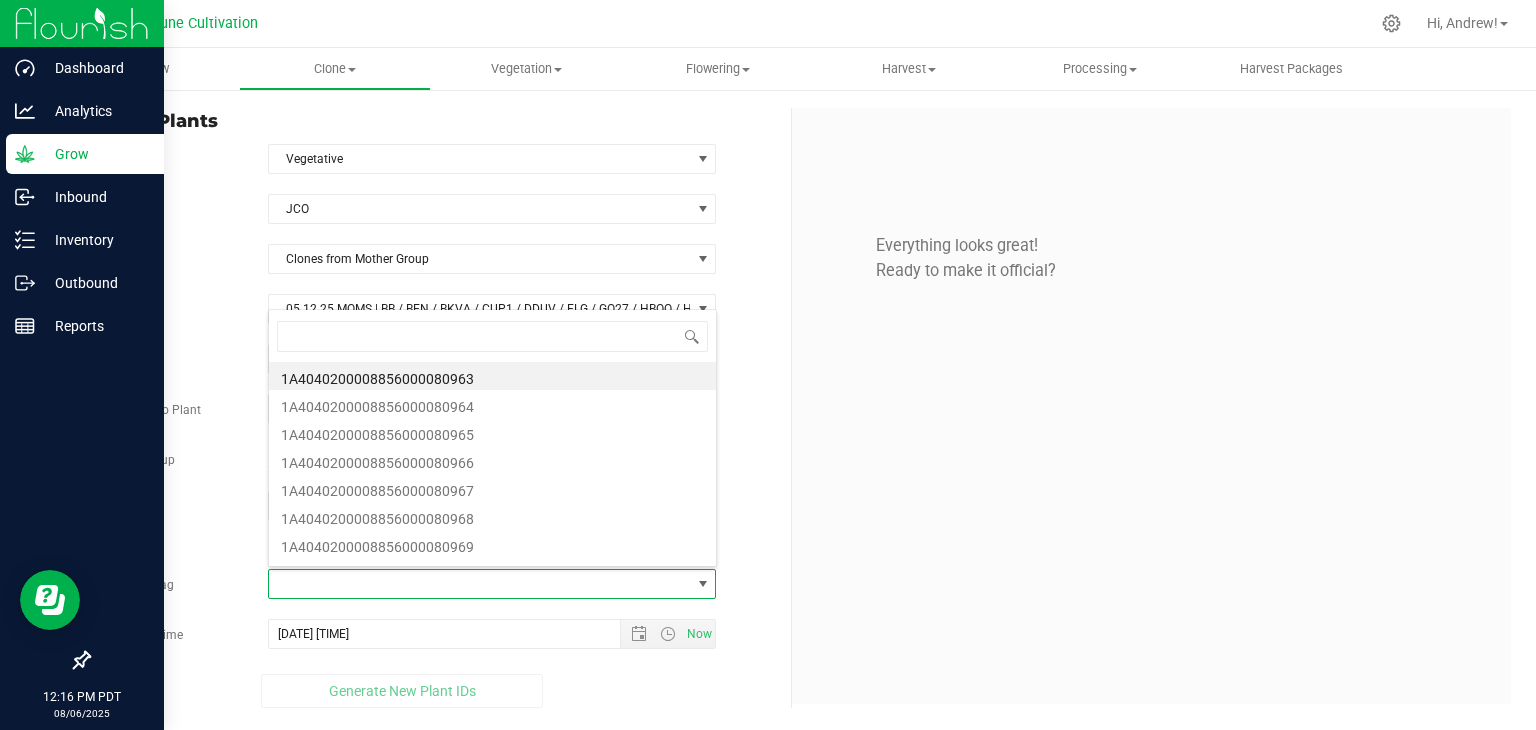 scroll, scrollTop: 99970, scrollLeft: 99551, axis: both 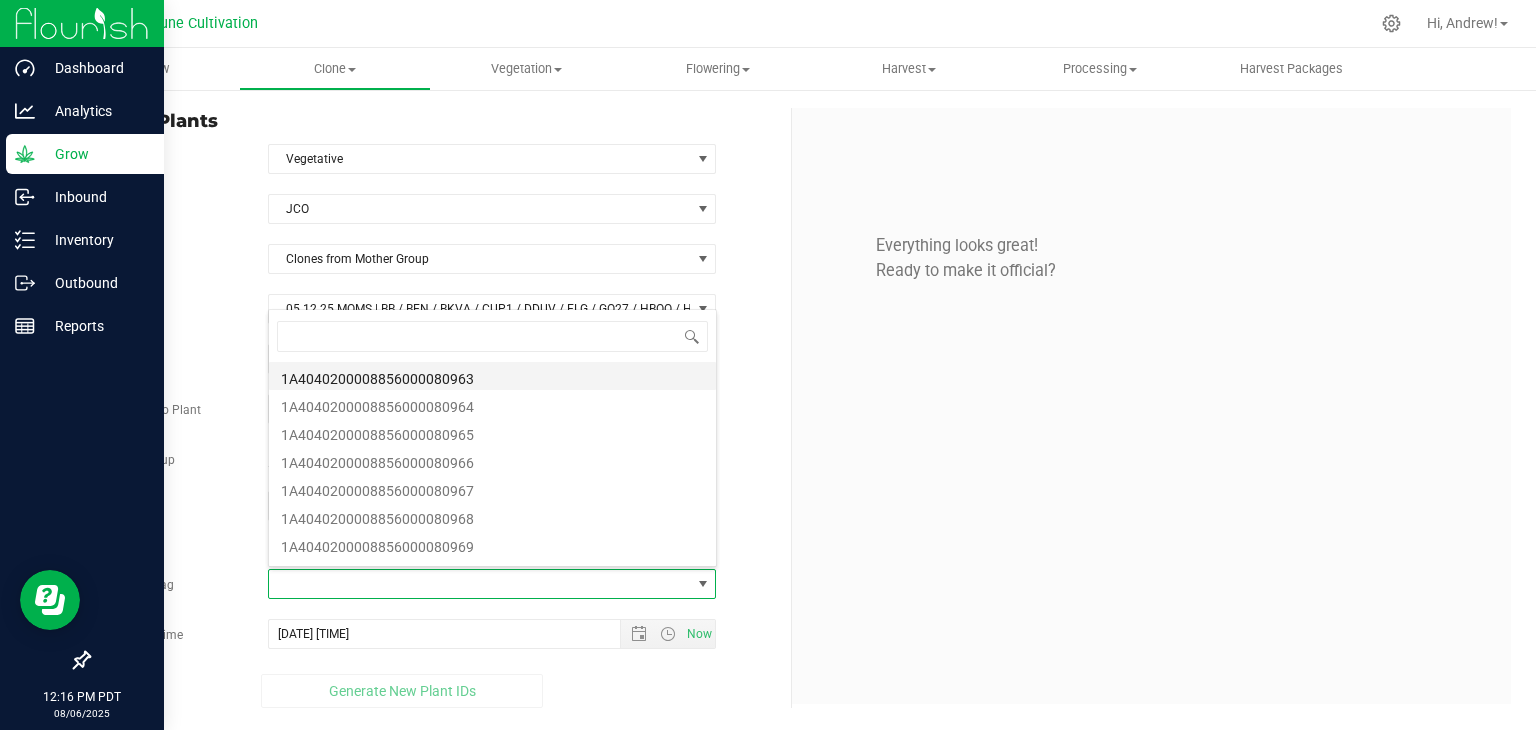 click on "1A4040200008856000080963" at bounding box center (492, 376) 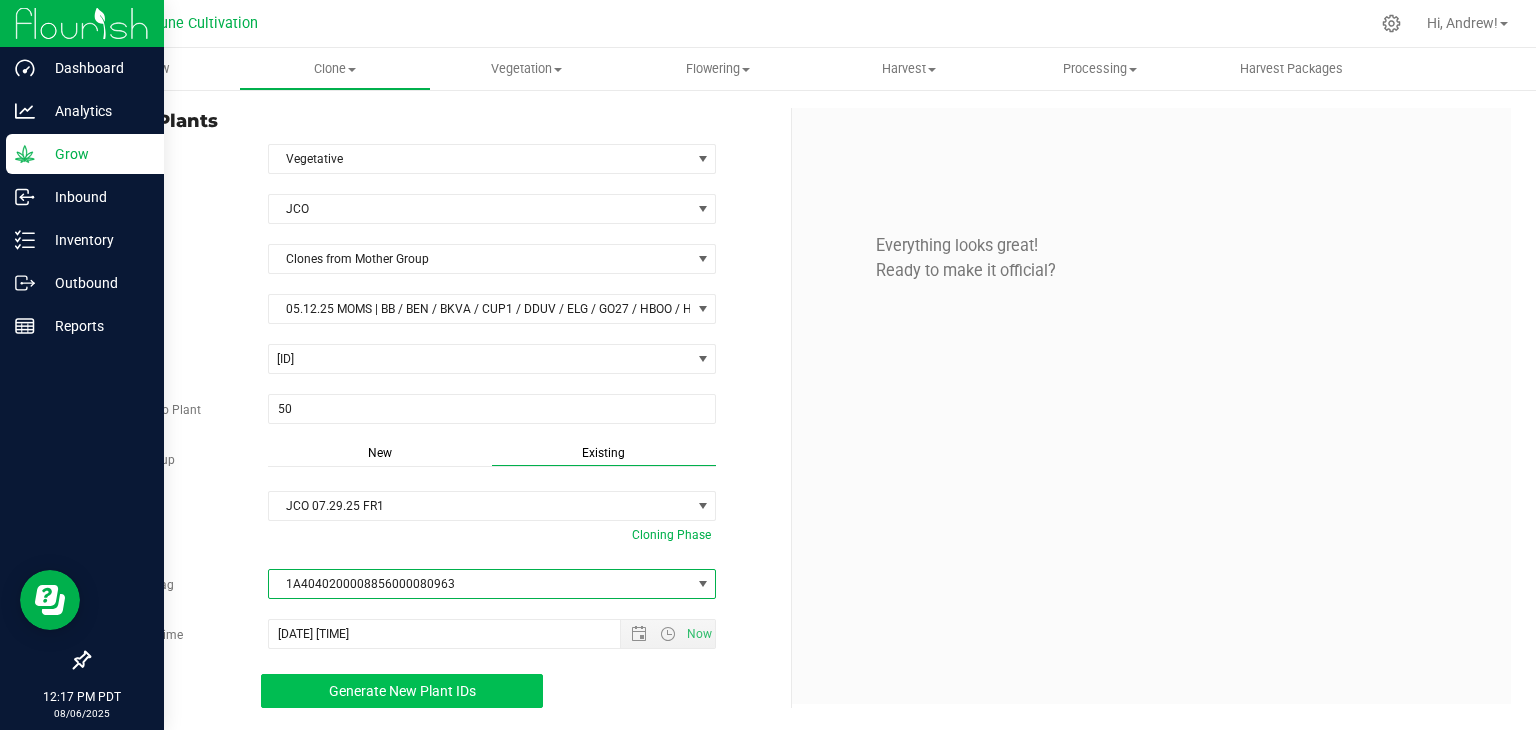 click on "Generate New Plant IDs" at bounding box center [402, 691] 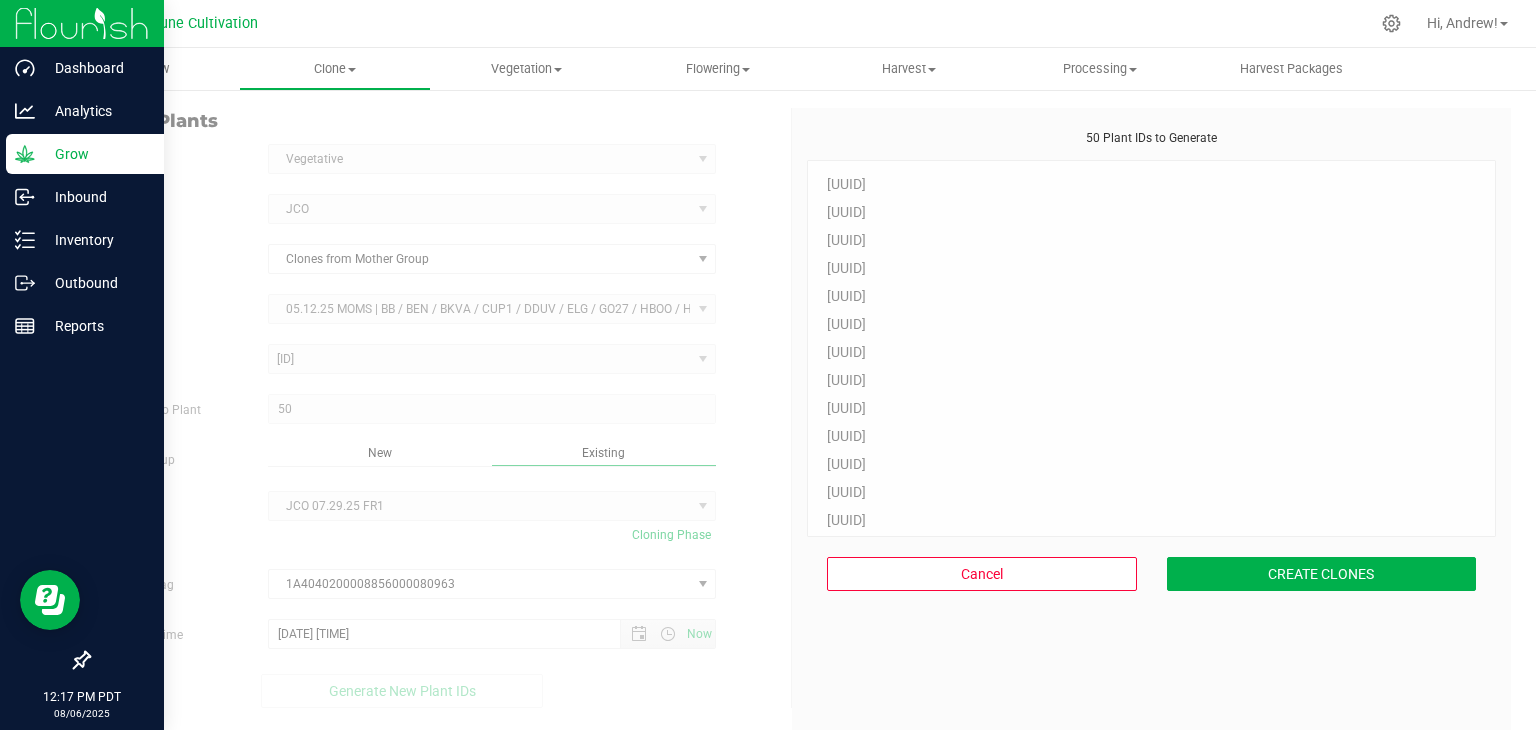 scroll, scrollTop: 60, scrollLeft: 0, axis: vertical 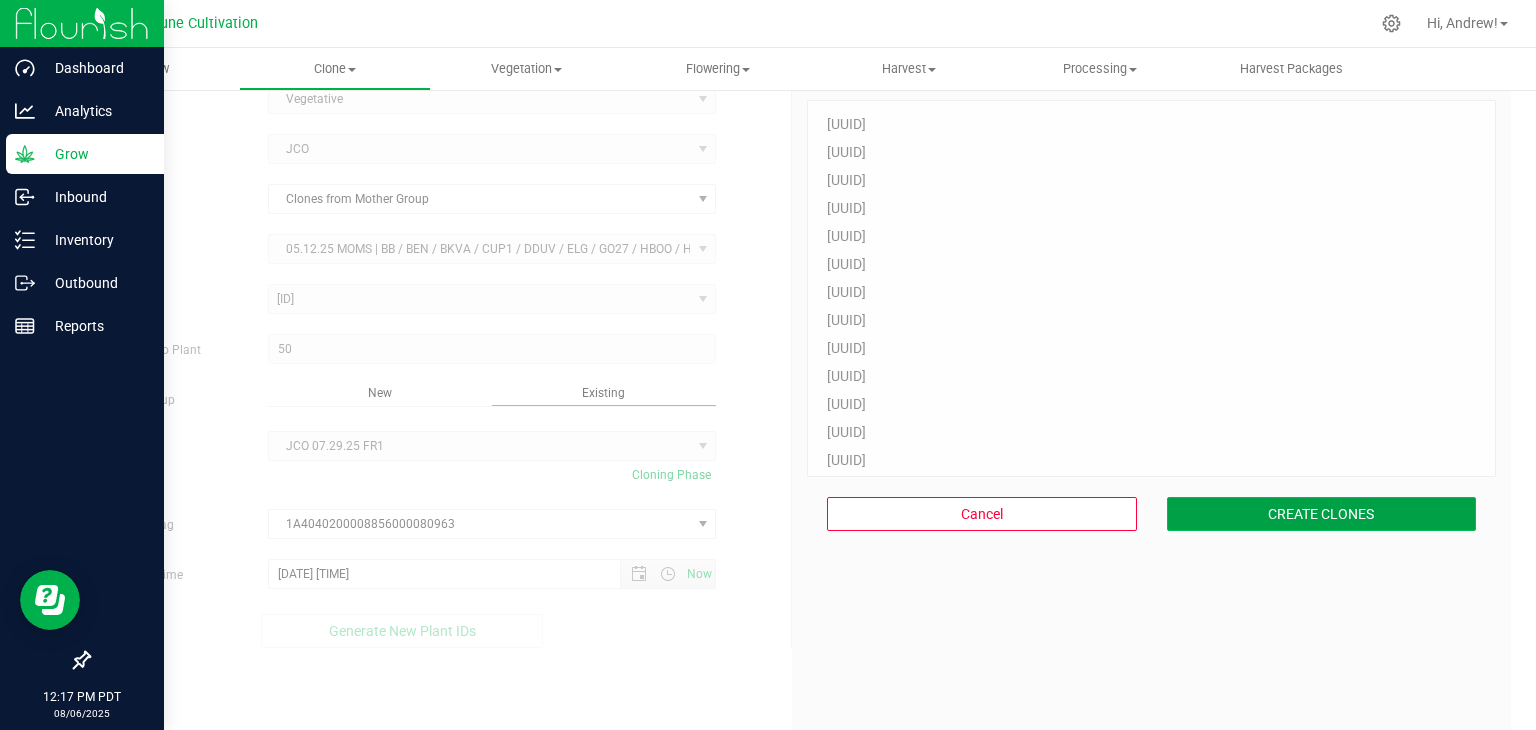 click on "CREATE CLONES" at bounding box center [1322, 514] 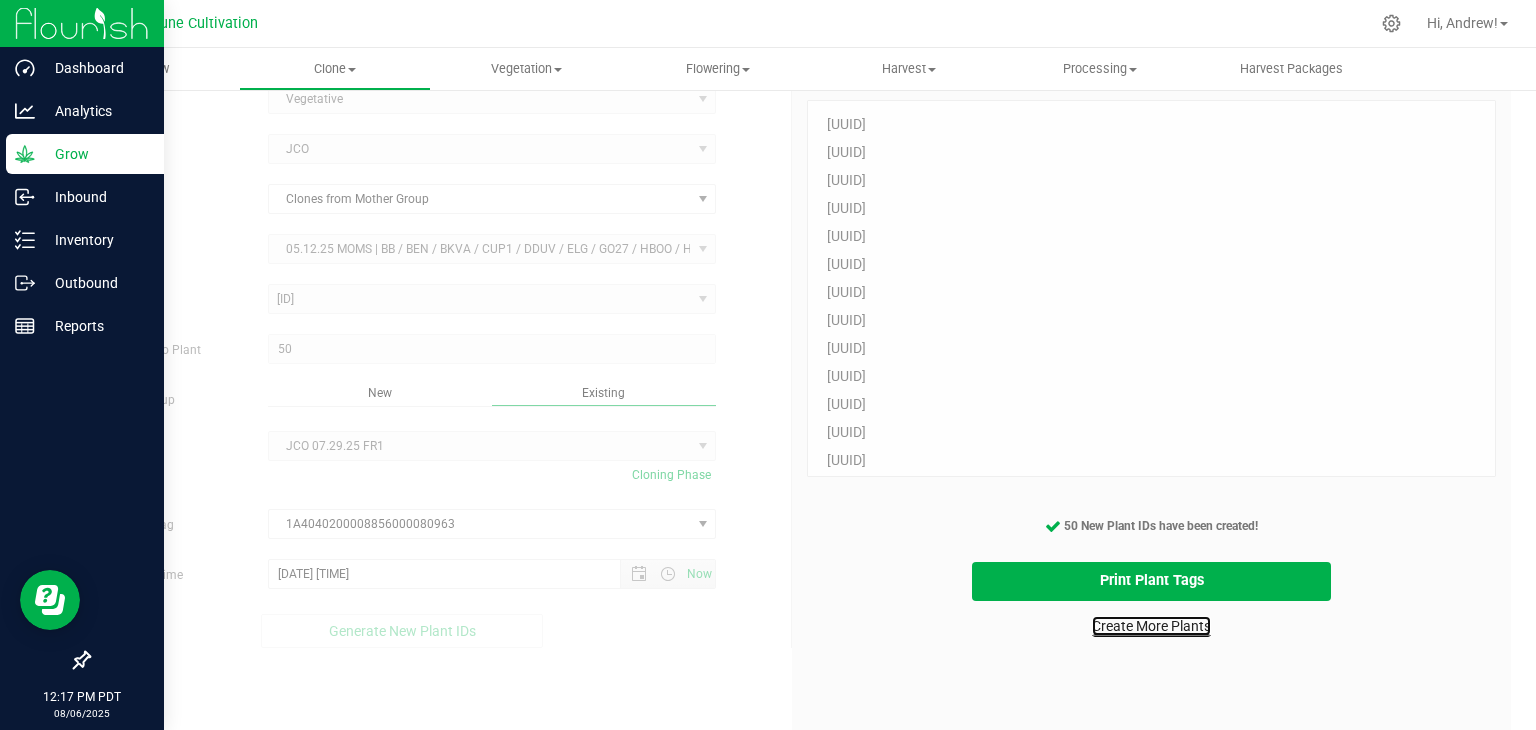 click on "Create More Plants" at bounding box center (1151, 626) 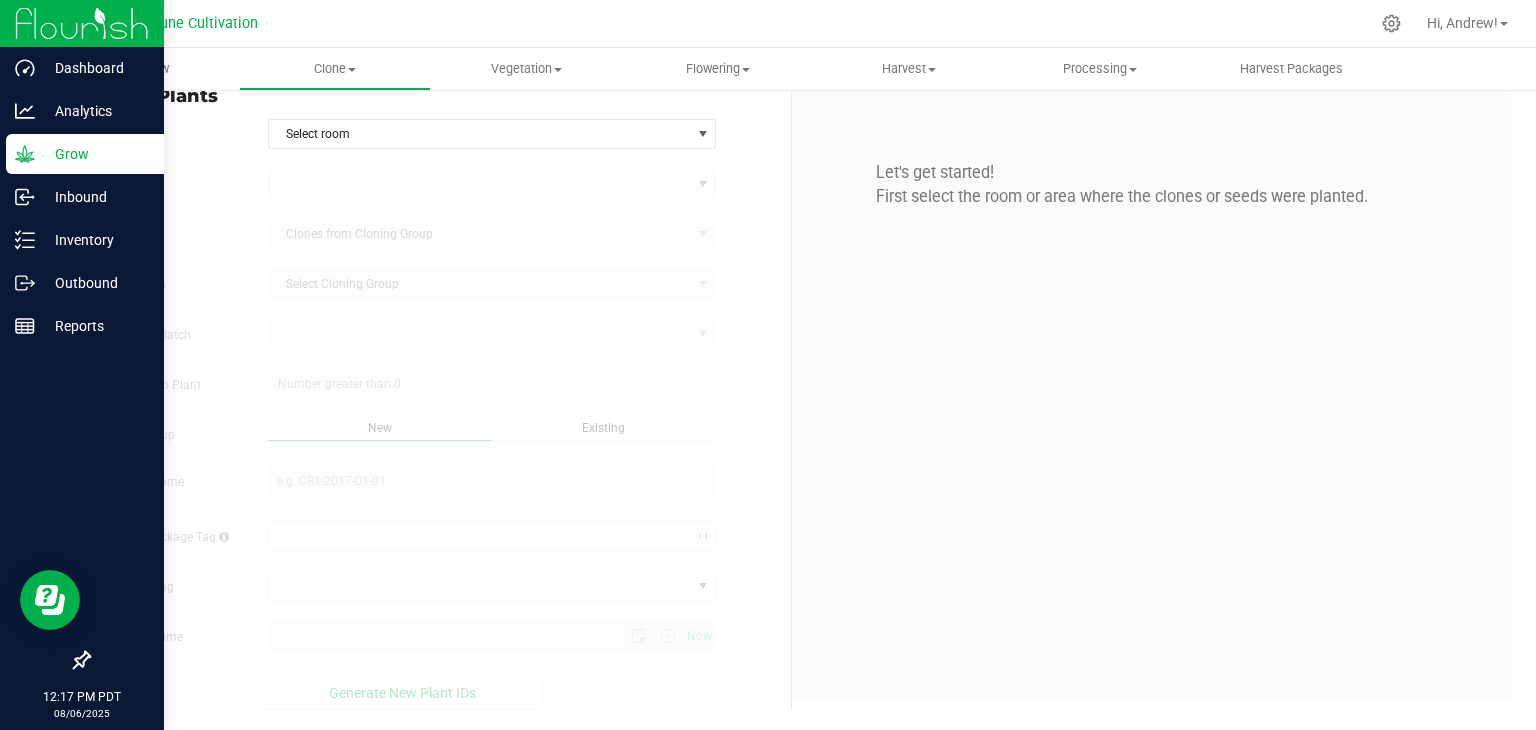 scroll, scrollTop: 0, scrollLeft: 0, axis: both 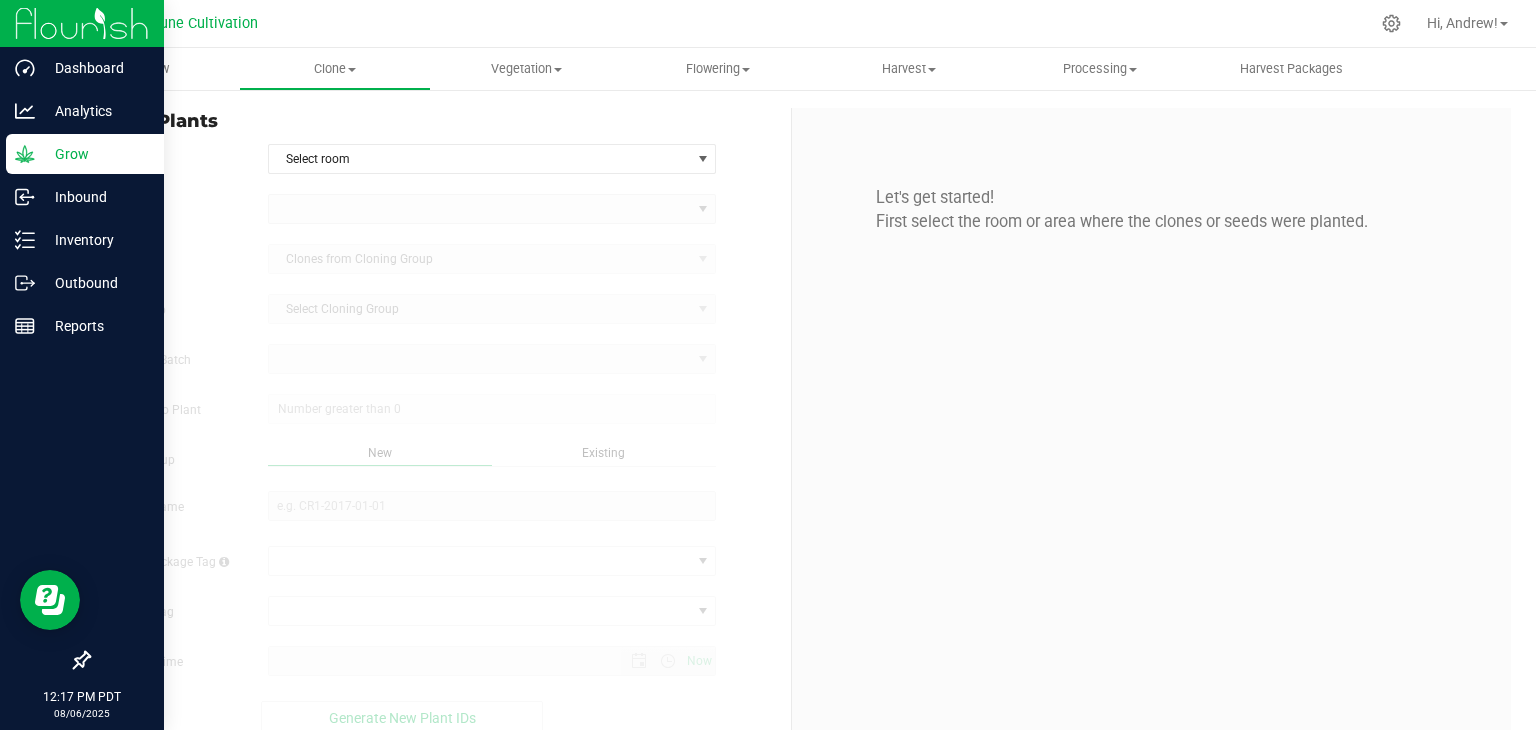 type on "8/6/2025 12:17 PM" 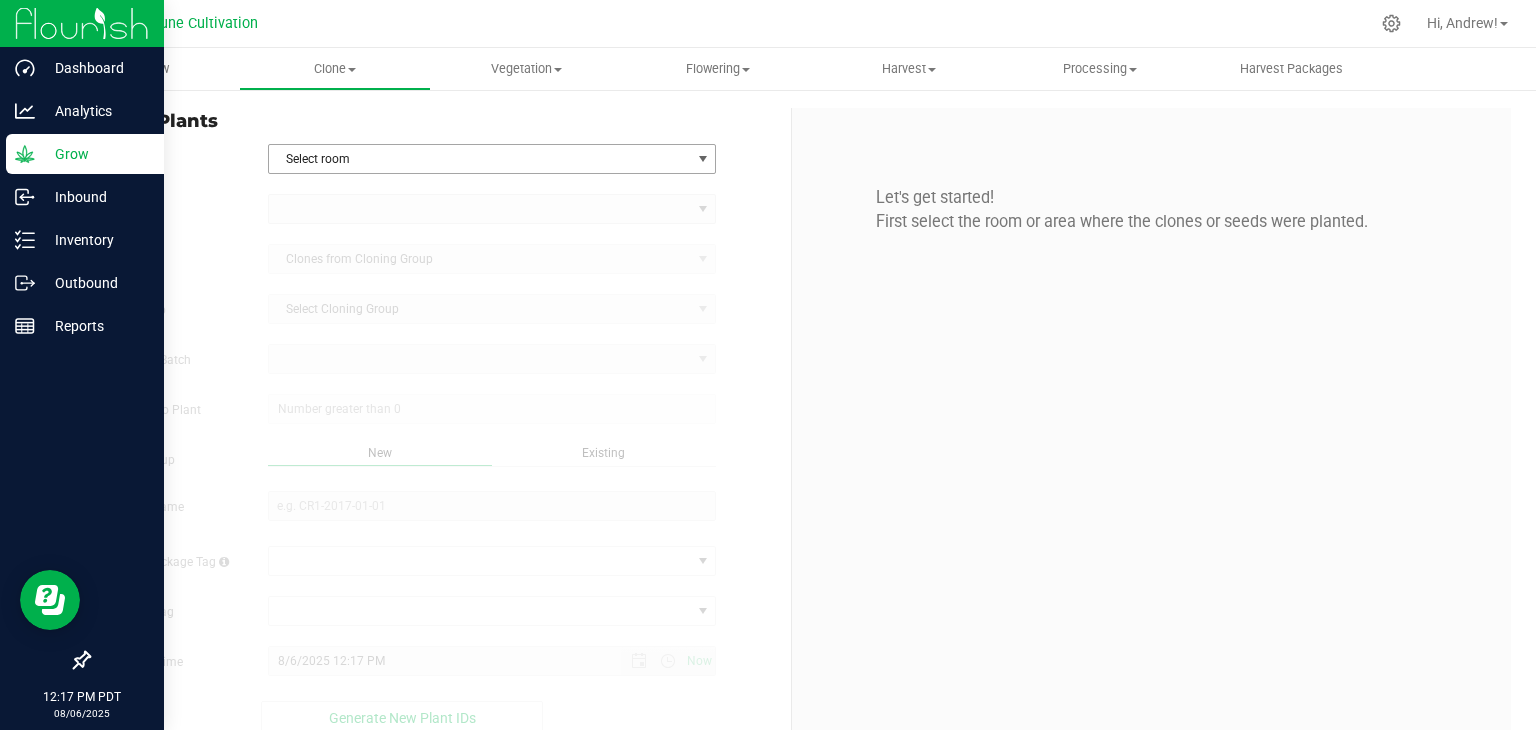 click on "Select room" at bounding box center [480, 159] 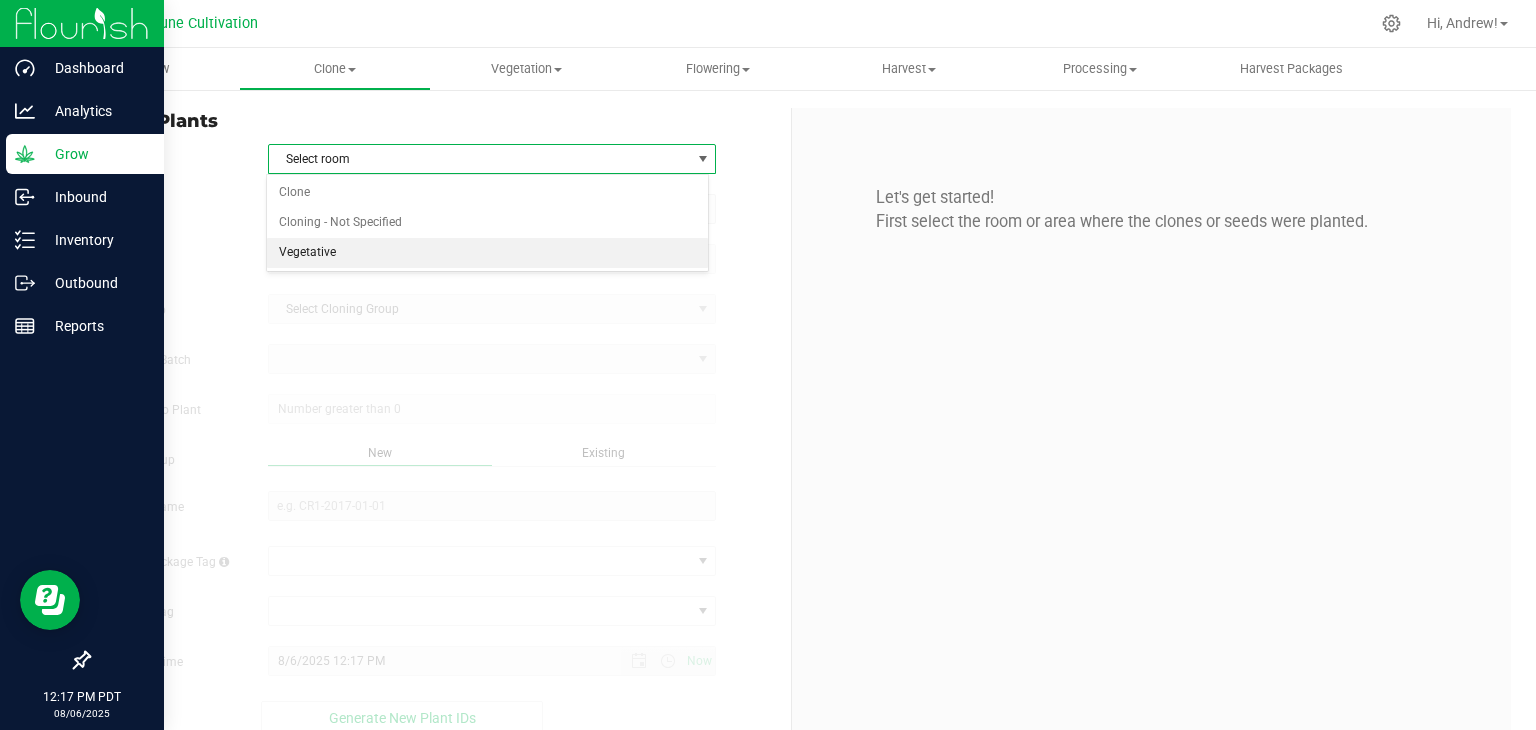 click on "Vegetative" at bounding box center [488, 253] 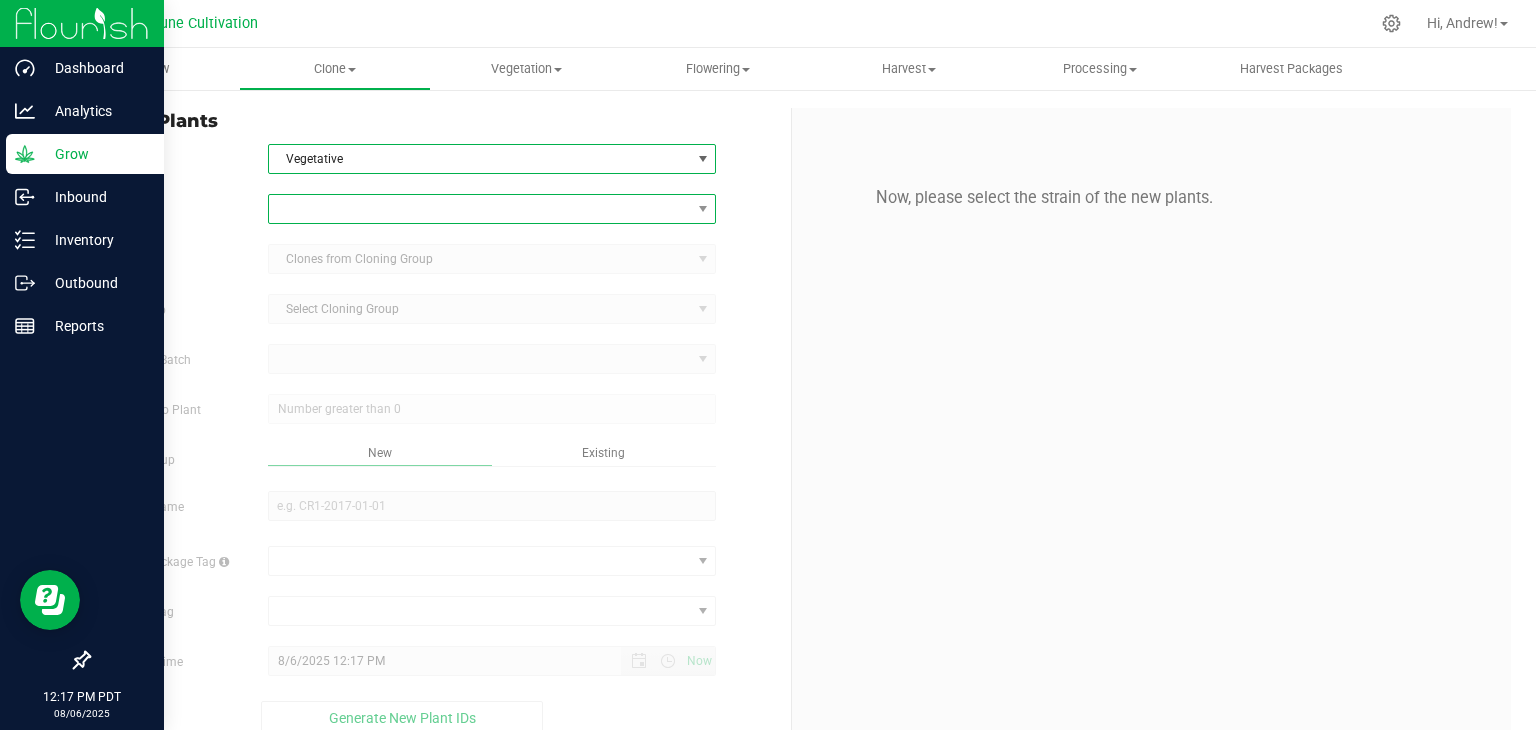 click at bounding box center [480, 209] 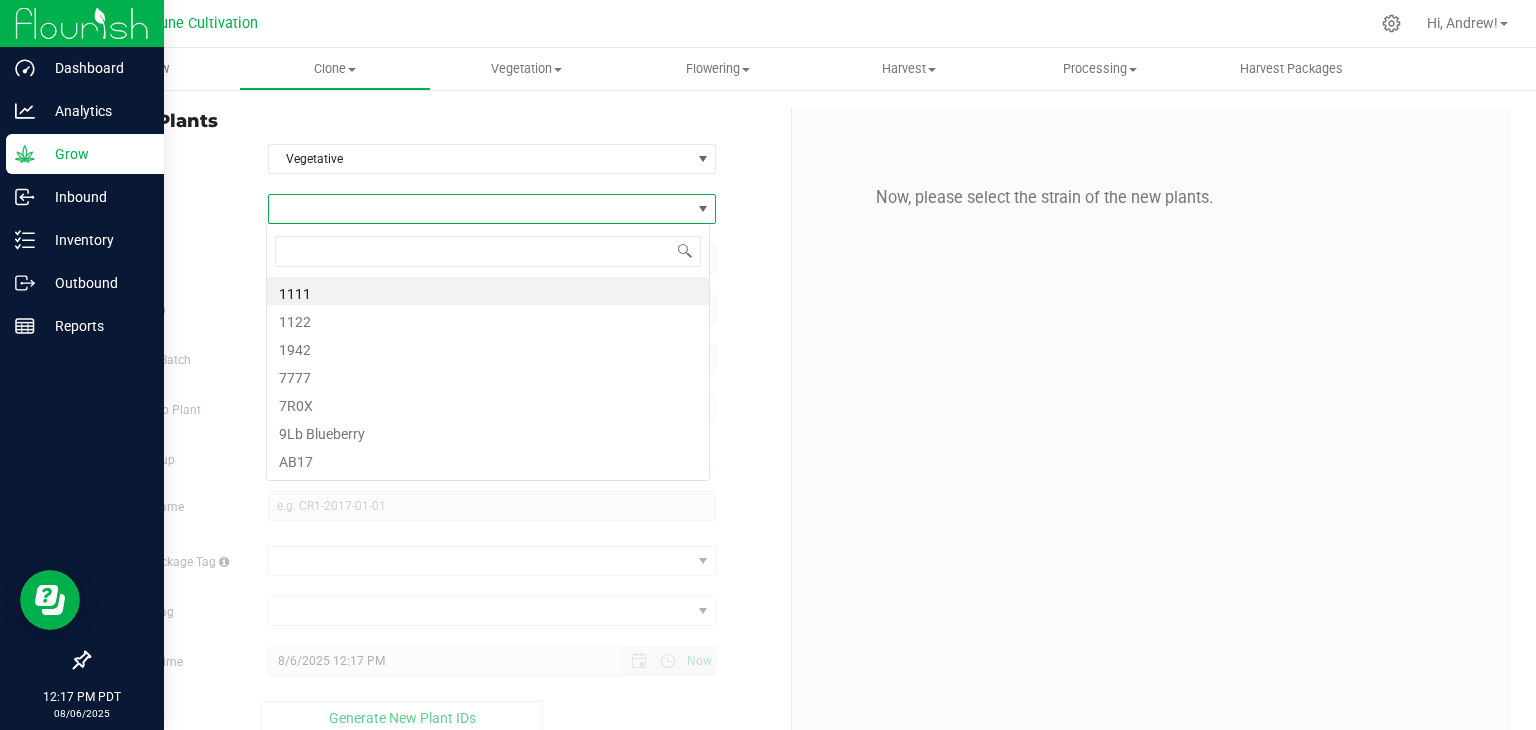 scroll, scrollTop: 99970, scrollLeft: 99556, axis: both 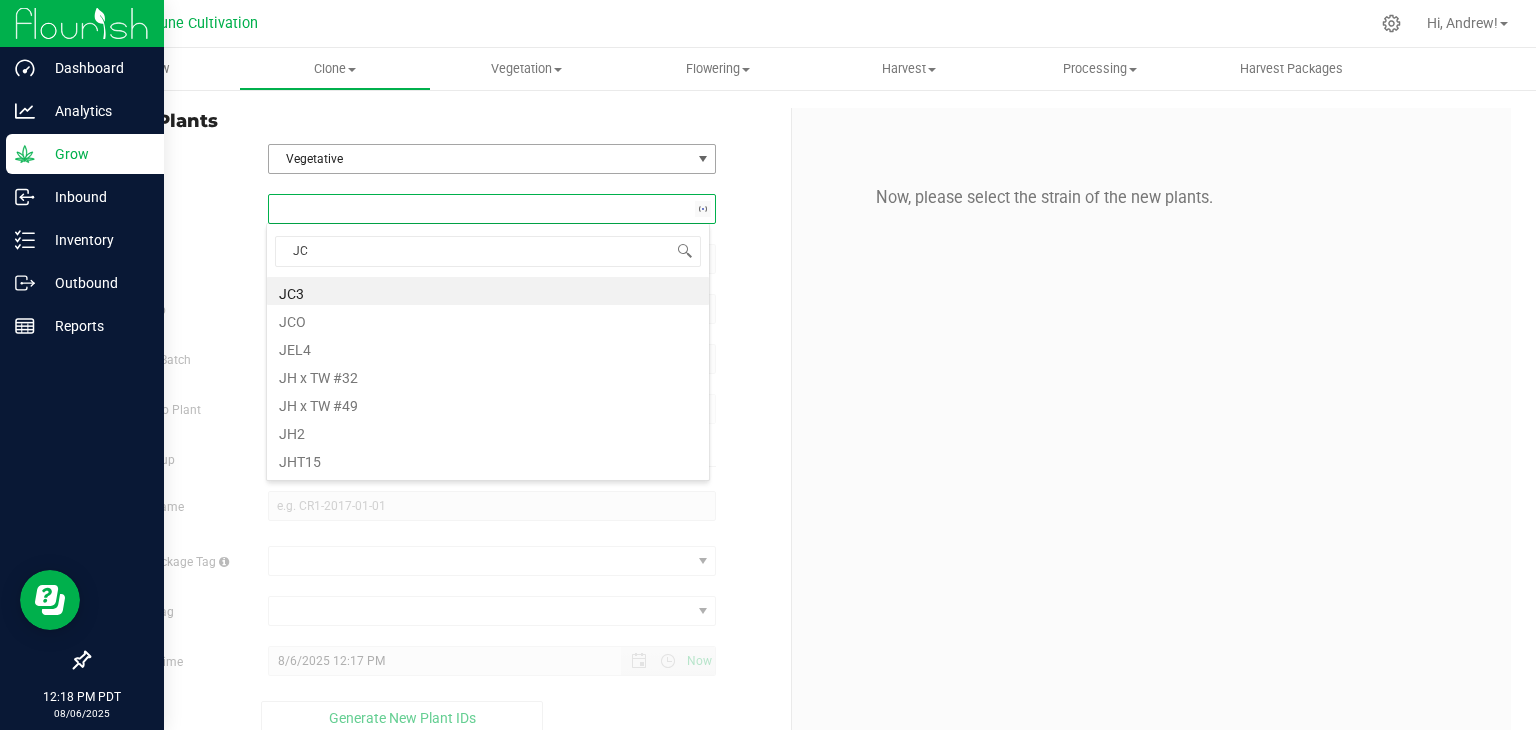 type on "JCO" 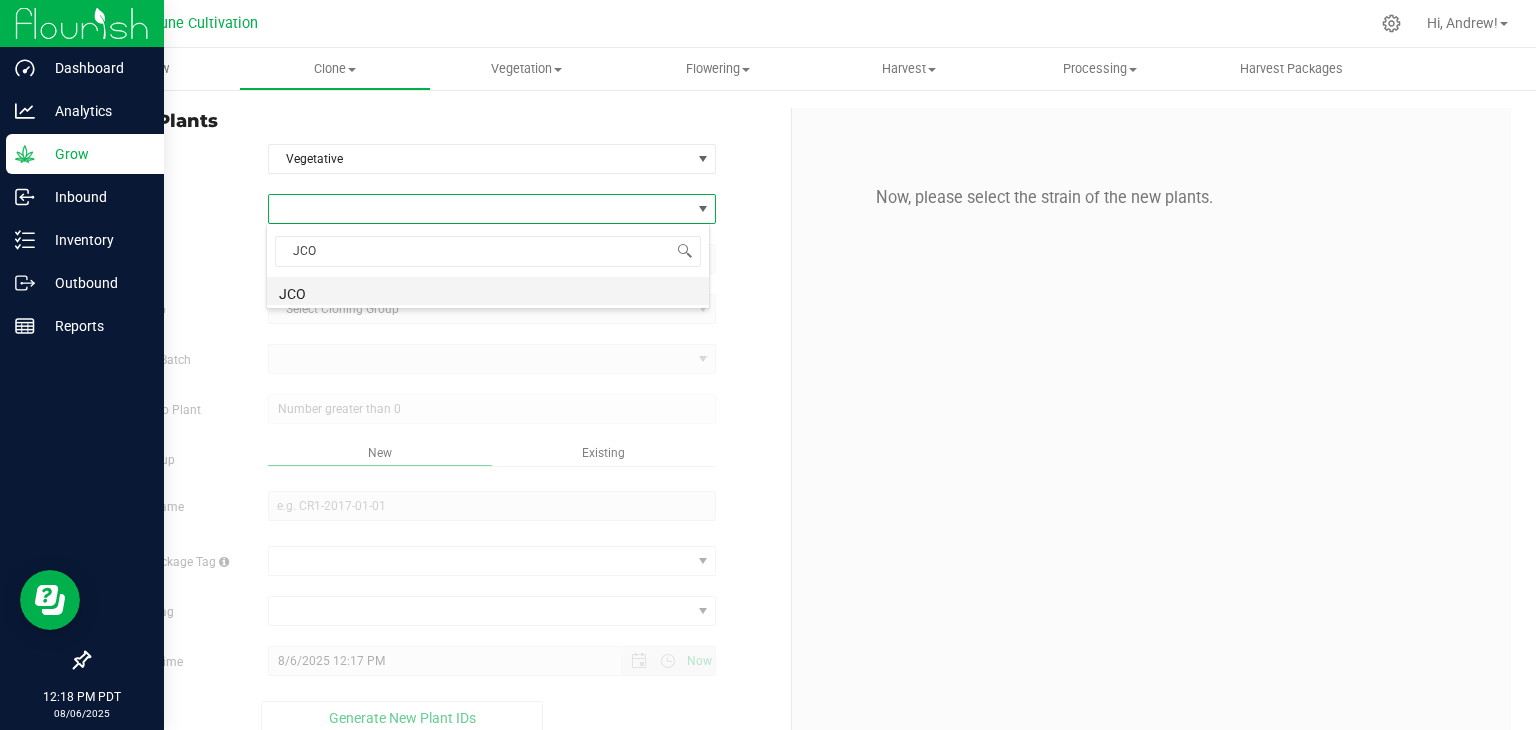 click on "JCO" at bounding box center [488, 291] 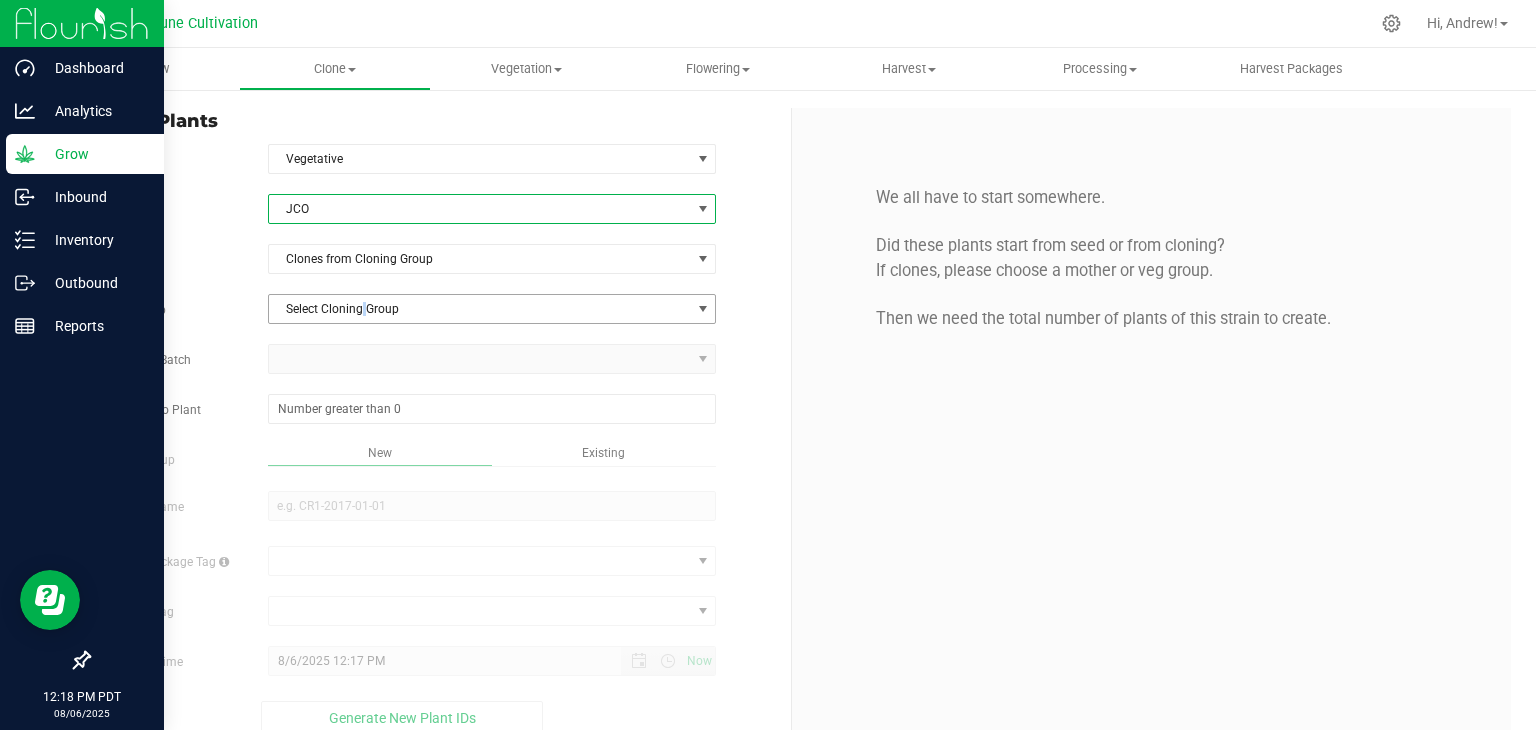 click on "Select Cloning Group" at bounding box center [480, 309] 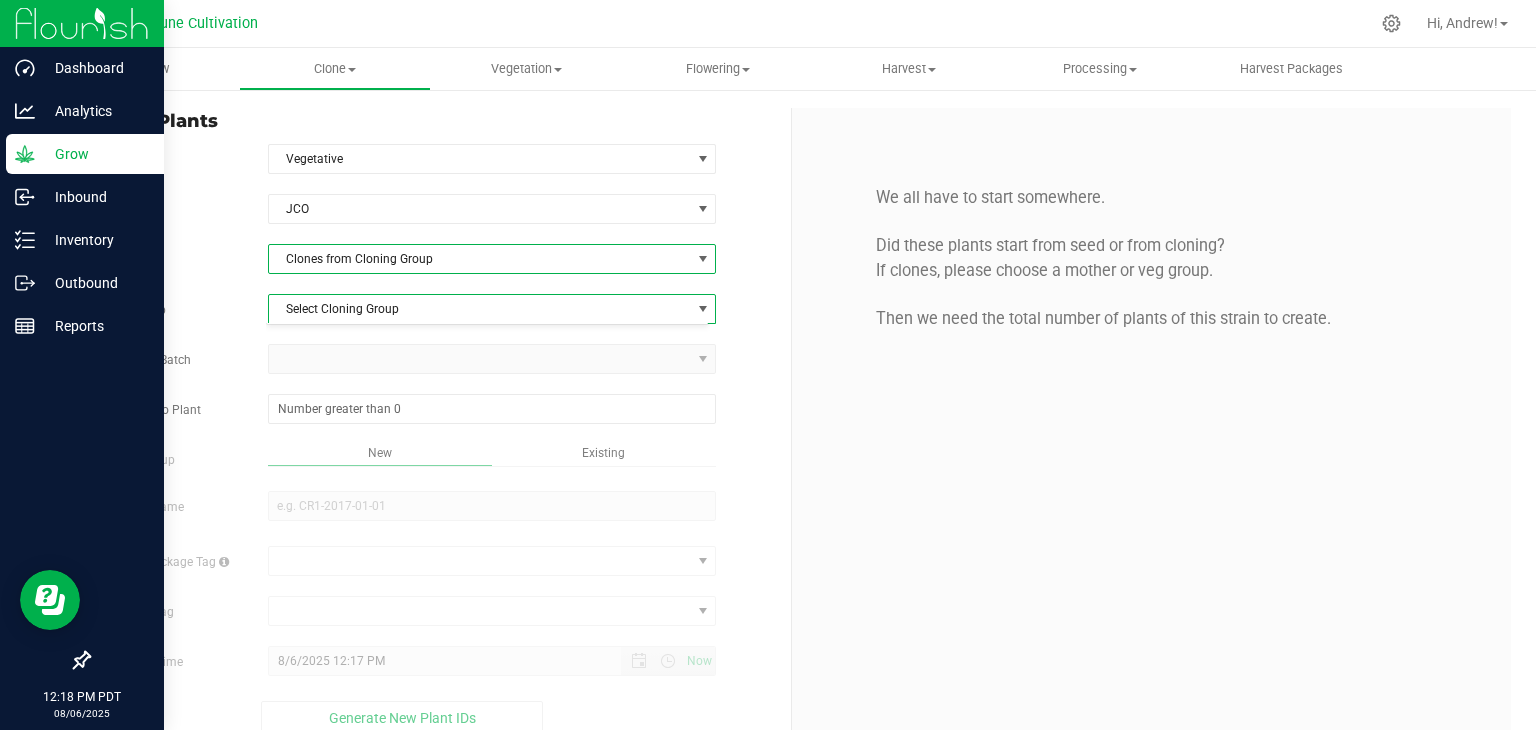 click on "Clones from Cloning Group" at bounding box center [480, 259] 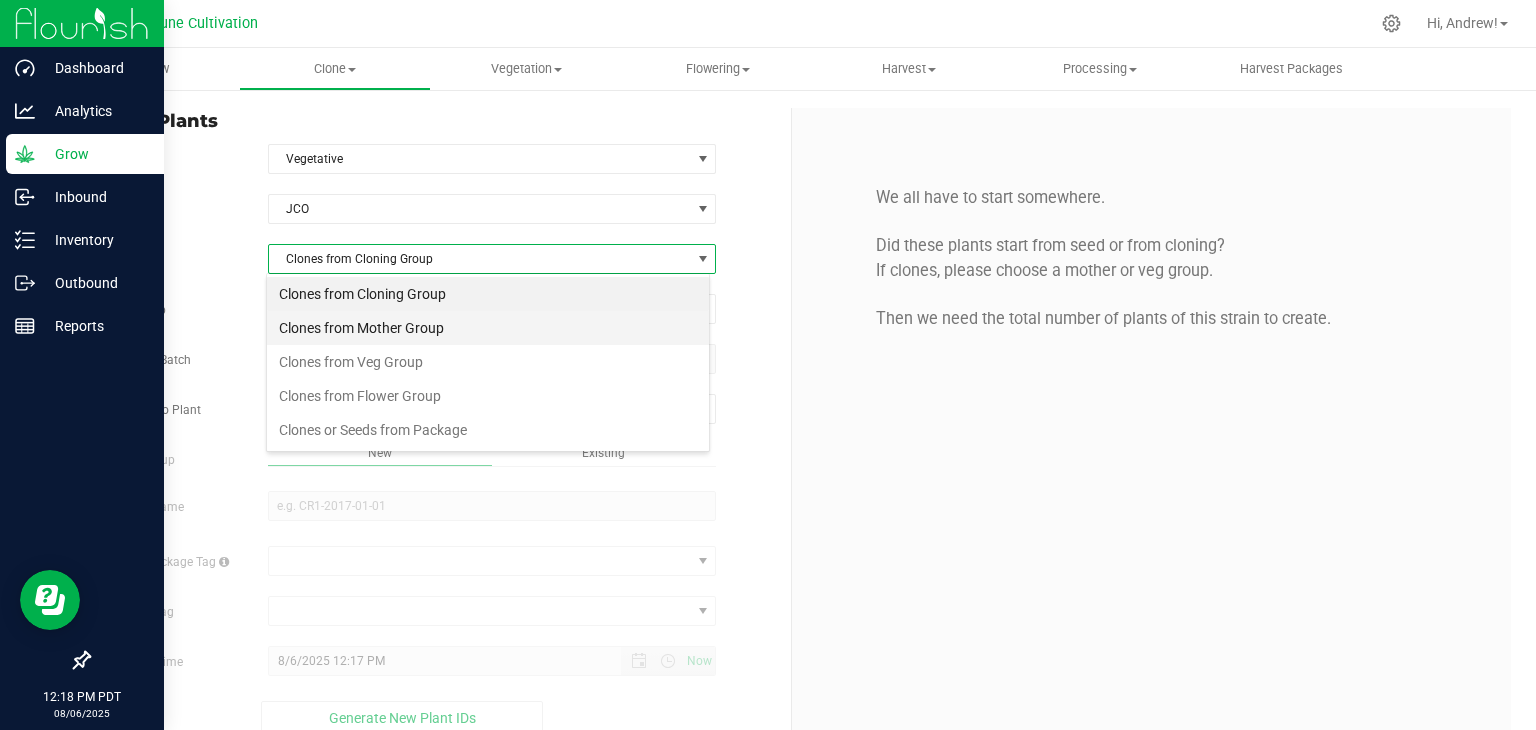 scroll, scrollTop: 99970, scrollLeft: 99556, axis: both 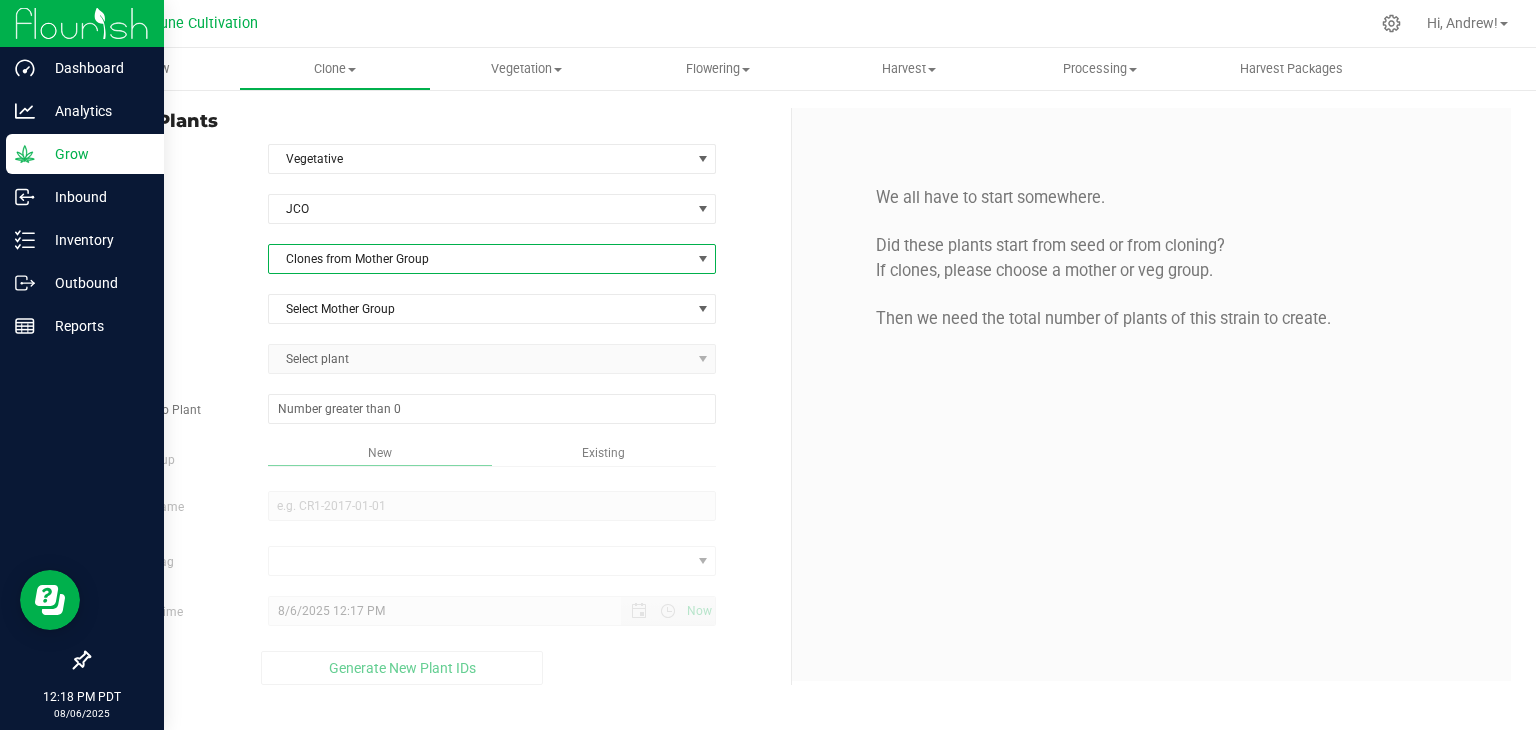 click on "Strain
[CODE]
Source
Clones from Mother Group
Mother Group
Select Mother Group Select Mother Group [DATE] [CODE] | [CODE] / [CODE] / [CODE] / [CODE] / [CODE] / [CODE] / [CODE] [DATE] [CODE] | [CODE] / [CODE] / [CODE] / [CODE] / [CODE] / [CODE] / [CODE] [DATE] [CODE] | [CODE] / [CODE] / [CODE] / [CODE] / [CODE] / [CODE] / [CODE] [DATE] [CODE] | [CODE] / [CODE] / [CODE] / [CODE] / [CODE] / [CODE] / [CODE] [DATE] [CODE] | [CODE] / [CODE] / [CODE] / [CODE]" at bounding box center [432, 439] 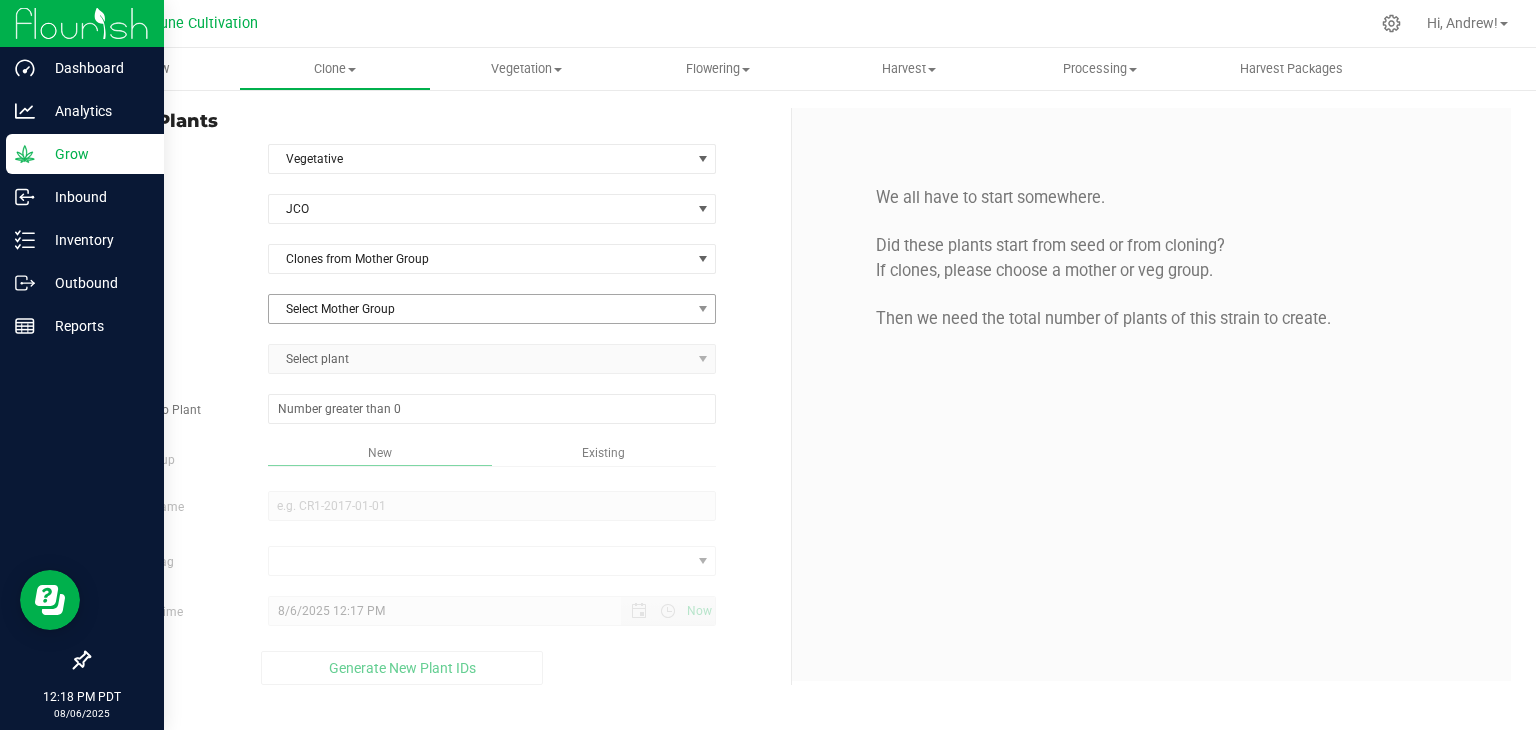 click on "Select Mother Group" at bounding box center (480, 309) 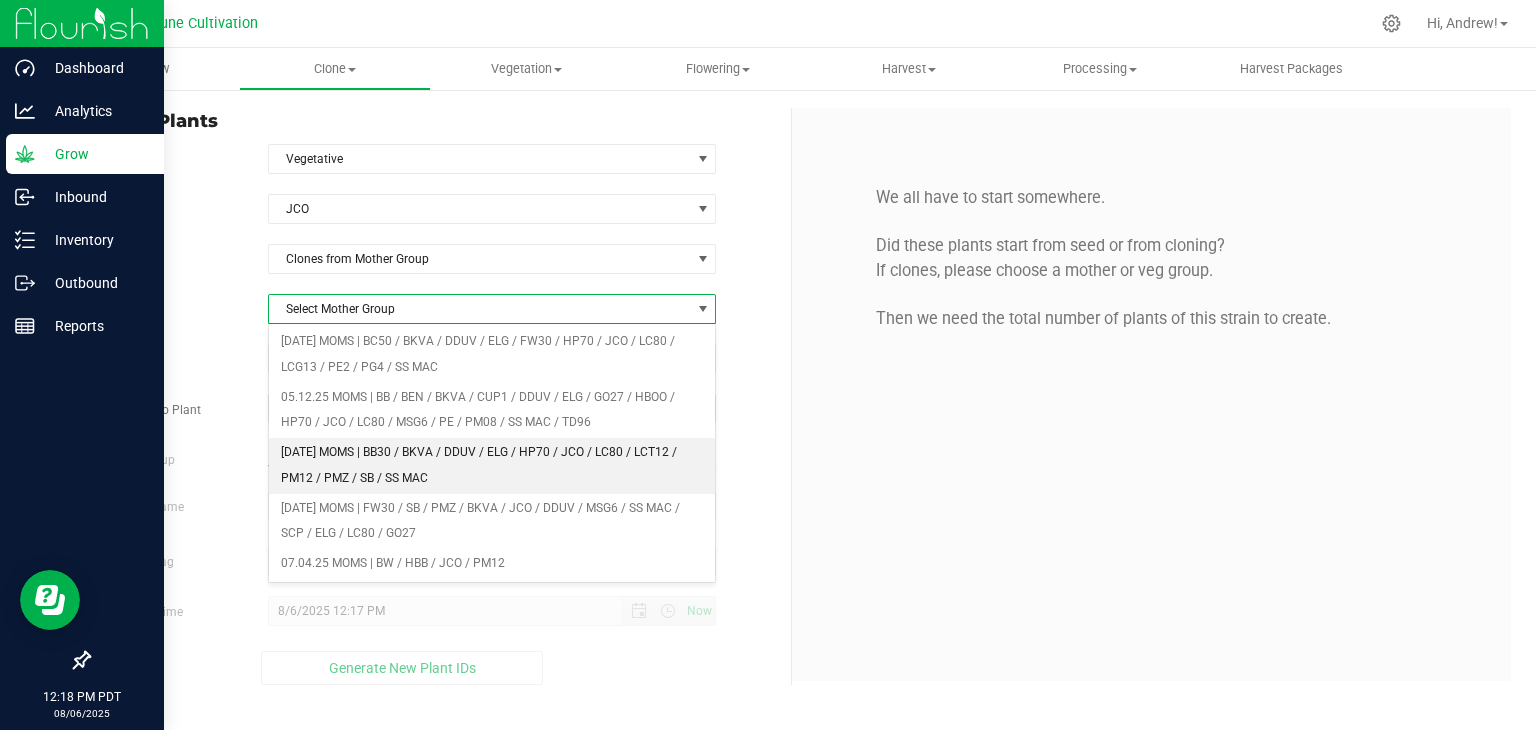 click on "[DATE] MOMS | BB30 / BKVA / DDUV / ELG / HP70 / JCO / LC80 / LCT12 / PM12 / PMZ / SB / SS MAC" at bounding box center [492, 465] 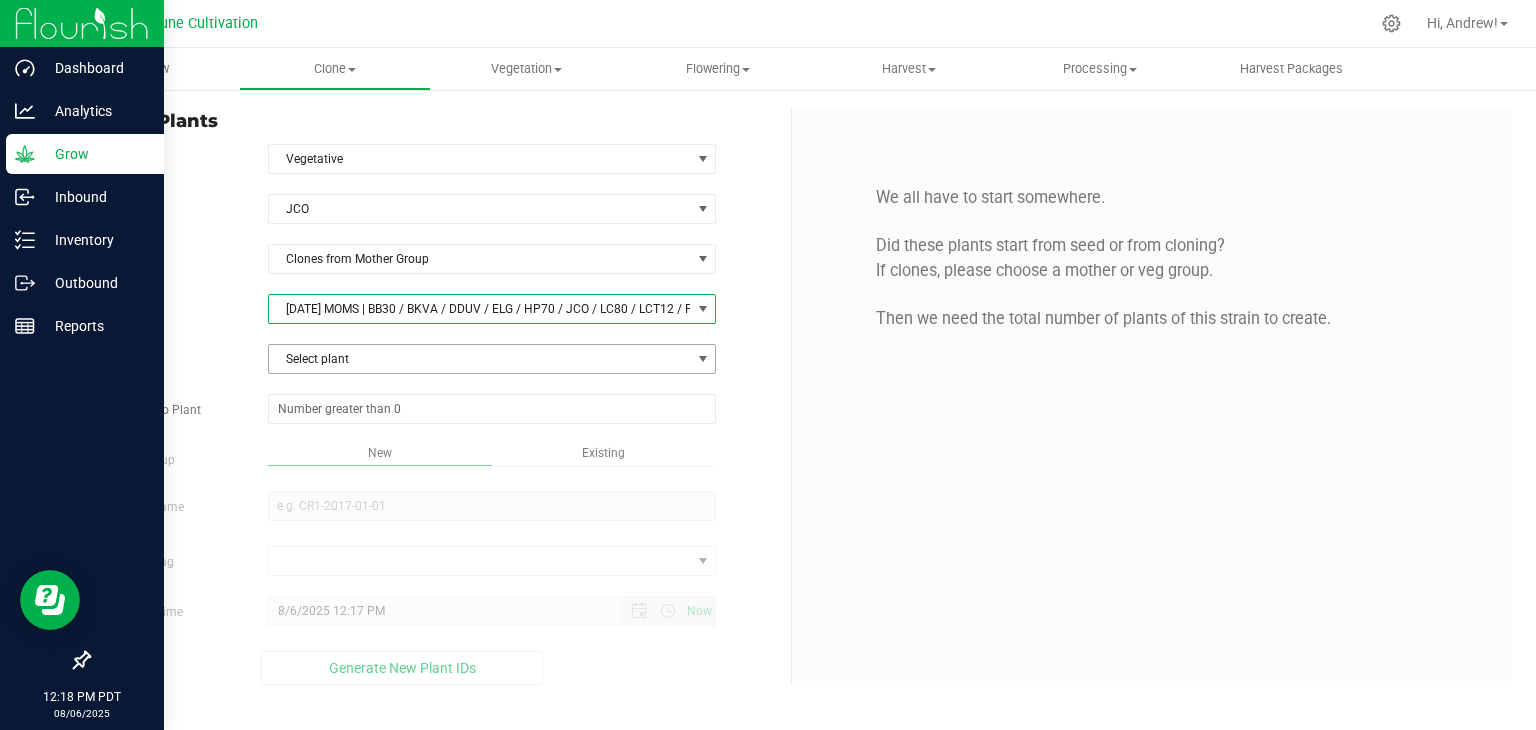 click on "Select plant" at bounding box center (480, 359) 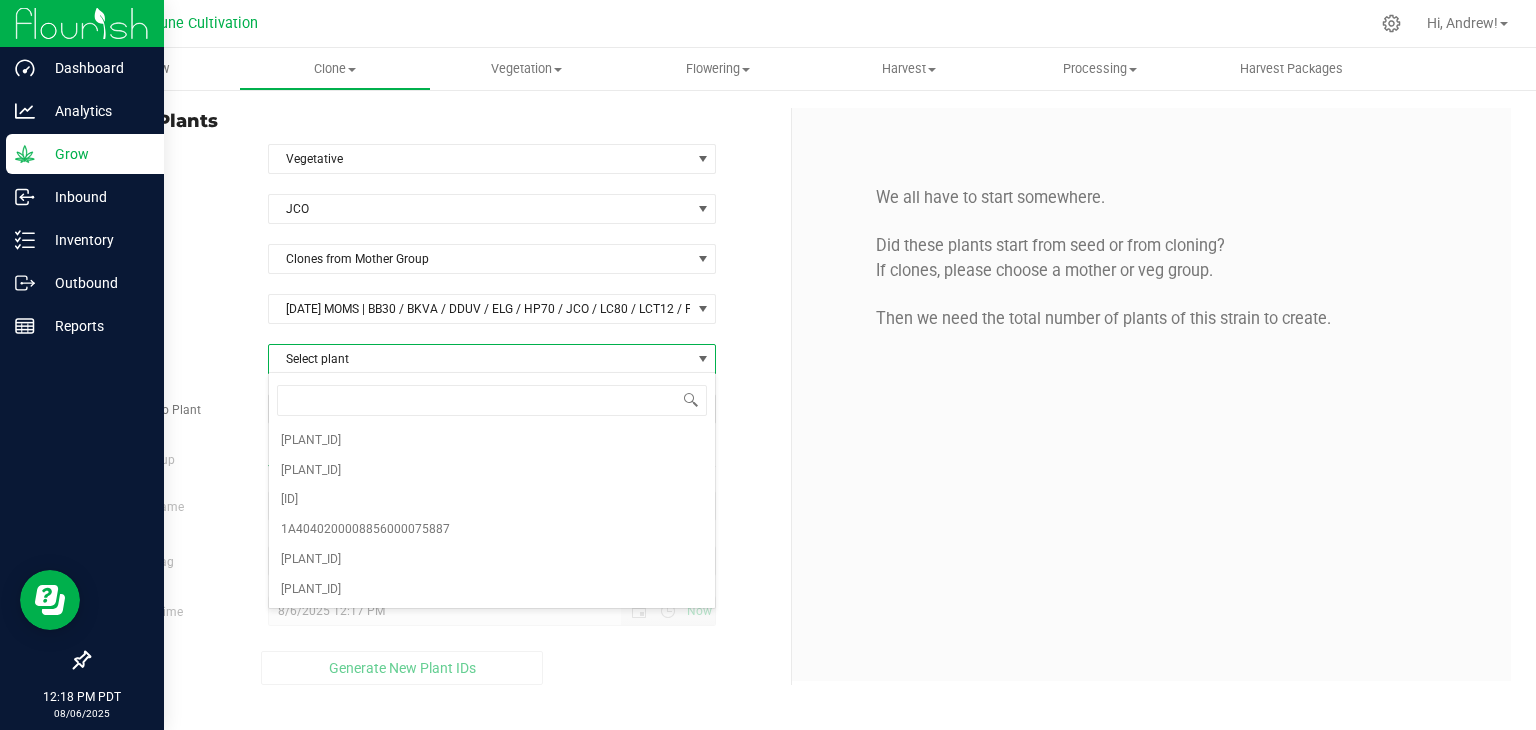 click on "Select plant" at bounding box center (480, 359) 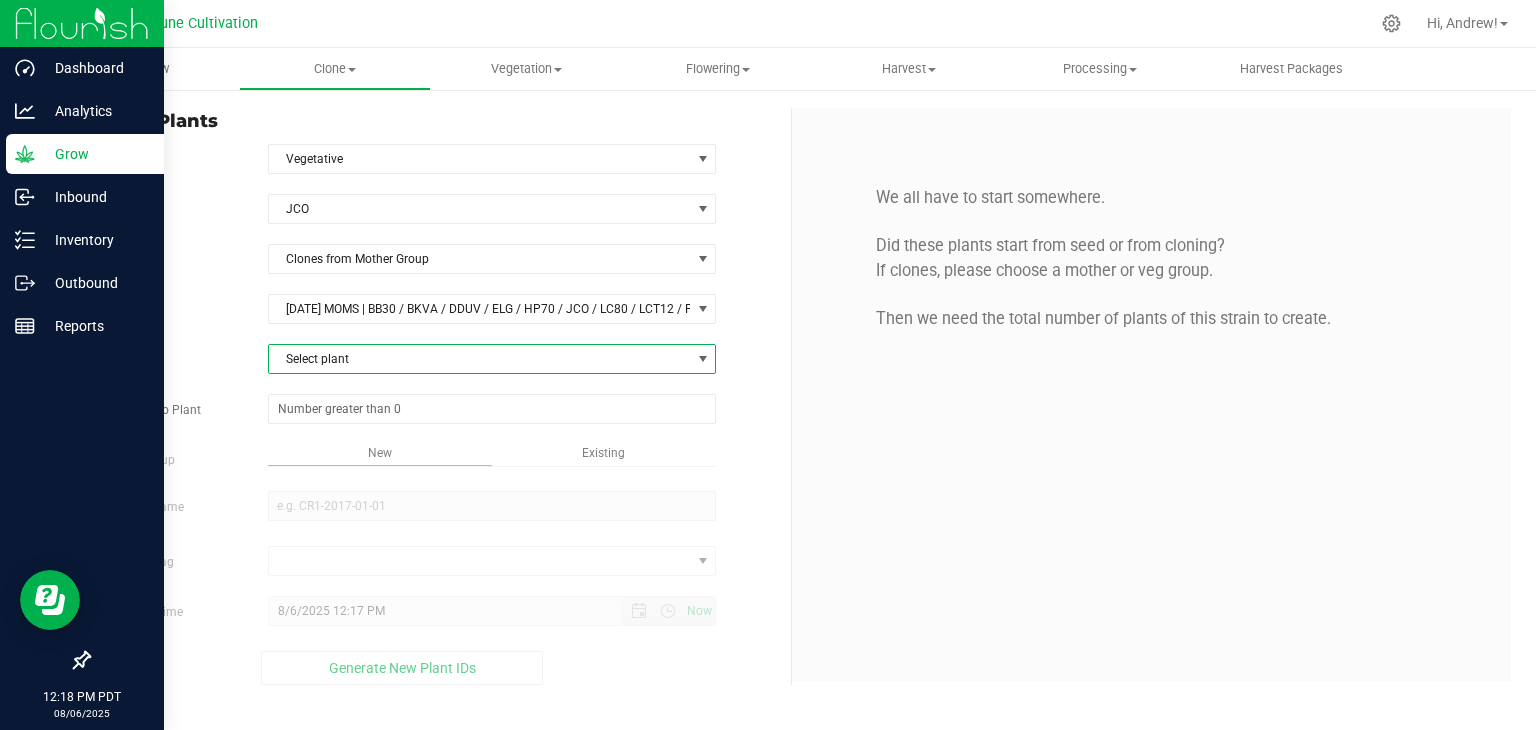 click on "Select plant" at bounding box center (480, 359) 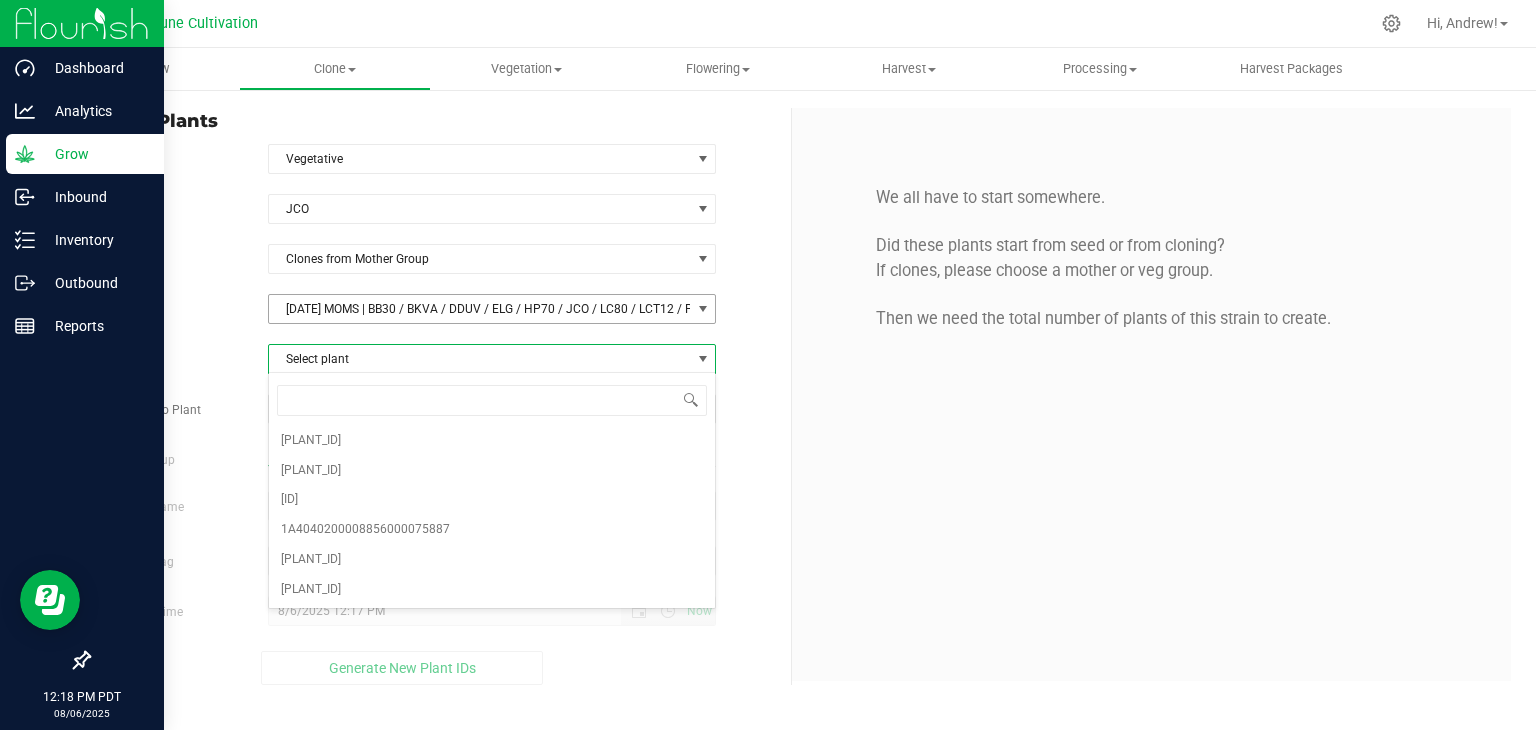 click on "[DATE] MOMS | BB30 / BKVA / DDUV / ELG / HP70 / JCO / LC80 / LCT12 / PM12 / PMZ / SB / SS MAC" at bounding box center (480, 309) 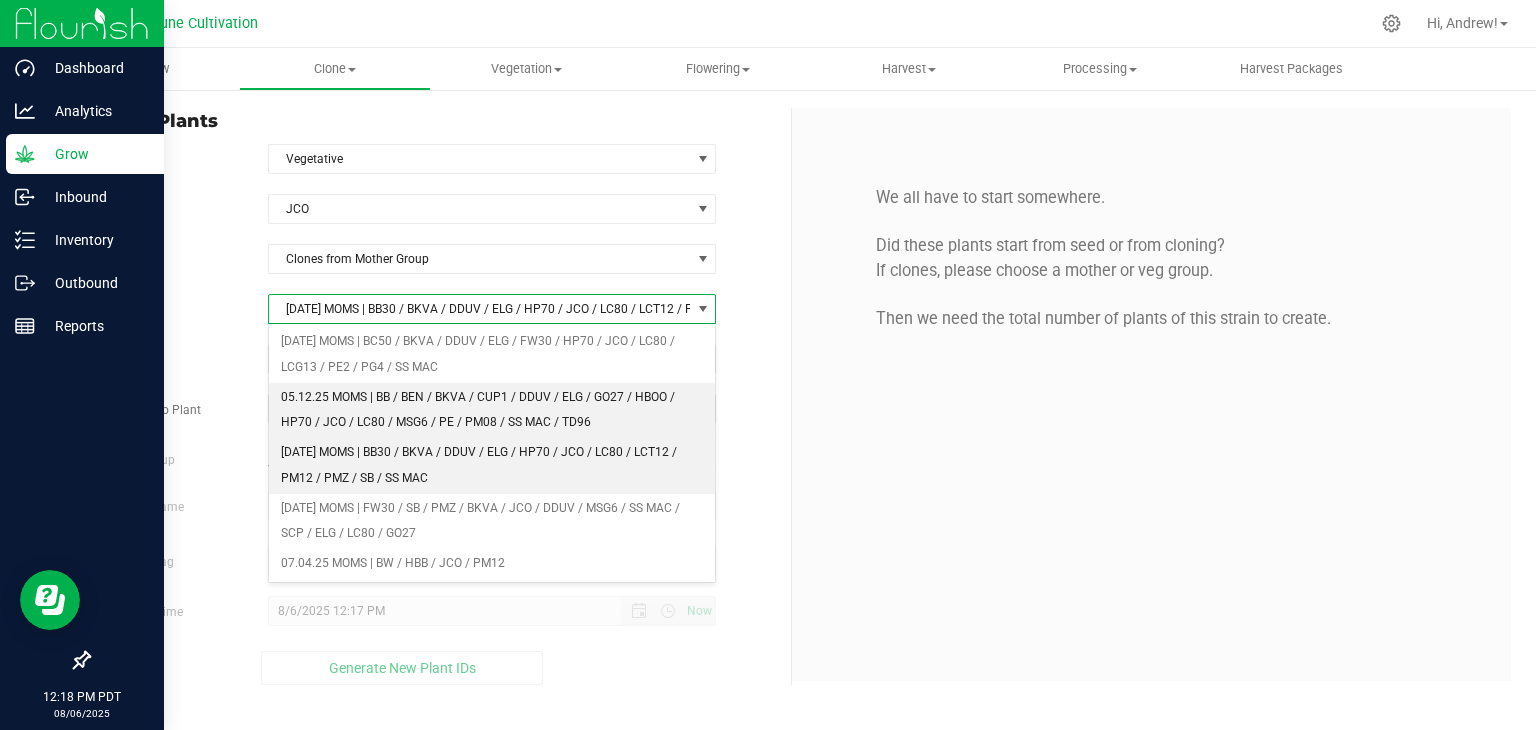 click on "05.12.25 MOMS | BB / BEN / BKVA / CUP1 / DDUV / ELG / GO27 / HBOO / HP70 / JCO / LC80 / MSG6 / PE / PM08 / SS MAC / TD96" at bounding box center (492, 410) 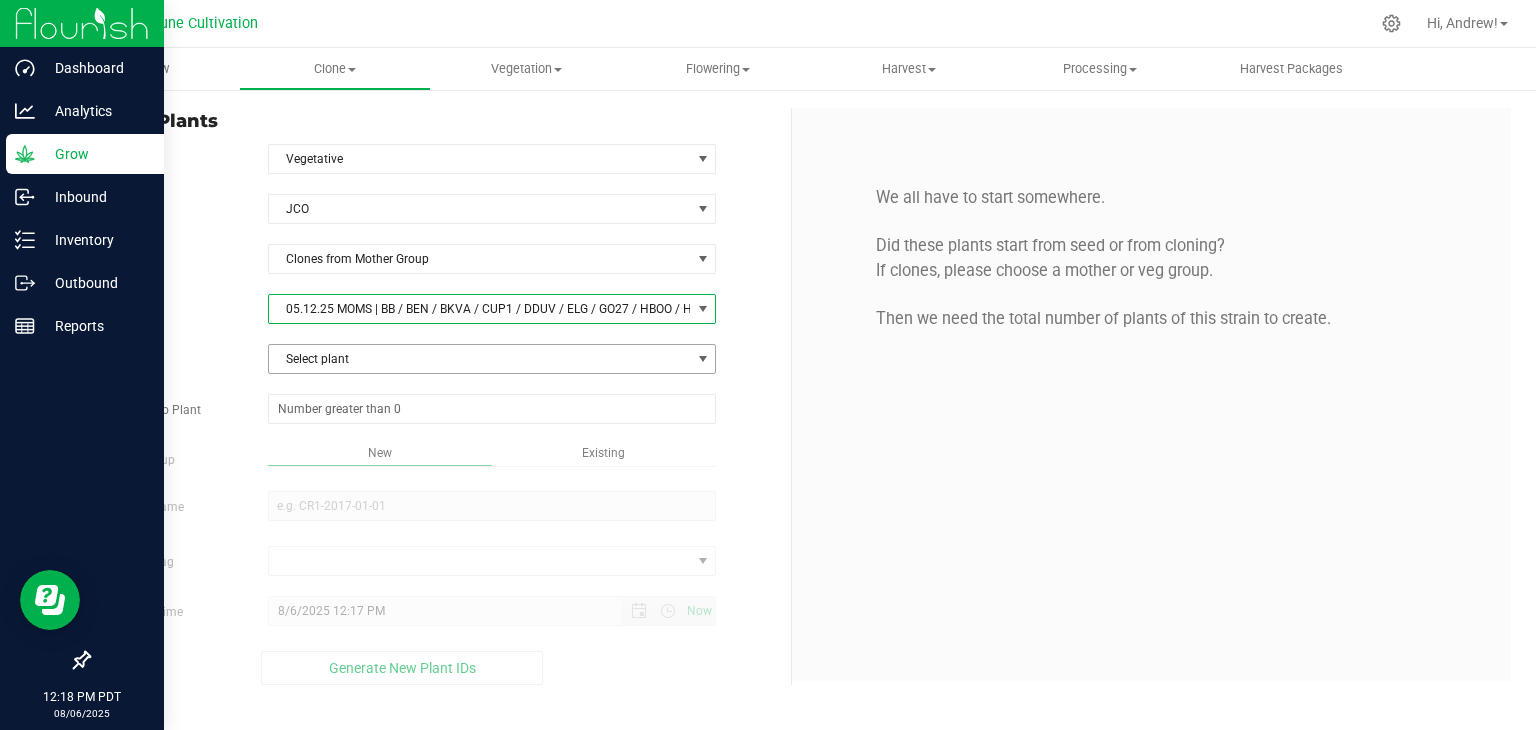 click on "Select plant" at bounding box center [480, 359] 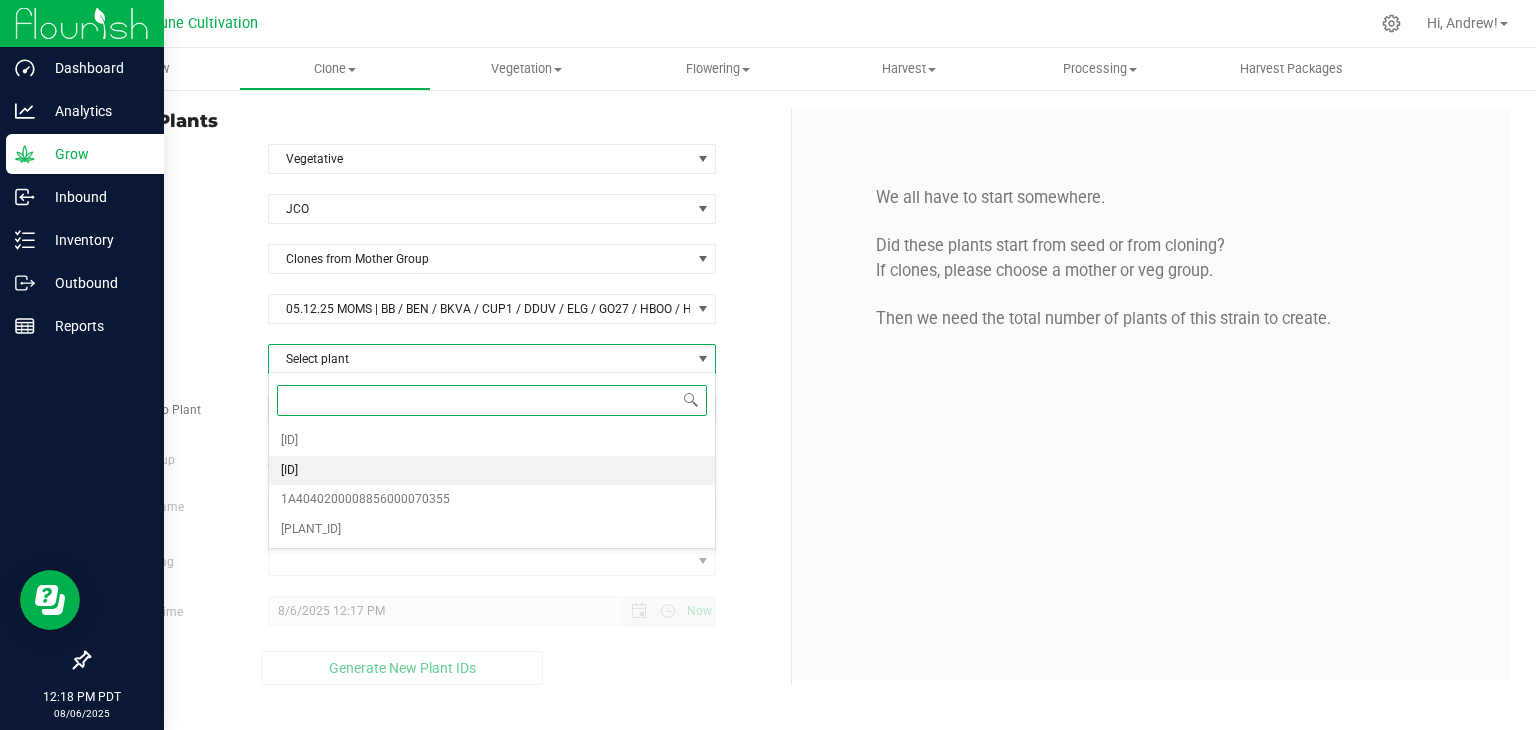 click on "[ID]" at bounding box center (492, 471) 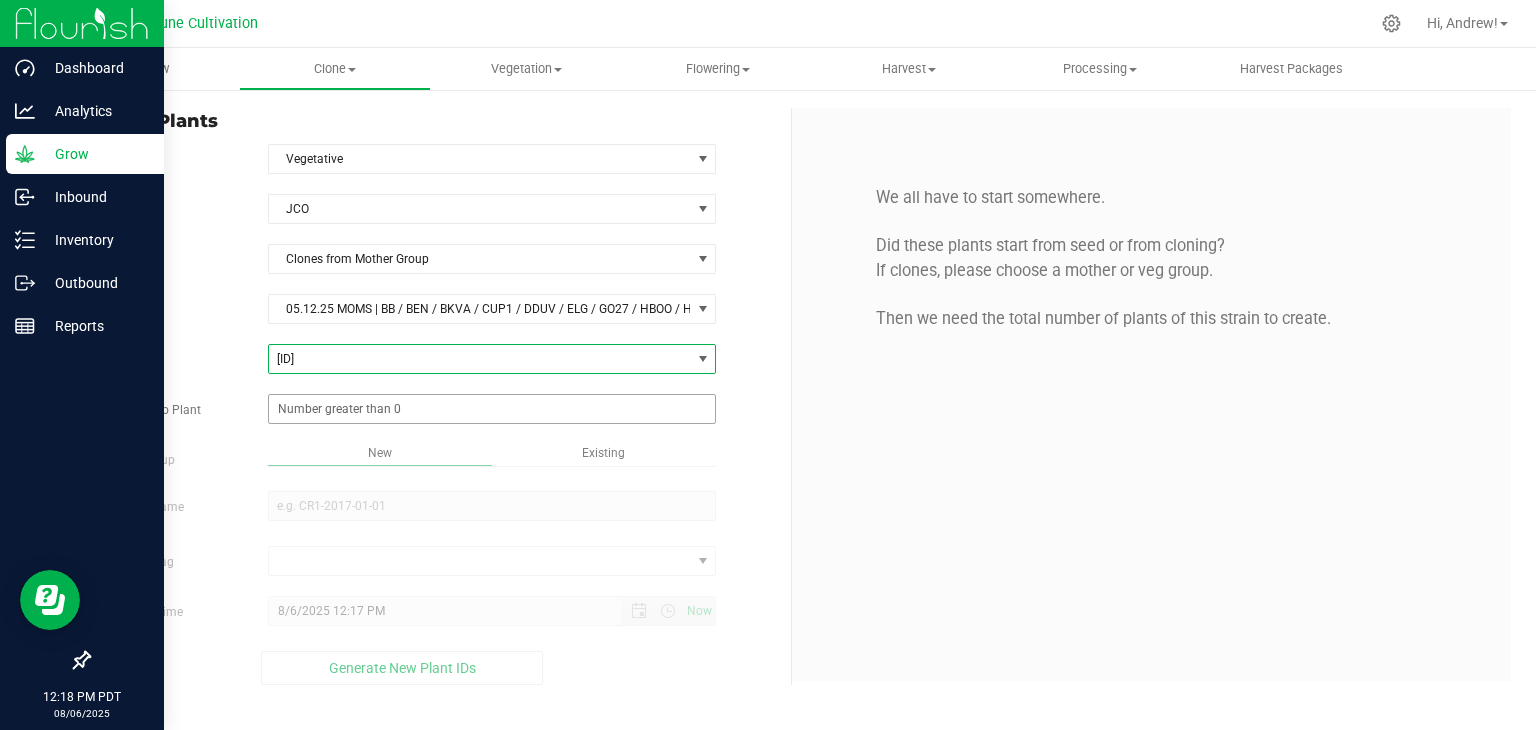 click at bounding box center (492, 409) 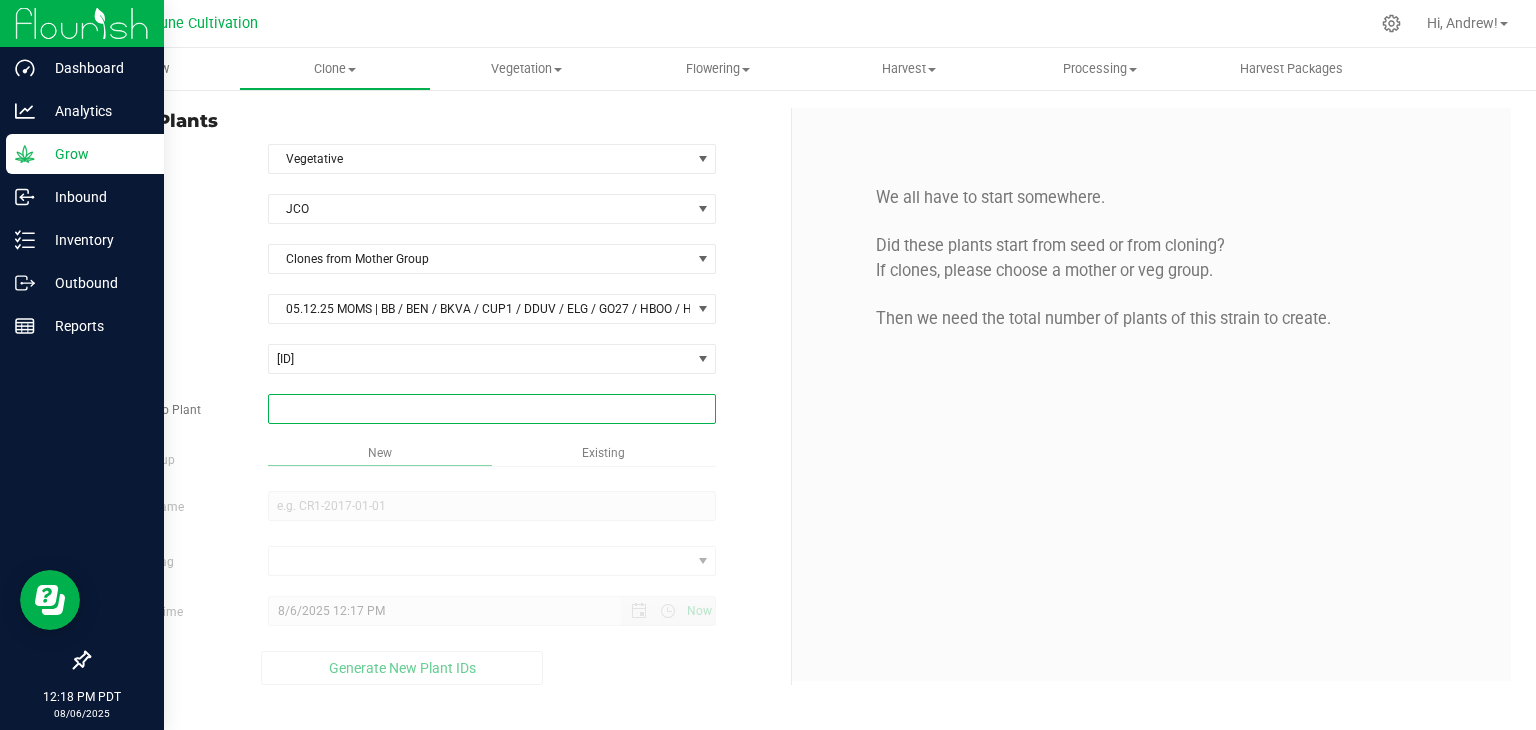type on "5" 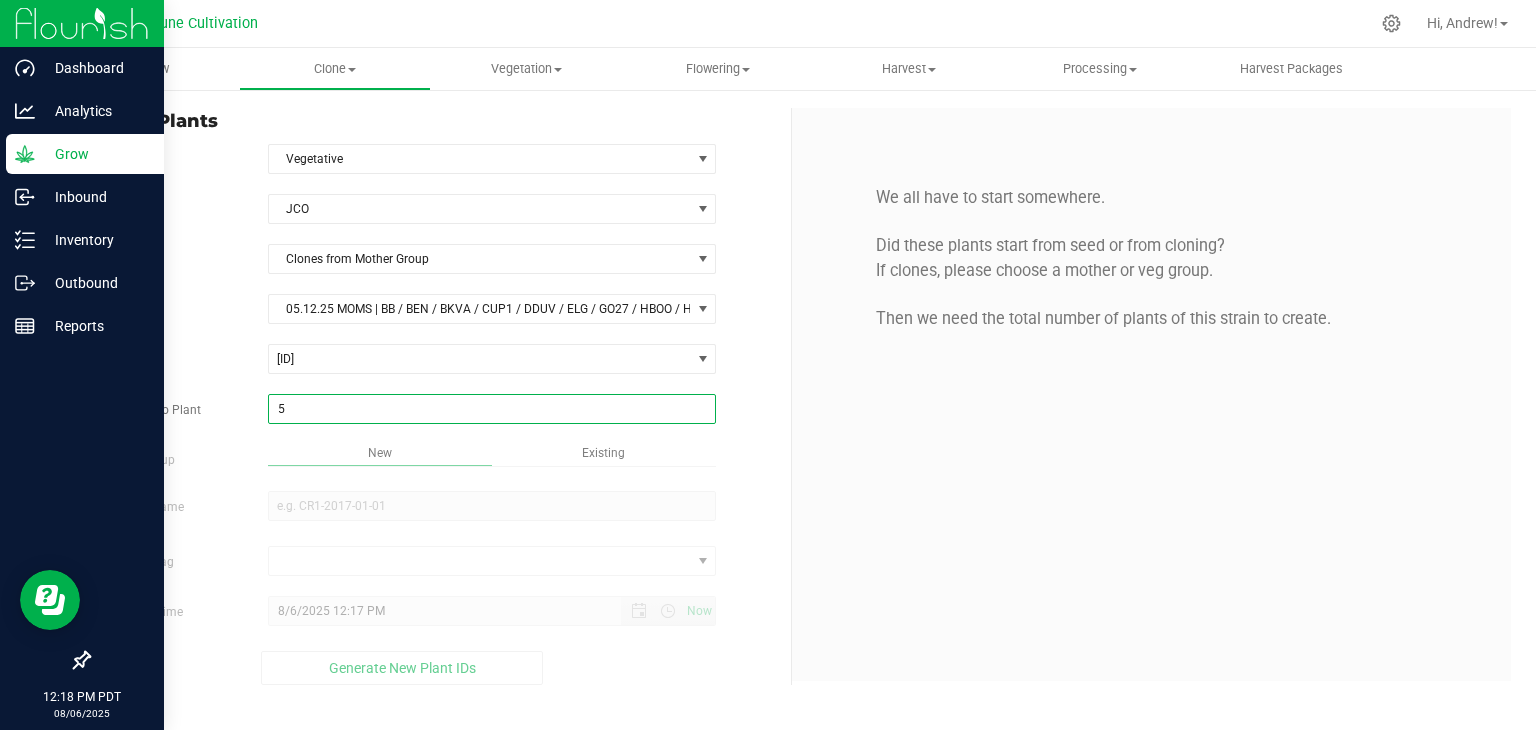 type on "5" 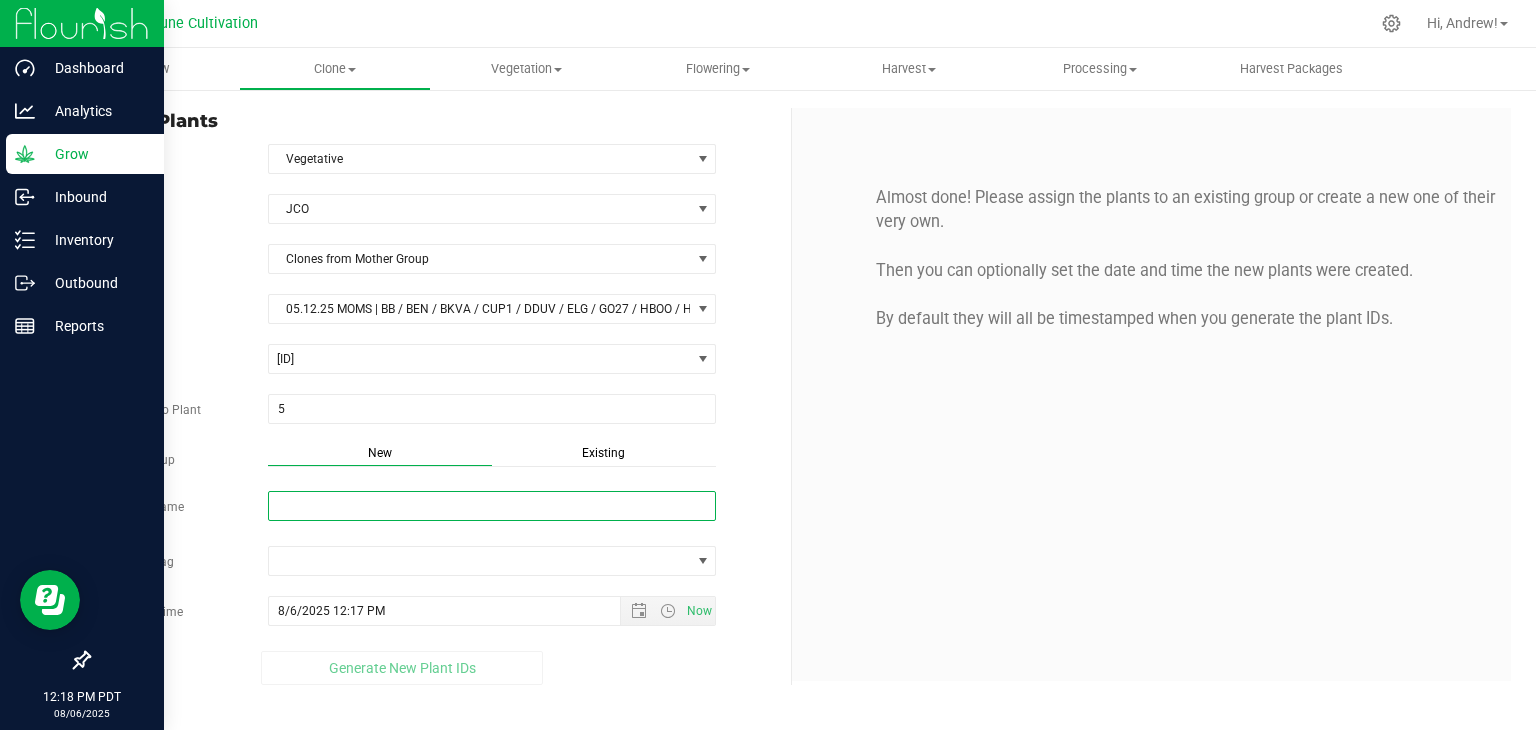 click on "New Group Name" at bounding box center (492, 506) 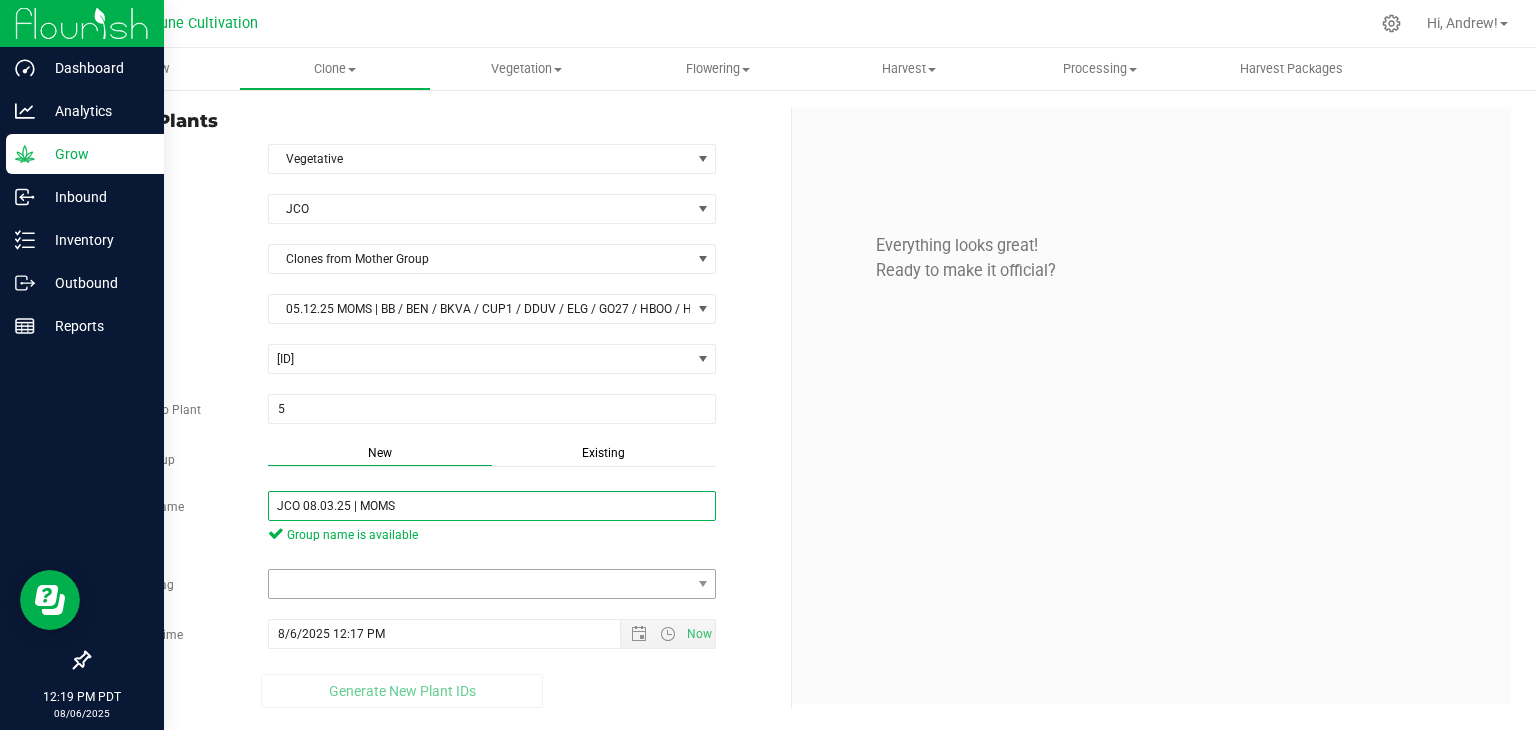 type on "JCO 08.03.25 | MOMS" 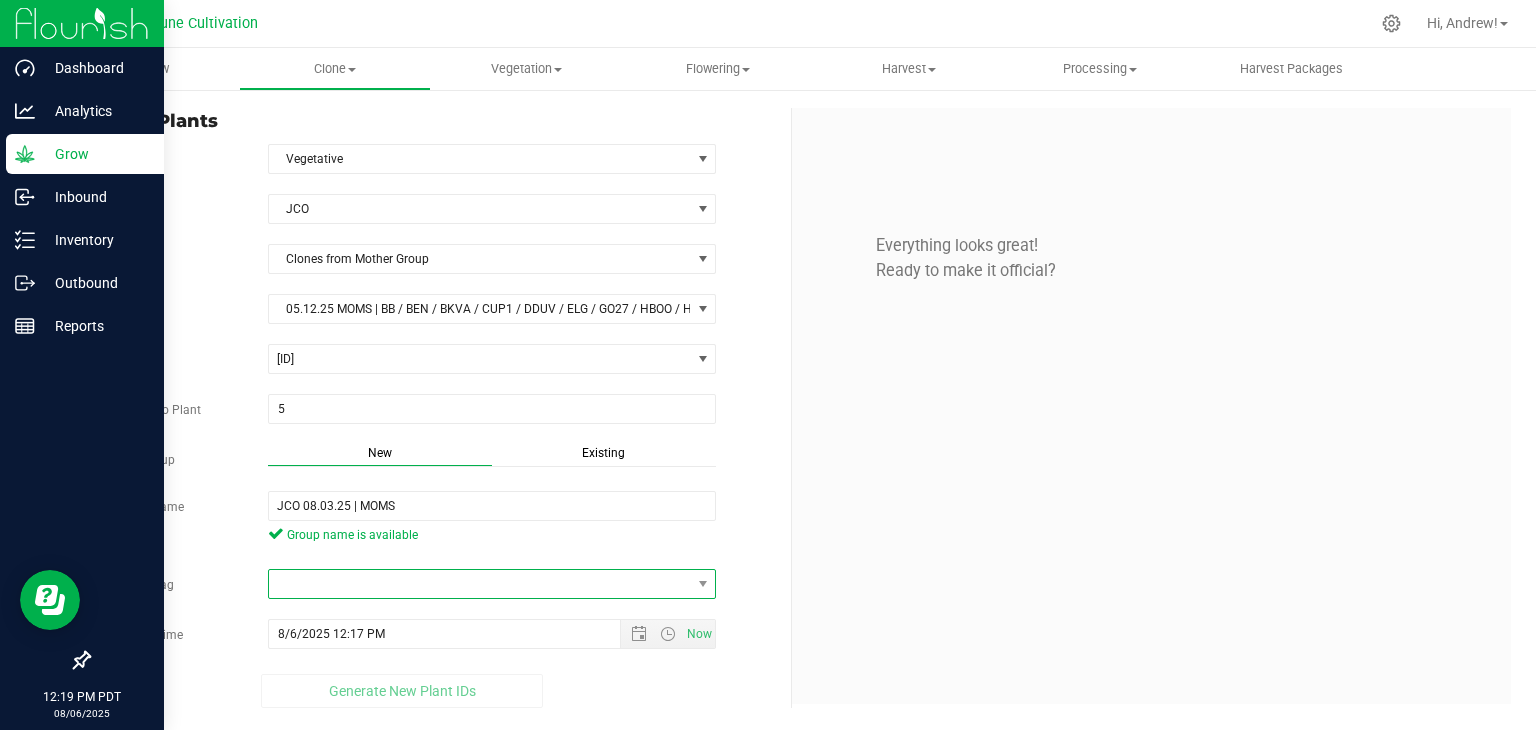 click at bounding box center [480, 584] 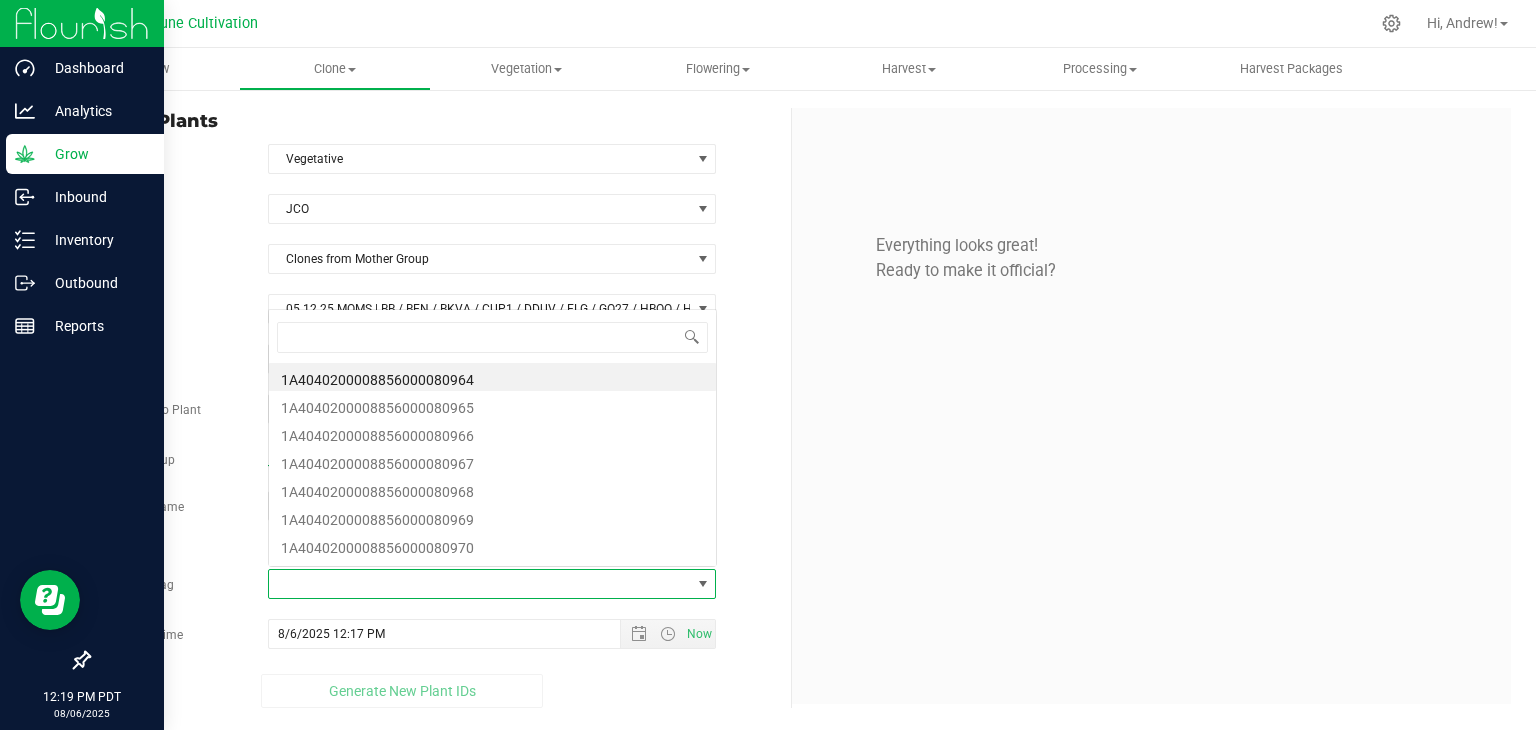 scroll, scrollTop: 0, scrollLeft: 0, axis: both 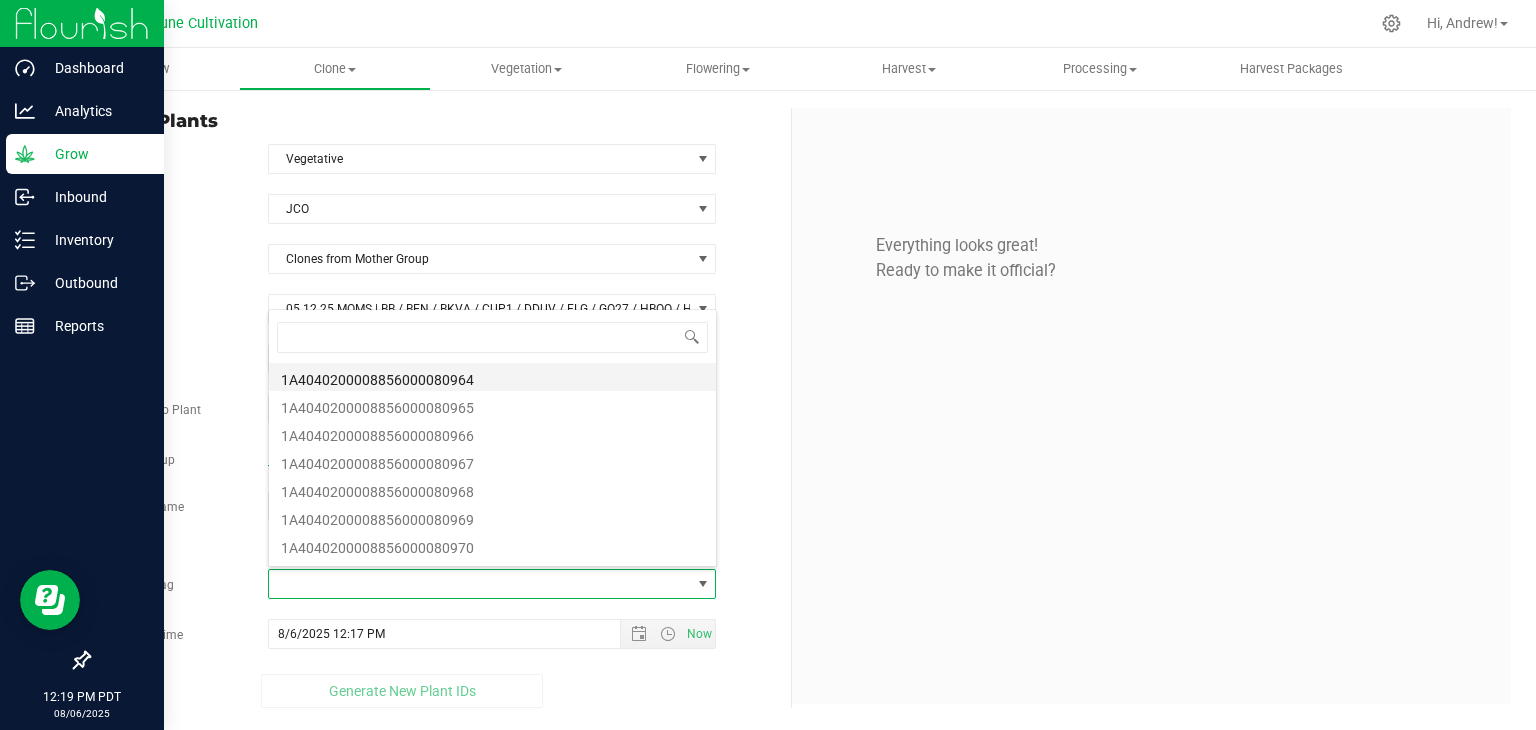 click on "1A4040200008856000080964" at bounding box center [492, 377] 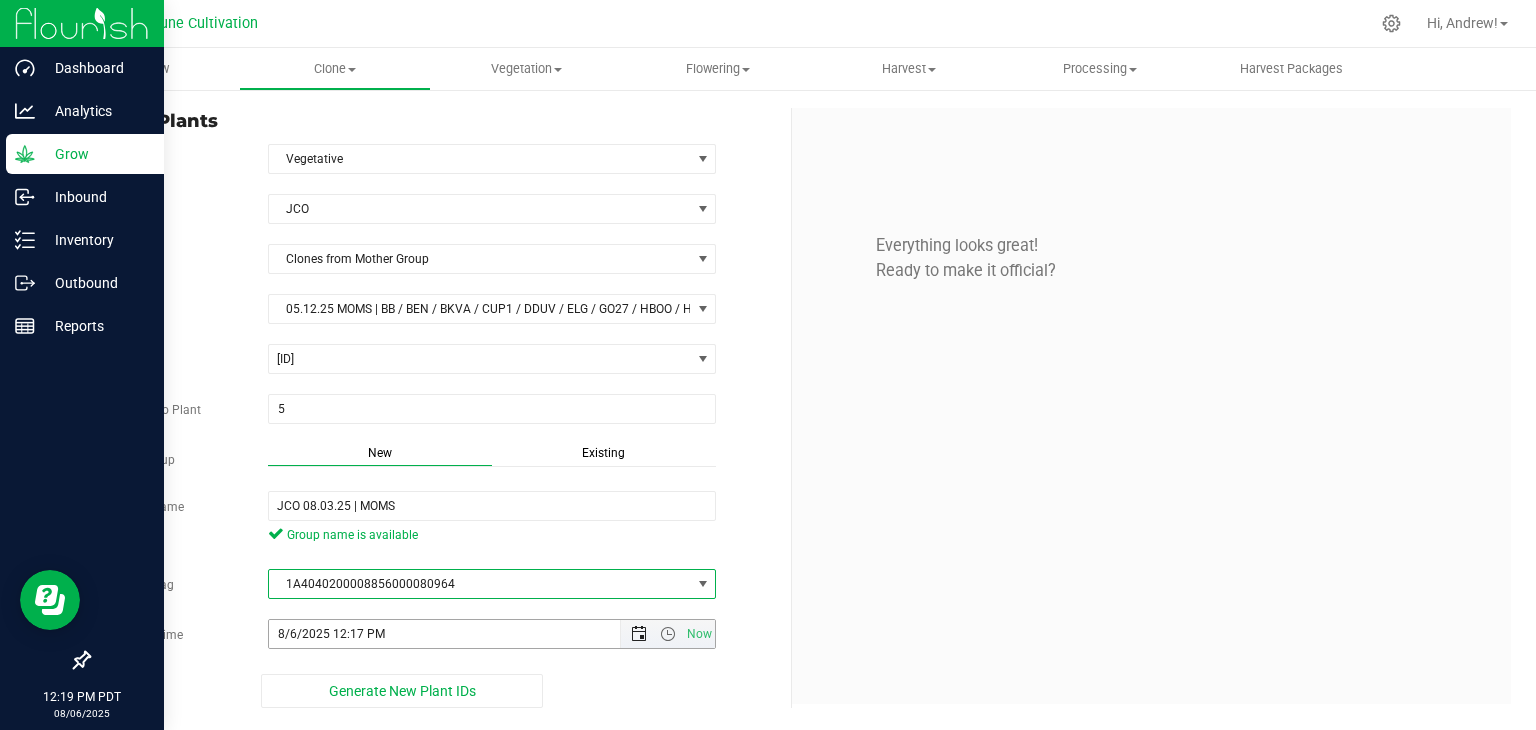 click at bounding box center [639, 634] 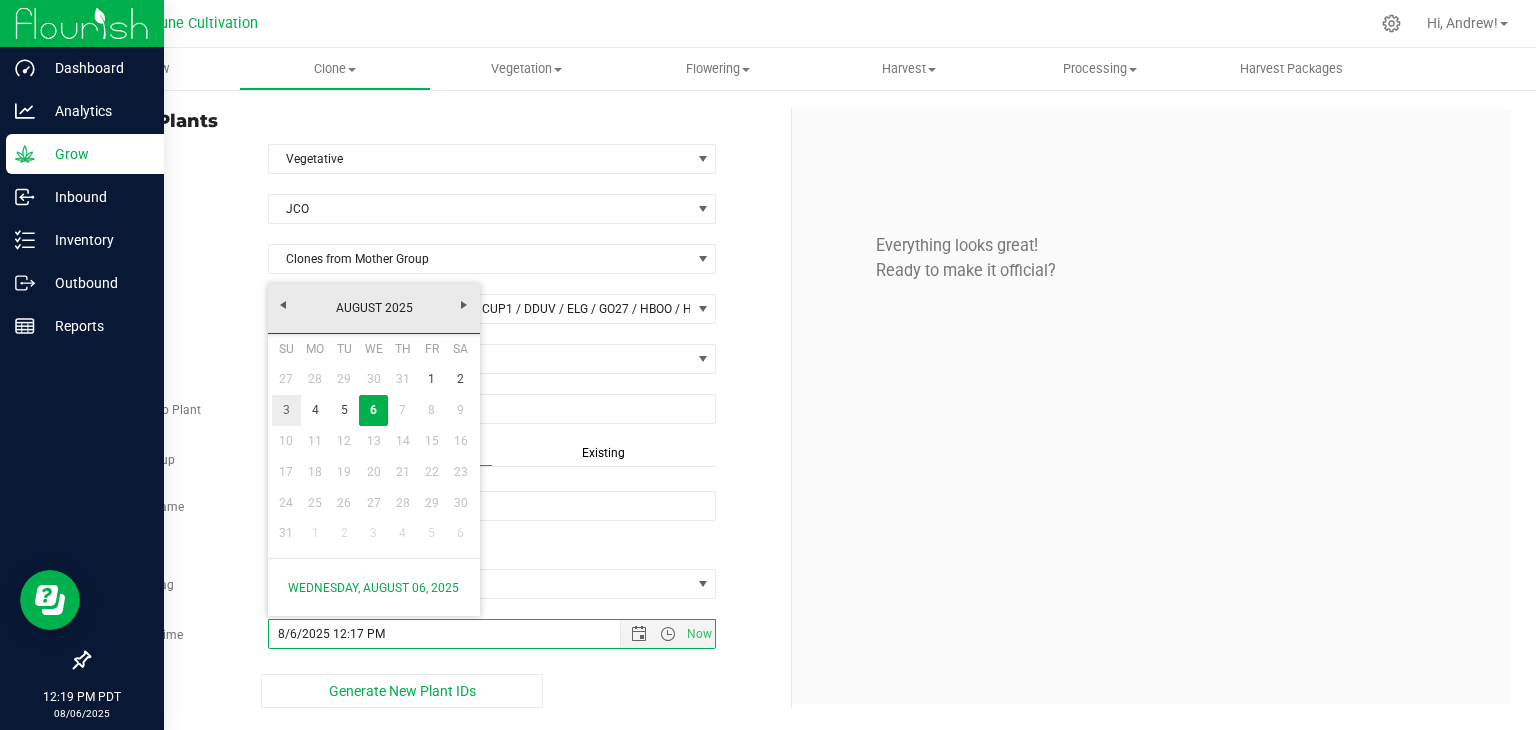 click on "3" at bounding box center [286, 410] 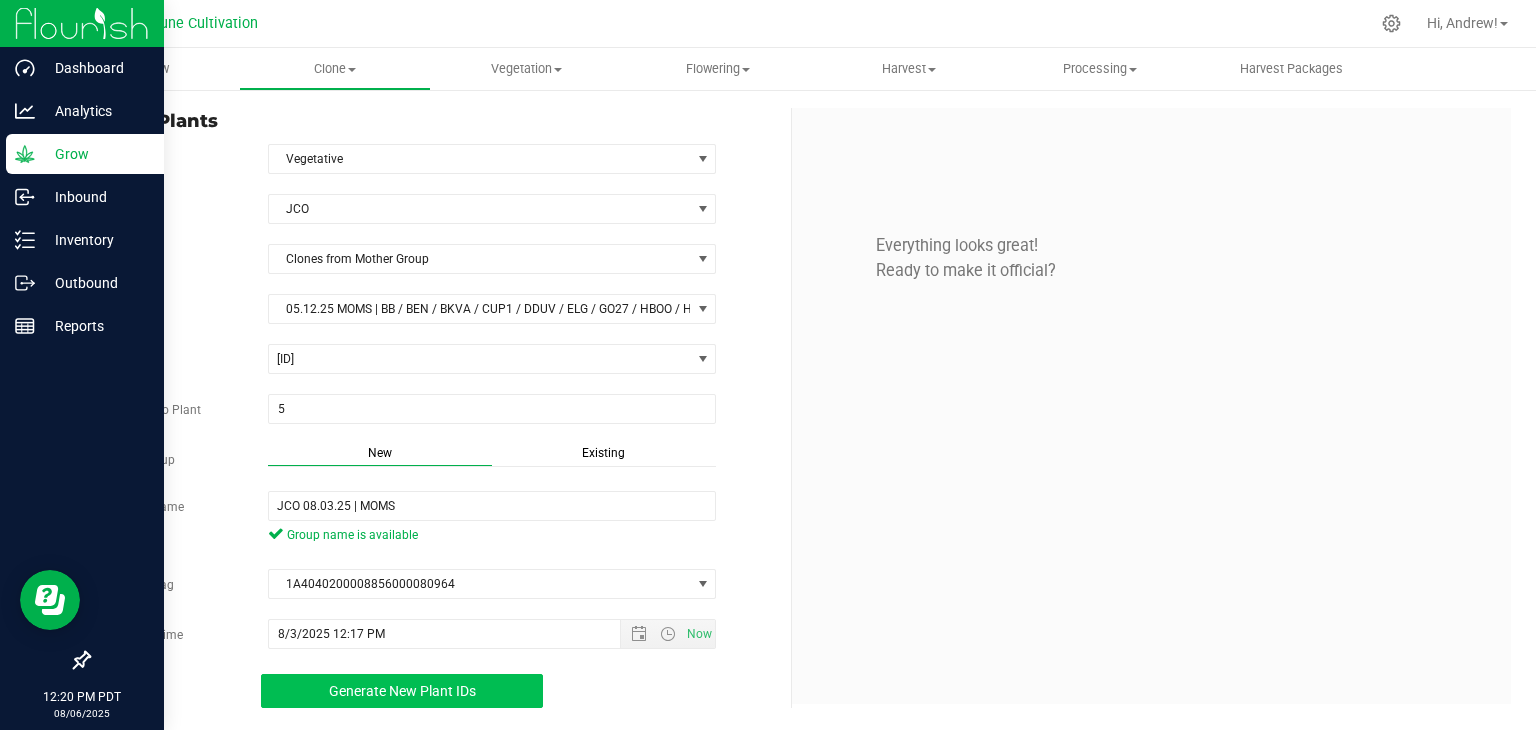 click on "Generate New Plant IDs" at bounding box center (402, 691) 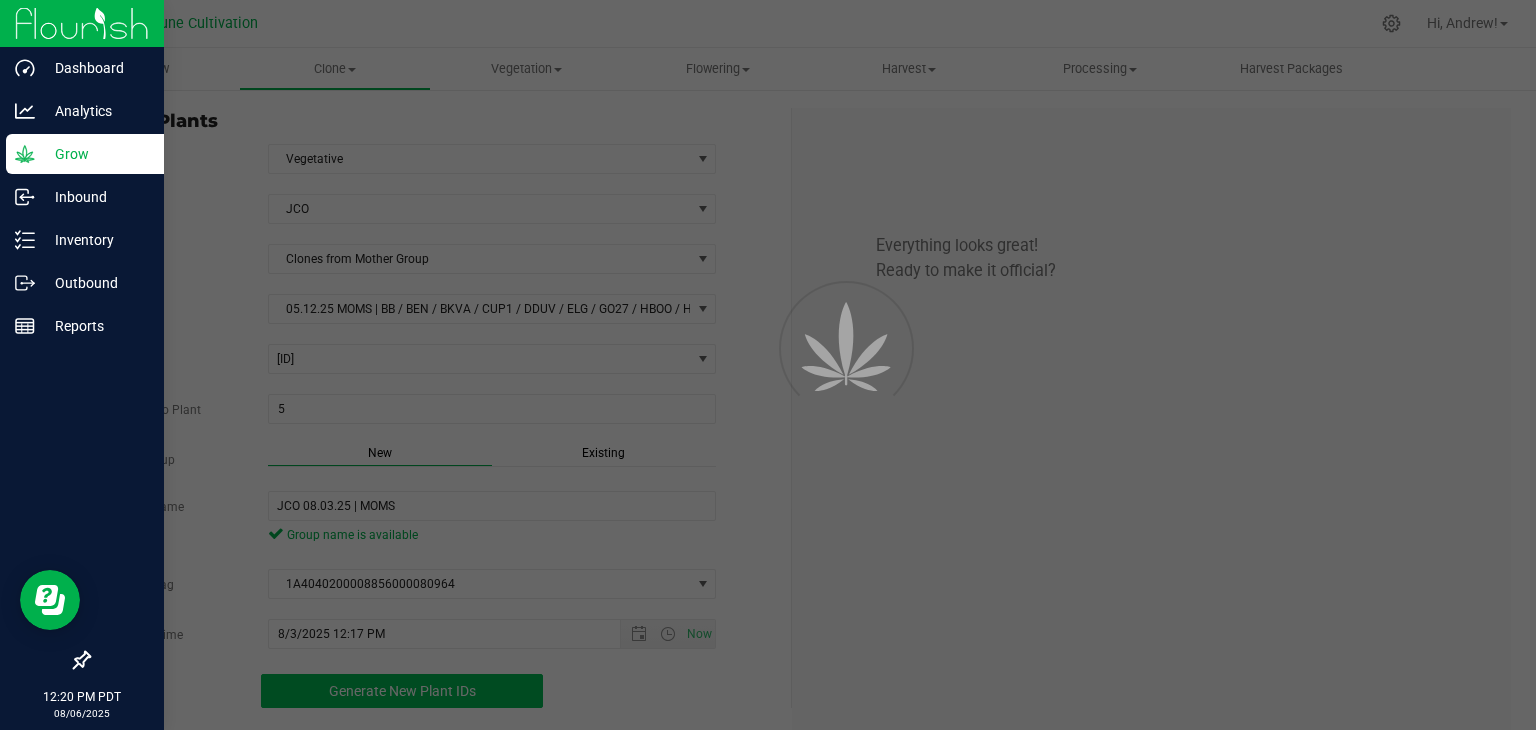 scroll, scrollTop: 60, scrollLeft: 0, axis: vertical 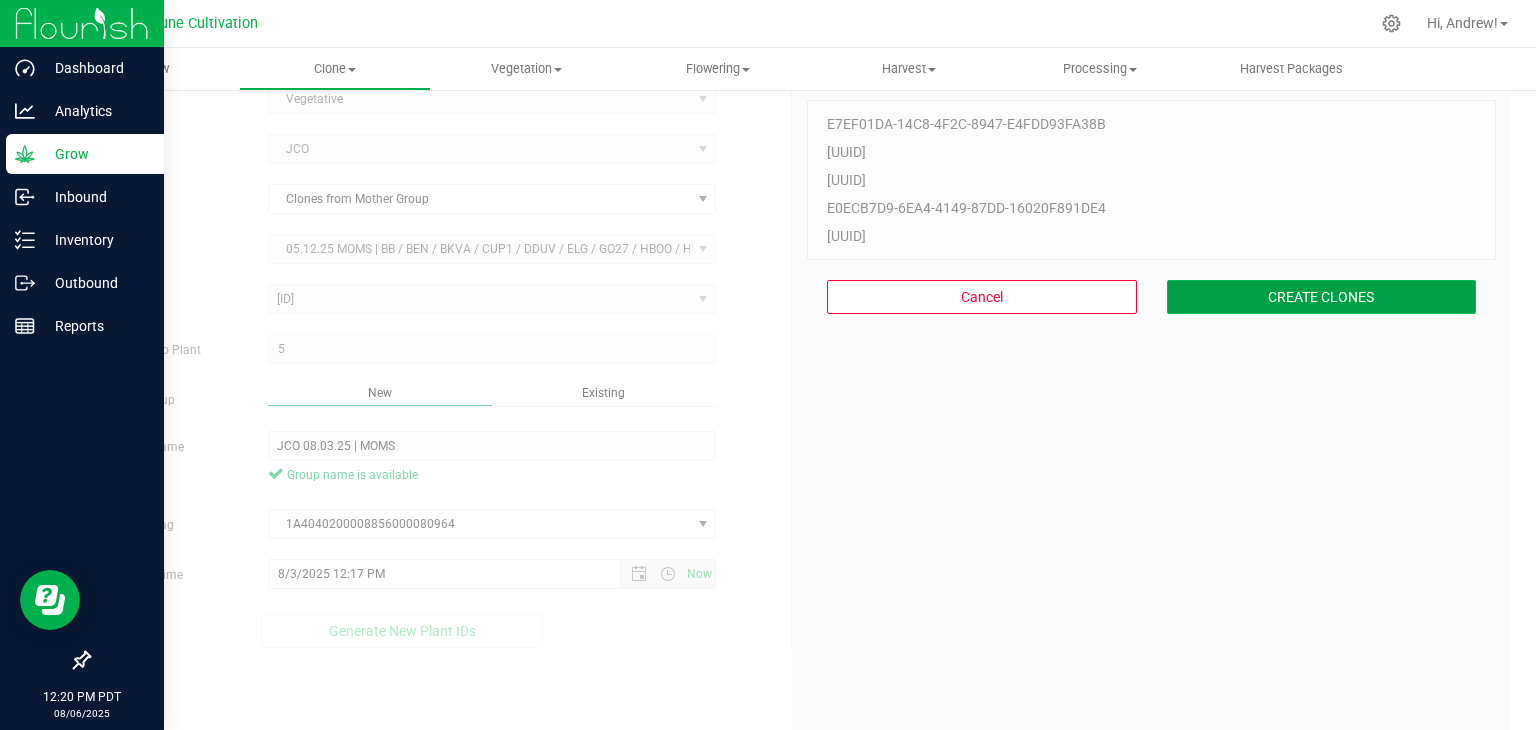 click on "CREATE CLONES" at bounding box center (1322, 297) 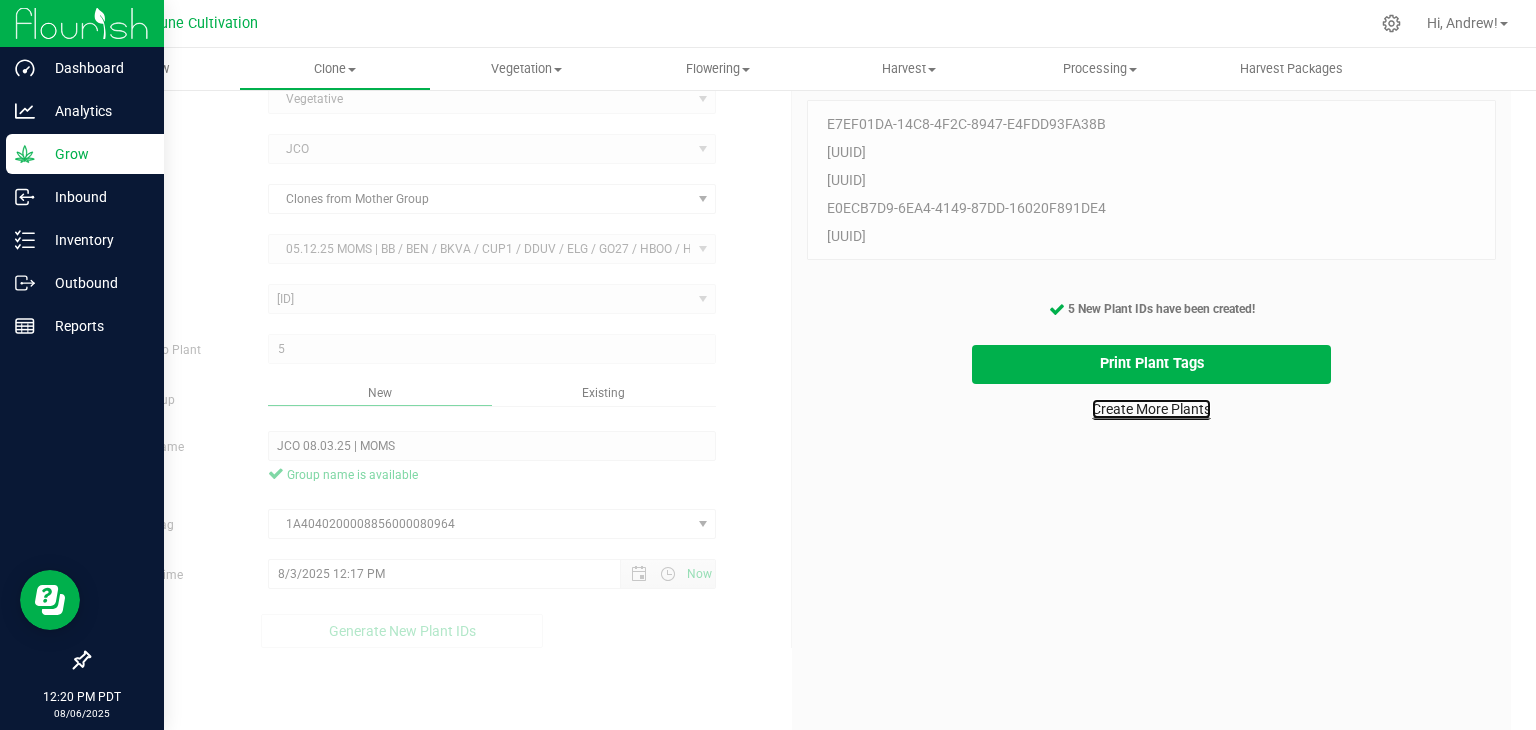 click on "Create More Plants" at bounding box center [1151, 409] 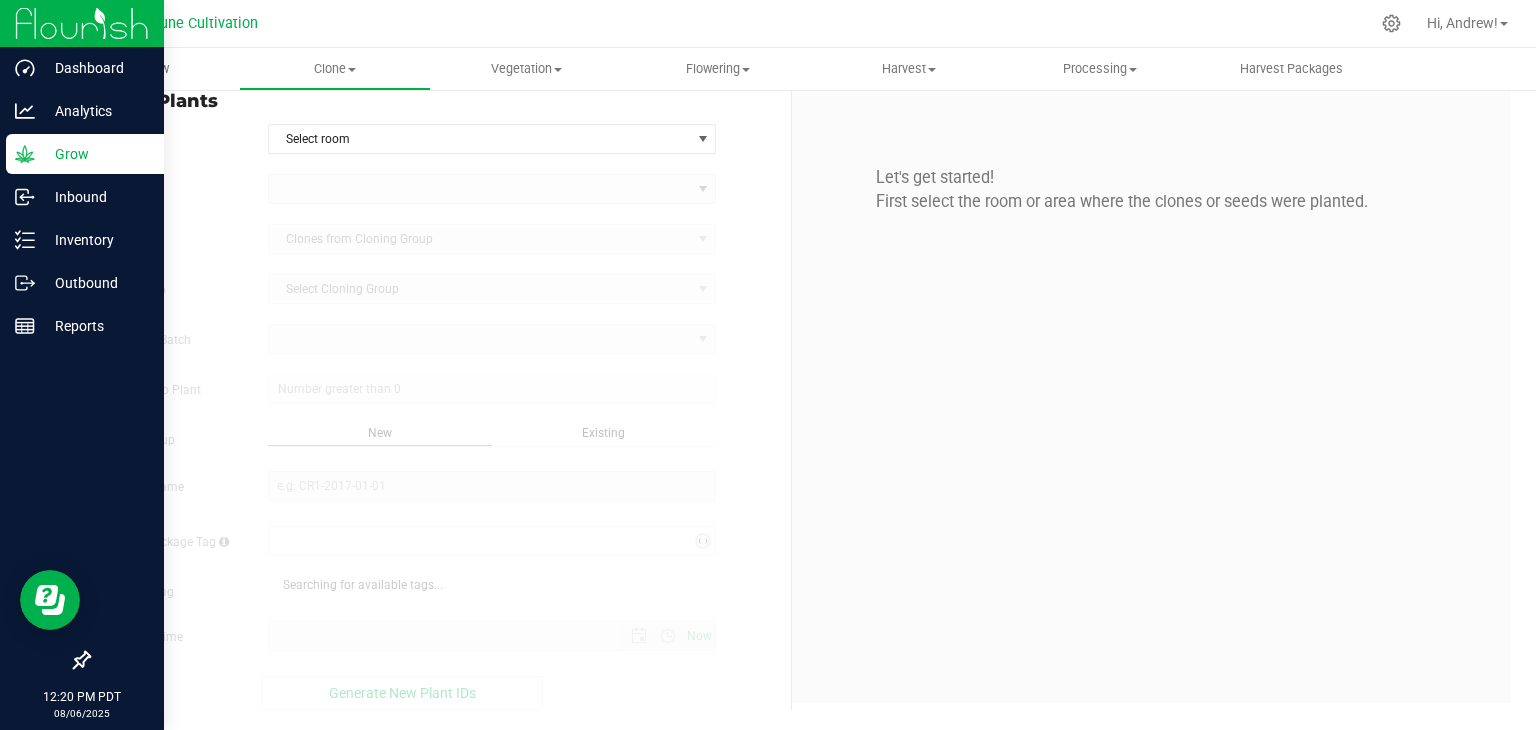 scroll, scrollTop: 0, scrollLeft: 0, axis: both 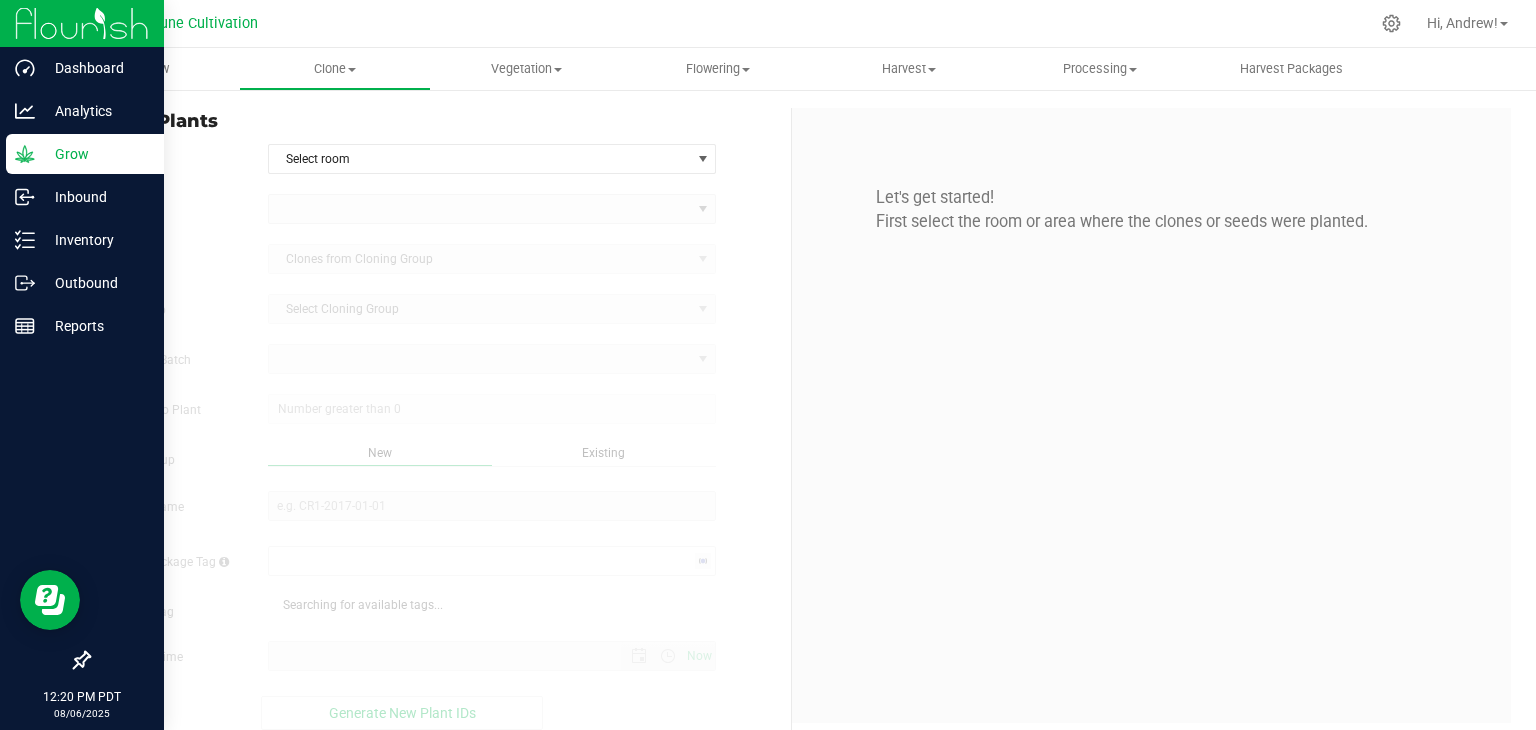 type on "8/6/2025 12:20 PM" 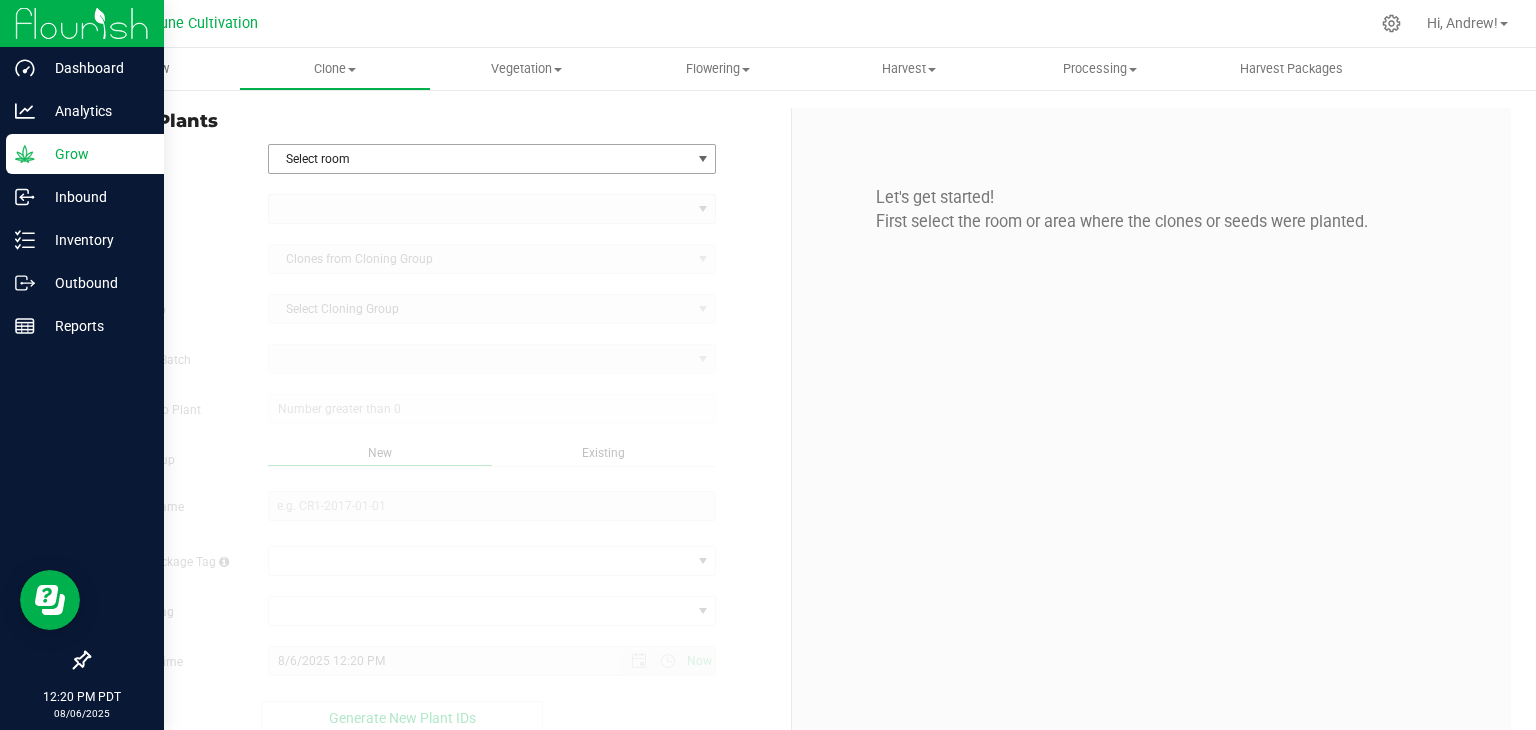click on "Select room" at bounding box center (480, 159) 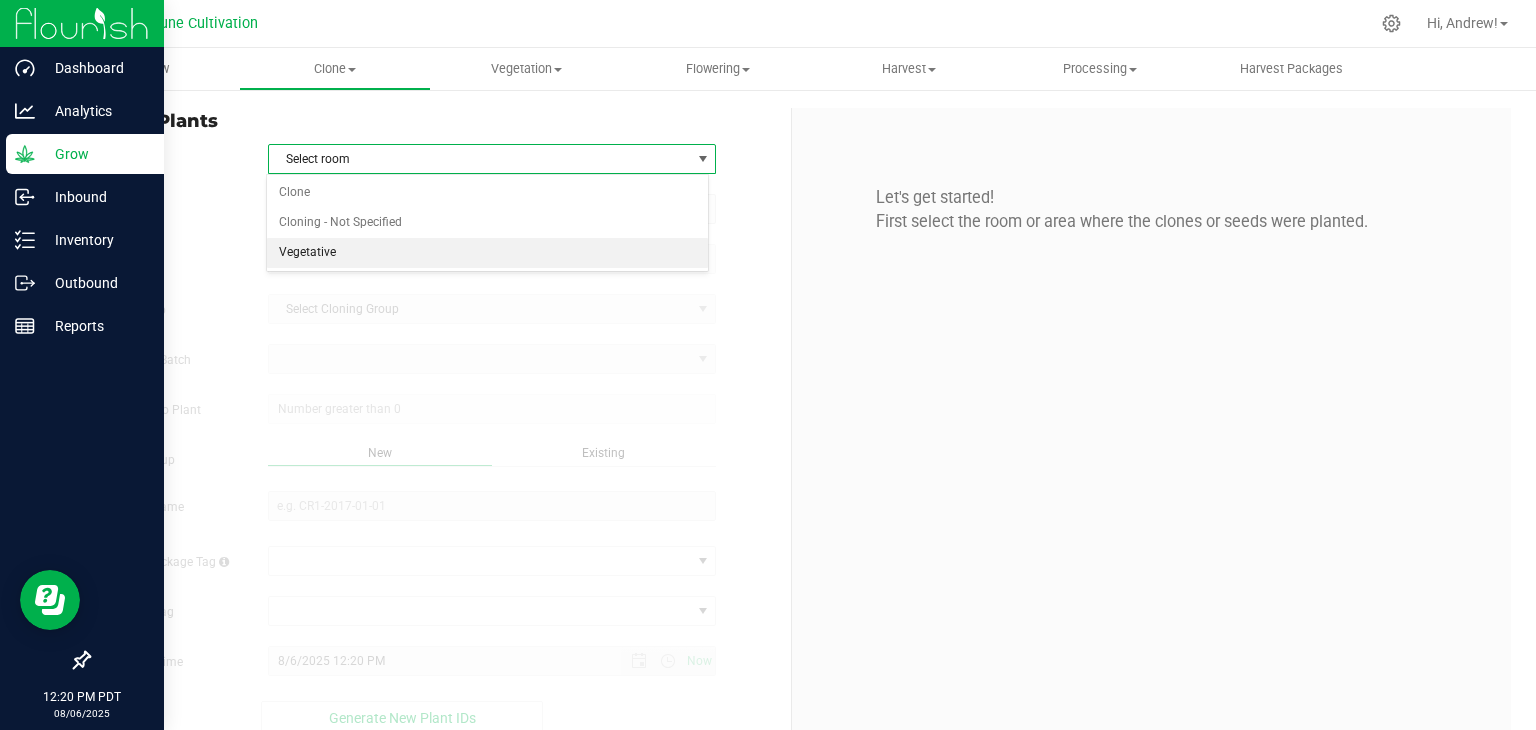 click on "Vegetative" at bounding box center [488, 253] 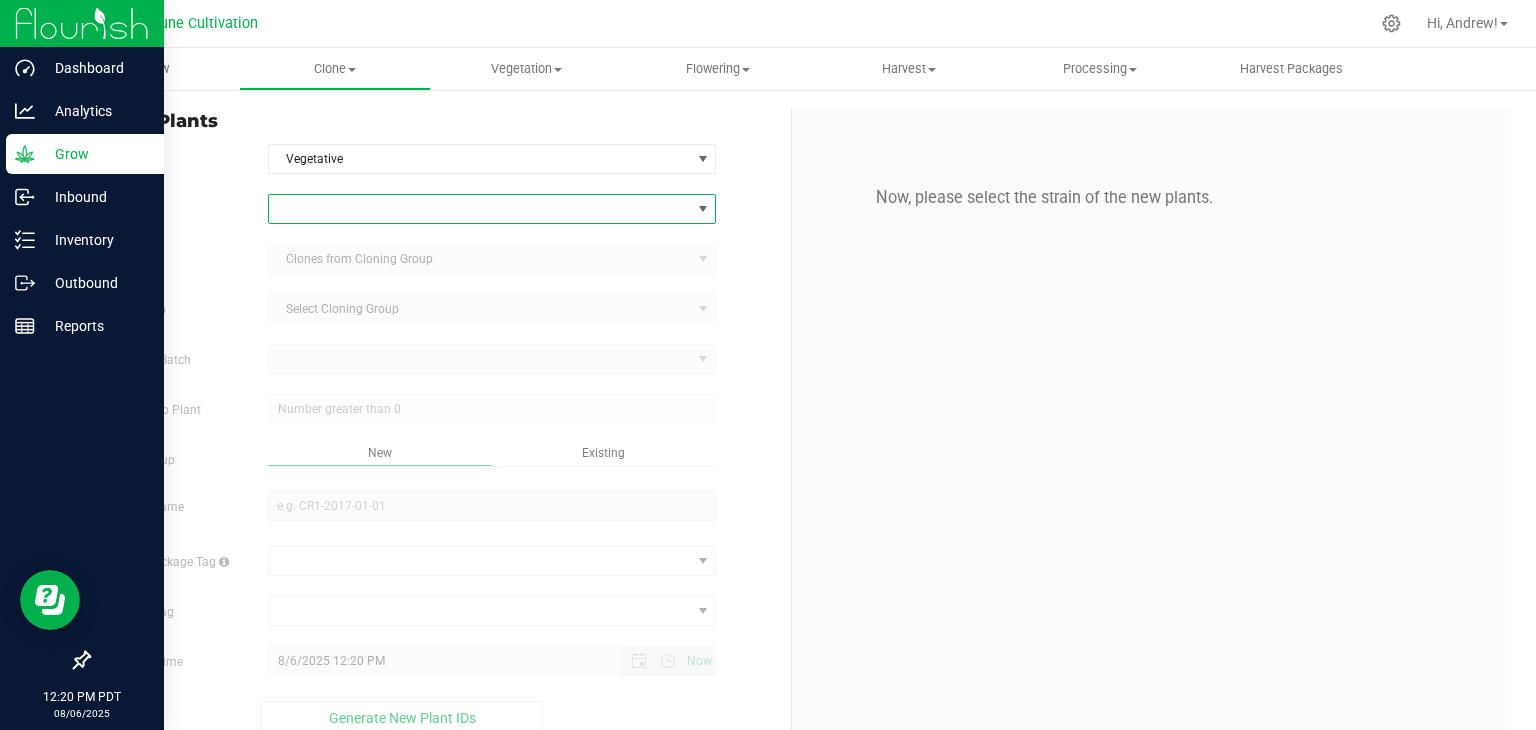 click at bounding box center [480, 209] 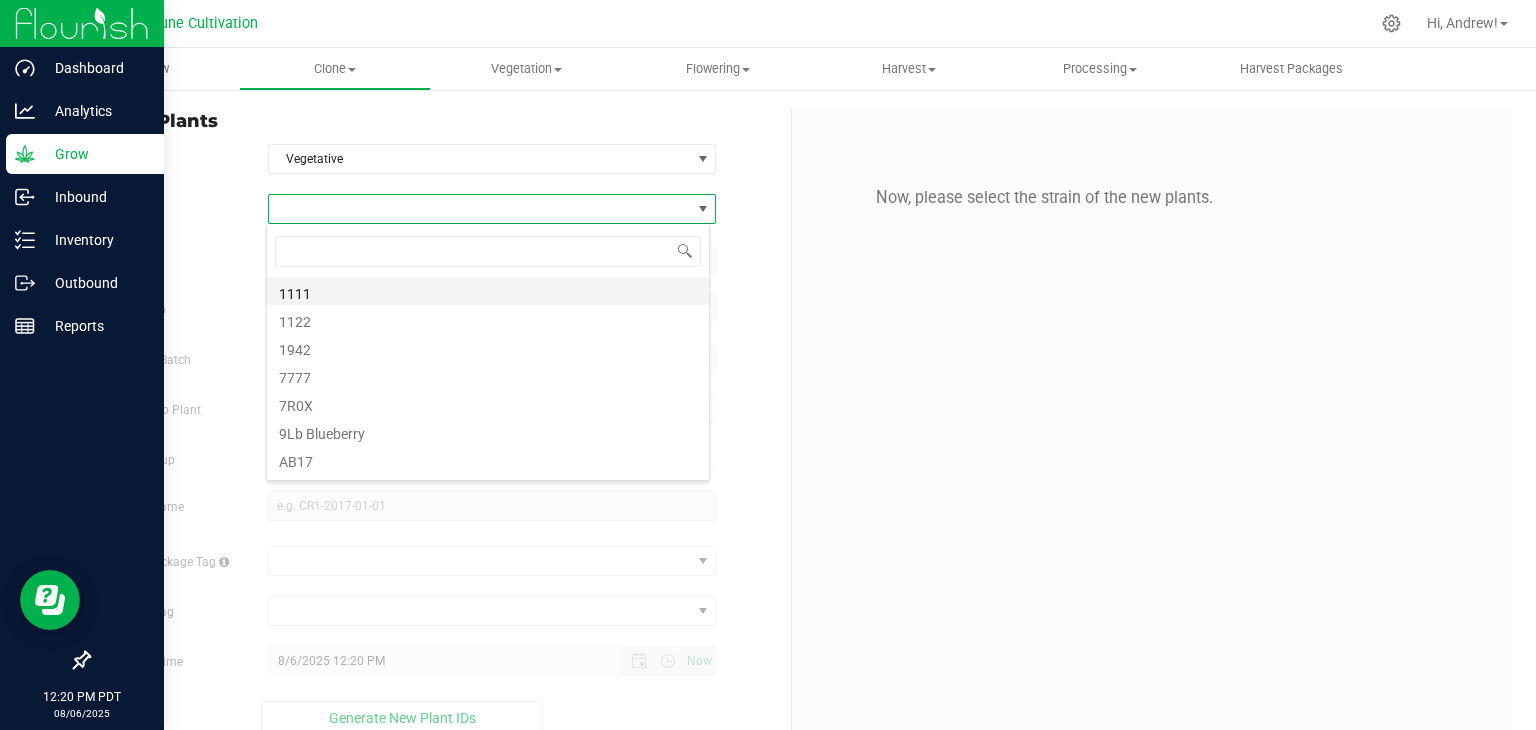 scroll, scrollTop: 99970, scrollLeft: 99556, axis: both 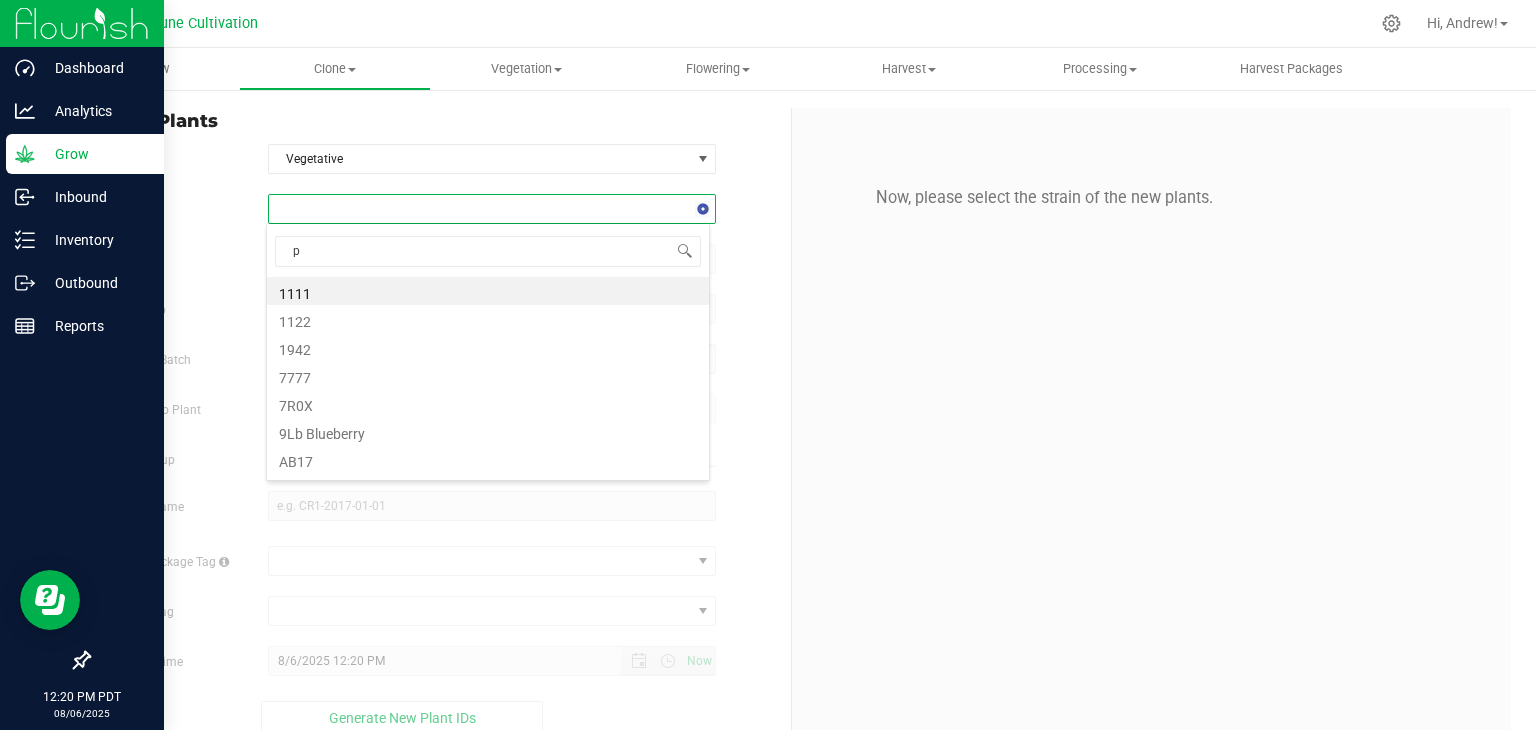 type on "pm" 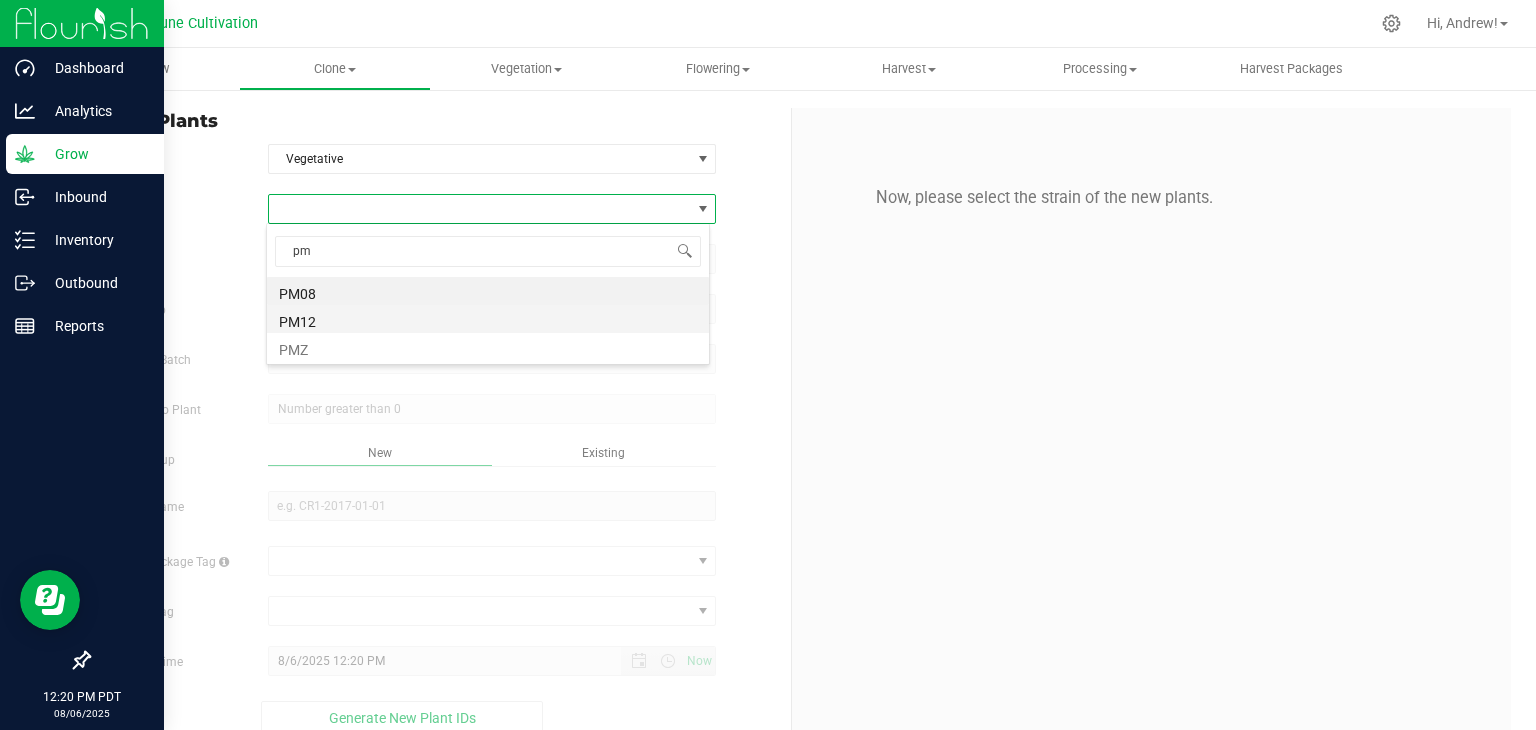 click on "PM12" at bounding box center (488, 319) 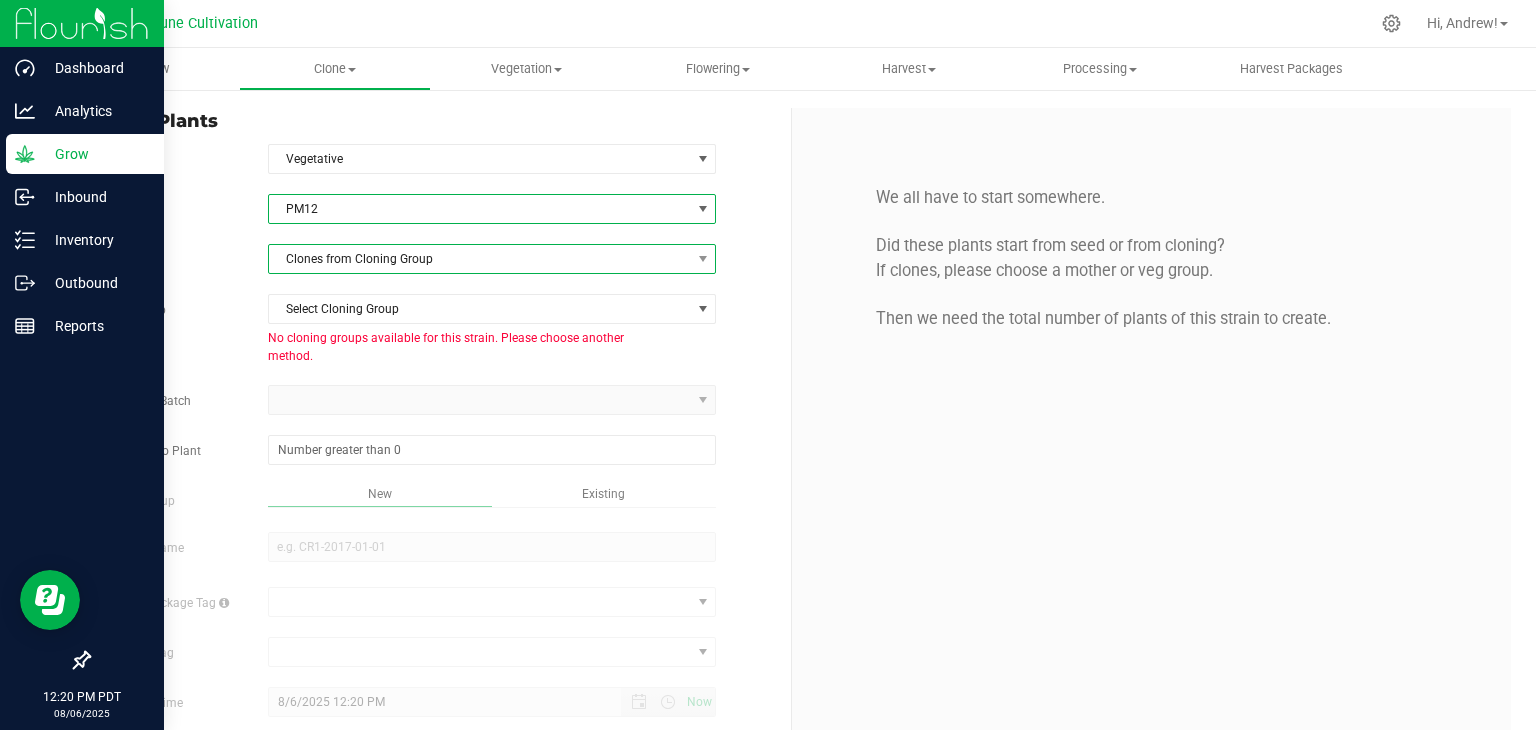 click on "Clones from Cloning Group" at bounding box center [492, 259] 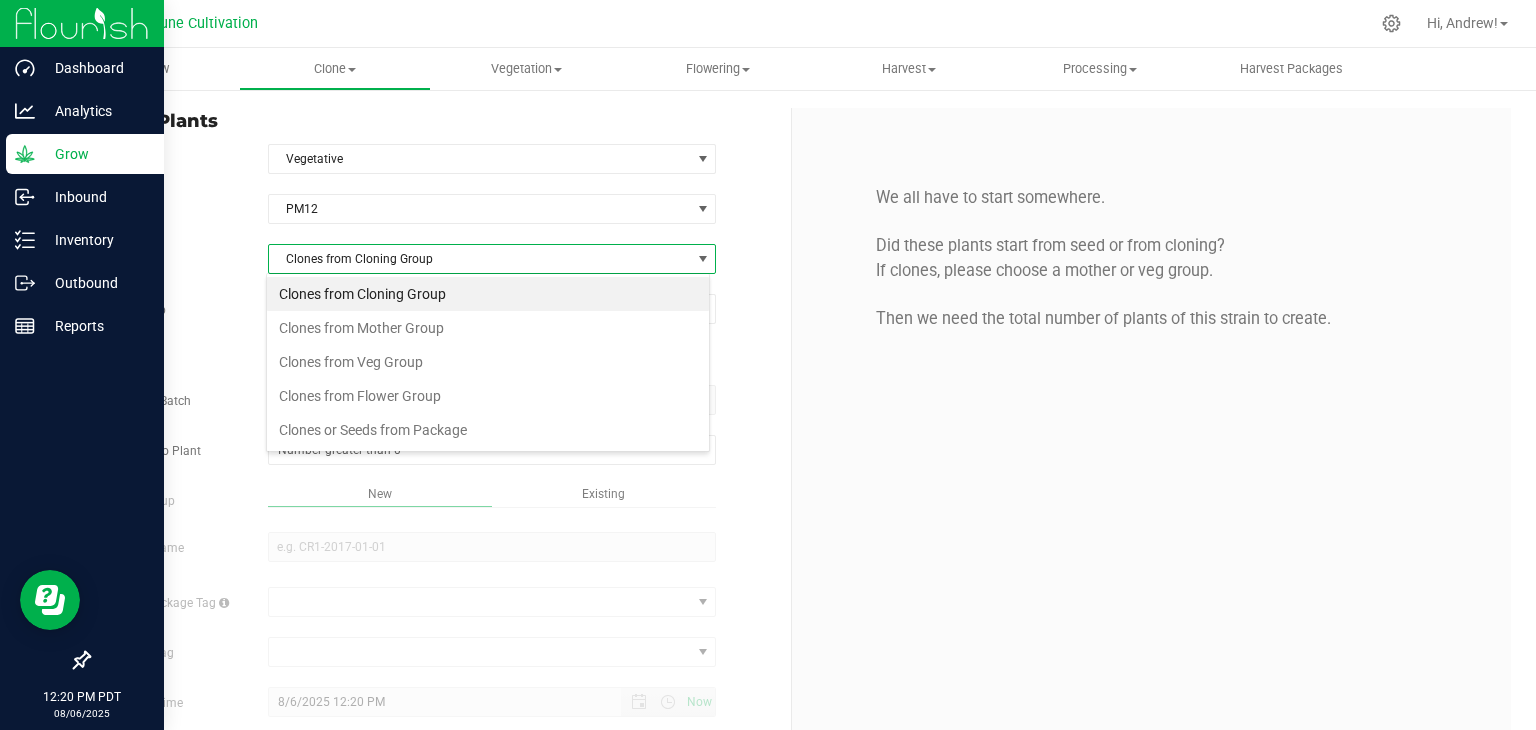 scroll, scrollTop: 99970, scrollLeft: 99556, axis: both 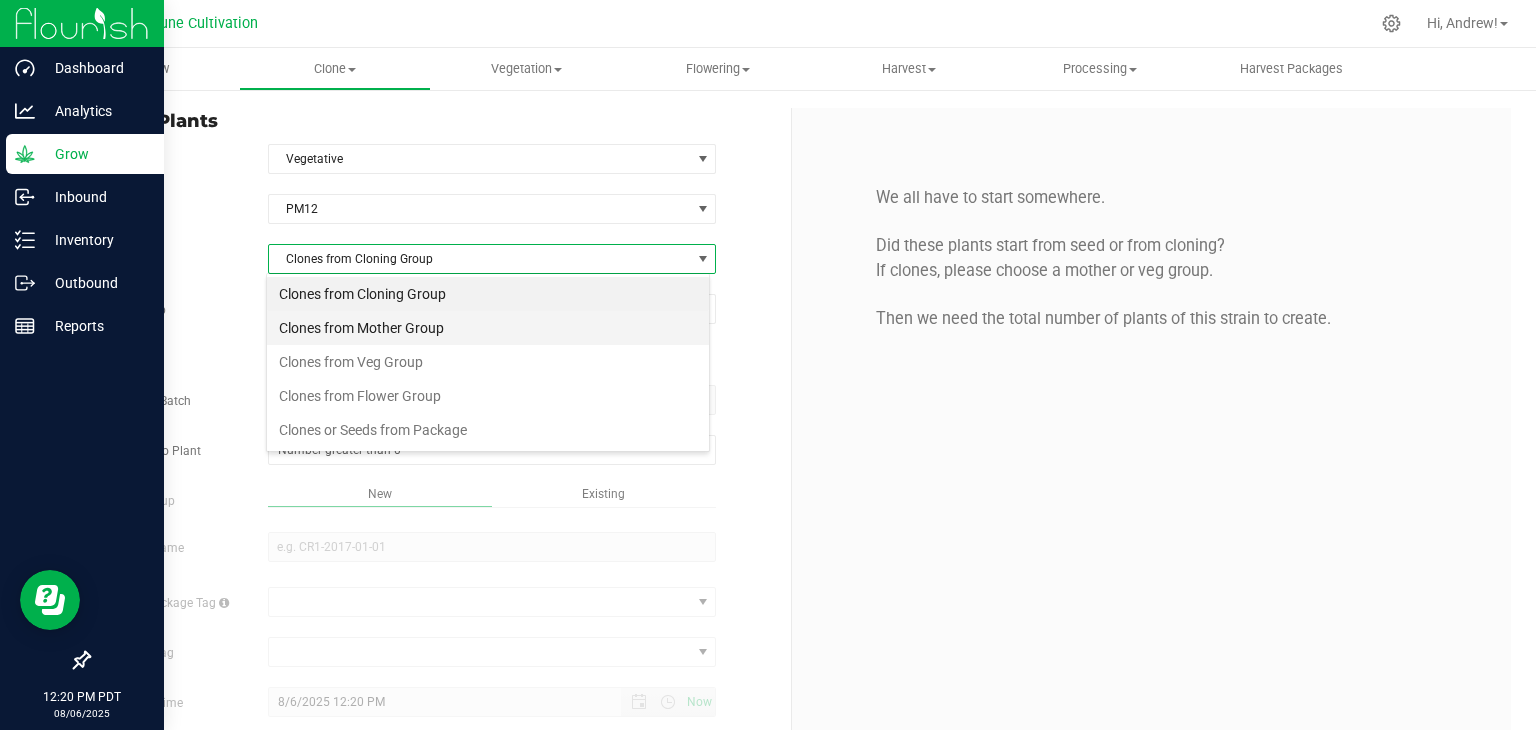 click on "Clones from Mother Group" at bounding box center [488, 328] 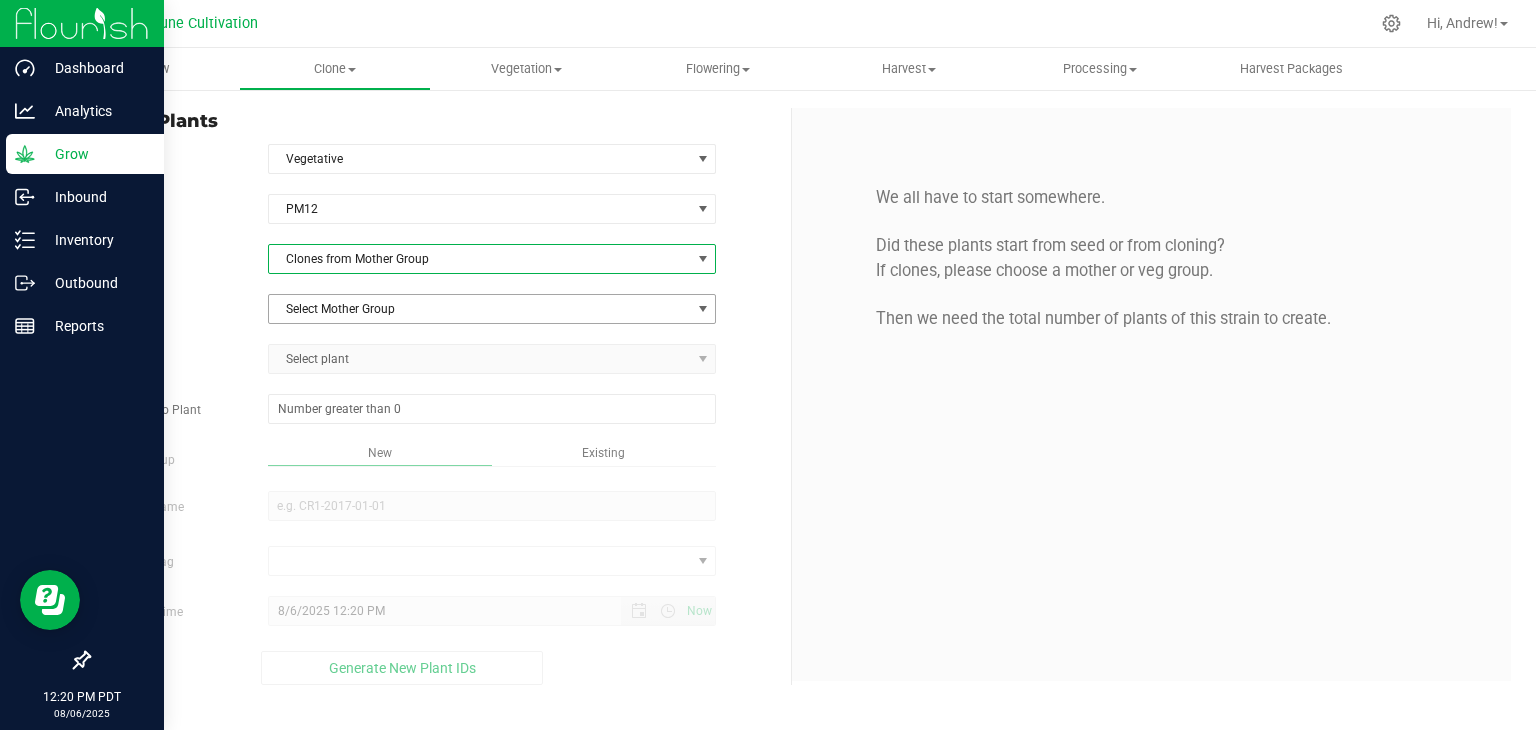 click on "Select Mother Group" at bounding box center [480, 309] 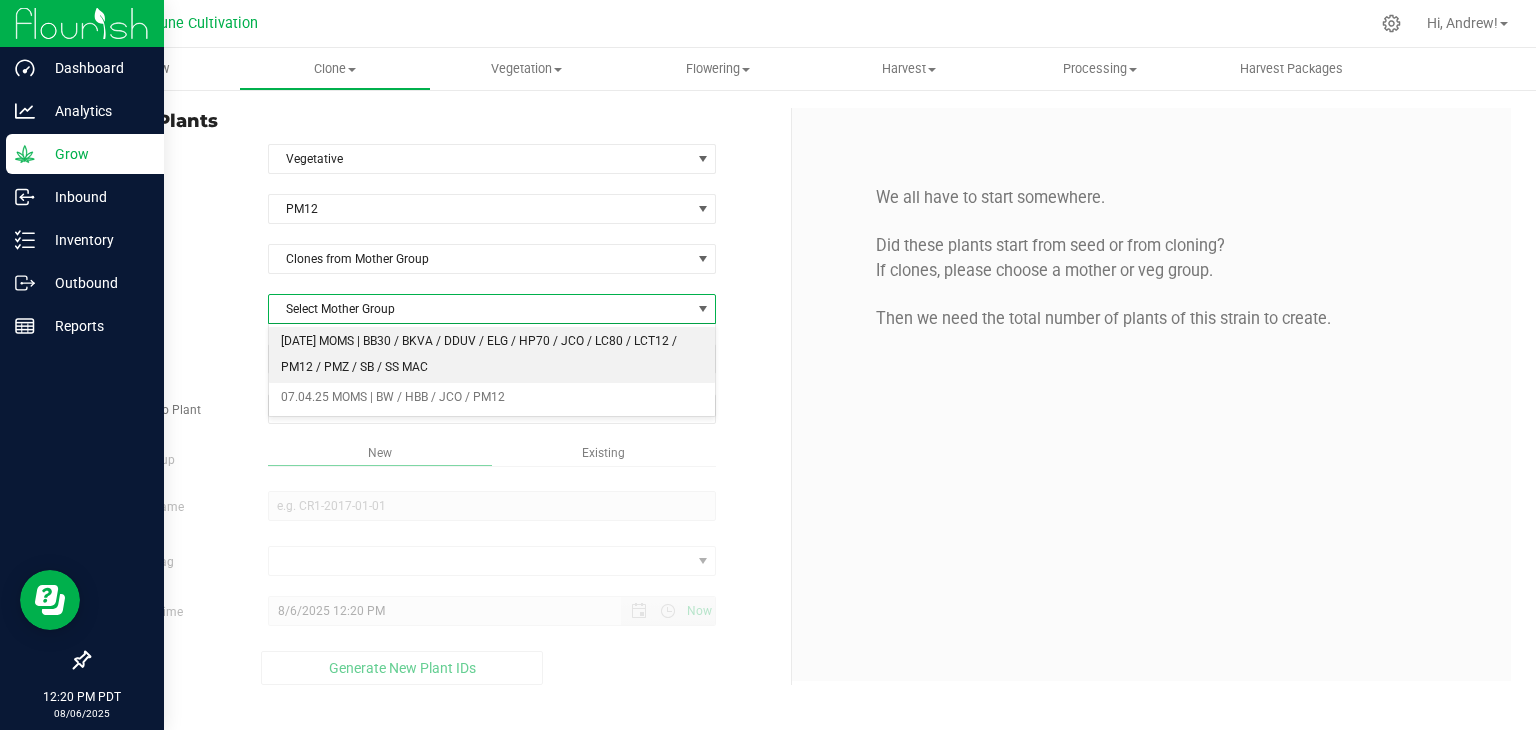 click on "[DATE] MOMS | BB30 / BKVA / DDUV / ELG / HP70 / JCO / LC80 / LCT12 / PM12 / PMZ / SB / SS MAC" at bounding box center [492, 354] 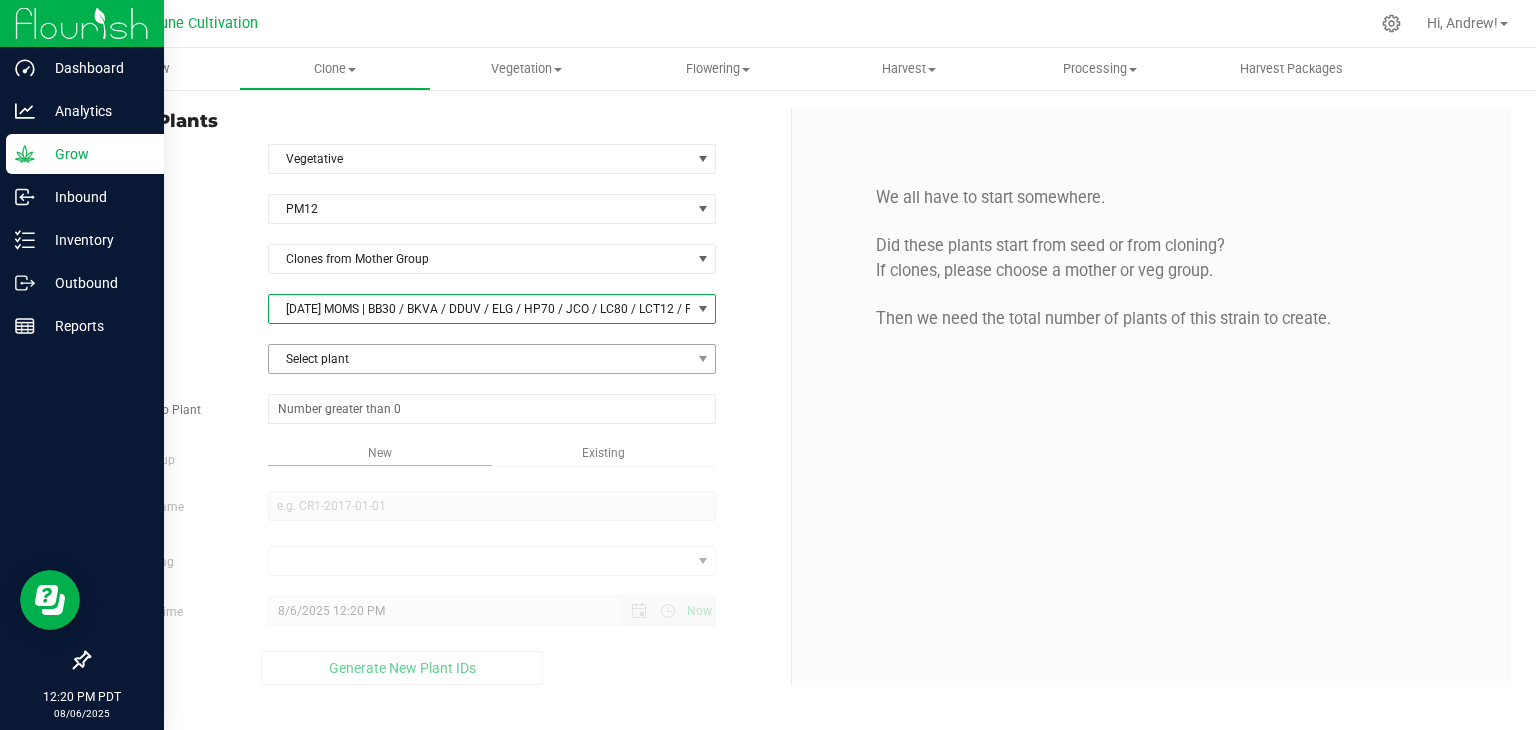 click on "Select plant" at bounding box center [480, 359] 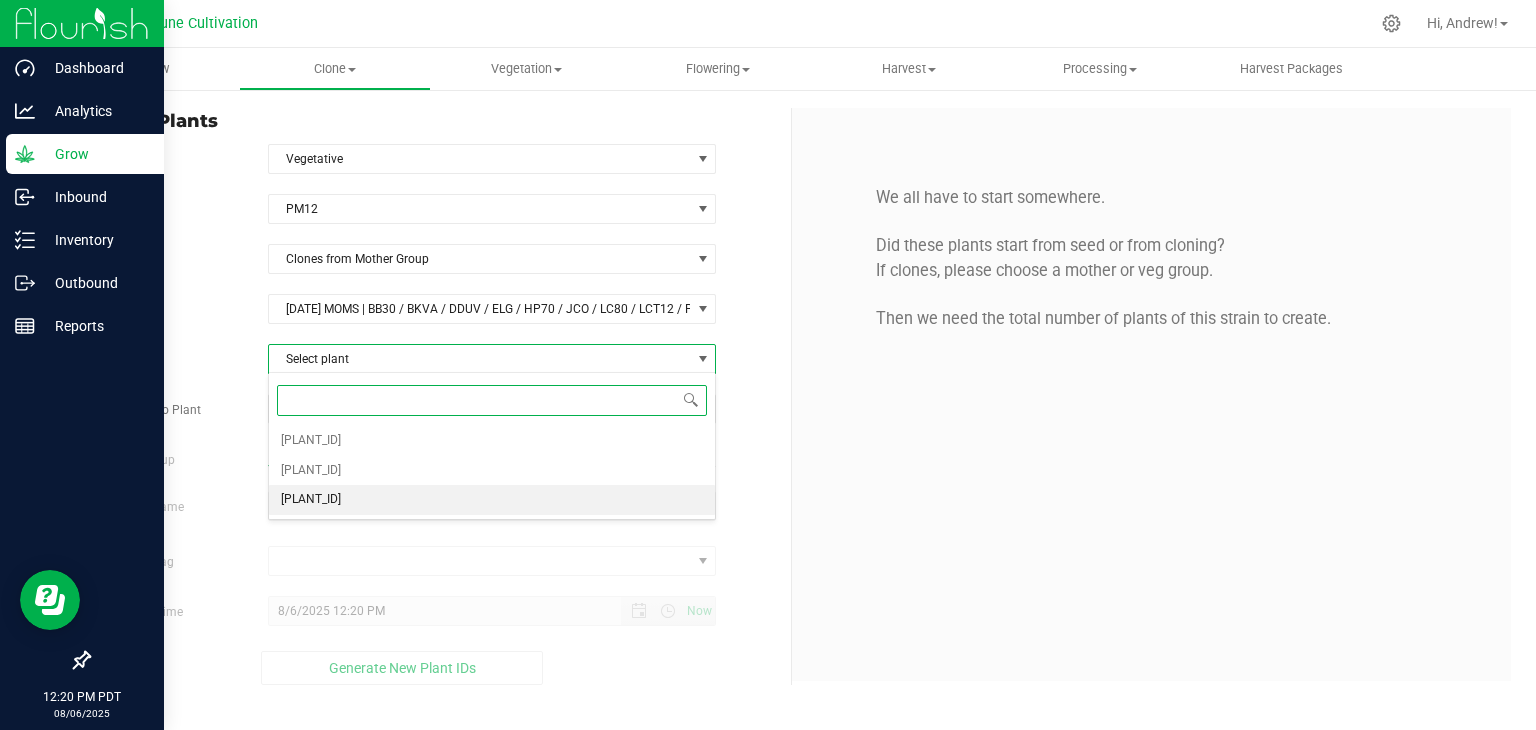 click on "[PLANT_ID]" at bounding box center [311, 500] 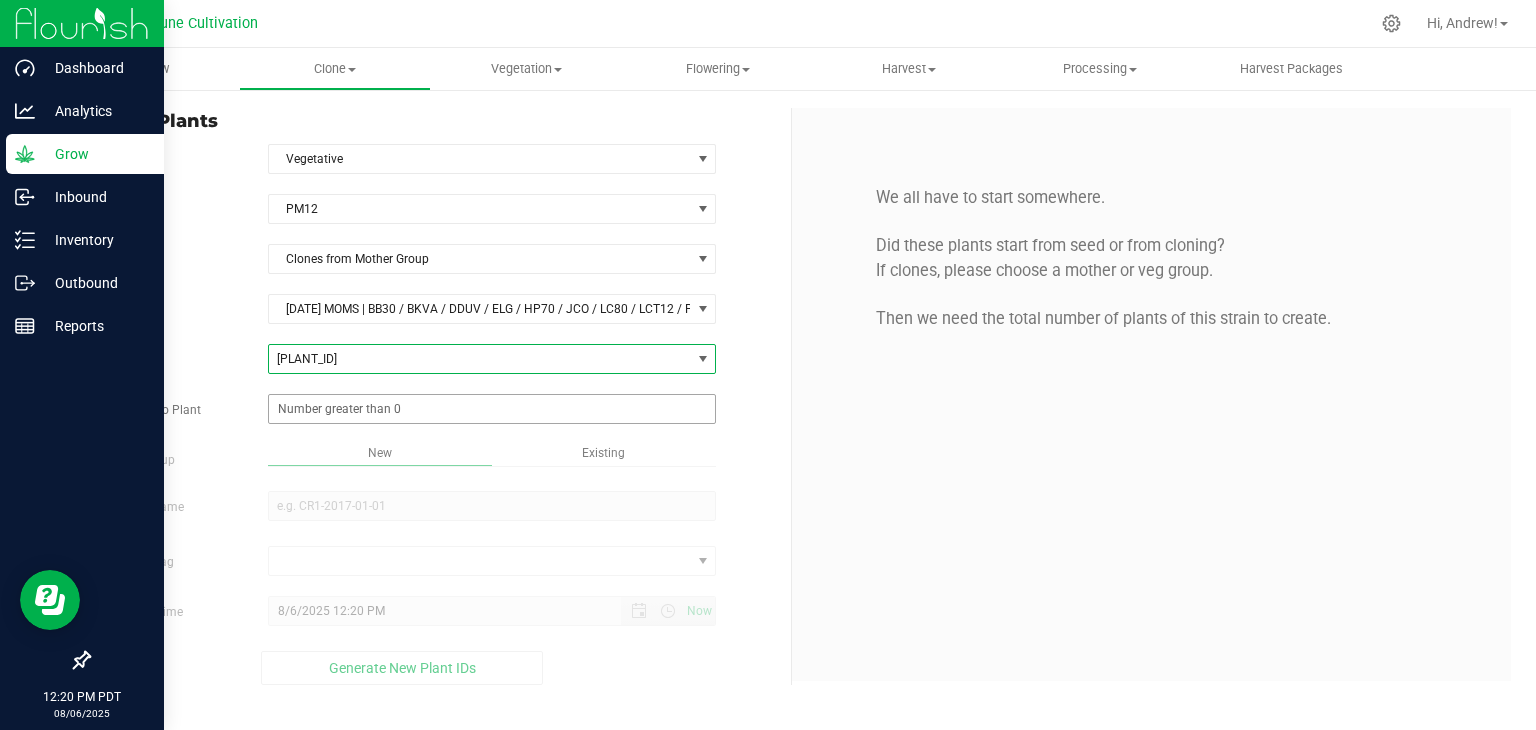 click at bounding box center (492, 409) 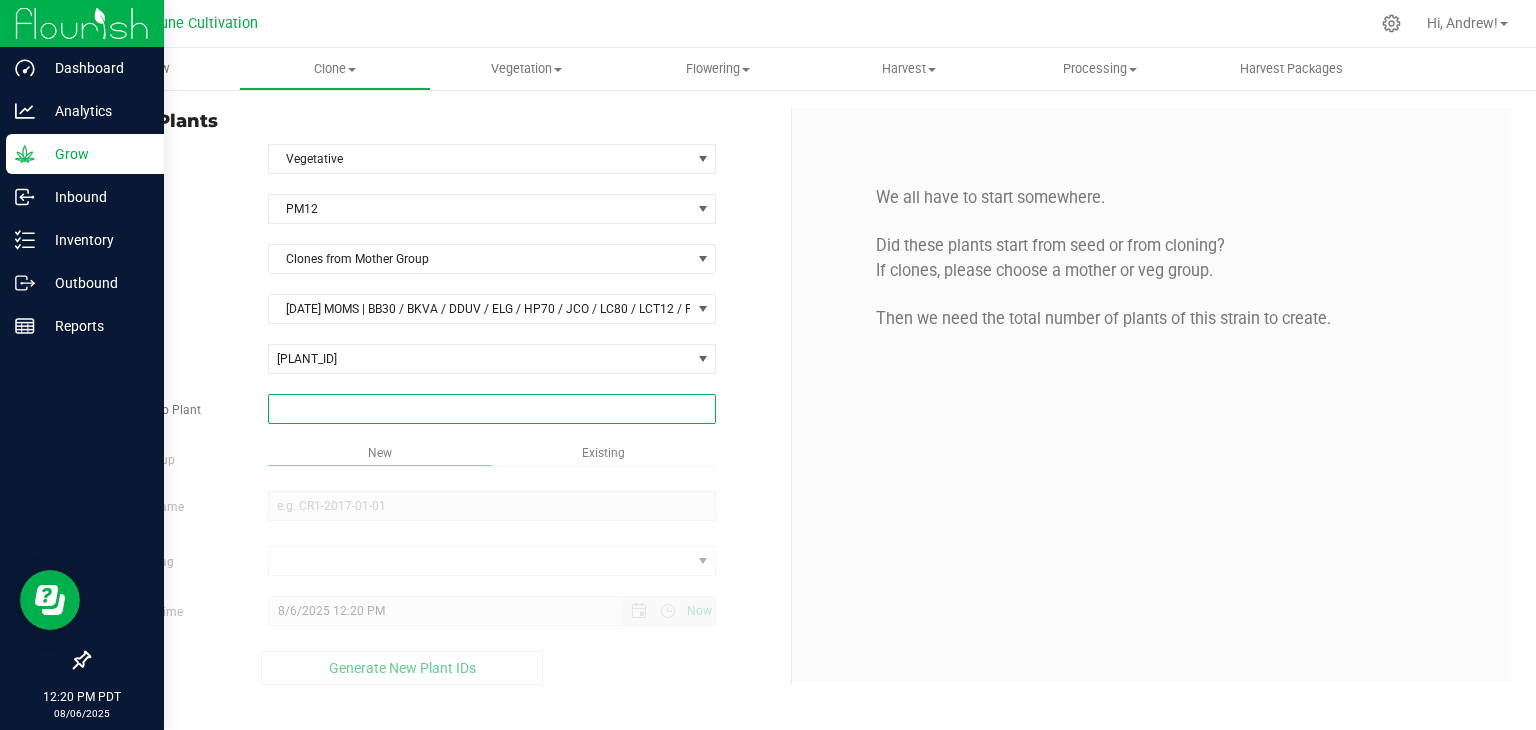 type on "5" 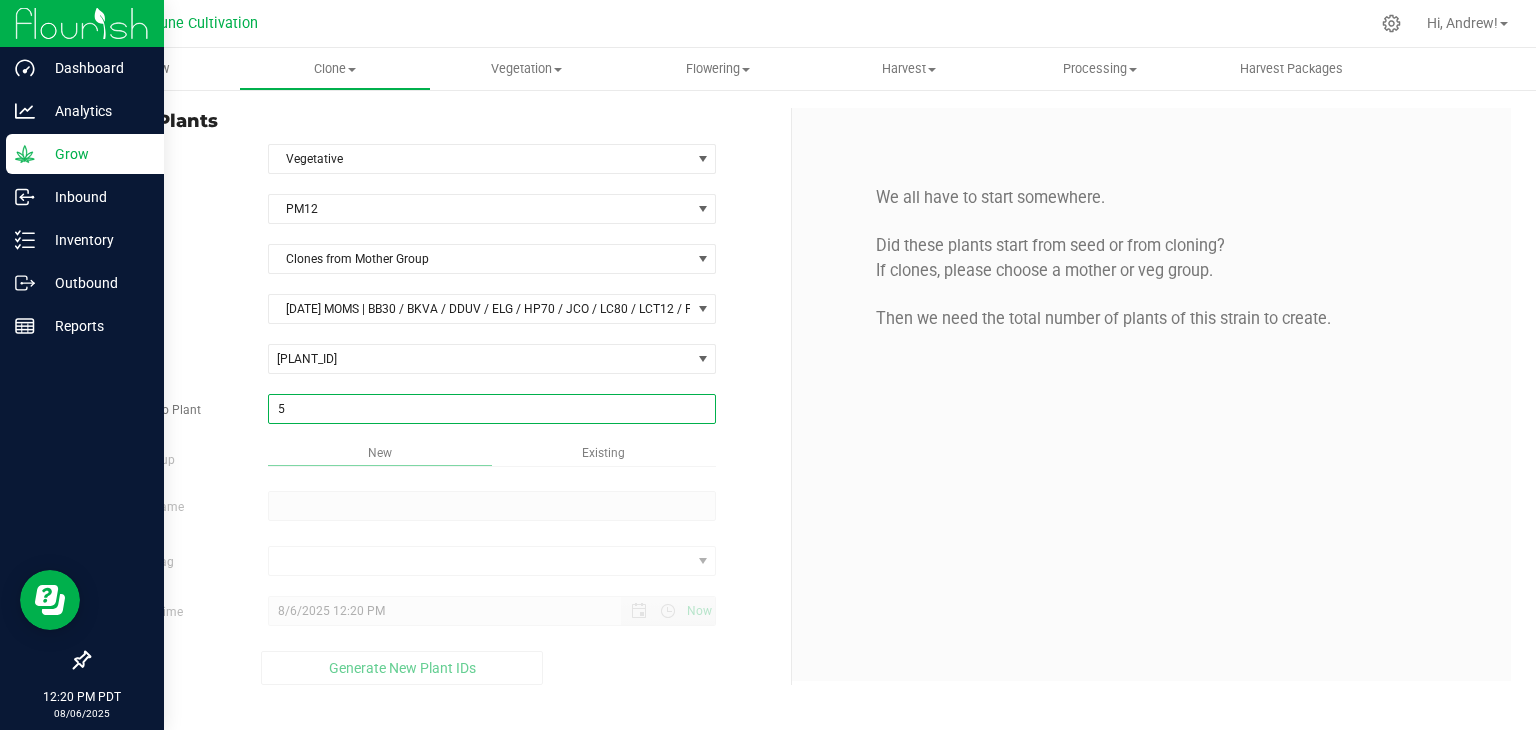 click on "Overview
Clone
Create plants
Cloning groups
Cloning plant batches
Apply to plants
Vegetation" at bounding box center [792, 389] 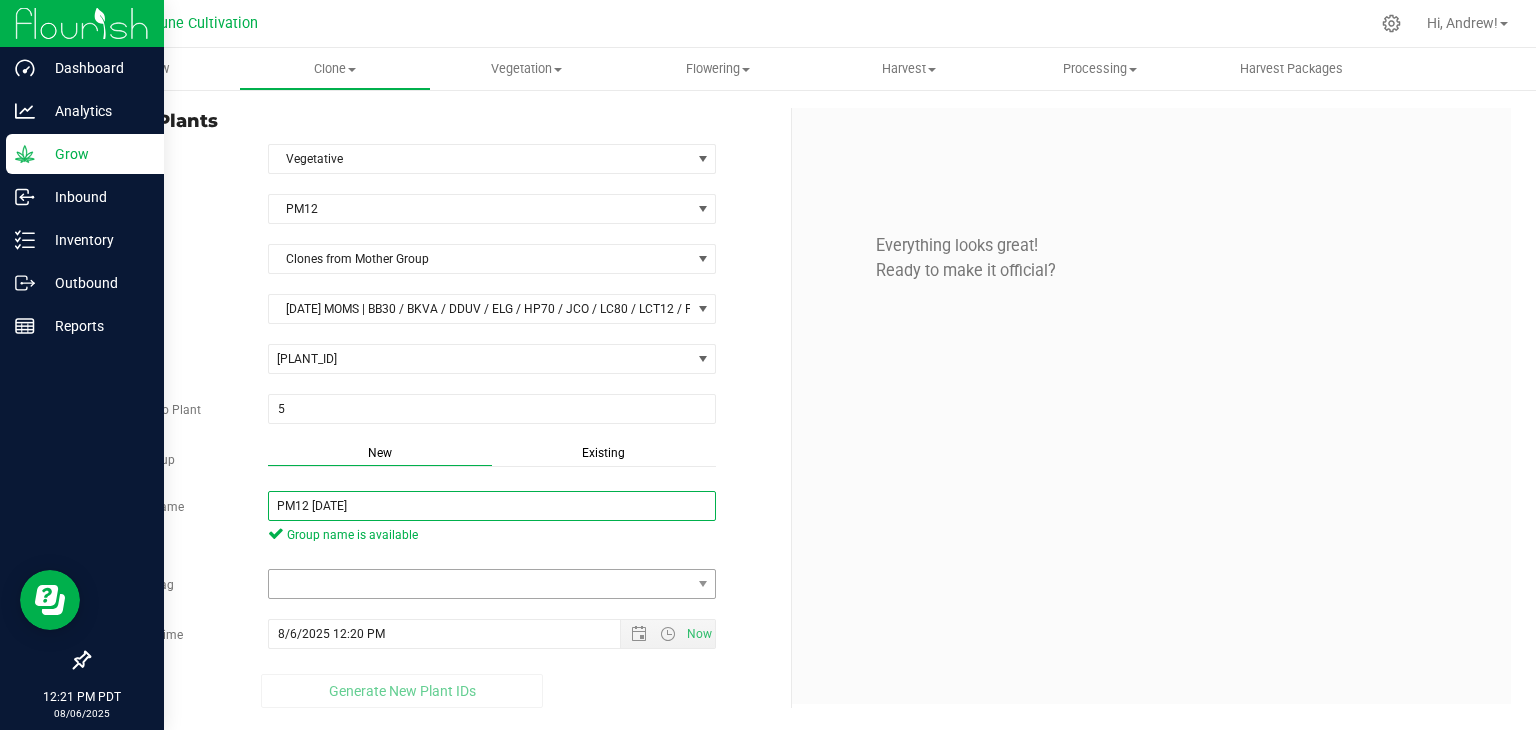 type on "PM12 [DATE]" 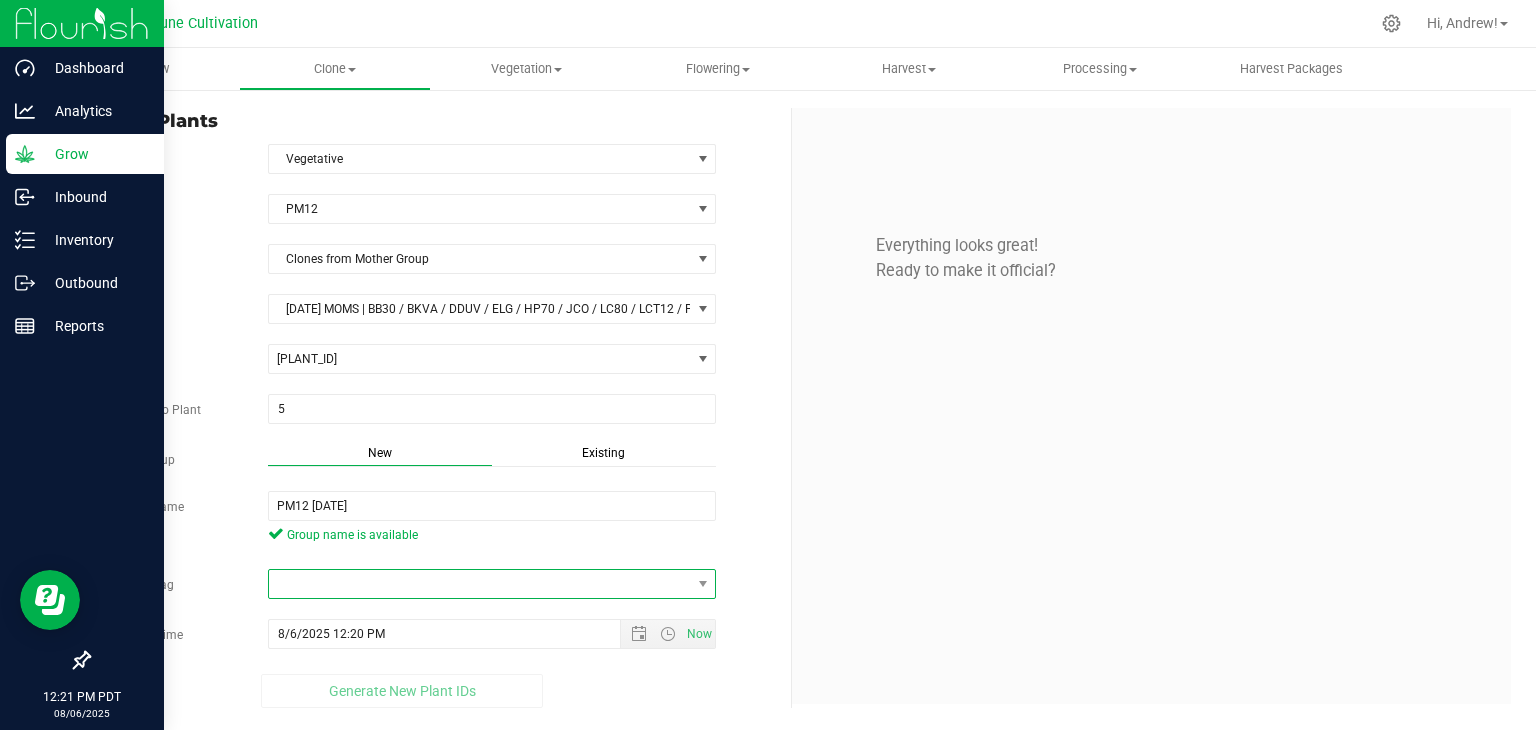 click at bounding box center [480, 584] 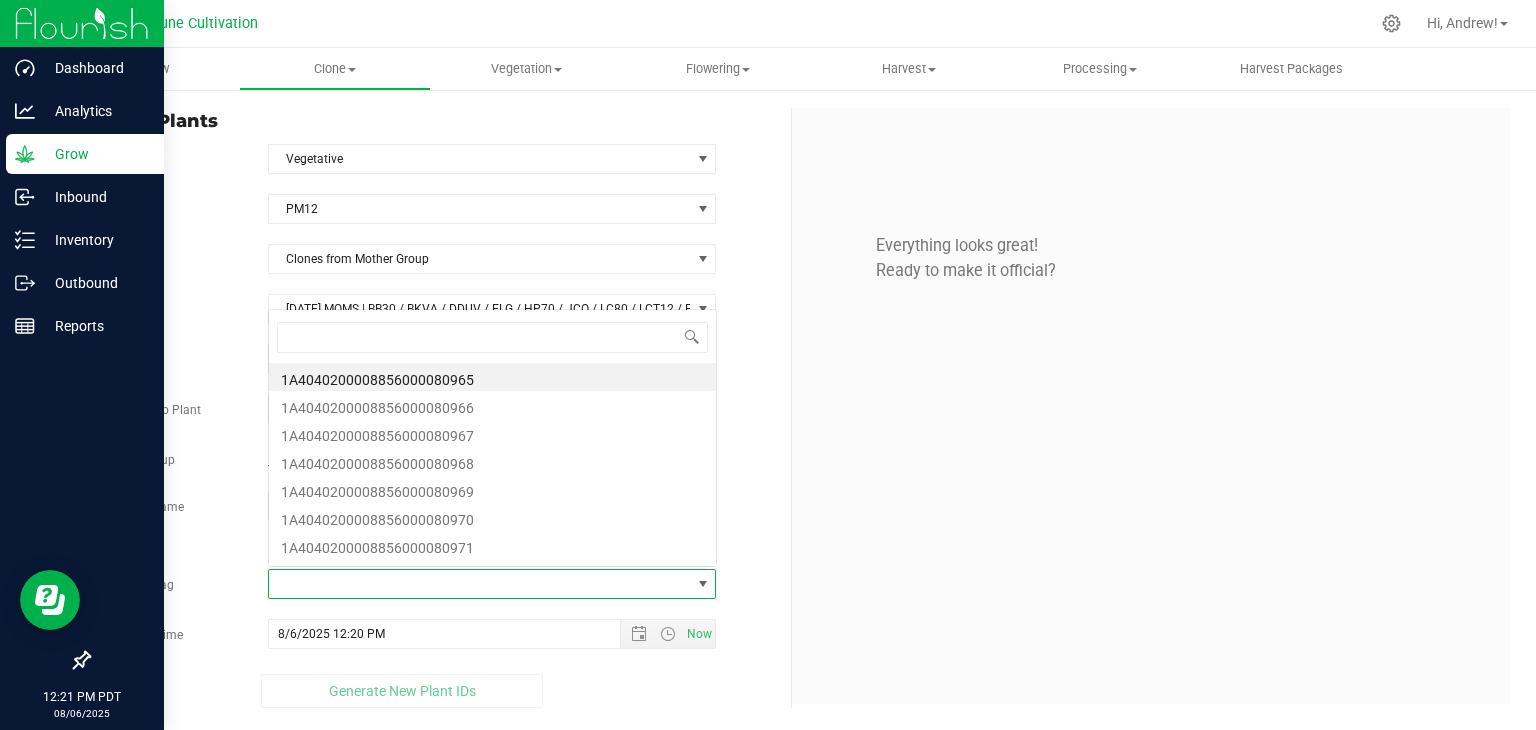 scroll, scrollTop: 0, scrollLeft: 0, axis: both 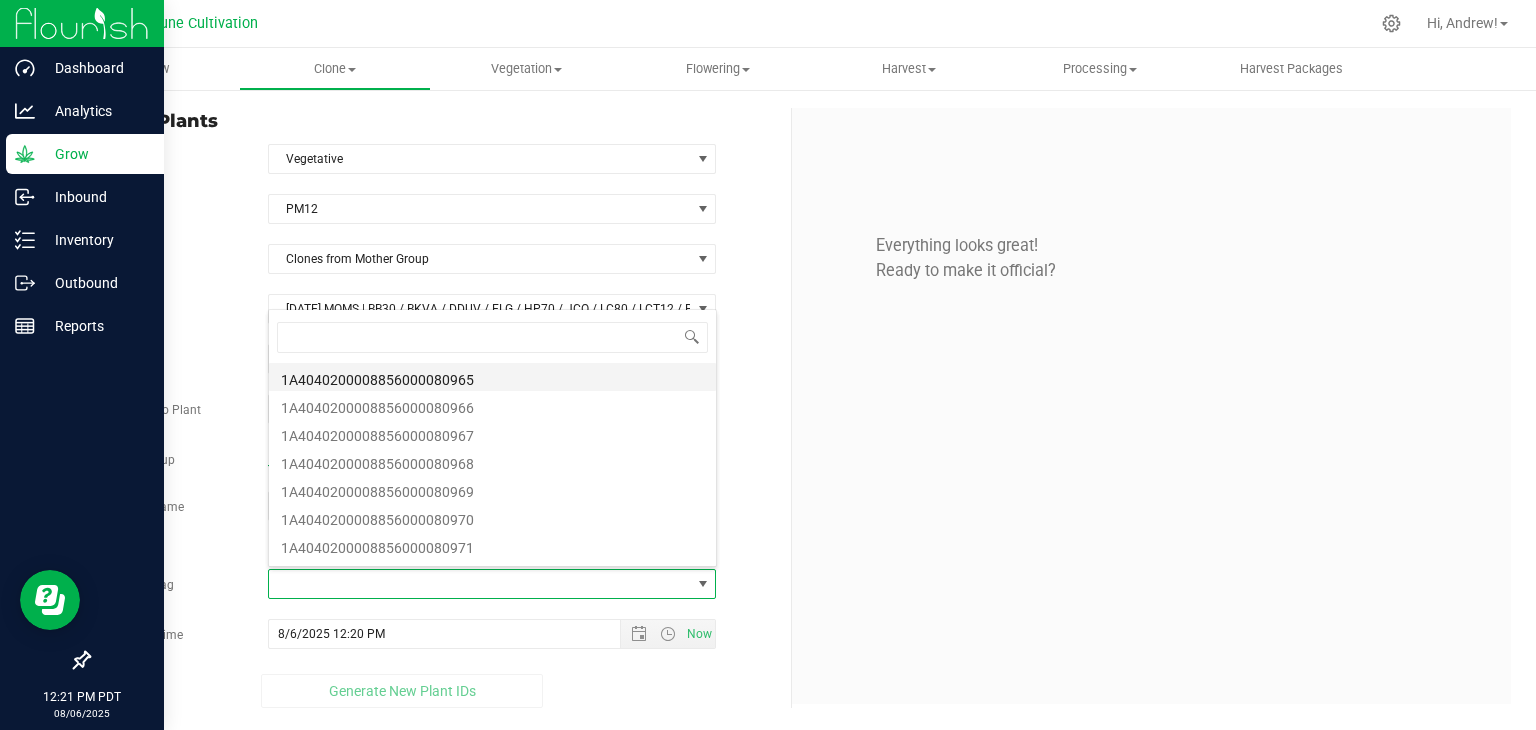 click on "1A4040200008856000080965" at bounding box center [492, 377] 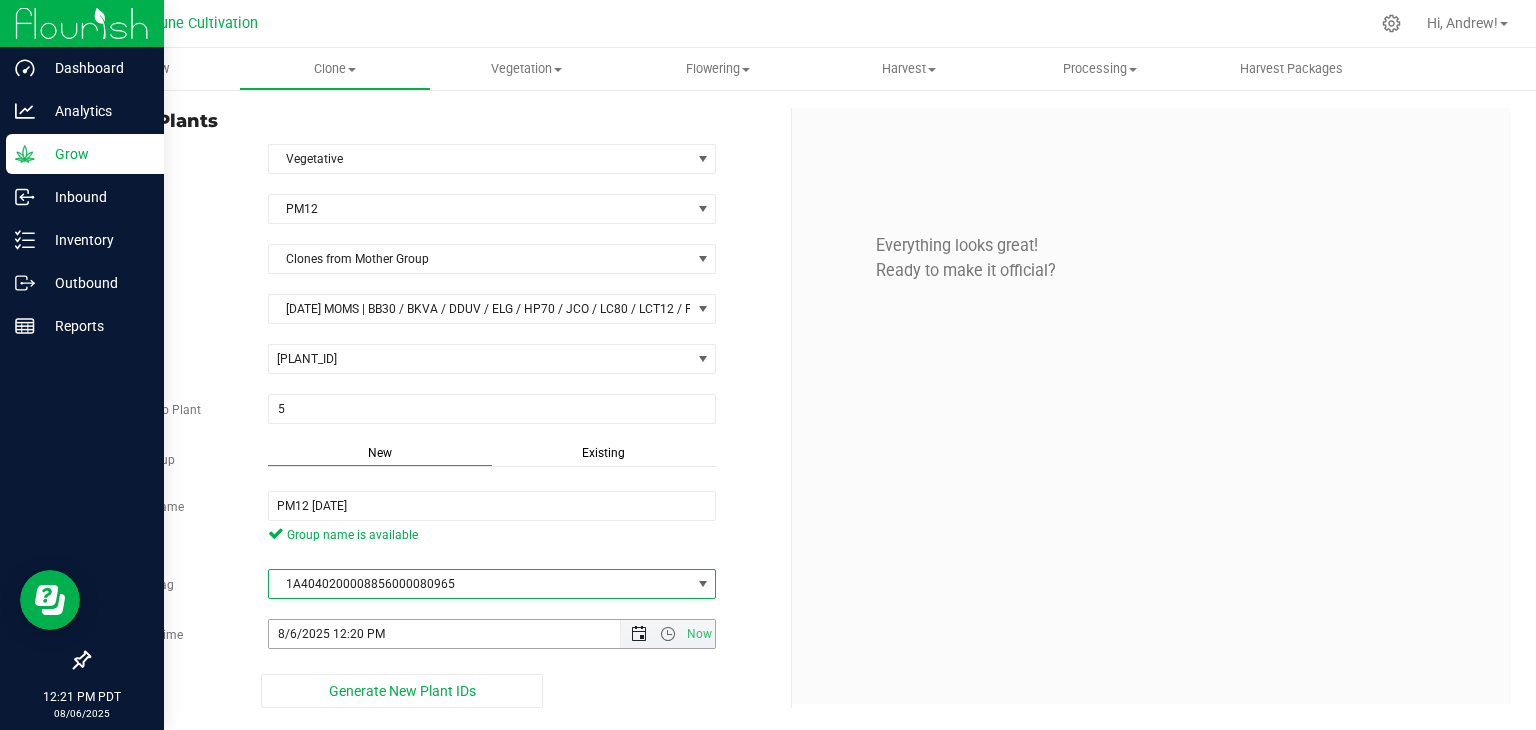 click at bounding box center [639, 634] 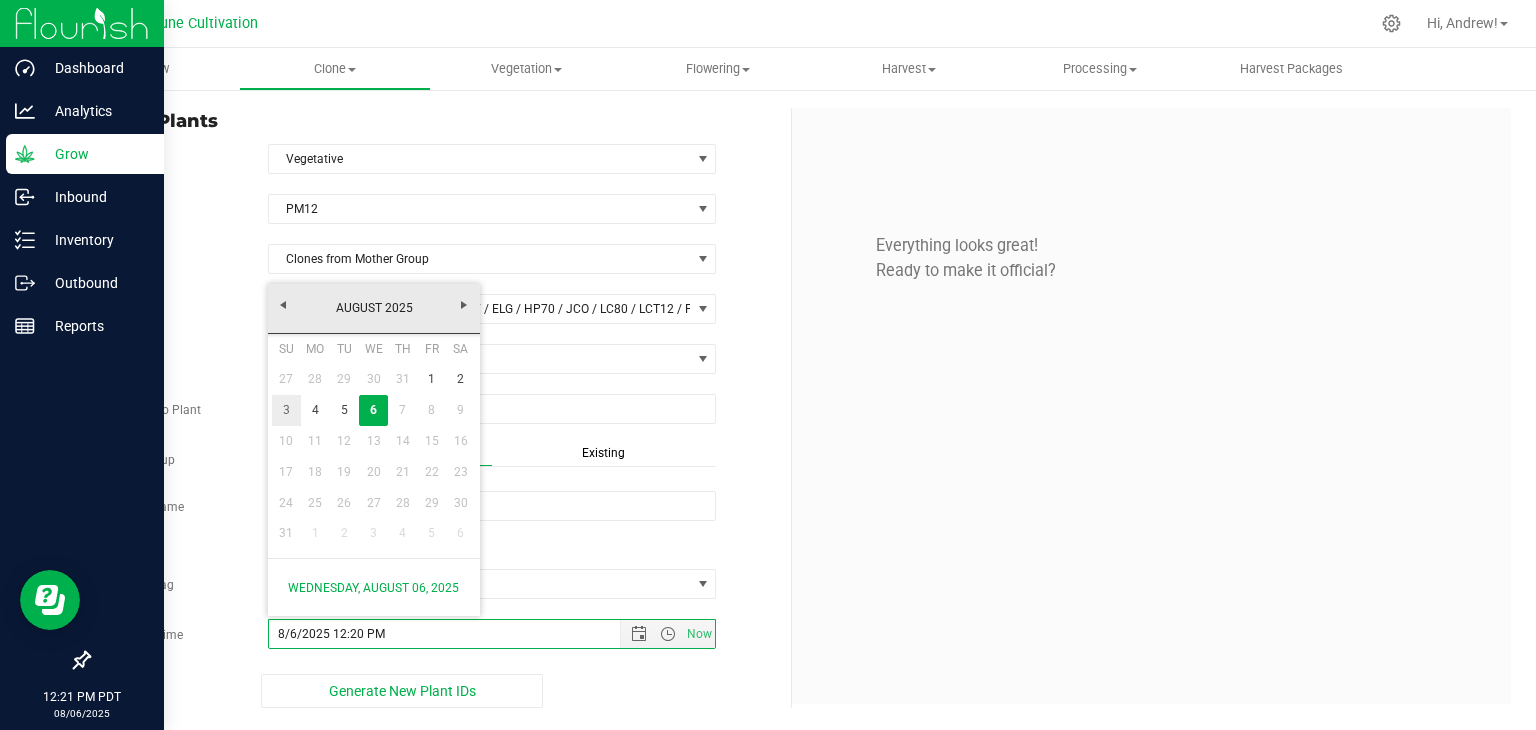 click on "3" at bounding box center (286, 410) 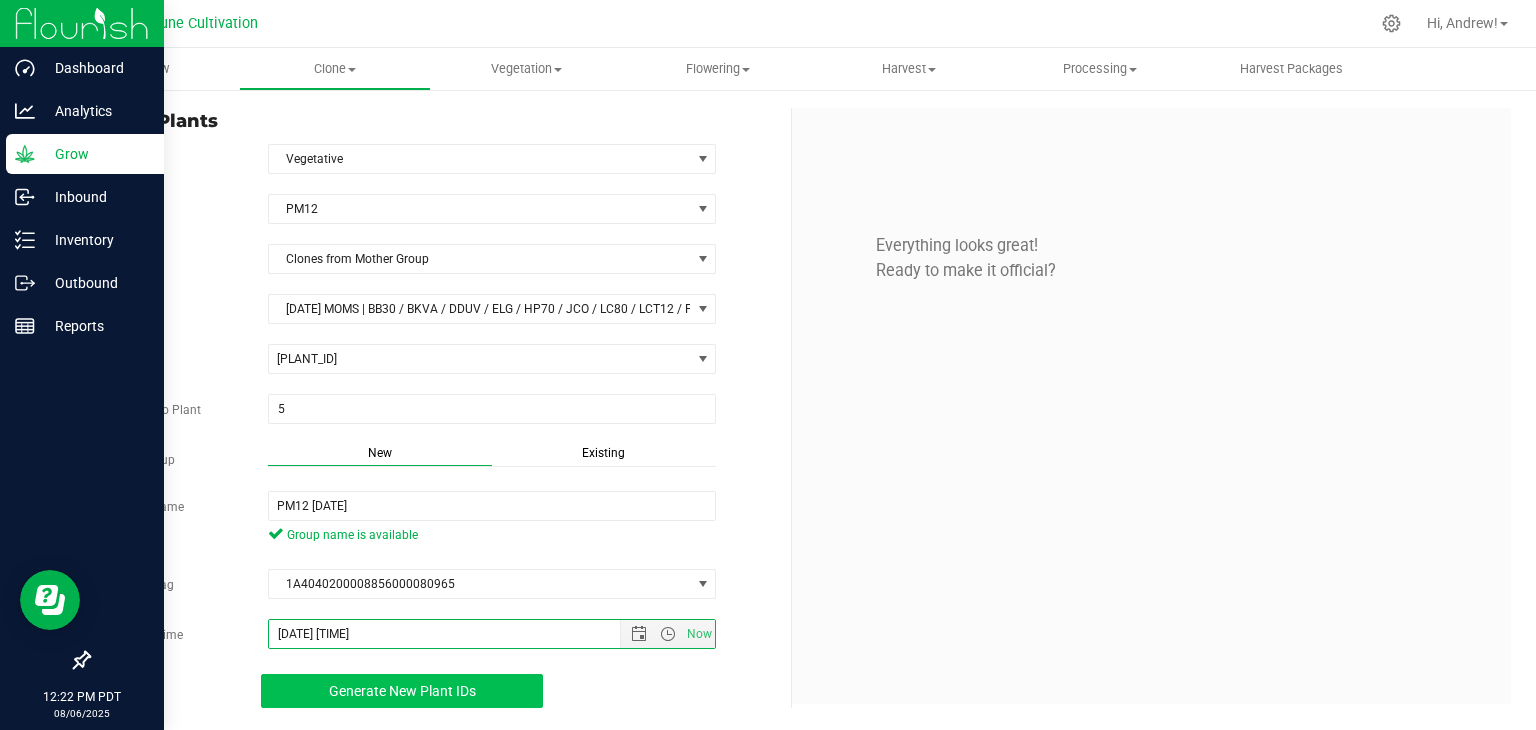 click on "Generate New Plant IDs" at bounding box center (402, 691) 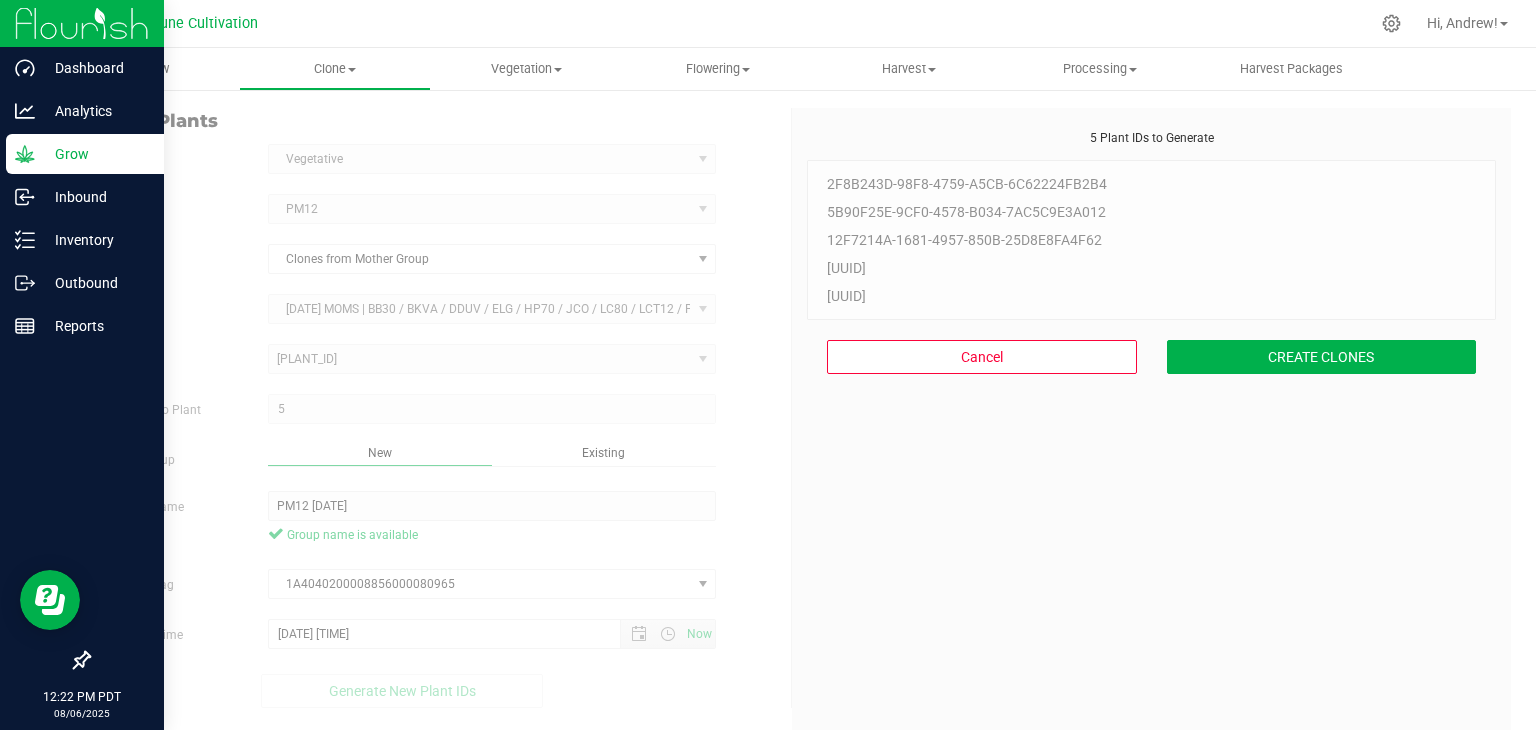 scroll, scrollTop: 60, scrollLeft: 0, axis: vertical 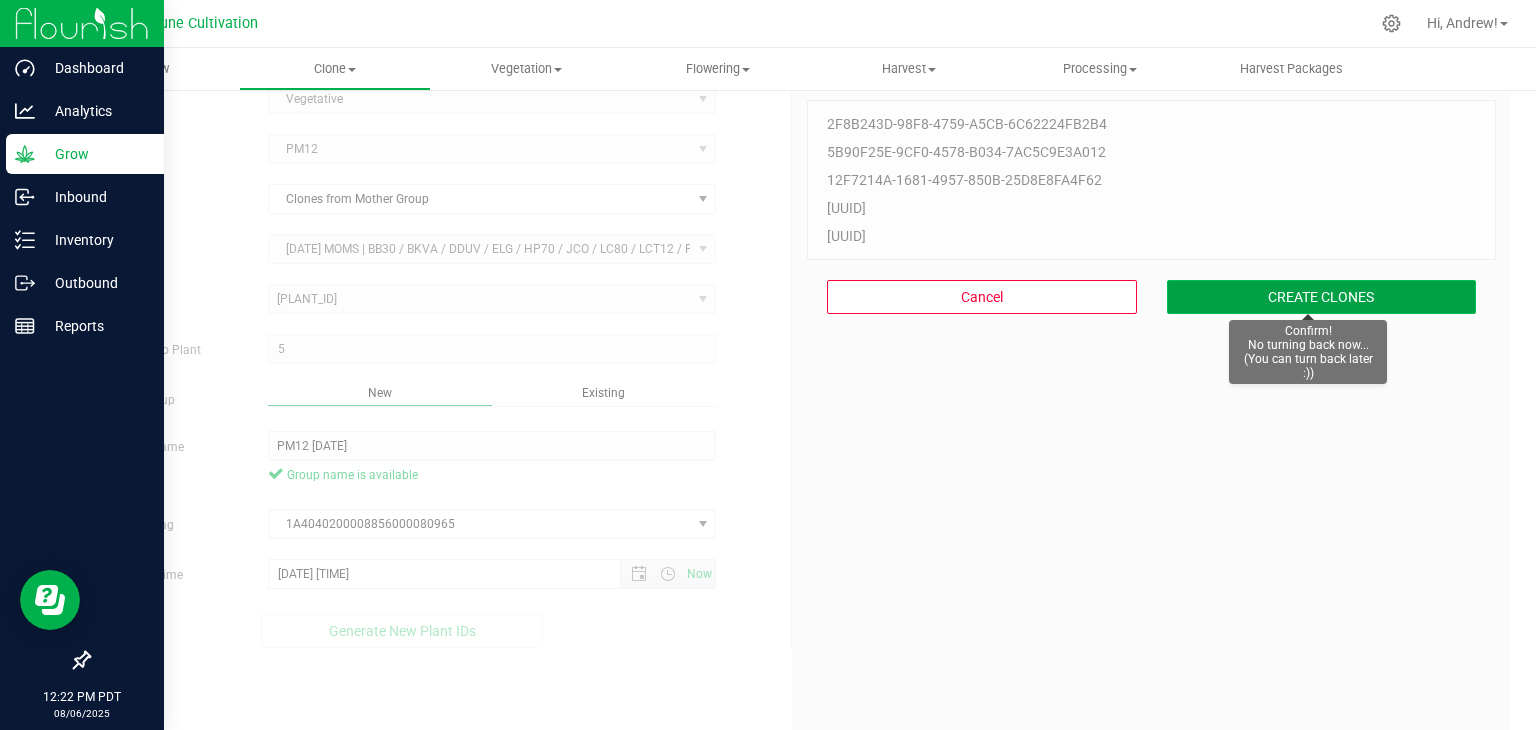 click on "CREATE CLONES" at bounding box center (1322, 297) 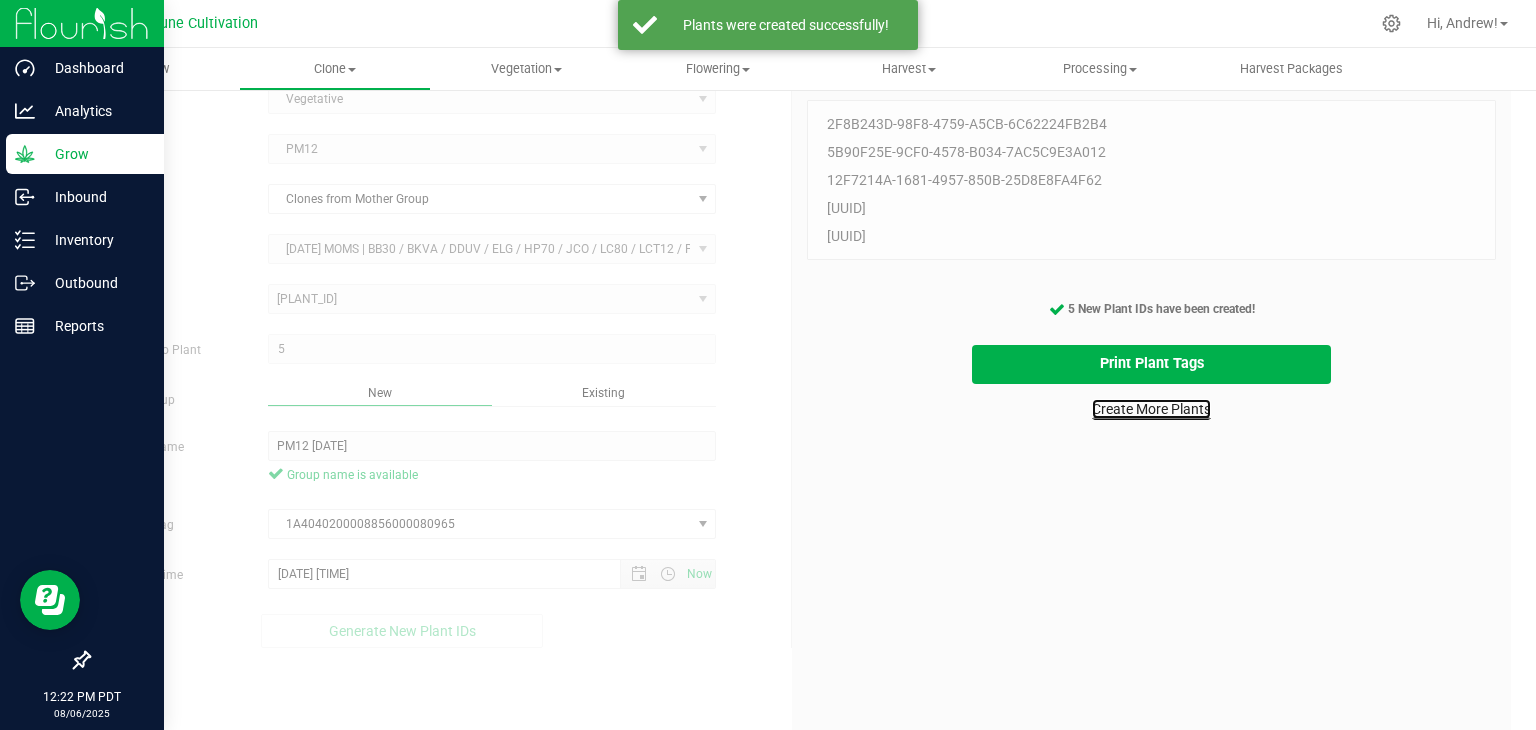 click on "Create More Plants" at bounding box center (1151, 409) 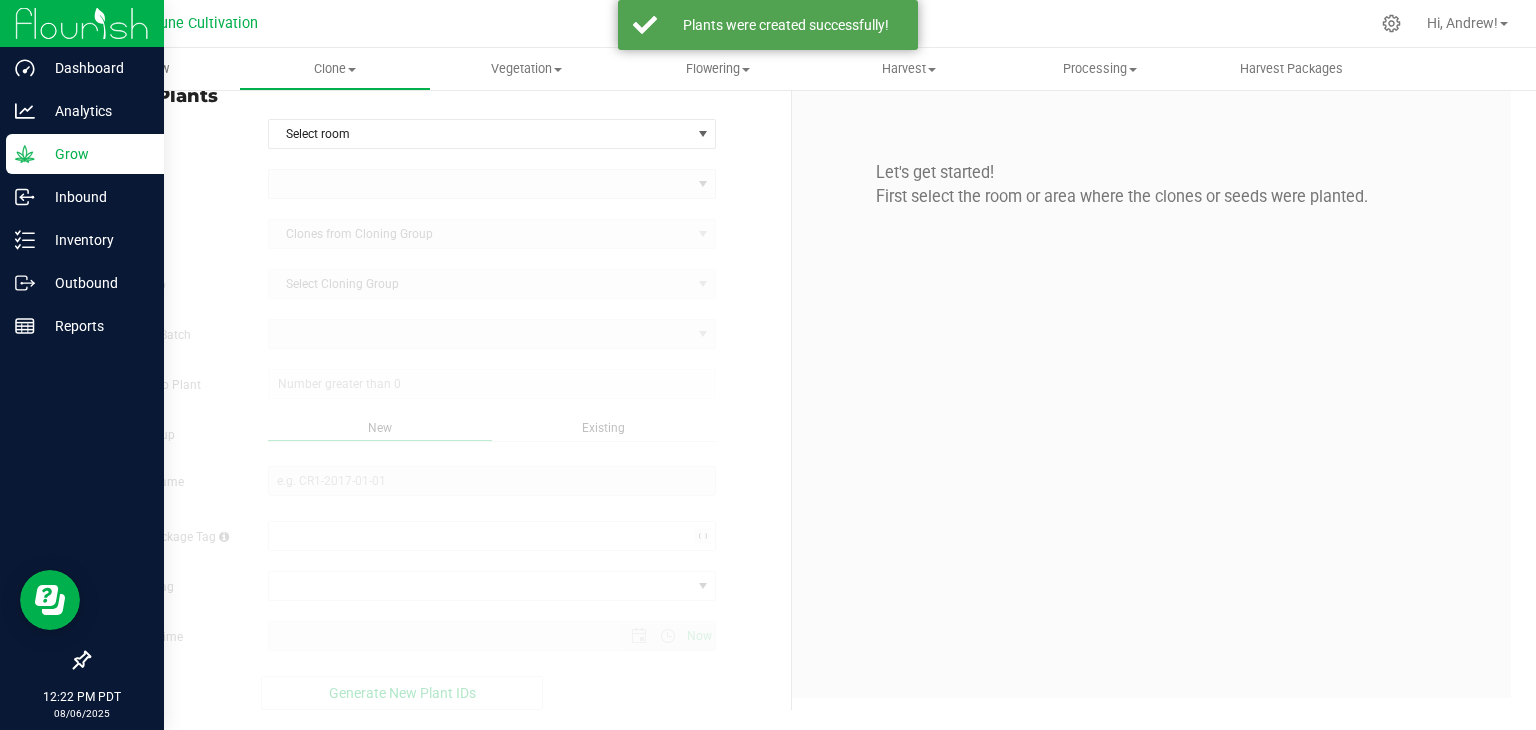 scroll, scrollTop: 0, scrollLeft: 0, axis: both 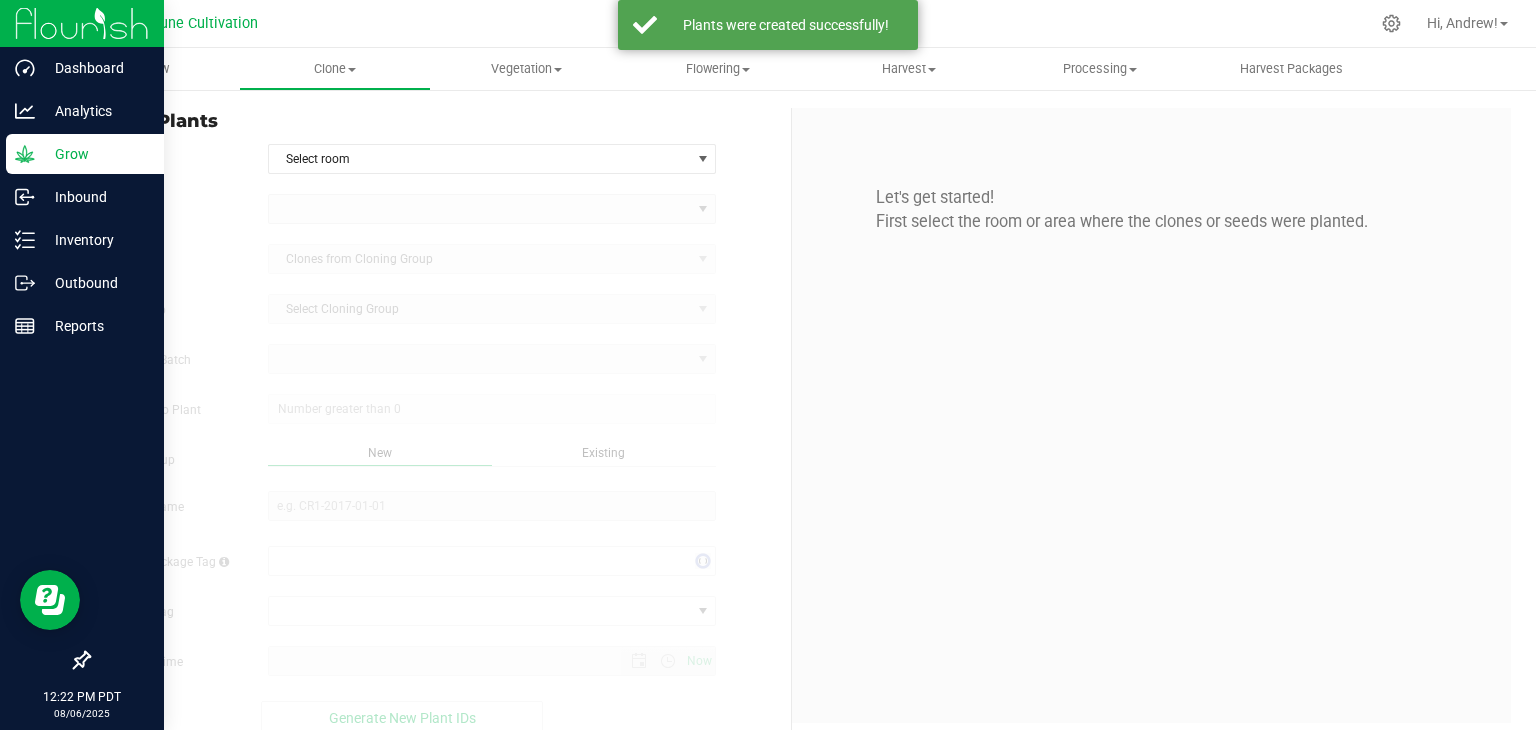 type on "8/6/2025 12:22 PM" 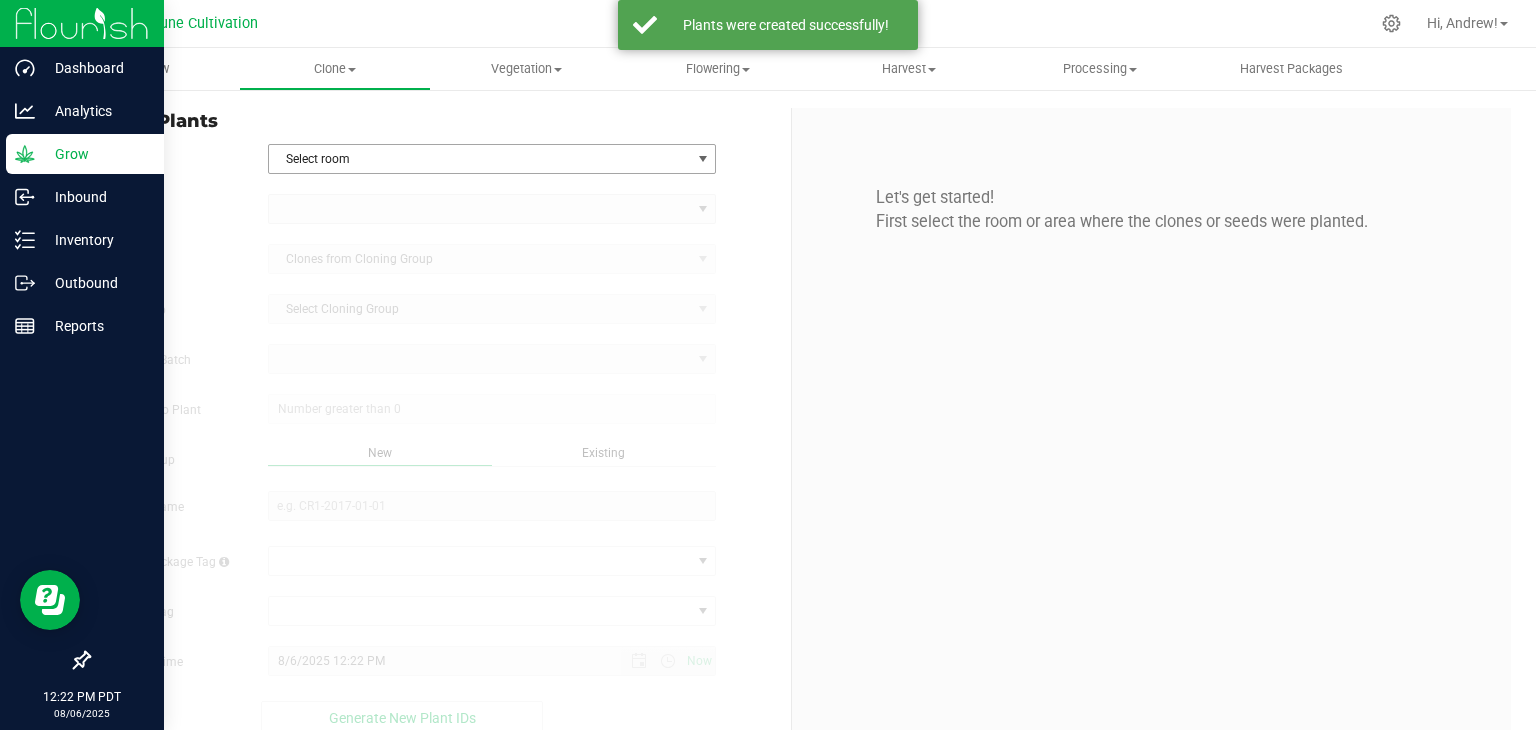 click on "Select room" at bounding box center [480, 159] 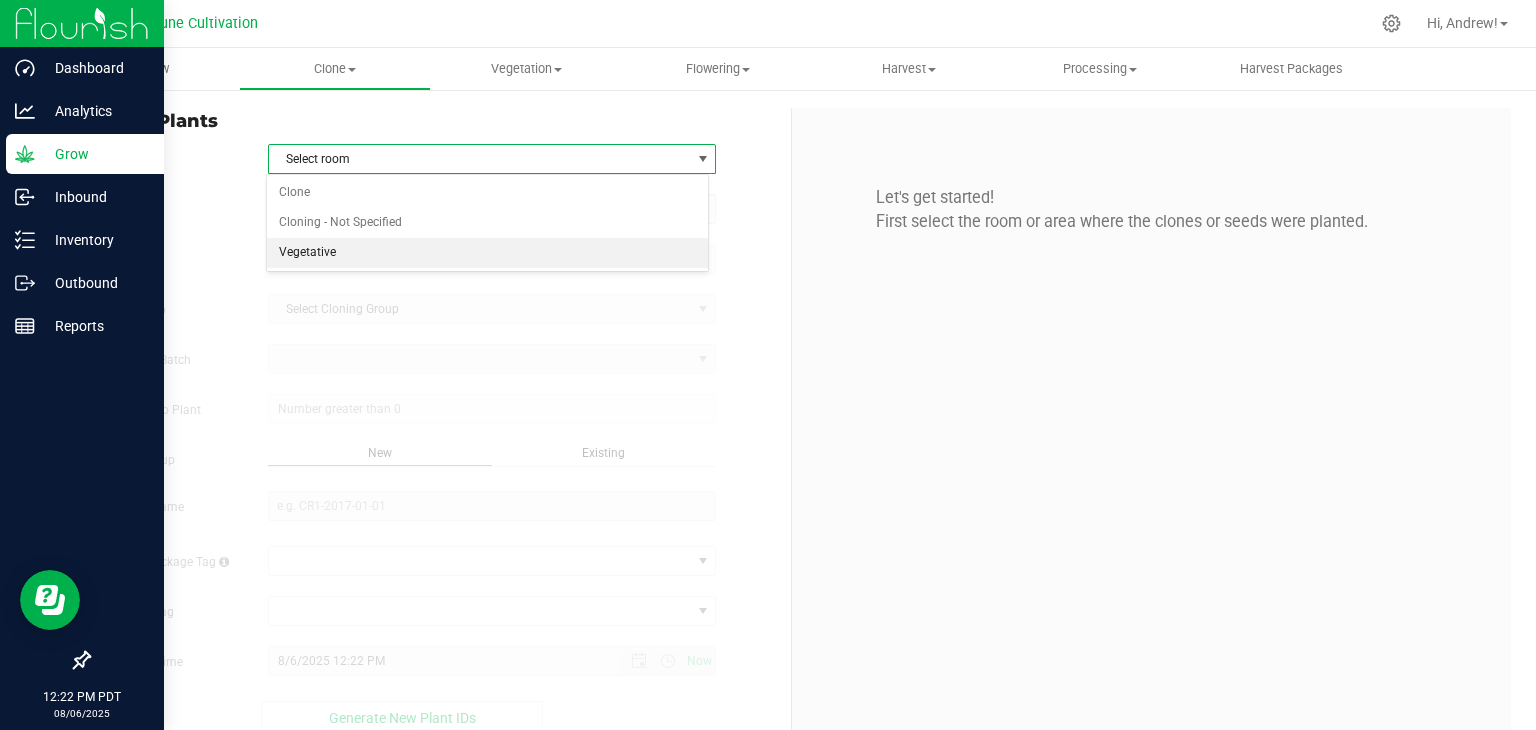 click on "Vegetative" at bounding box center (488, 253) 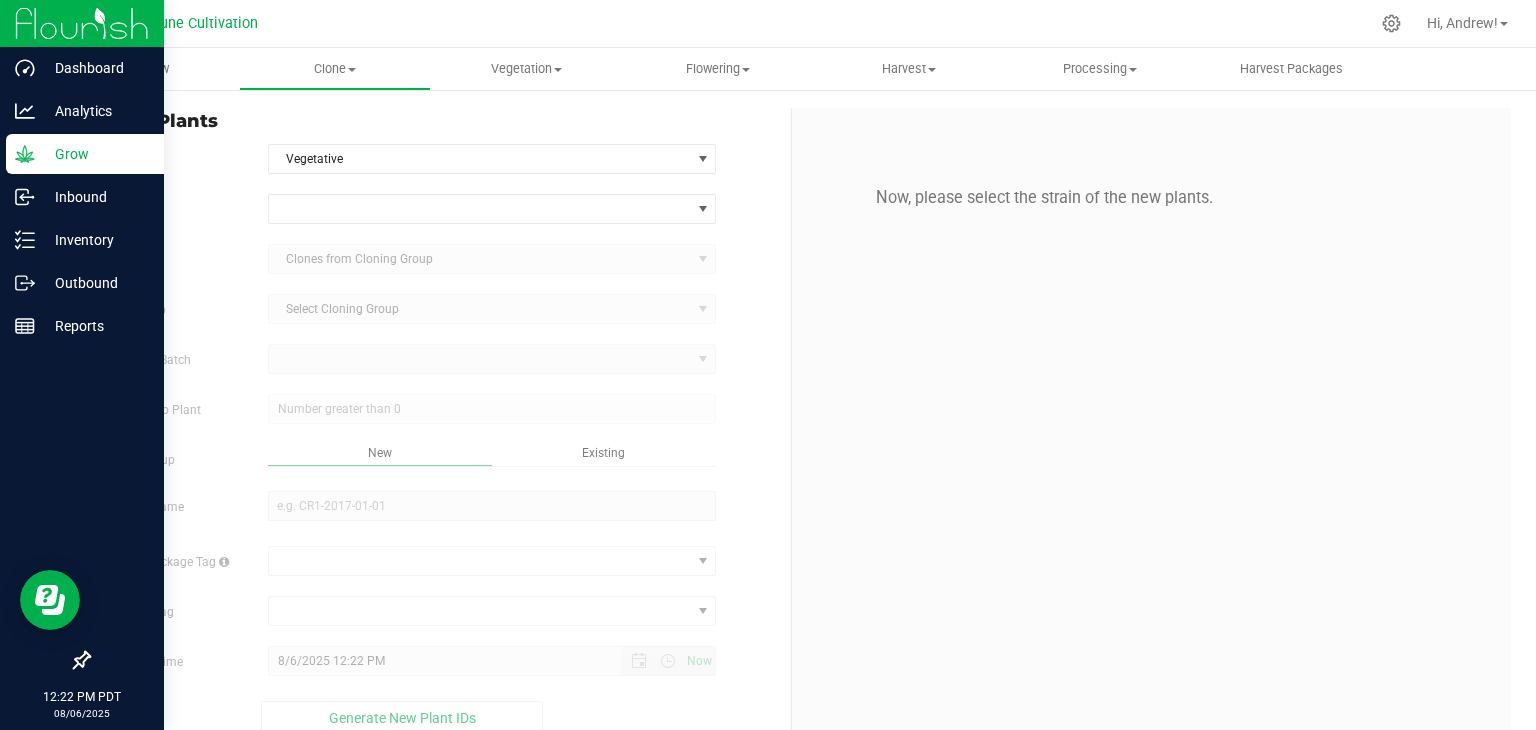 click on "Strain
Source
Clones from Cloning Group
Cloning Group
Select Cloning Group Select Cloning Group
Source Plant Batch
Total Clones to Plant
Assign to Group
*" at bounding box center [432, 464] 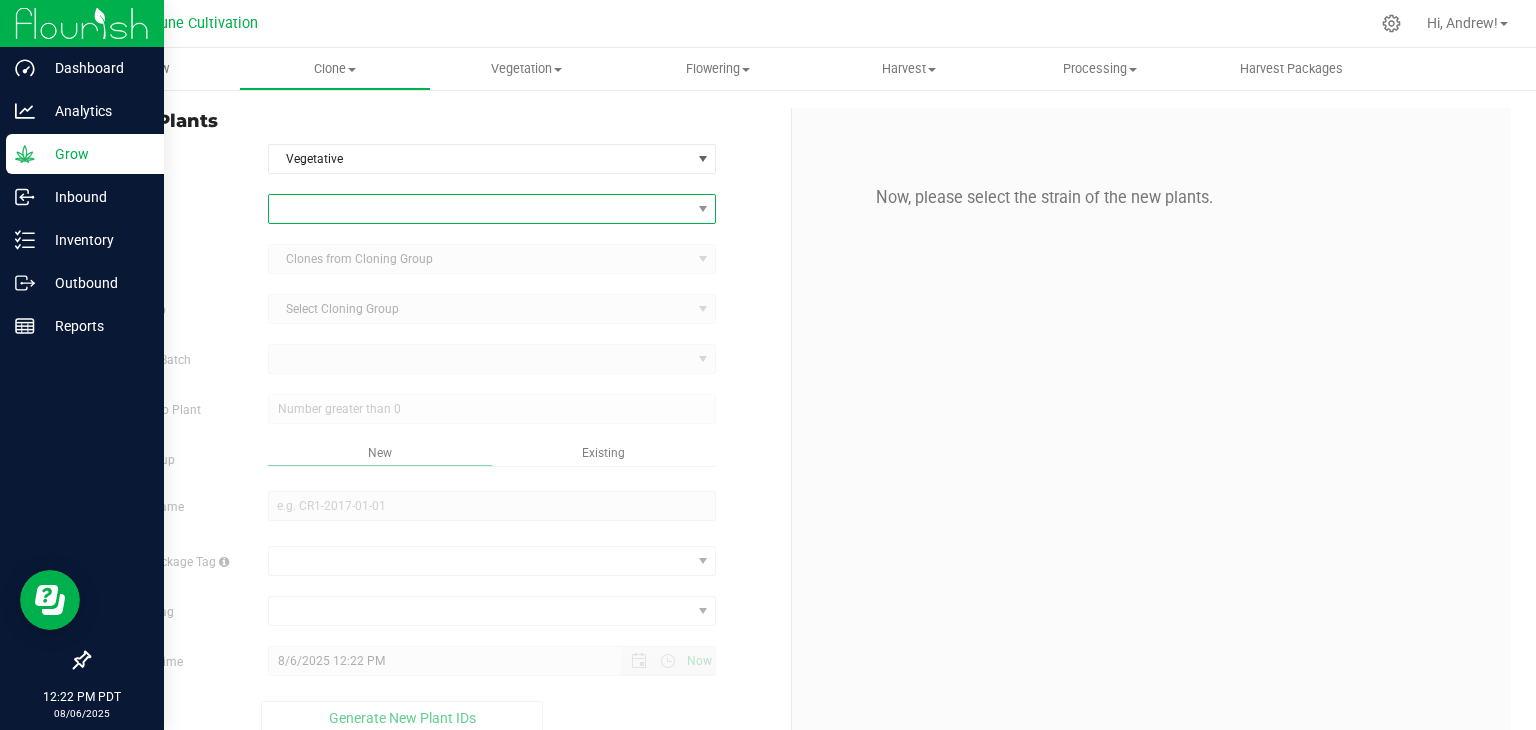 click at bounding box center [480, 209] 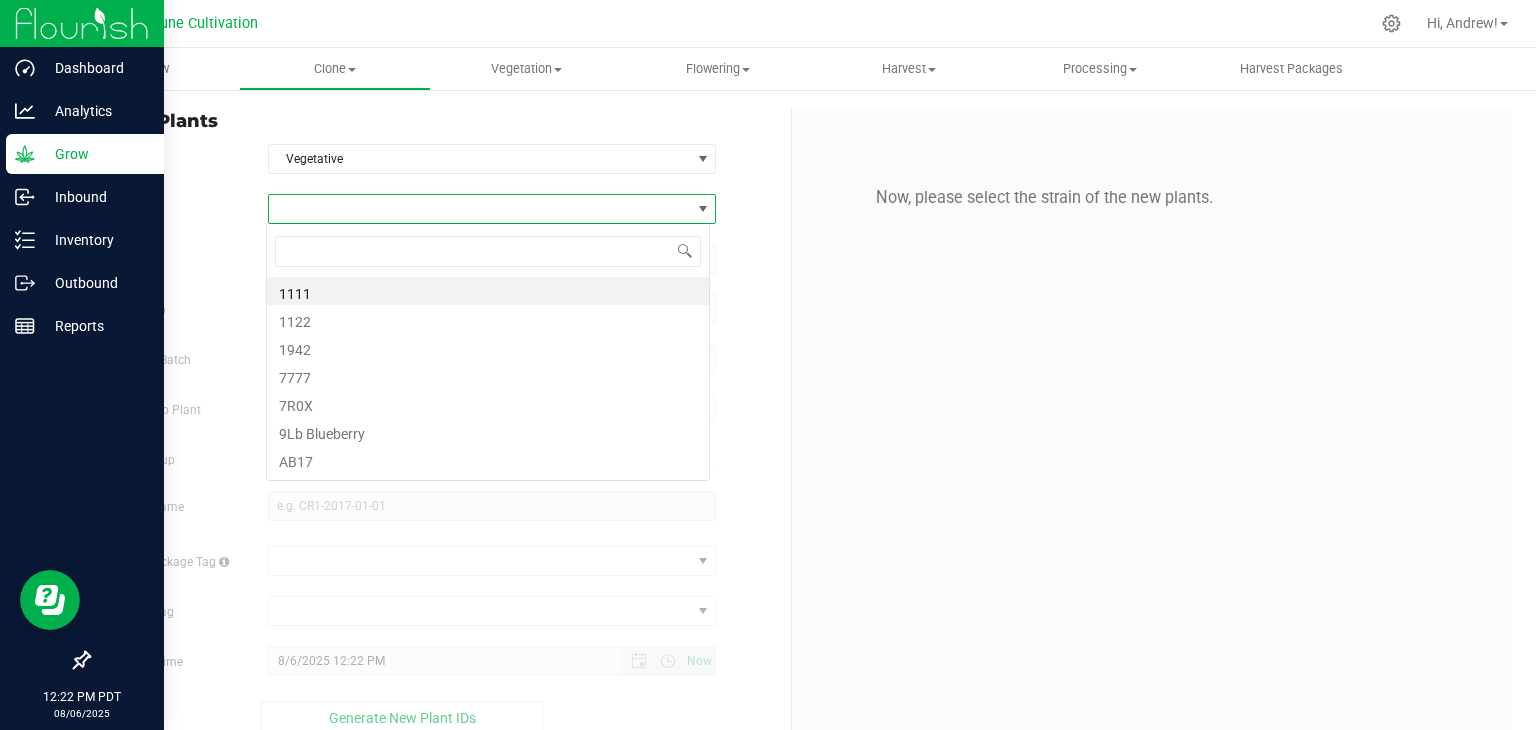 scroll, scrollTop: 99970, scrollLeft: 99556, axis: both 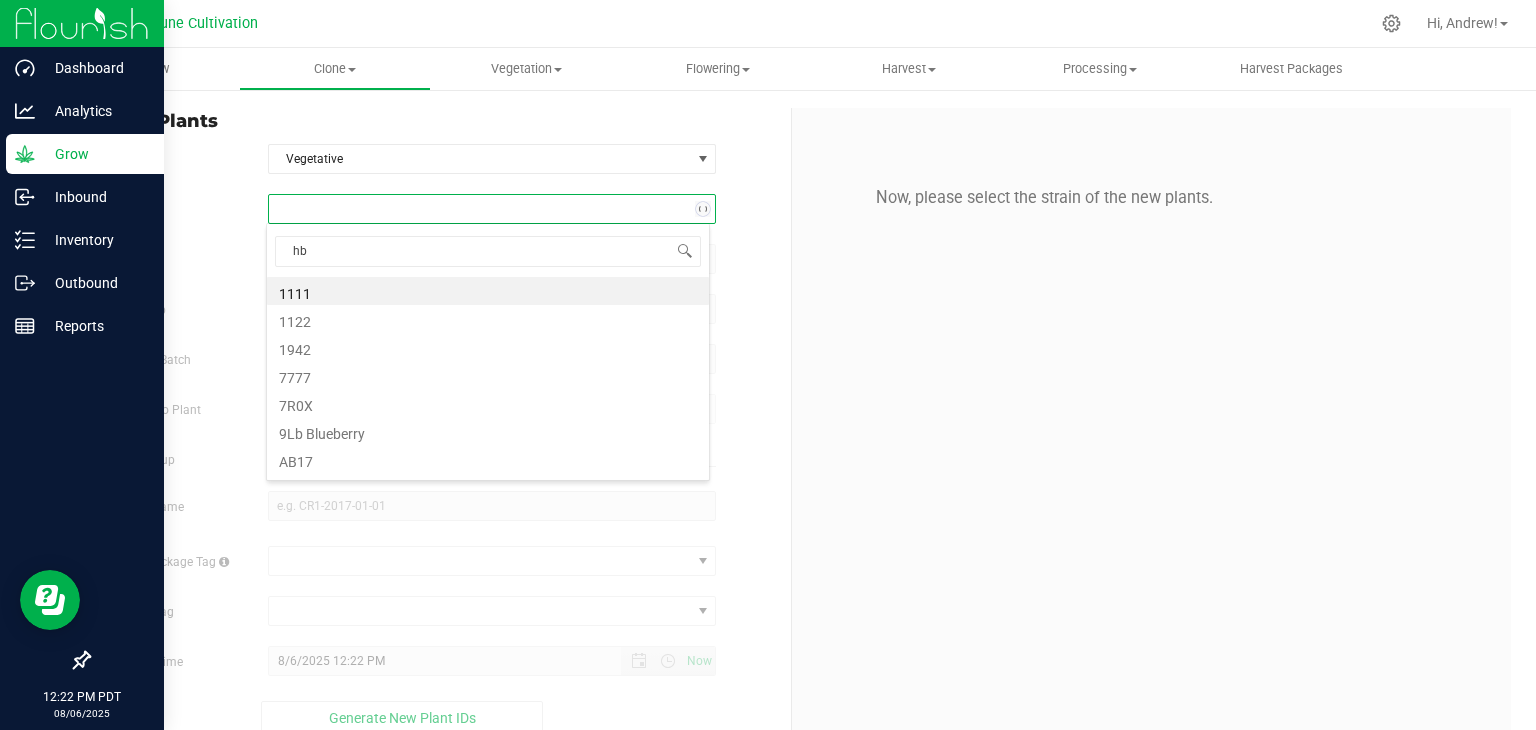 type on "hbb" 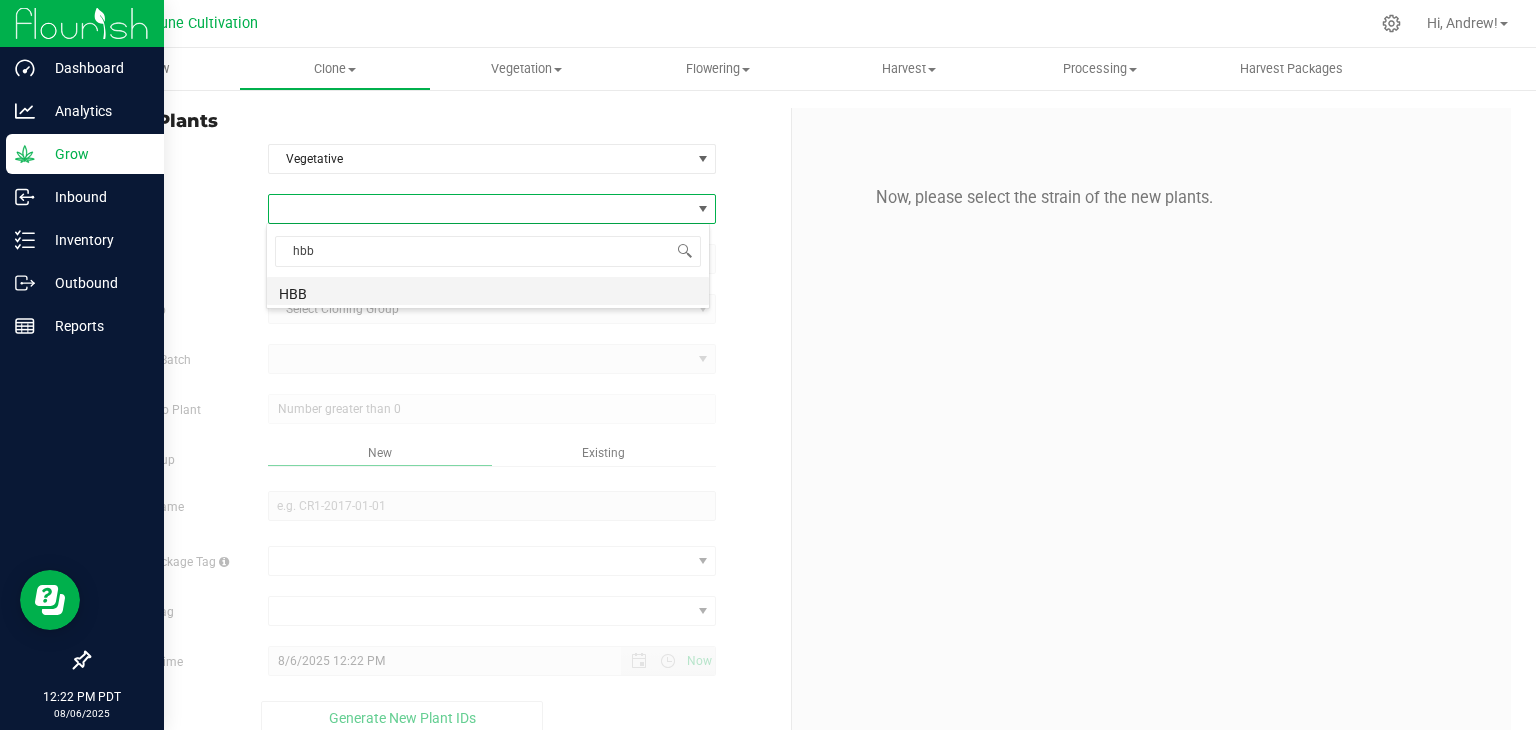 click on "HBB" at bounding box center (488, 291) 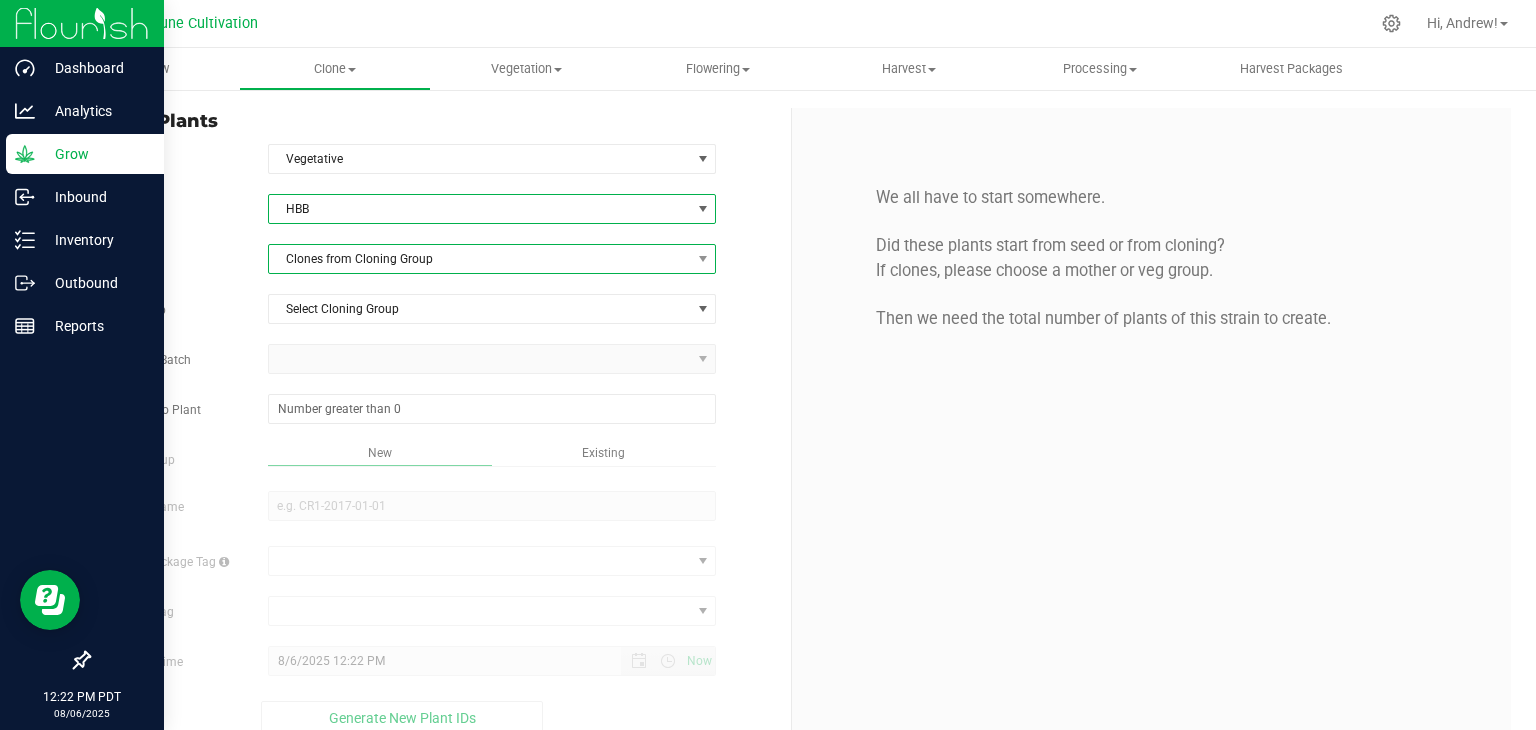 click on "Clones from Cloning Group" at bounding box center [480, 259] 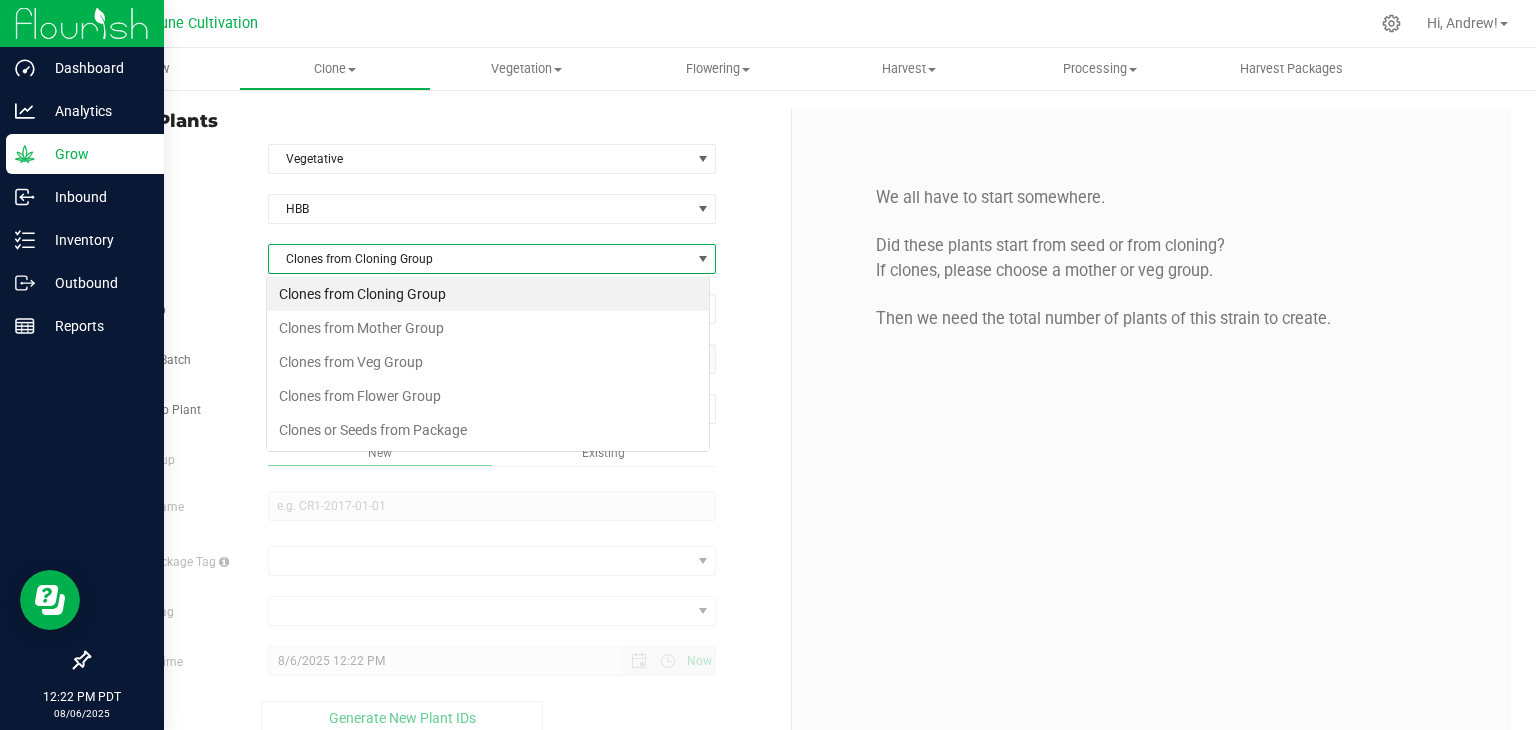 scroll, scrollTop: 99970, scrollLeft: 99556, axis: both 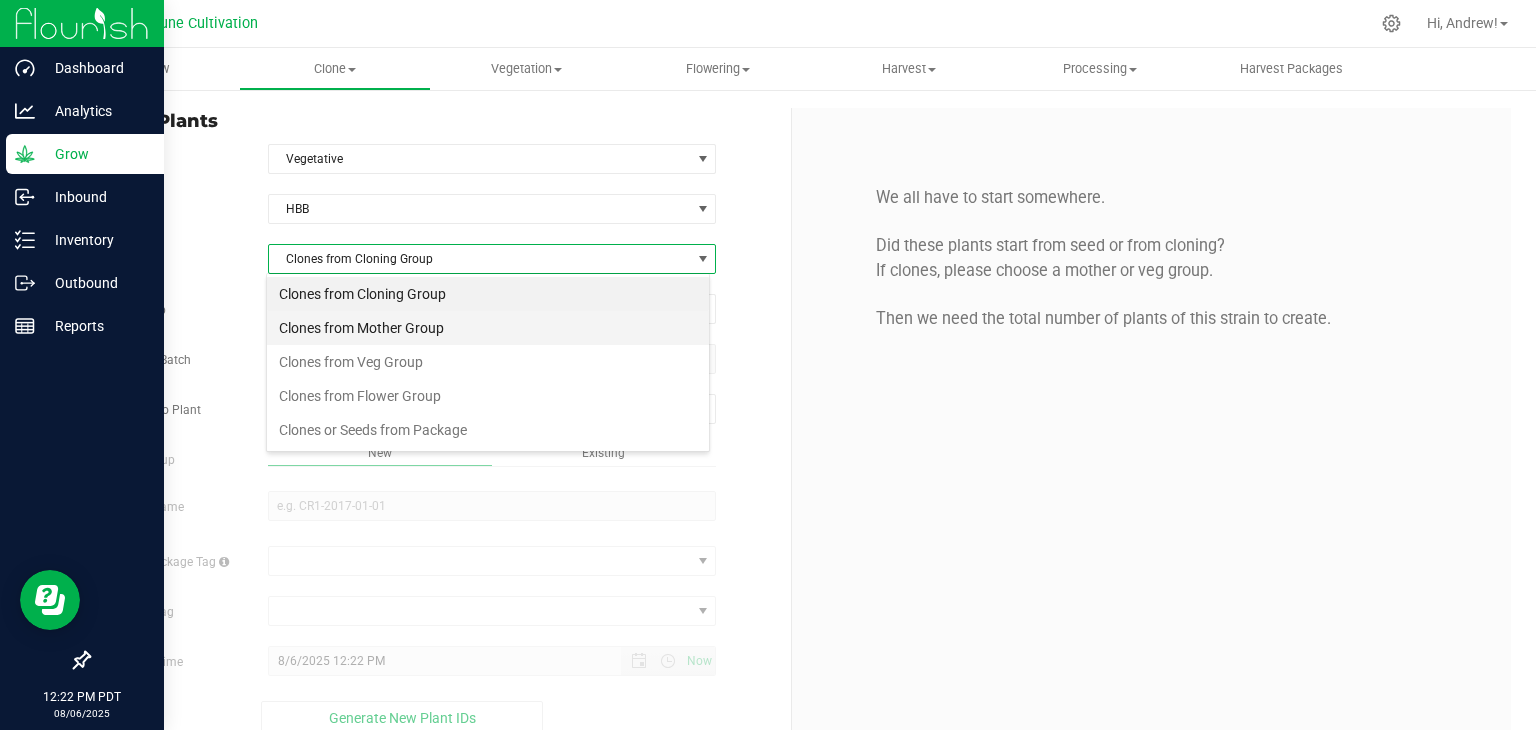 click on "Clones from Mother Group" at bounding box center (488, 328) 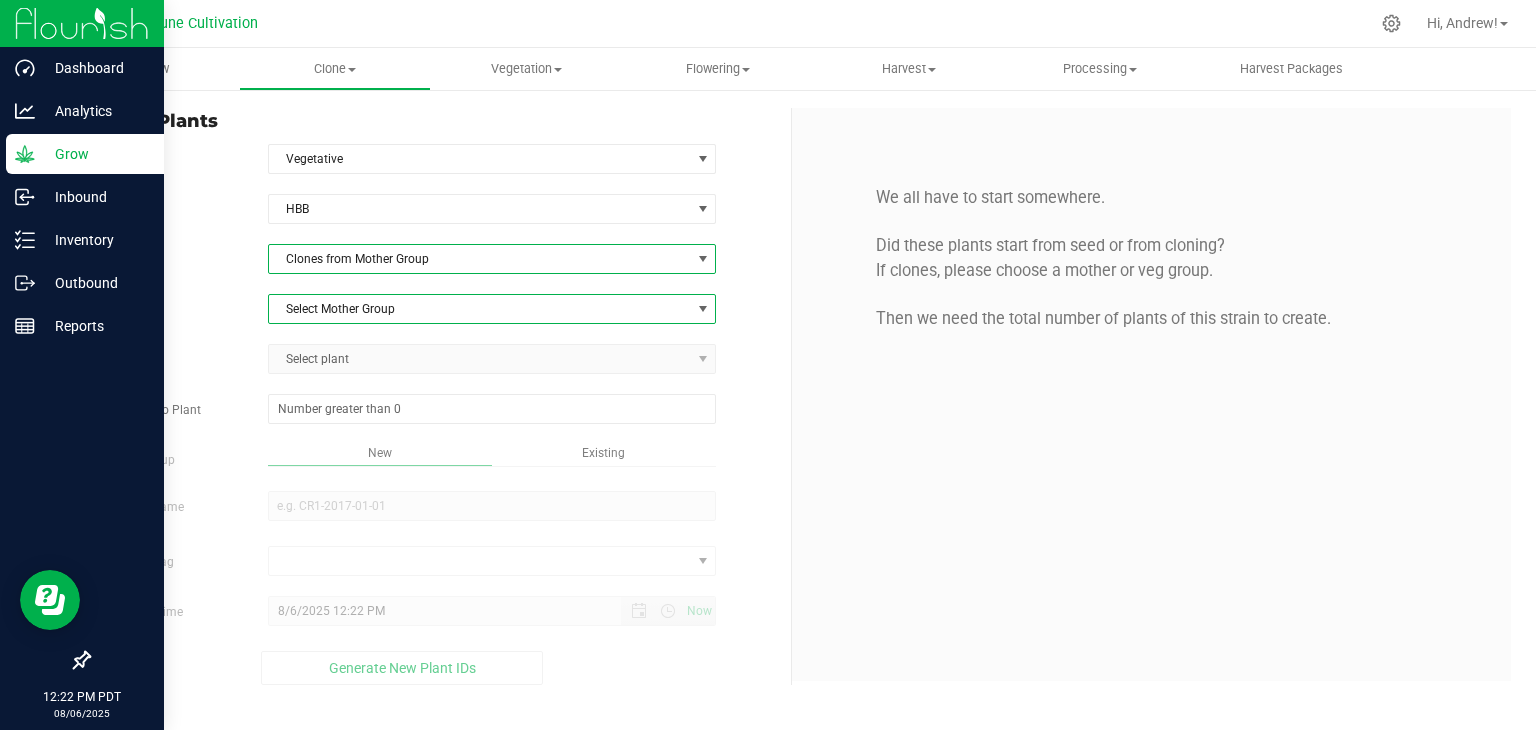 click on "Select Mother Group" at bounding box center [480, 309] 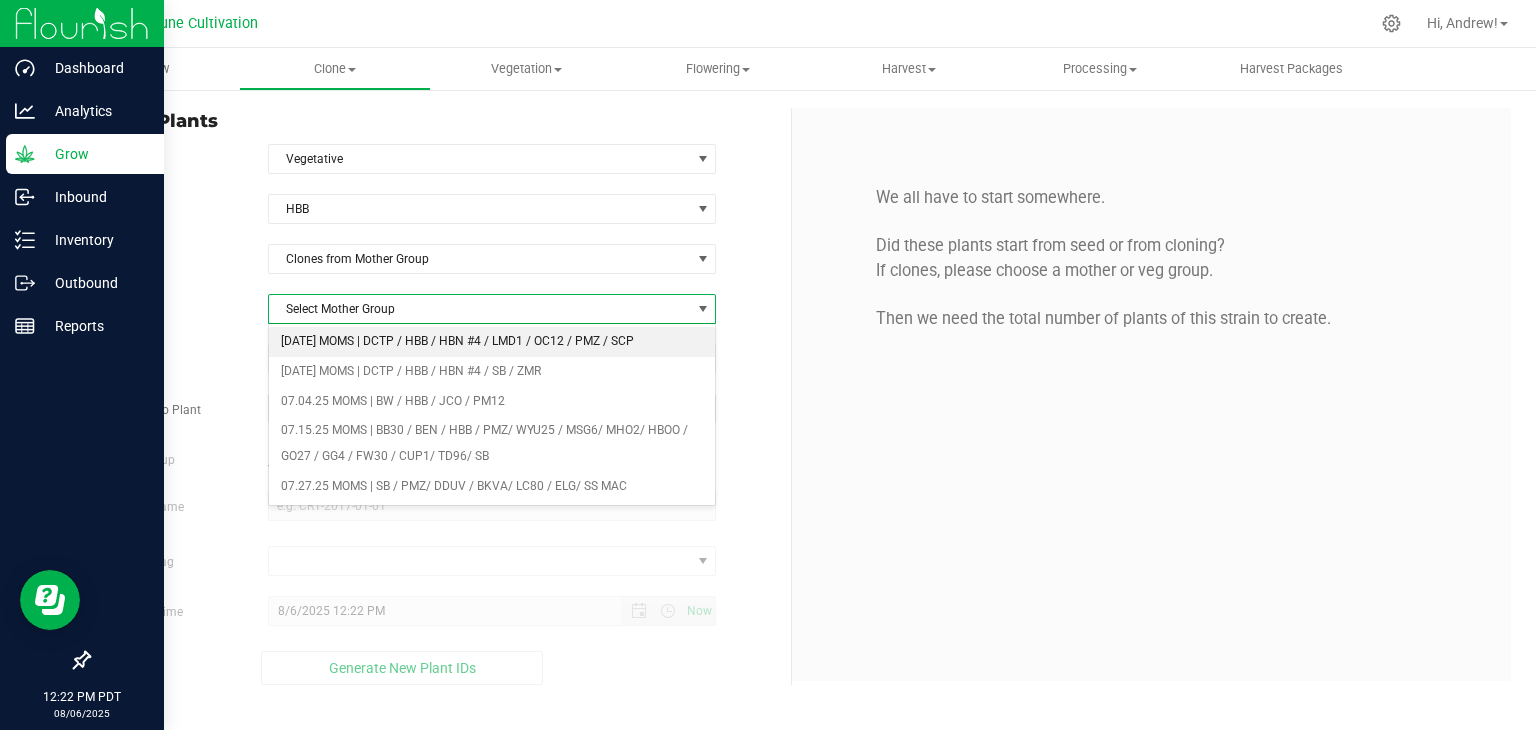 click on "[DATE] MOMS | DCTP / HBB / HBN #4 / LMD1 / OC12 / PMZ / SCP" at bounding box center [492, 342] 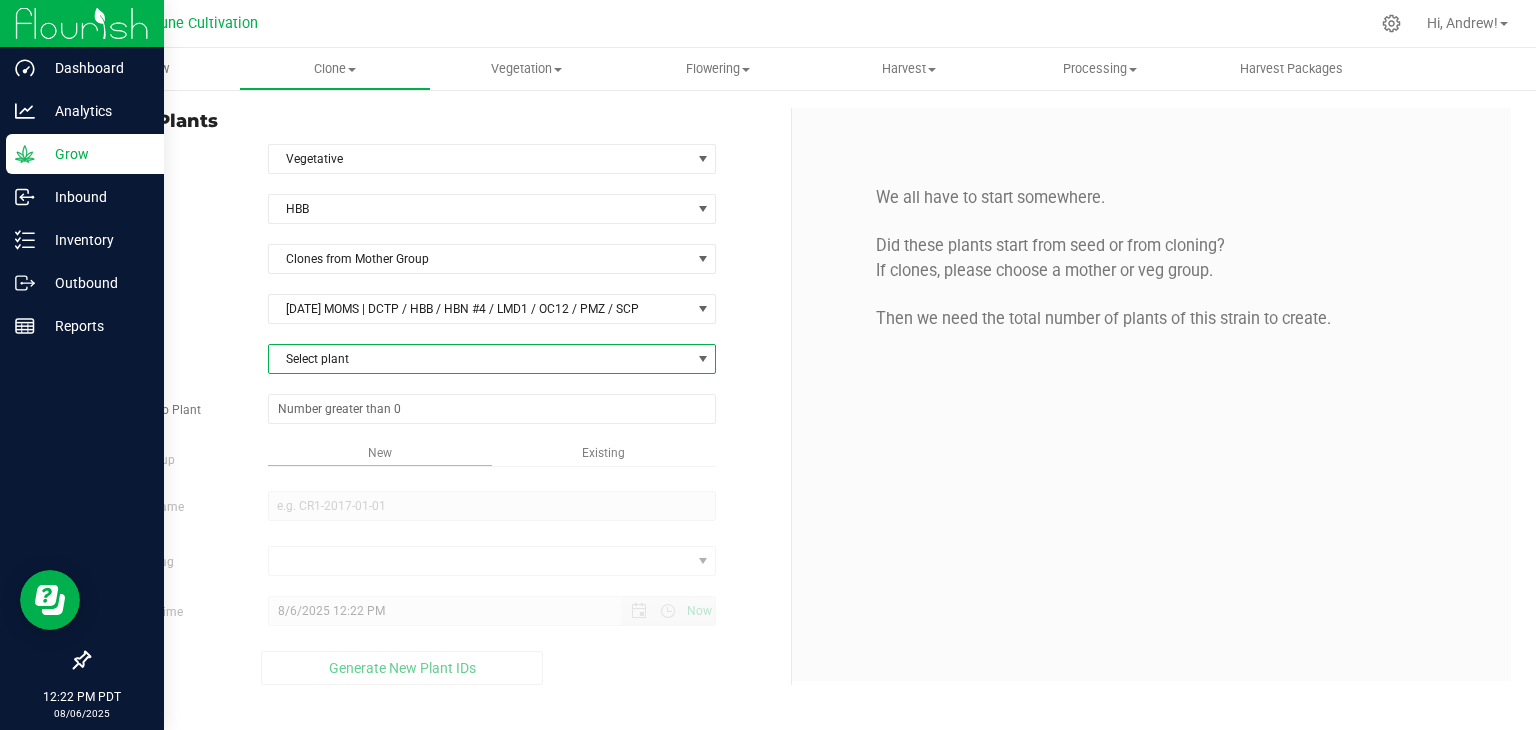 click on "Select plant" at bounding box center (480, 359) 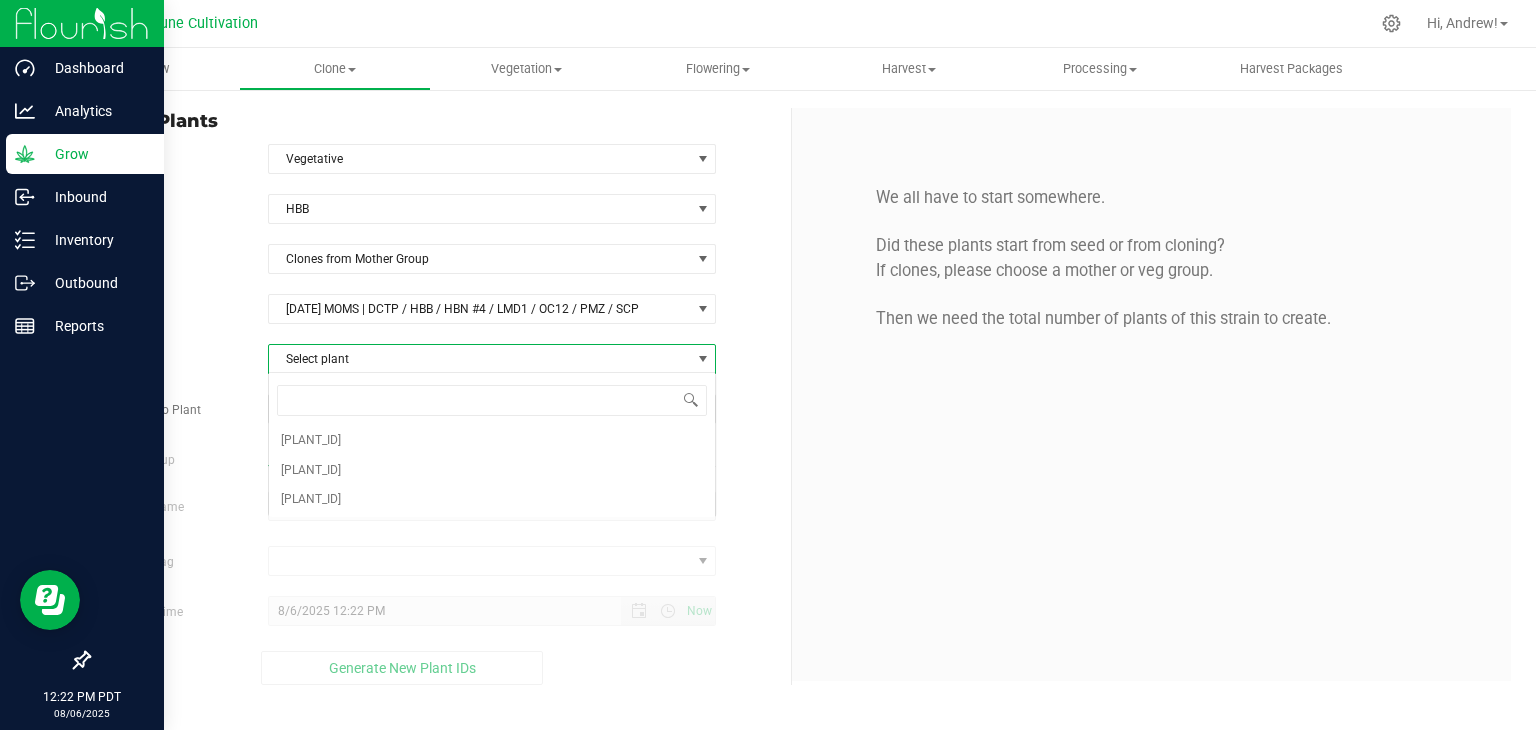 click on "Select plant" at bounding box center [480, 359] 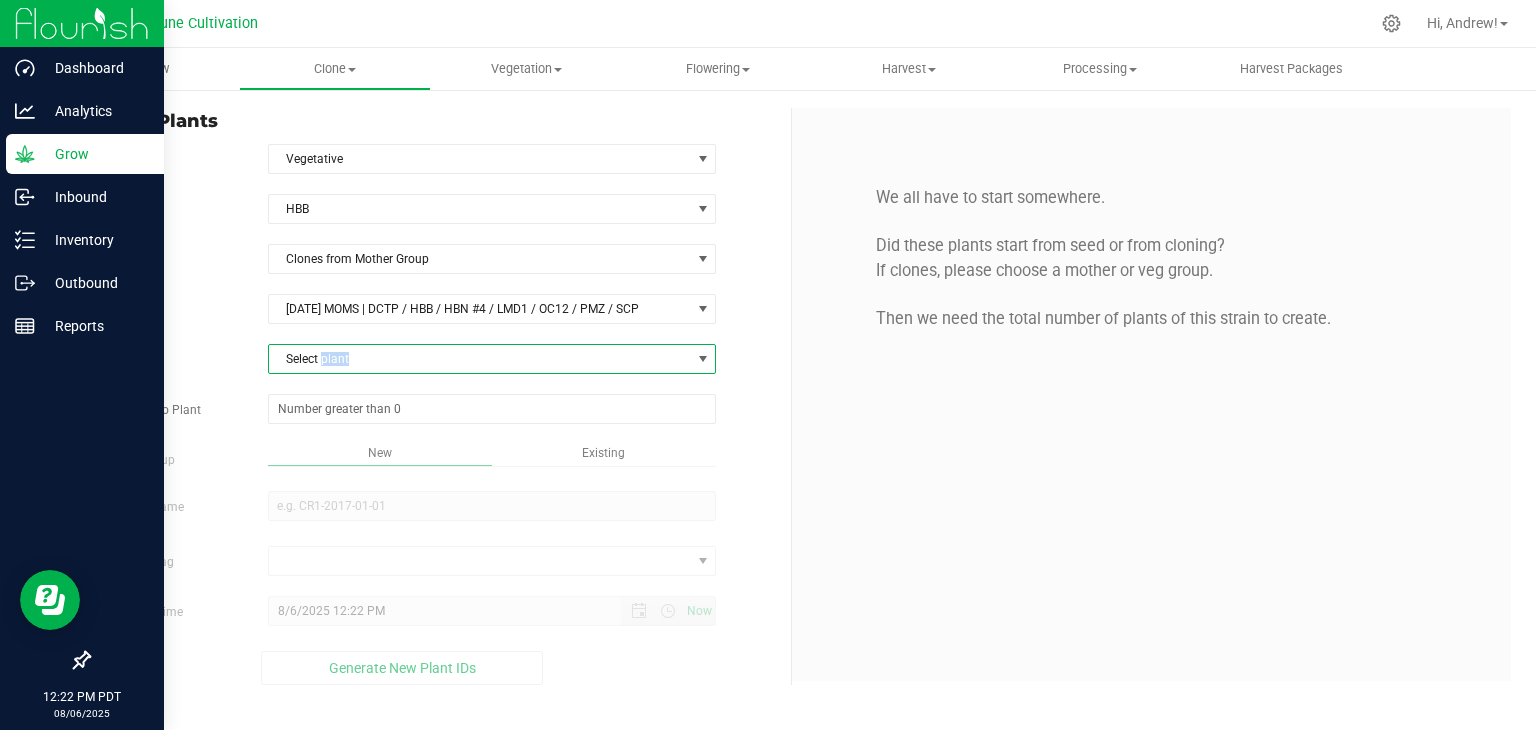 click on "Select plant" at bounding box center [480, 359] 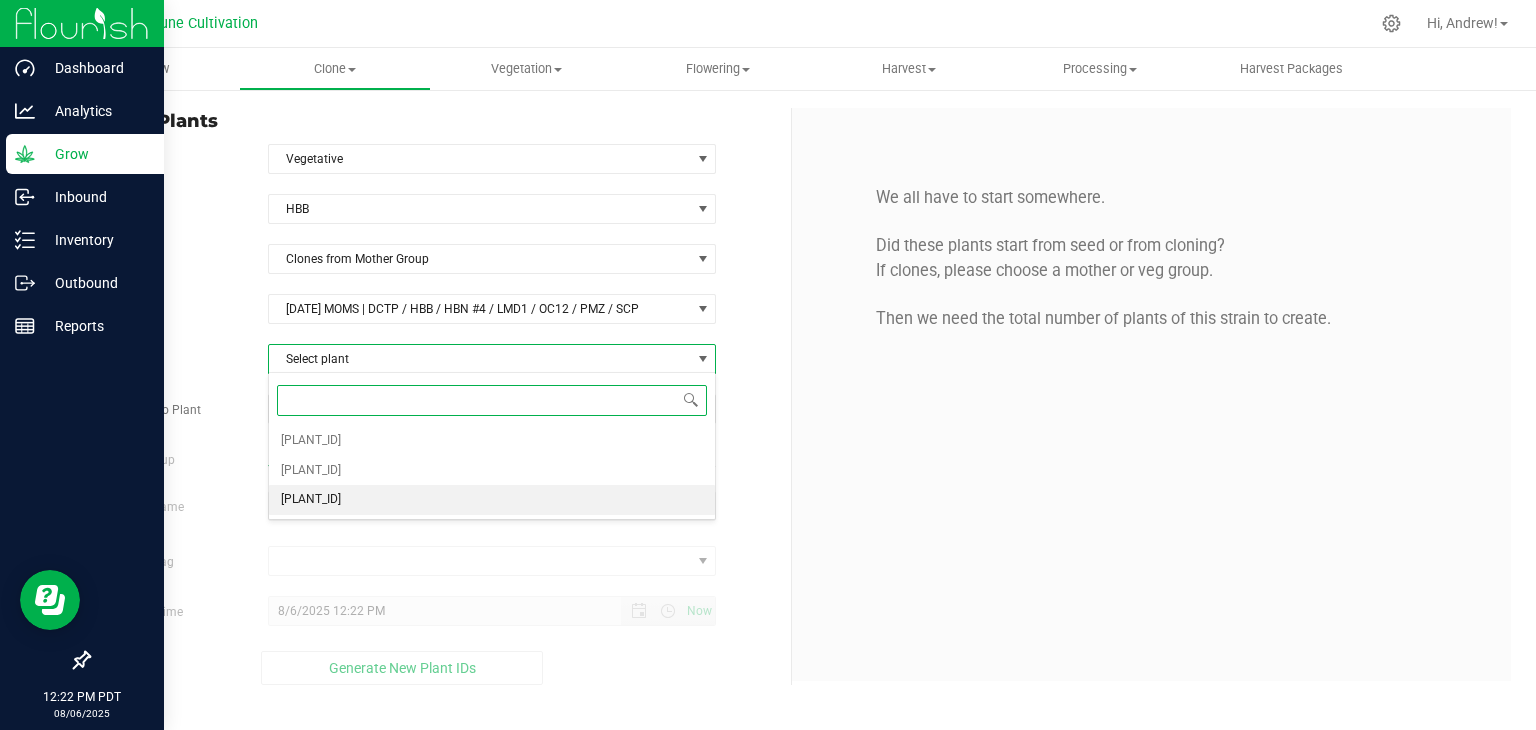 click on "[PLANT_ID]" at bounding box center [311, 500] 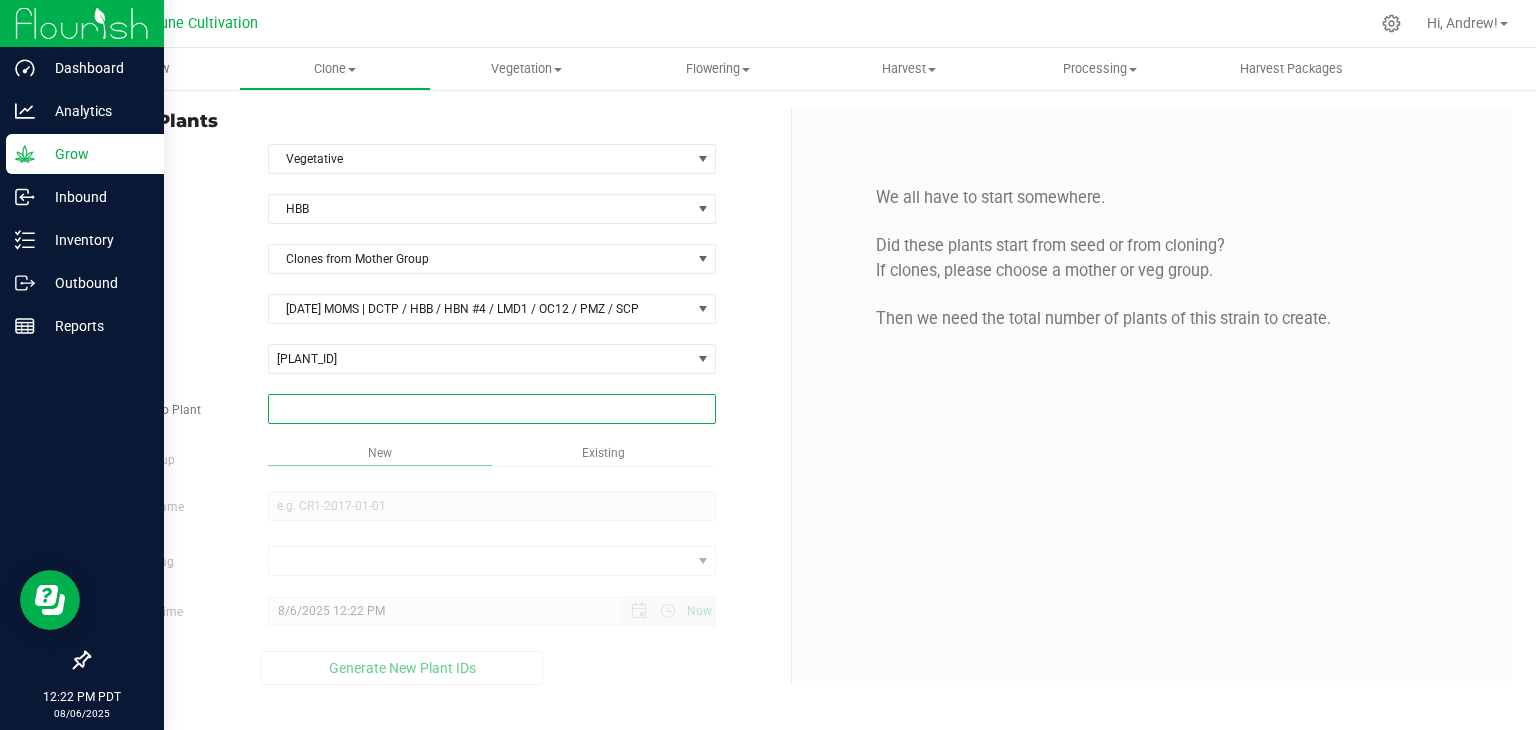 click at bounding box center (492, 409) 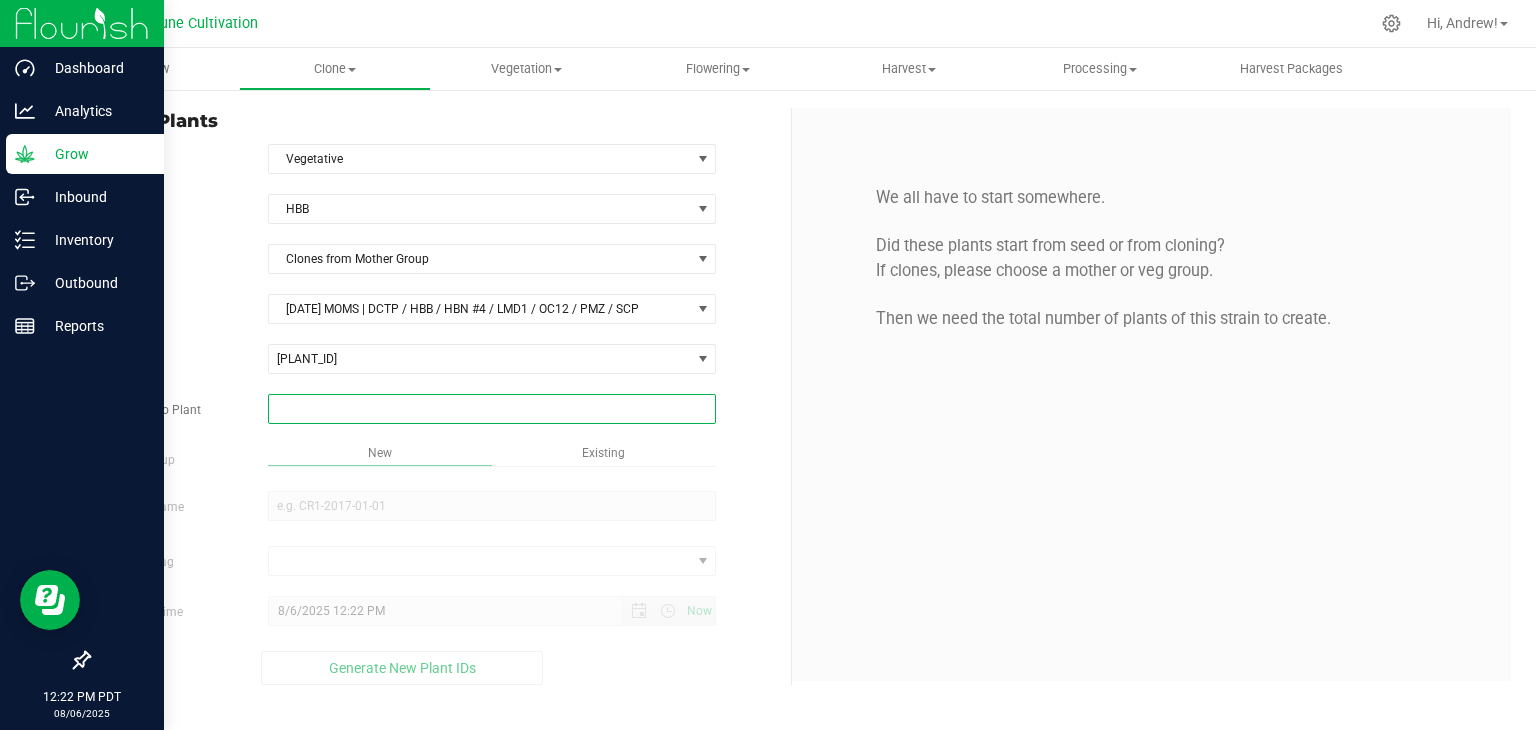 type on "5" 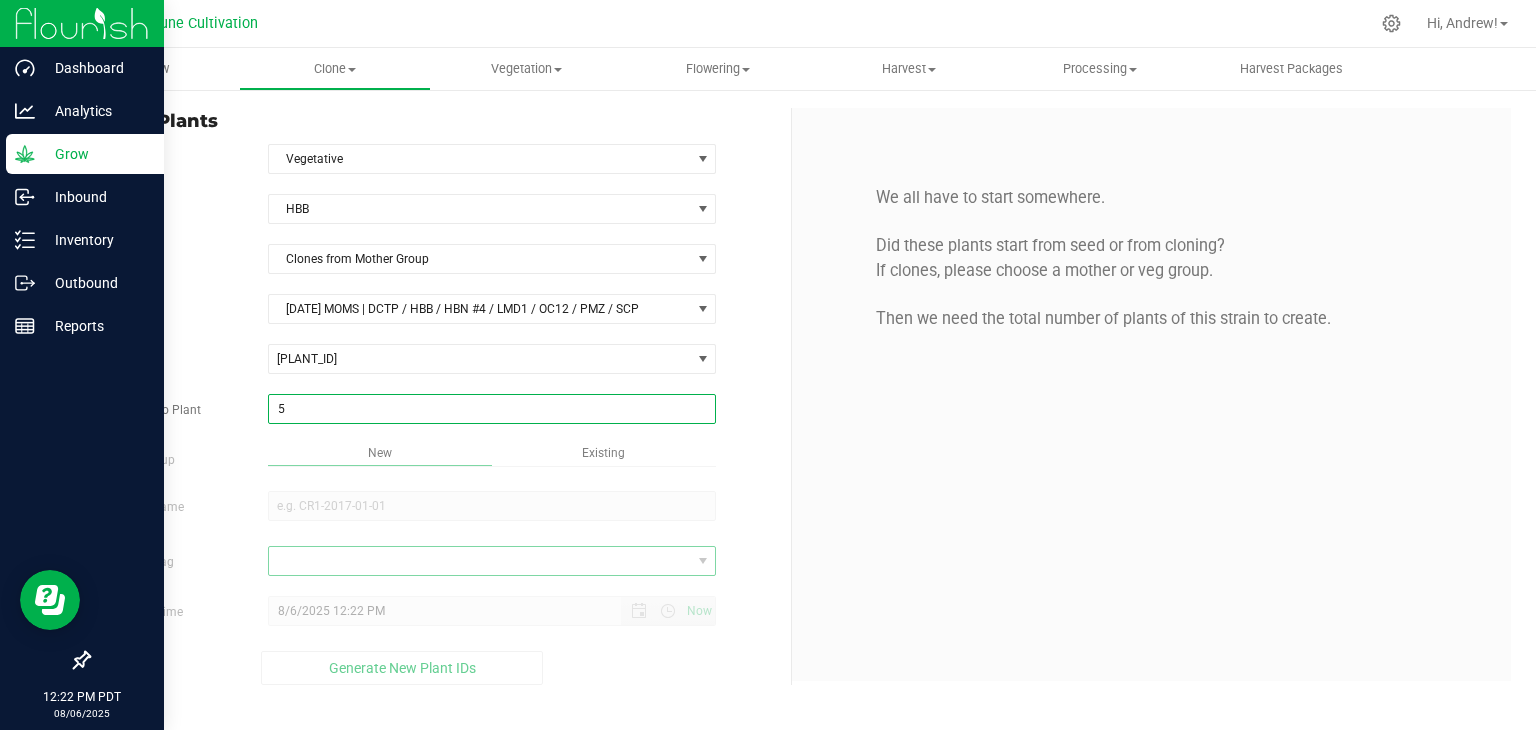 type on "5" 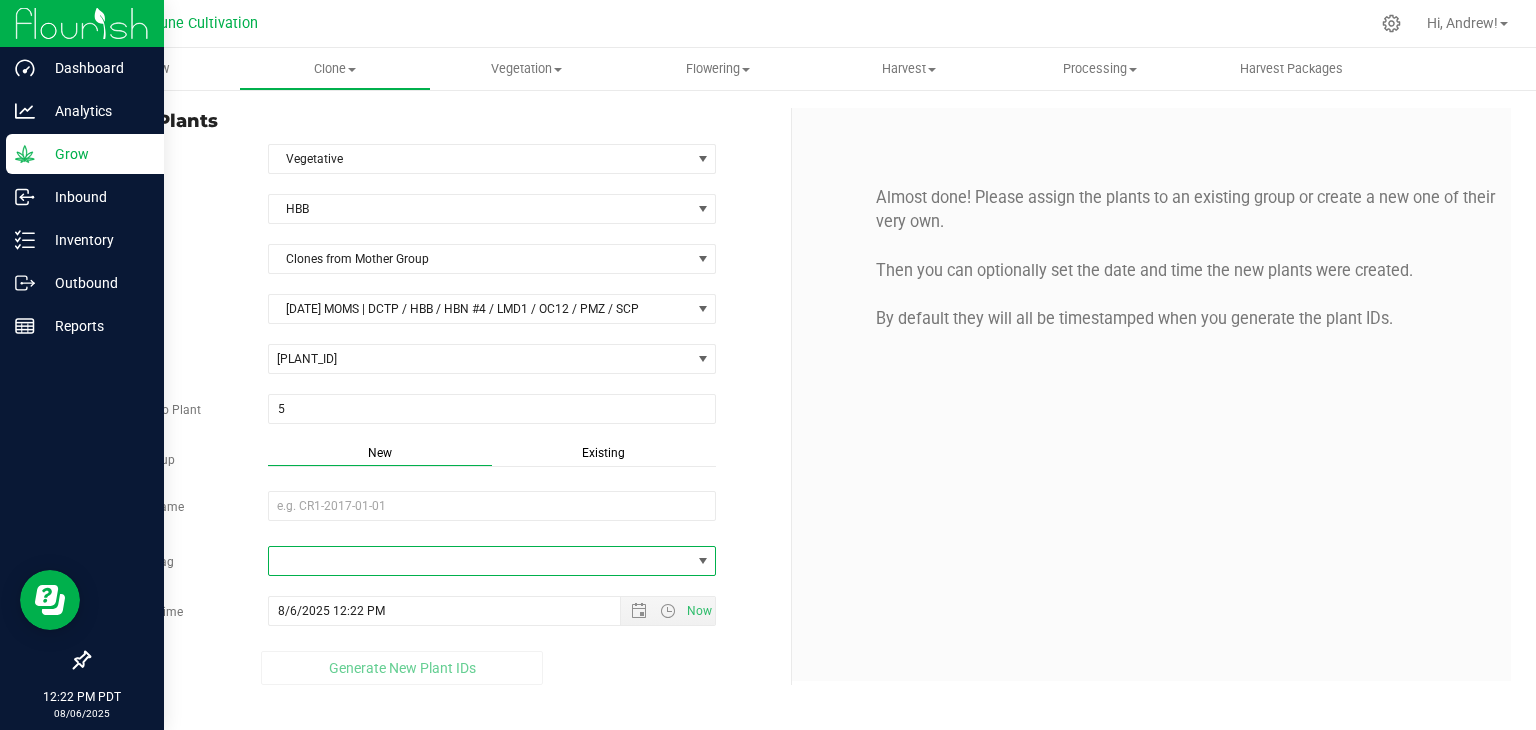 click at bounding box center (492, 508) 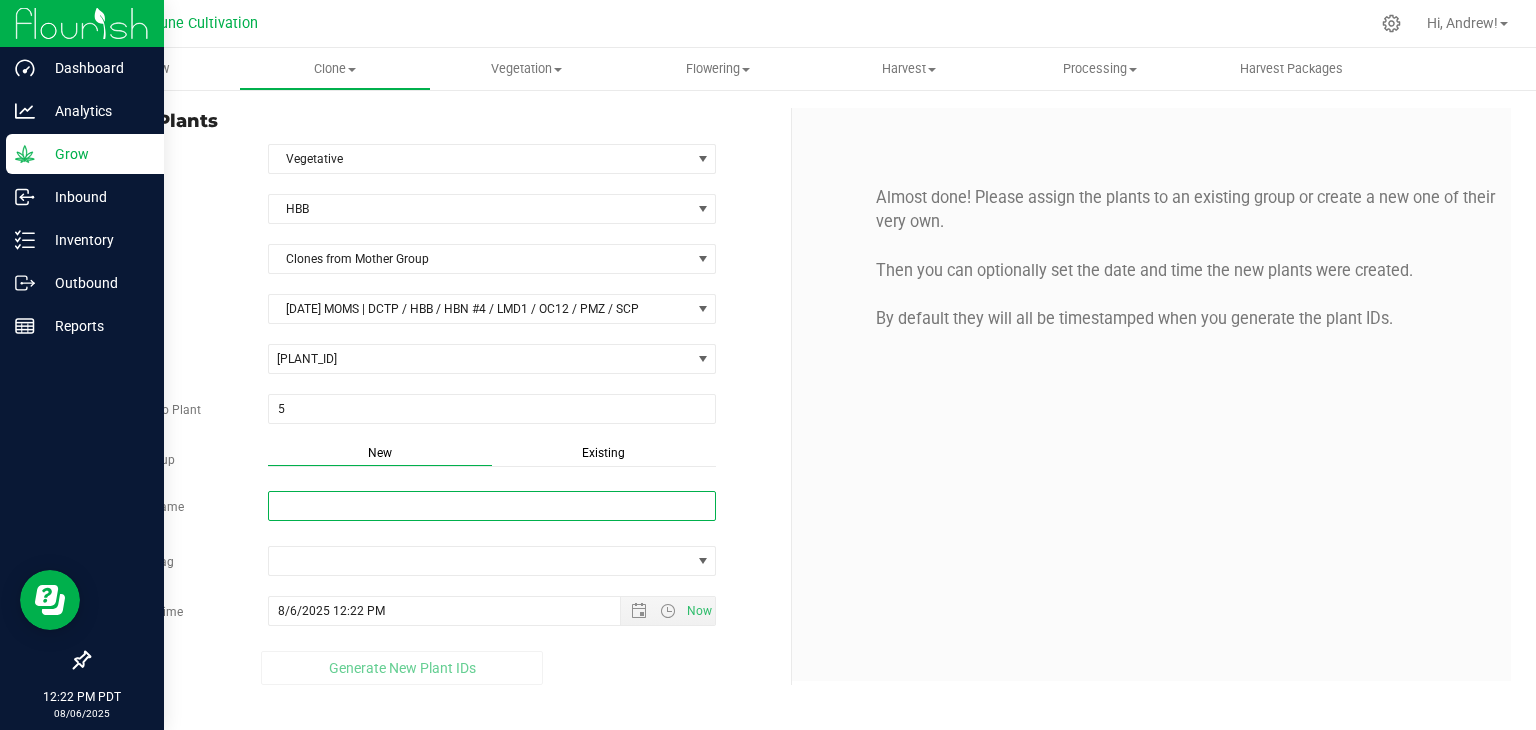click on "New Group Name" at bounding box center (492, 506) 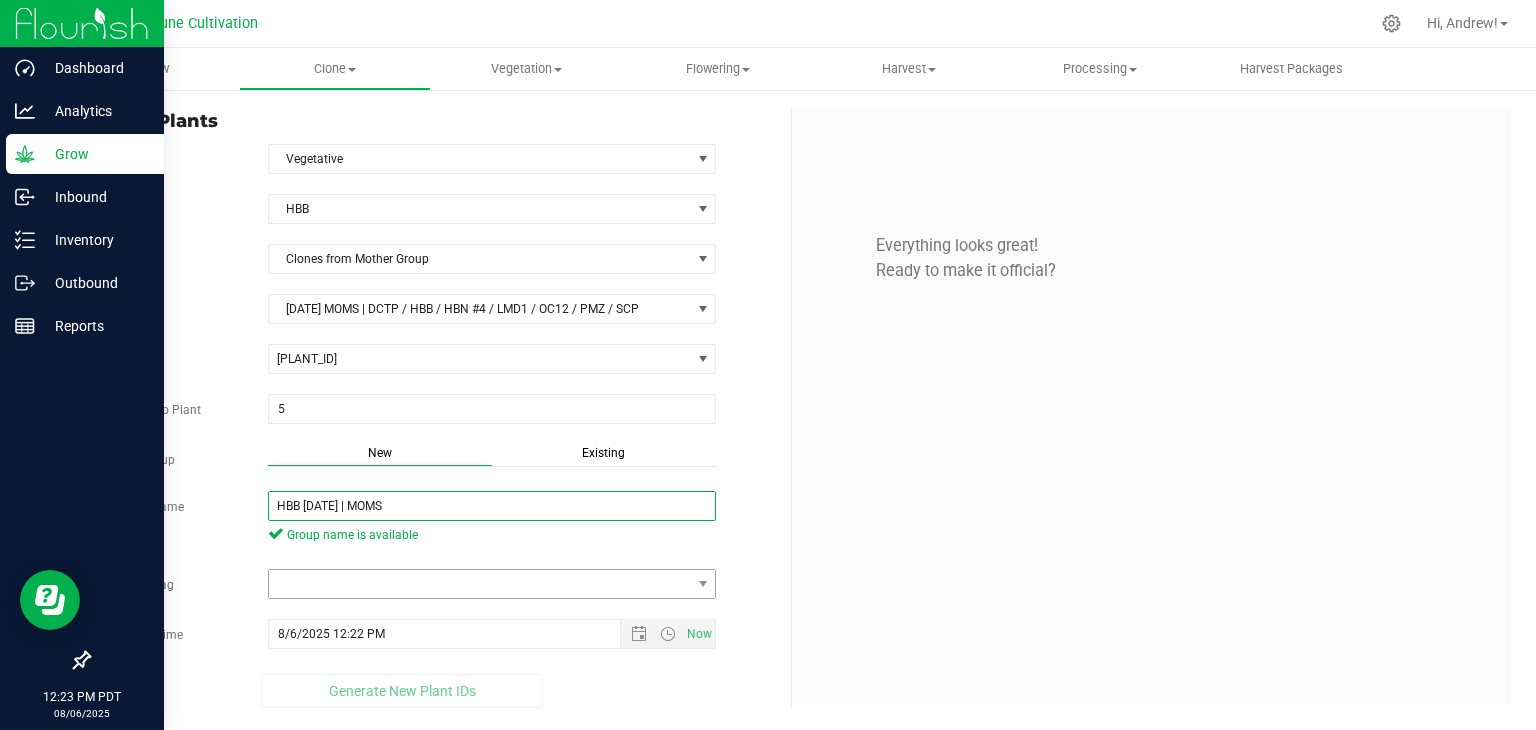 type on "HBB [DATE] | MOMS" 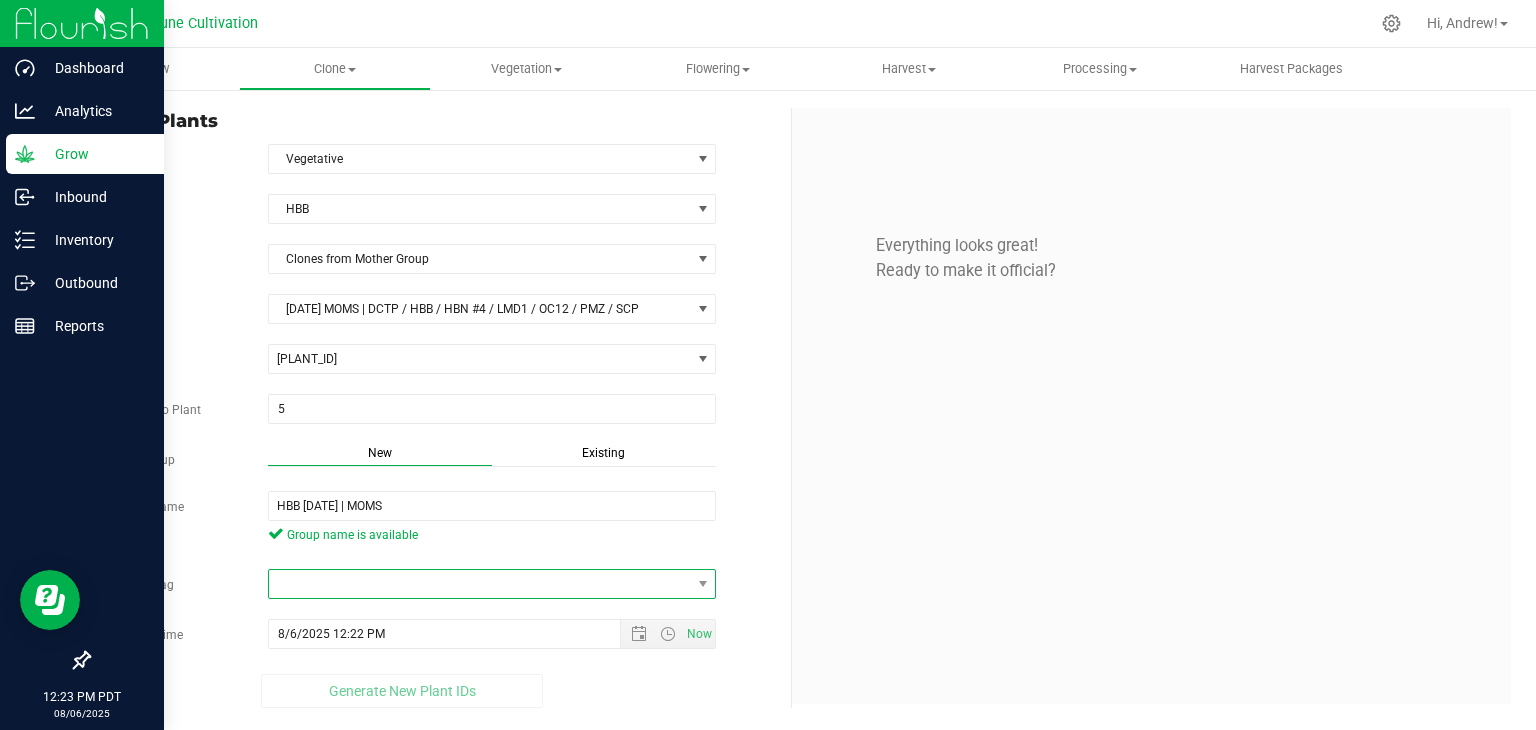 click at bounding box center (480, 584) 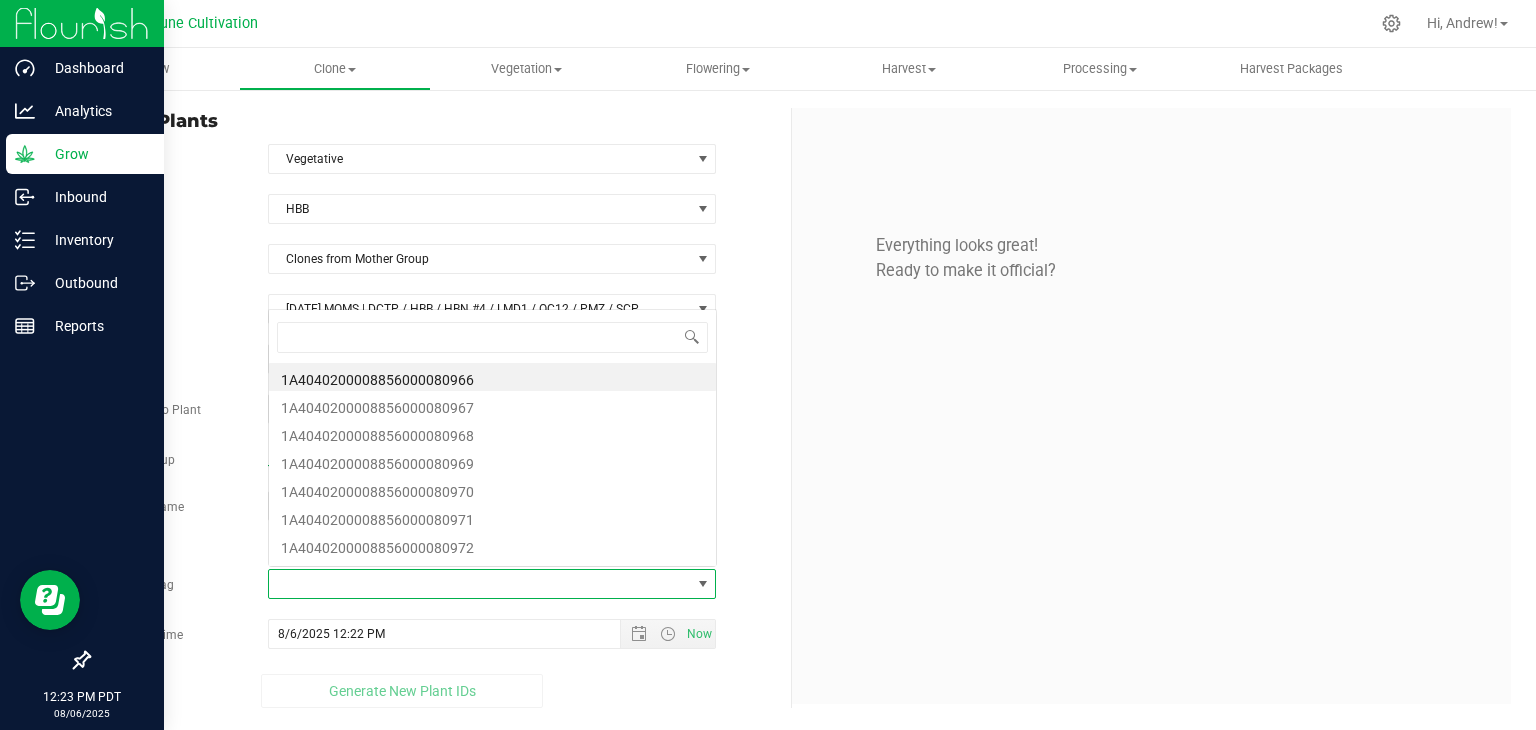 scroll, scrollTop: 0, scrollLeft: 0, axis: both 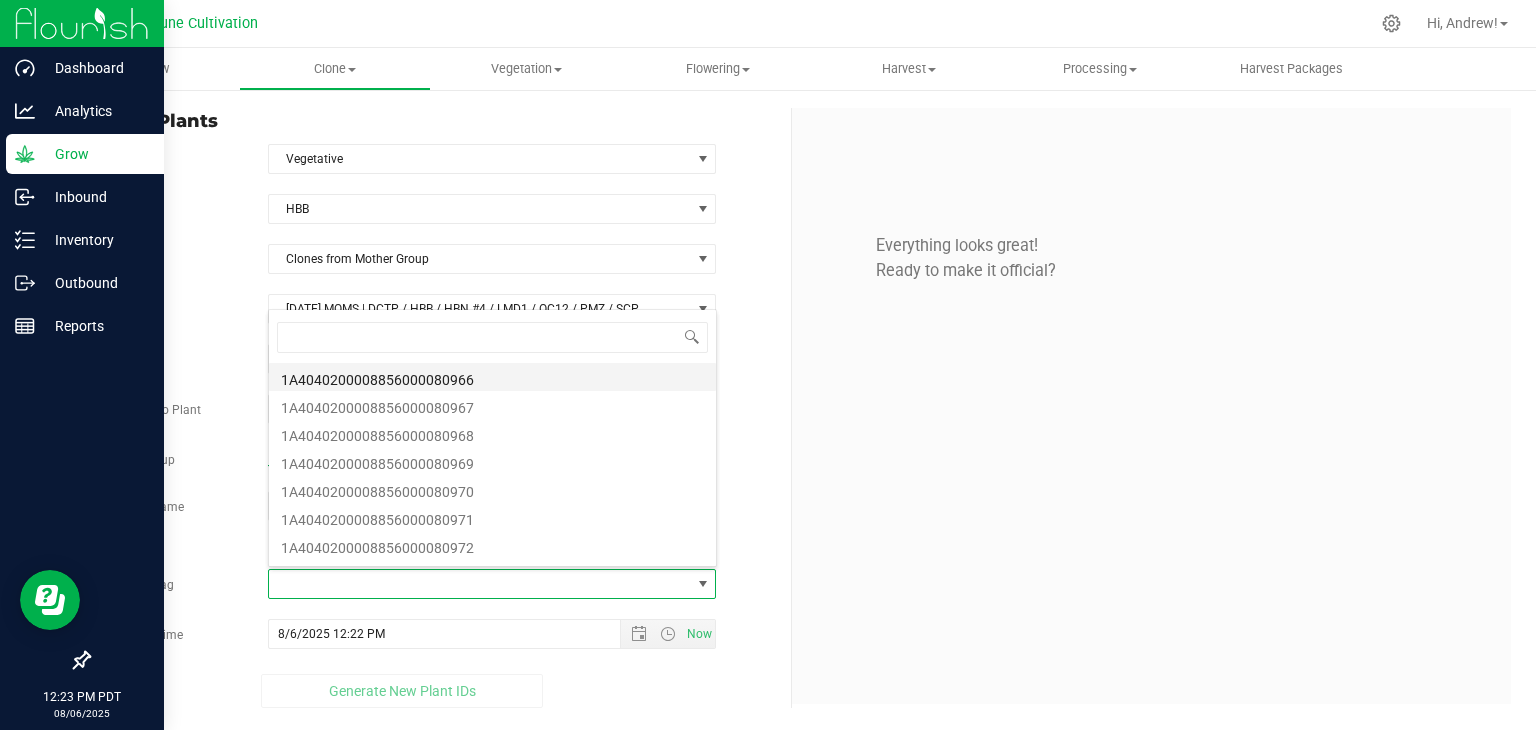 click on "1A4040200008856000080966" at bounding box center [492, 377] 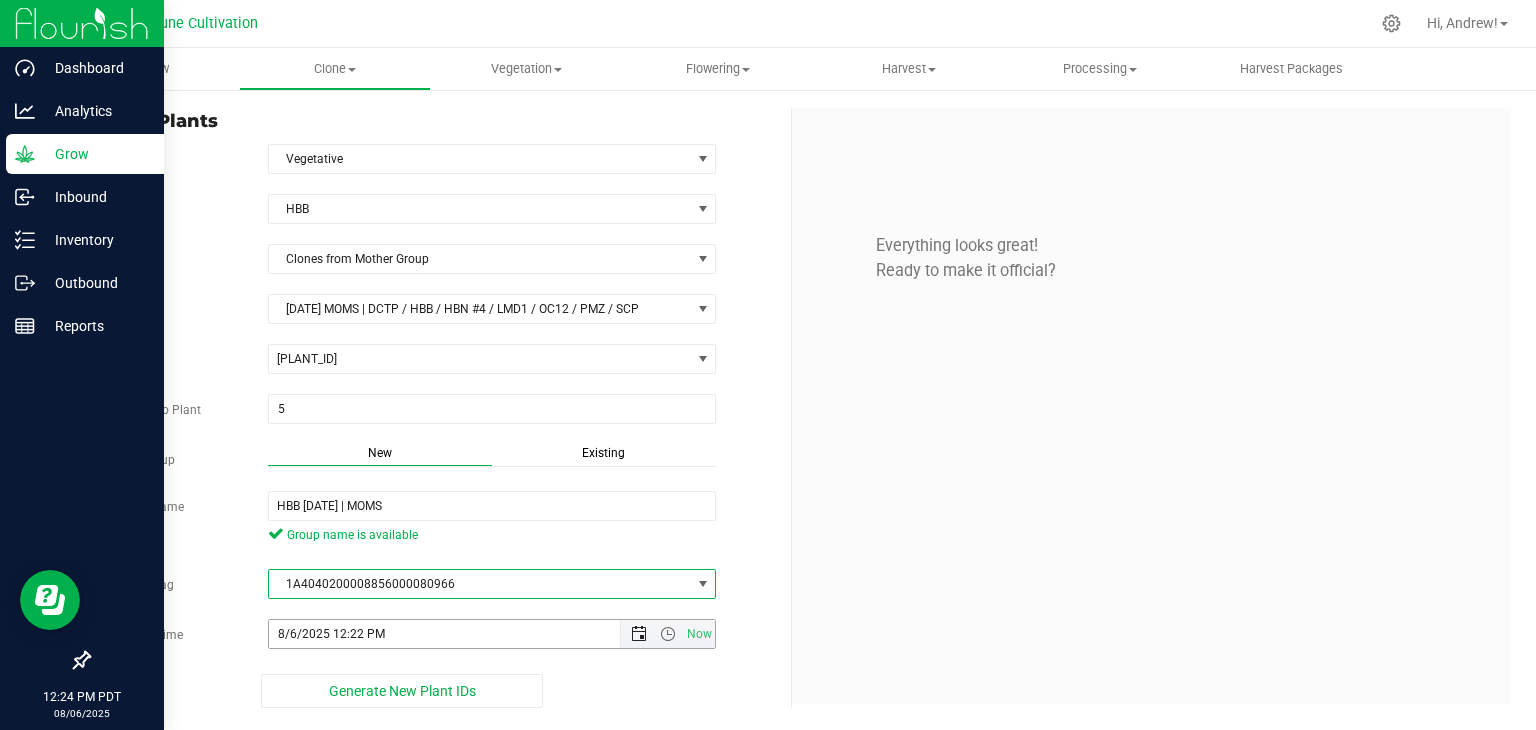 click at bounding box center (639, 634) 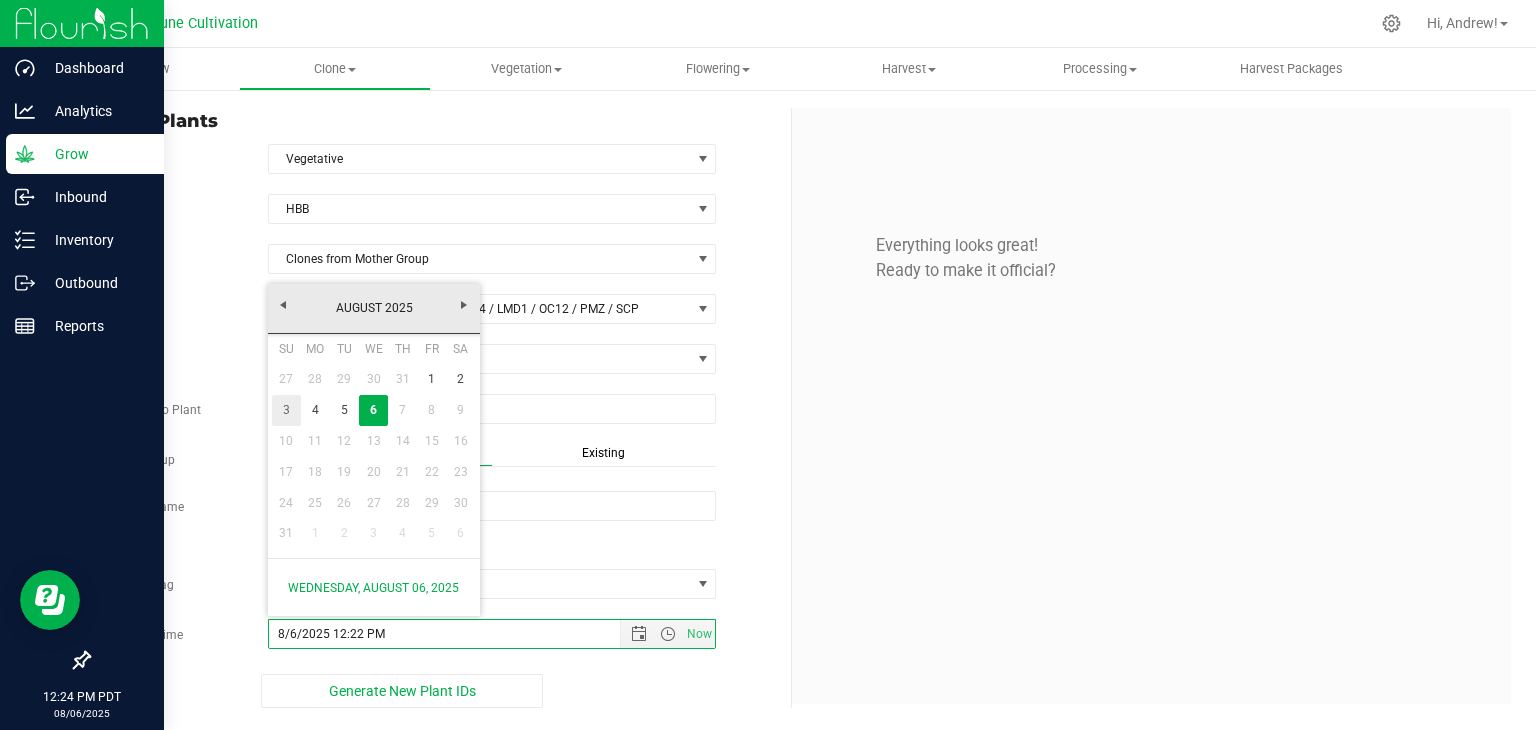 click on "3" at bounding box center [286, 410] 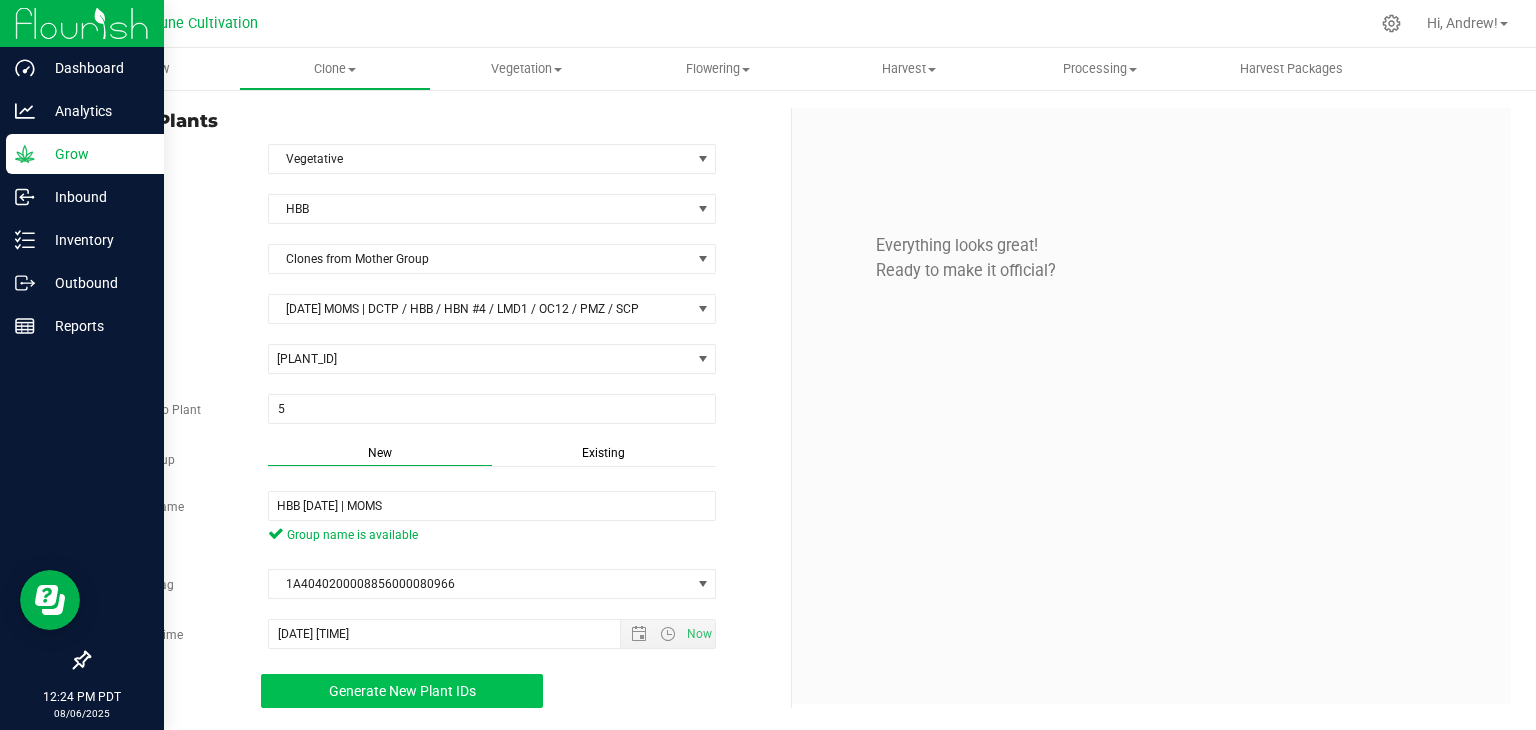 click on "Generate New Plant IDs" at bounding box center [402, 691] 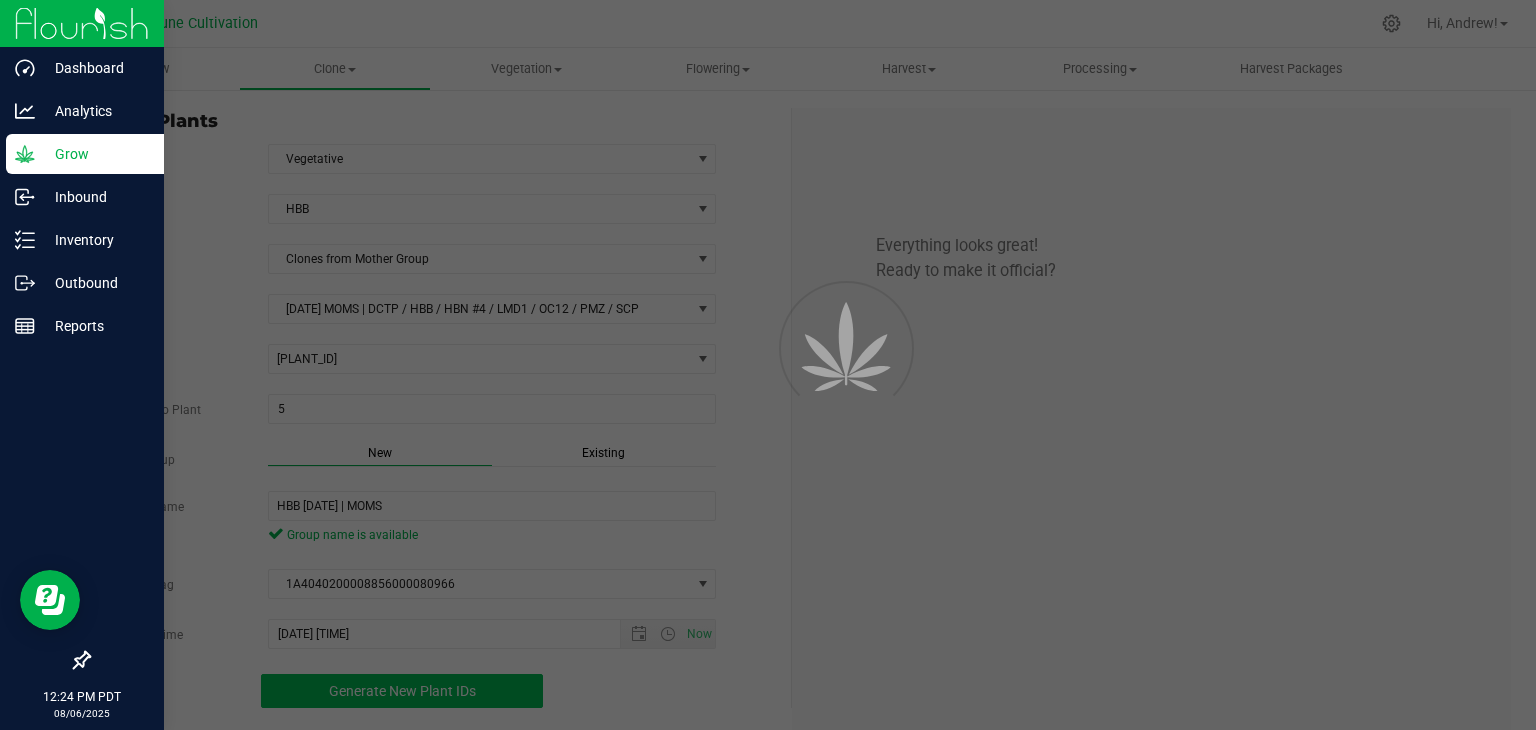 scroll, scrollTop: 60, scrollLeft: 0, axis: vertical 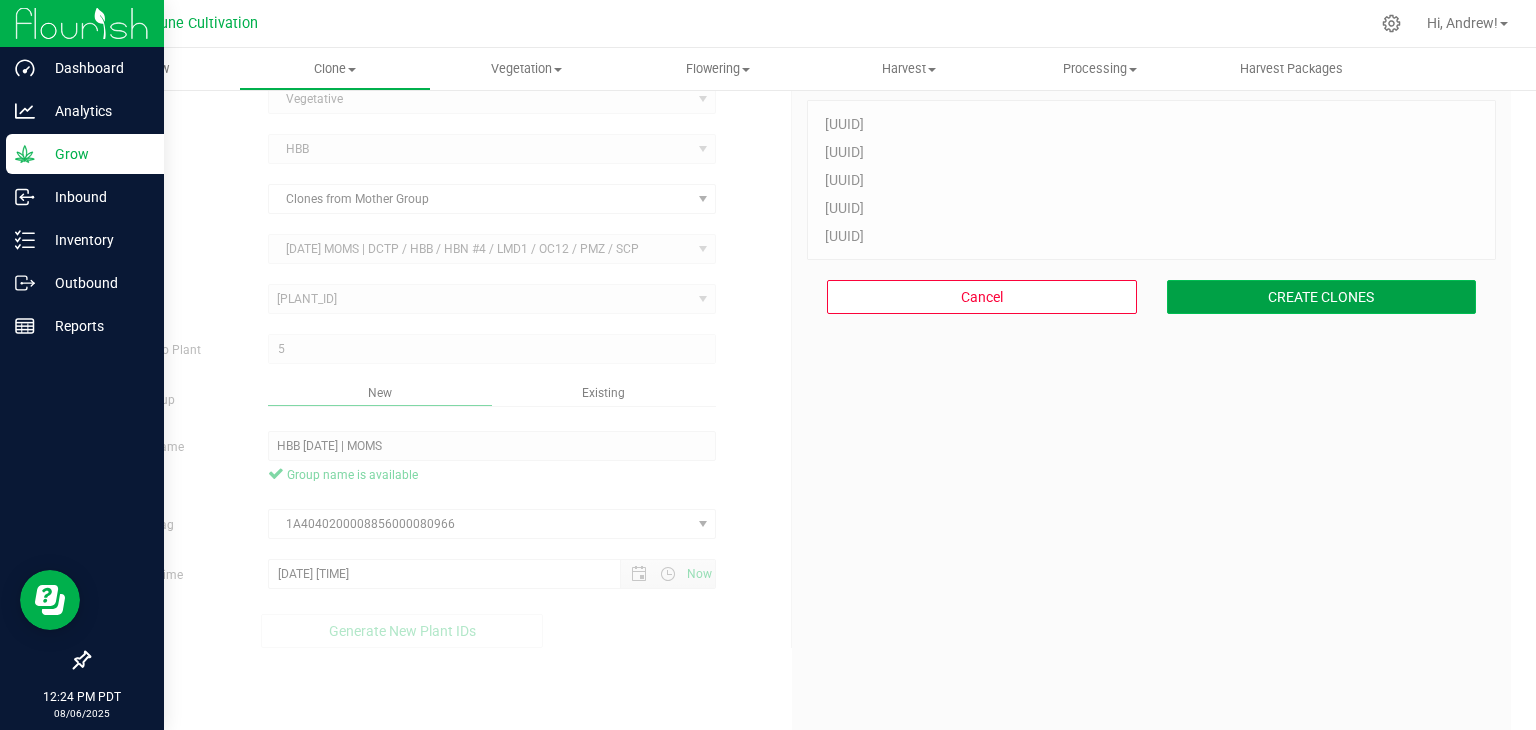 click on "CREATE CLONES" at bounding box center [1322, 297] 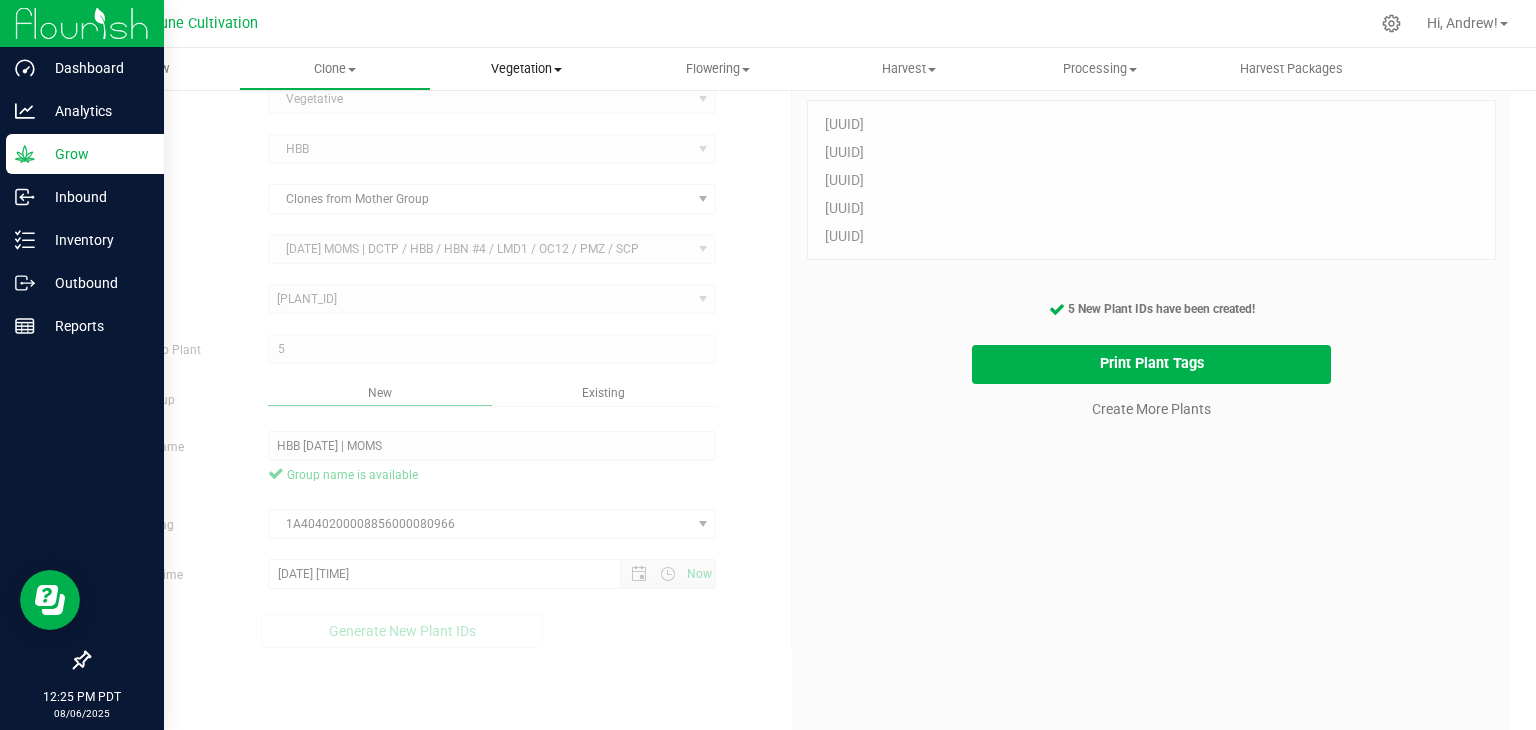 click on "Vegetation" at bounding box center (526, 69) 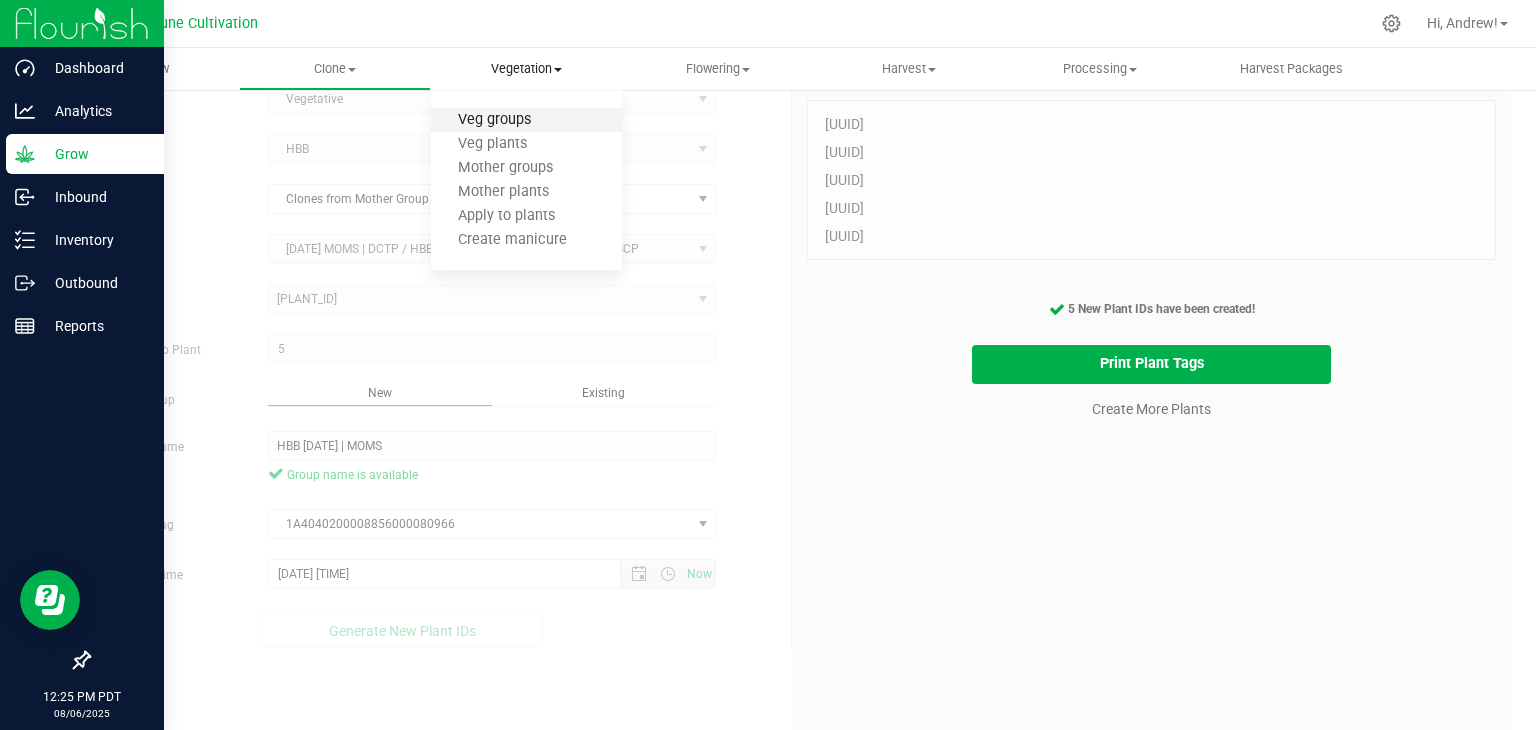 click on "Veg groups" at bounding box center (494, 120) 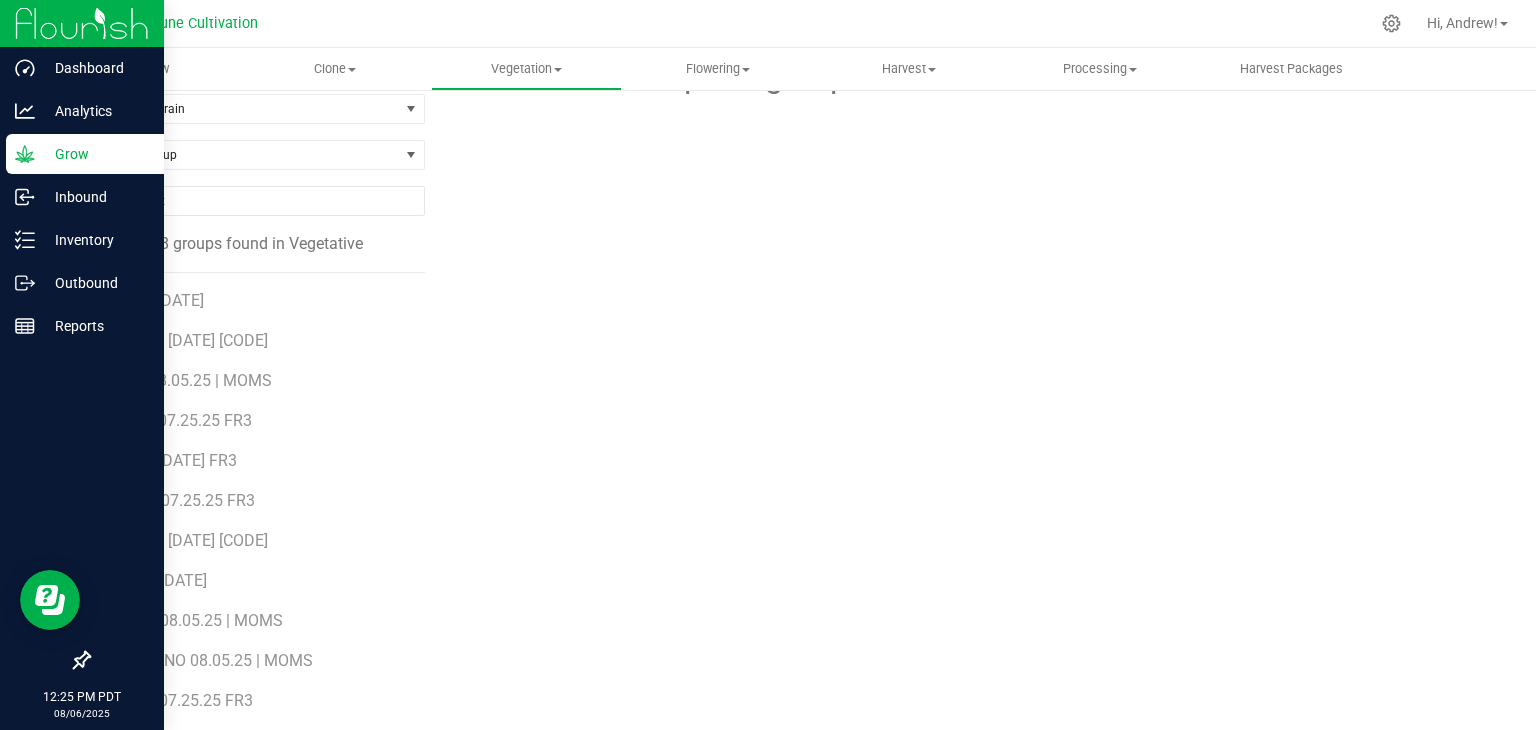scroll, scrollTop: 0, scrollLeft: 0, axis: both 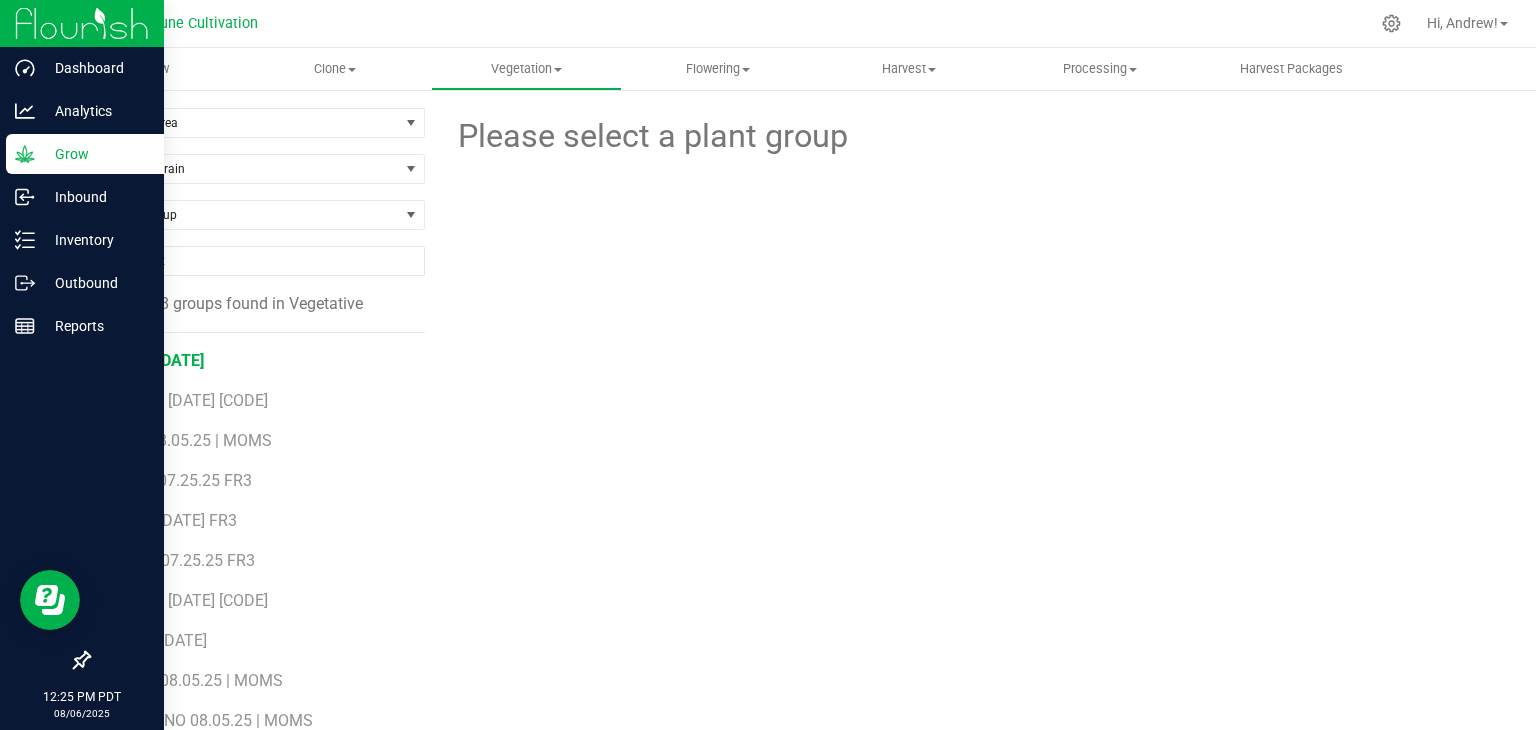 click on "BB30 [DATE]" at bounding box center [159, 360] 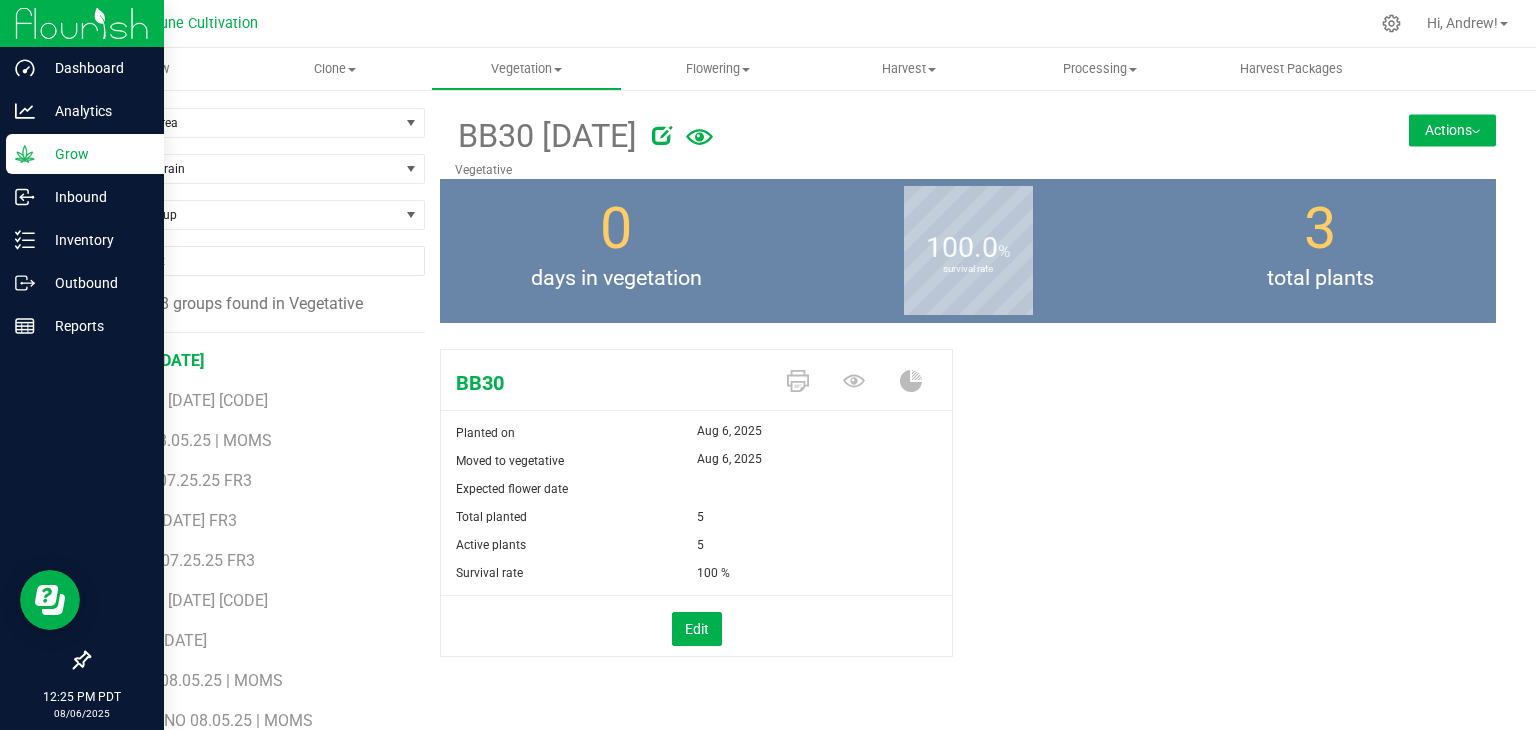 click at bounding box center [971, 132] 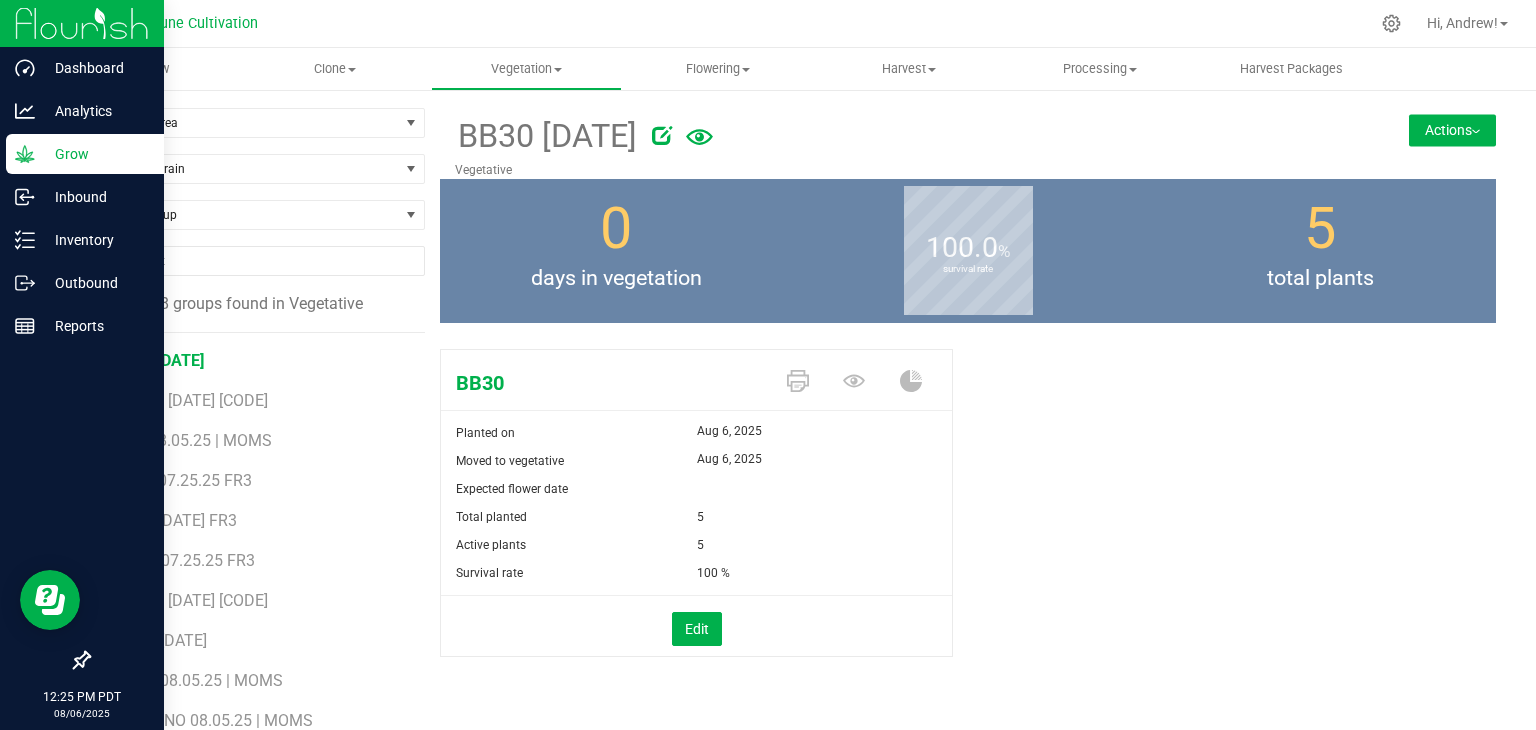 click at bounding box center [662, 135] 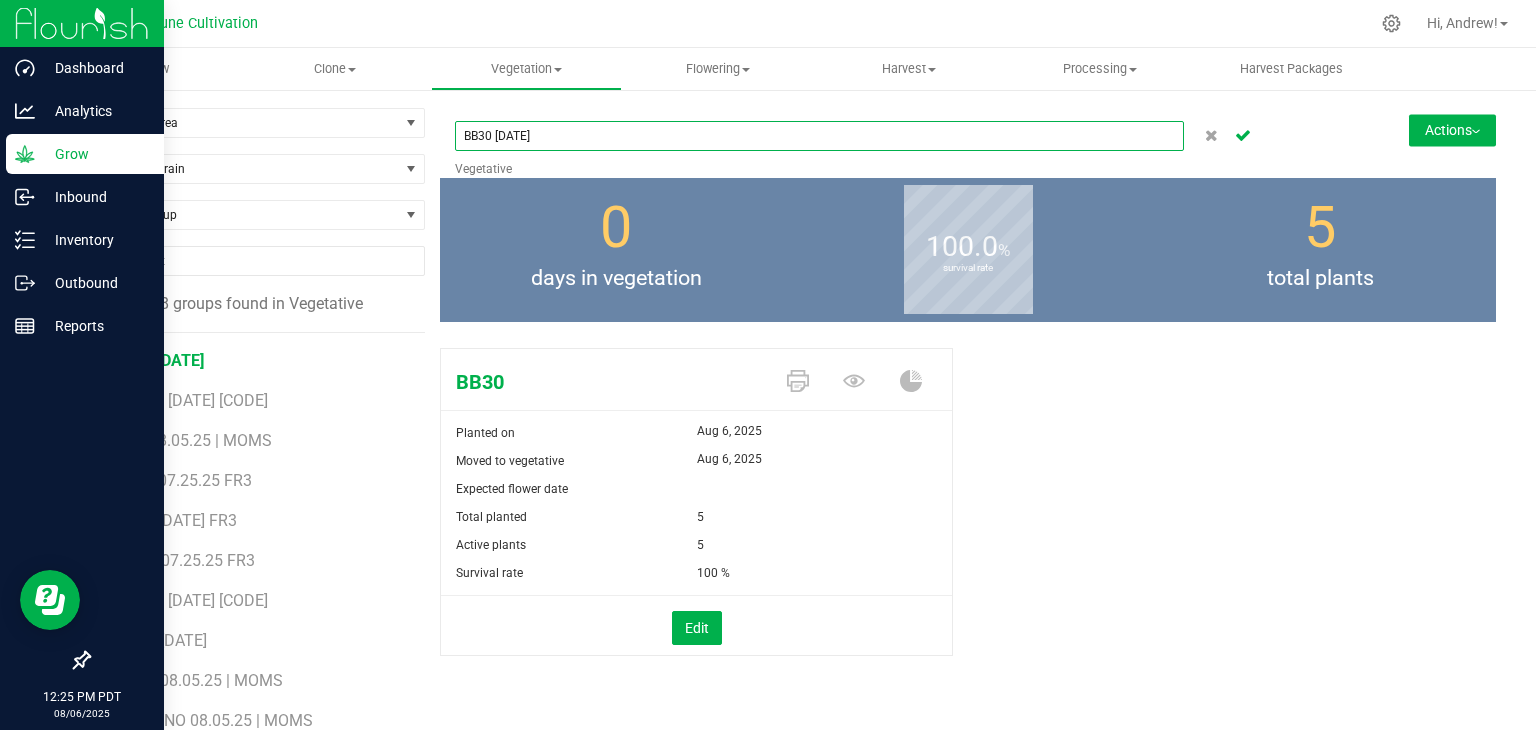 click on "BB30 [DATE]" at bounding box center [819, 136] 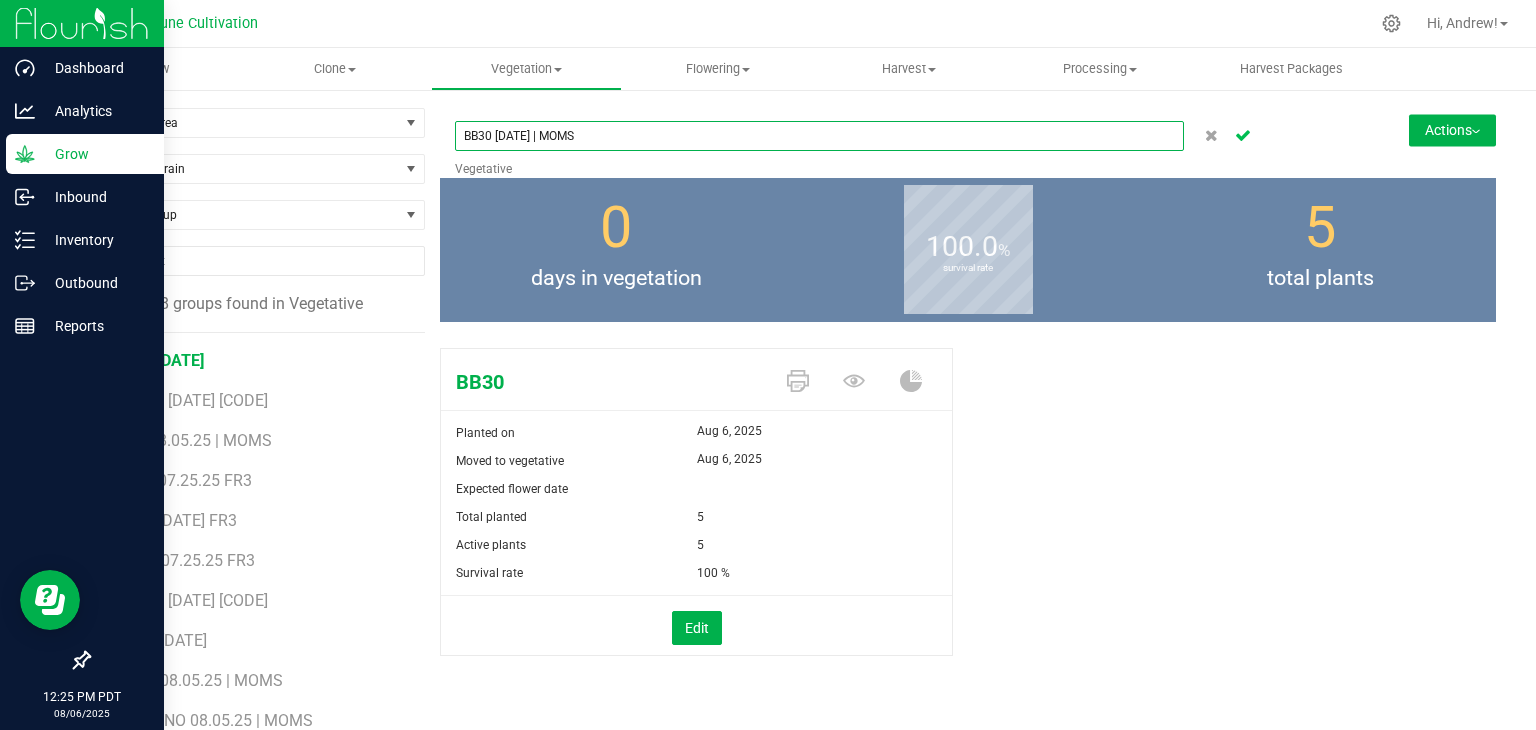 type on "BB30 [DATE] | MOMS" 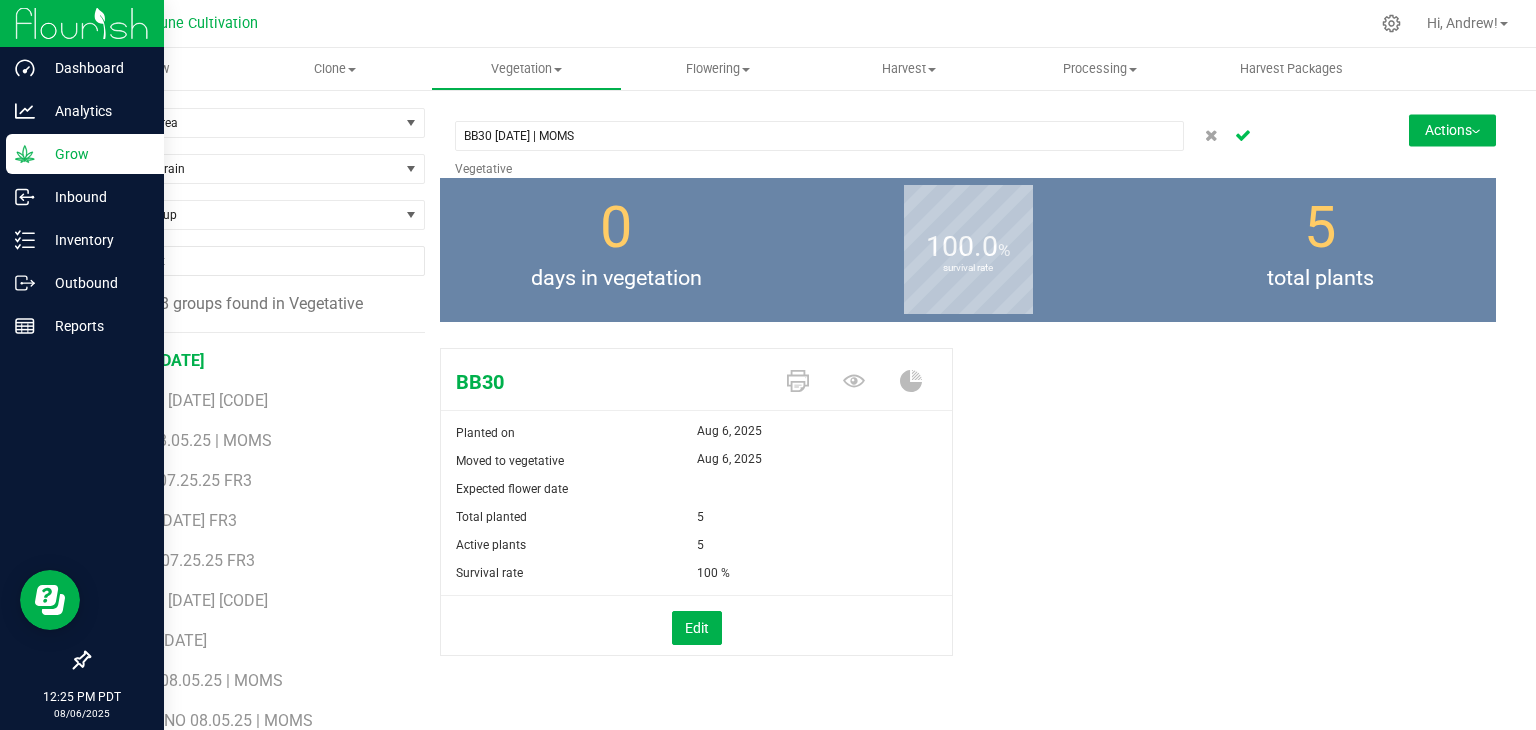click 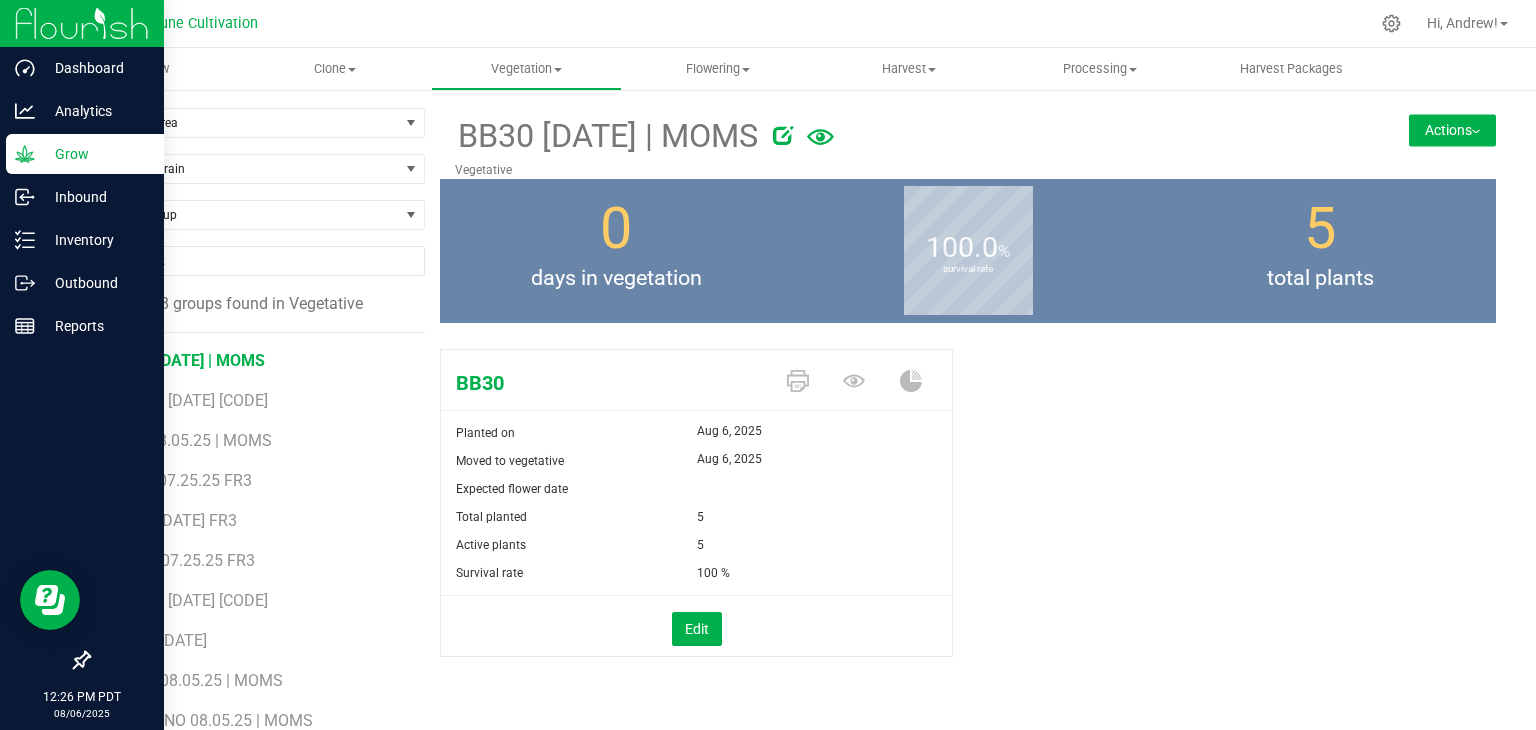 click on "Actions" at bounding box center (1452, 130) 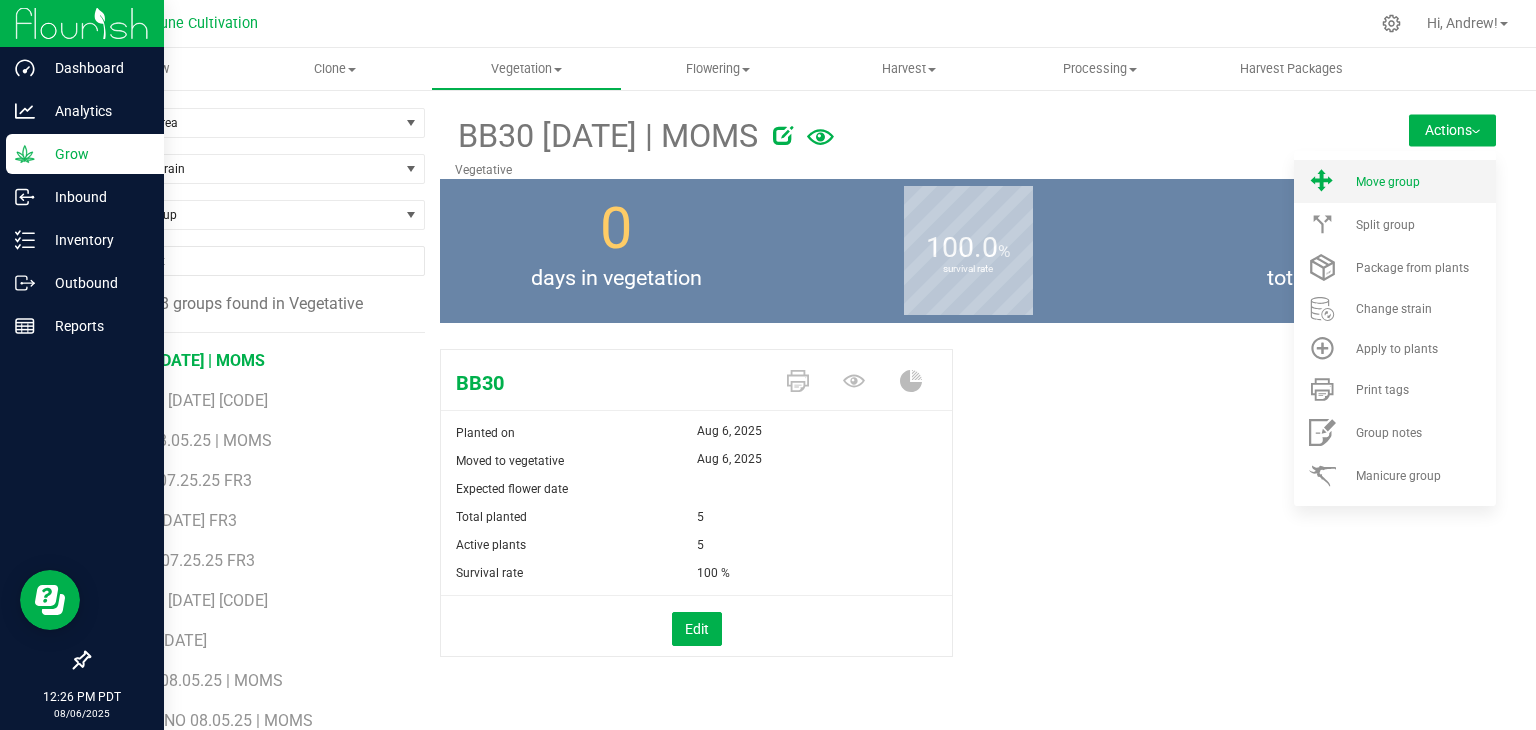 click on "Move group" at bounding box center (1388, 182) 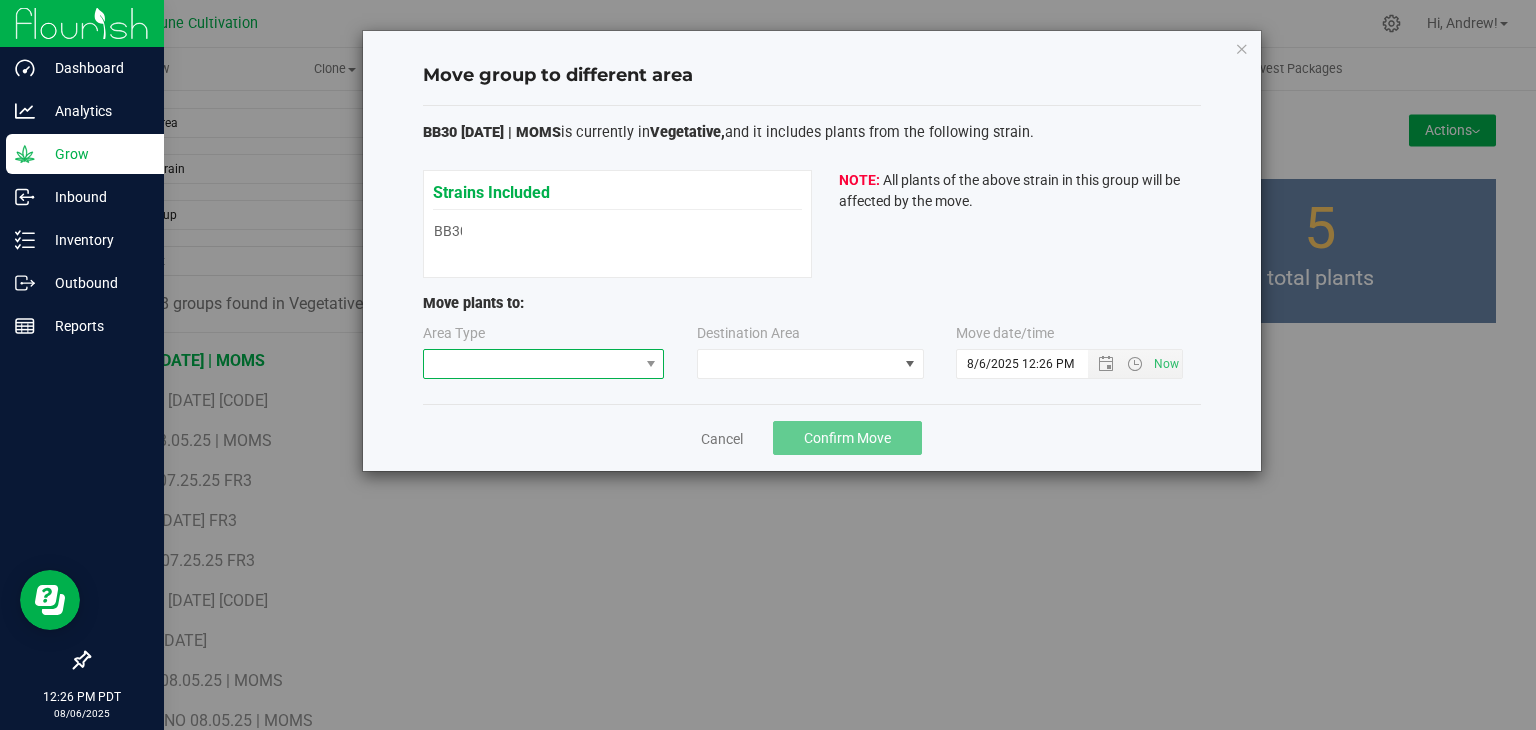 click at bounding box center [531, 364] 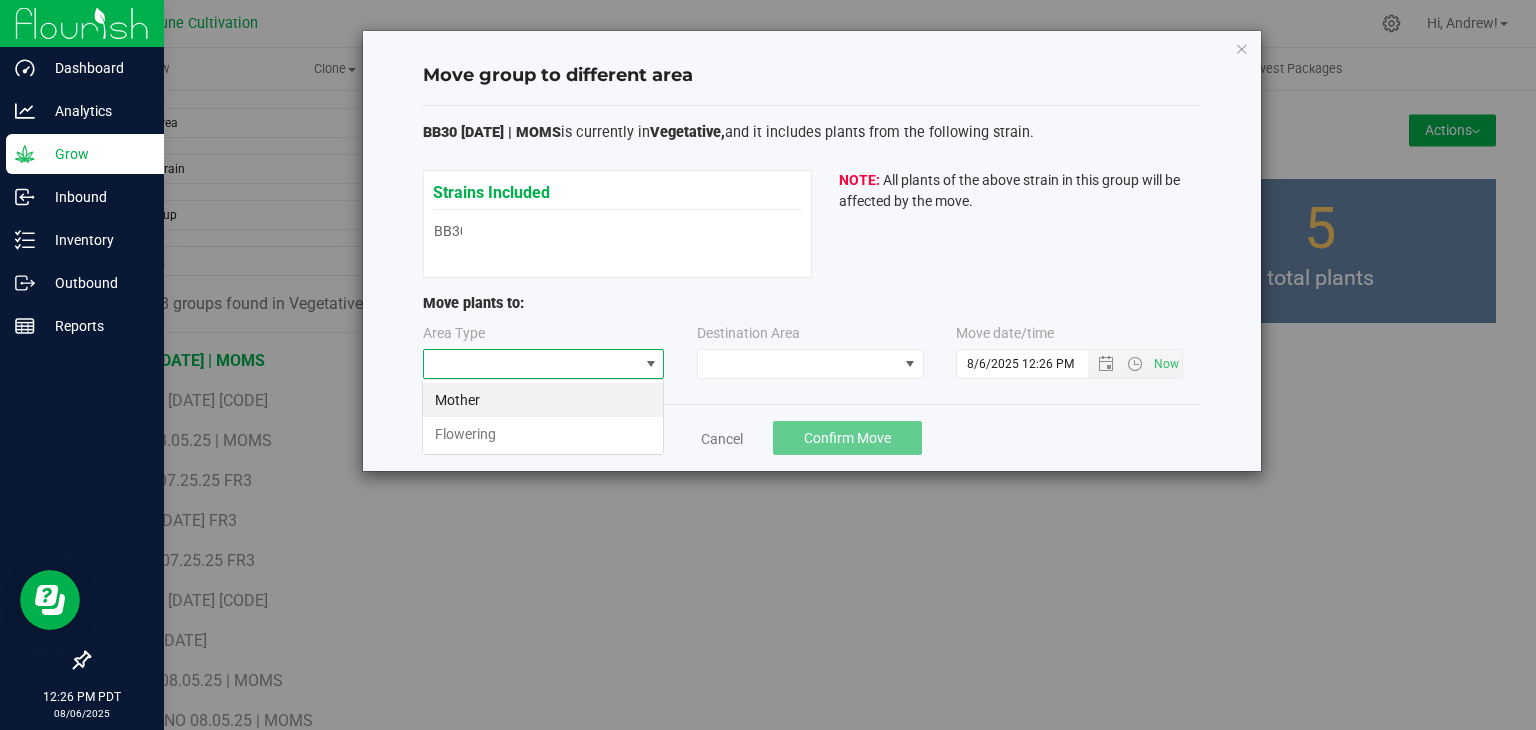 scroll, scrollTop: 99970, scrollLeft: 99757, axis: both 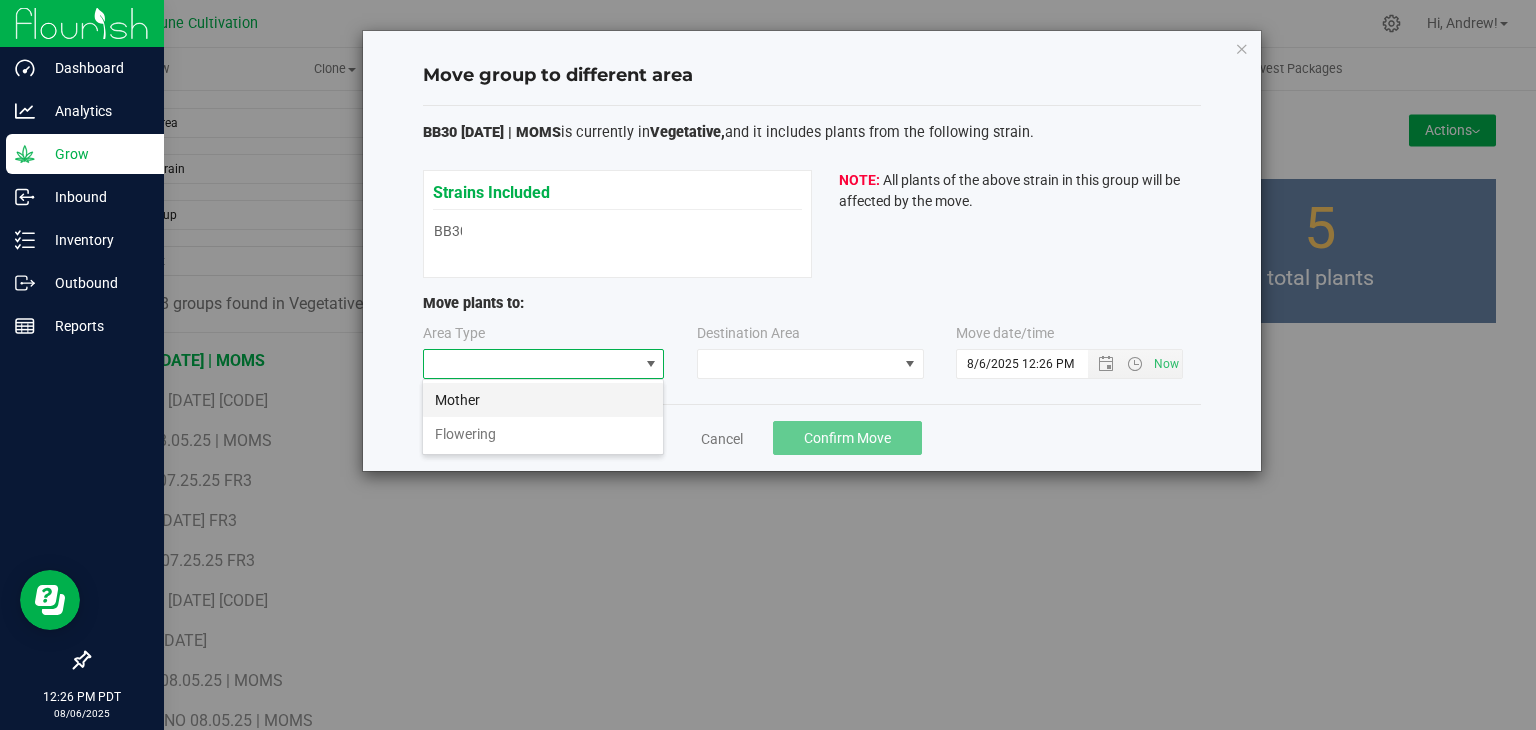 click on "Mother" at bounding box center (543, 400) 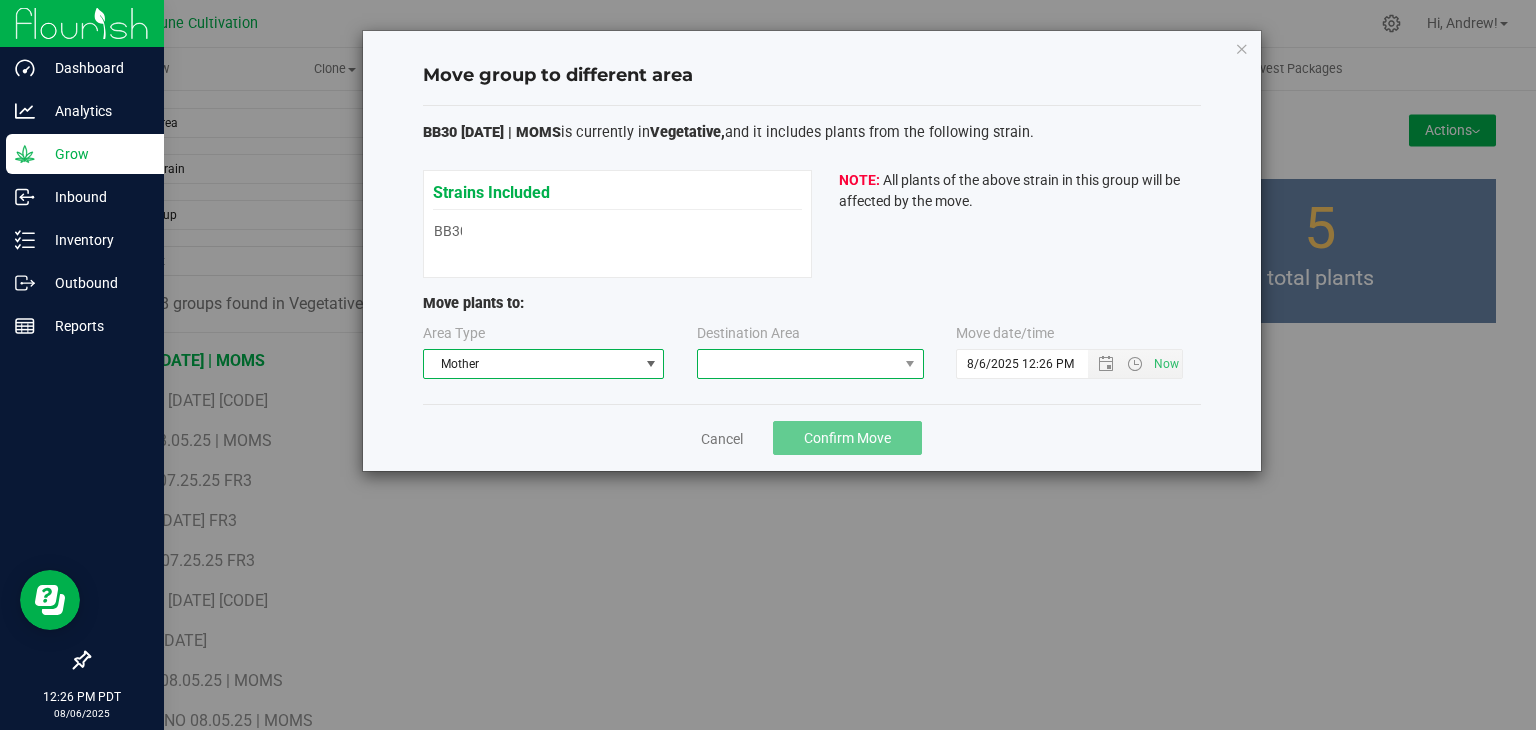 click at bounding box center (798, 364) 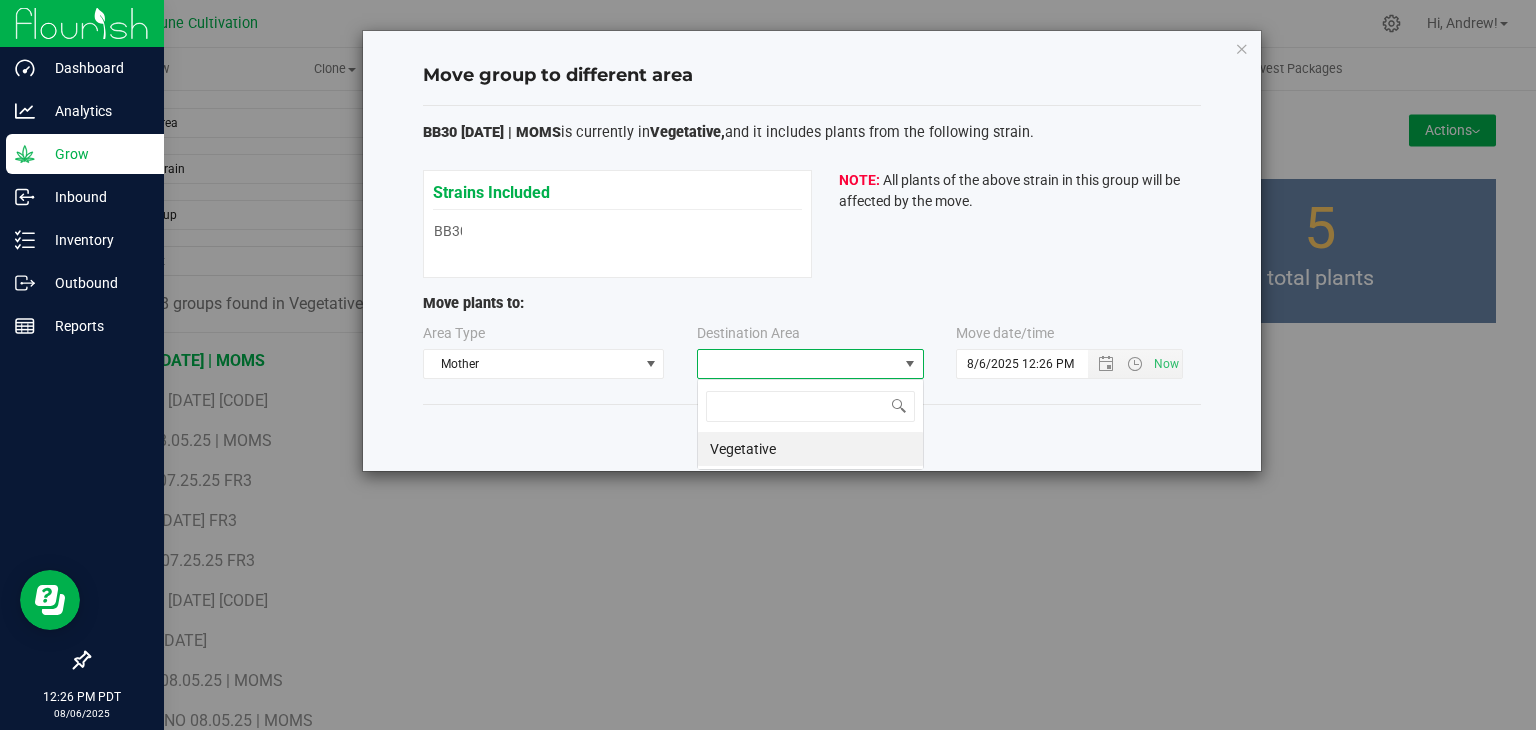 scroll, scrollTop: 99970, scrollLeft: 99772, axis: both 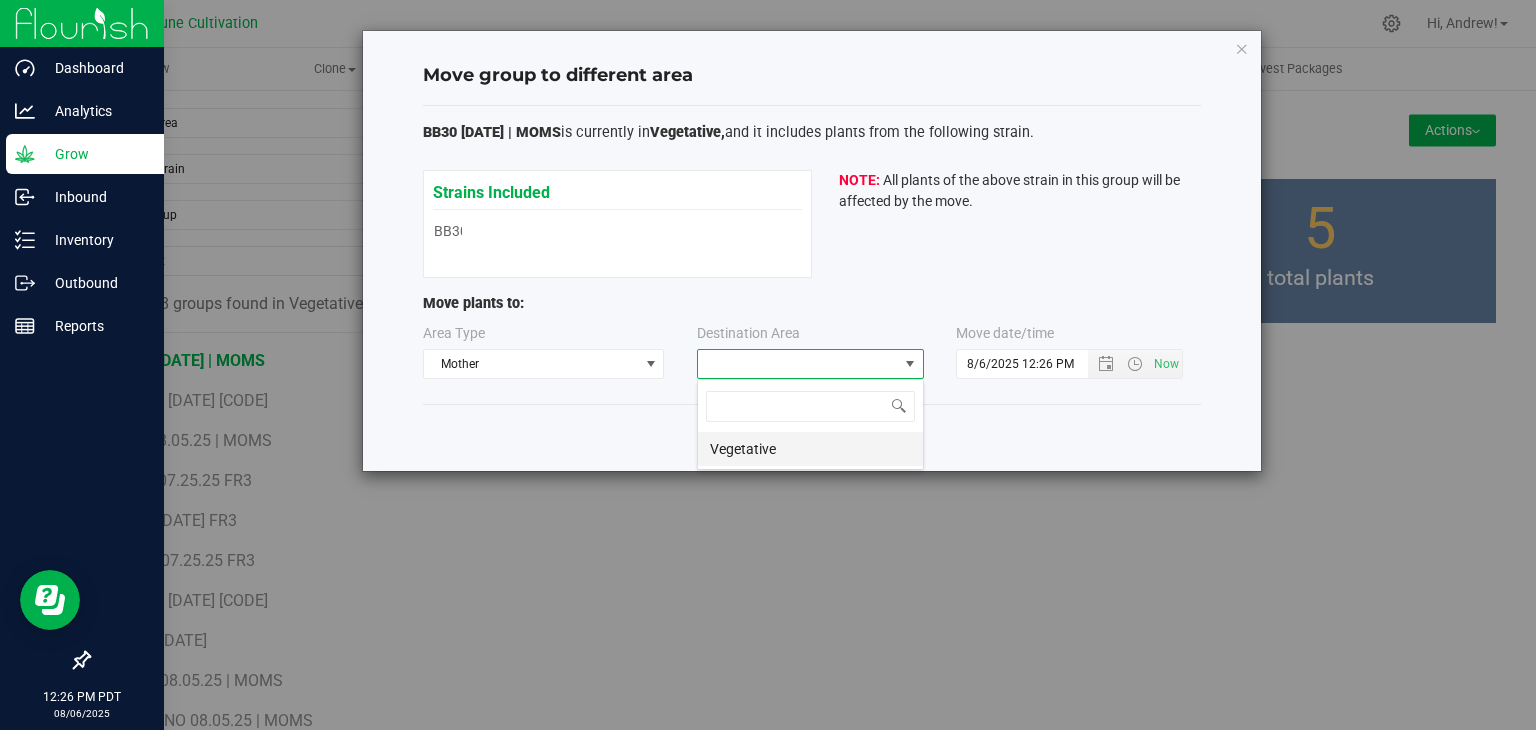 click on "Vegetative" at bounding box center [810, 449] 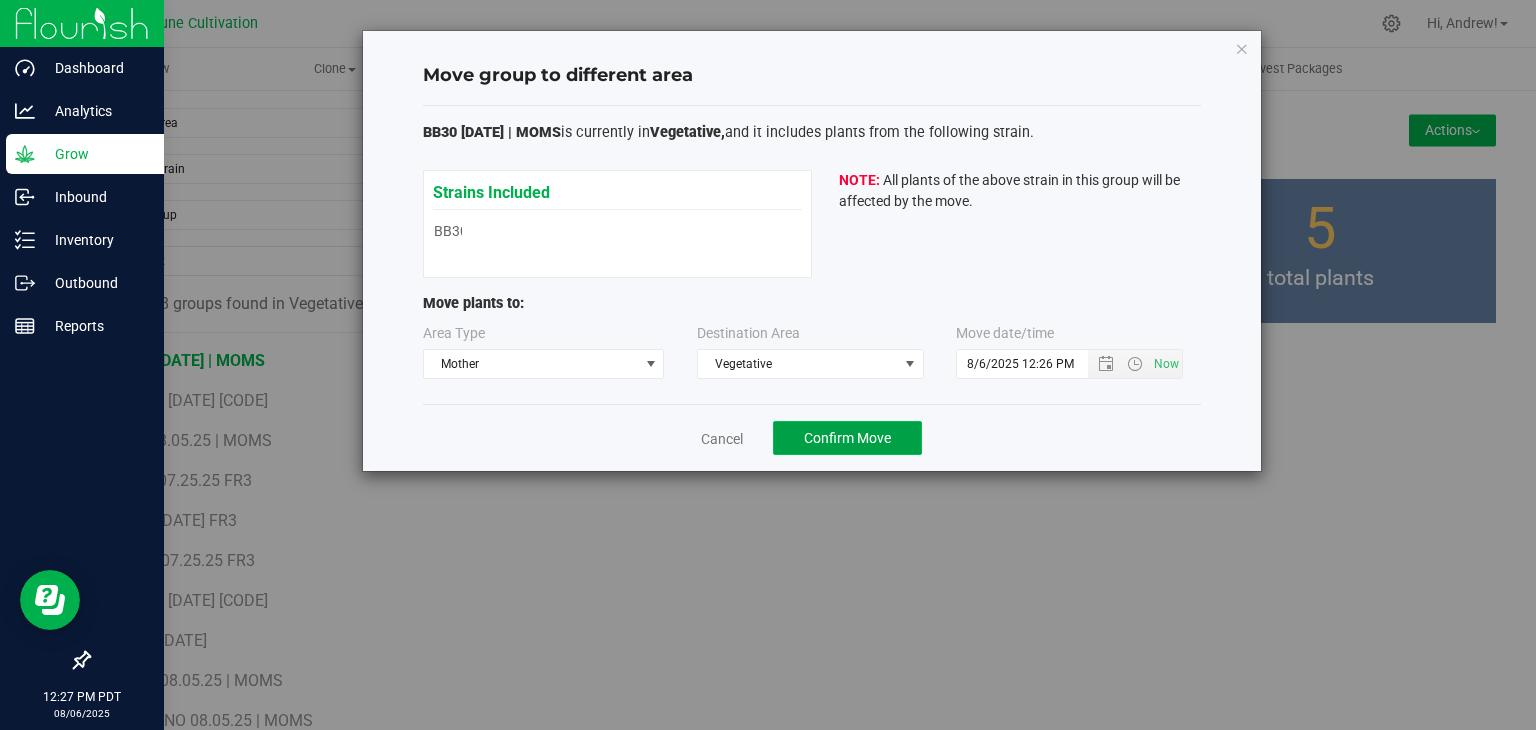 drag, startPoint x: 858, startPoint y: 436, endPoint x: 844, endPoint y: 433, distance: 14.3178215 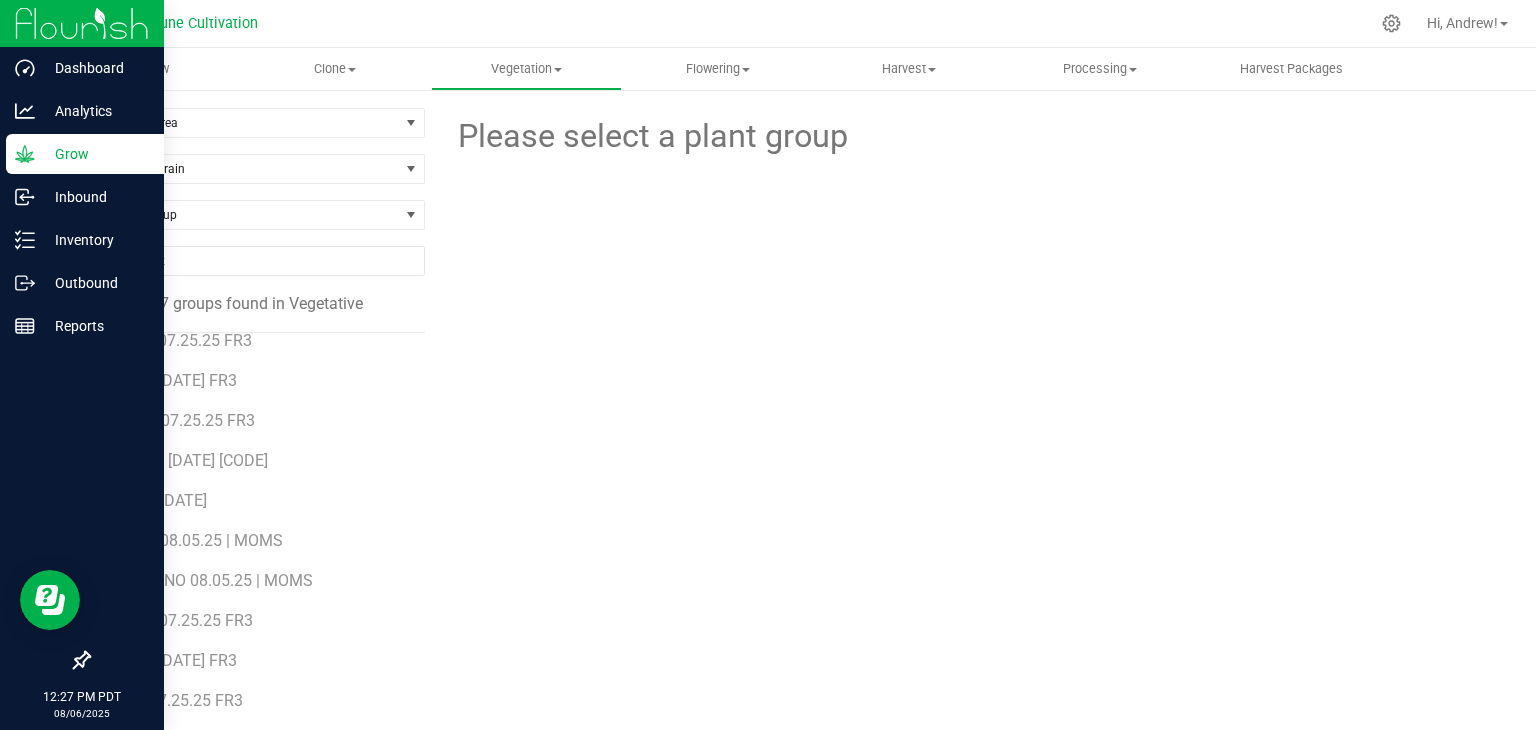 scroll, scrollTop: 0, scrollLeft: 0, axis: both 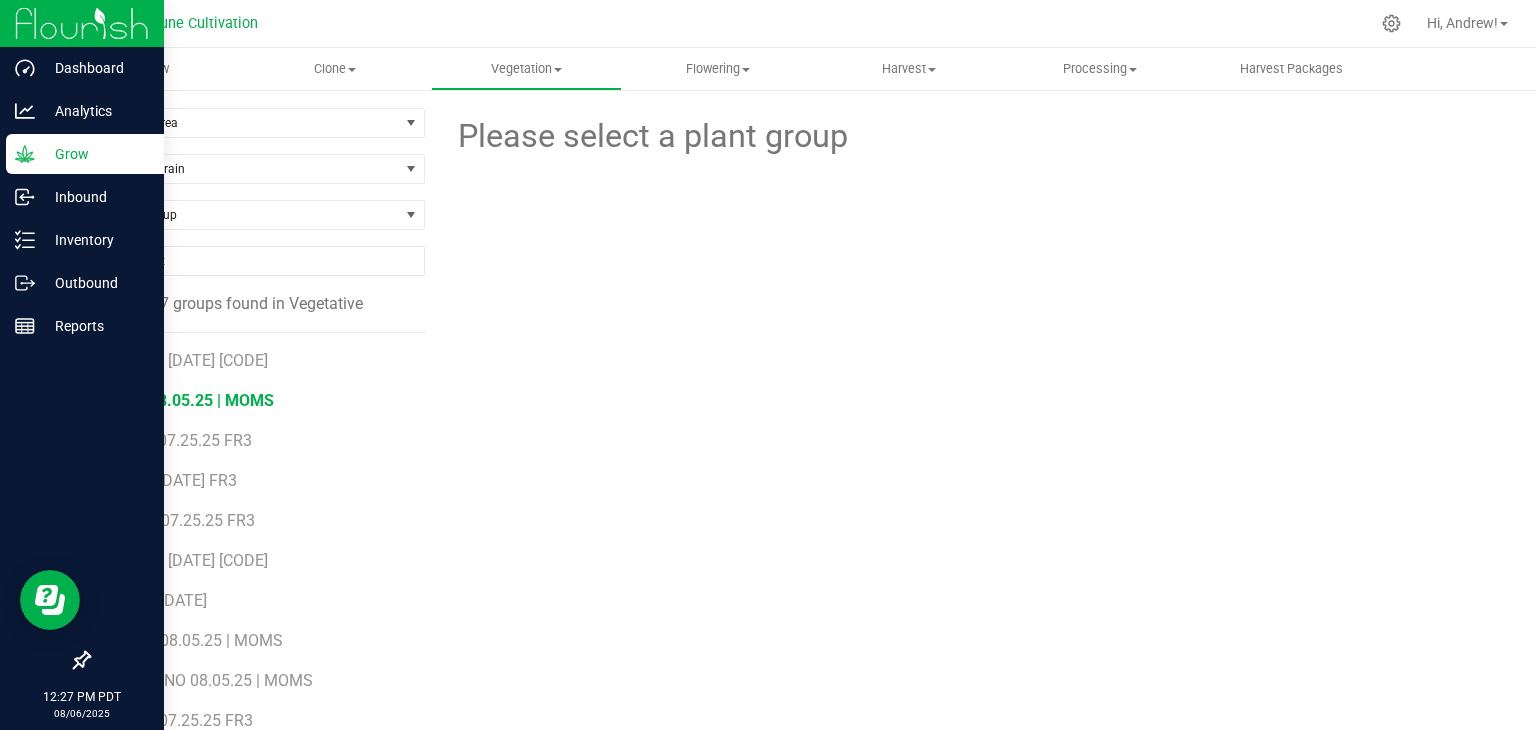 click on "BEN 08.05.25 | MOMS" at bounding box center [194, 400] 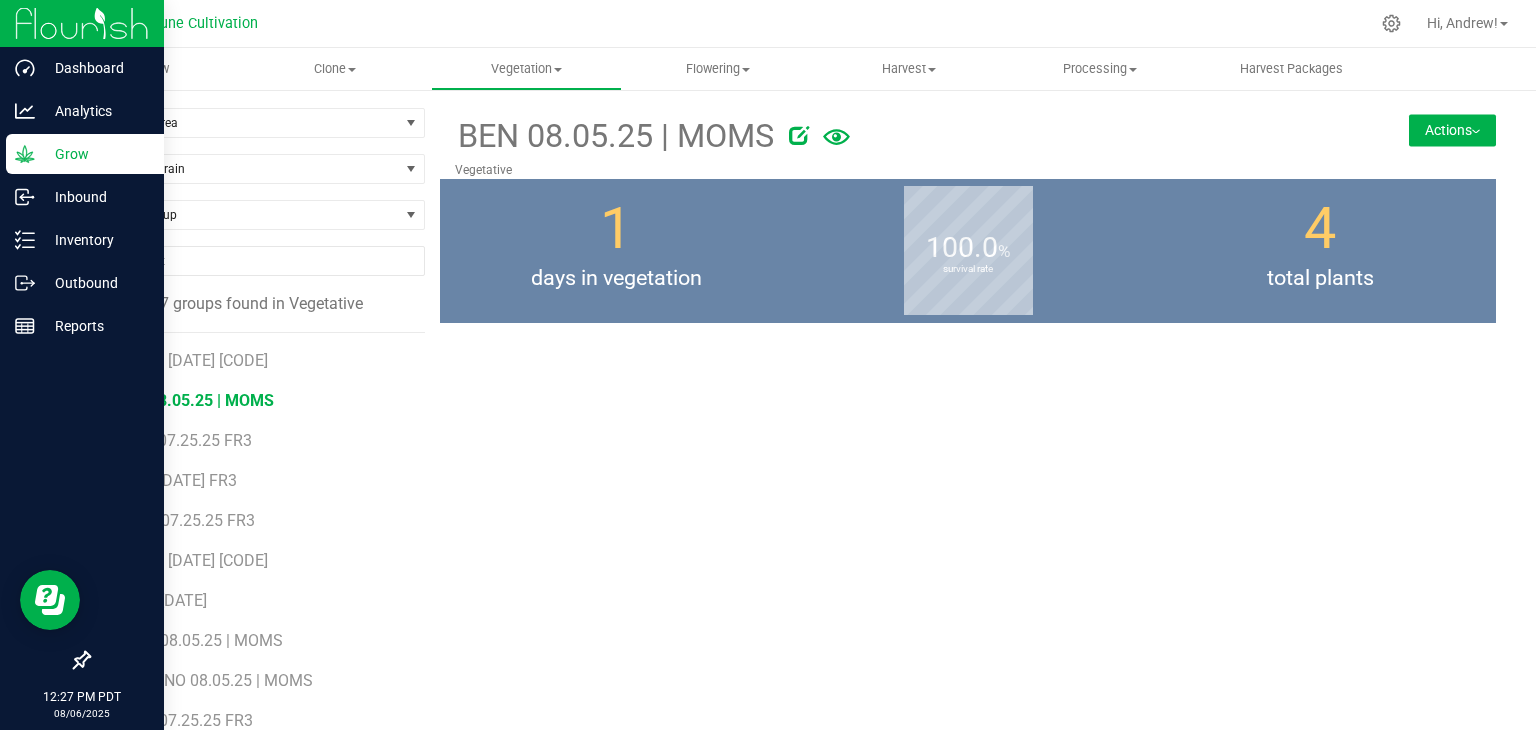 click on "BC50 07.25.25 FR3
BEN 08.05.25 | MOMS
BKVA 07.25.25 FR3
DB80 07.25.25 FR3
DDUV 07.25.25 FR3
ELG 07.25.25 FR3
FW30 07.25.25
FW30 08.05.25 | MOMS
GG x GNO 08.05.25 | MOMS
GO27 07.25.25 FR3
HP70 07.25.25 FR3
JCO 07.25.25 FR3
JCO 08.05.25 | MOMS
LC80 07.25.25 FR3
LCG13 07.25.25 FR3
LCT12 08.05.25 | MOMS
MHO2 07.25.25 FR3
MK3 08.05.25 | MOMS
MSG6 07.25.25 FR3
MSG6 08.05.25 | MOMS" at bounding box center (270, 583) 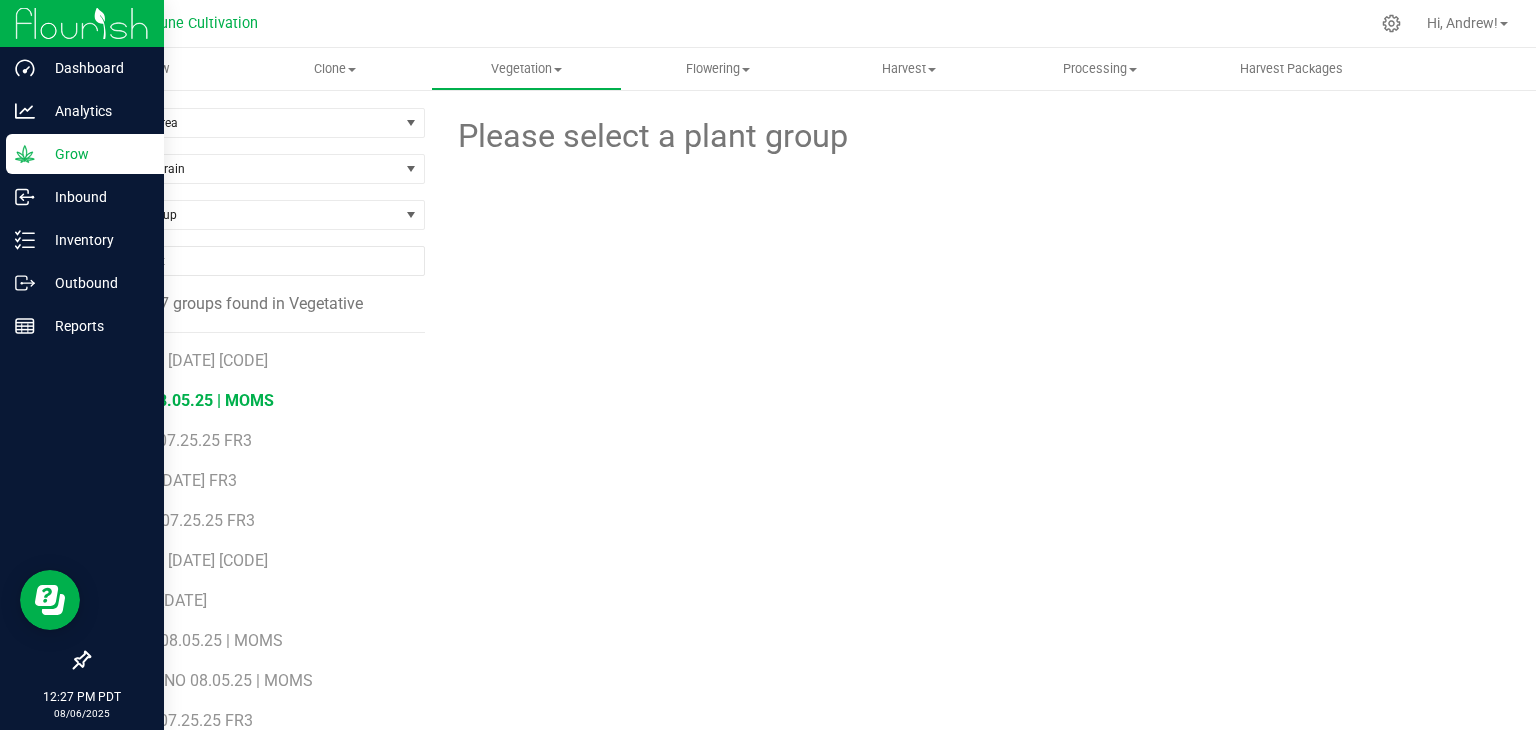 click on "BEN 08.05.25 | MOMS" at bounding box center (194, 400) 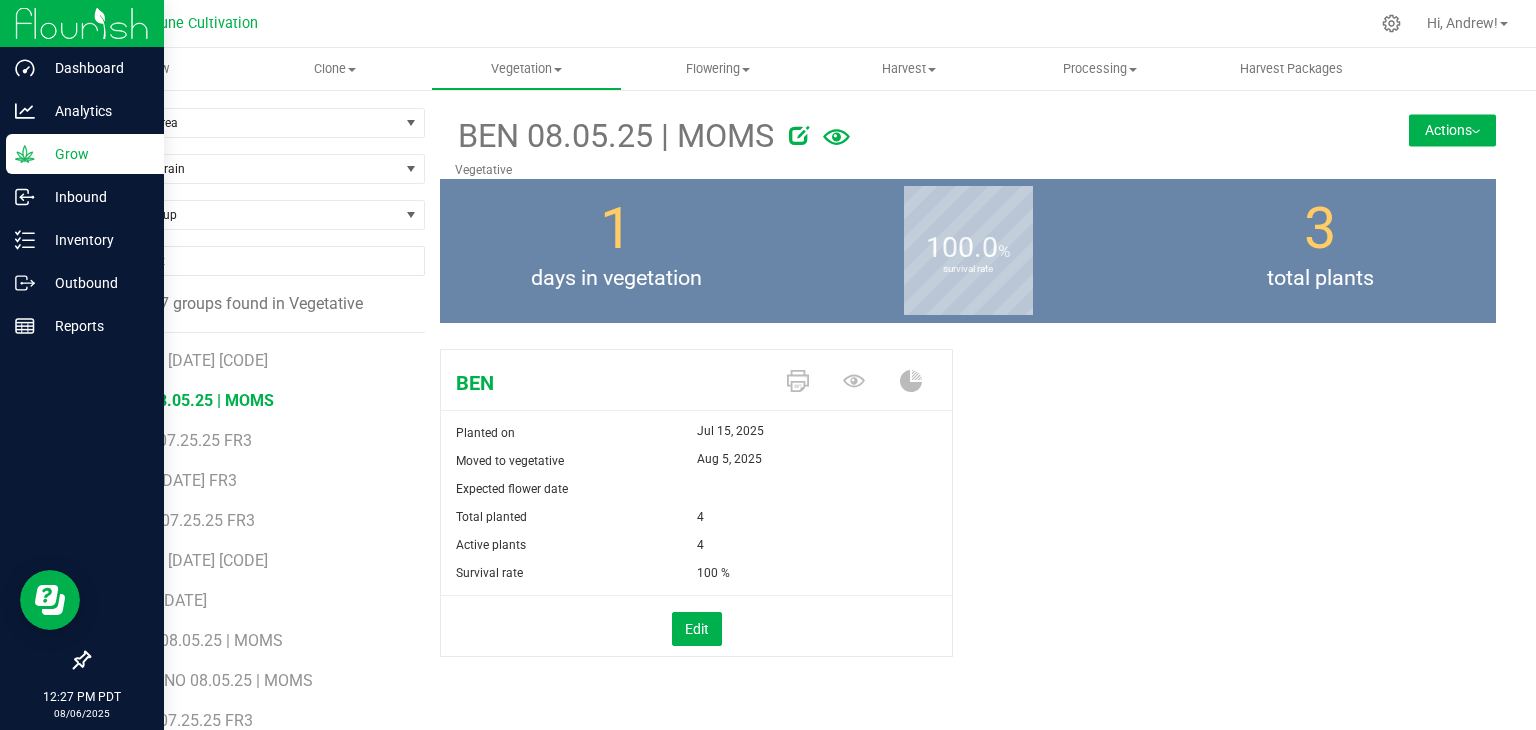 click on "Actions" at bounding box center [1452, 130] 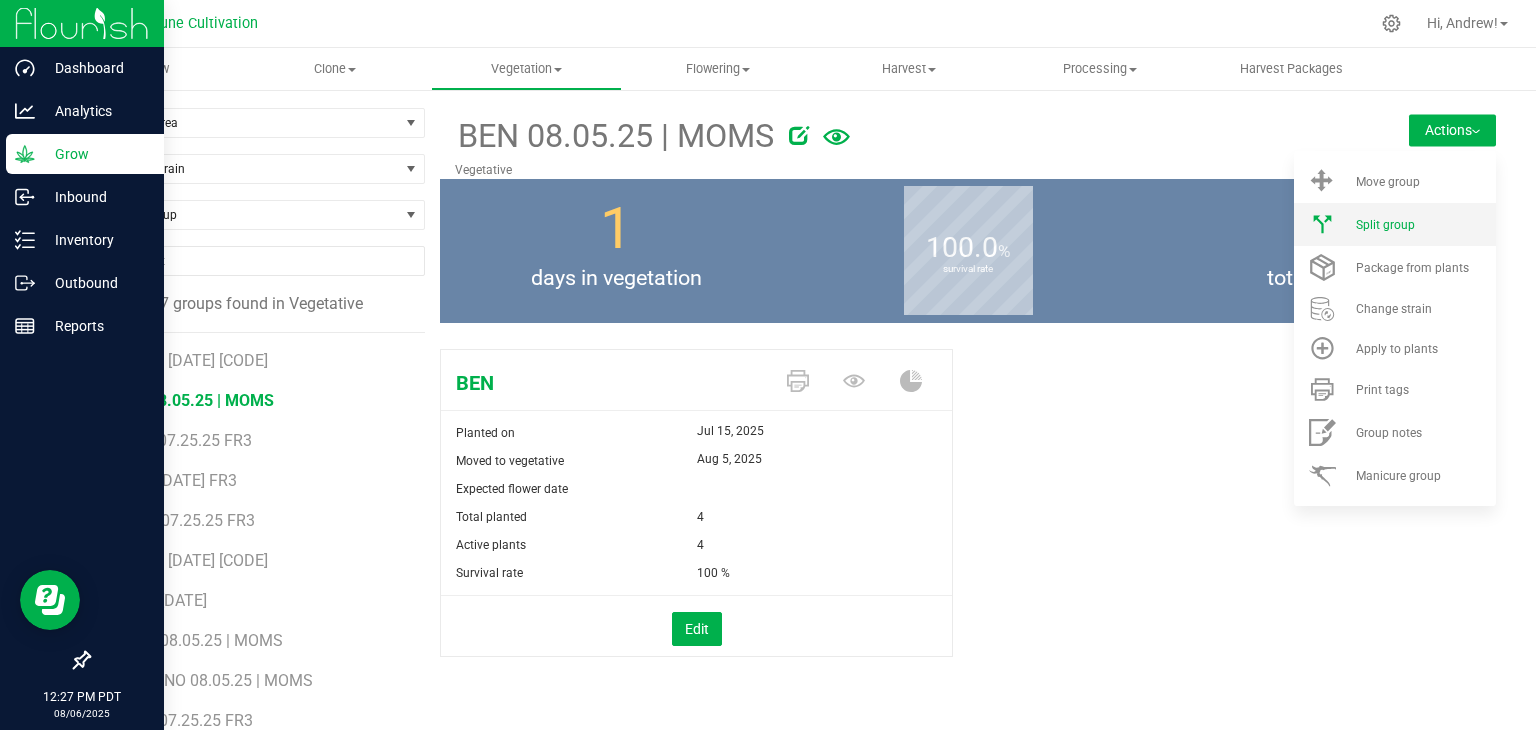 click on "Split group" at bounding box center [1424, 225] 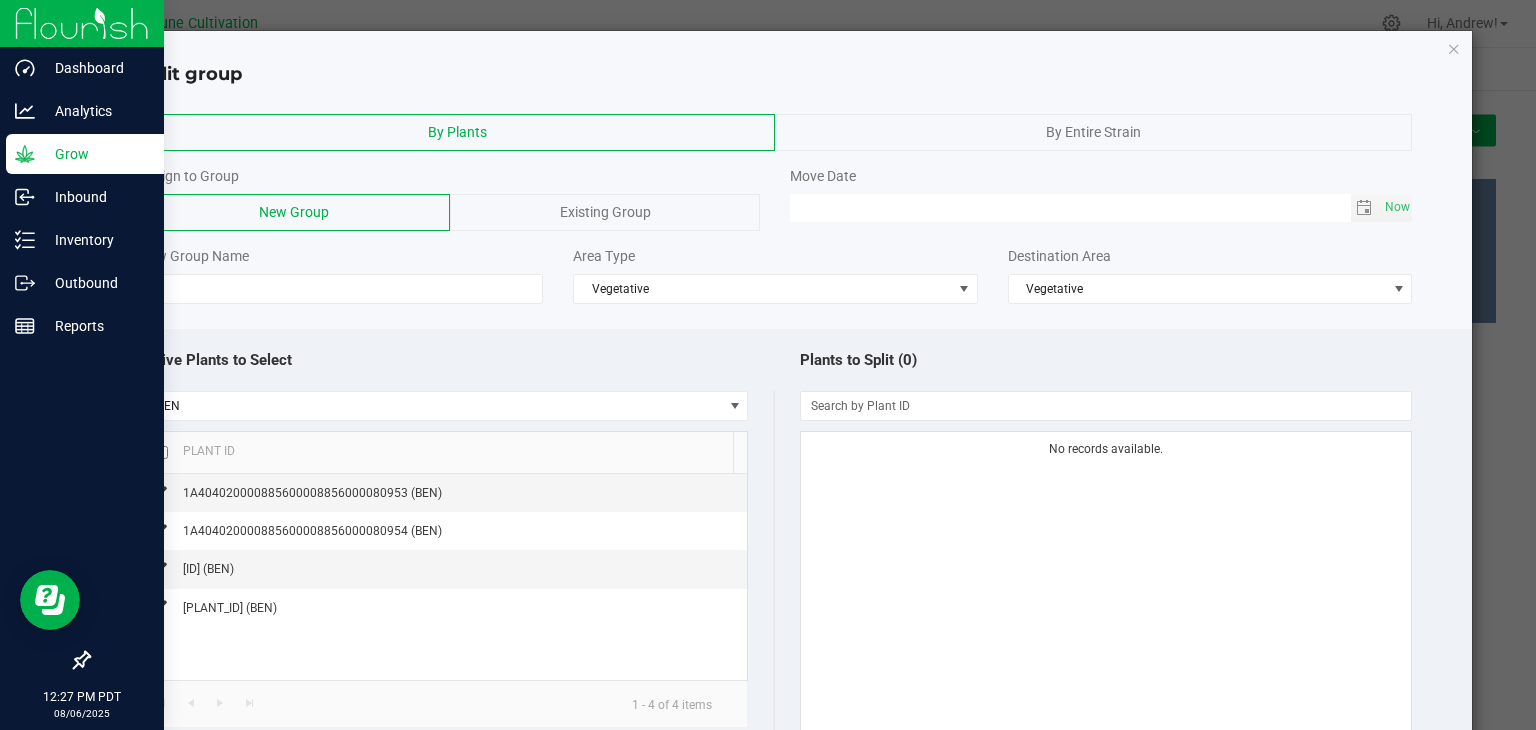 click on "Existing Group" 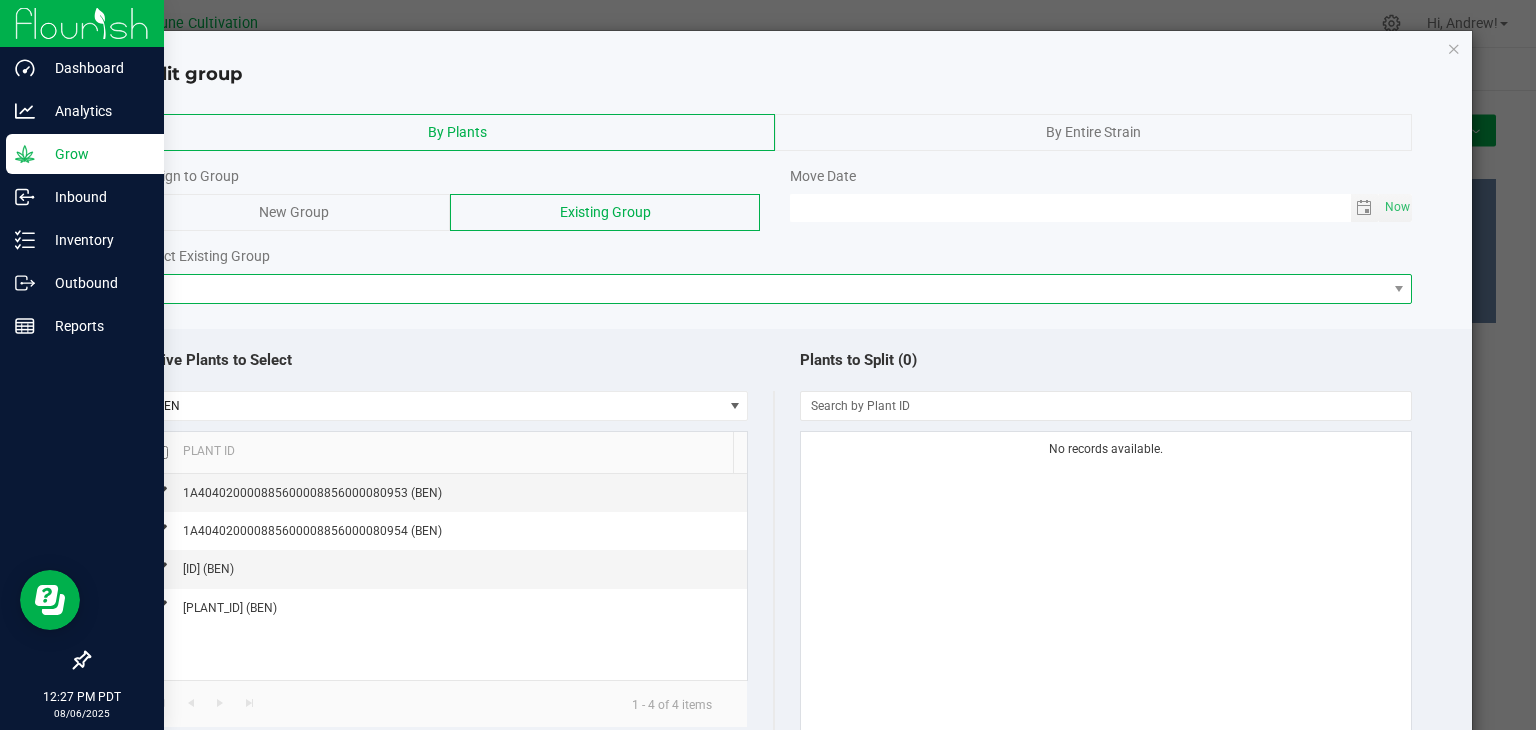 click at bounding box center (763, 289) 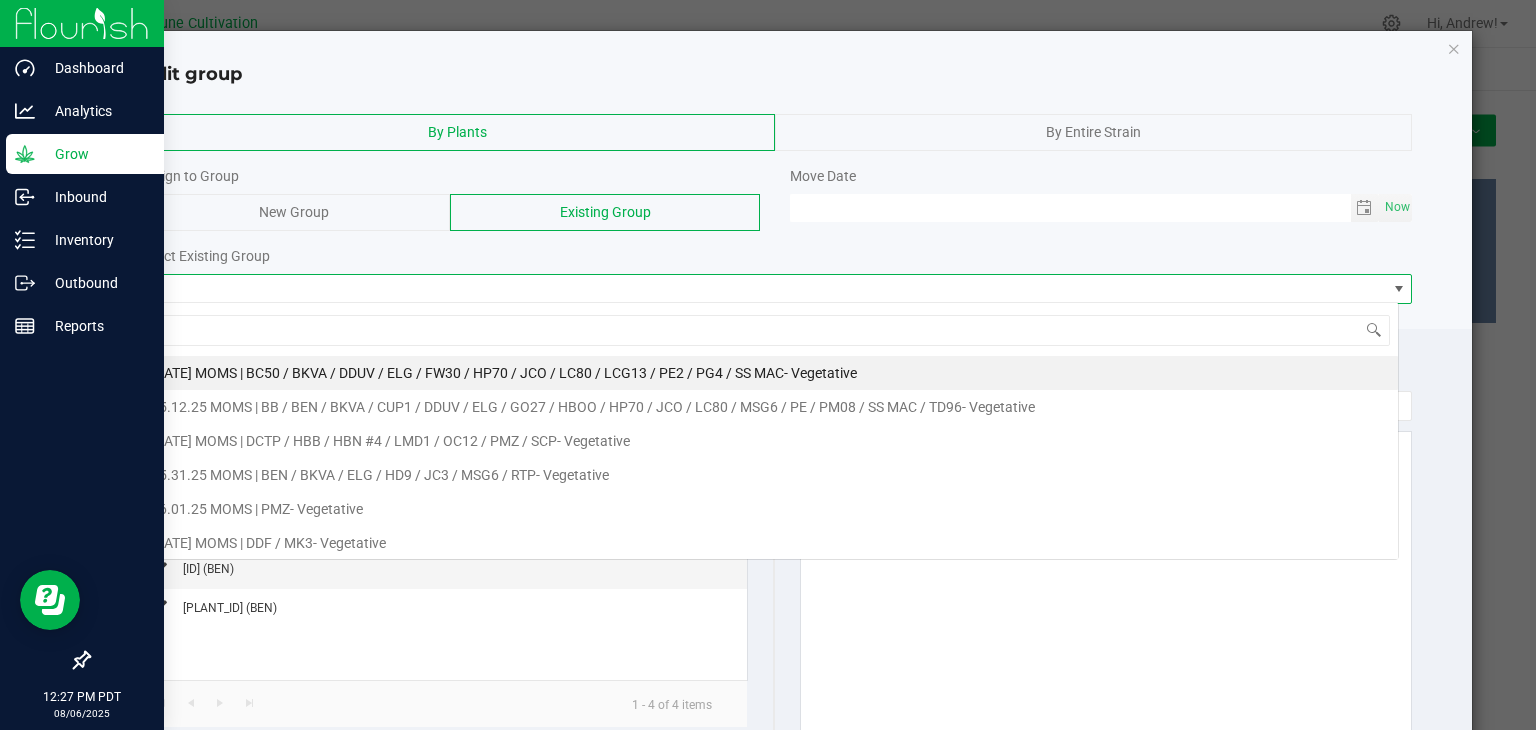 scroll, scrollTop: 99970, scrollLeft: 98739, axis: both 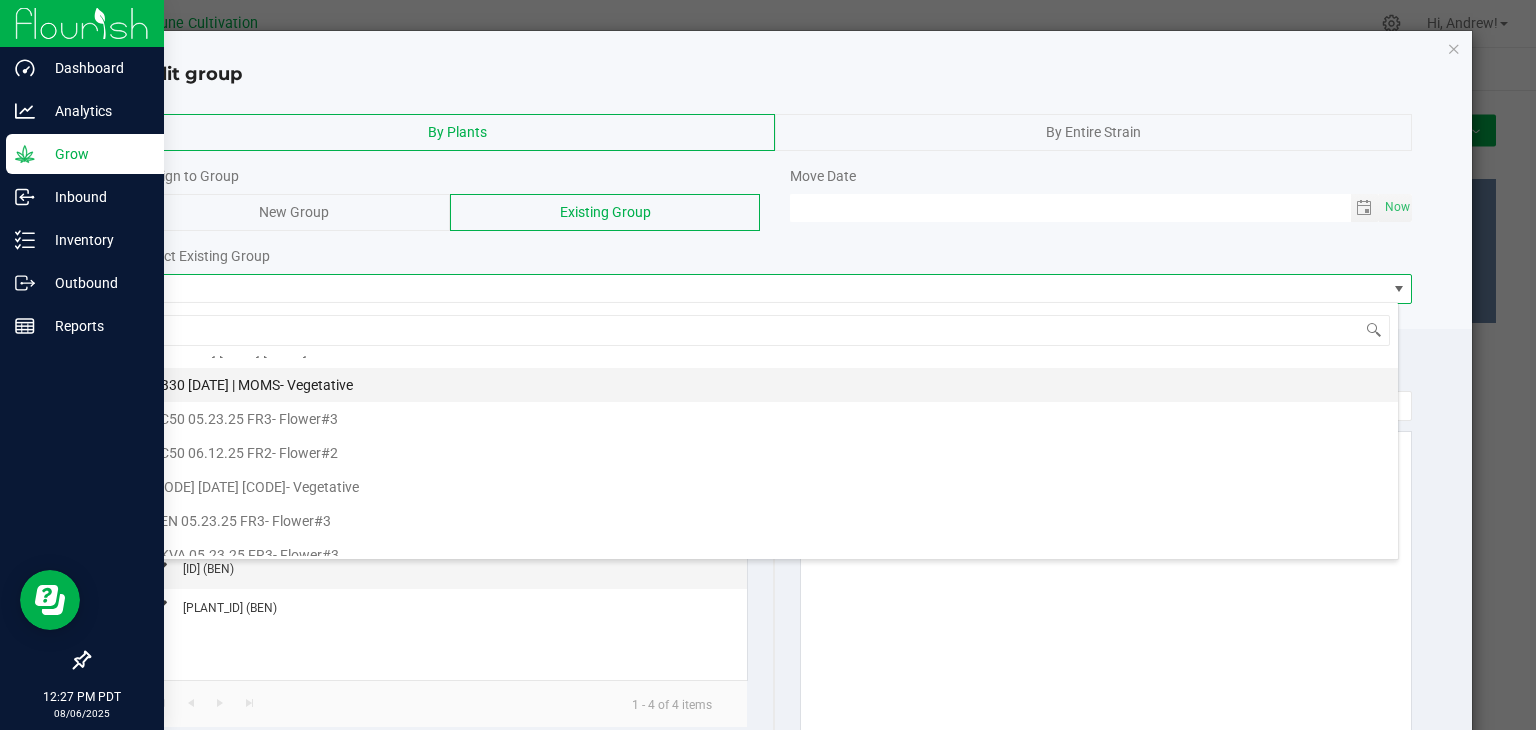 click on "BB30 [DATE] | MOMS" at bounding box center (215, 385) 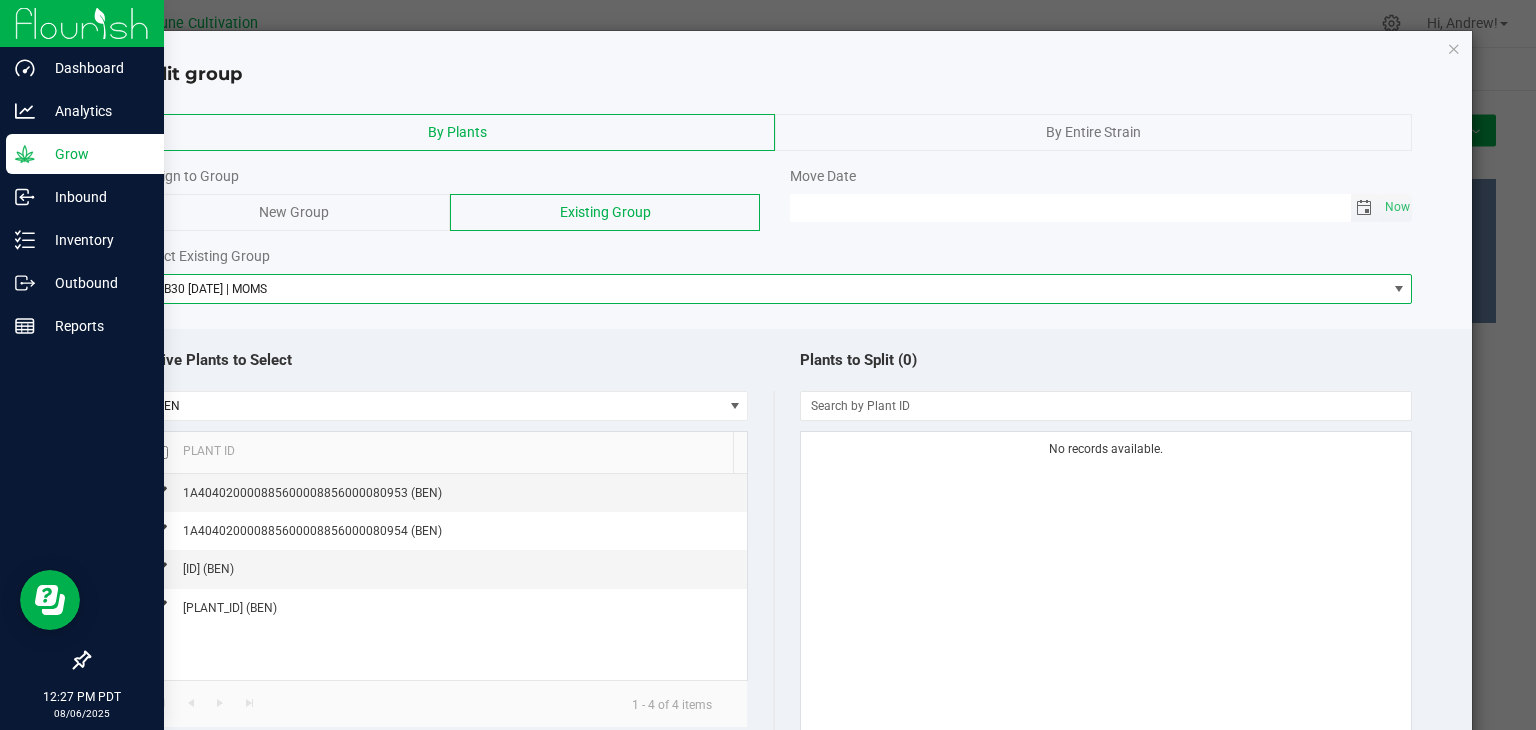 click 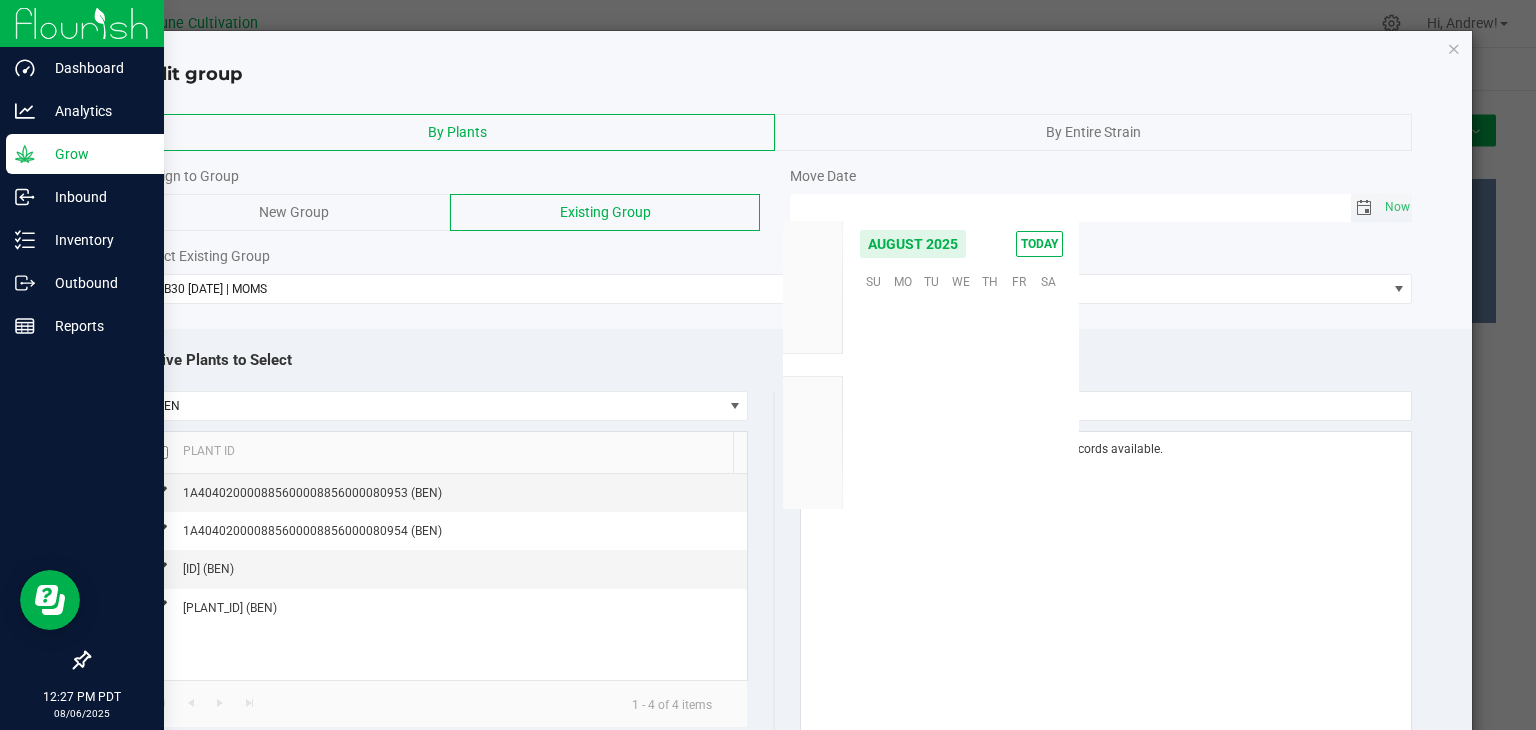 scroll, scrollTop: 36168, scrollLeft: 0, axis: vertical 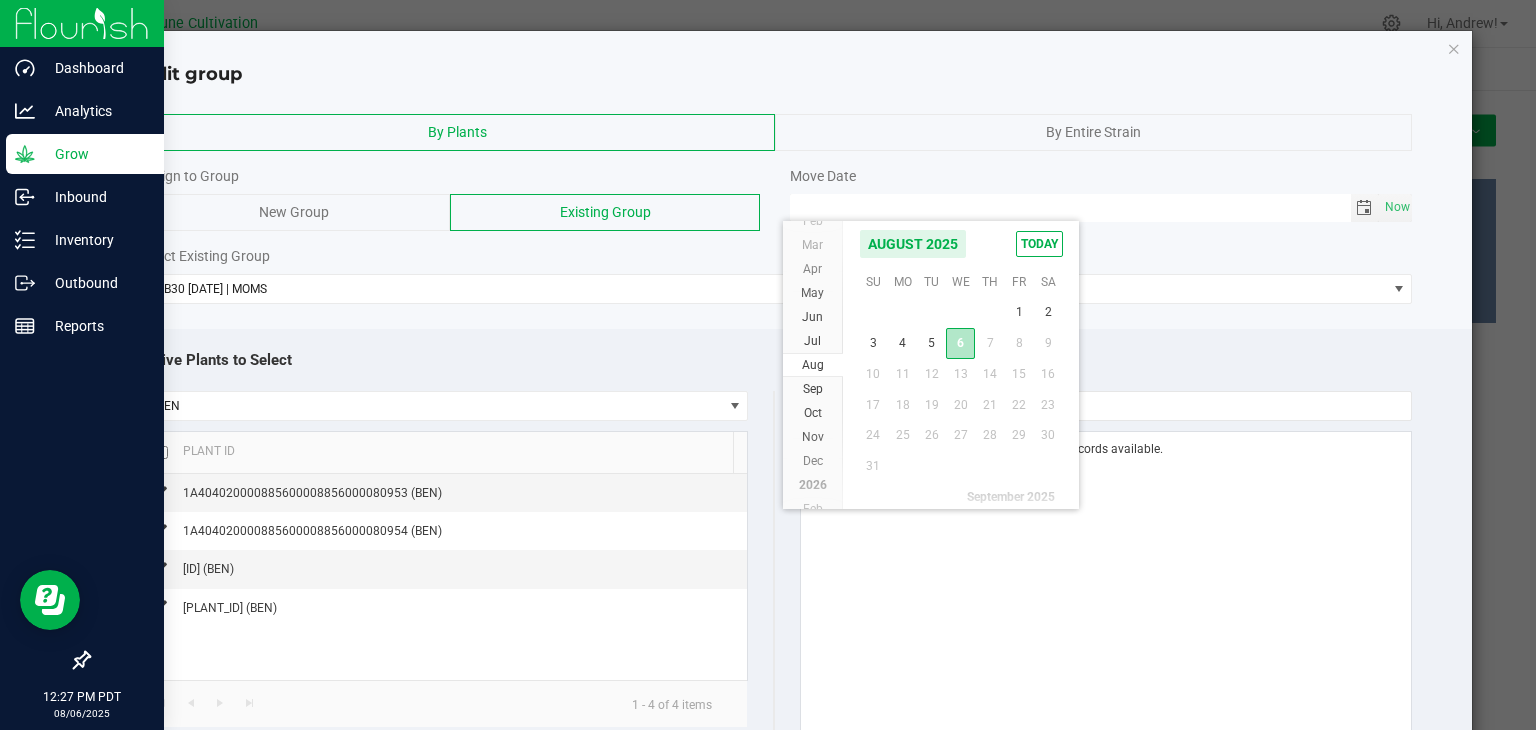 click on "6" at bounding box center (960, 343) 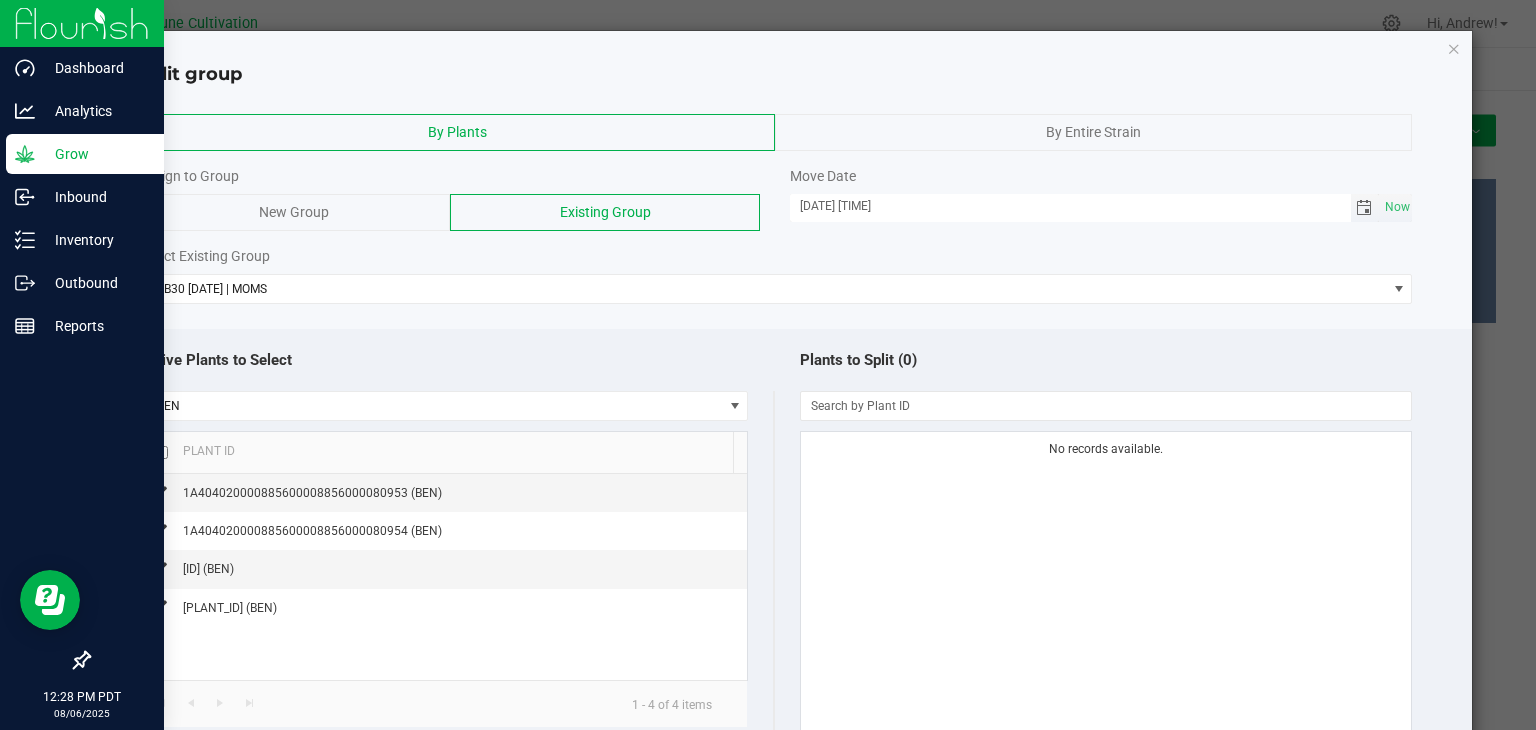 click 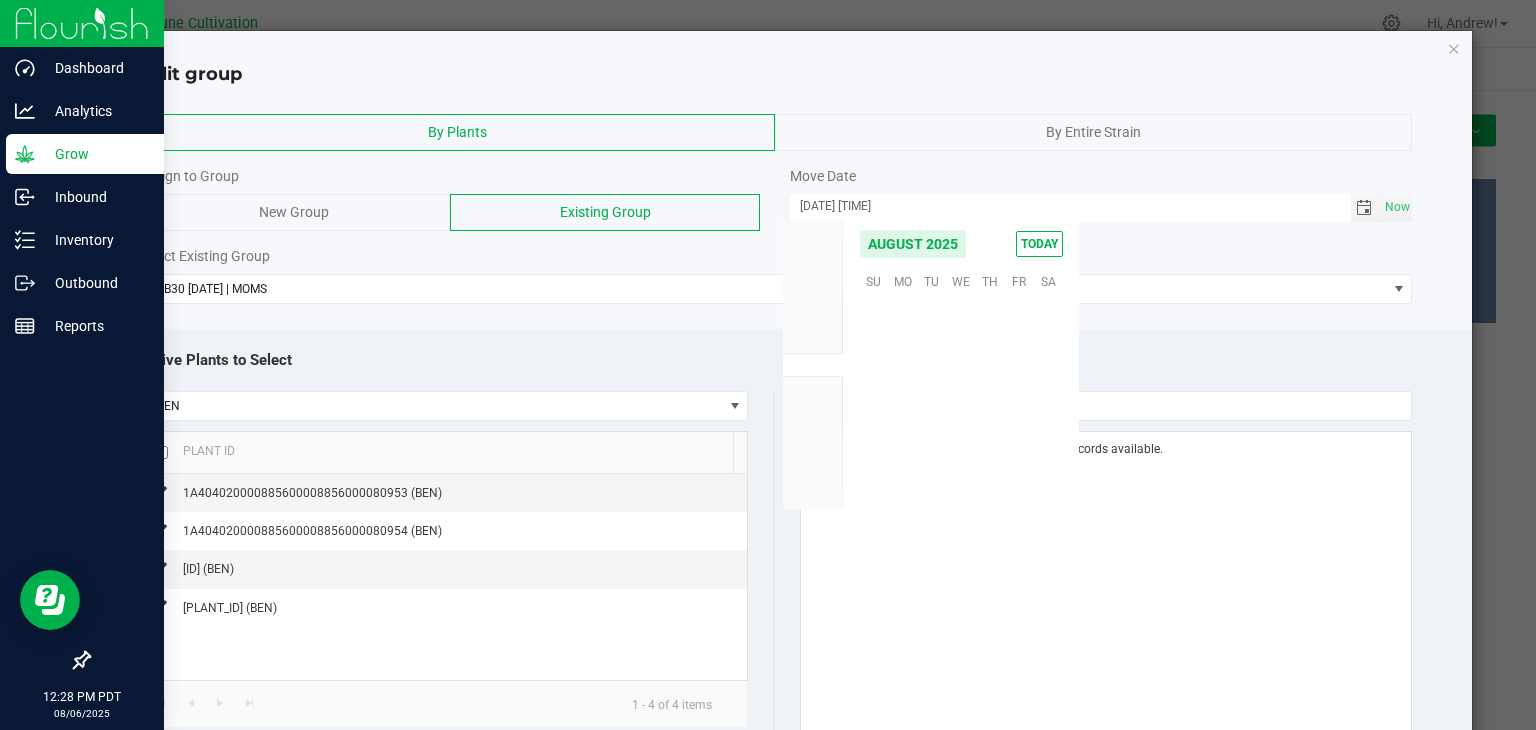 scroll, scrollTop: 36168, scrollLeft: 0, axis: vertical 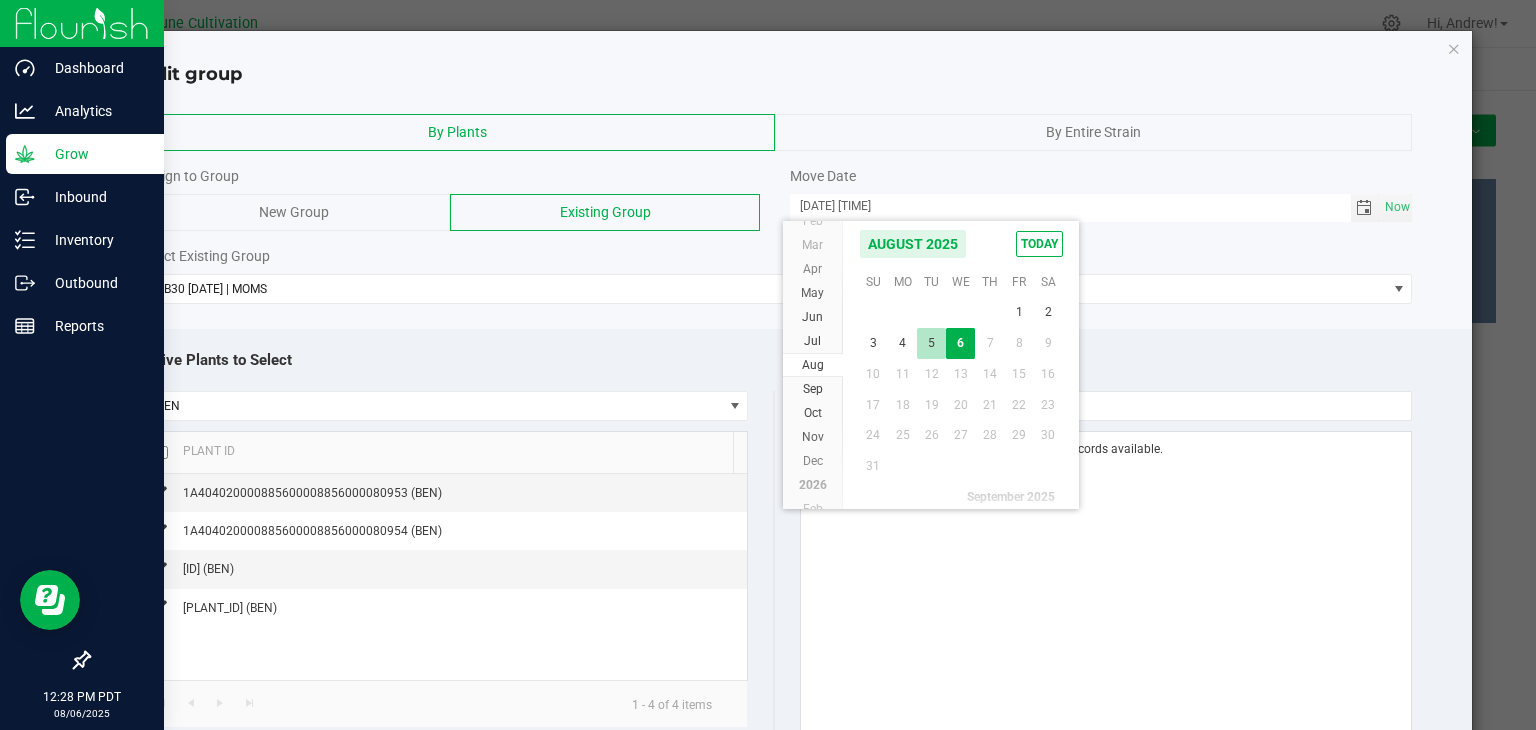 click on "5" at bounding box center [931, 343] 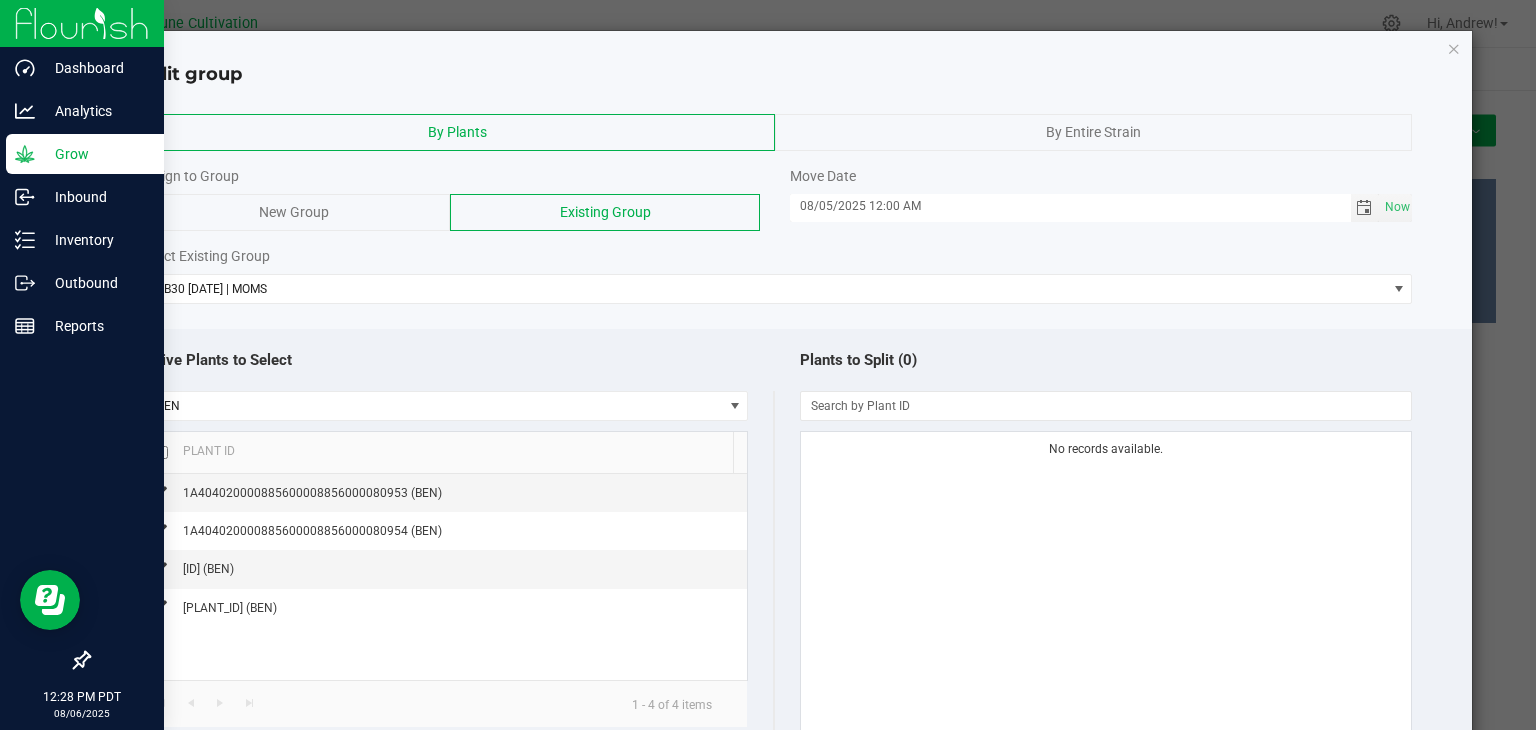 scroll, scrollTop: 149, scrollLeft: 0, axis: vertical 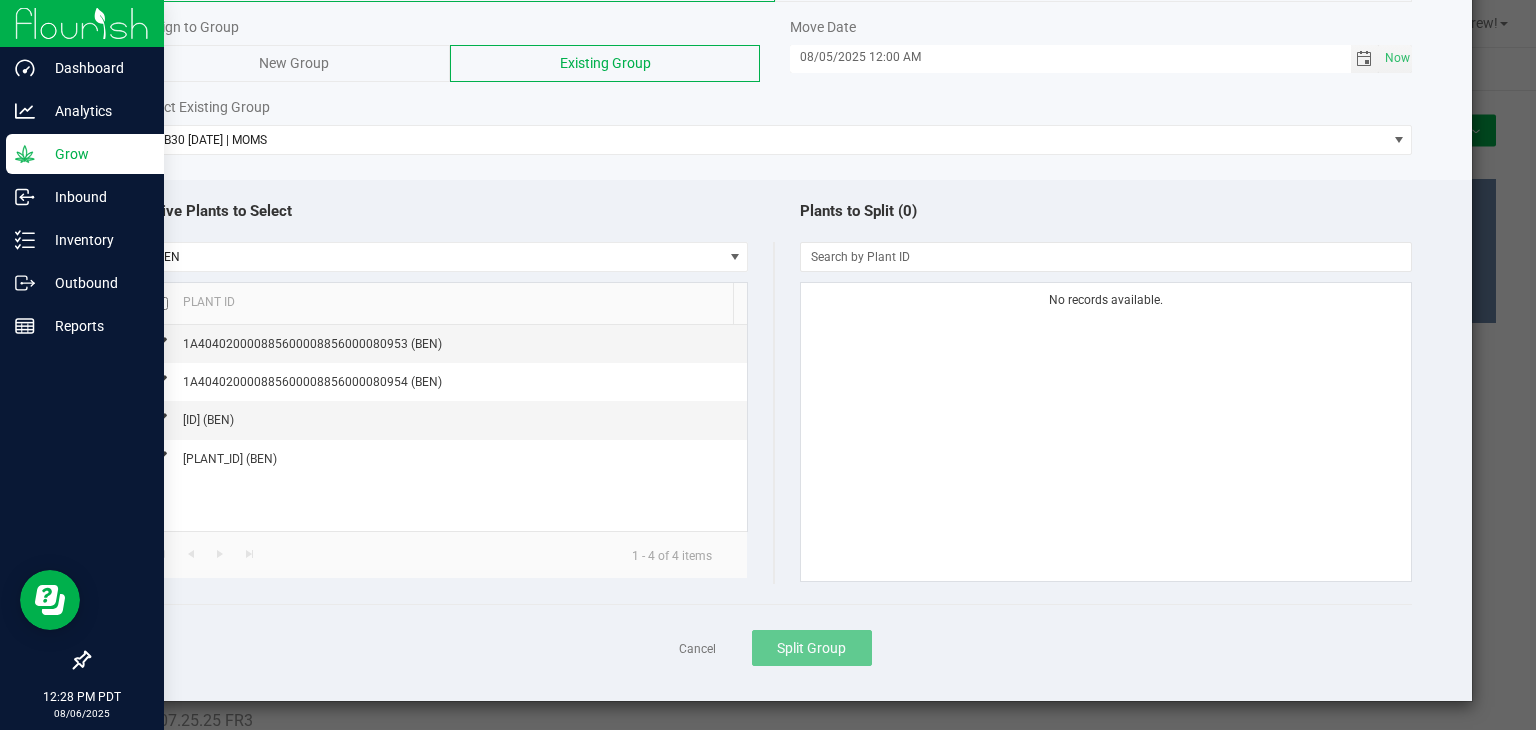 click 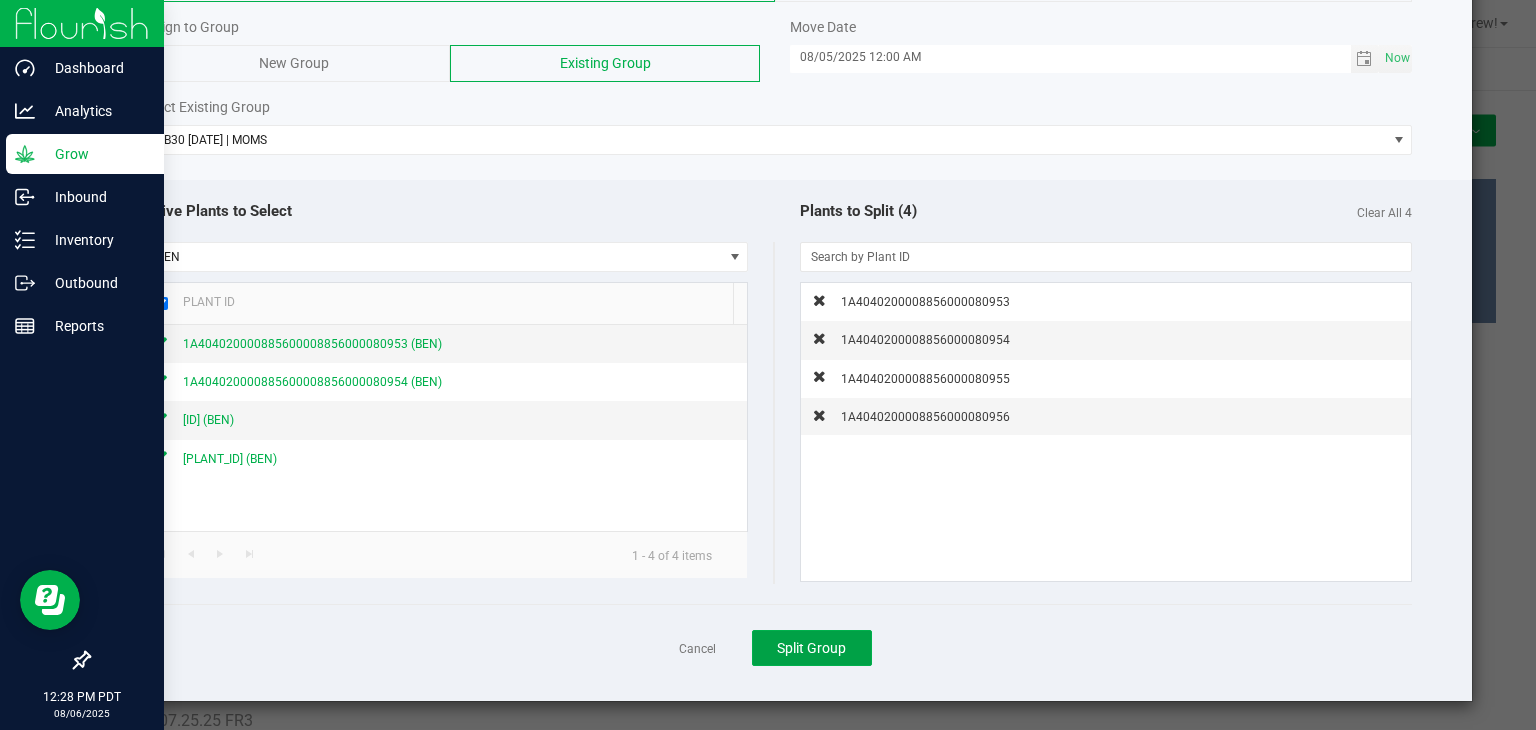 drag, startPoint x: 762, startPoint y: 641, endPoint x: 726, endPoint y: 624, distance: 39.812057 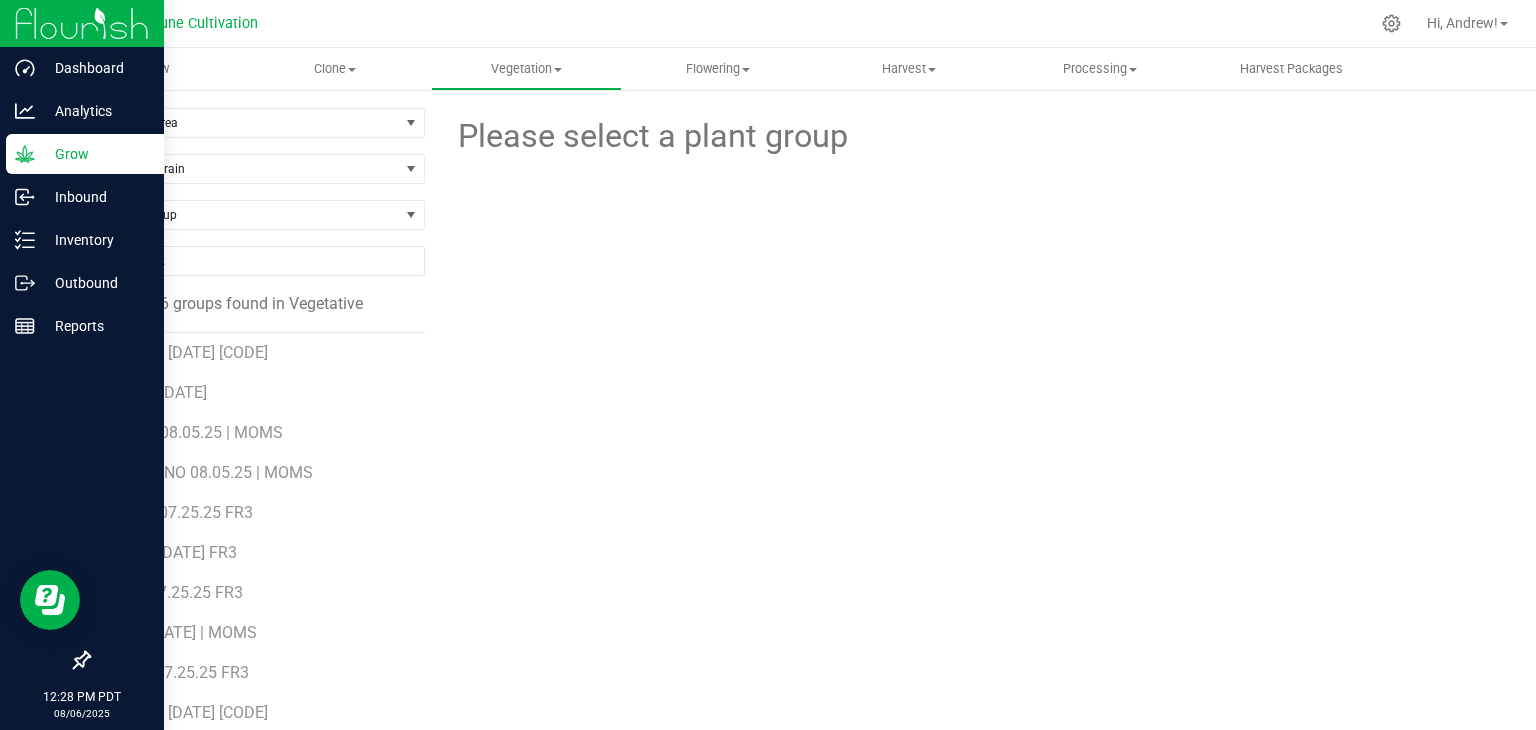 scroll, scrollTop: 200, scrollLeft: 0, axis: vertical 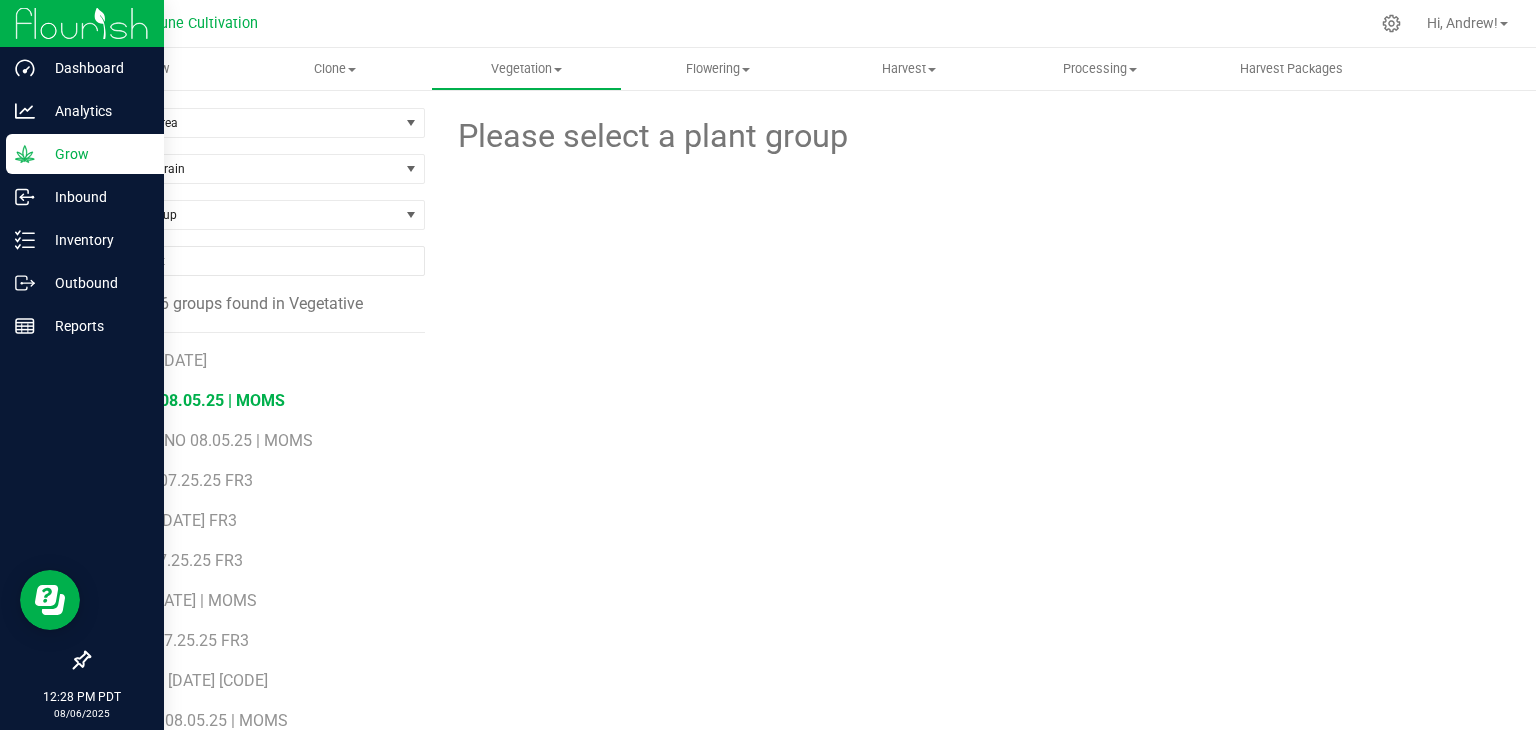 click on "FW30 08.05.25 | MOMS" at bounding box center (200, 400) 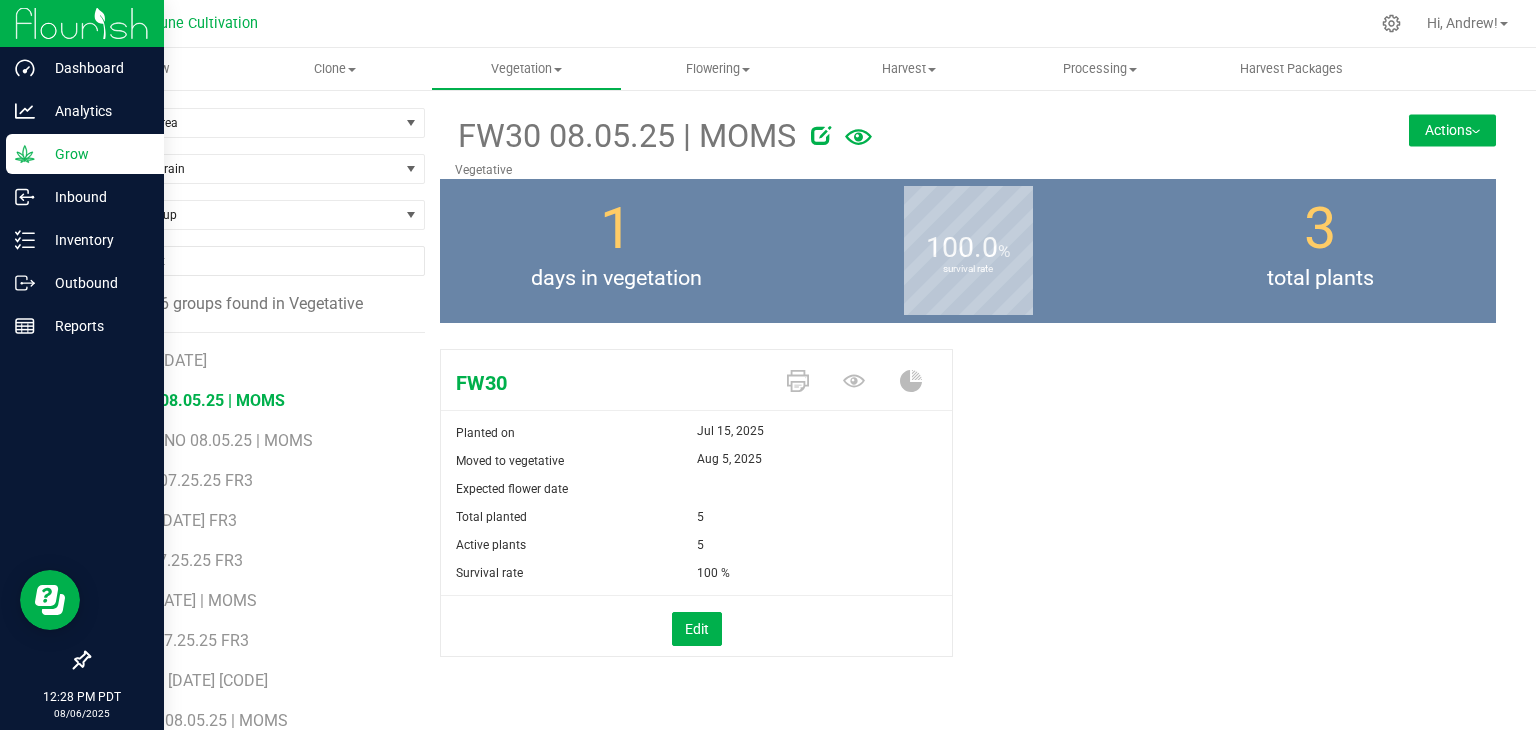 click on "Actions" at bounding box center (1452, 130) 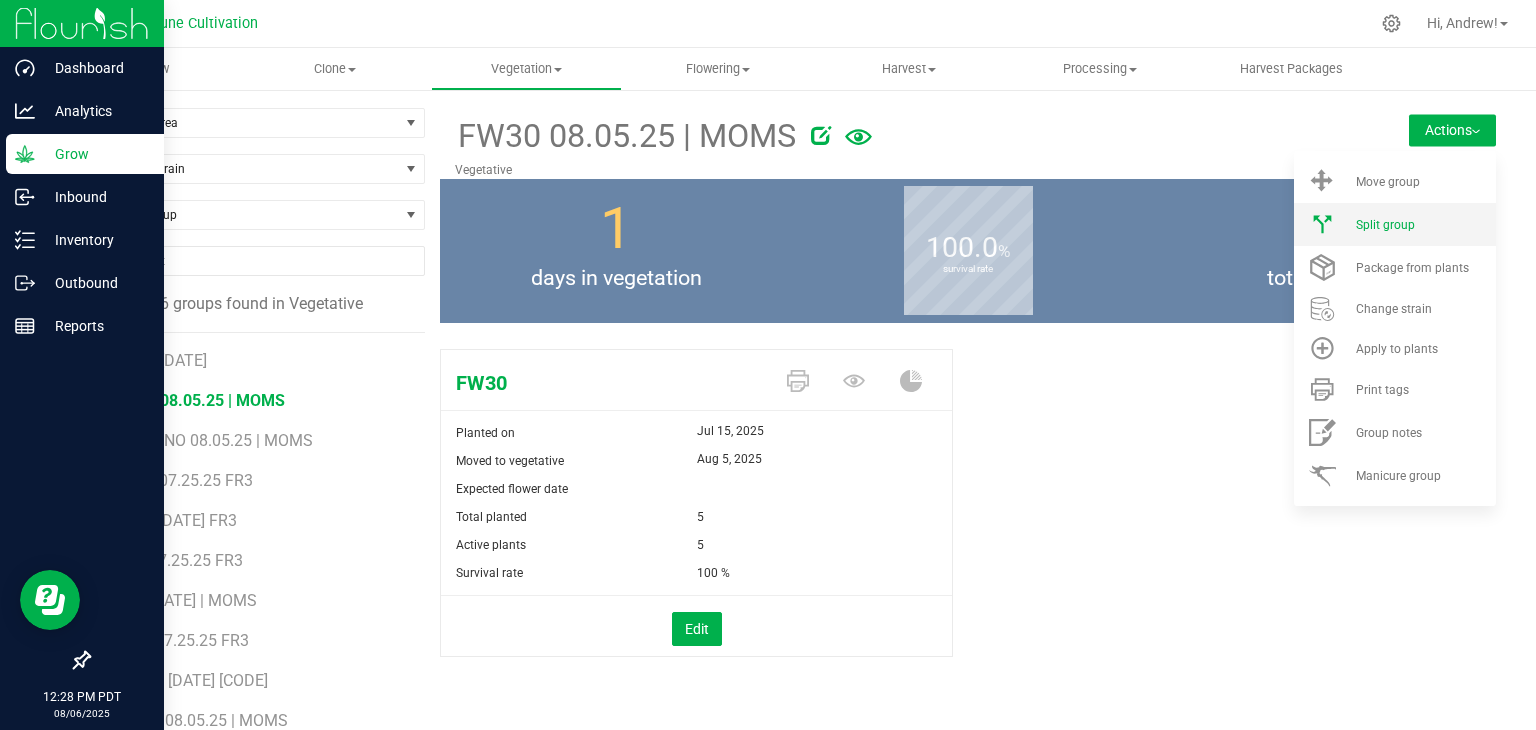 click on "Split group" at bounding box center (1395, 224) 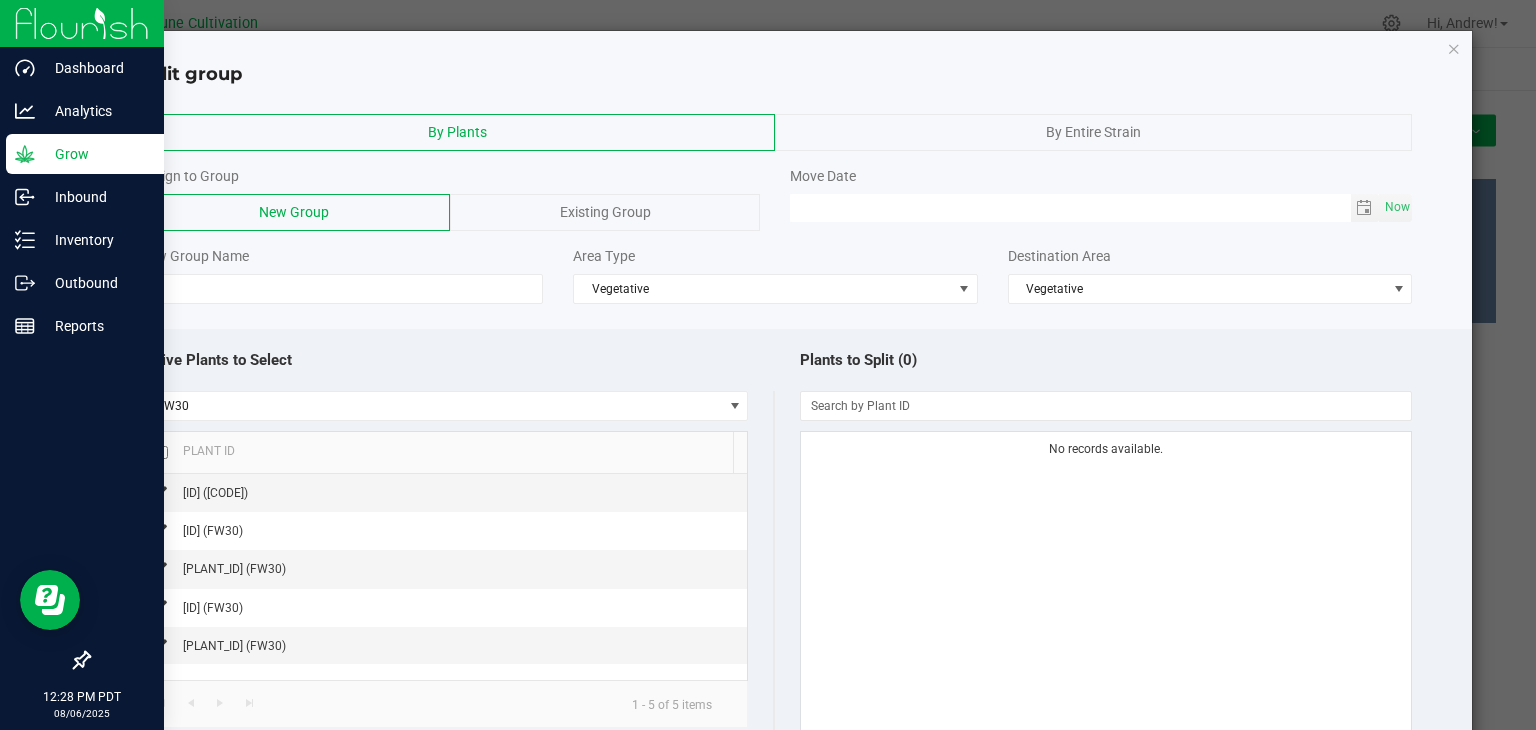 drag, startPoint x: 580, startPoint y: 209, endPoint x: 584, endPoint y: 230, distance: 21.377558 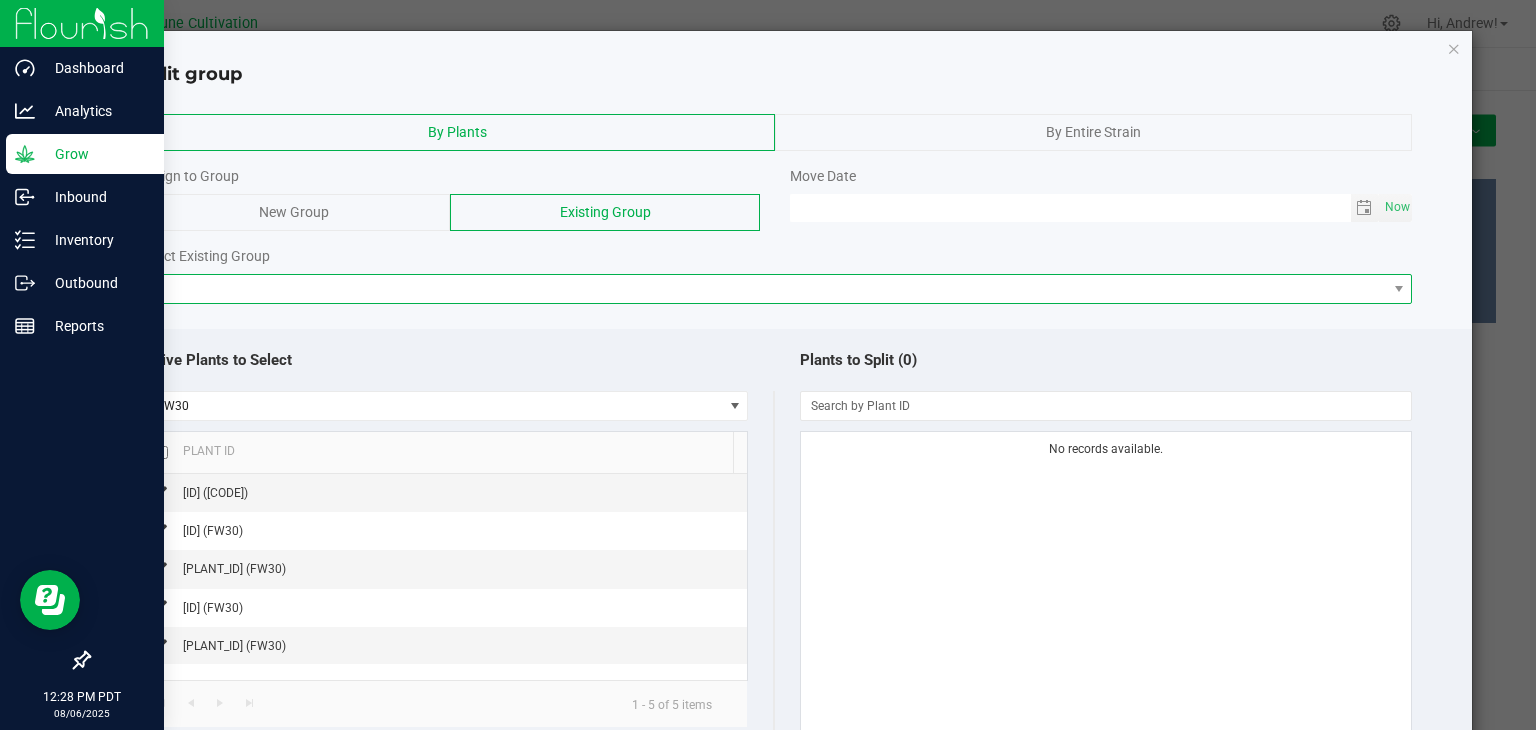click at bounding box center (763, 289) 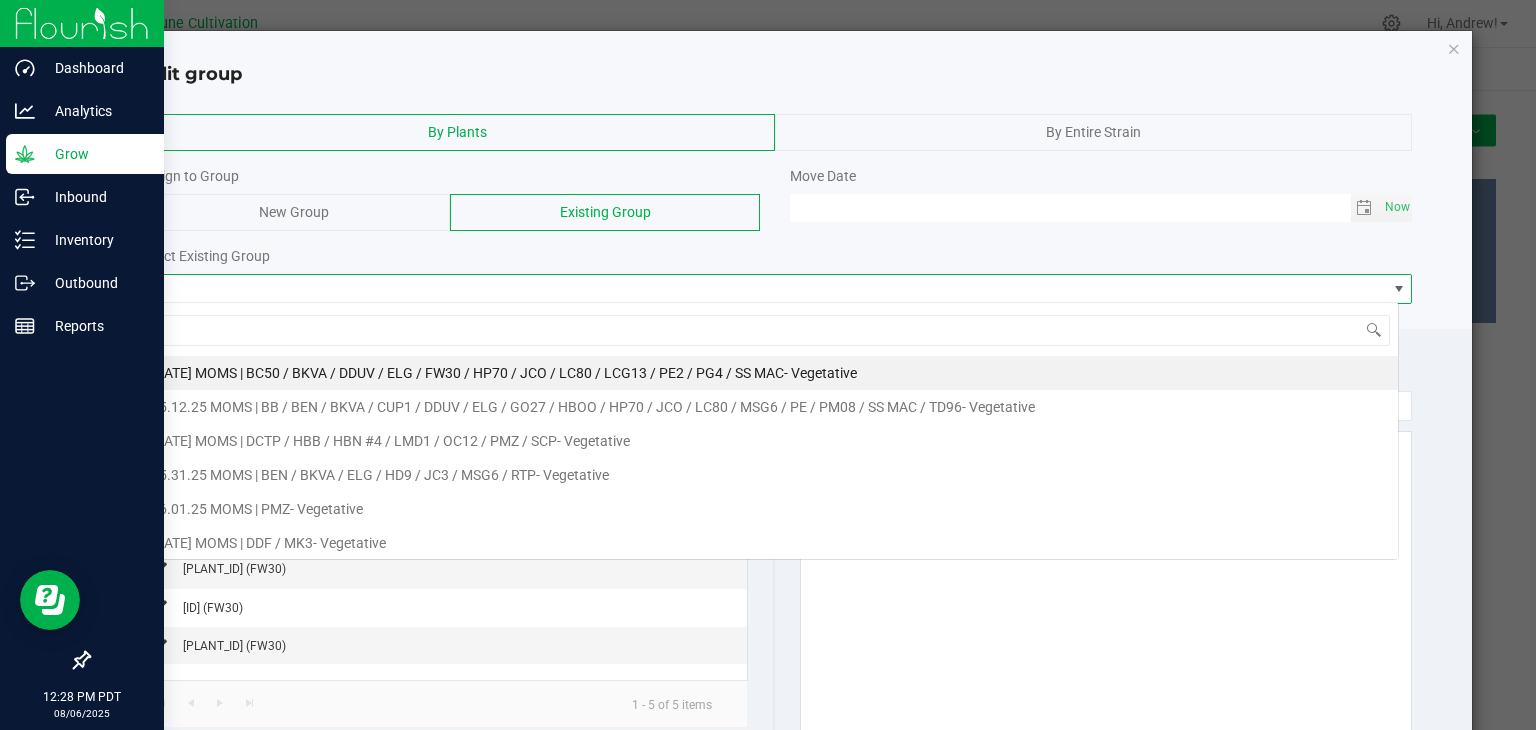 scroll, scrollTop: 99970, scrollLeft: 98739, axis: both 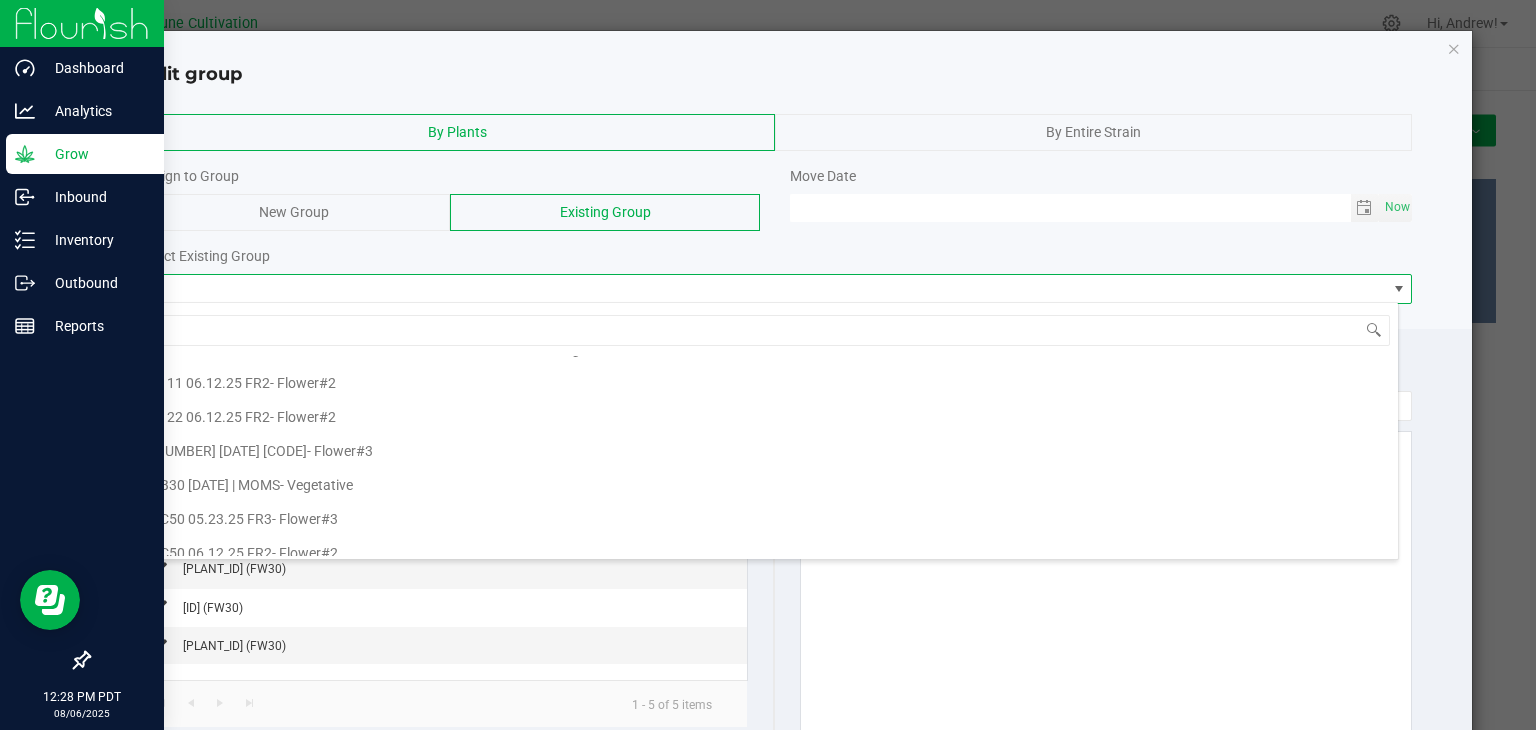 click on "BB30 [DATE] | MOMS" at bounding box center [215, 485] 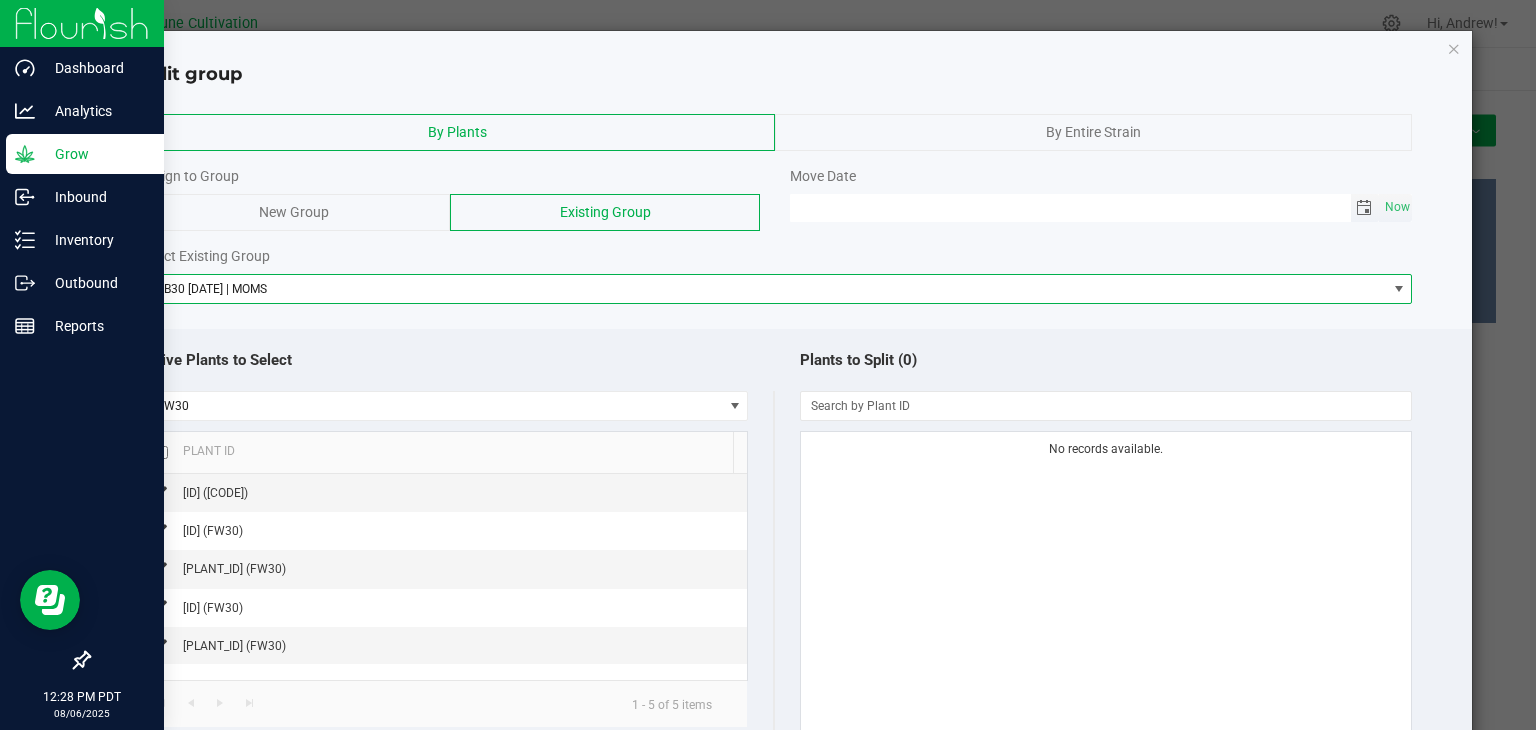 click 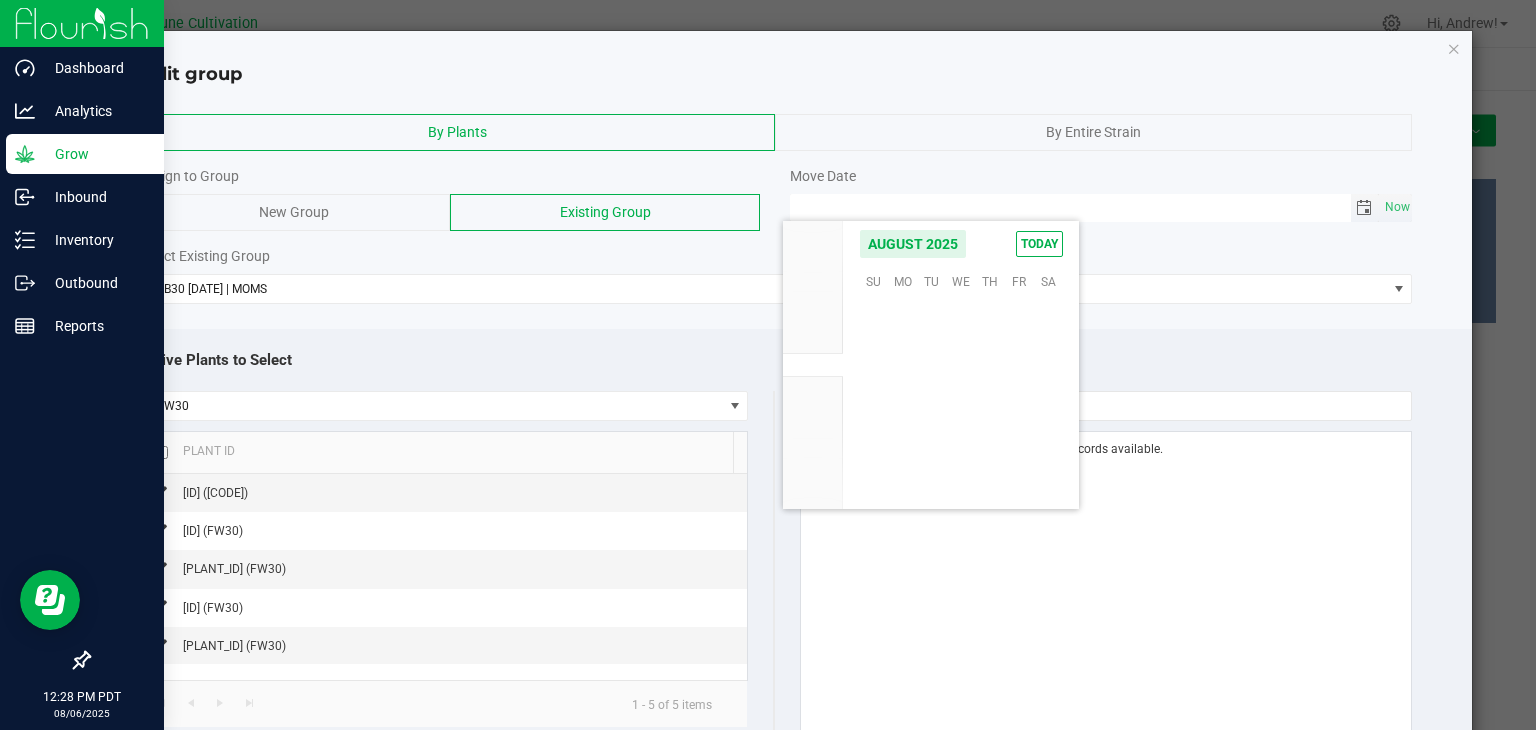 scroll, scrollTop: 36168, scrollLeft: 0, axis: vertical 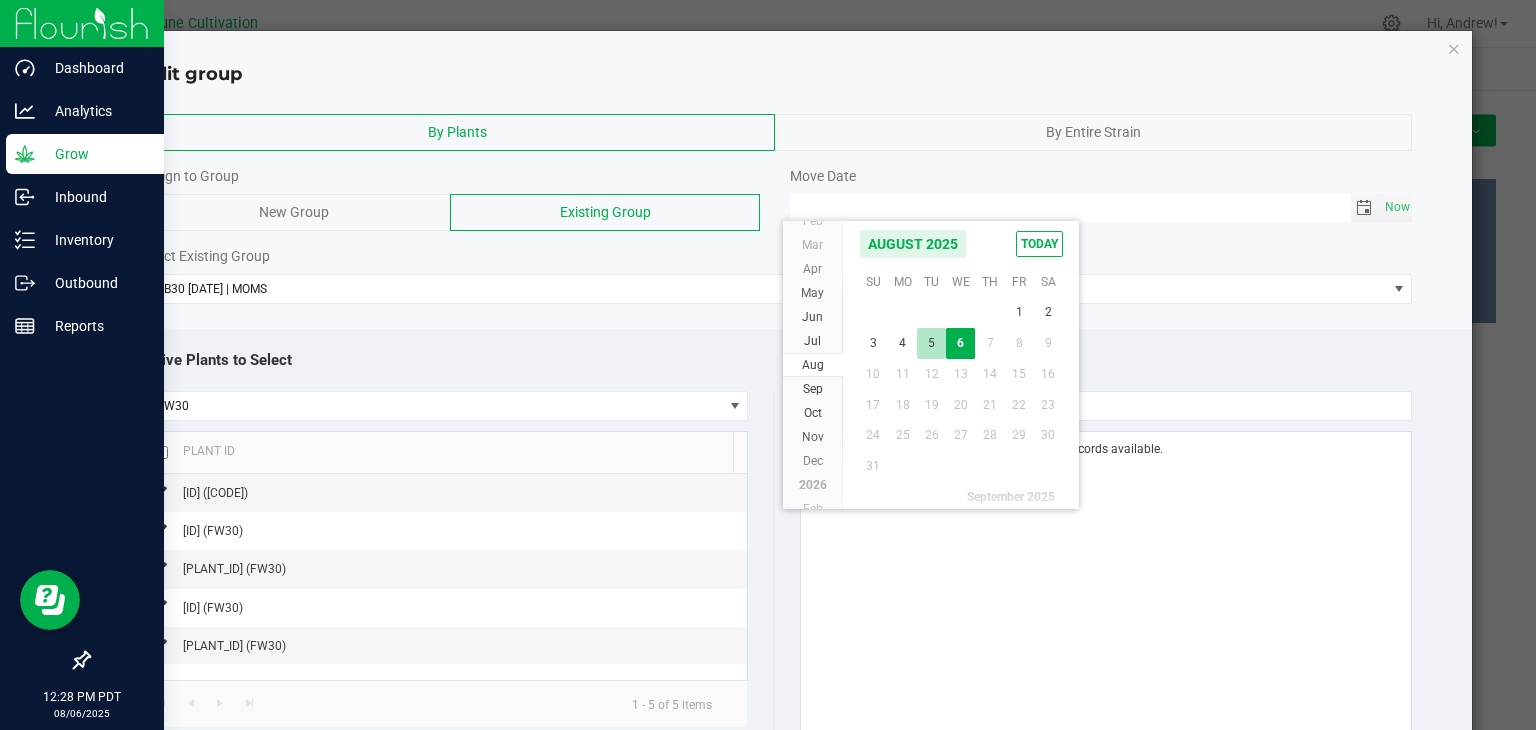 click on "5" at bounding box center (931, 343) 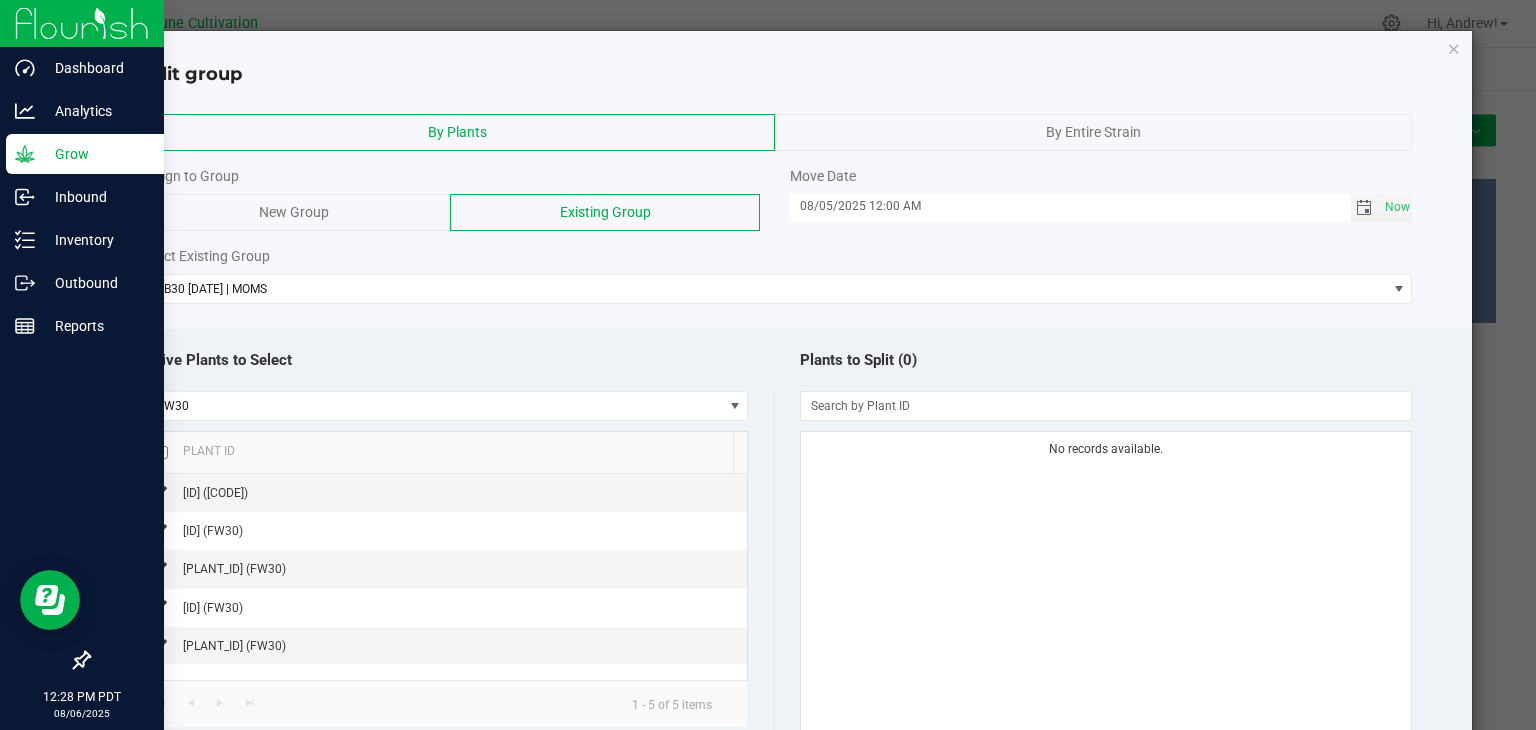 click 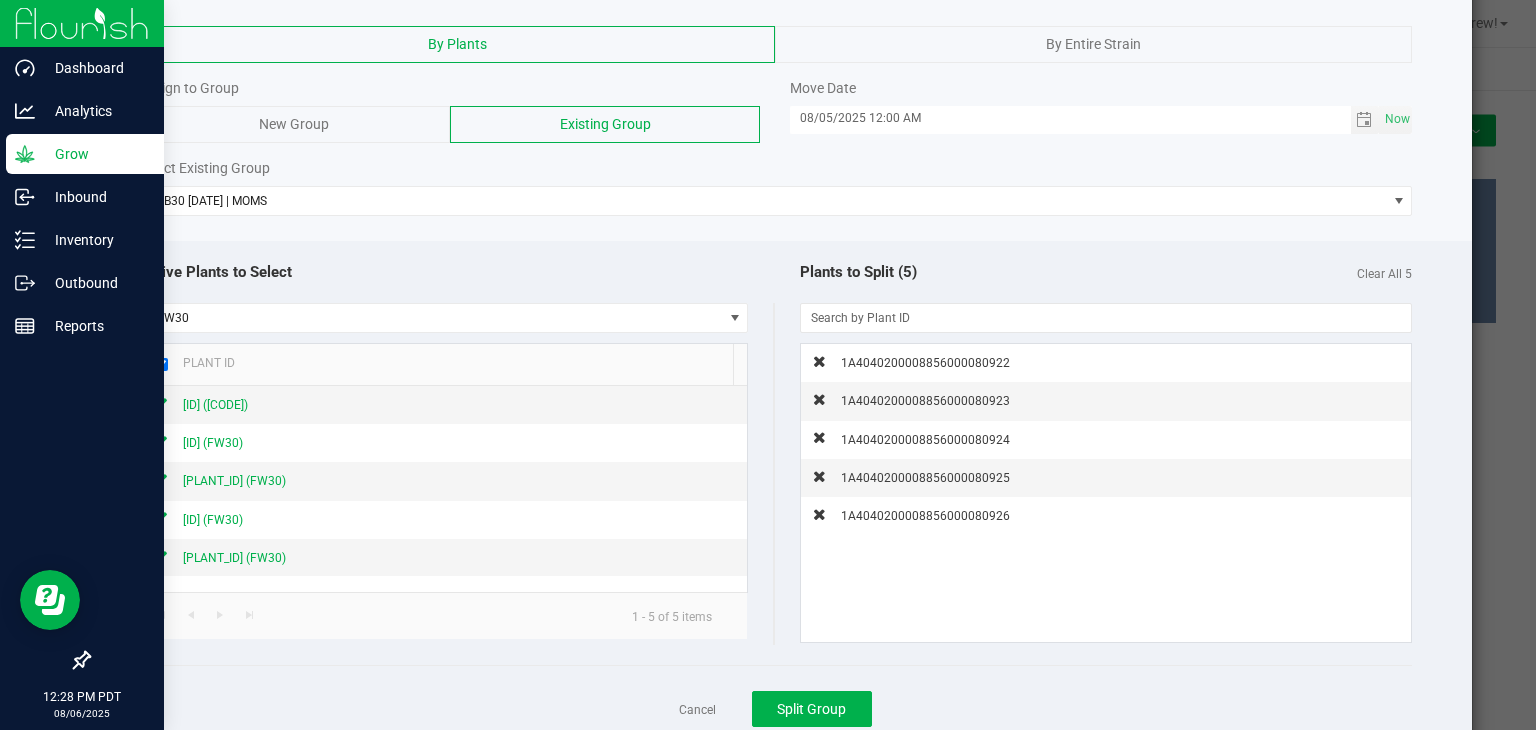 scroll, scrollTop: 149, scrollLeft: 0, axis: vertical 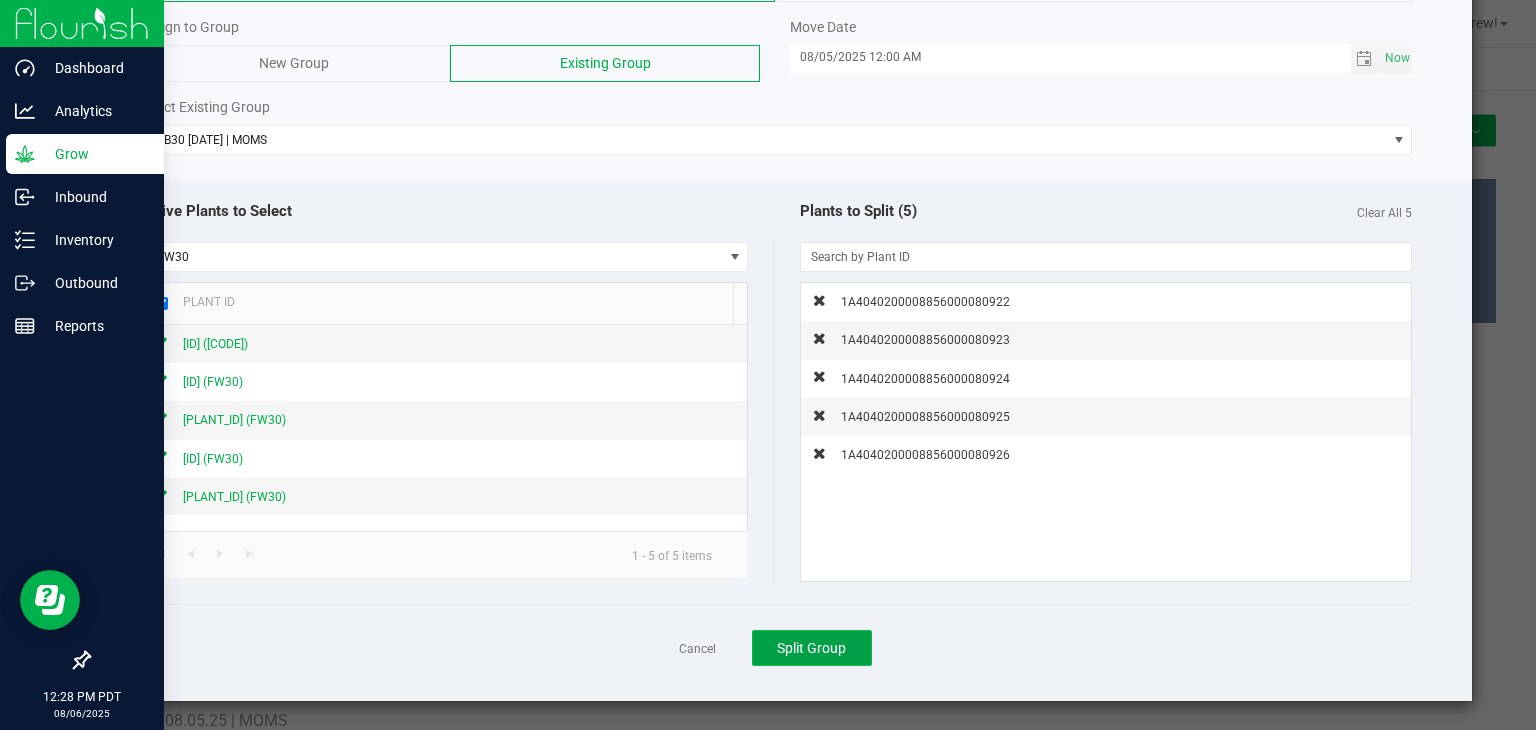 click on "Split Group" 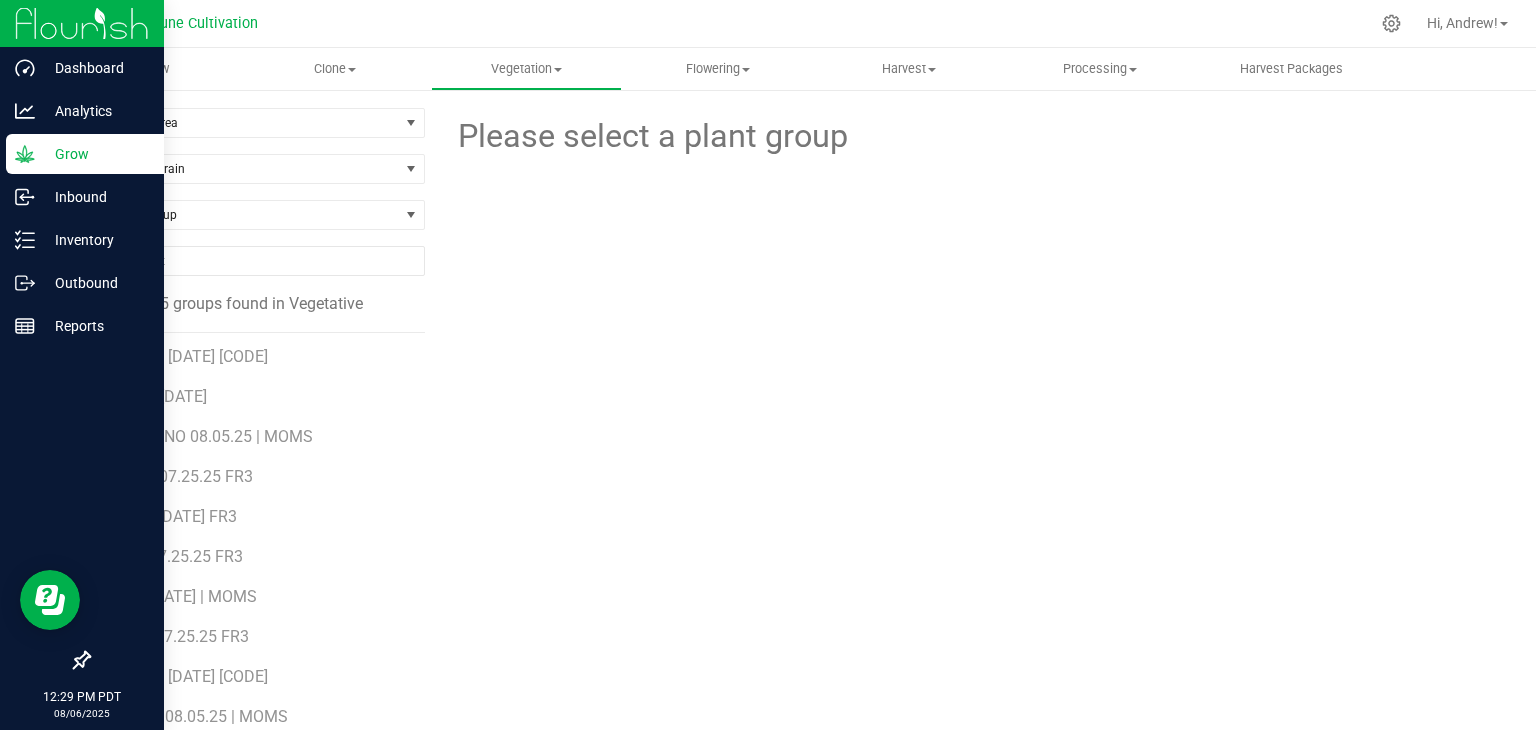 scroll, scrollTop: 200, scrollLeft: 0, axis: vertical 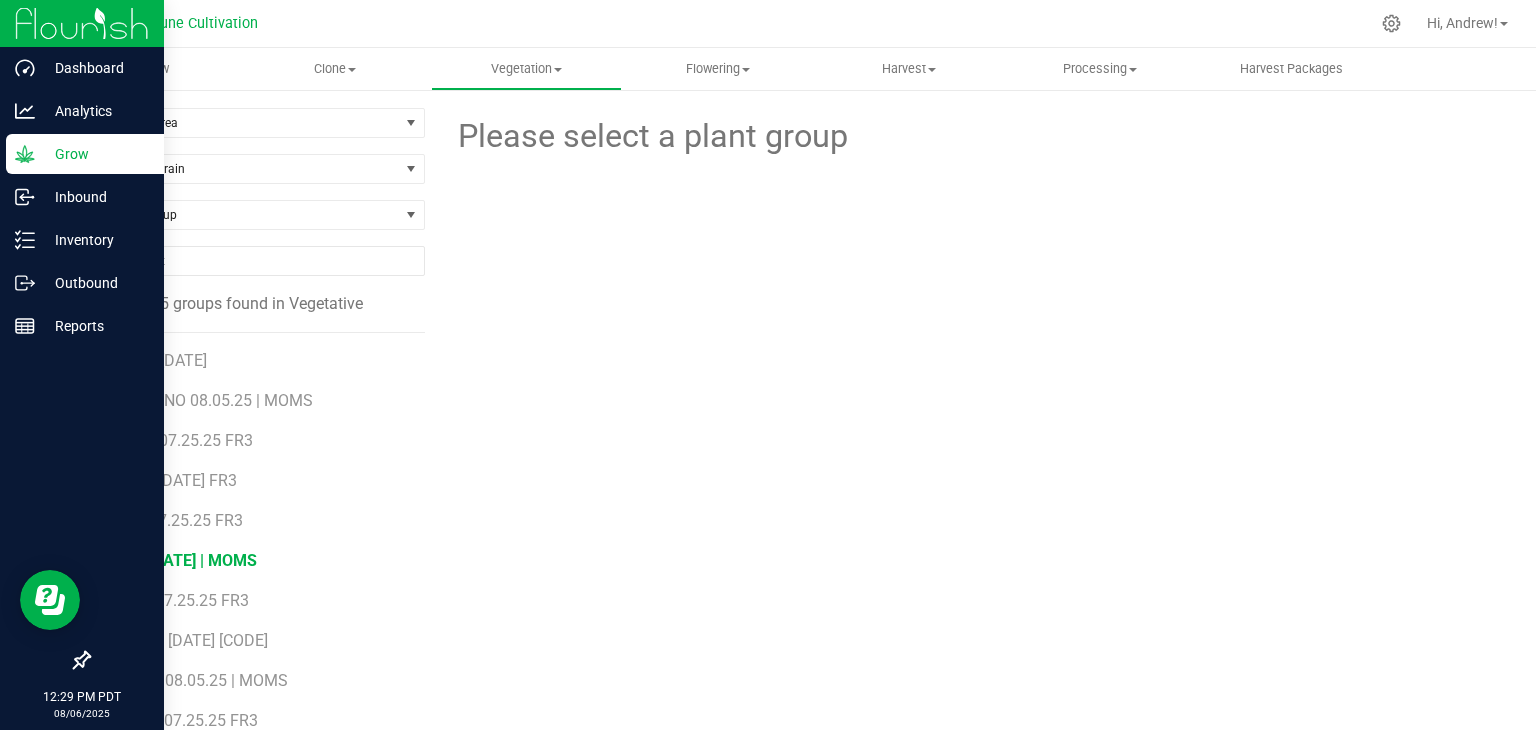 click on "JCO [DATE] | MOMS" at bounding box center (186, 560) 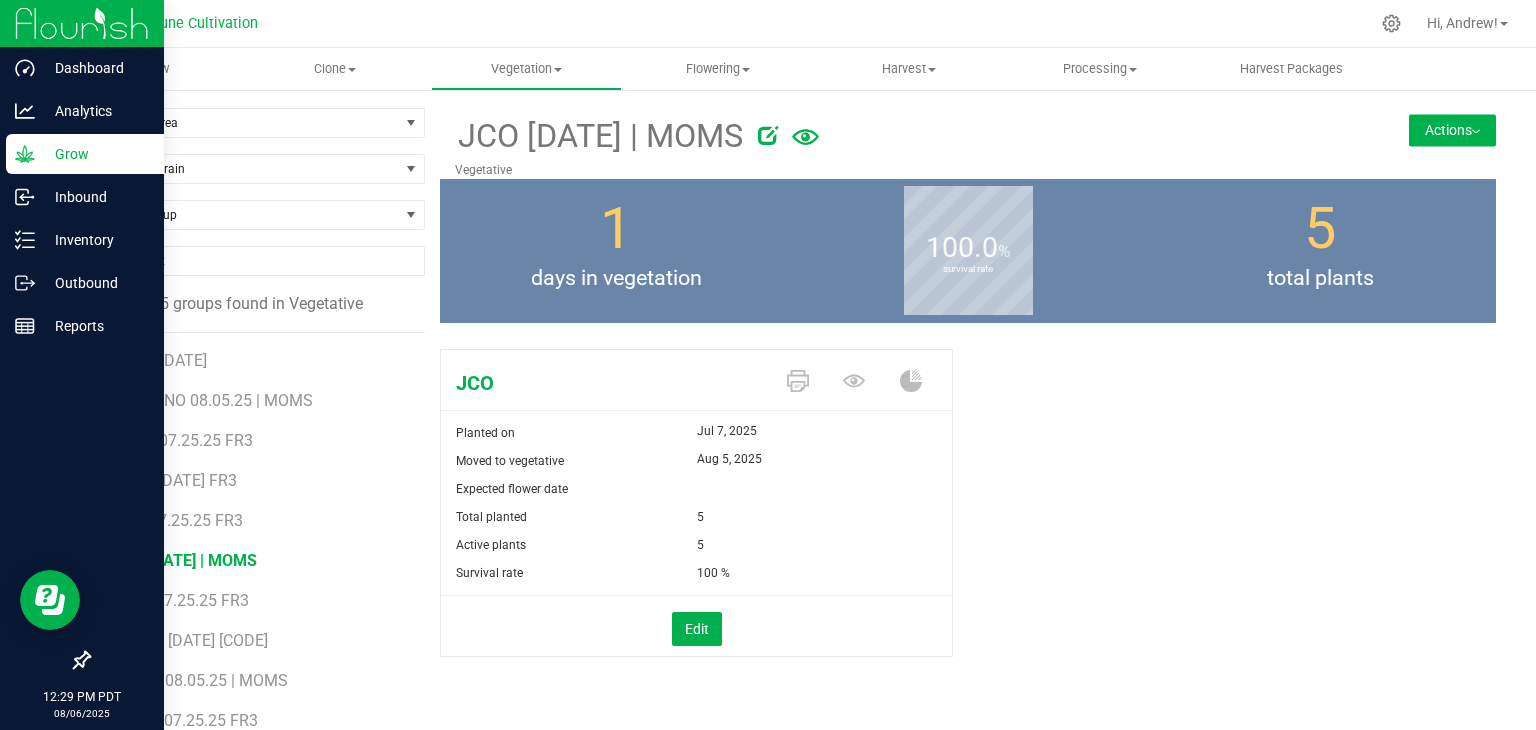 click on "Actions" at bounding box center (1452, 130) 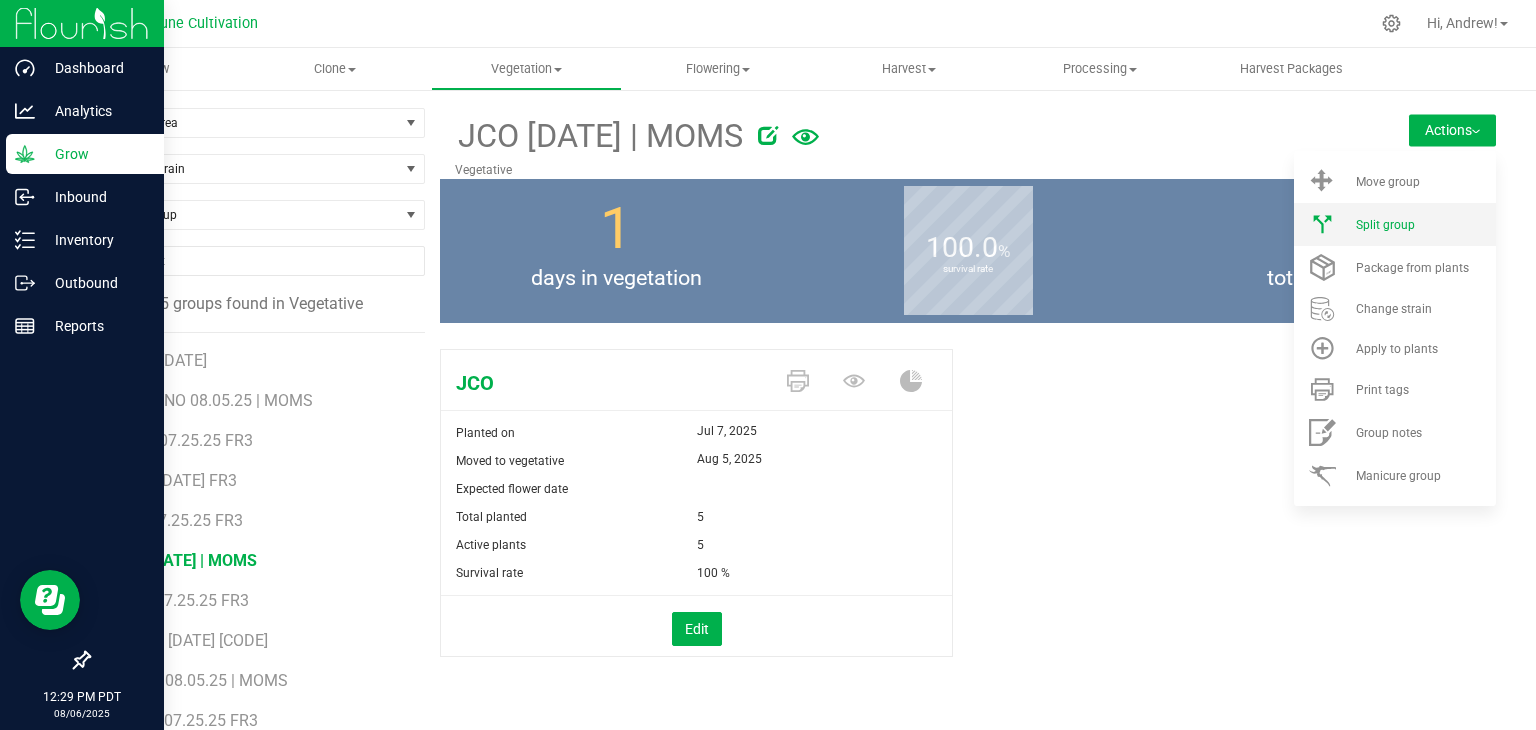 click on "Split group" at bounding box center (1395, 224) 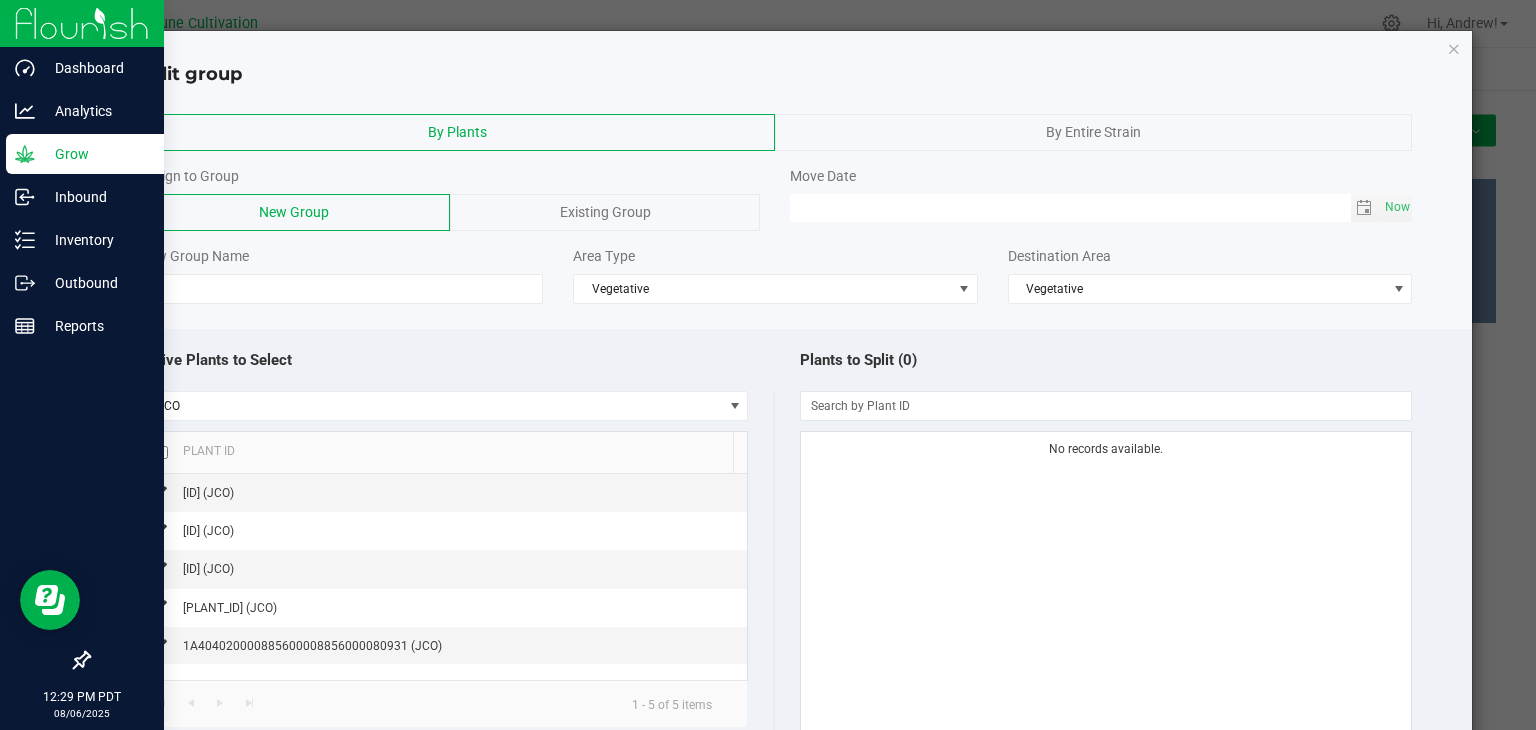 click on "Existing Group" 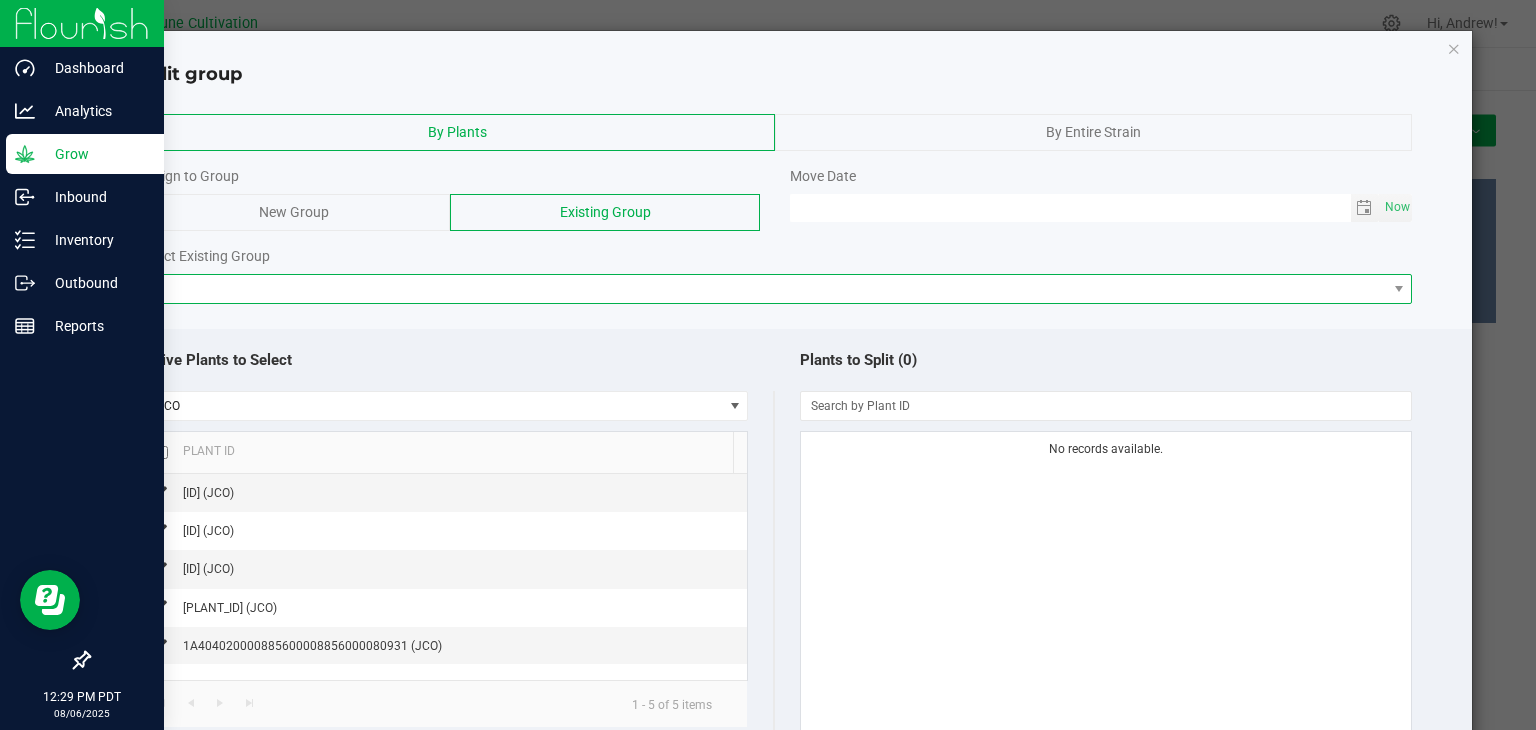 click at bounding box center (776, 289) 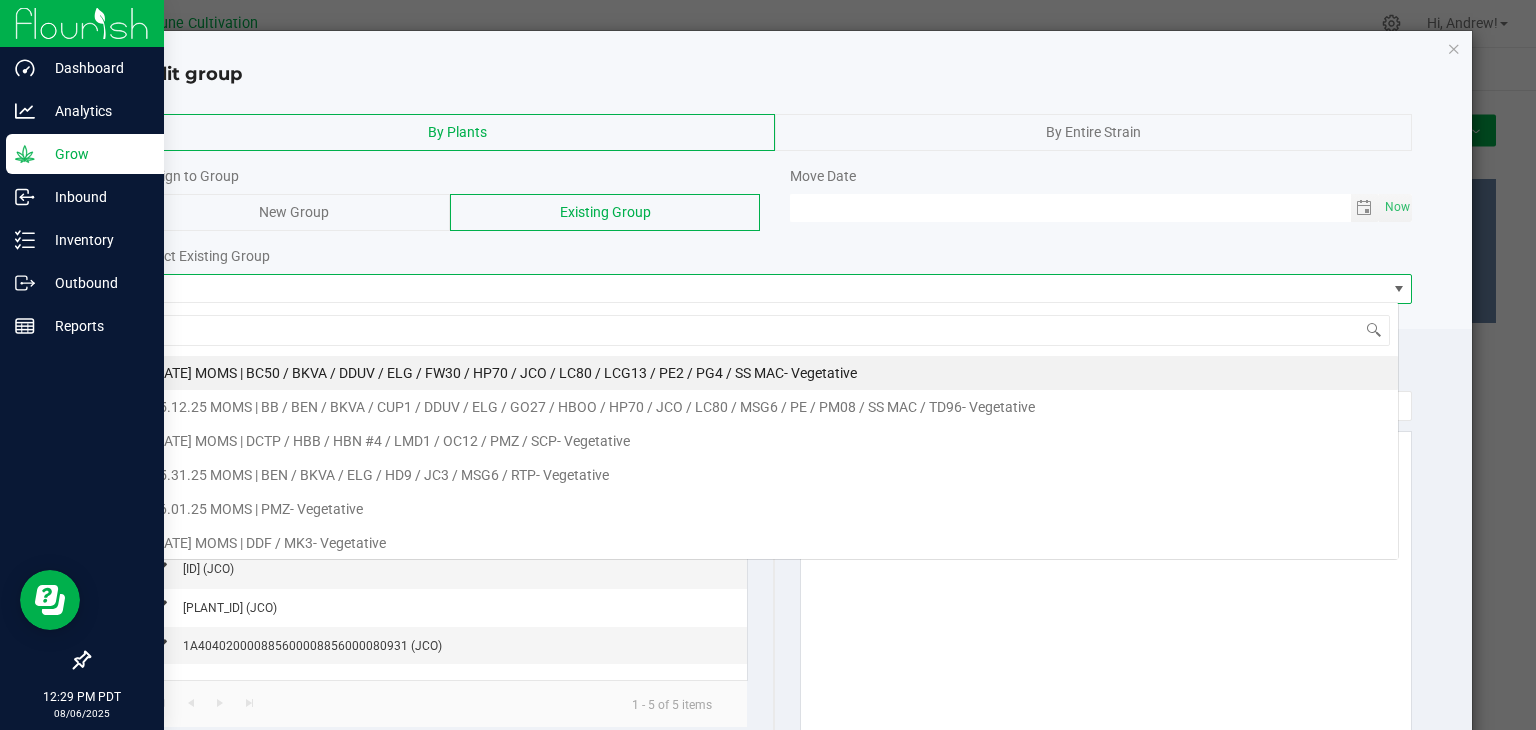 scroll, scrollTop: 99970, scrollLeft: 98739, axis: both 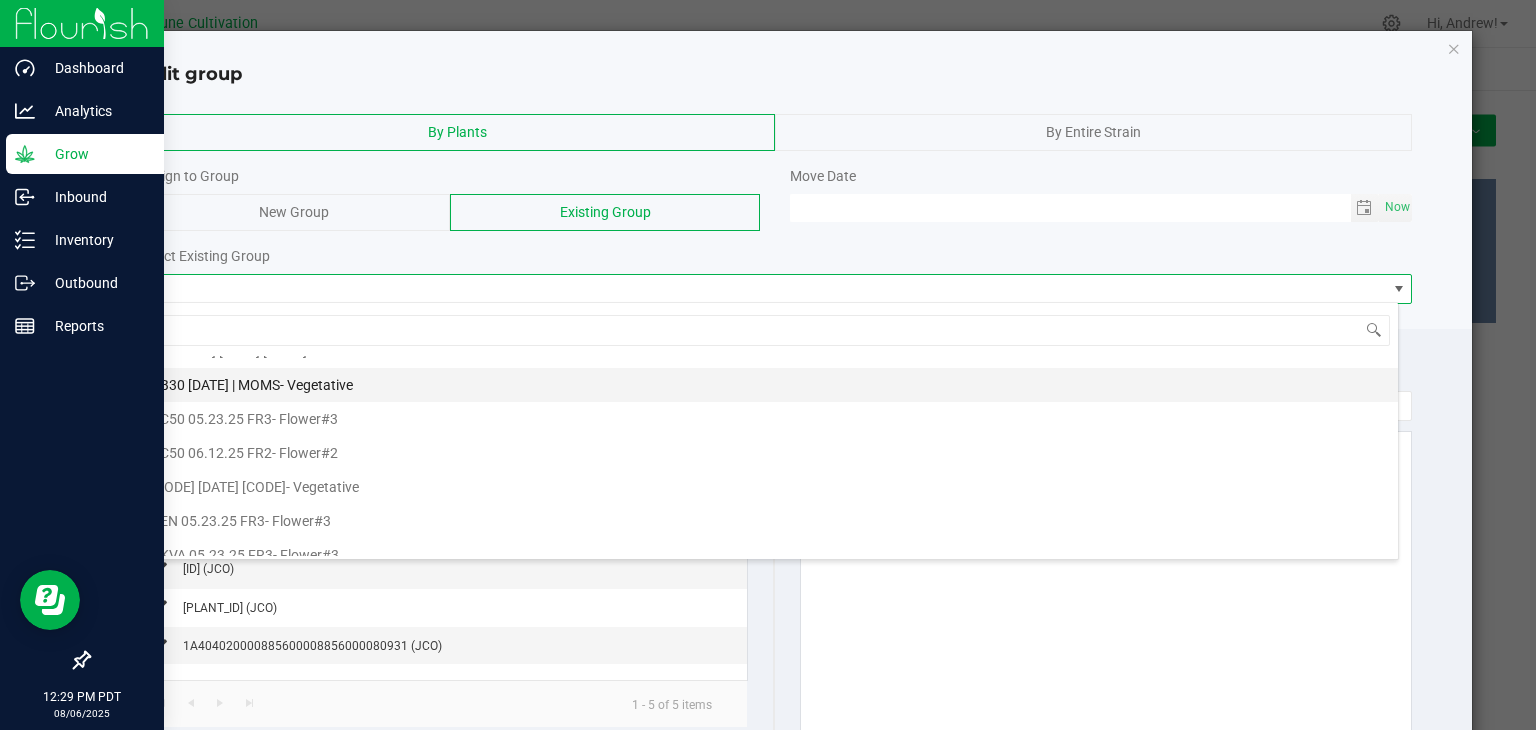 click on "- Vegetative" at bounding box center [316, 385] 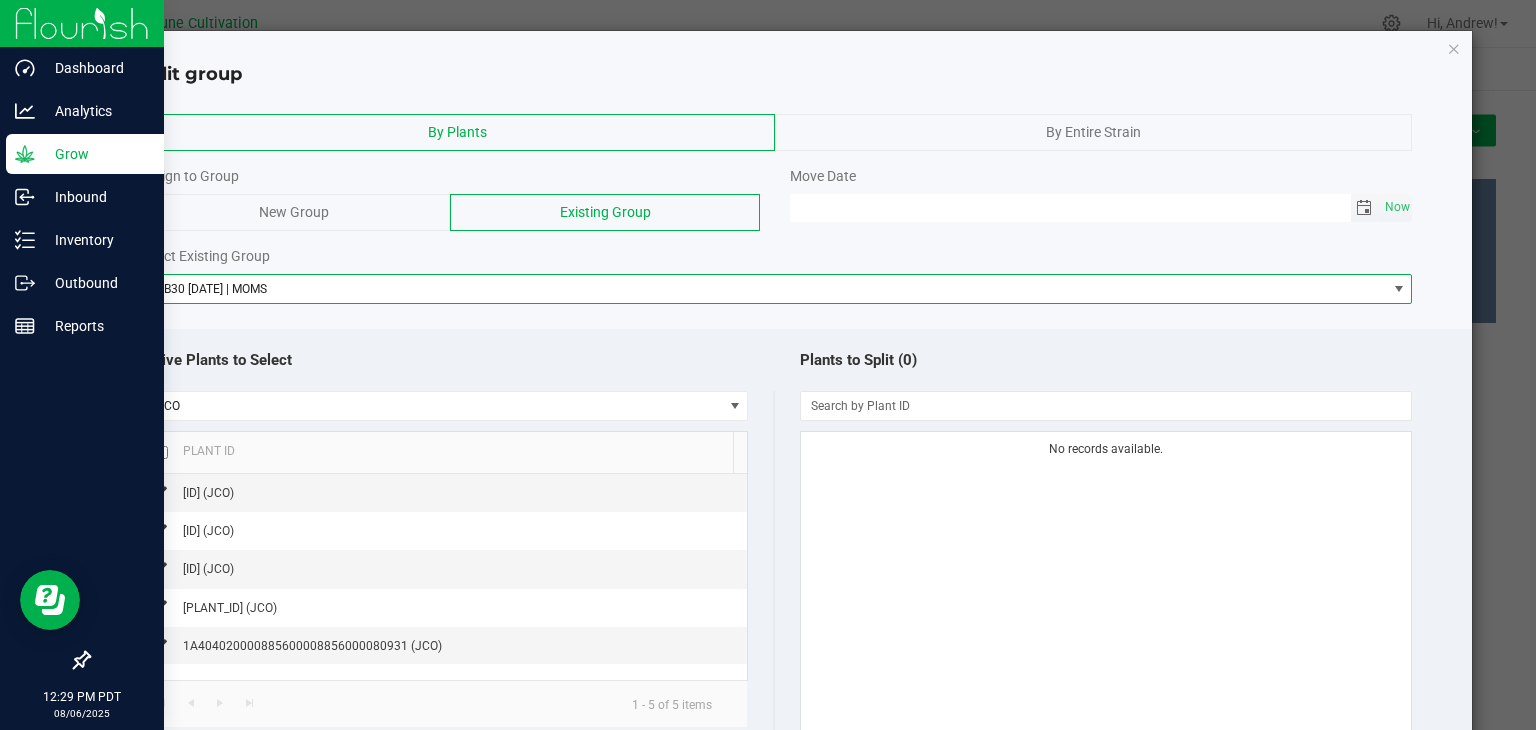 click 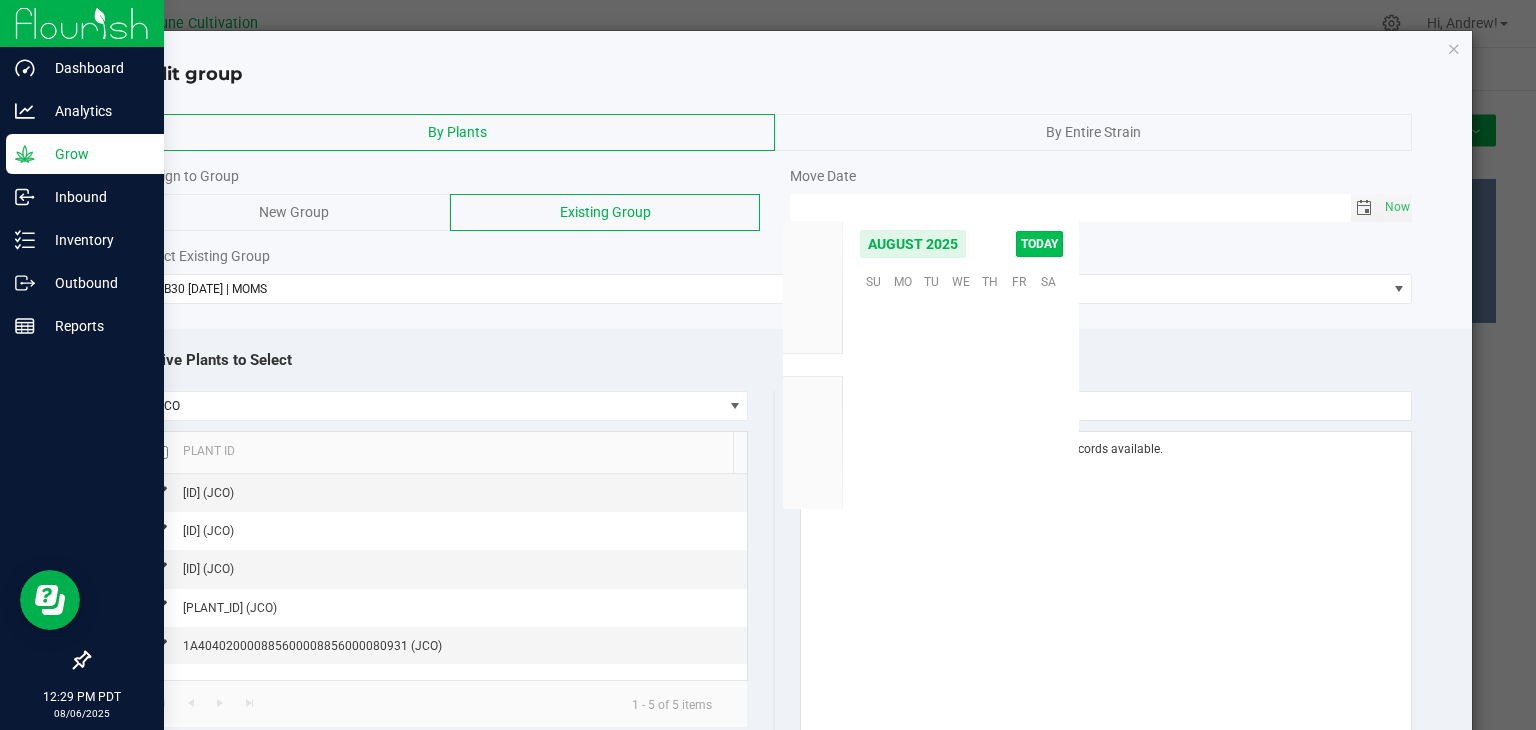 scroll, scrollTop: 36168, scrollLeft: 0, axis: vertical 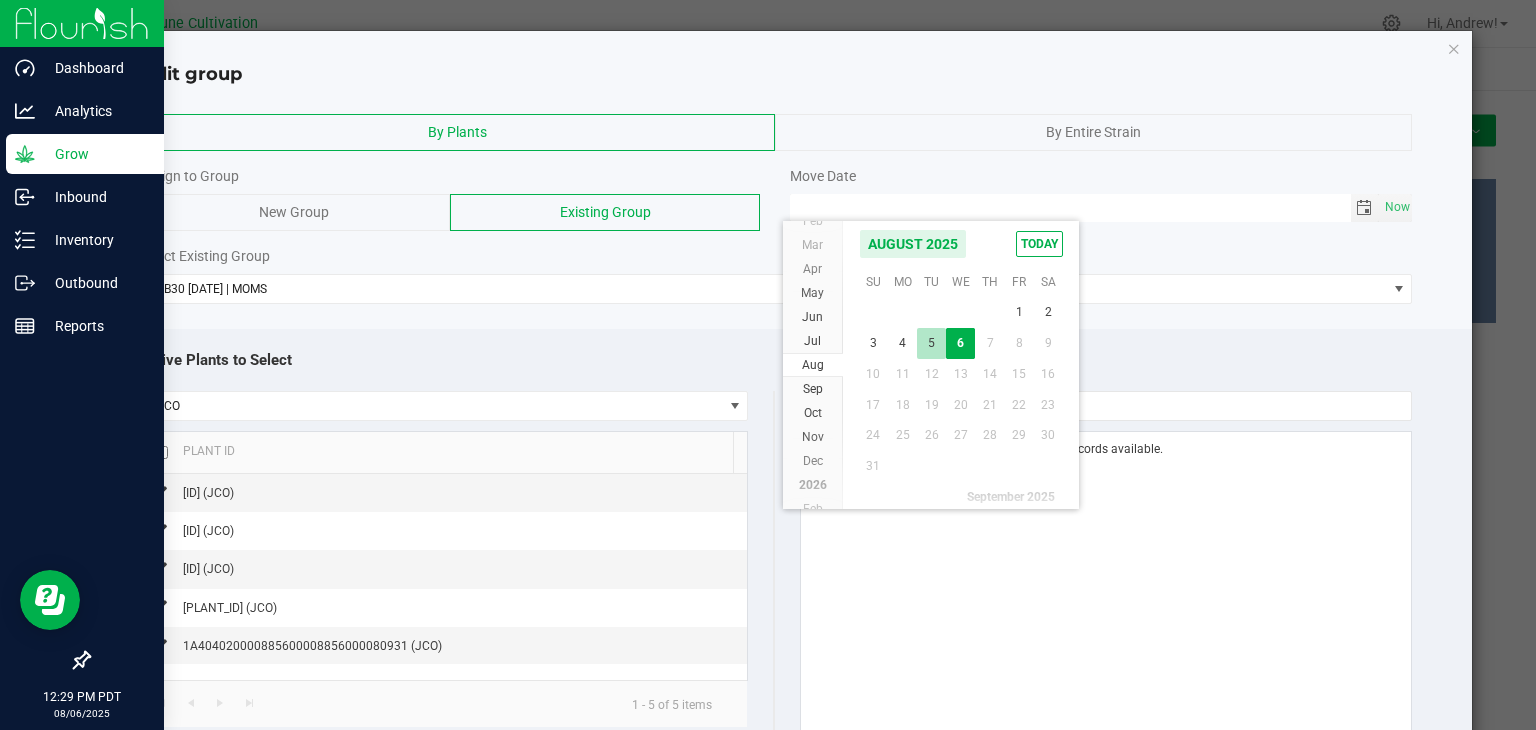 click on "5" at bounding box center [931, 343] 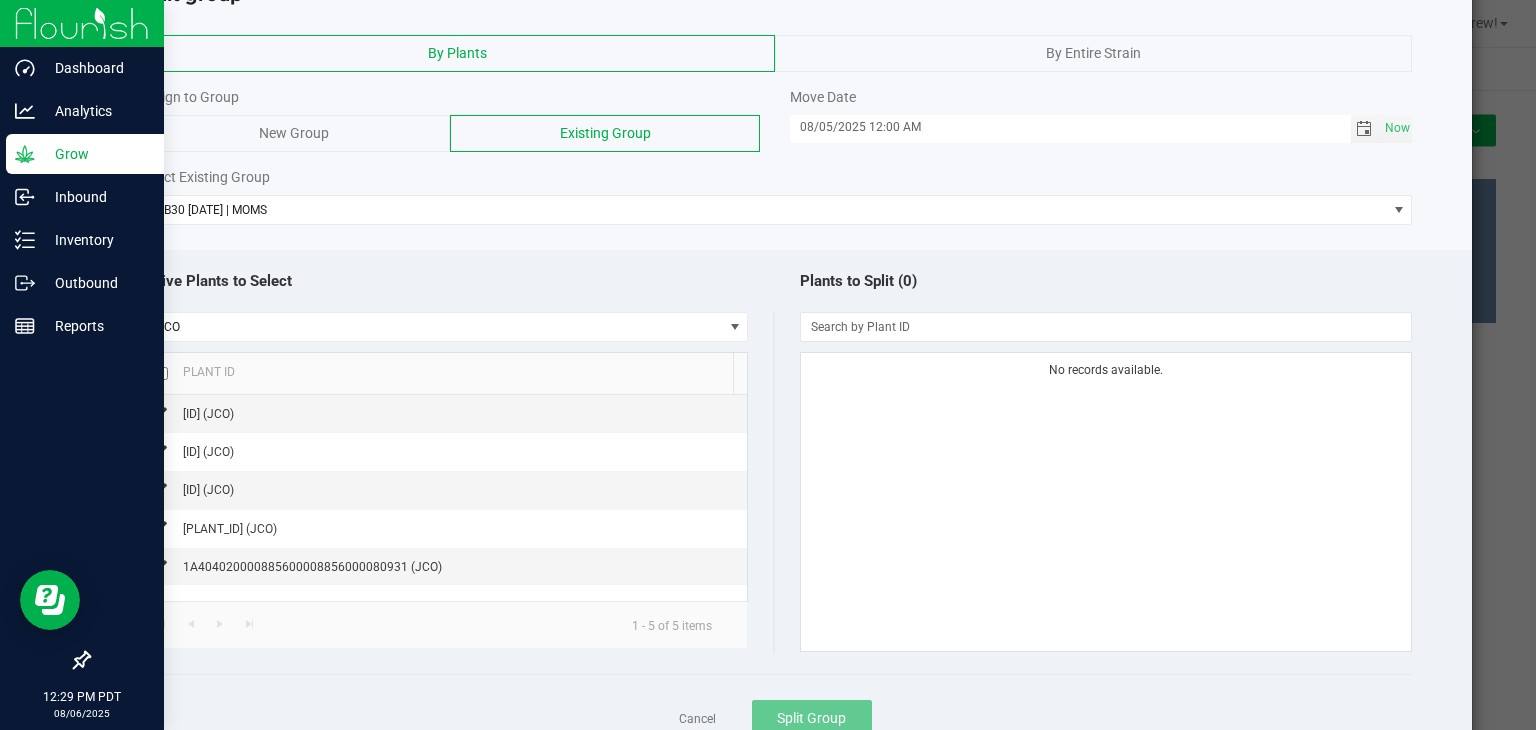 scroll, scrollTop: 149, scrollLeft: 0, axis: vertical 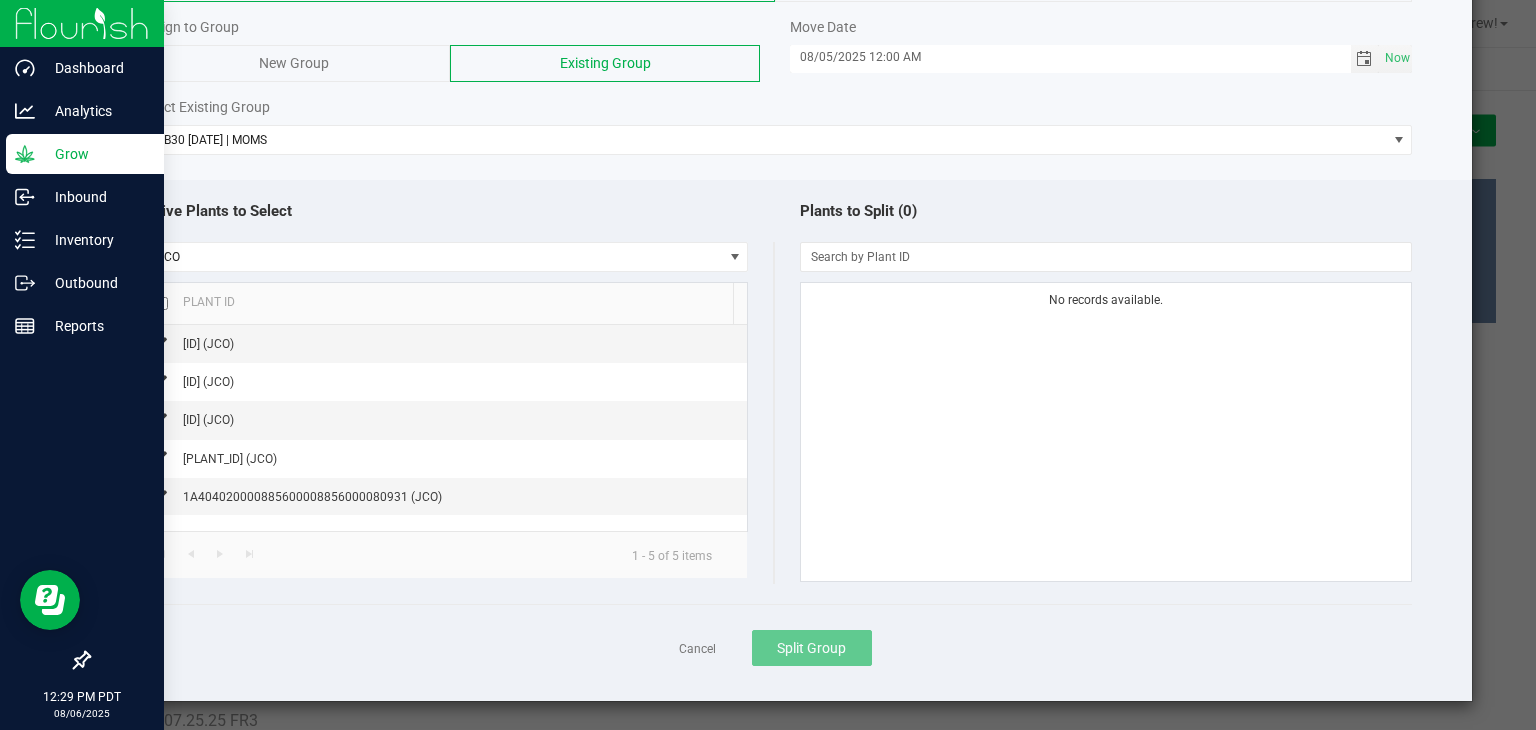 click 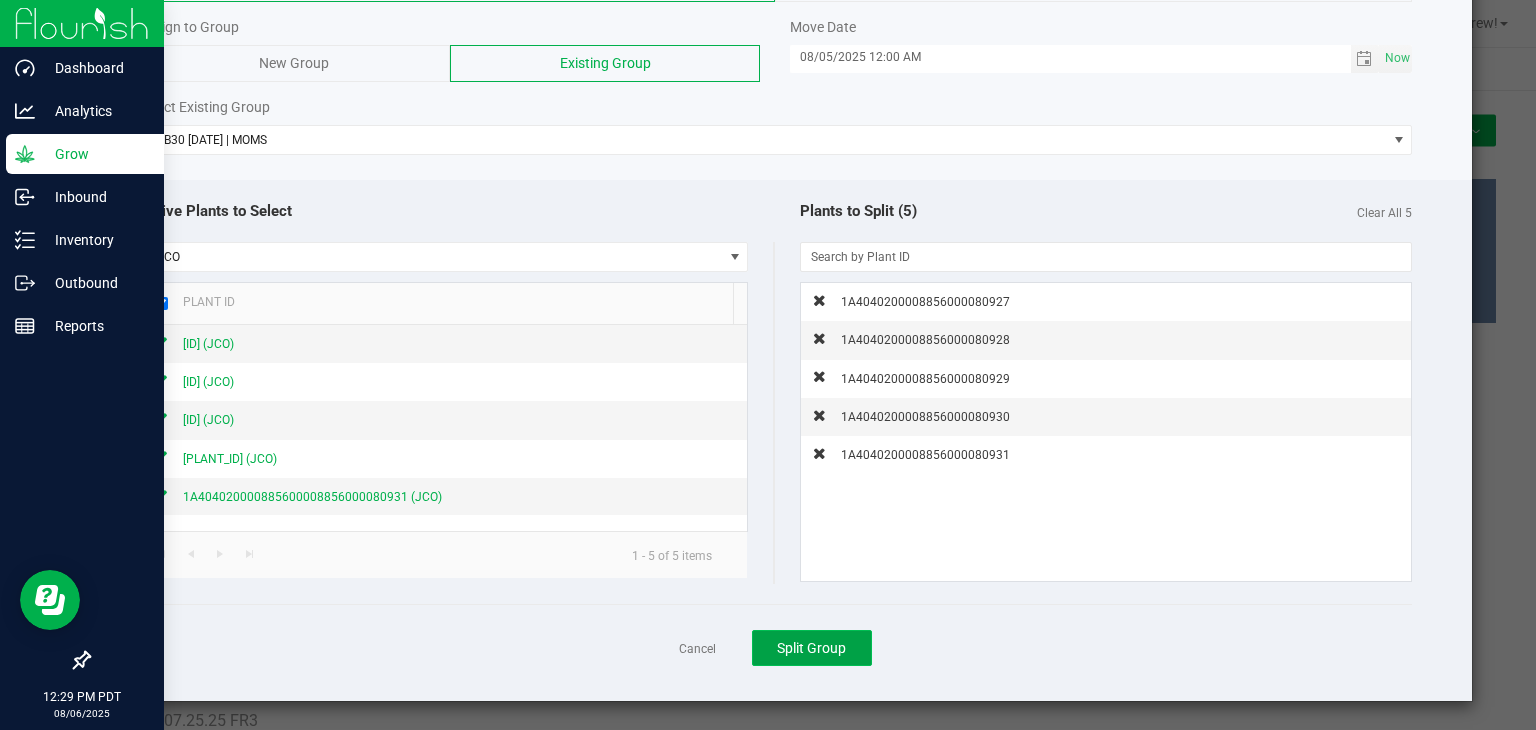 click on "Split Group" 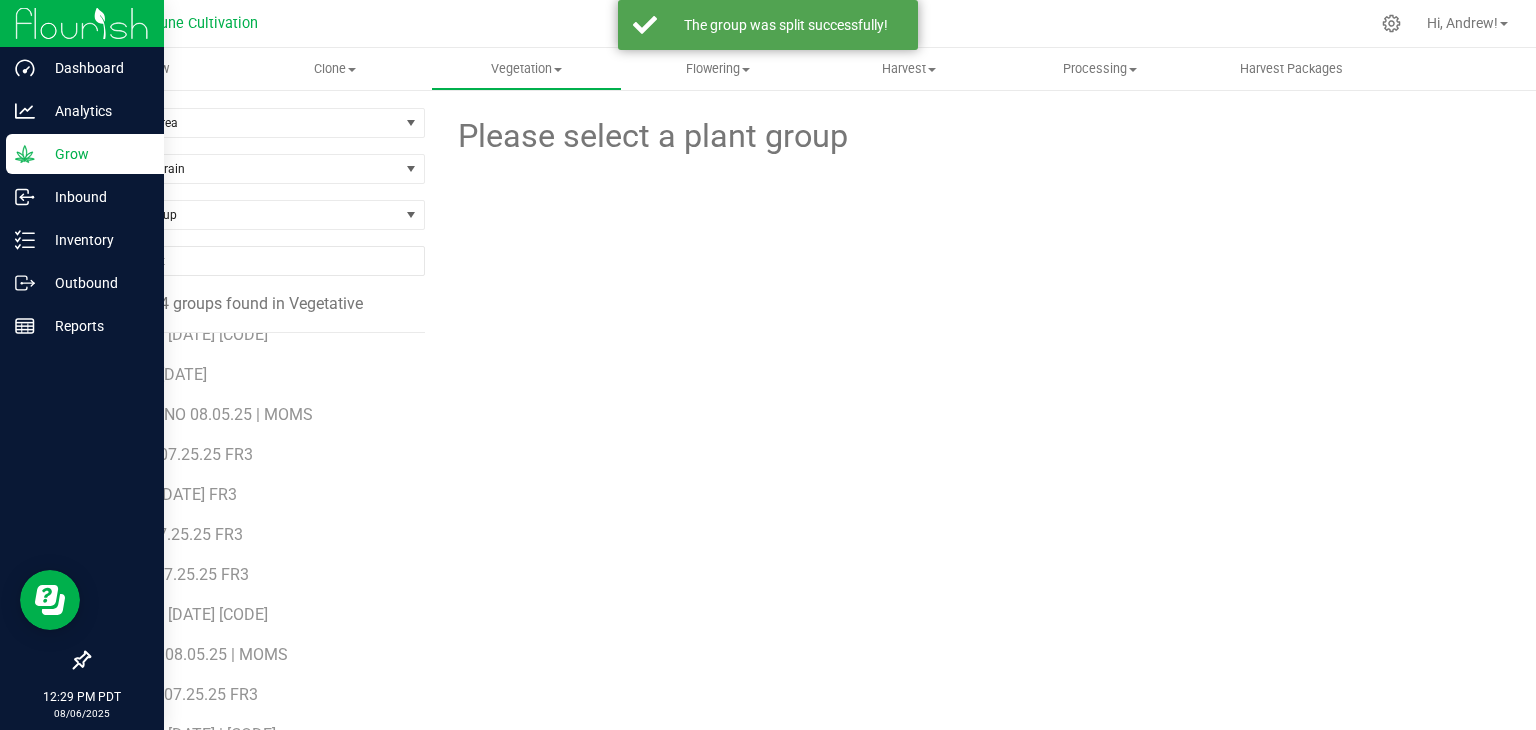 scroll, scrollTop: 300, scrollLeft: 0, axis: vertical 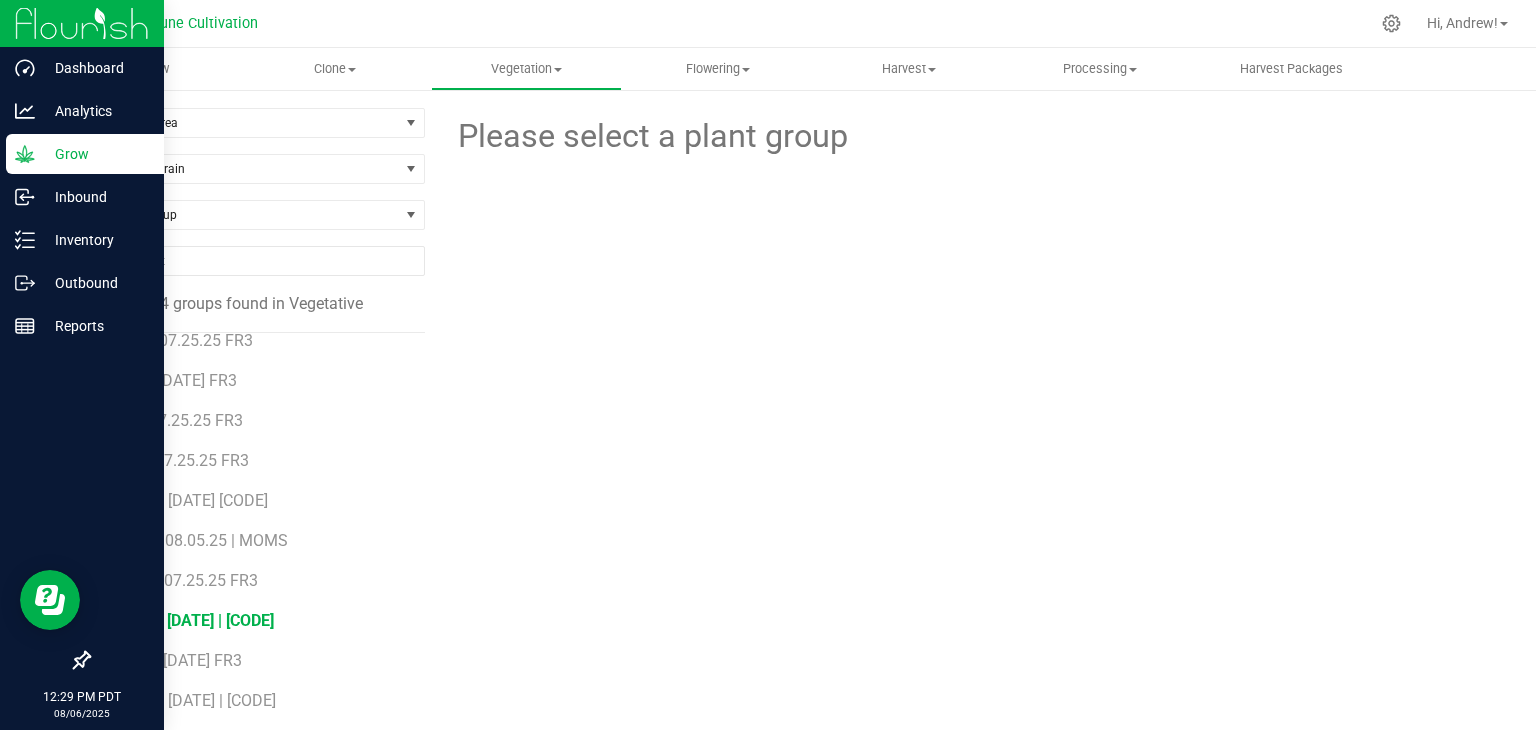click on "[CODE] [DATE] | [CODE]" at bounding box center [194, 620] 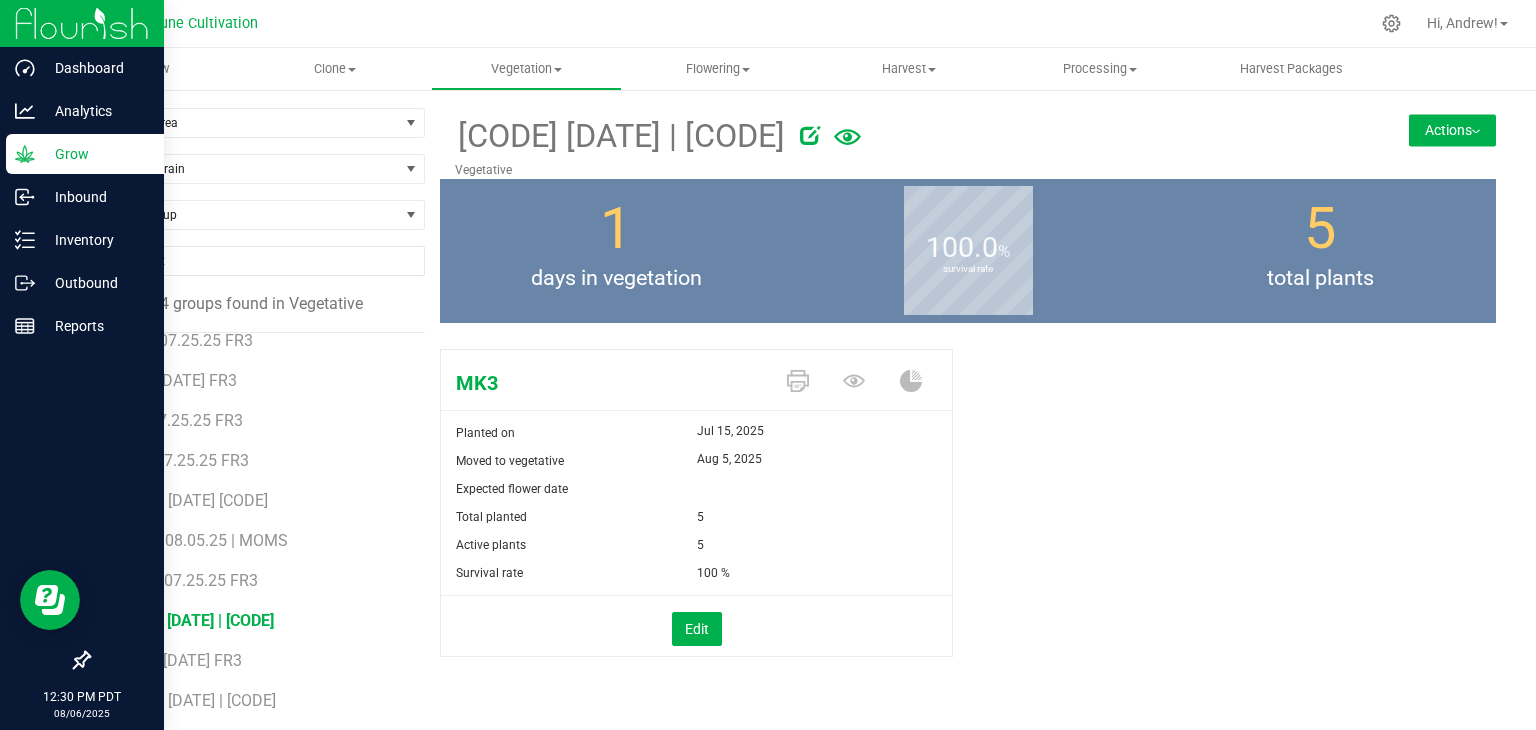click on "Actions" at bounding box center [1452, 130] 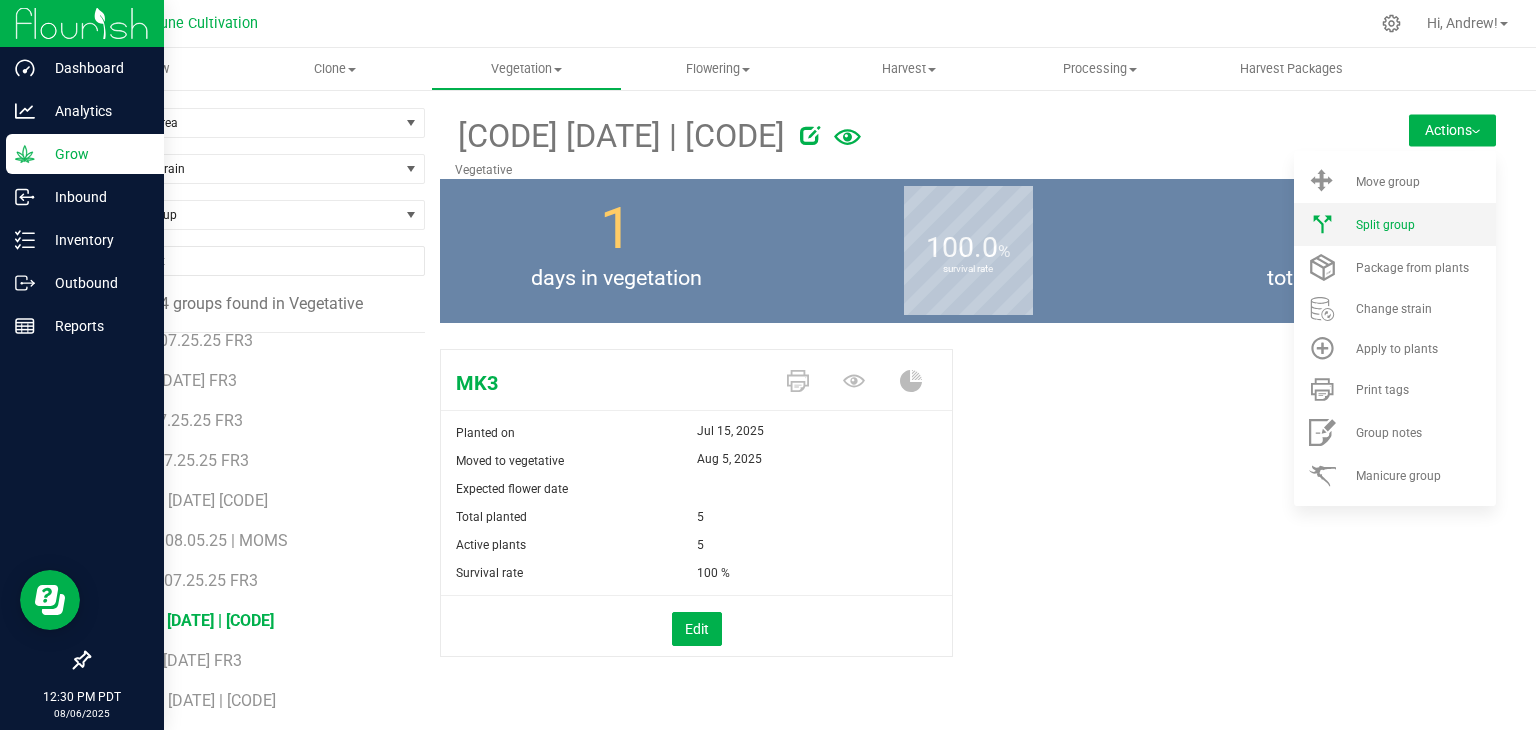 click on "Split group" at bounding box center (1424, 225) 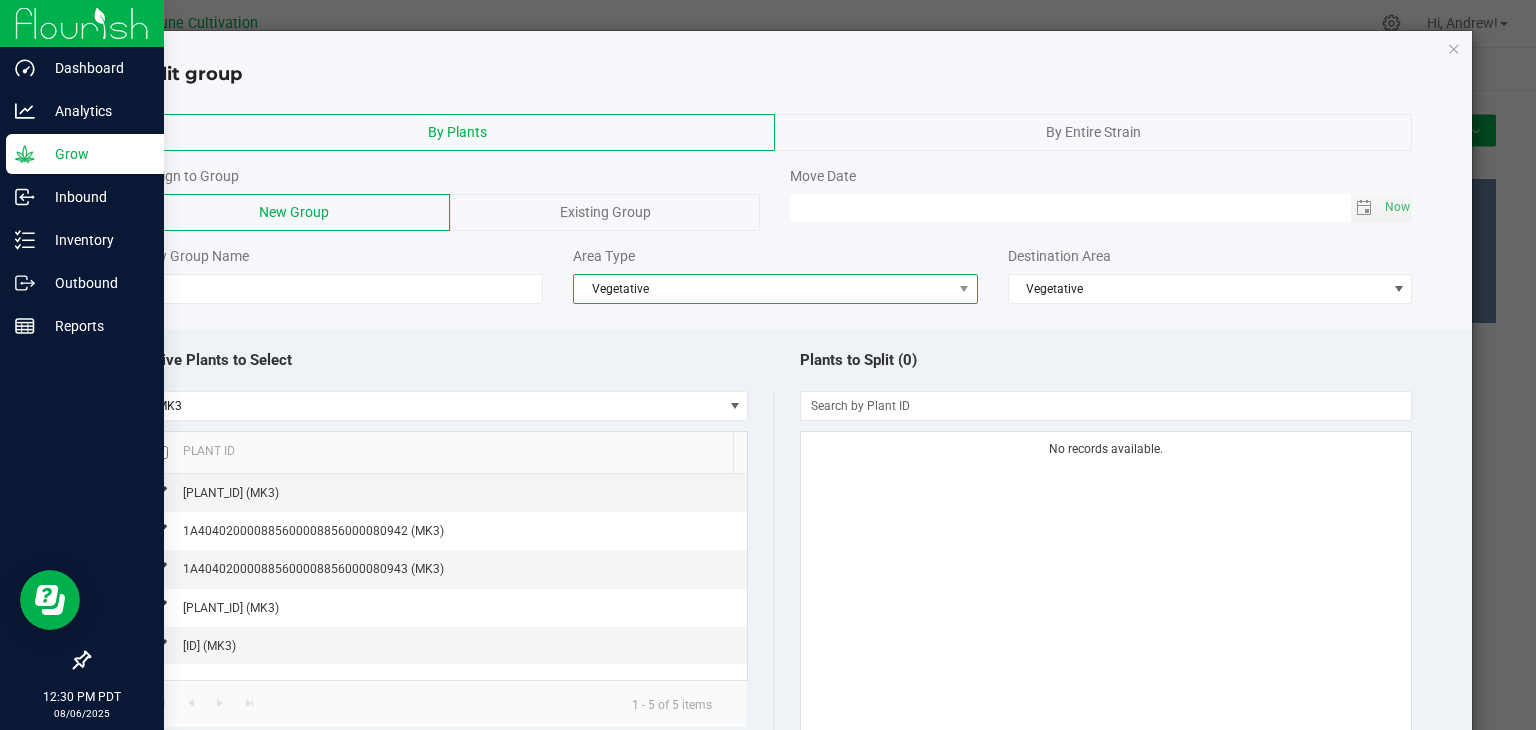 click on "Vegetative" at bounding box center [763, 289] 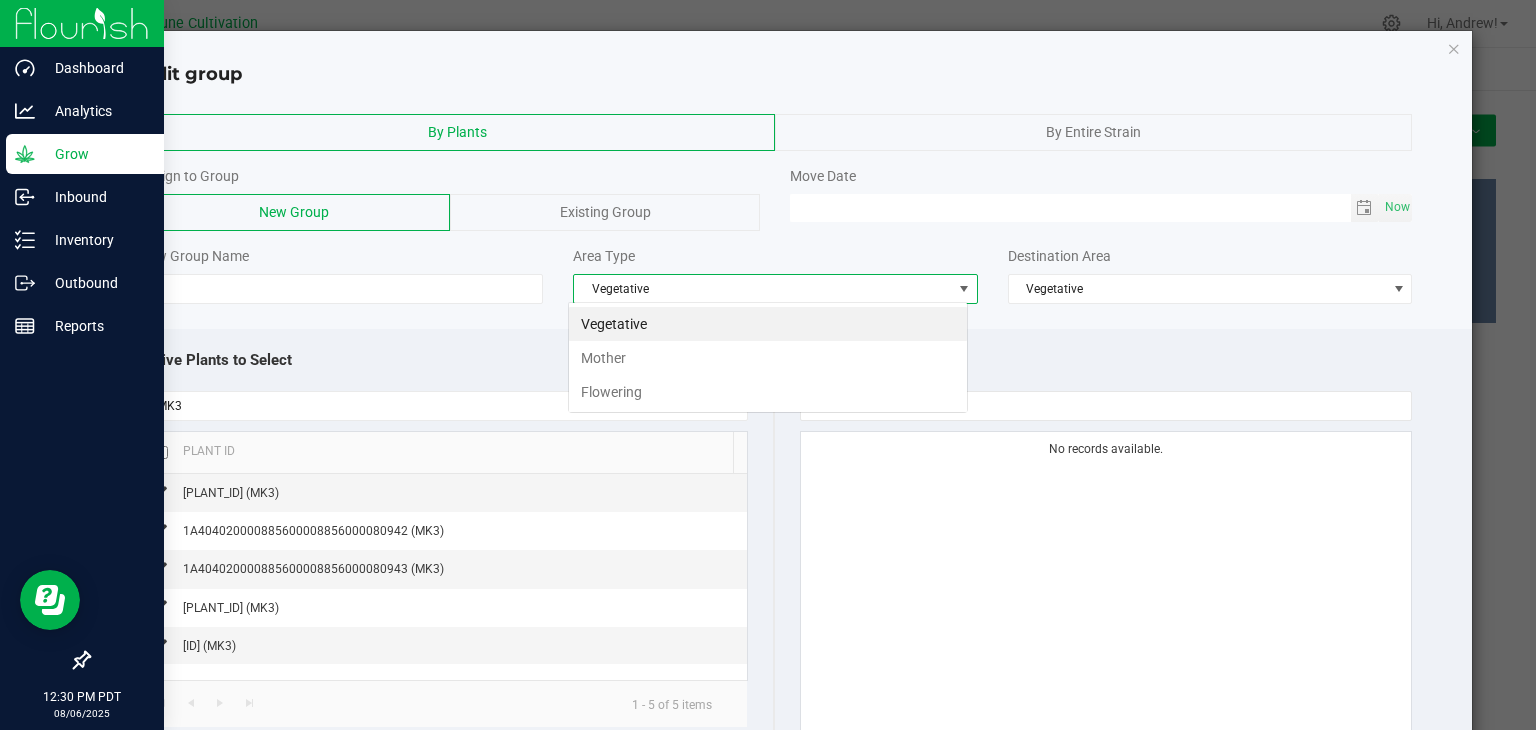 scroll, scrollTop: 99970, scrollLeft: 99600, axis: both 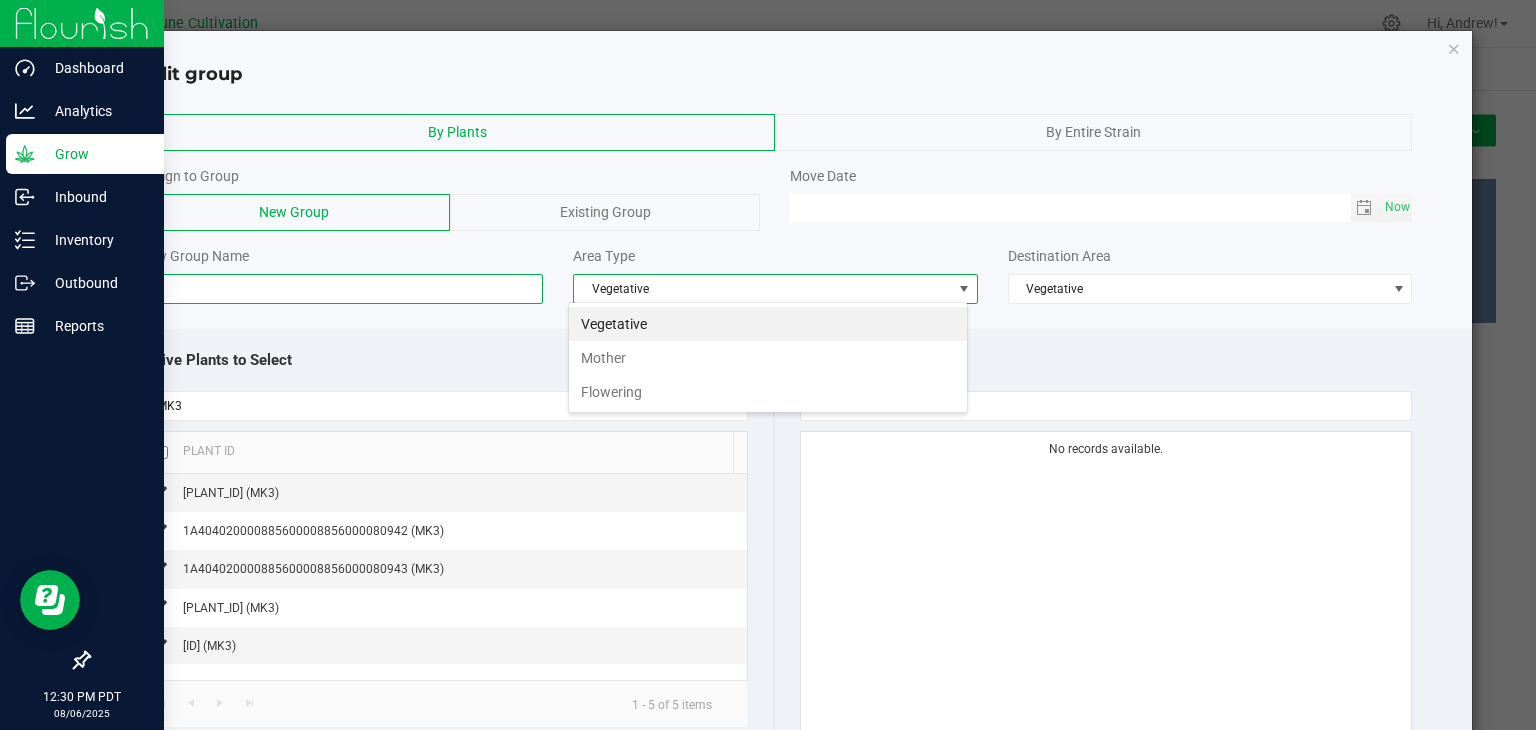 click 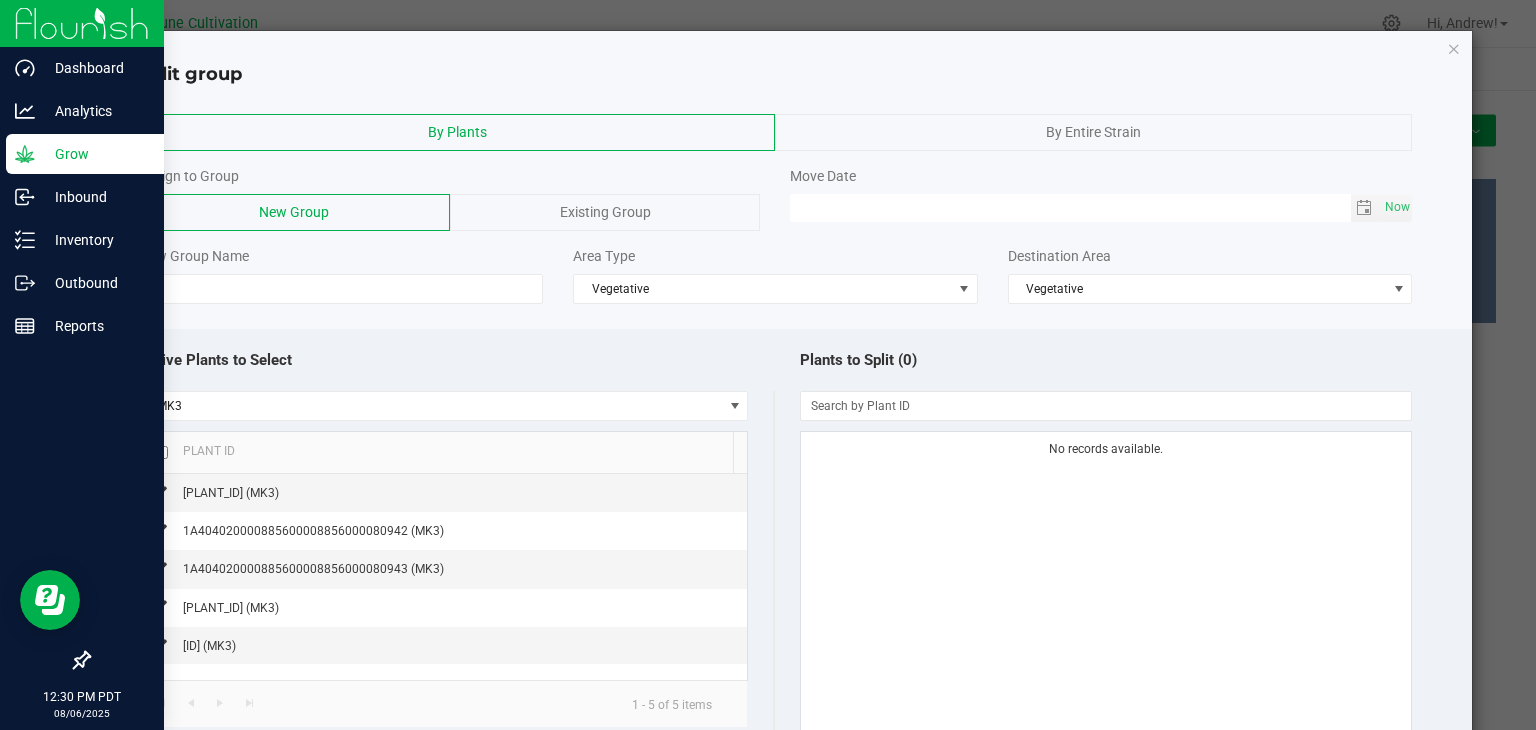 click on "Existing Group" 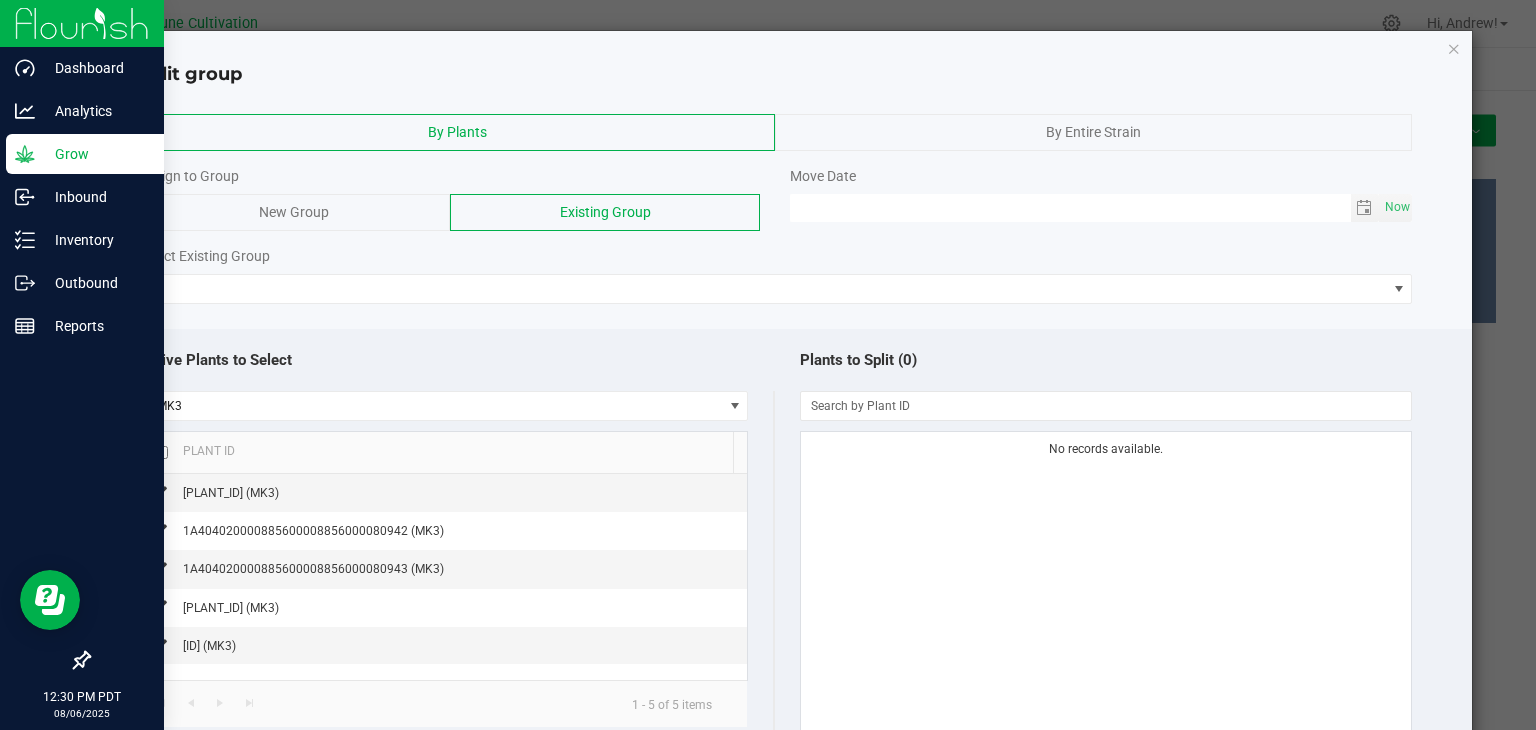 click on "Select Existing Group" 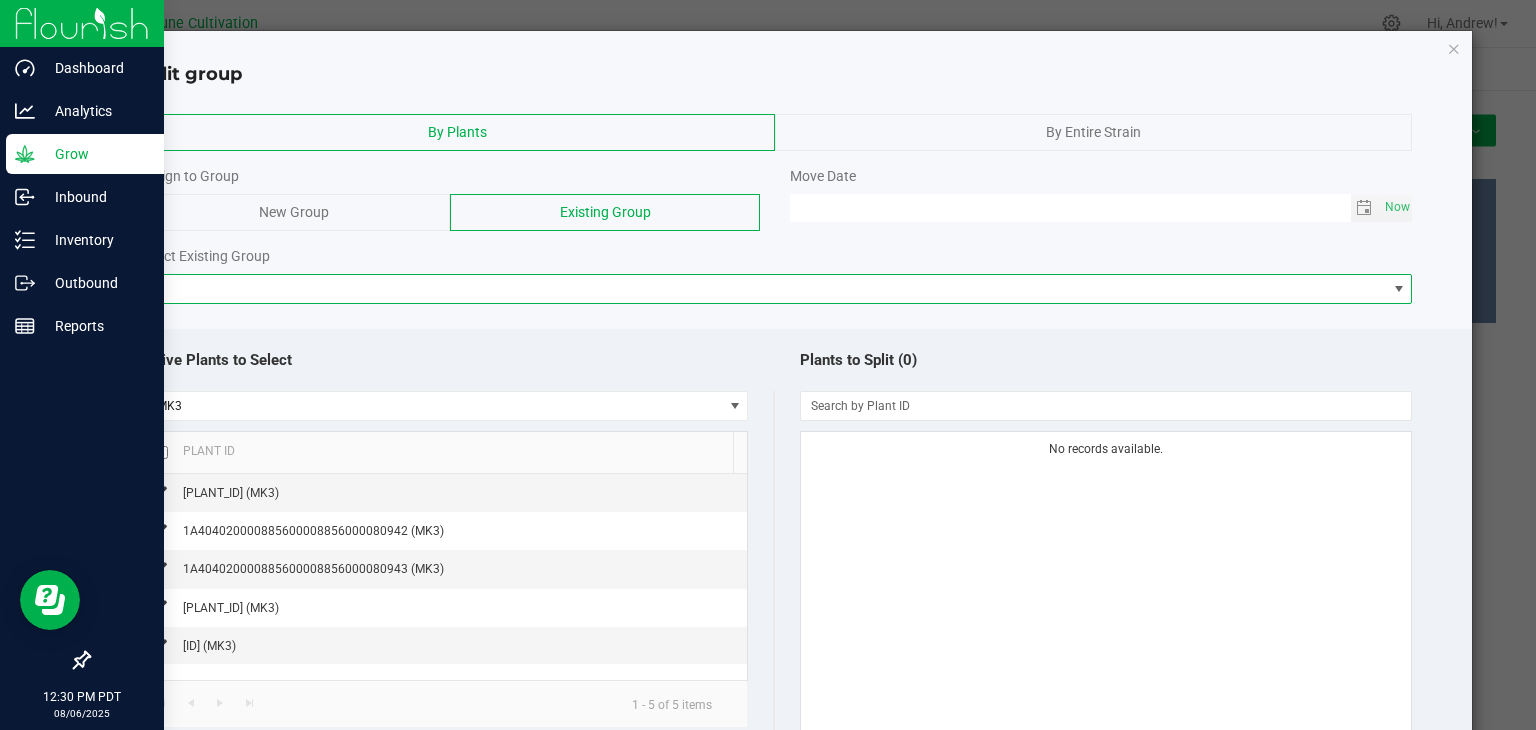 click at bounding box center (763, 289) 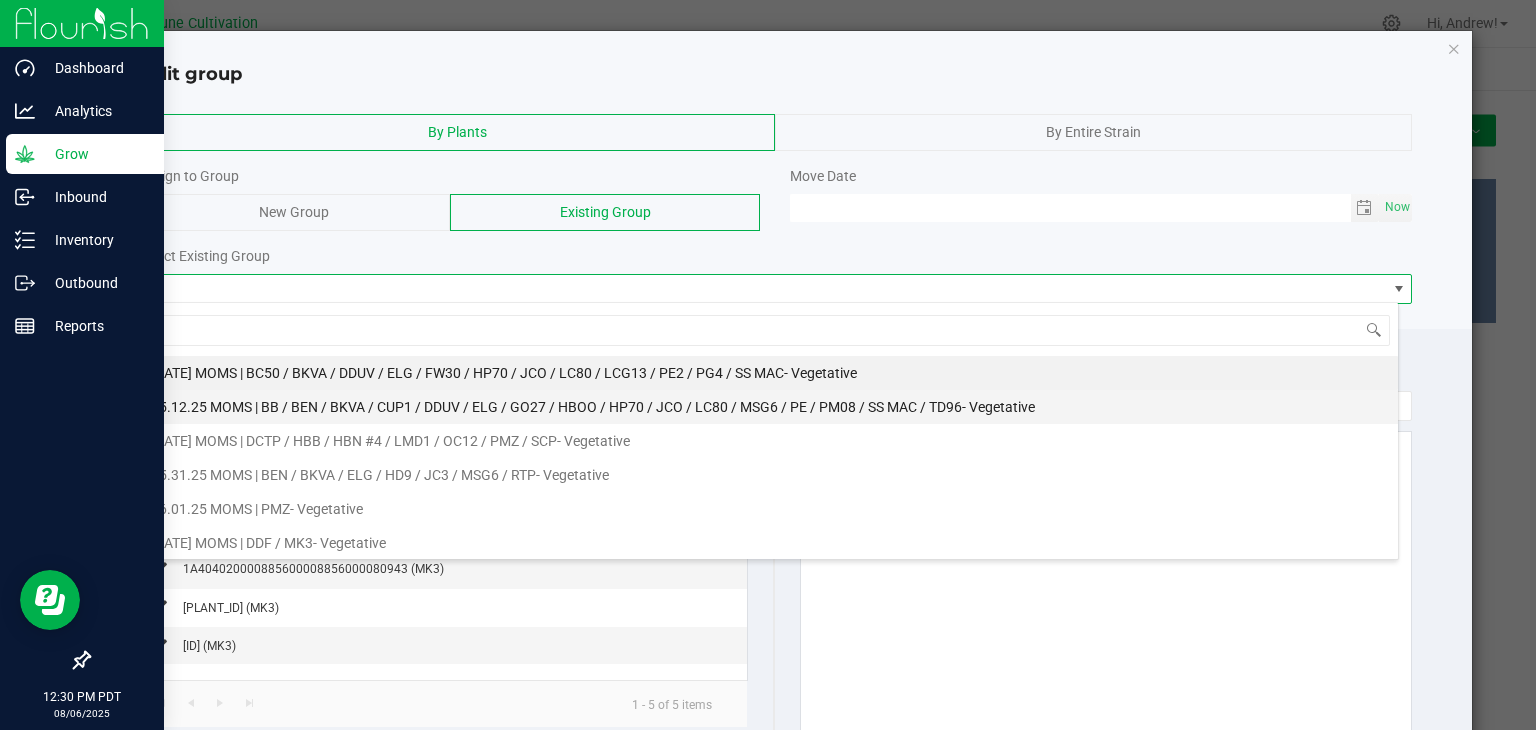 scroll, scrollTop: 99970, scrollLeft: 98739, axis: both 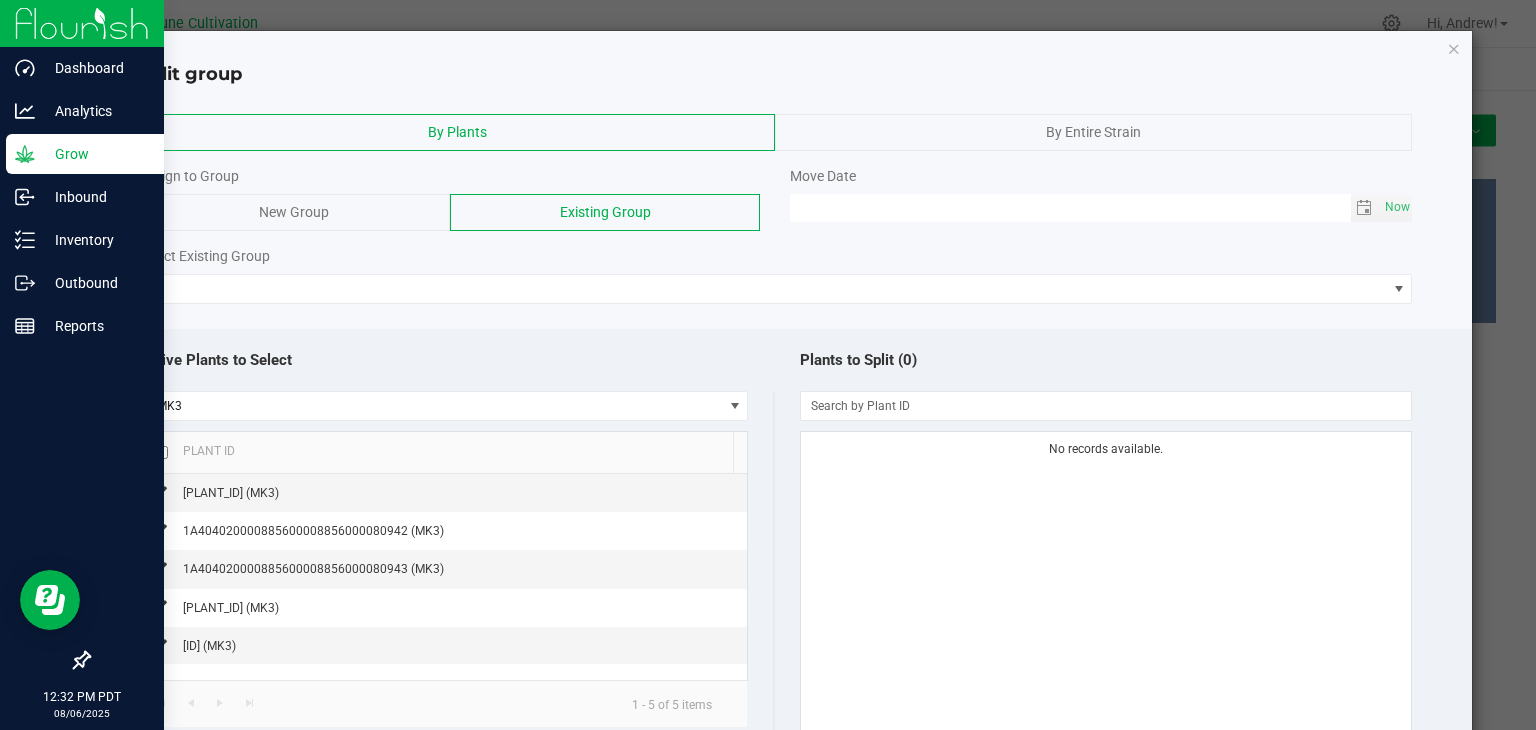 click 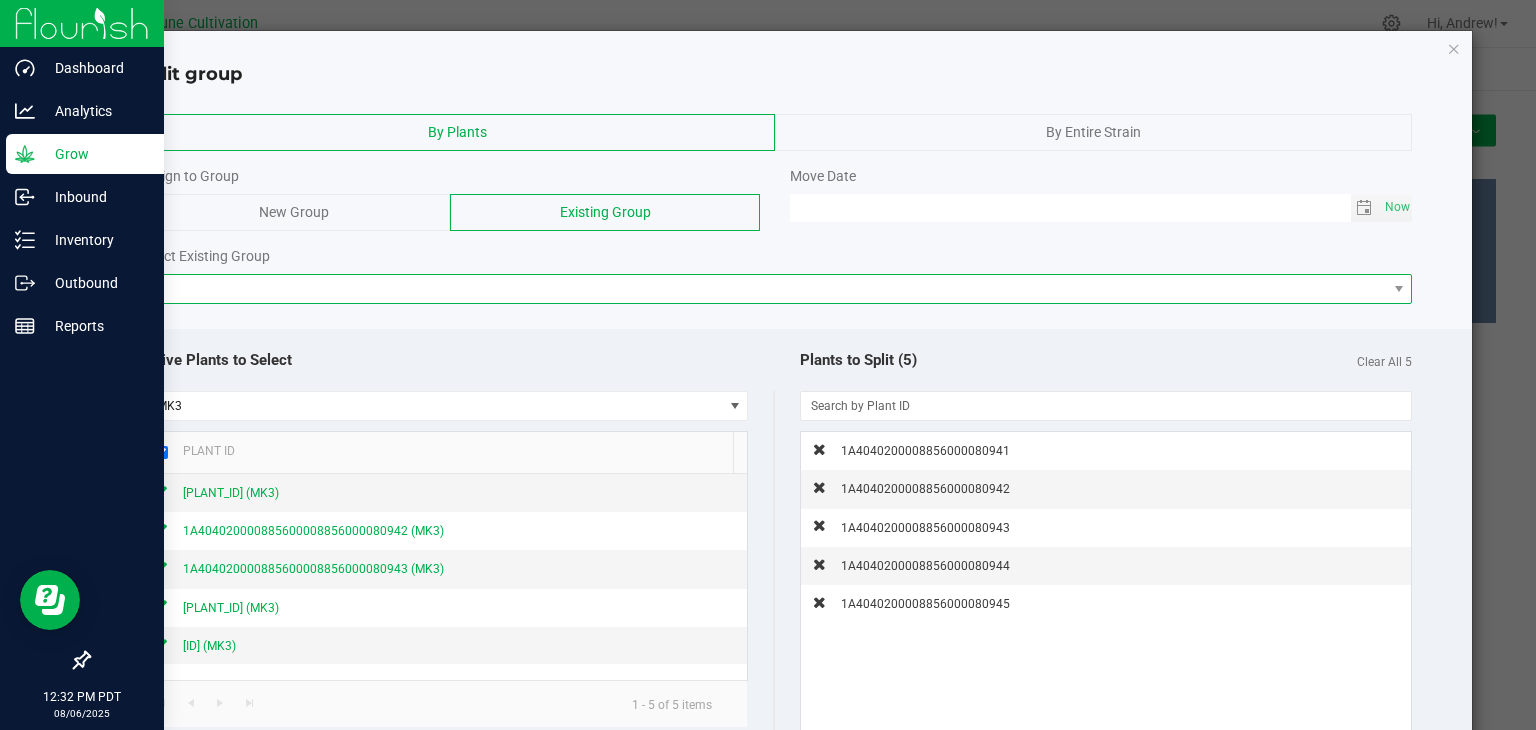click at bounding box center (763, 289) 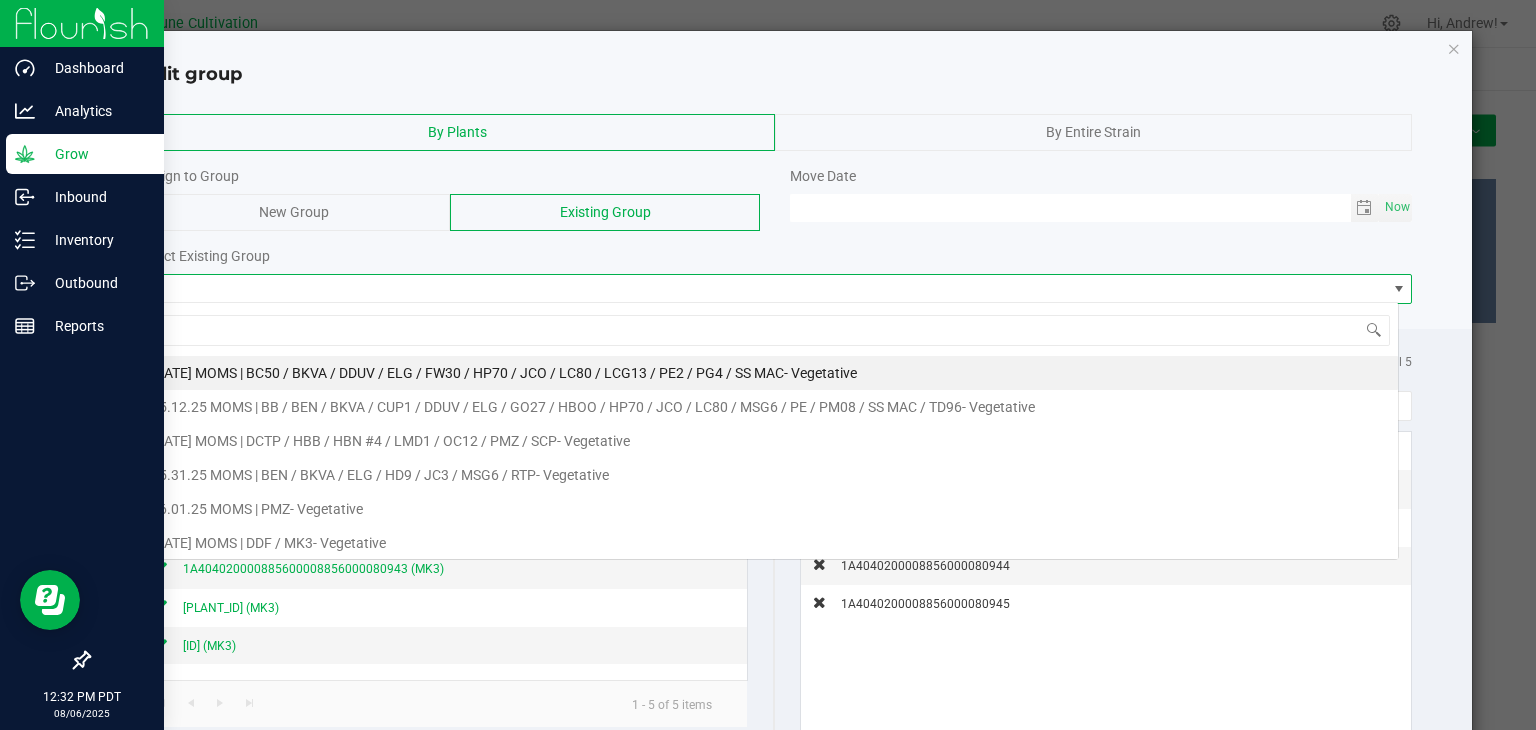 scroll, scrollTop: 99970, scrollLeft: 98739, axis: both 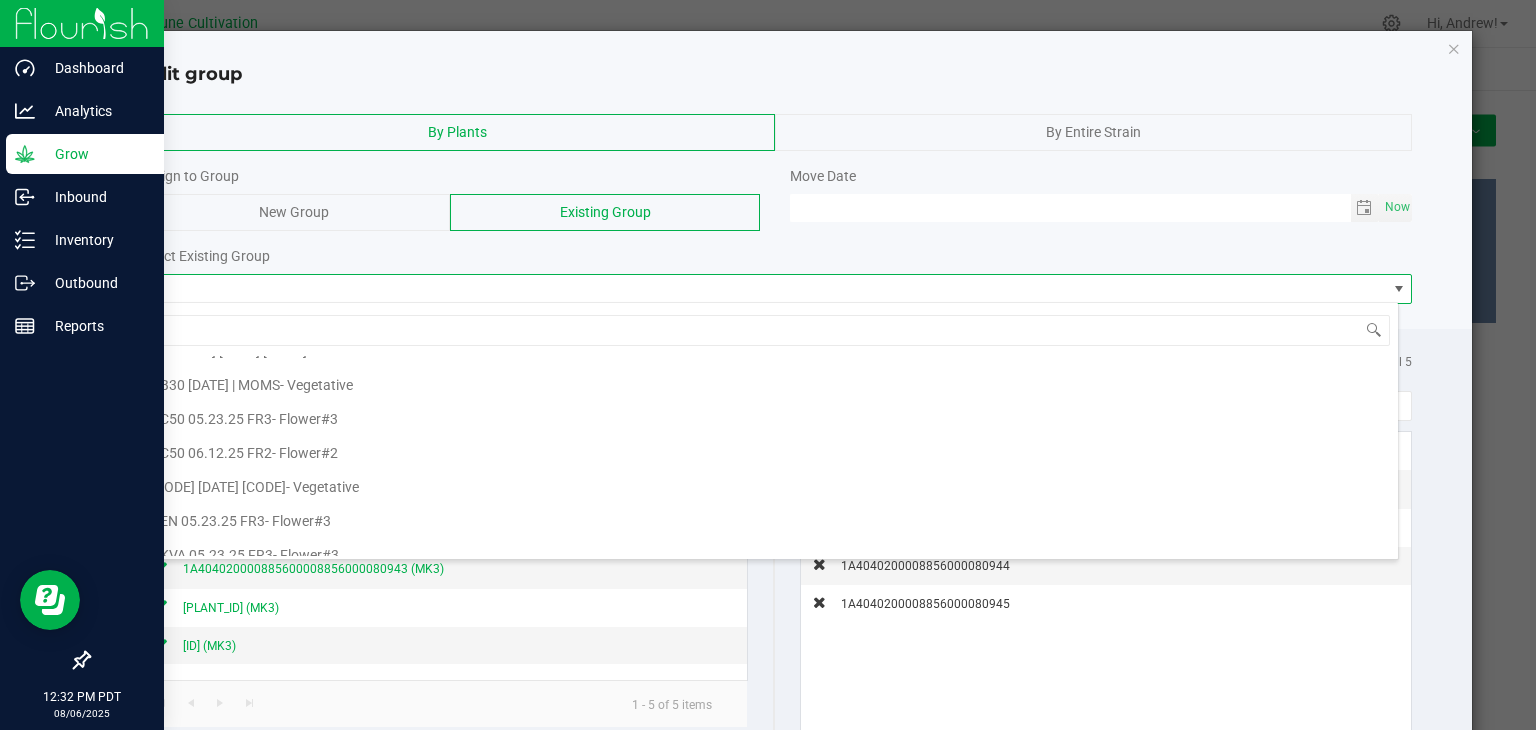click on "[CODE] [DATE] | [CODE]  - Vegetative" at bounding box center [252, 385] 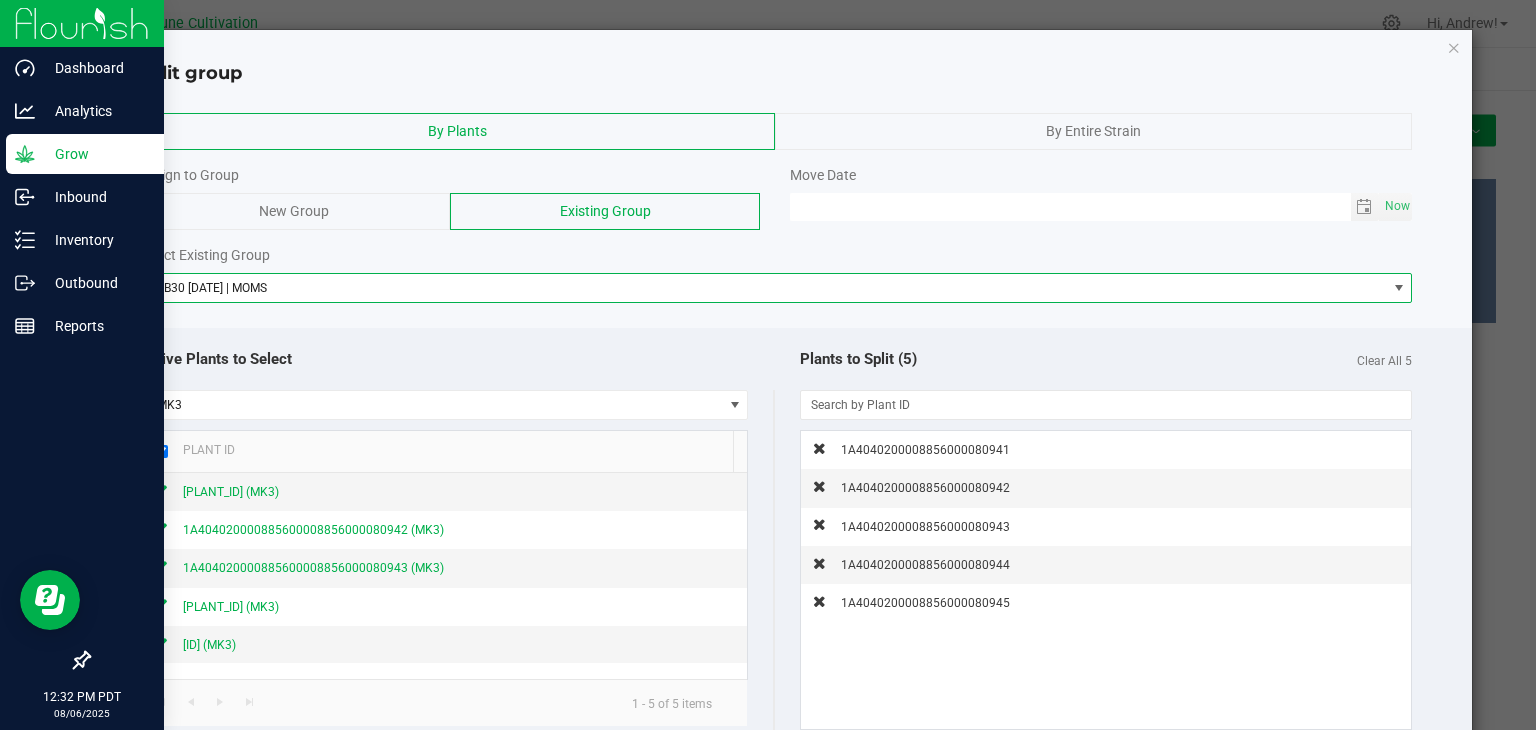 scroll, scrollTop: 0, scrollLeft: 0, axis: both 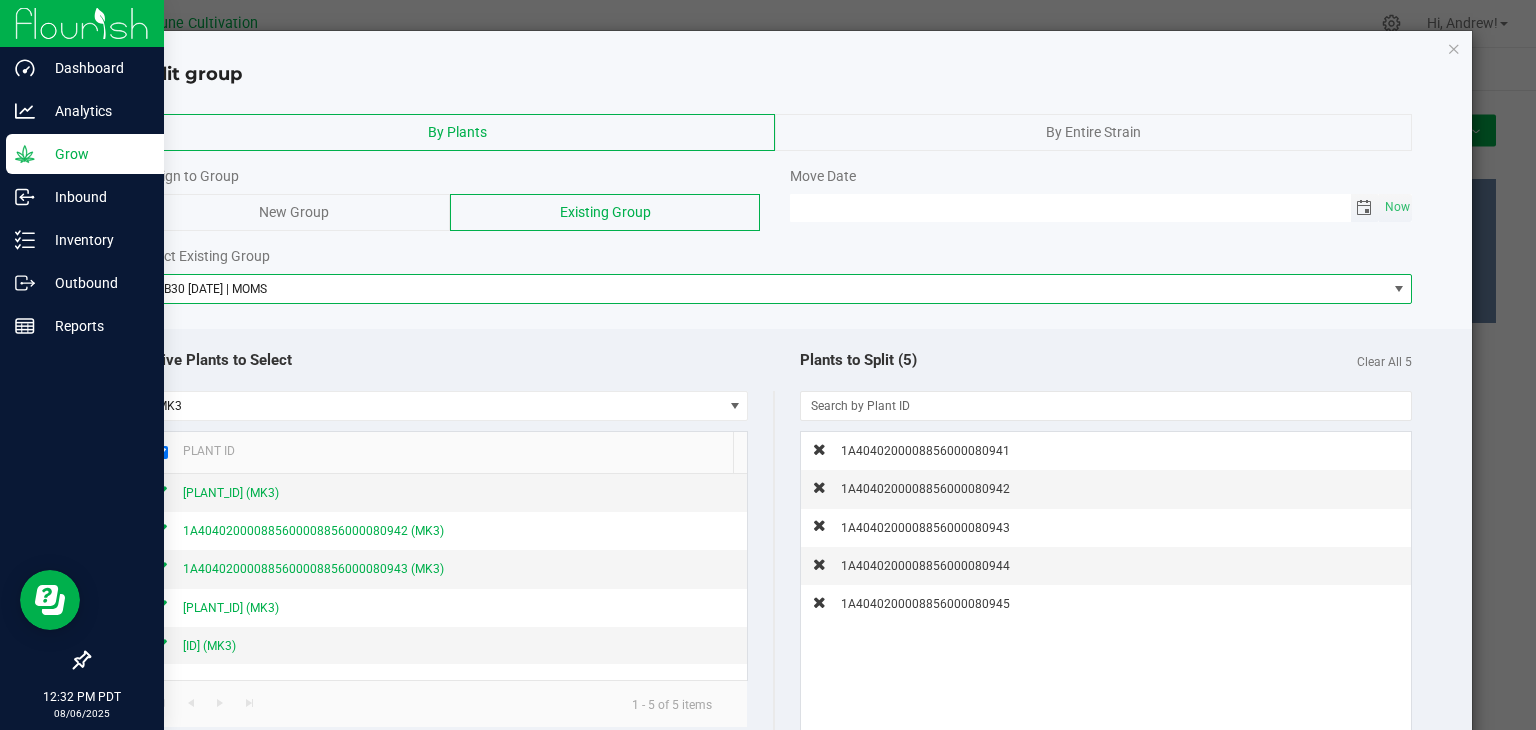 click 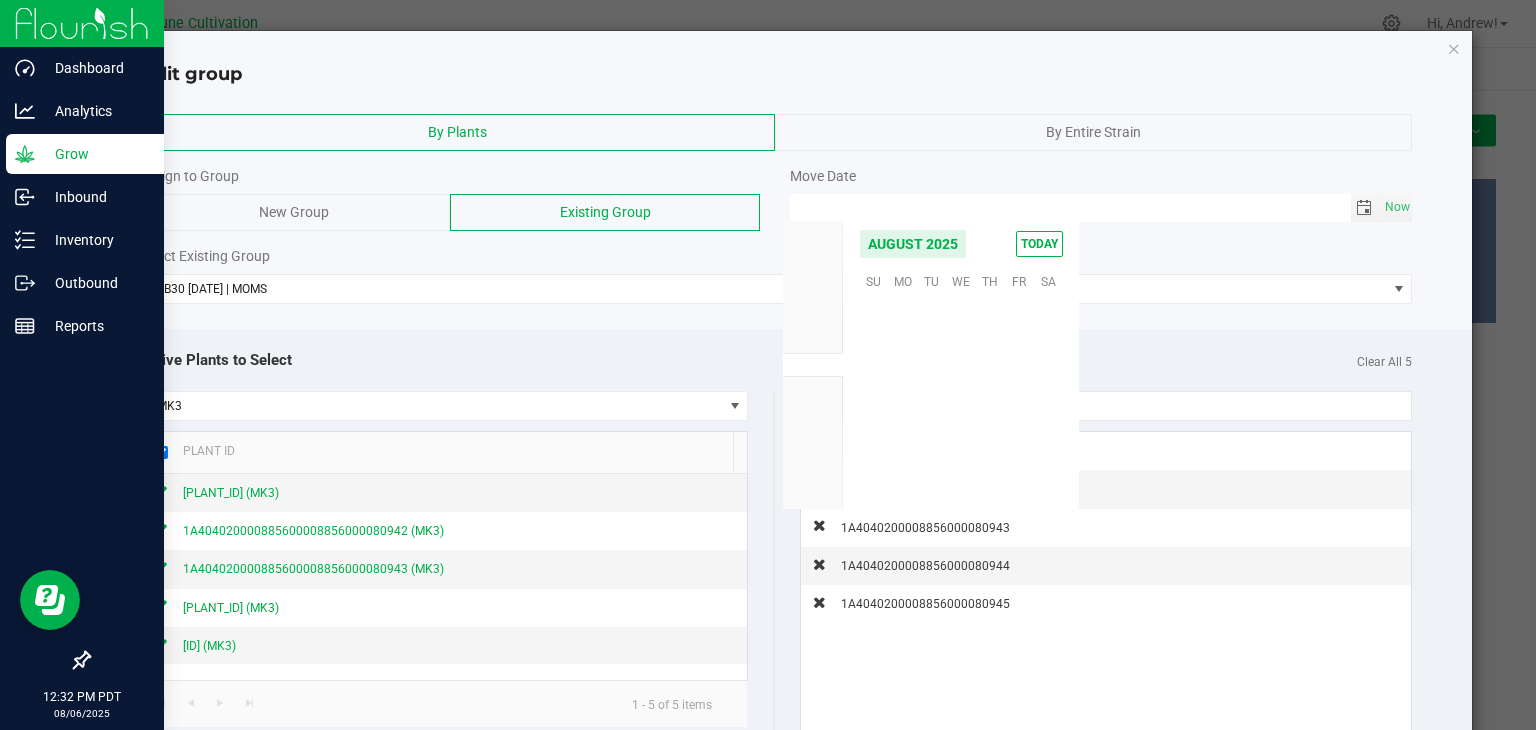 scroll, scrollTop: 36168, scrollLeft: 0, axis: vertical 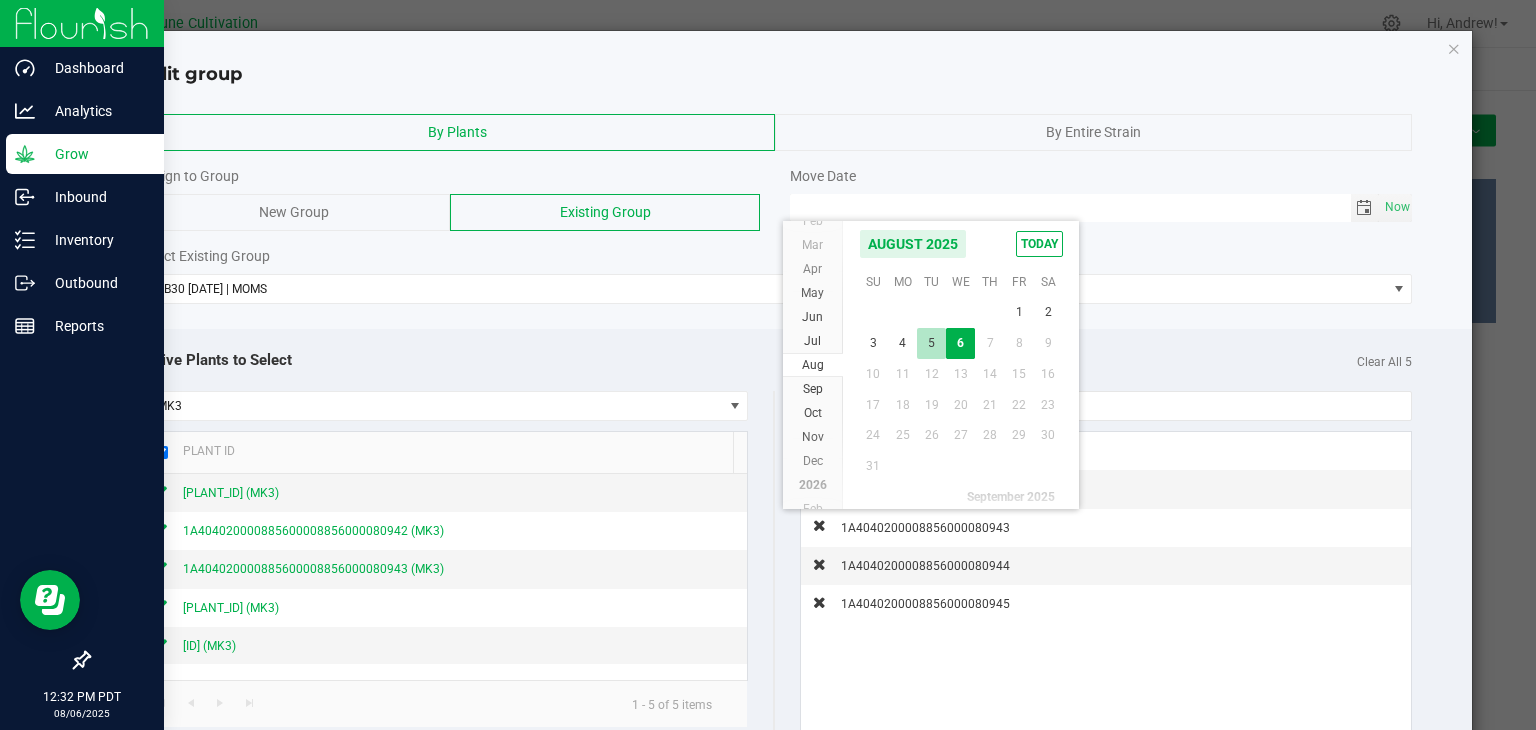 click on "5" at bounding box center (931, 343) 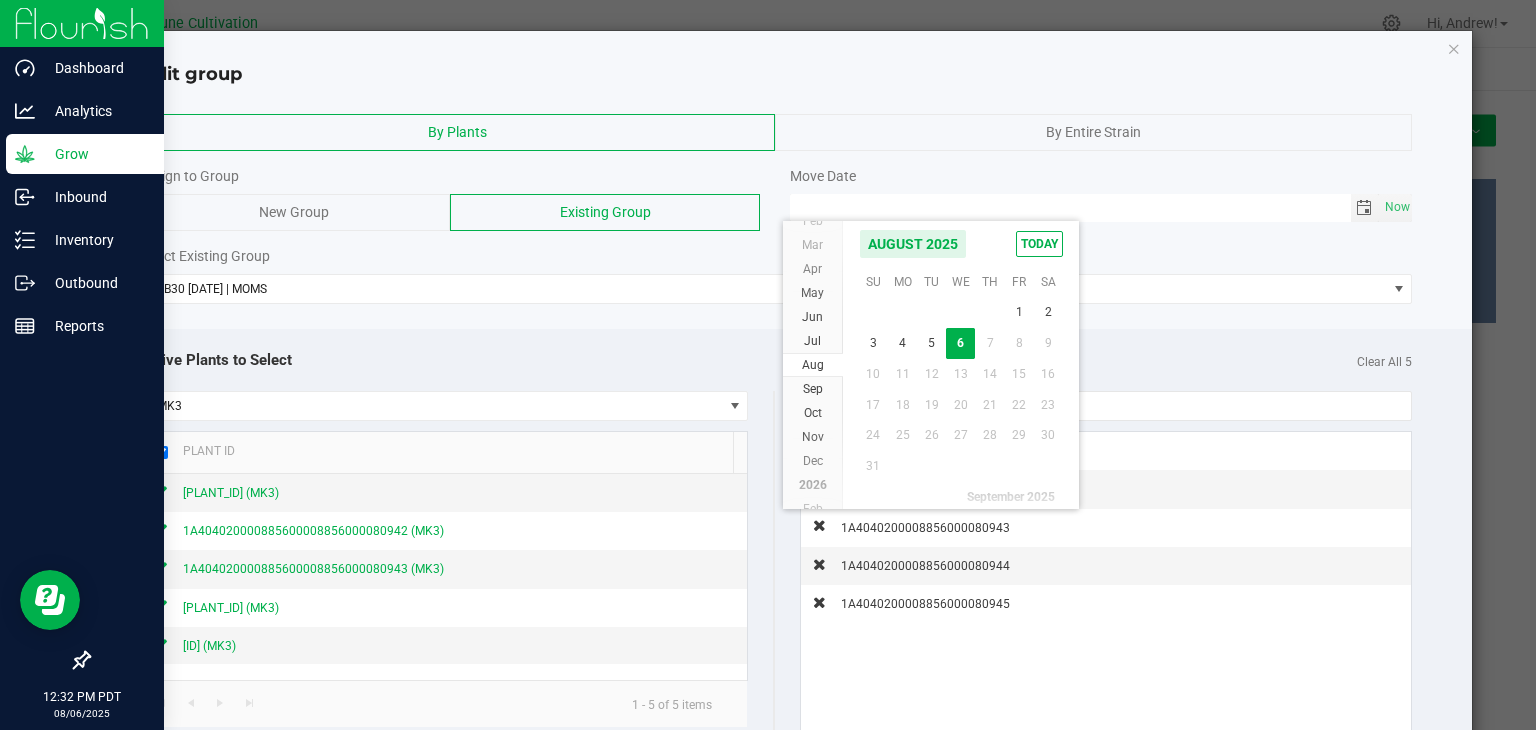 type on "08/05/2025 12:00 AM" 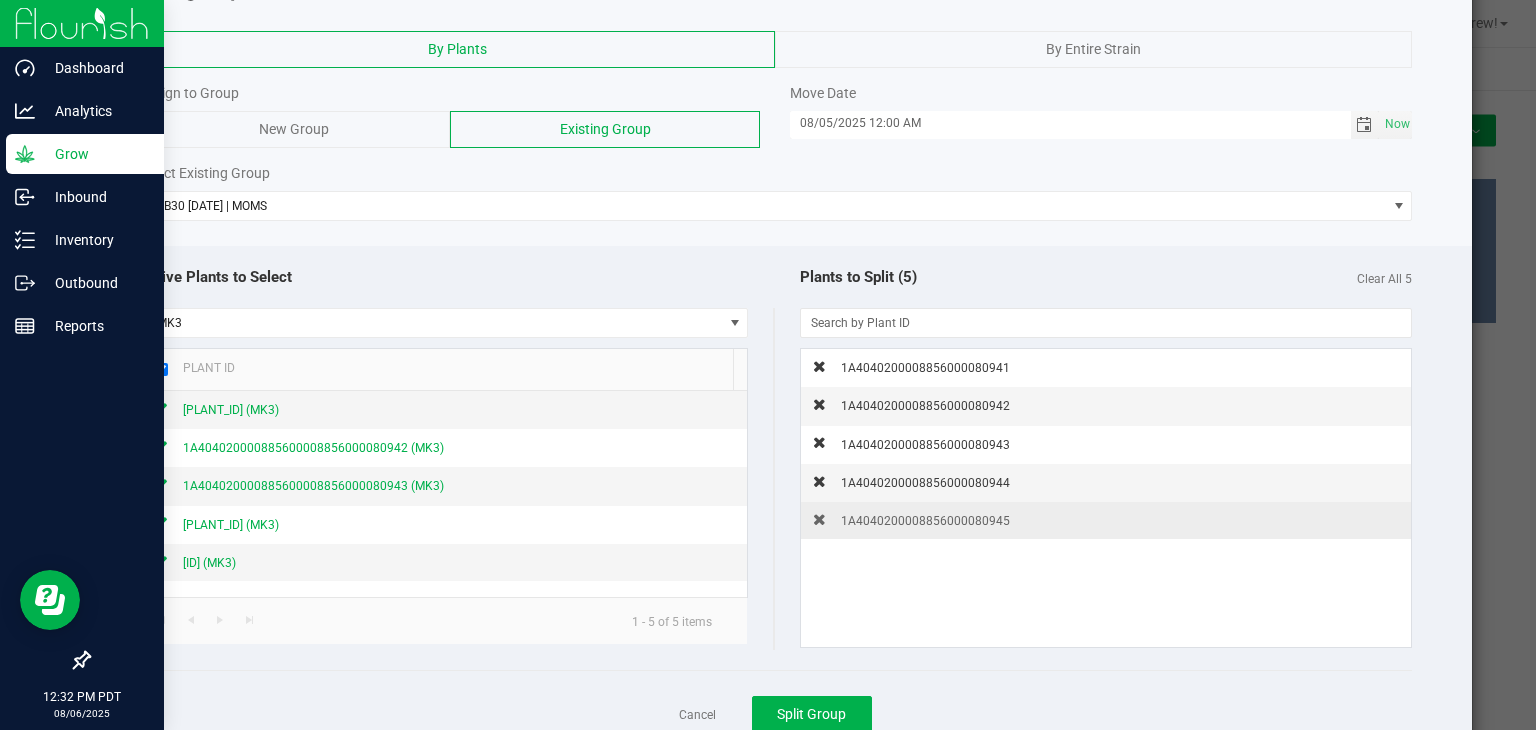 scroll, scrollTop: 149, scrollLeft: 0, axis: vertical 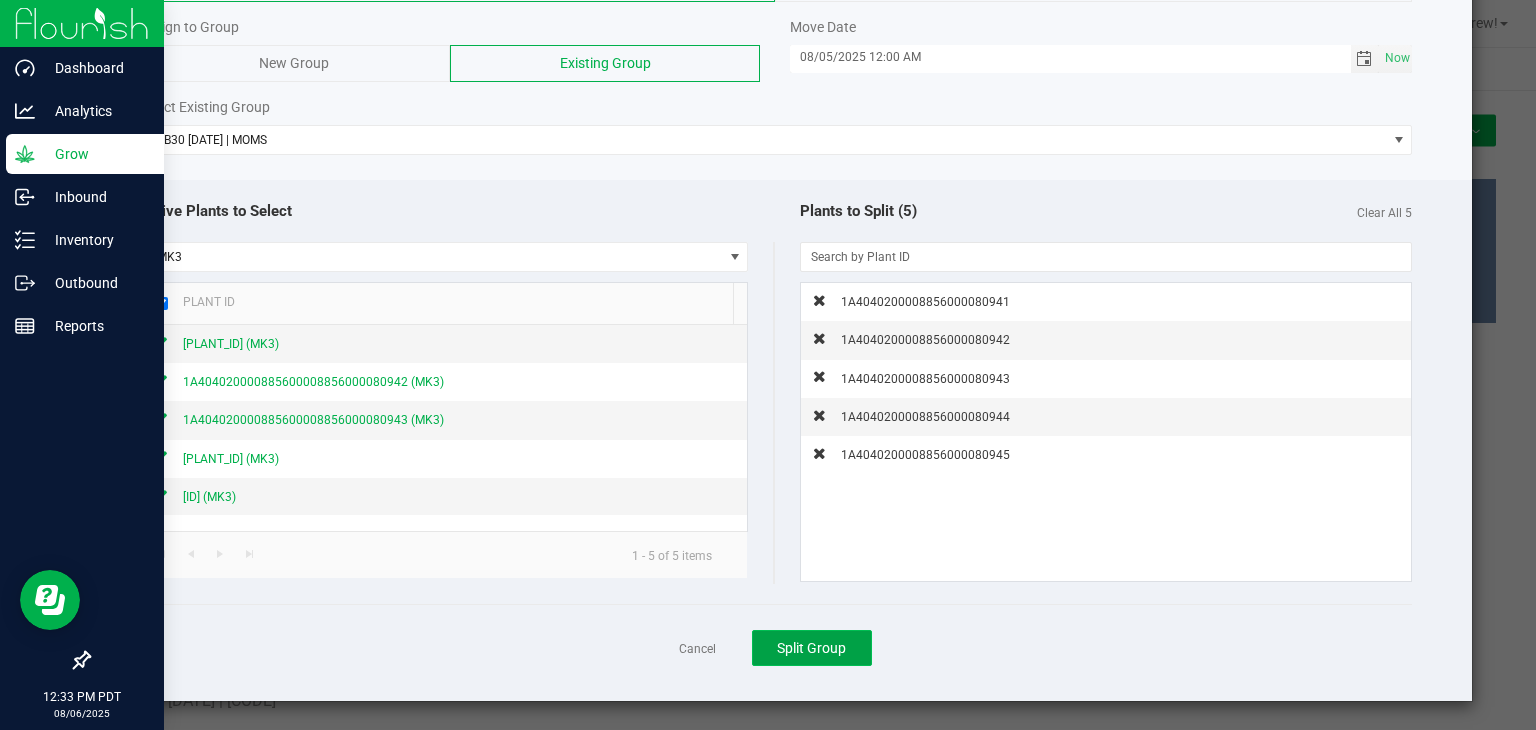 click on "Split Group" 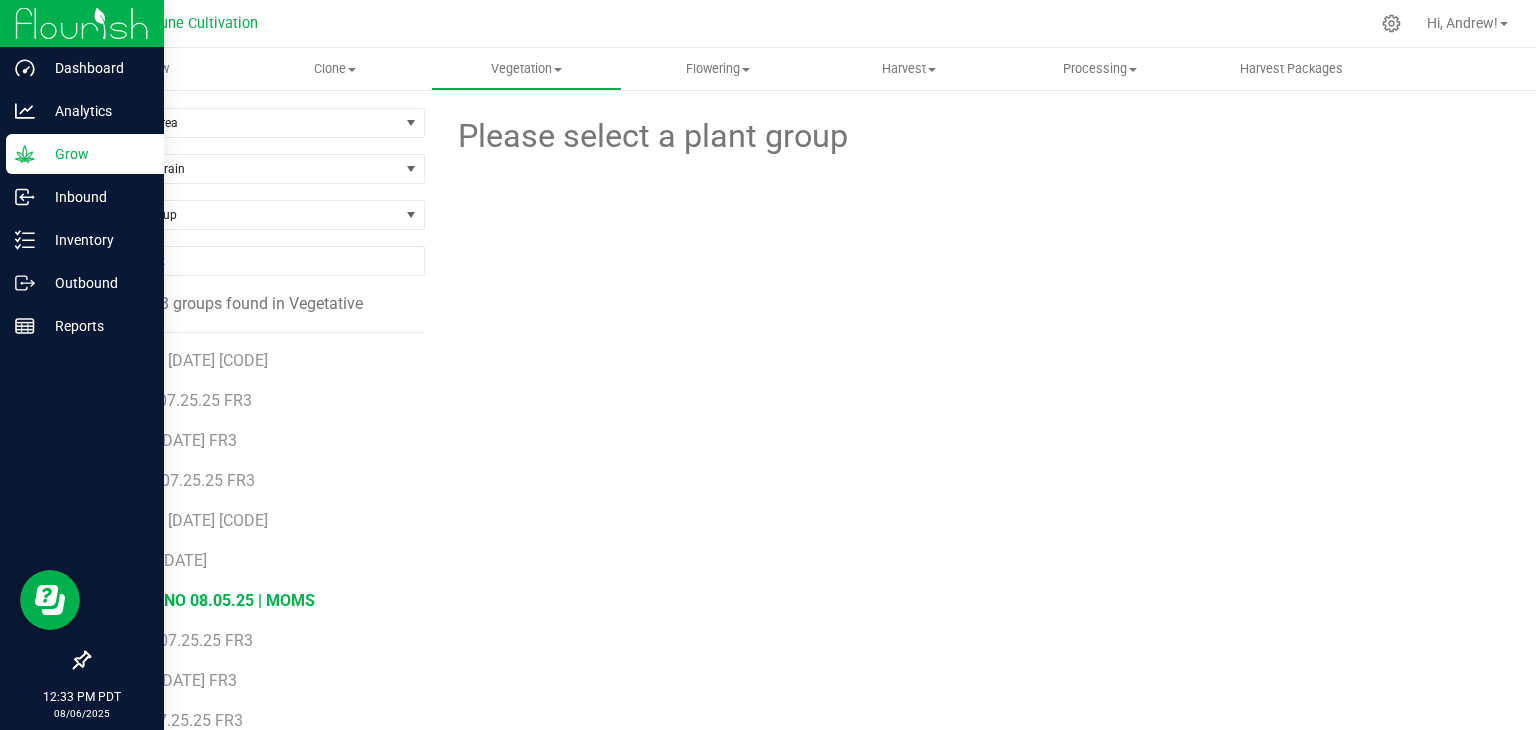 click on "GG x GNO 08.05.25 | MOMS" at bounding box center (215, 600) 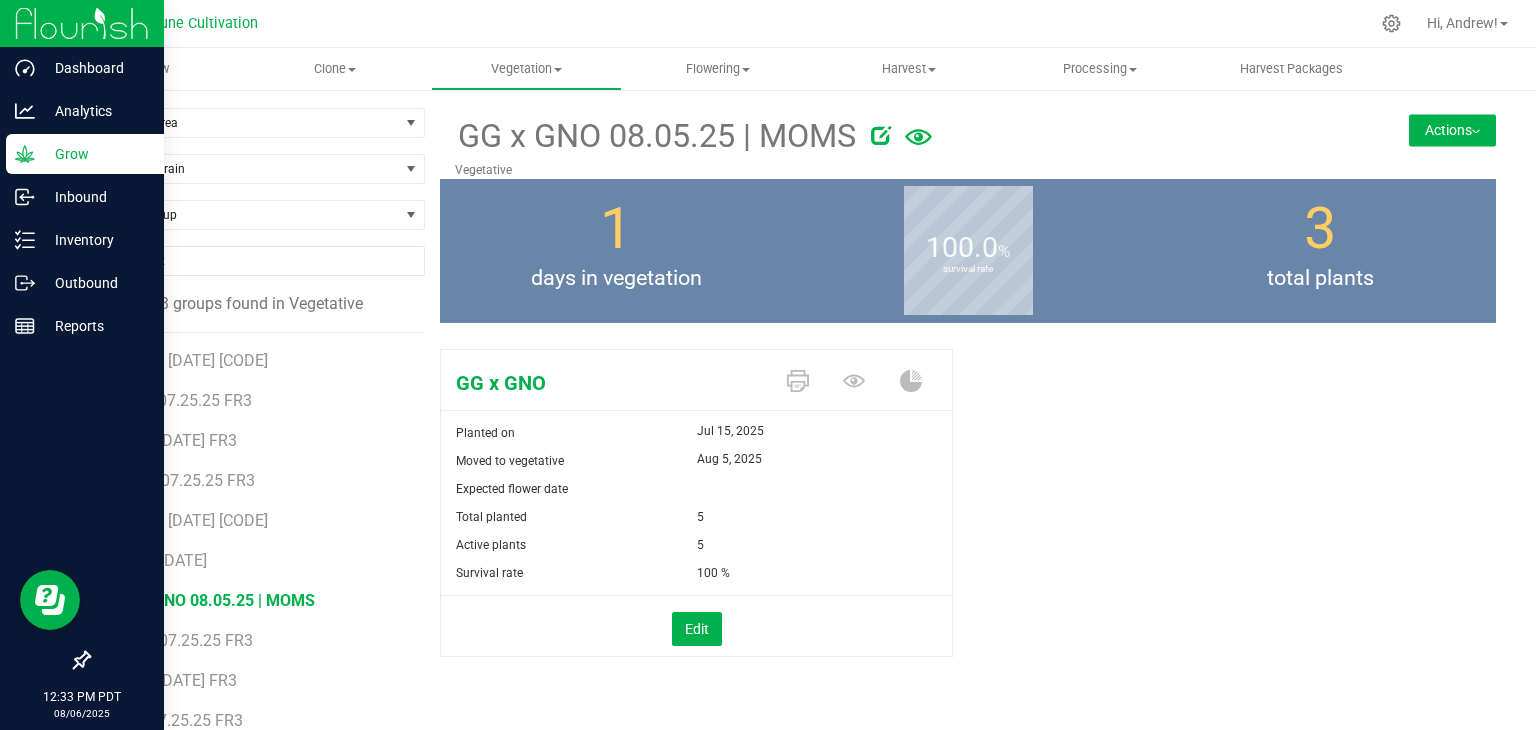 click on "Actions" at bounding box center (1452, 130) 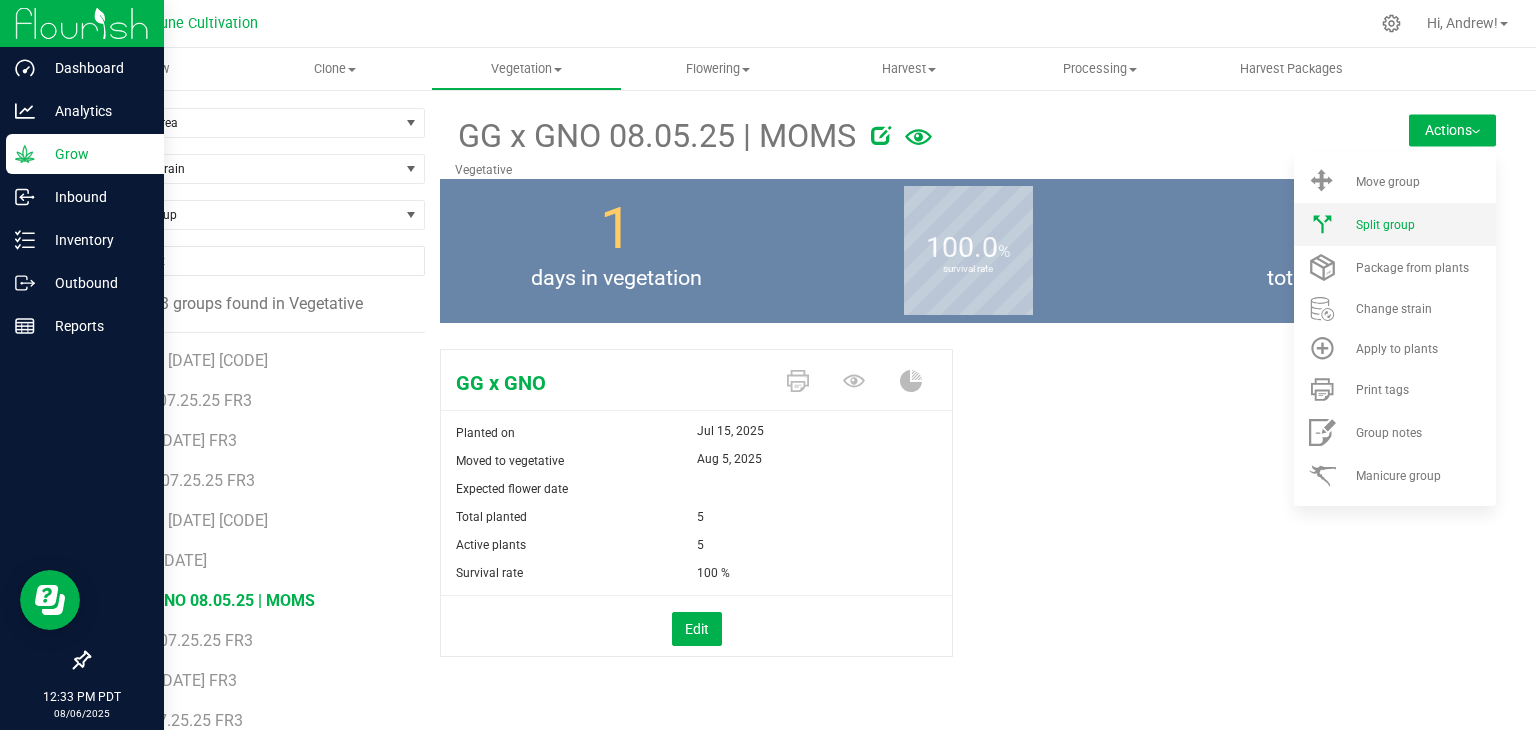 click on "Split group" at bounding box center (1395, 224) 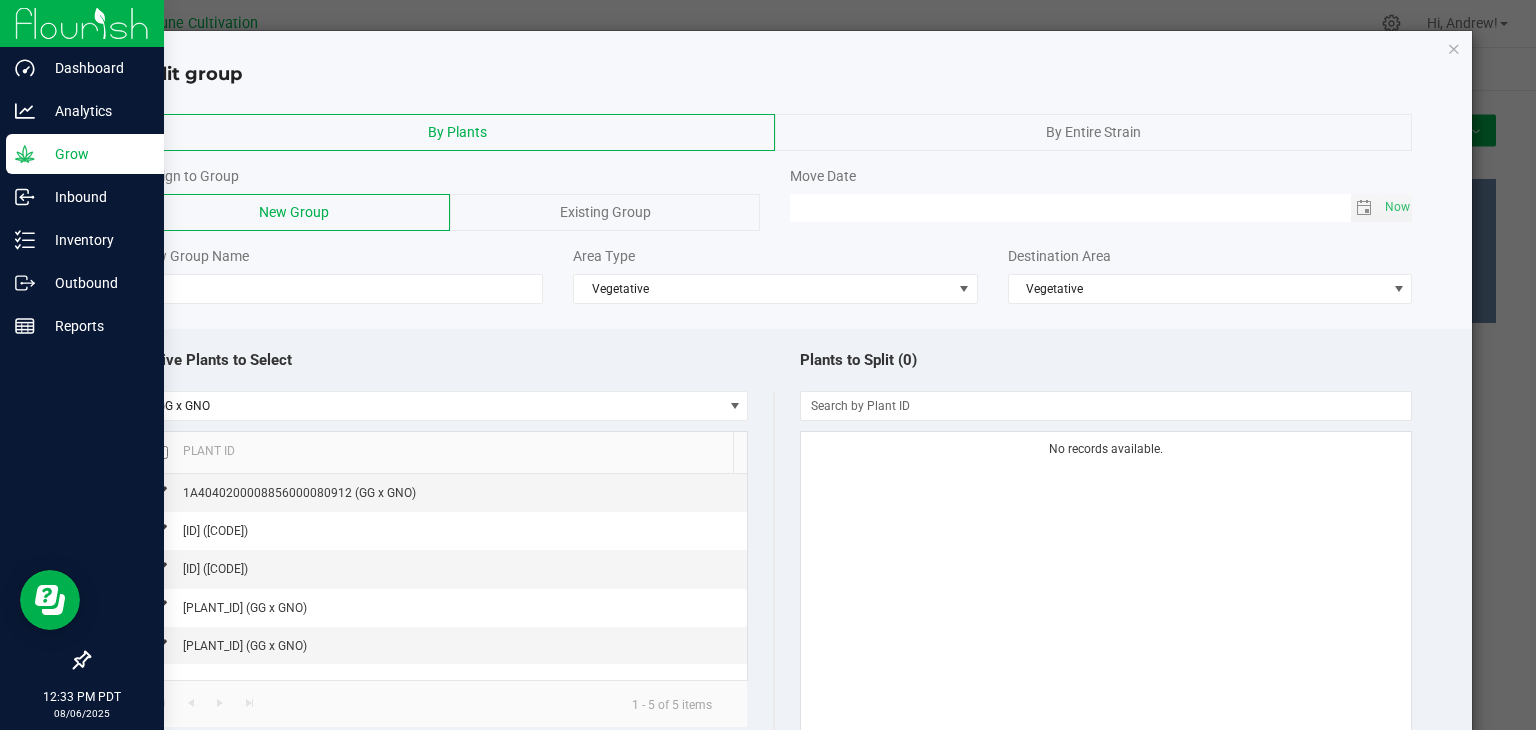 click on "Existing Group" 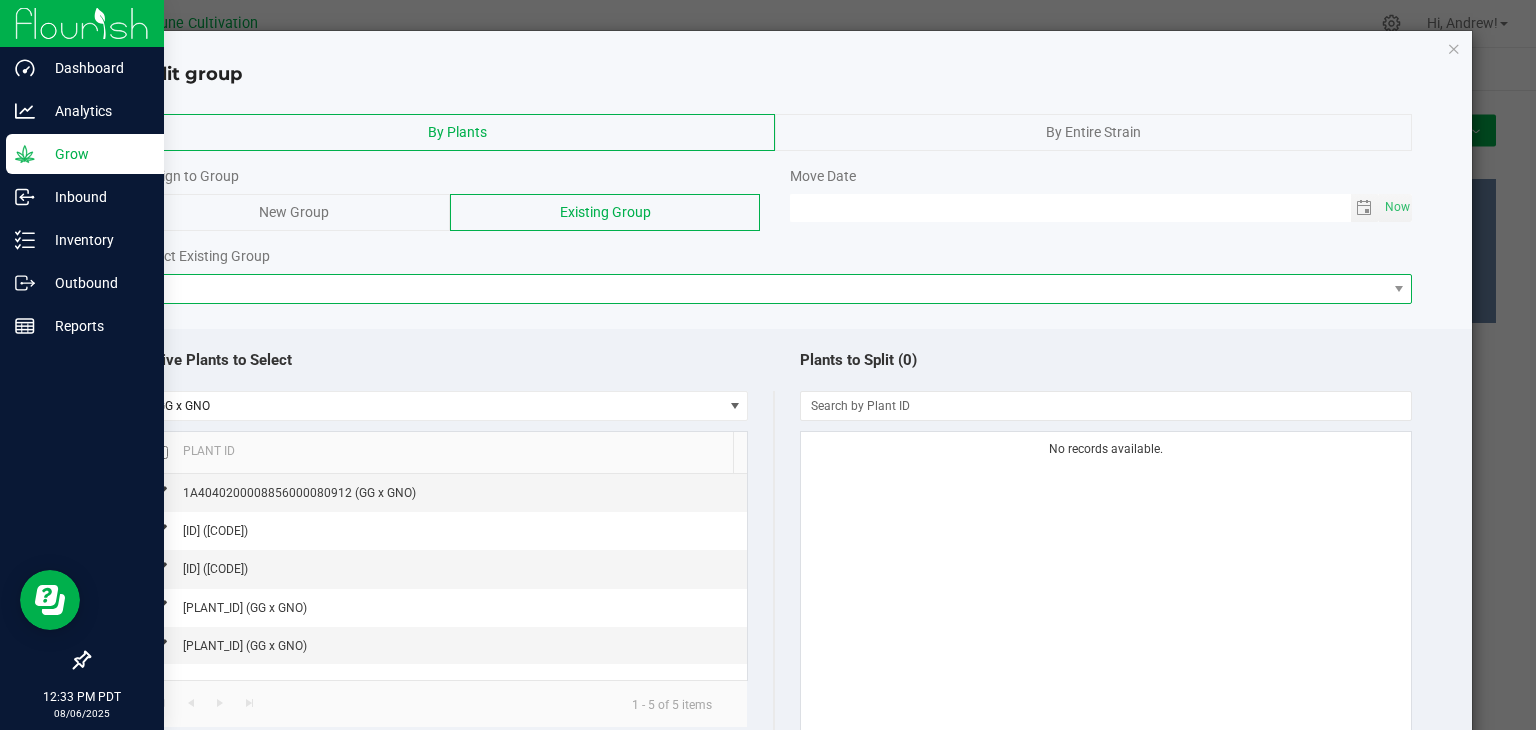 click at bounding box center [763, 289] 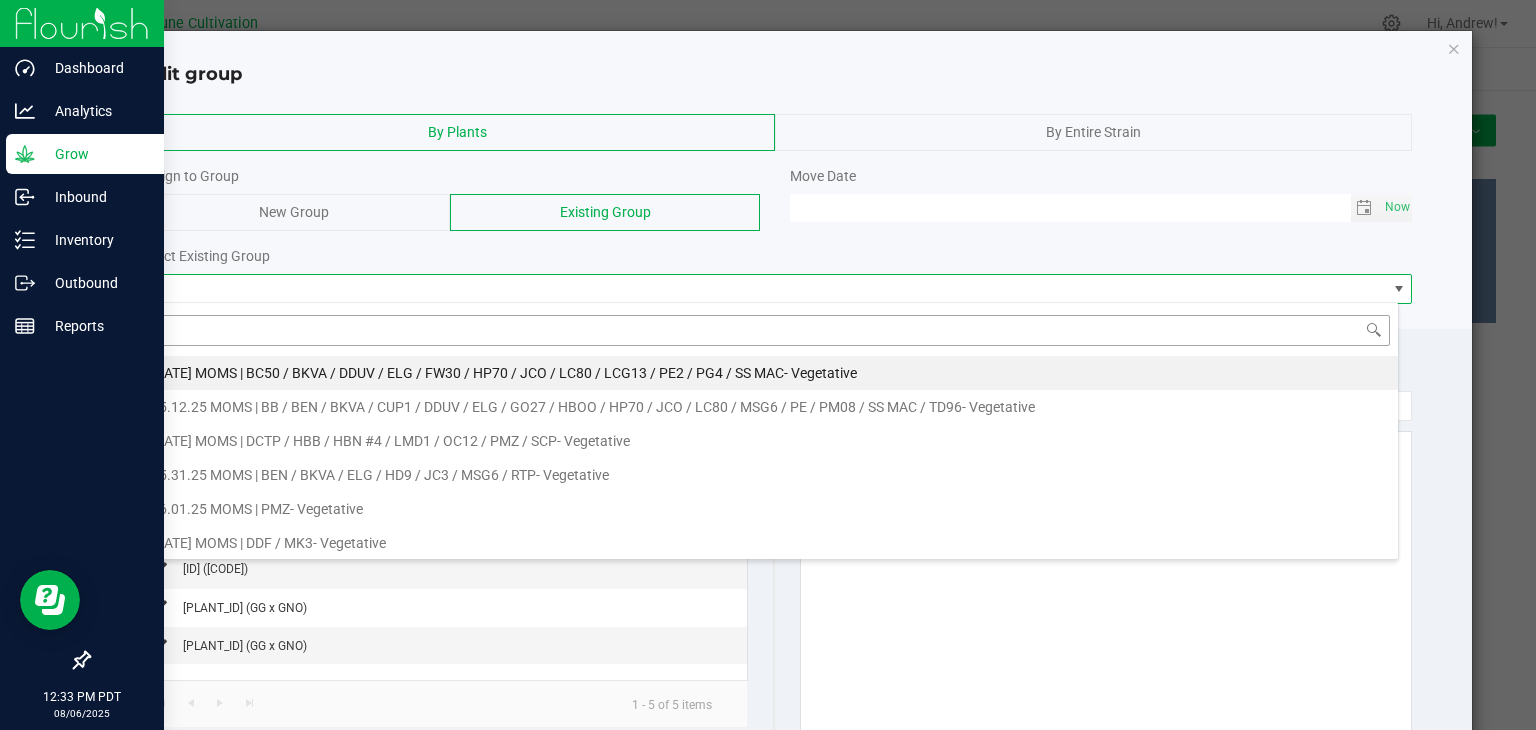 scroll, scrollTop: 99970, scrollLeft: 98739, axis: both 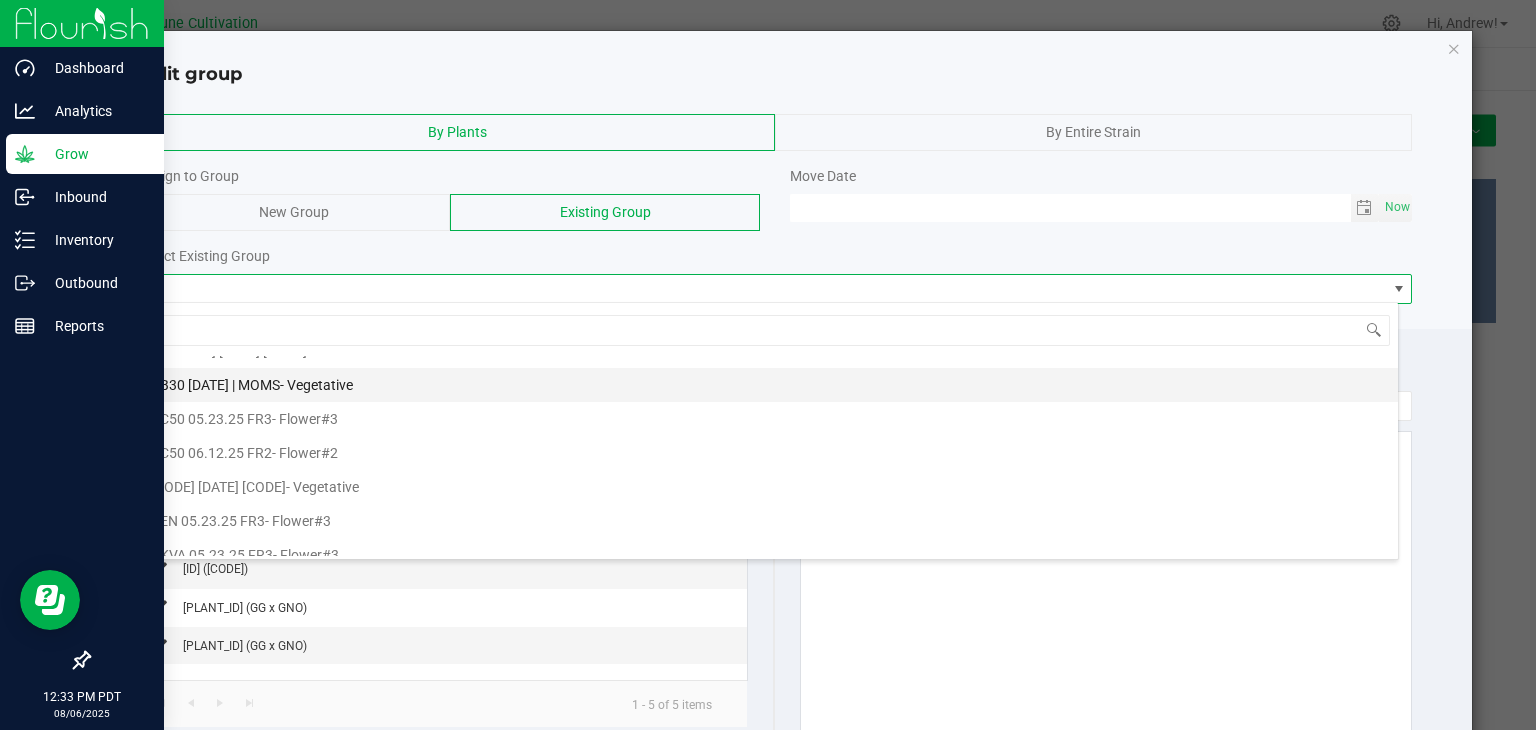 click on "[CODE] [DATE] | [CODE]  - Vegetative" at bounding box center (252, 385) 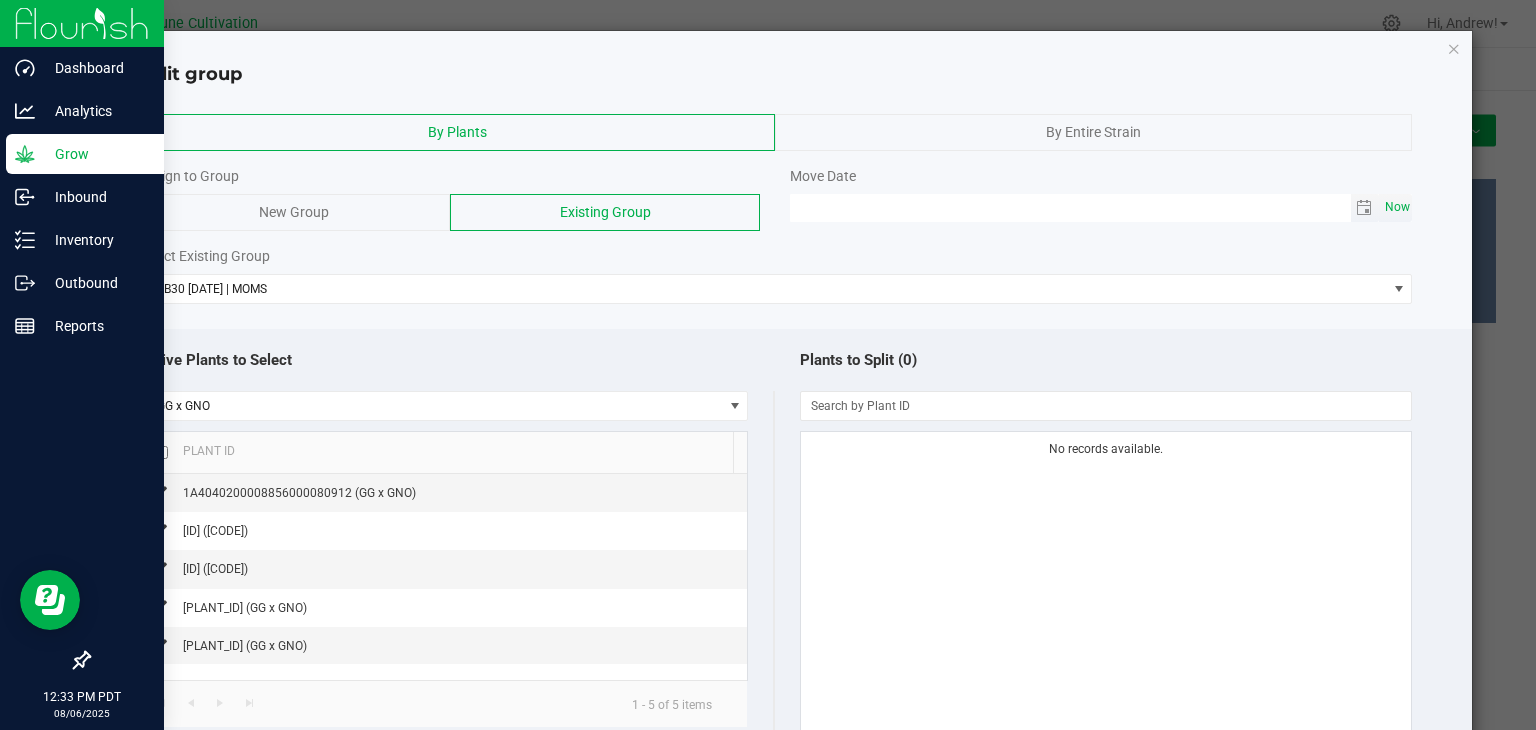 click on "Now" 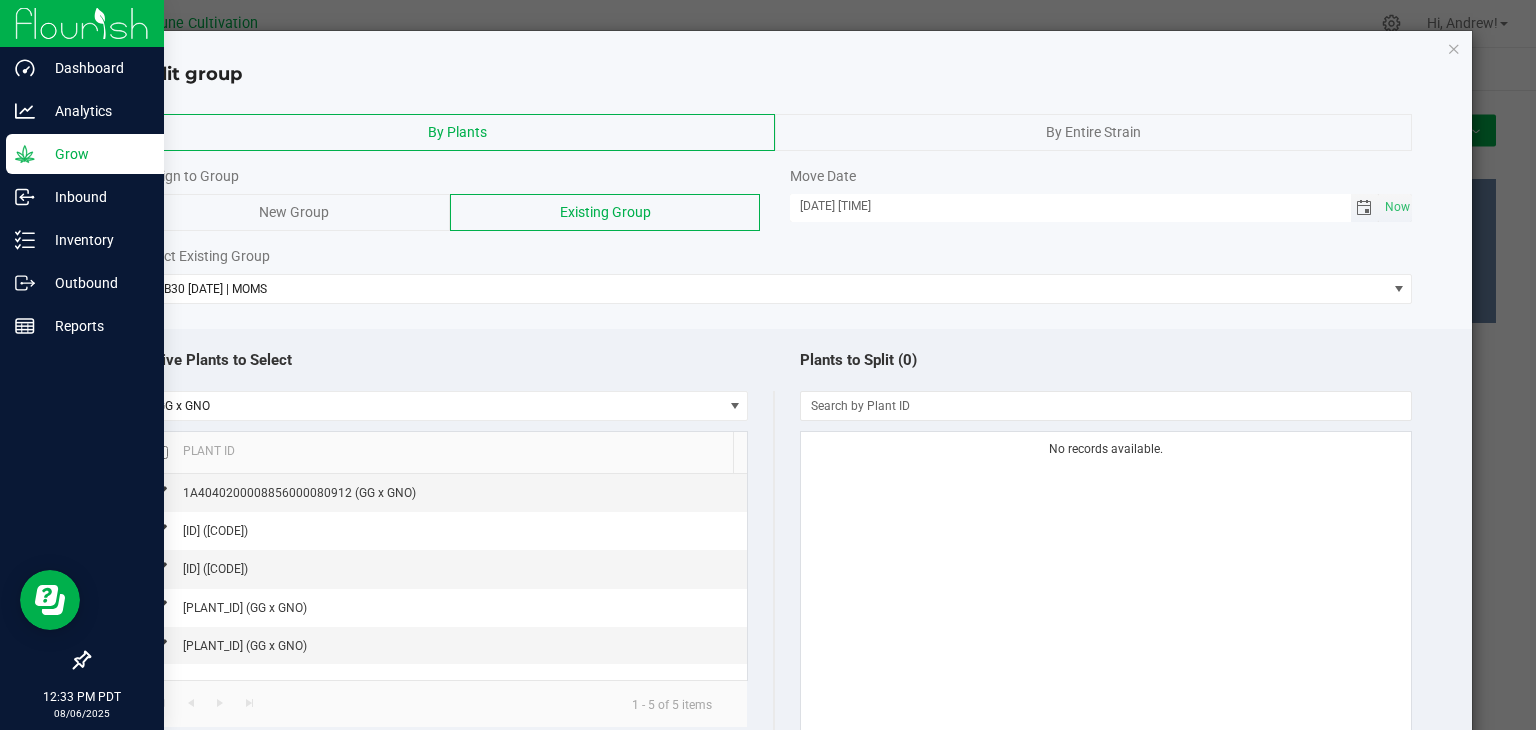 click on "[DATE] [TIME]" at bounding box center (1070, 206) 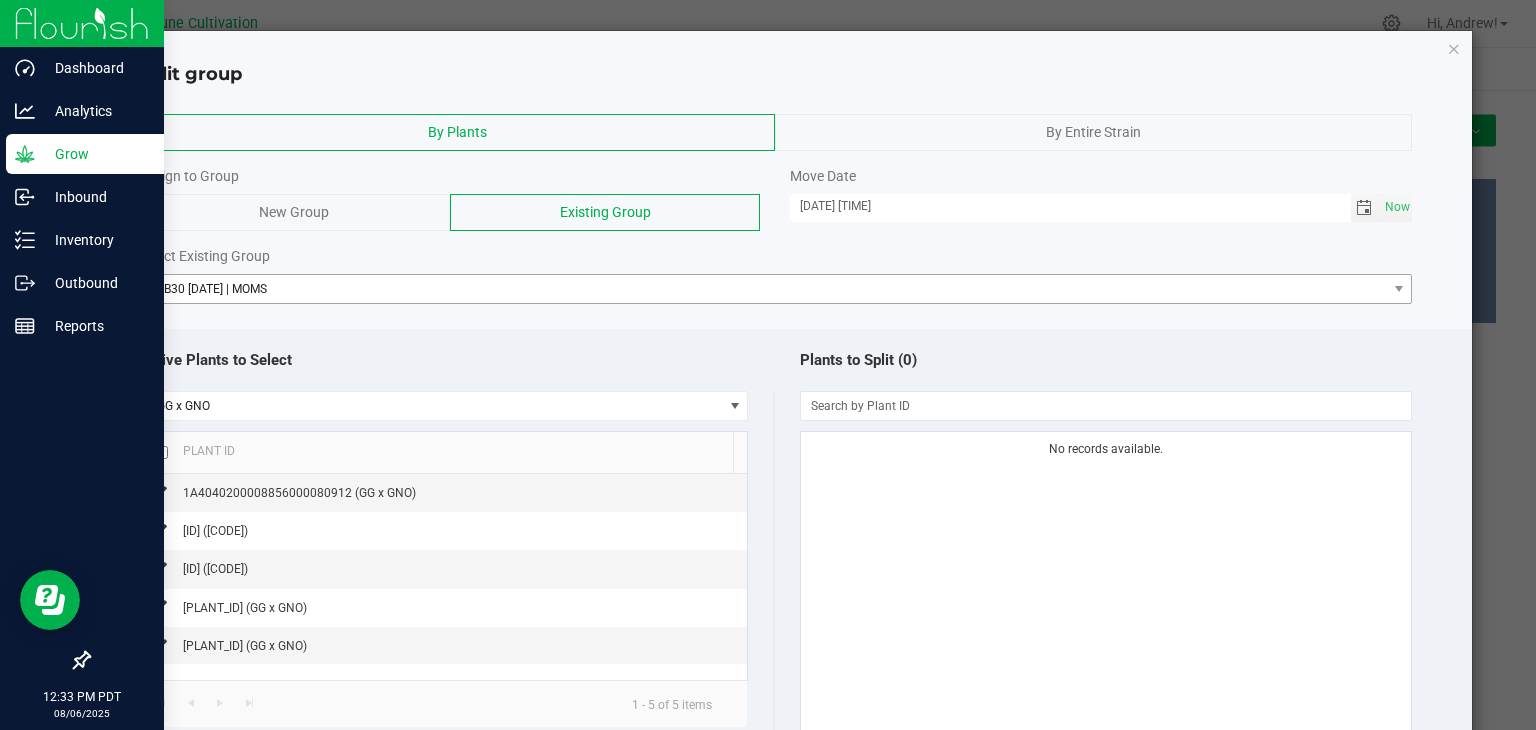 type on "[DATE] [TIME]" 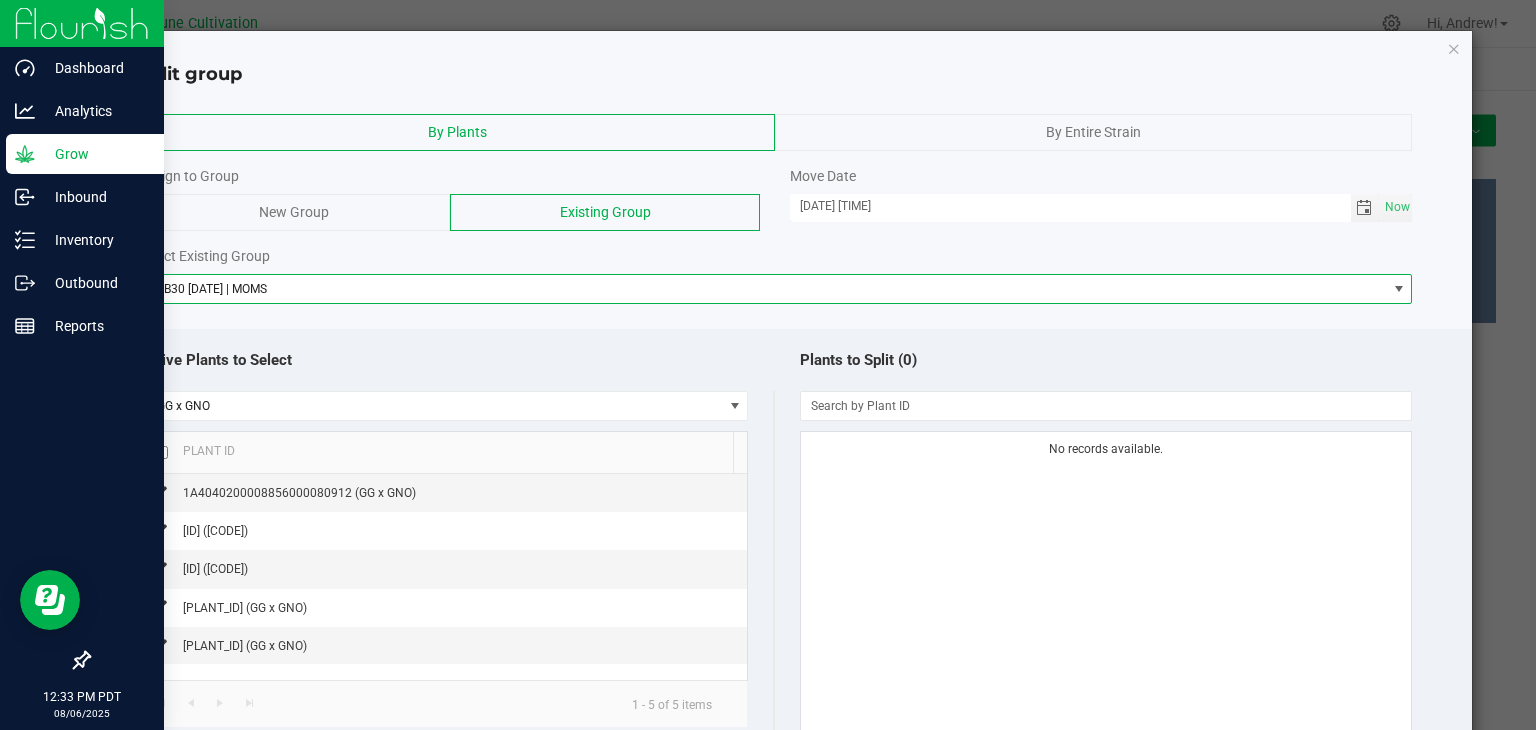 drag, startPoint x: 1062, startPoint y: 277, endPoint x: 1066, endPoint y: 263, distance: 14.56022 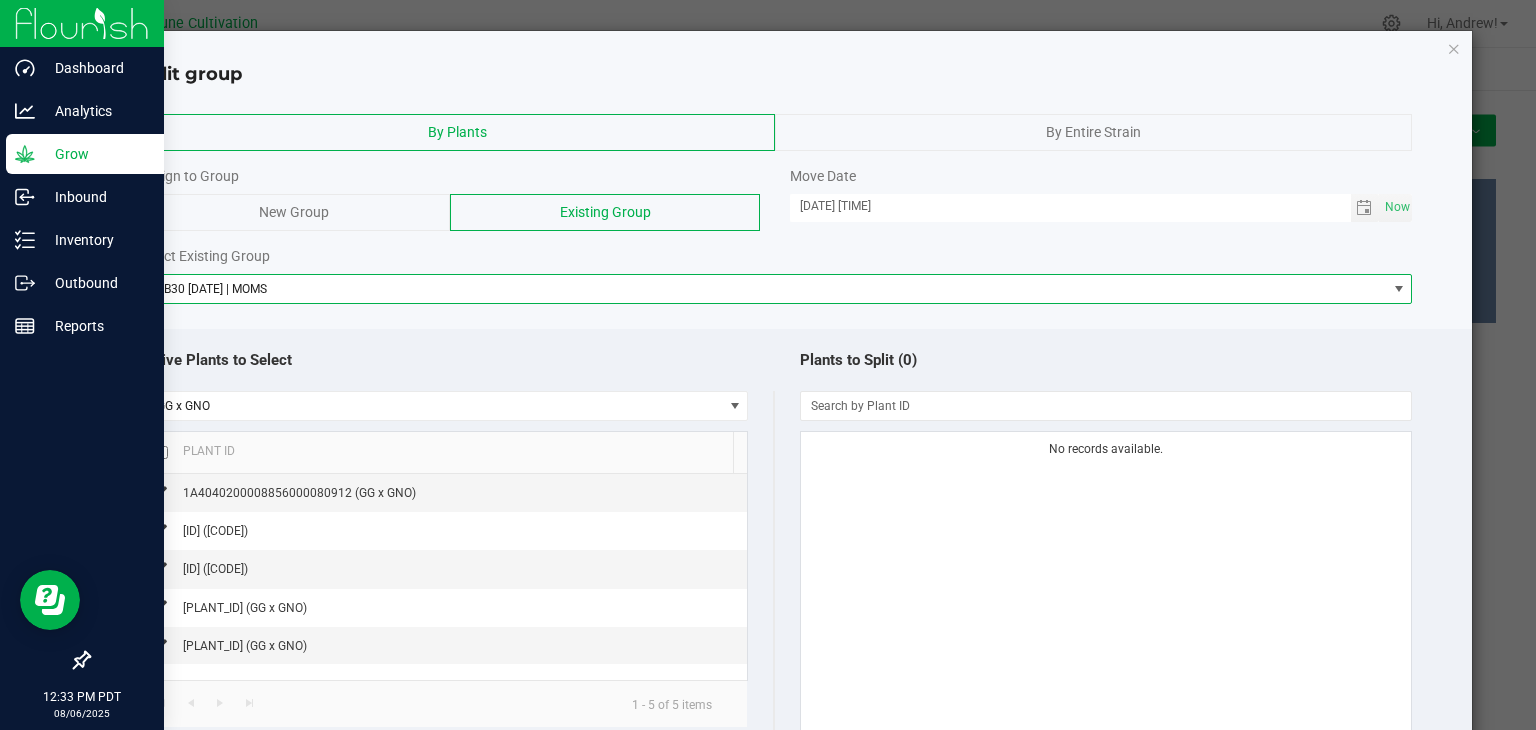 click 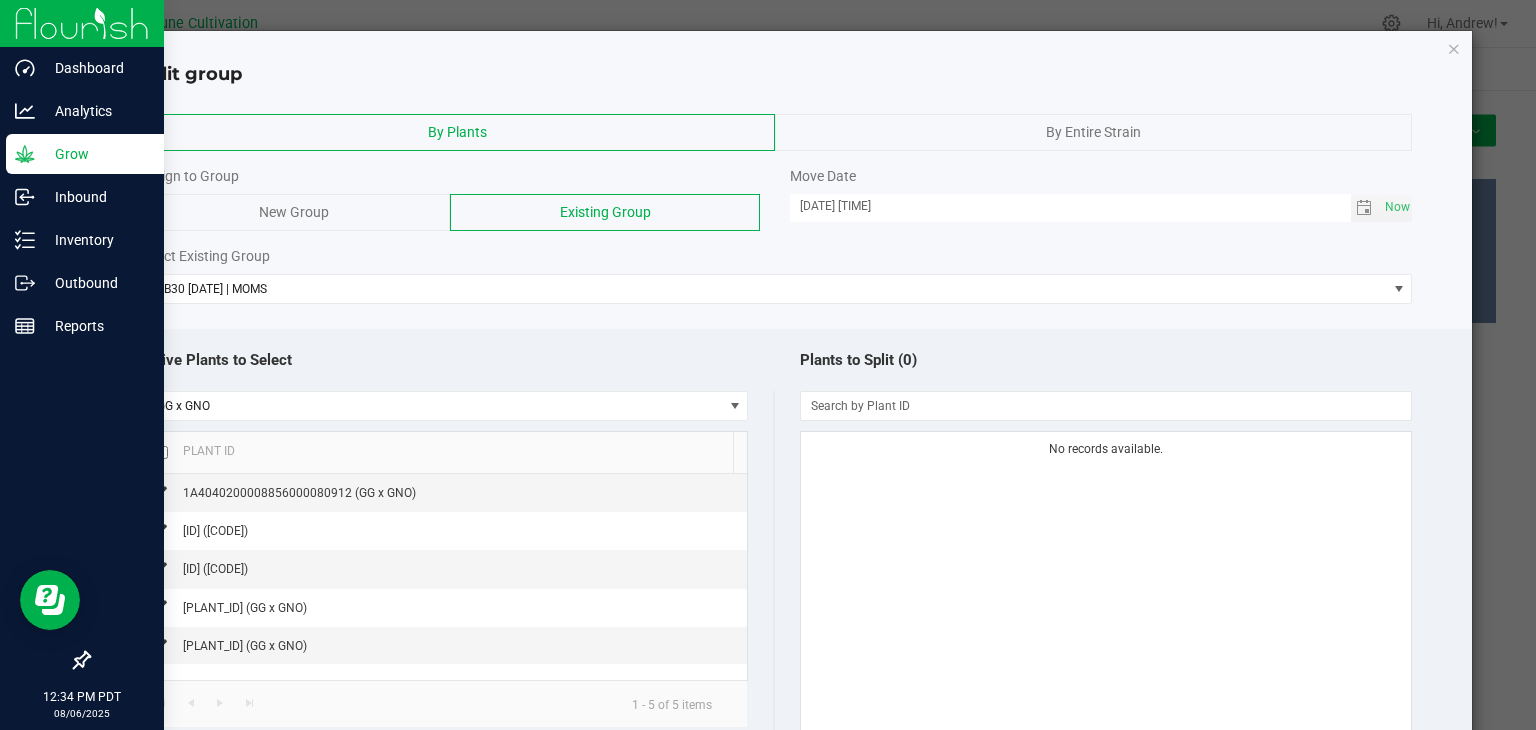 click 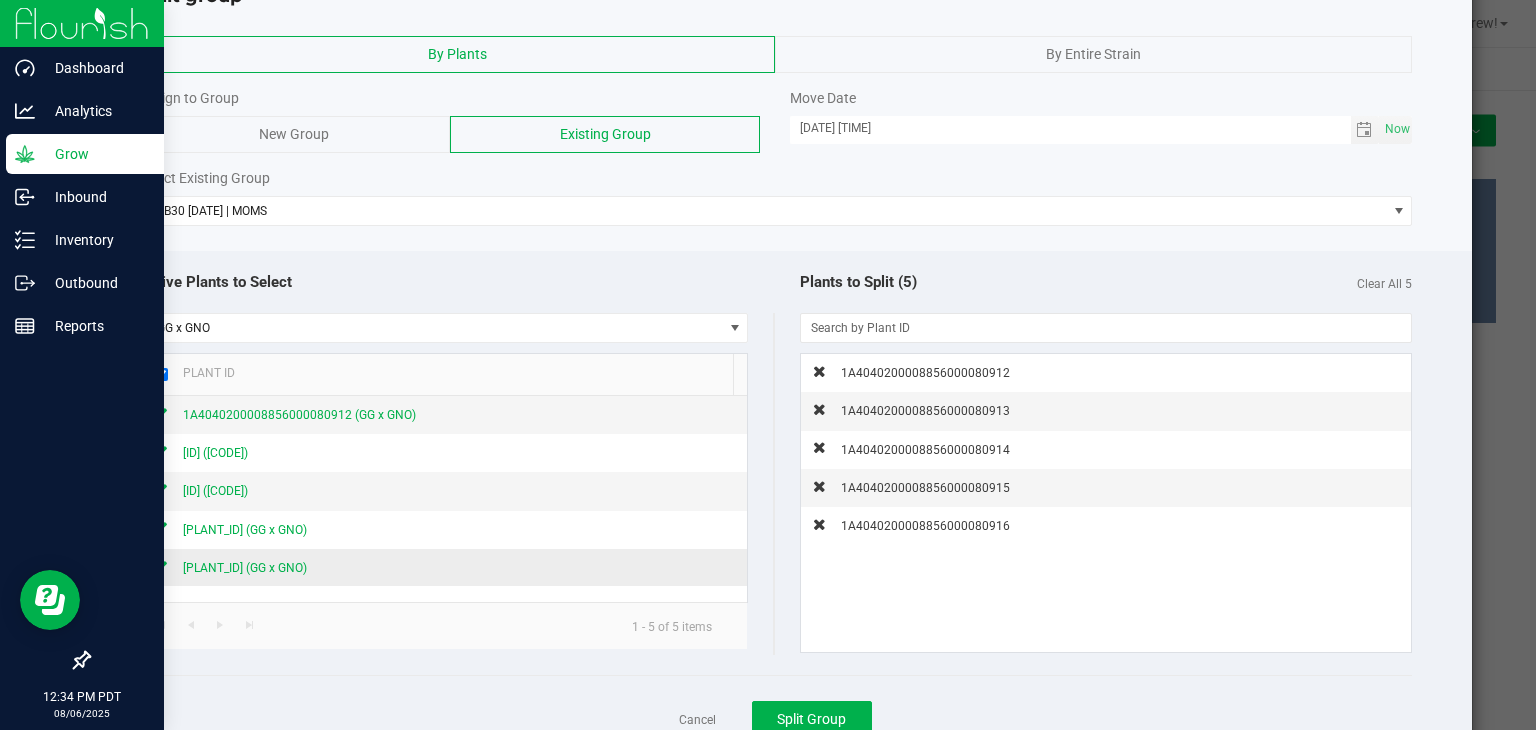 scroll, scrollTop: 149, scrollLeft: 0, axis: vertical 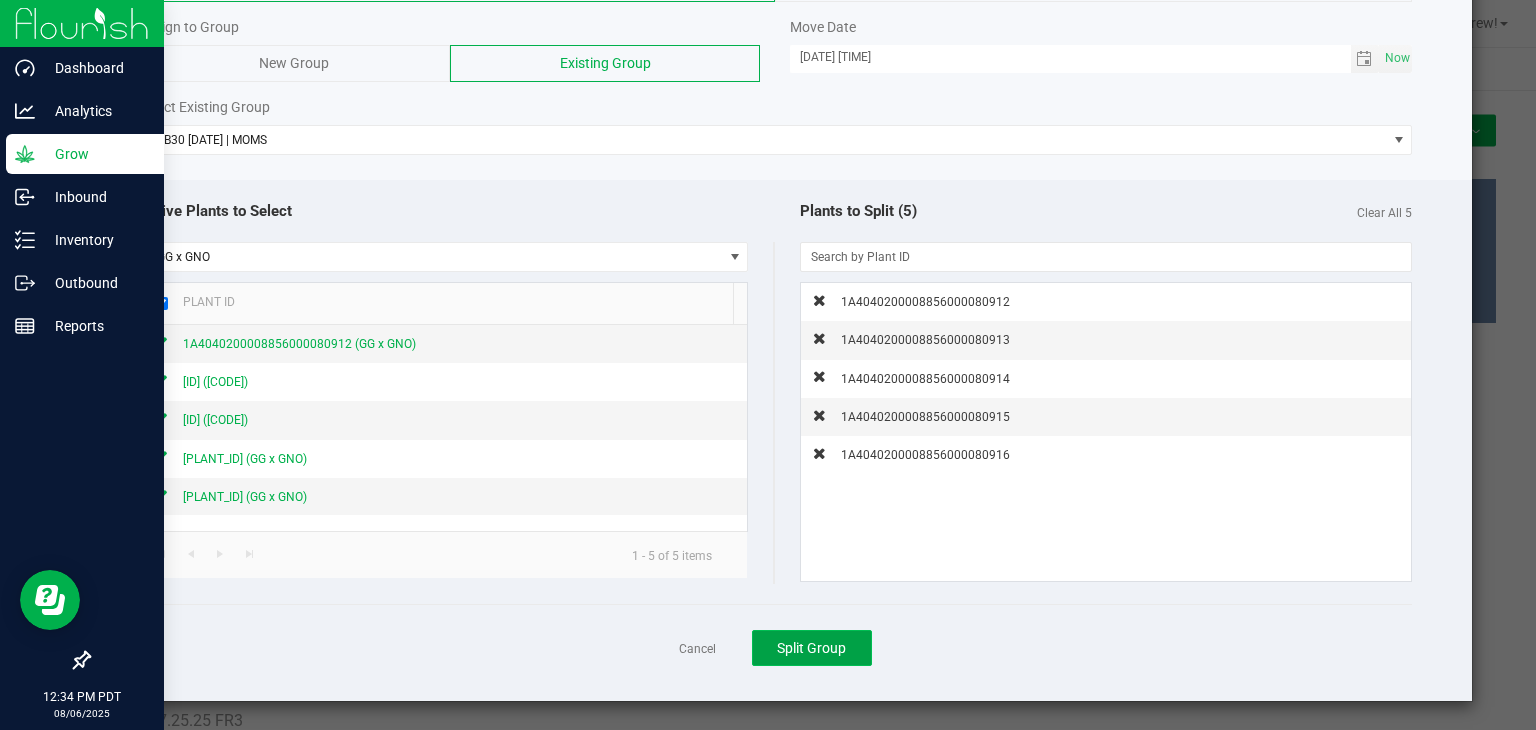 click on "Split Group" 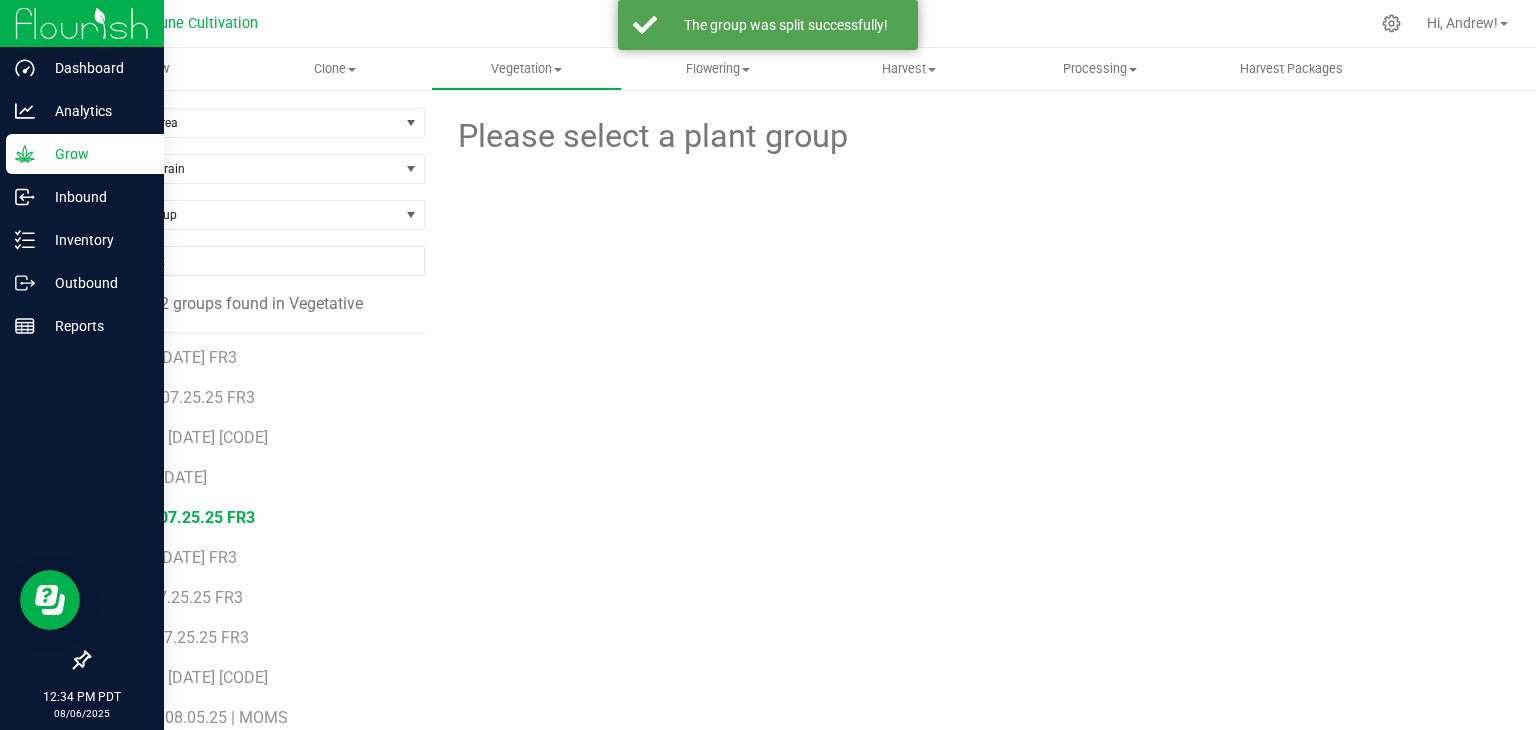 scroll, scrollTop: 200, scrollLeft: 0, axis: vertical 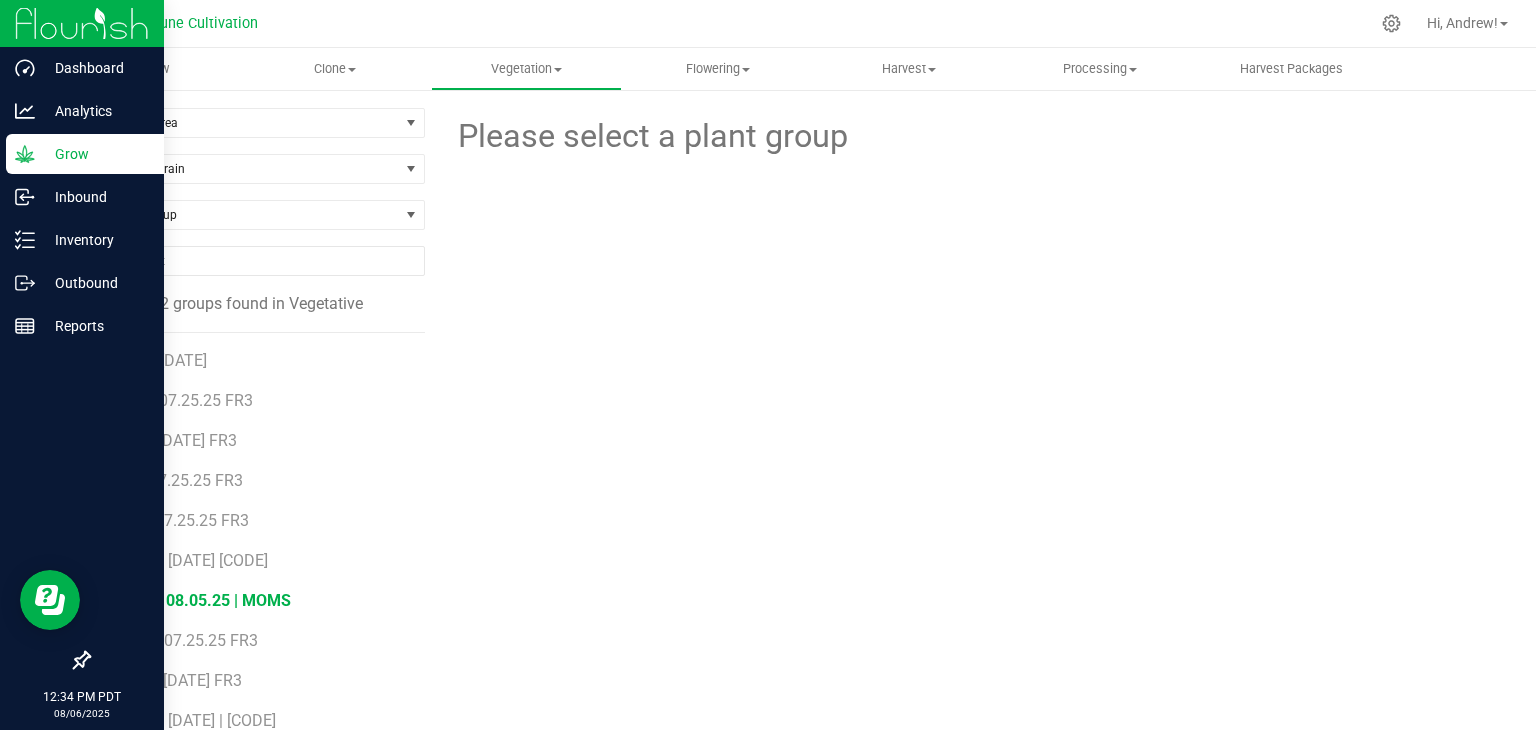 click on "LCT12 08.05.25 | MOMS" at bounding box center [203, 600] 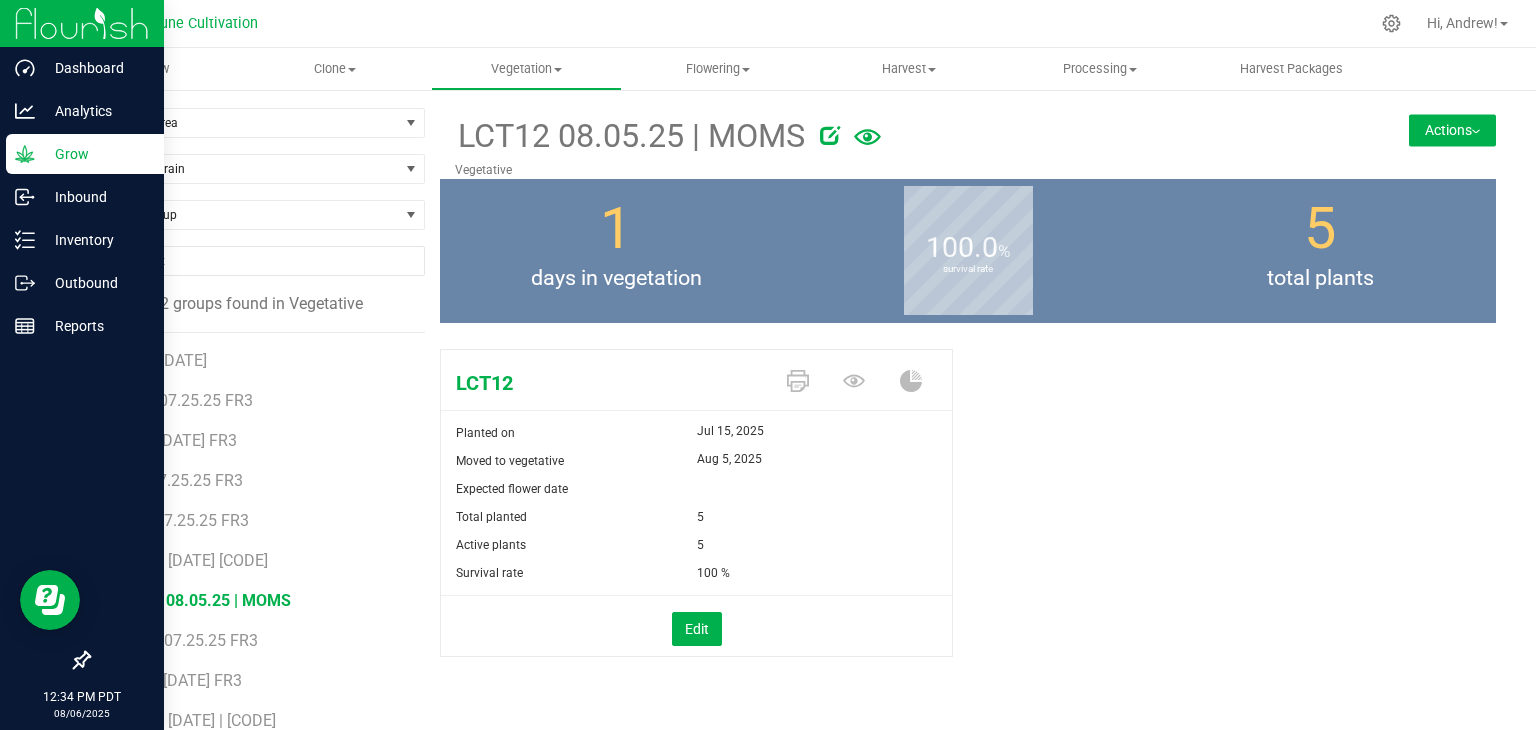 click on "Actions" at bounding box center (1452, 130) 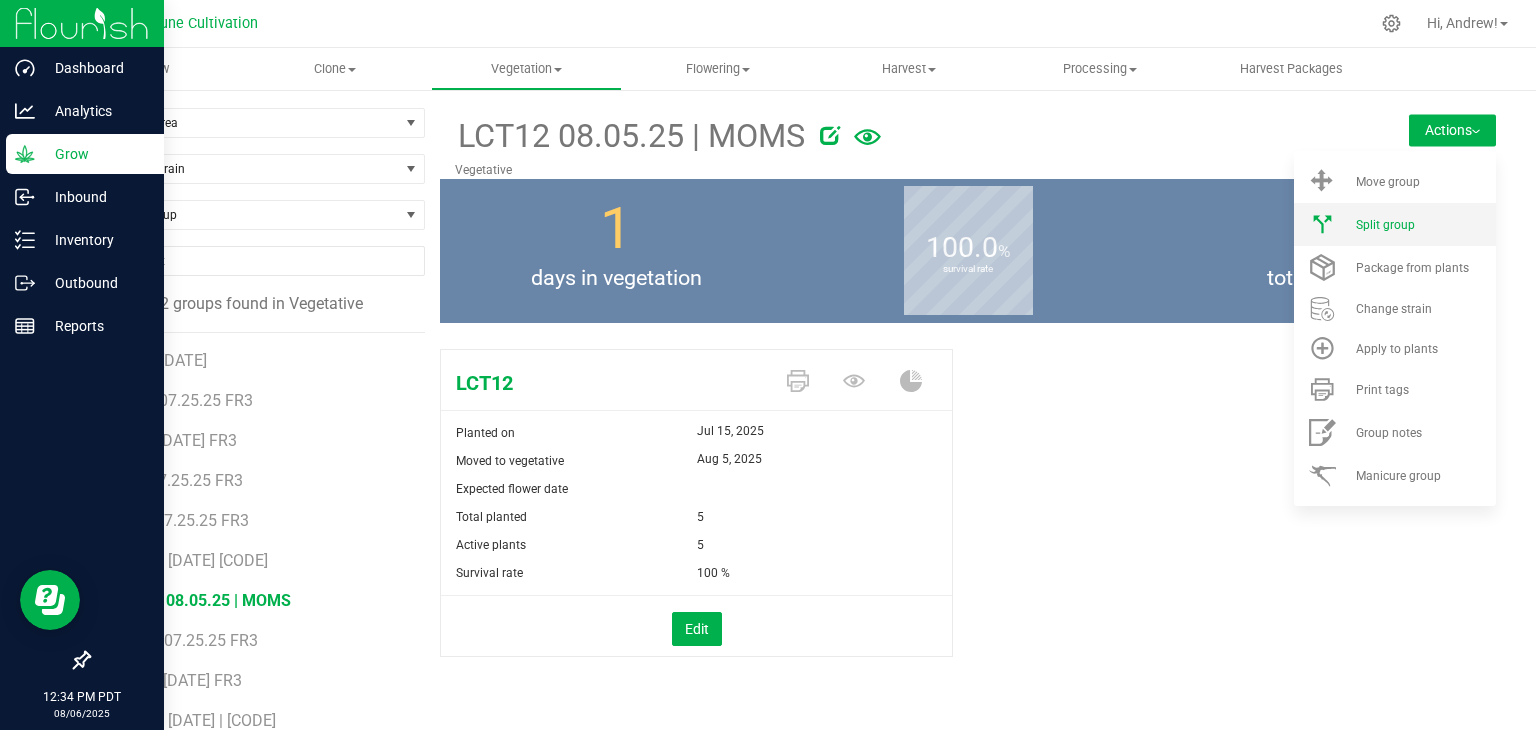 drag, startPoint x: 1378, startPoint y: 239, endPoint x: 1386, endPoint y: 232, distance: 10.630146 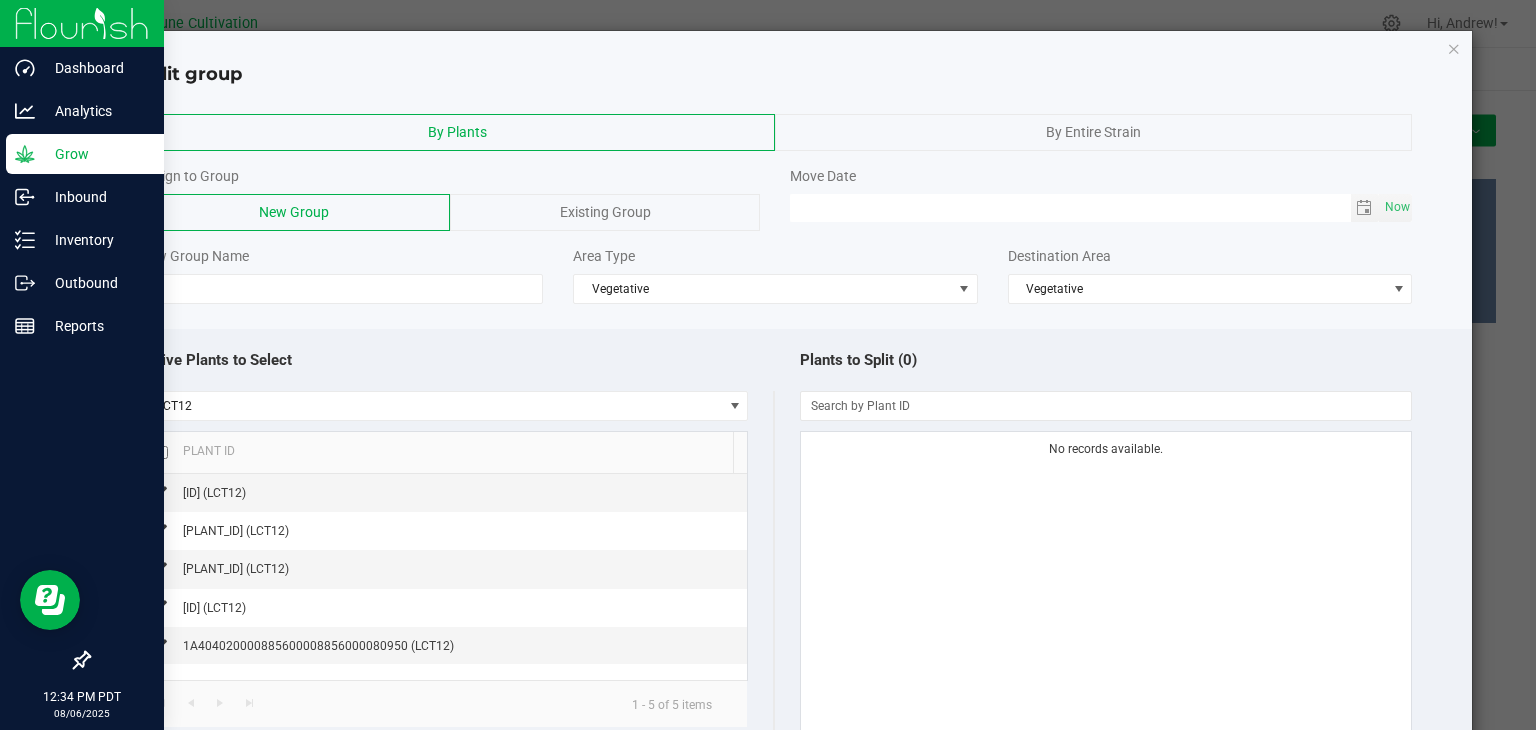 click 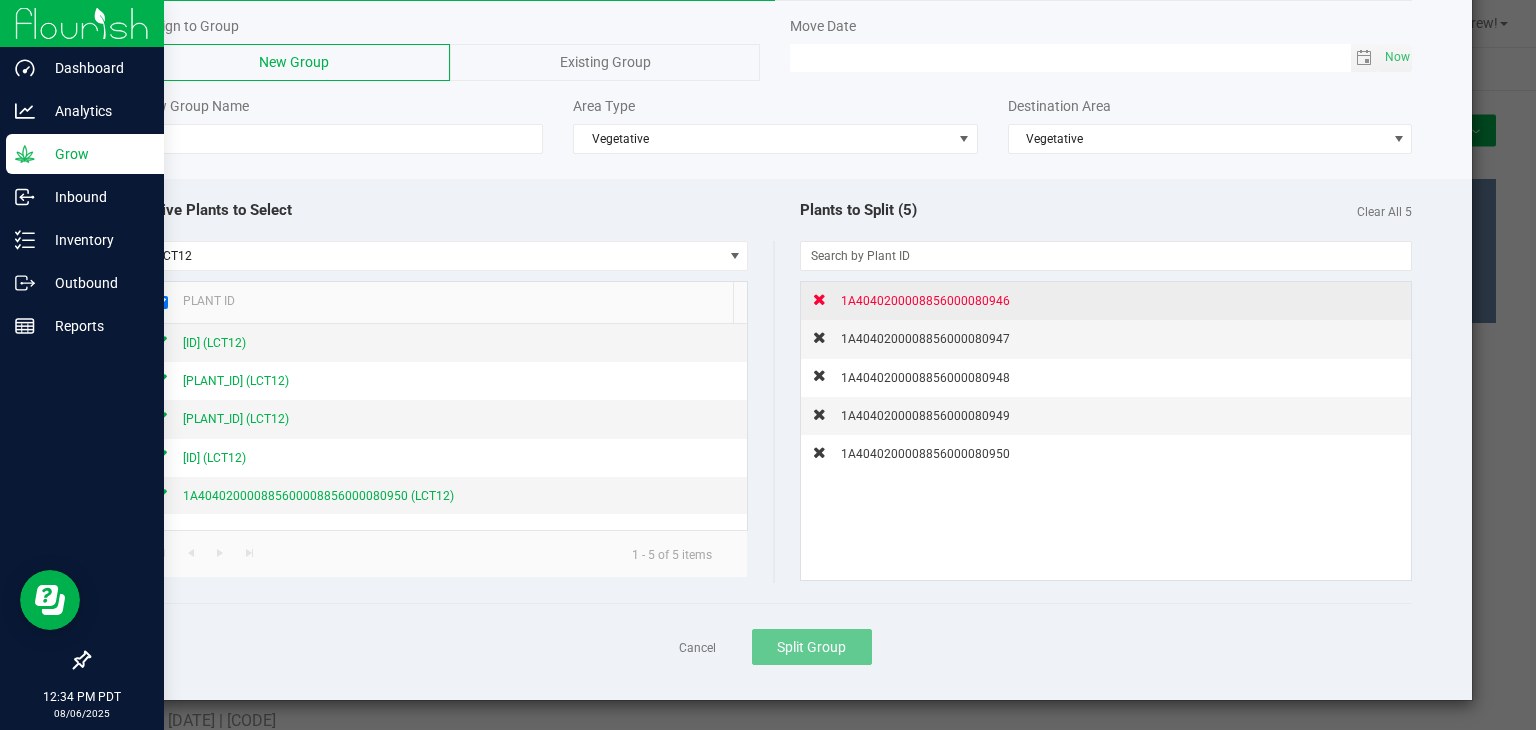 scroll, scrollTop: 0, scrollLeft: 0, axis: both 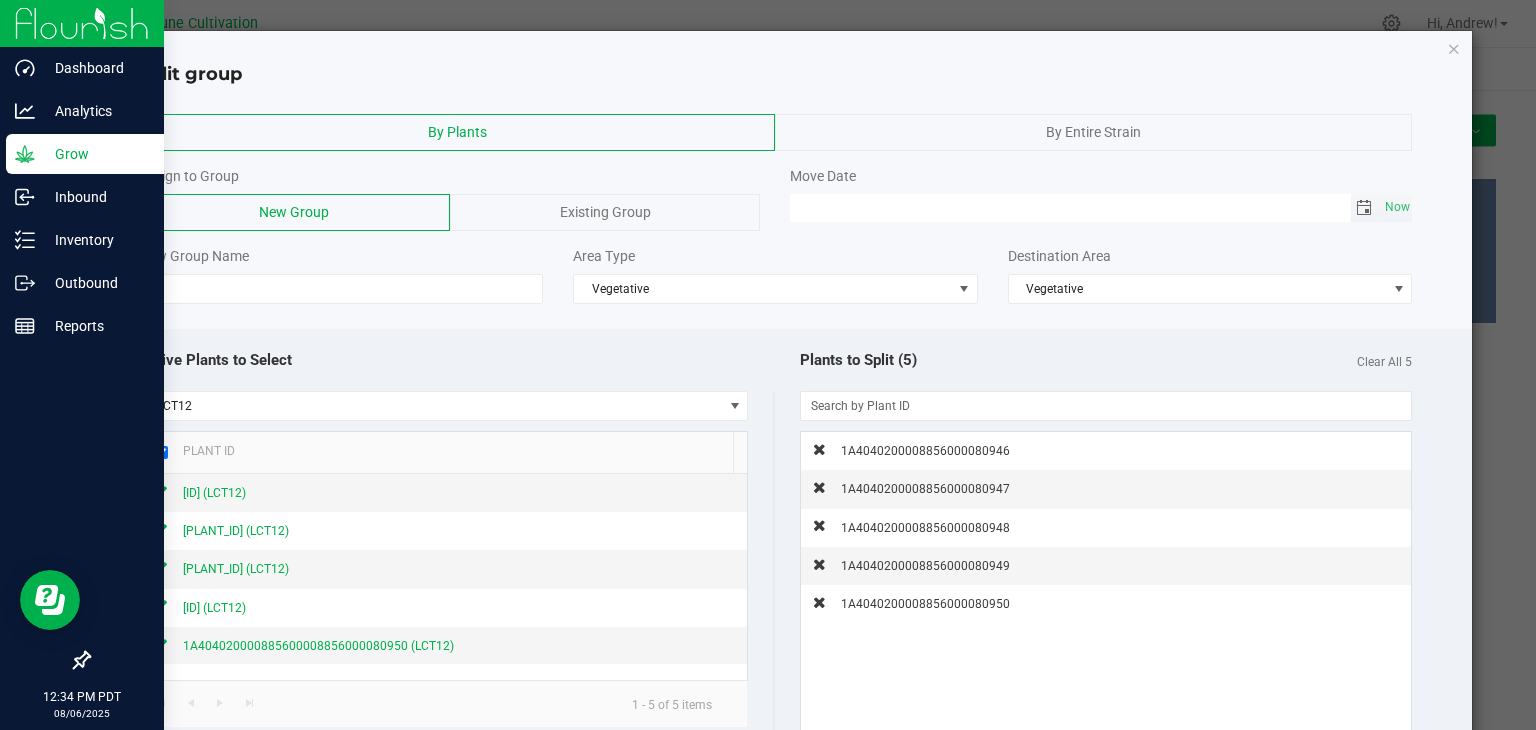 click 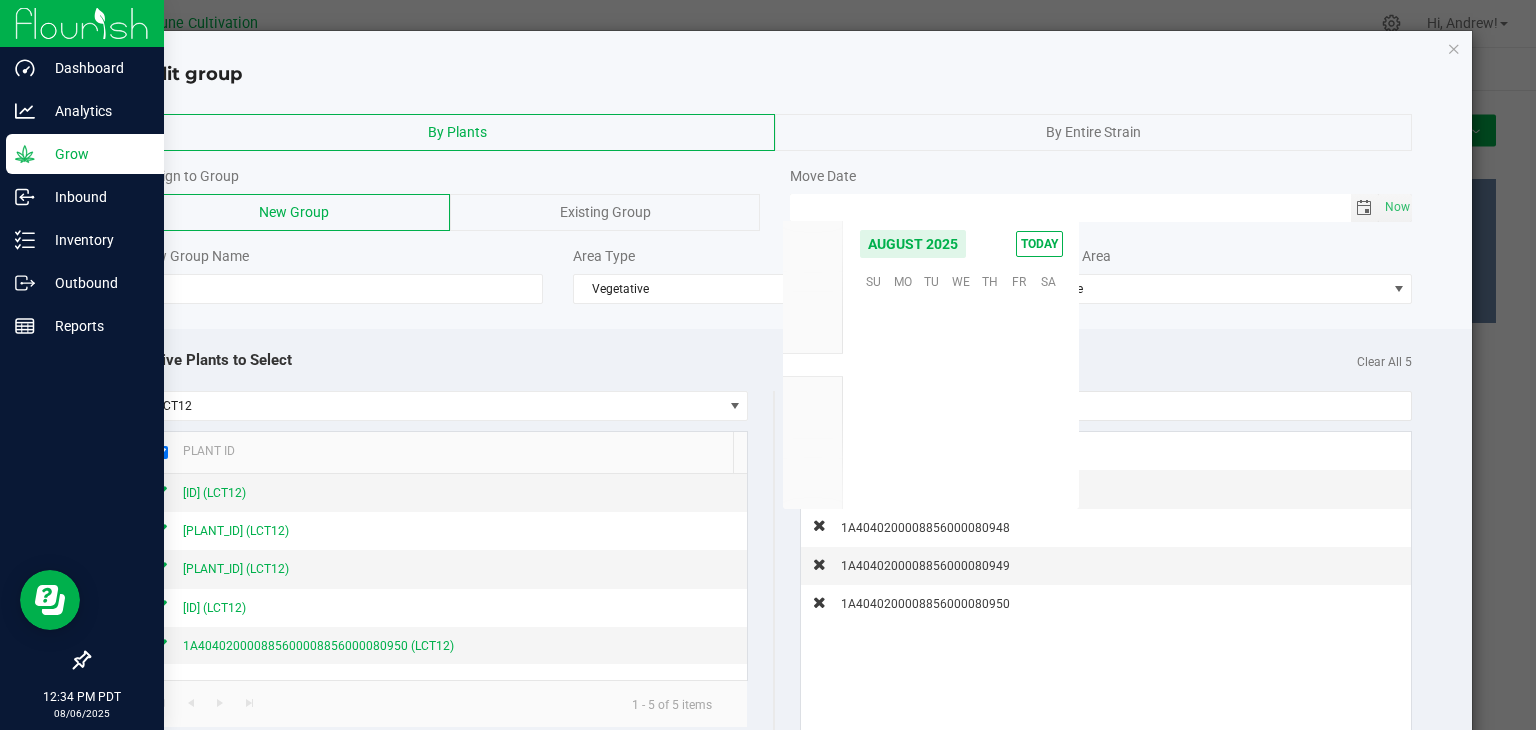 scroll, scrollTop: 36168, scrollLeft: 0, axis: vertical 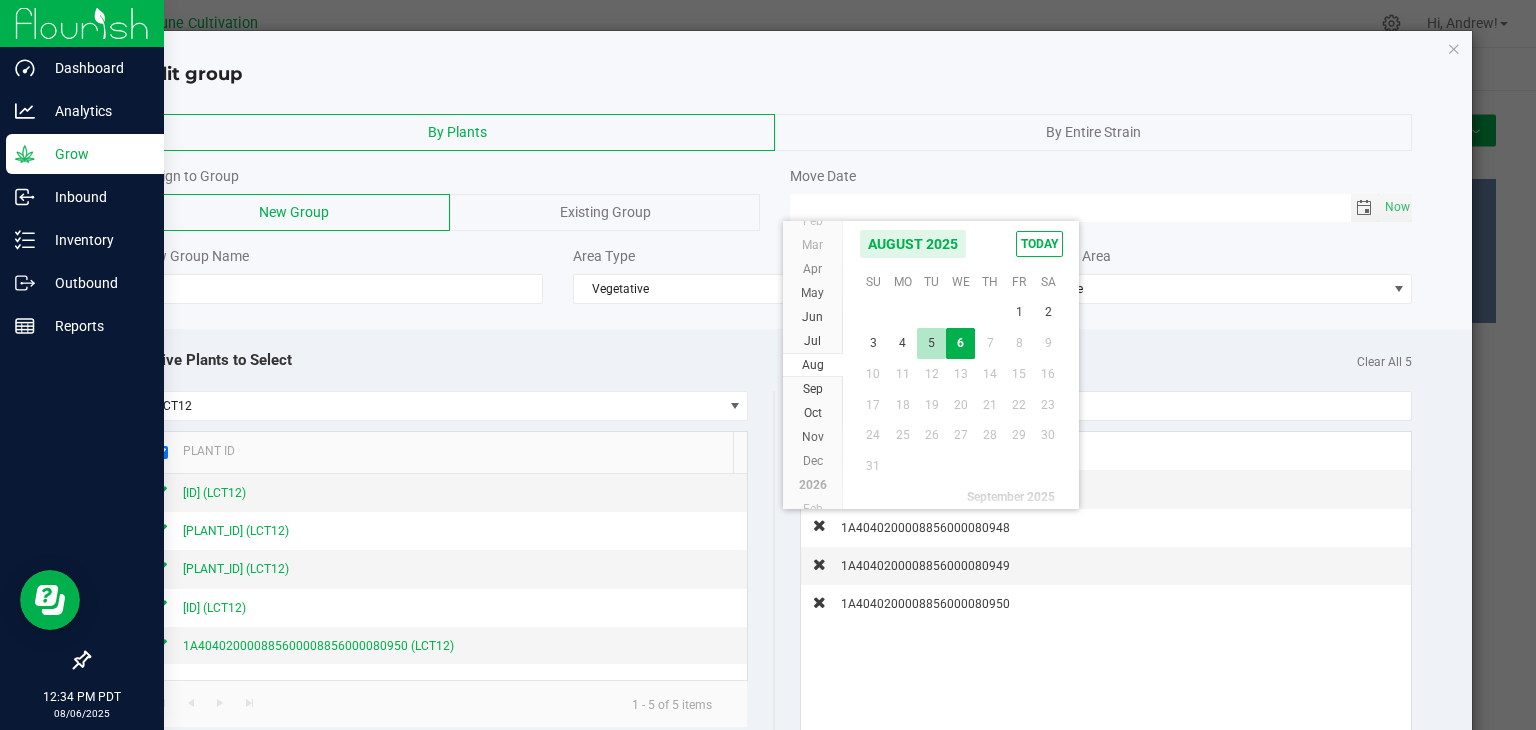 click on "5" at bounding box center (931, 343) 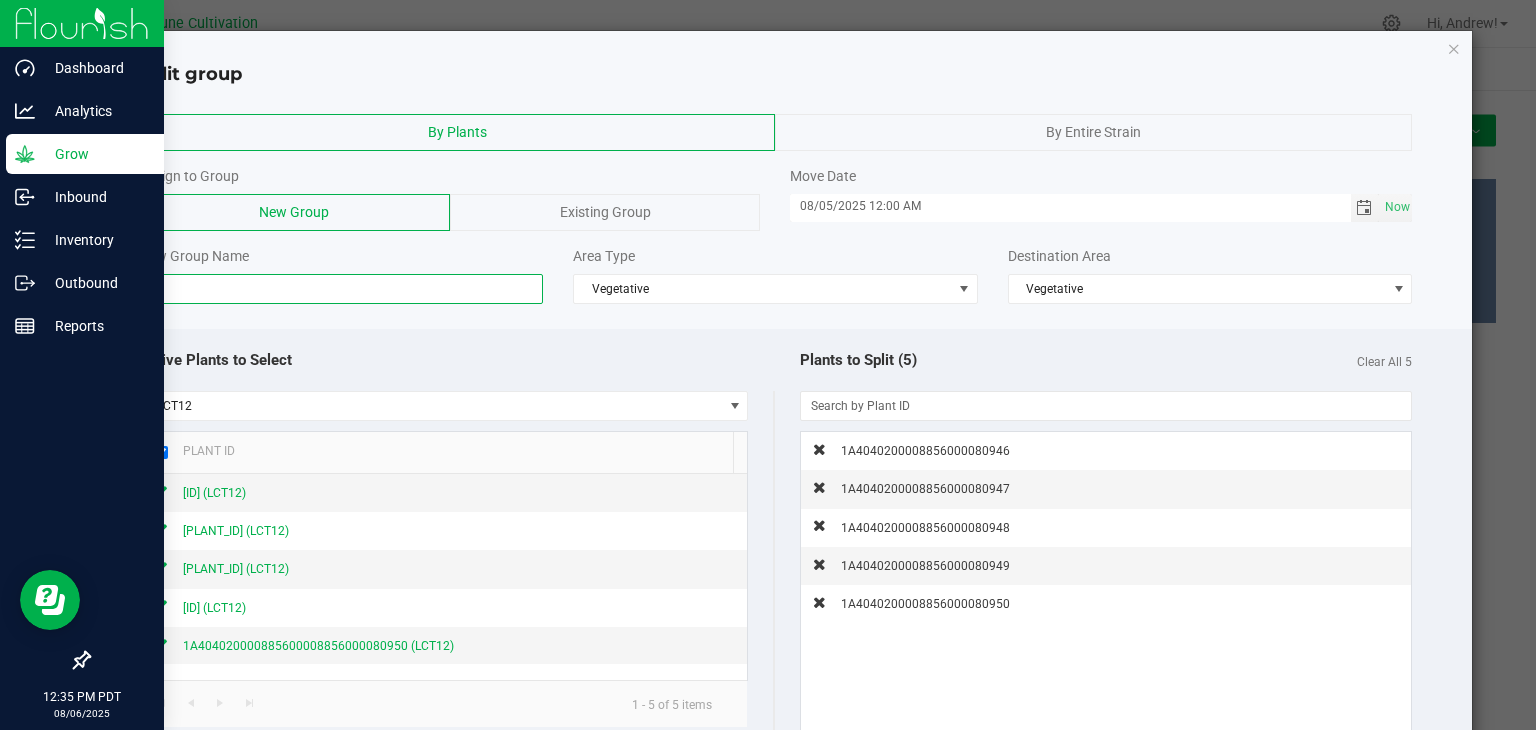click 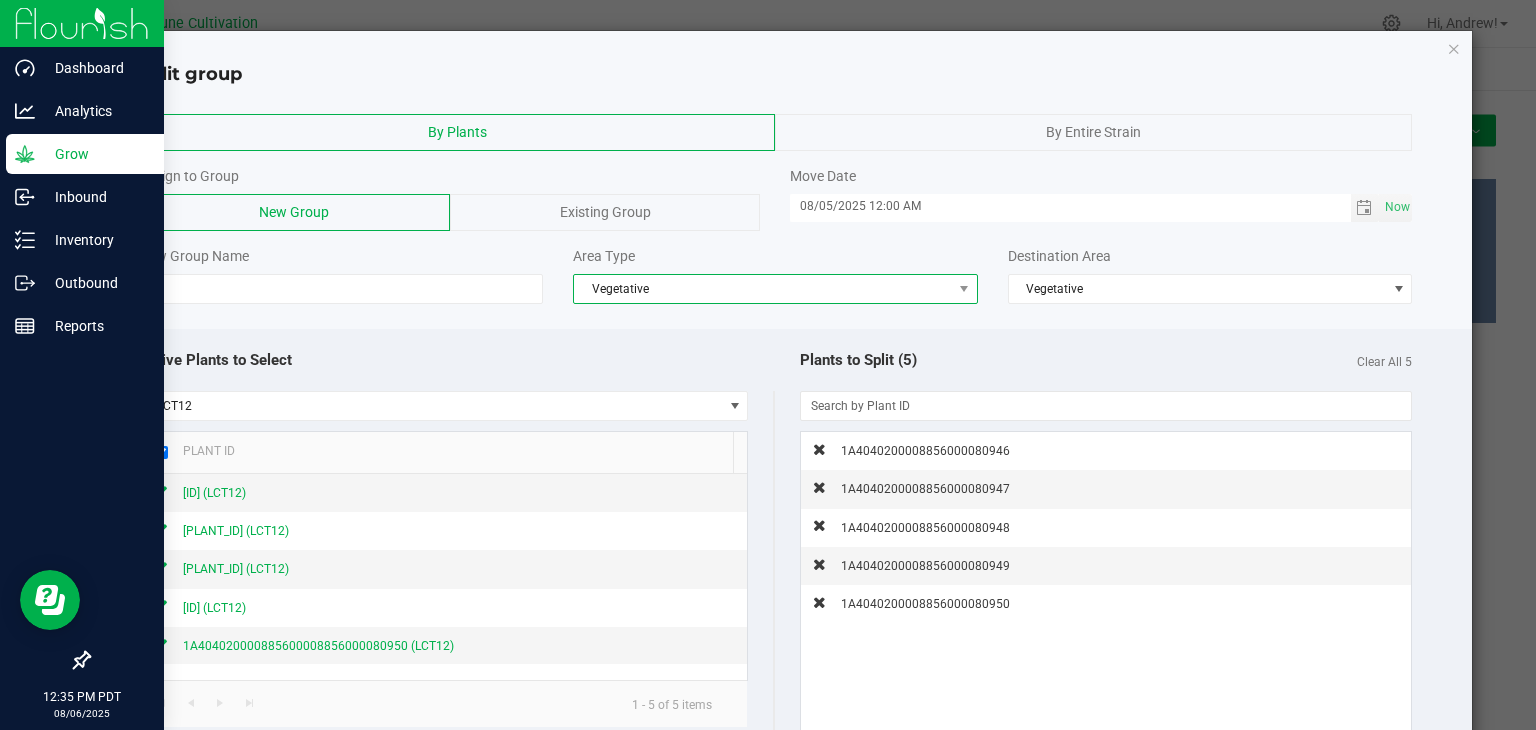 click on "Vegetative" at bounding box center (763, 289) 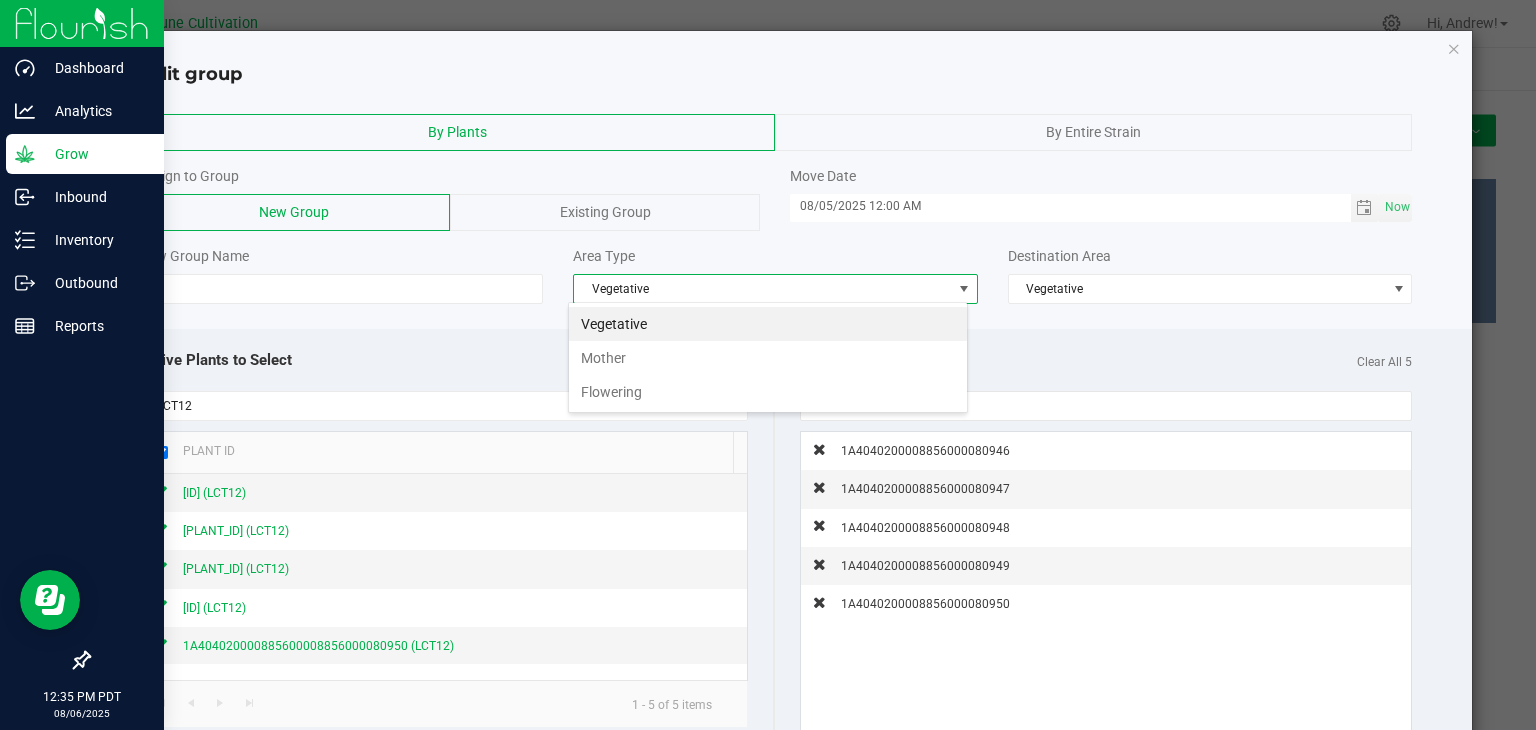scroll, scrollTop: 99970, scrollLeft: 99600, axis: both 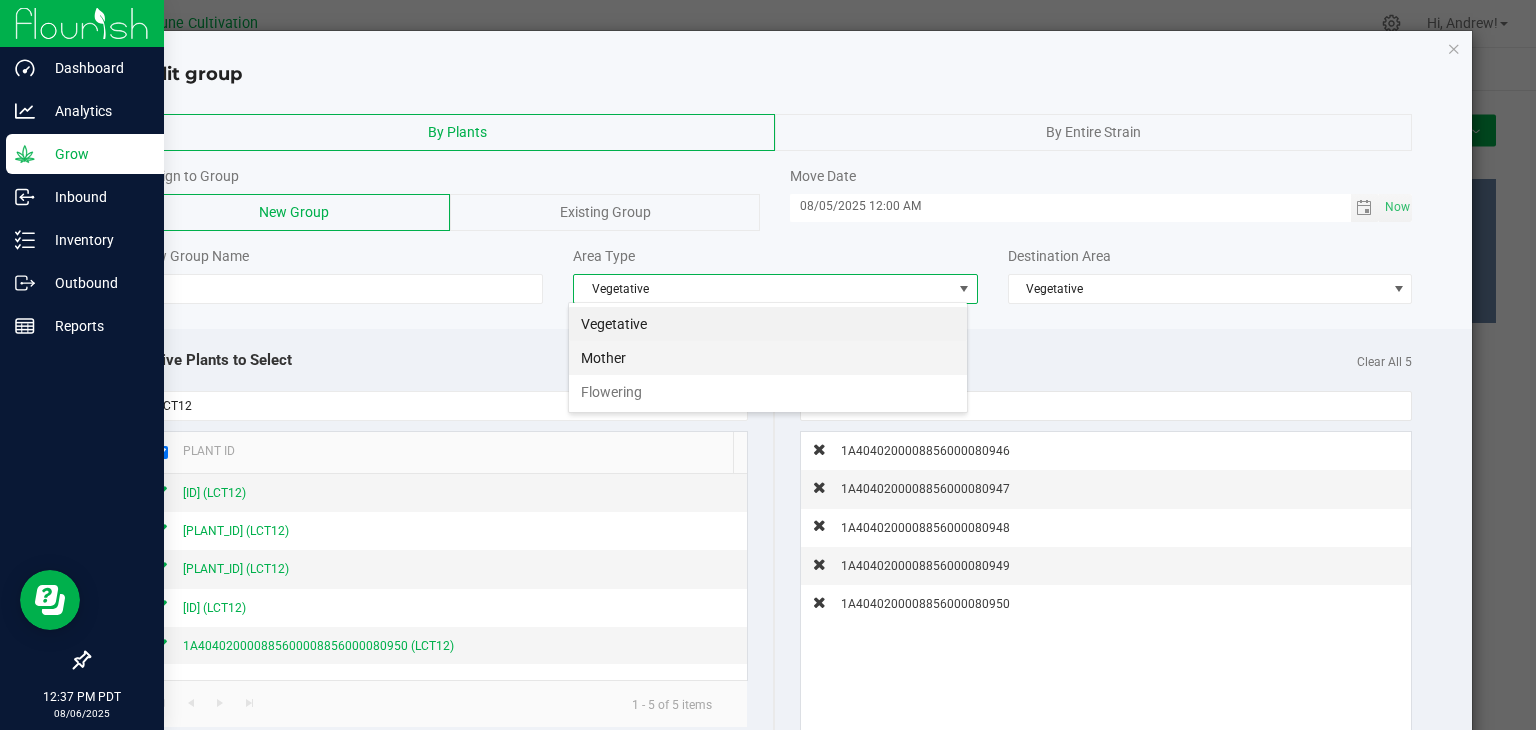 click on "Mother" at bounding box center (768, 358) 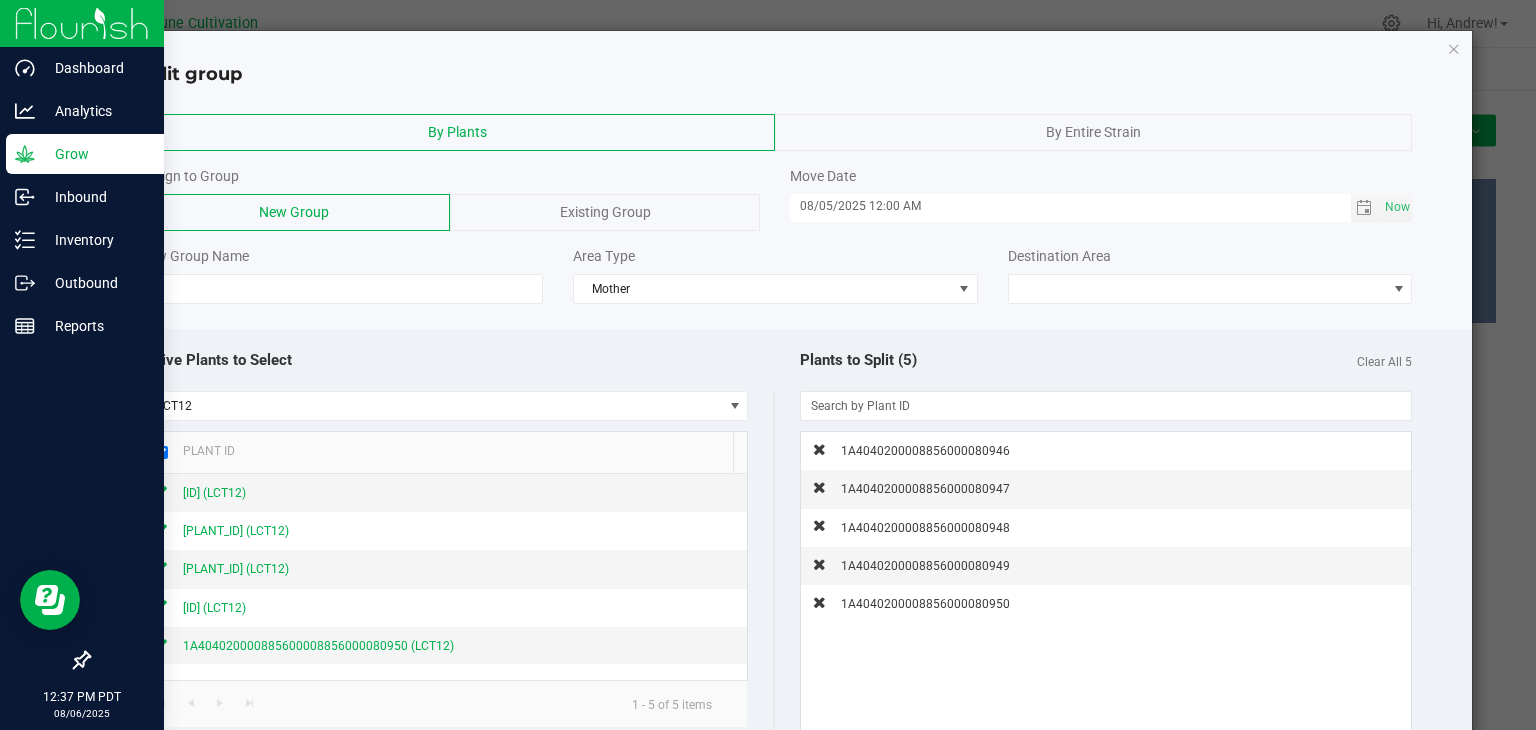 click on "Destination Area" 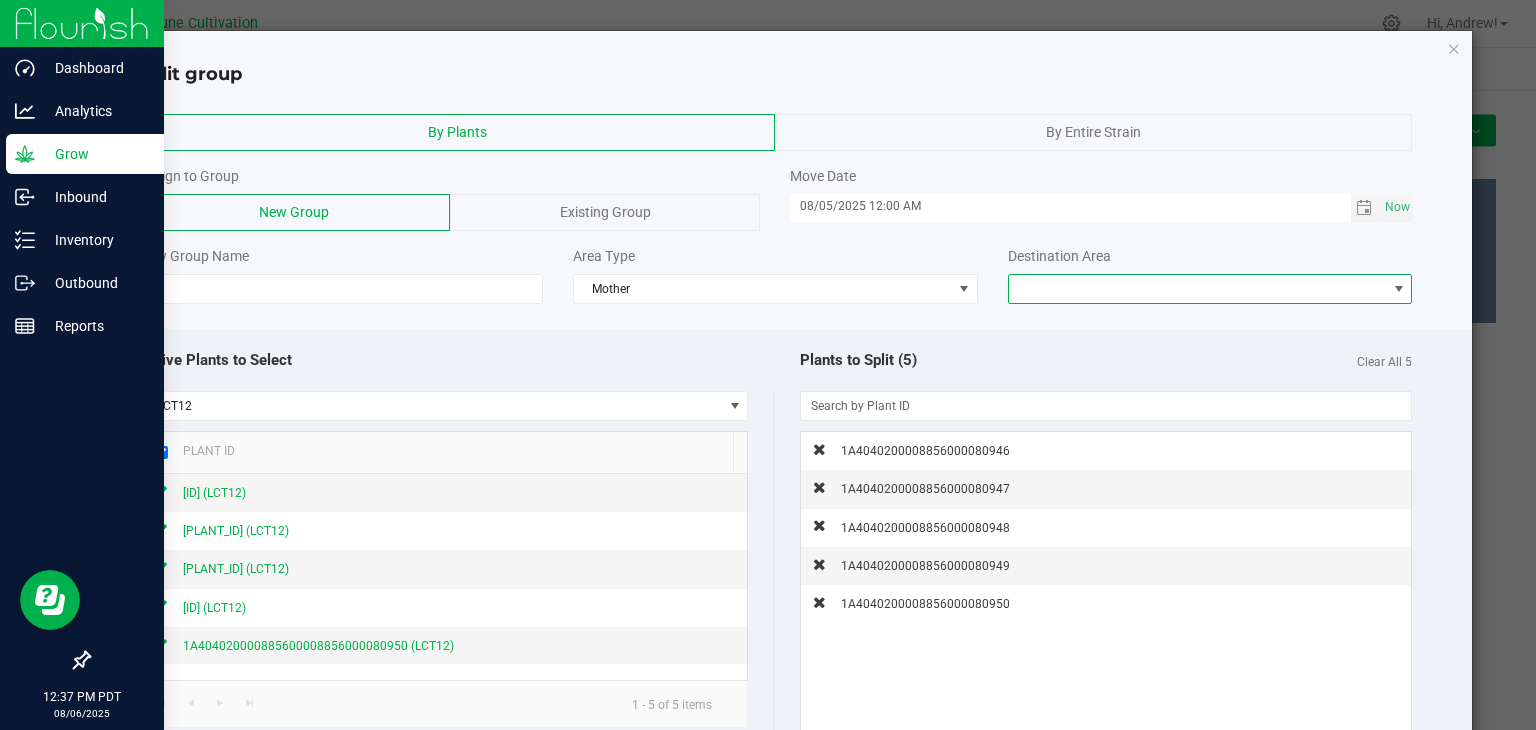click at bounding box center (1198, 289) 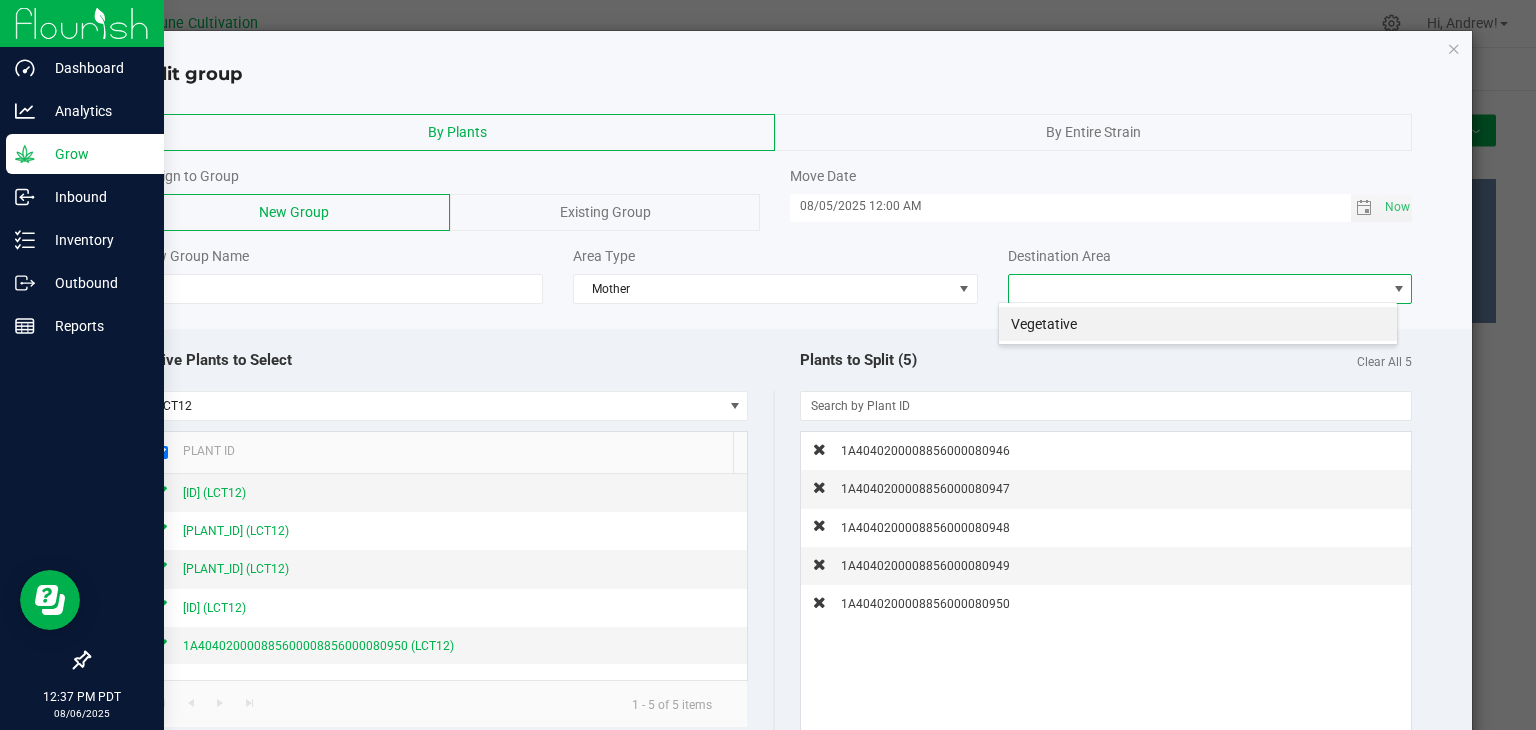 scroll, scrollTop: 99970, scrollLeft: 99600, axis: both 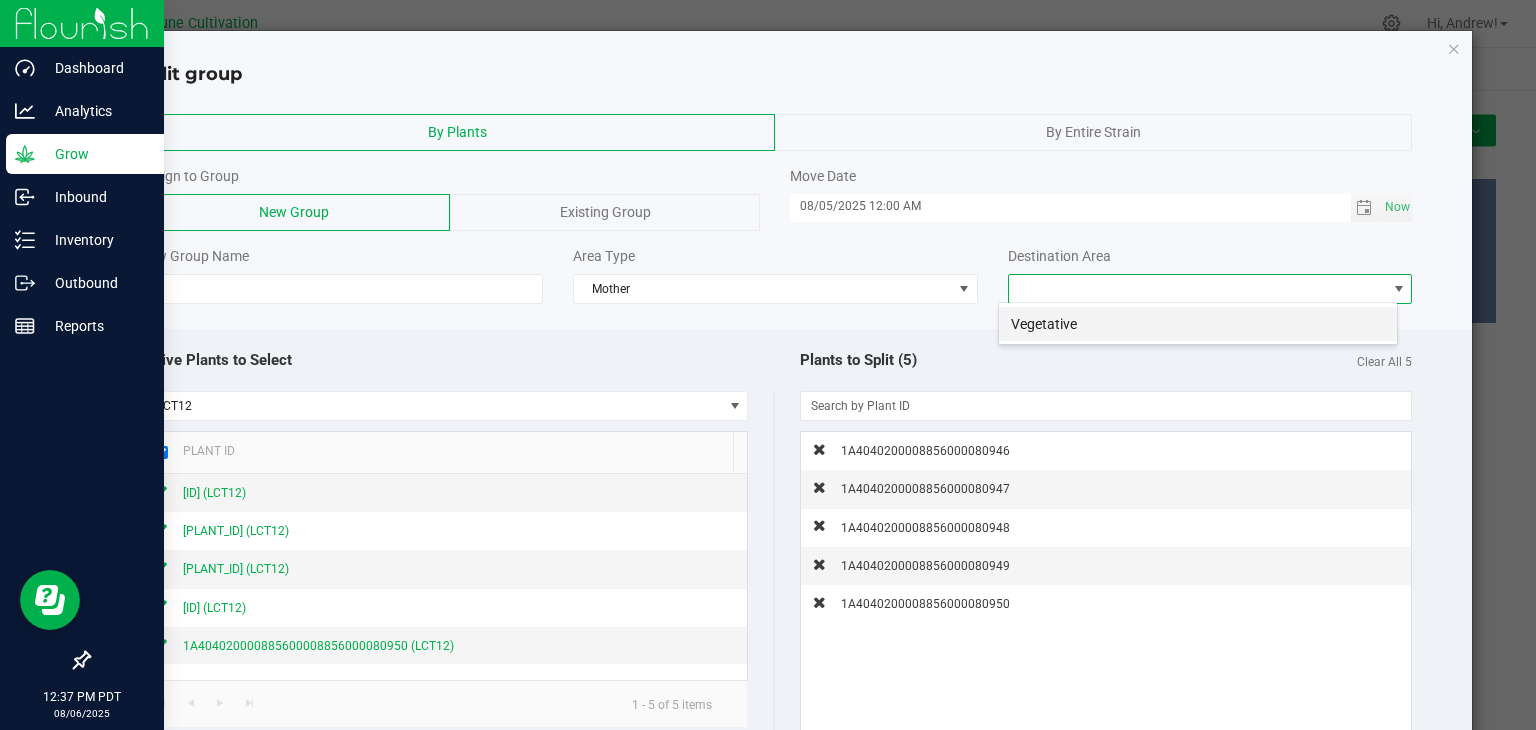 click on "Vegetative" at bounding box center (1198, 324) 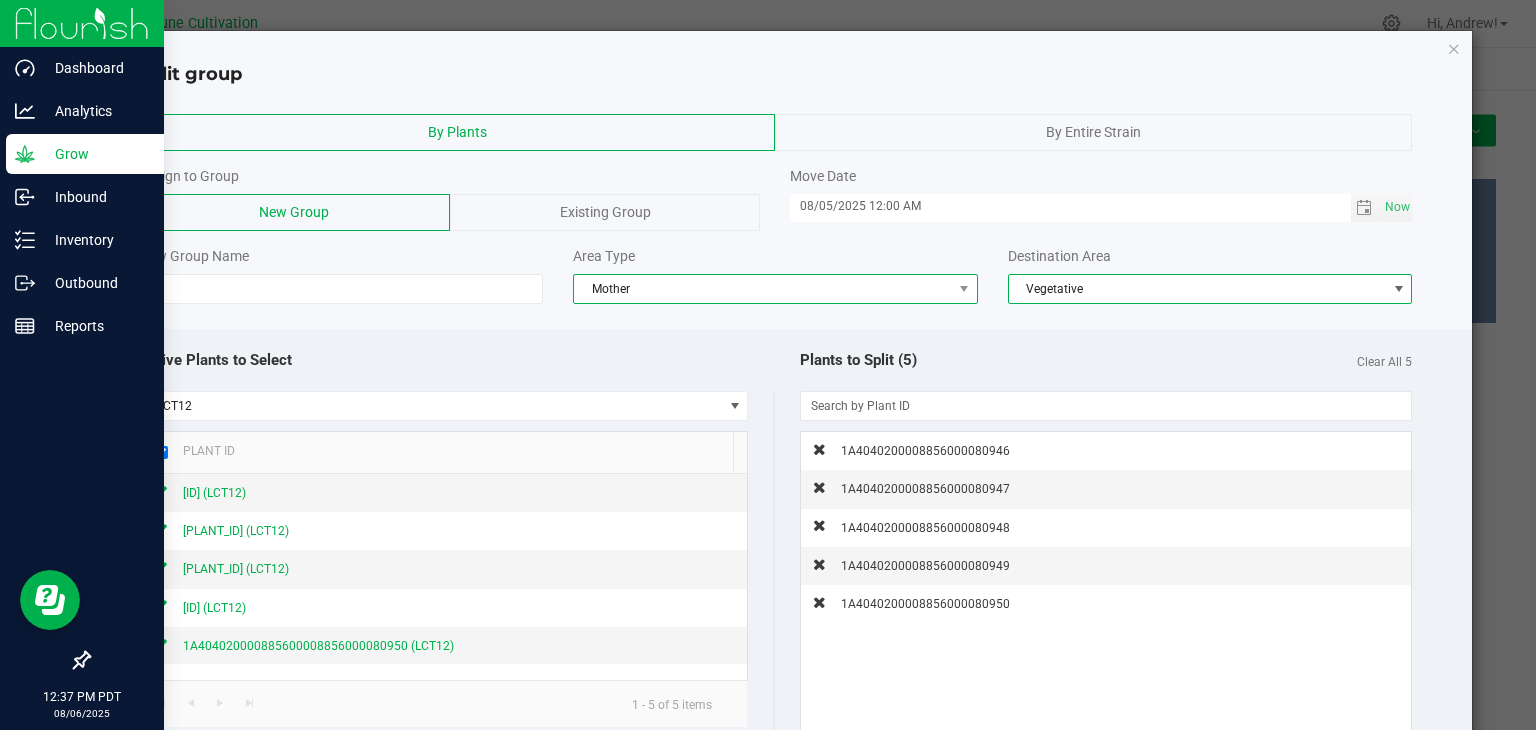 click on "Mother" at bounding box center (763, 289) 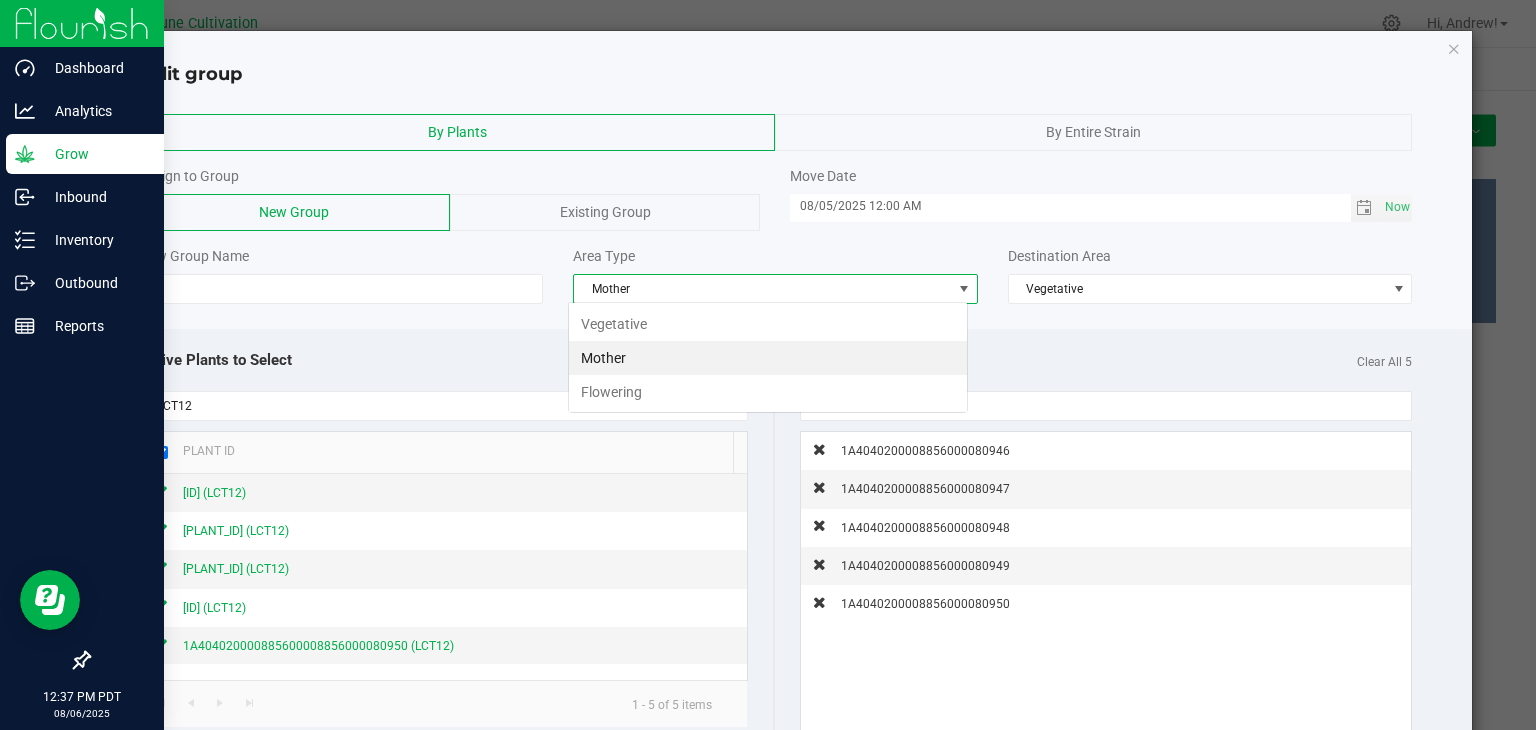 scroll, scrollTop: 99970, scrollLeft: 99600, axis: both 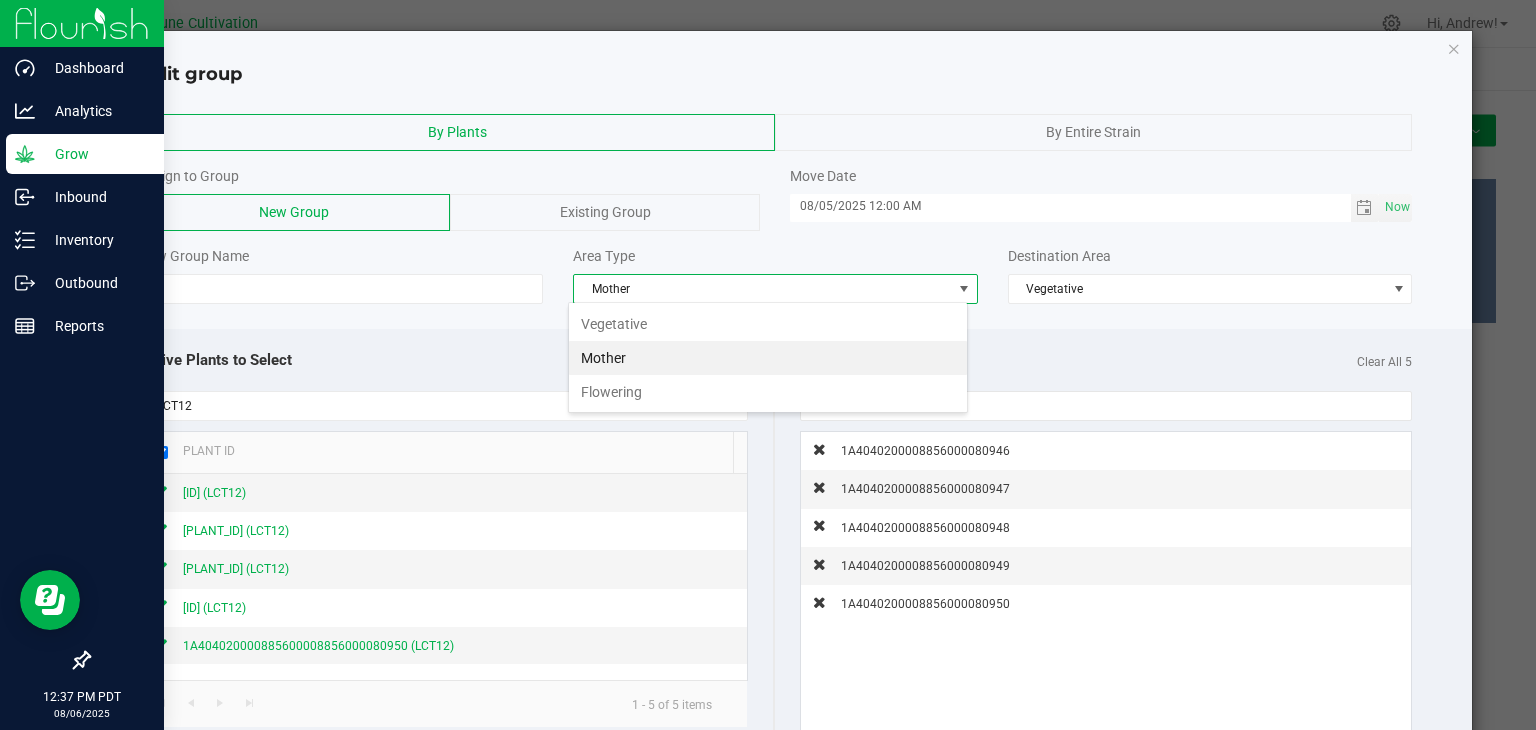 click on "Existing Group" 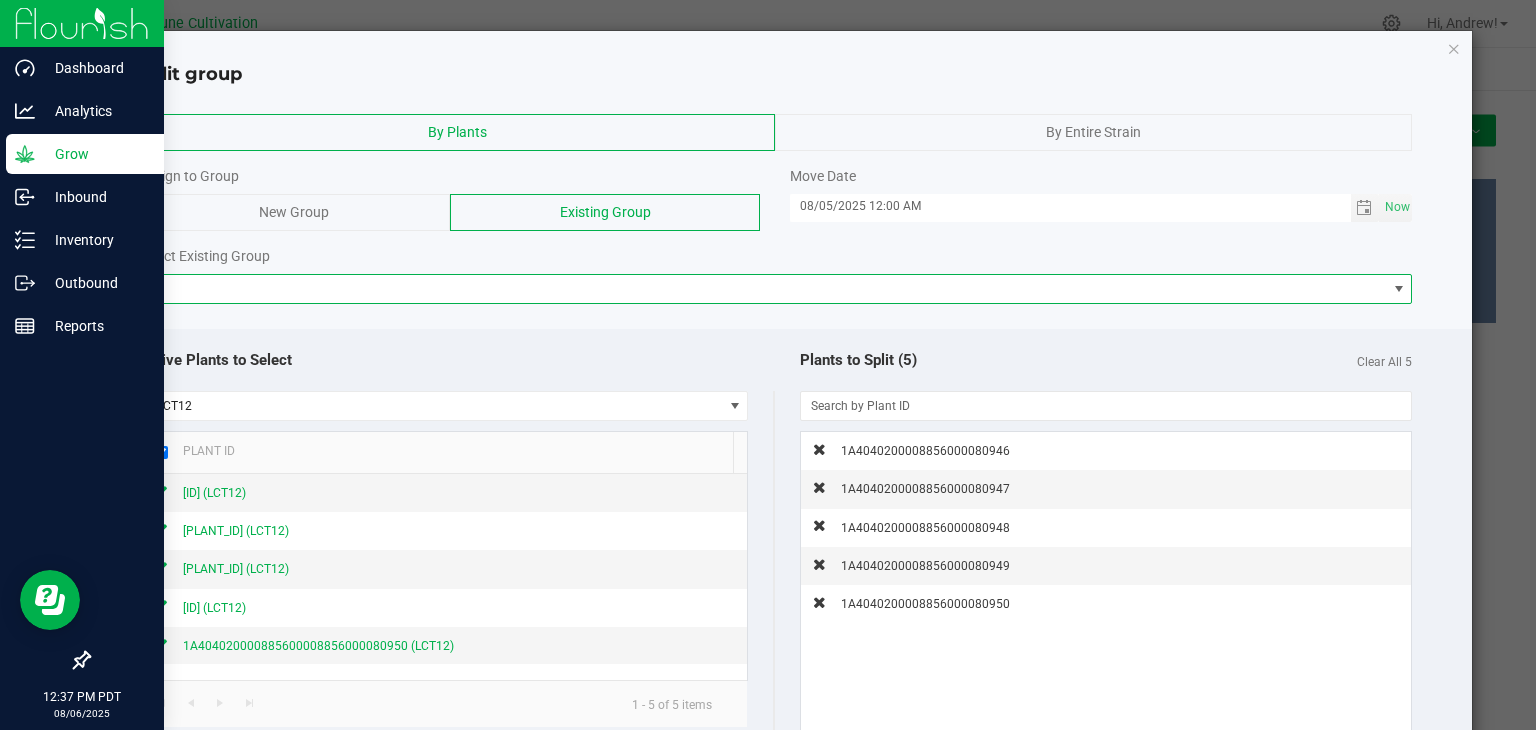 click at bounding box center (763, 289) 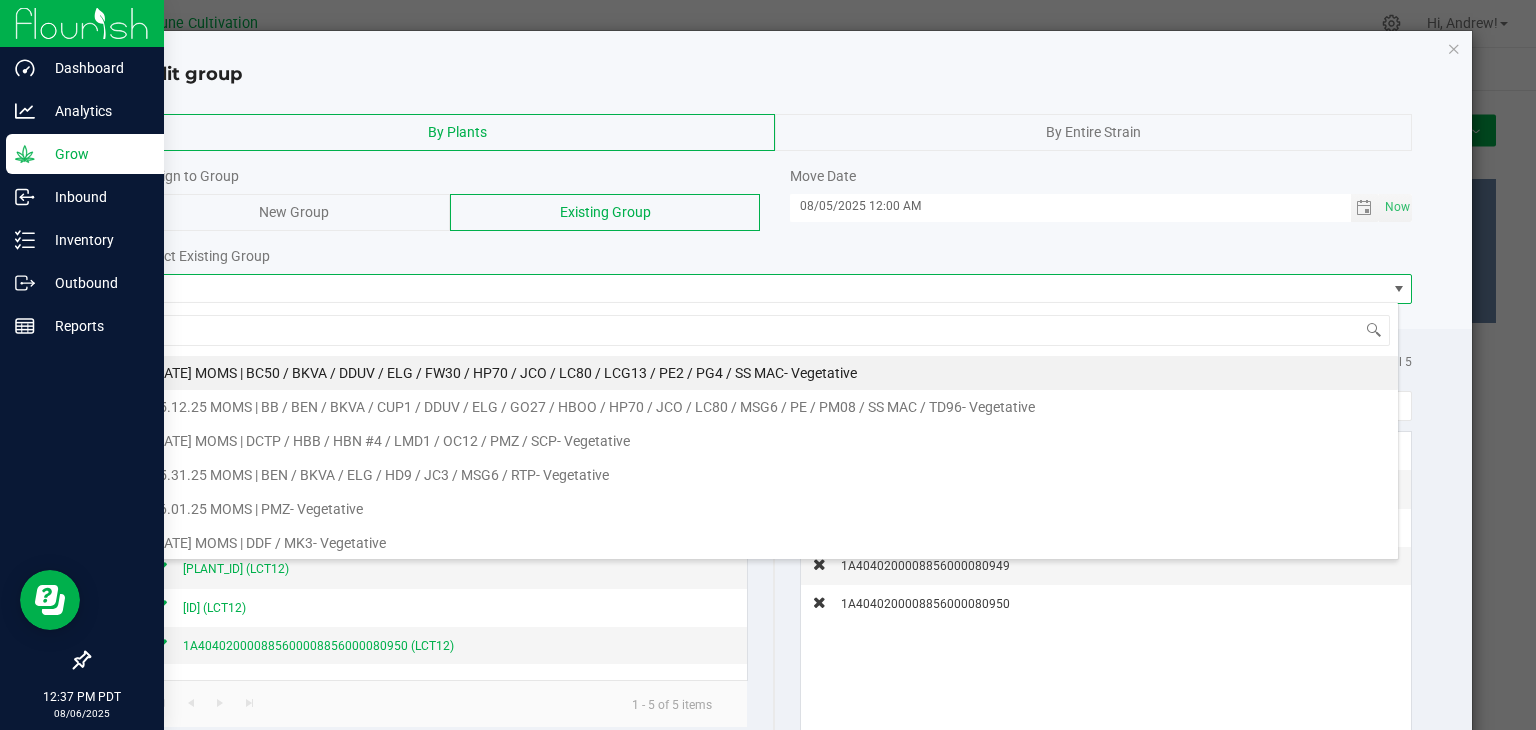 scroll, scrollTop: 99970, scrollLeft: 98739, axis: both 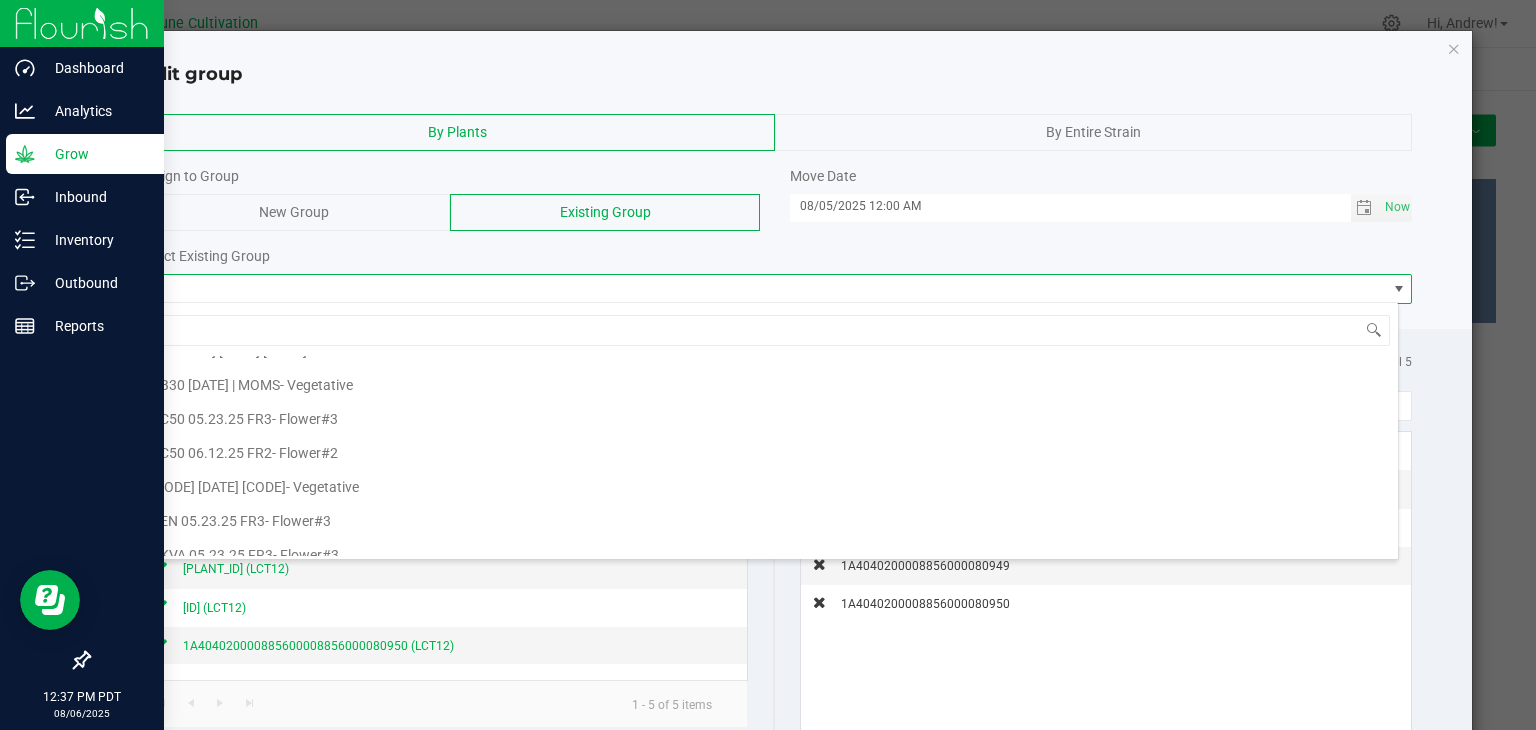 click on "BB30 [DATE] | MOMS" at bounding box center [215, 385] 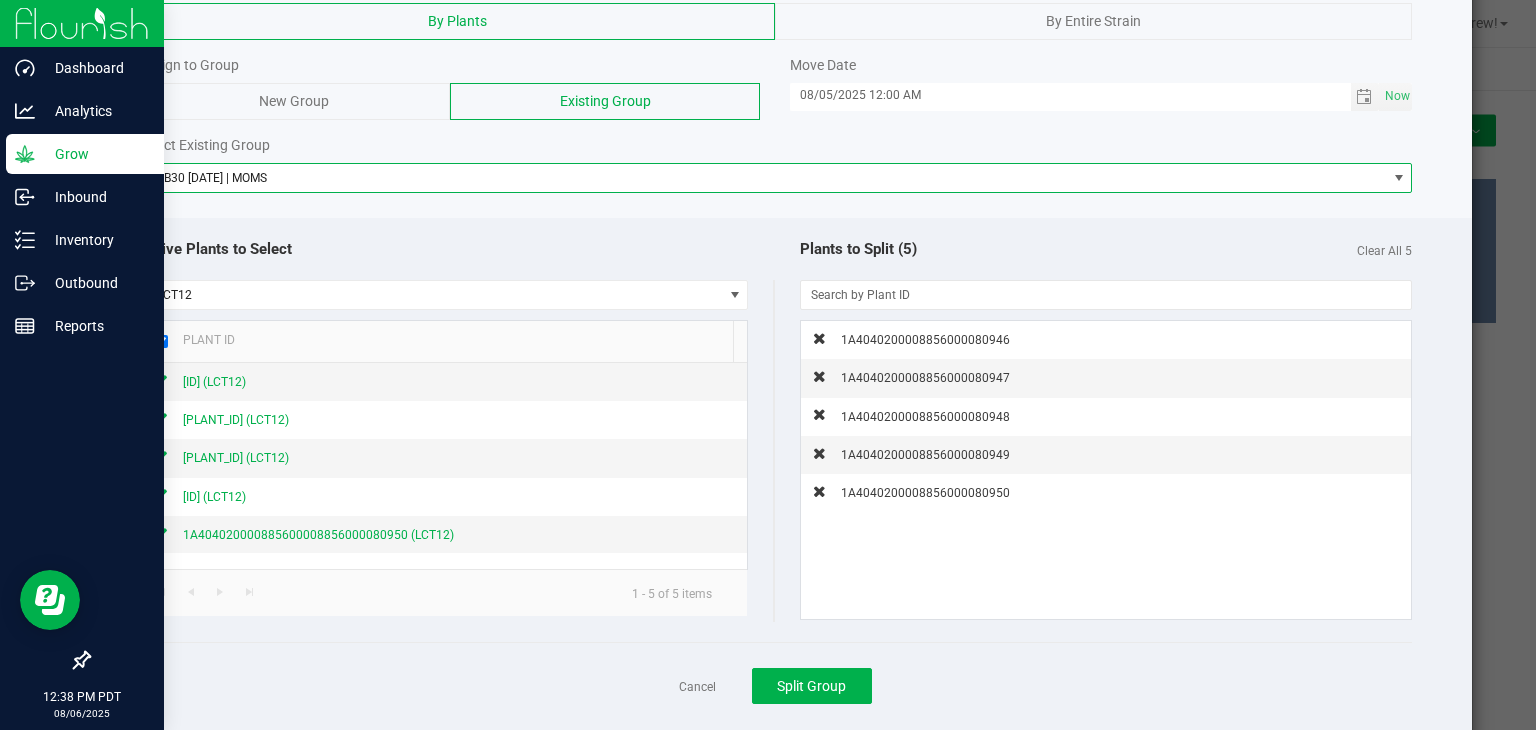 scroll, scrollTop: 149, scrollLeft: 0, axis: vertical 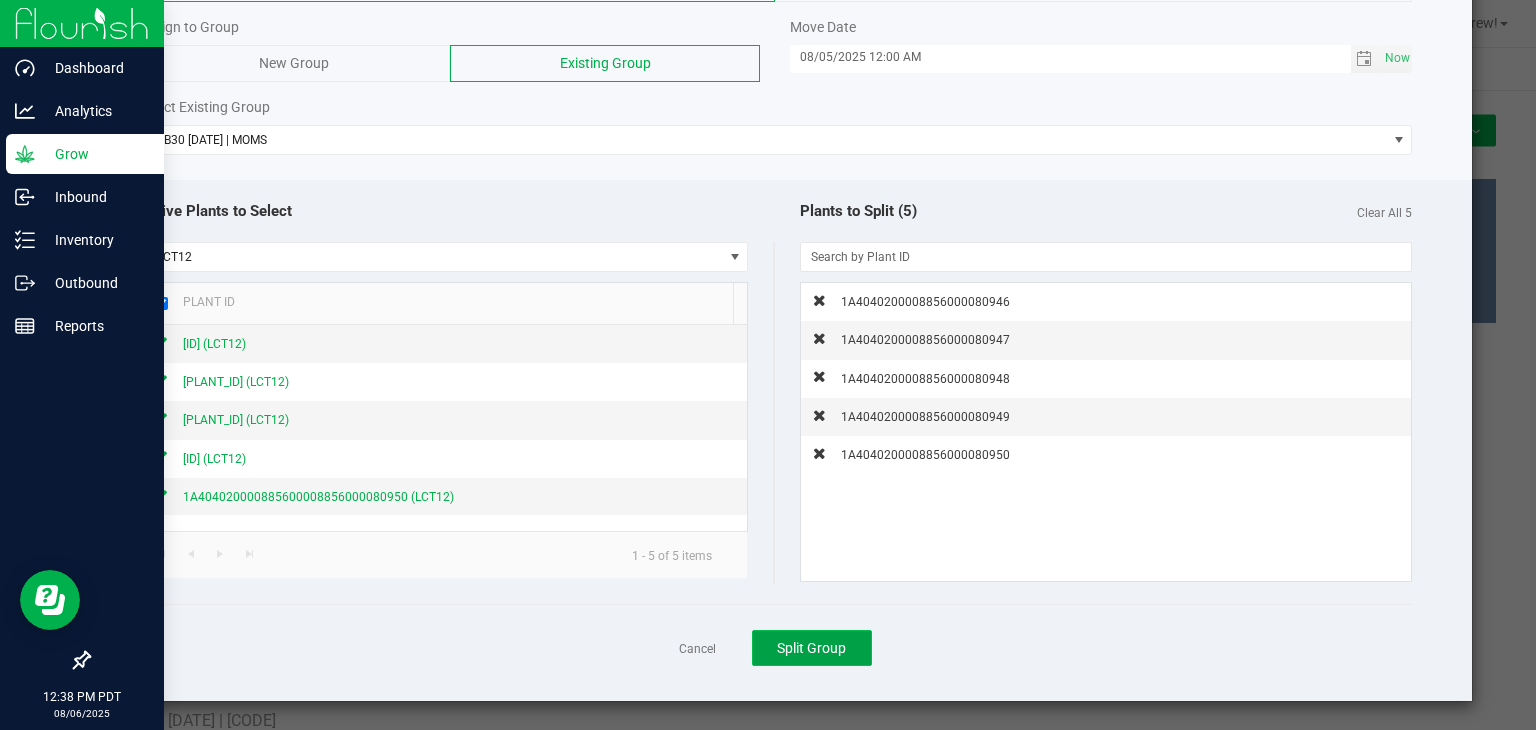 click on "Split Group" 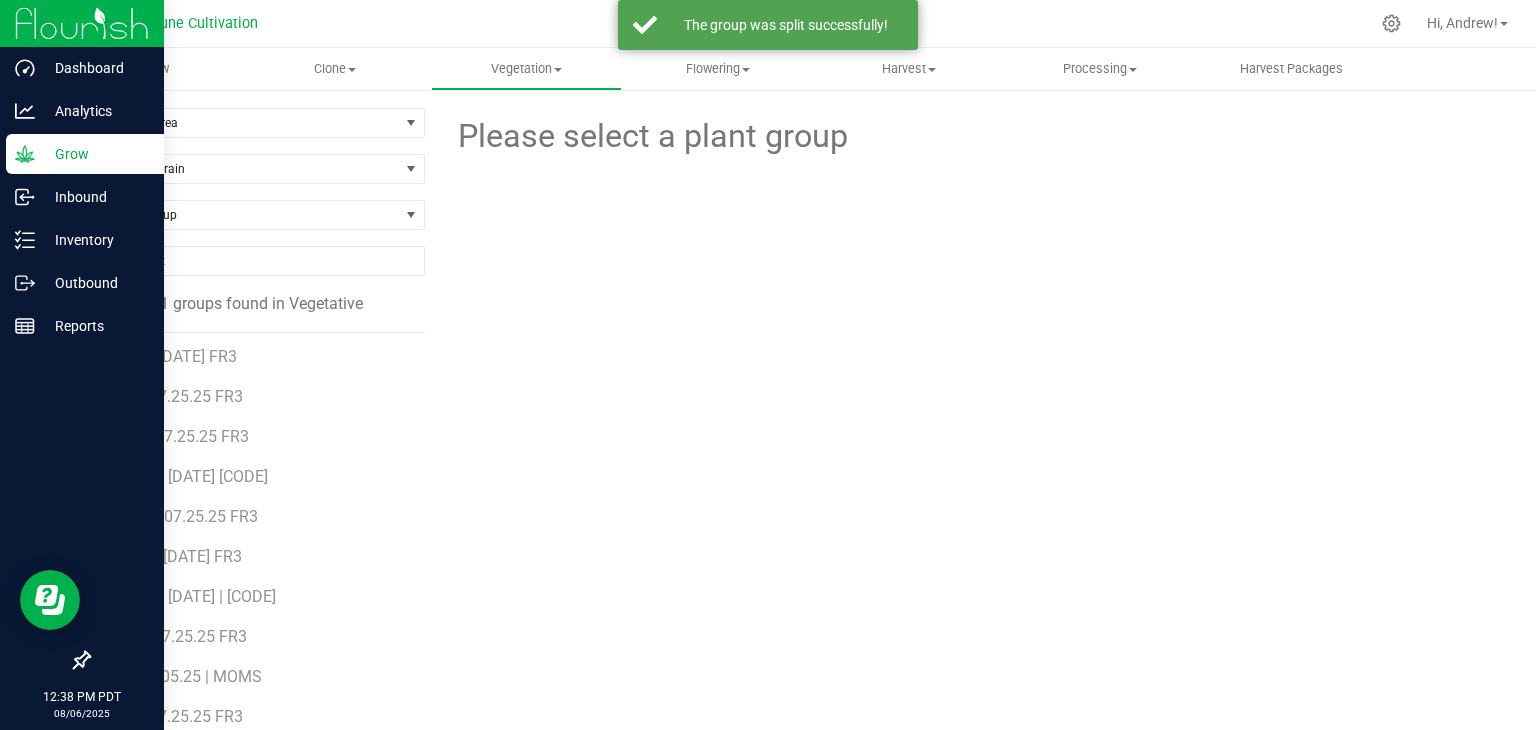 scroll, scrollTop: 356, scrollLeft: 0, axis: vertical 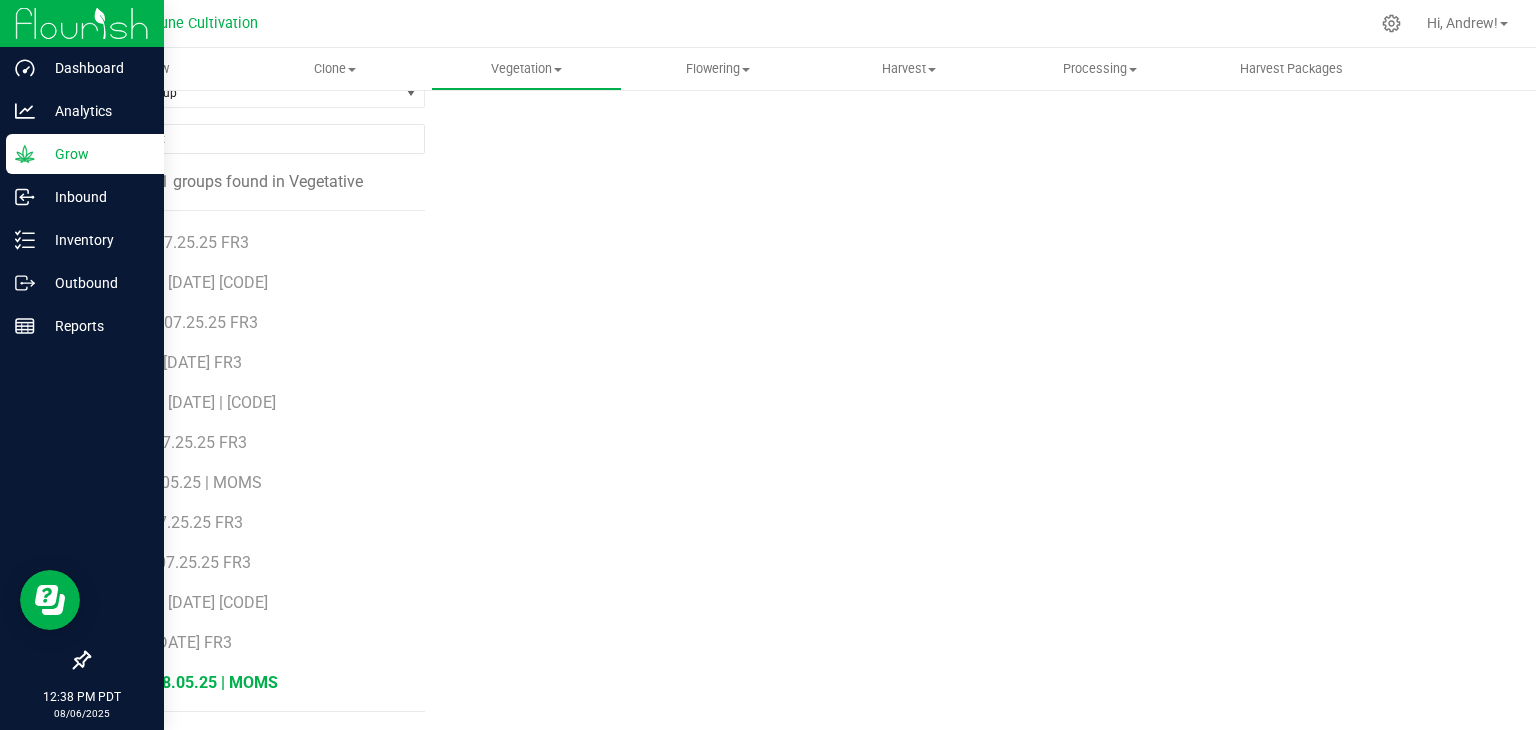 click on "ZMR 08.05.25 | MOMS" at bounding box center [196, 682] 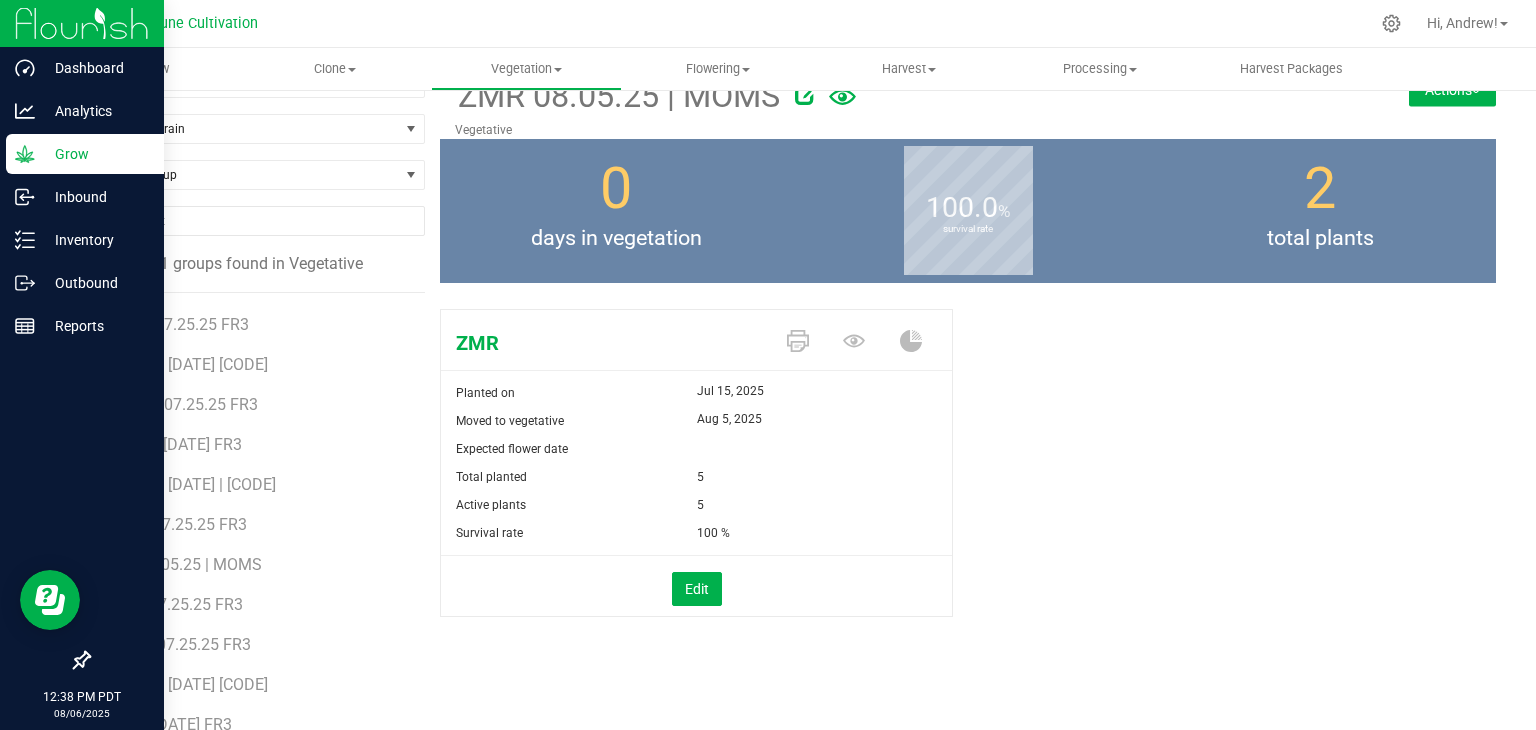 scroll, scrollTop: 0, scrollLeft: 0, axis: both 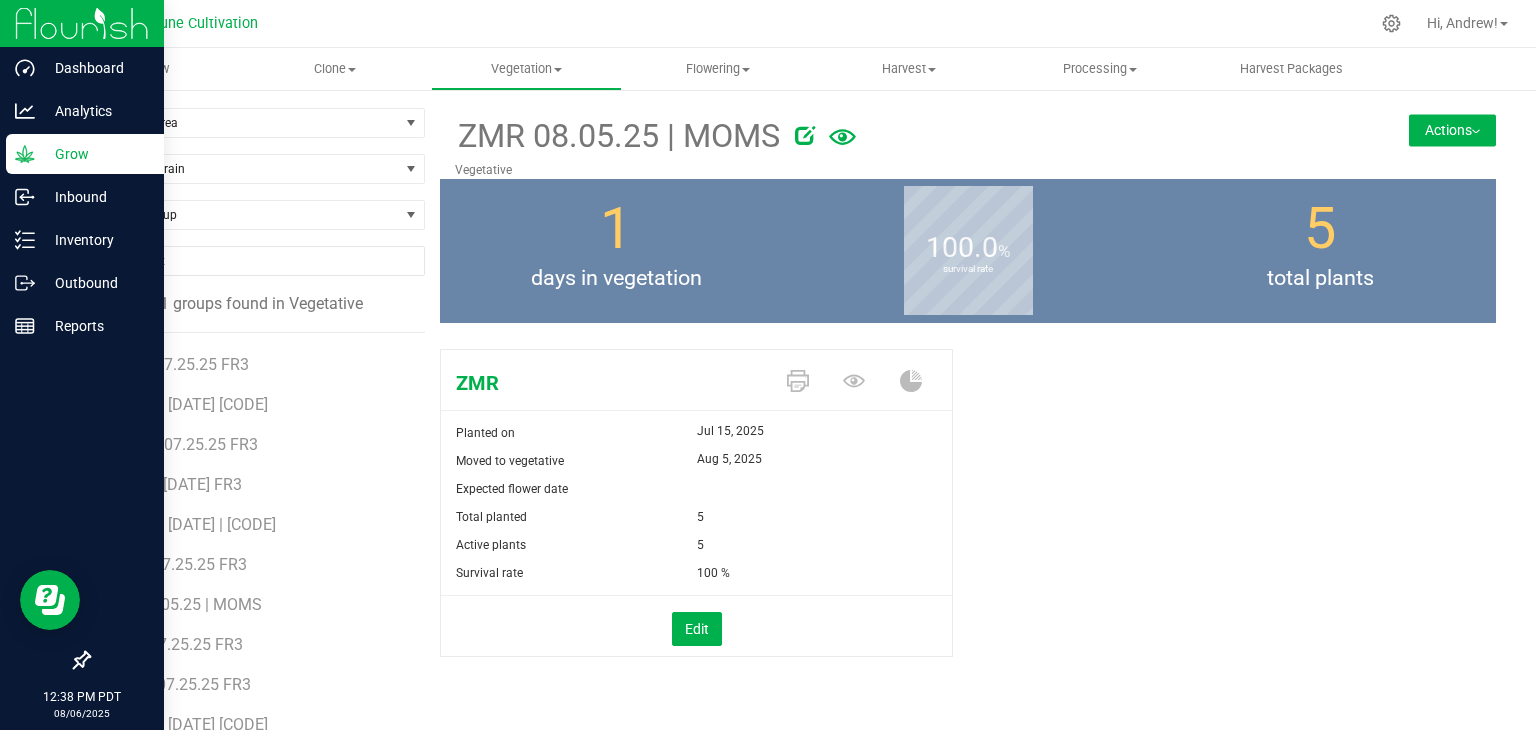 drag, startPoint x: 1439, startPoint y: 132, endPoint x: 1427, endPoint y: 140, distance: 14.422205 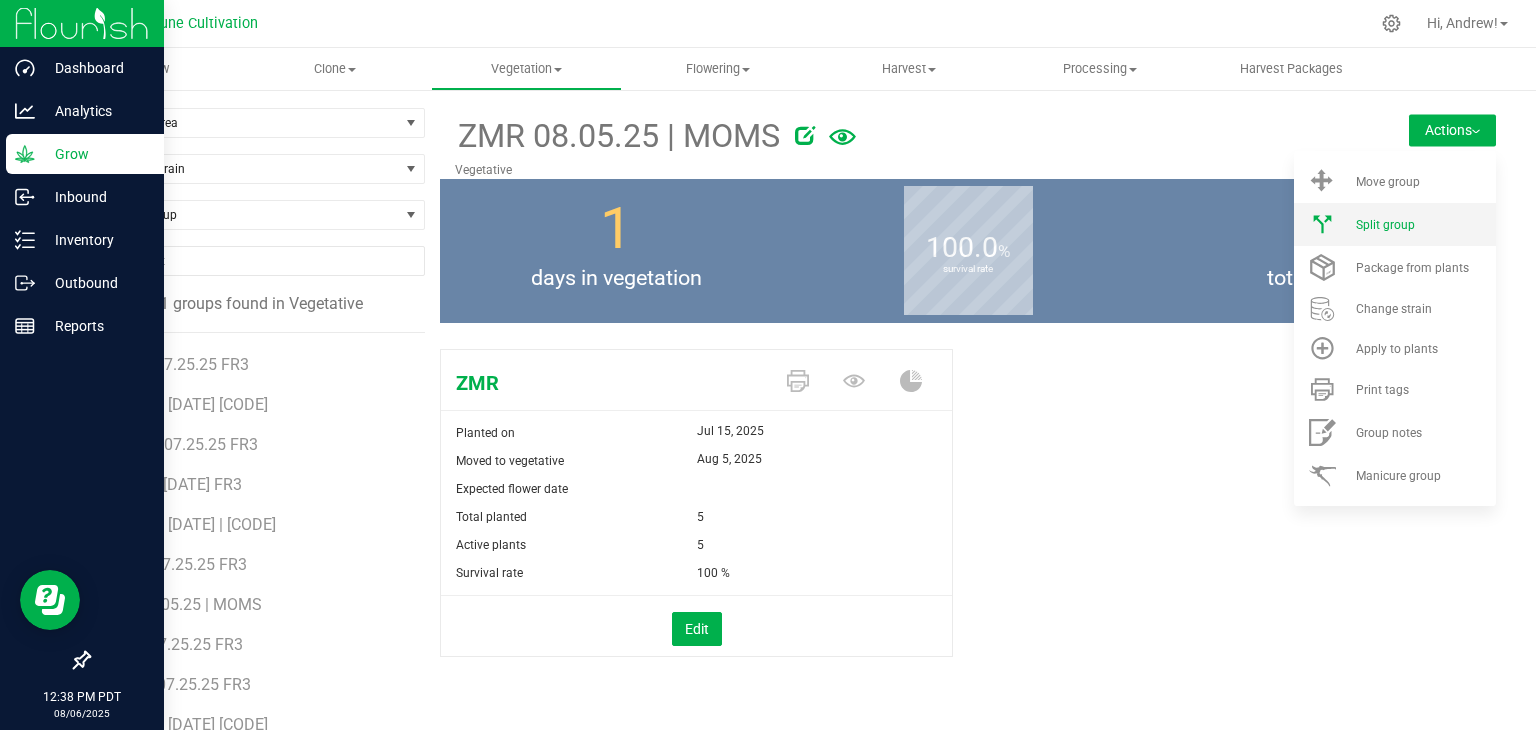 click on "Split group" at bounding box center [1385, 225] 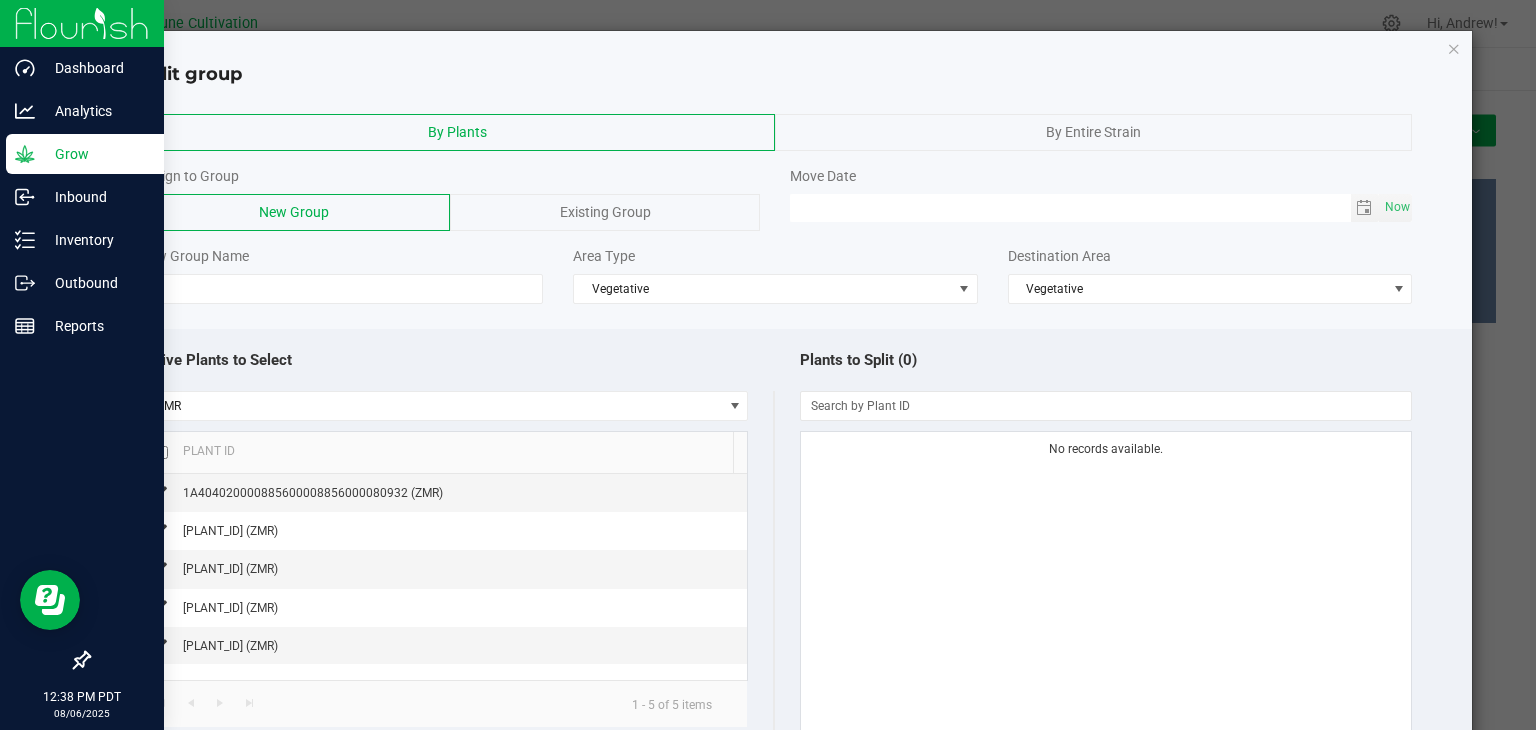 click on "Existing Group" 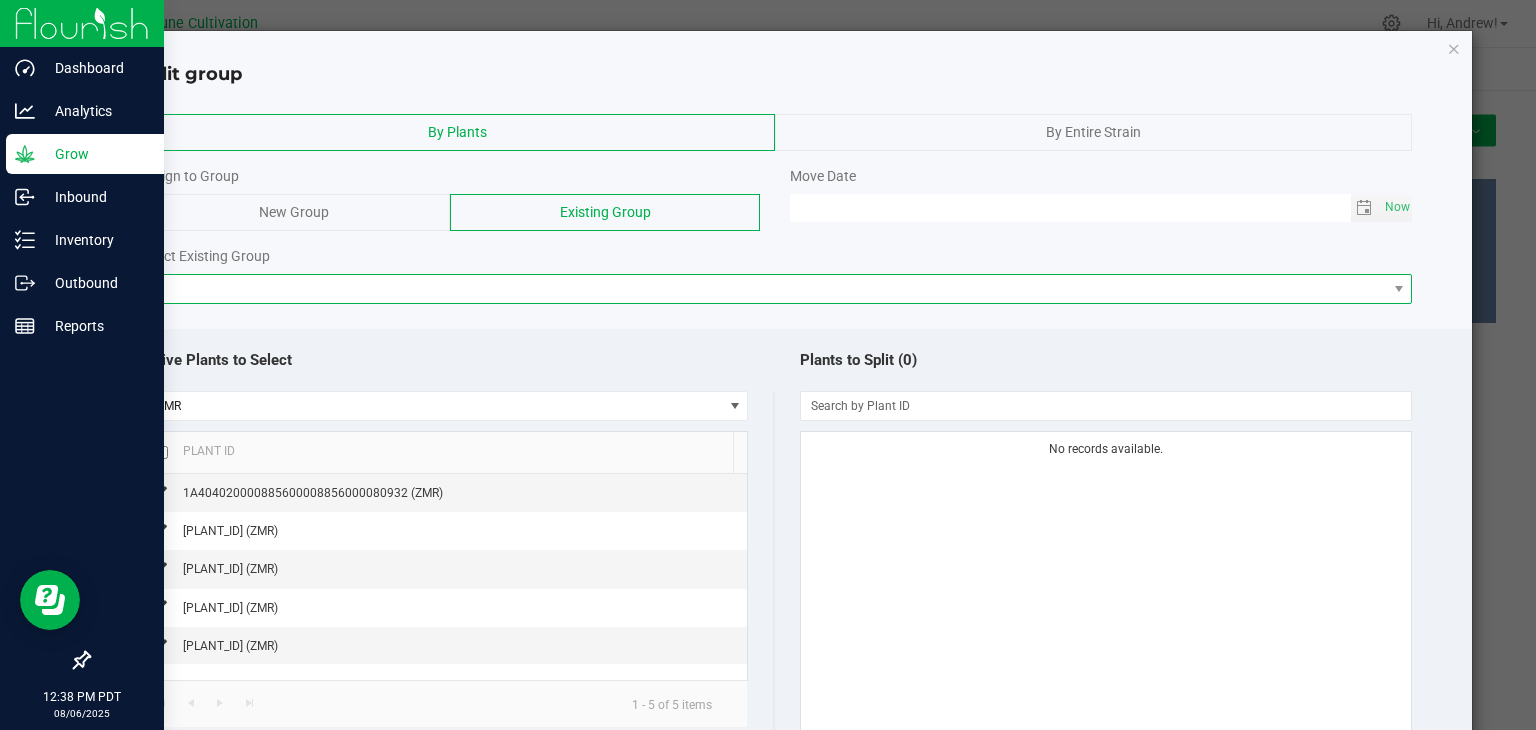 click at bounding box center (763, 289) 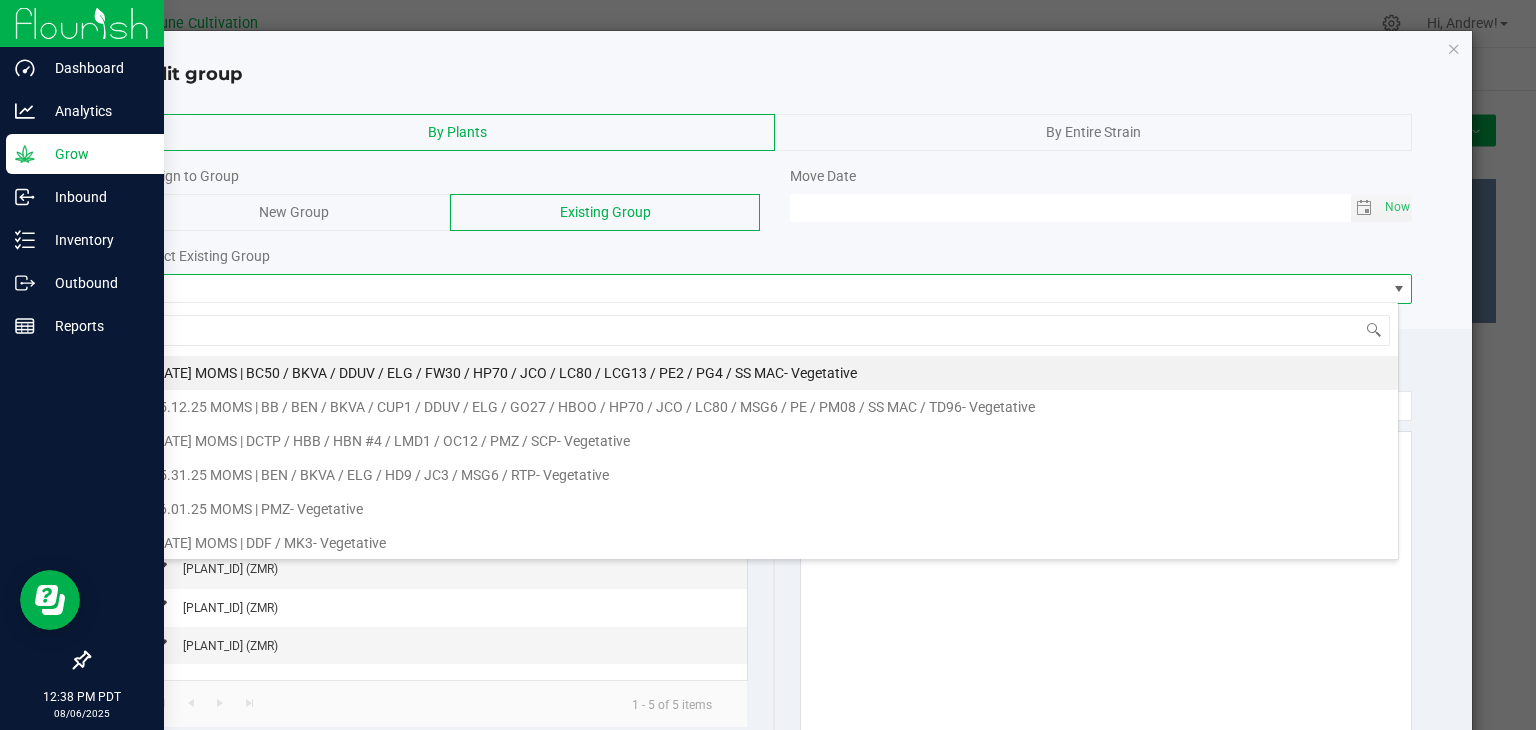 scroll, scrollTop: 99970, scrollLeft: 98739, axis: both 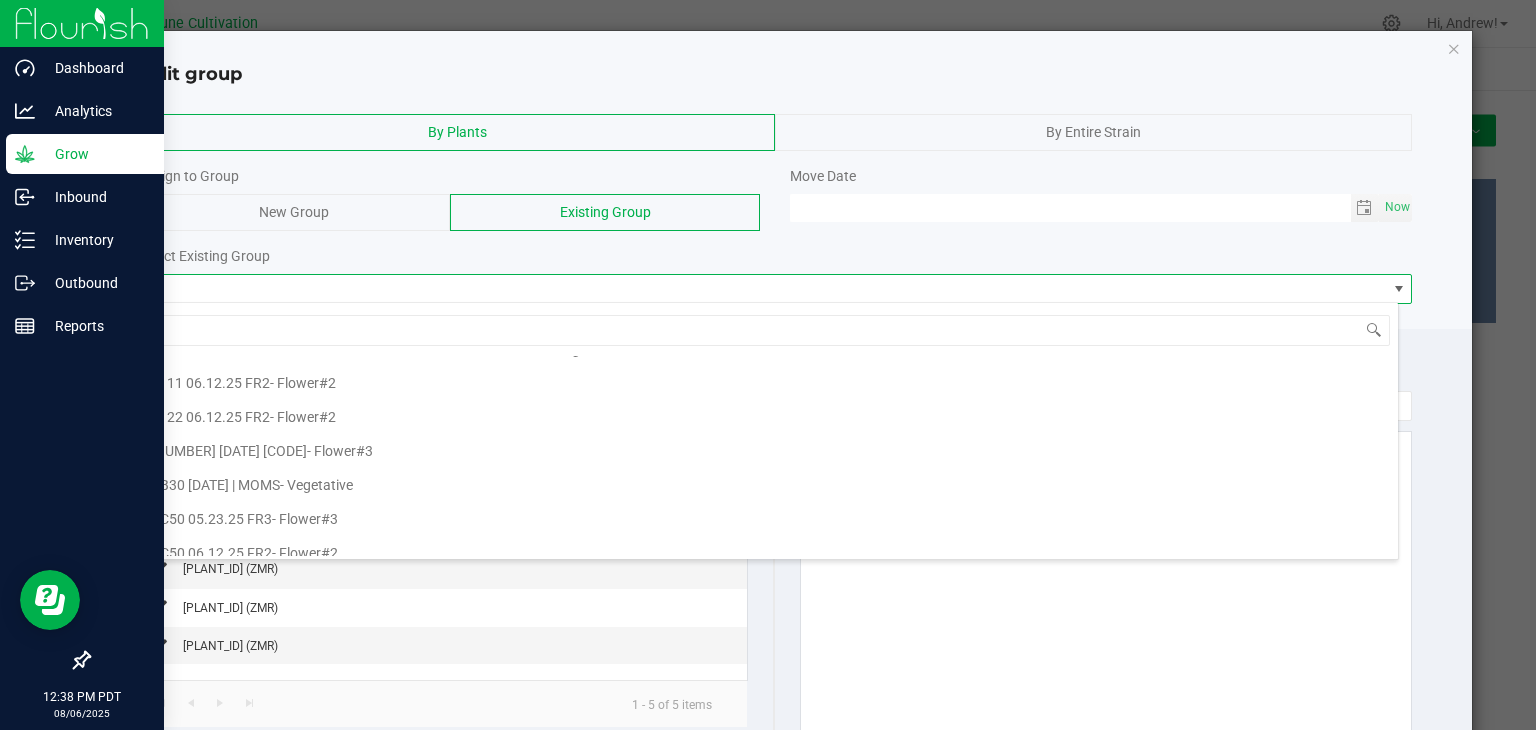click on "BB30 [DATE] | MOMS" at bounding box center [215, 485] 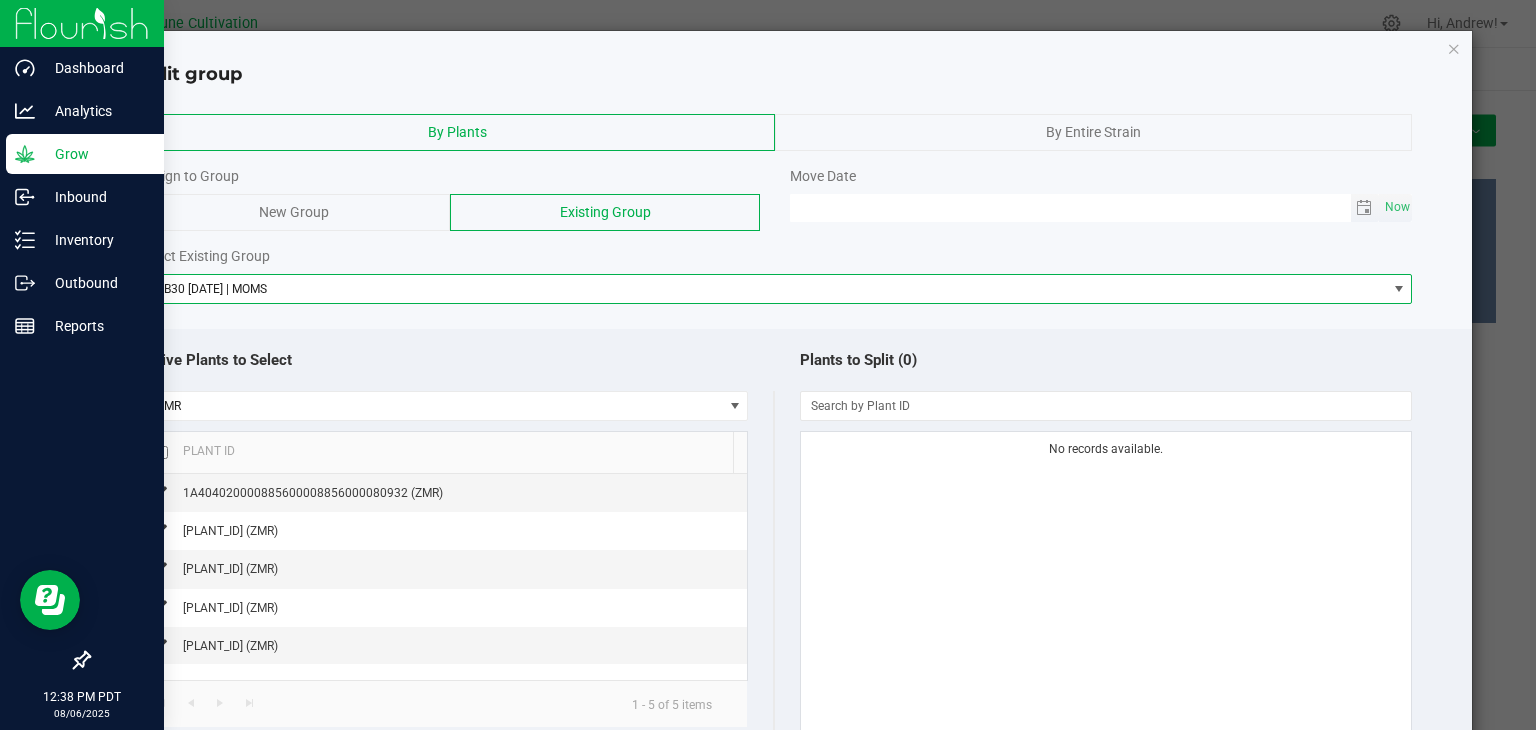 type on "MM/dd/yy HH:MM AM" 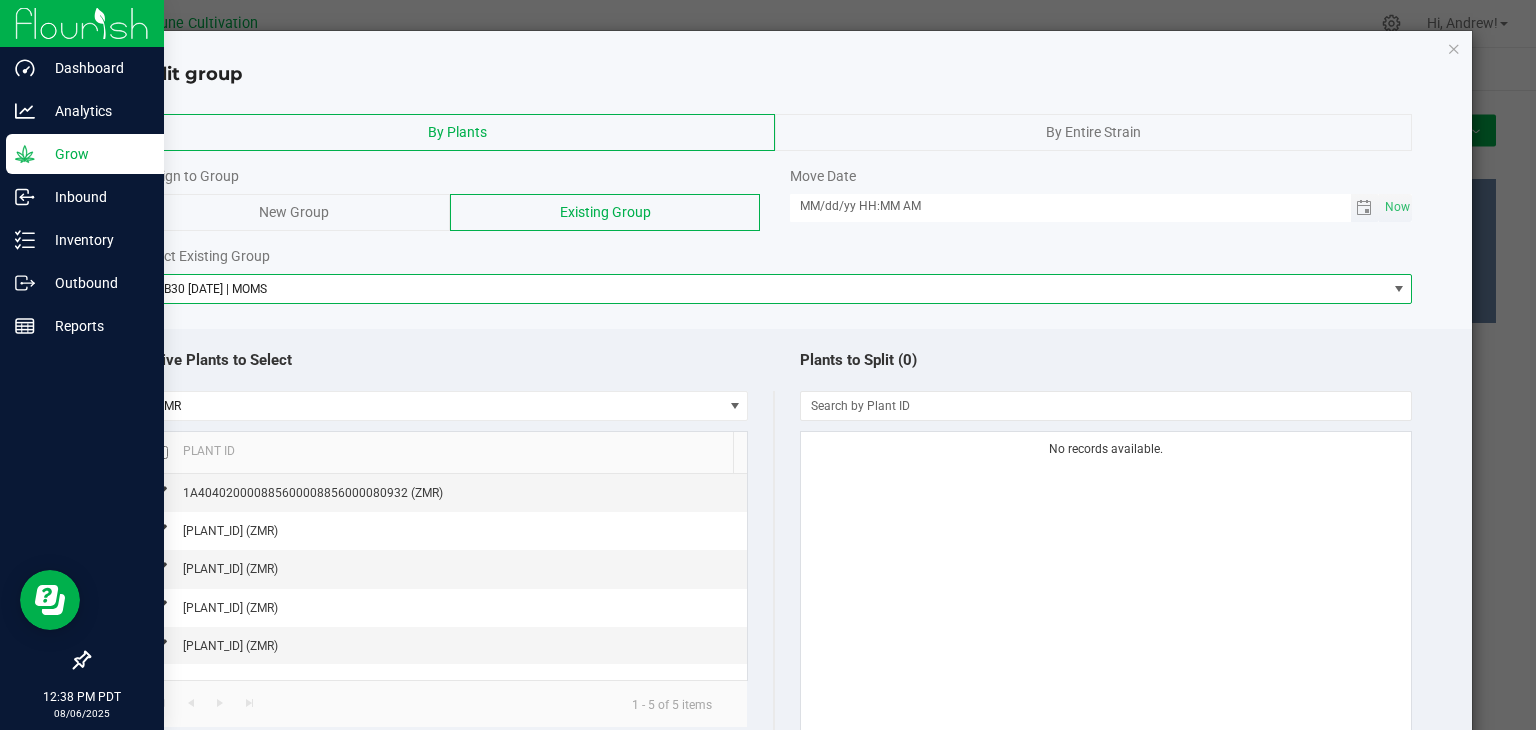 click on "MM/dd/yy HH:MM AM" at bounding box center [1070, 206] 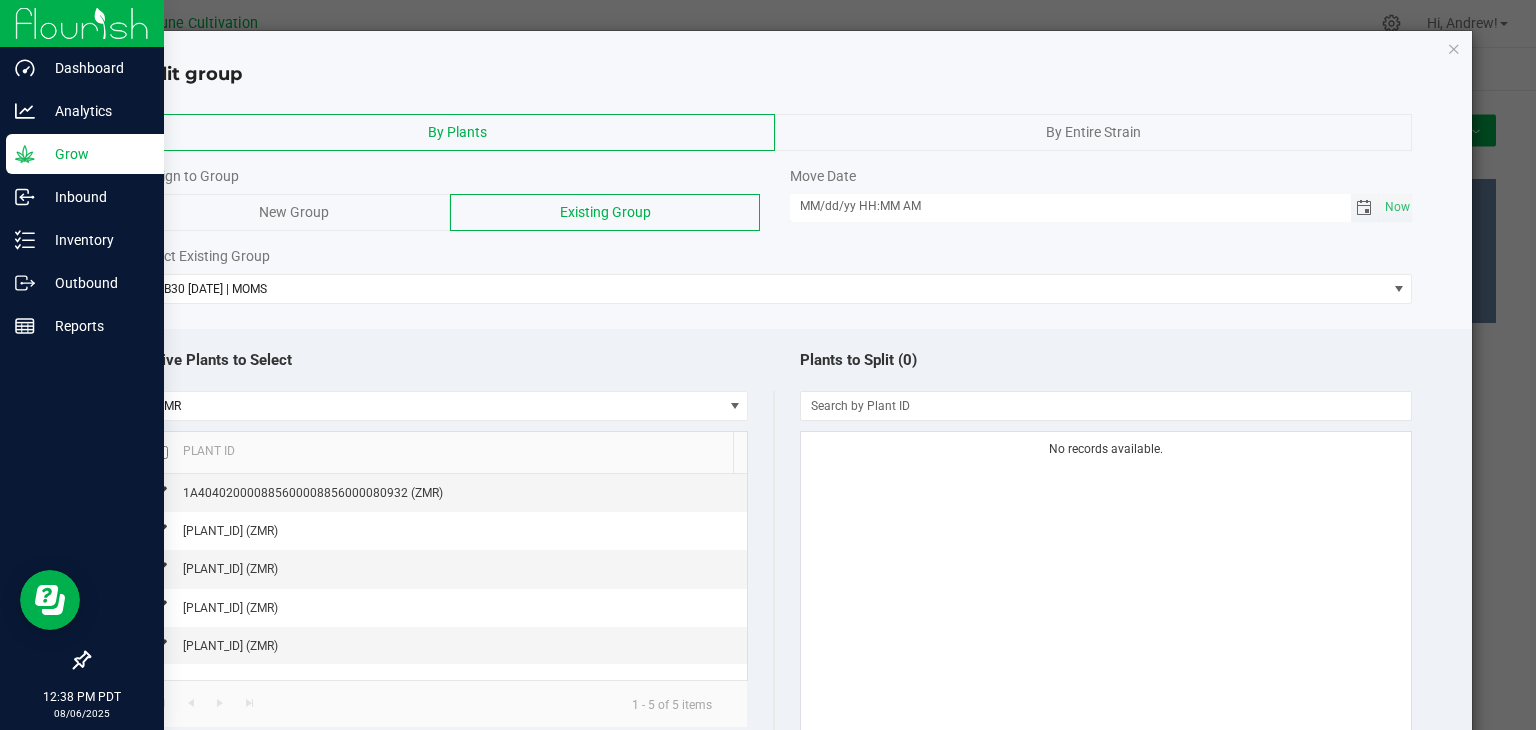 click 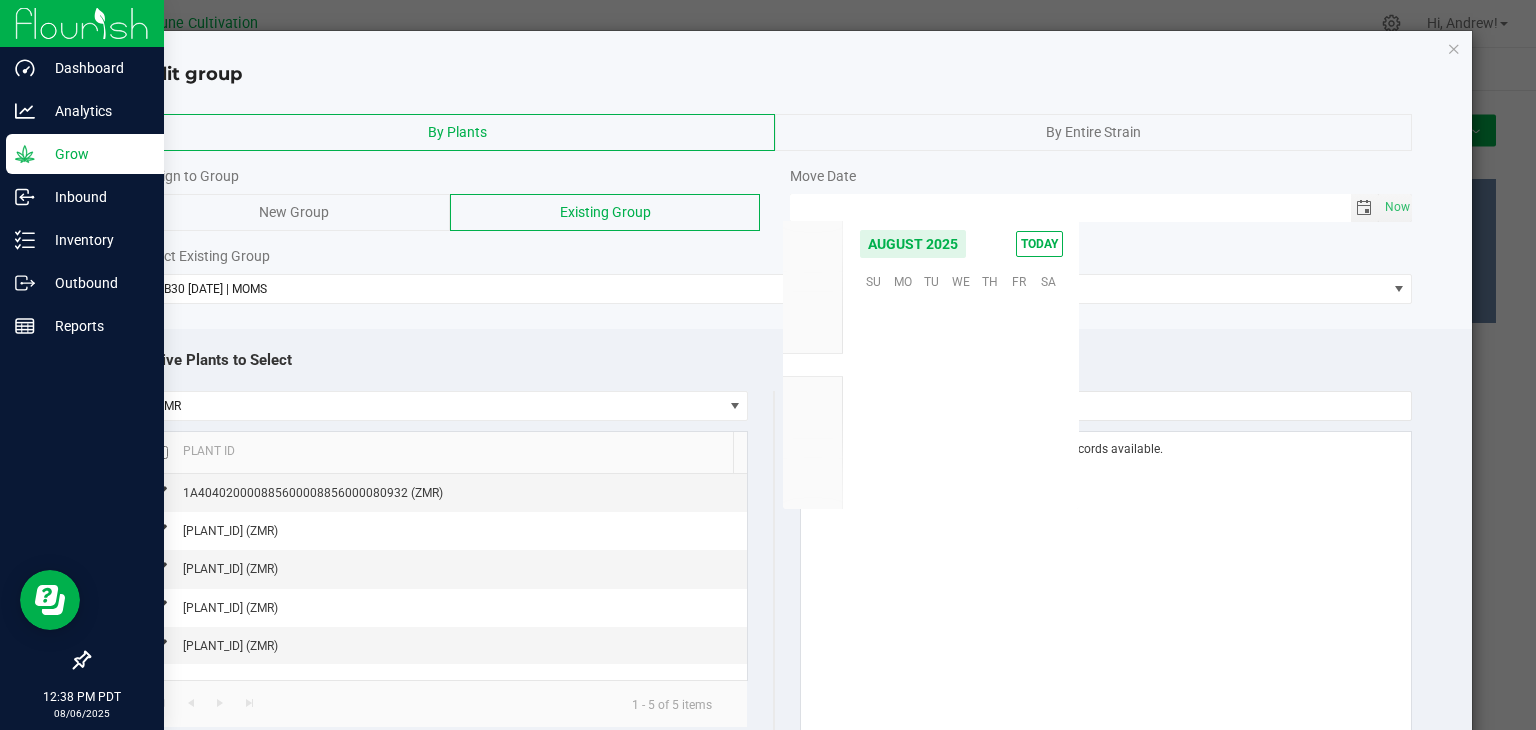 scroll, scrollTop: 36168, scrollLeft: 0, axis: vertical 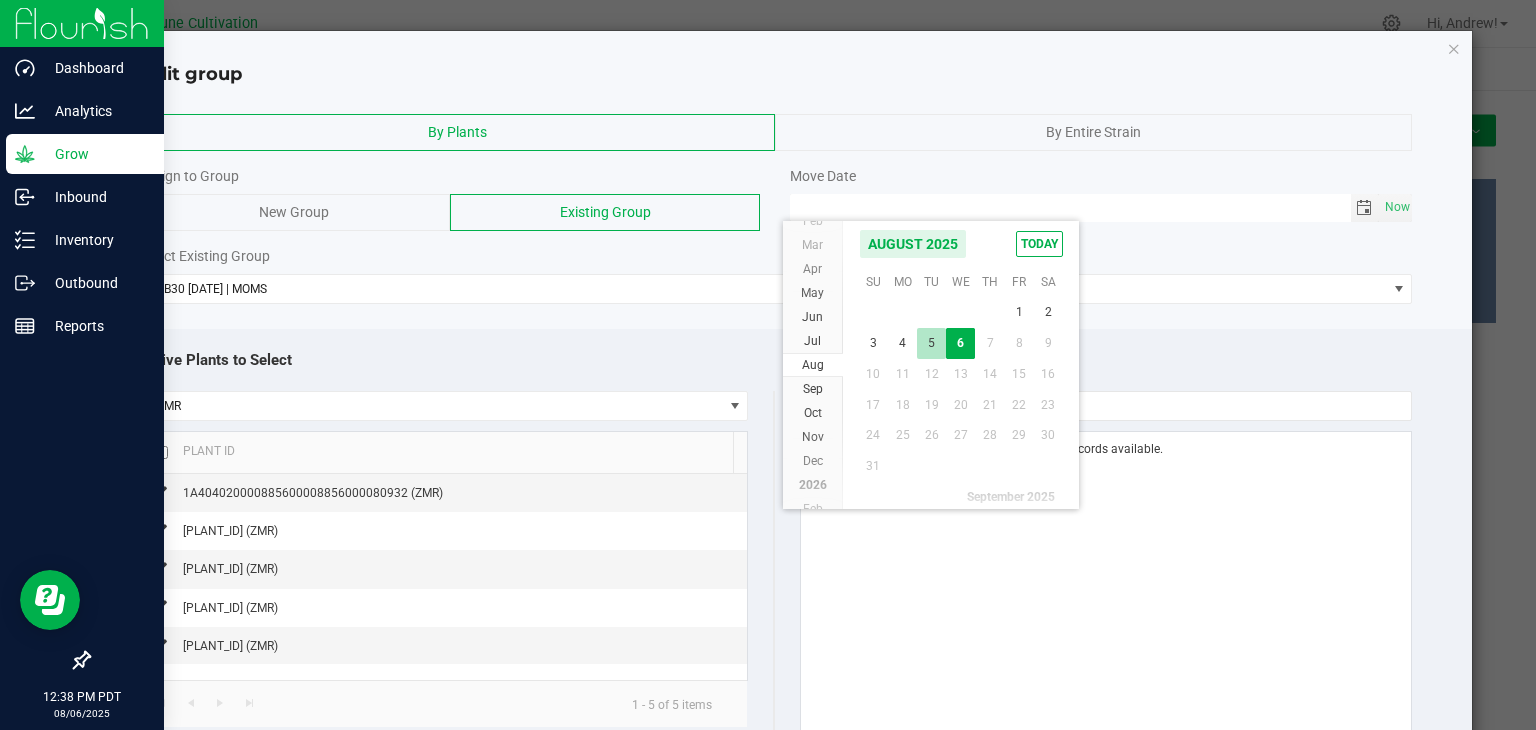 click on "5" at bounding box center [931, 343] 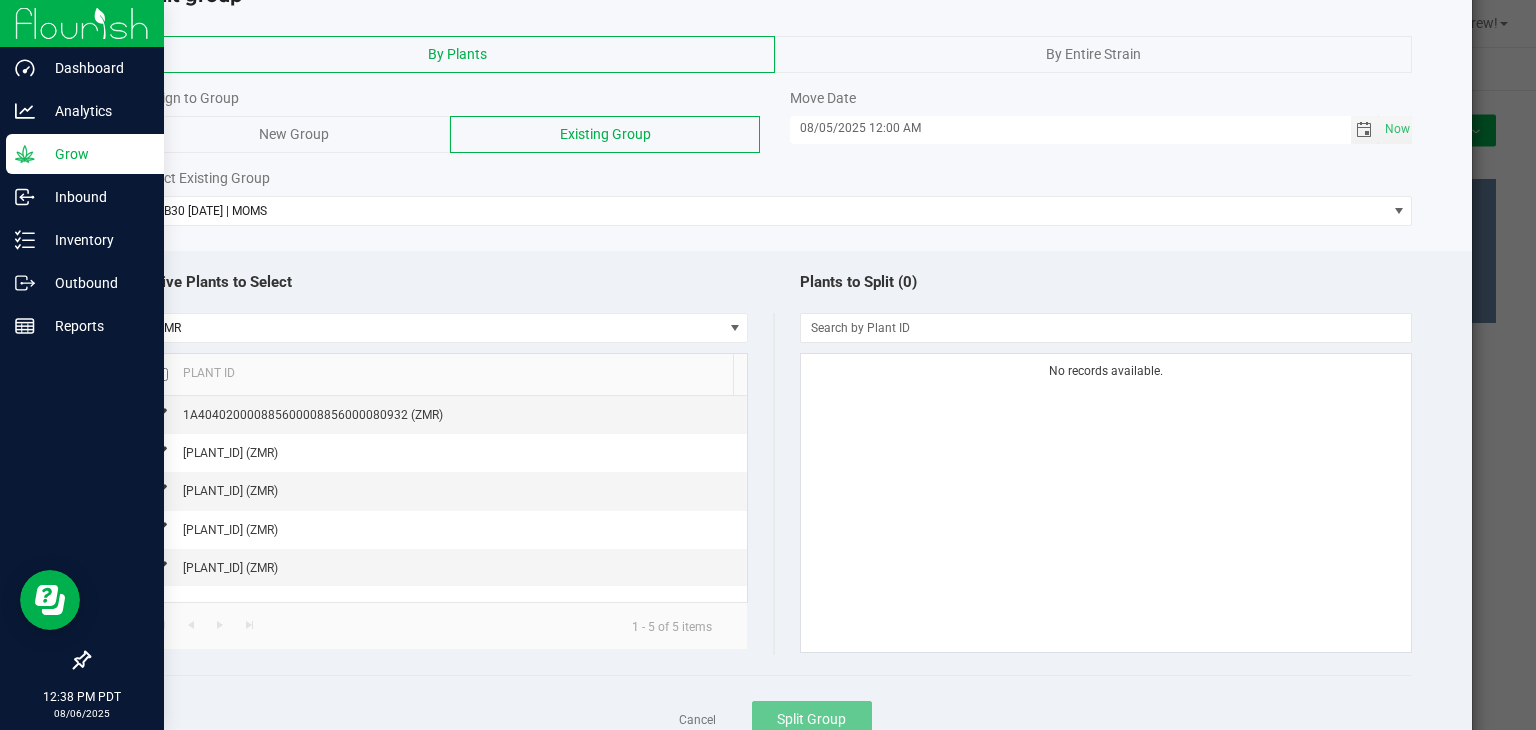 scroll, scrollTop: 149, scrollLeft: 0, axis: vertical 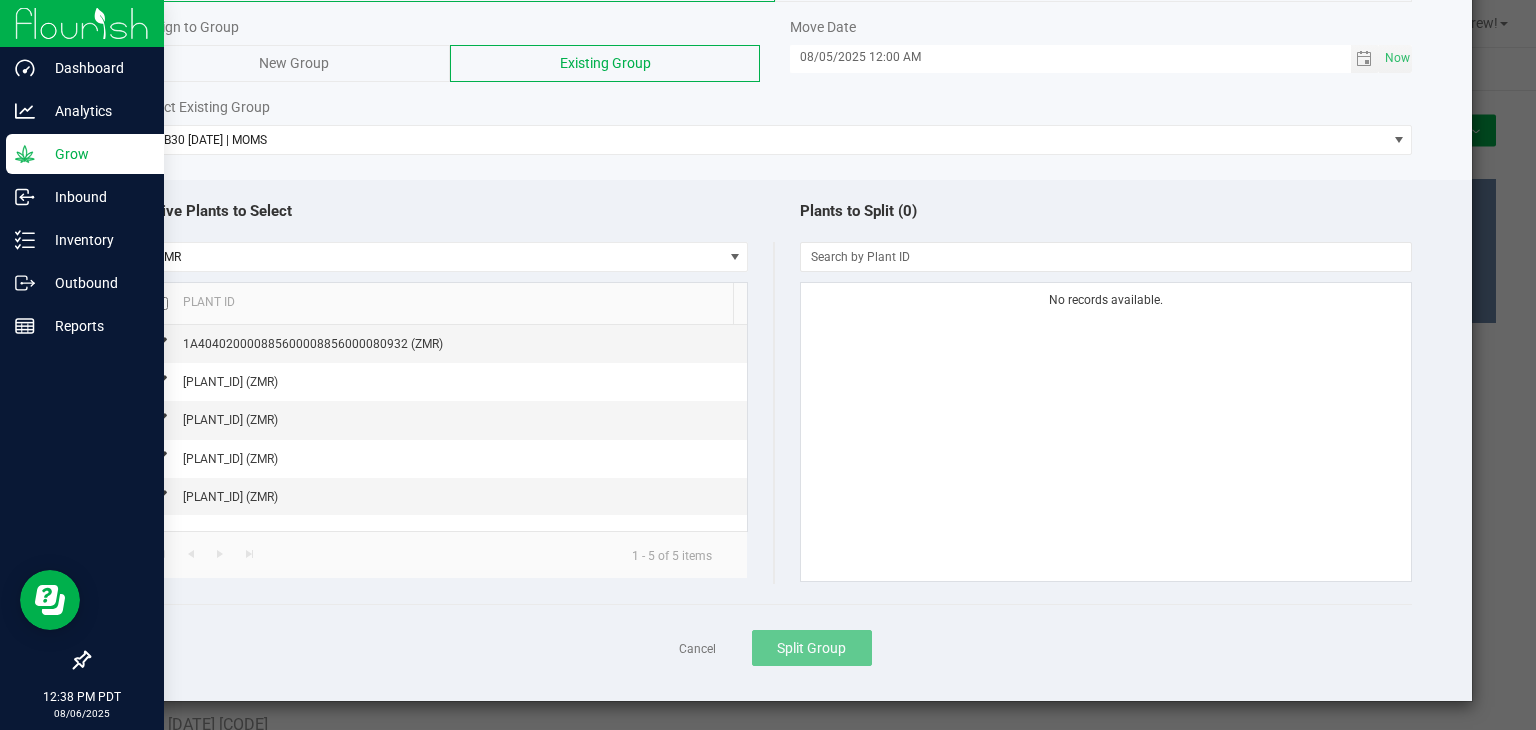 click 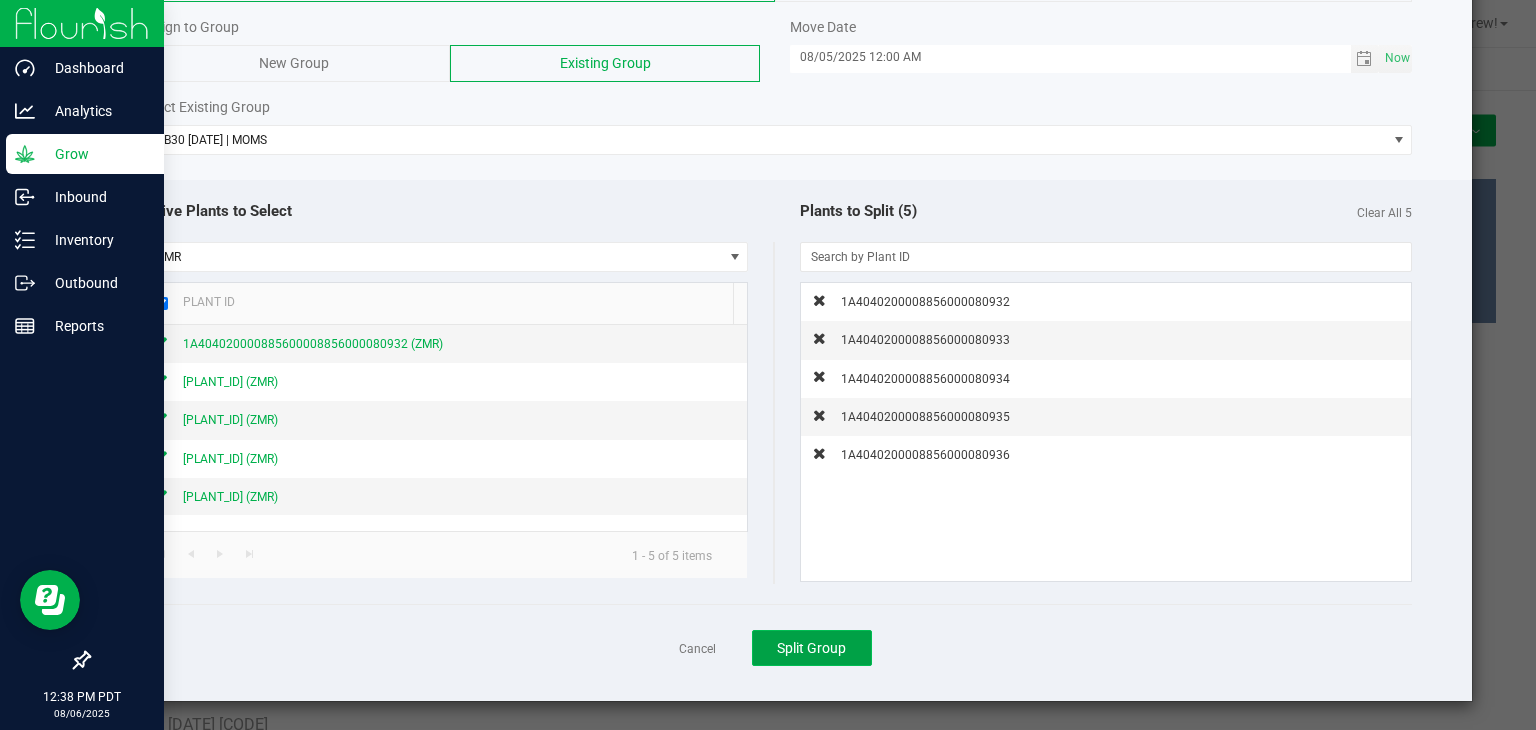 click on "Split Group" 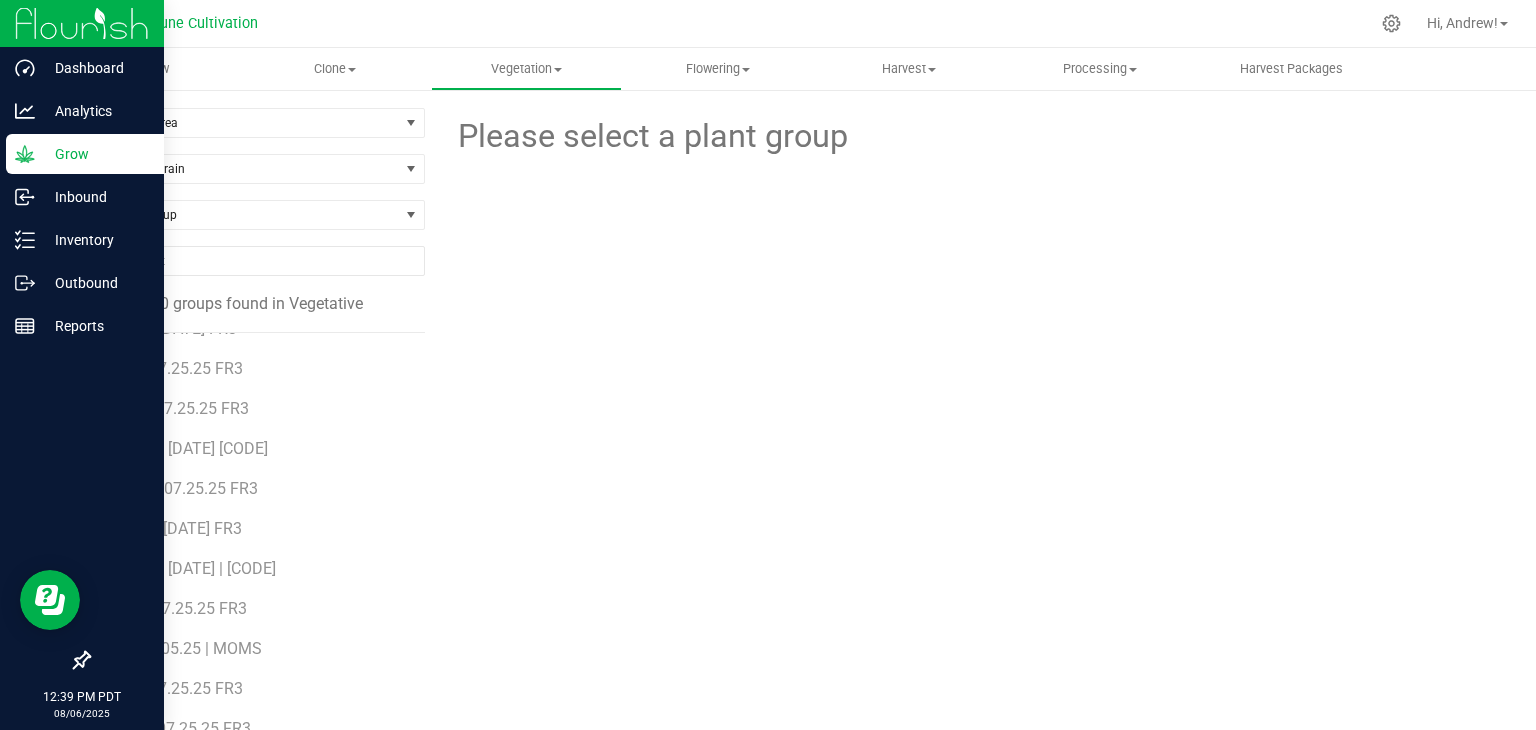 scroll, scrollTop: 316, scrollLeft: 0, axis: vertical 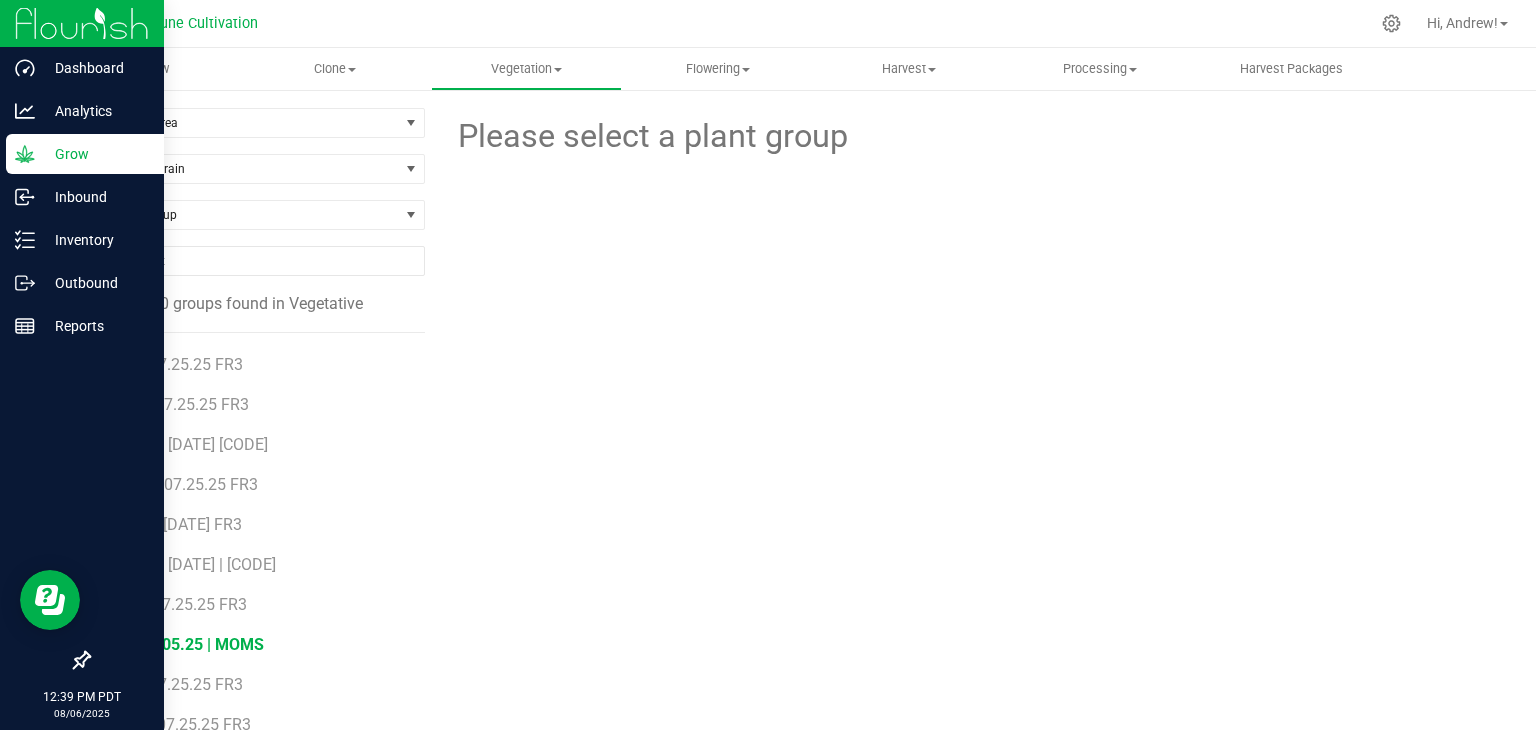 click on "SB 08.05.25 | MOMS" at bounding box center [189, 644] 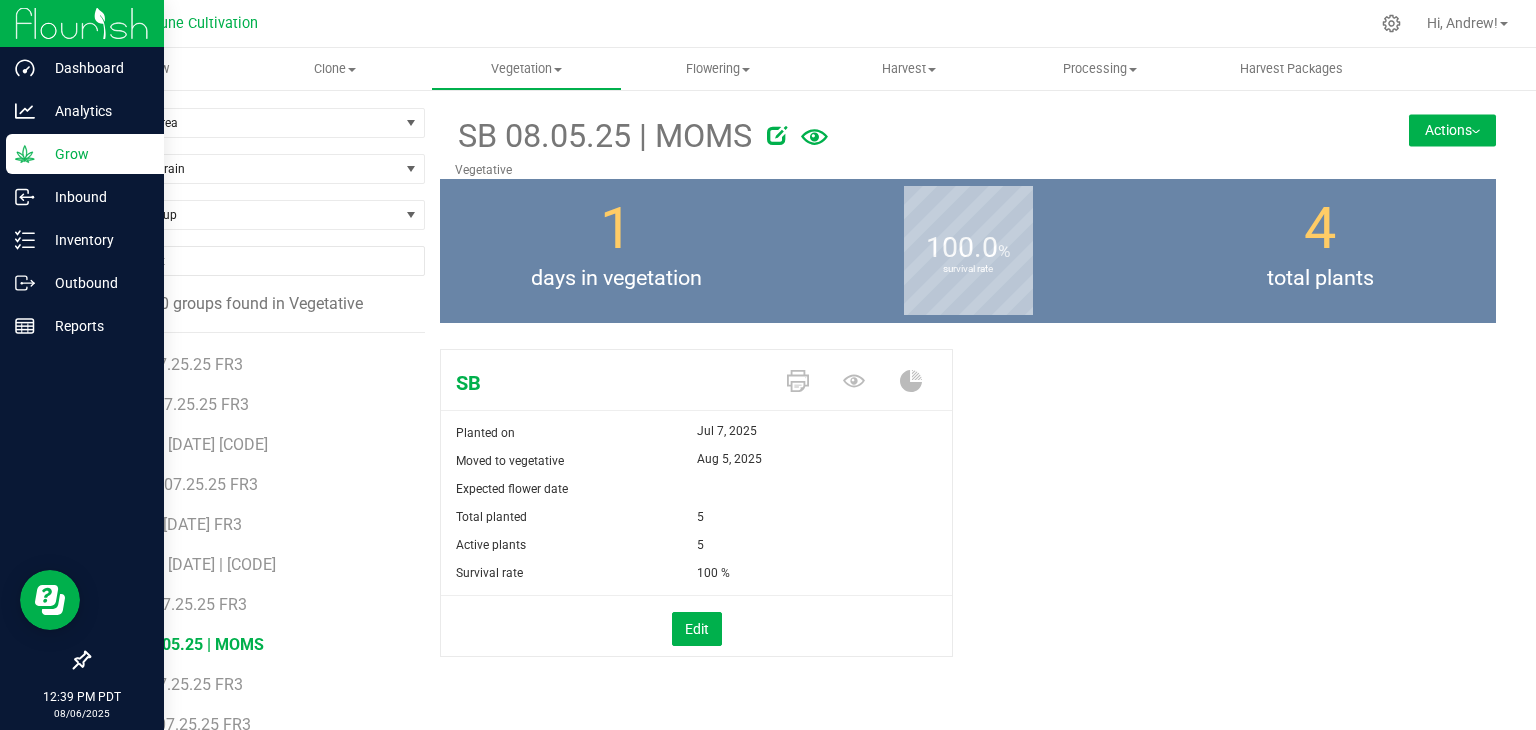 click on "Actions" at bounding box center [1452, 130] 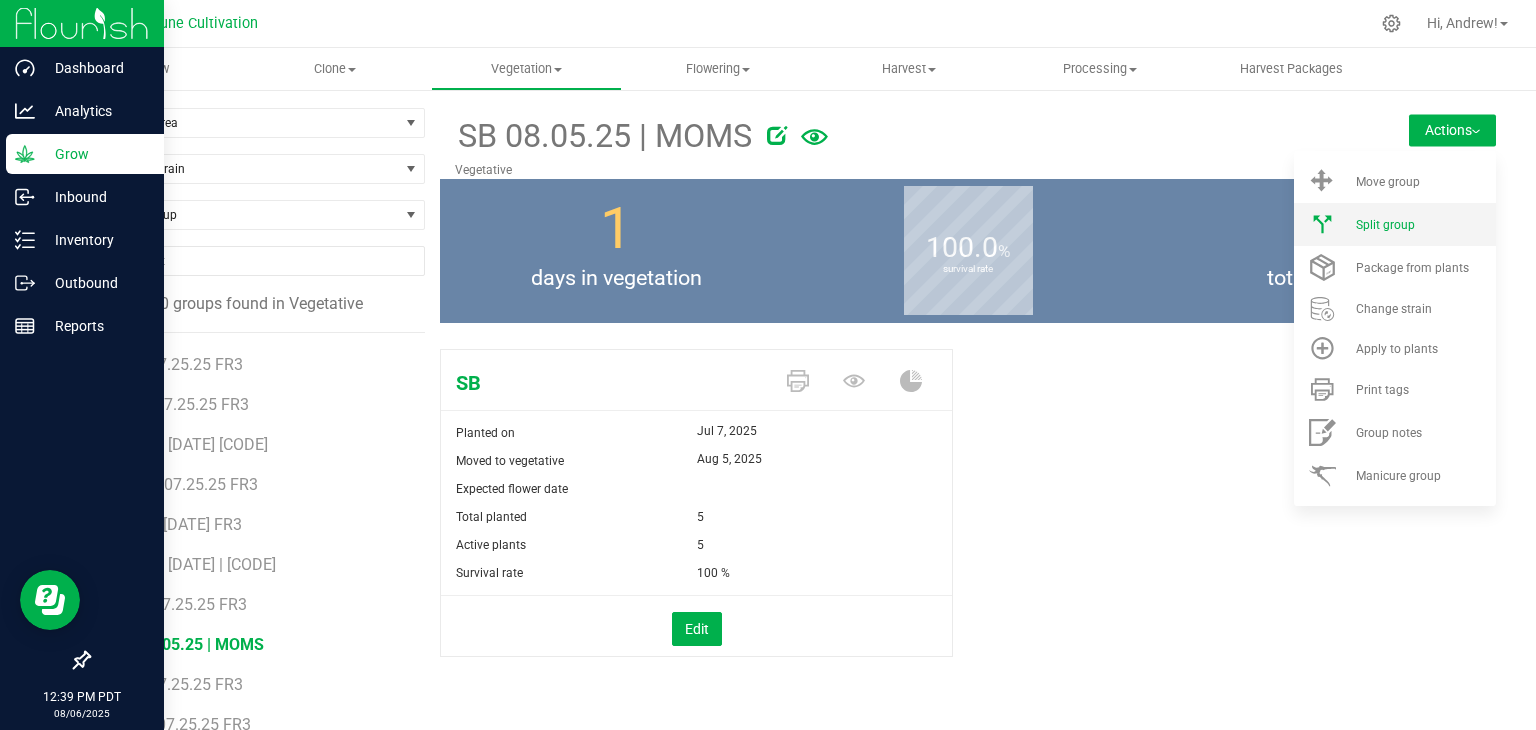 drag, startPoint x: 1367, startPoint y: 219, endPoint x: 1356, endPoint y: 213, distance: 12.529964 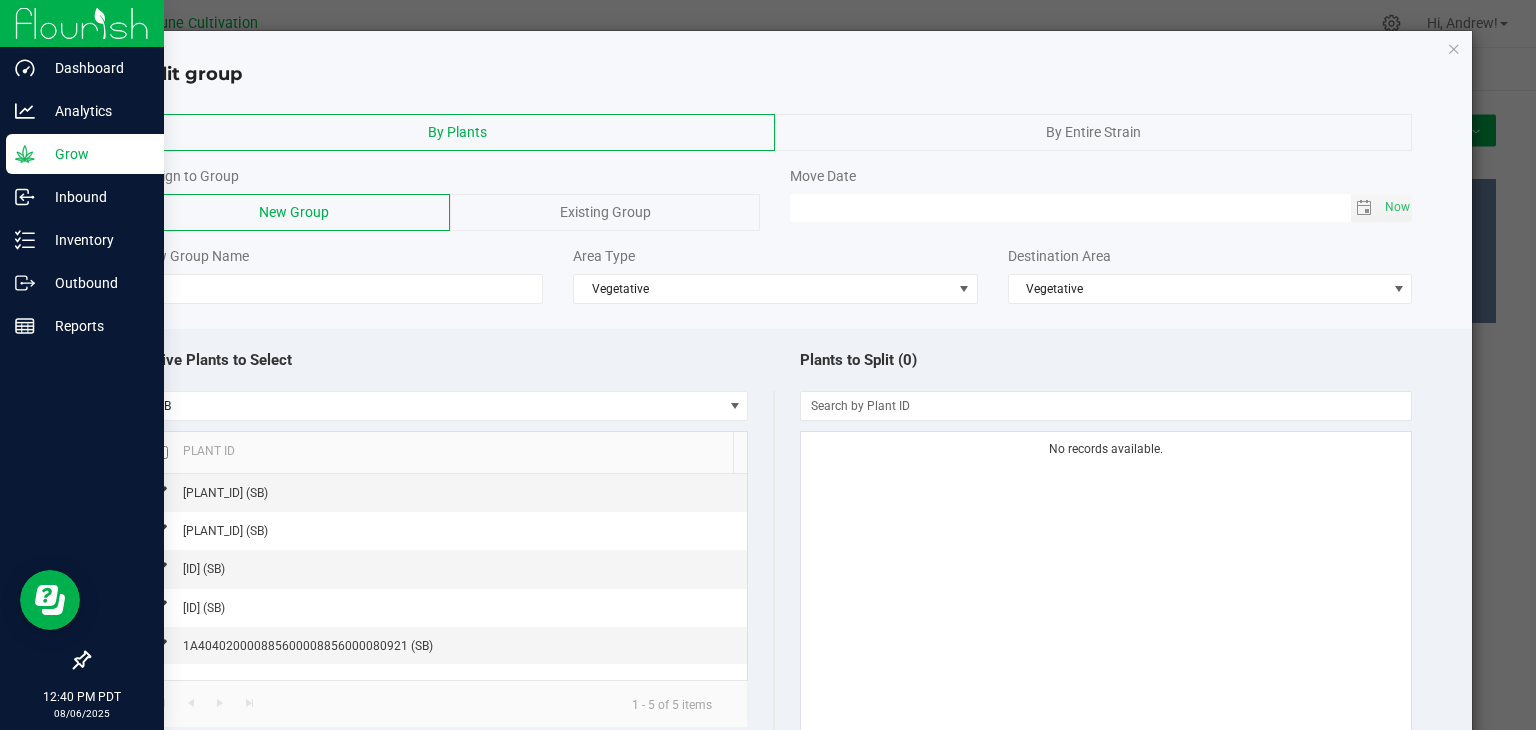 click on "Existing Group" 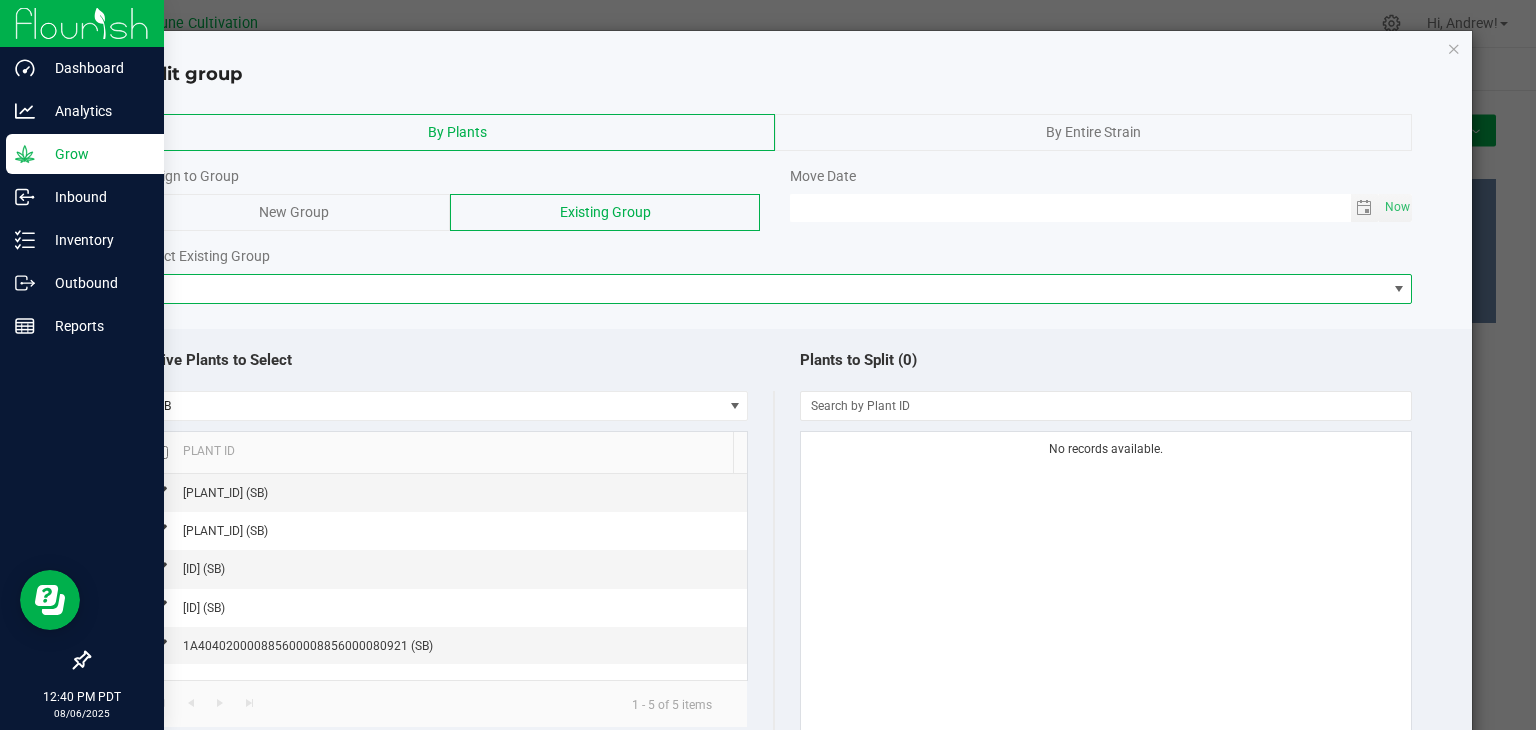 click at bounding box center [763, 289] 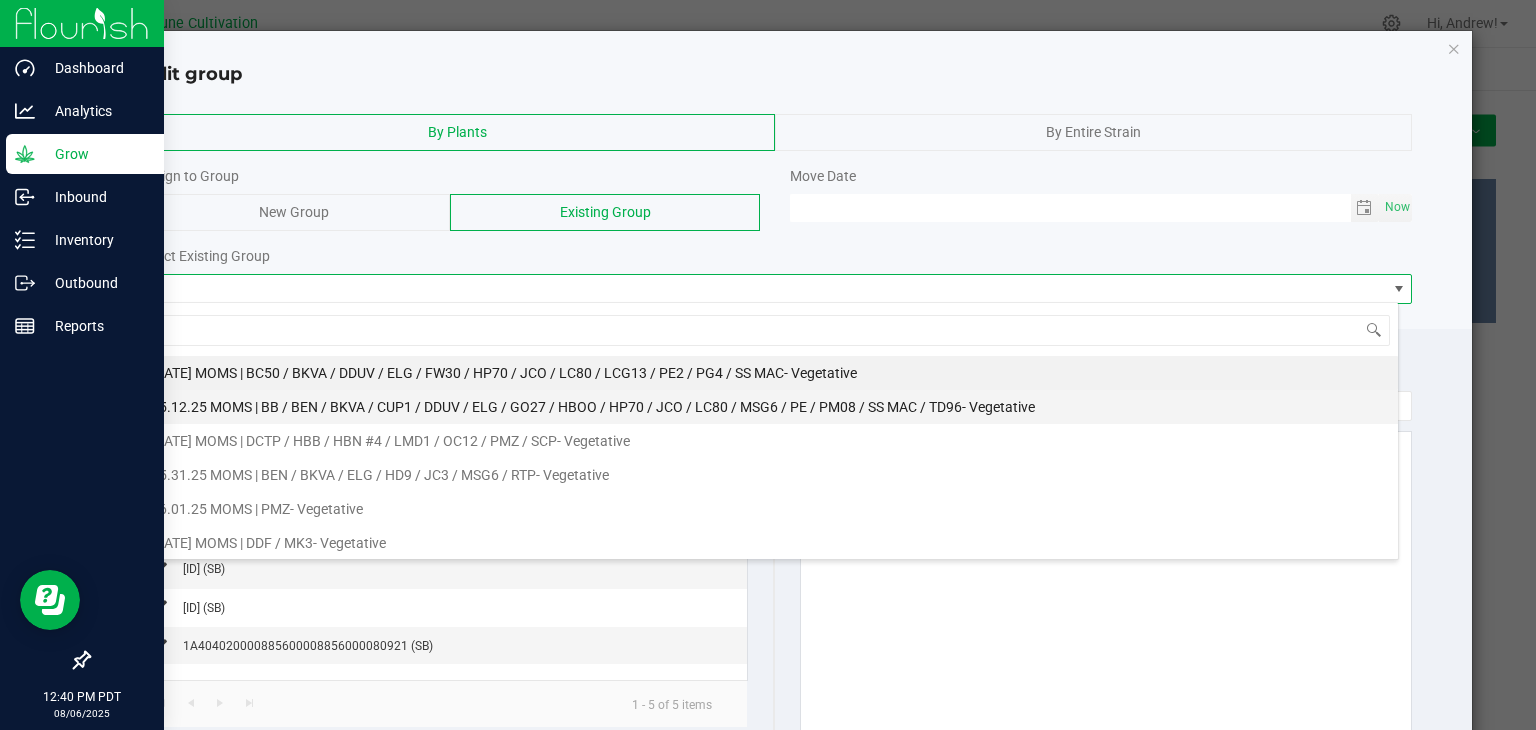 scroll, scrollTop: 99970, scrollLeft: 98739, axis: both 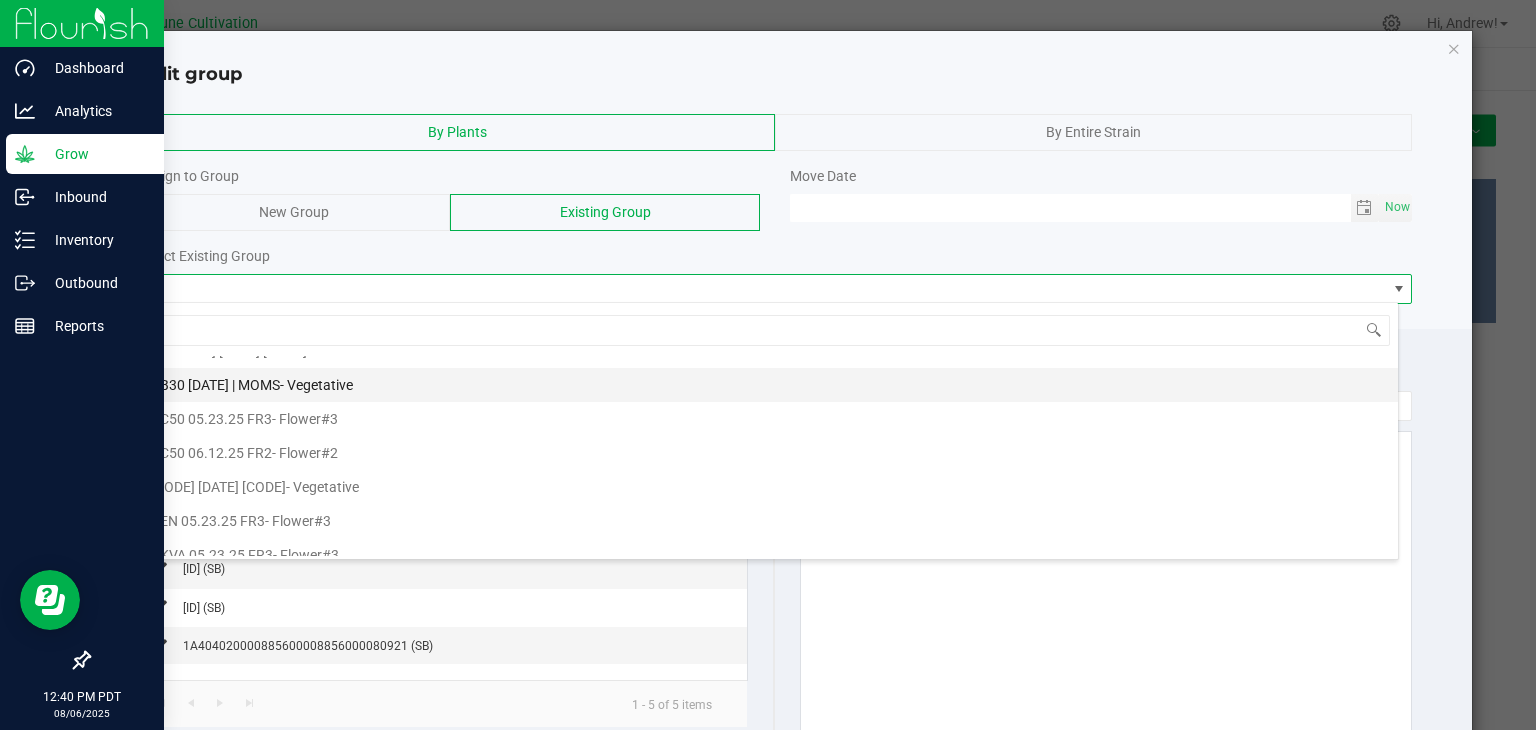 click on "BB30 [DATE] | MOMS" at bounding box center [215, 385] 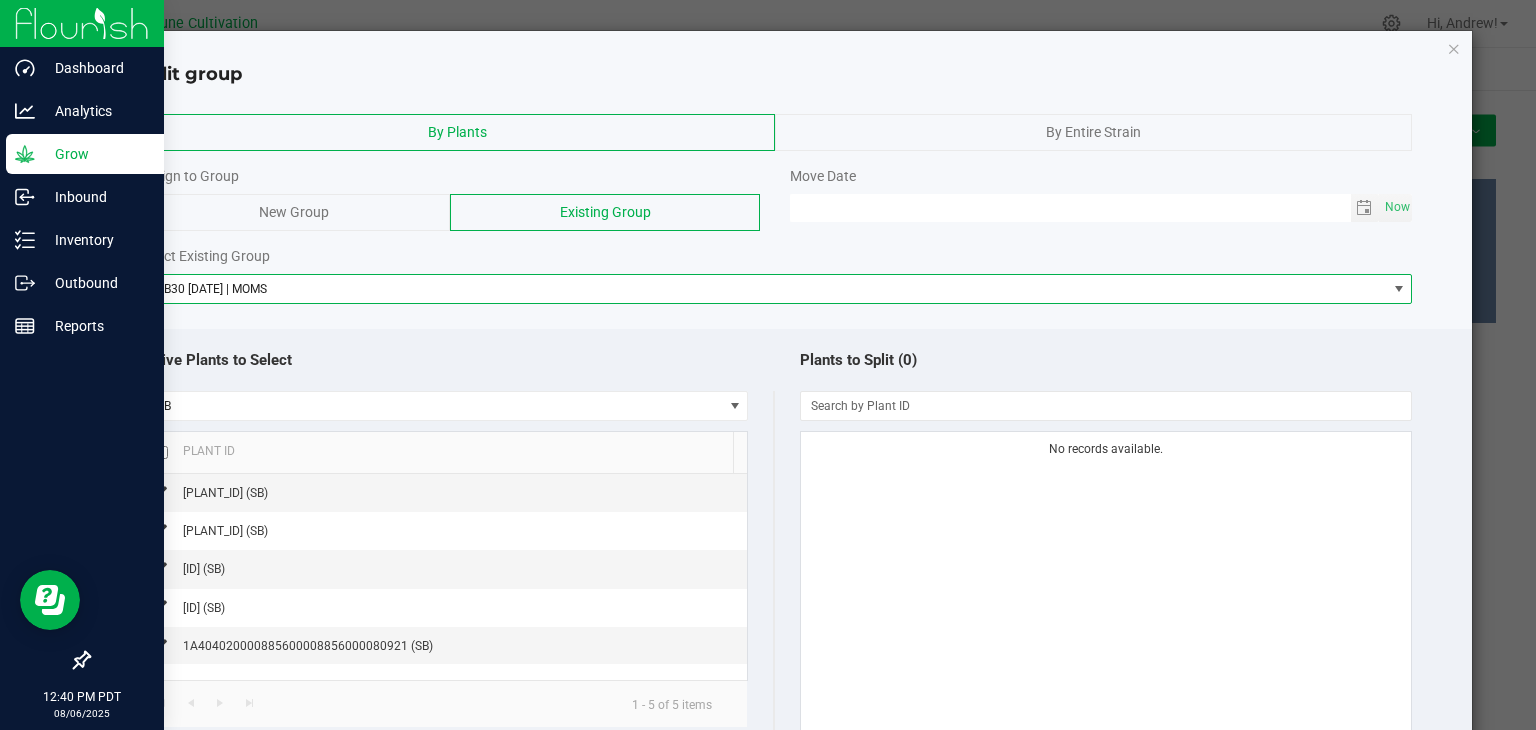 click 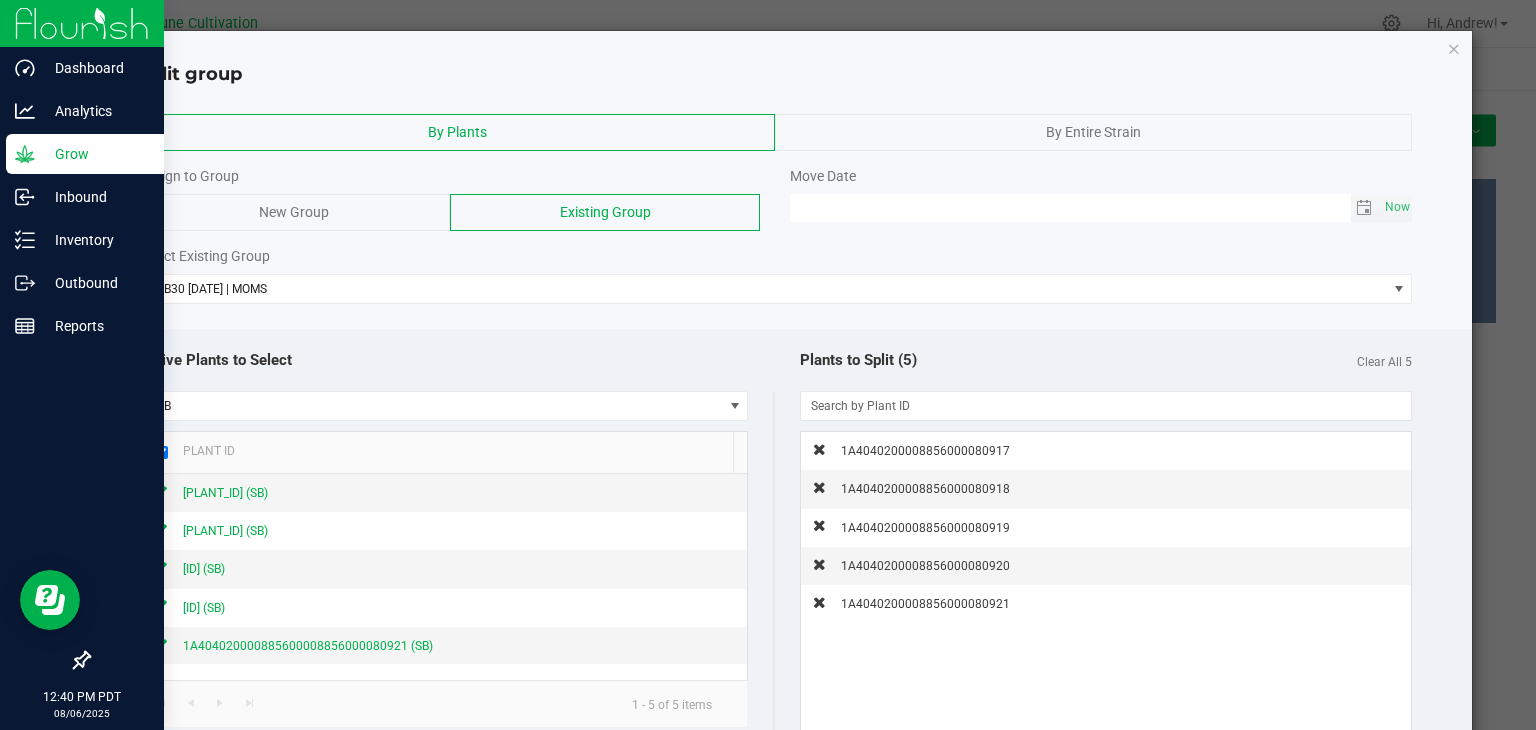 click 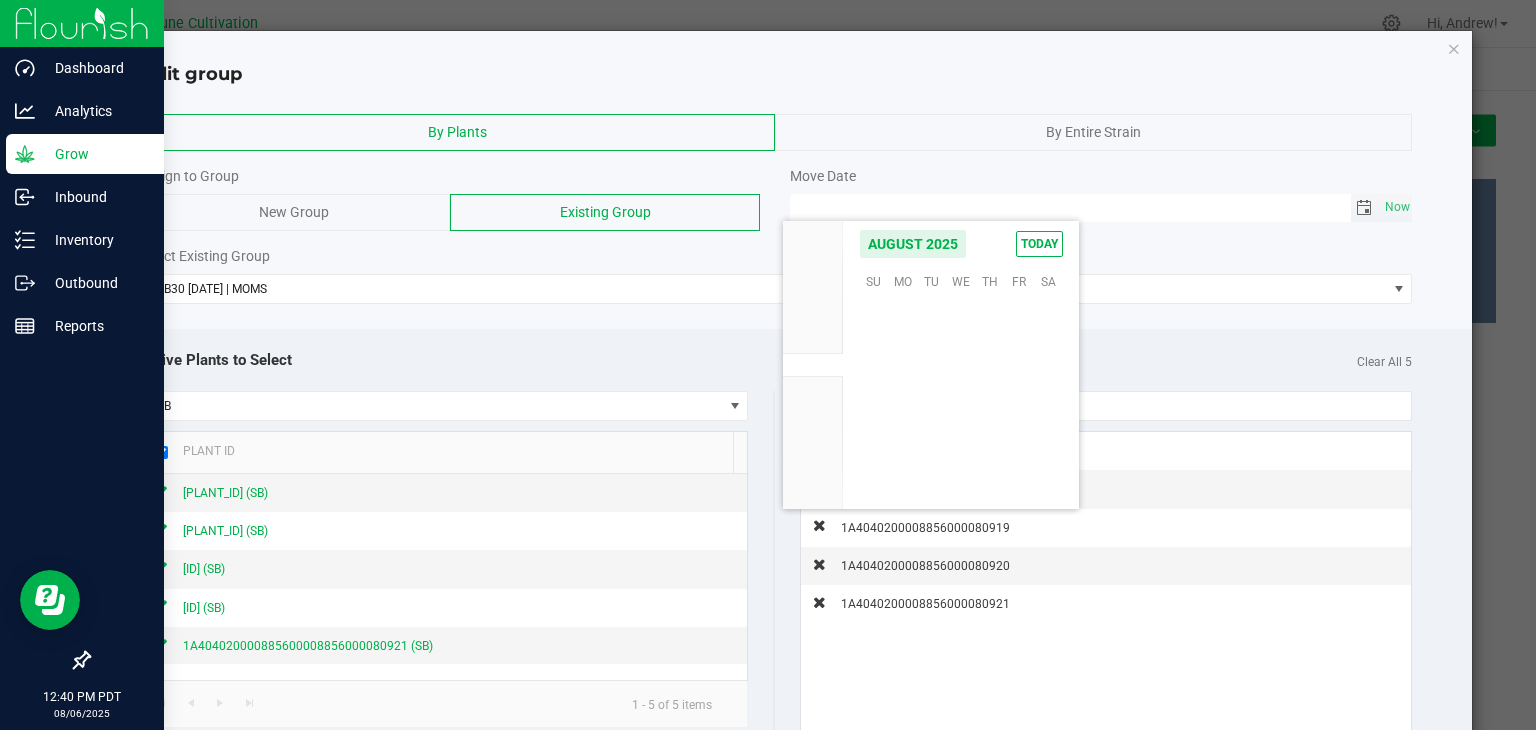 scroll, scrollTop: 36168, scrollLeft: 0, axis: vertical 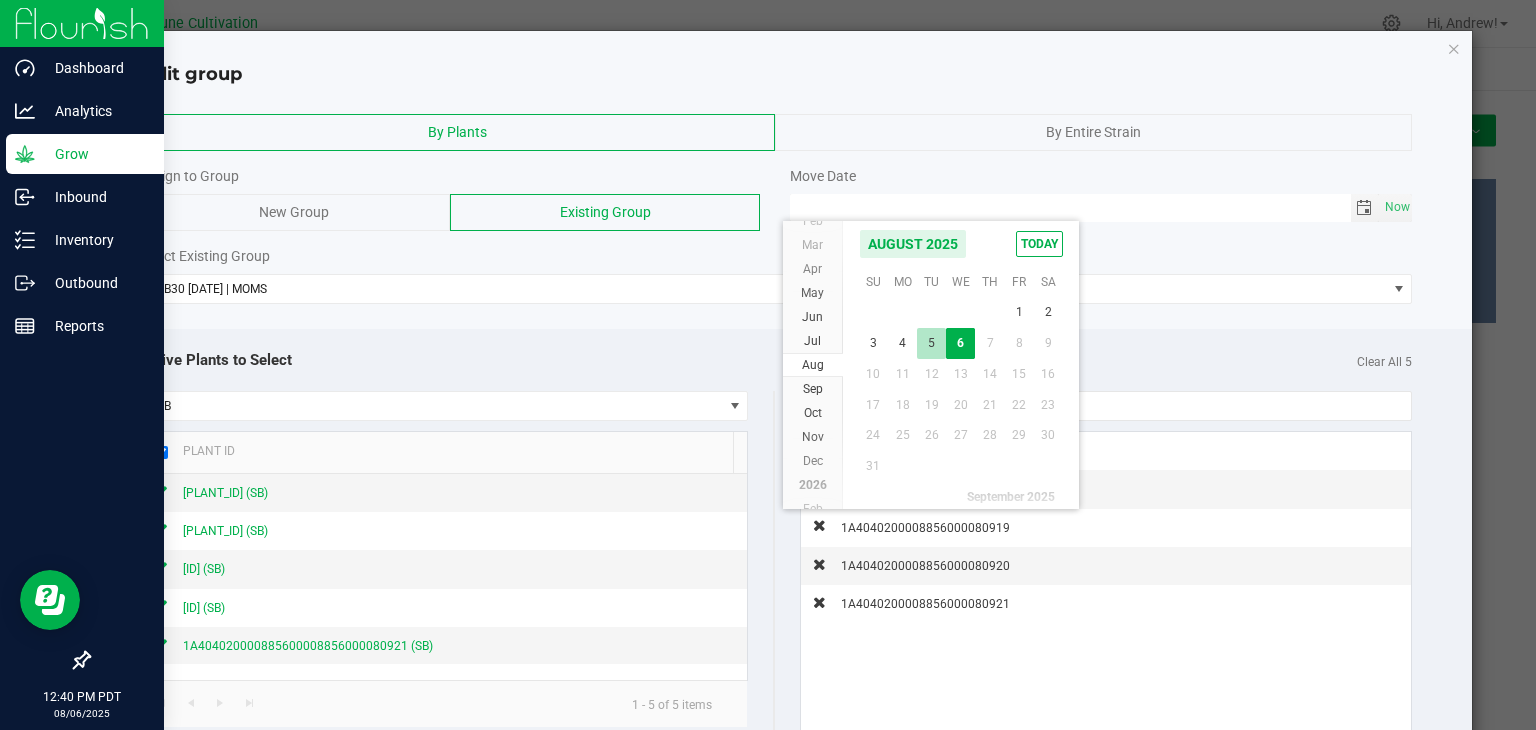 click on "5" at bounding box center [931, 343] 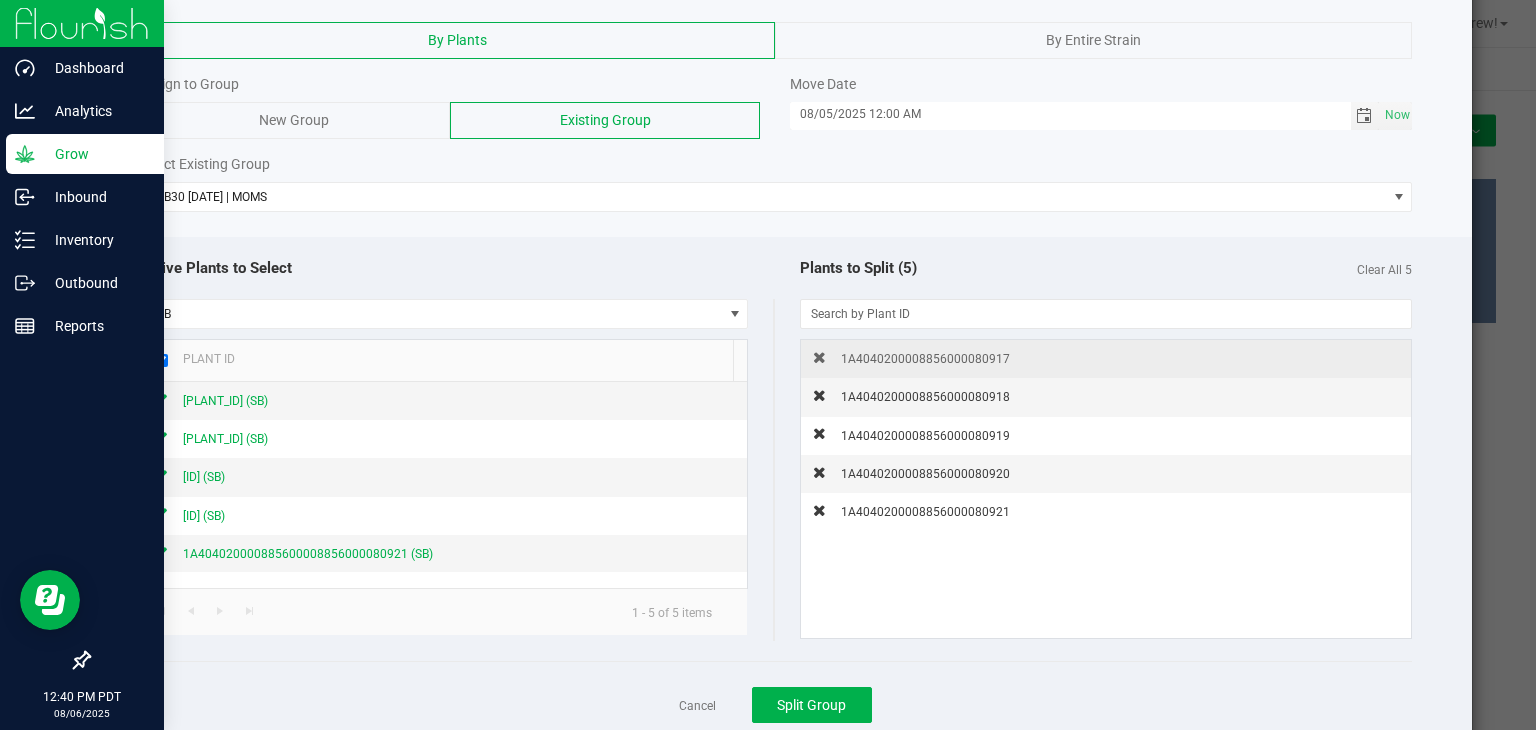 scroll, scrollTop: 149, scrollLeft: 0, axis: vertical 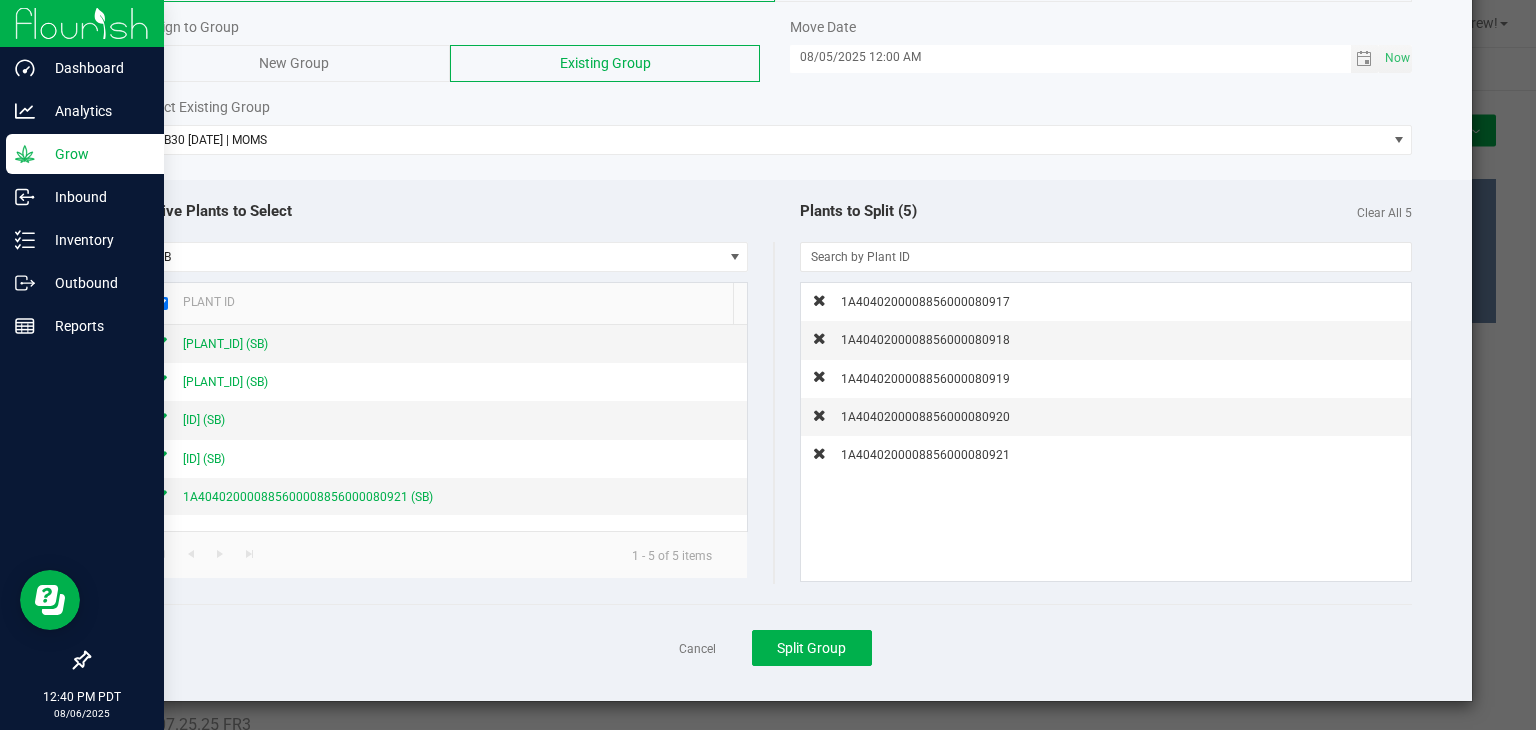click on "Cancel   Split Group" 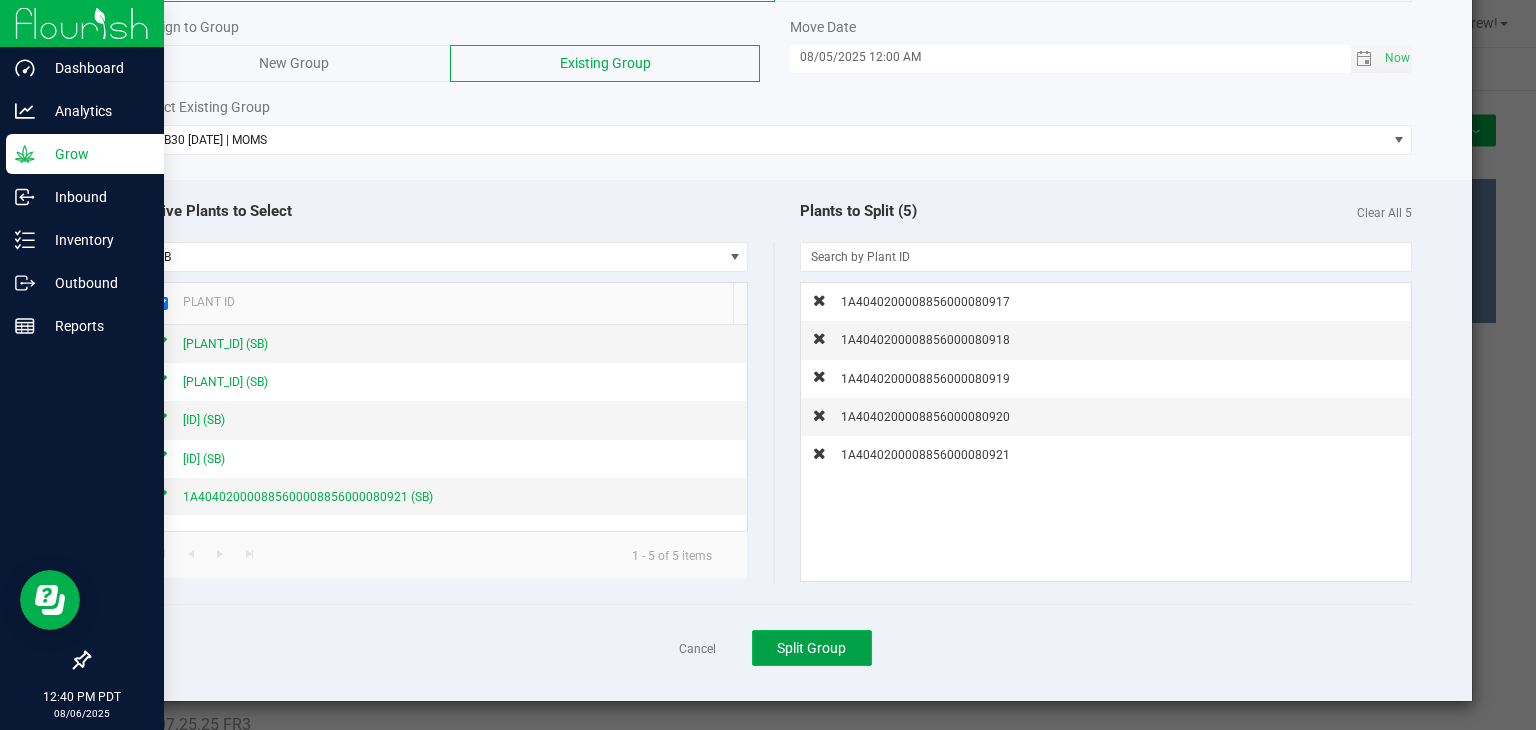 click on "Split Group" 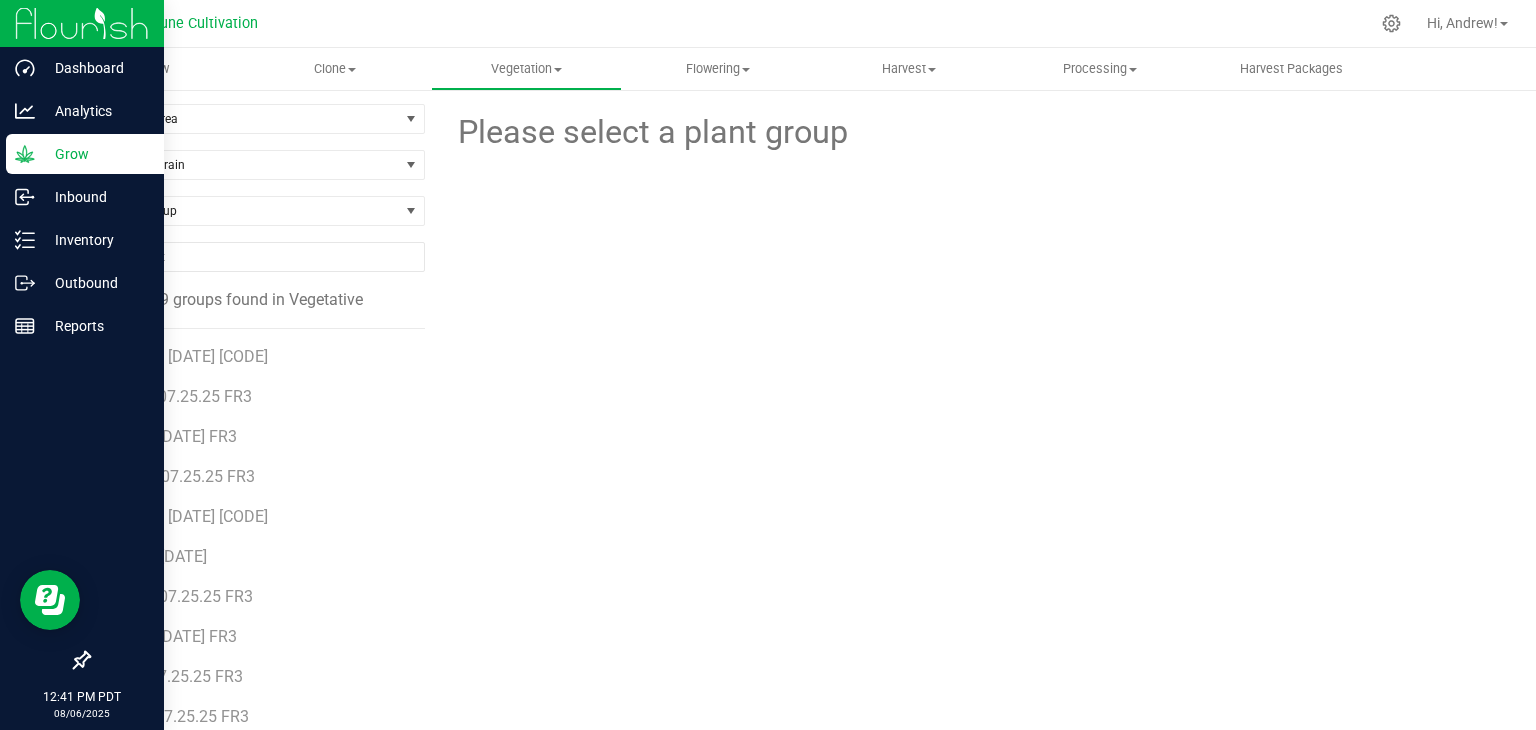 scroll, scrollTop: 0, scrollLeft: 0, axis: both 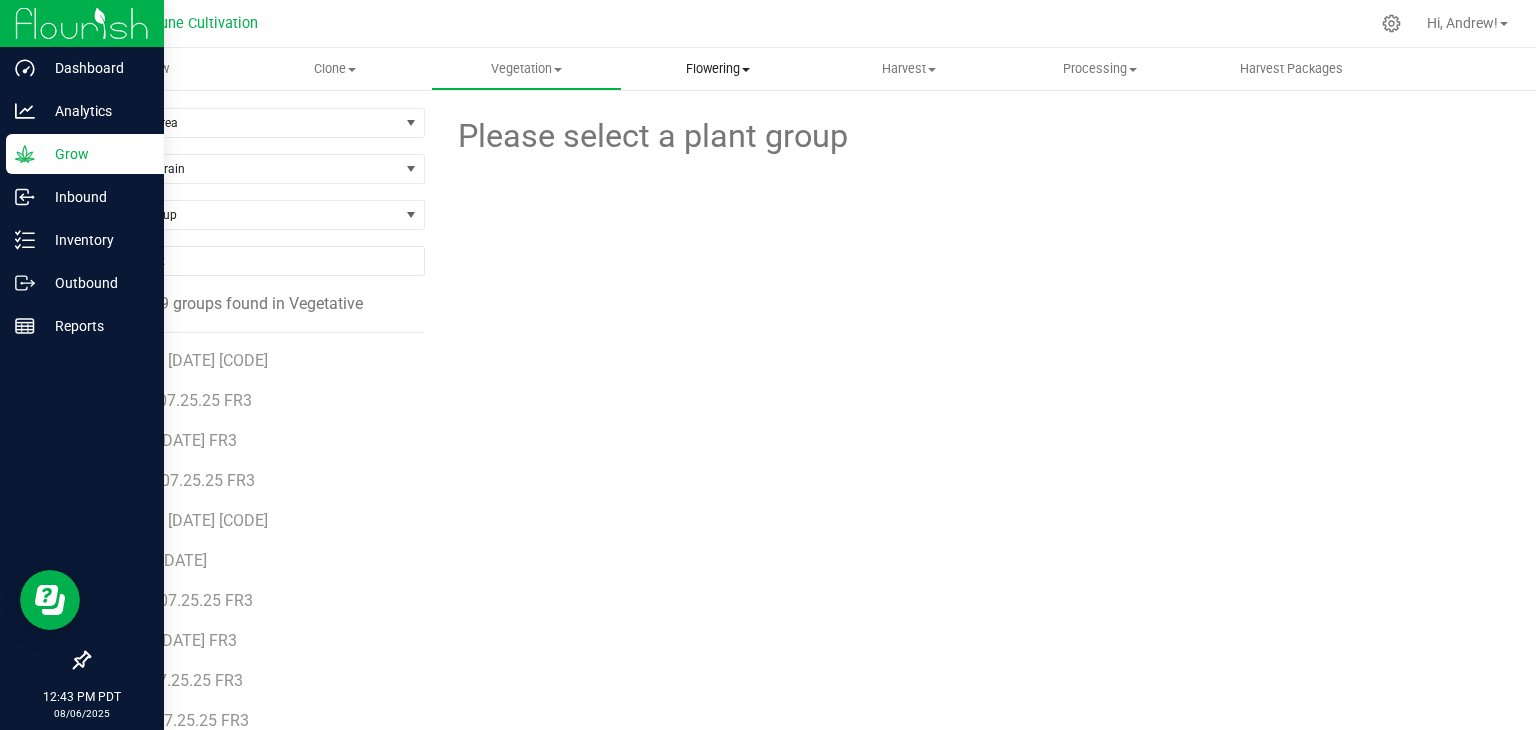 click on "Flowering" at bounding box center (717, 69) 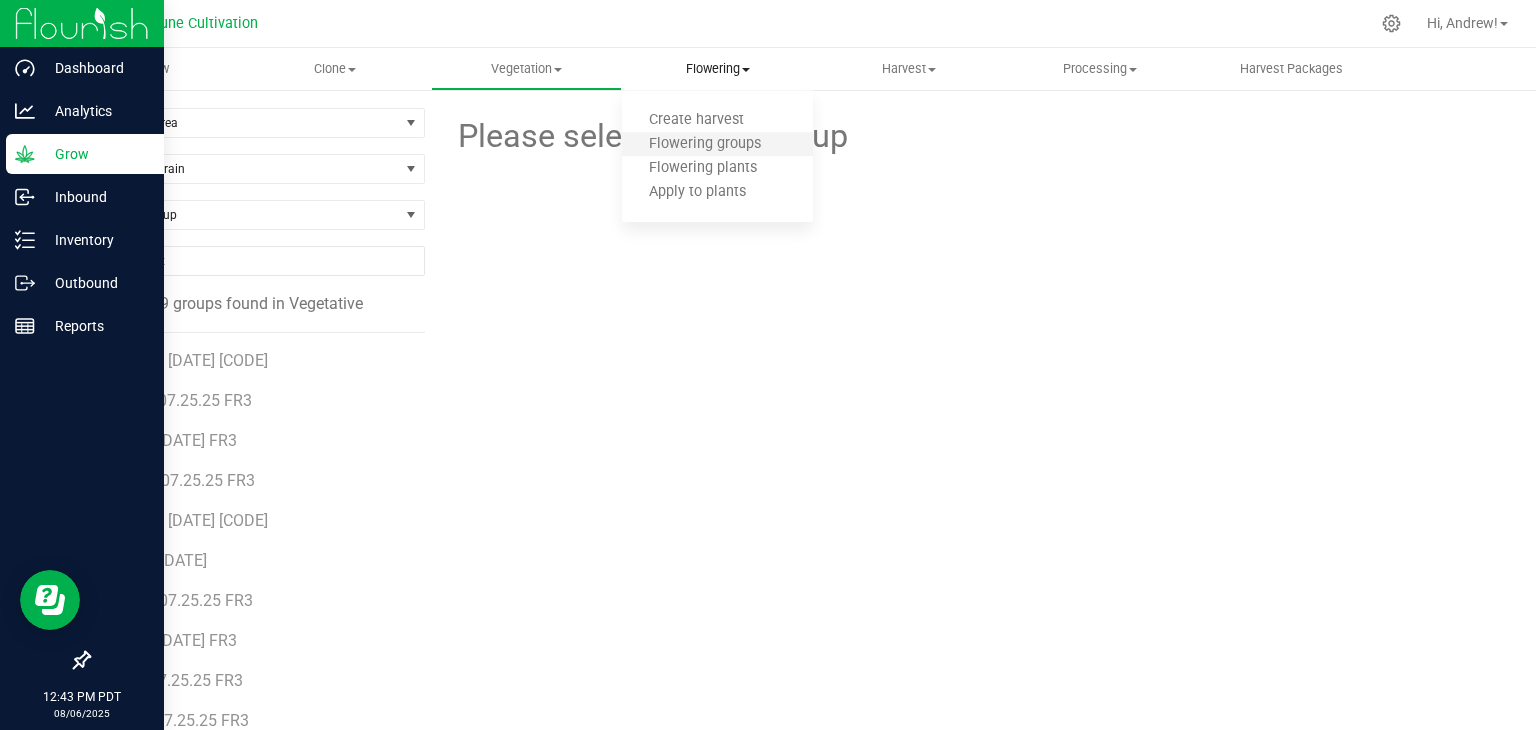 click on "Flowering groups" at bounding box center (717, 145) 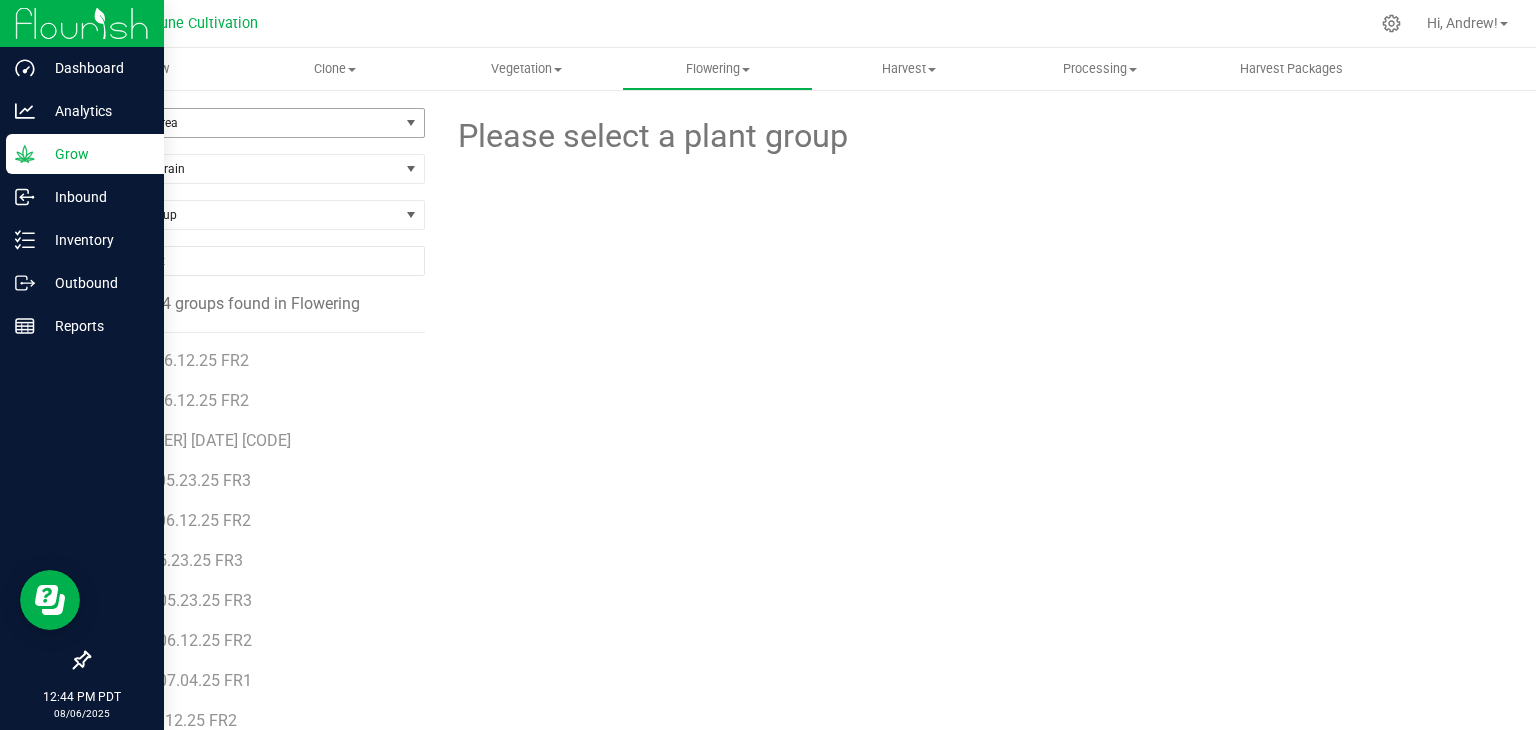 click on "Filter by Area" at bounding box center (244, 123) 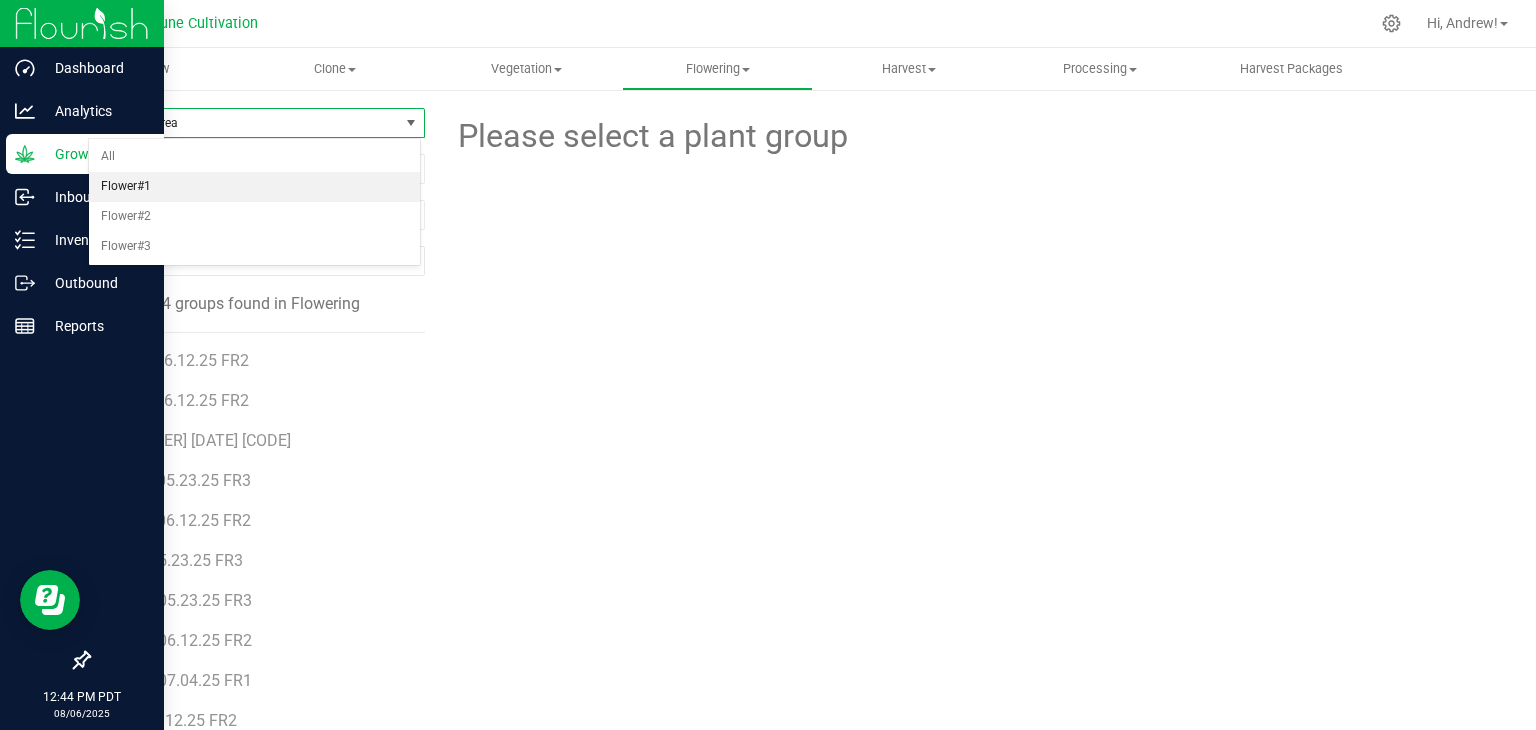 click on "Flower#1" at bounding box center [254, 187] 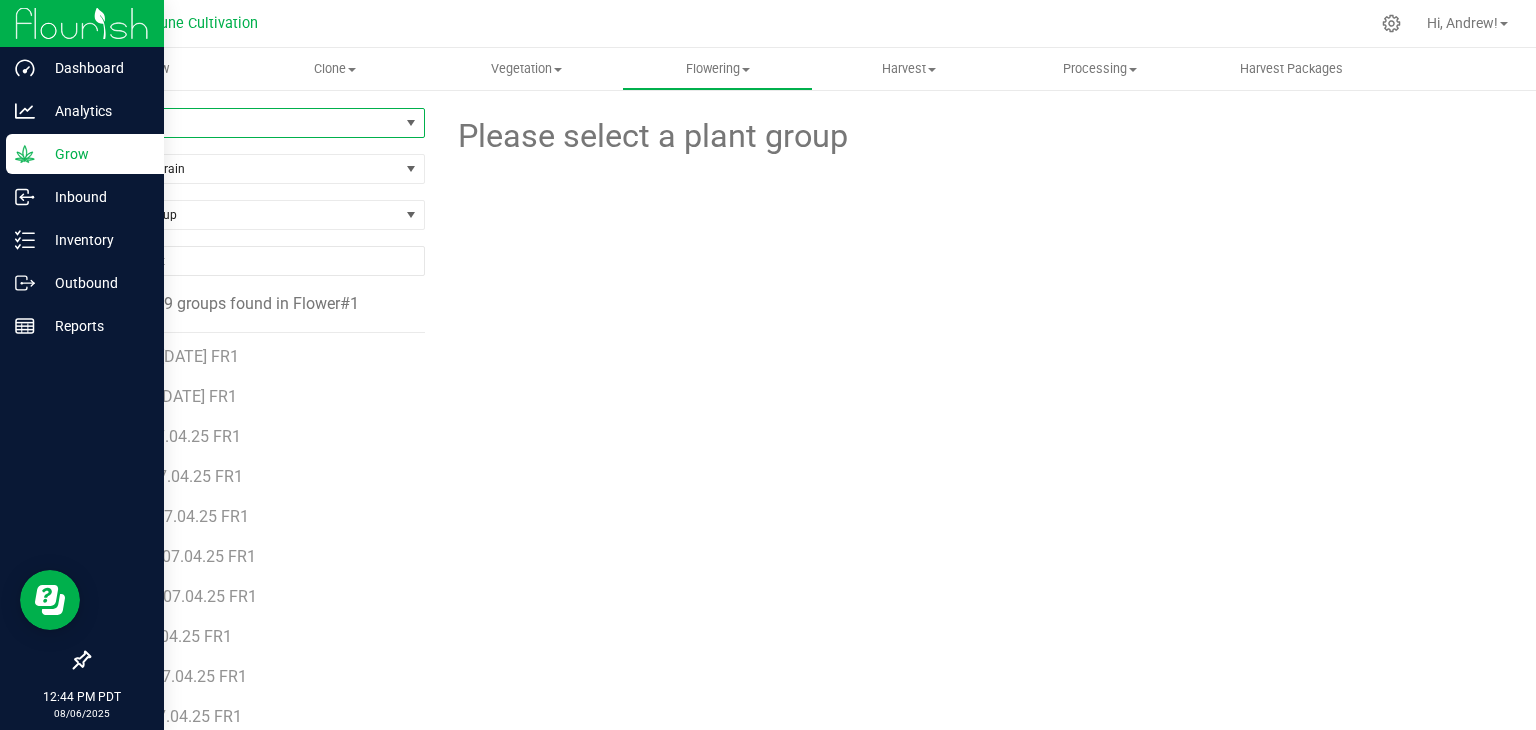 scroll, scrollTop: 200, scrollLeft: 0, axis: vertical 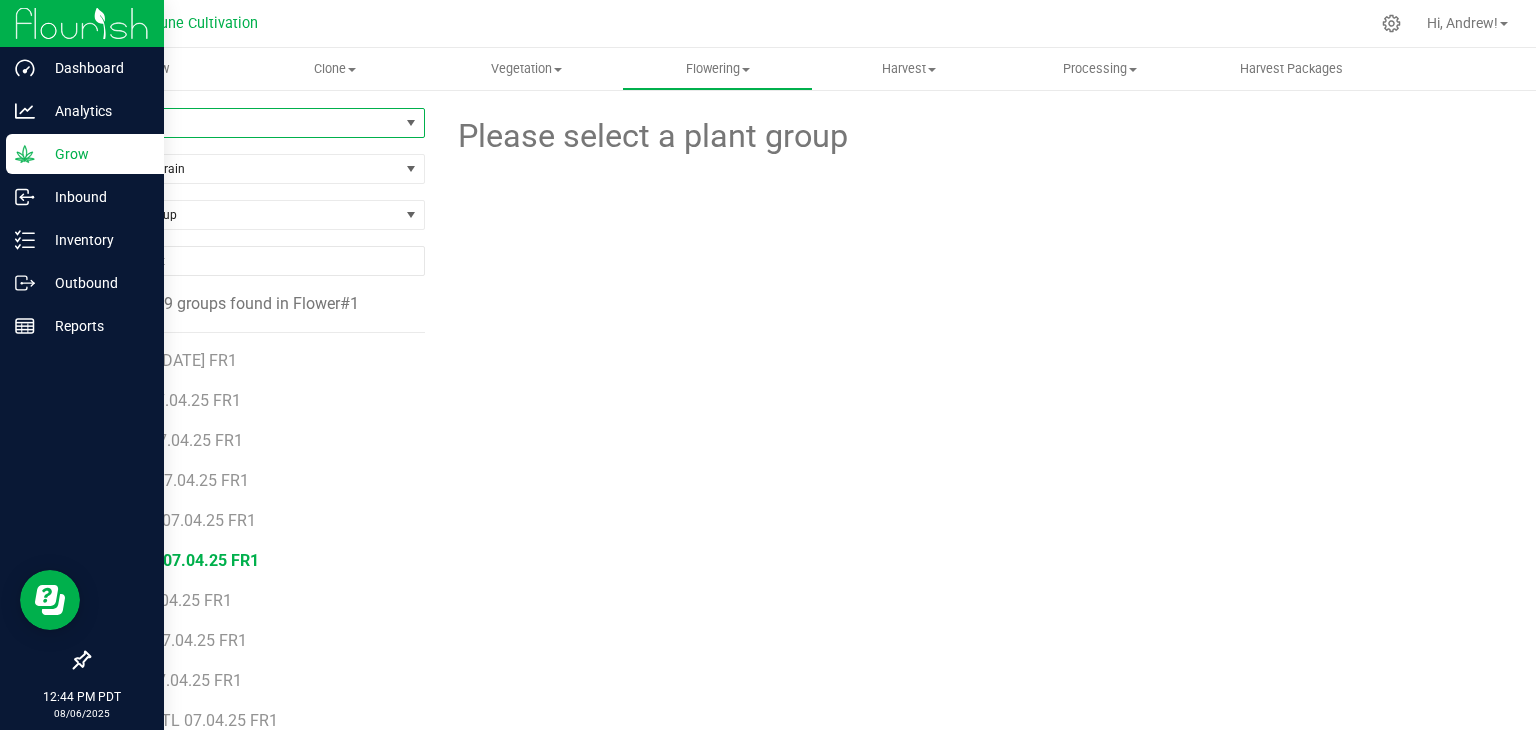 click on "MSG6 07.04.25 FR1" at bounding box center [187, 560] 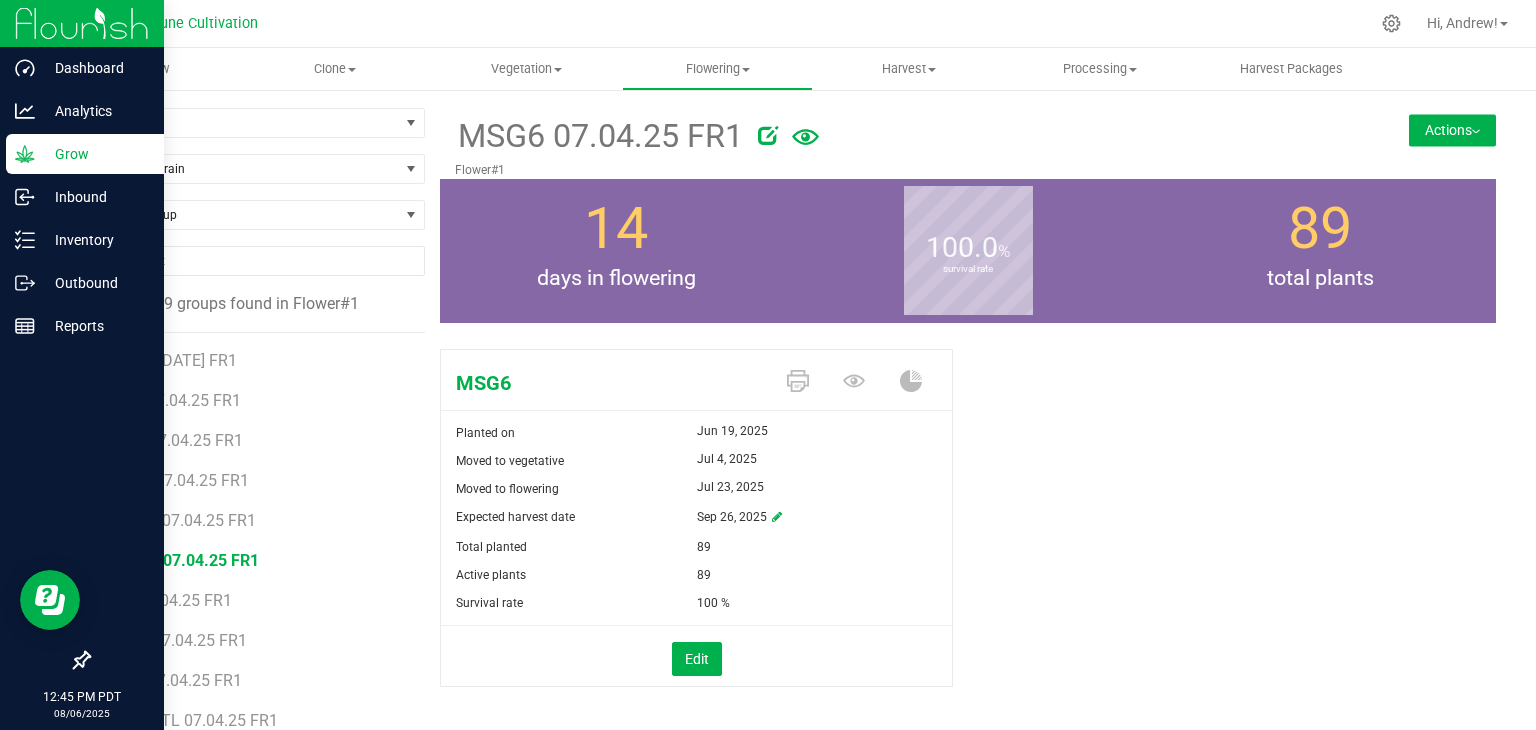 click on "Actions" at bounding box center [1452, 130] 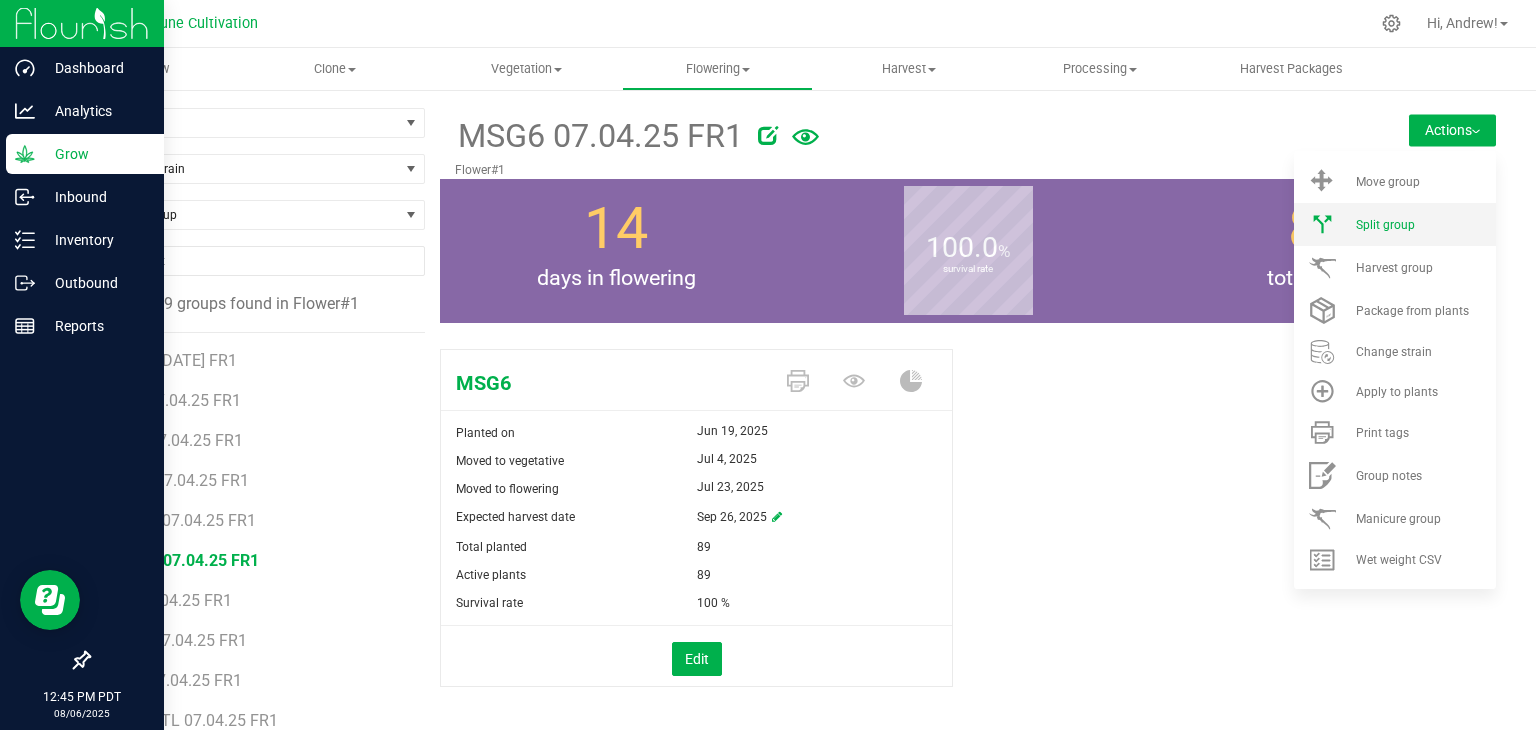 click on "Split group" at bounding box center [1385, 225] 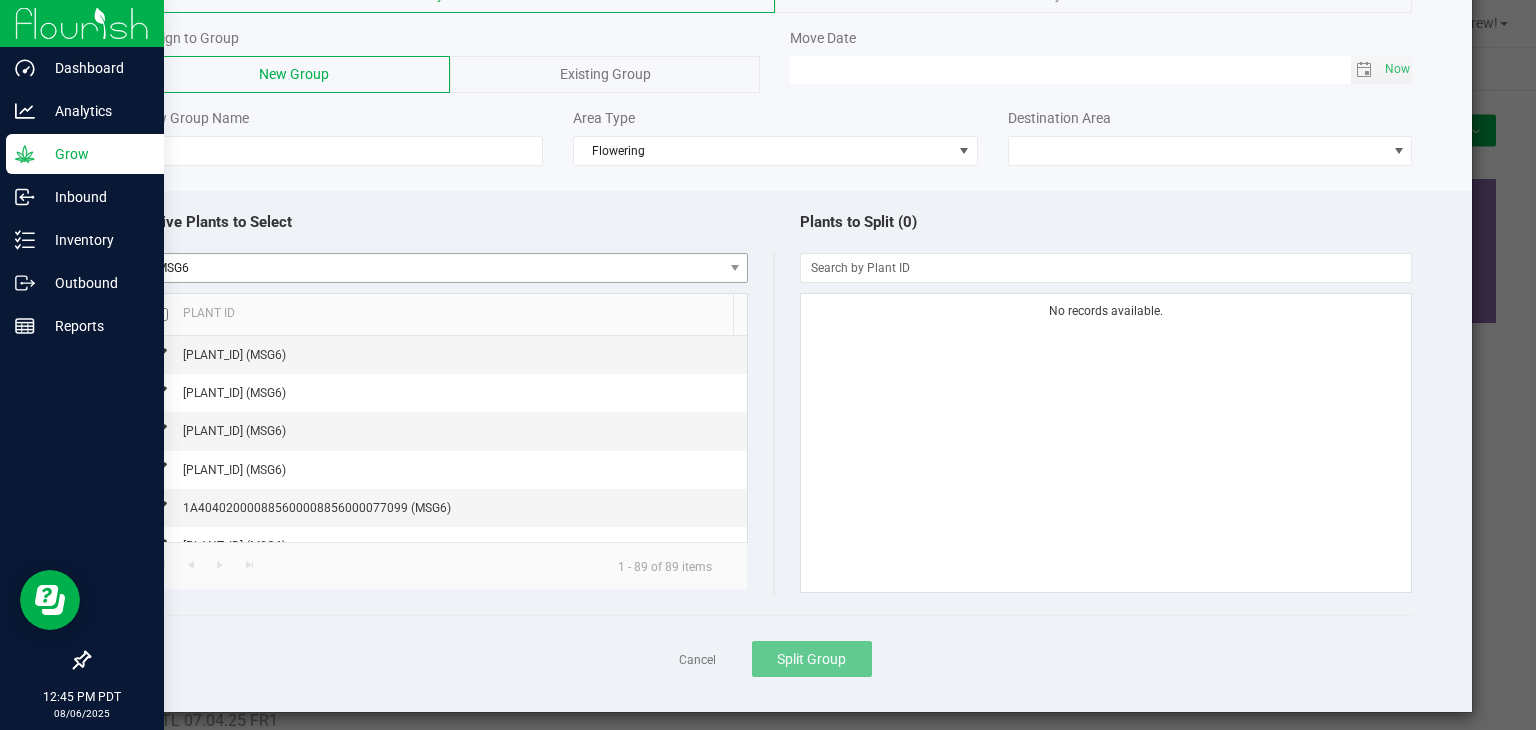 scroll, scrollTop: 150, scrollLeft: 0, axis: vertical 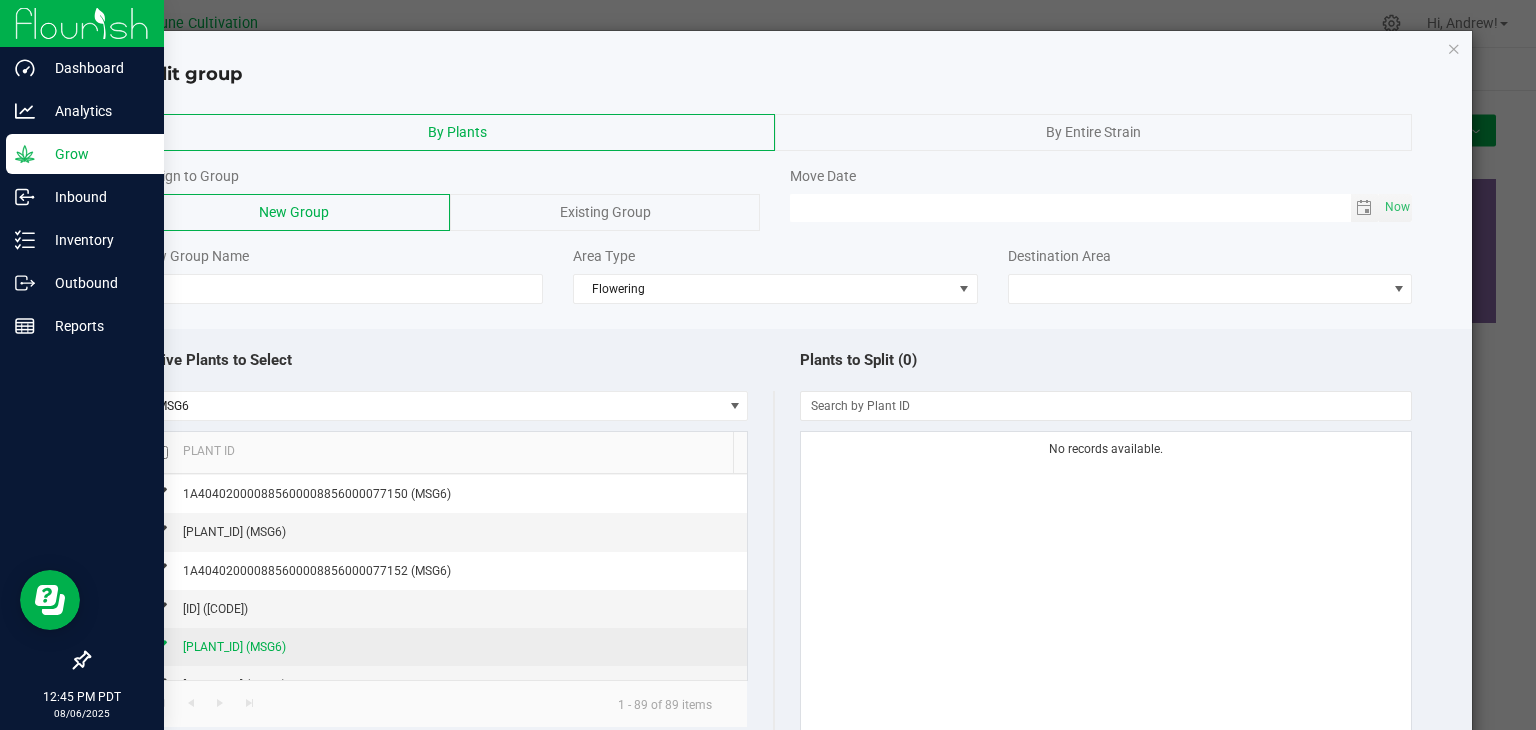 click on "[PLANT_ID] (MSG6)" 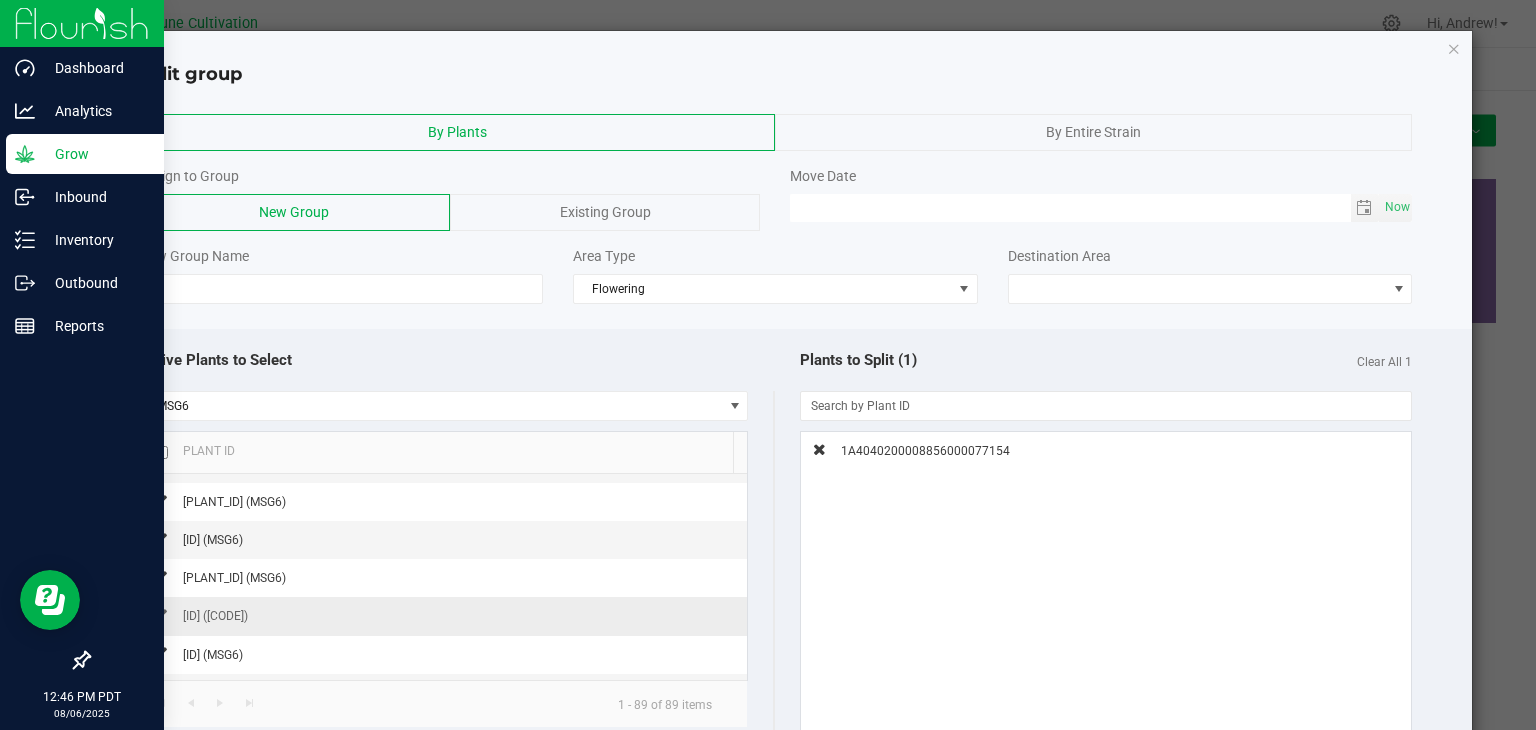 scroll, scrollTop: 2800, scrollLeft: 0, axis: vertical 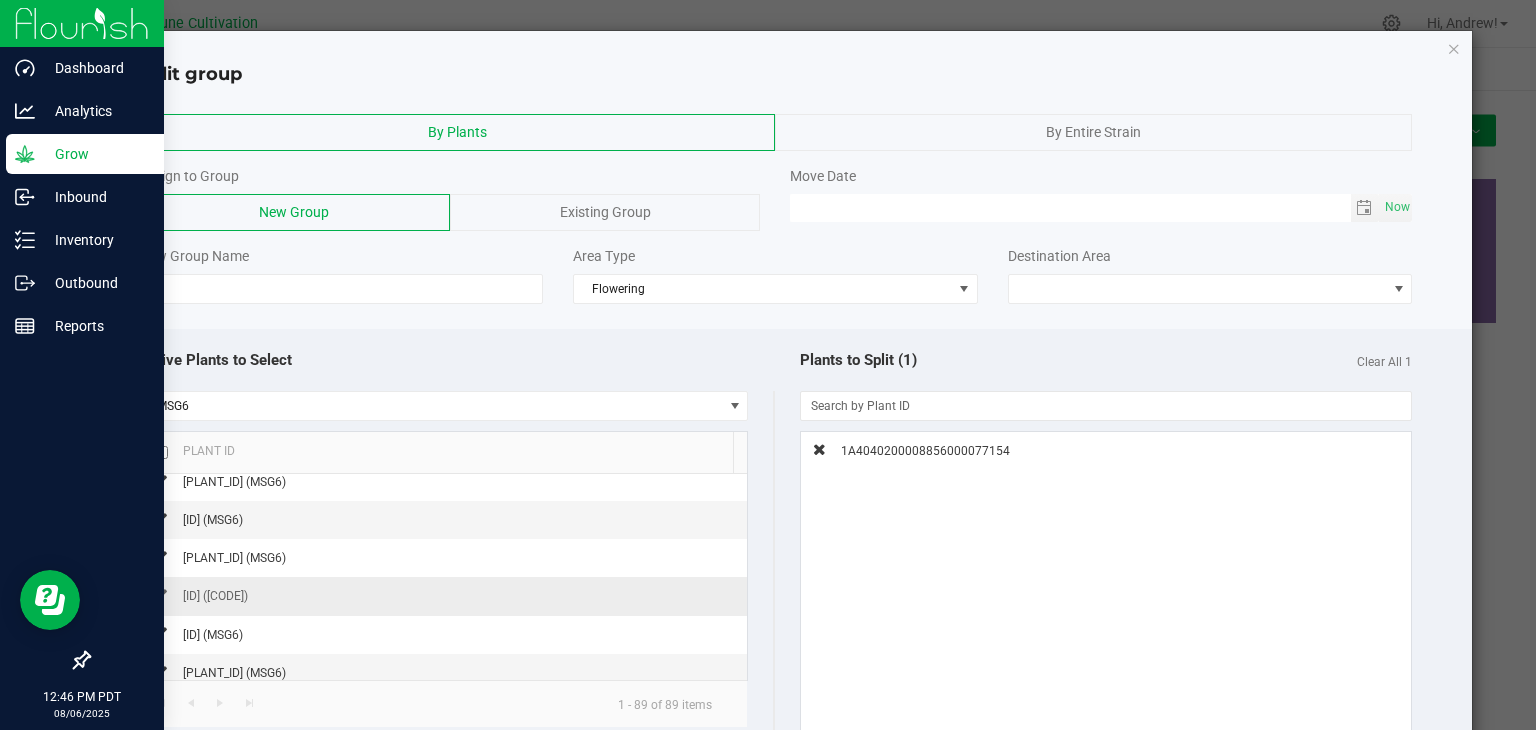 click on "[ID] ([CODE])" 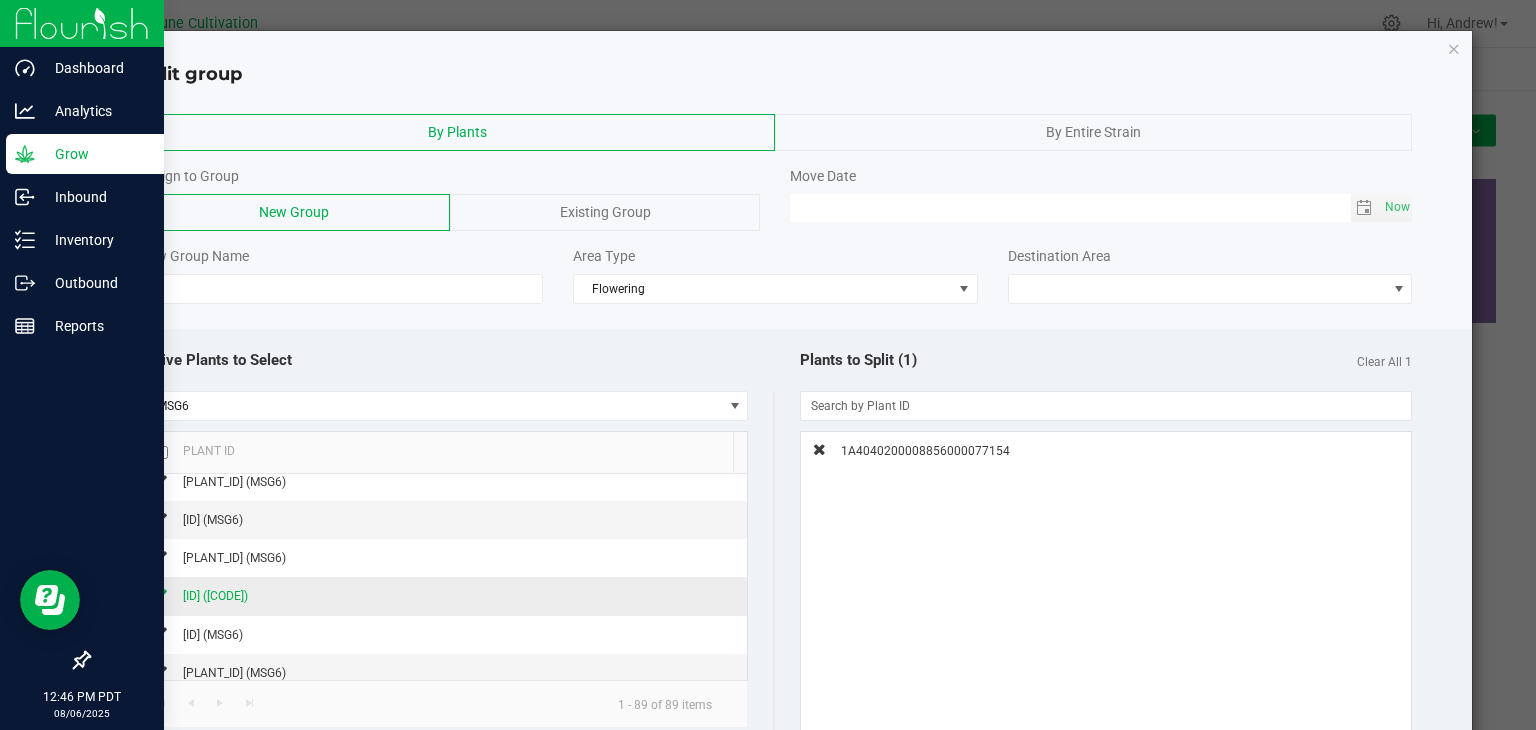 click on "[ID] ([CODE])" 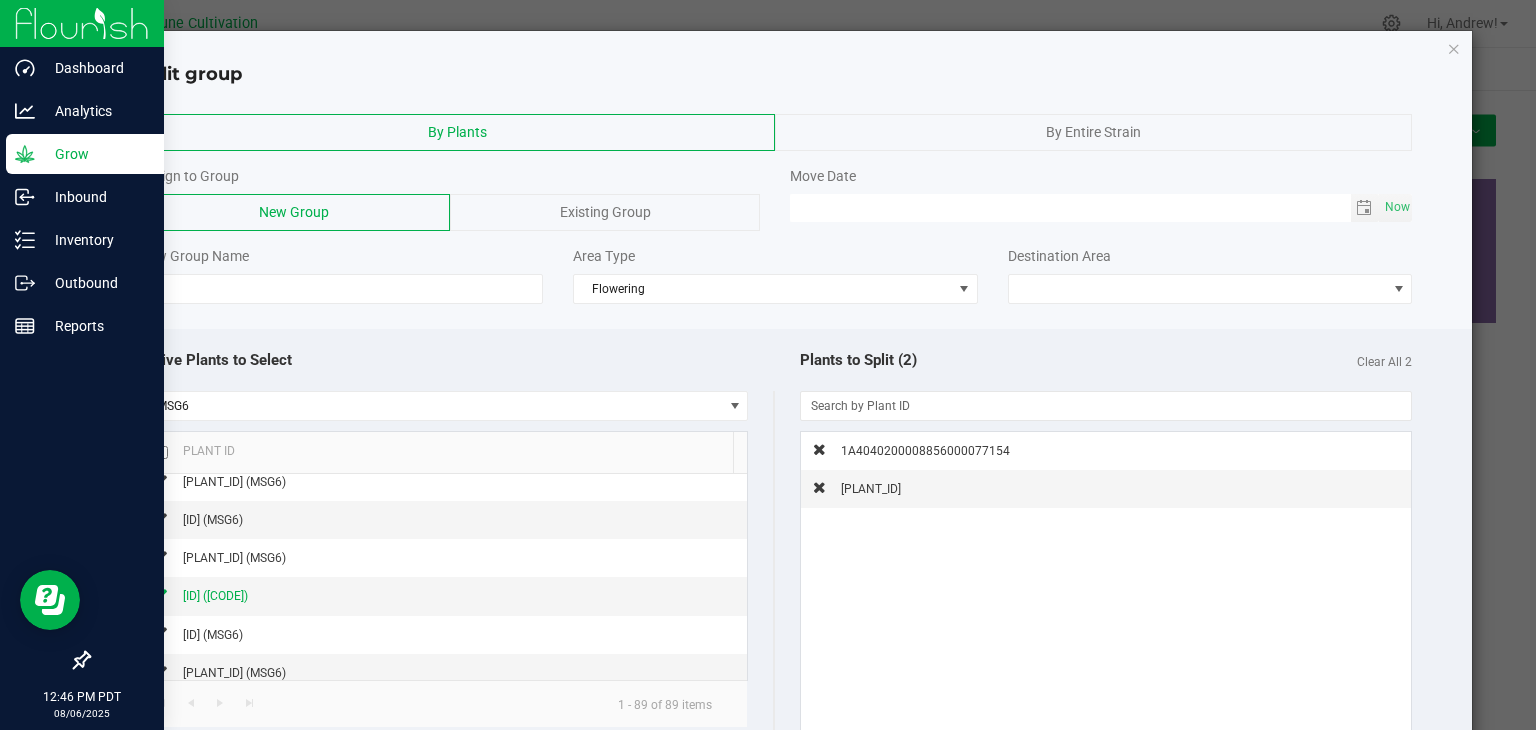 click on "Existing Group" 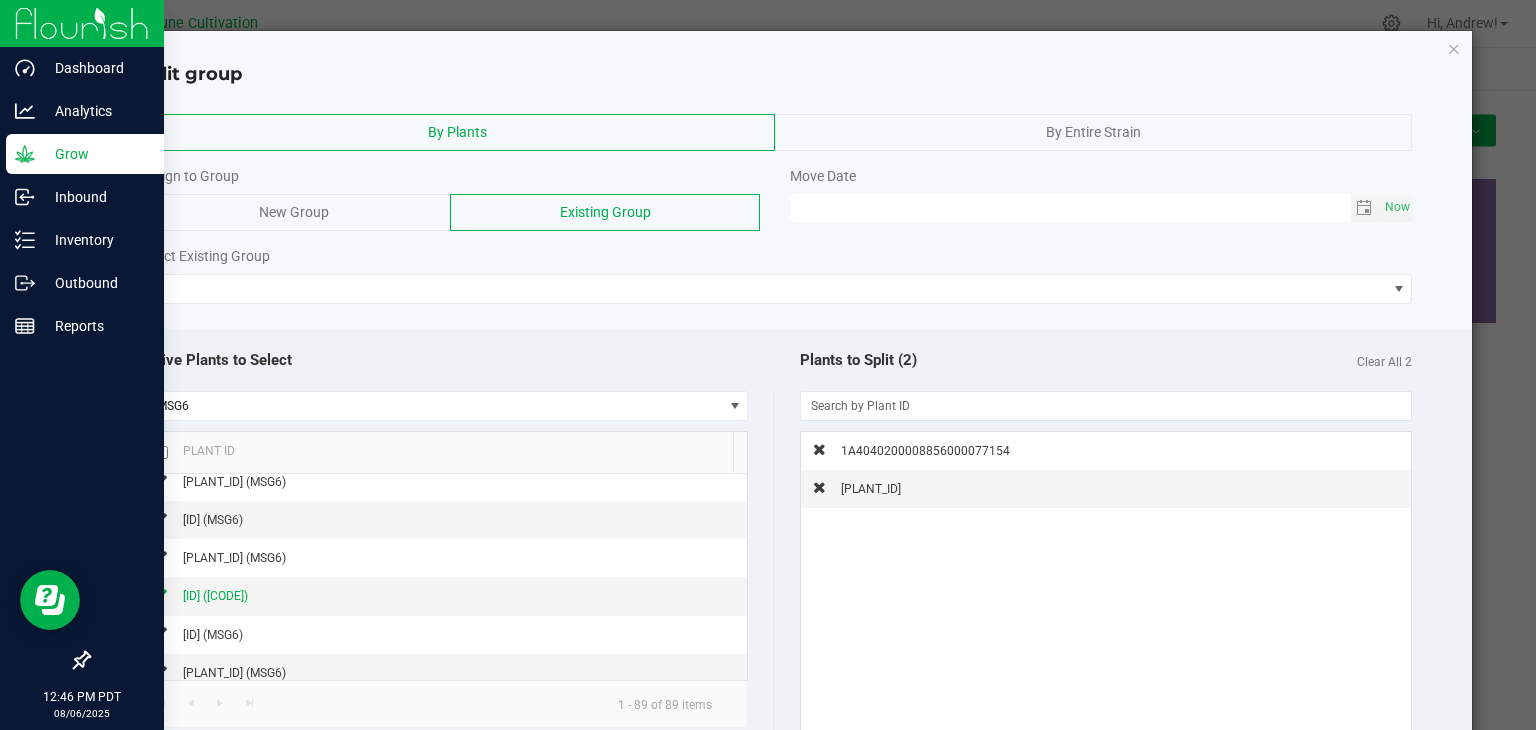 click on "Select Existing Group" 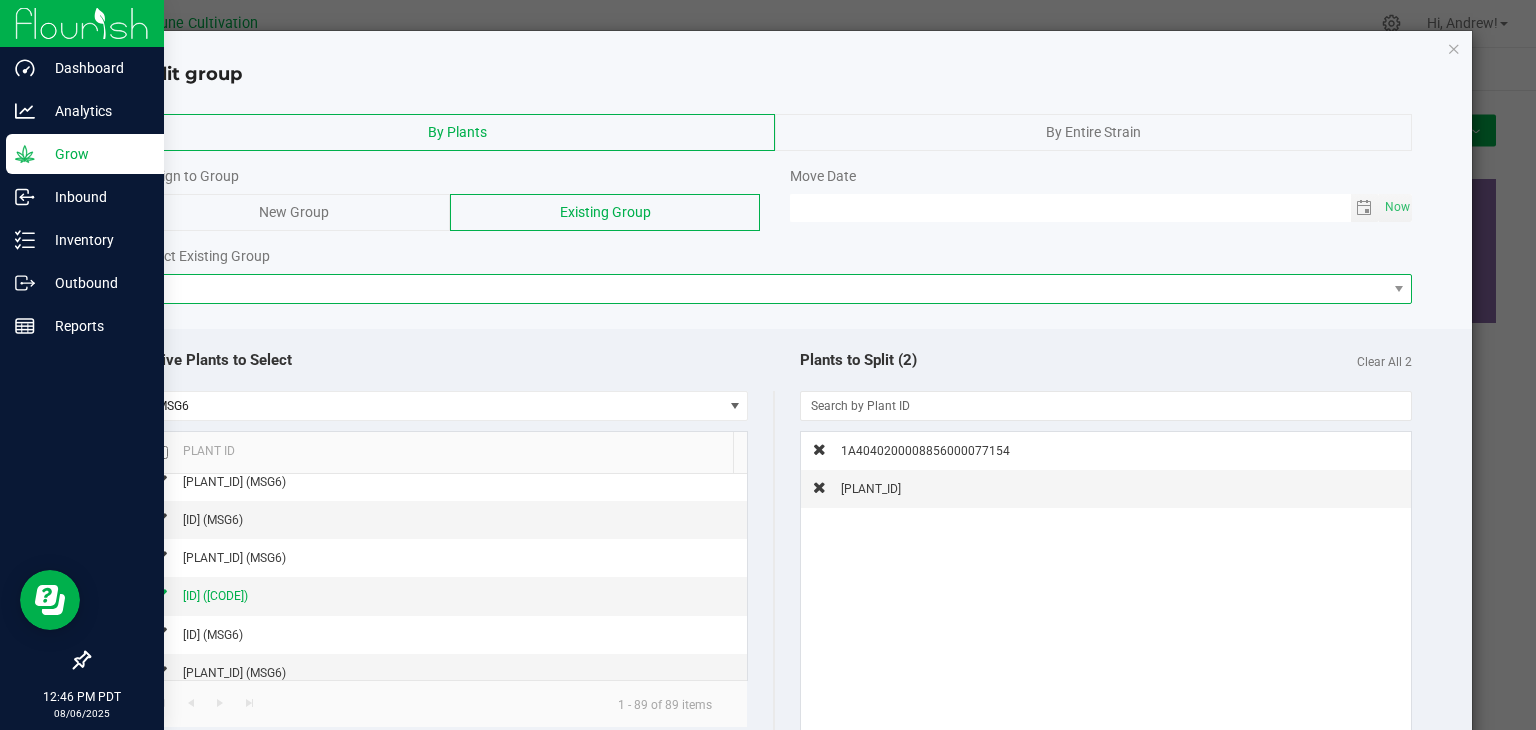 click at bounding box center (763, 289) 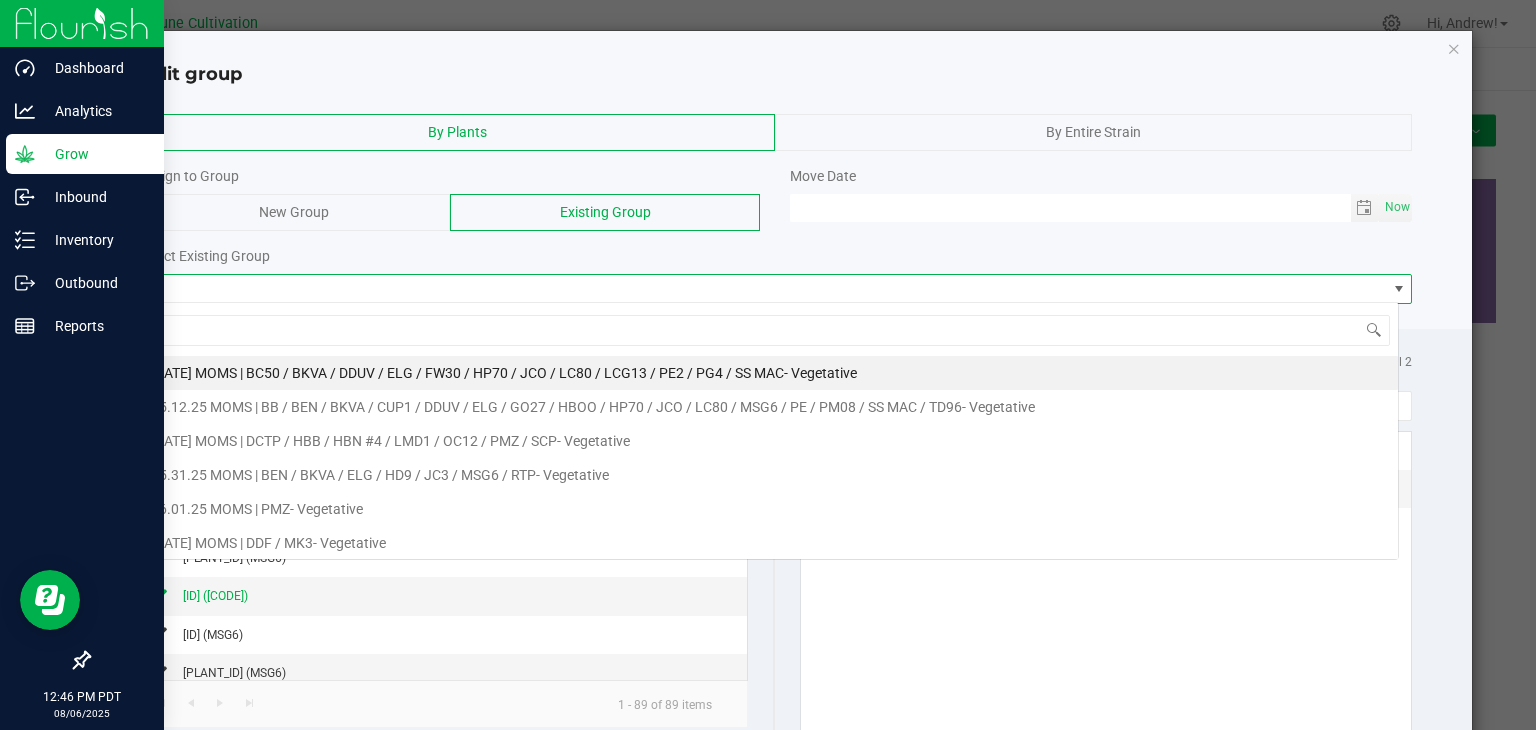 scroll, scrollTop: 99970, scrollLeft: 98739, axis: both 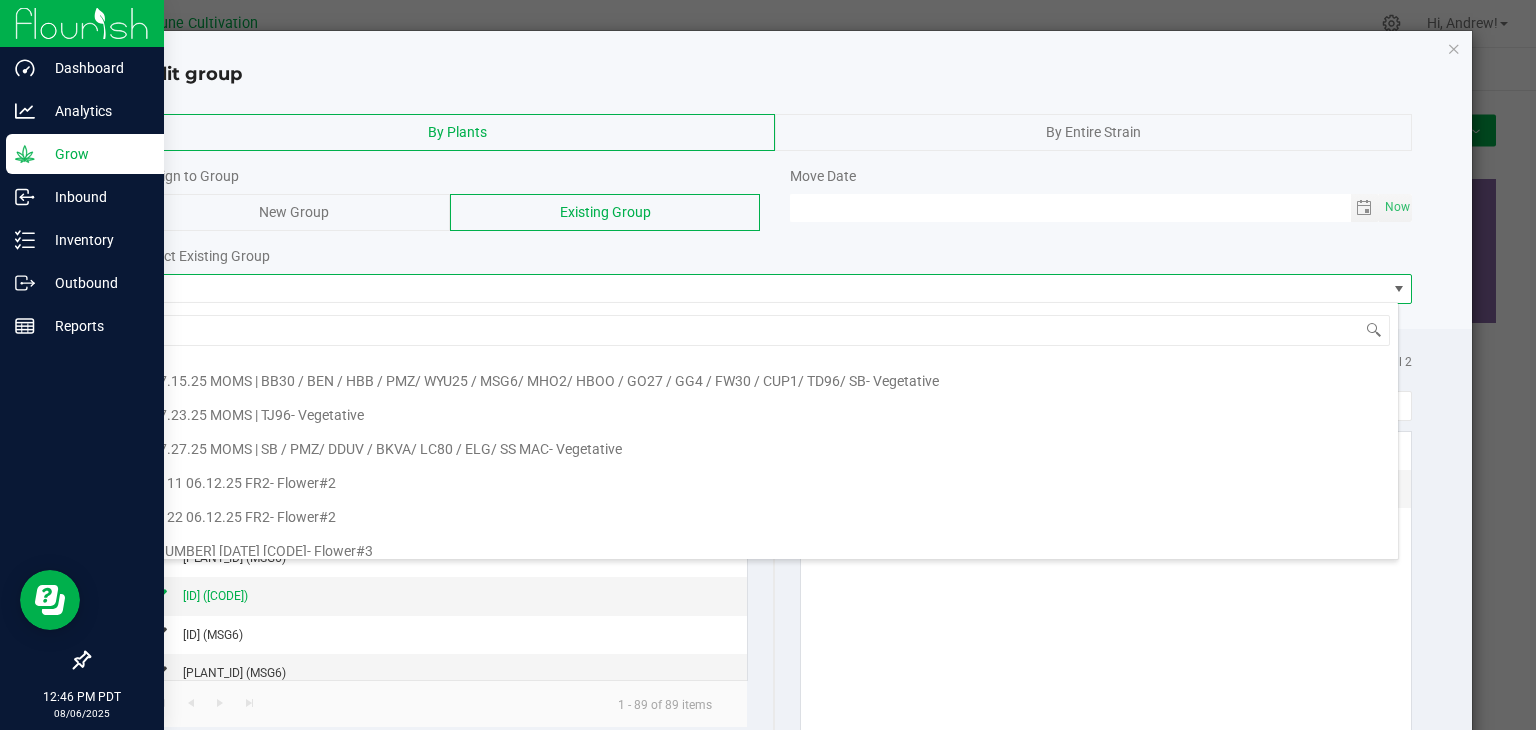 click on "07.27.25 MOMS | SB / PMZ/ DDUV / BKVA/ LC80 / ELG/ SS MAC" at bounding box center (350, 449) 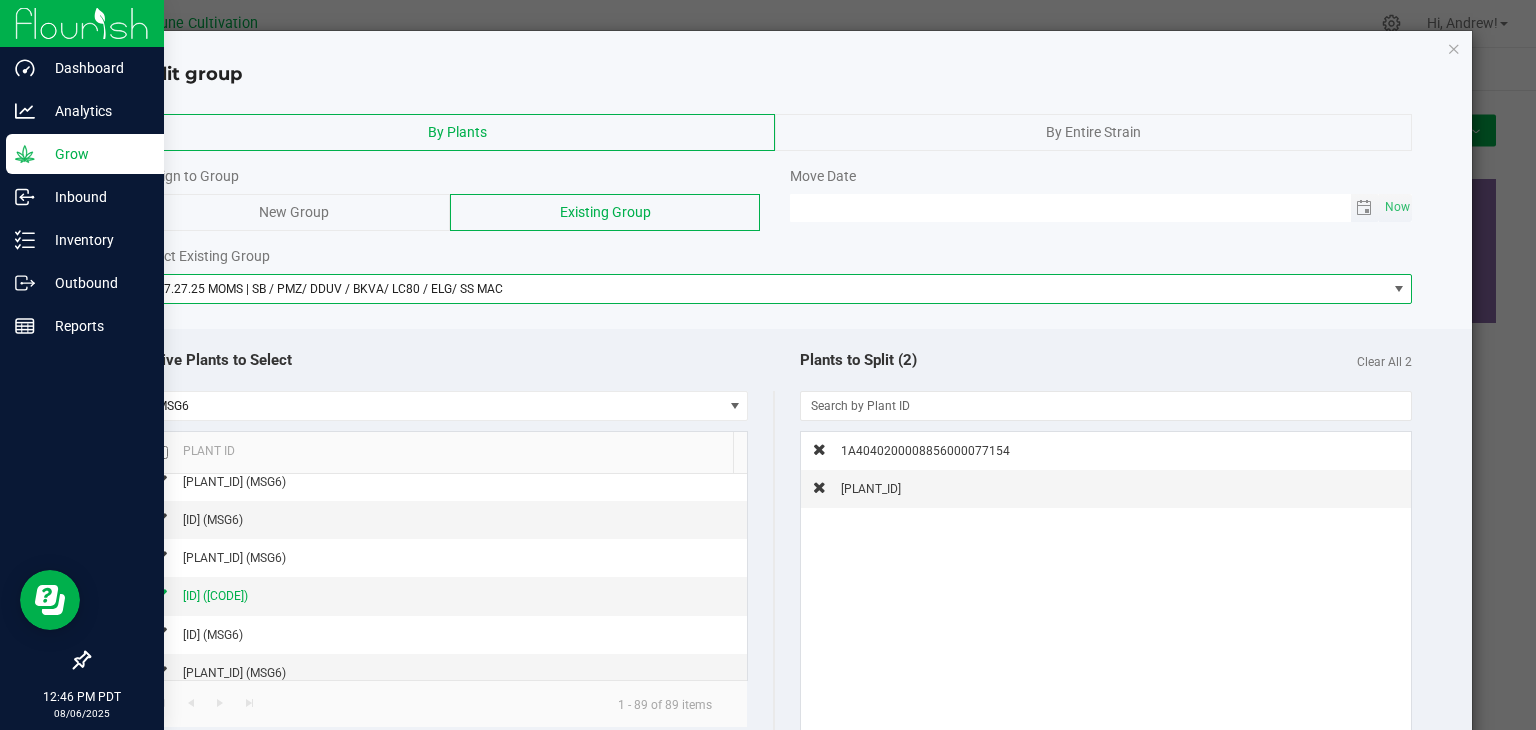 type on "MM/dd/yy HH:MM AM" 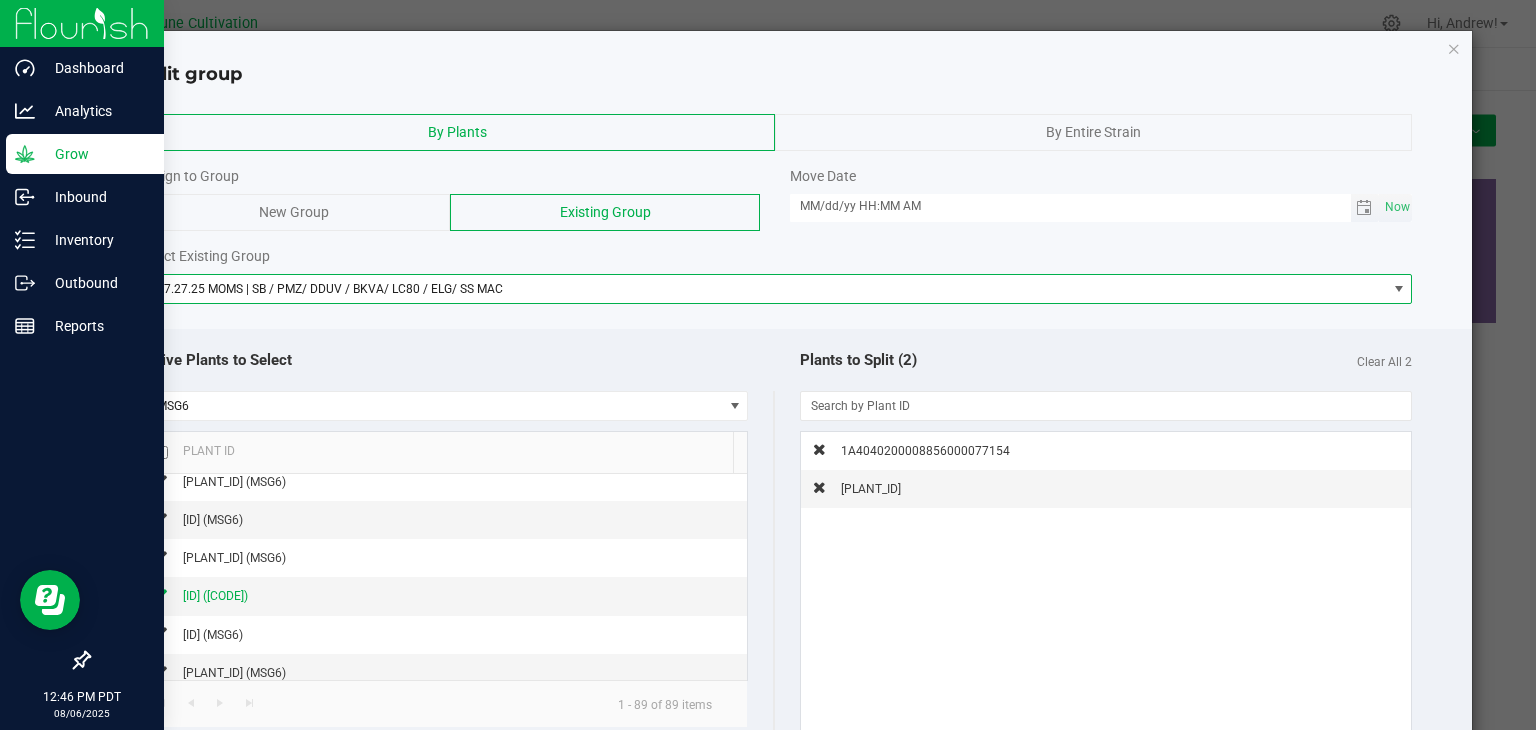 click on "MM/dd/yy HH:MM AM" at bounding box center (1070, 206) 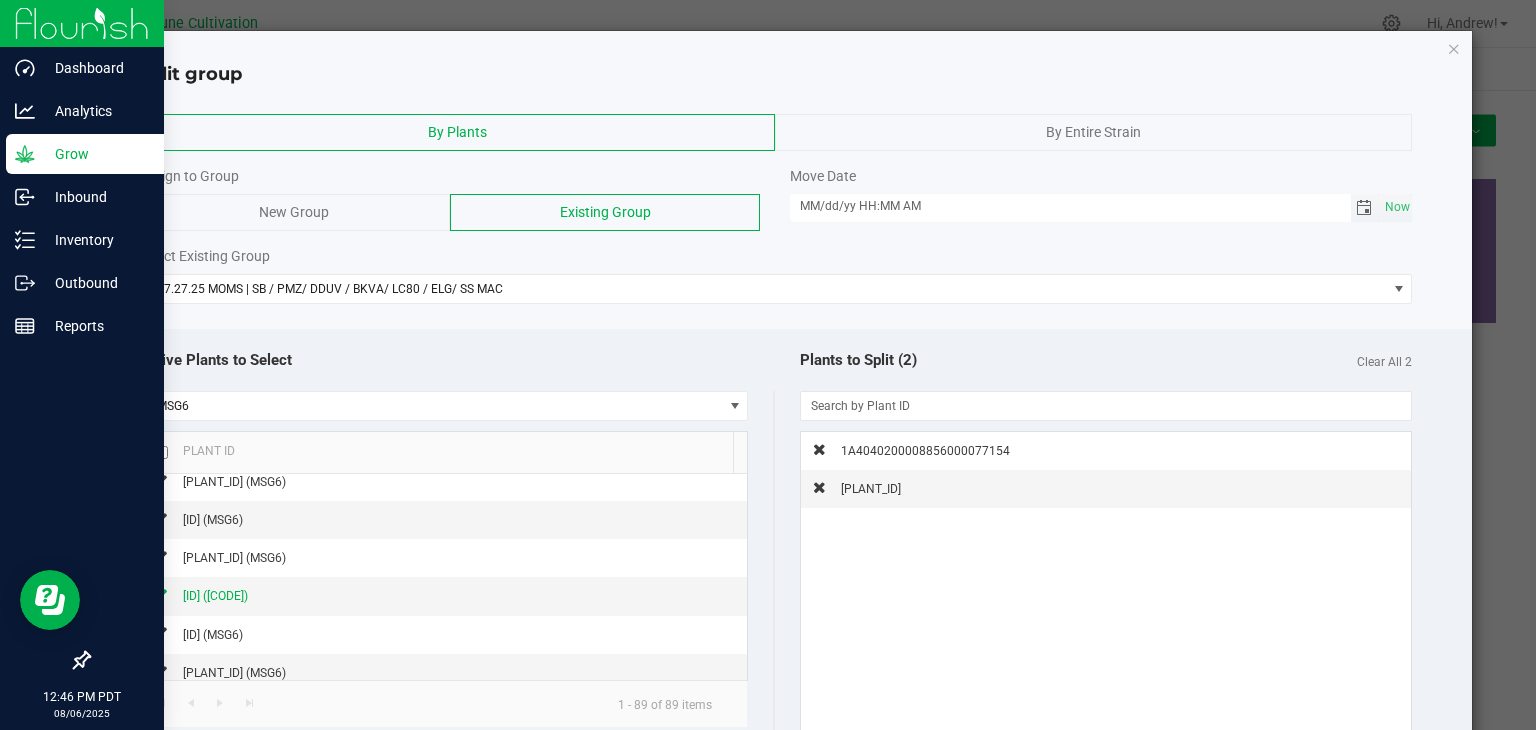 click 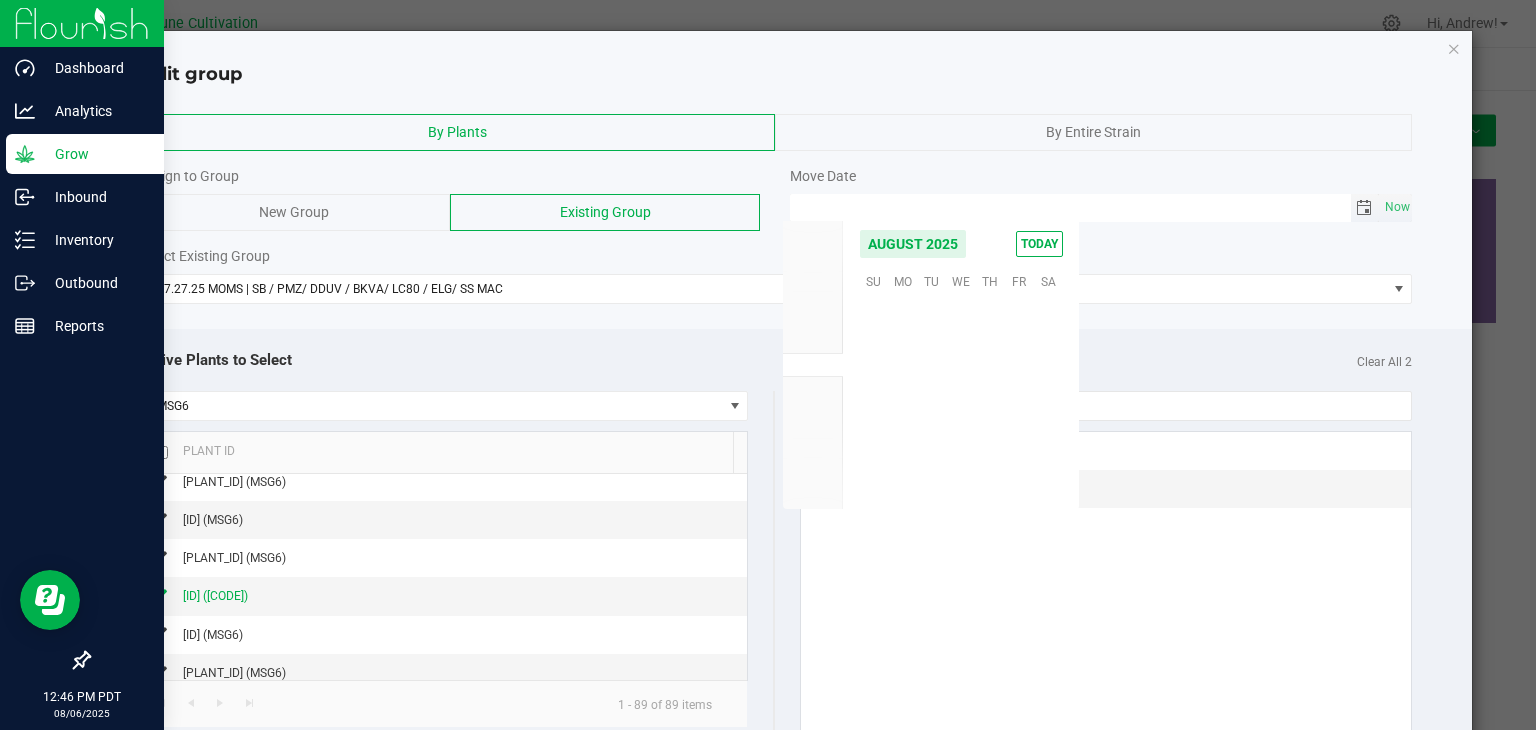 scroll, scrollTop: 36168, scrollLeft: 0, axis: vertical 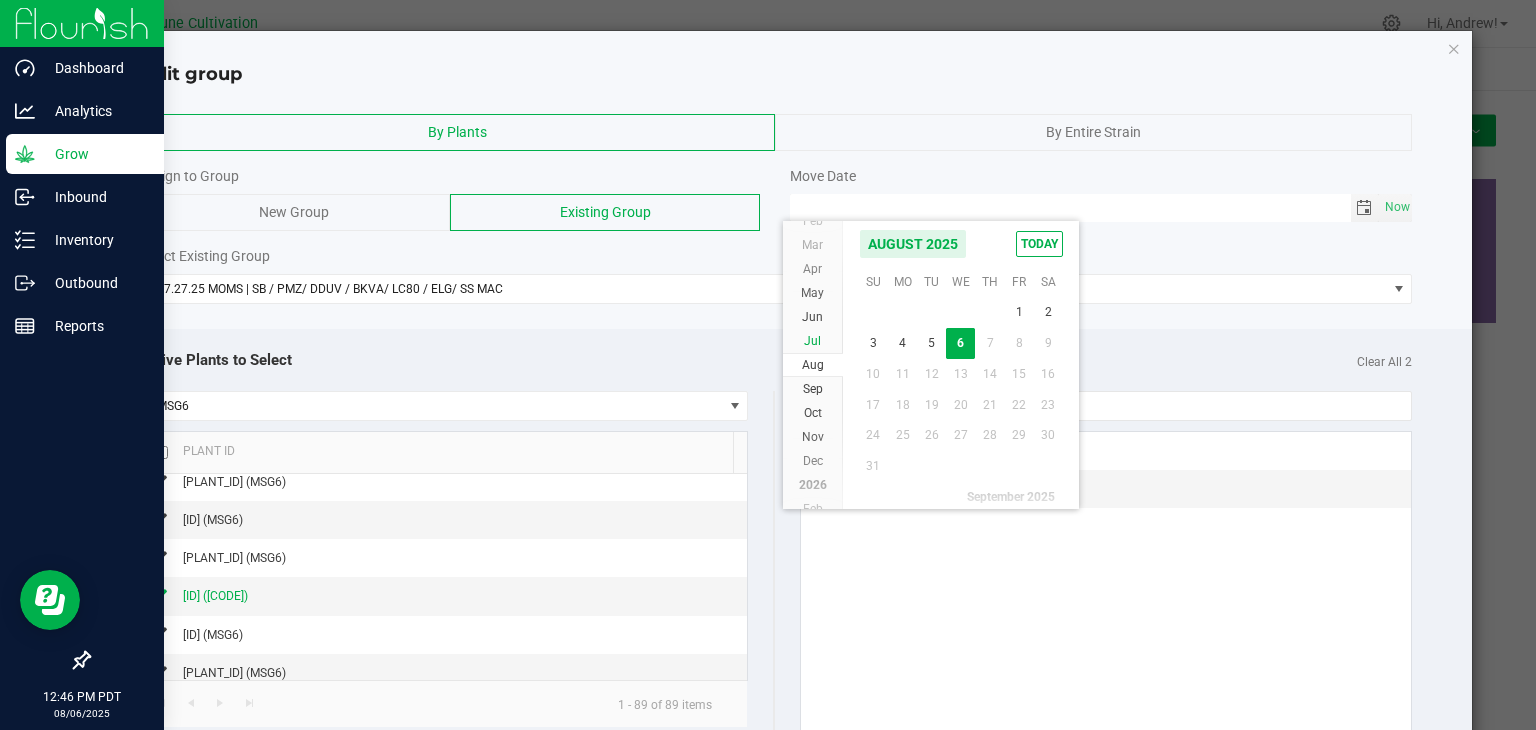 click on "Jul" at bounding box center [813, 341] 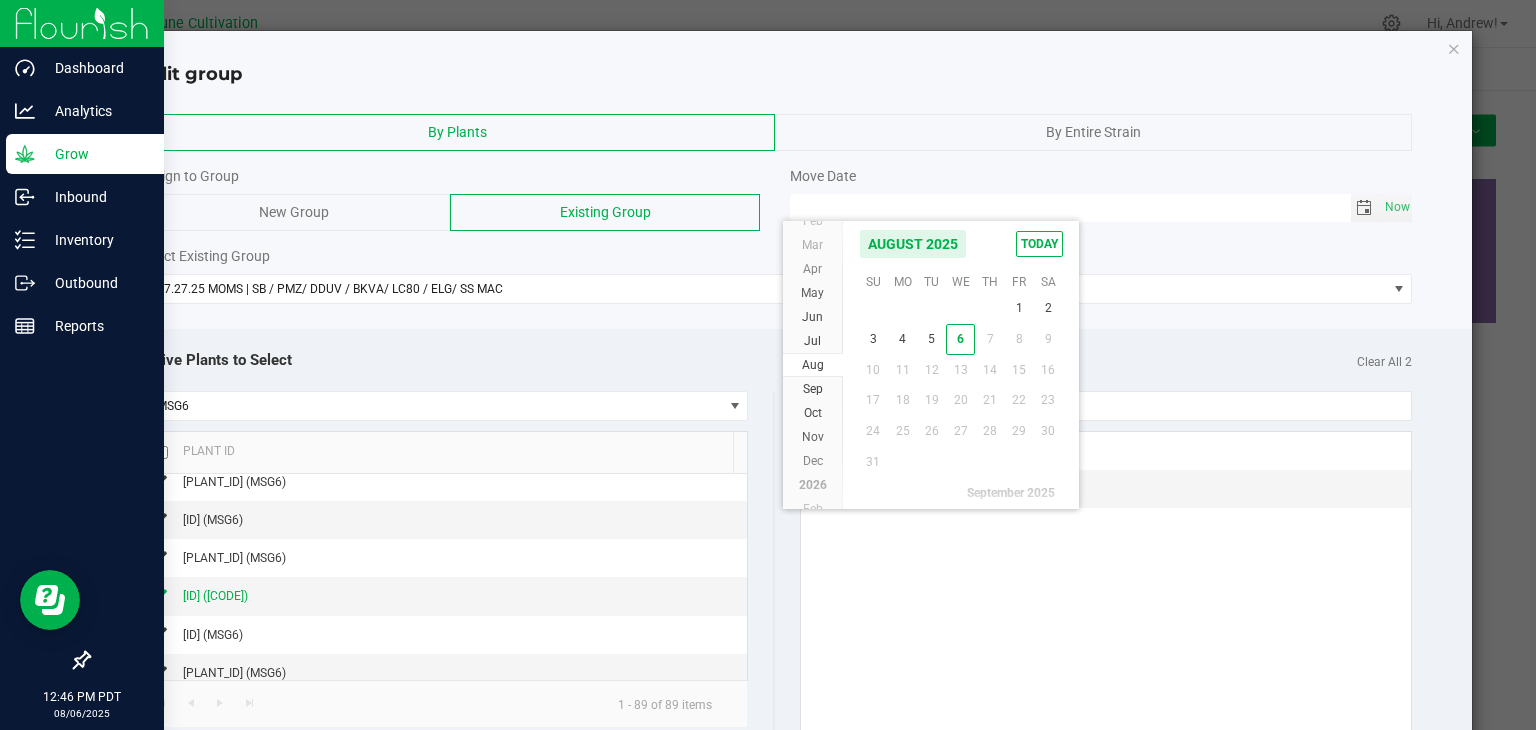 scroll, scrollTop: 36144, scrollLeft: 0, axis: vertical 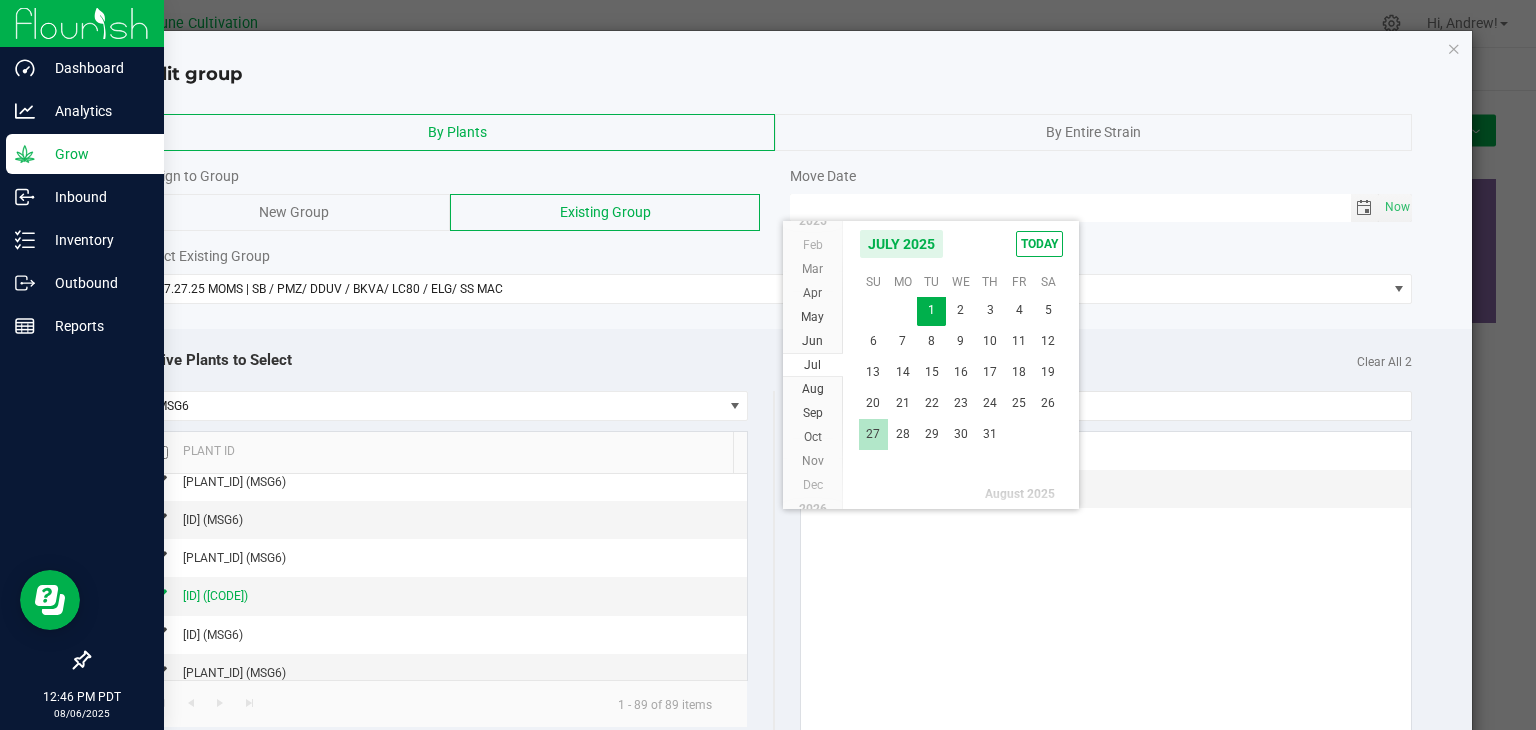 click on "27" at bounding box center (873, 434) 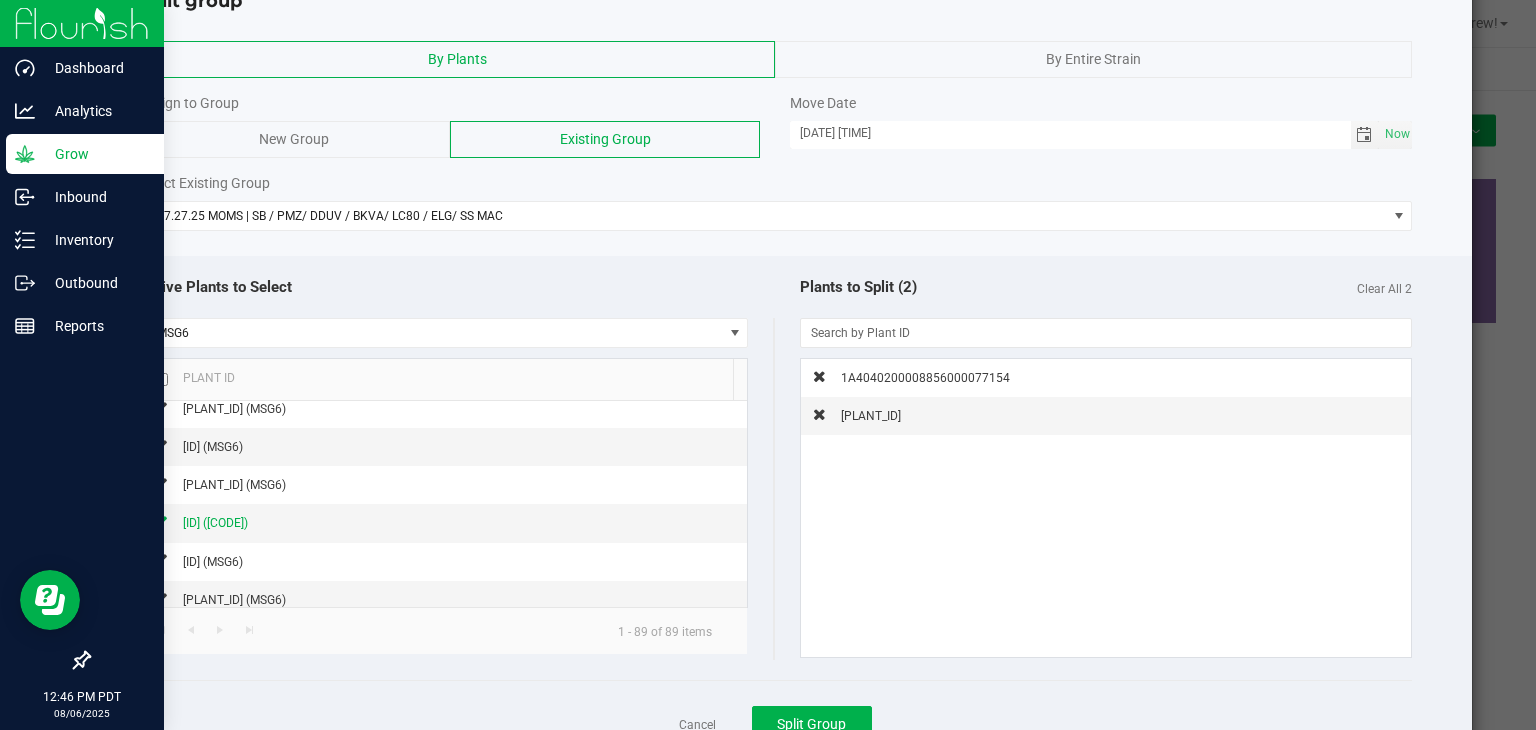 scroll, scrollTop: 149, scrollLeft: 0, axis: vertical 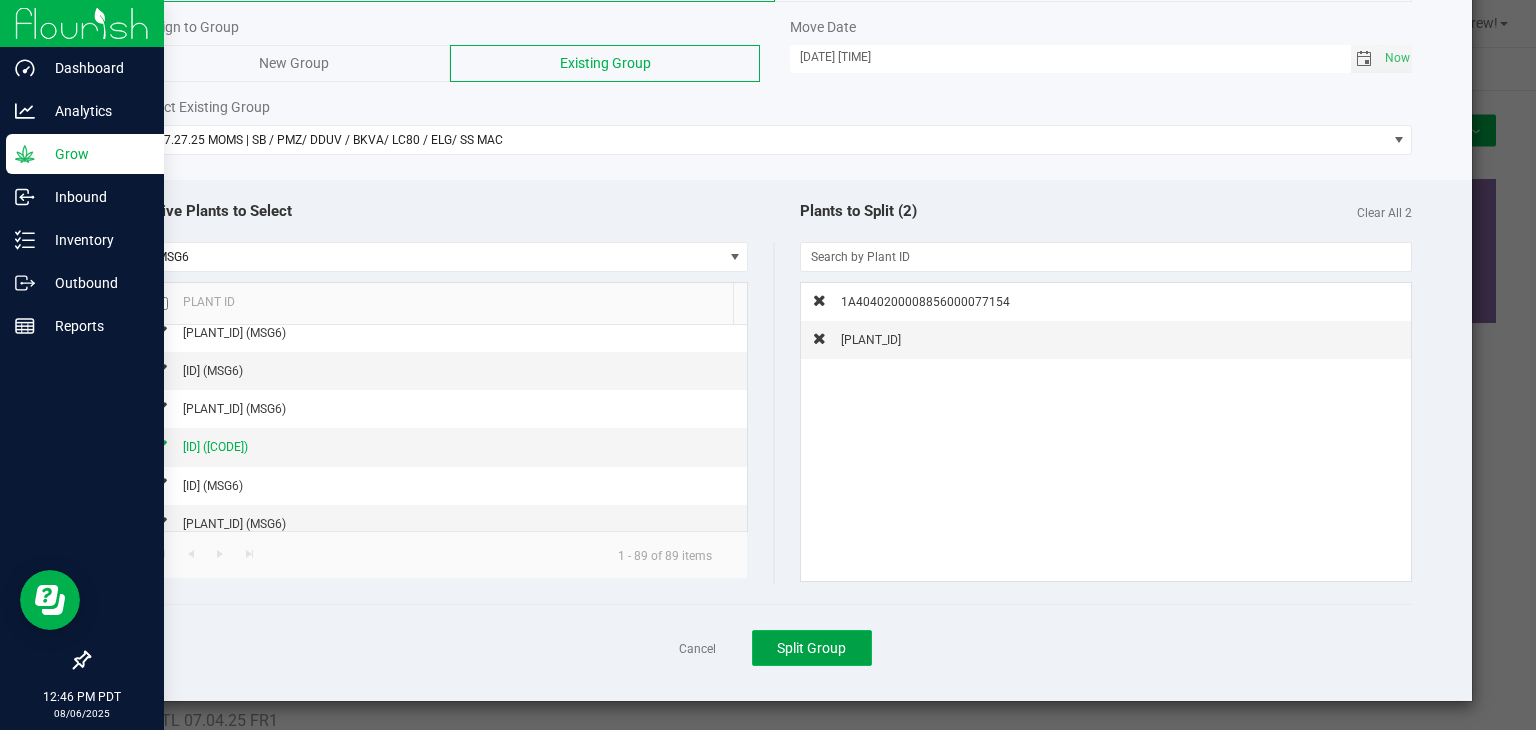 click on "Split Group" 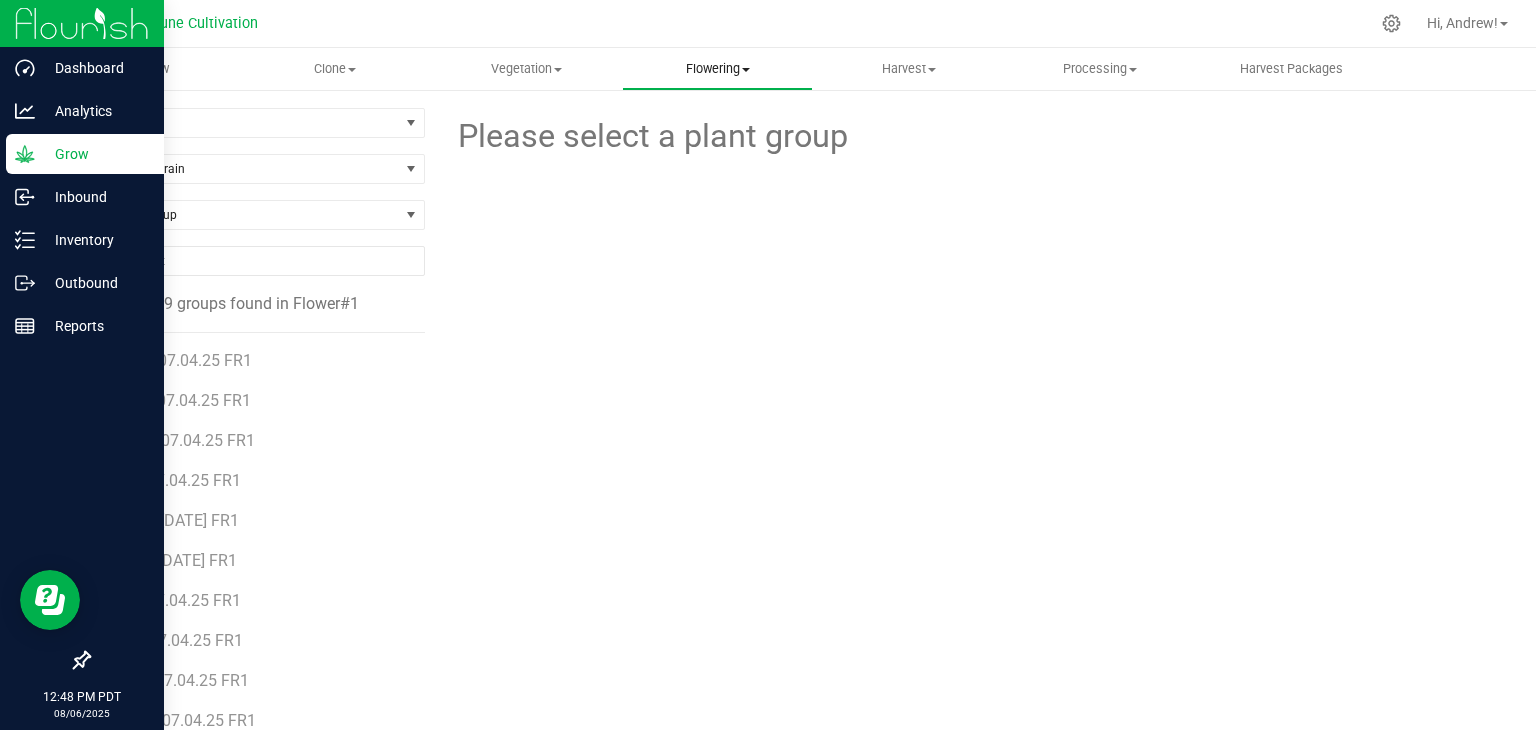 click on "Flowering" at bounding box center [717, 69] 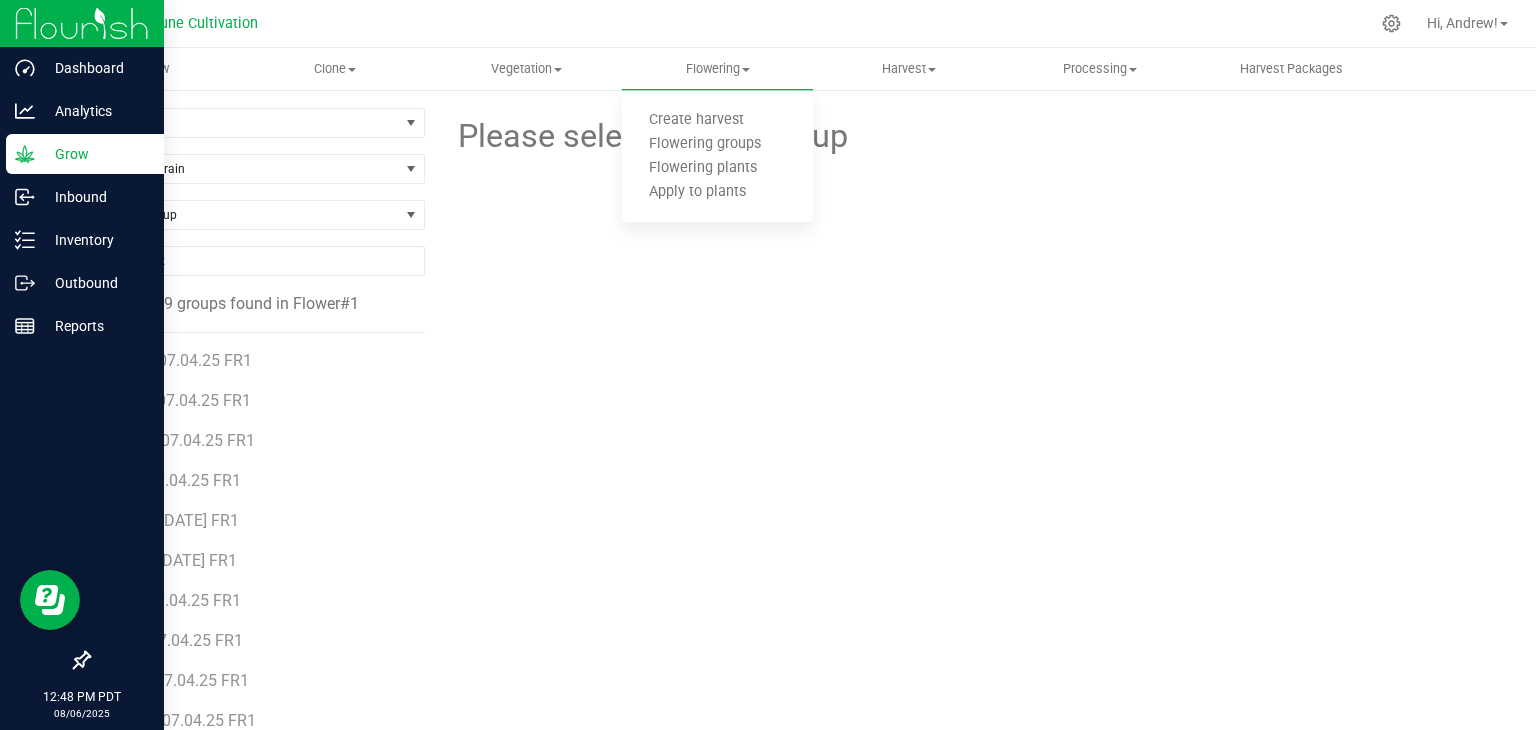 click on "ELG 07.04.25 FR1" at bounding box center [263, 473] 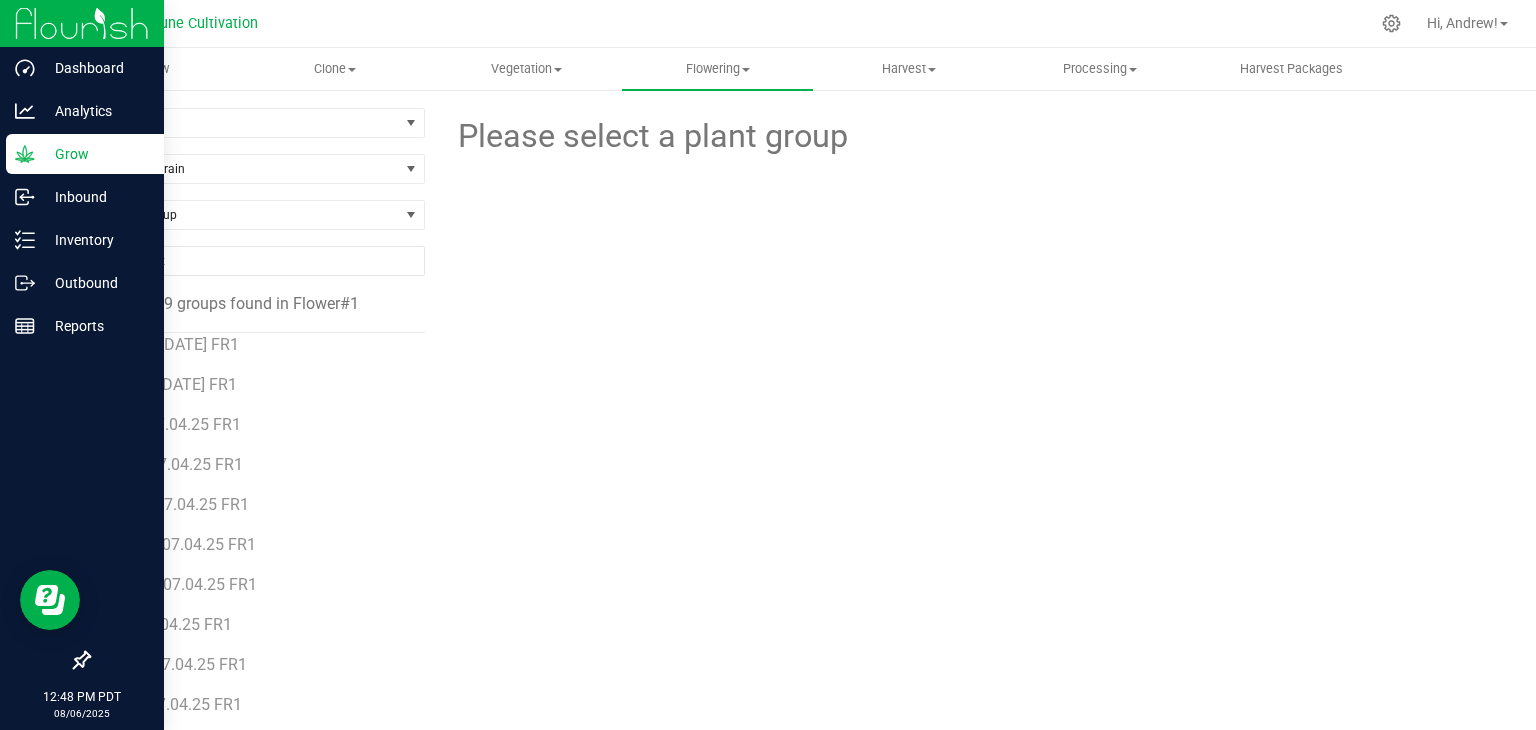 scroll, scrollTop: 76, scrollLeft: 0, axis: vertical 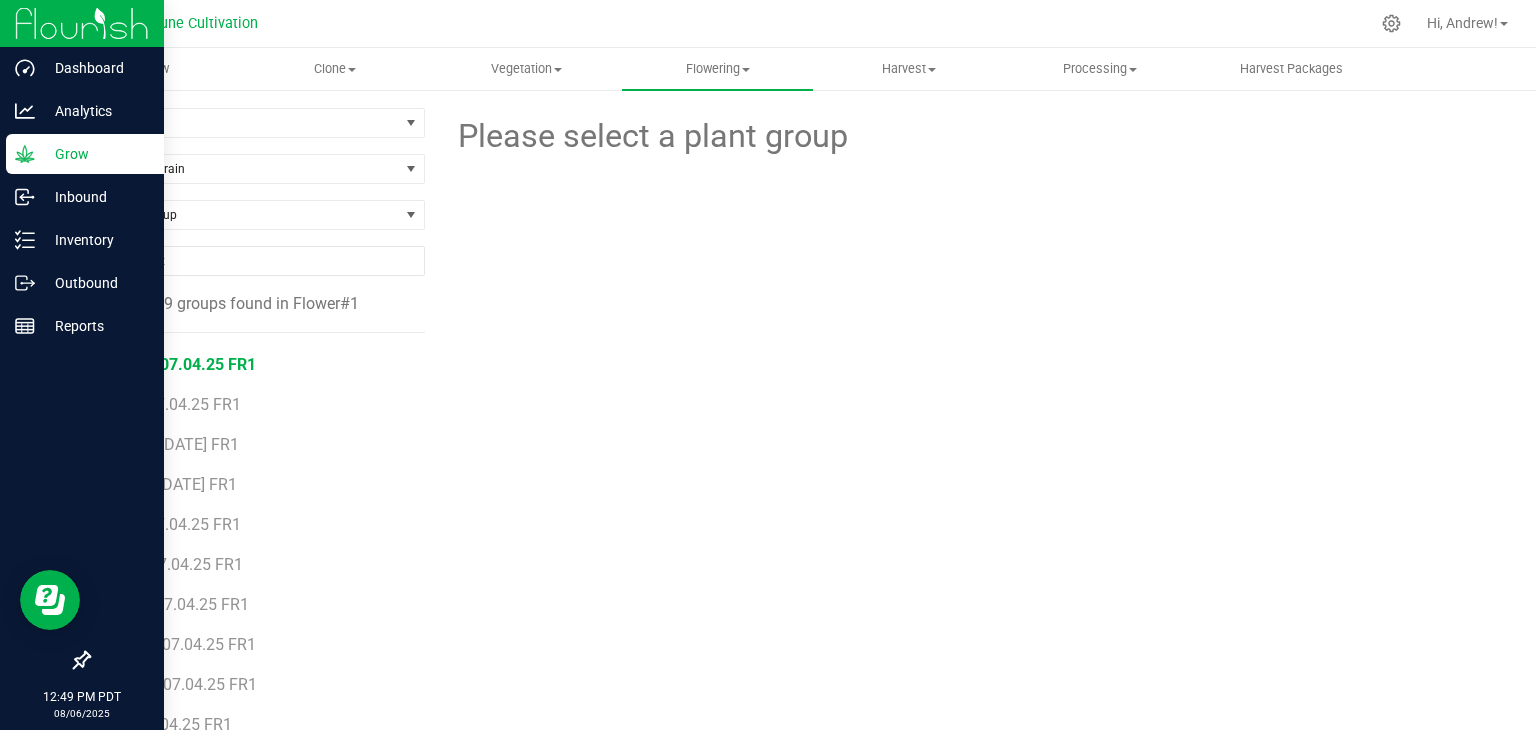 click on "DDUV 07.04.25 FR1" at bounding box center [263, 357] 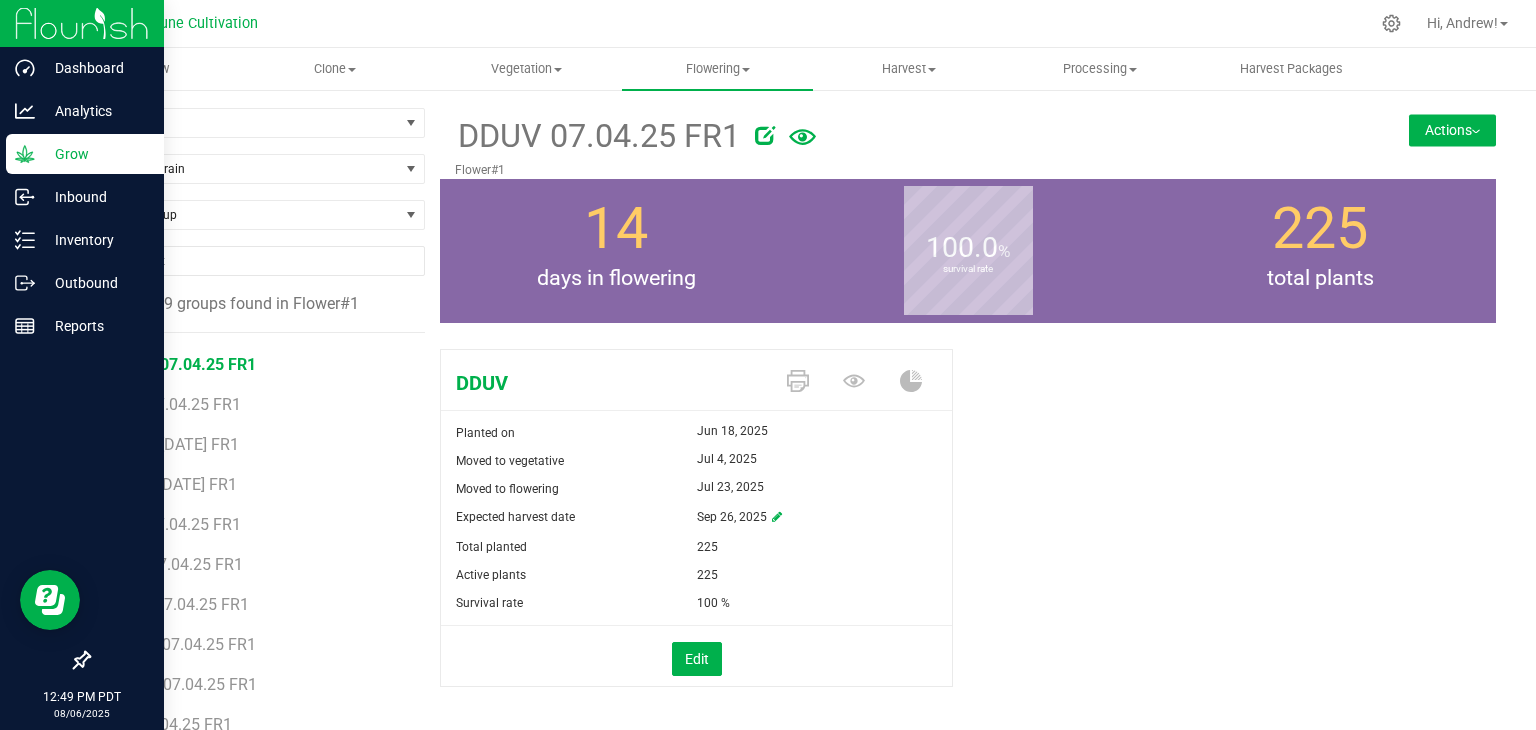 click on "Actions" at bounding box center [1452, 130] 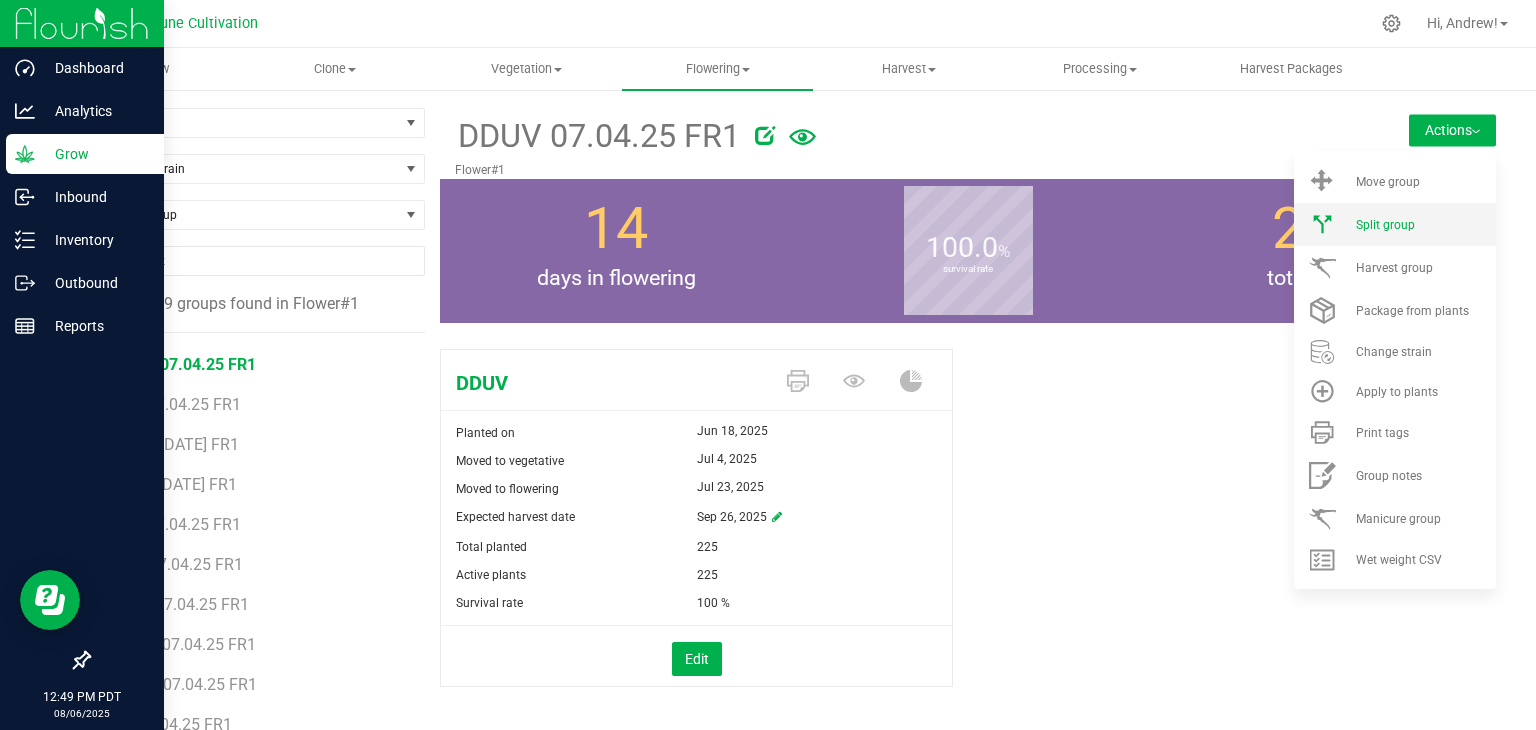 click on "Split group" at bounding box center (1385, 225) 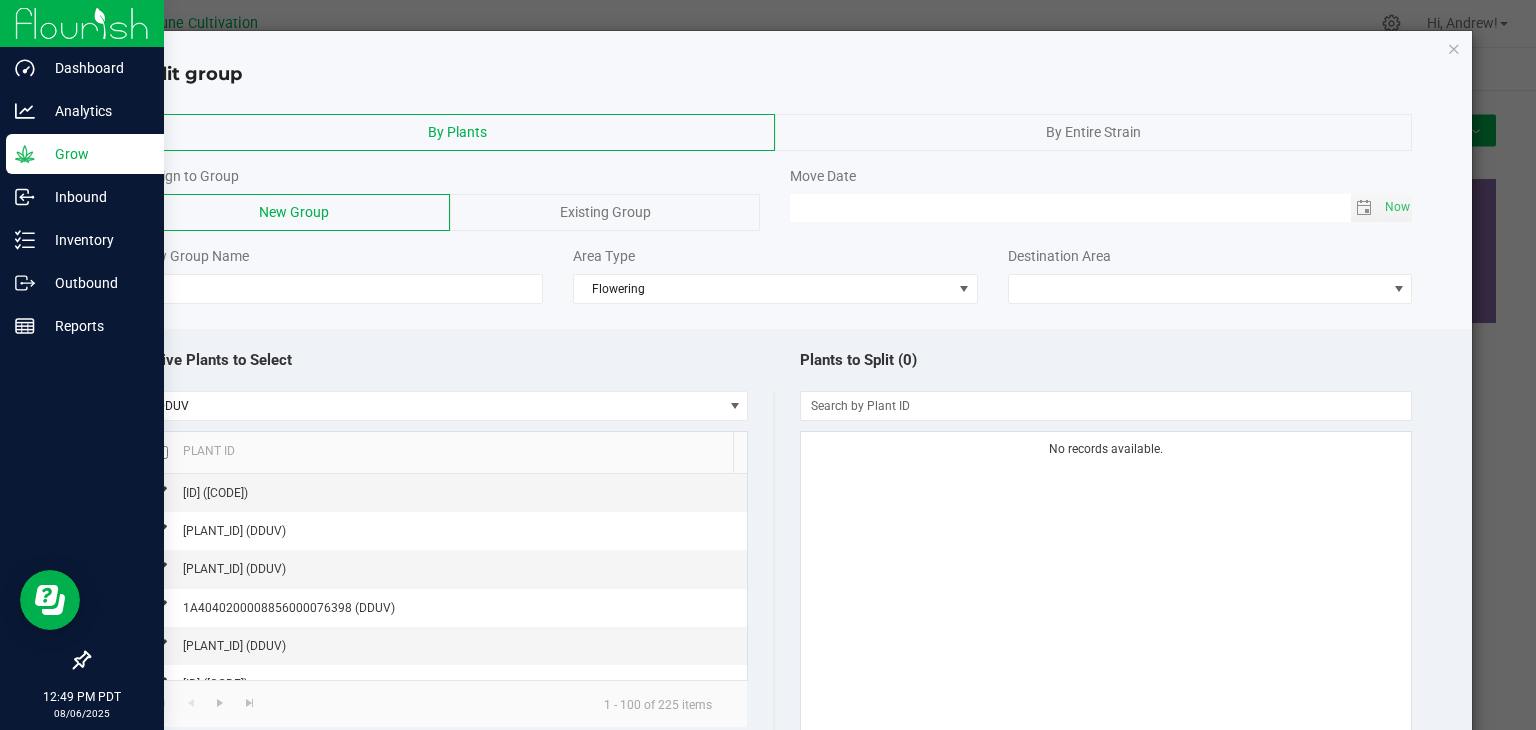 click on "Existing Group" 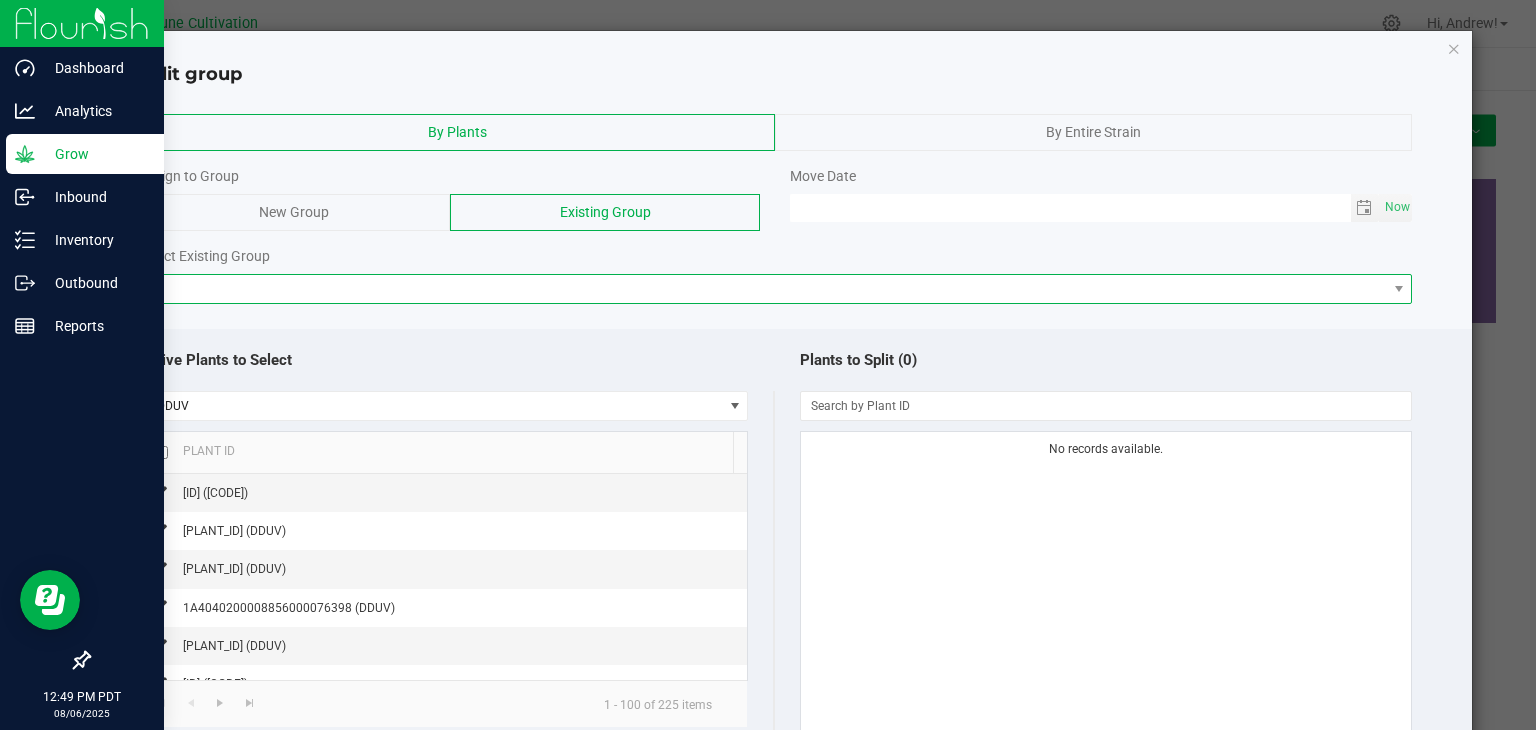 click at bounding box center [763, 289] 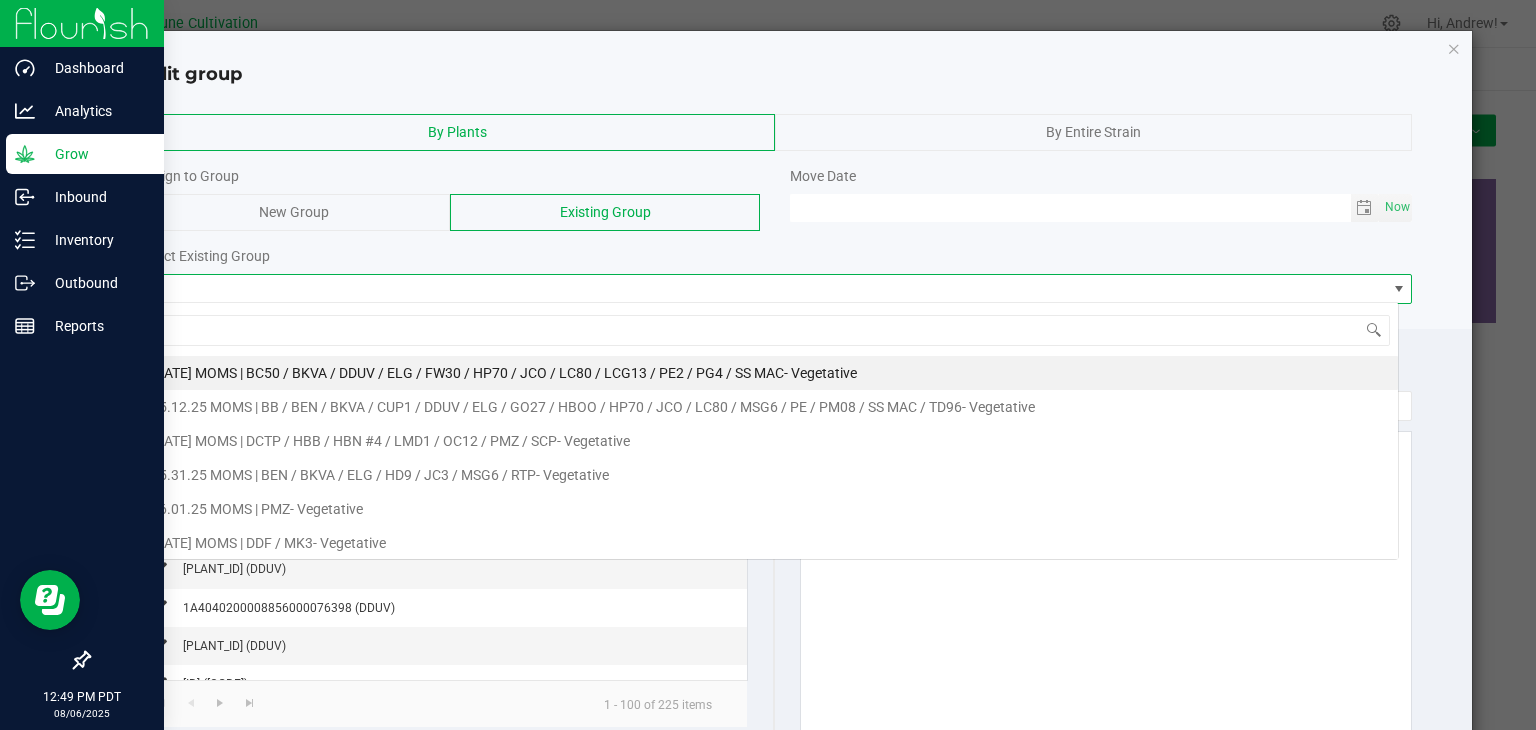 scroll, scrollTop: 99970, scrollLeft: 98739, axis: both 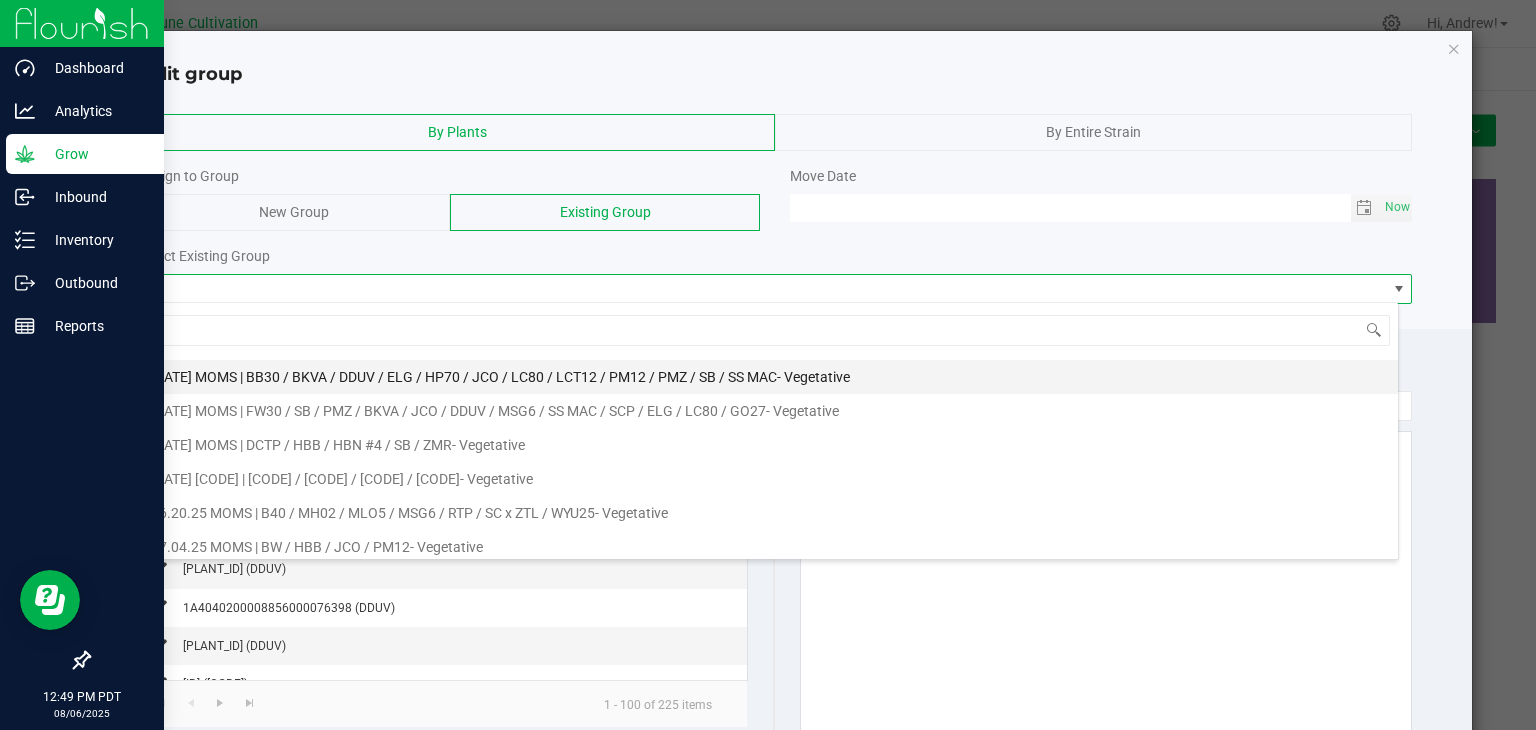 click on "[DATE] MOMS | BB30 / BKVA / DDUV / ELG / HP70 / JCO / LC80 / LCT12 / PM12 / PMZ / SB / SS MAC" at bounding box center (464, 377) 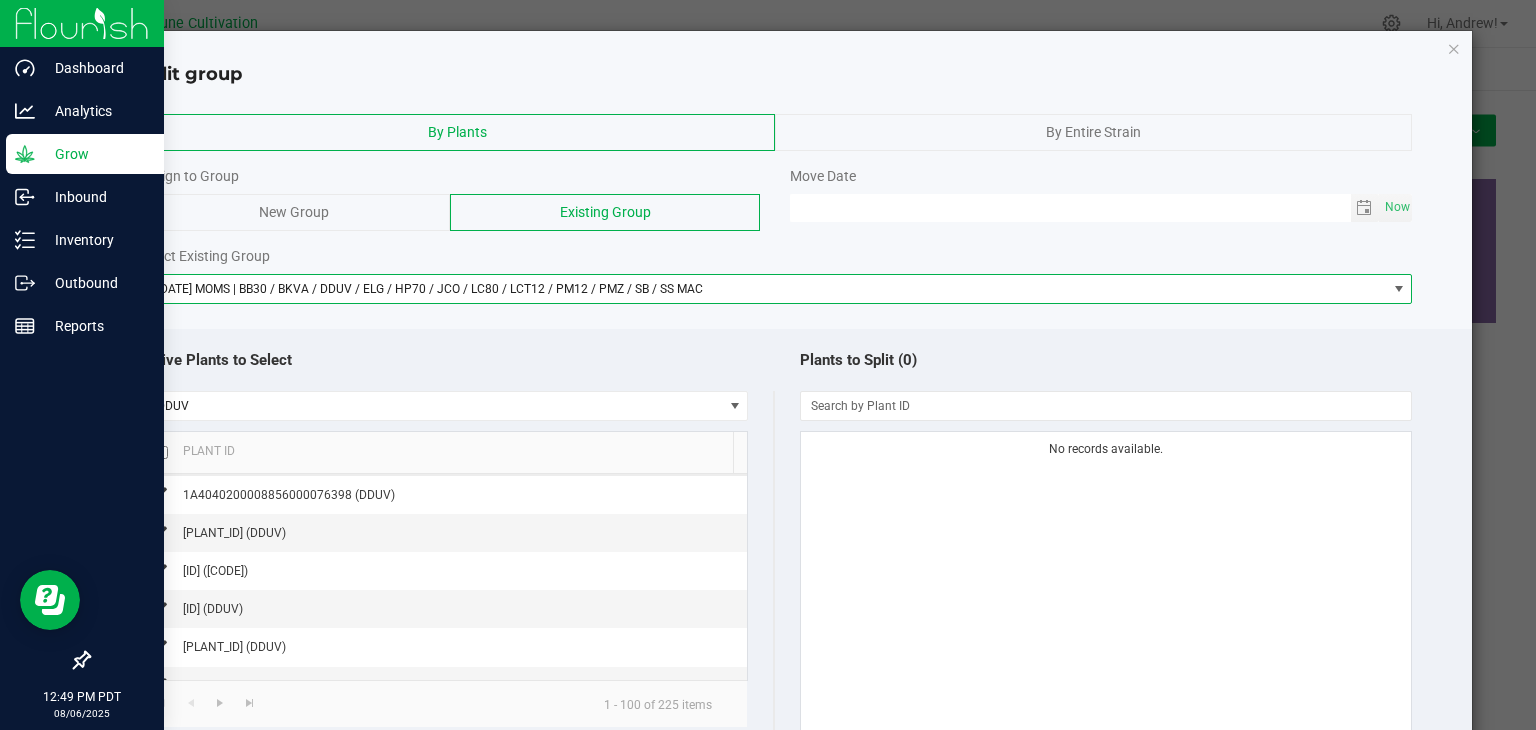 scroll, scrollTop: 0, scrollLeft: 0, axis: both 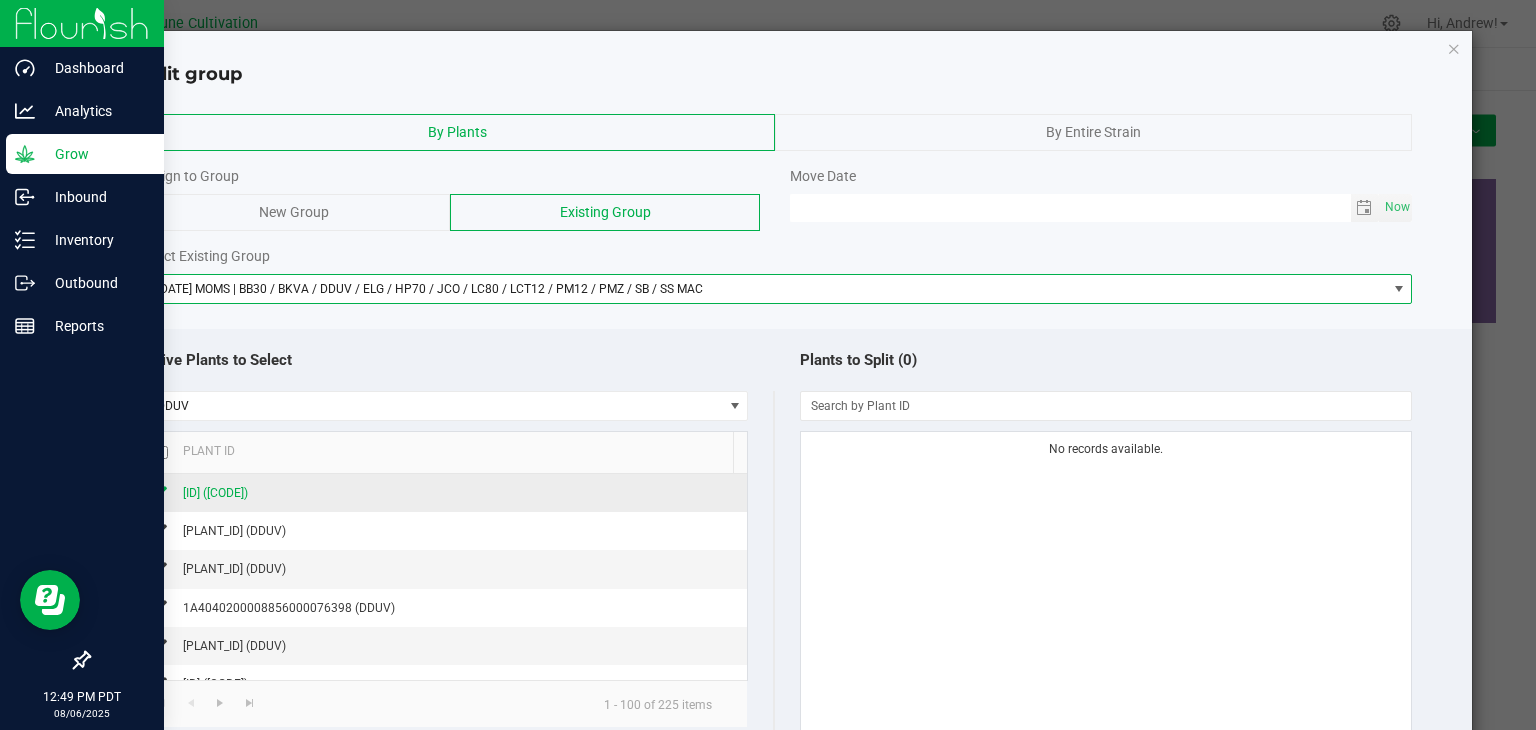click on "[ID] ([CODE])" 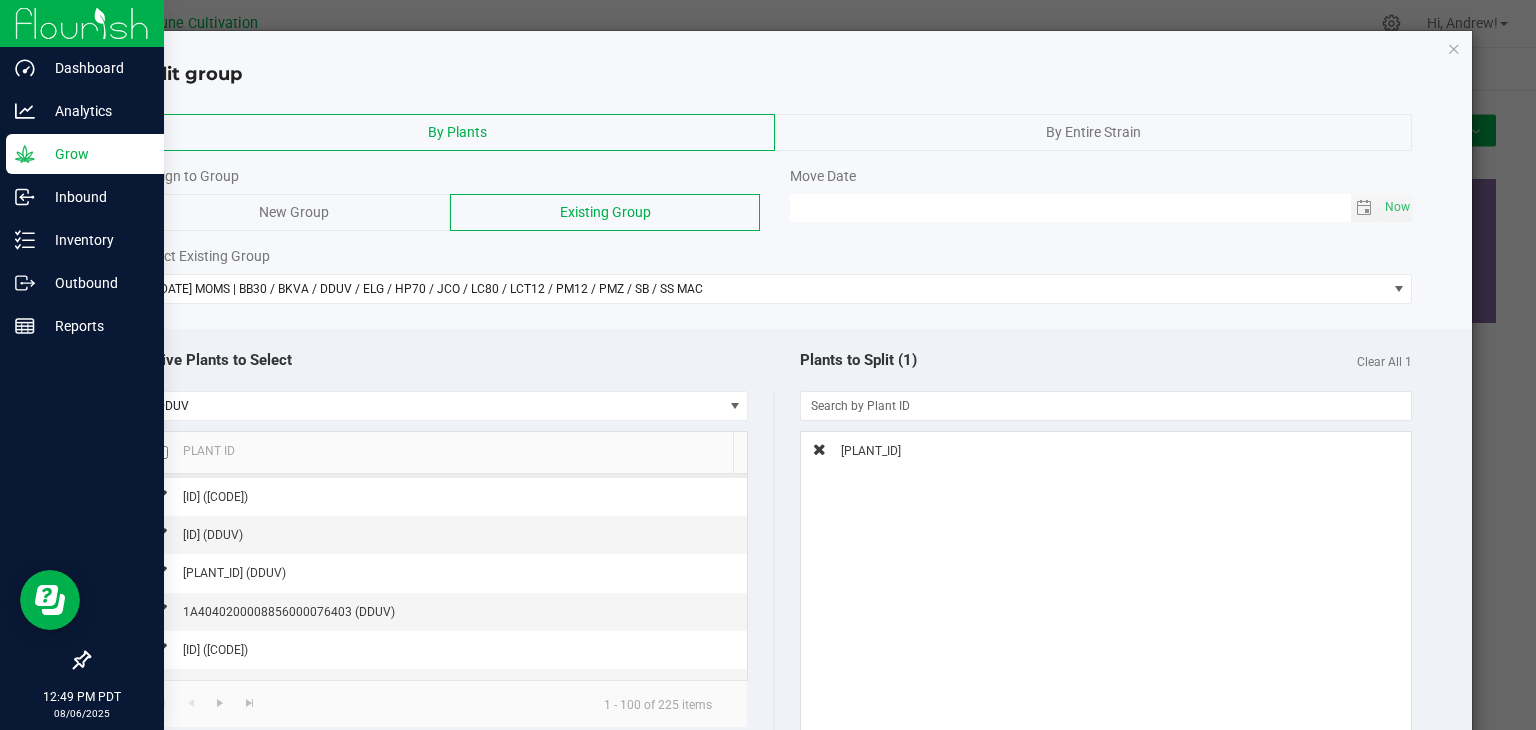 scroll, scrollTop: 200, scrollLeft: 0, axis: vertical 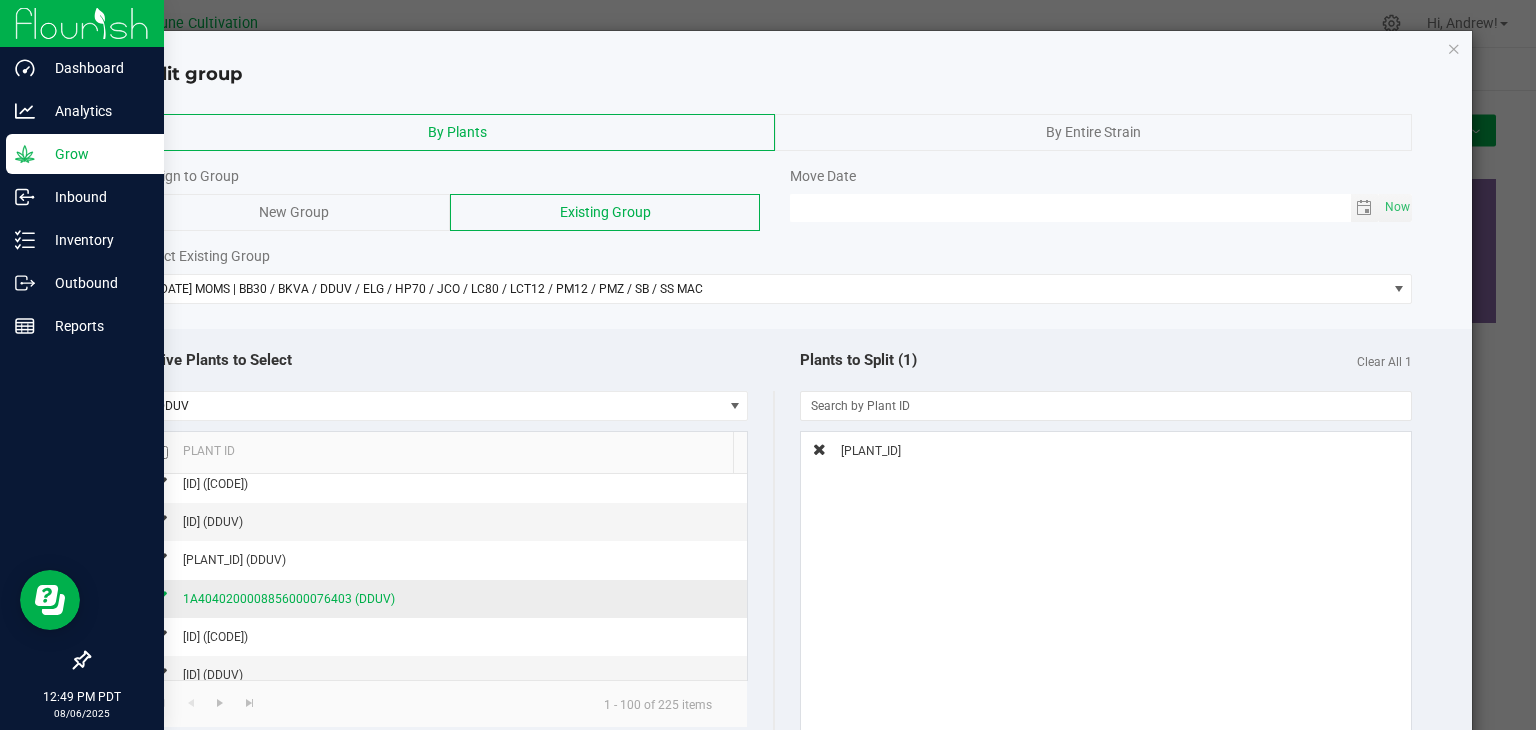 click on "1A4040200008856000076403 (DDUV)" 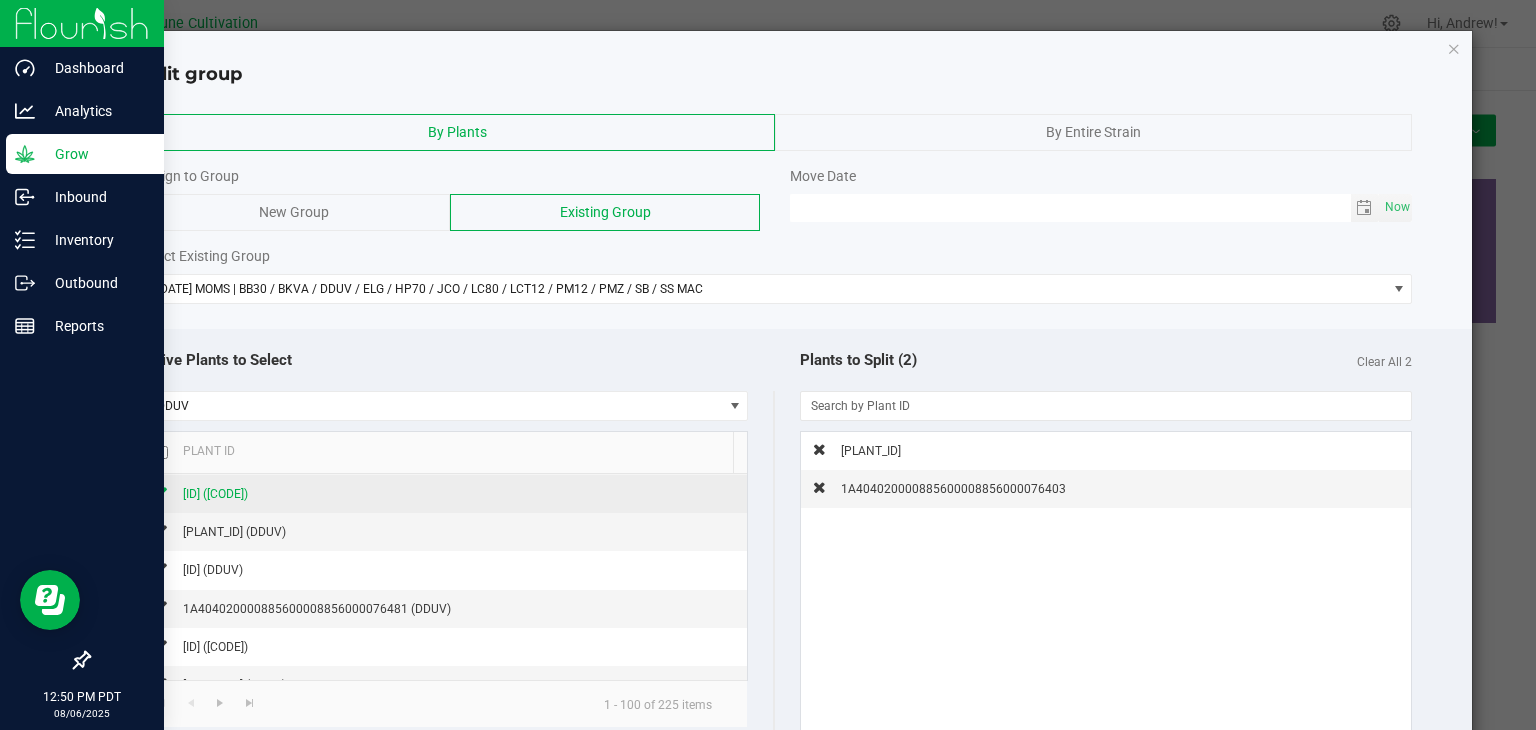 scroll, scrollTop: 3200, scrollLeft: 0, axis: vertical 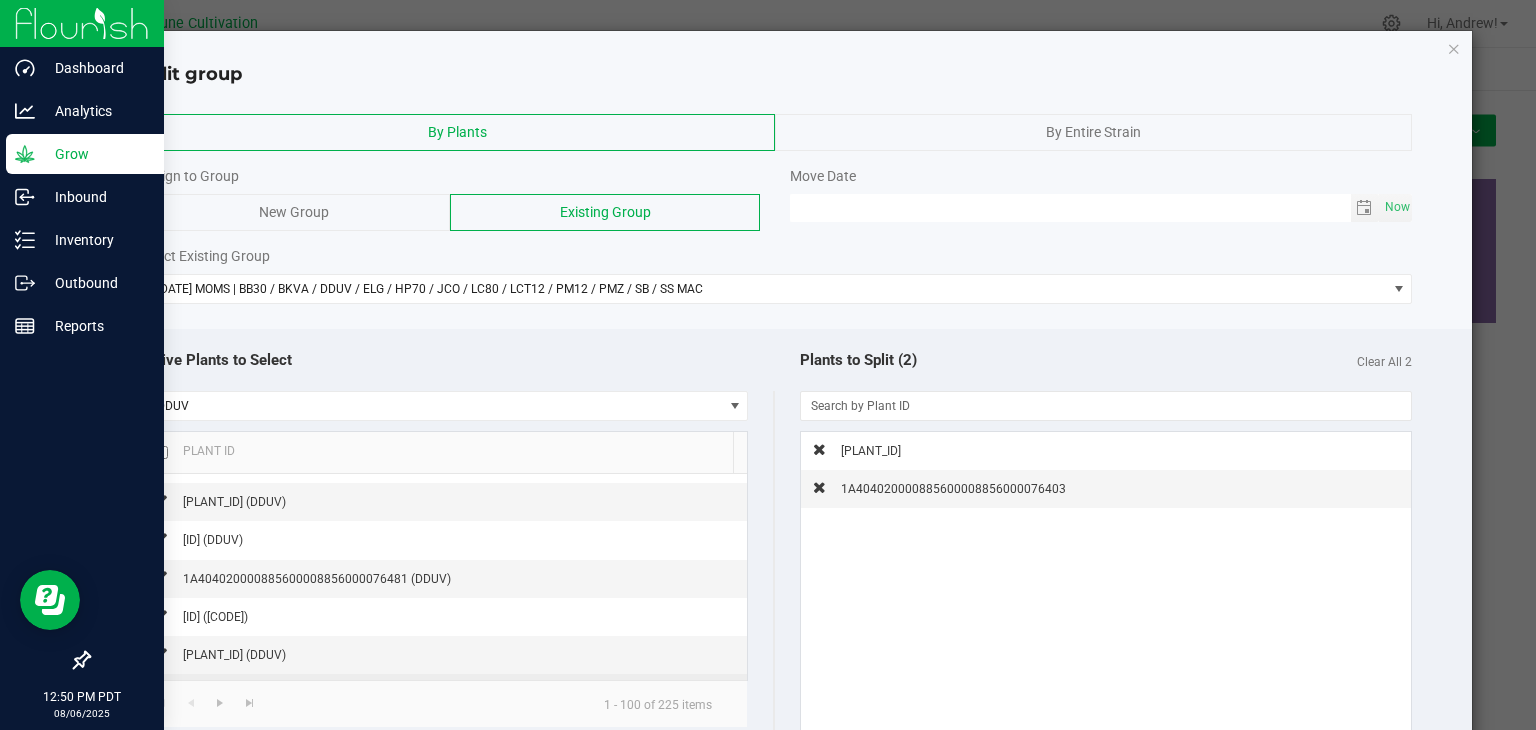 click on "[PLANT_ID] (DDUV)" 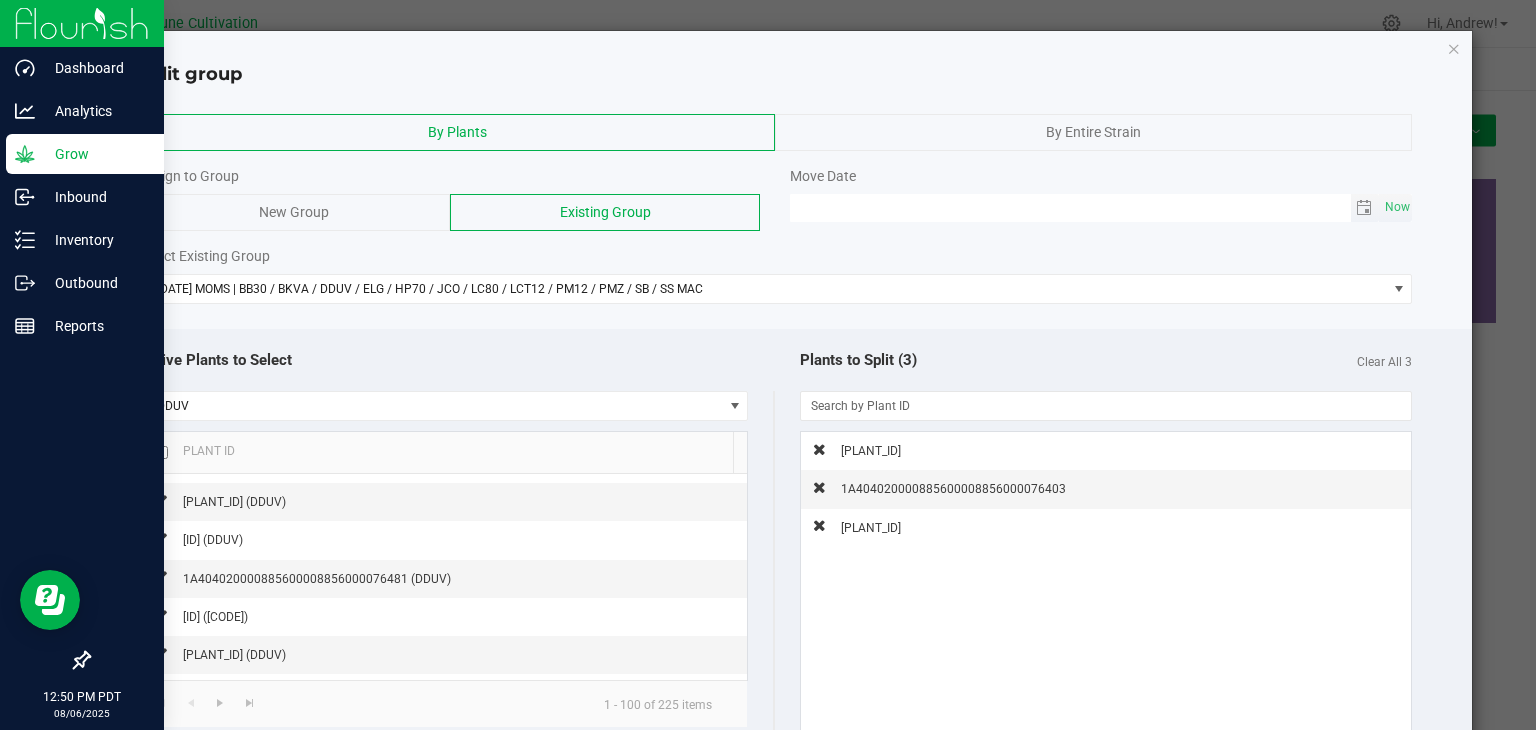 type on "MM/dd/yy HH:MM AM" 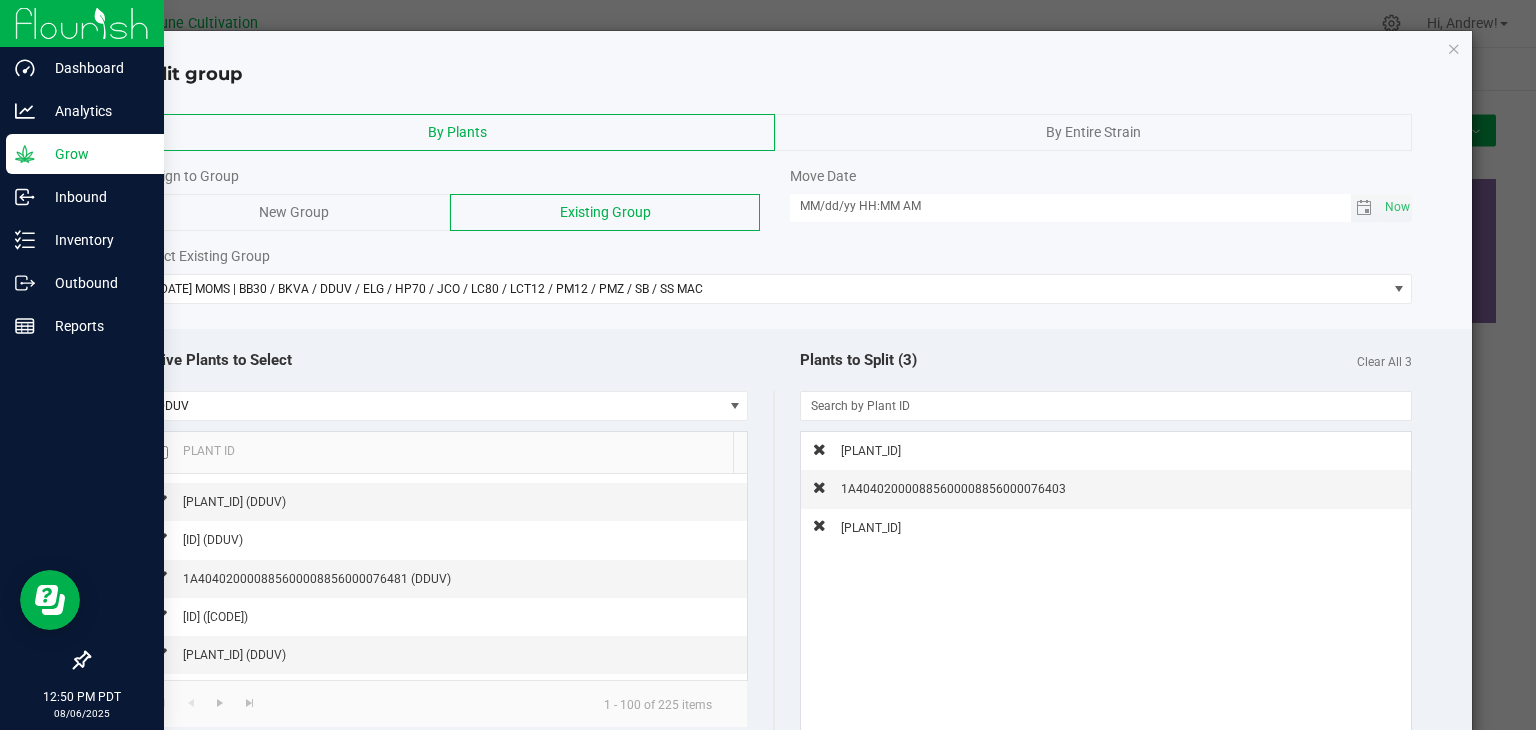 click on "MM/dd/yy HH:MM AM" at bounding box center (1070, 206) 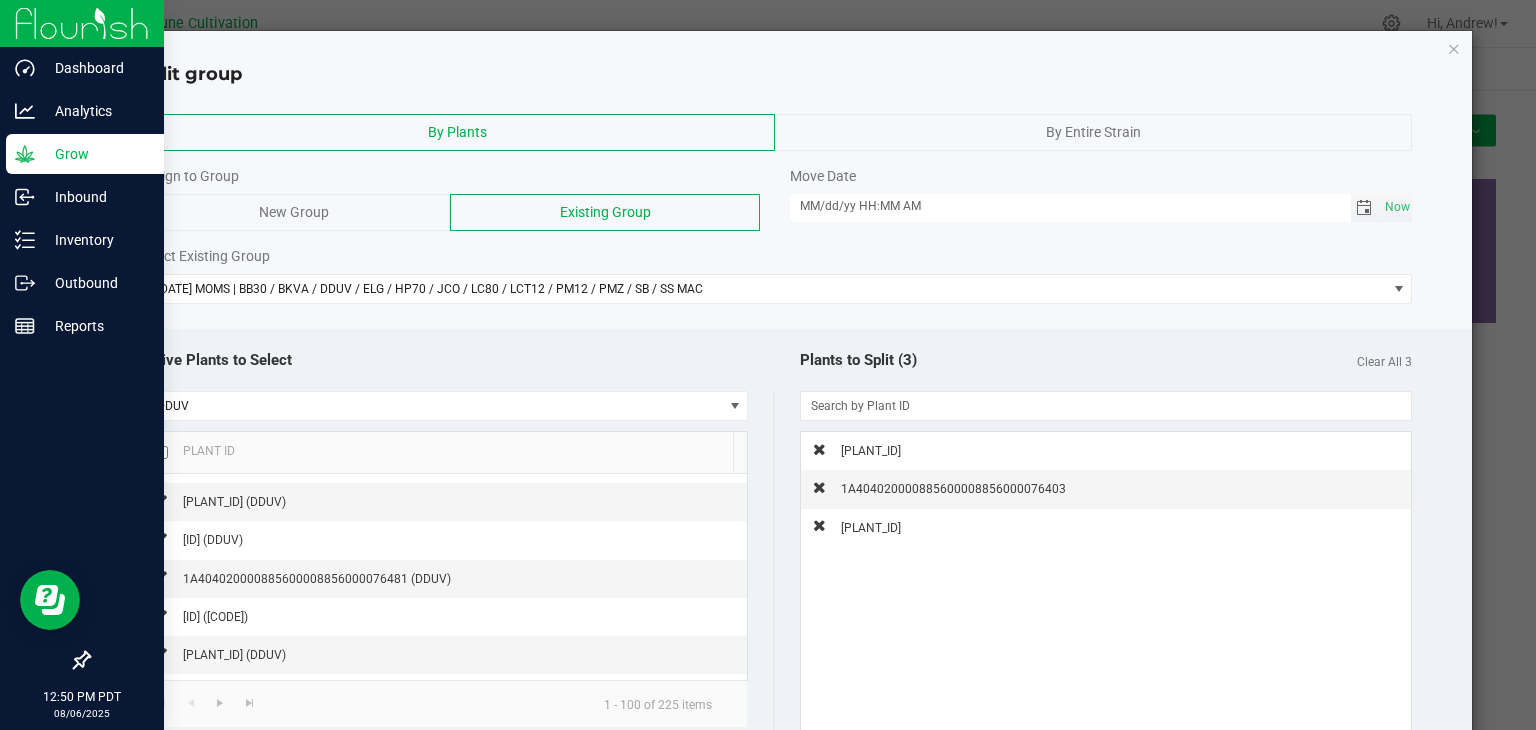 click 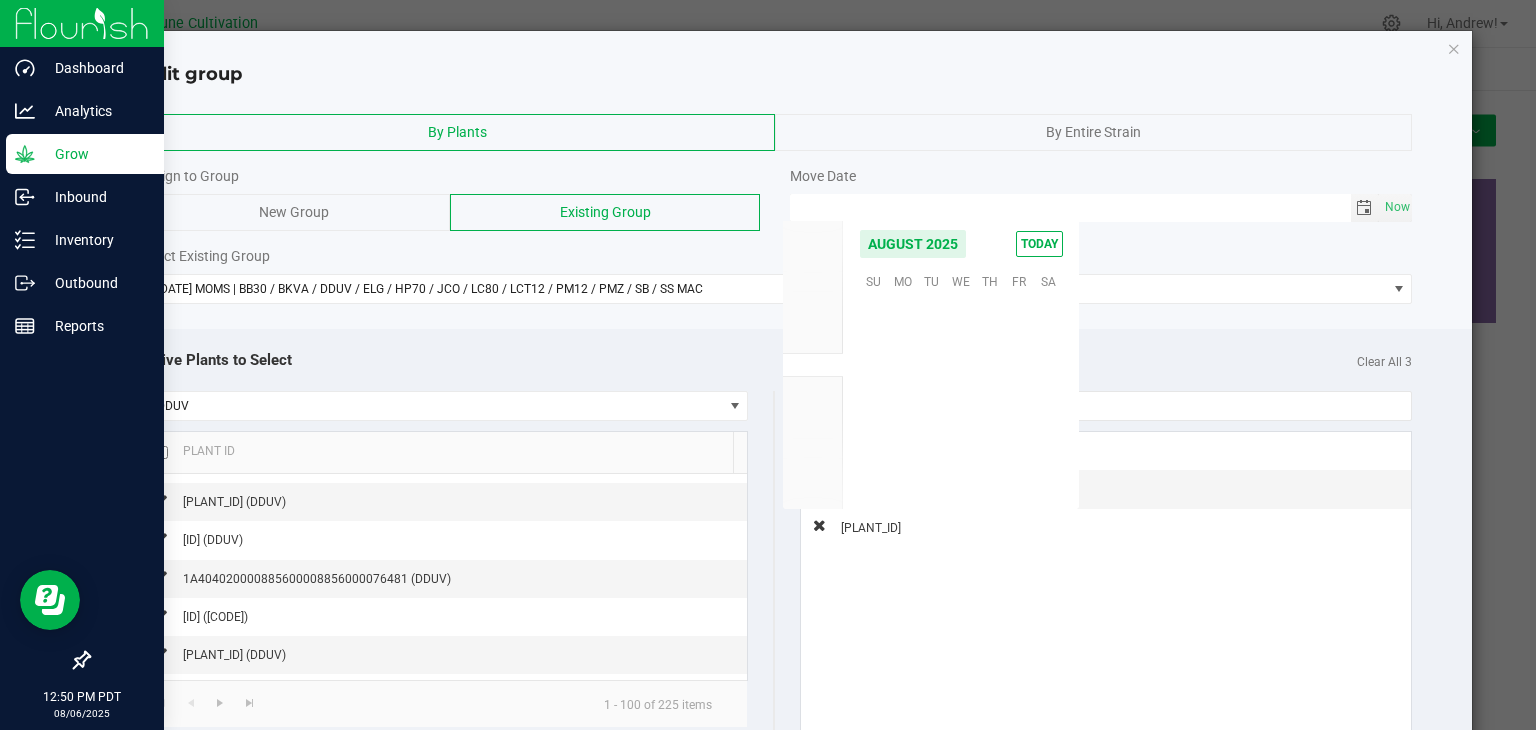 scroll, scrollTop: 36168, scrollLeft: 0, axis: vertical 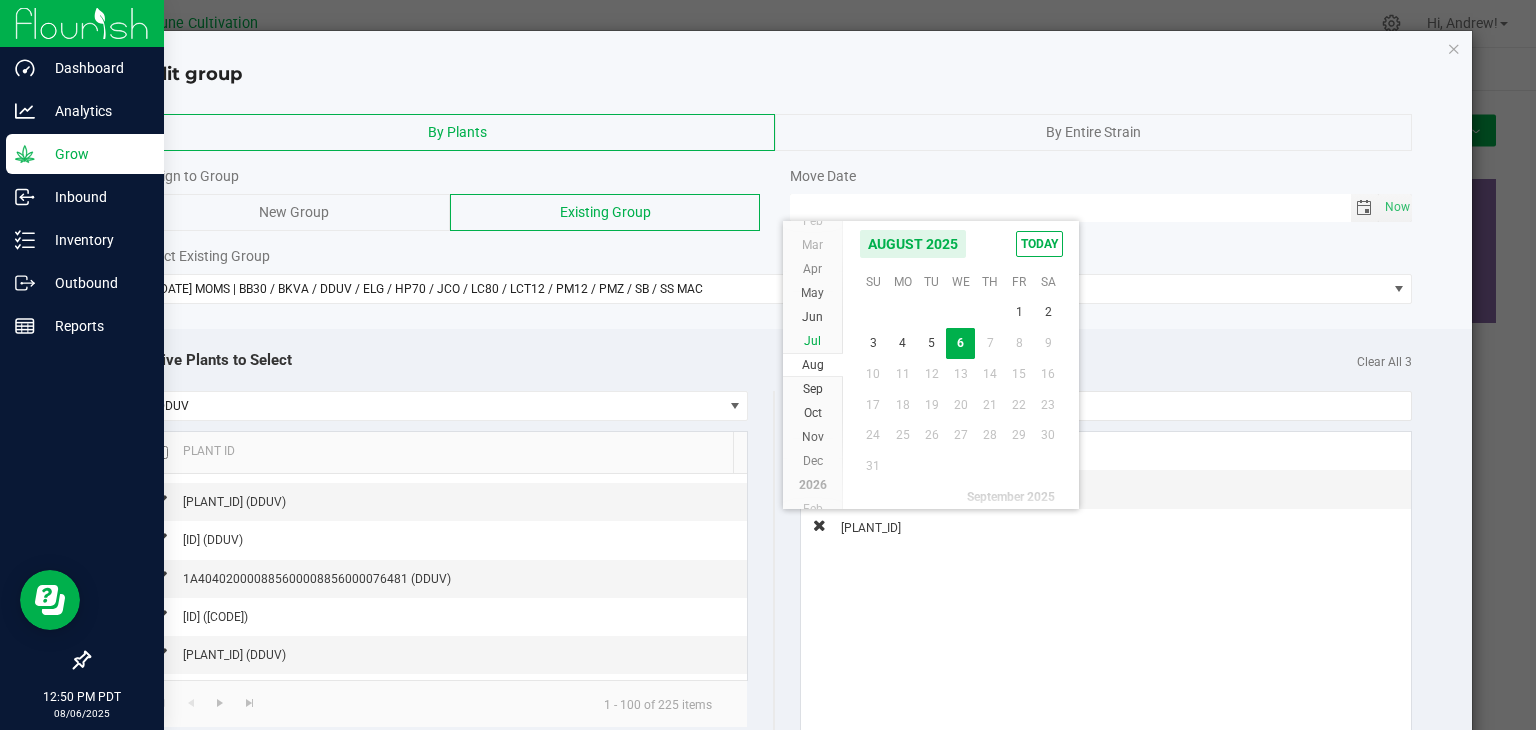 click on "Jul" at bounding box center [813, 341] 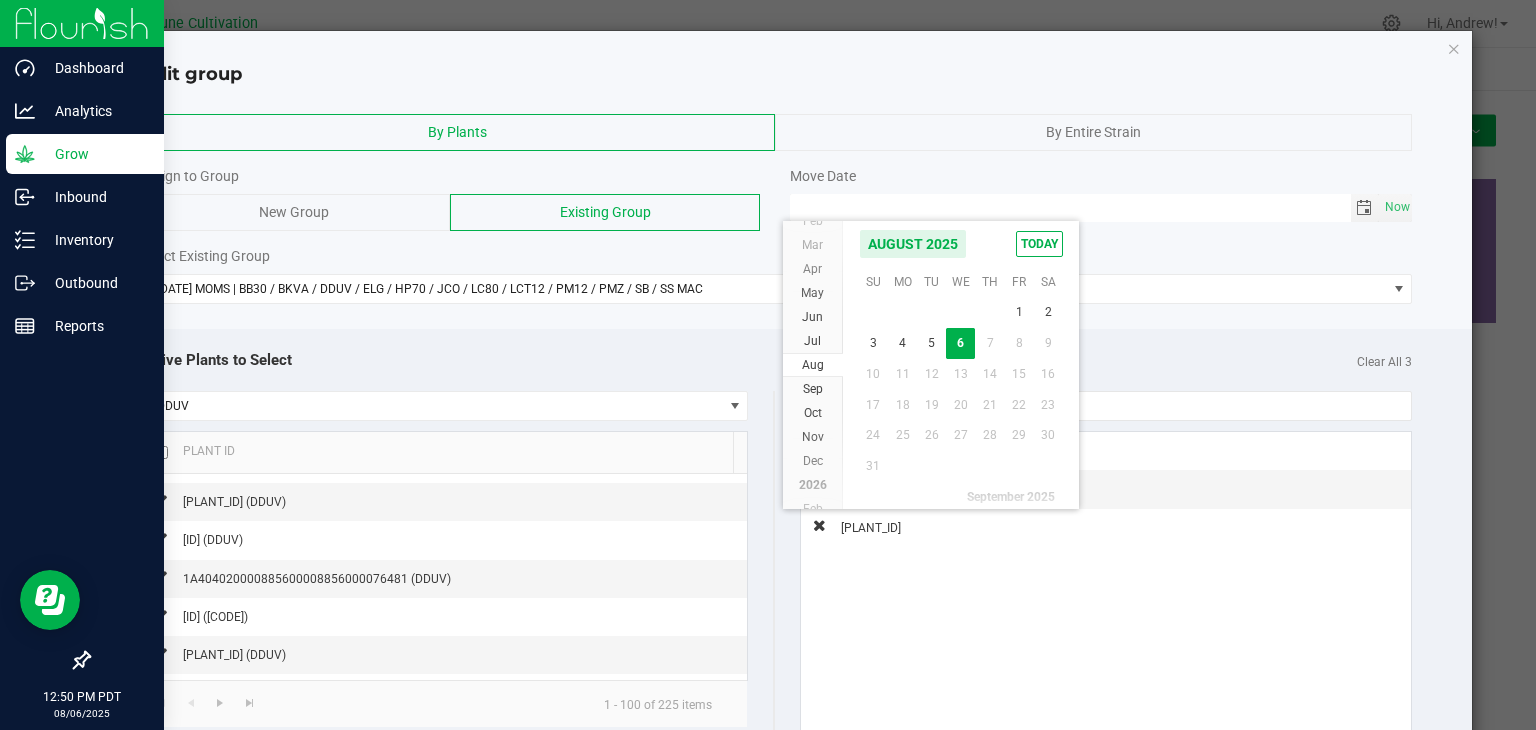 scroll, scrollTop: 36144, scrollLeft: 0, axis: vertical 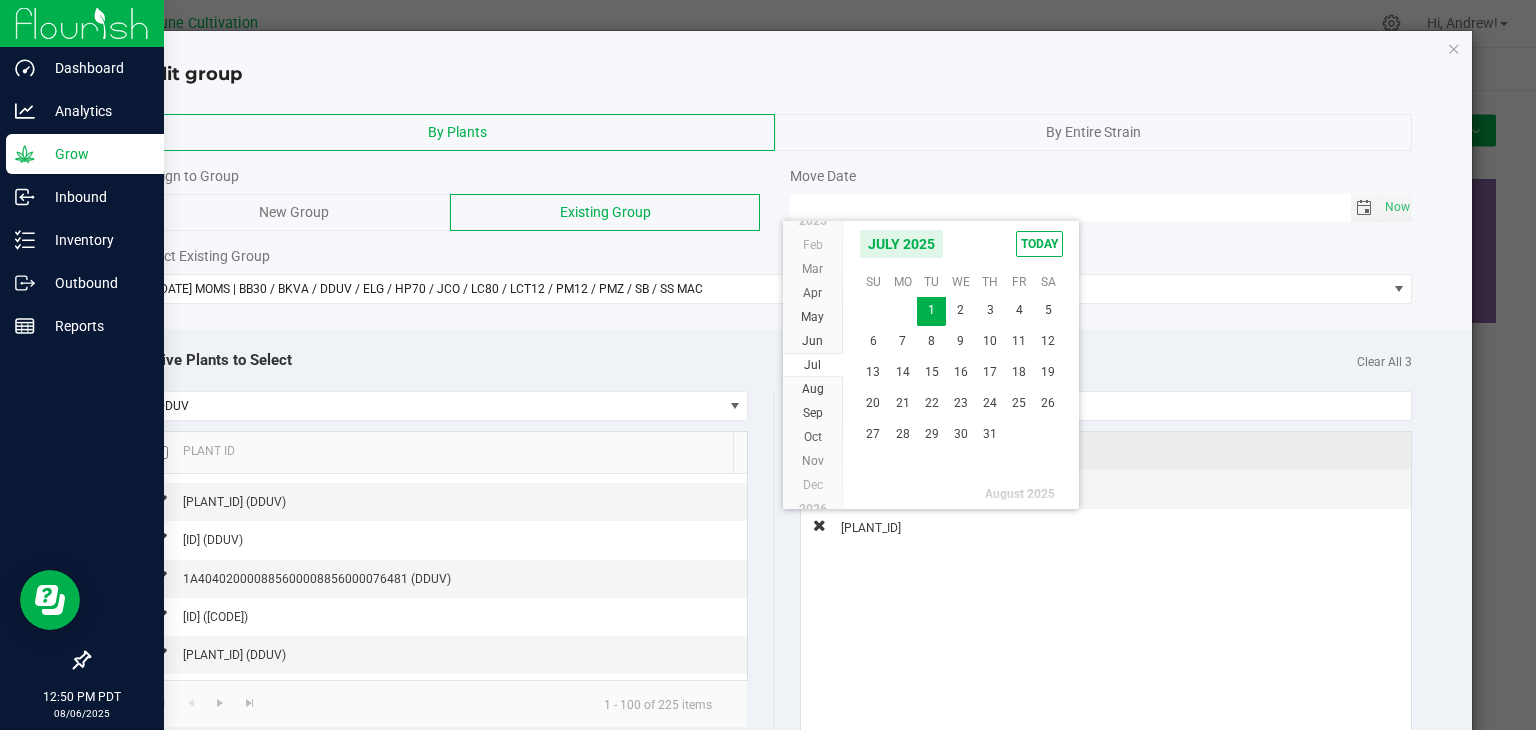 click on "27" at bounding box center [873, 434] 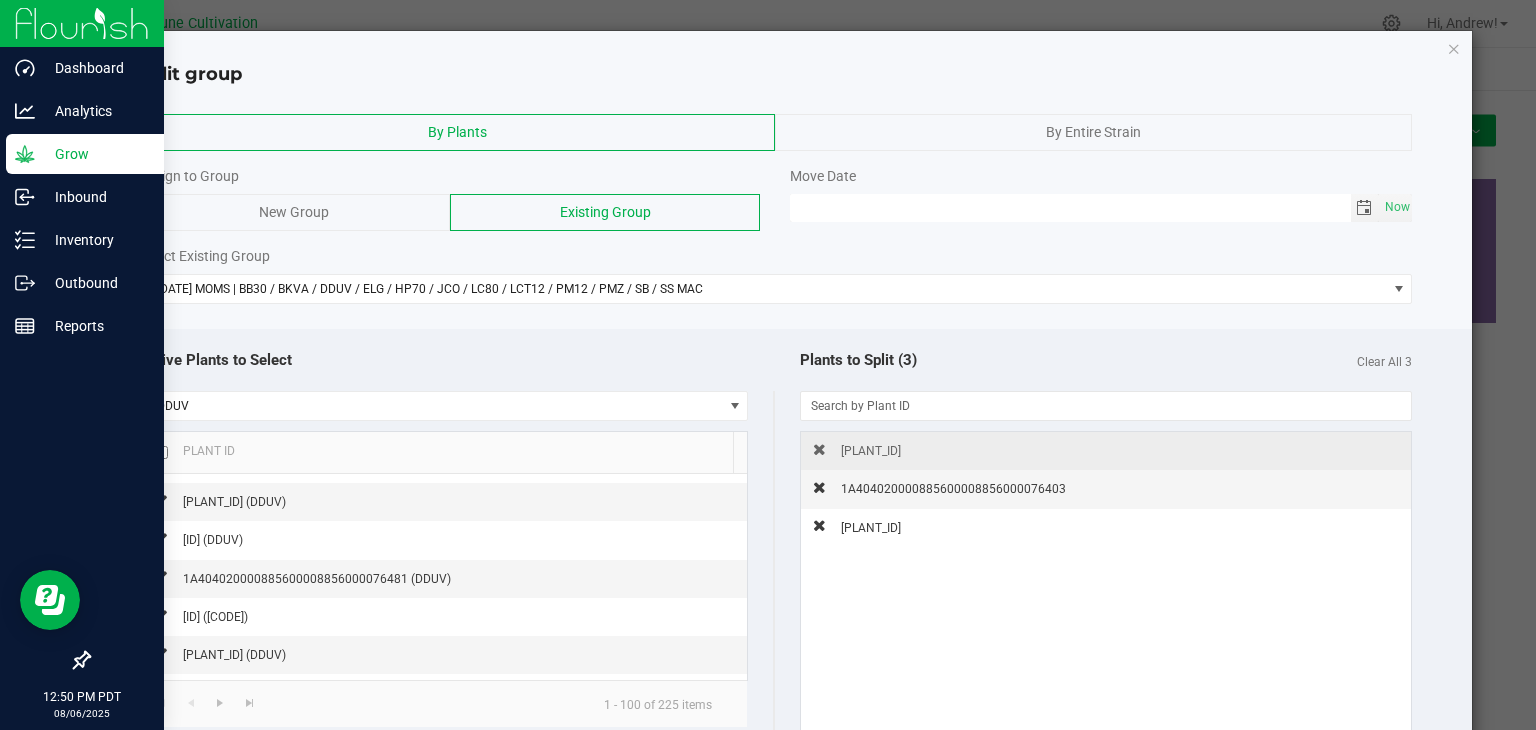 type on "[DATE] [TIME]" 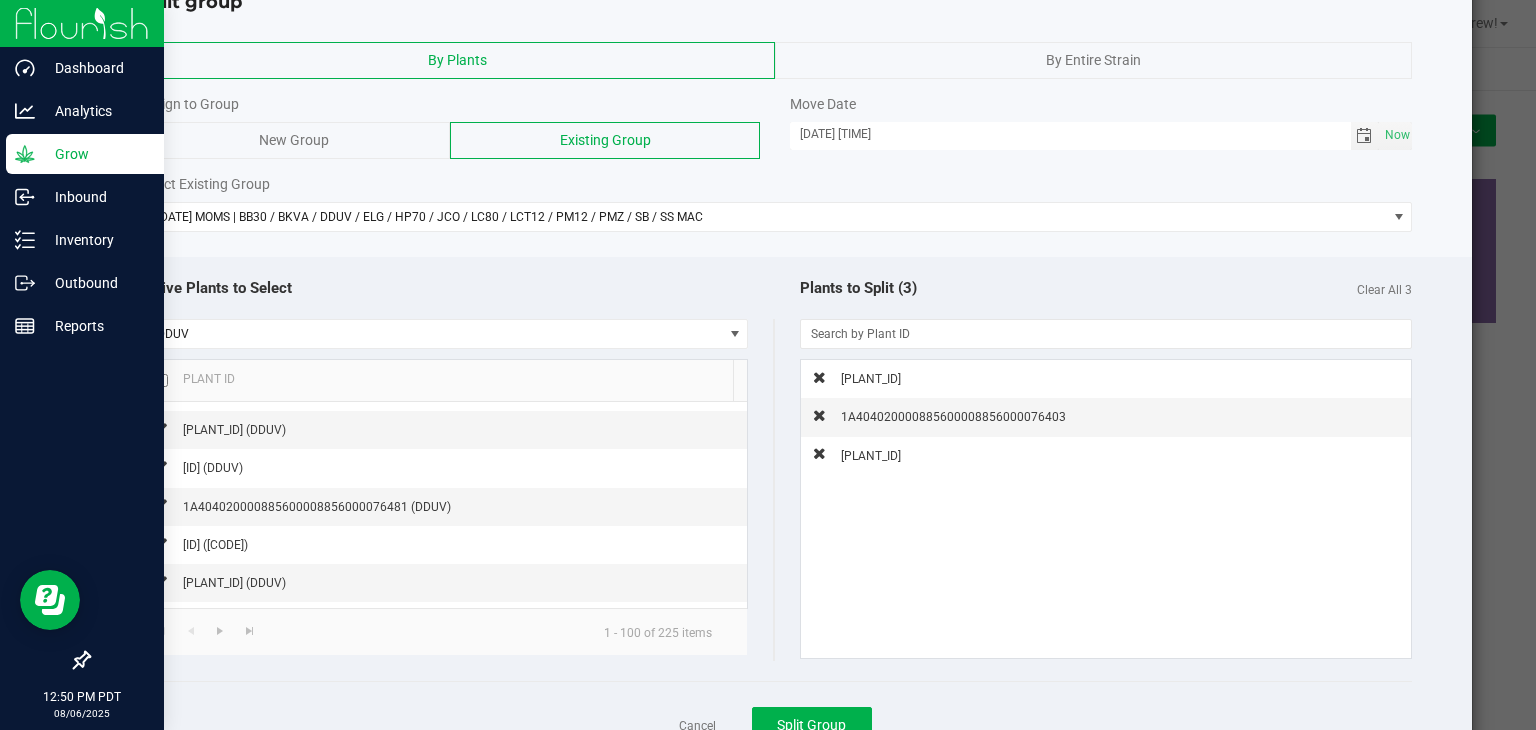 scroll, scrollTop: 149, scrollLeft: 0, axis: vertical 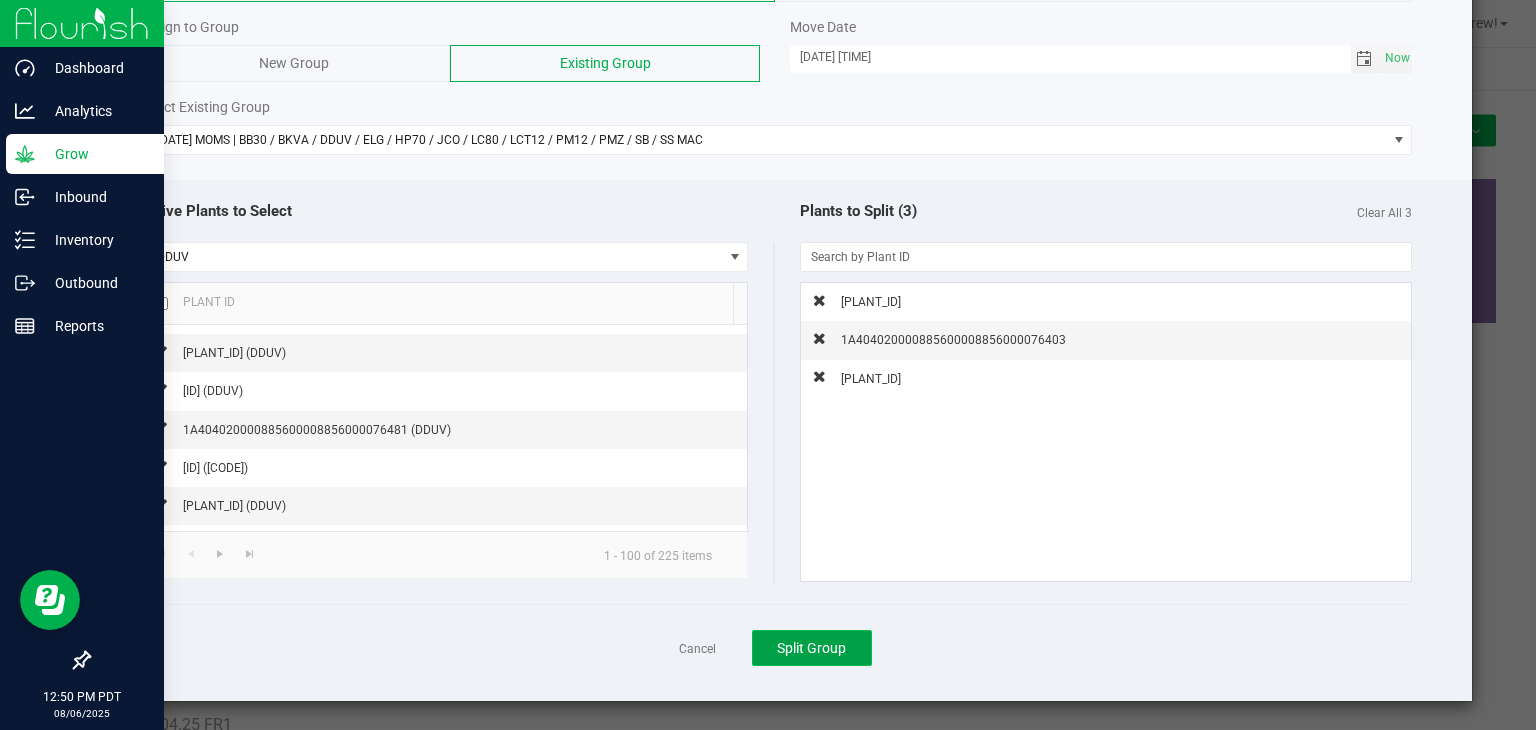 click on "Split Group" 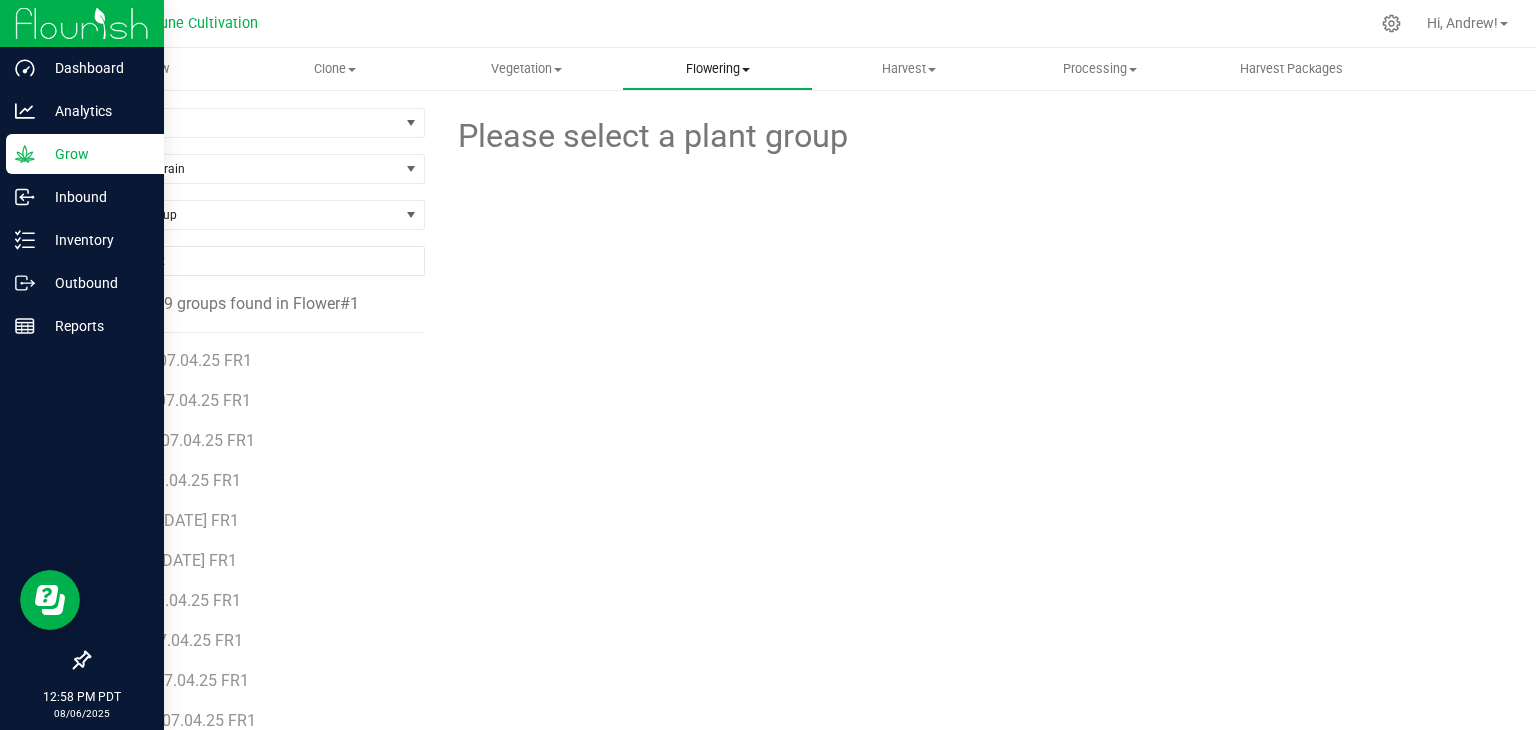 click on "Flowering" at bounding box center [717, 69] 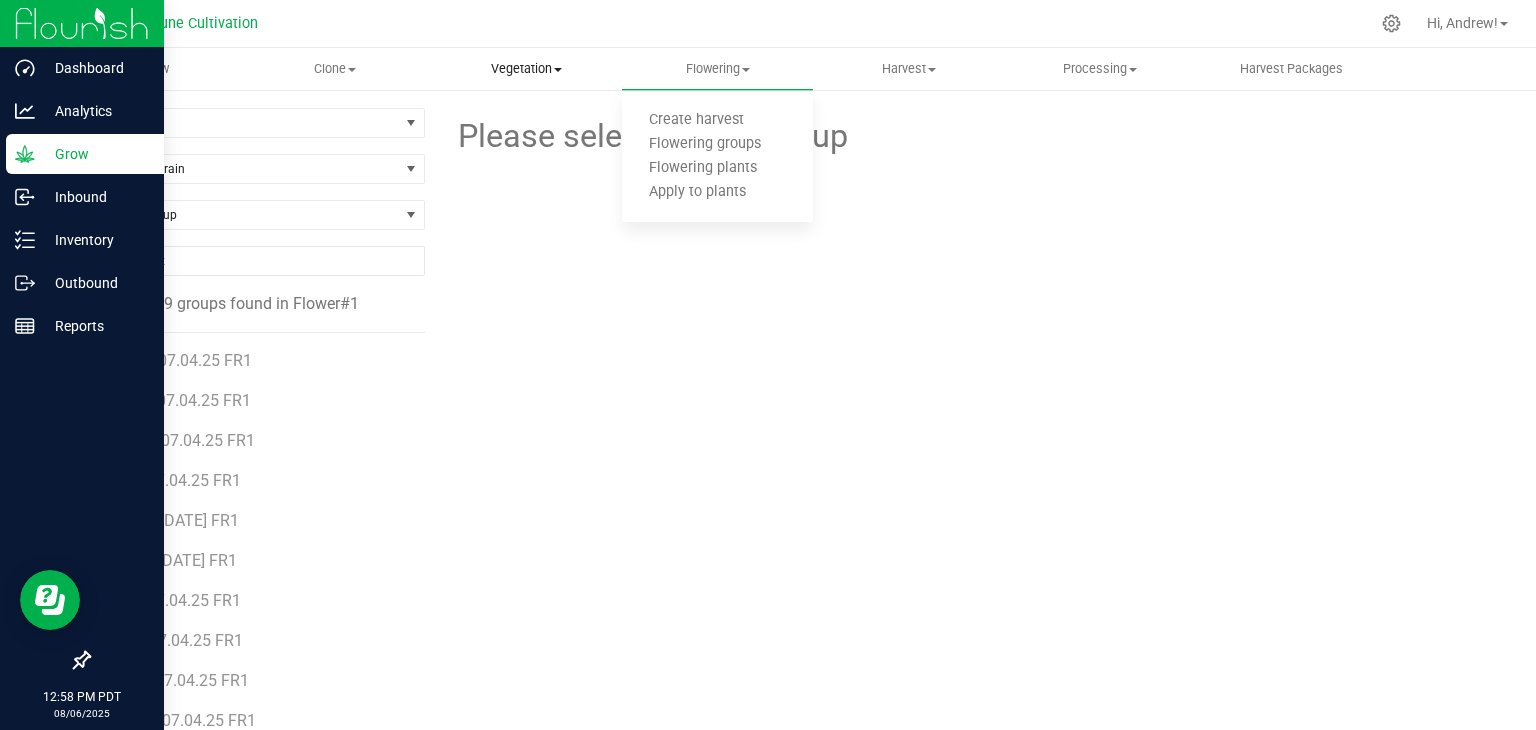 click on "Vegetation" at bounding box center (526, 69) 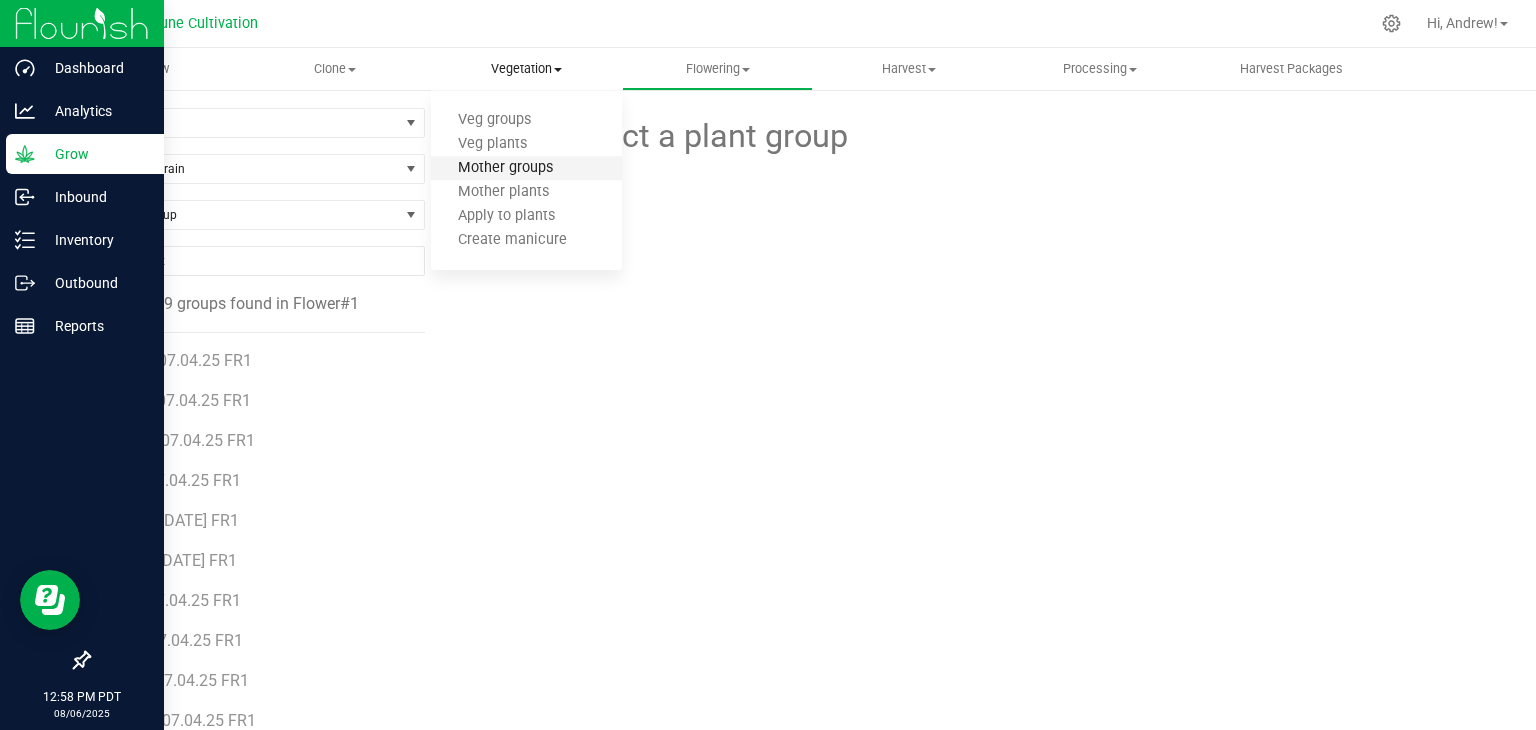click on "Mother groups" at bounding box center [505, 168] 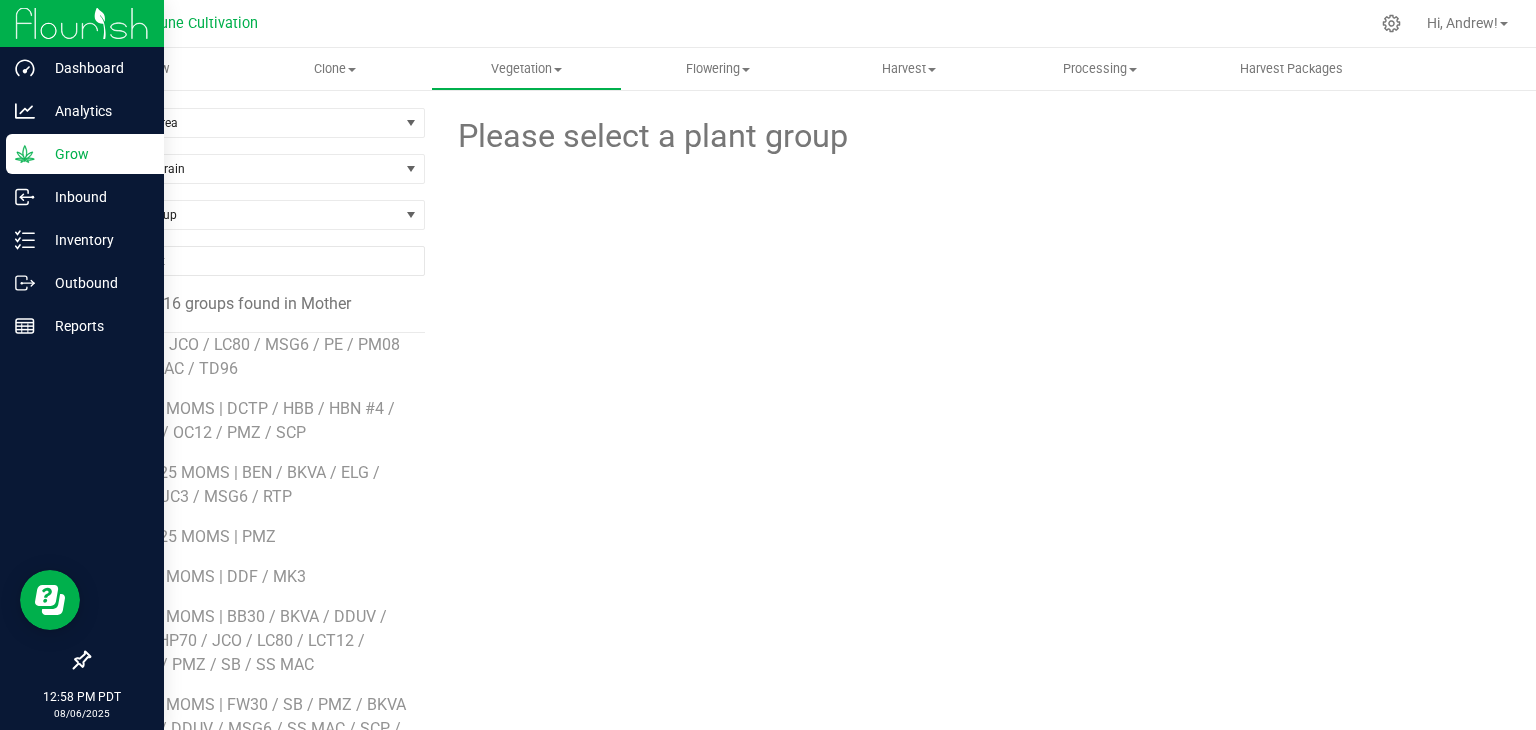 scroll, scrollTop: 200, scrollLeft: 0, axis: vertical 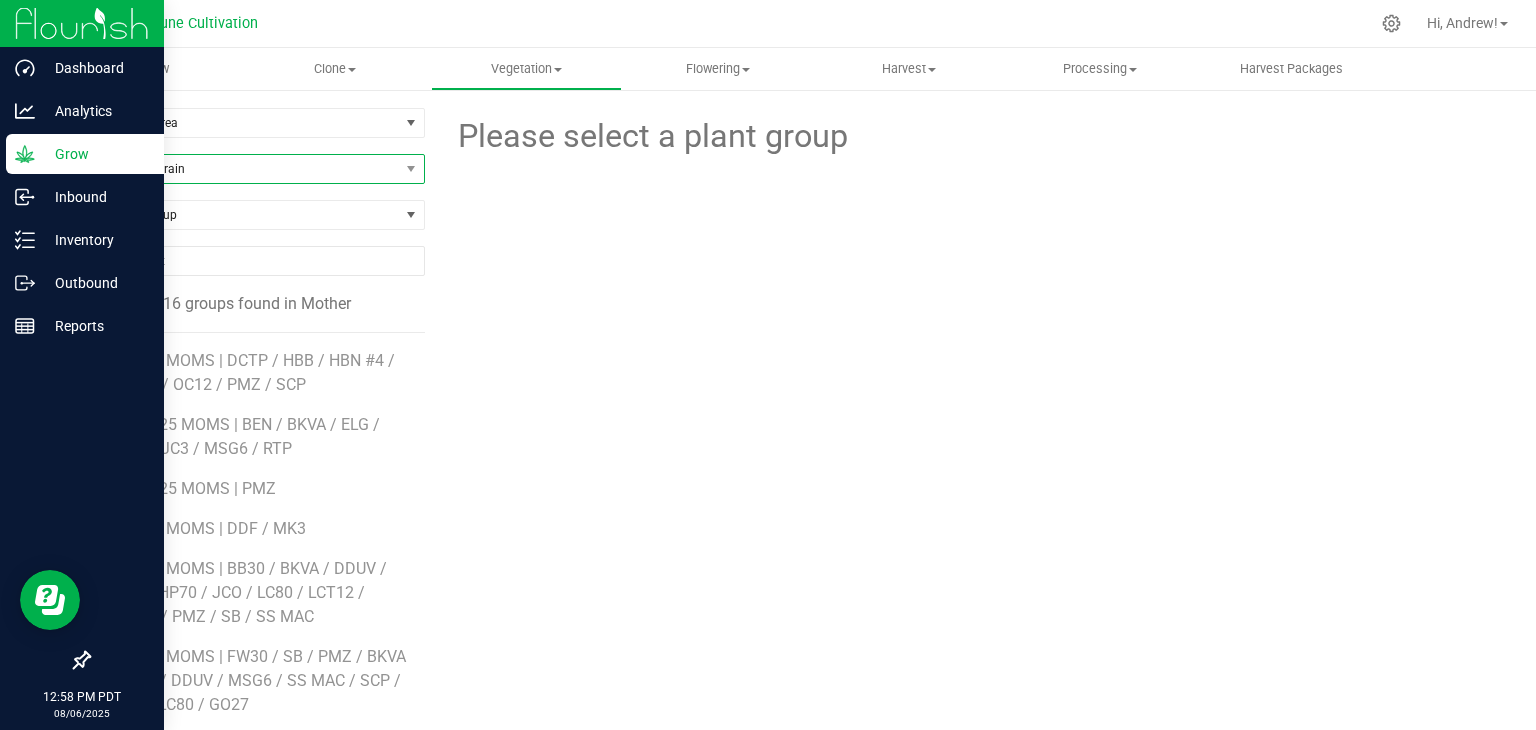 click on "Filter by Strain" at bounding box center (244, 169) 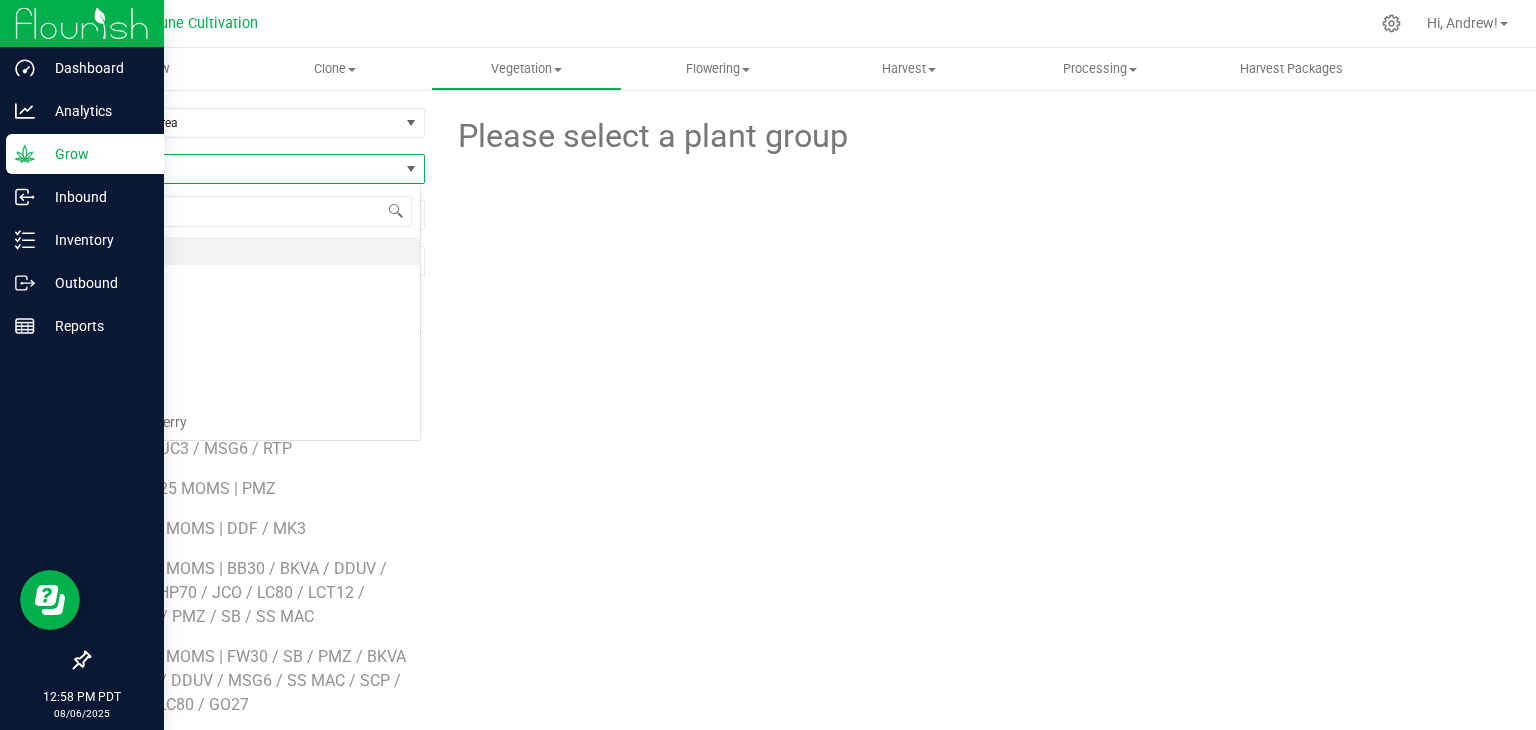 scroll, scrollTop: 99970, scrollLeft: 99666, axis: both 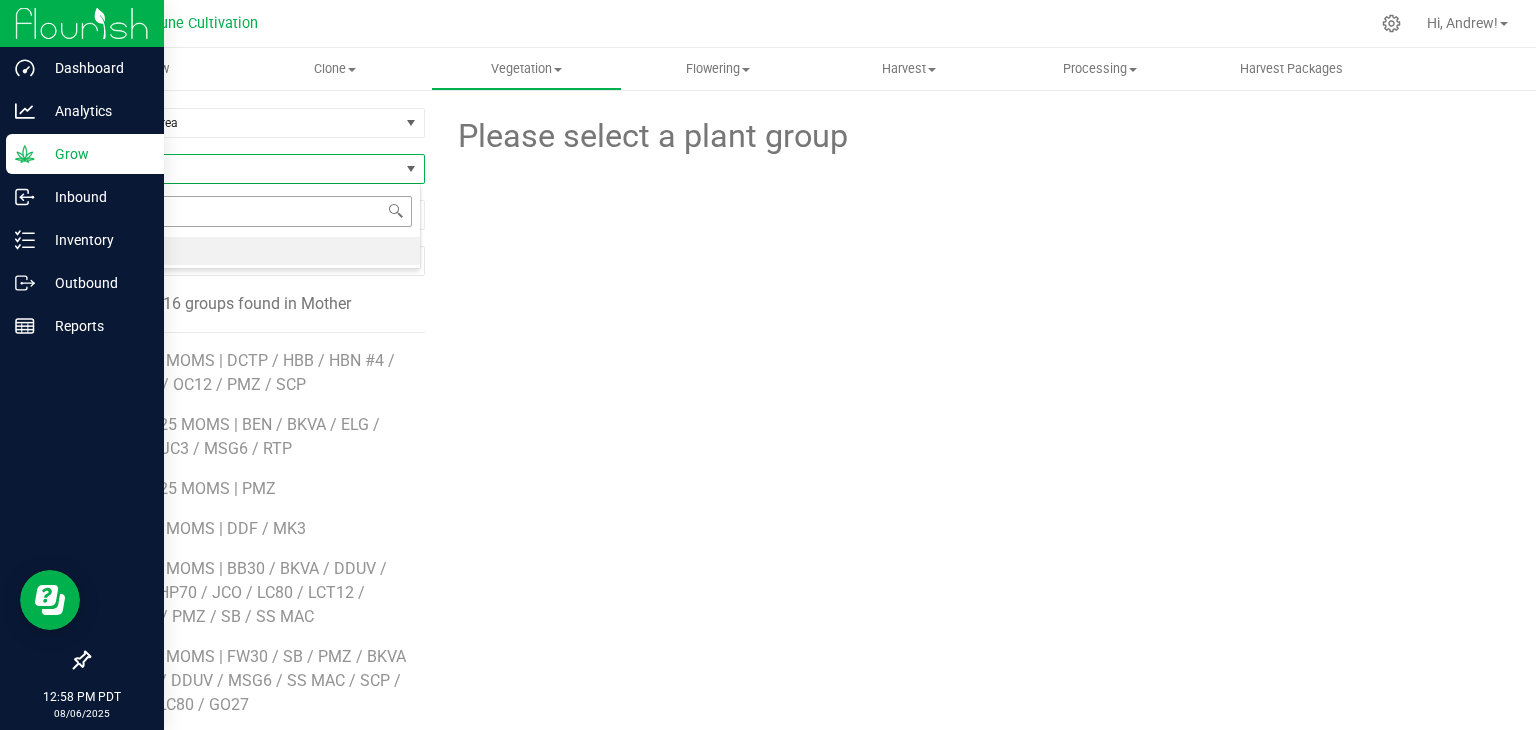 type on "HD9" 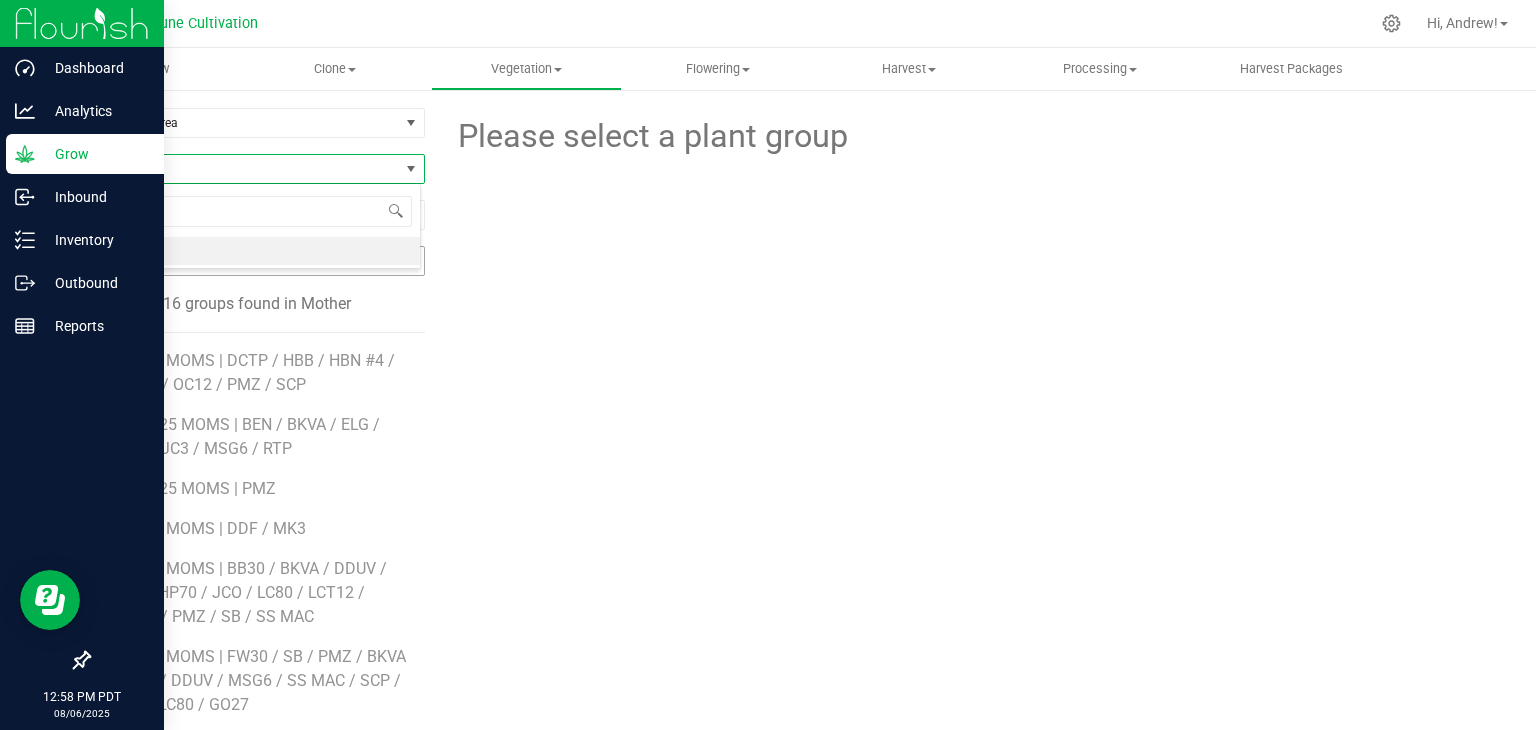 click on "HD9" at bounding box center [254, 251] 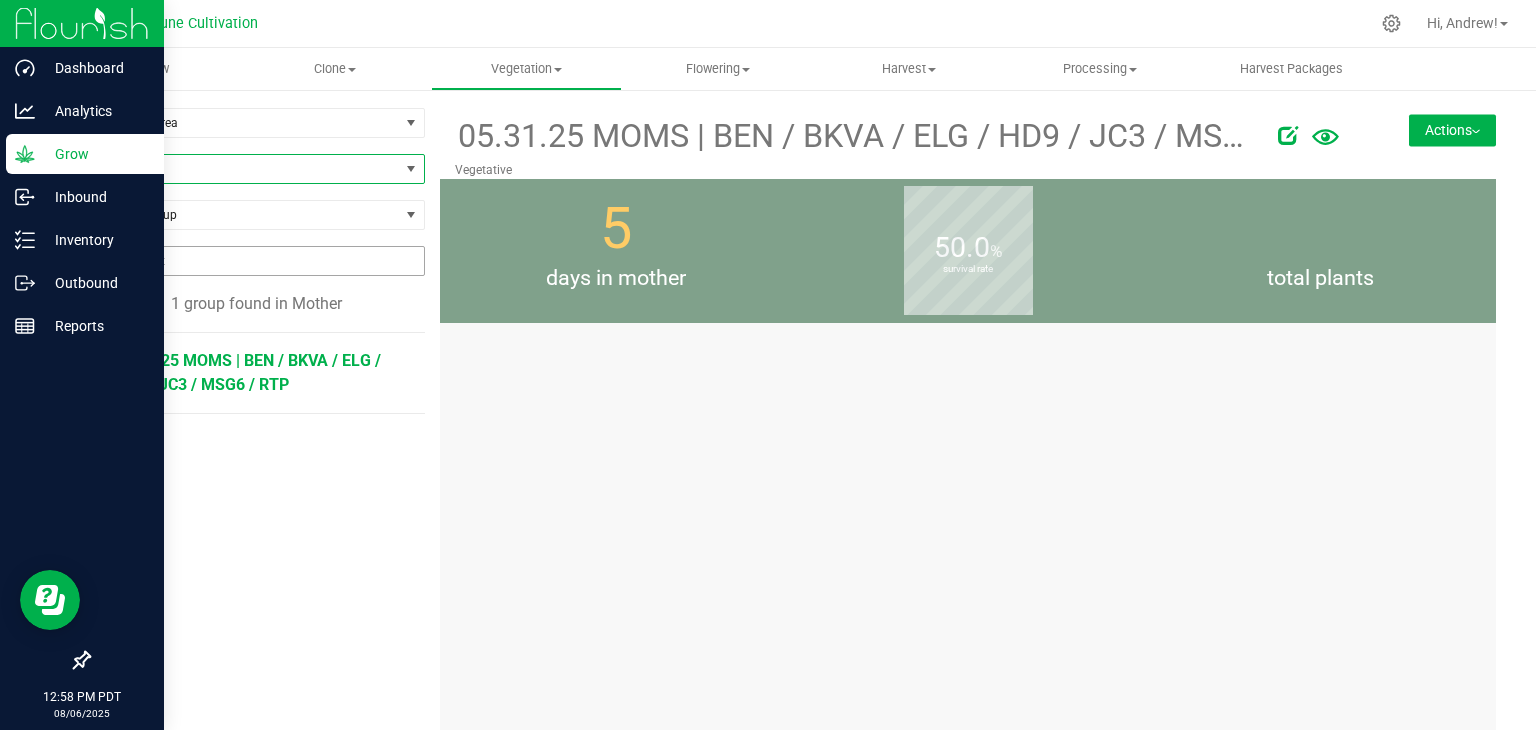 scroll, scrollTop: 0, scrollLeft: 0, axis: both 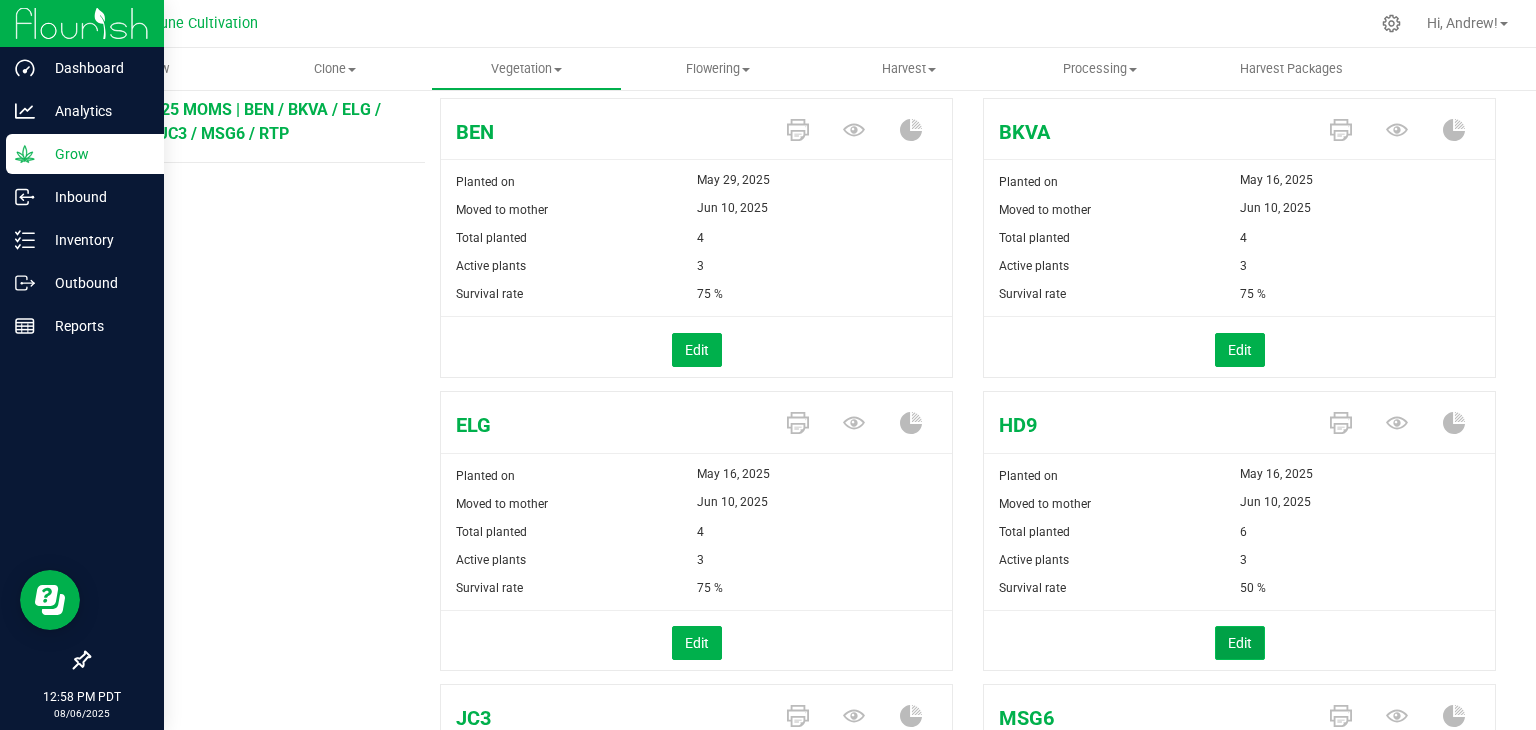 click on "Edit" at bounding box center (1240, 643) 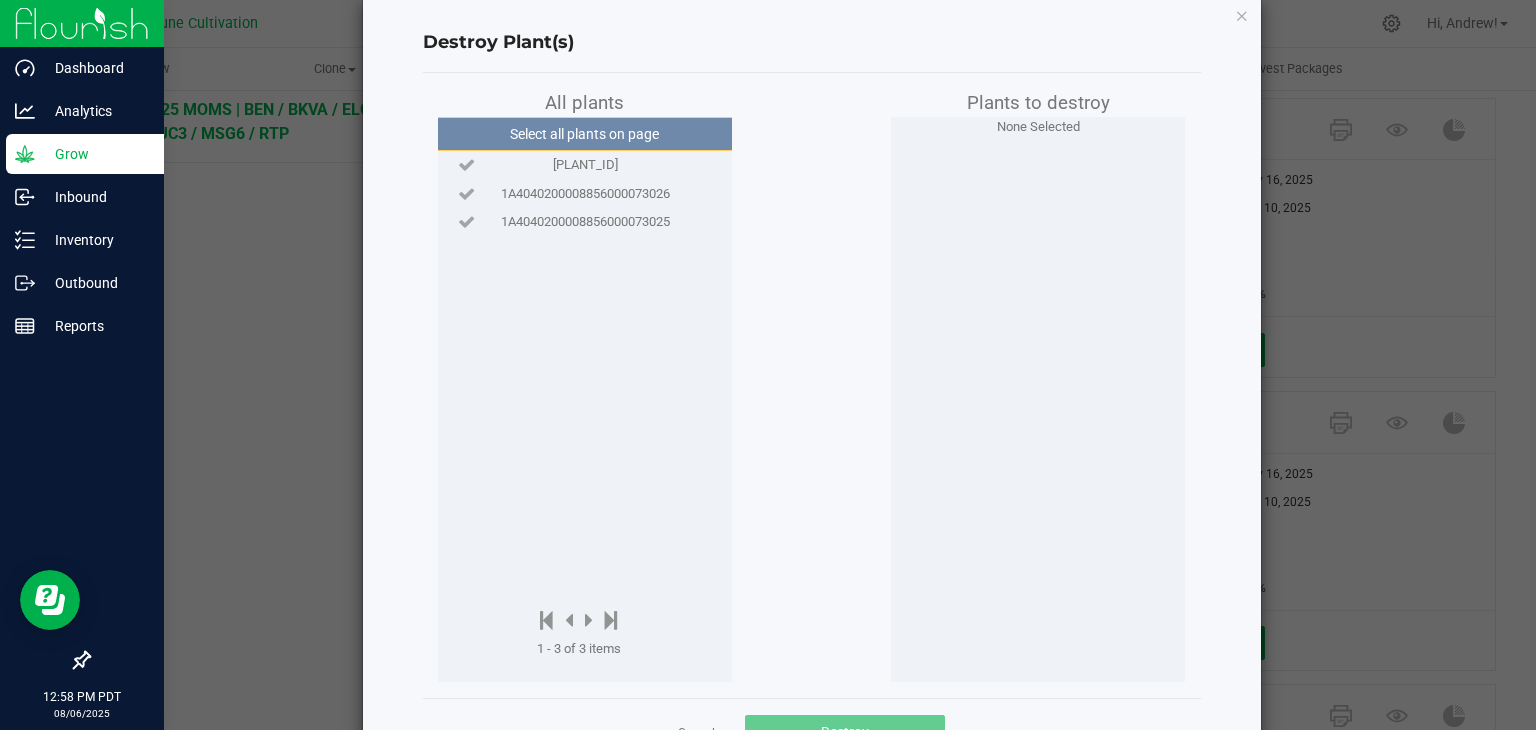 scroll, scrollTop: 0, scrollLeft: 0, axis: both 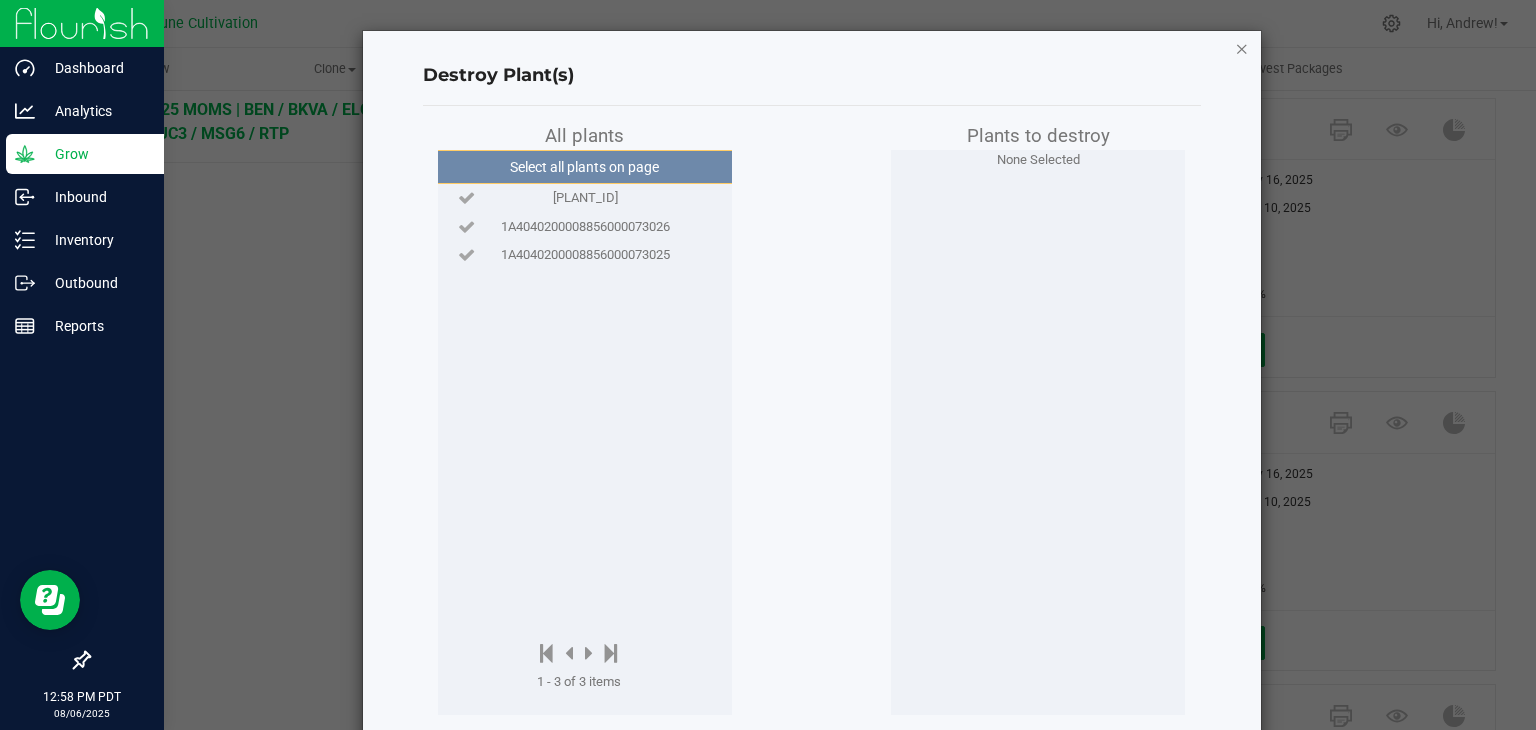 click 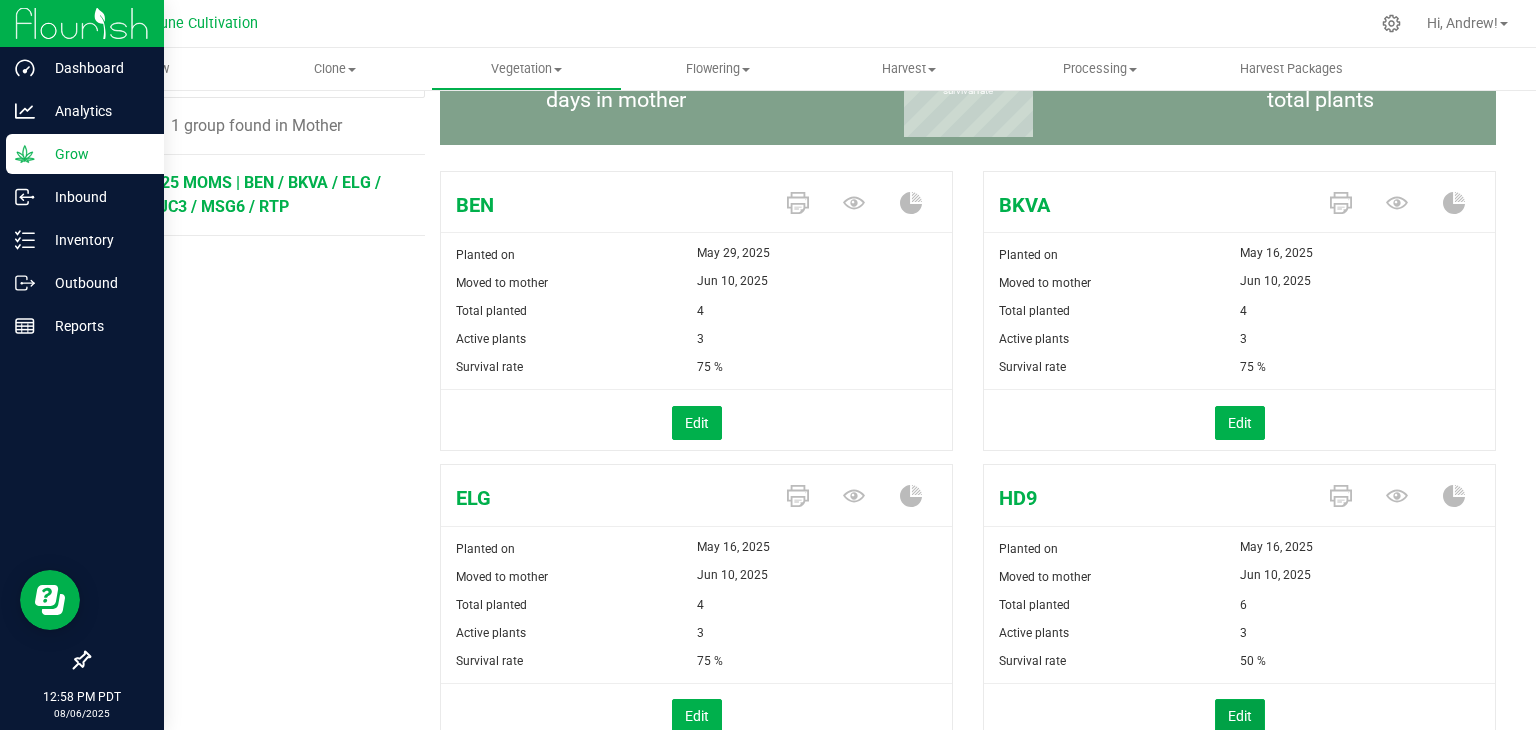 scroll, scrollTop: 0, scrollLeft: 0, axis: both 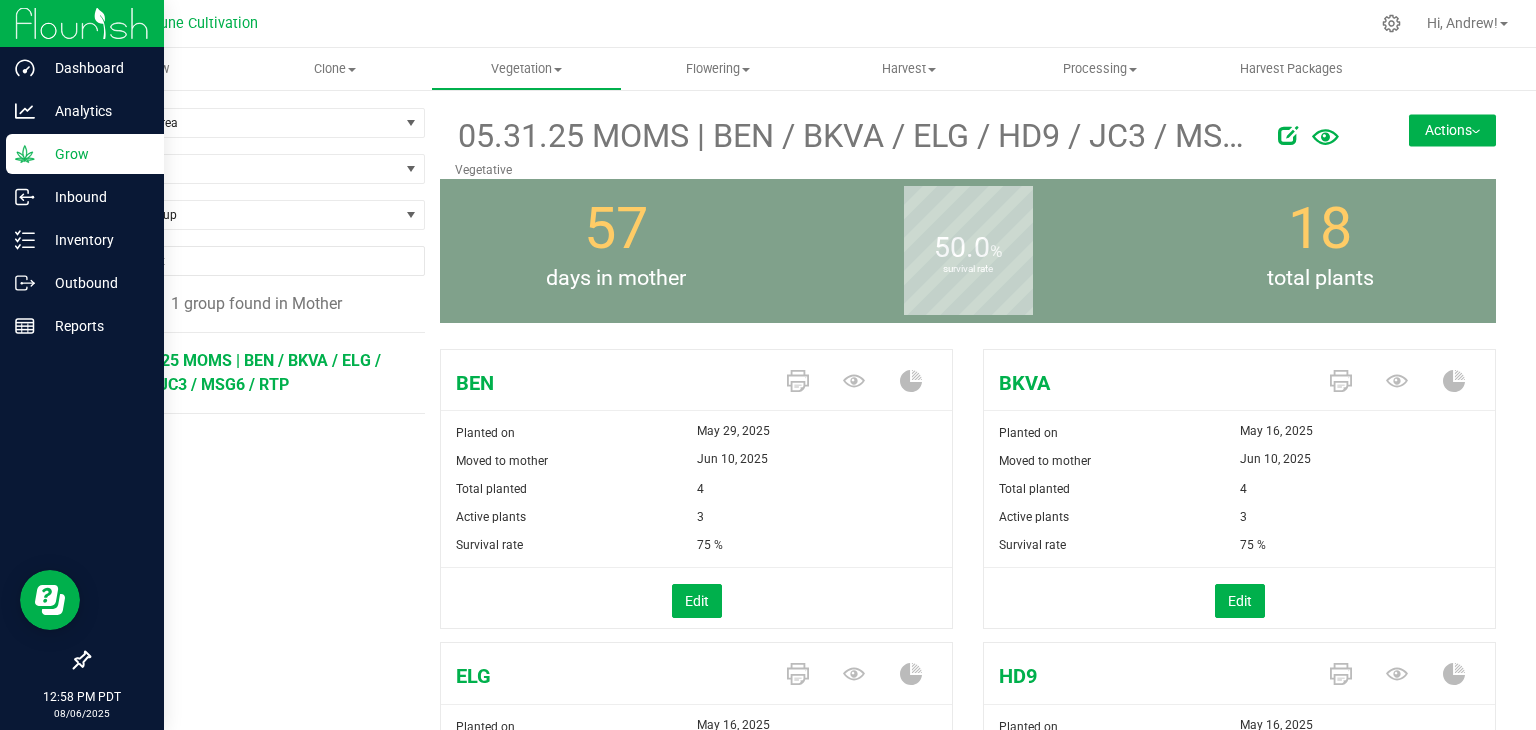 click on "Actions" at bounding box center (1452, 130) 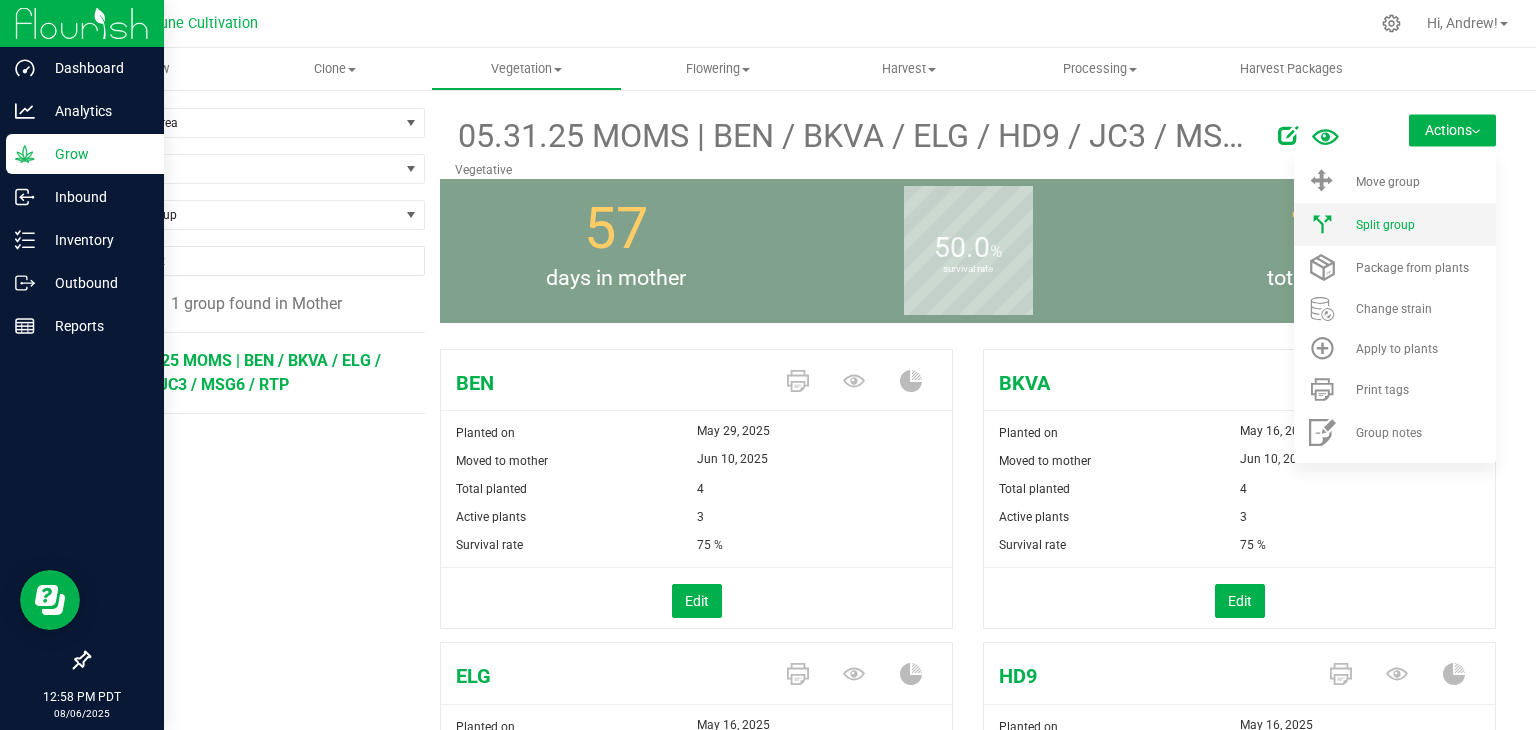 click on "Split group" at bounding box center [1395, 224] 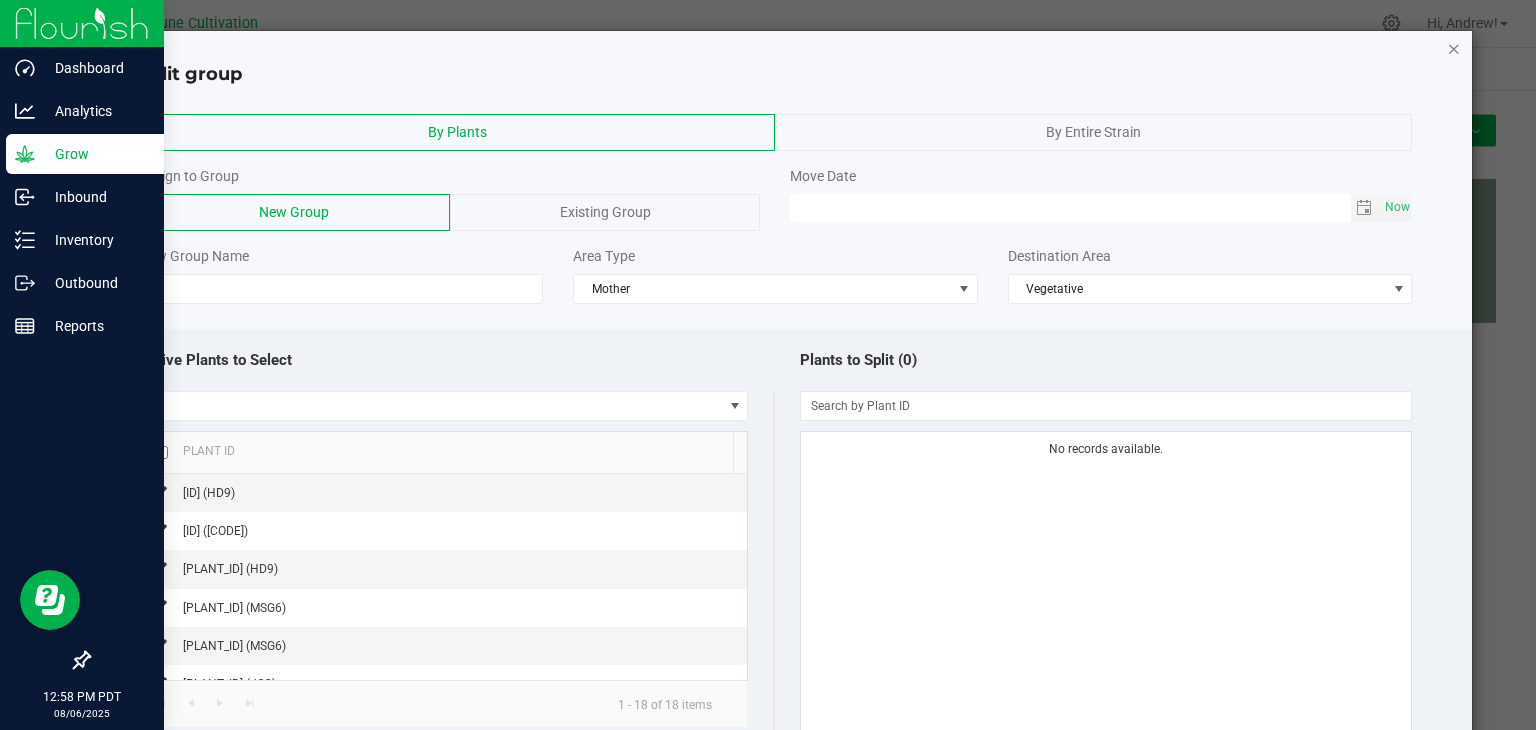 click 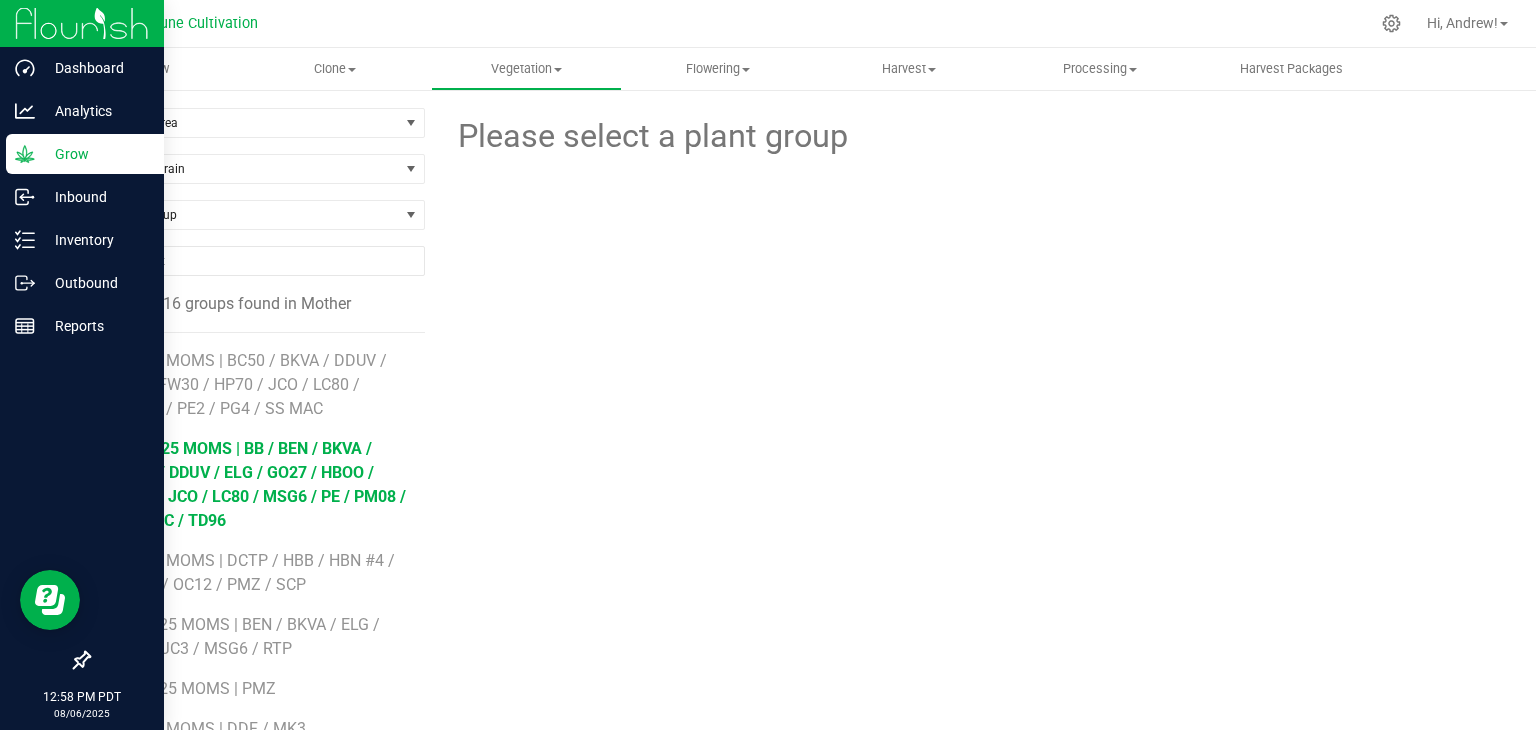 scroll, scrollTop: 200, scrollLeft: 0, axis: vertical 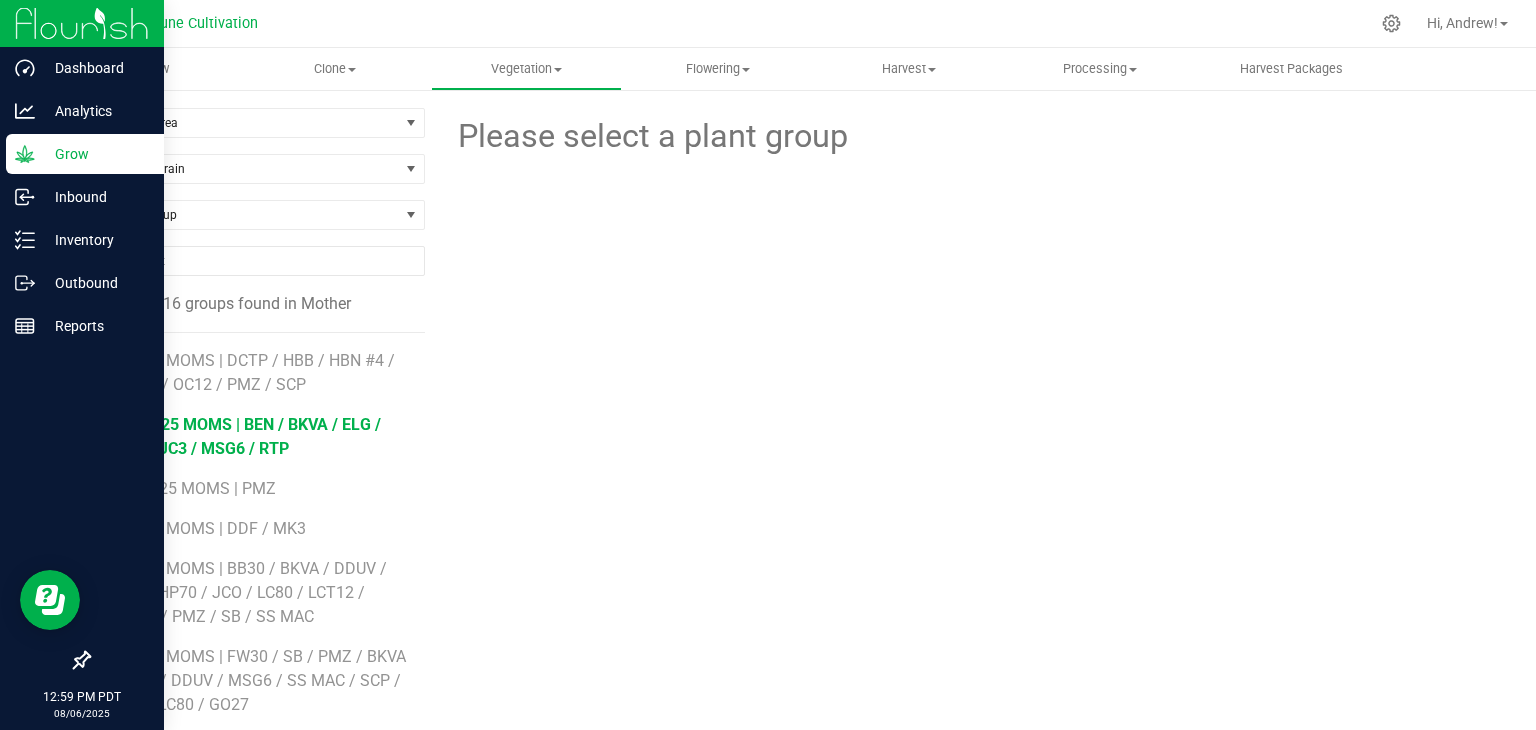 click on "05.31.25 MOMS | BEN / BKVA / ELG / HD9 / JC3 / MSG6 / RTP" at bounding box center [248, 436] 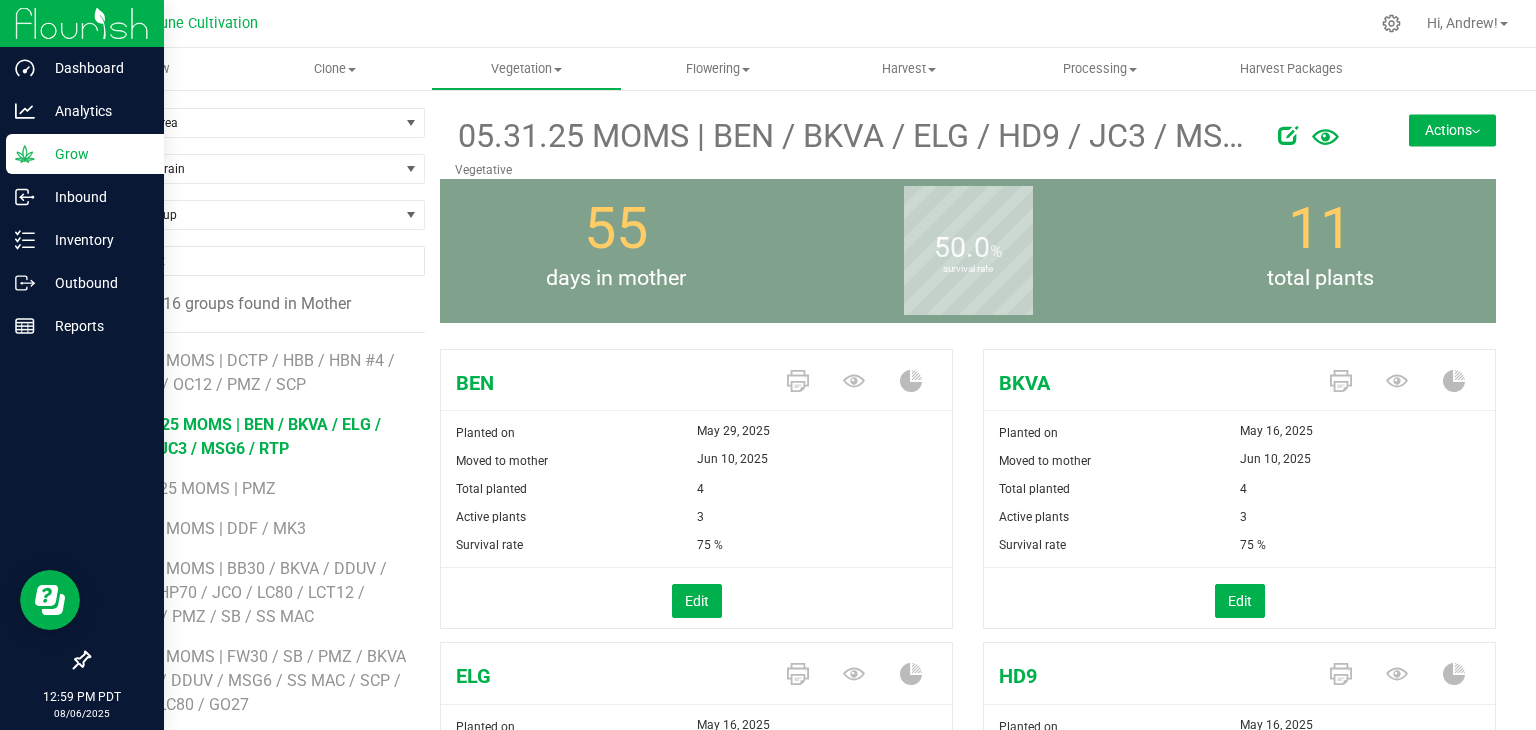 click on "04.24.25 MOMS | BC50 / BKVA / DDUV / ELG / FW30 / HP70 / JCO / LC80 / LCG13 / PE2 / PG4 / SS MAC
05.12.25 MOMS | BB / BEN / BKVA / CUP1 / DDUV / ELG / GO27 / HBOO / HP70 / JCO / LC80 / MSG6 / PE / PM08 / SS MAC / TD96
05.23.25 MOMS | DCTP / HBB / HBN #4 / LMD1 / OC12 / PMZ / SCP
05.31.25 MOMS | BEN / BKVA / ELG / HD9 / JC3 / MSG6 / RTP
06.01.25 MOMS | PMZ" at bounding box center (792, 686) 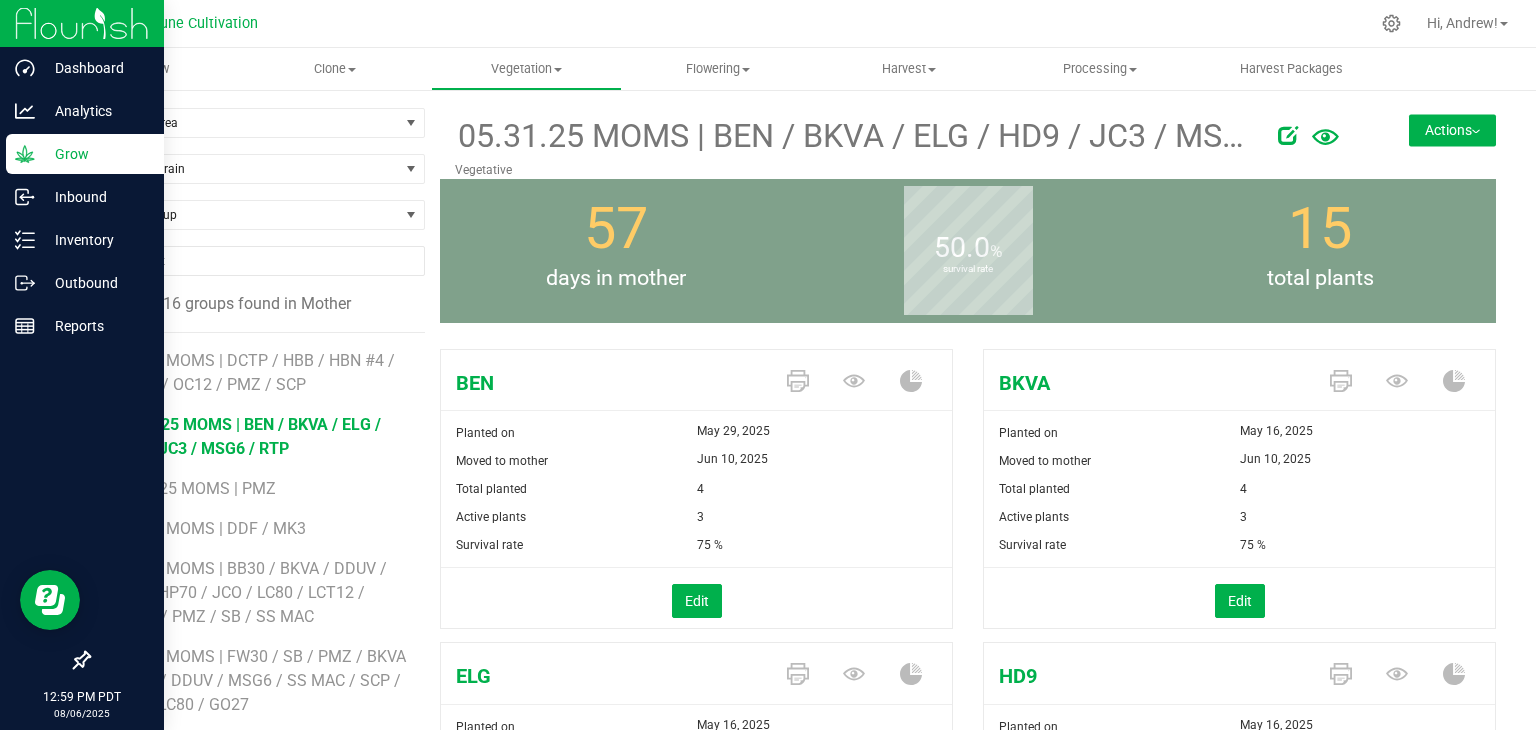 click on "[DATE] MOMS | BEN / BKVA / ELG / HD9 / JC3 / MSG6 / RTP
Vegetative
Actions
Move group
Split group" at bounding box center [968, 143] 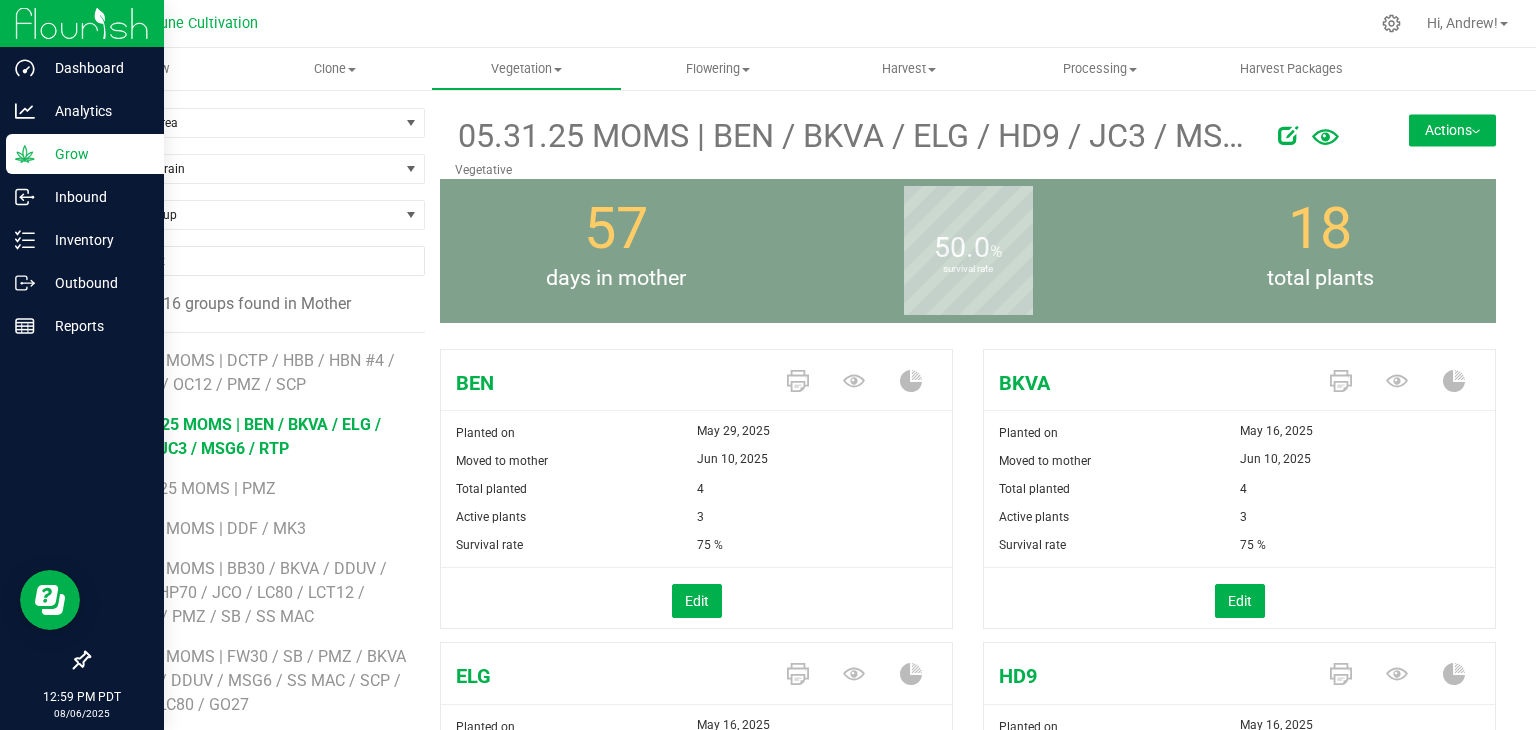 click on "Actions" at bounding box center (1452, 130) 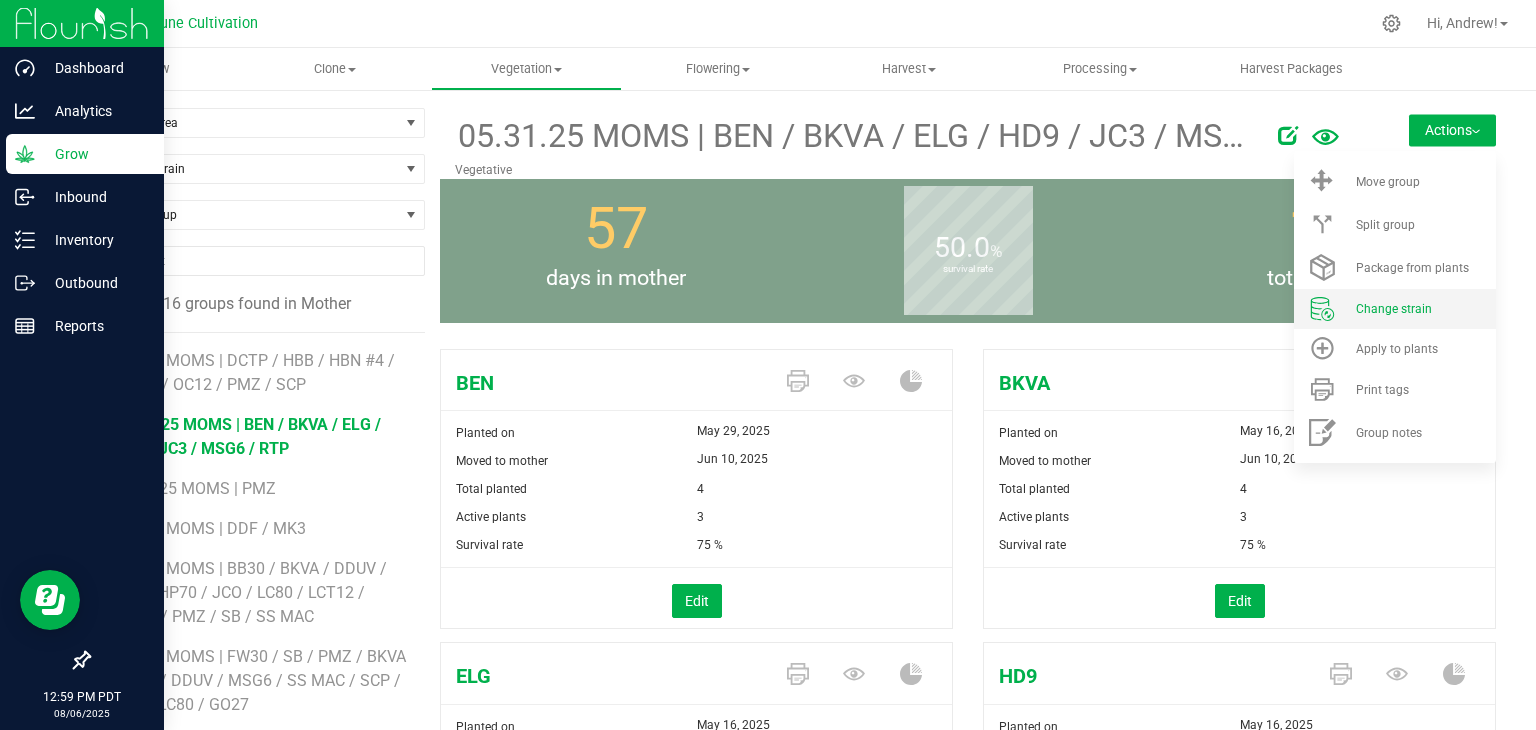 click on "Change strain" at bounding box center [1395, 309] 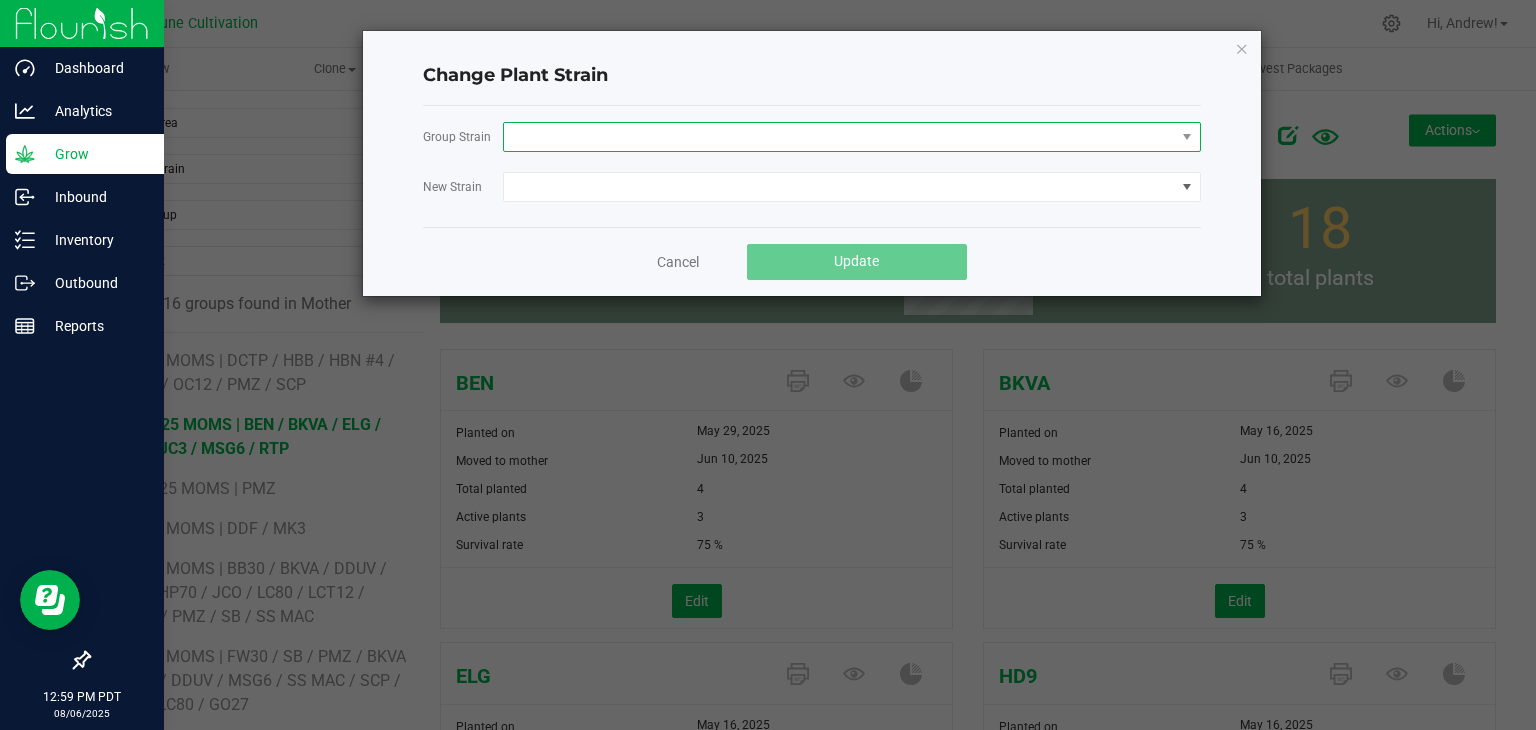 click at bounding box center [839, 137] 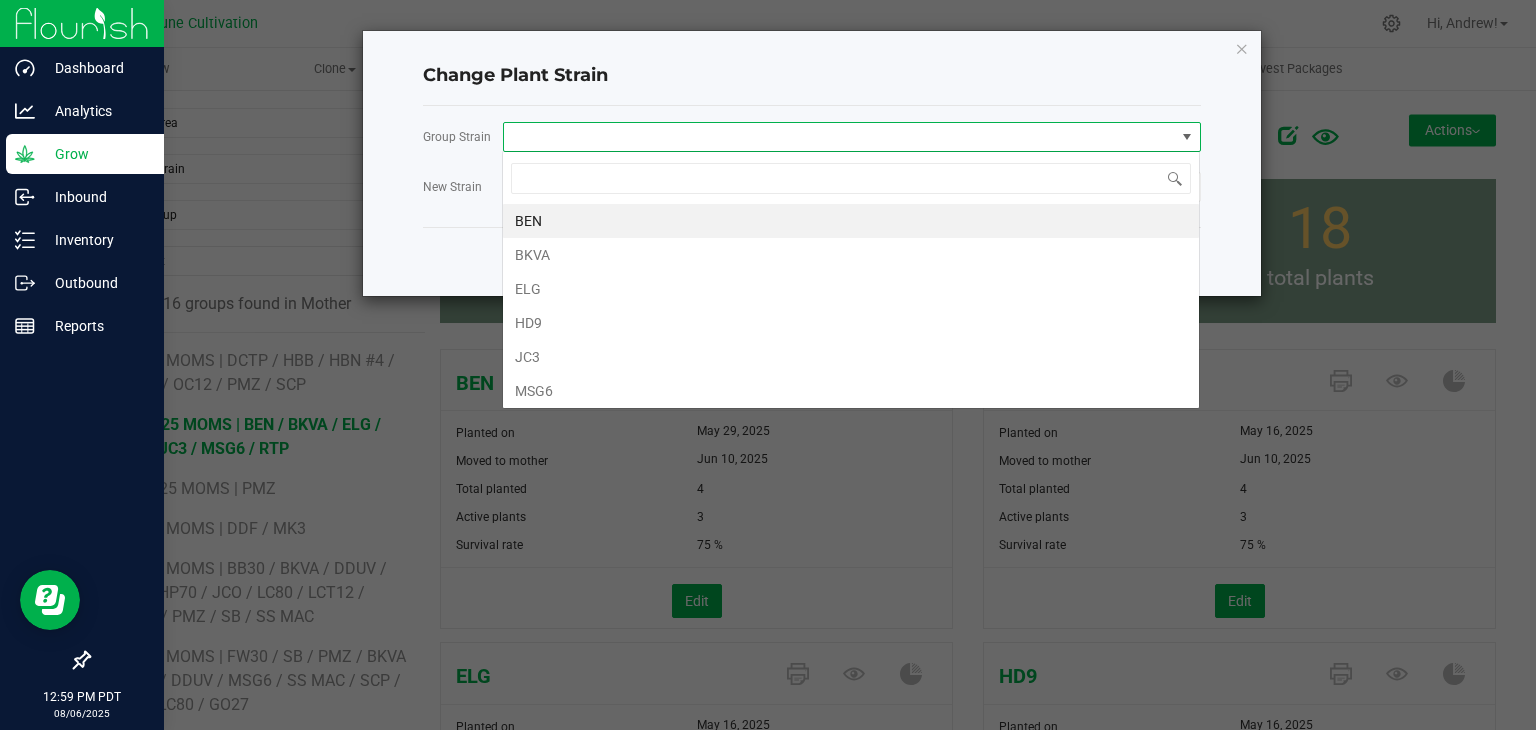 scroll, scrollTop: 99970, scrollLeft: 99301, axis: both 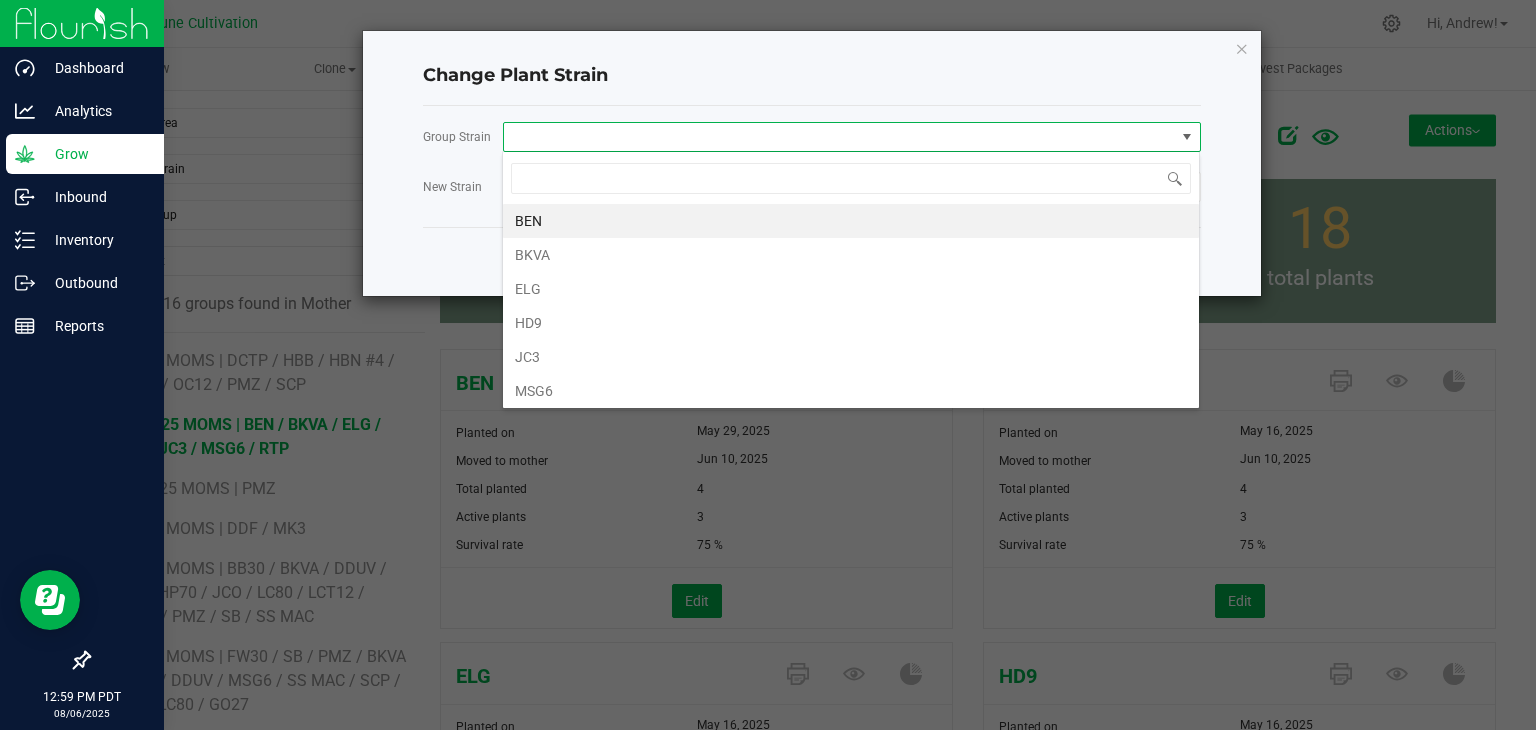 click on "Group Strain" 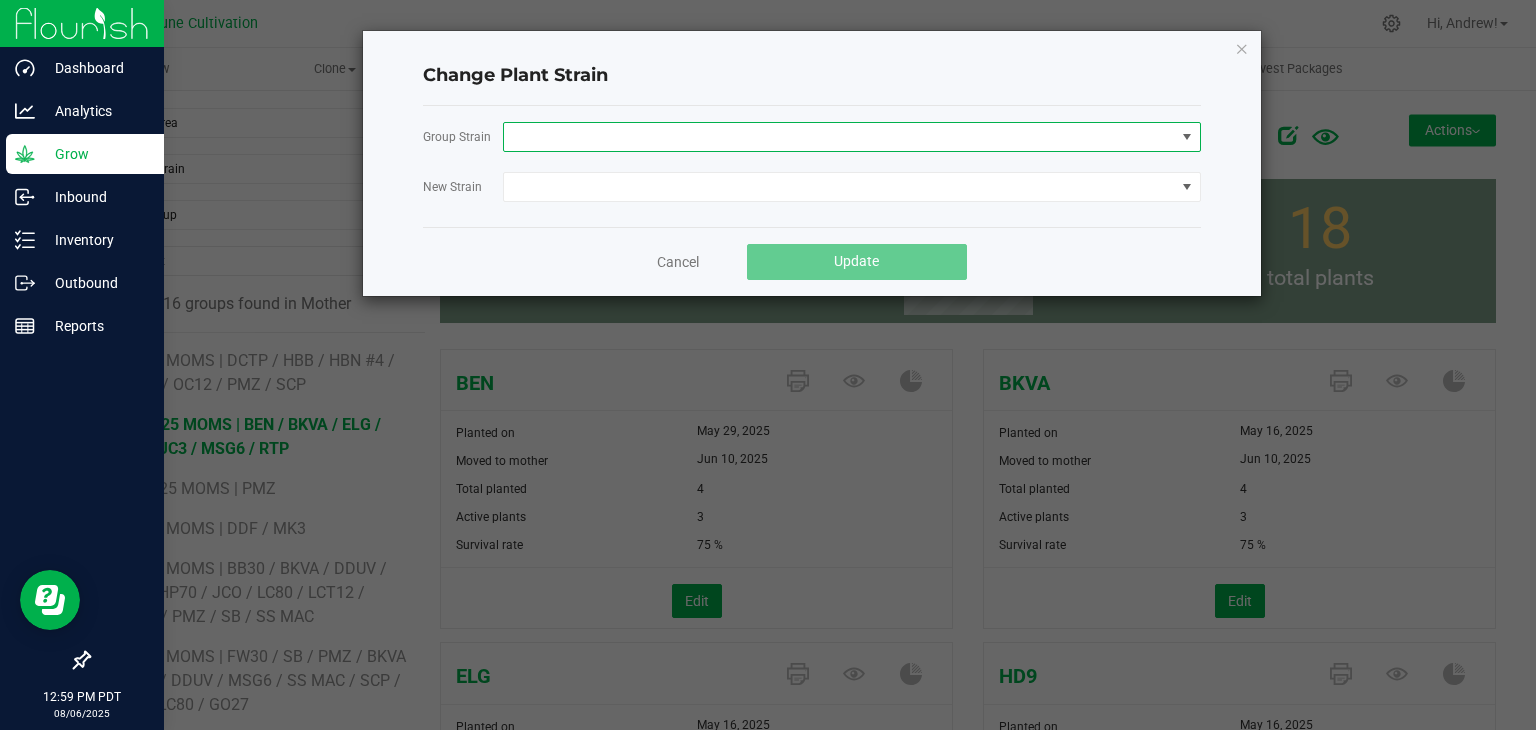 click at bounding box center [839, 137] 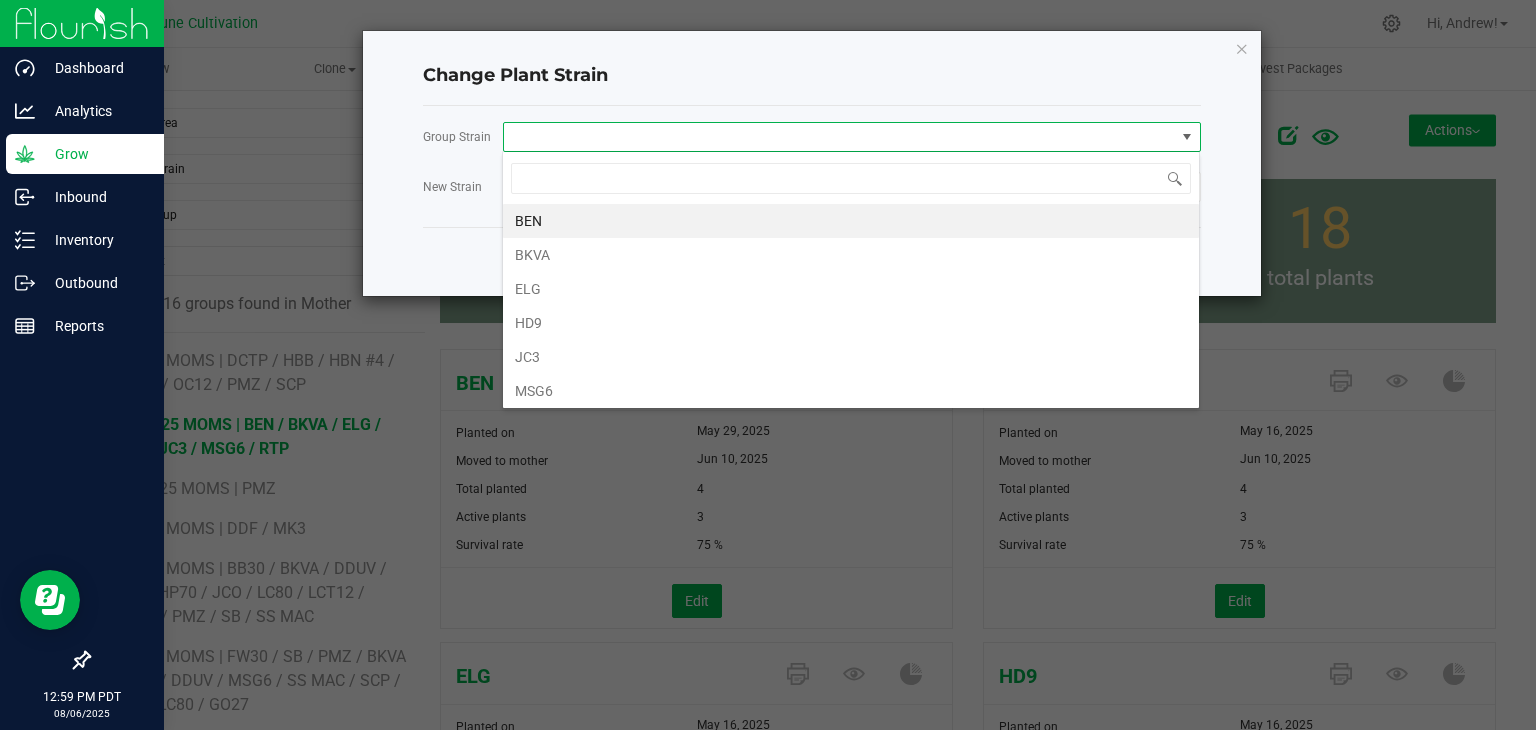 scroll, scrollTop: 99970, scrollLeft: 99301, axis: both 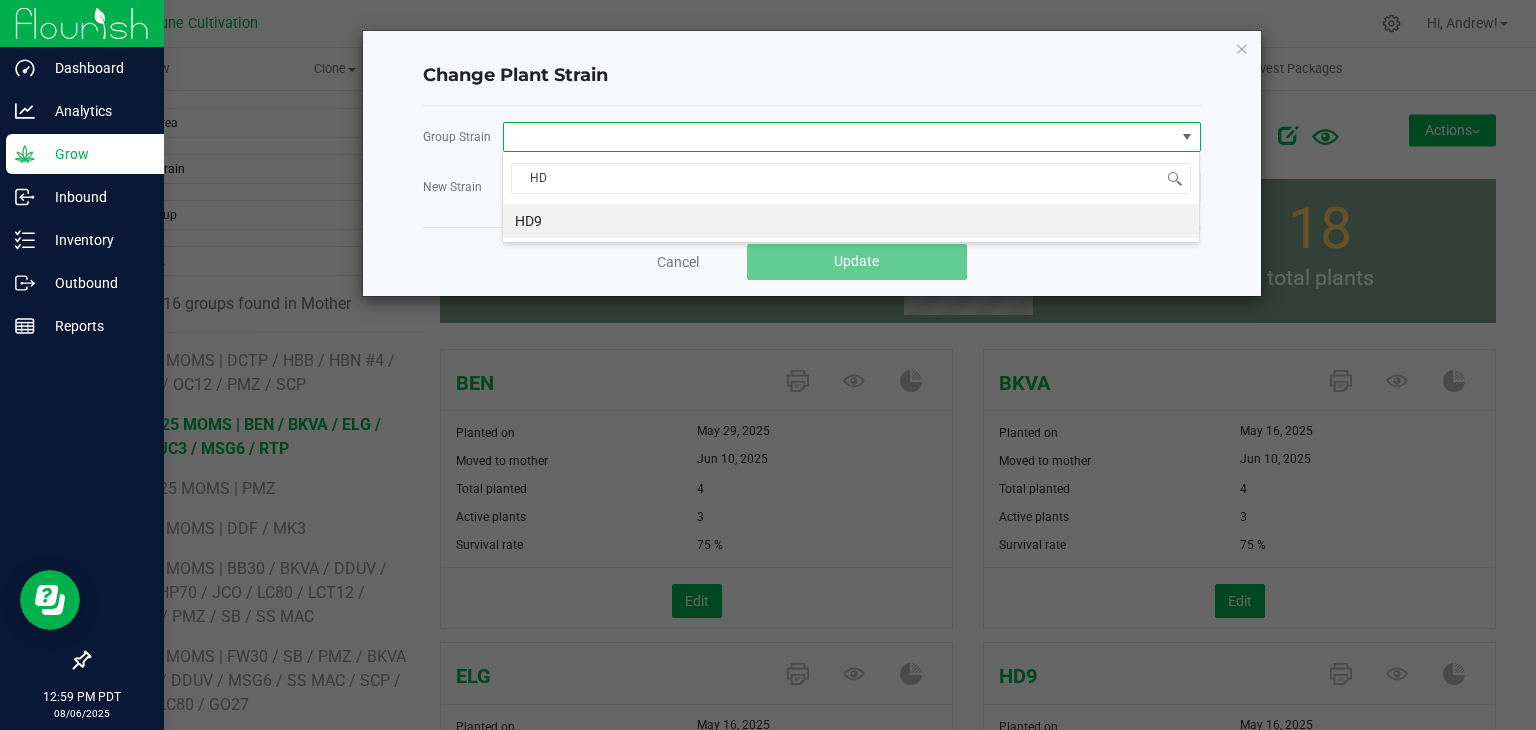 type on "HD9" 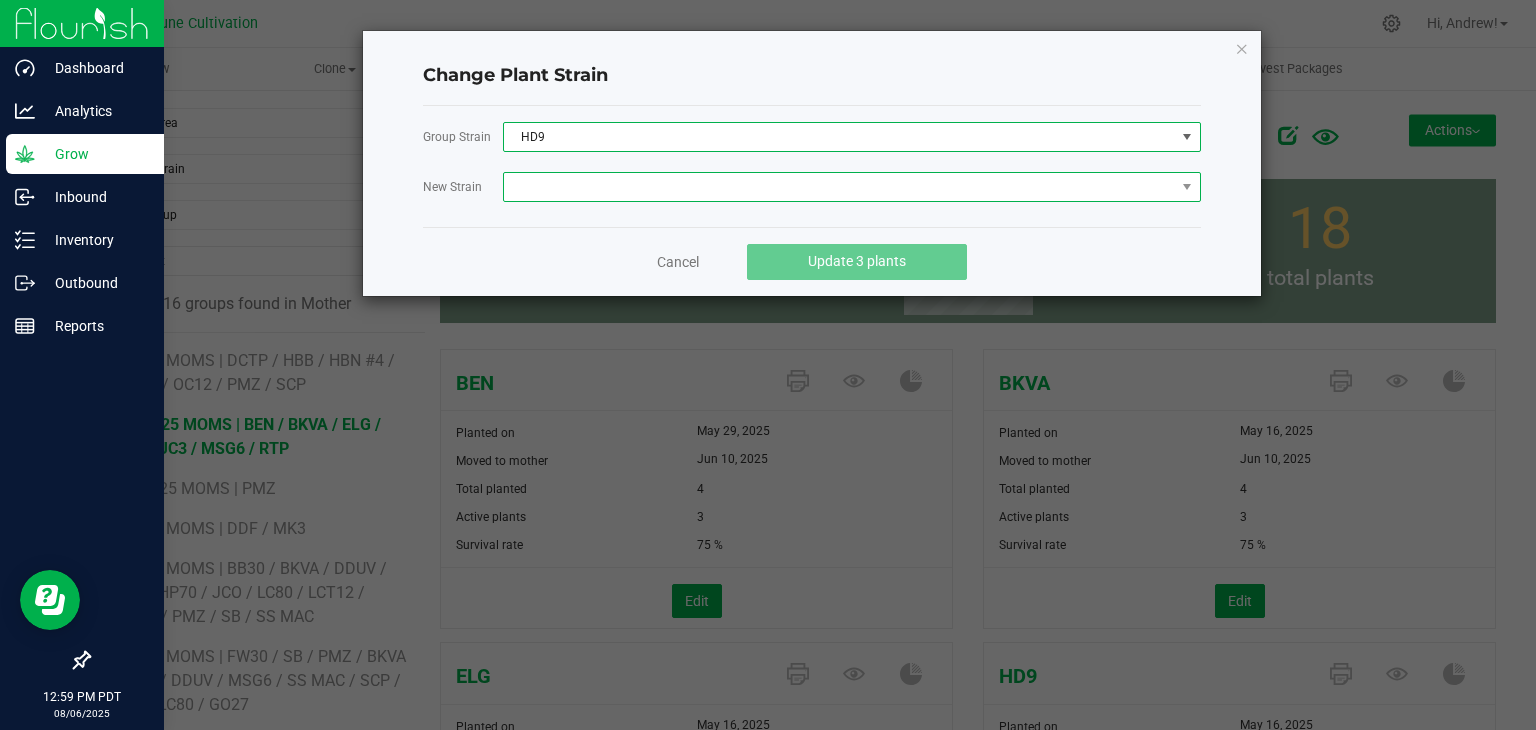 click at bounding box center (839, 187) 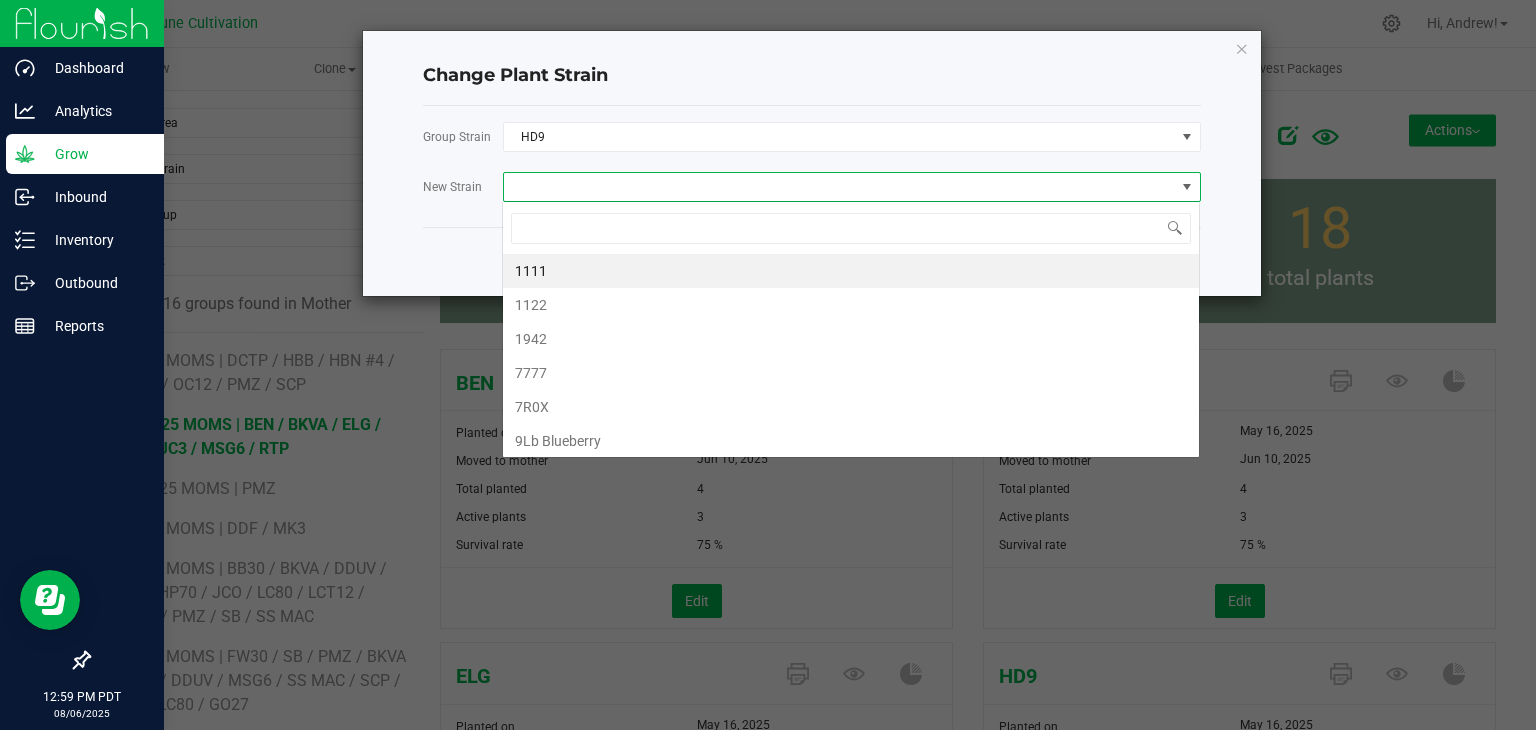 scroll, scrollTop: 99970, scrollLeft: 99301, axis: both 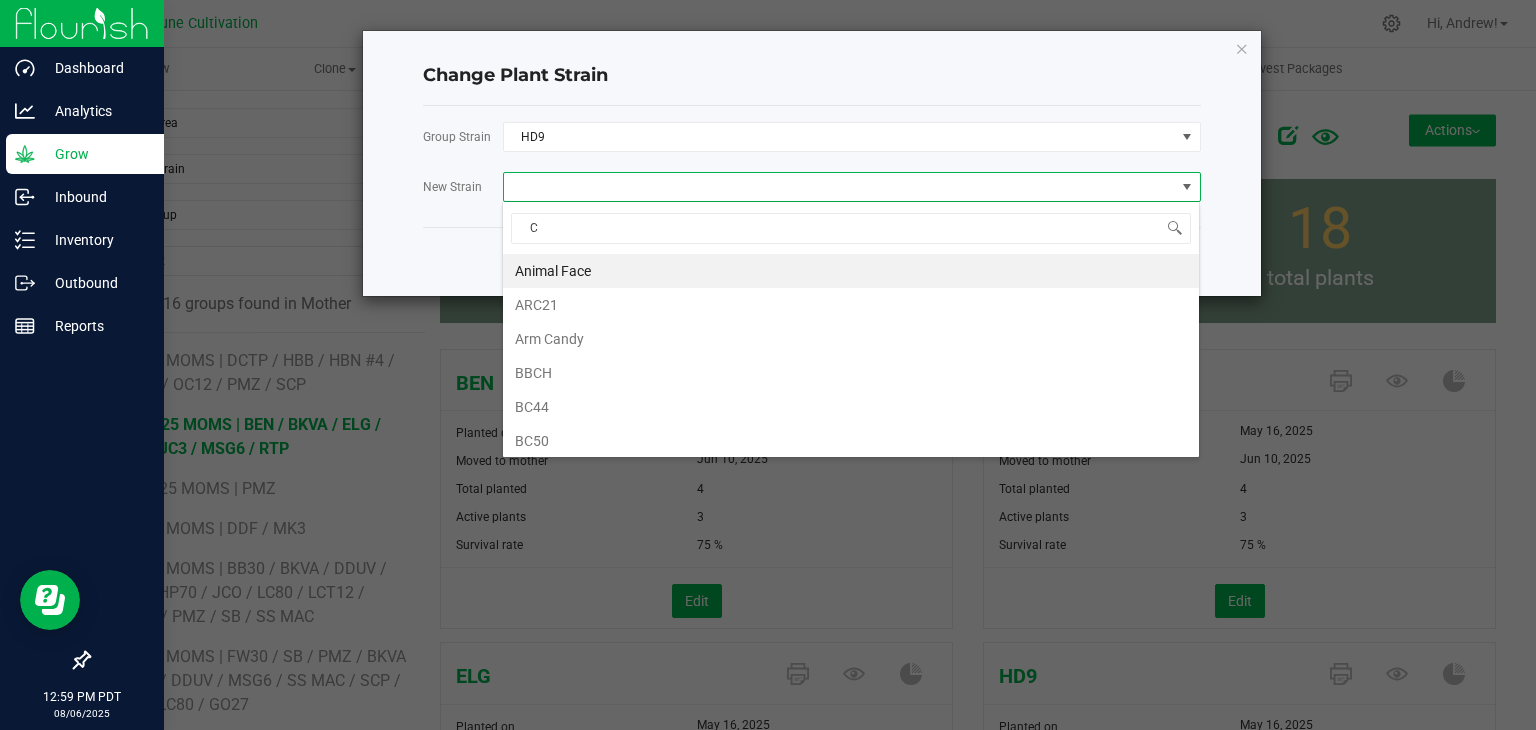 type on "CL" 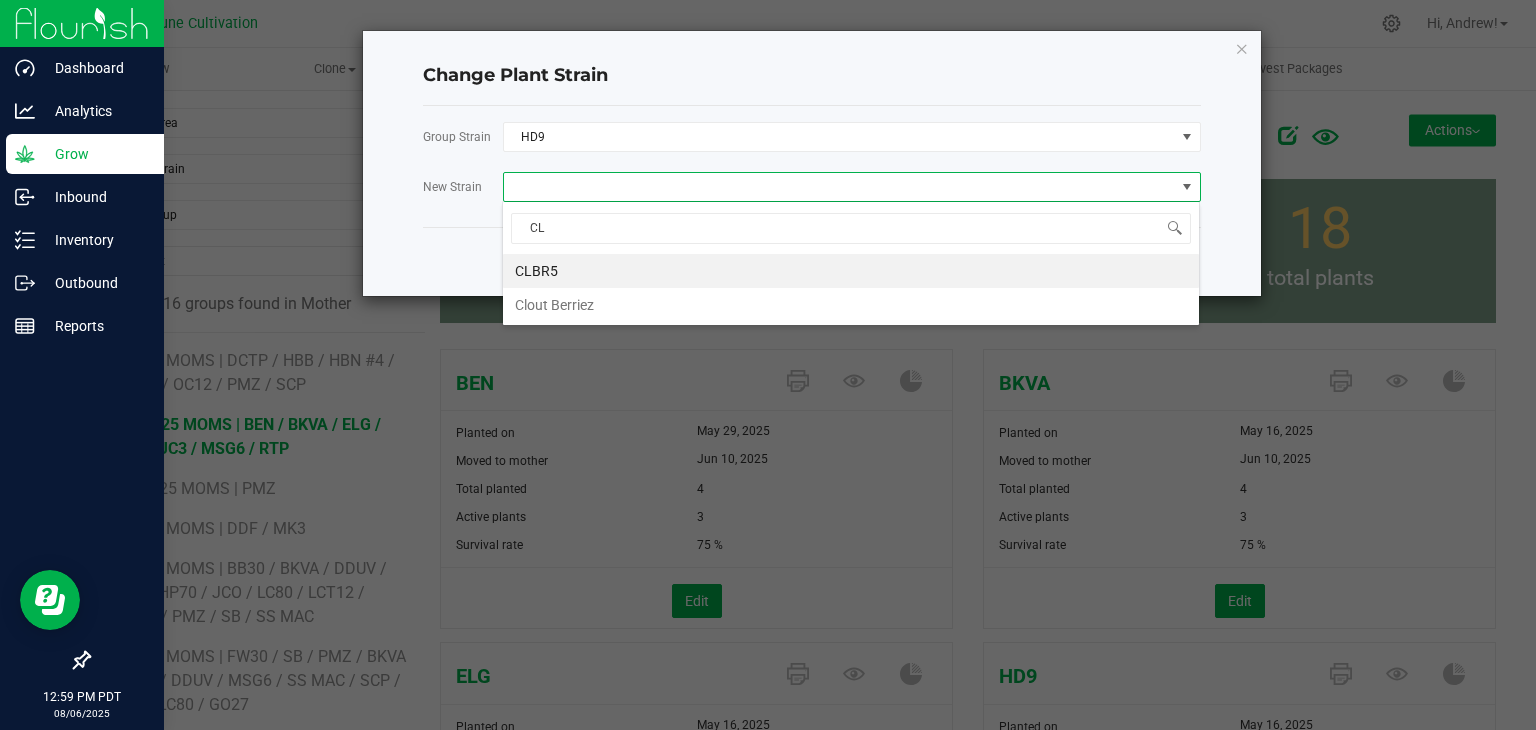 click on "CLBR5" at bounding box center [851, 271] 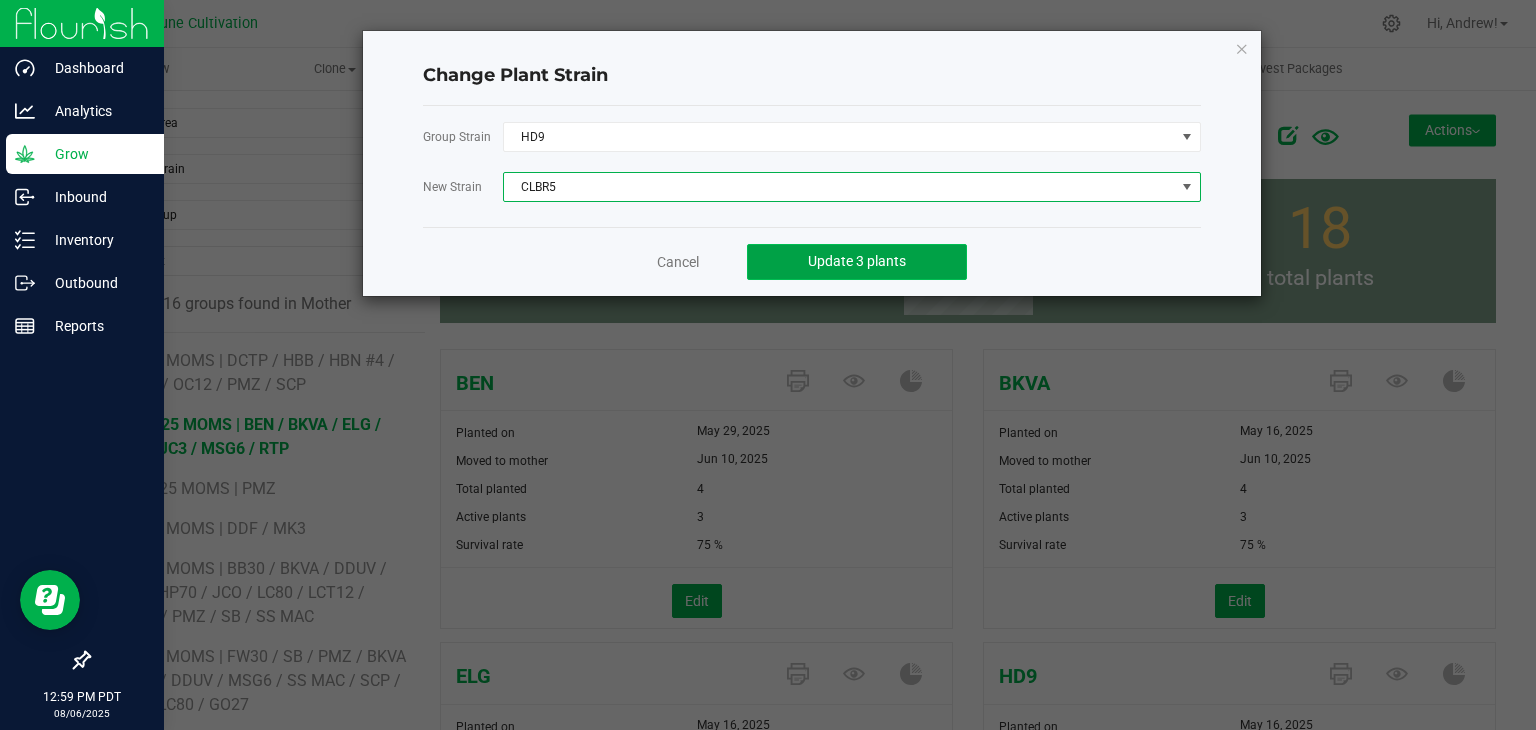 click on "Update 3 plants" 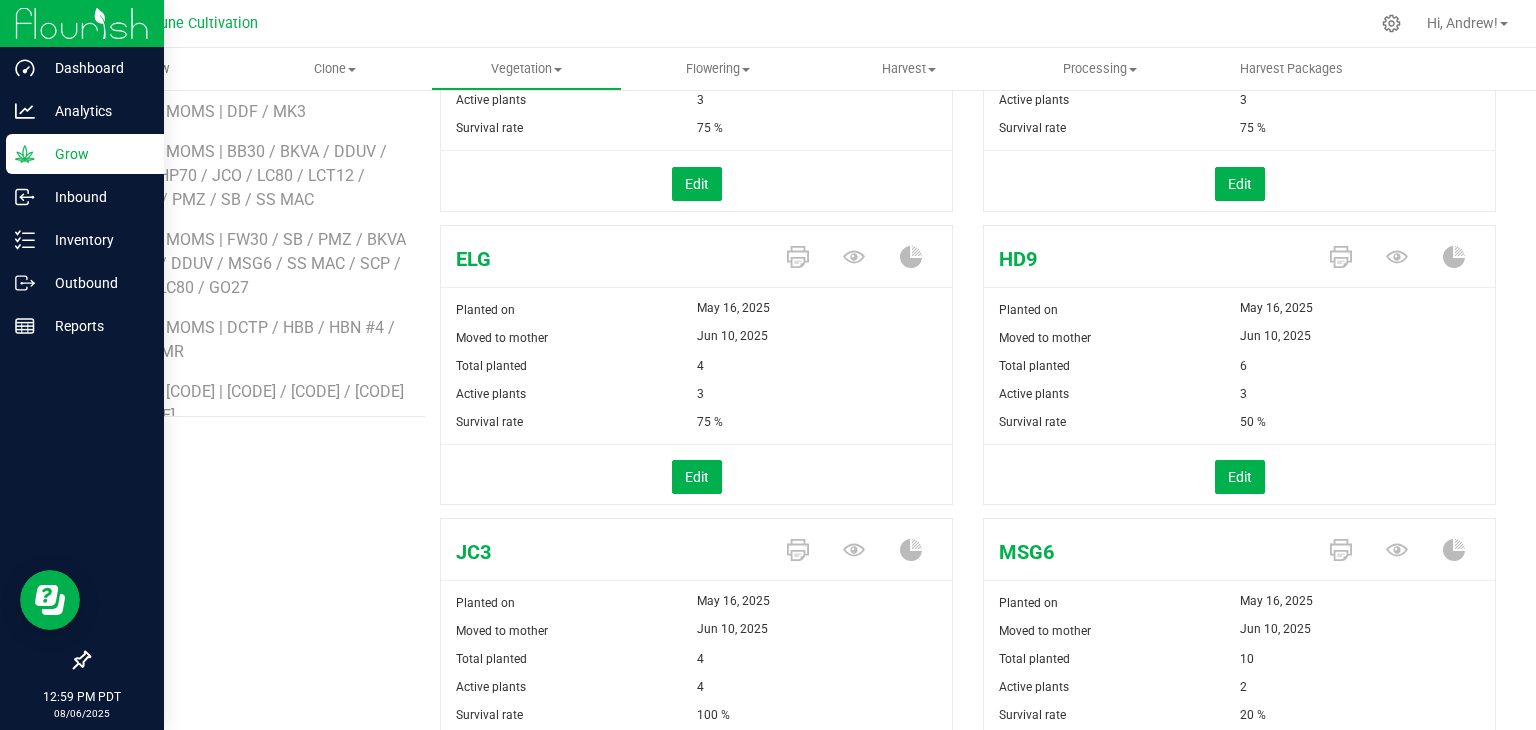 scroll, scrollTop: 500, scrollLeft: 0, axis: vertical 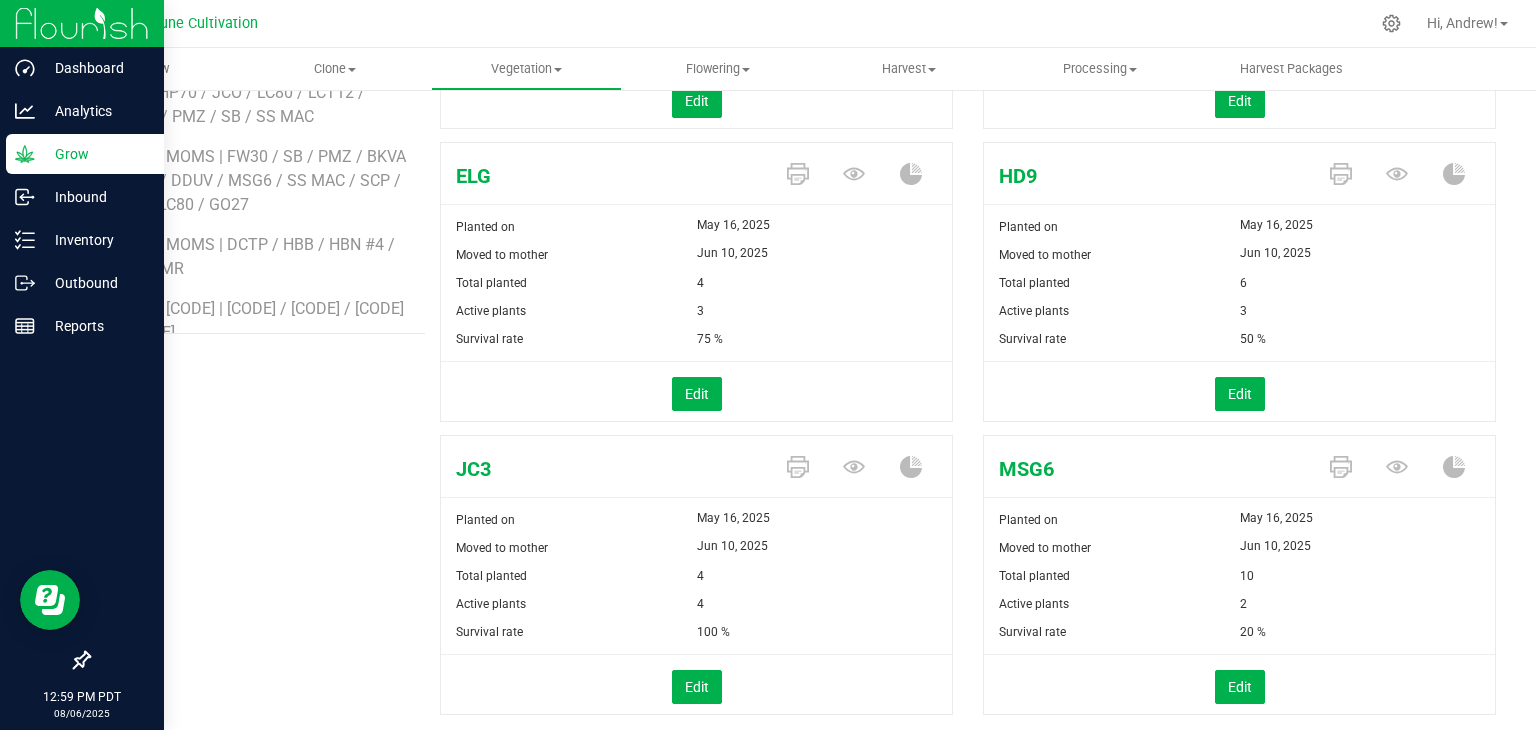 click on "HD9" at bounding box center (1149, 176) 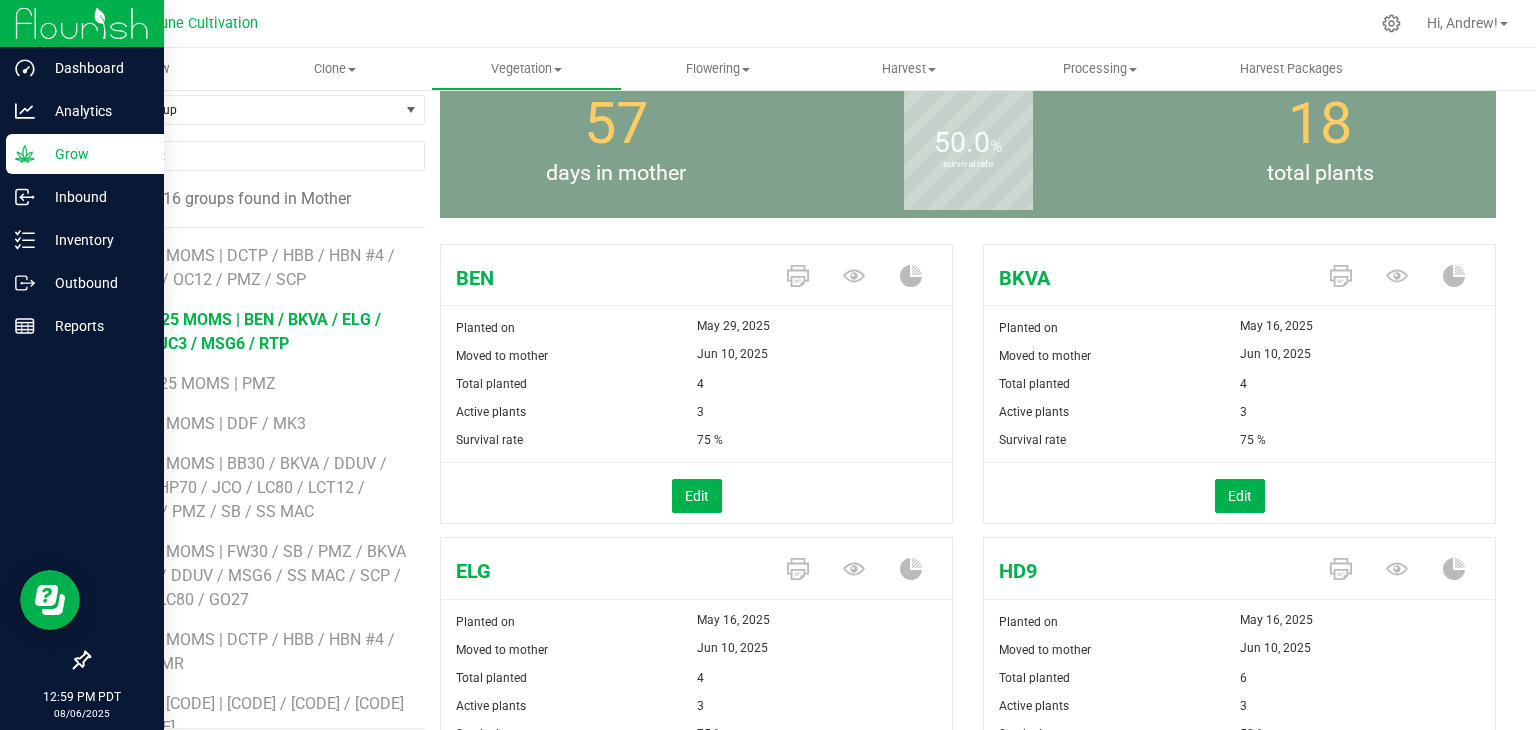 scroll, scrollTop: 0, scrollLeft: 0, axis: both 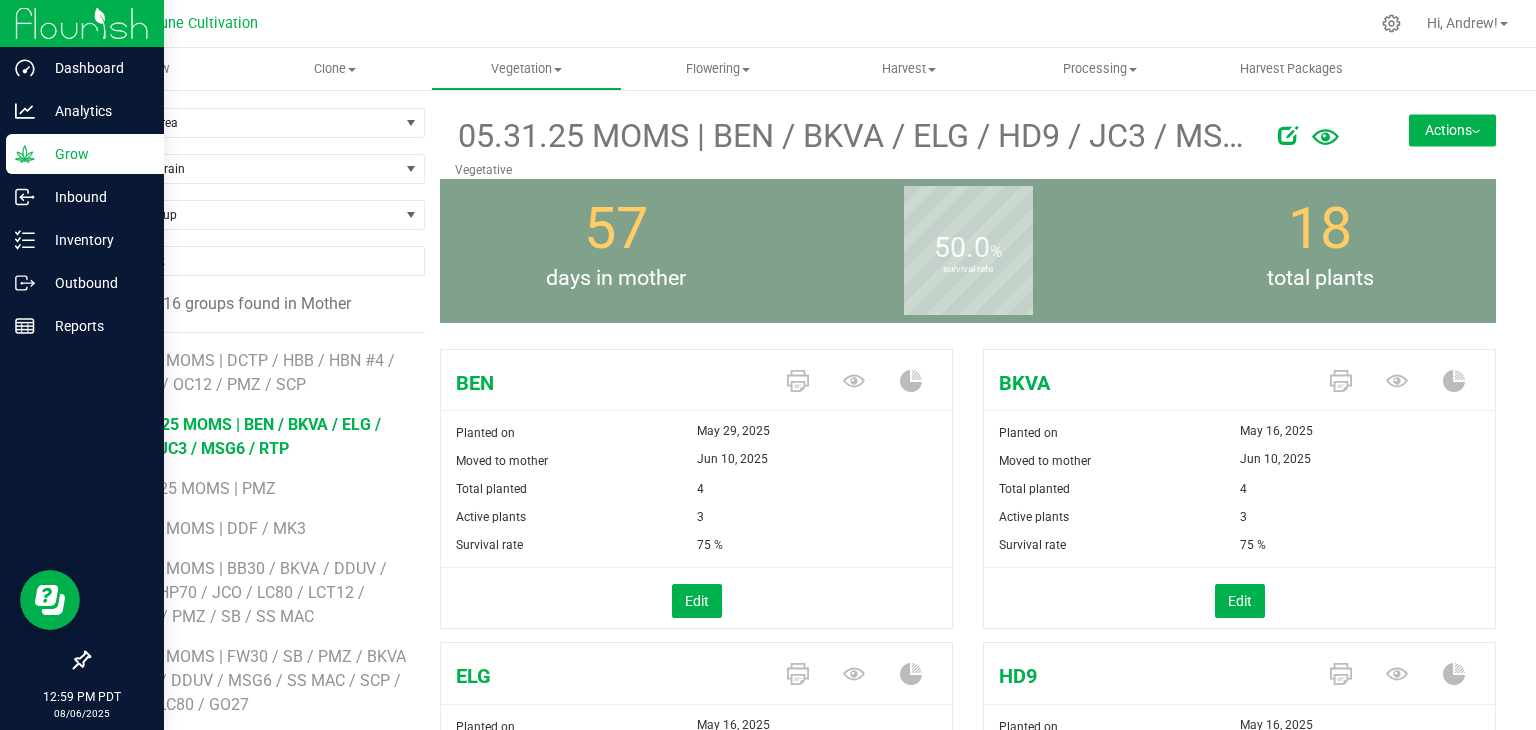 click on "05.31.25 MOMS | BEN / BKVA / ELG / HD9 / JC3 / MSG6 / RTP" at bounding box center [859, 136] 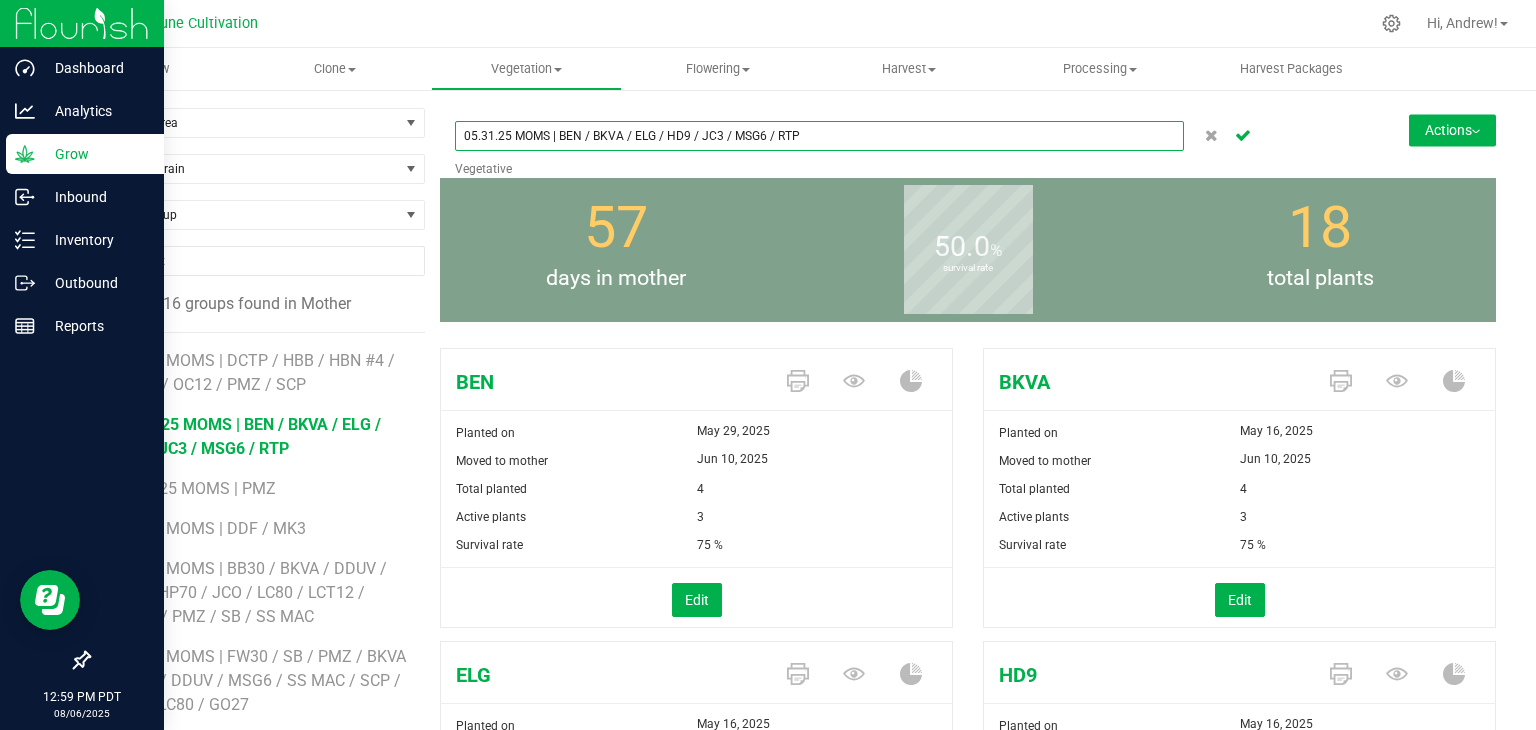 click on "05.31.25 MOMS | BEN / BKVA / ELG / HD9 / JC3 / MSG6 / RTP" at bounding box center (819, 136) 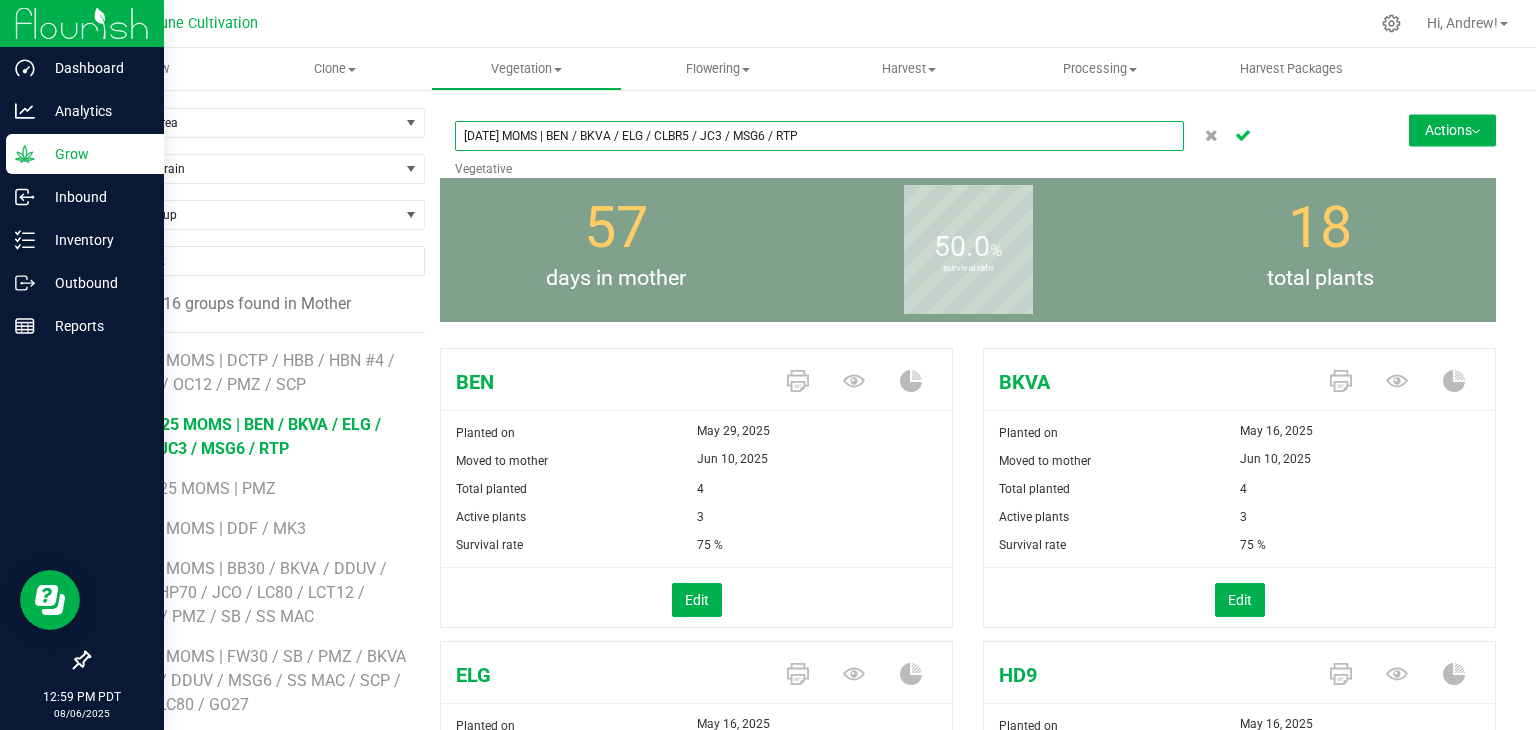 type on "[DATE] MOMS | BEN / BKVA / ELG / CLBR5 / JC3 / MSG6 / RTP" 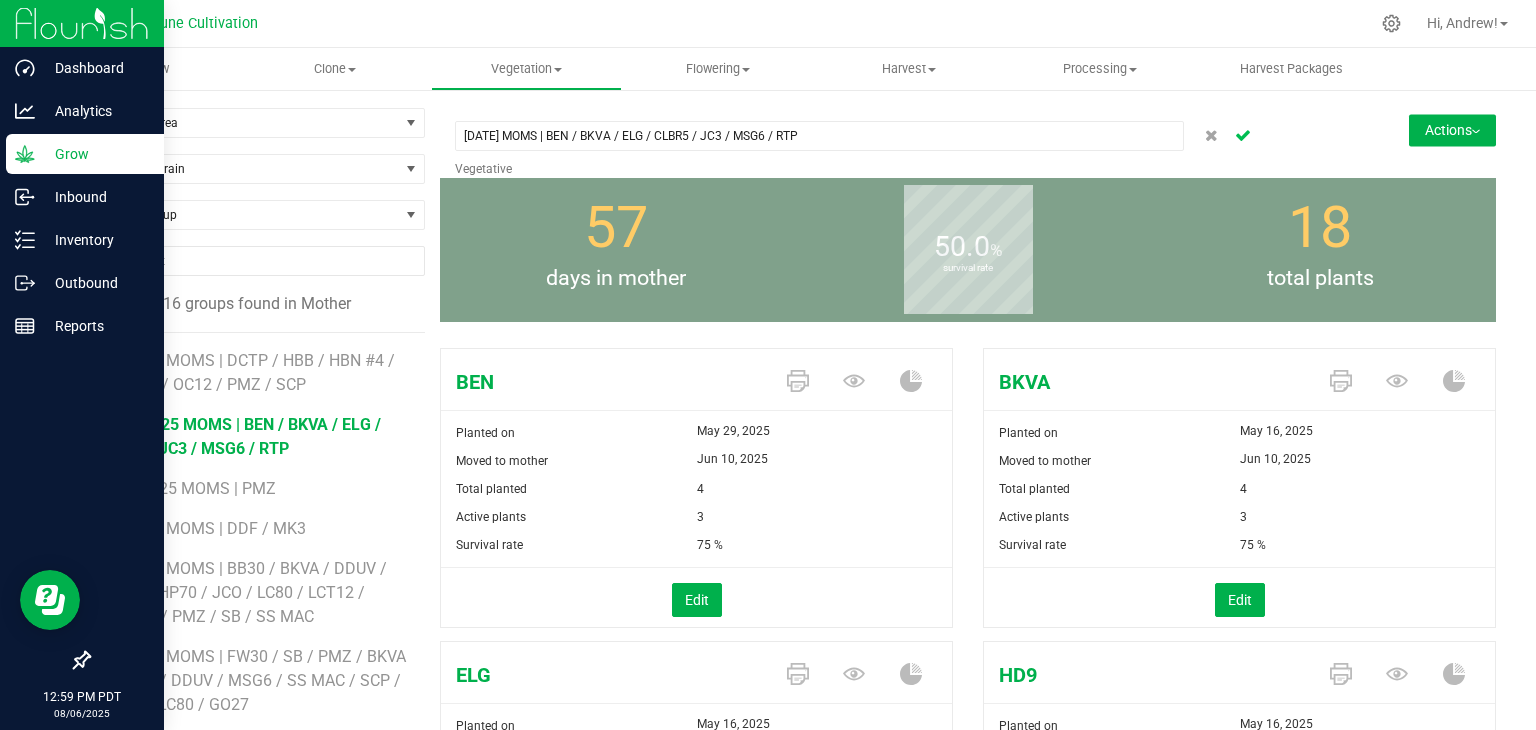 click 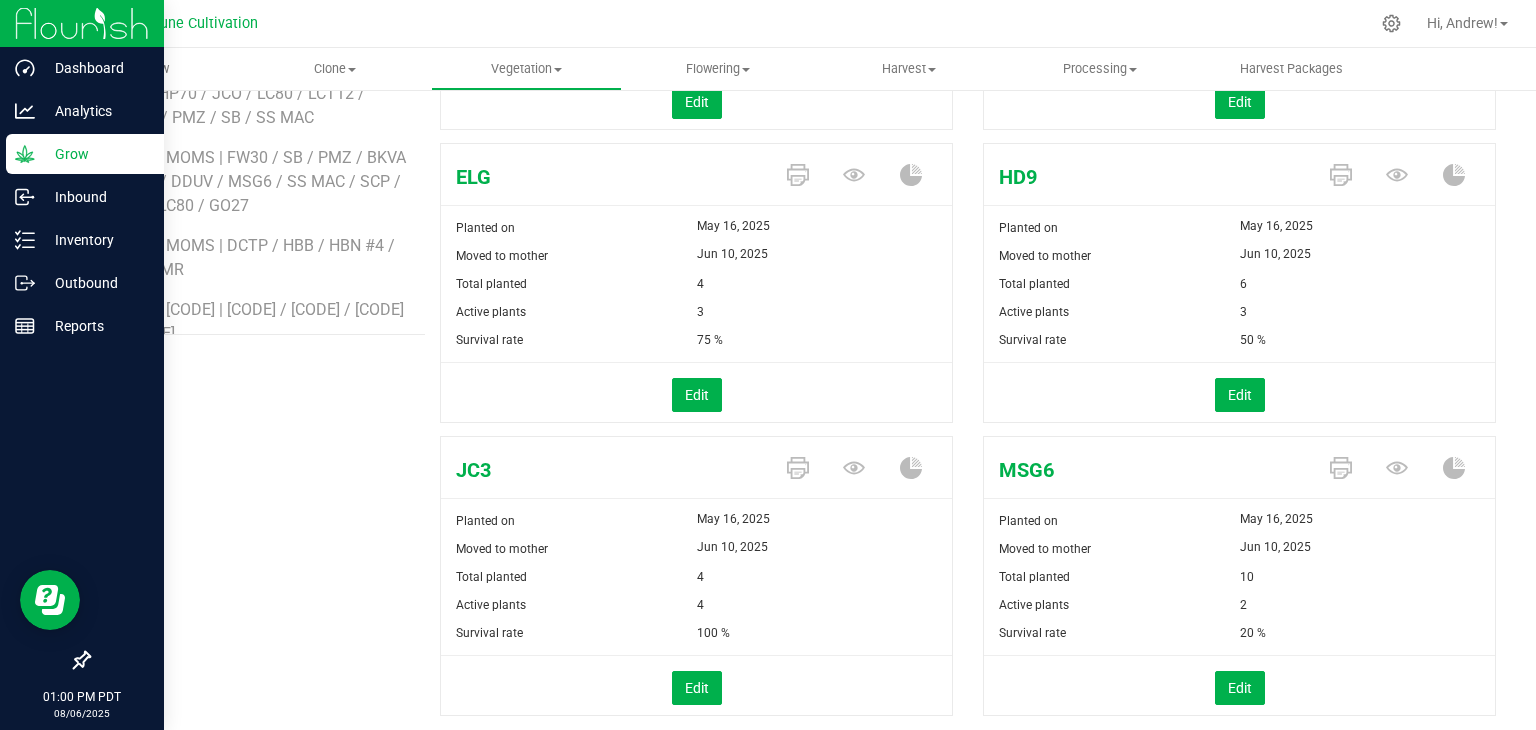 scroll, scrollTop: 500, scrollLeft: 0, axis: vertical 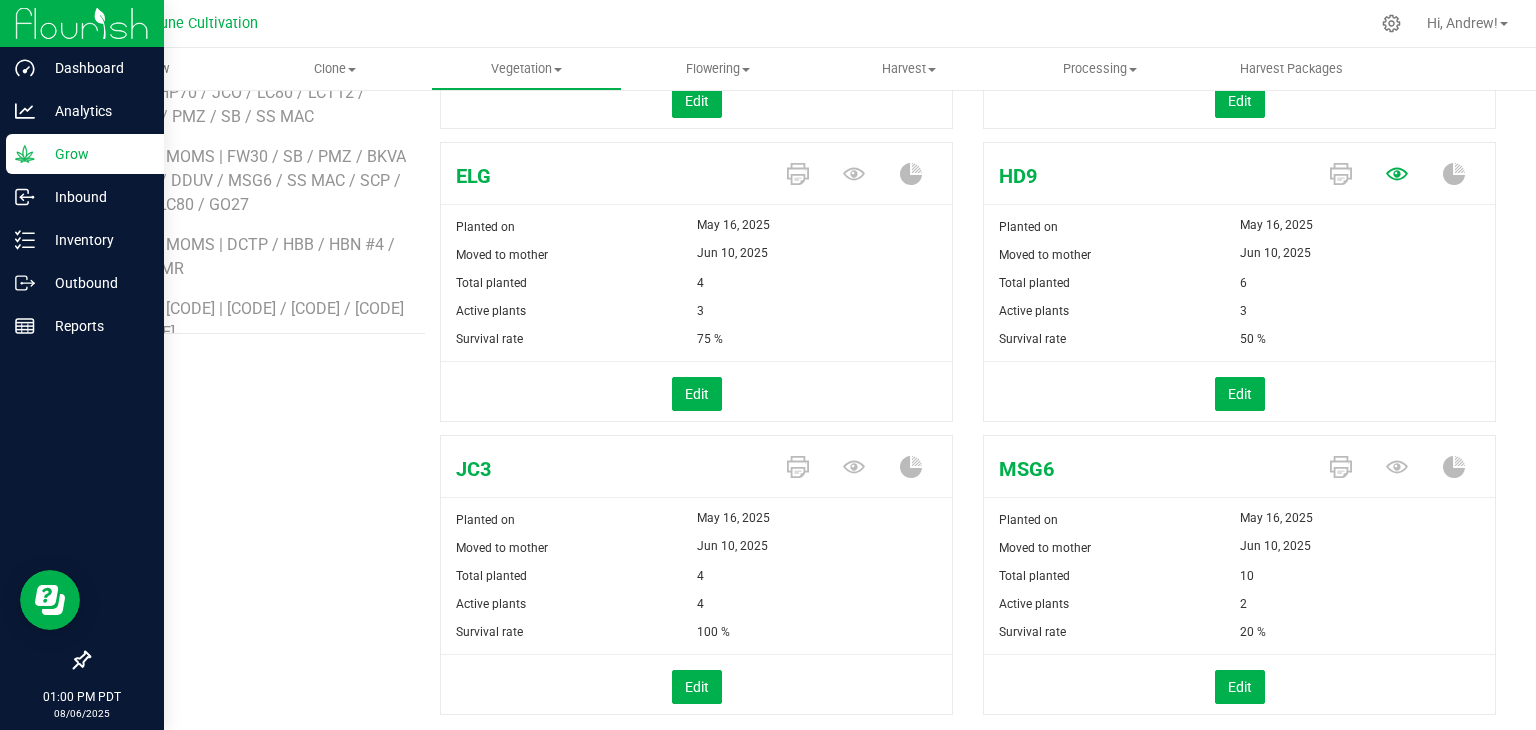 click 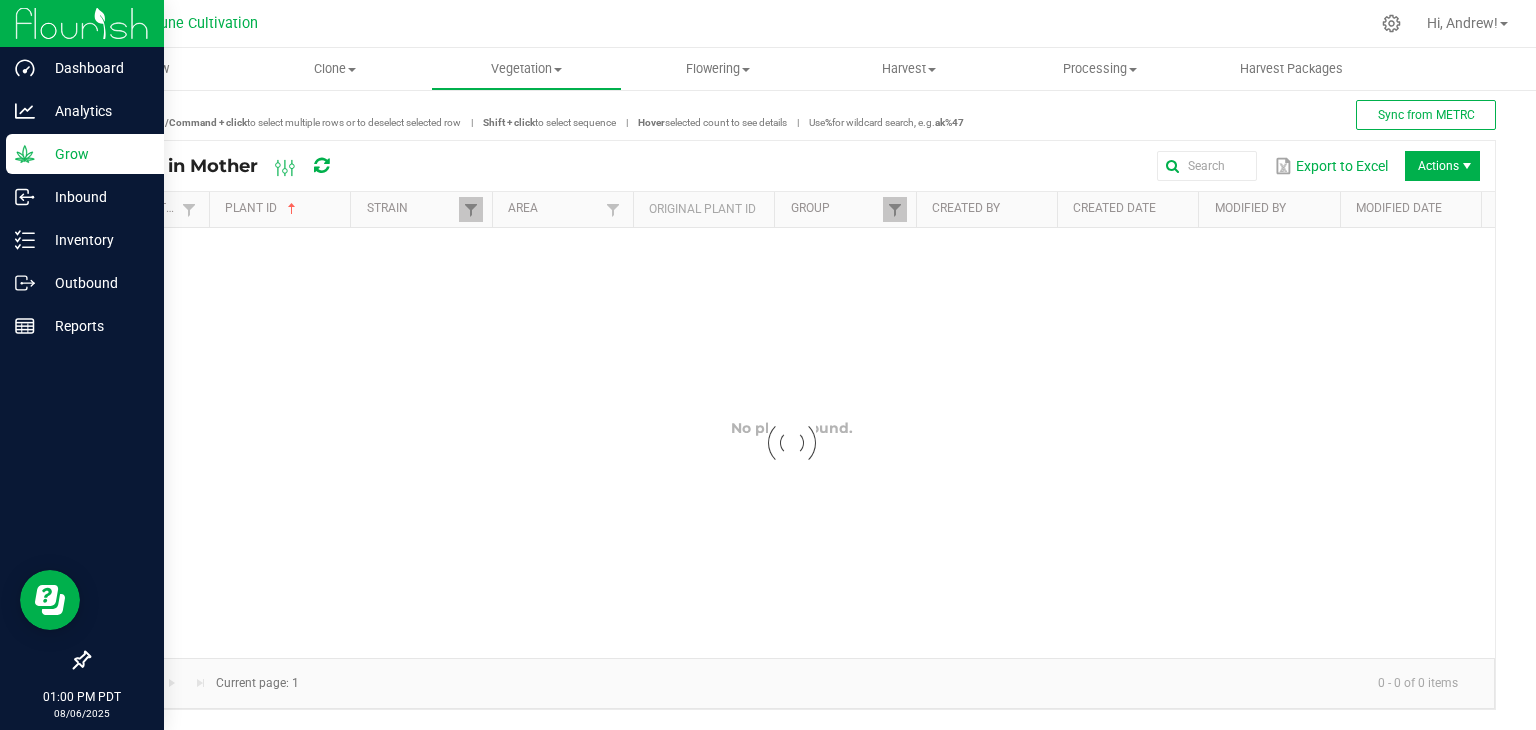 scroll, scrollTop: 0, scrollLeft: 0, axis: both 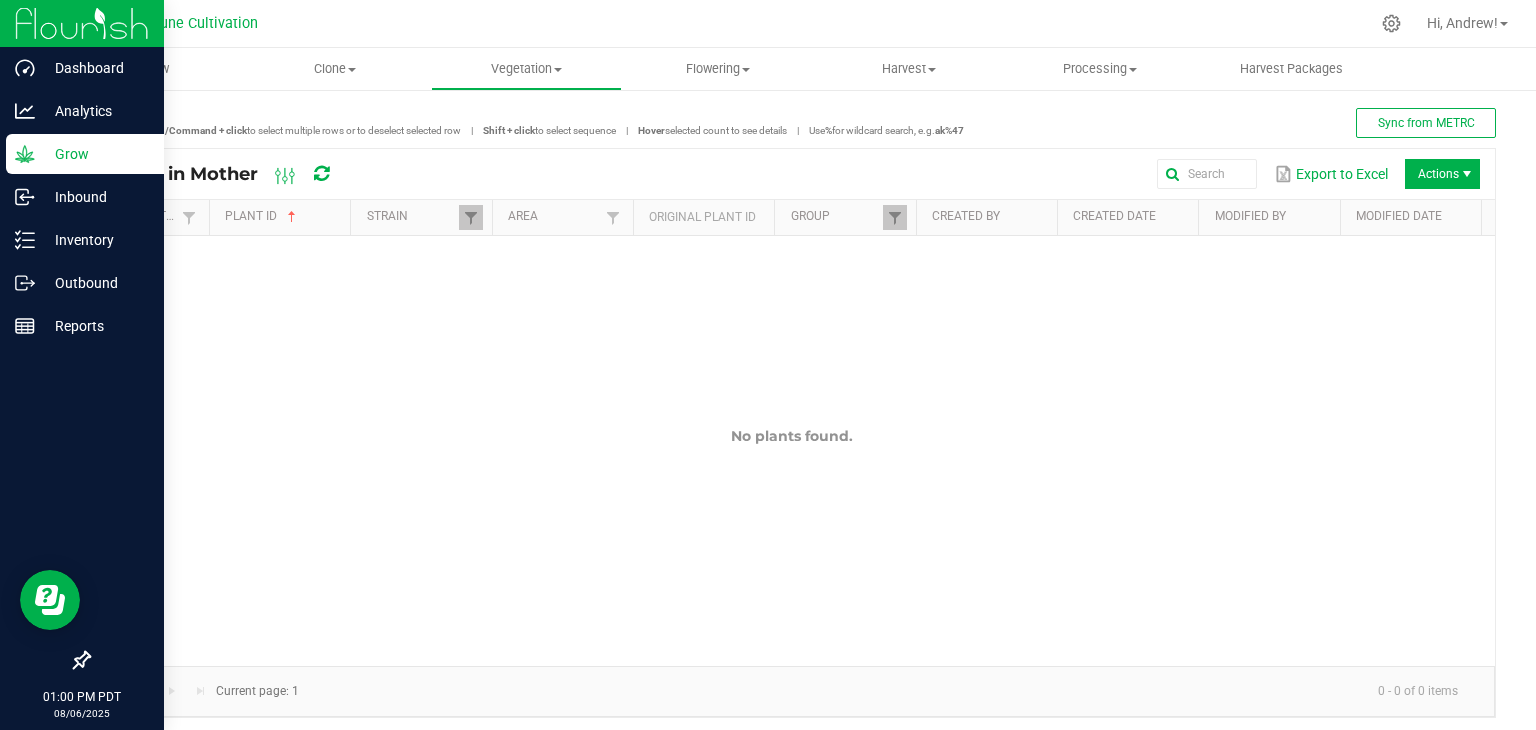 click on "Grow" at bounding box center (95, 154) 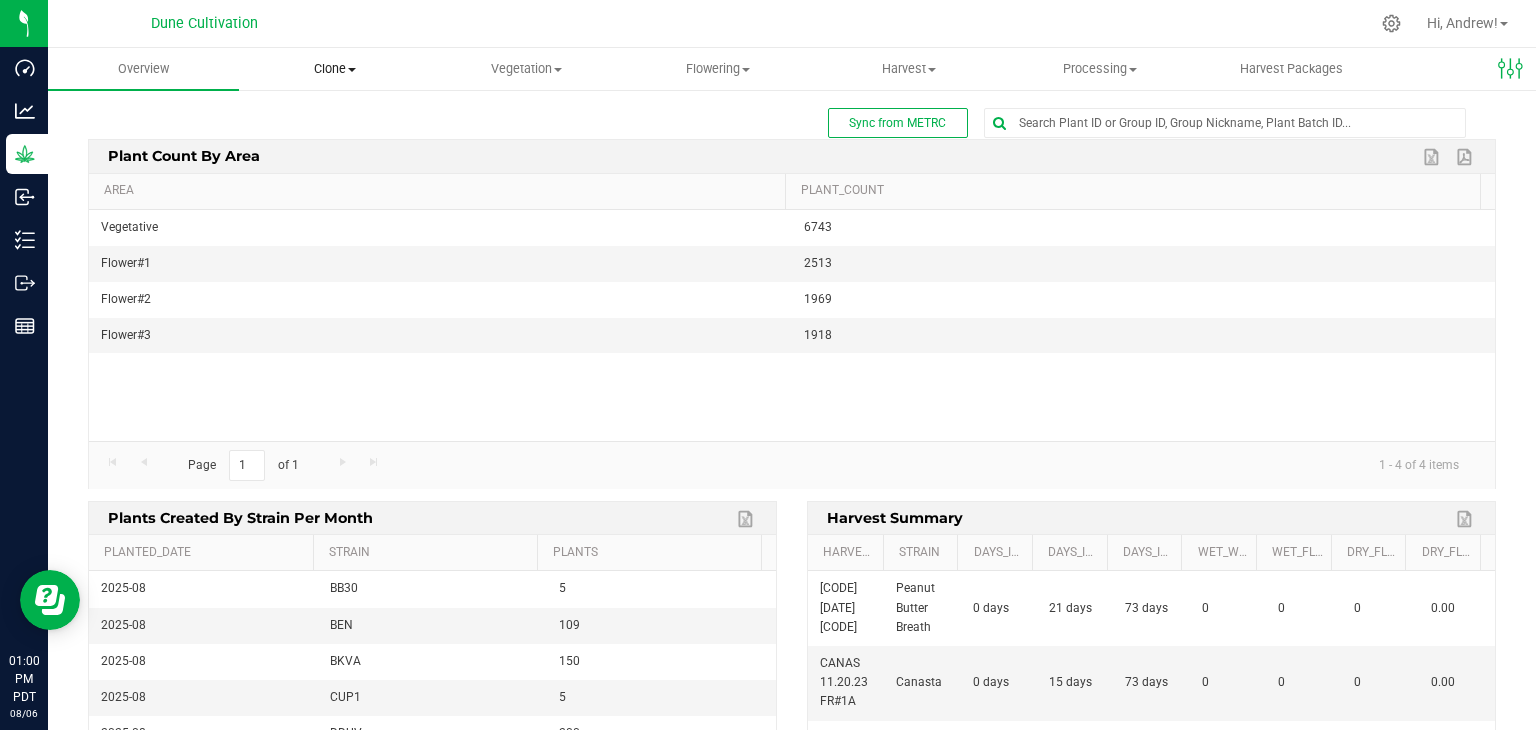 click on "Clone" at bounding box center (334, 69) 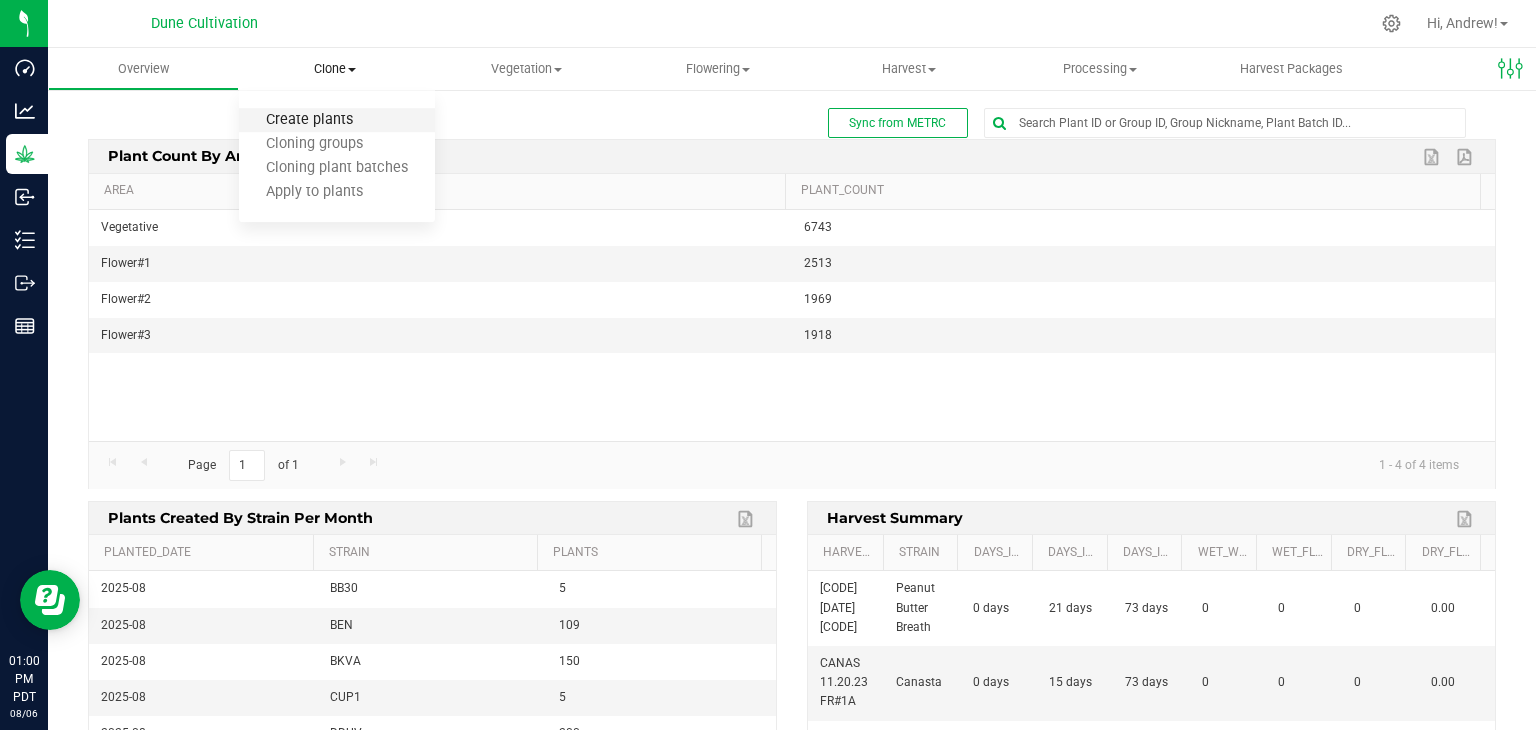 click on "Create plants" at bounding box center [309, 120] 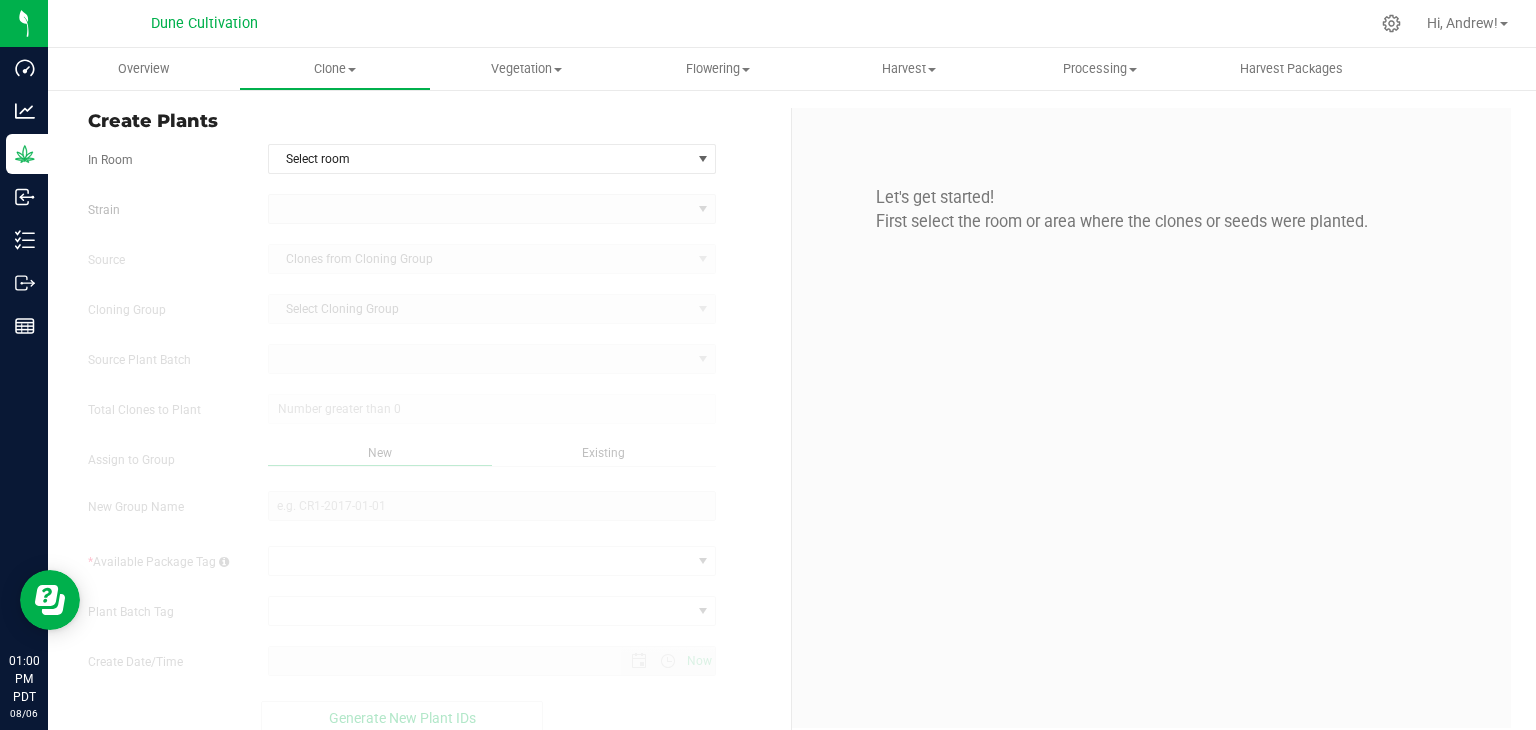 type on "[DATE] [TIME]" 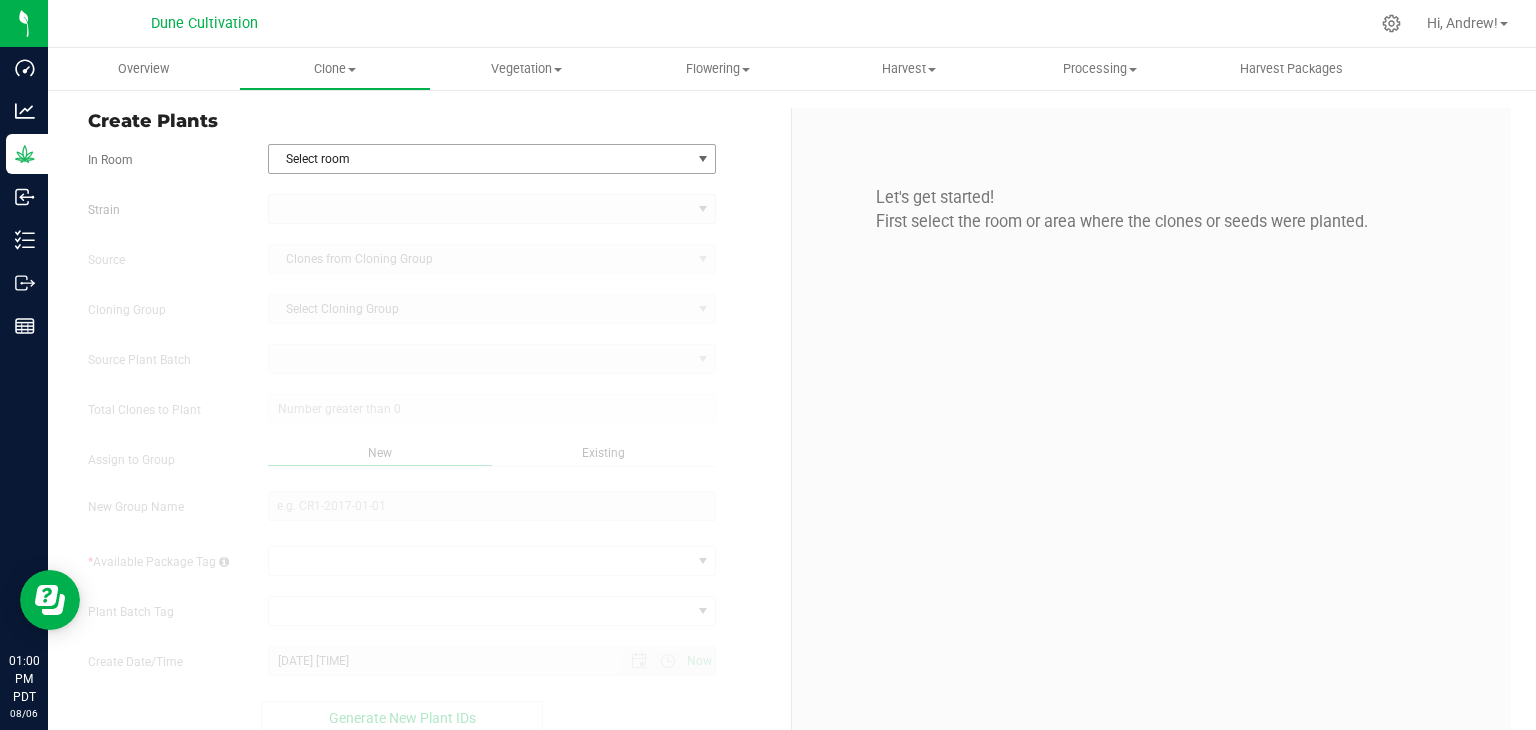 click on "Select room" at bounding box center (480, 159) 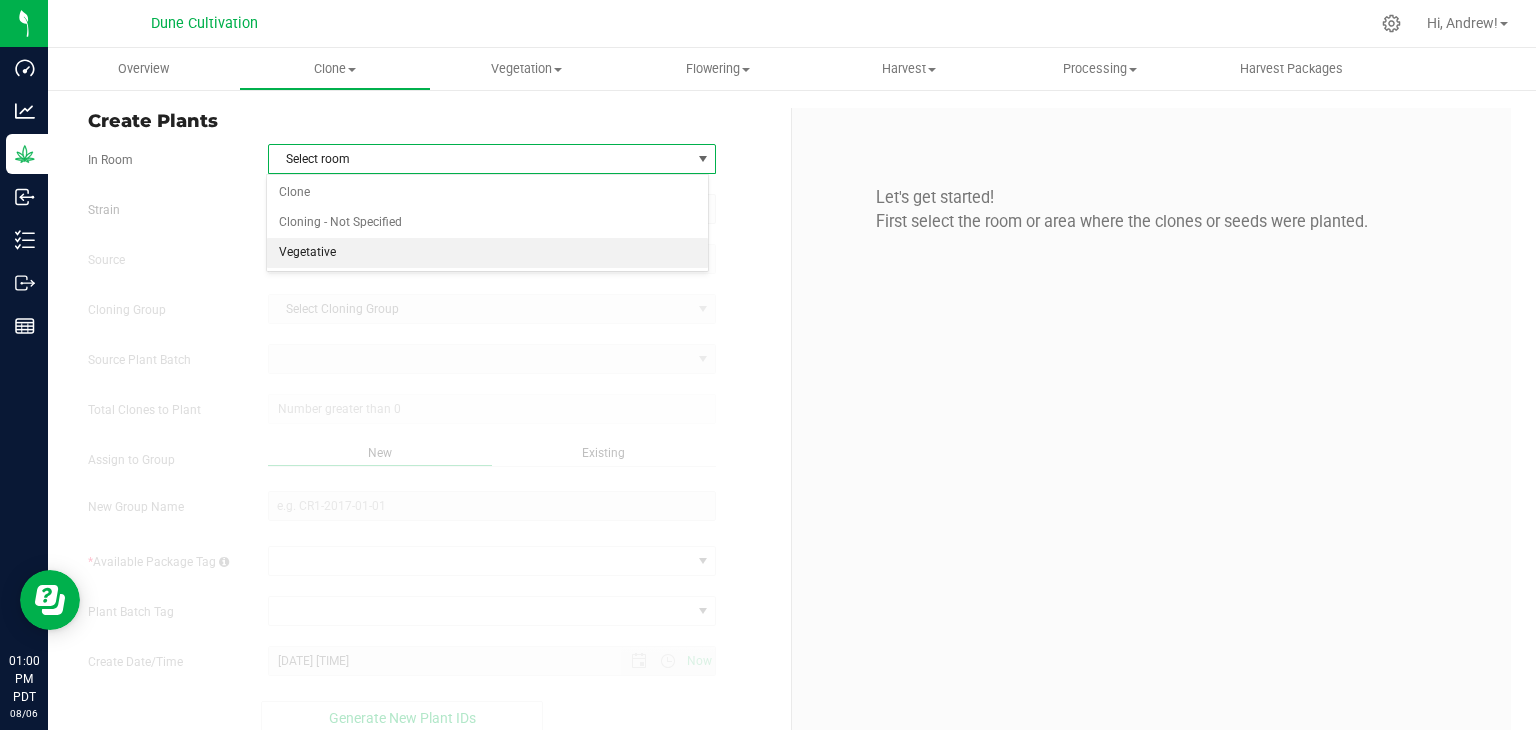 click on "Vegetative" at bounding box center (488, 253) 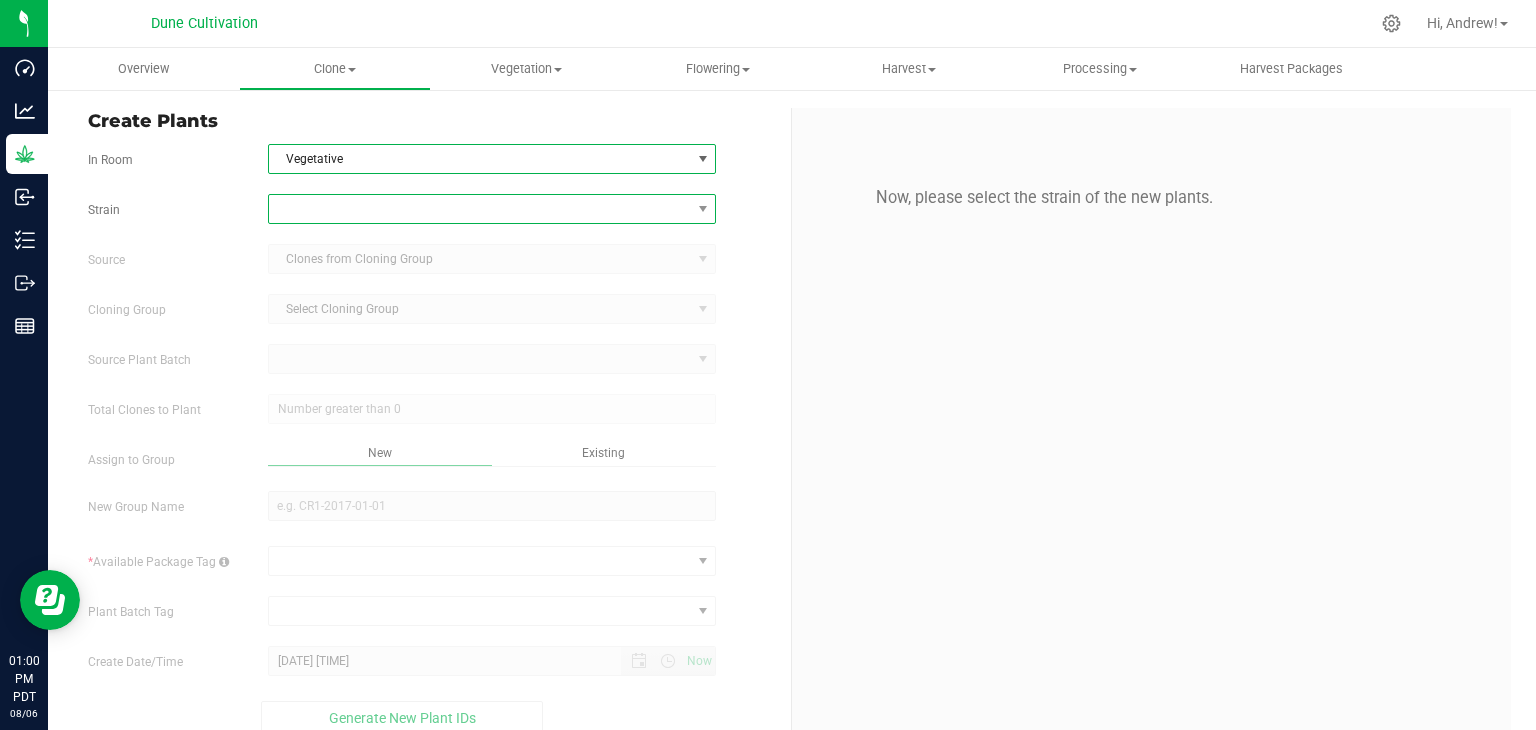 click at bounding box center (480, 209) 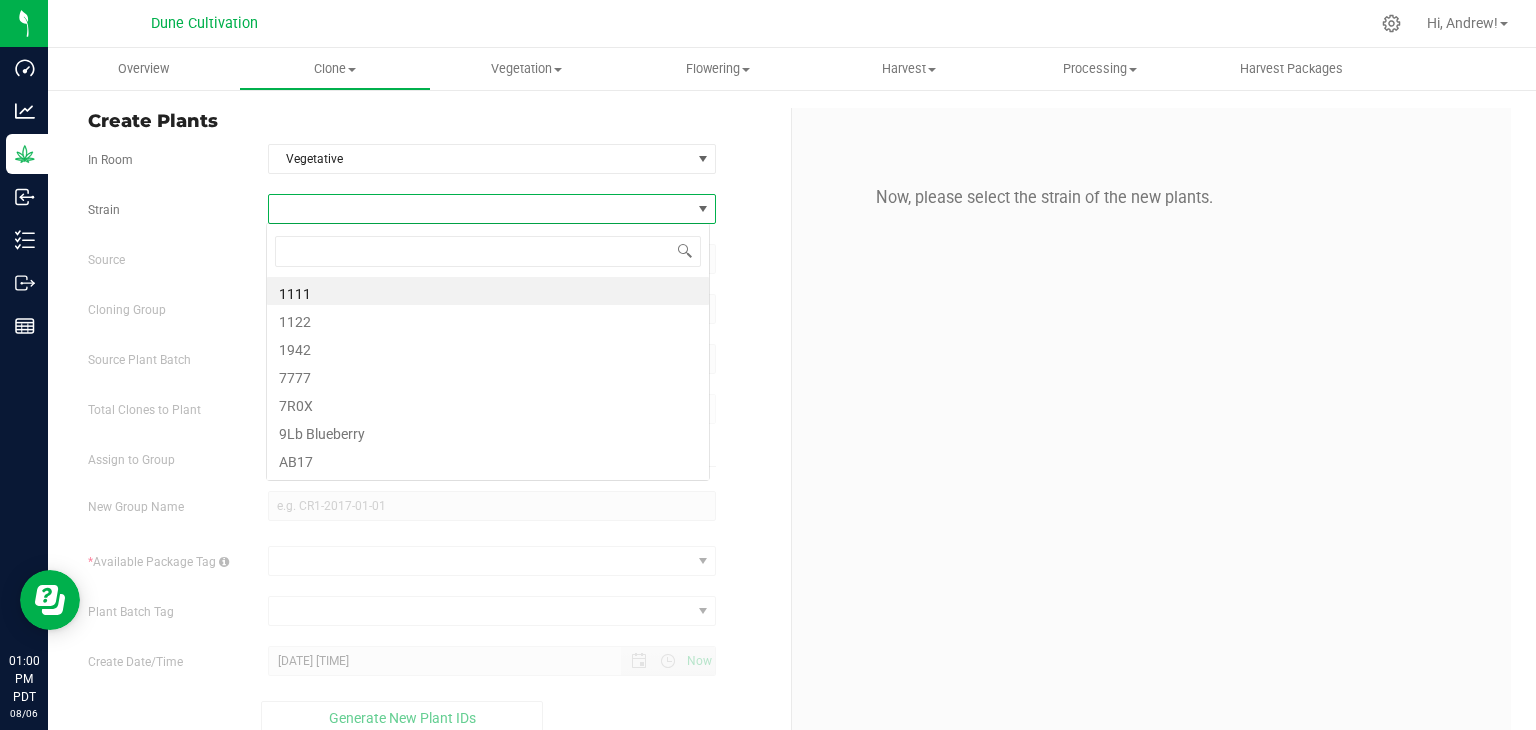 scroll, scrollTop: 99970, scrollLeft: 99556, axis: both 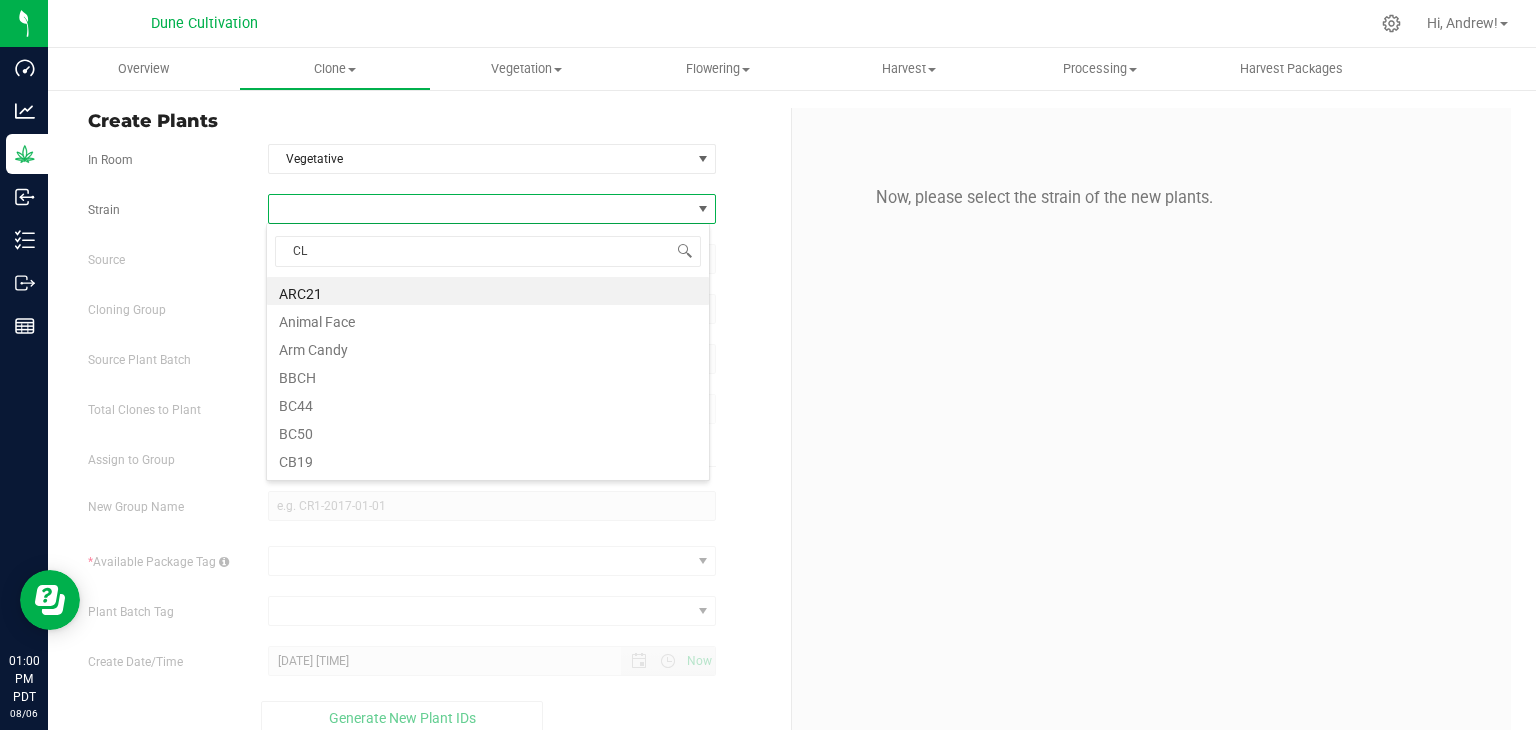 type on "CLB" 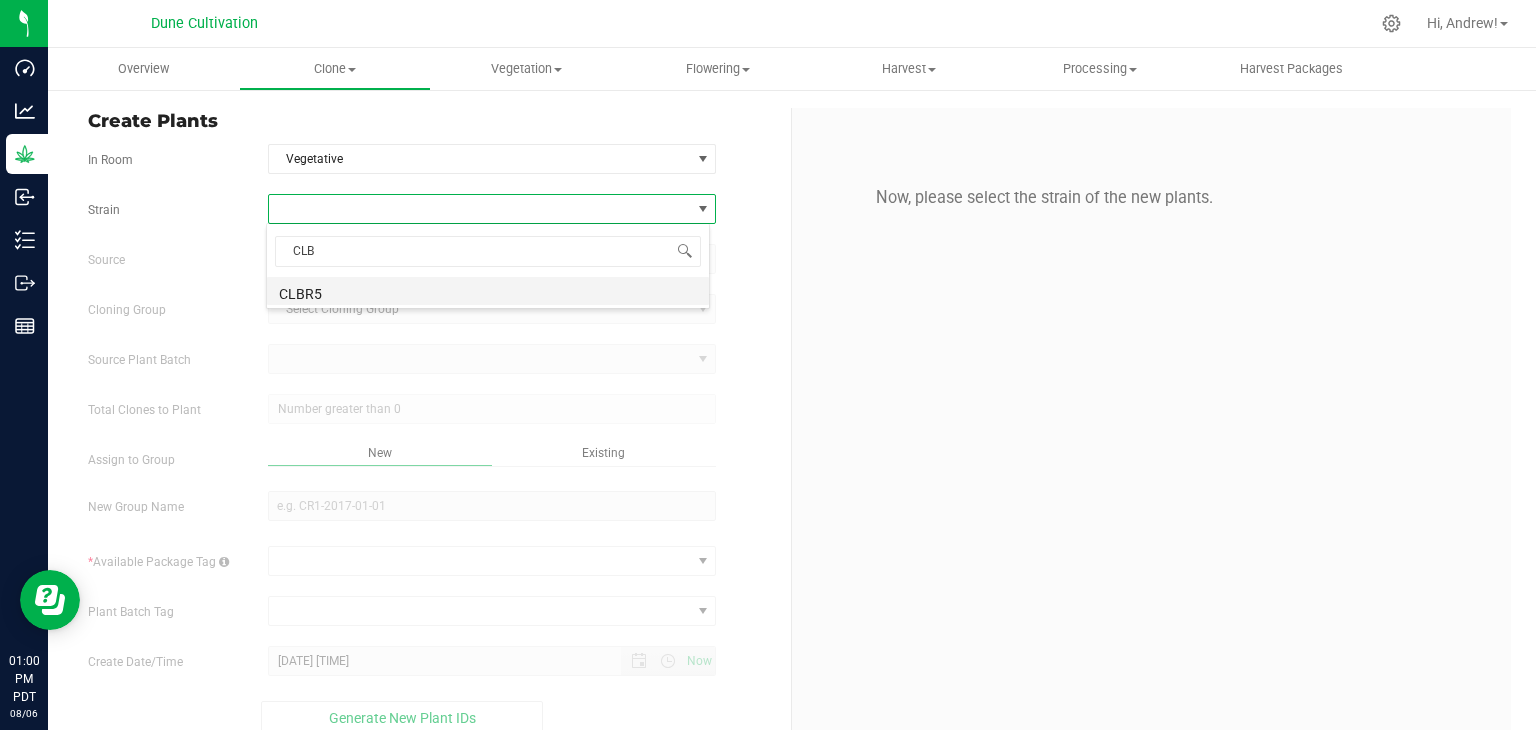 click on "CLBR5" at bounding box center (488, 291) 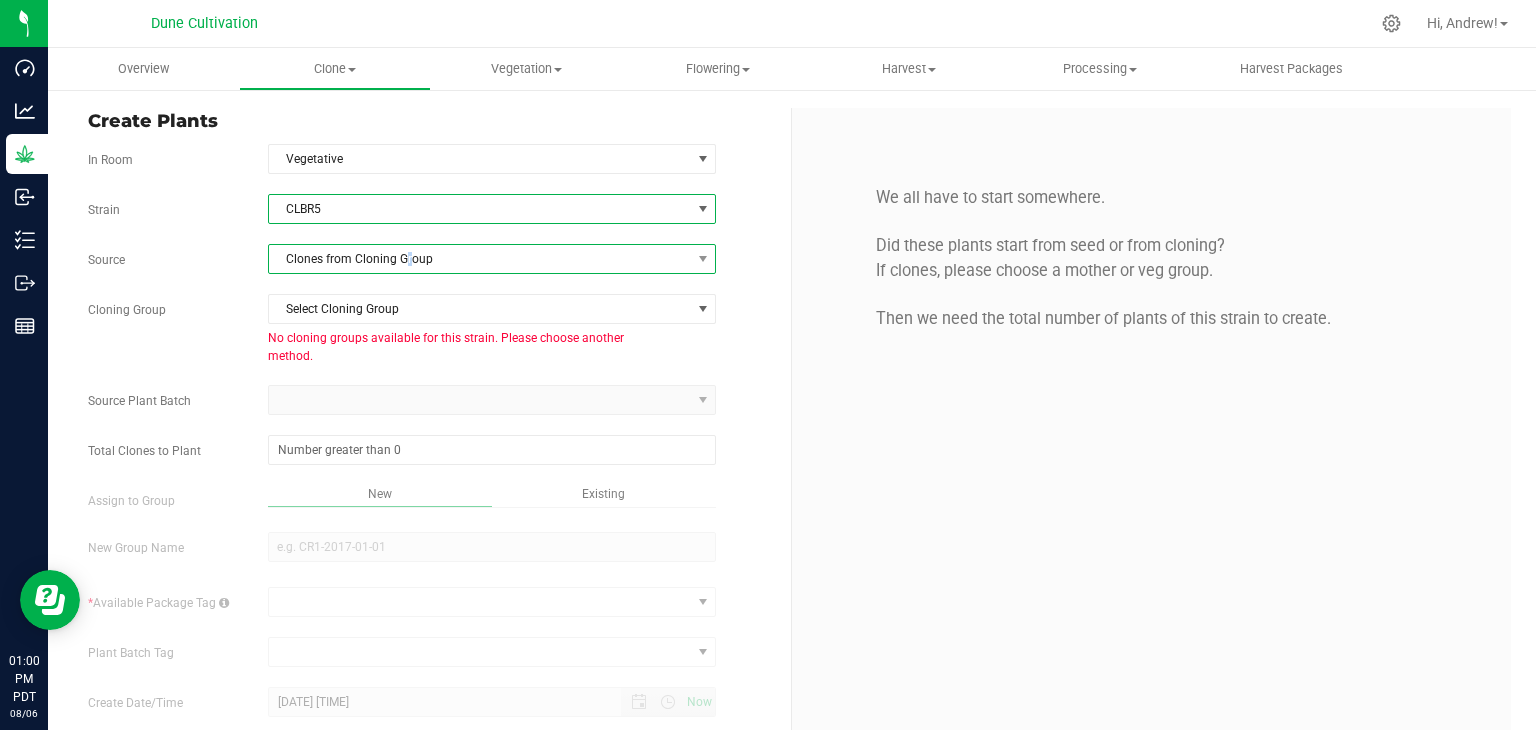 click on "Clones from Cloning Group" at bounding box center (480, 259) 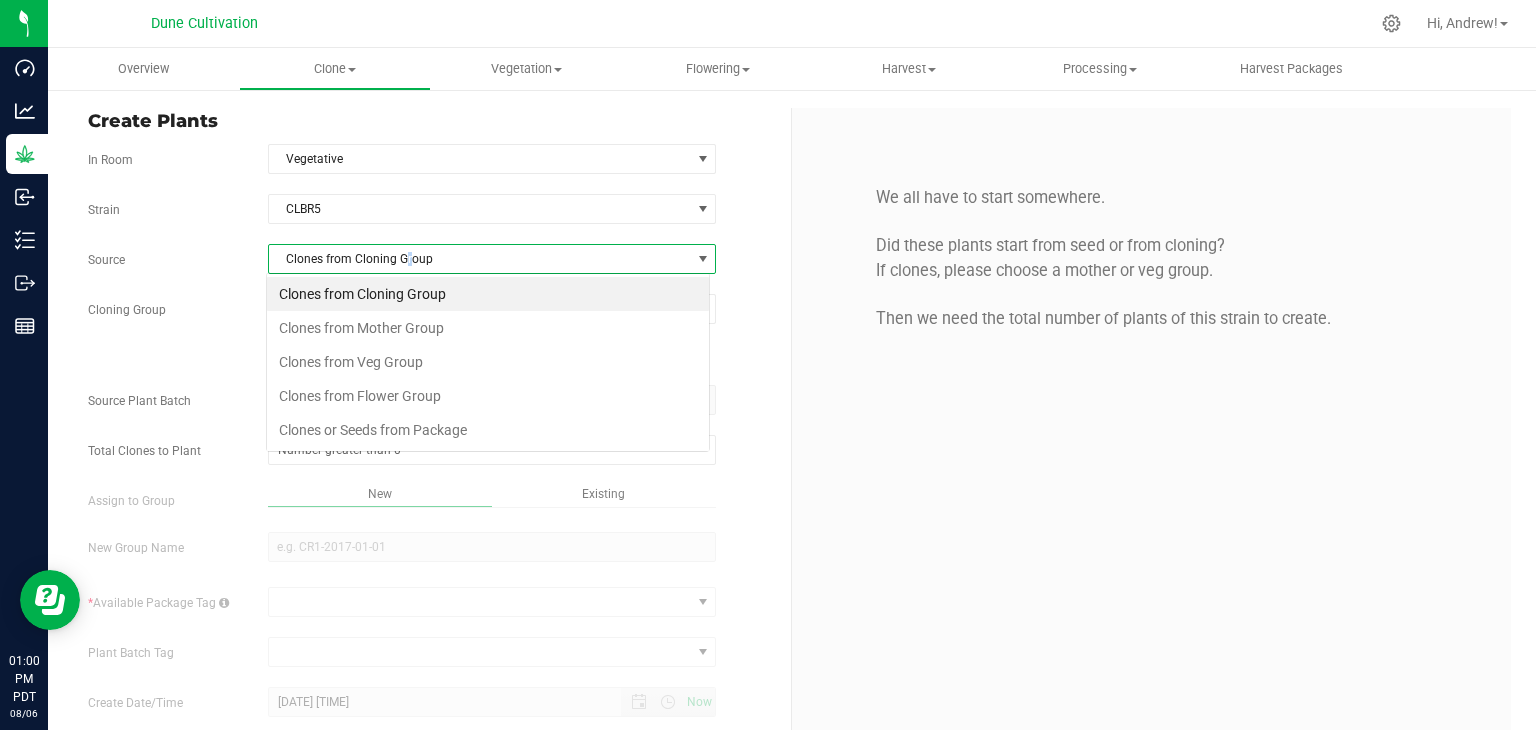 scroll, scrollTop: 99970, scrollLeft: 99556, axis: both 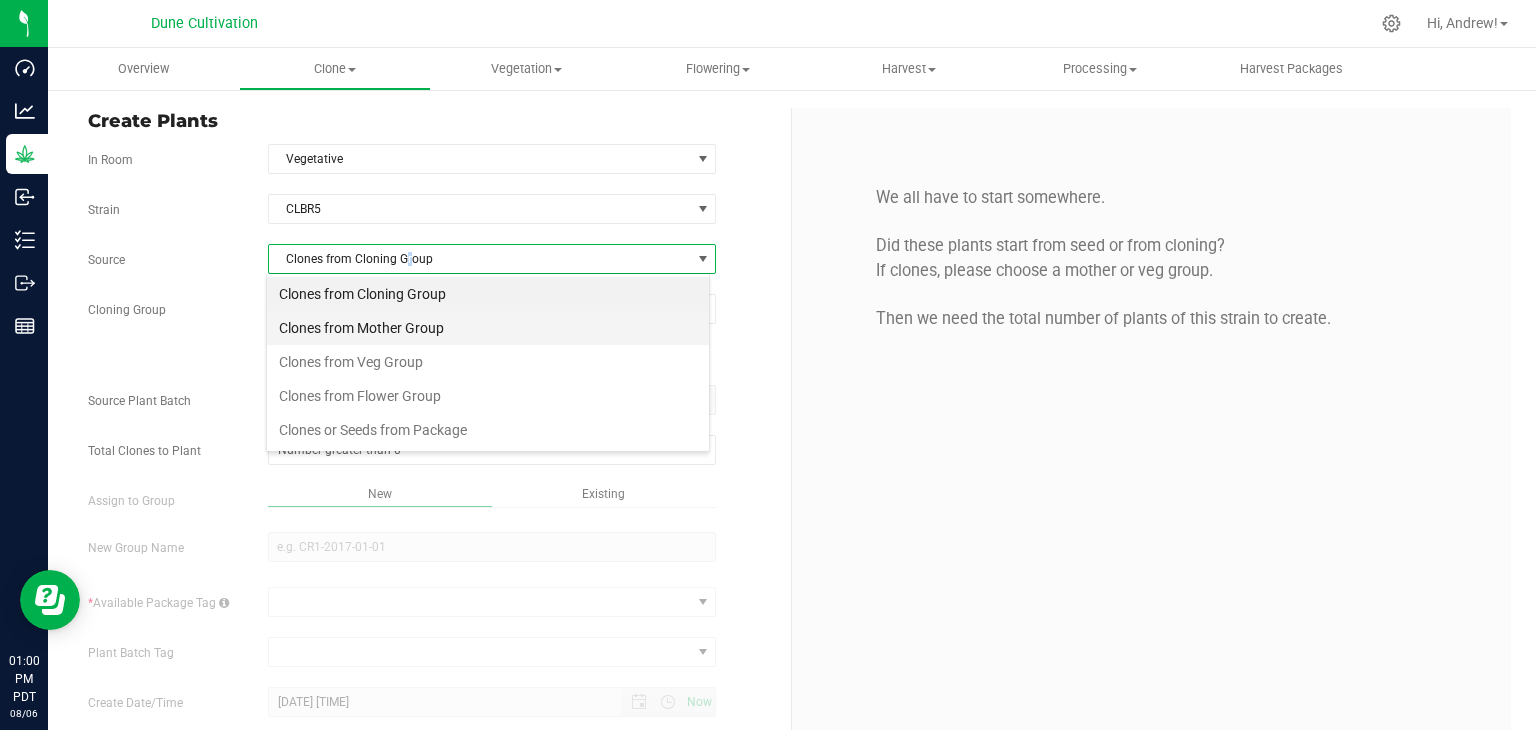 click on "Clones from Mother Group" at bounding box center [488, 328] 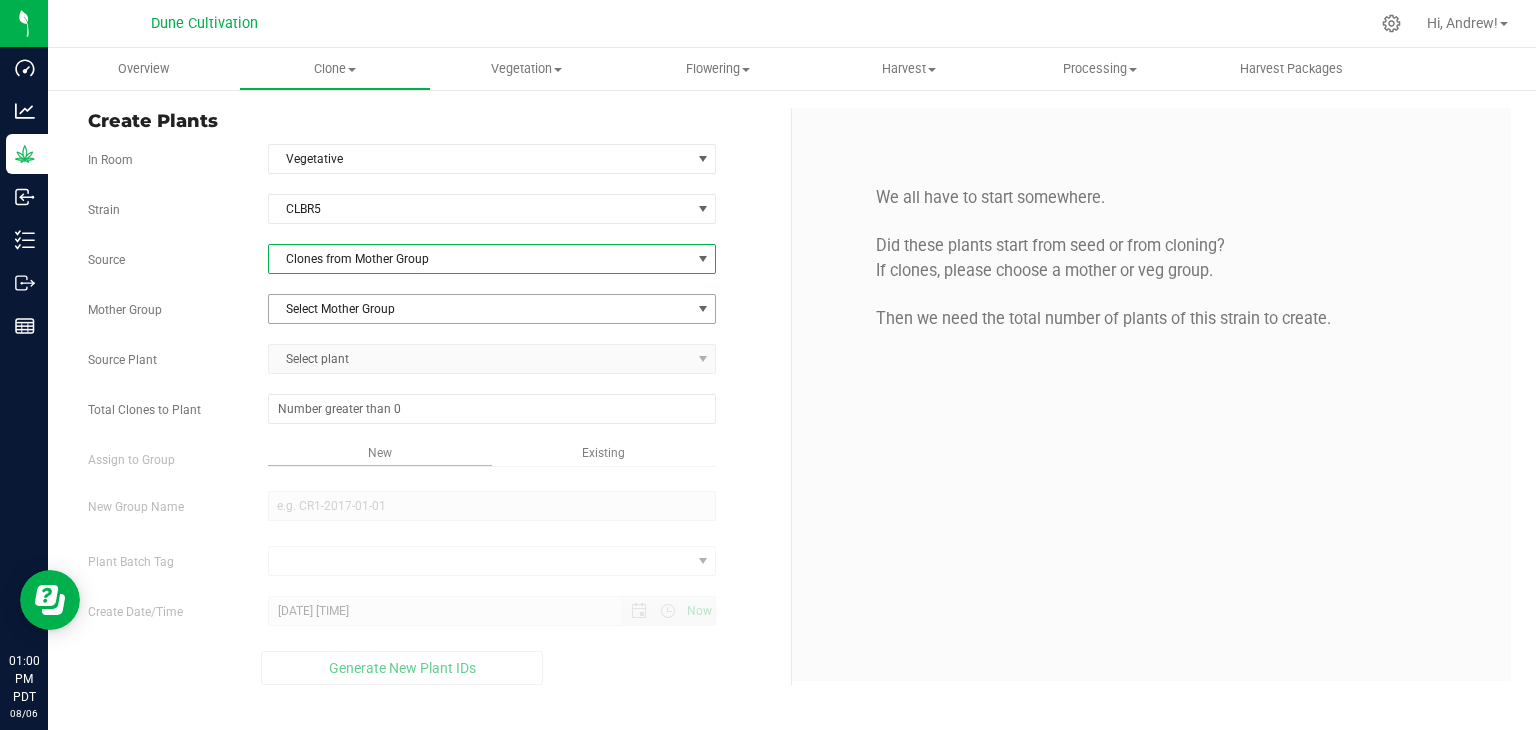 click on "Select Mother Group" at bounding box center (480, 309) 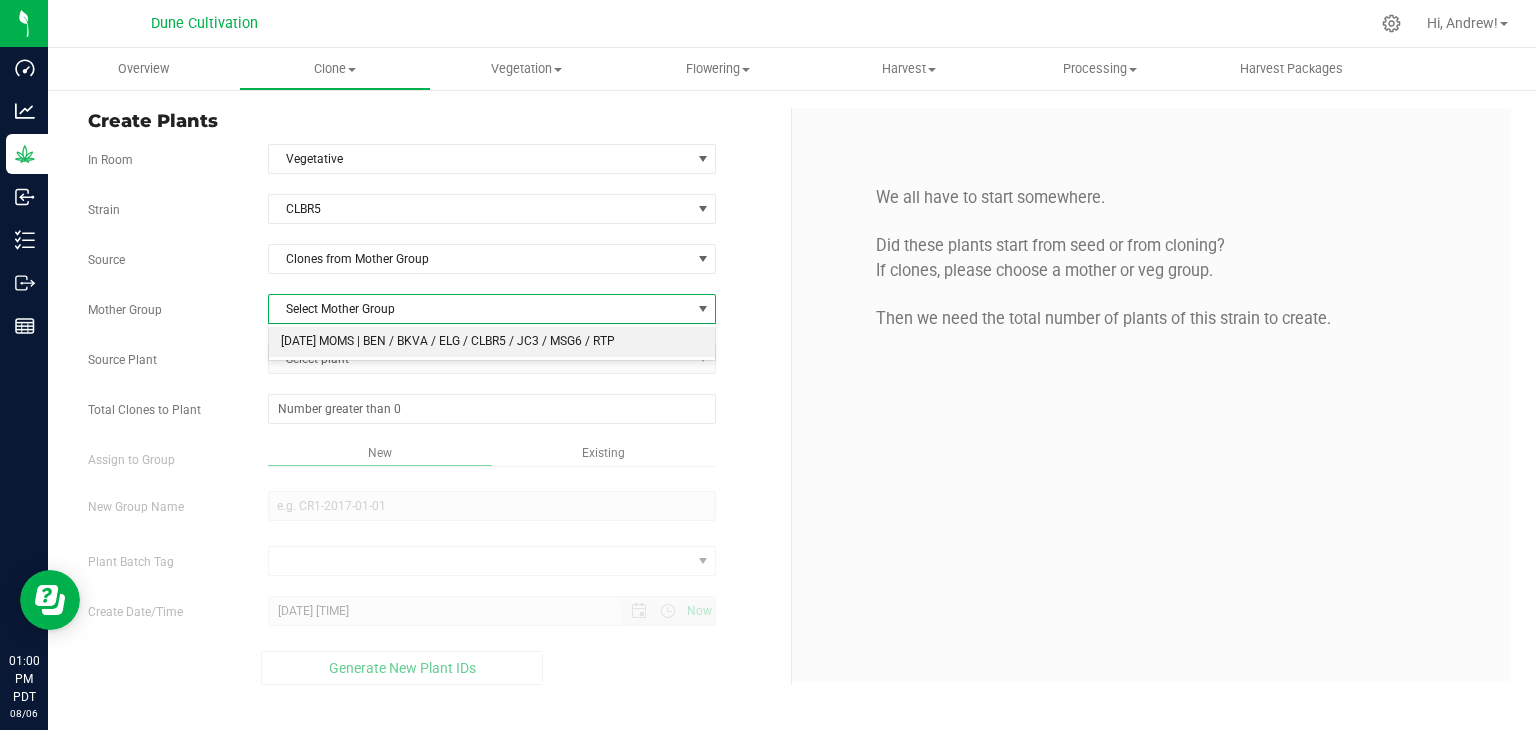 click on "[DATE] MOMS | BEN / BKVA / ELG / CLBR5 / JC3 / MSG6 / RTP" at bounding box center [492, 342] 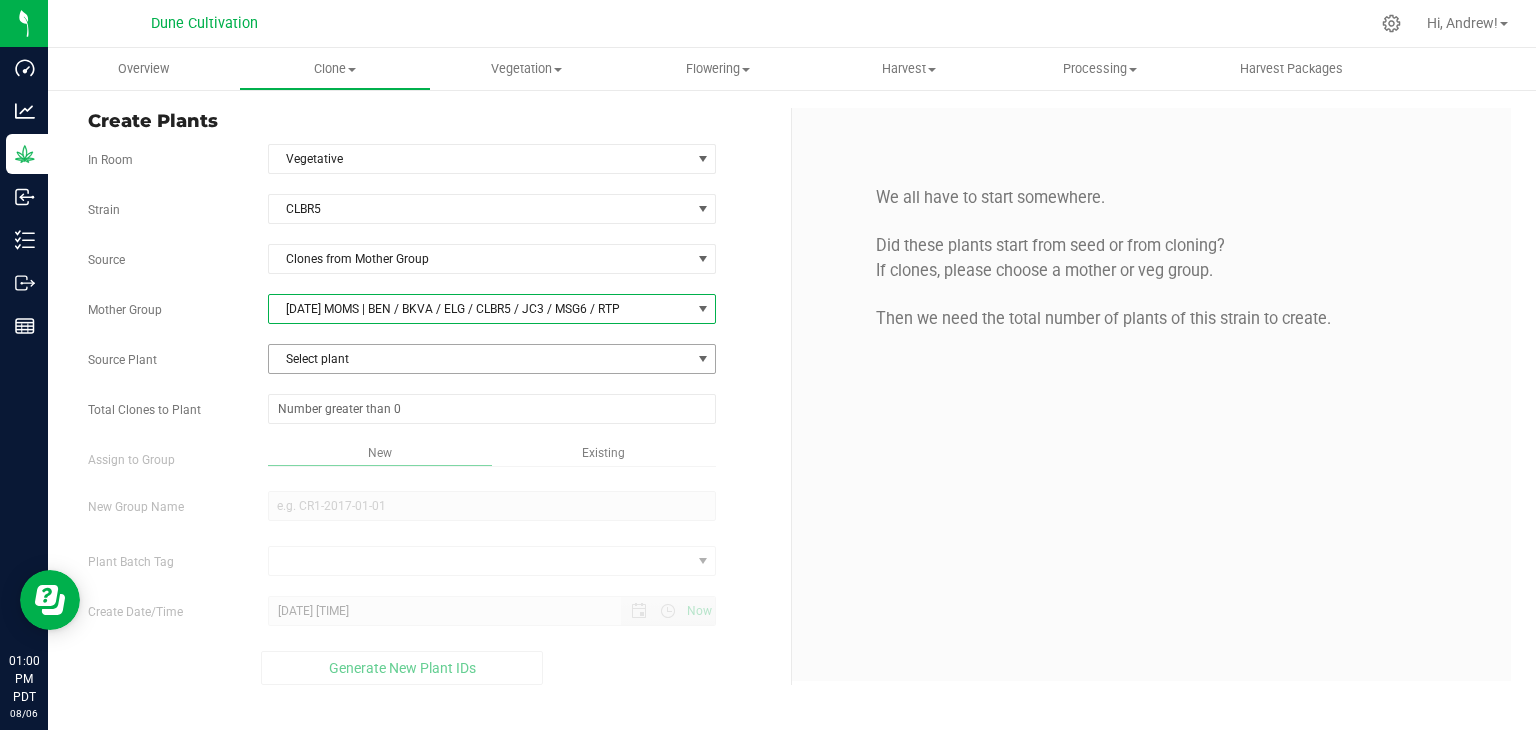 click on "Select plant" at bounding box center [480, 359] 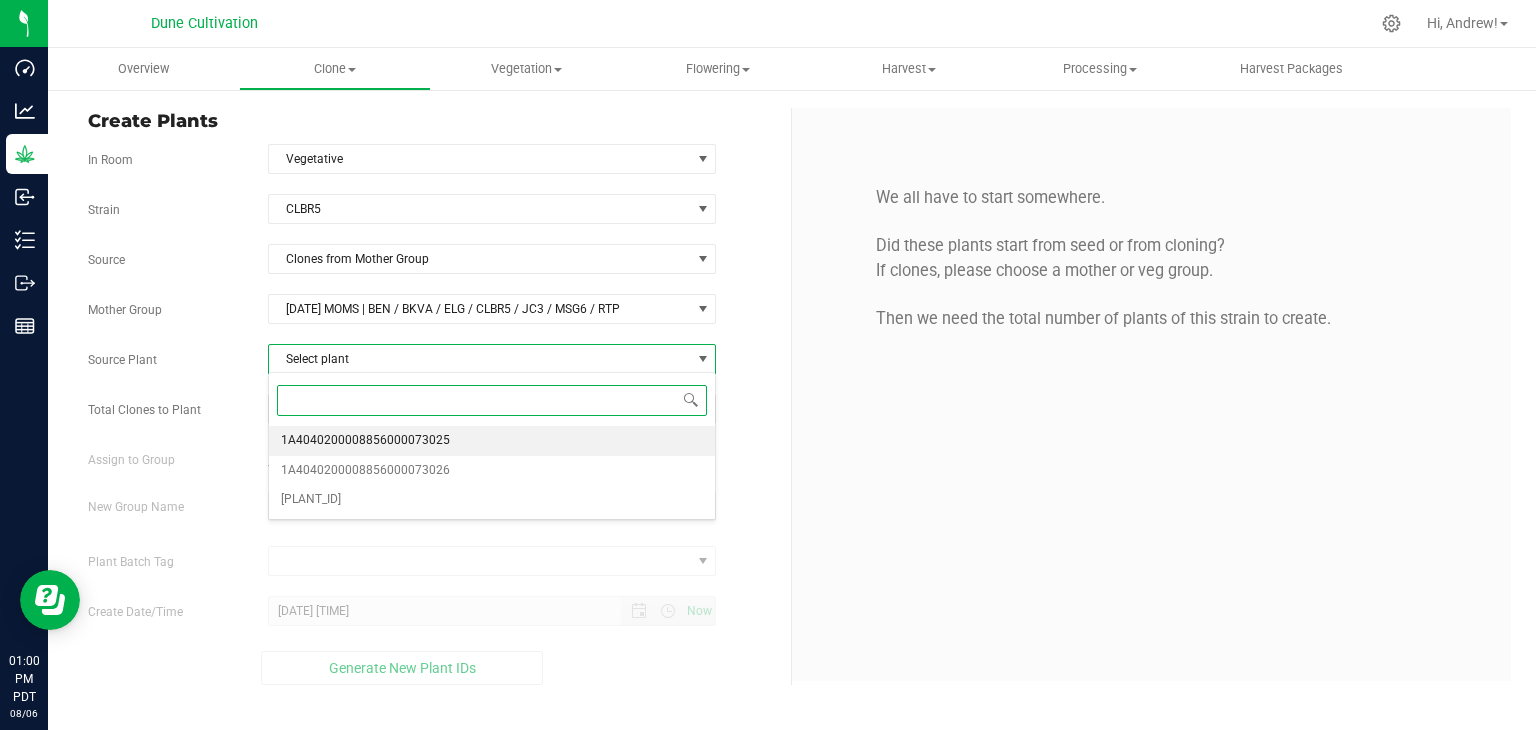 click on "1A4040200008856000073025" at bounding box center (365, 441) 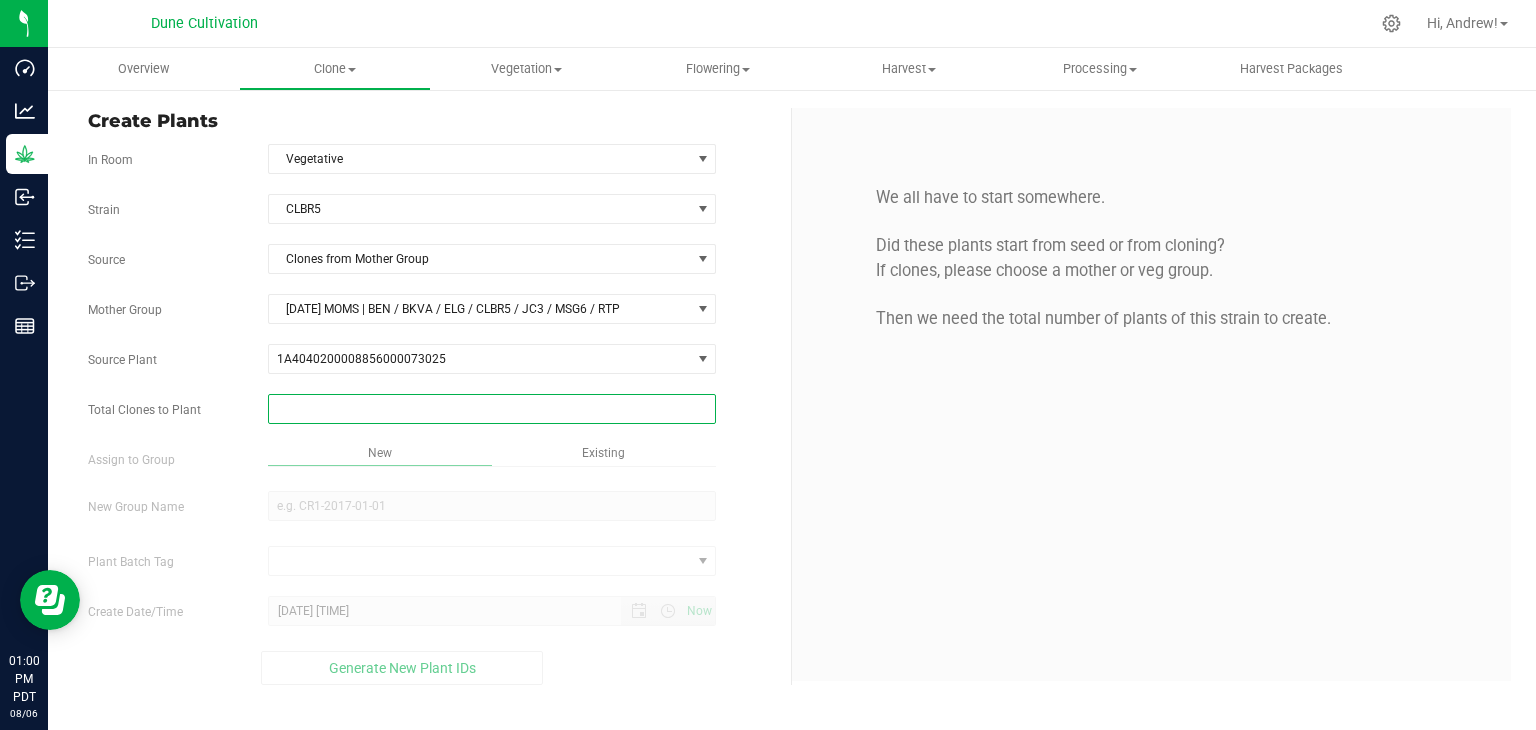 click at bounding box center [492, 409] 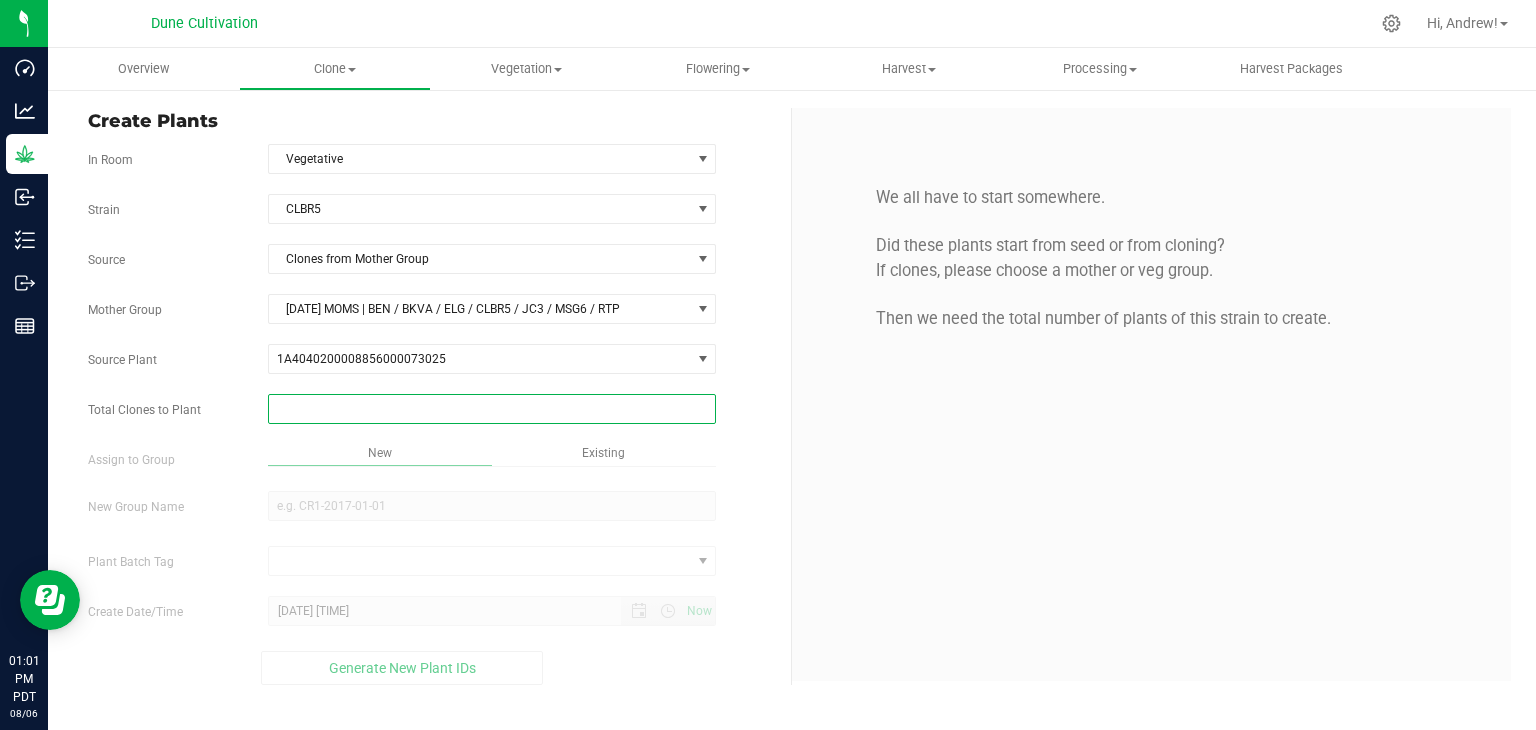 type on "3" 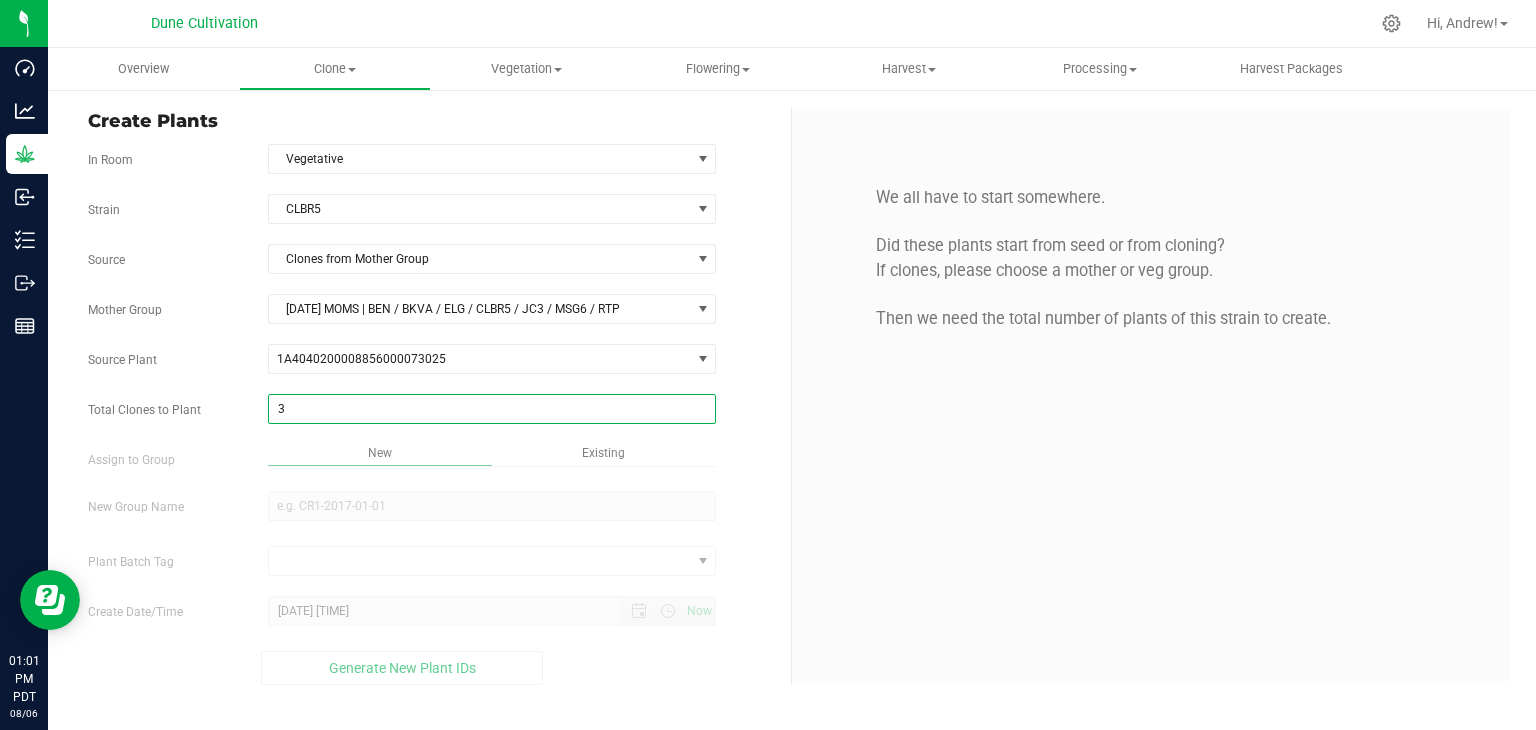 type on "3" 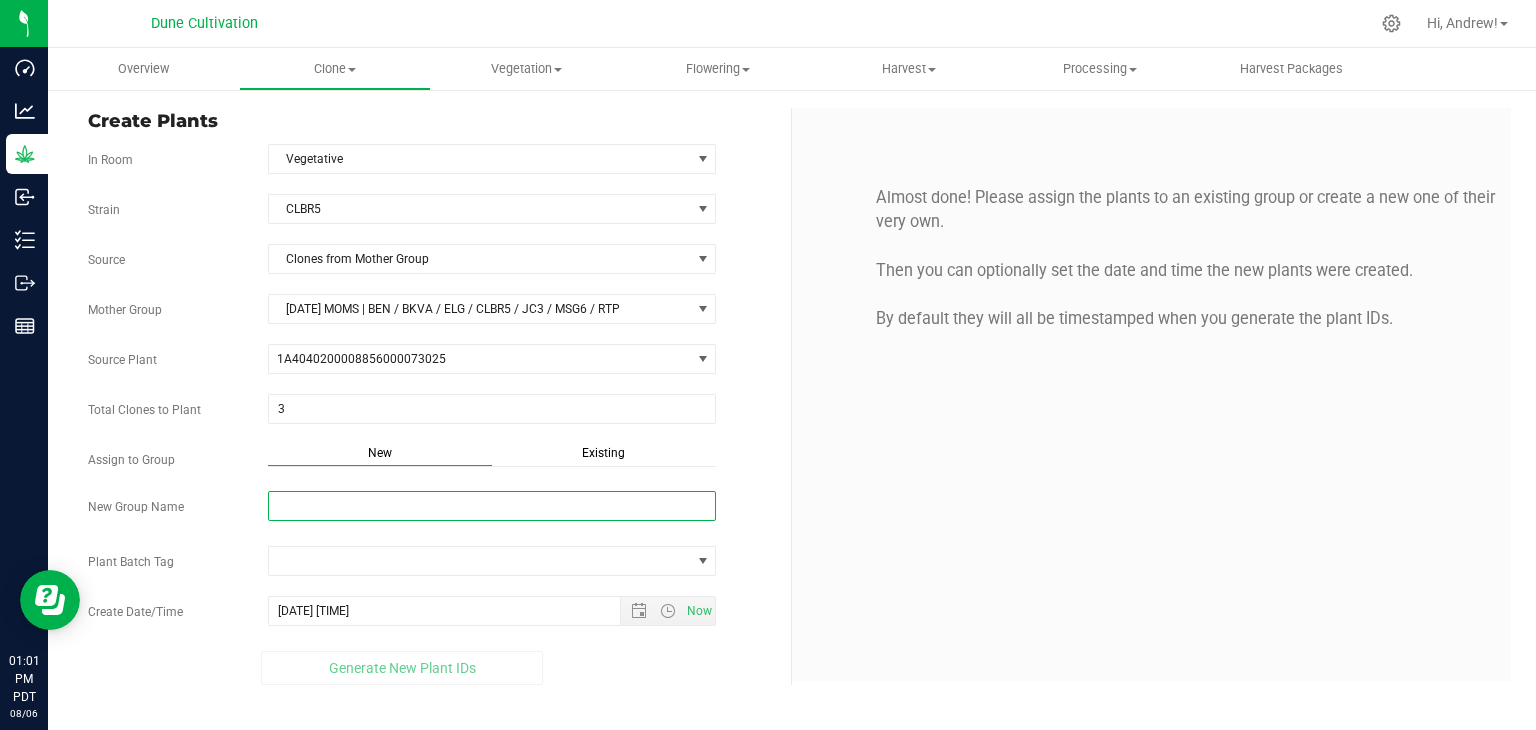 click on "New Group Name" at bounding box center [492, 506] 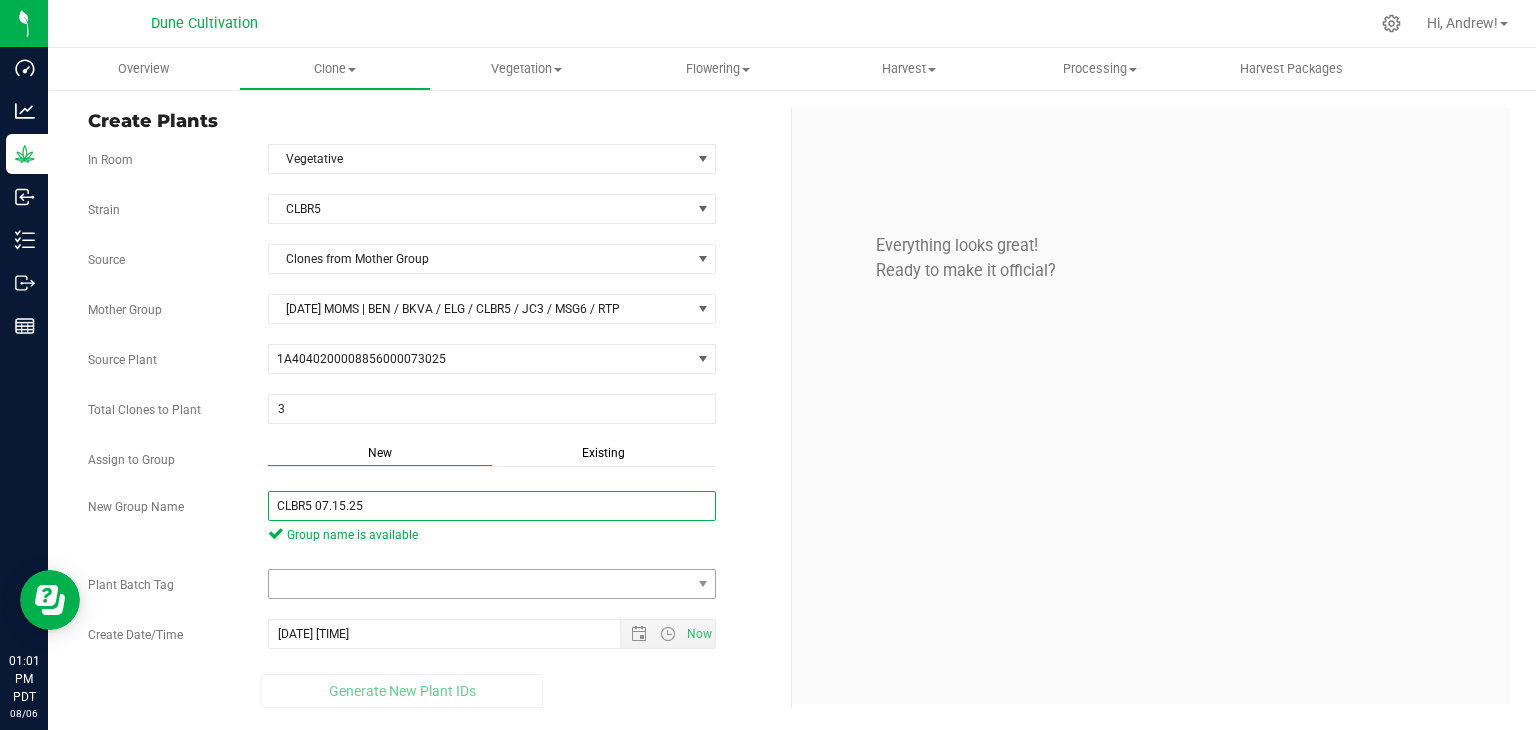 type on "CLBR5 07.15.25" 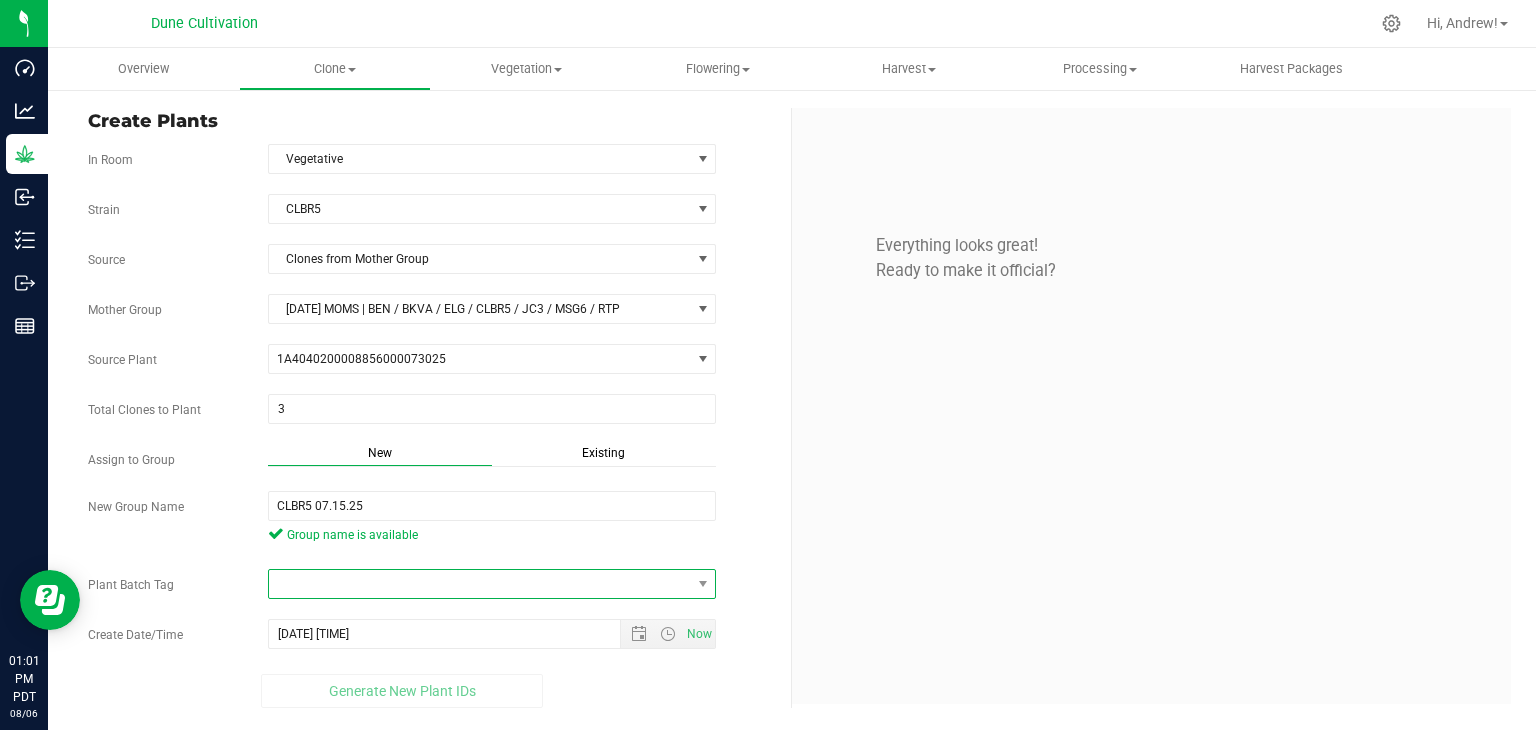 click at bounding box center [480, 584] 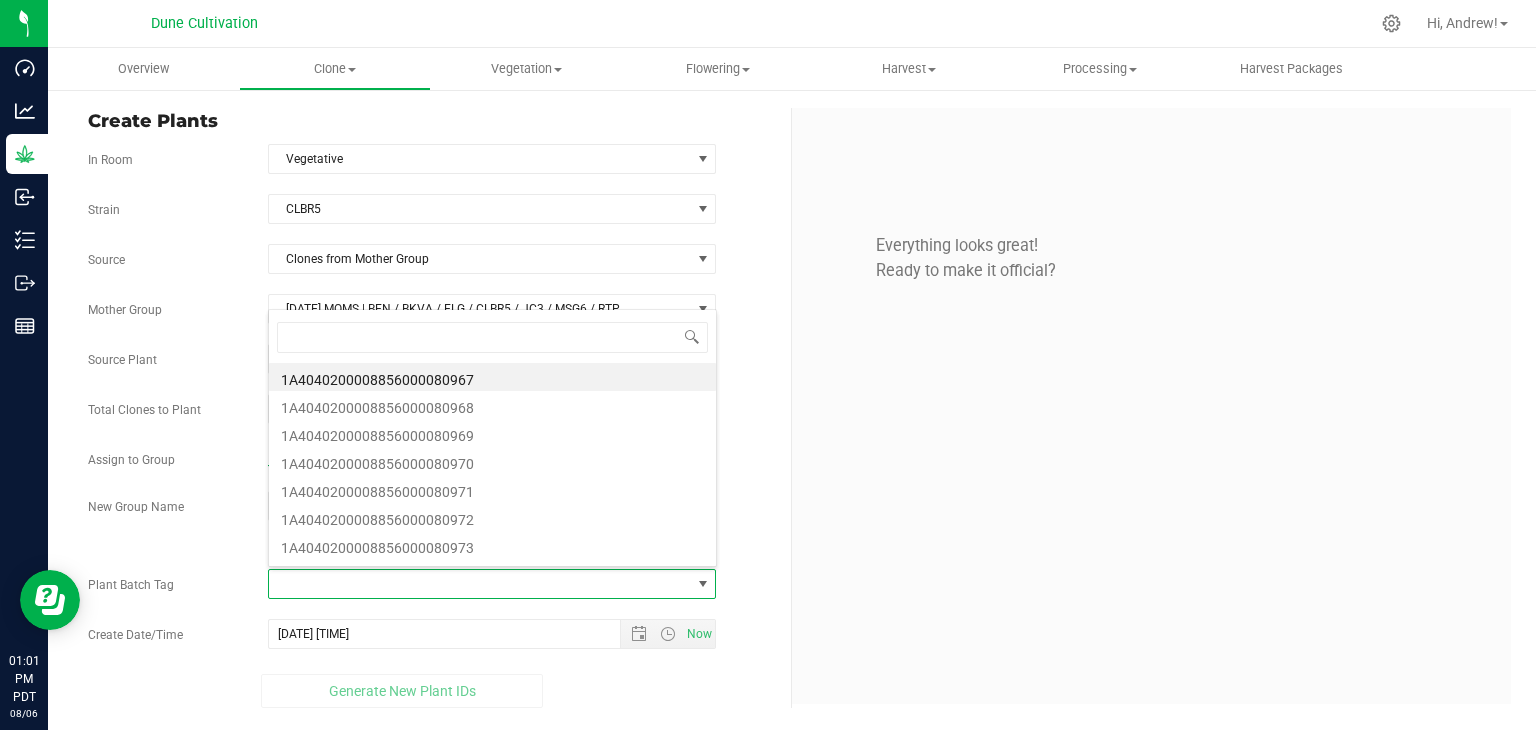 scroll, scrollTop: 99970, scrollLeft: 99551, axis: both 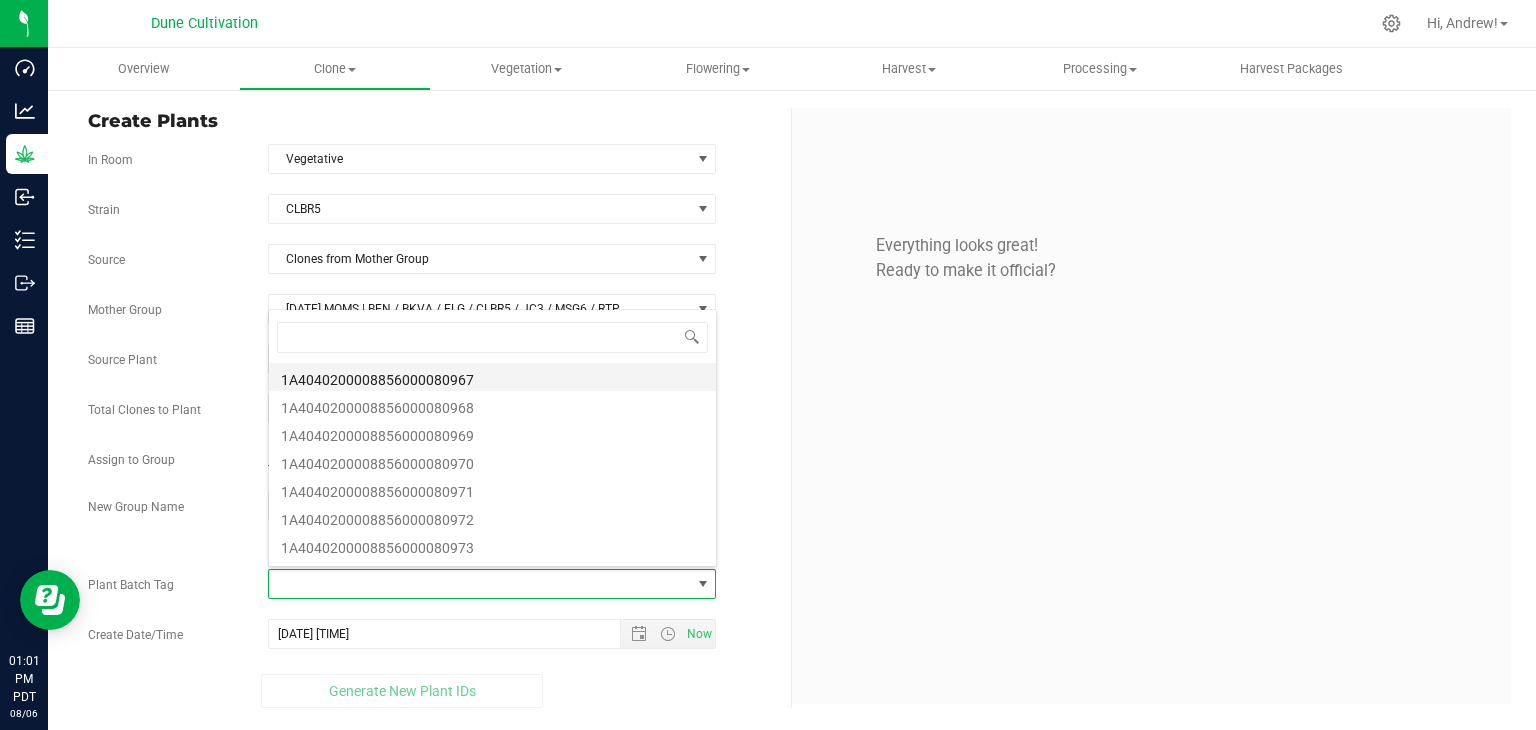 click on "1A4040200008856000080967" at bounding box center [492, 377] 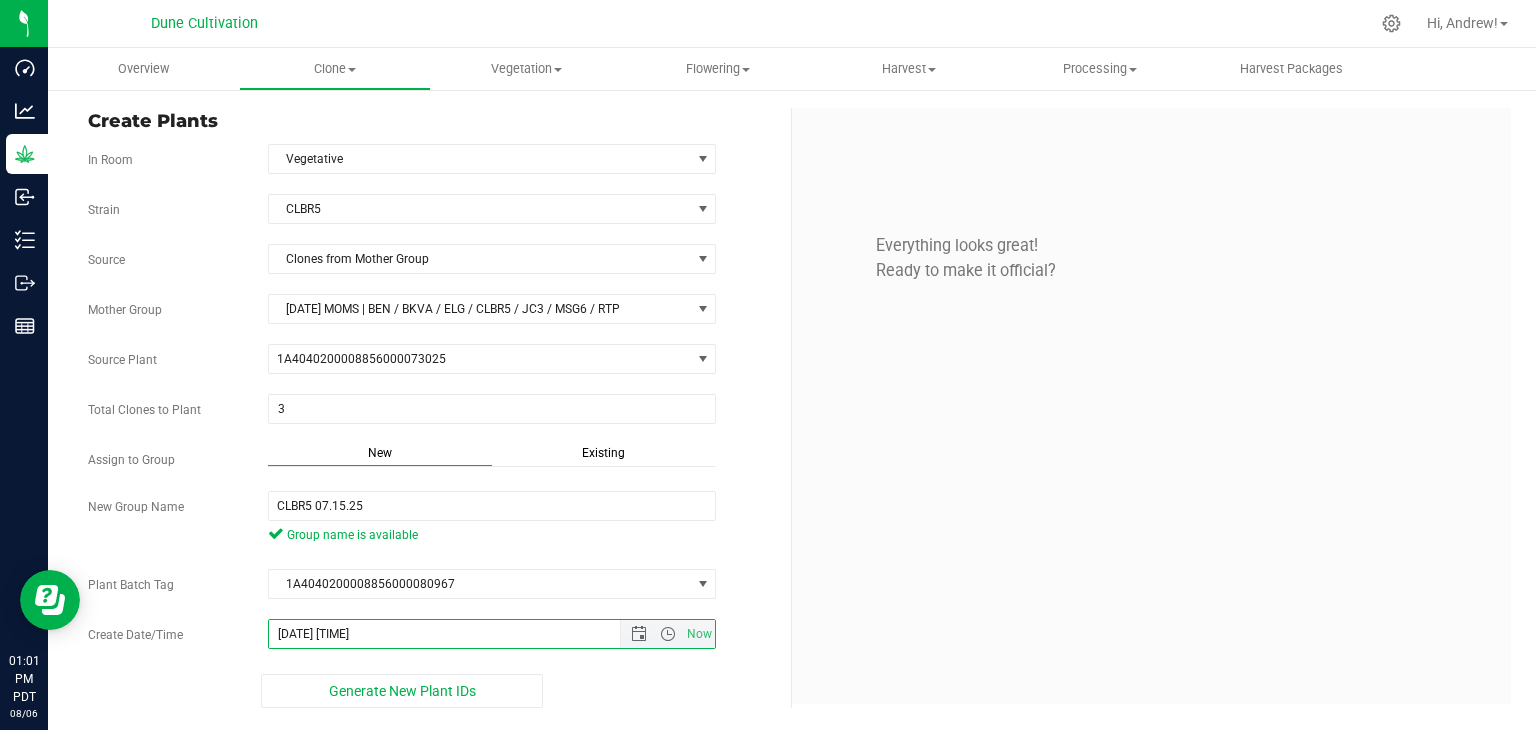 click on "[DATE] [TIME]" at bounding box center [462, 634] 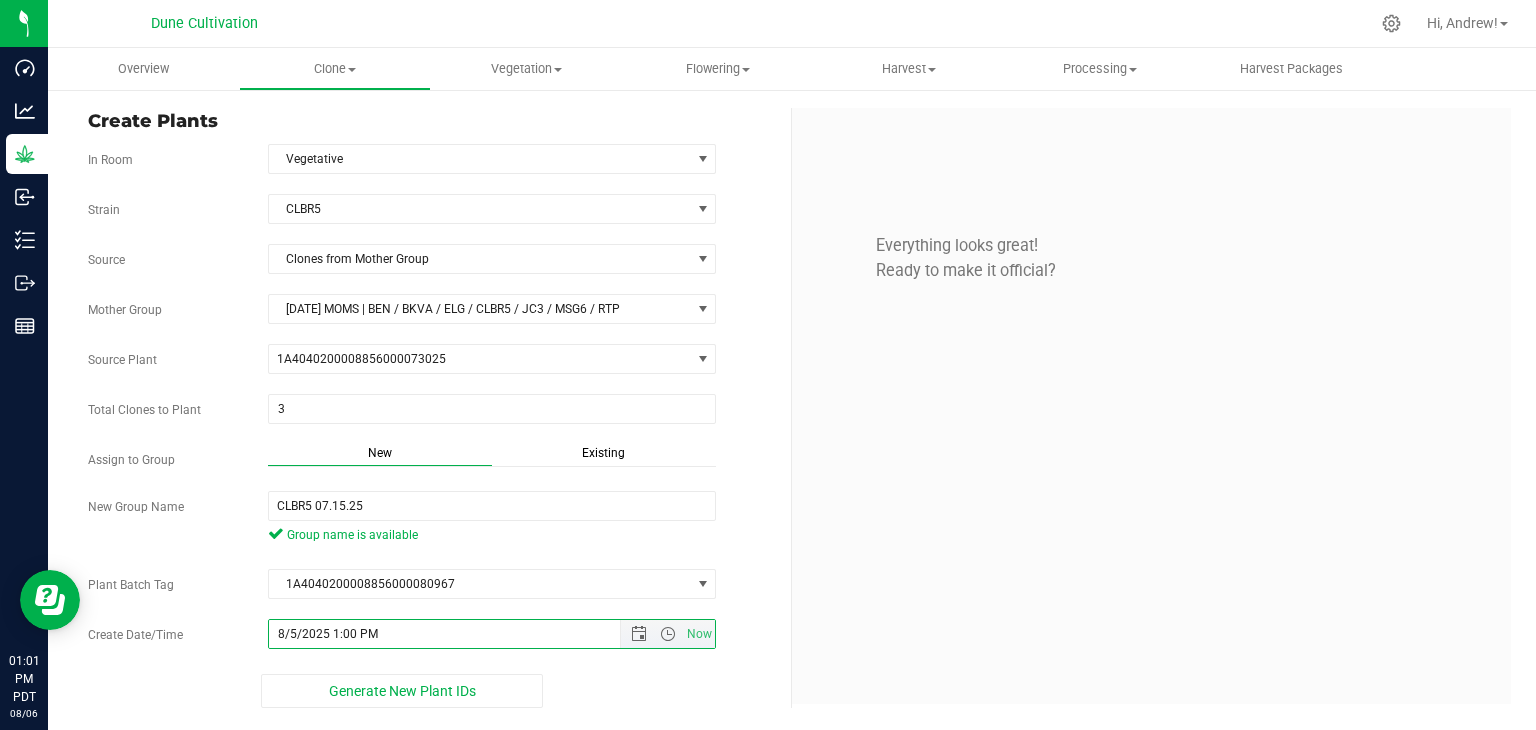 click on "8/5/2025 1:00 PM" at bounding box center (462, 634) 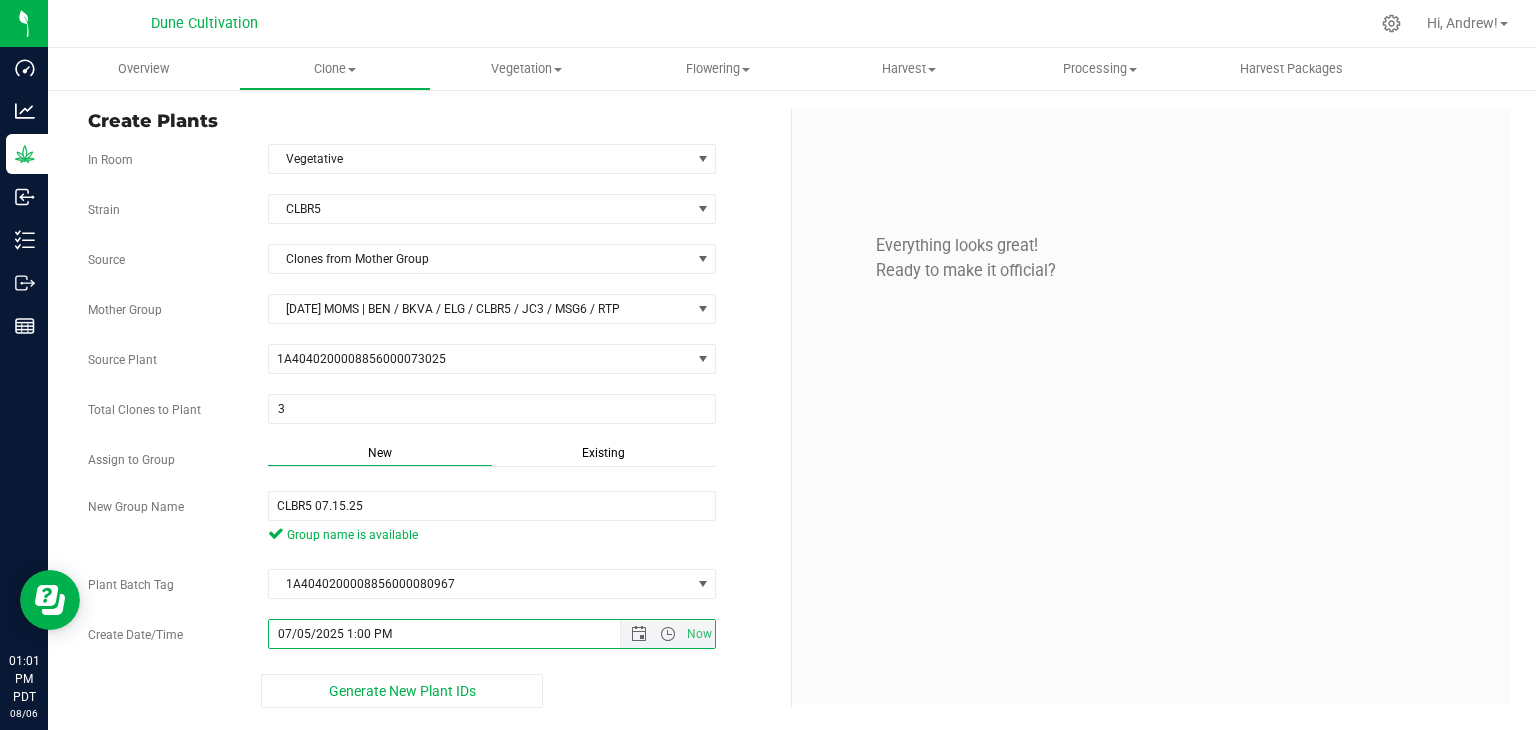 click on "07/05/2025 1:00 PM" at bounding box center [462, 634] 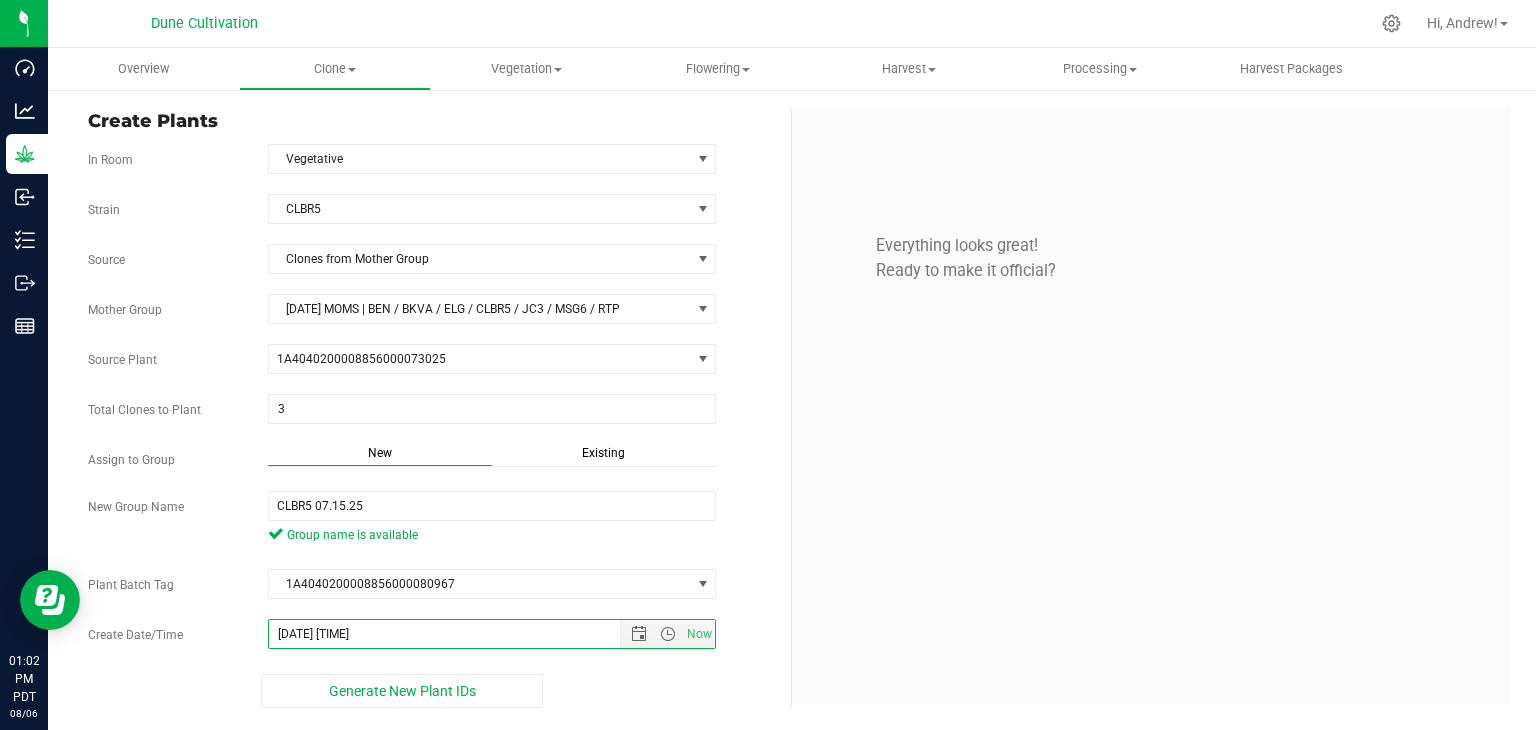 type on "[DATE] [TIME]" 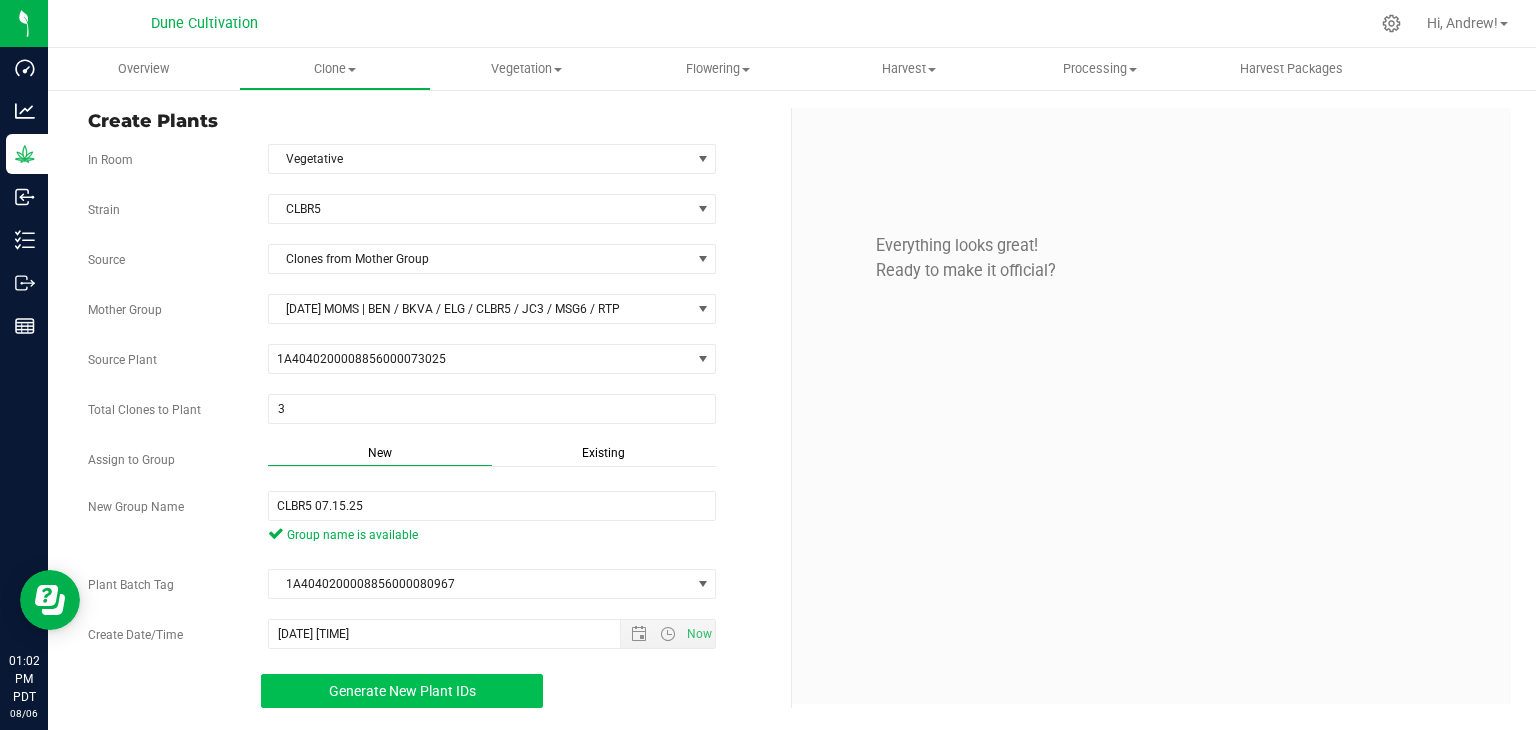 click on "Generate New Plant IDs" at bounding box center [402, 691] 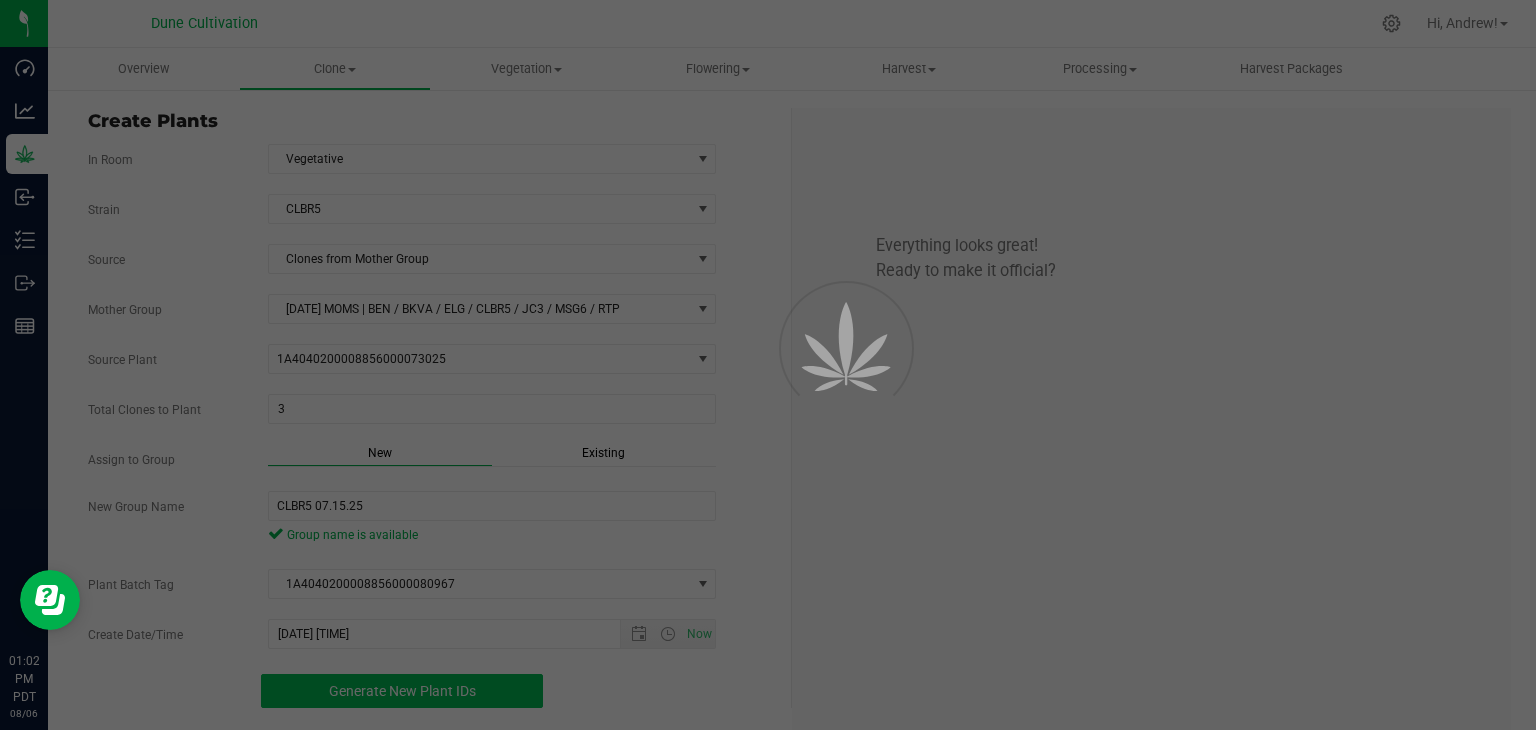 scroll, scrollTop: 60, scrollLeft: 0, axis: vertical 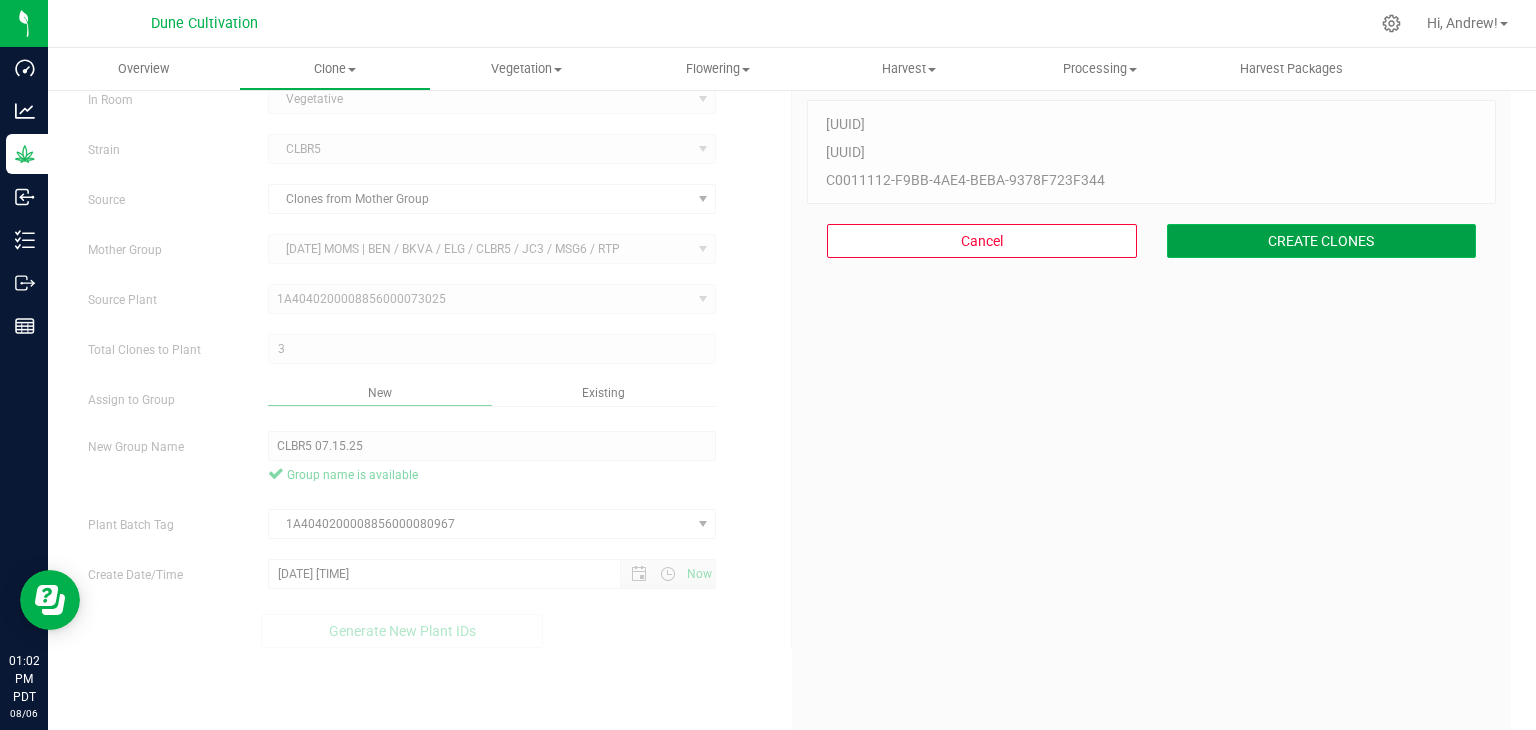 click on "CREATE CLONES" at bounding box center (1322, 241) 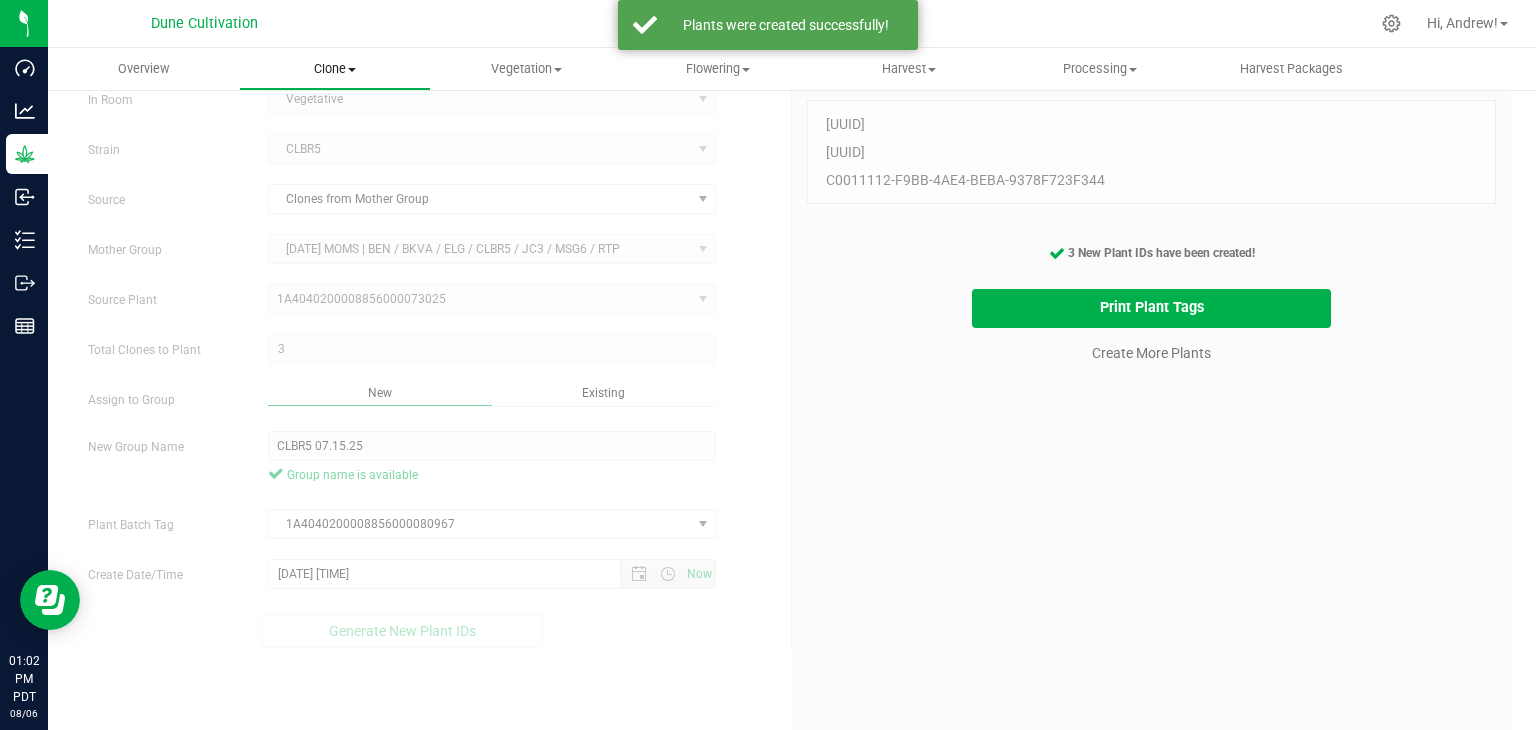 click on "Clone" at bounding box center (334, 69) 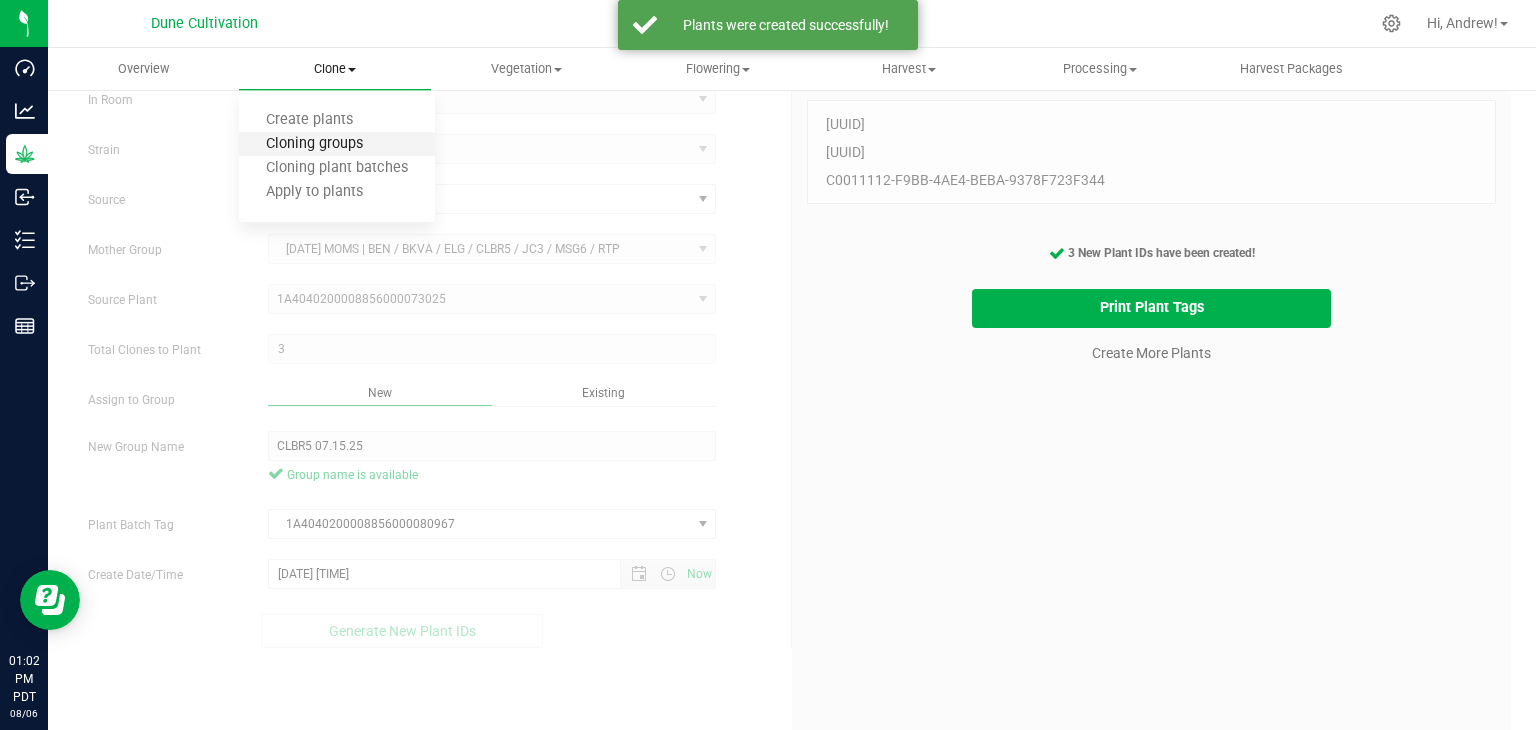 click on "Cloning groups" at bounding box center [314, 144] 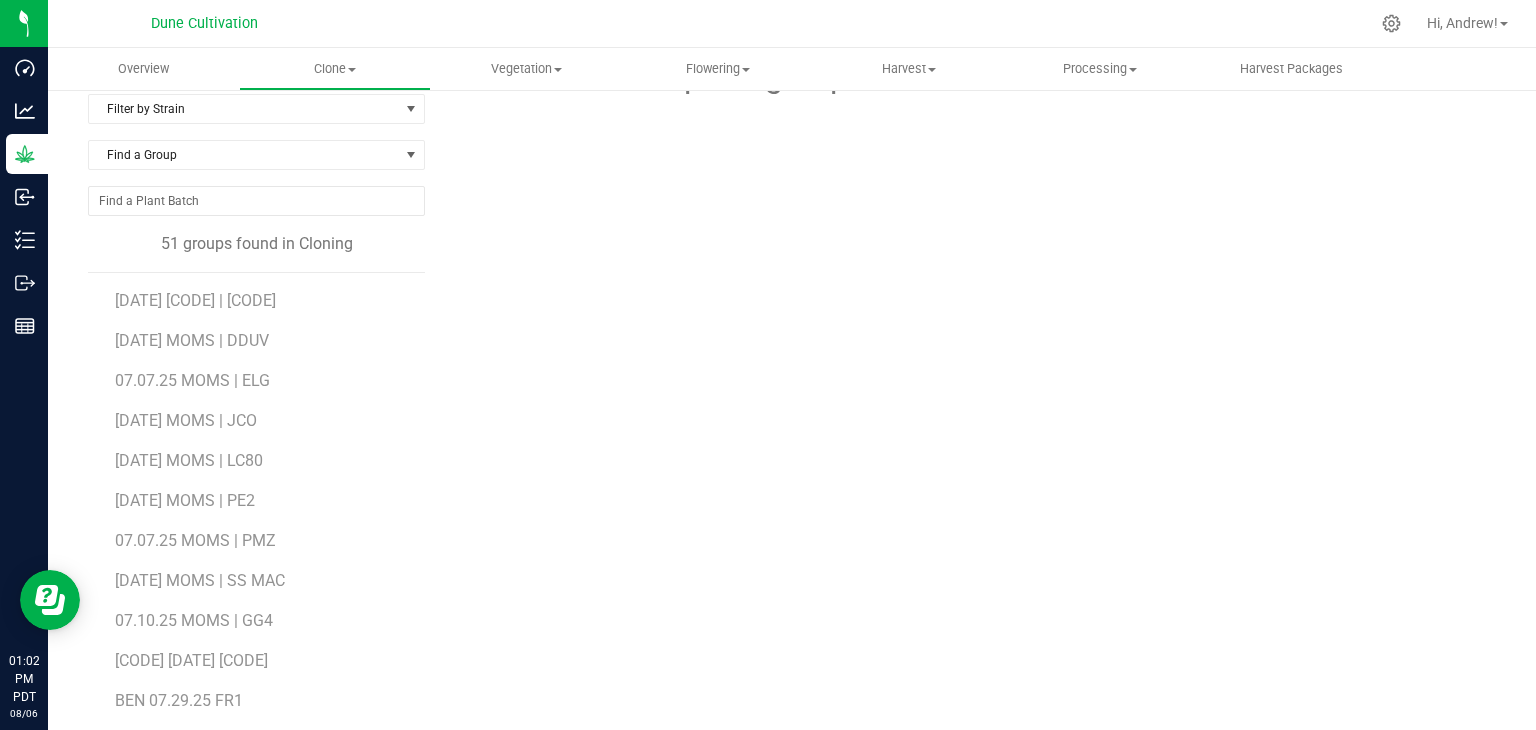 scroll, scrollTop: 0, scrollLeft: 0, axis: both 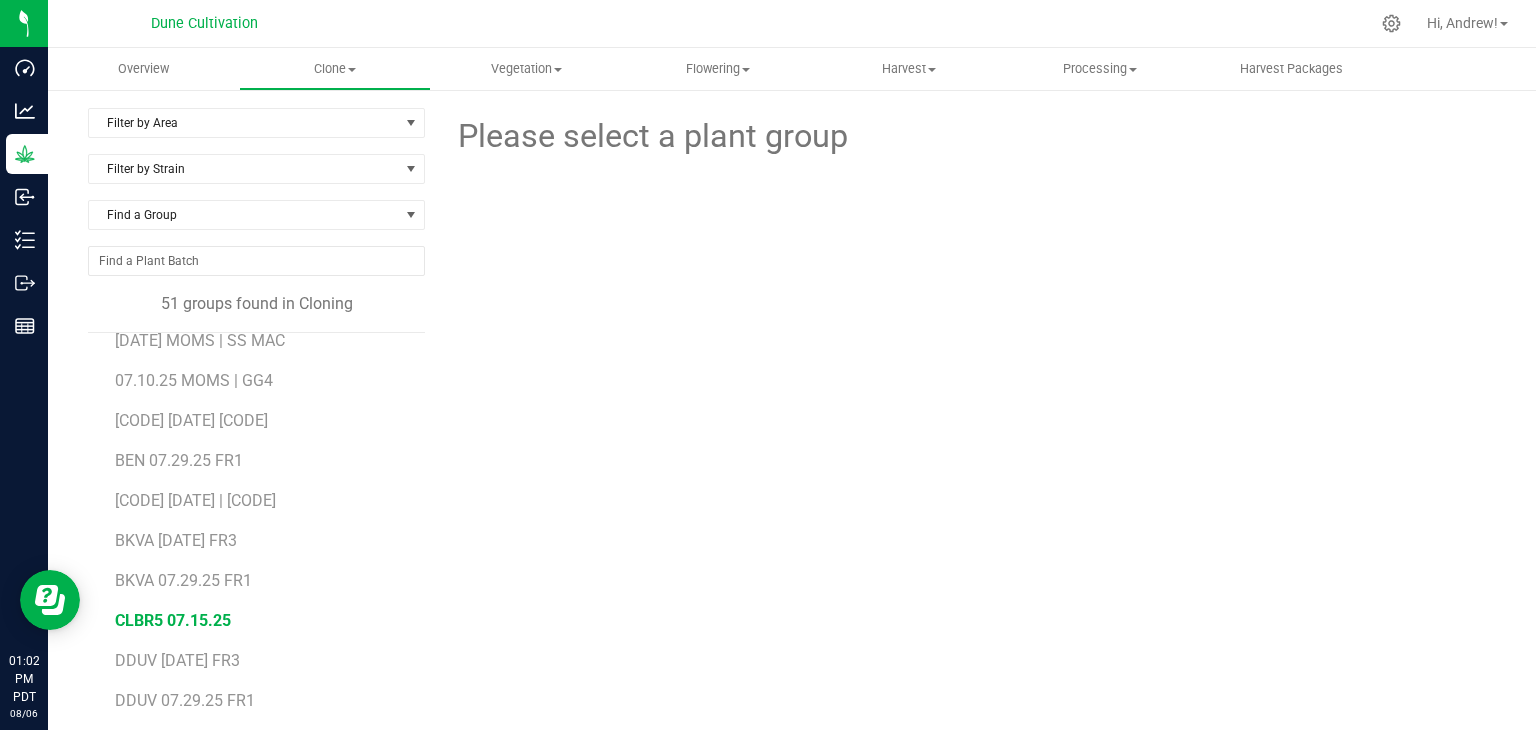 click on "CLBR5 07.15.25" at bounding box center [173, 620] 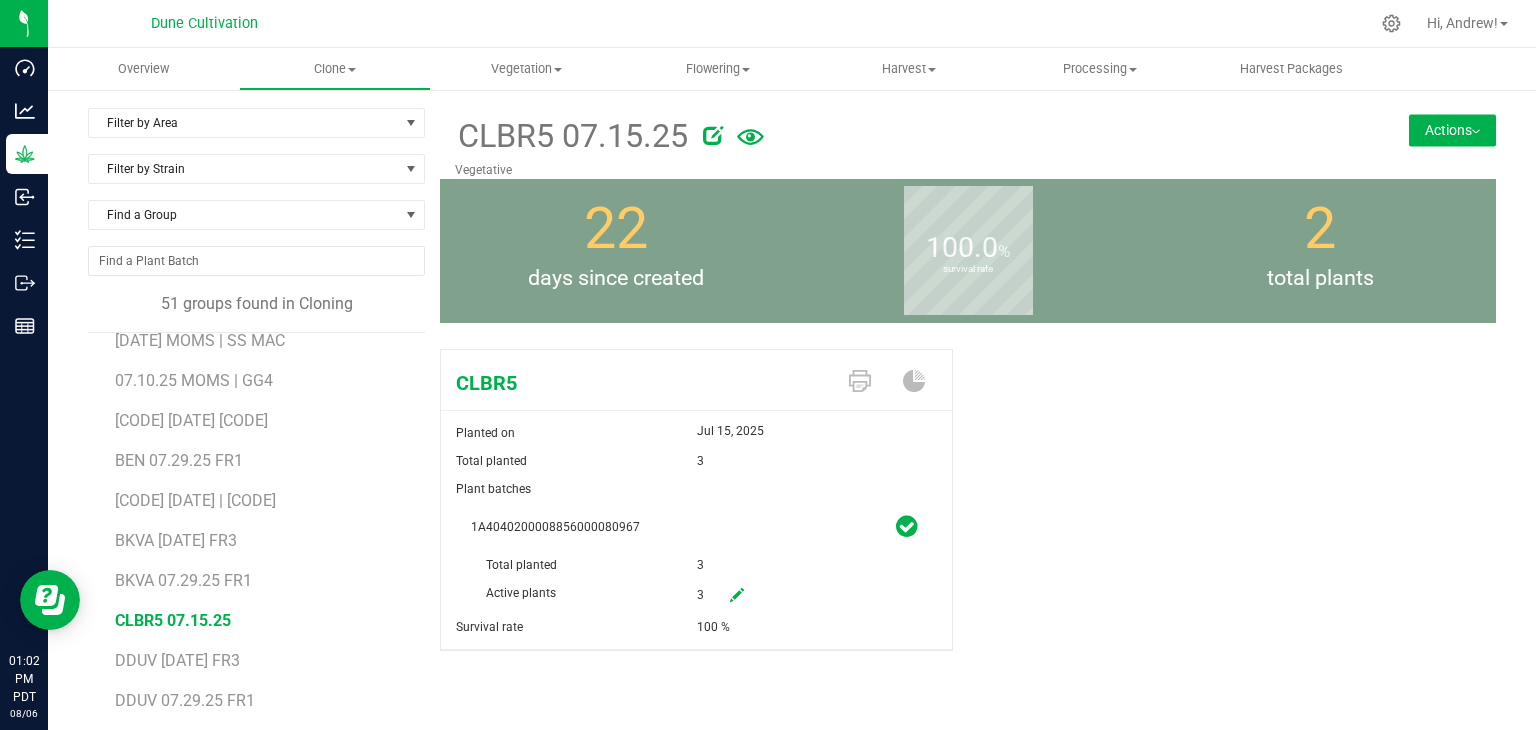 click on "Actions" at bounding box center [1452, 130] 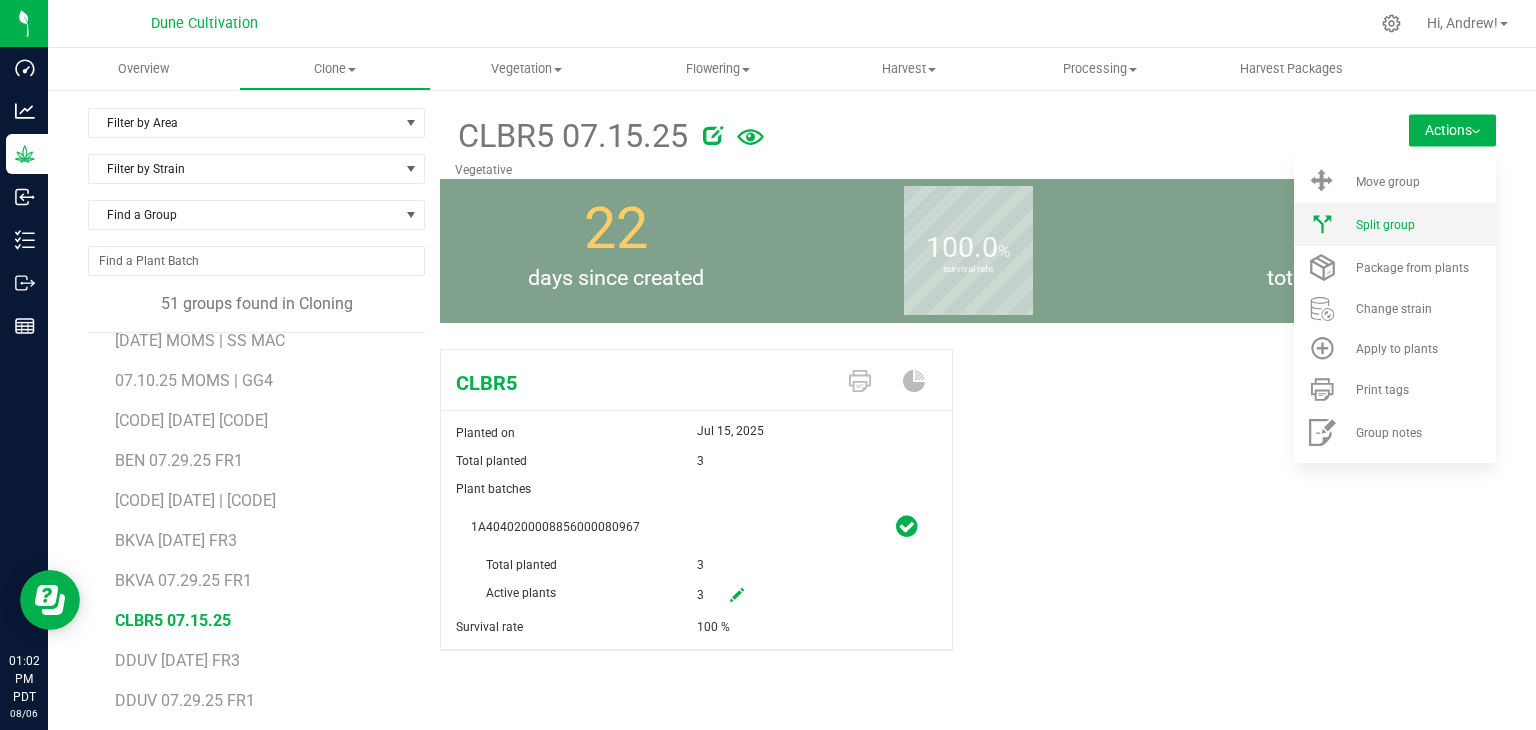 click on "Split group" at bounding box center (1385, 225) 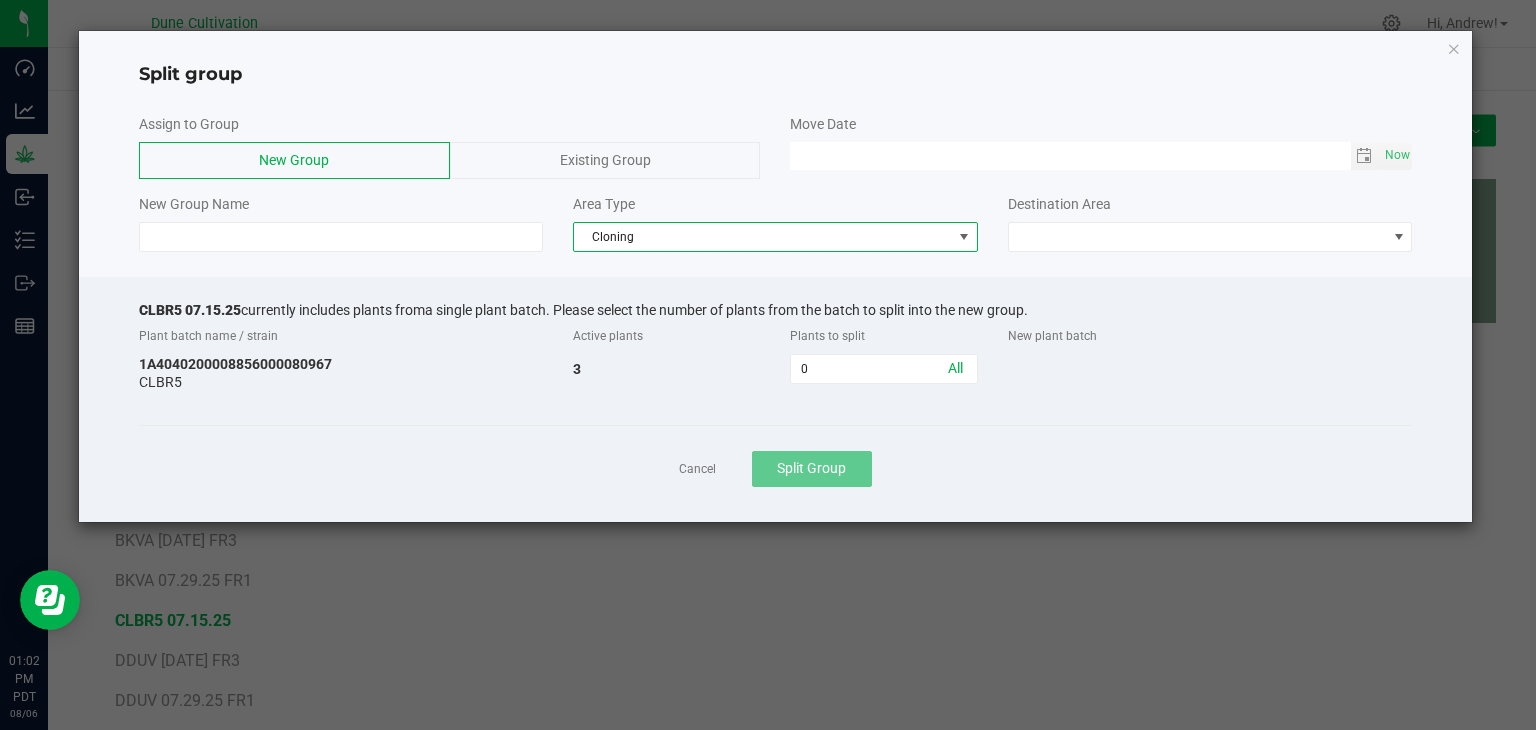 click on "Cloning" at bounding box center (763, 237) 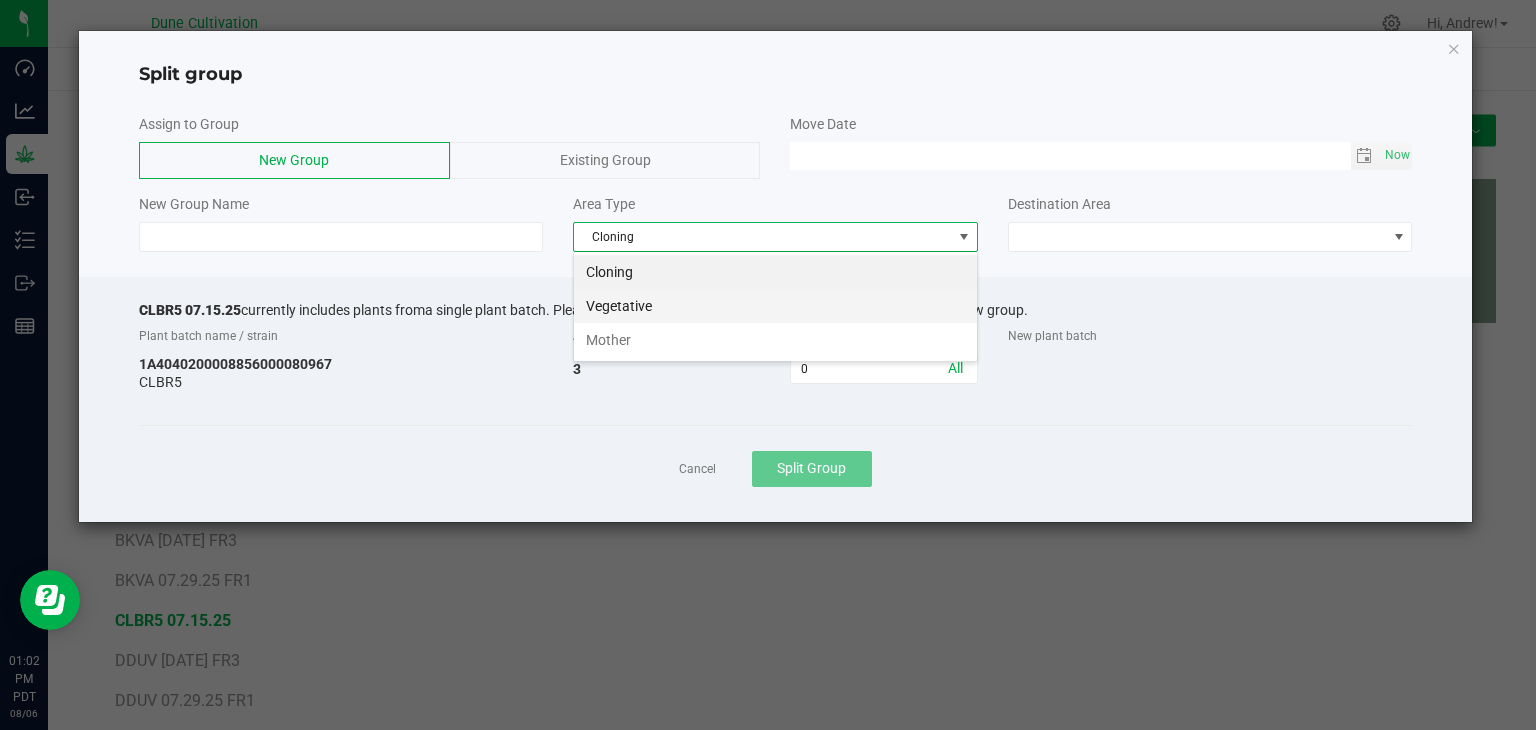 scroll, scrollTop: 99970, scrollLeft: 99595, axis: both 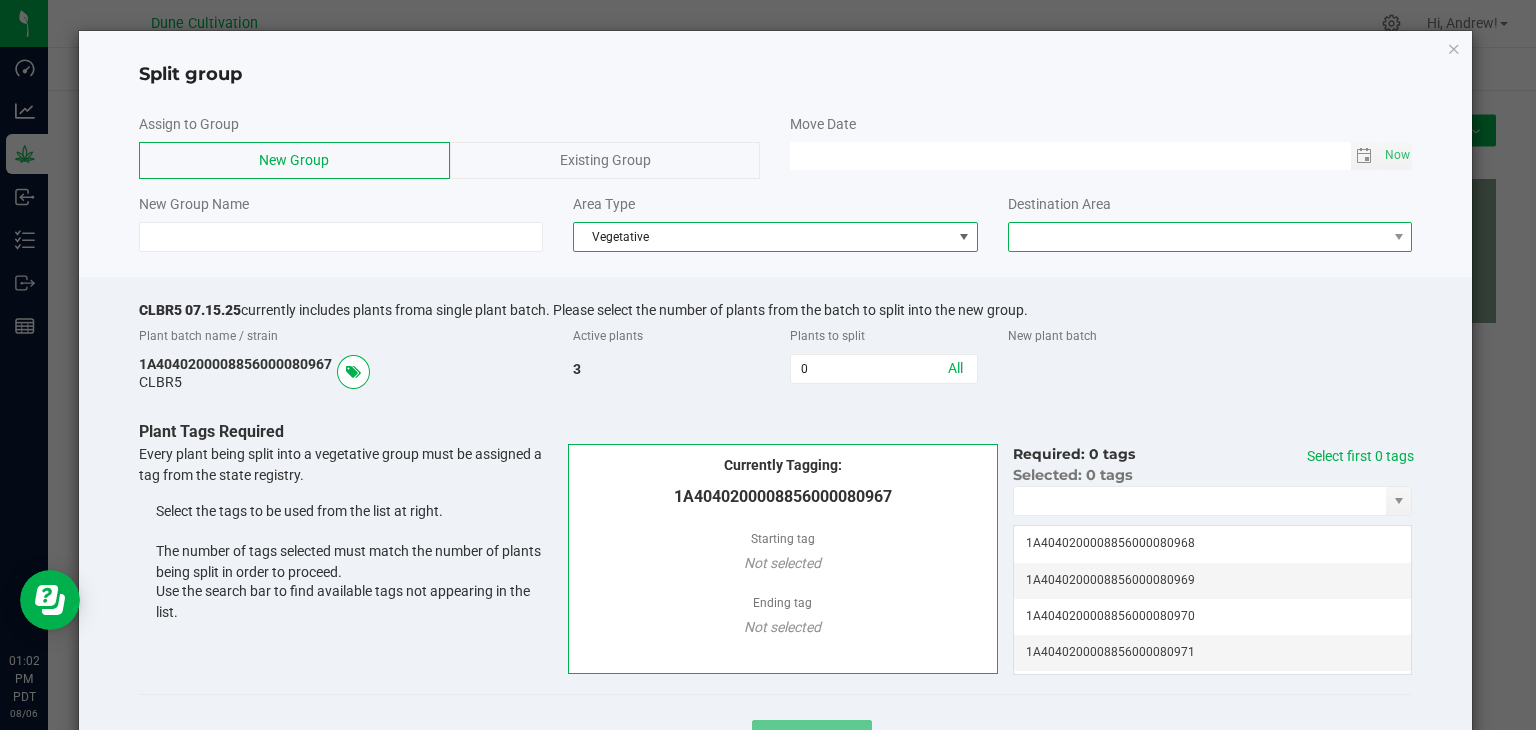 click at bounding box center (1198, 237) 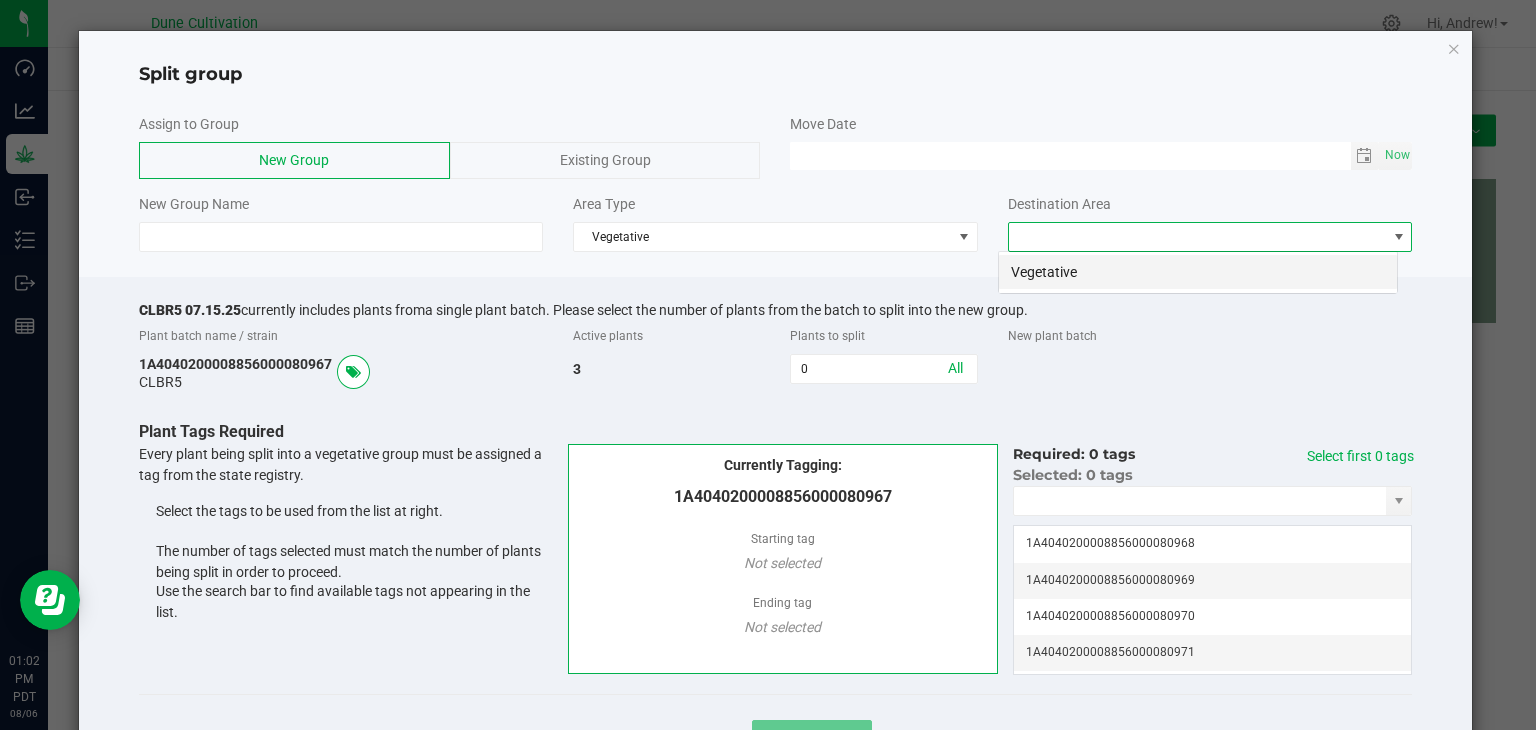 scroll, scrollTop: 99970, scrollLeft: 99600, axis: both 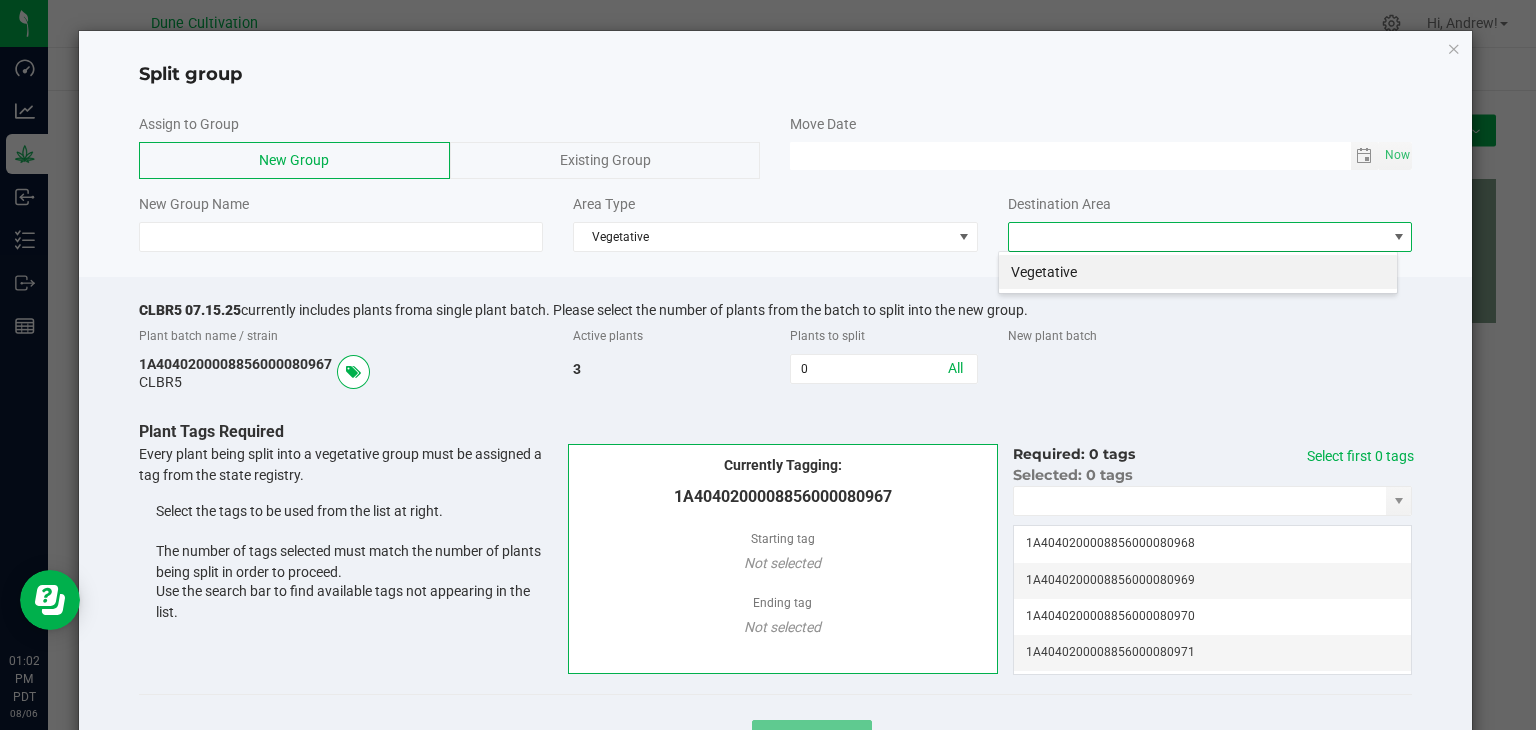 click on "Vegetative" 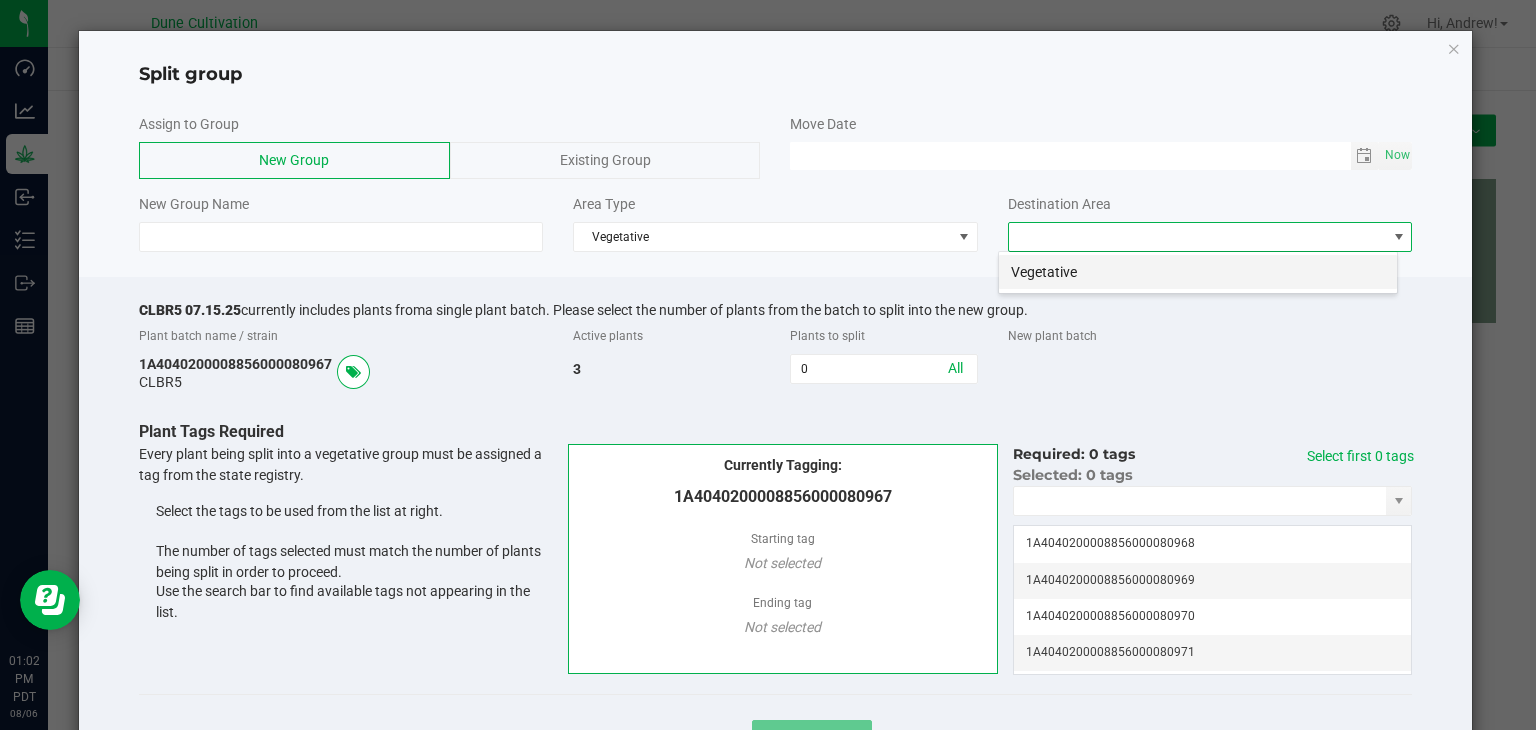 click on "Vegetative" at bounding box center [1198, 272] 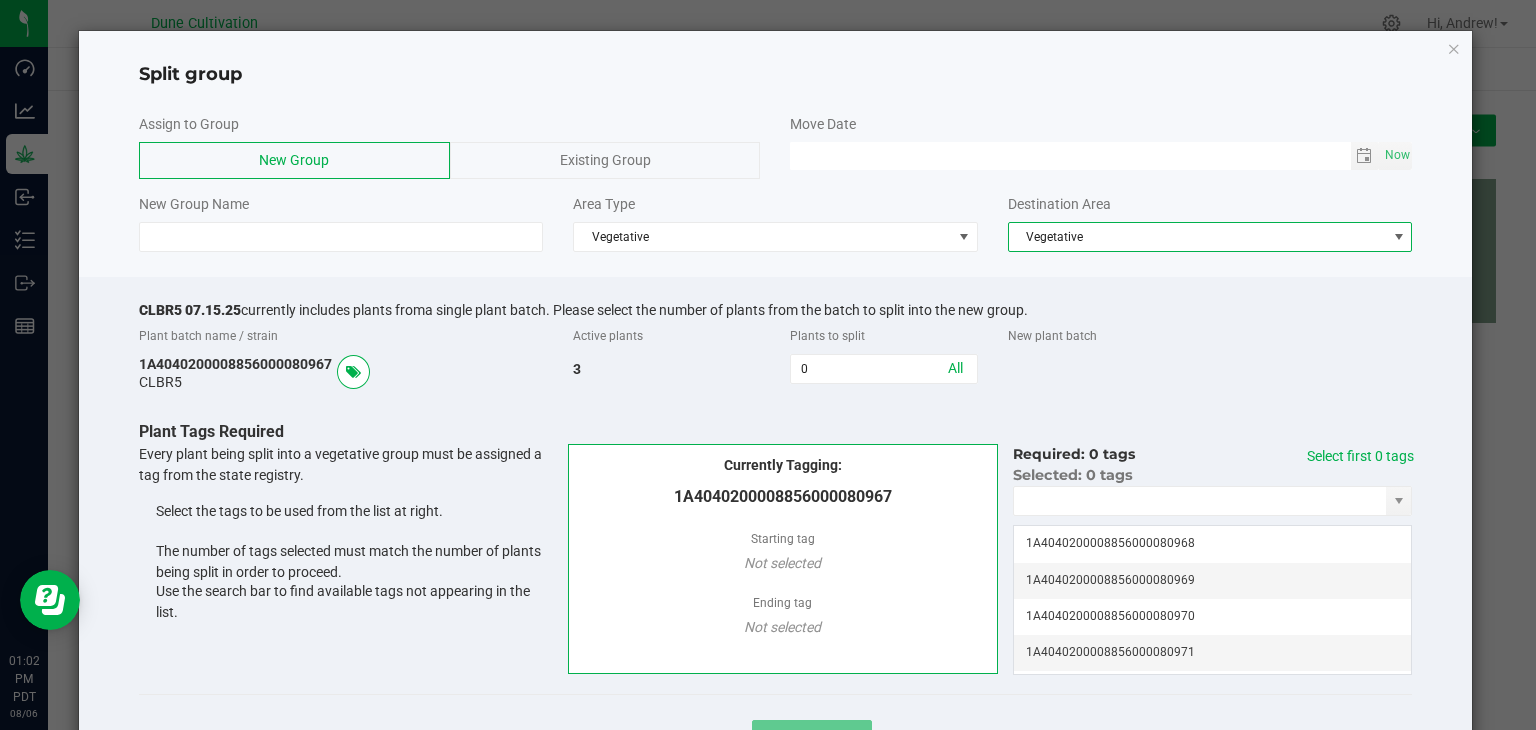 click on "Assign to Group   New Group   Existing Group   Move Date
Now
New Group Name   Area Type  Vegetative  Destination Area  Vegetative" 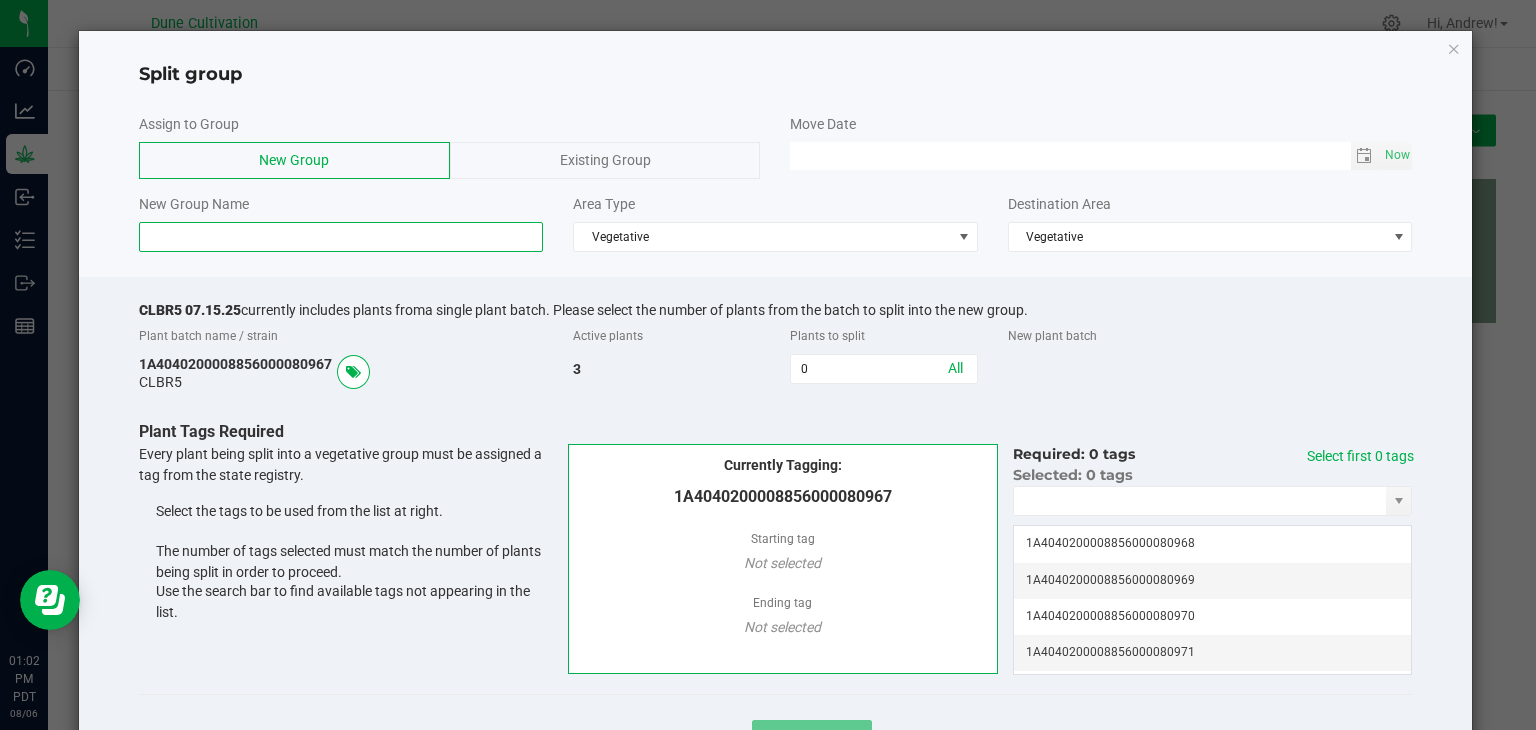 click 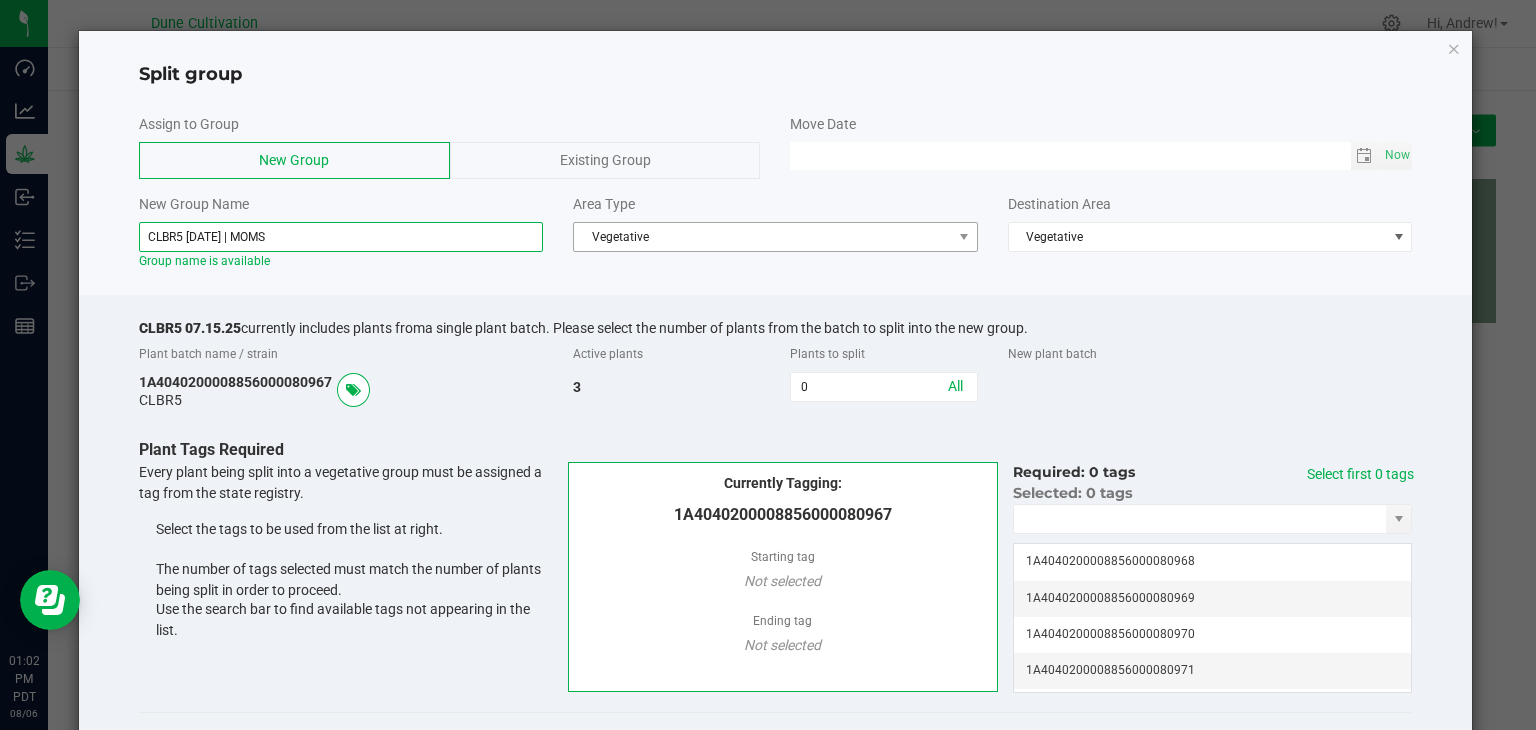 type on "CLBR5 [DATE] | MOMS" 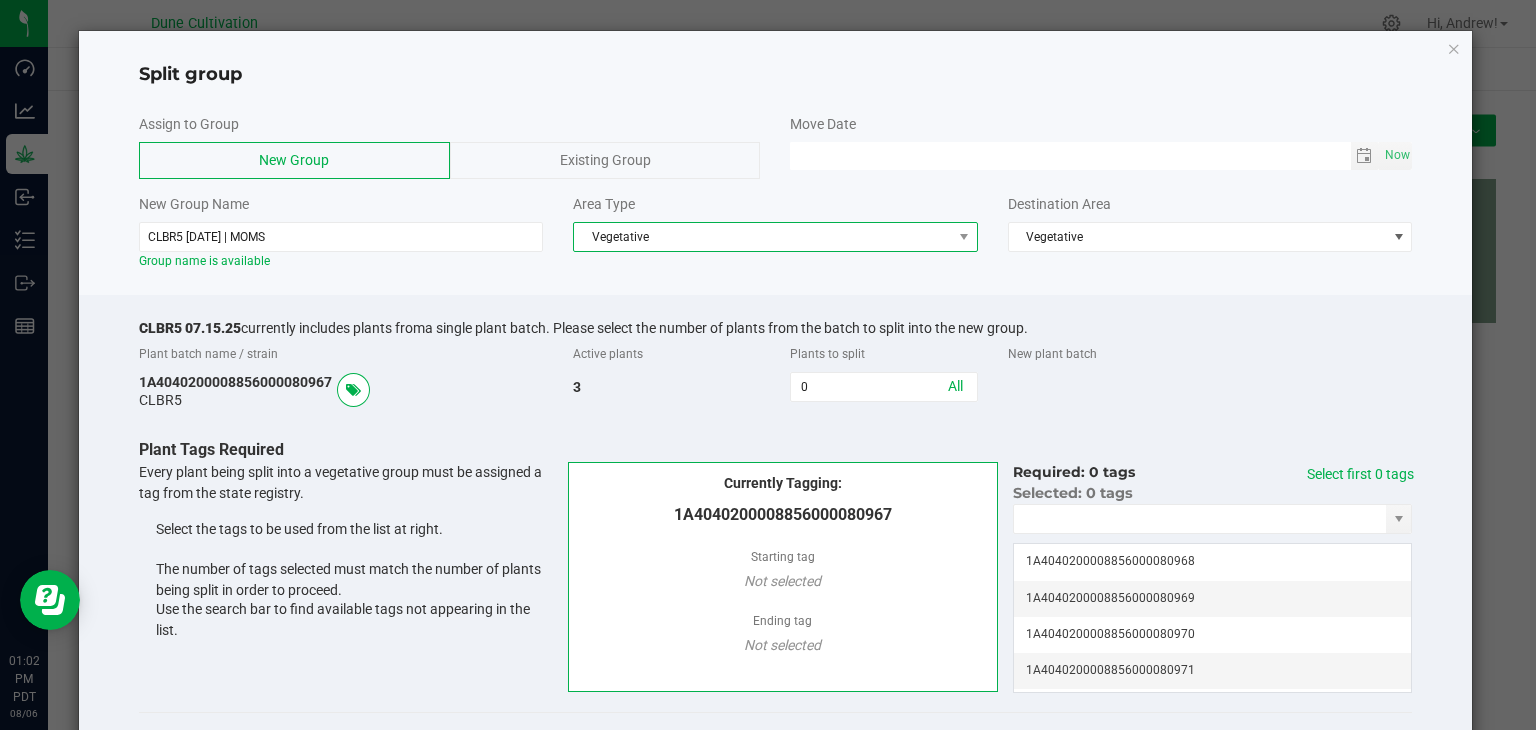 click on "Vegetative" at bounding box center [763, 237] 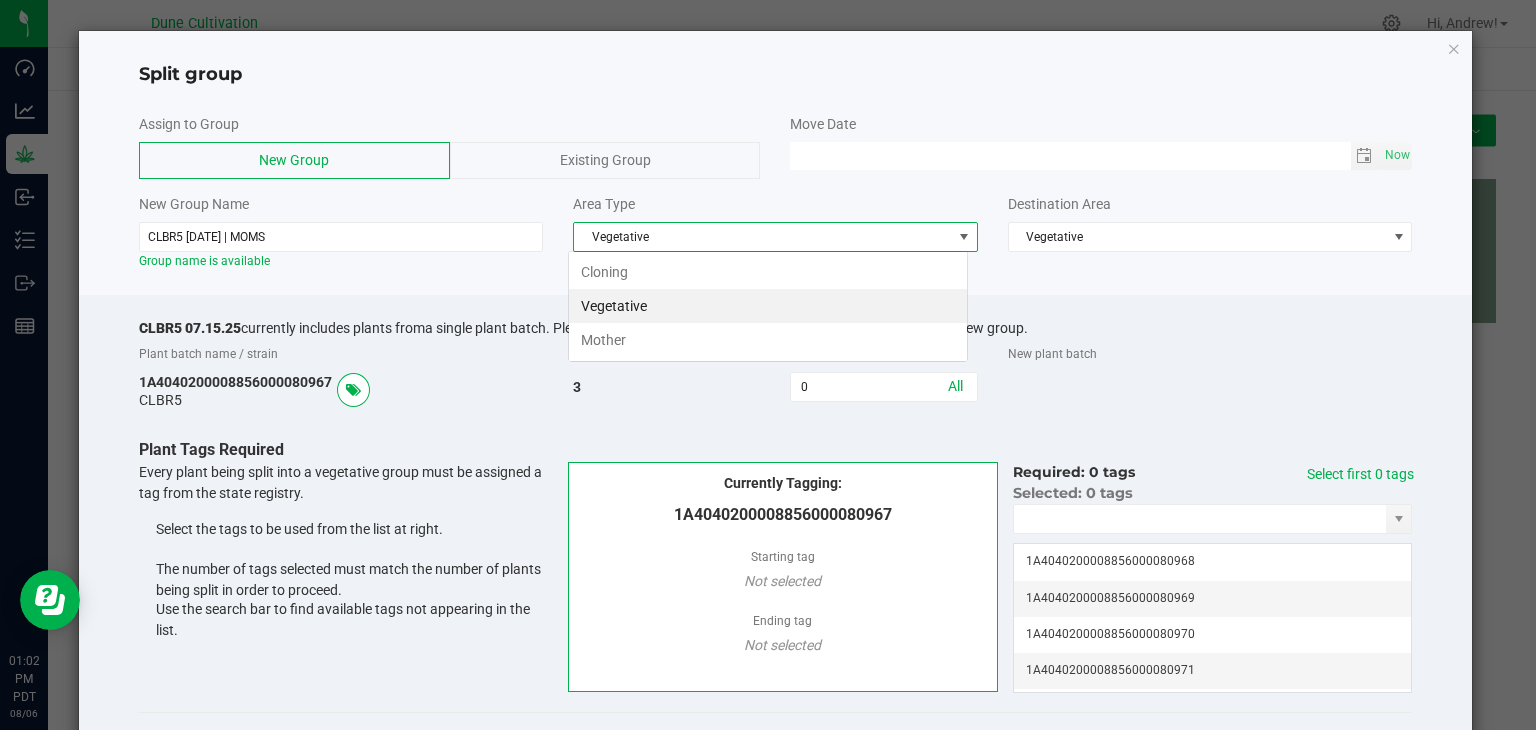 scroll, scrollTop: 99970, scrollLeft: 99600, axis: both 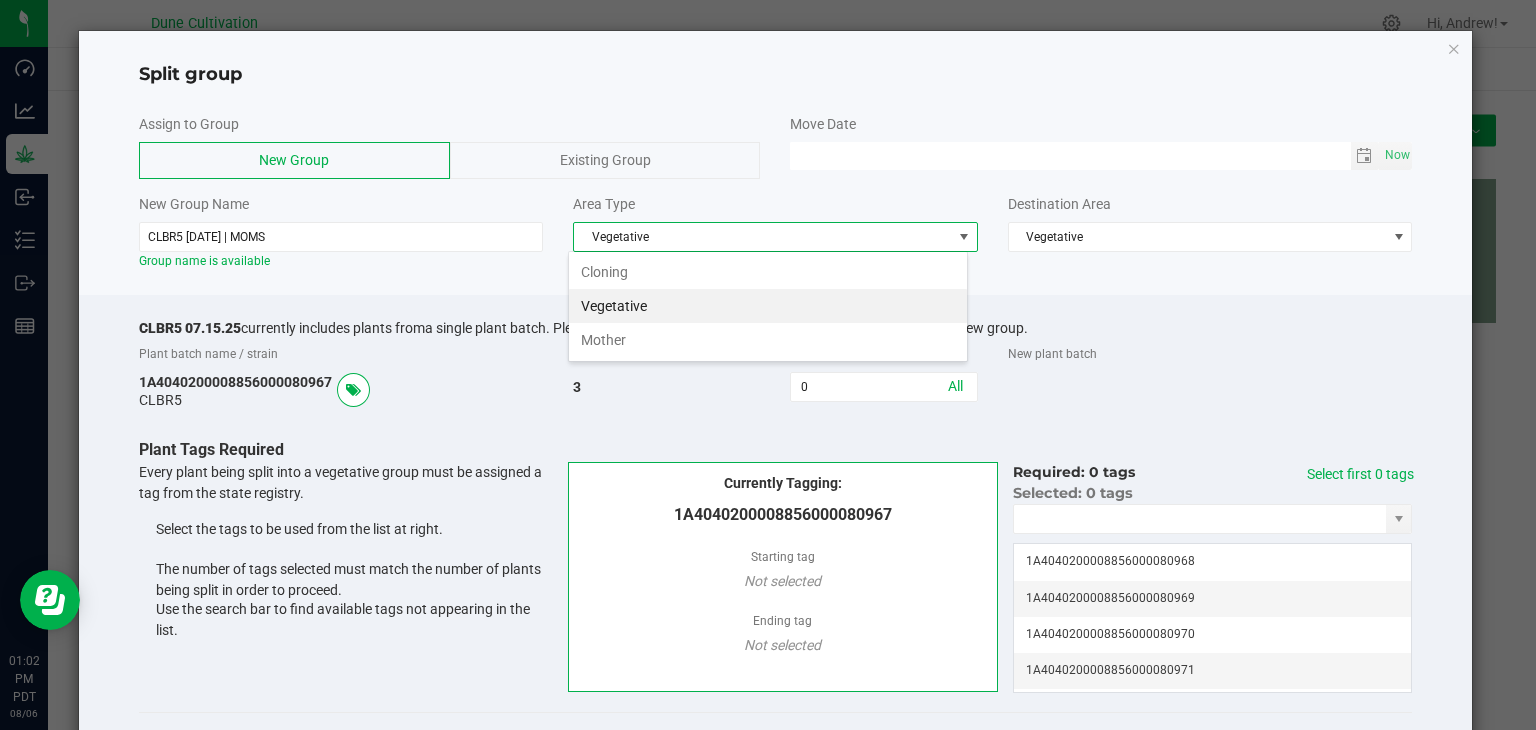 drag, startPoint x: 686, startPoint y: 305, endPoint x: 776, endPoint y: 303, distance: 90.02222 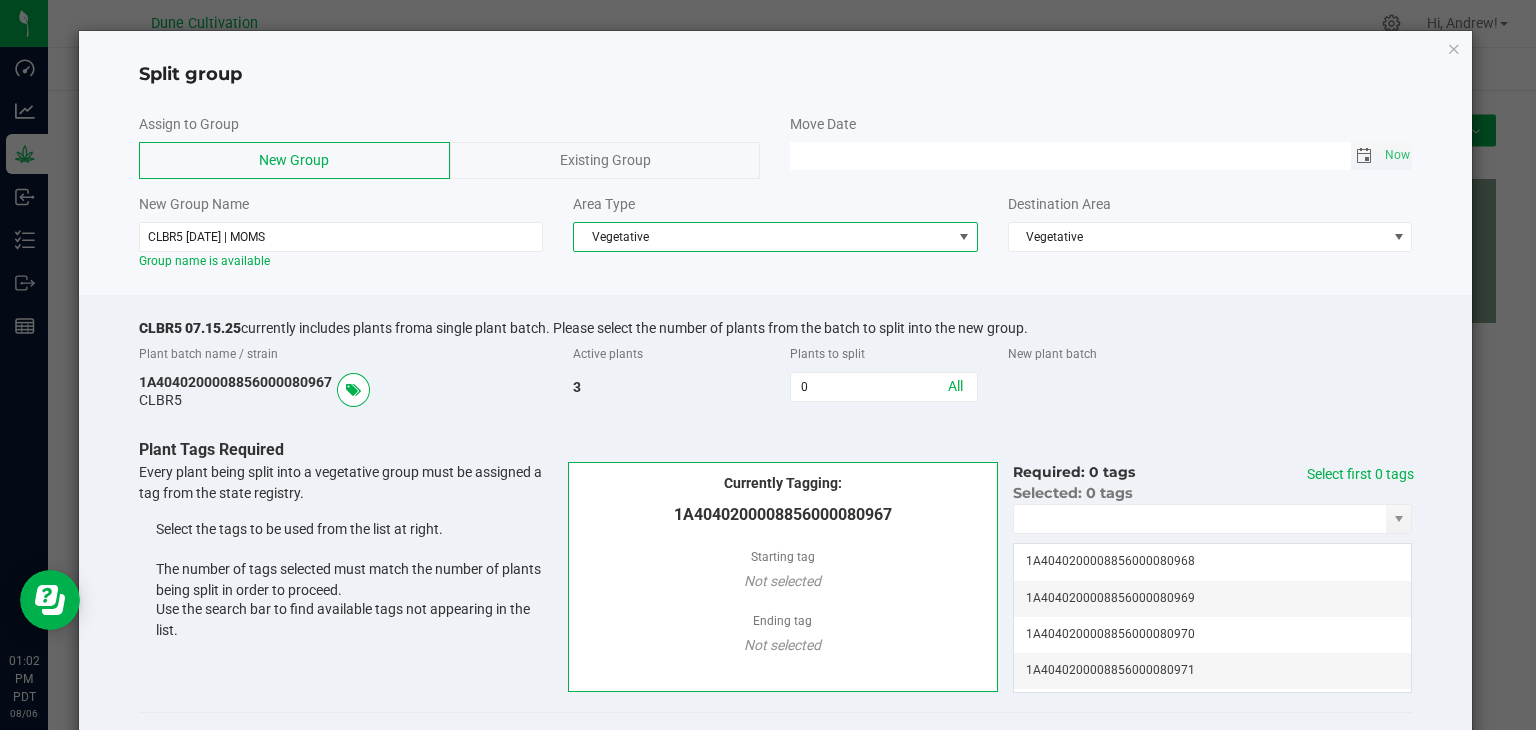 click 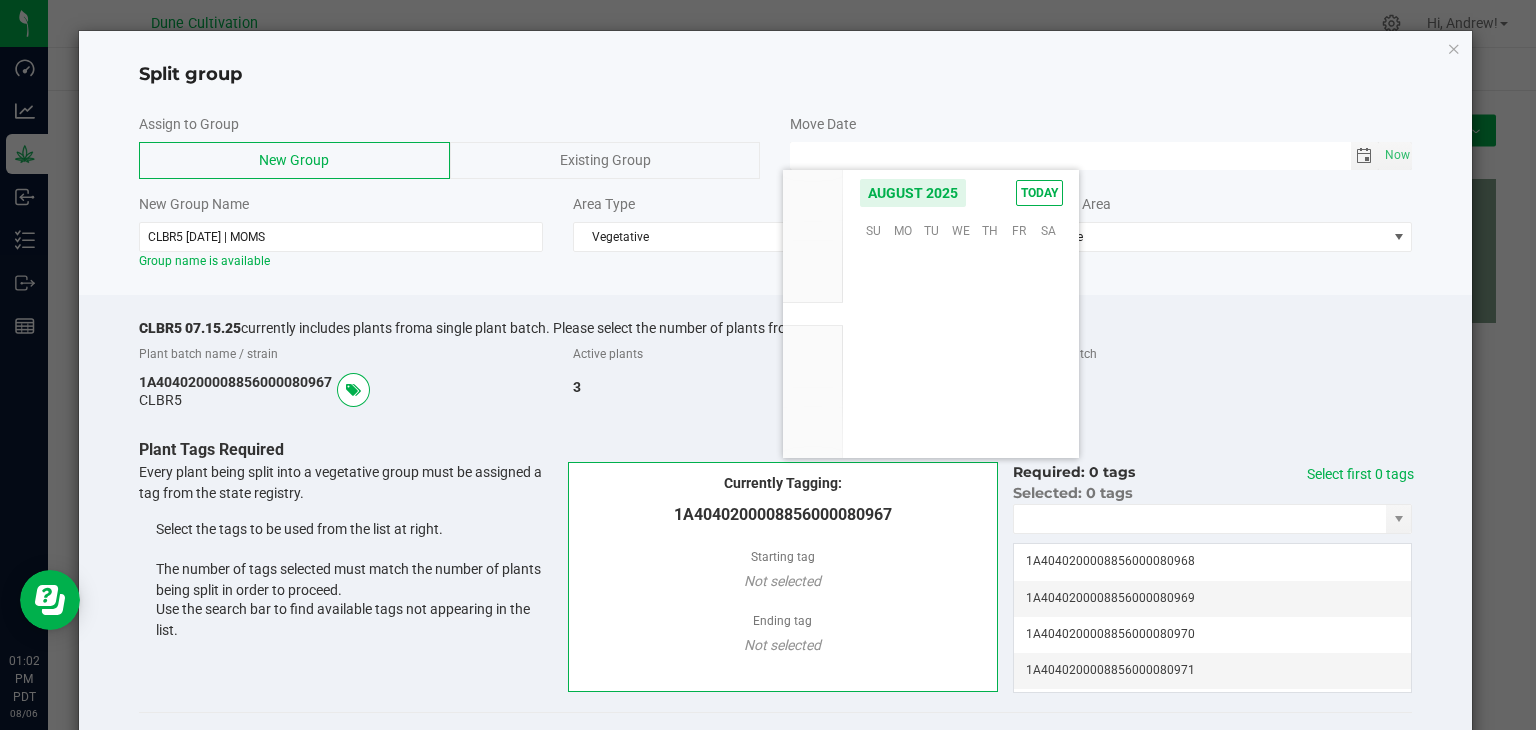 scroll, scrollTop: 36168, scrollLeft: 0, axis: vertical 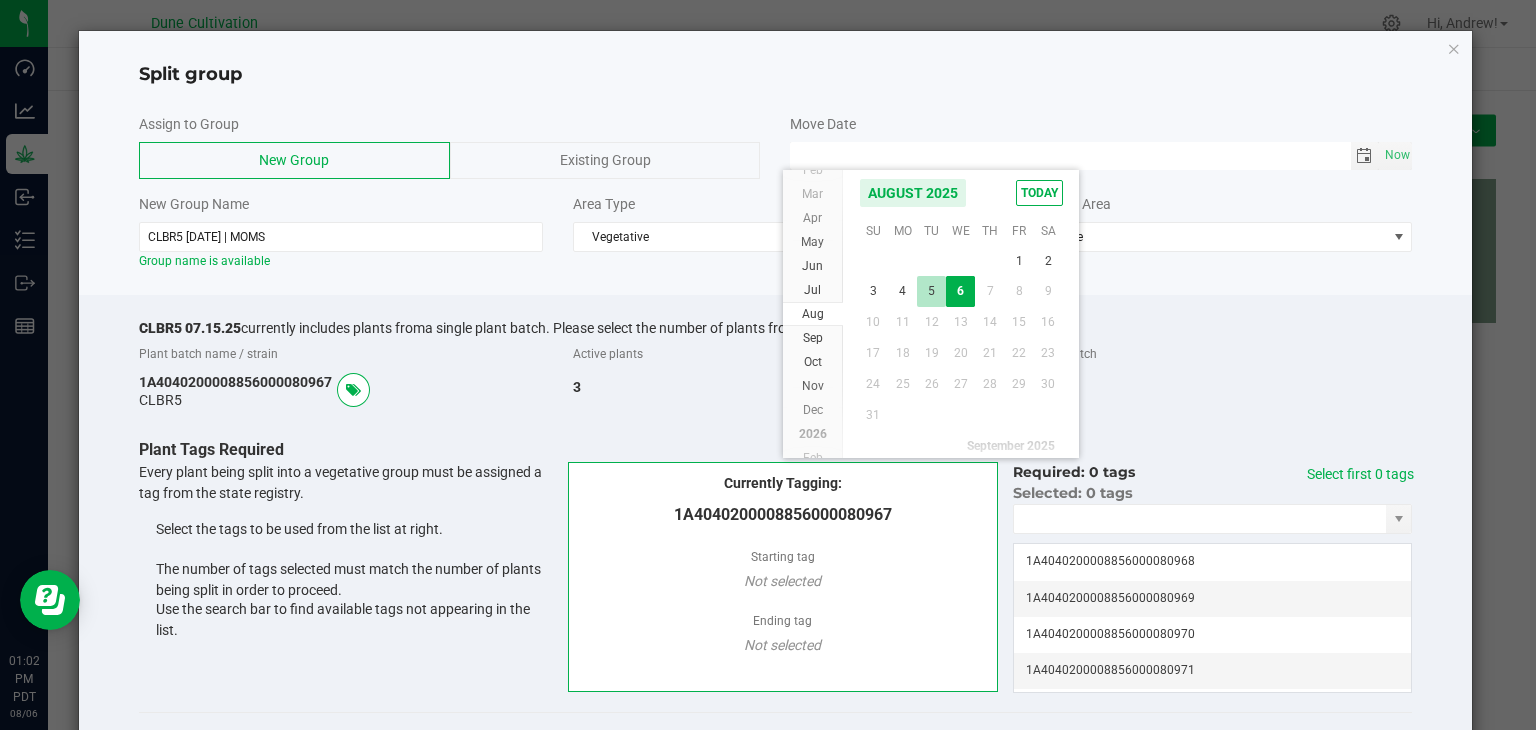 click on "5" at bounding box center (931, 291) 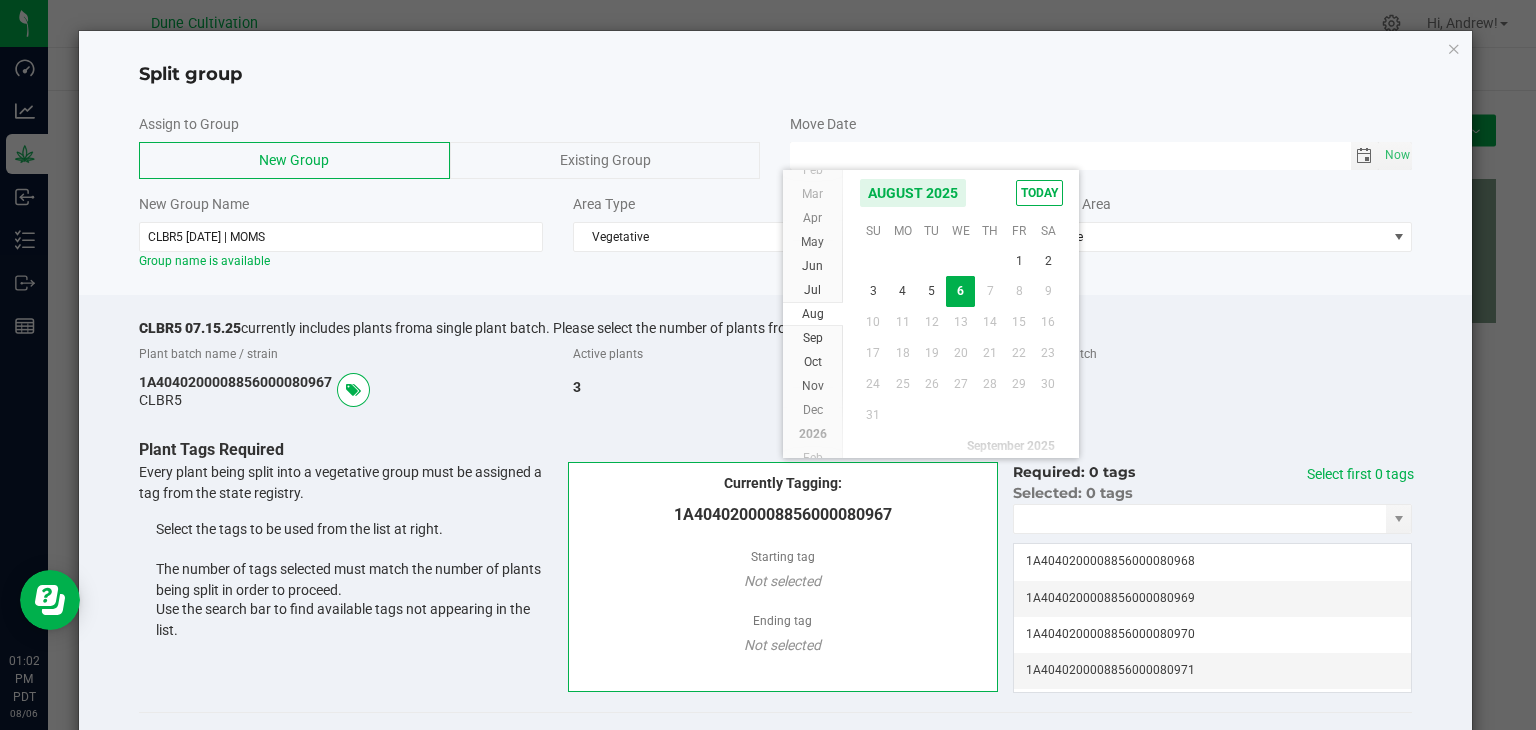 type on "08/05/2025 12:00 AM" 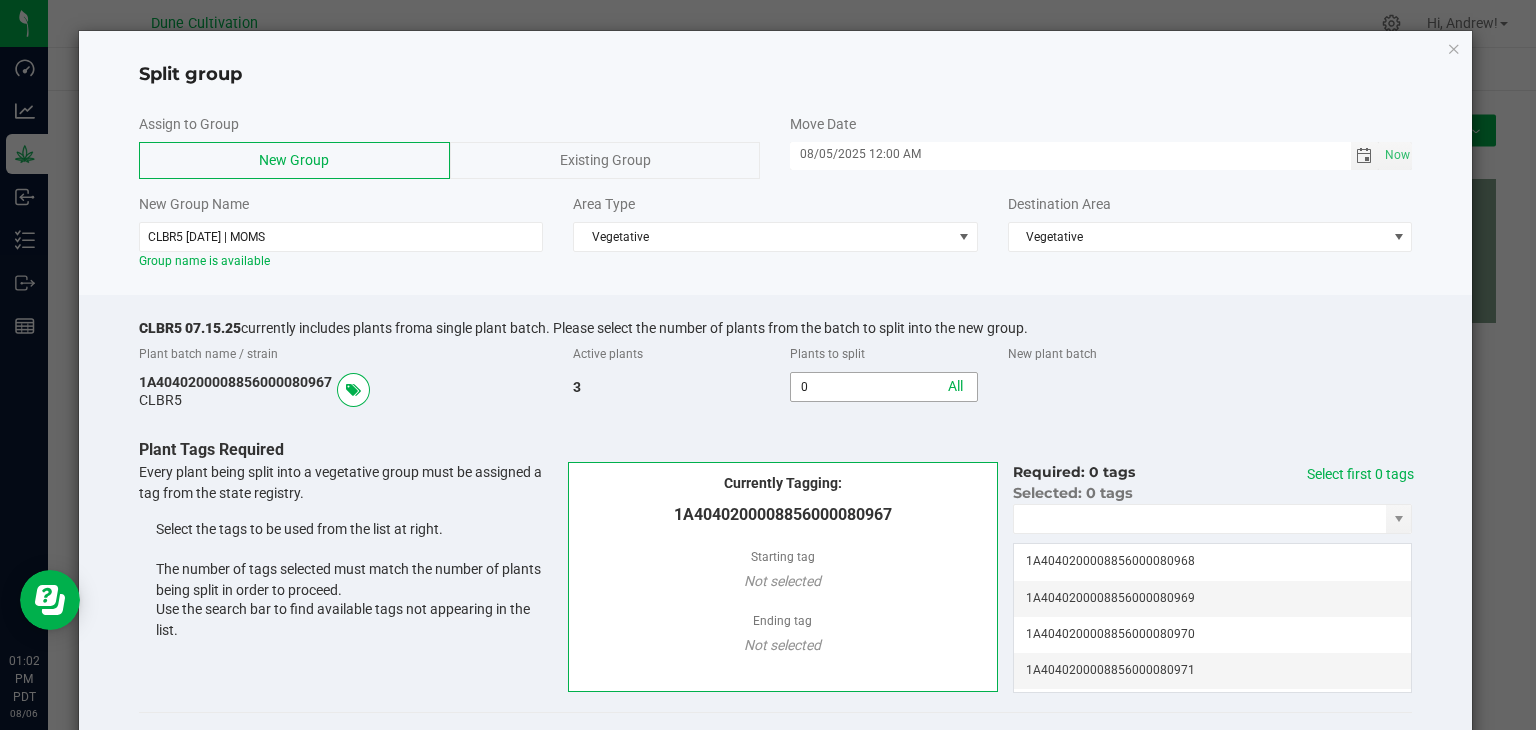 click on "All" 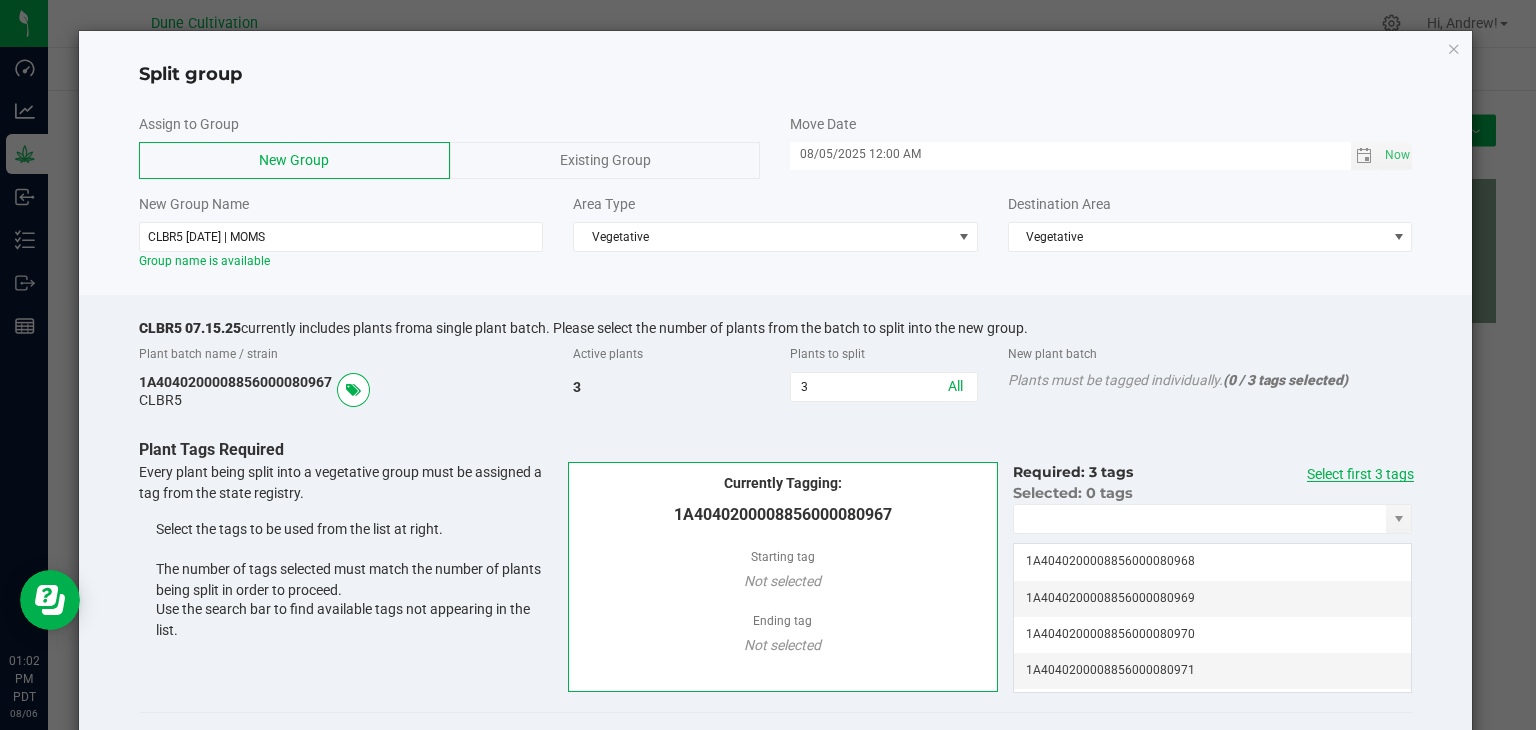 click on "Select first 3 tags" 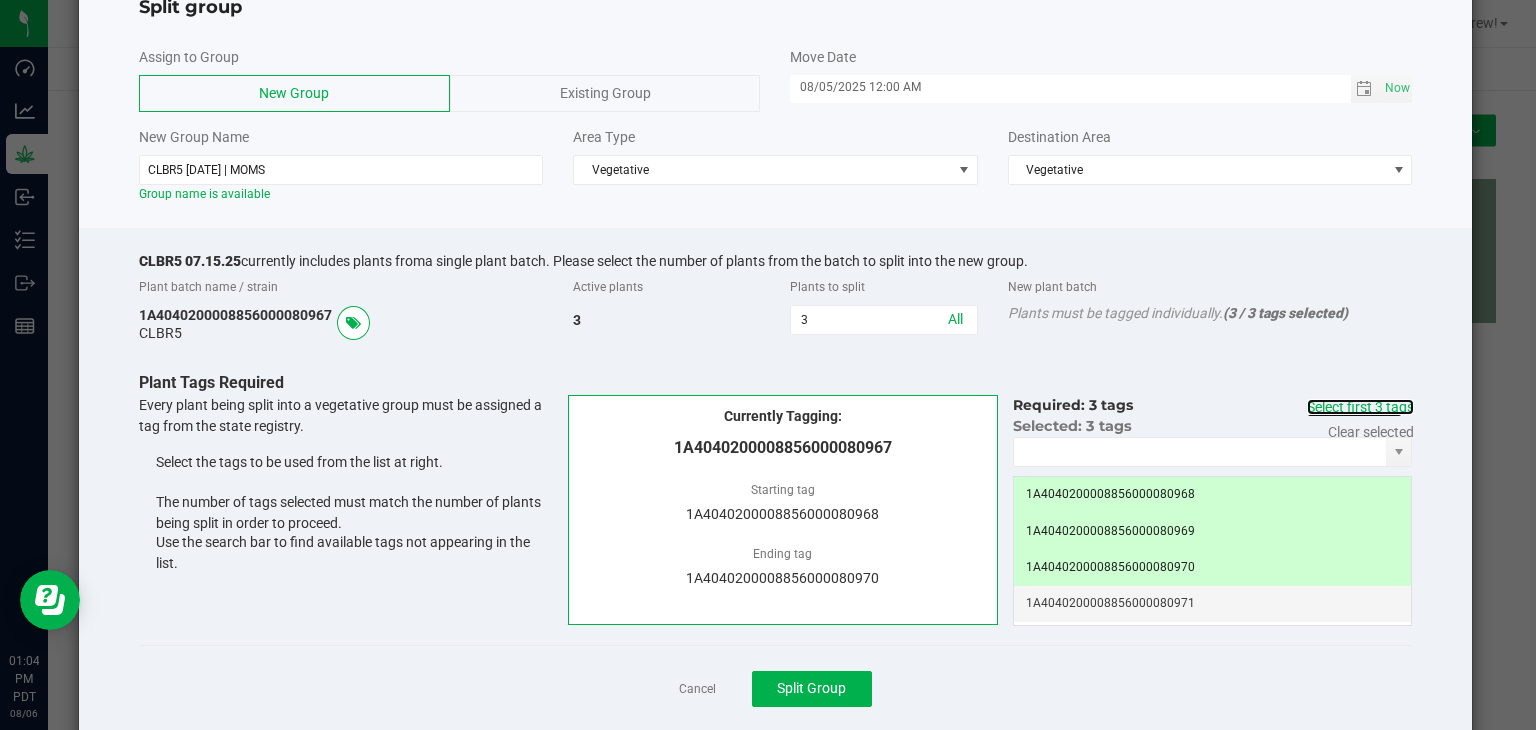 scroll, scrollTop: 109, scrollLeft: 0, axis: vertical 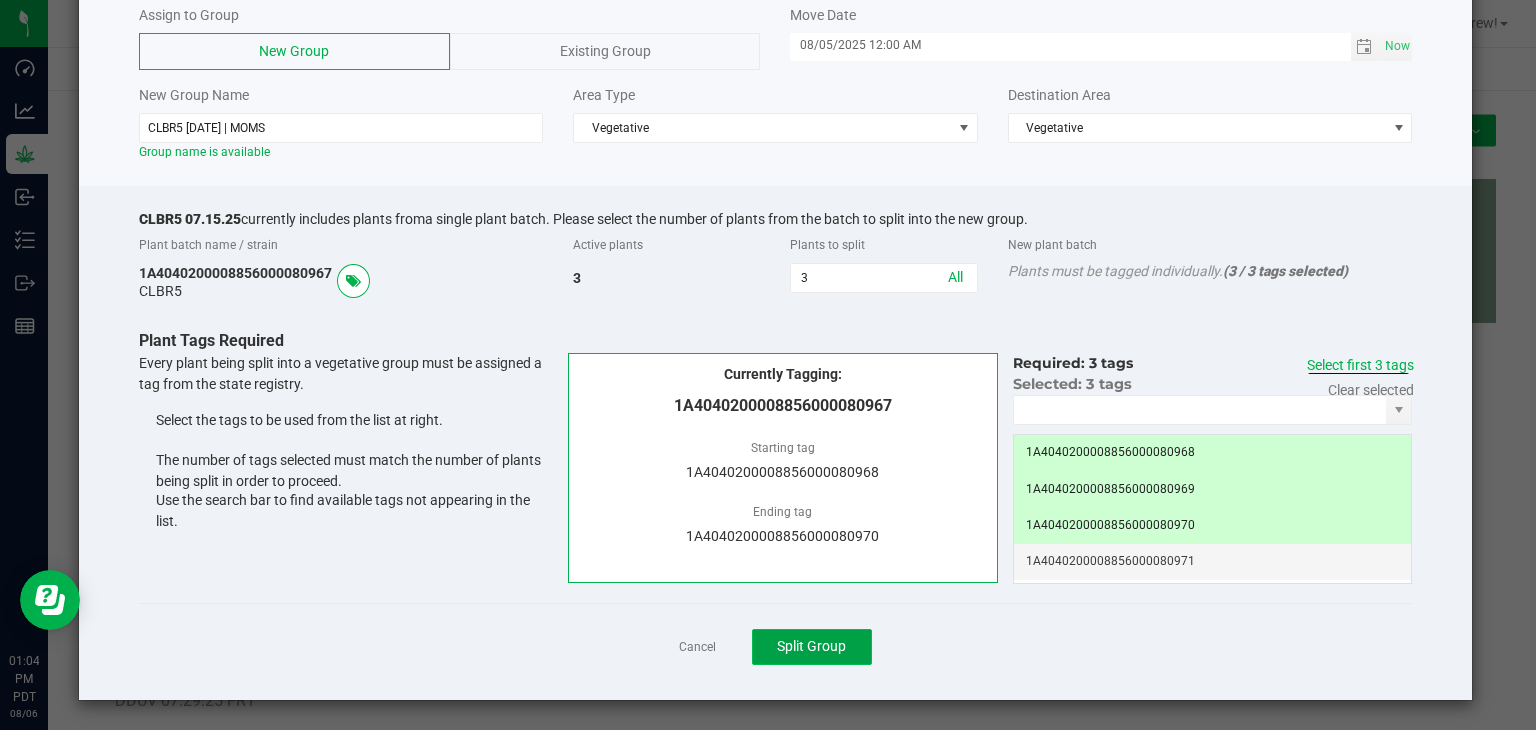click on "Split Group" 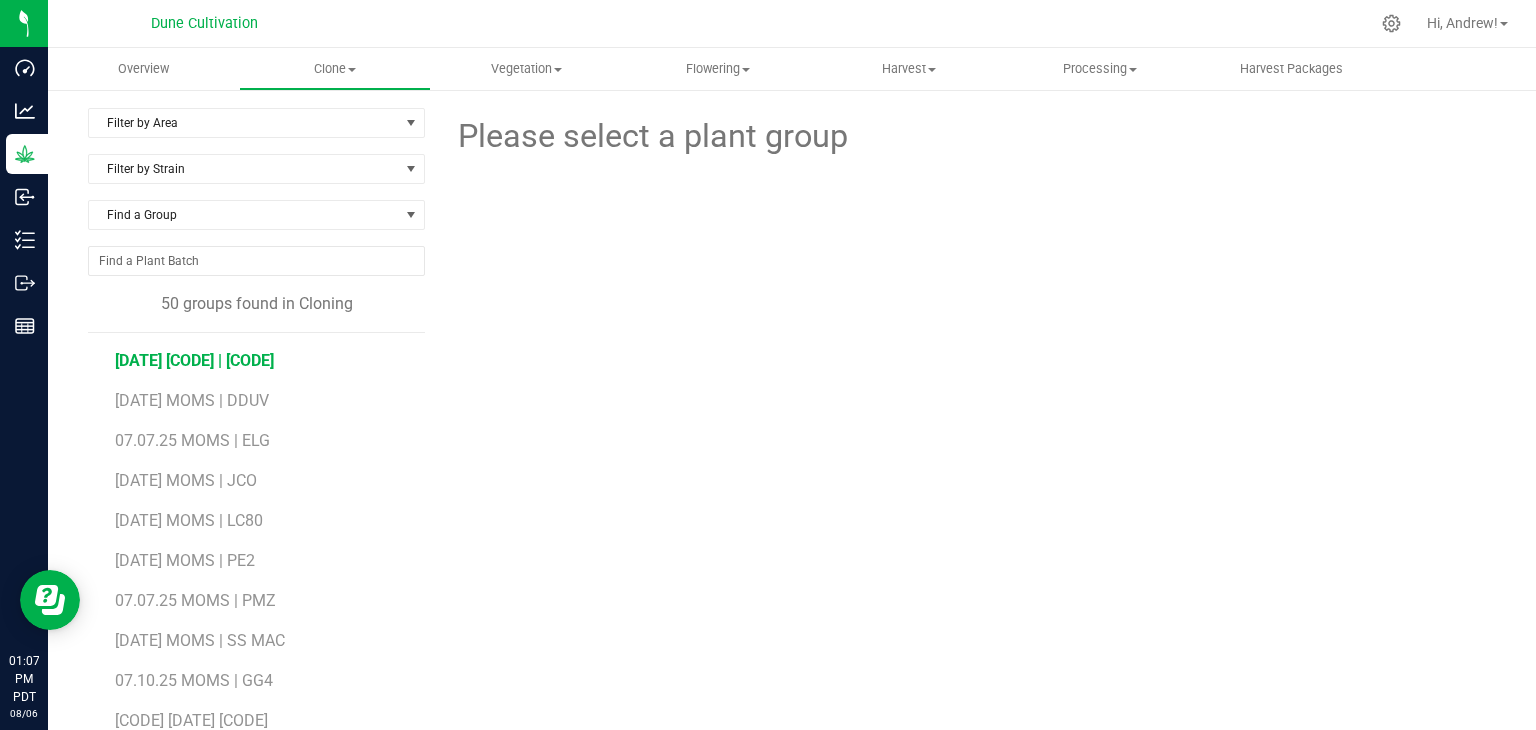 click on "[DATE] [CODE] | [CODE]" at bounding box center [194, 360] 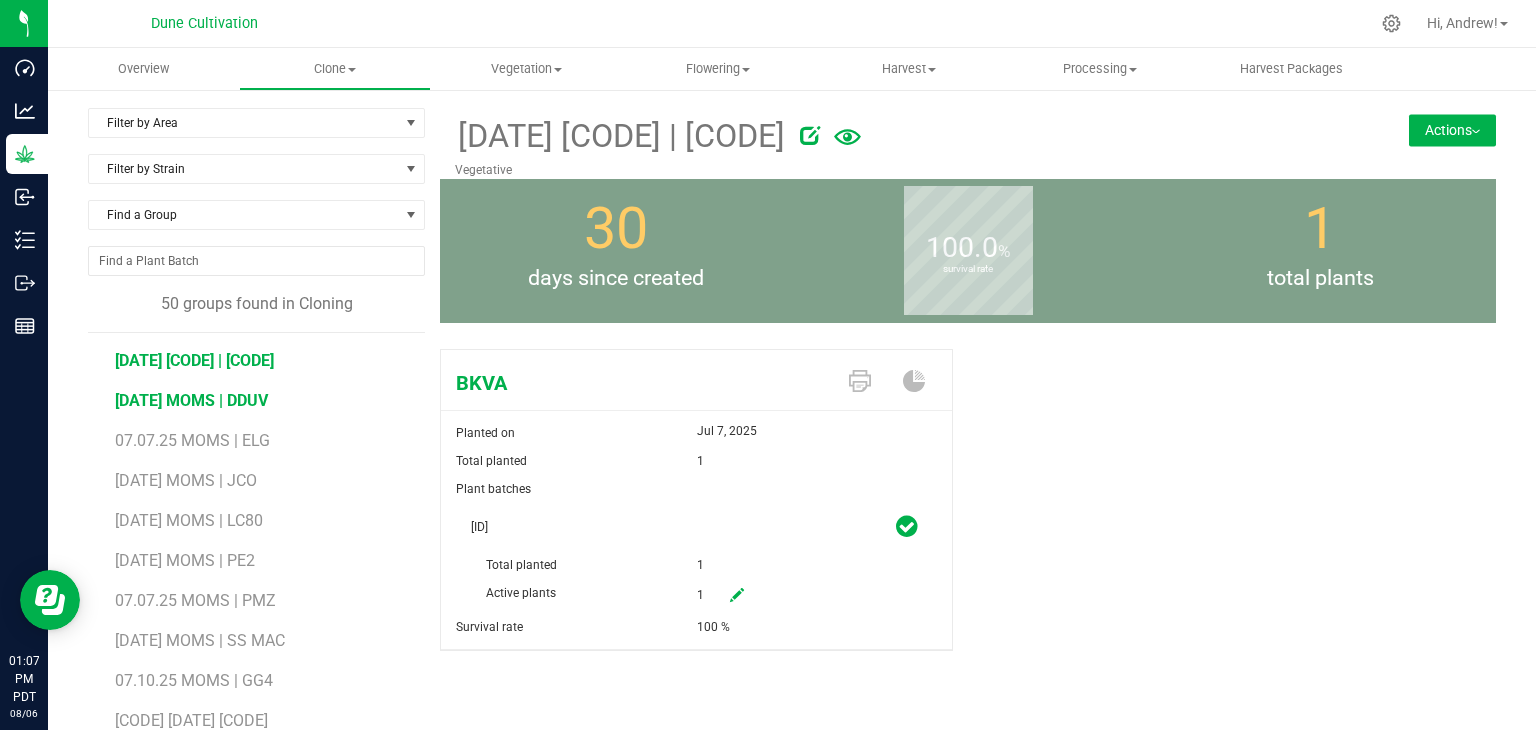 click on "[DATE] MOMS | DDUV" at bounding box center (191, 400) 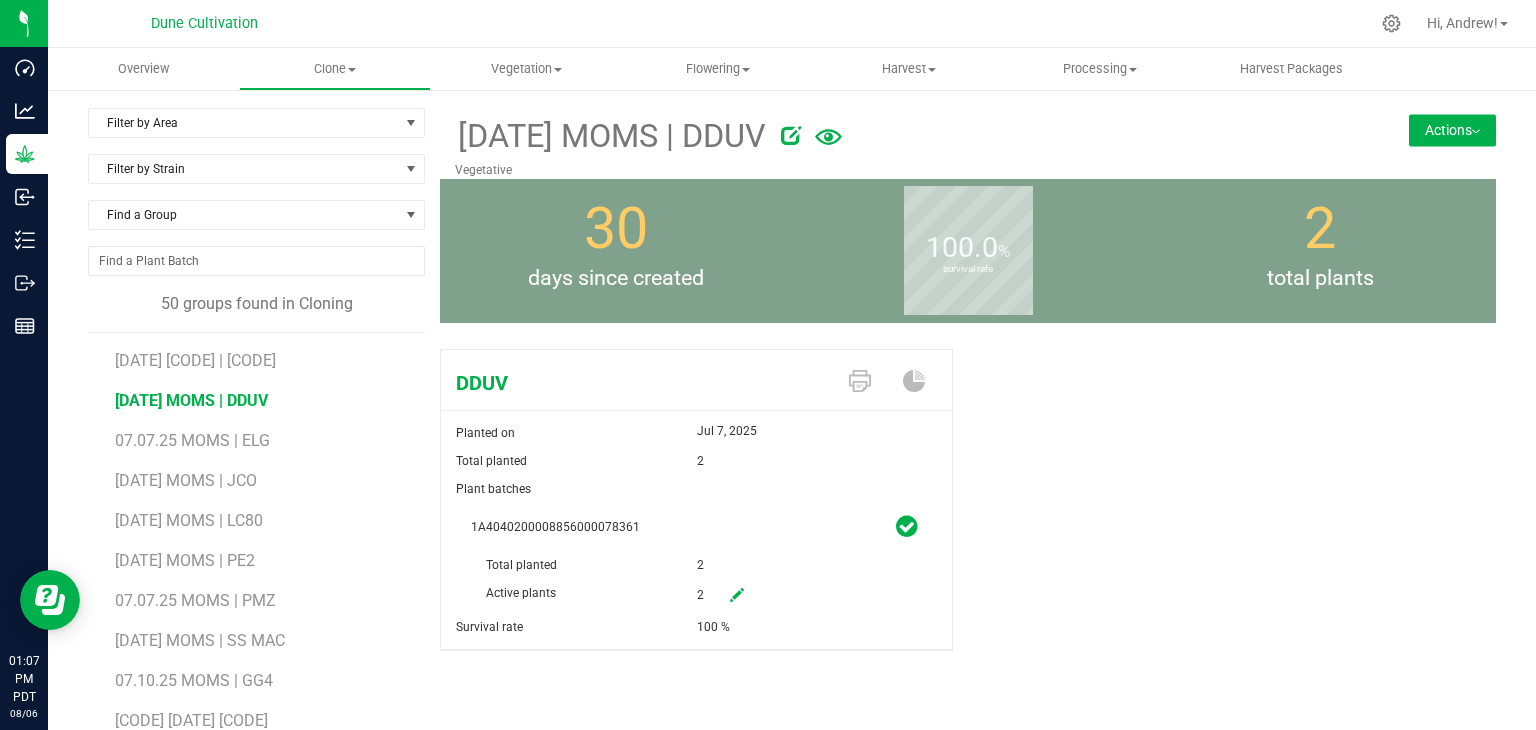 click at bounding box center (737, 595) 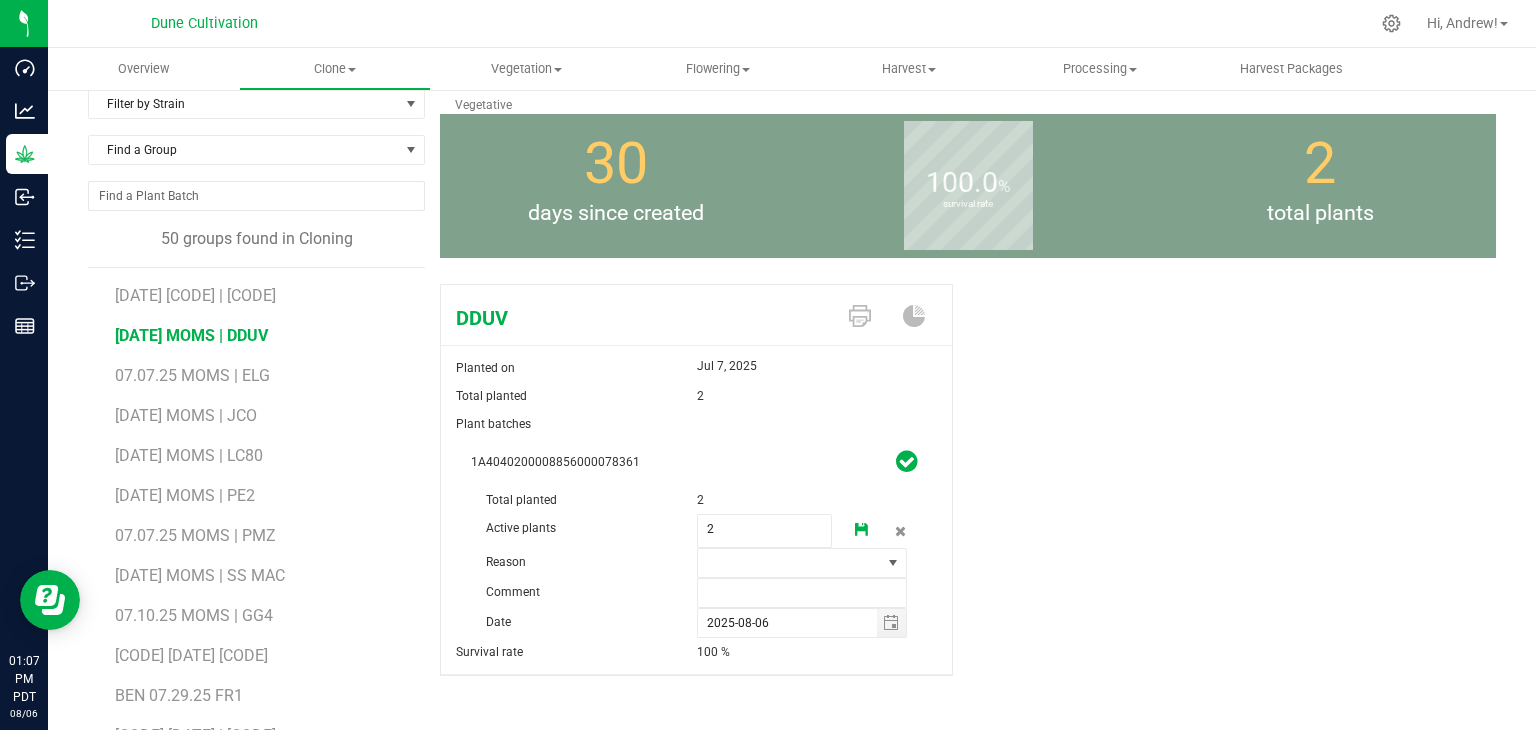 scroll, scrollTop: 122, scrollLeft: 0, axis: vertical 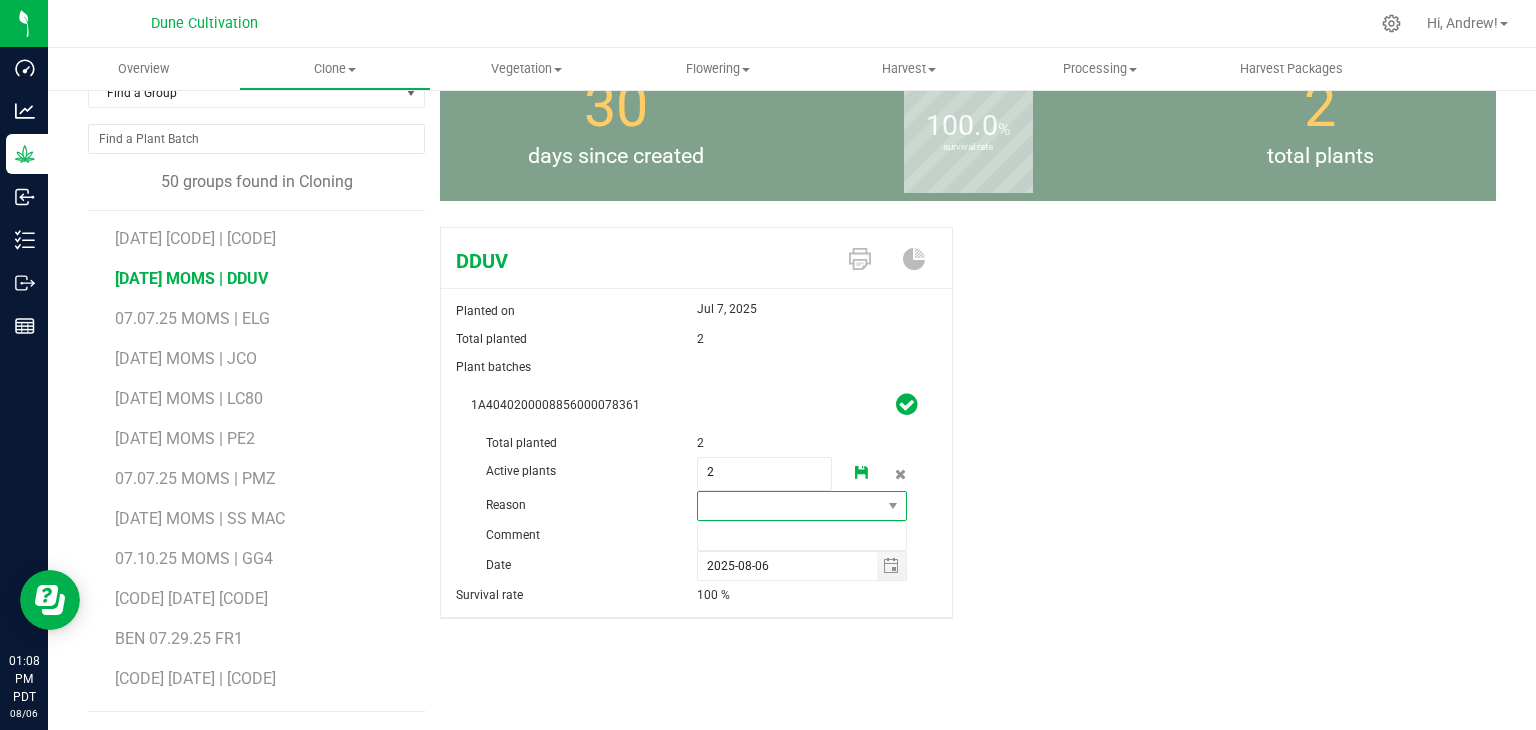 click at bounding box center (790, 506) 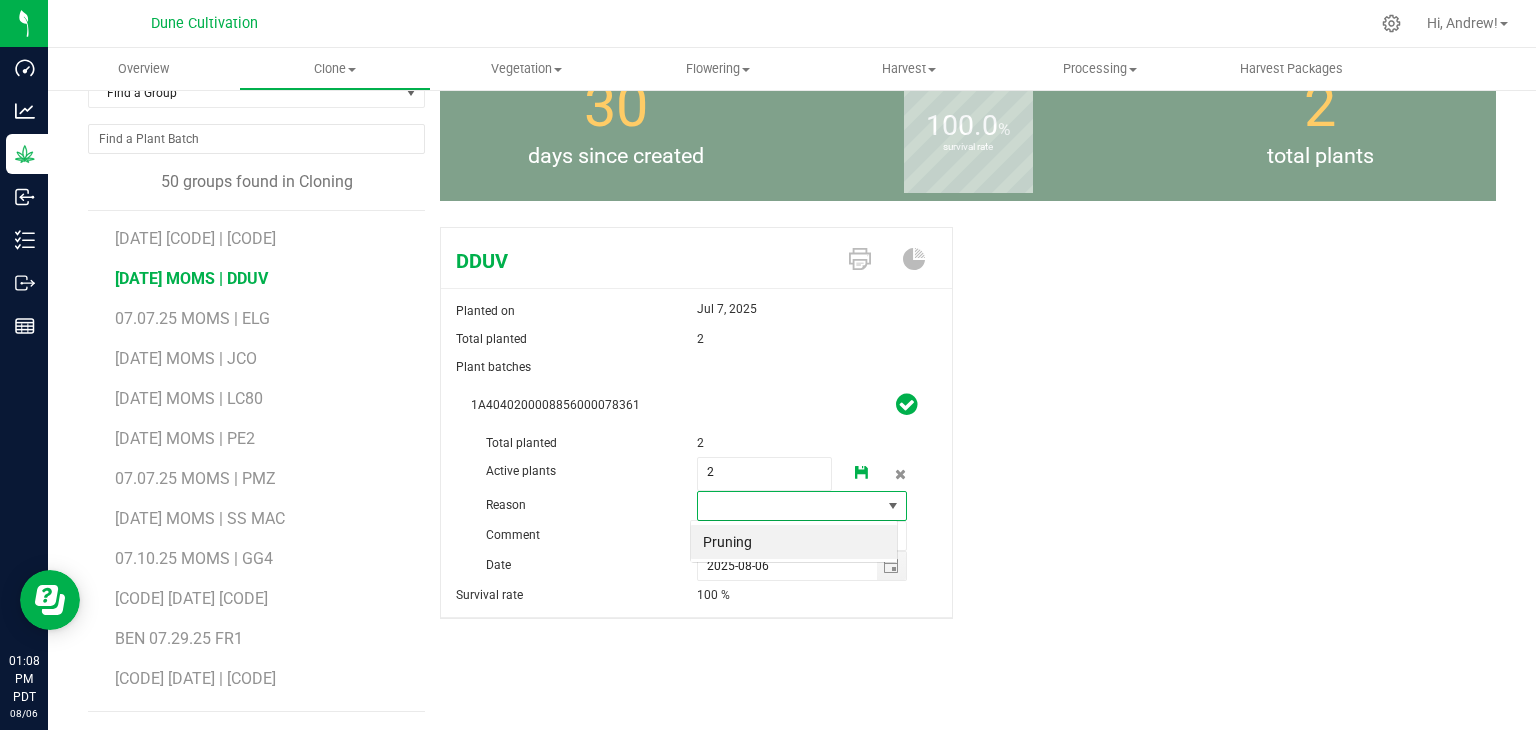 scroll, scrollTop: 99970, scrollLeft: 99792, axis: both 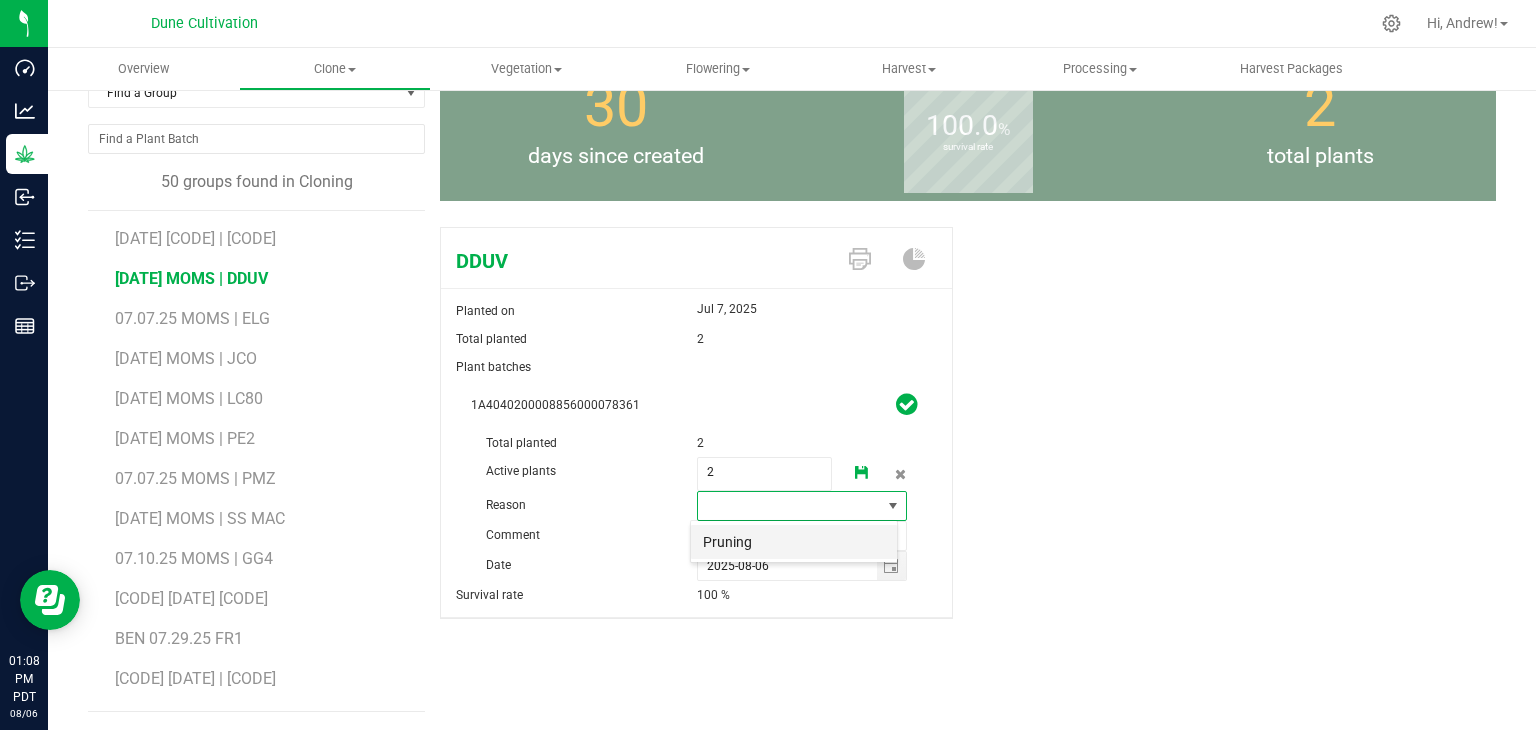 click on "Pruning" at bounding box center [794, 542] 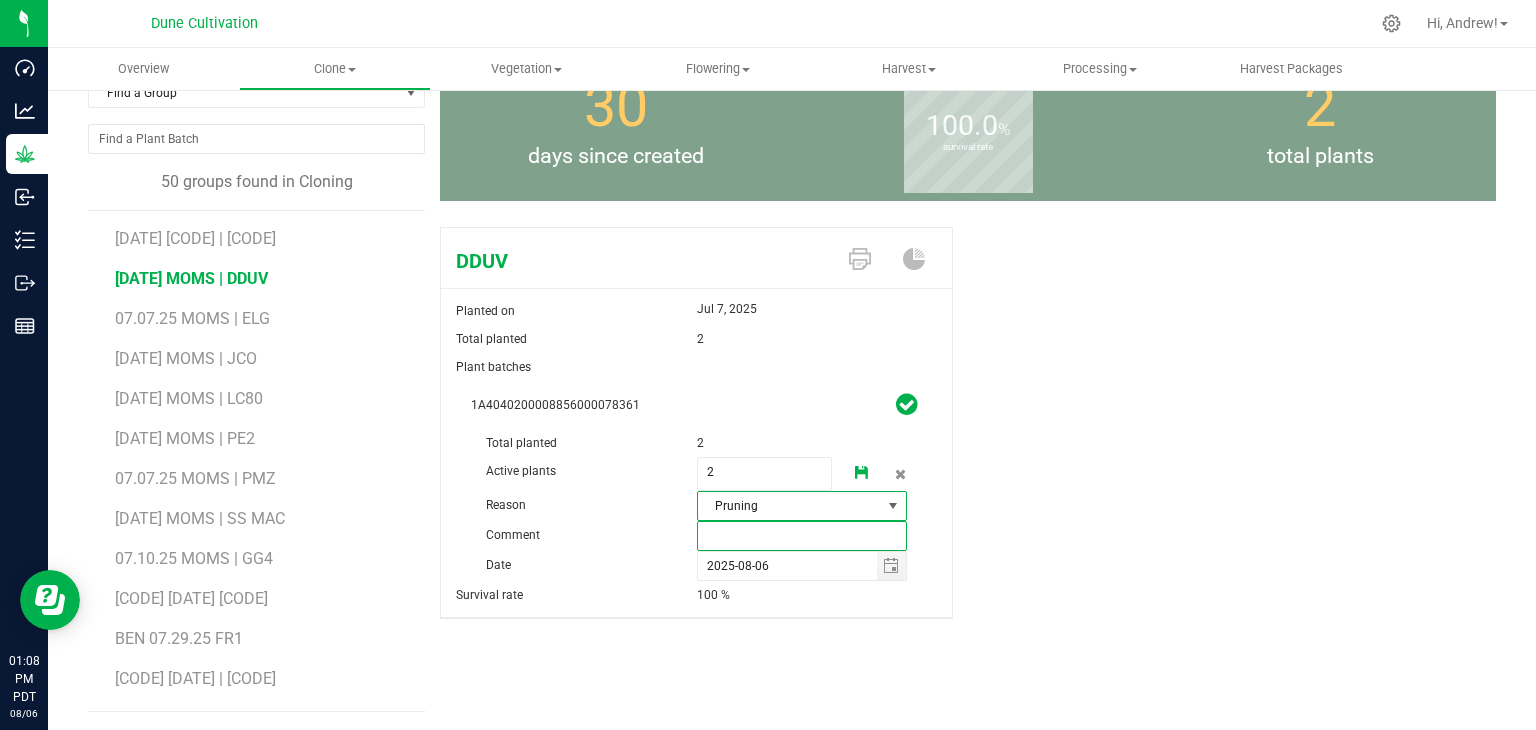 click at bounding box center [802, 536] 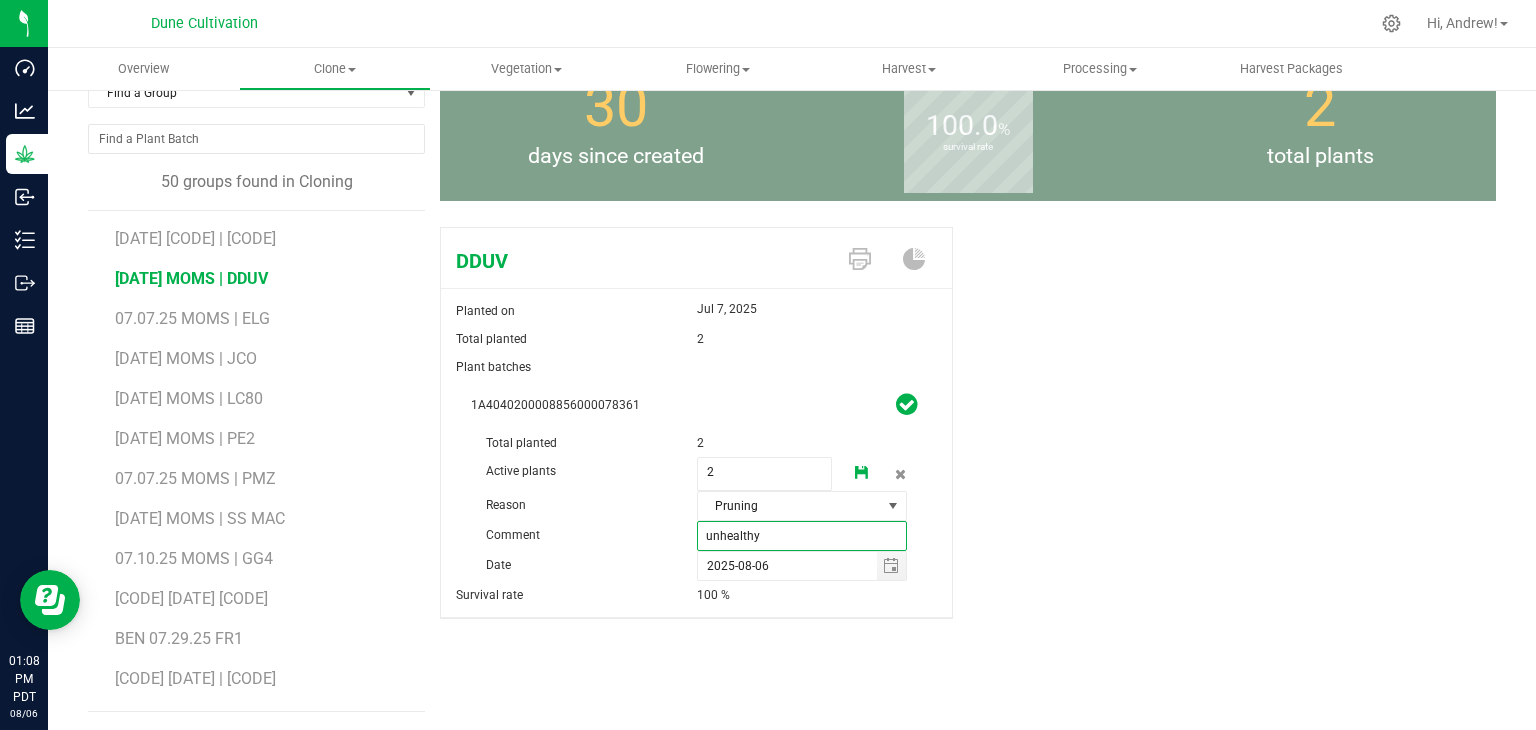type on "unhealthy" 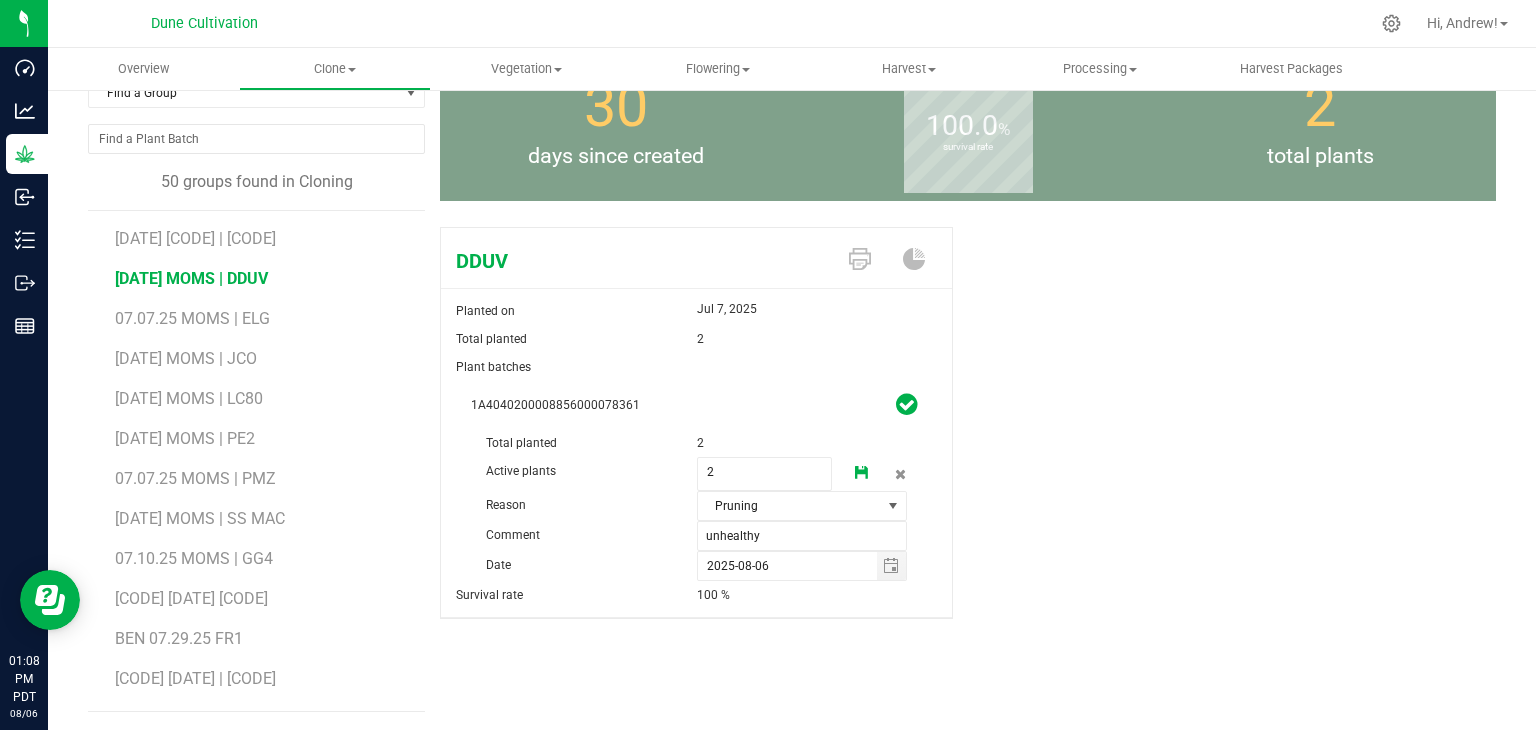 click on "2" at bounding box center (742, 443) 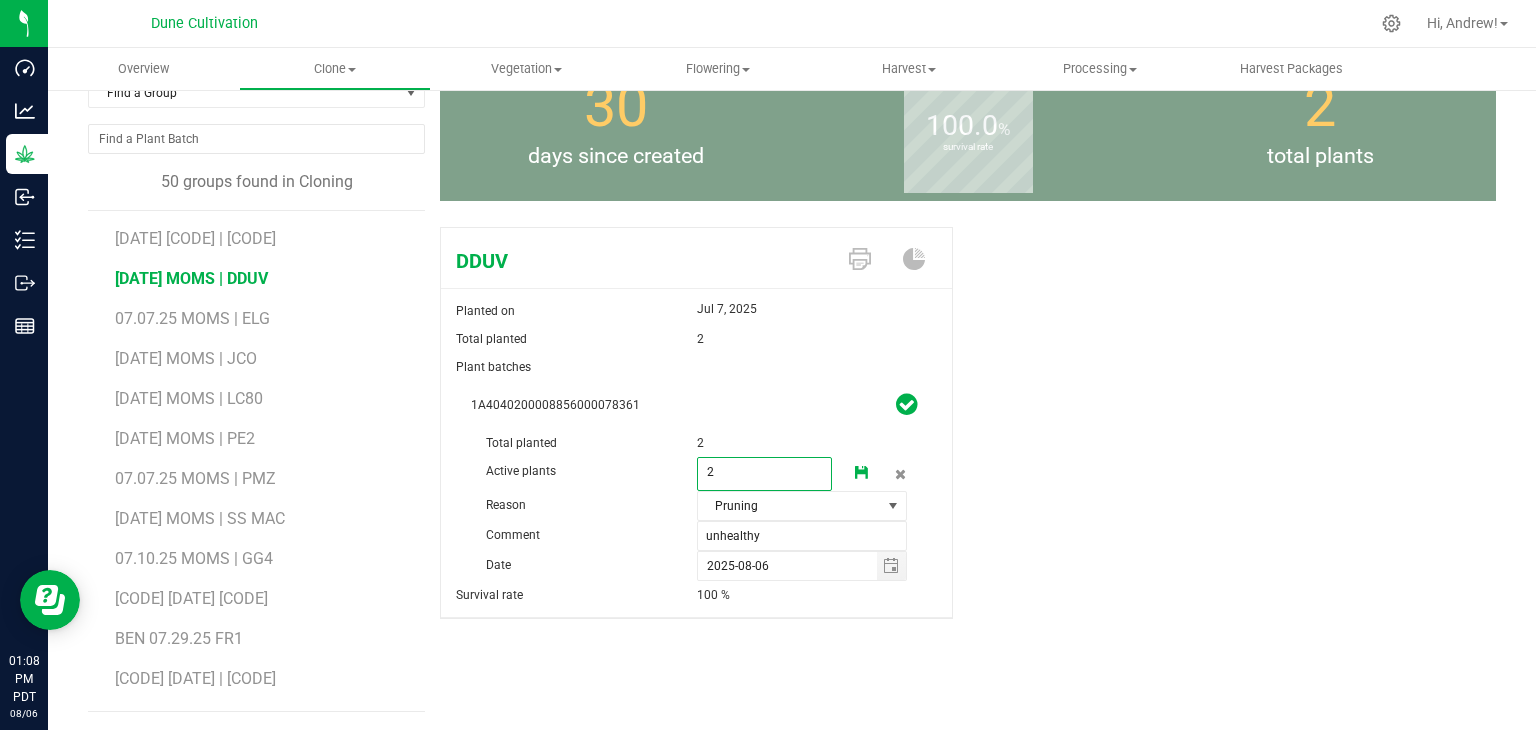 click on "2 2" at bounding box center (764, 474) 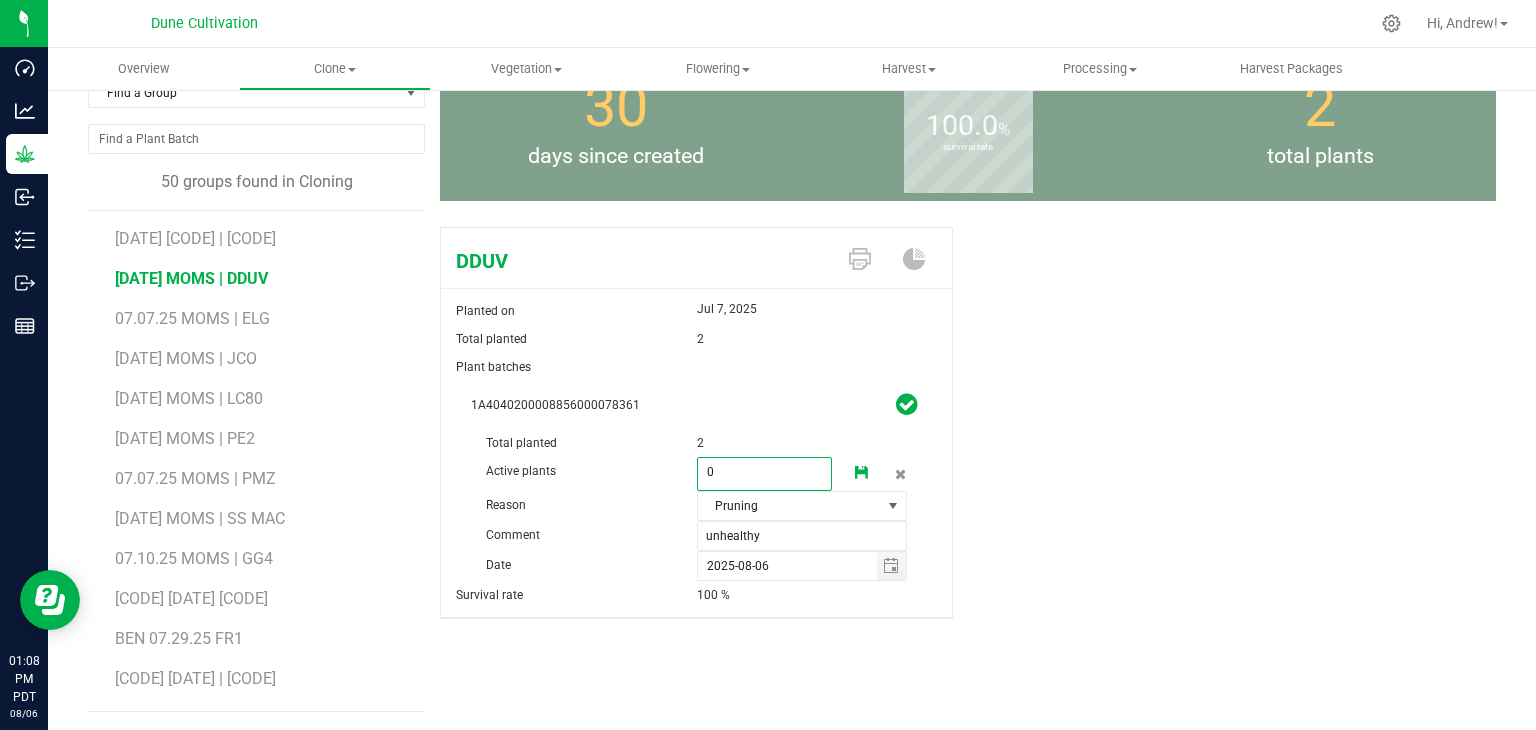 type on "0" 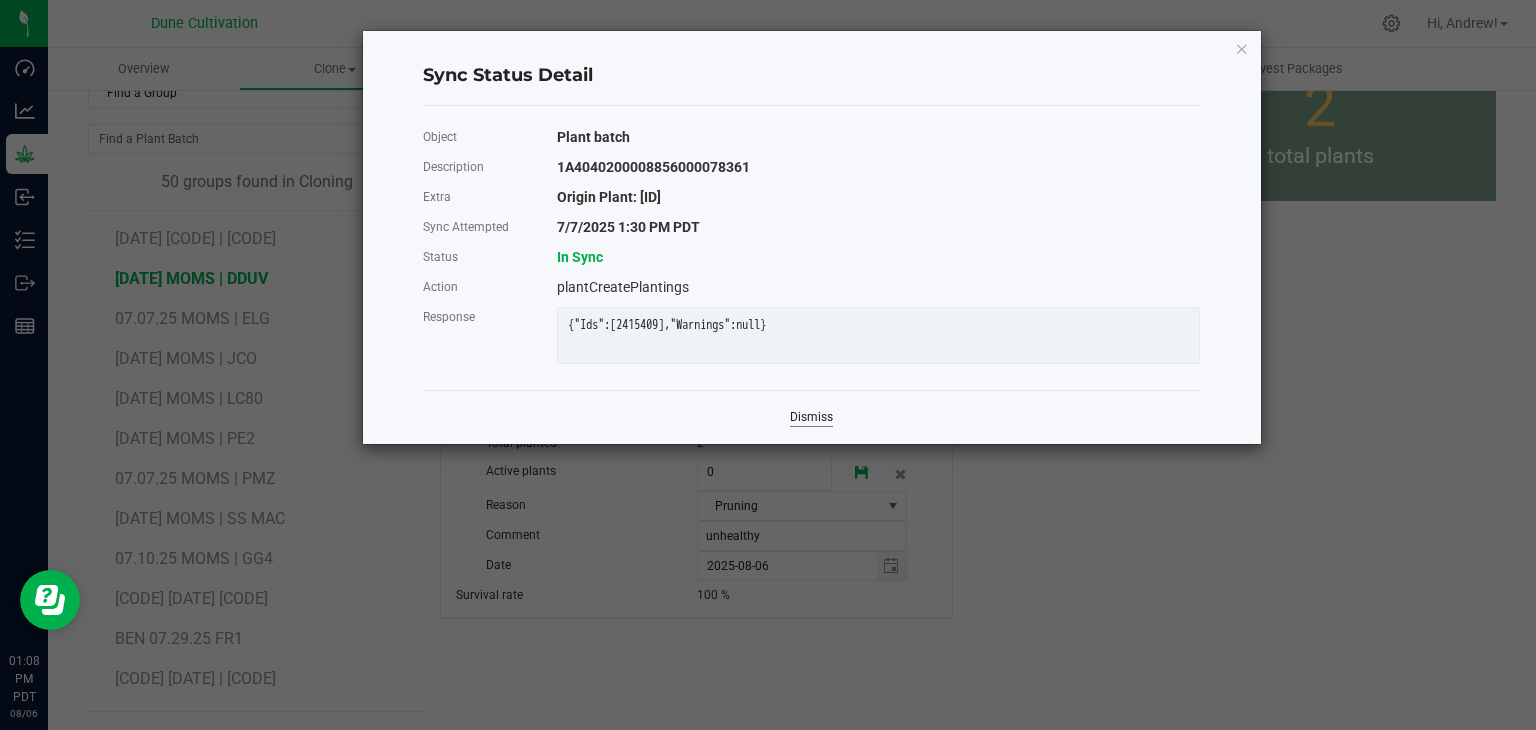 drag, startPoint x: 820, startPoint y: 426, endPoint x: 807, endPoint y: 423, distance: 13.341664 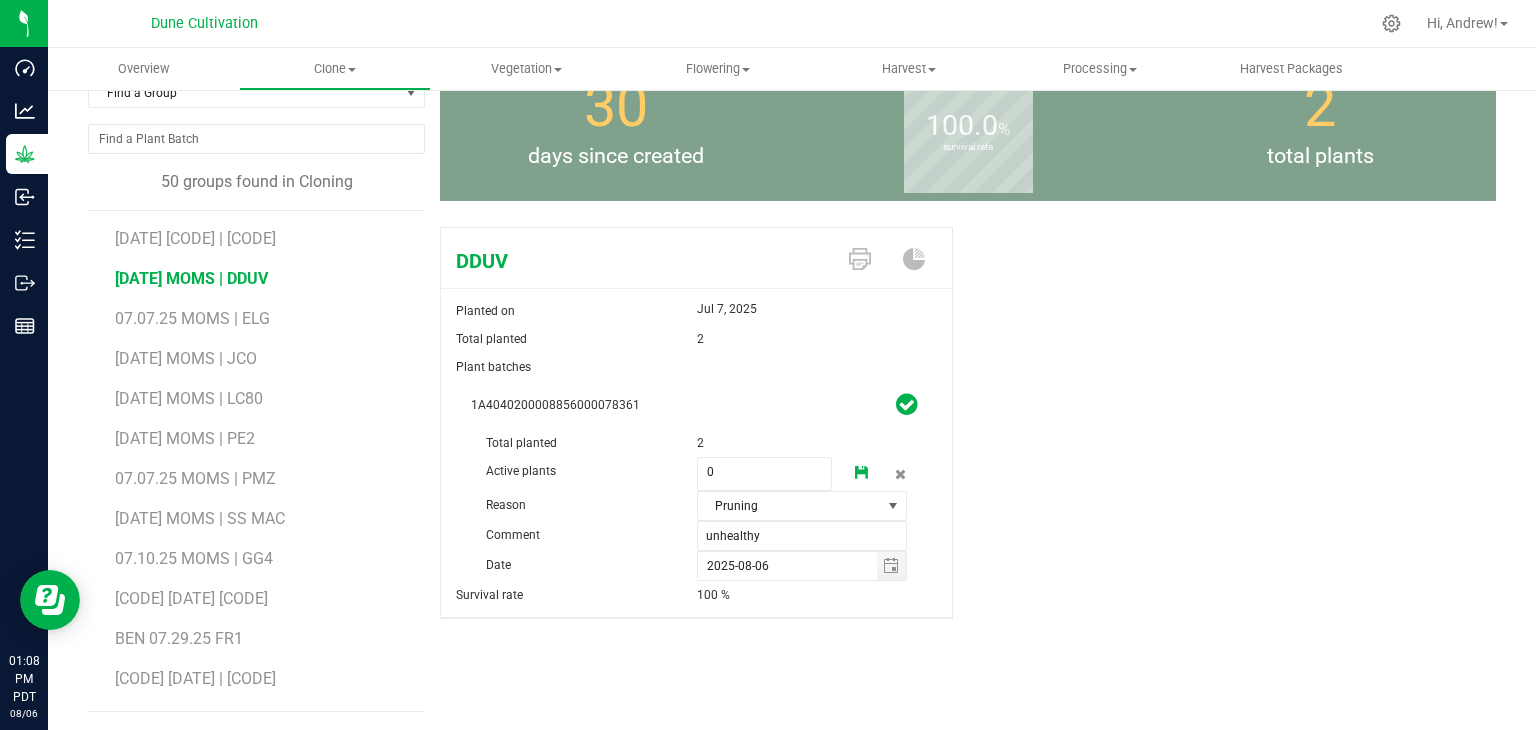 click at bounding box center [862, 473] 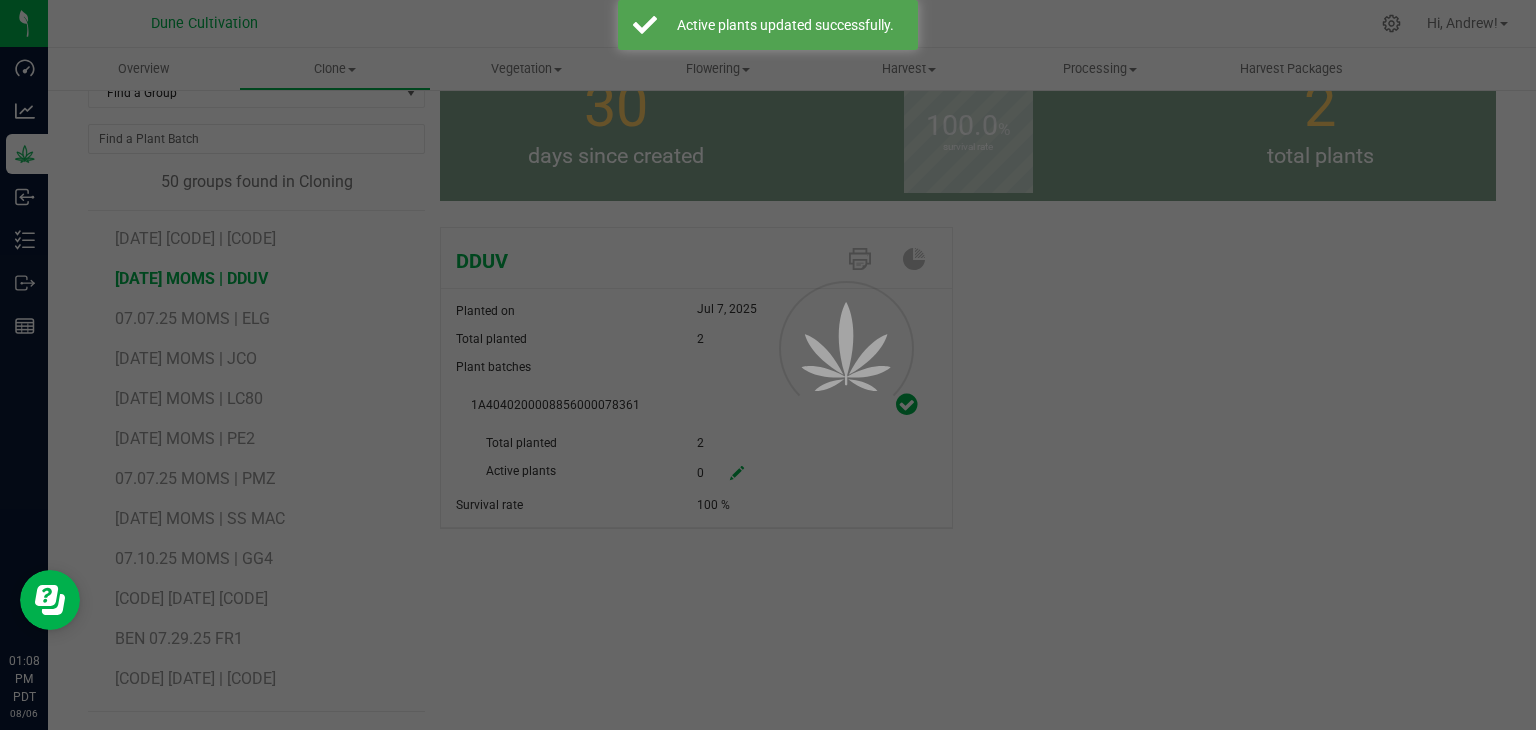 scroll, scrollTop: 0, scrollLeft: 0, axis: both 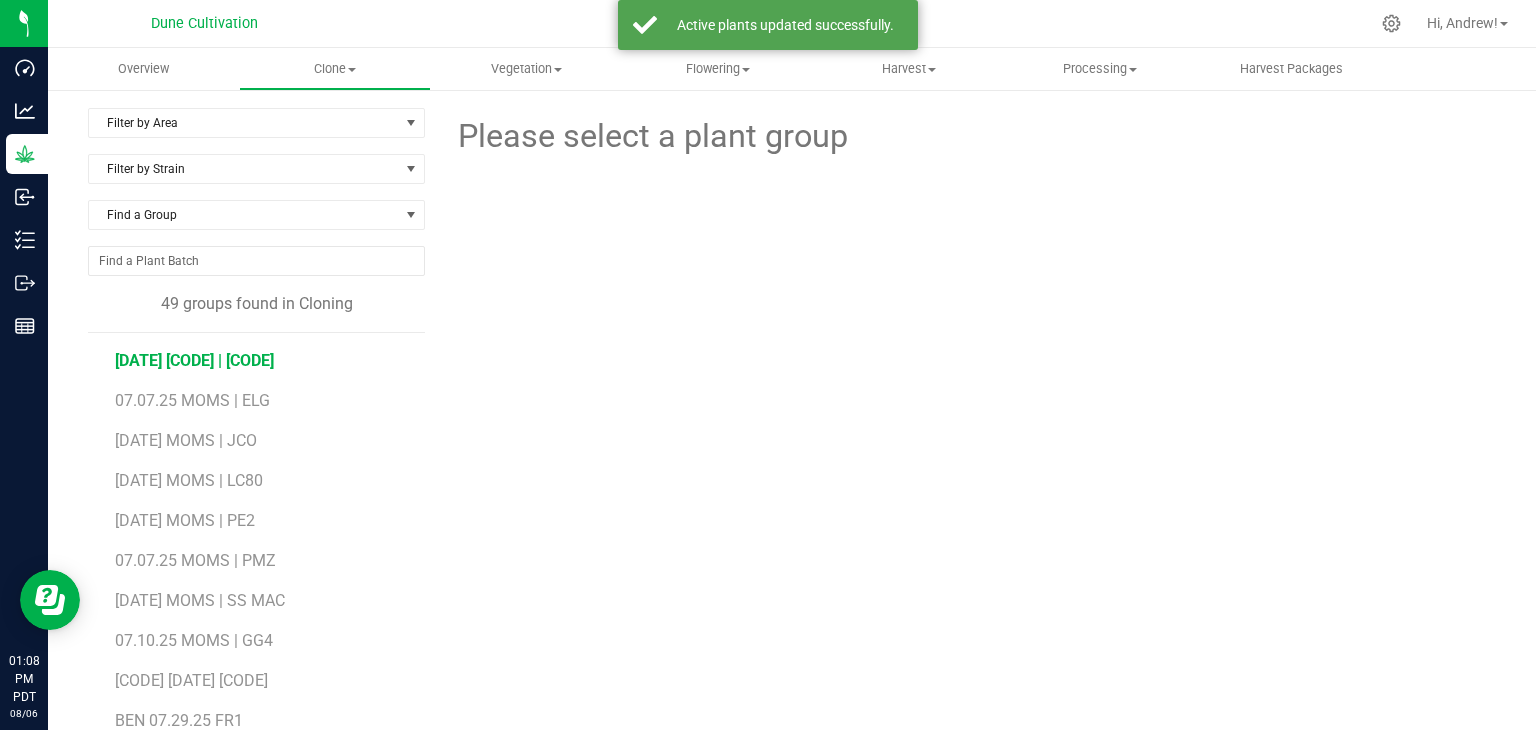 click on "[DATE] [CODE] | [CODE]" at bounding box center (194, 360) 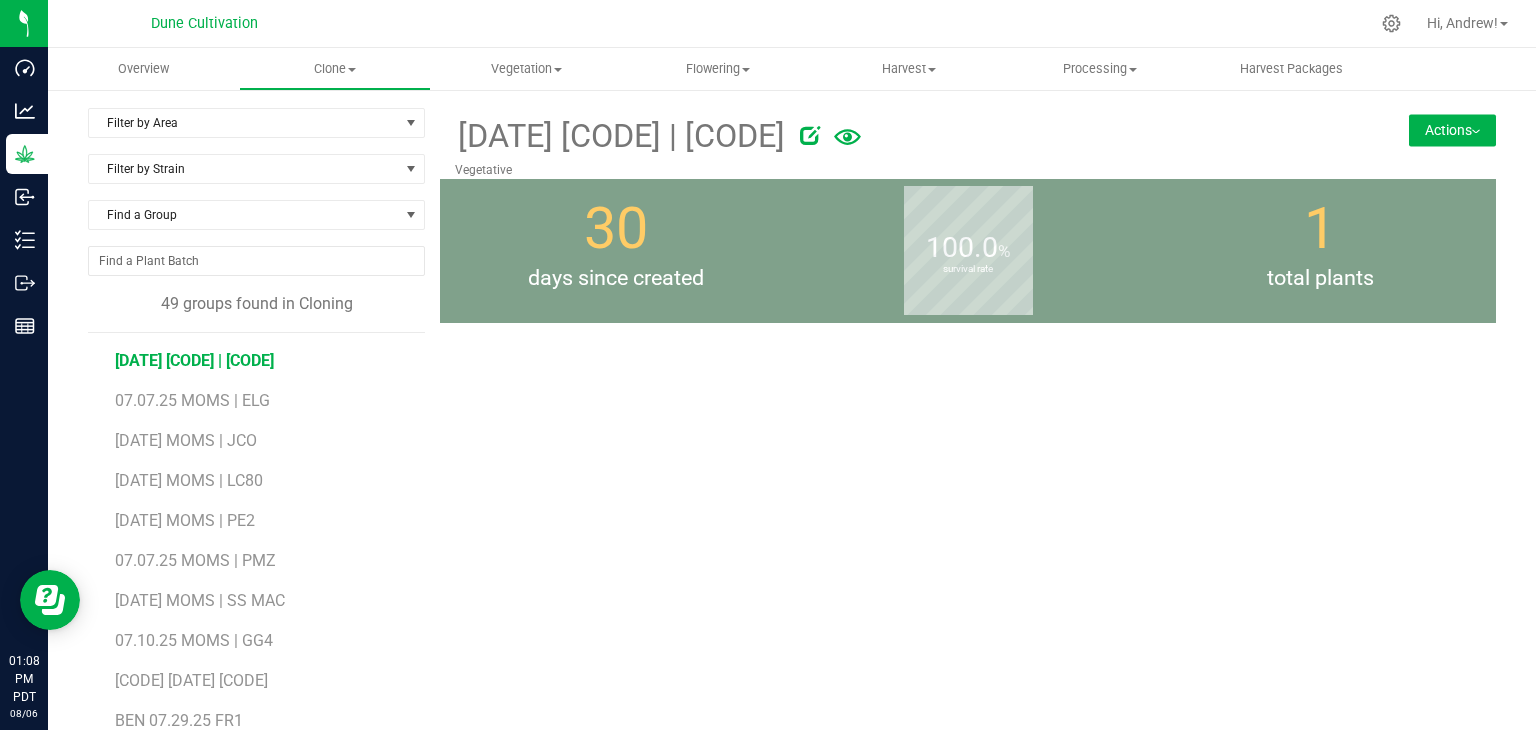 click on "Actions" at bounding box center [1452, 130] 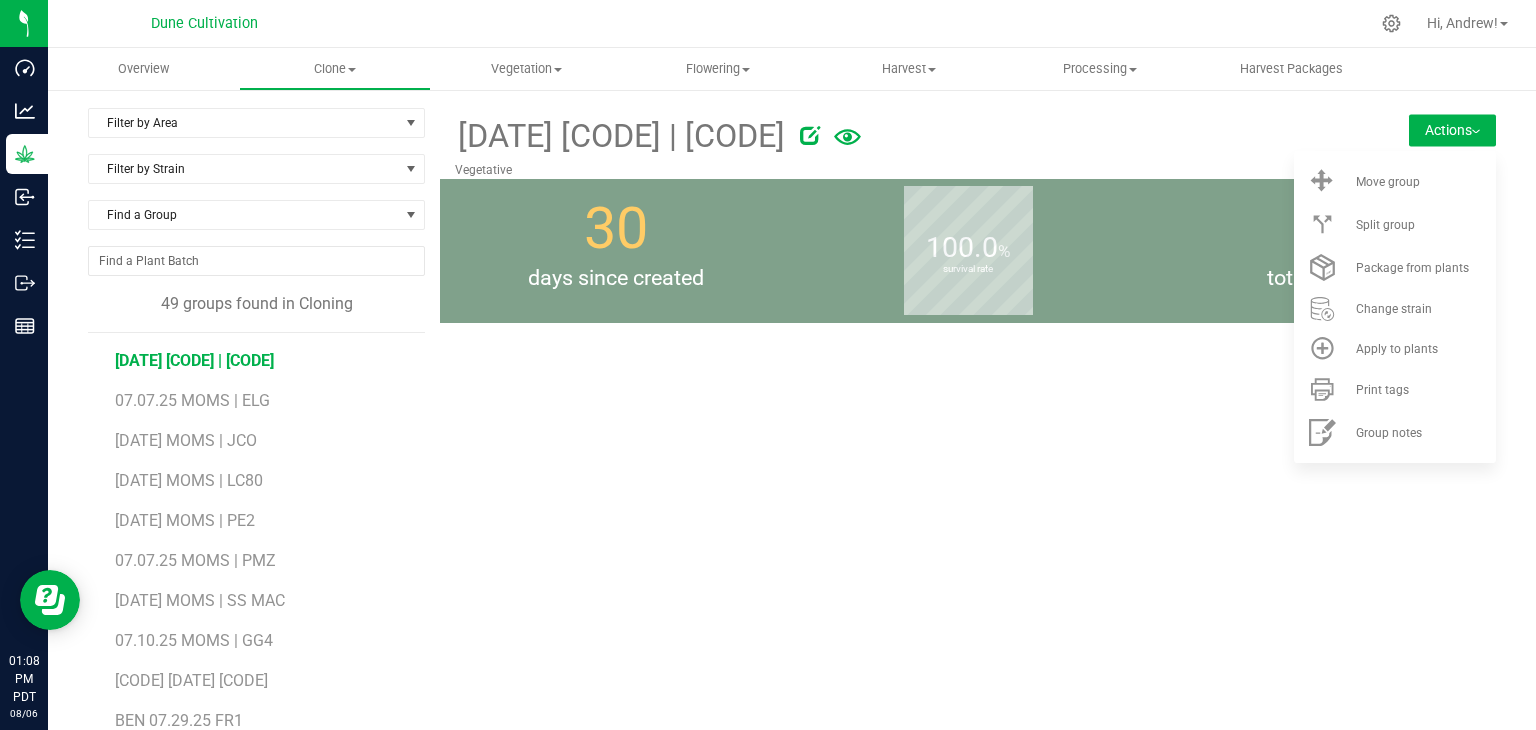 drag, startPoint x: 1029, startPoint y: 454, endPoint x: 1019, endPoint y: 437, distance: 19.723083 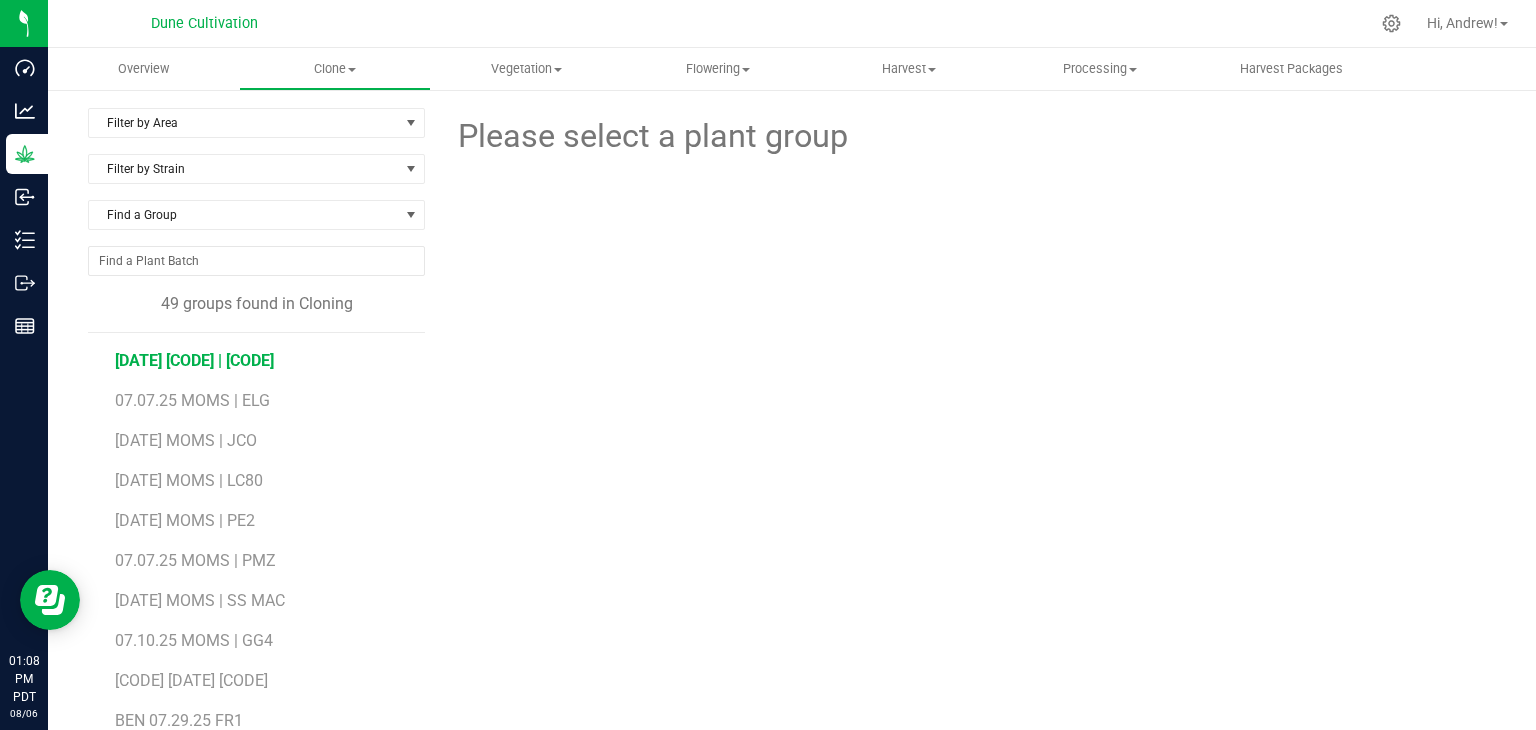 click on "[DATE] [CODE] | [CODE]" at bounding box center [194, 360] 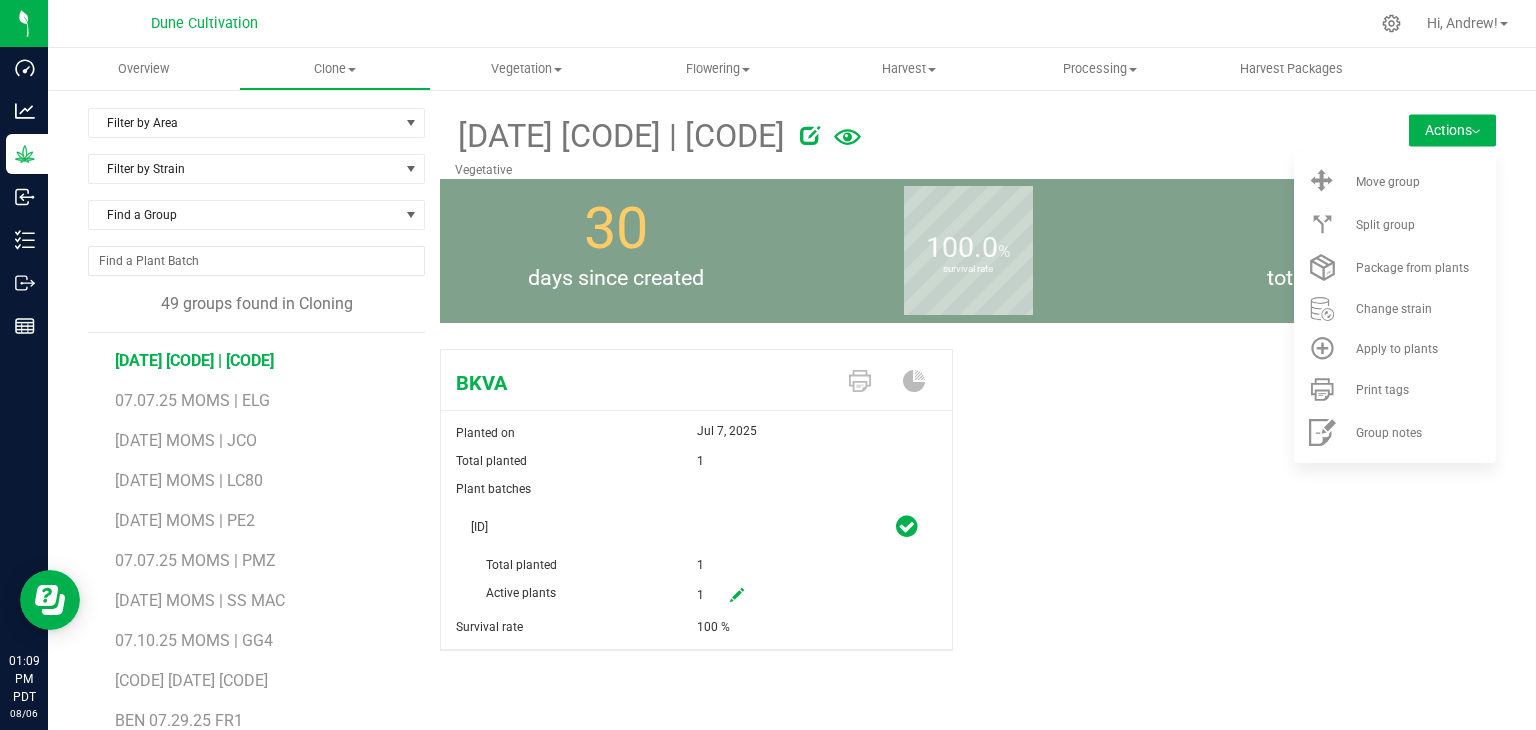 click at bounding box center [737, 595] 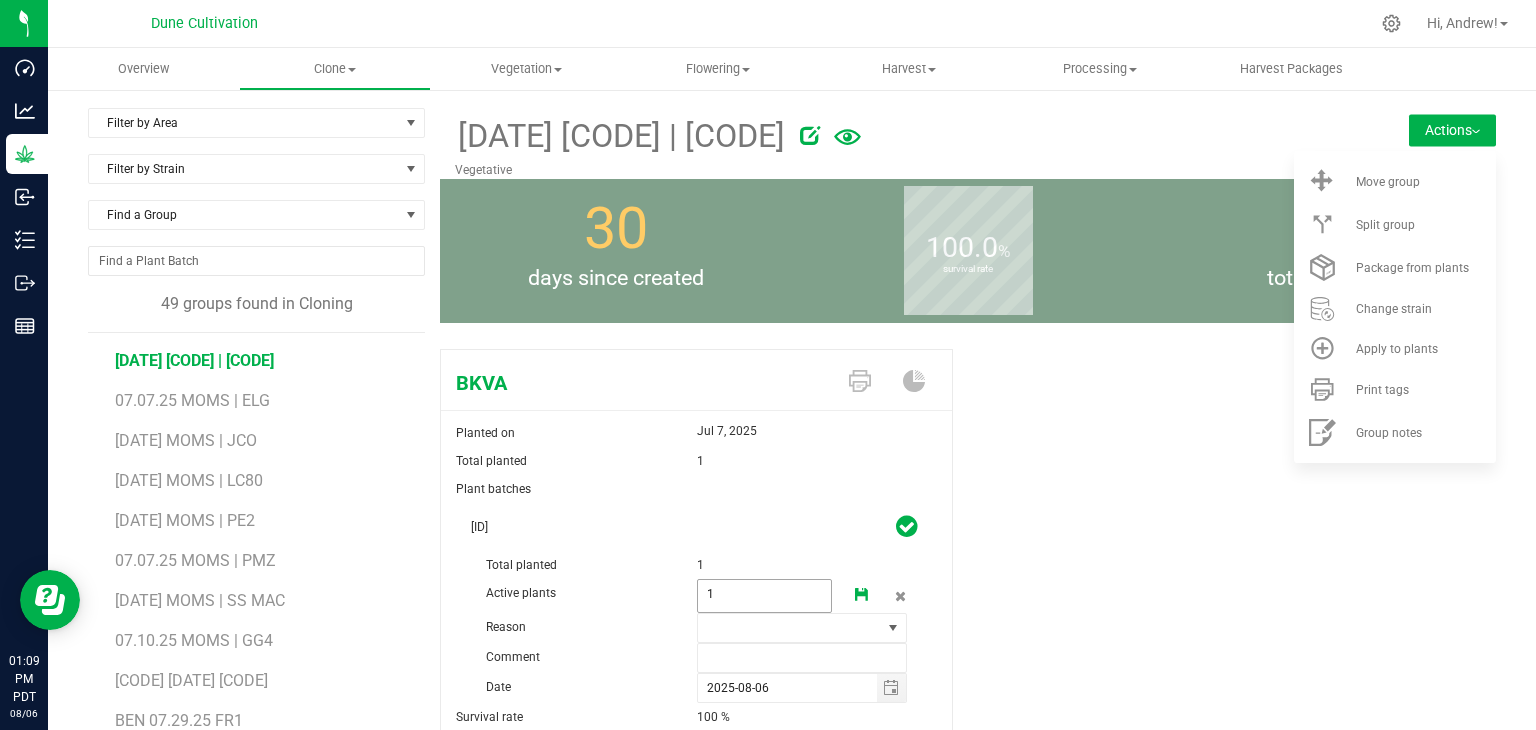 click on "Active plants
1 1" at bounding box center [696, 551] 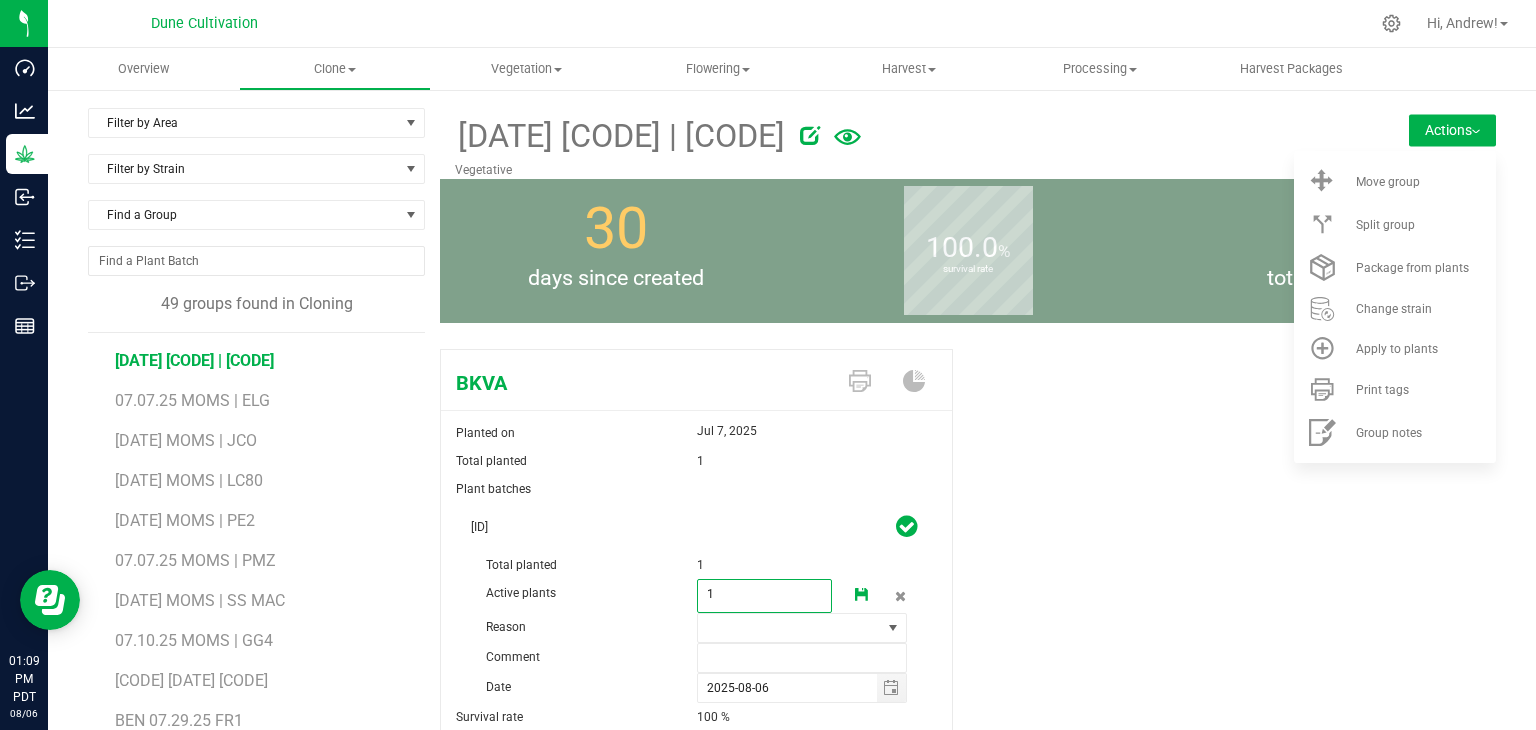type on "0" 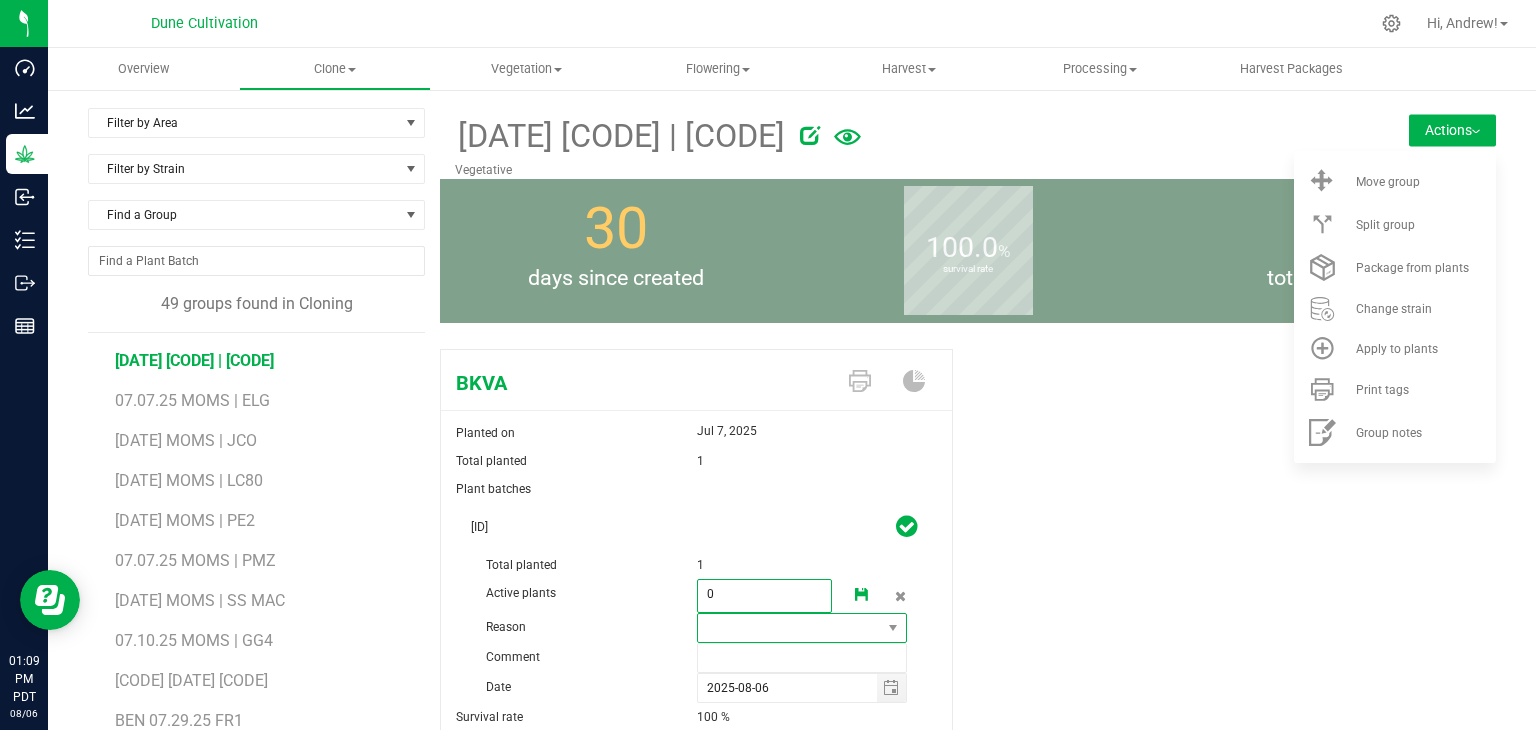 type on "0" 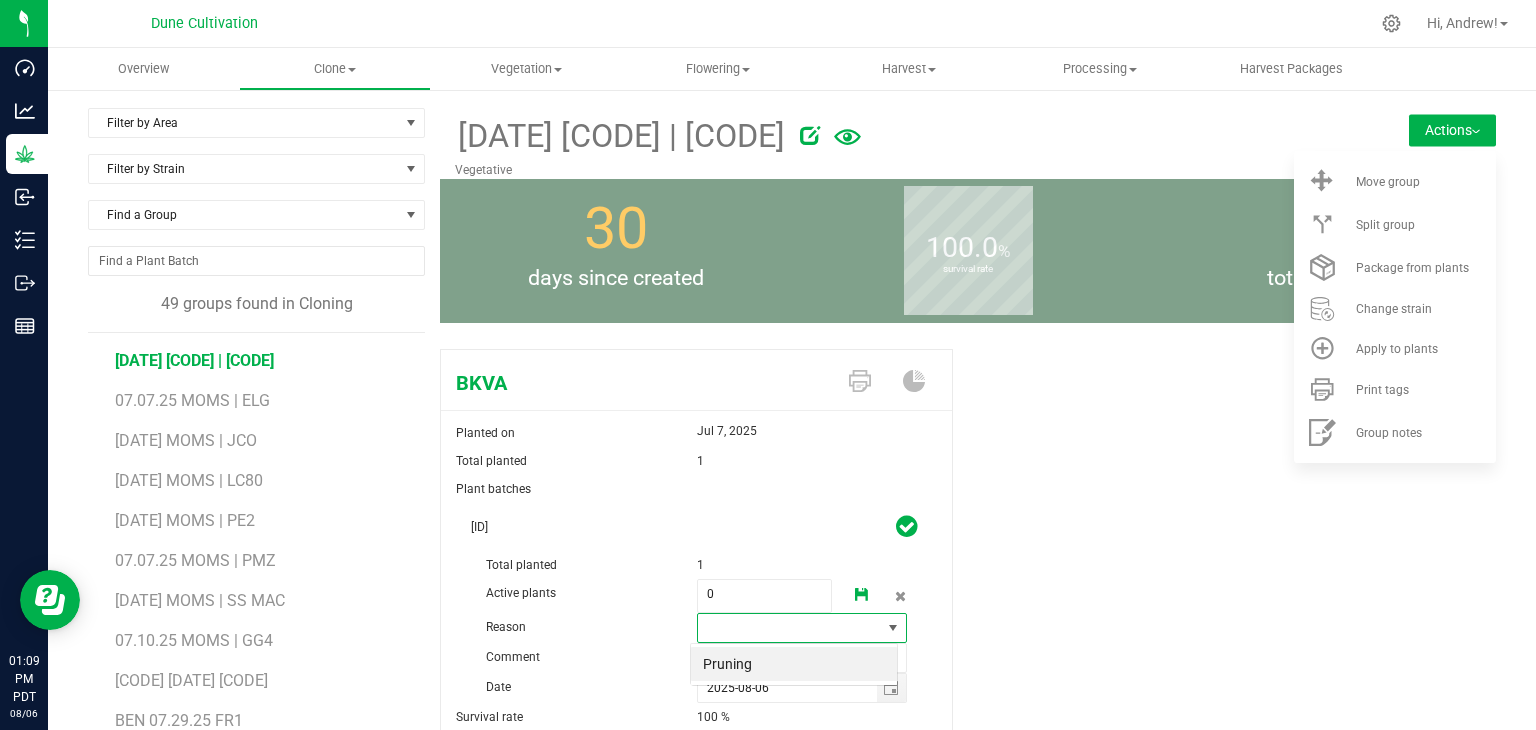 scroll, scrollTop: 99970, scrollLeft: 99792, axis: both 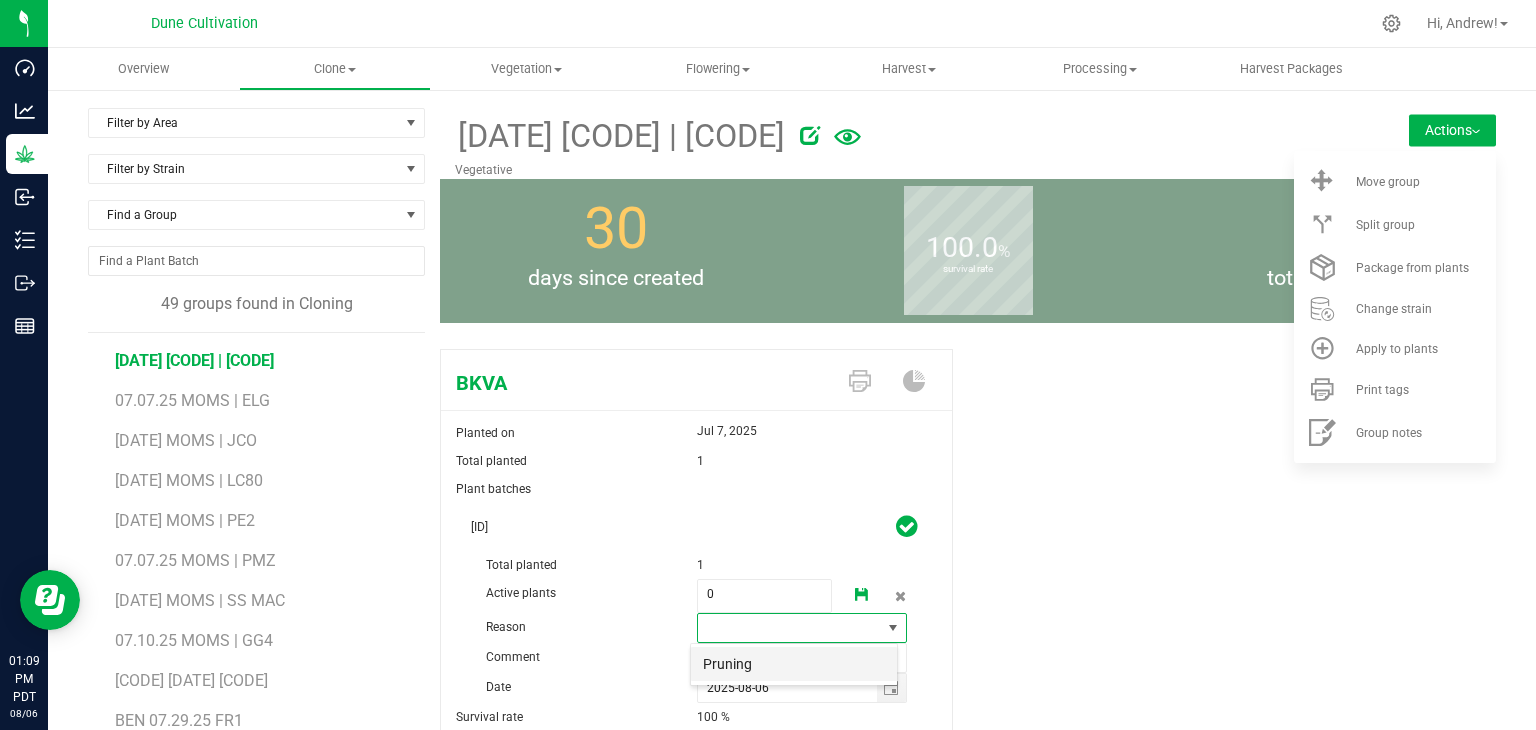 click on "Pruning" at bounding box center (794, 664) 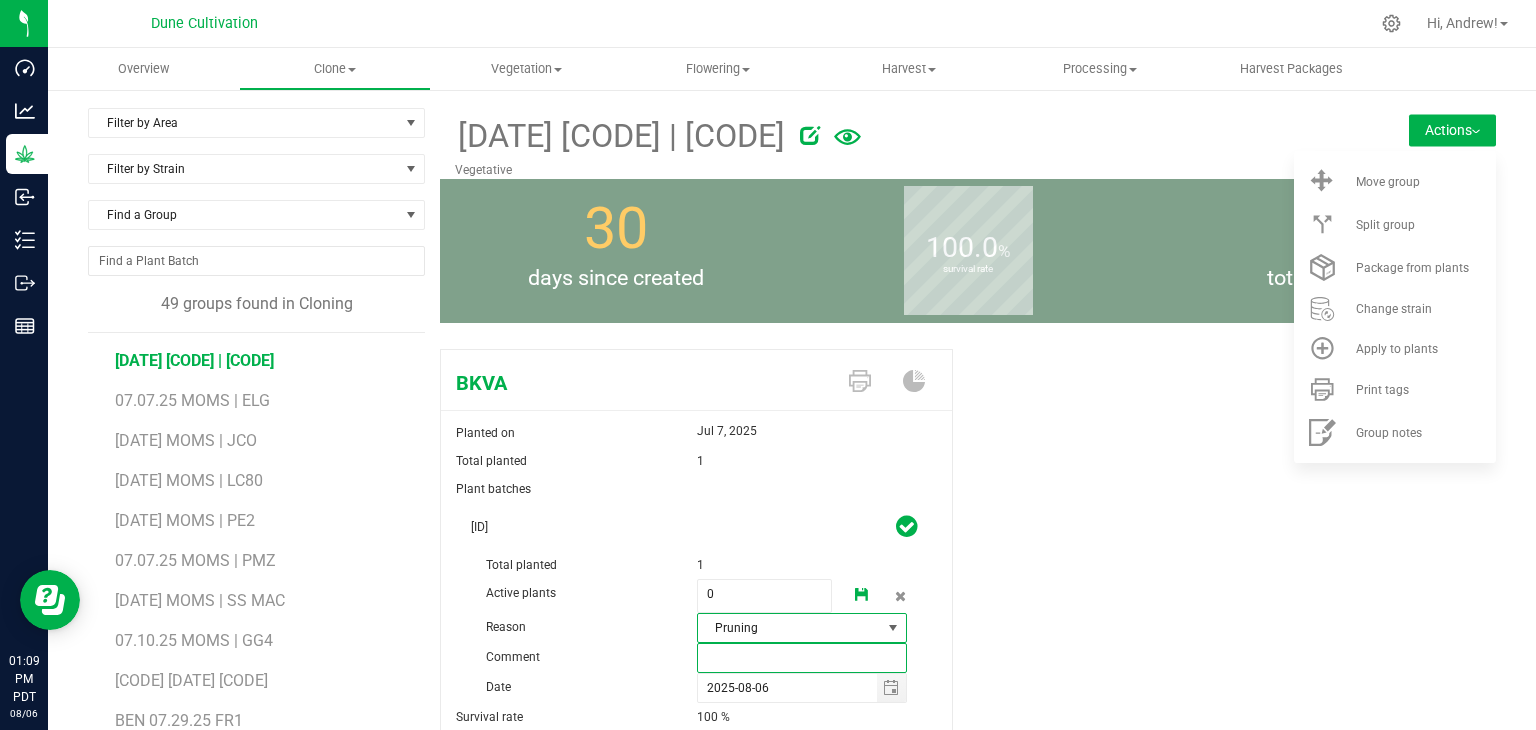click at bounding box center (802, 658) 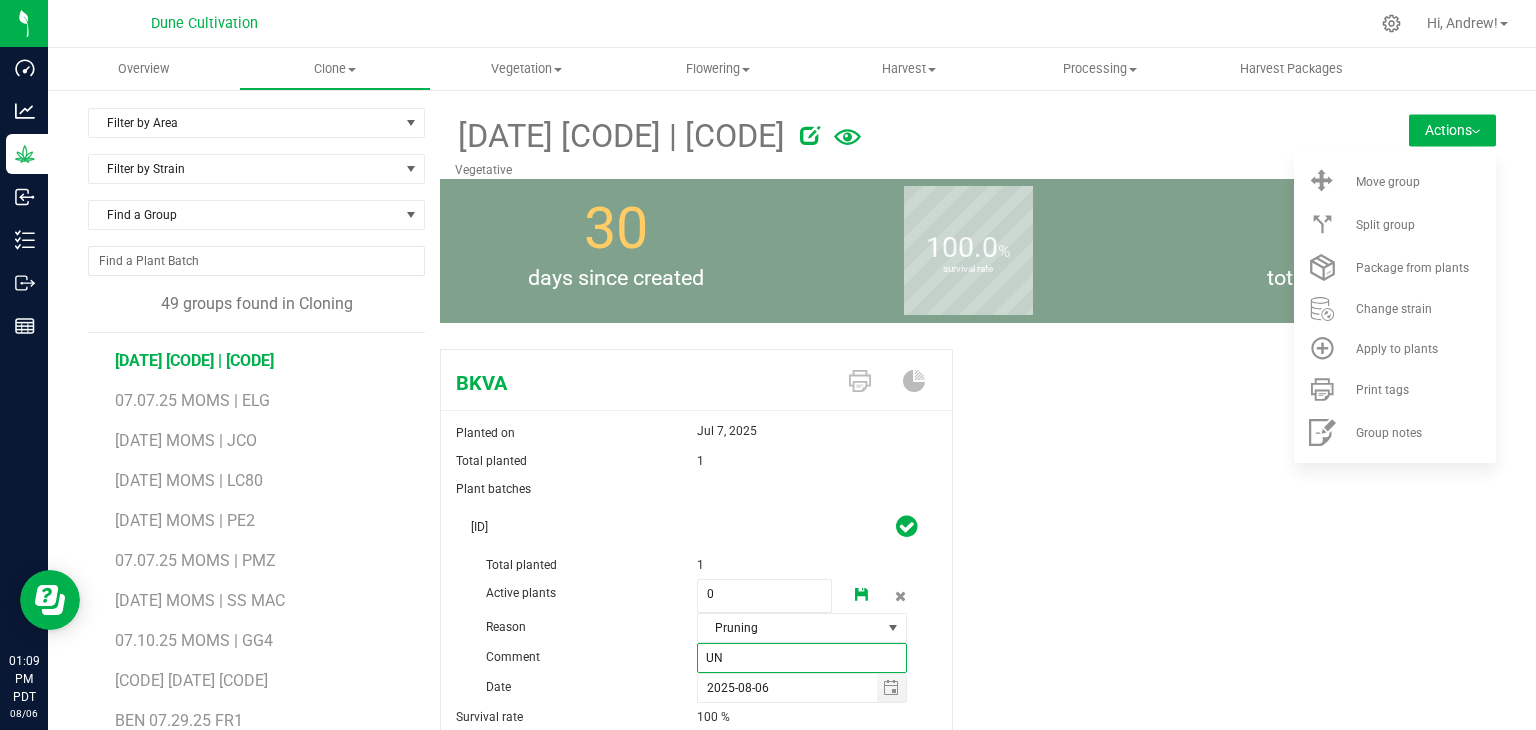type on "U" 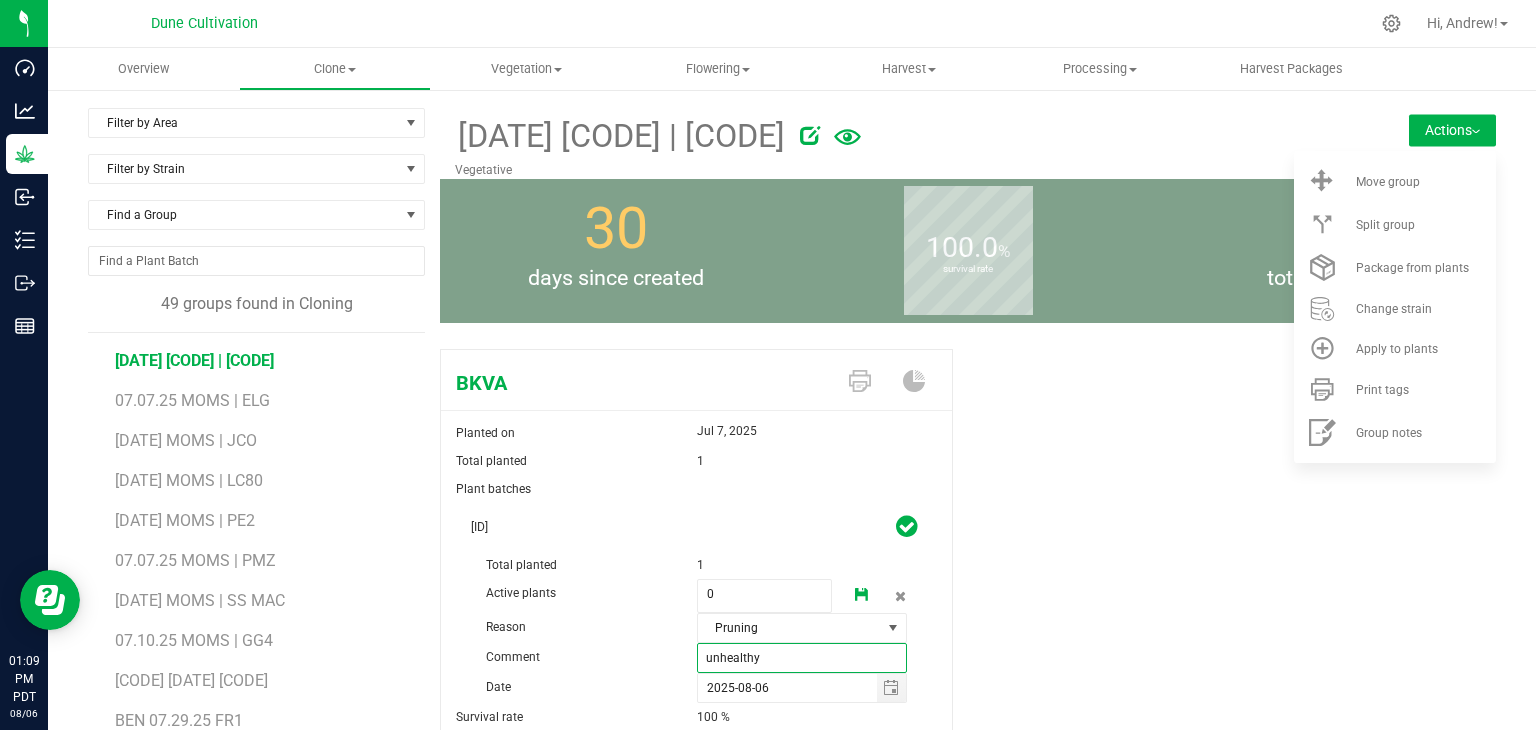 type on "unhealthy" 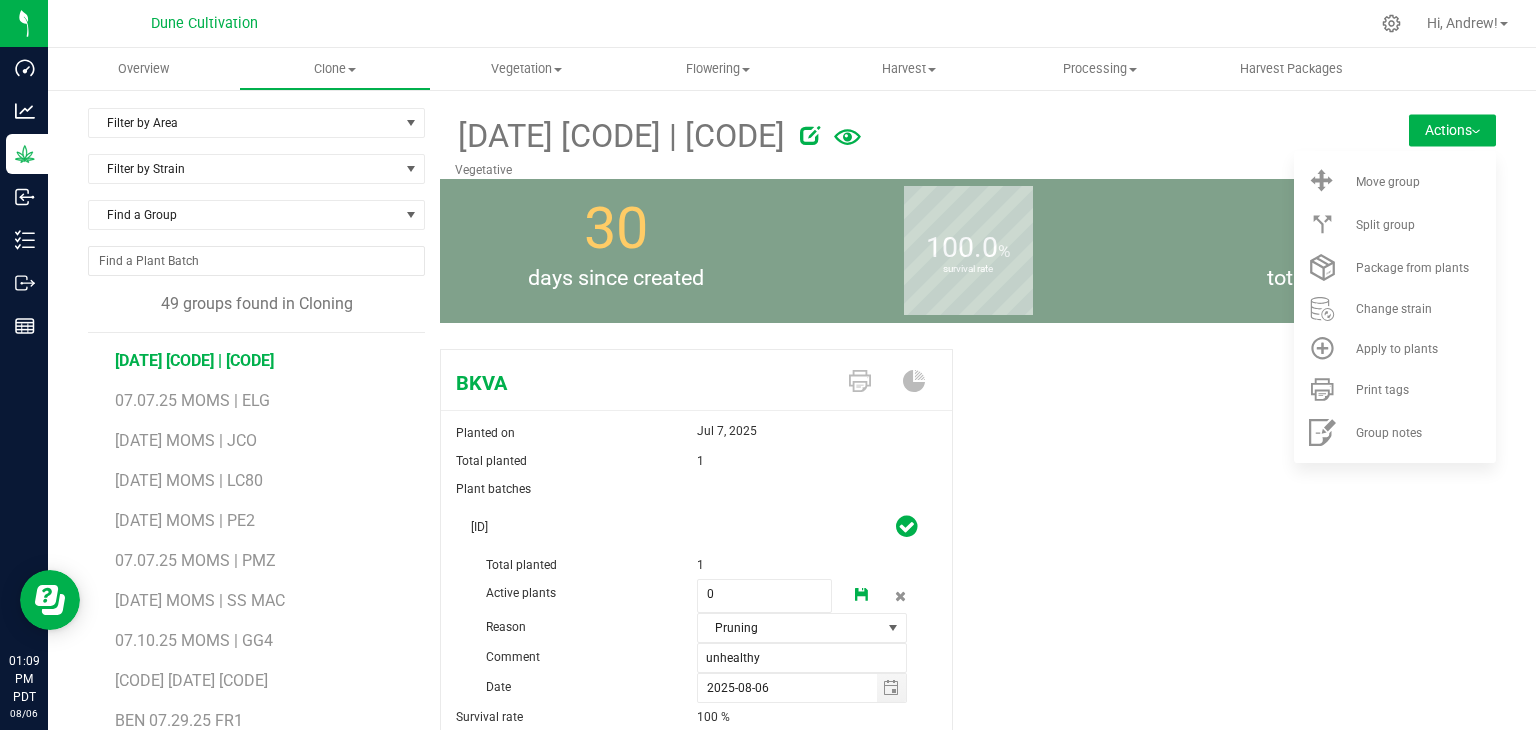 click at bounding box center (862, 595) 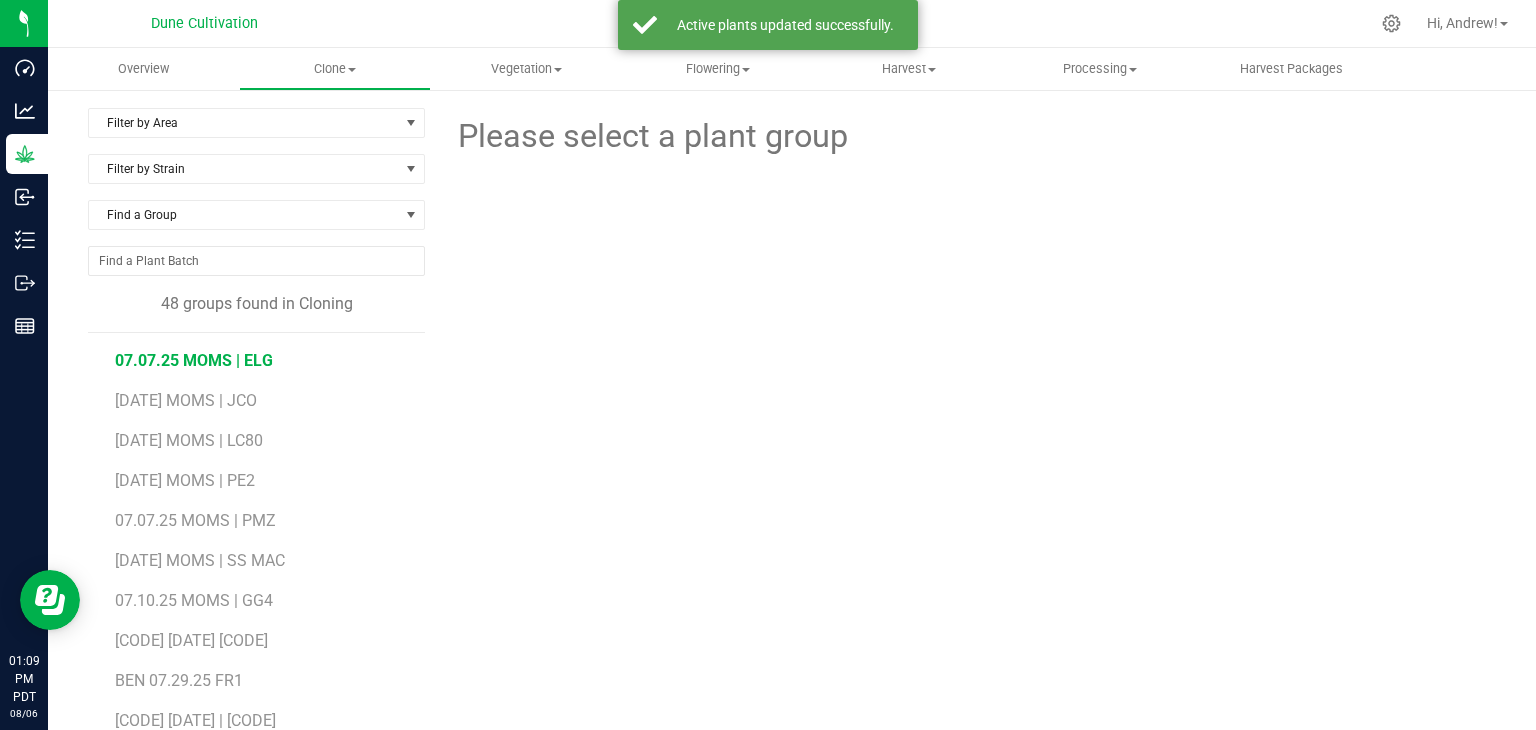 click on "07.07.25 MOMS | ELG" at bounding box center (194, 360) 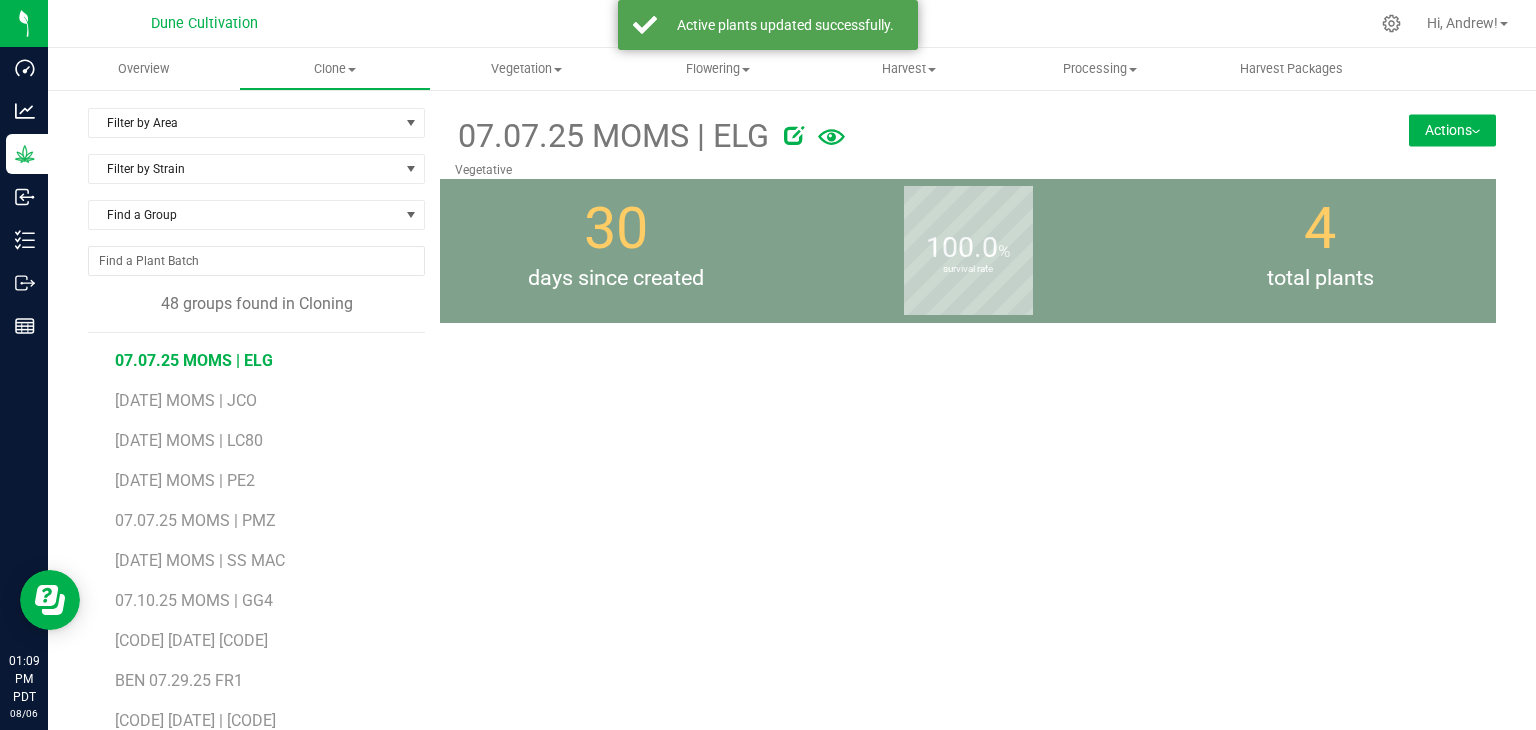 click on "07.07.25 MOMS | ELG" at bounding box center [263, 353] 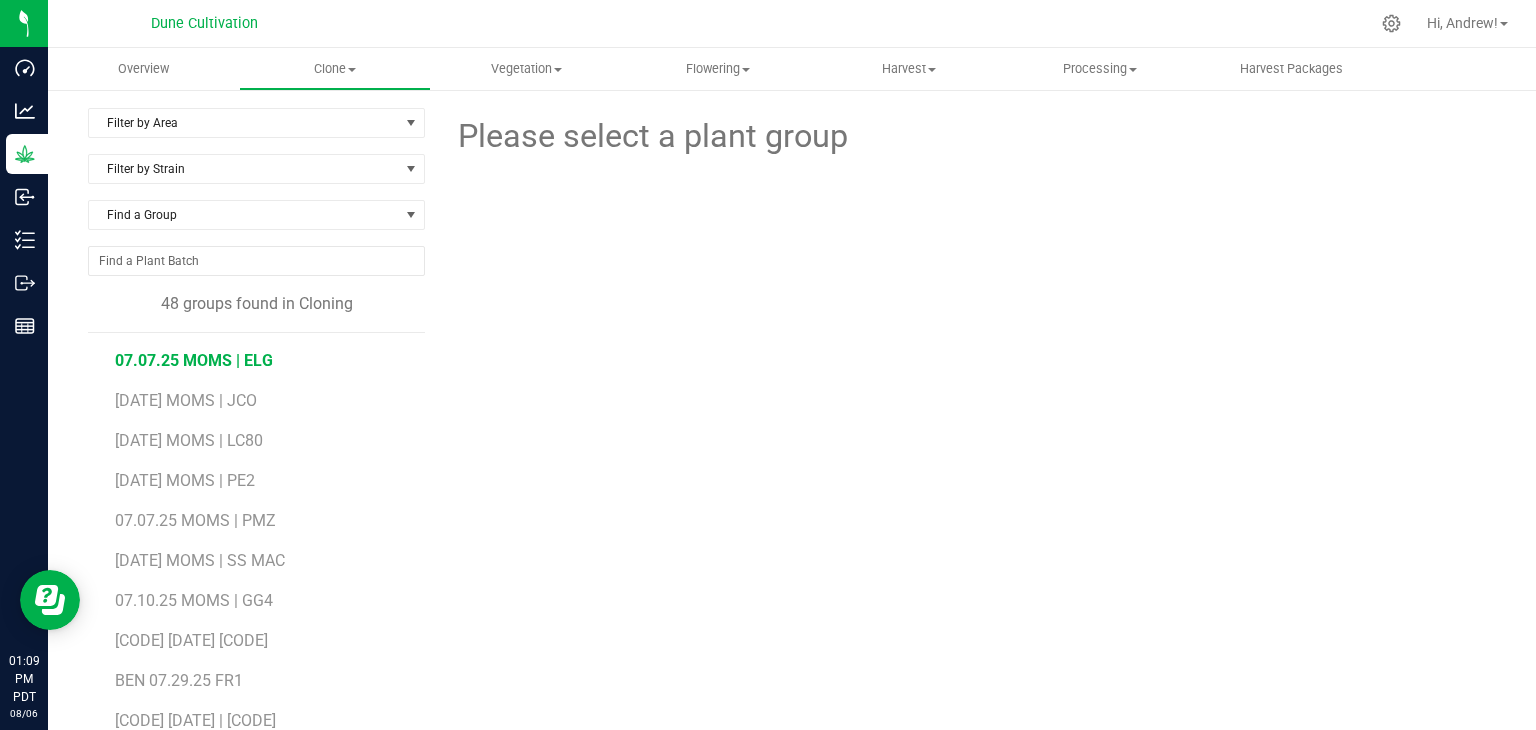 click on "07.07.25 MOMS | ELG" at bounding box center (194, 360) 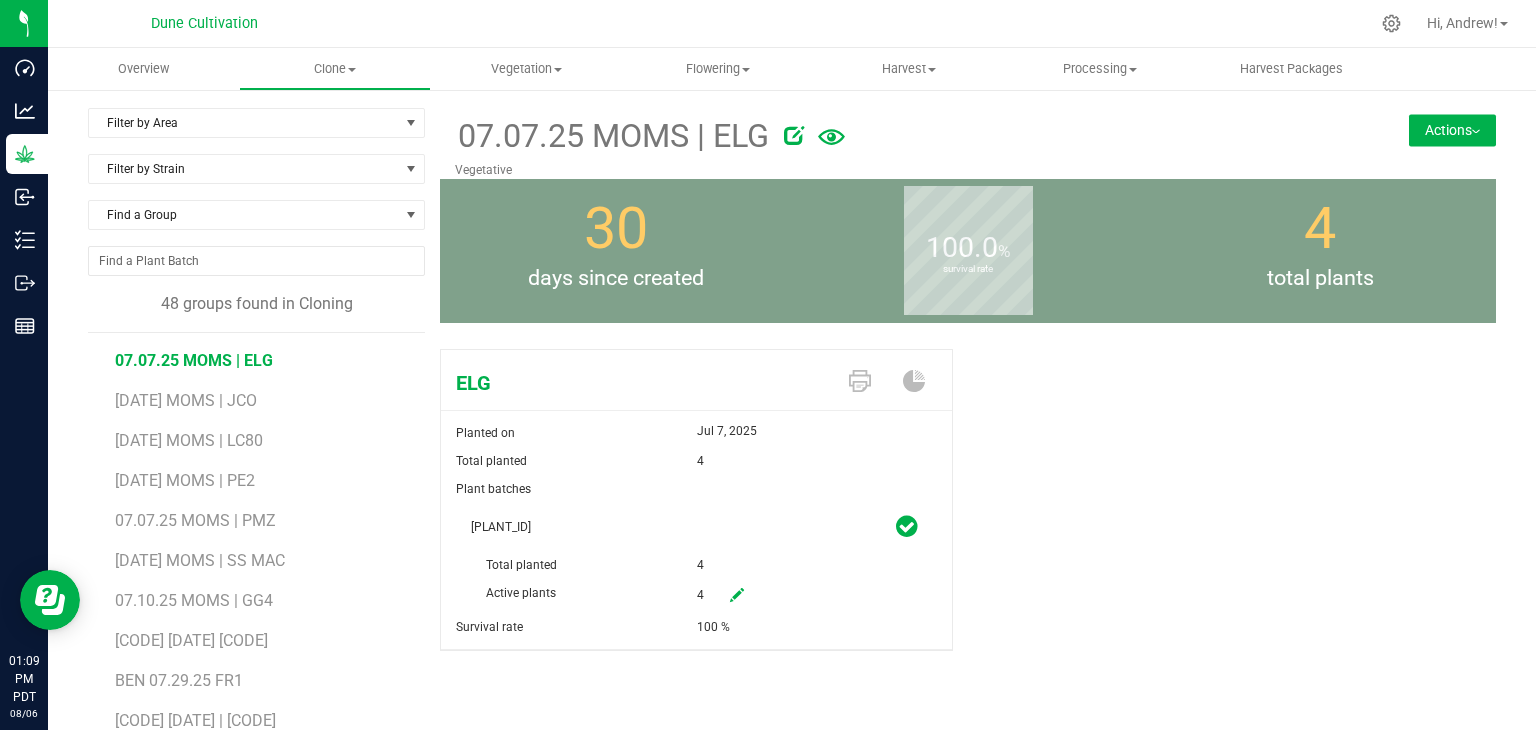 click at bounding box center [906, 526] 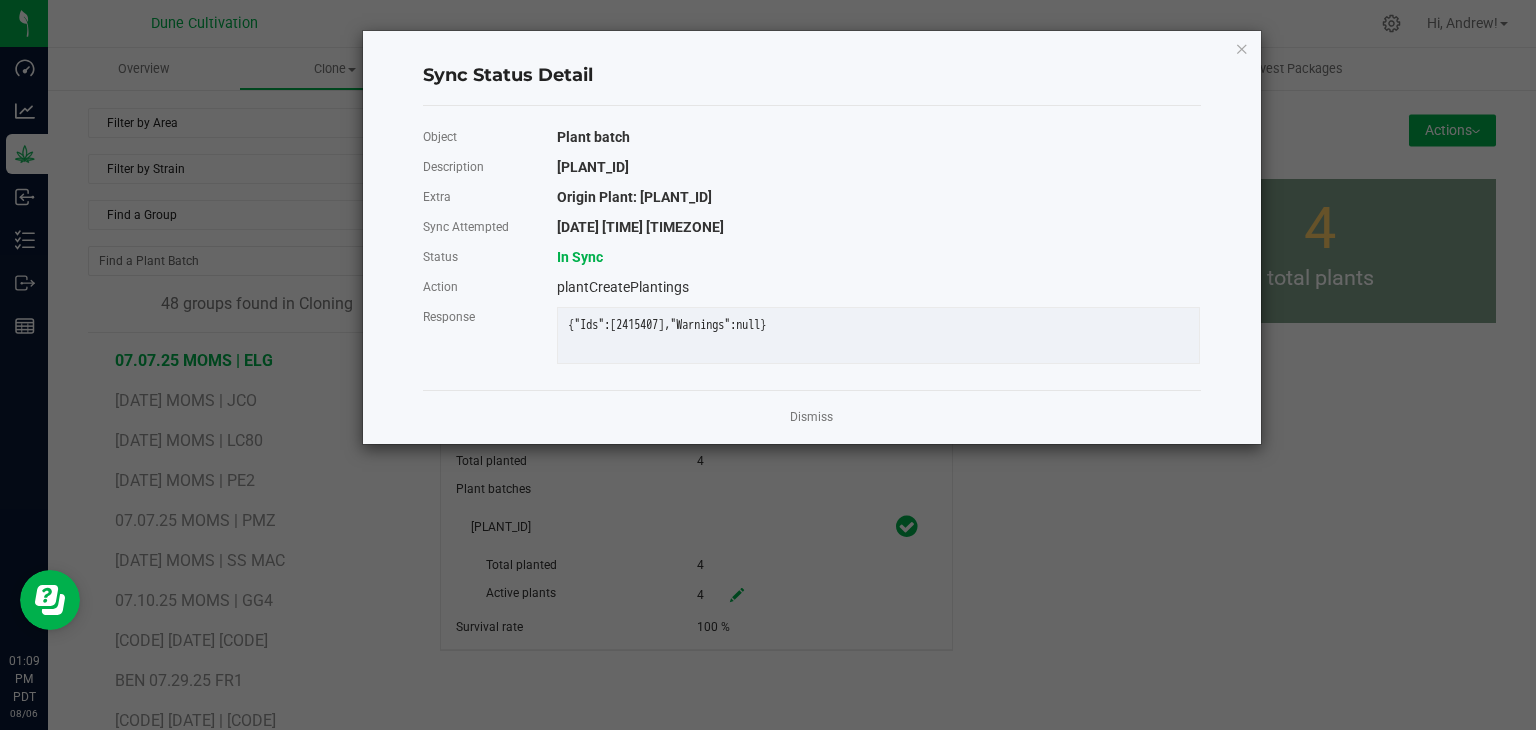 click on "Dismiss" 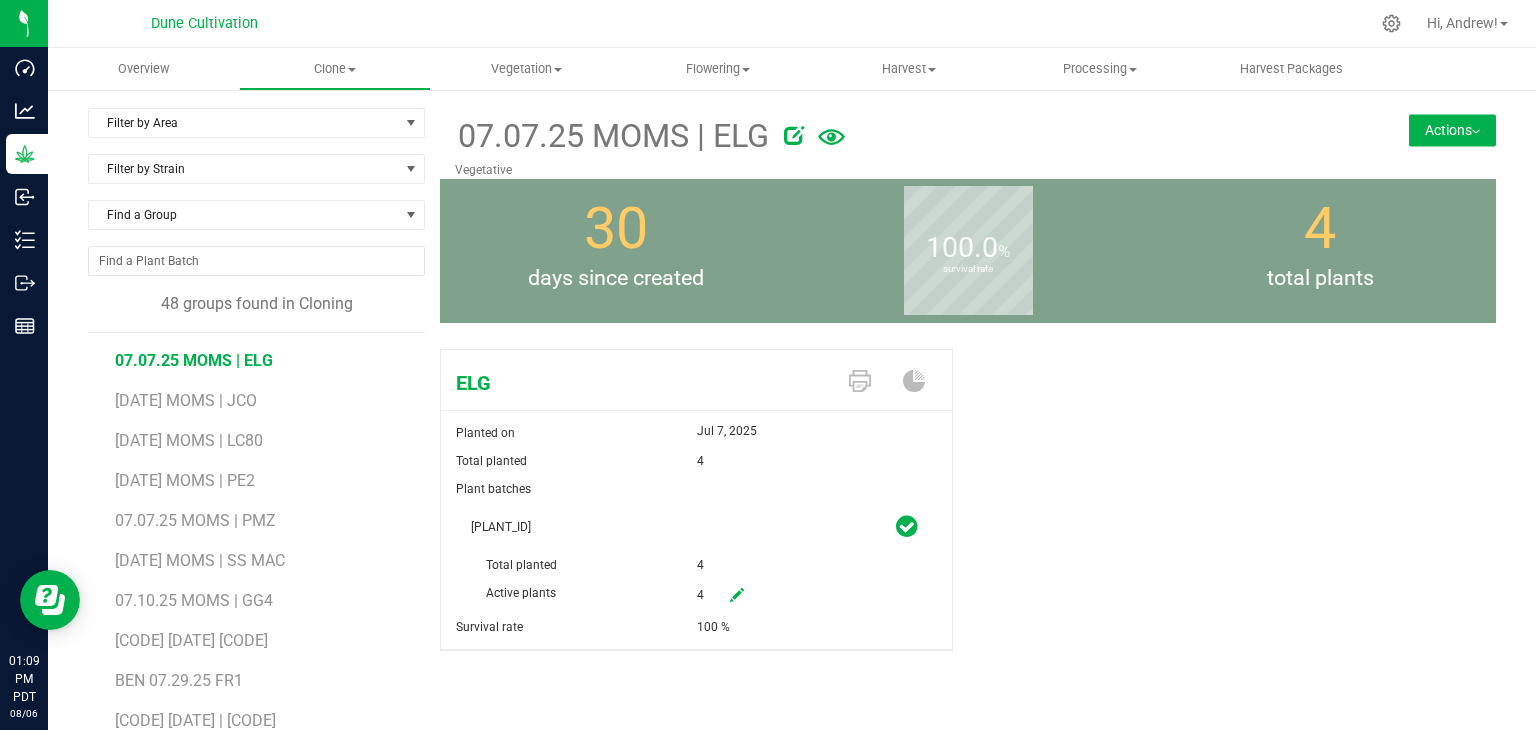 click at bounding box center (737, 595) 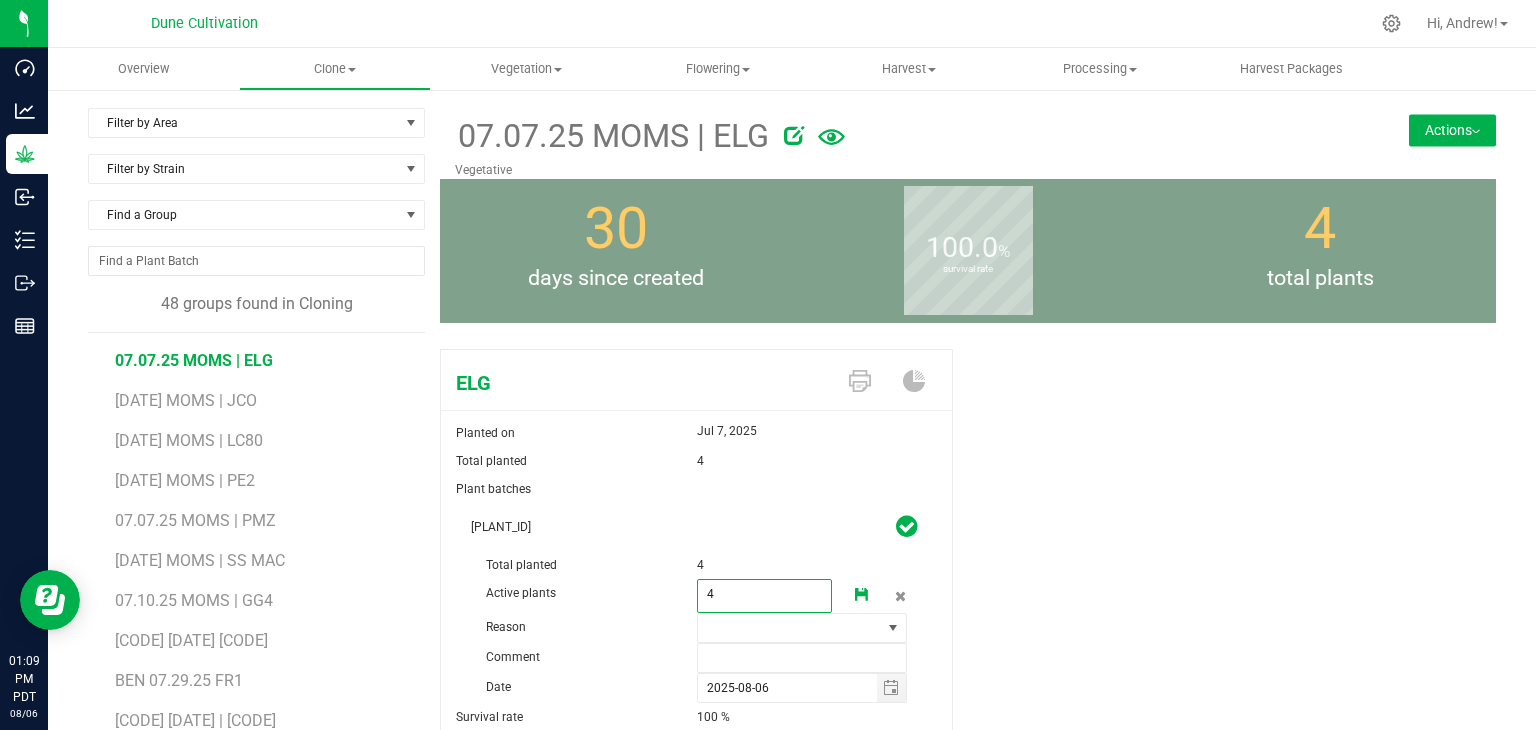 click on "4 4" at bounding box center [764, 596] 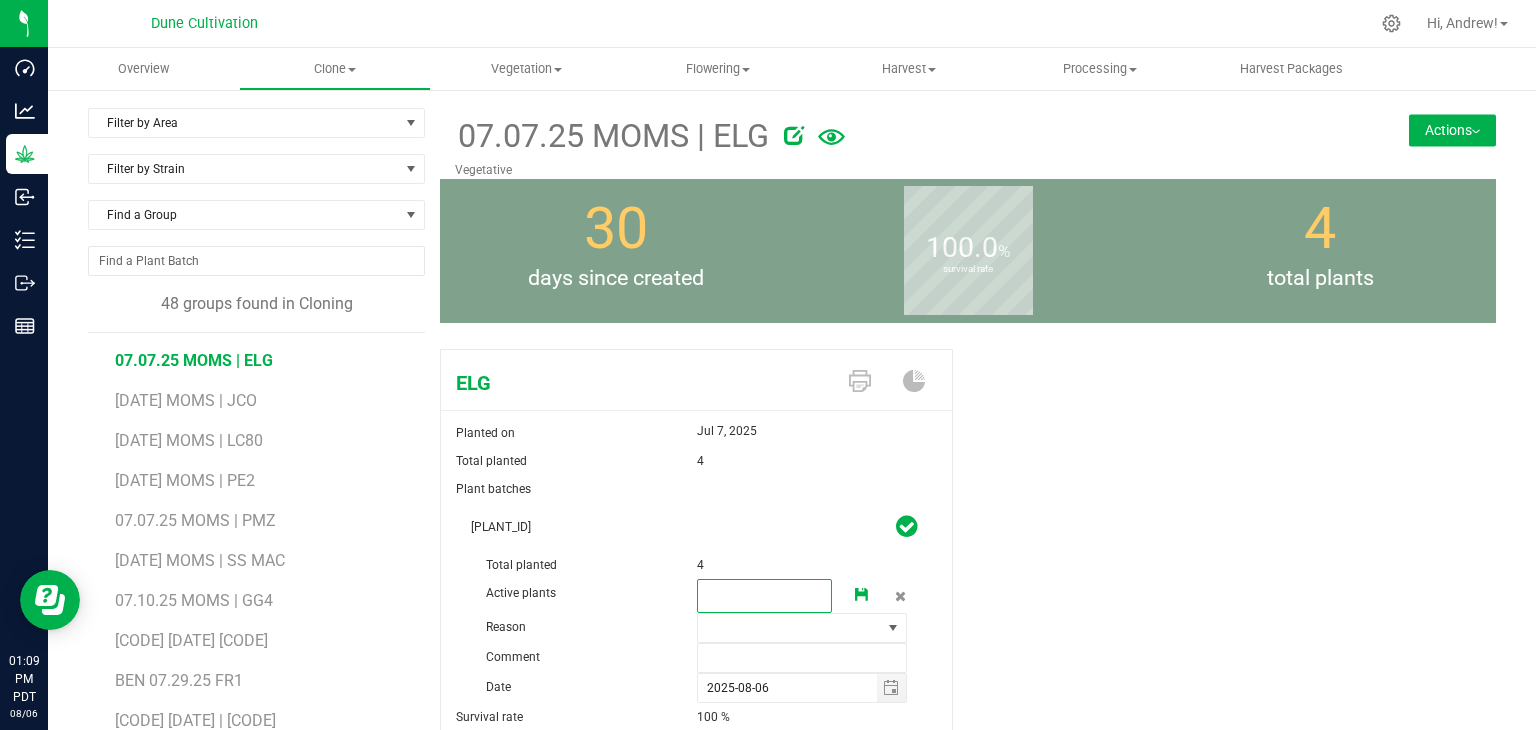 type on "0" 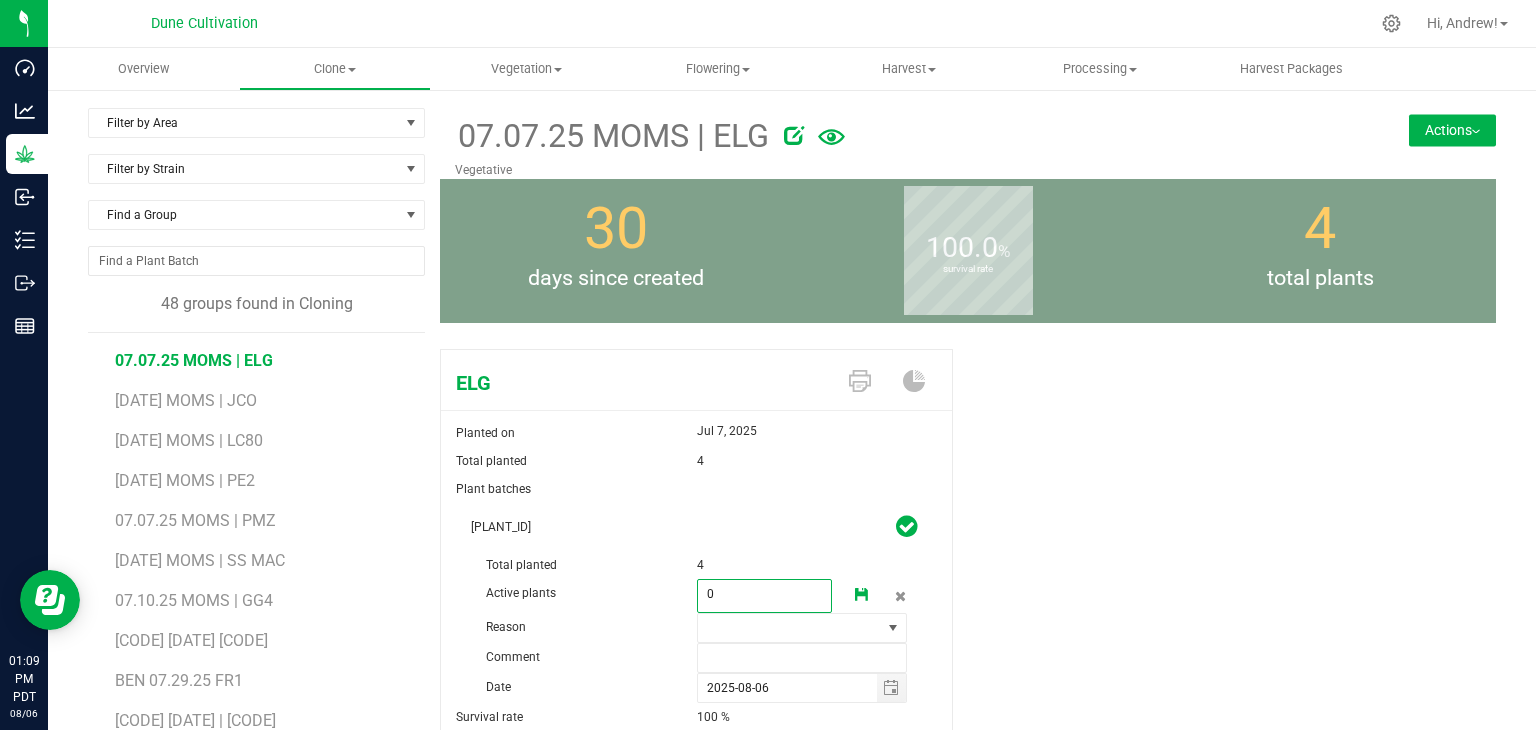 type on "0" 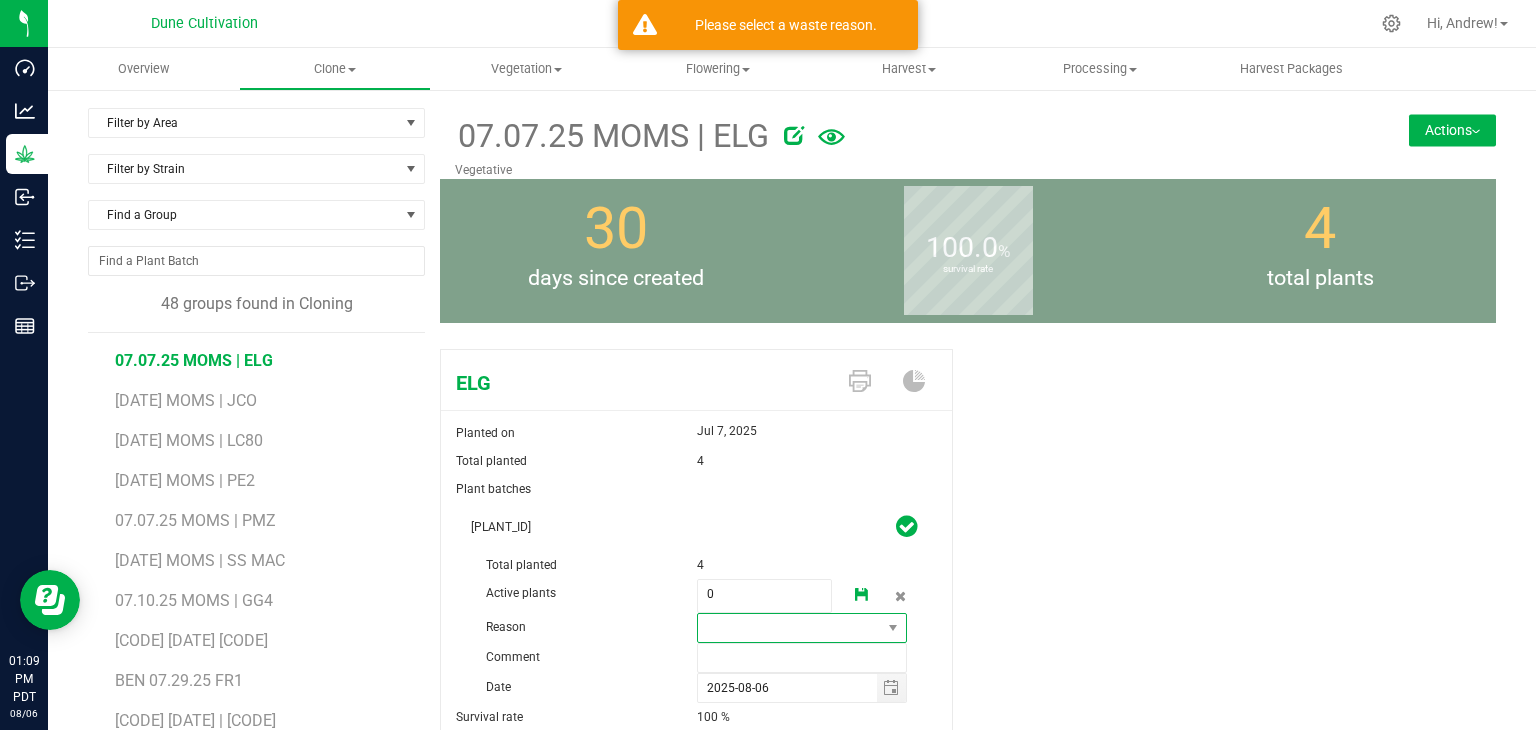 click at bounding box center [790, 628] 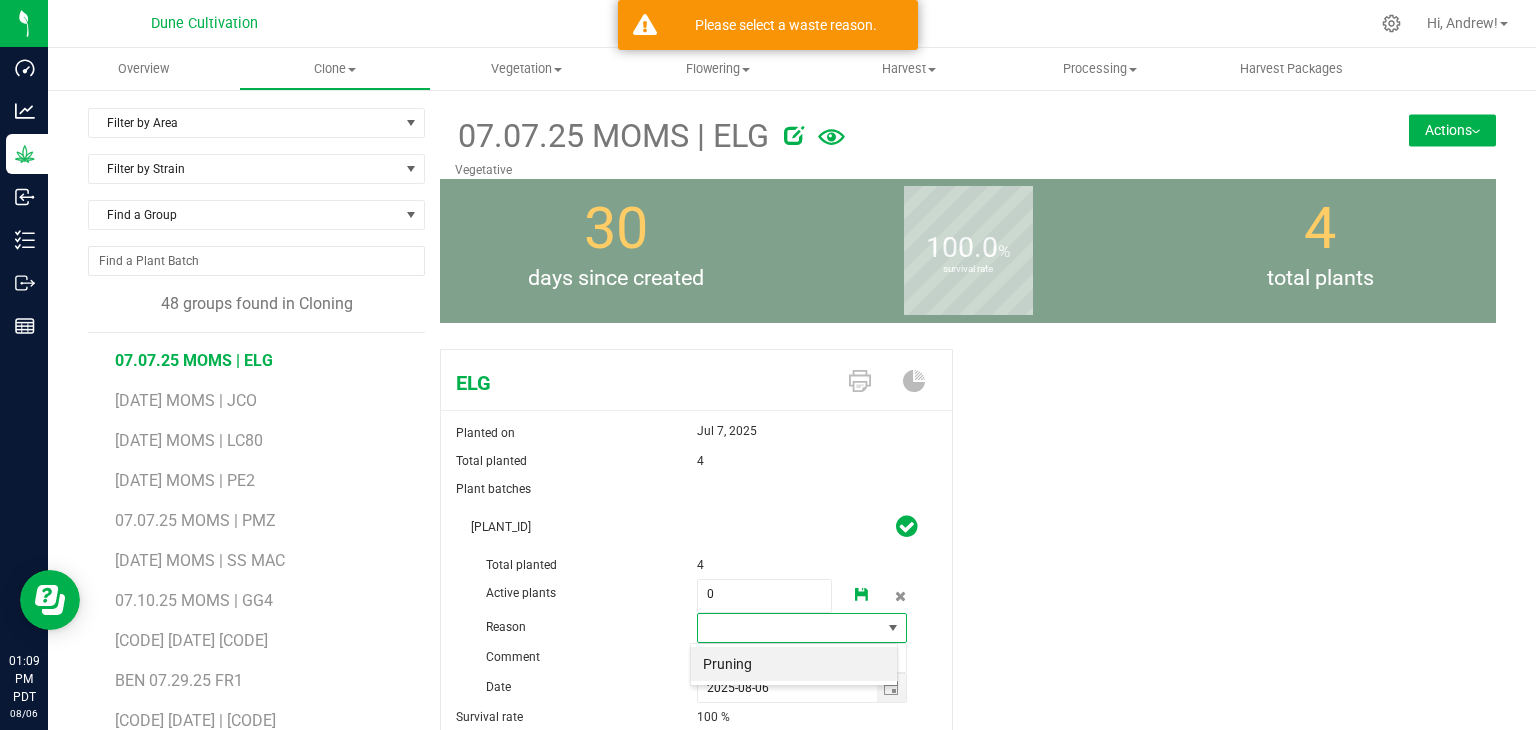 scroll, scrollTop: 99970, scrollLeft: 99792, axis: both 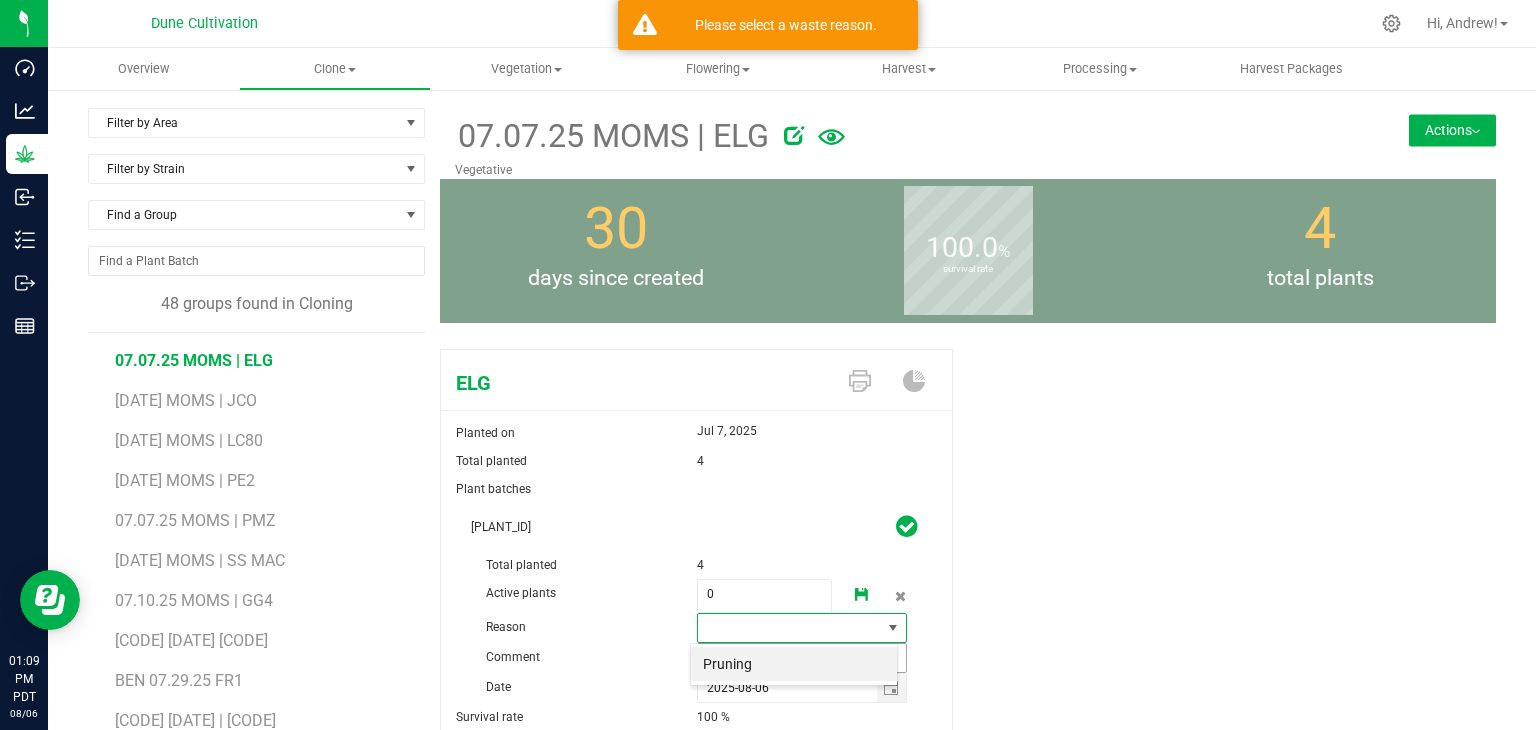 click on "Pruning" at bounding box center [794, 664] 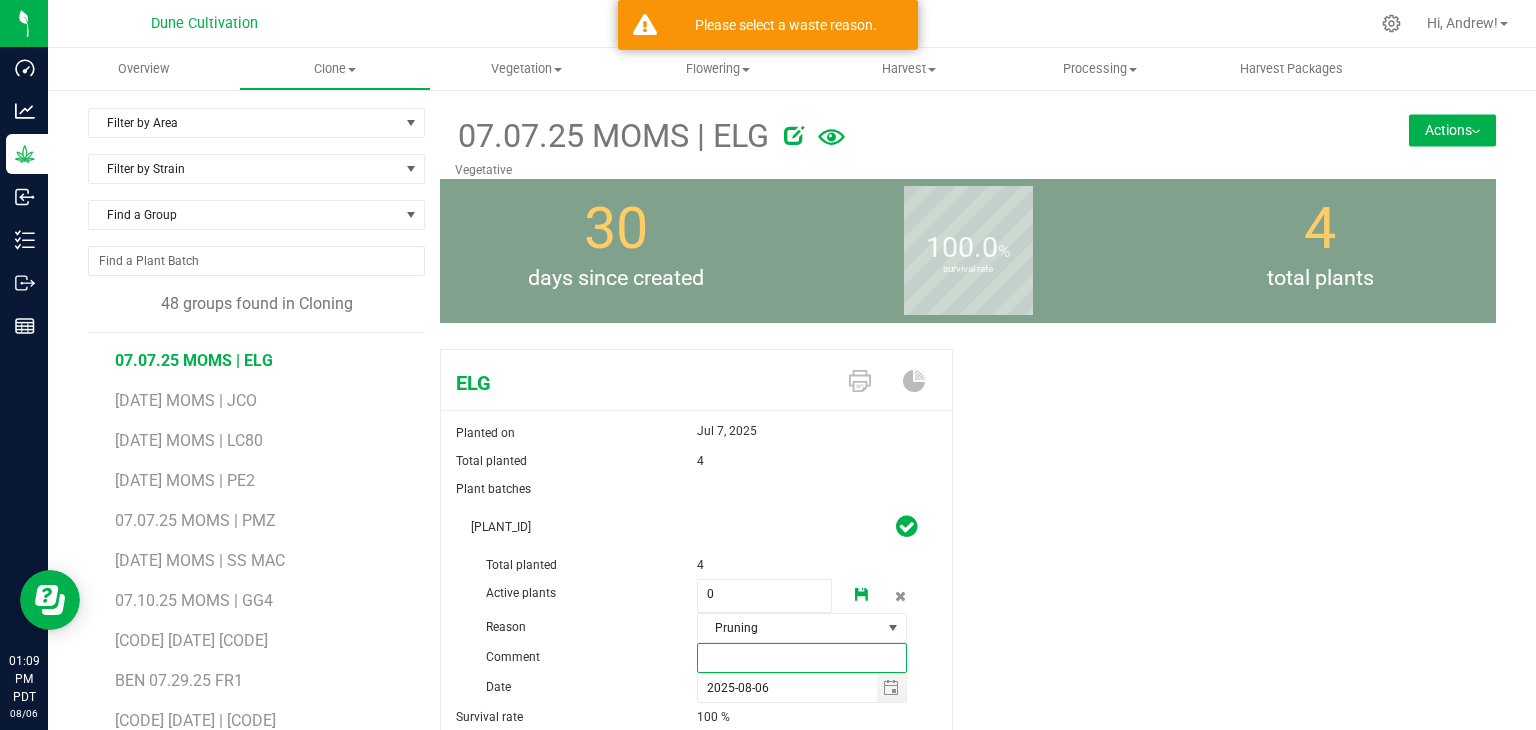 click at bounding box center [802, 658] 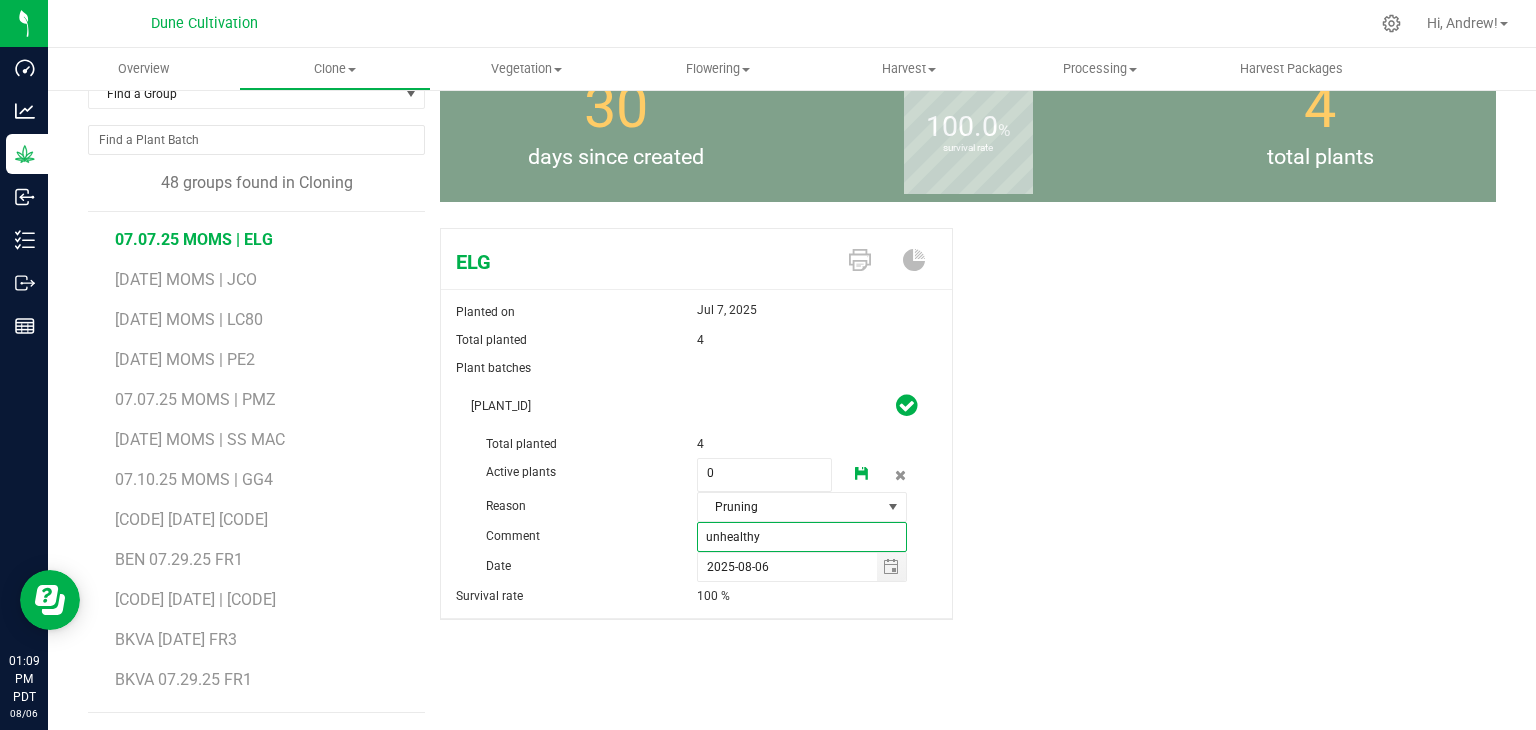 scroll, scrollTop: 122, scrollLeft: 0, axis: vertical 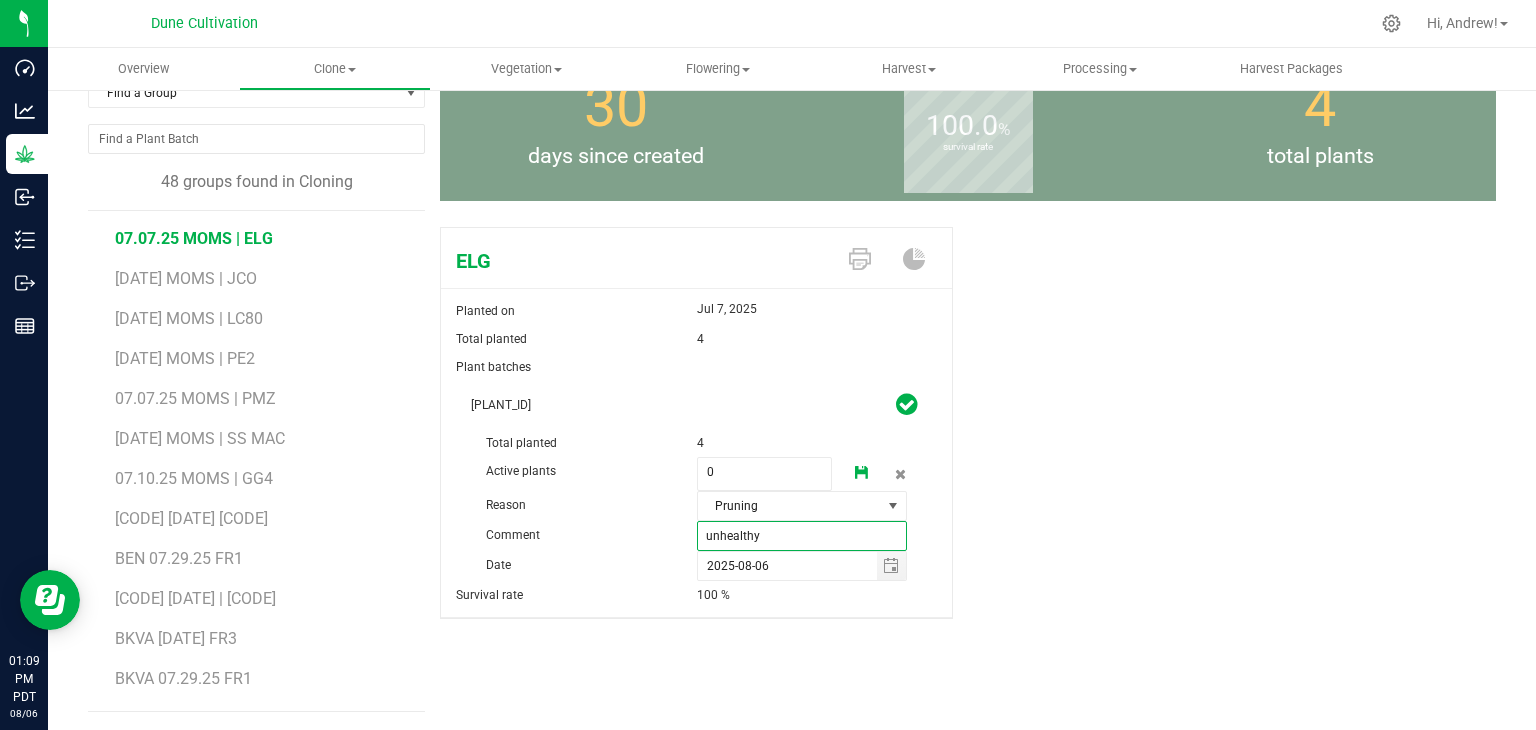 type on "unhealthy" 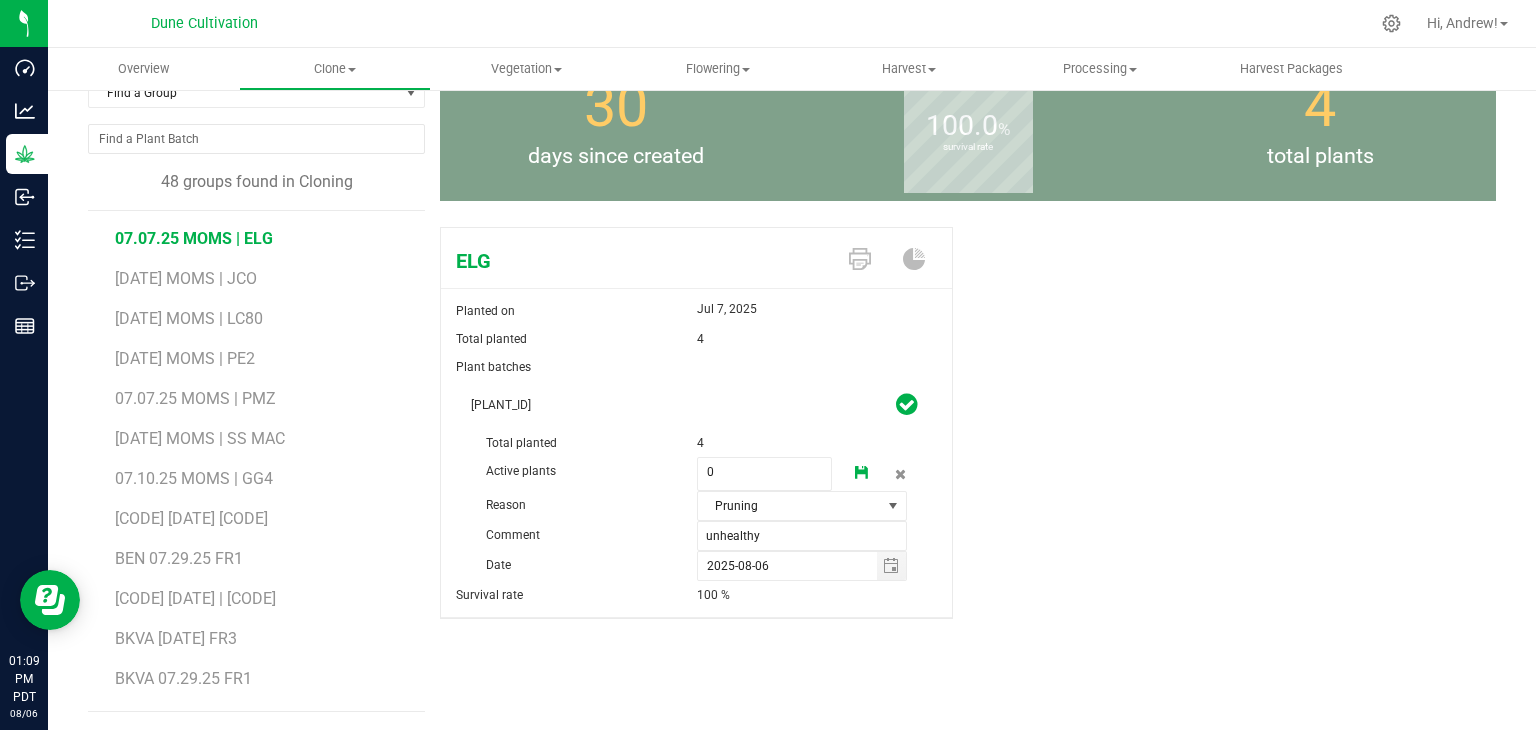 click at bounding box center [862, 473] 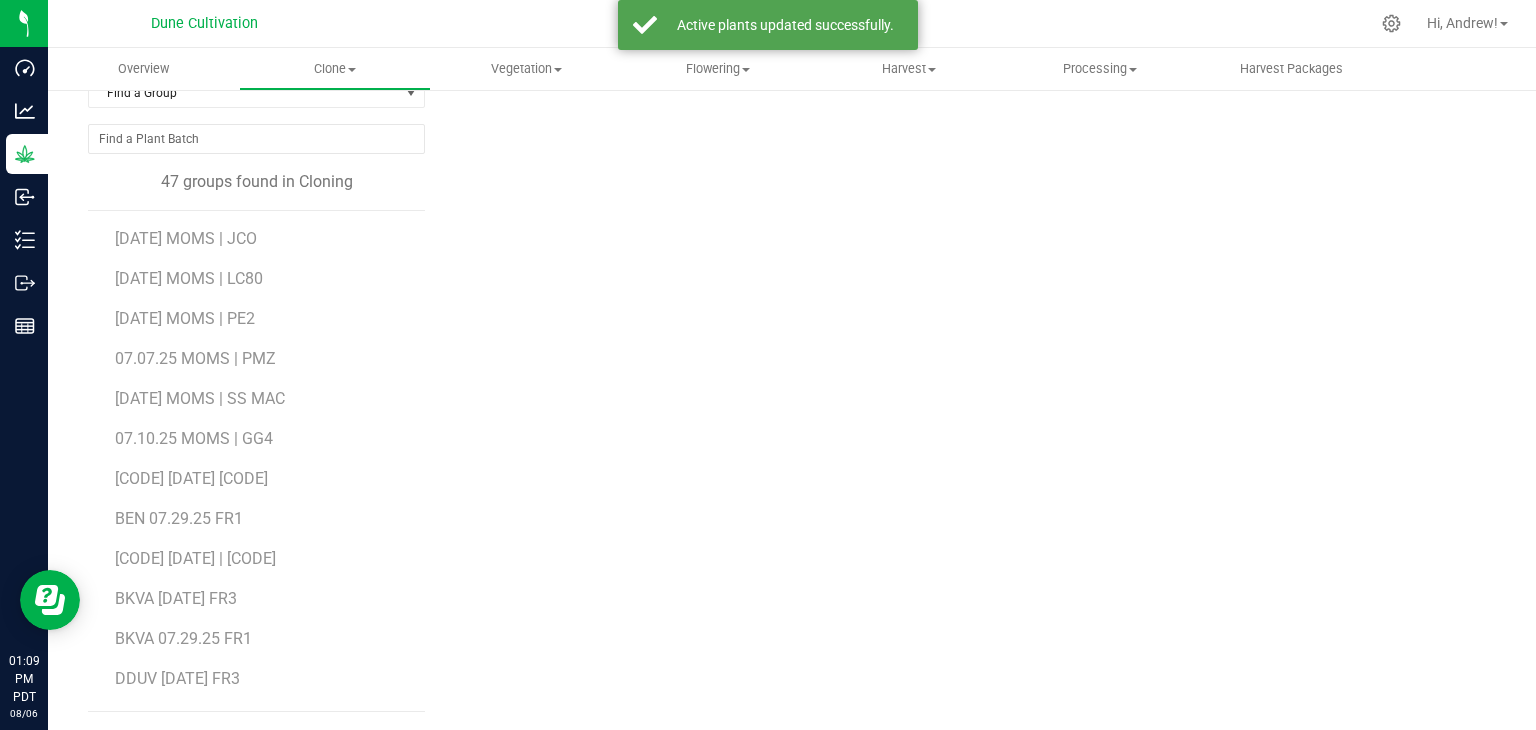 scroll, scrollTop: 0, scrollLeft: 0, axis: both 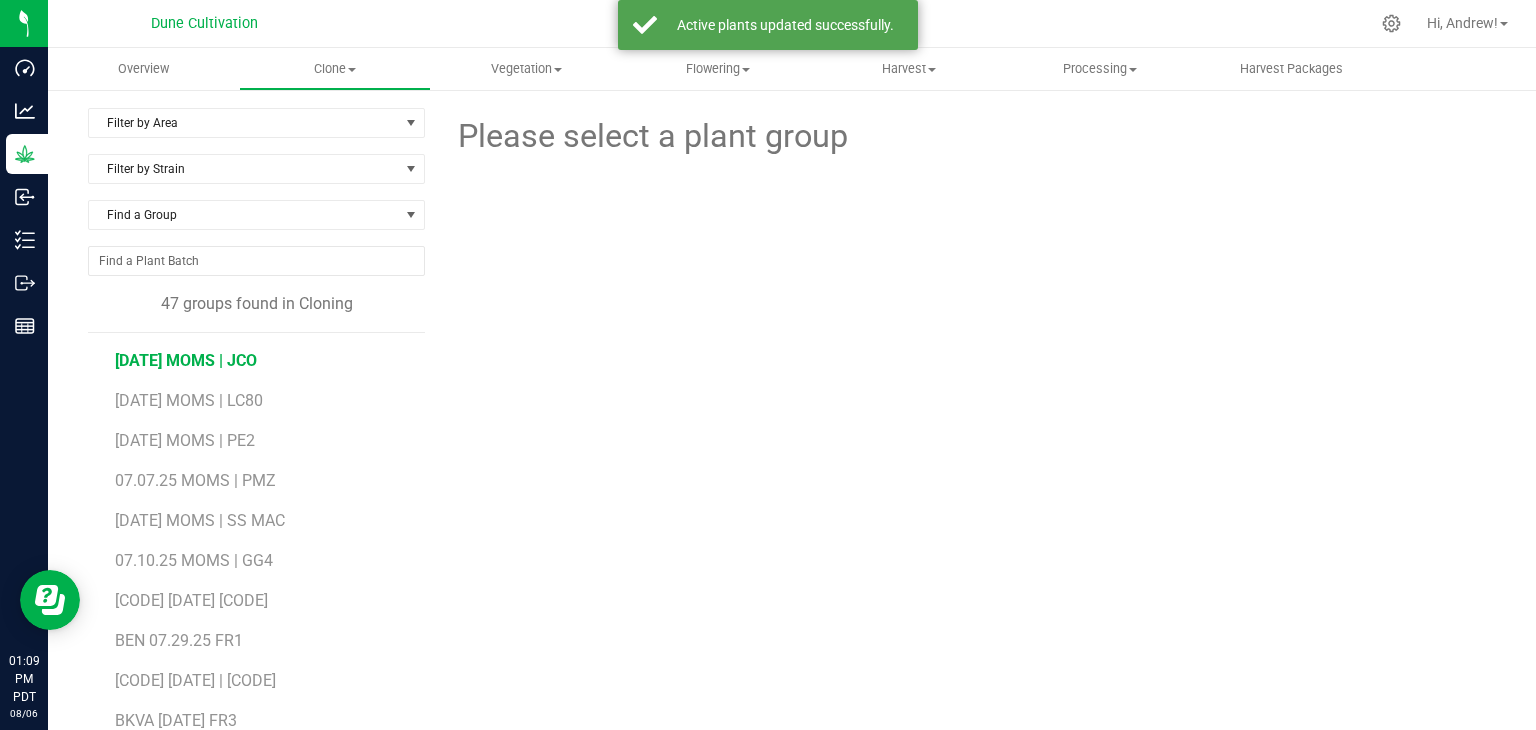 click on "[DATE] MOMS | JCO" at bounding box center (186, 360) 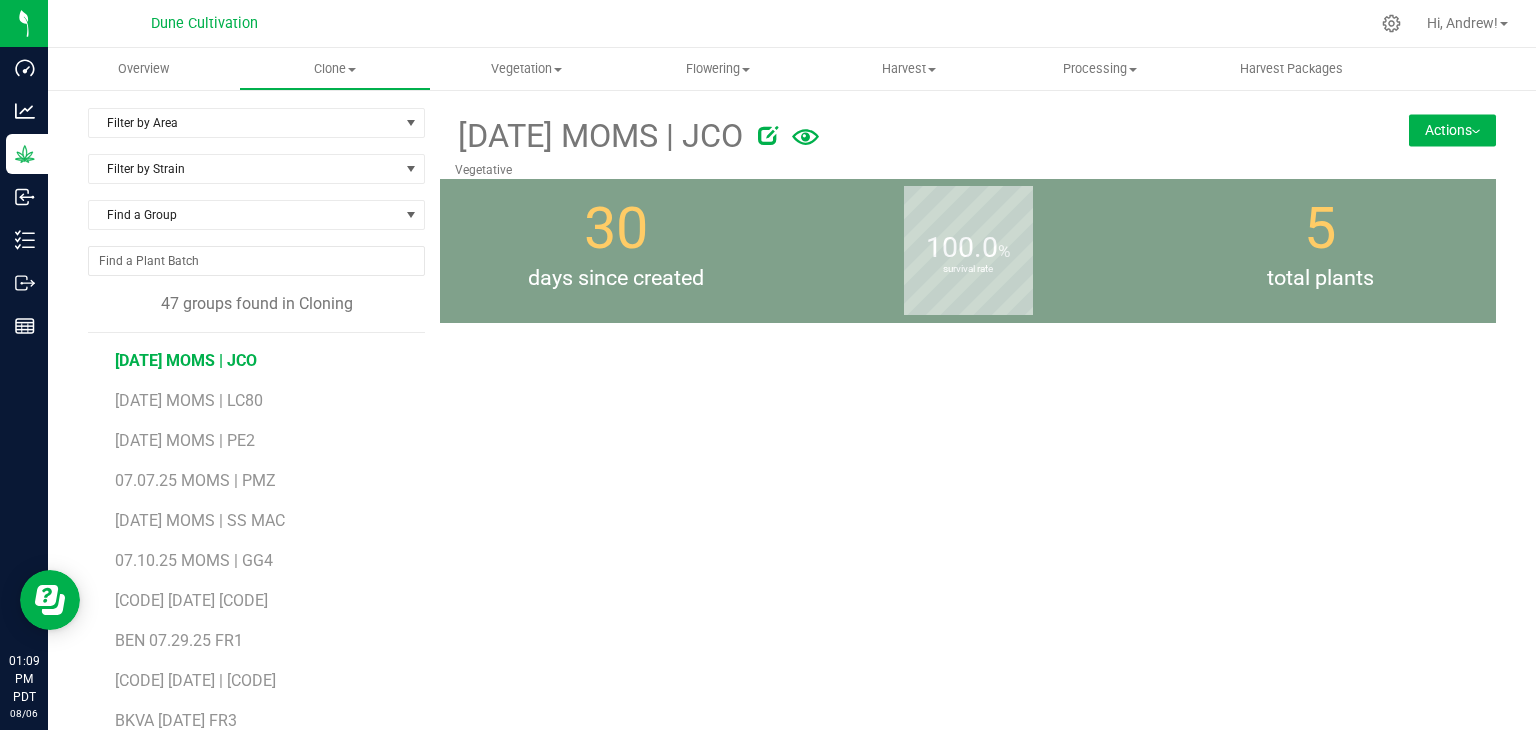 click on "[DATE] MOMS | JCO" at bounding box center [186, 360] 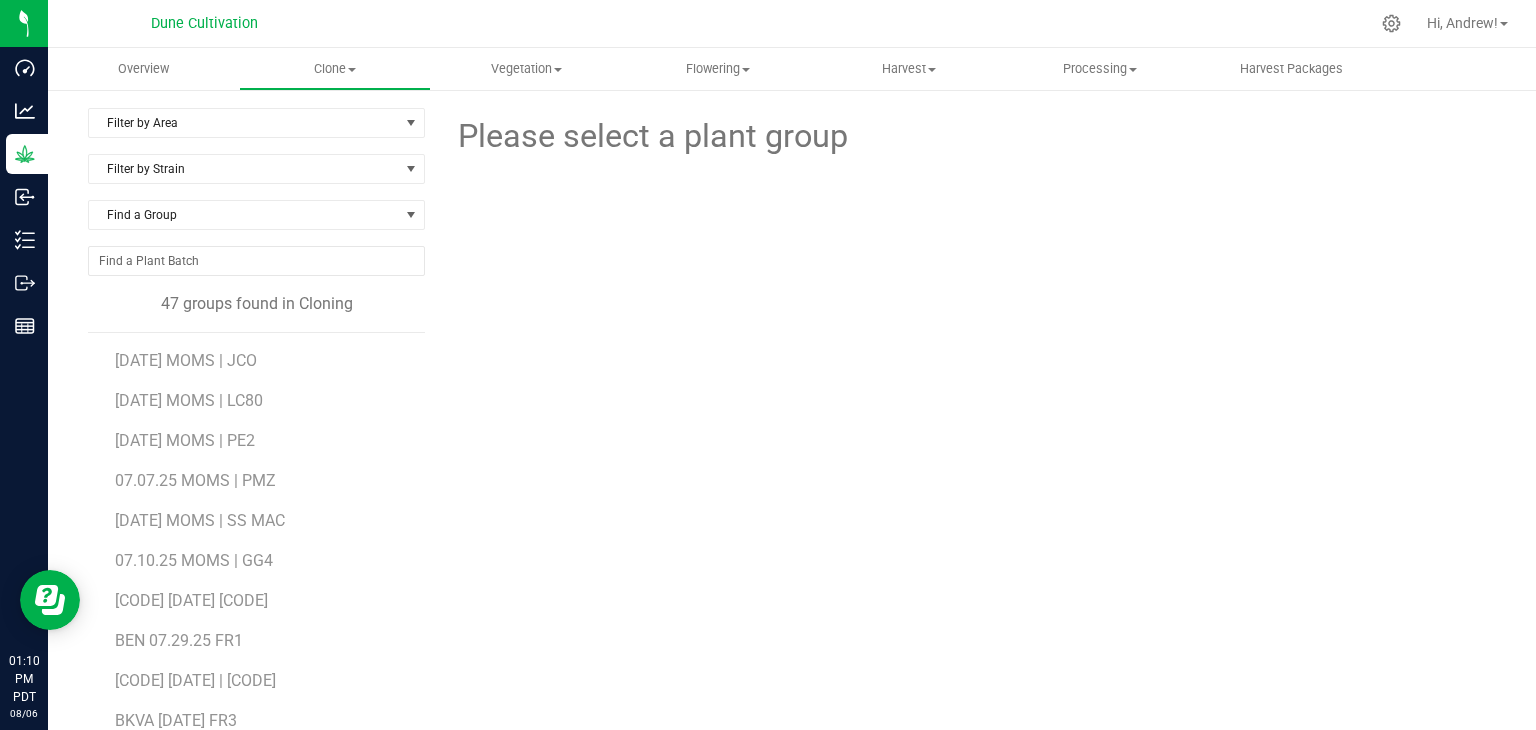 click on "[DATE] MOMS | JCO" at bounding box center (263, 353) 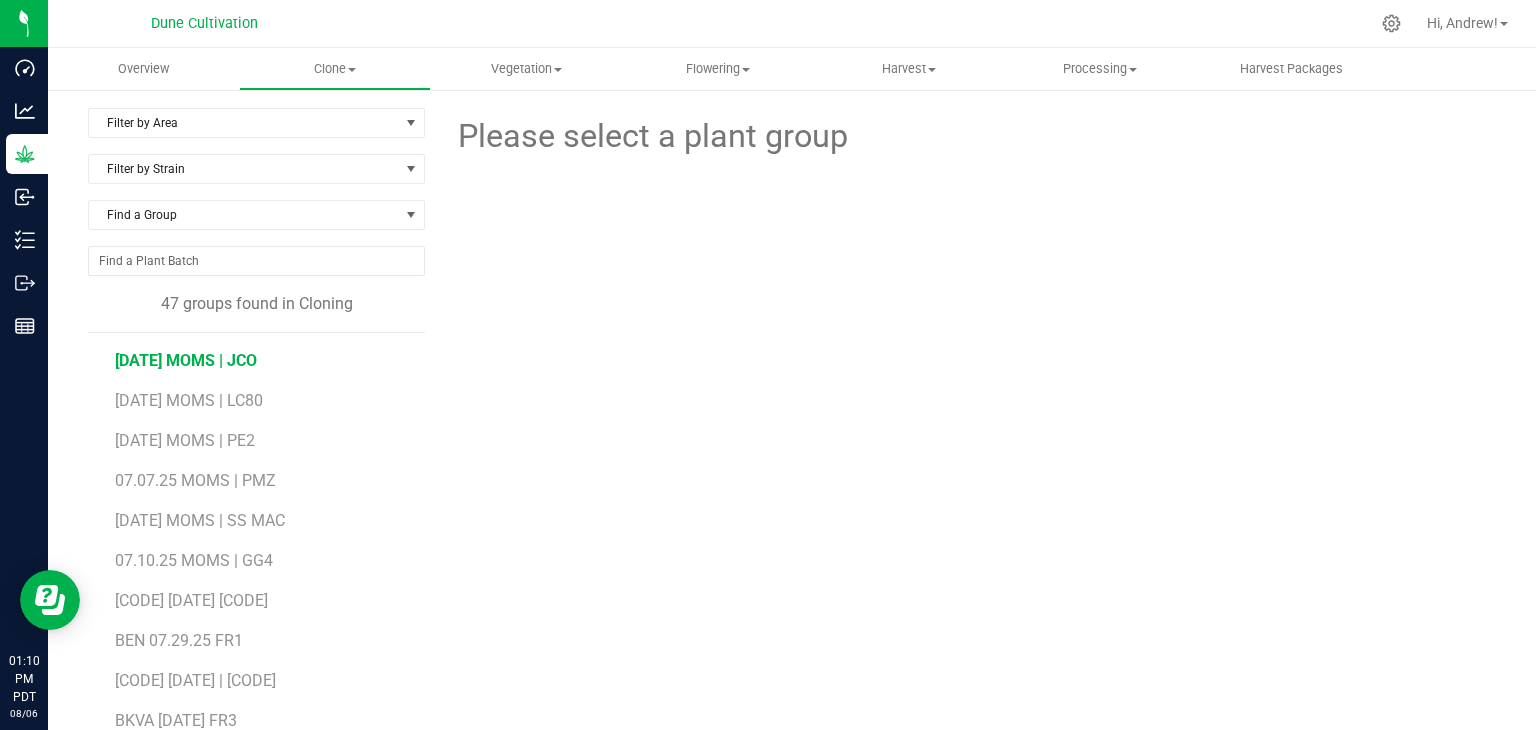 click on "[DATE] MOMS | JCO" at bounding box center [186, 360] 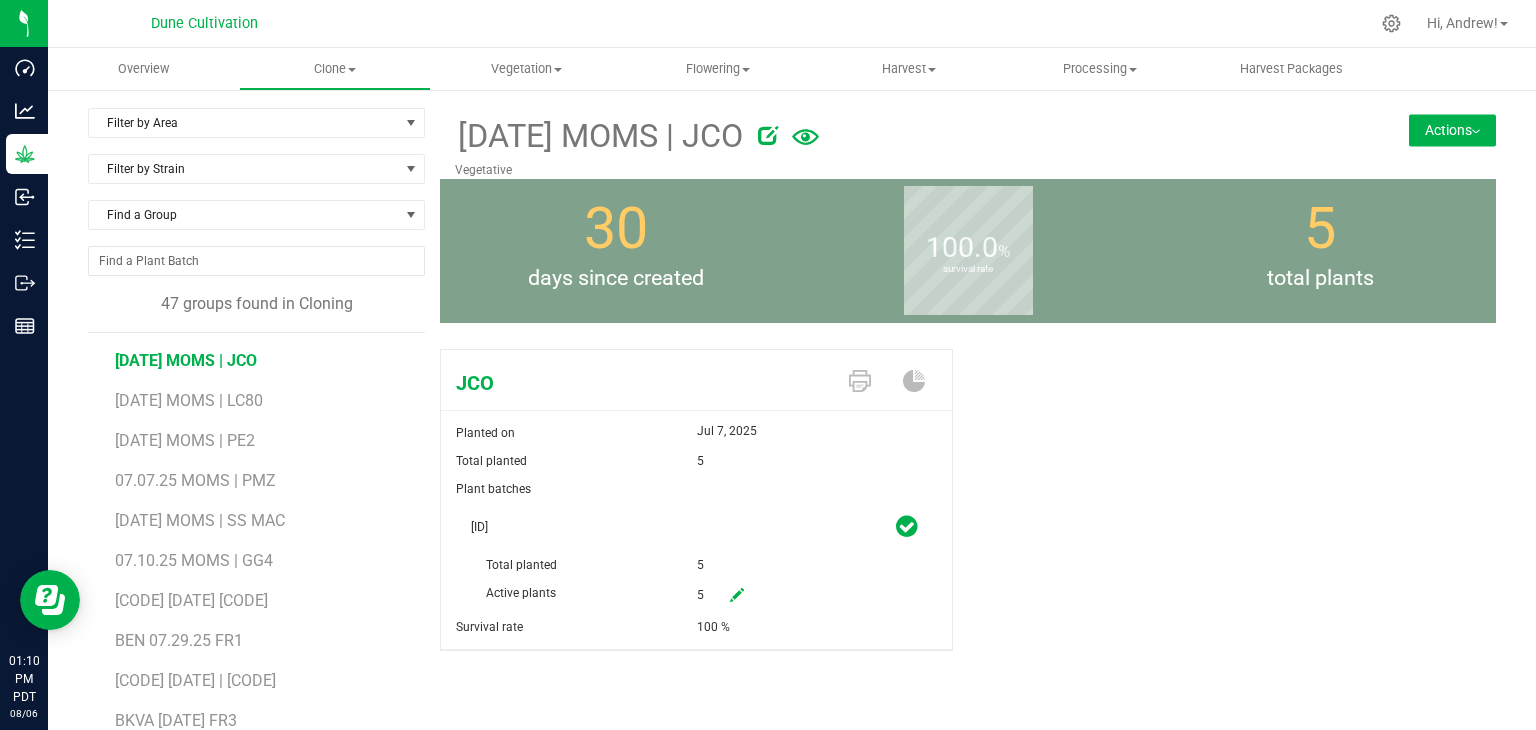 click on "Actions" at bounding box center [1452, 130] 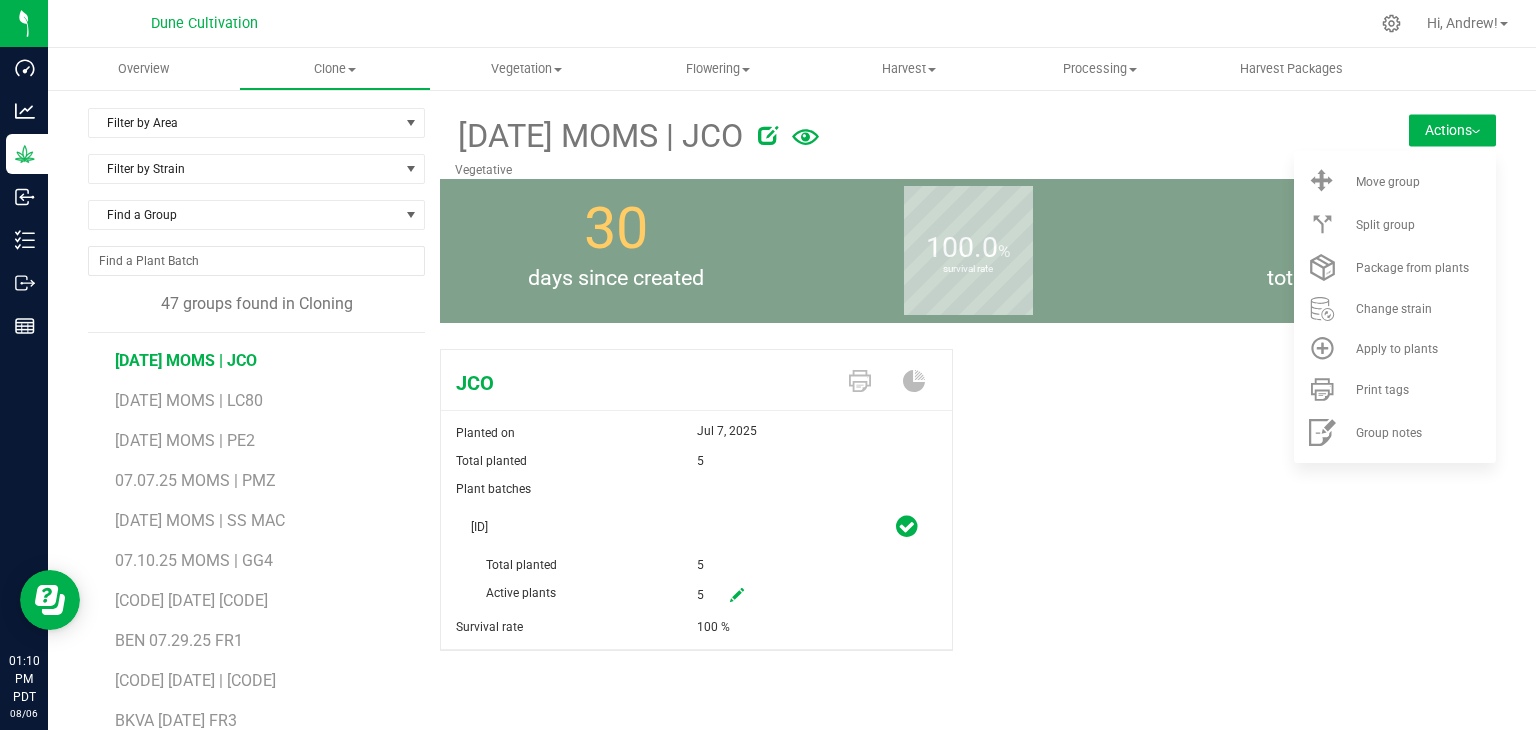 scroll, scrollTop: 122, scrollLeft: 0, axis: vertical 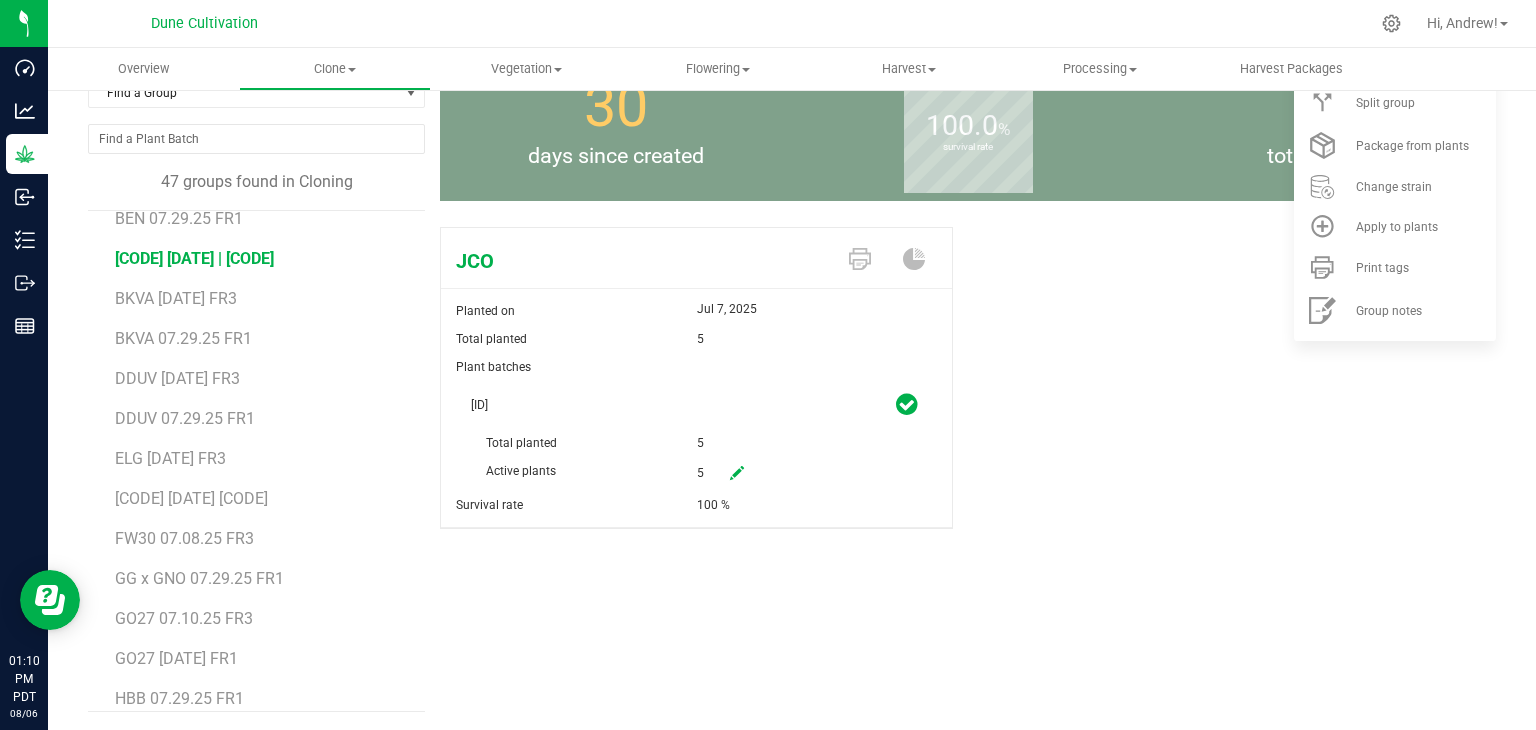 click on "[CODE] [DATE] | [CODE]" at bounding box center (194, 258) 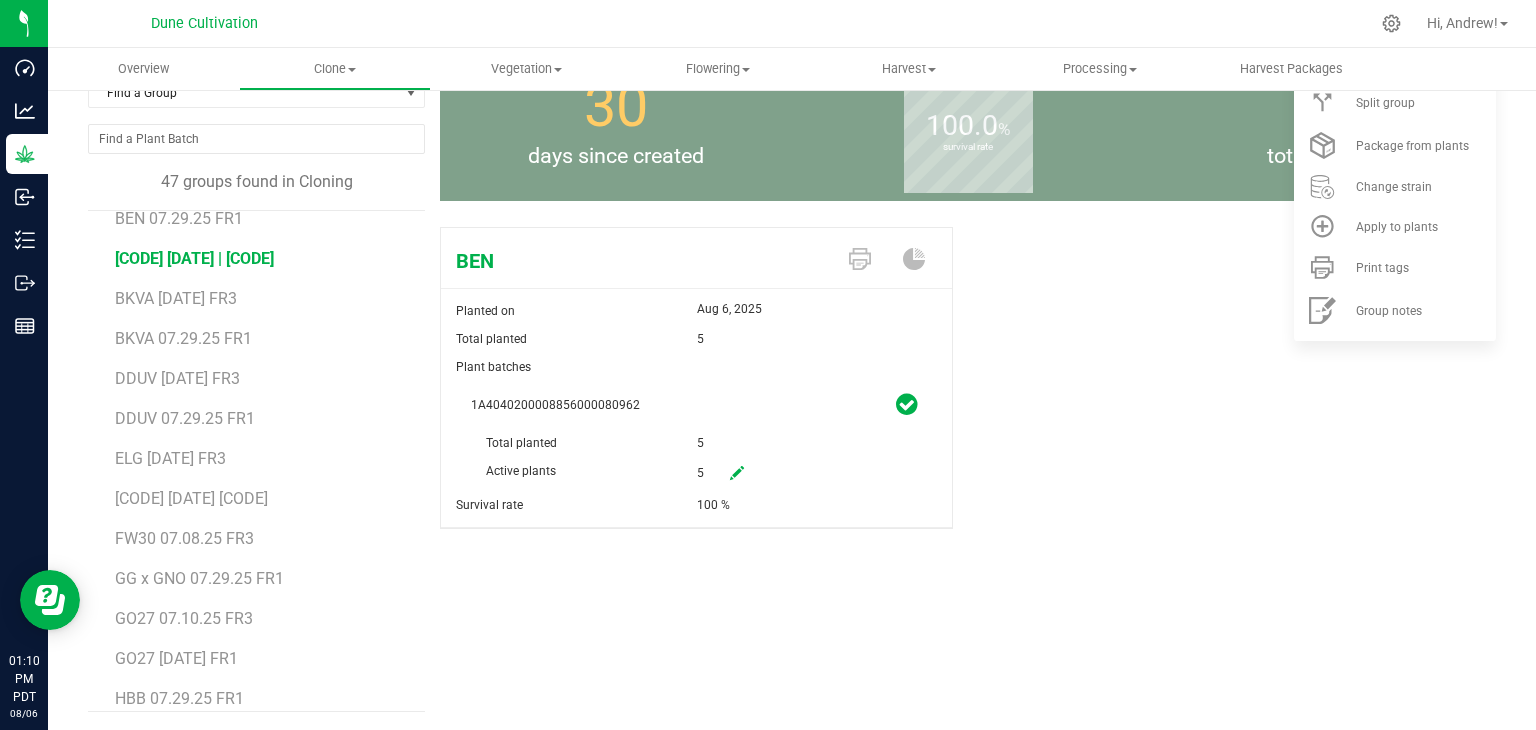 click on "BKVA [DATE] FR3" at bounding box center (263, 291) 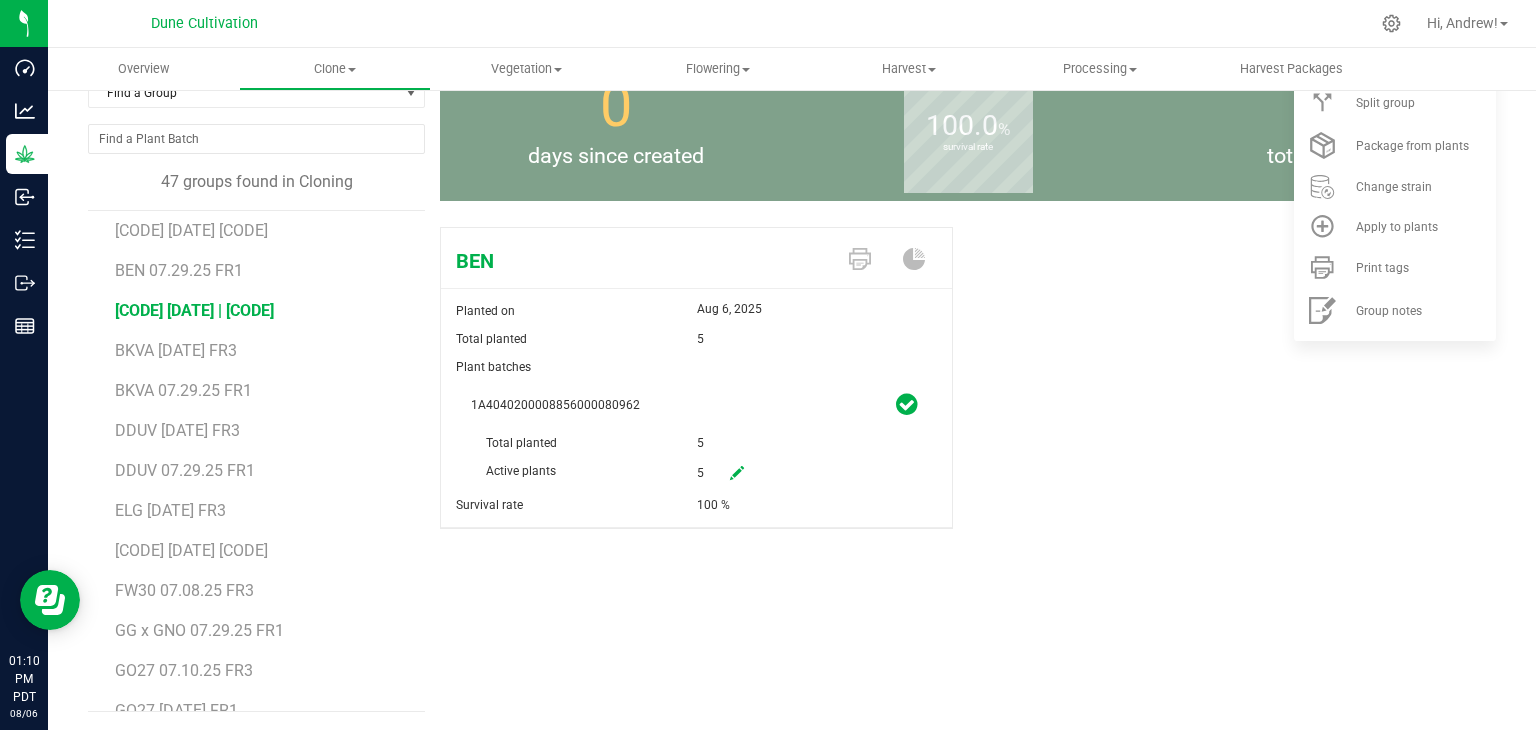 scroll, scrollTop: 200, scrollLeft: 0, axis: vertical 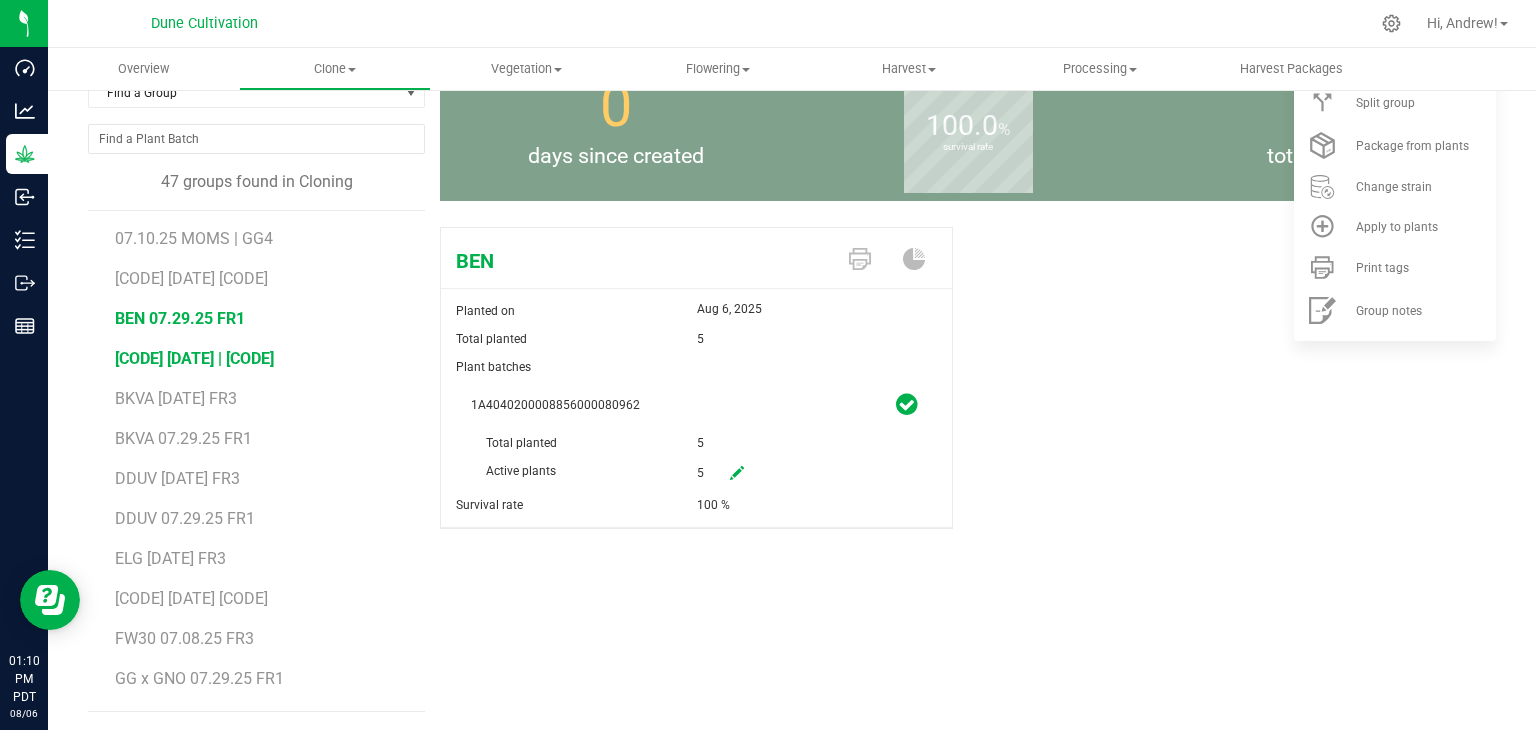 click on "BEN 07.29.25 FR1" at bounding box center (180, 318) 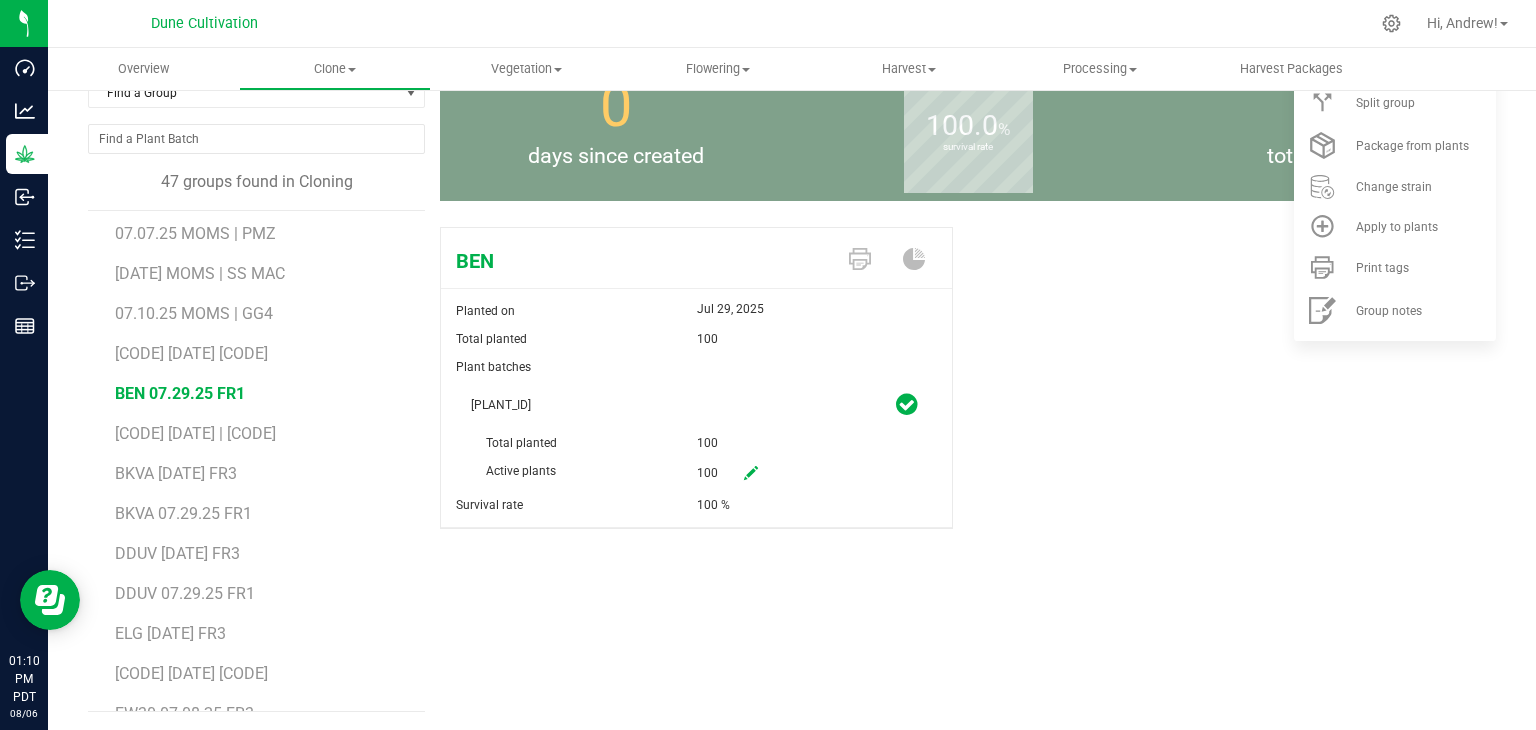 scroll, scrollTop: 0, scrollLeft: 0, axis: both 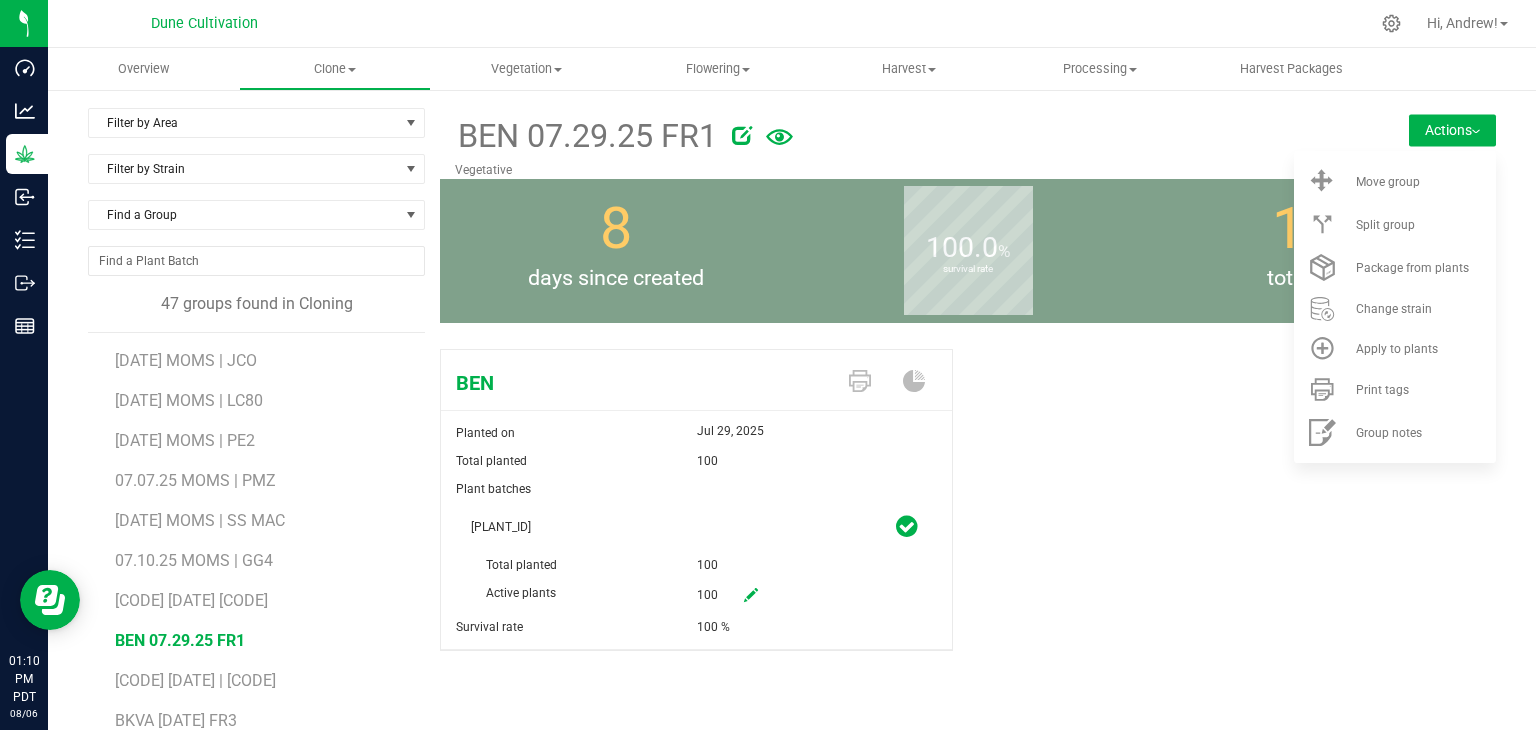 click at bounding box center (1026, 132) 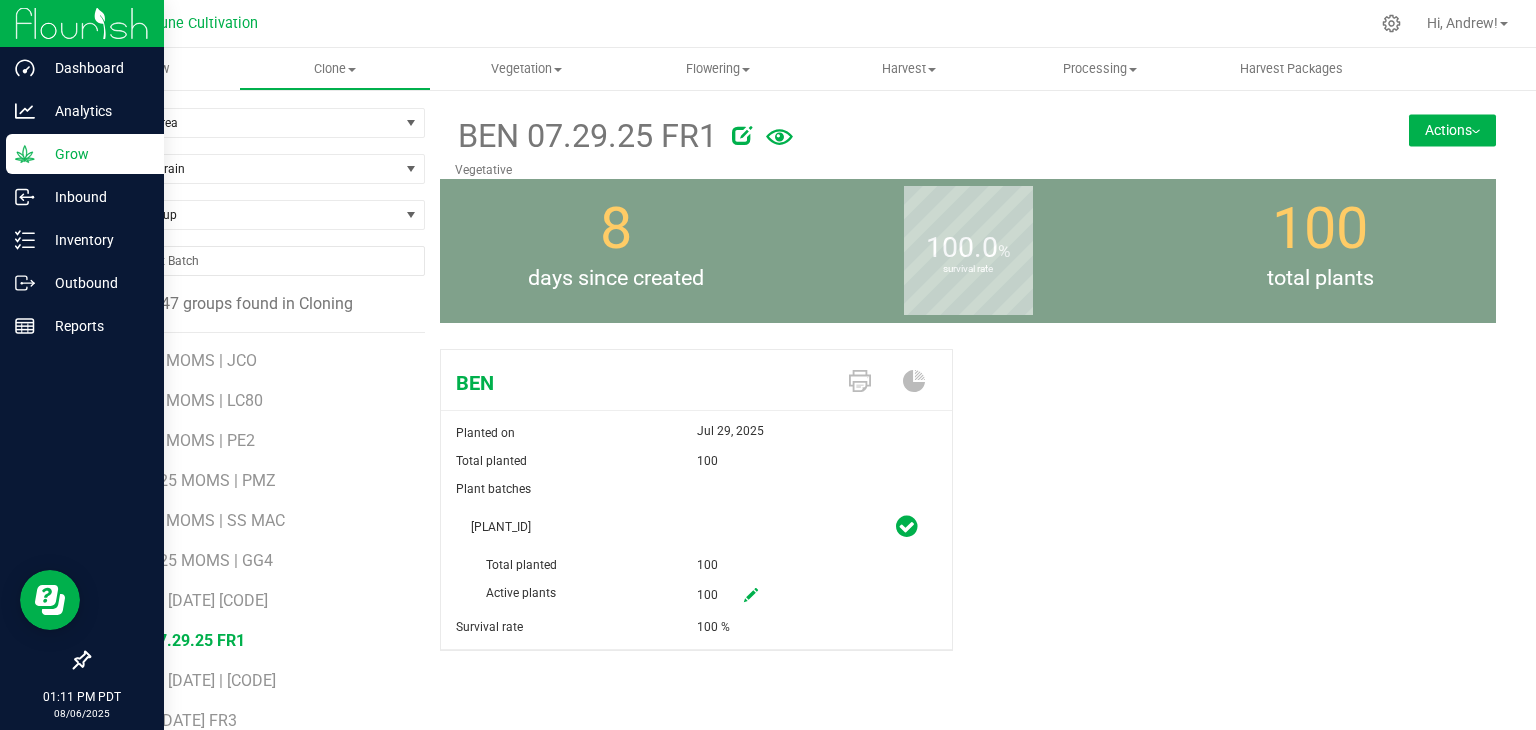 click 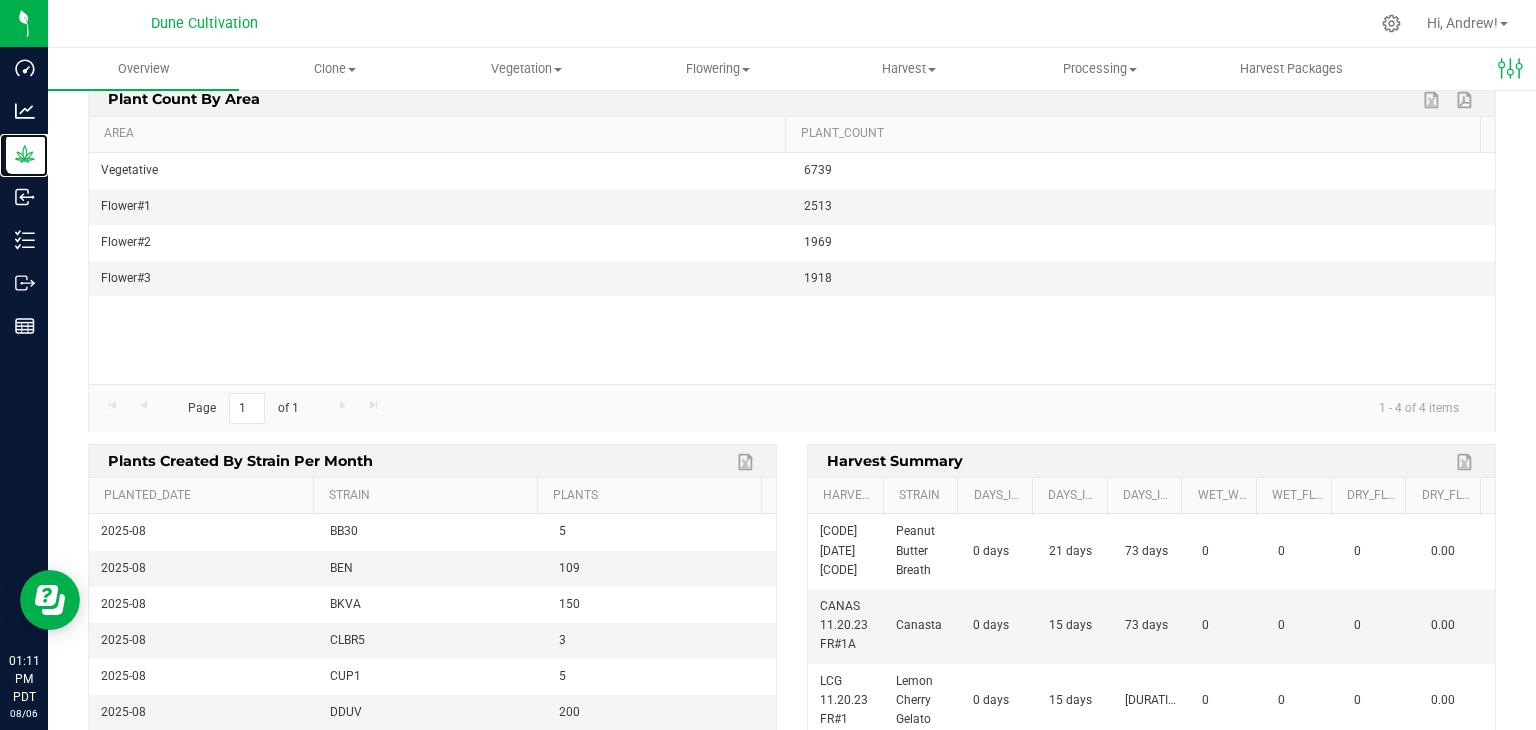 scroll, scrollTop: 0, scrollLeft: 0, axis: both 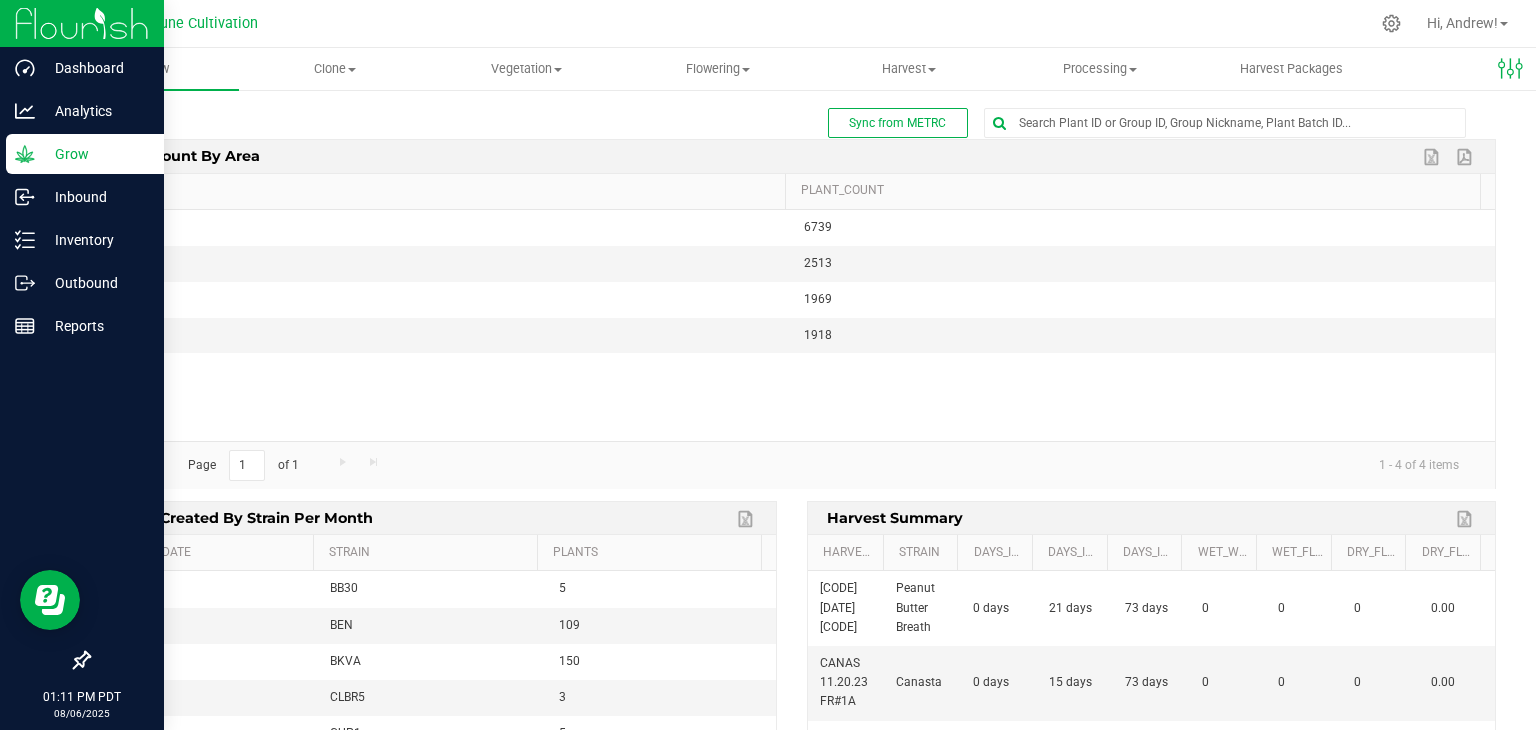 click on "Grow" at bounding box center [95, 154] 